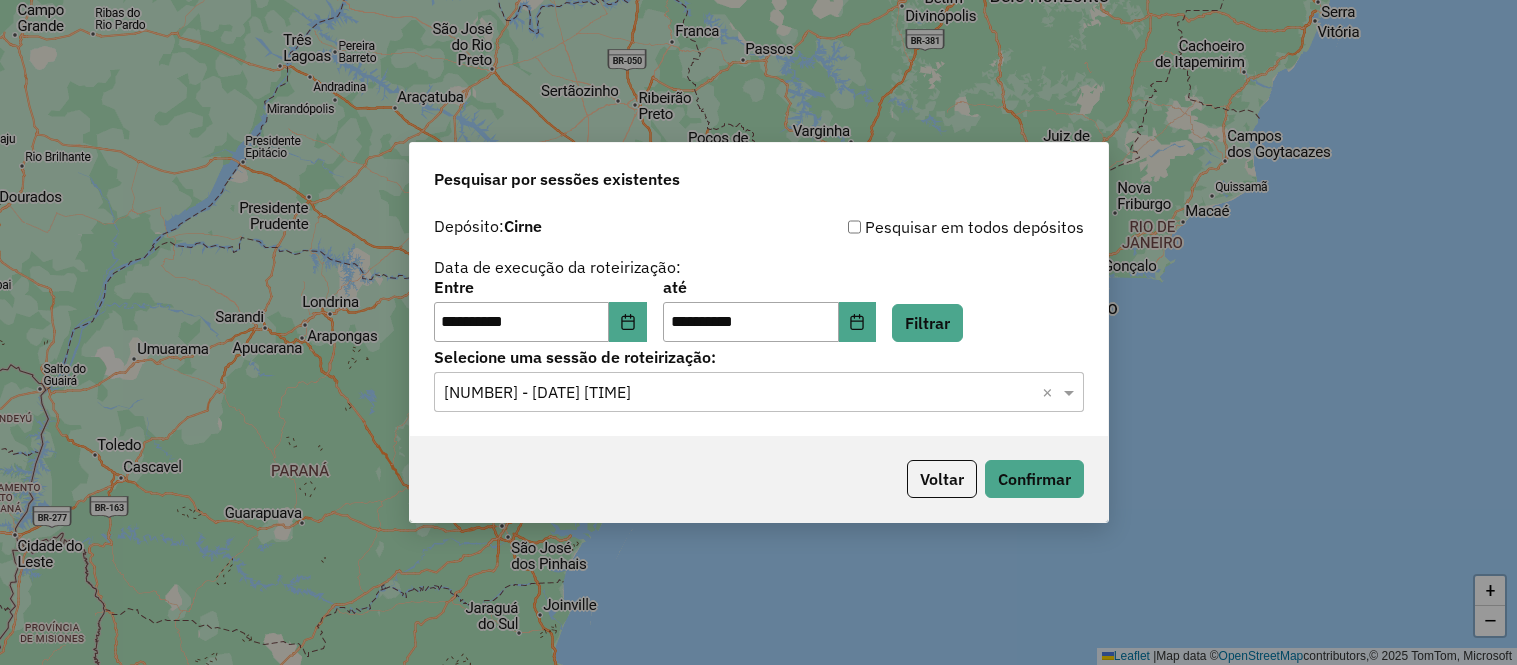 scroll, scrollTop: 0, scrollLeft: 0, axis: both 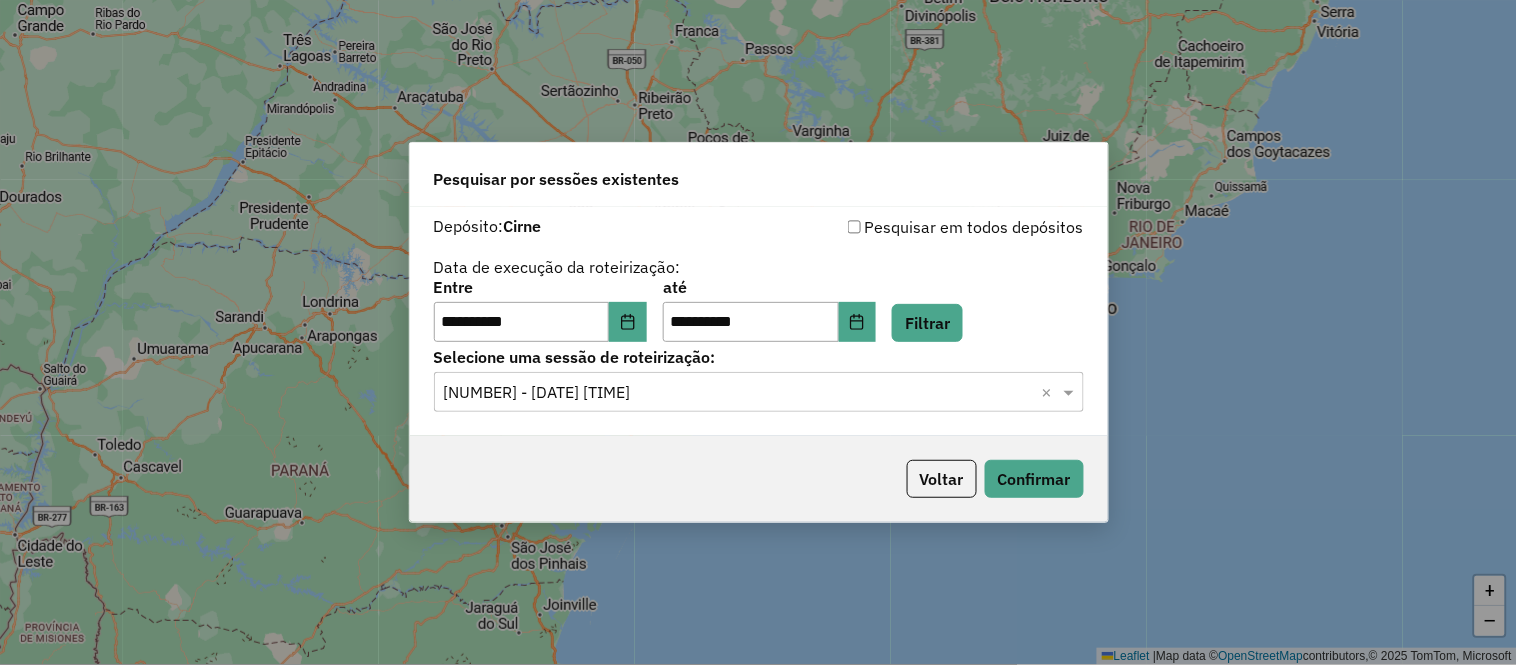 type 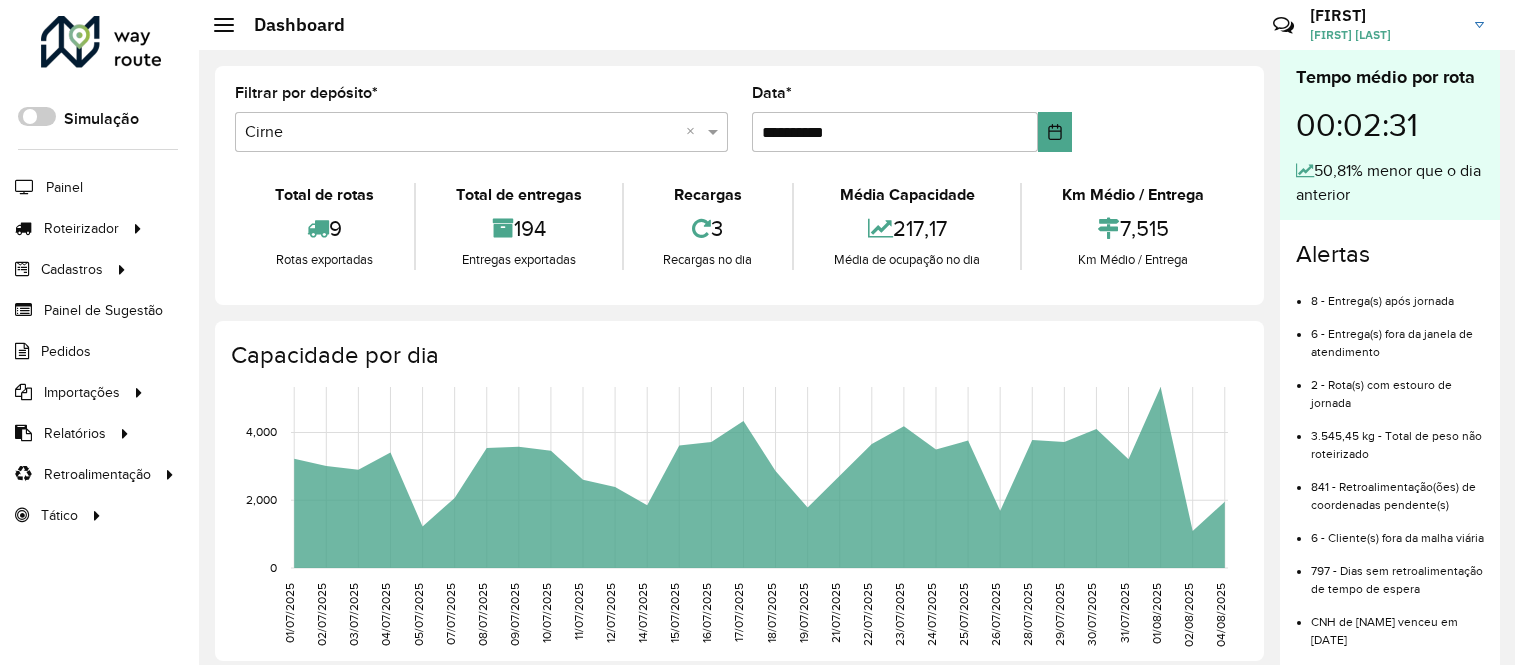 scroll, scrollTop: 0, scrollLeft: 0, axis: both 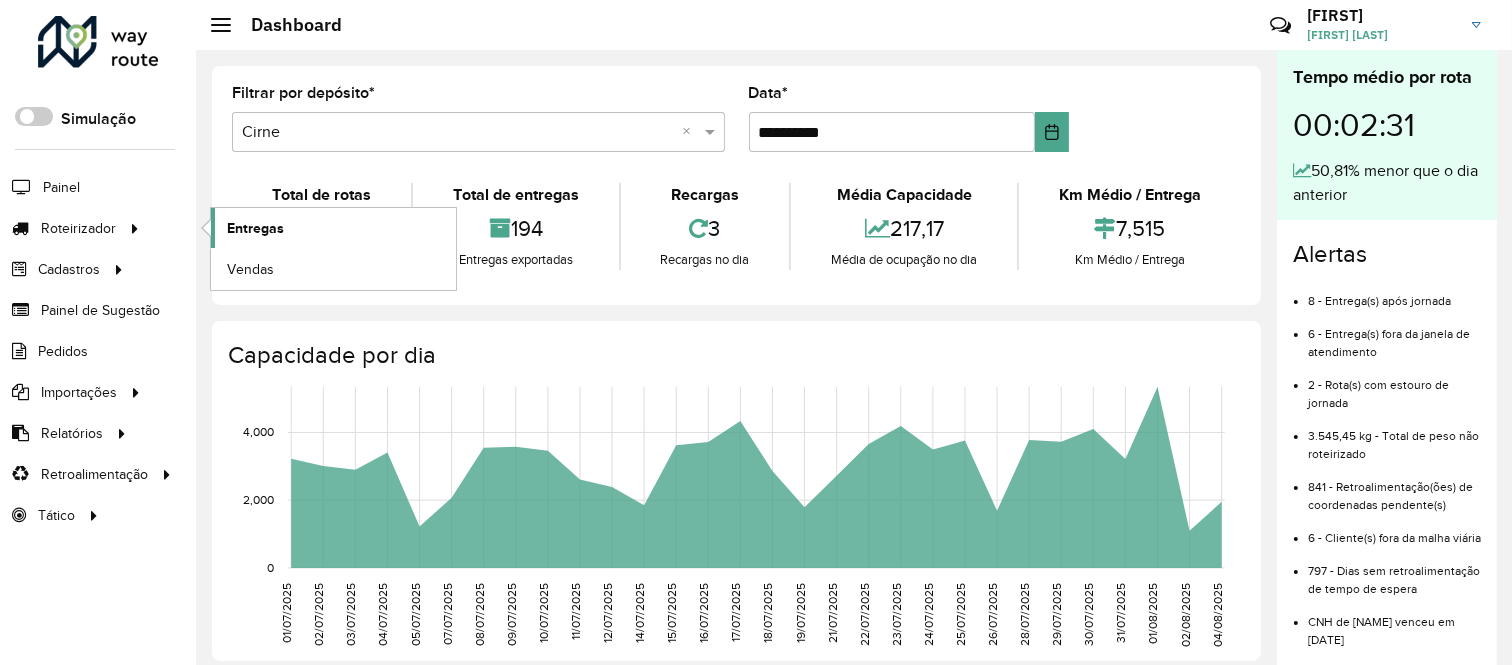 click on "Entregas" 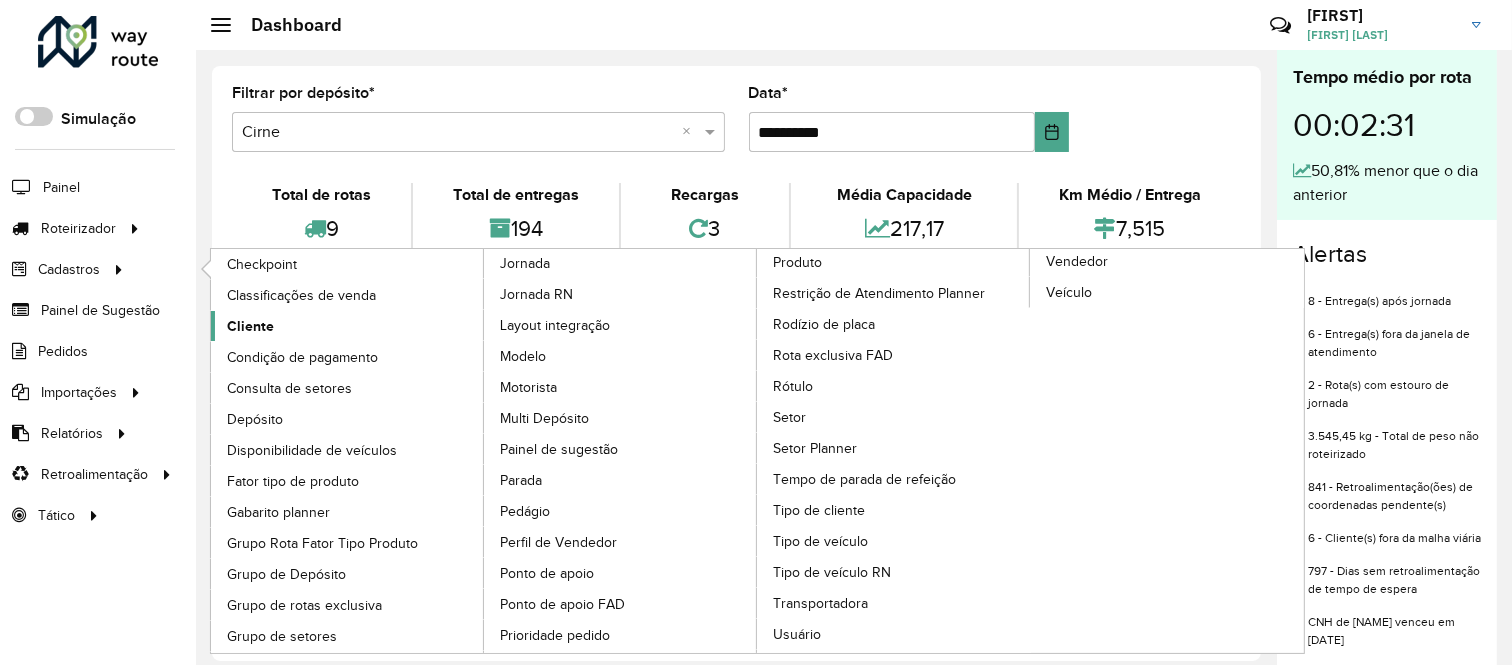 click on "Cliente" 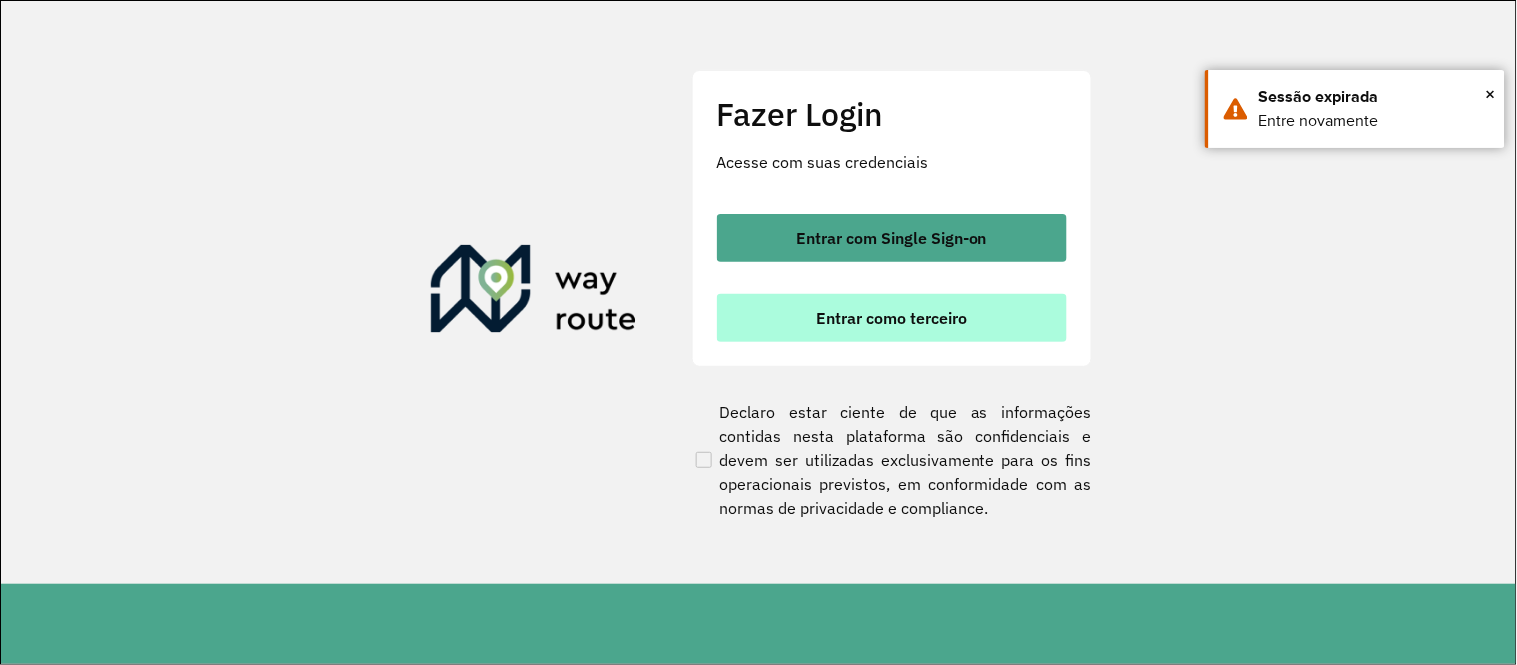 click on "Entrar como terceiro" at bounding box center [891, 318] 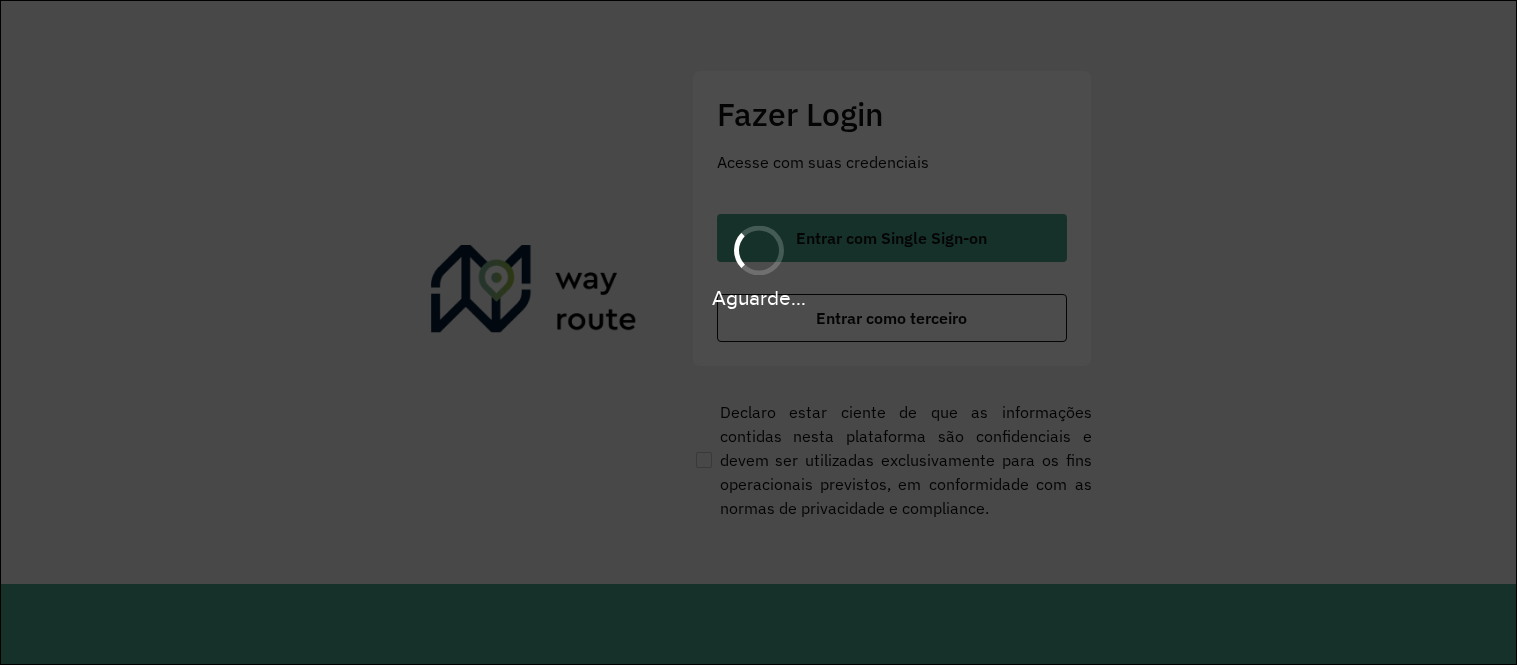 scroll, scrollTop: 0, scrollLeft: 0, axis: both 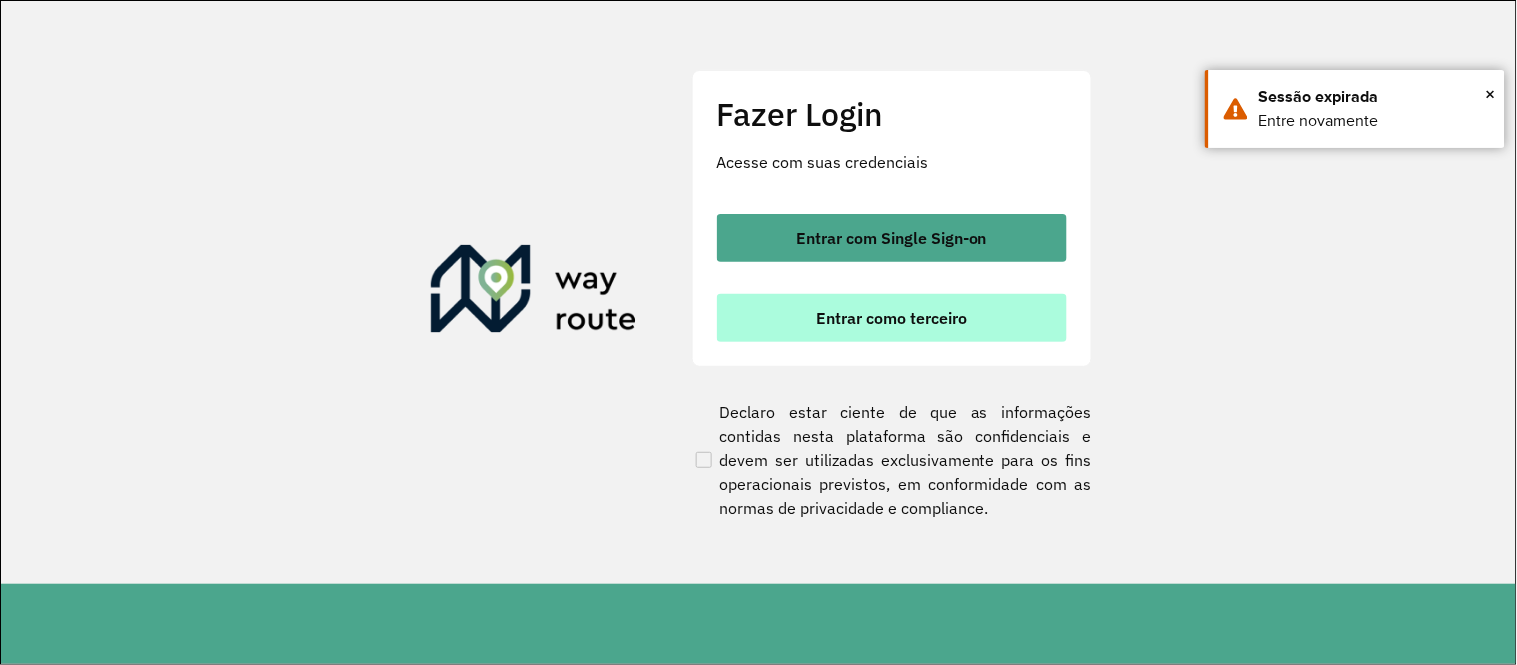 click on "Entrar como terceiro" at bounding box center (892, 318) 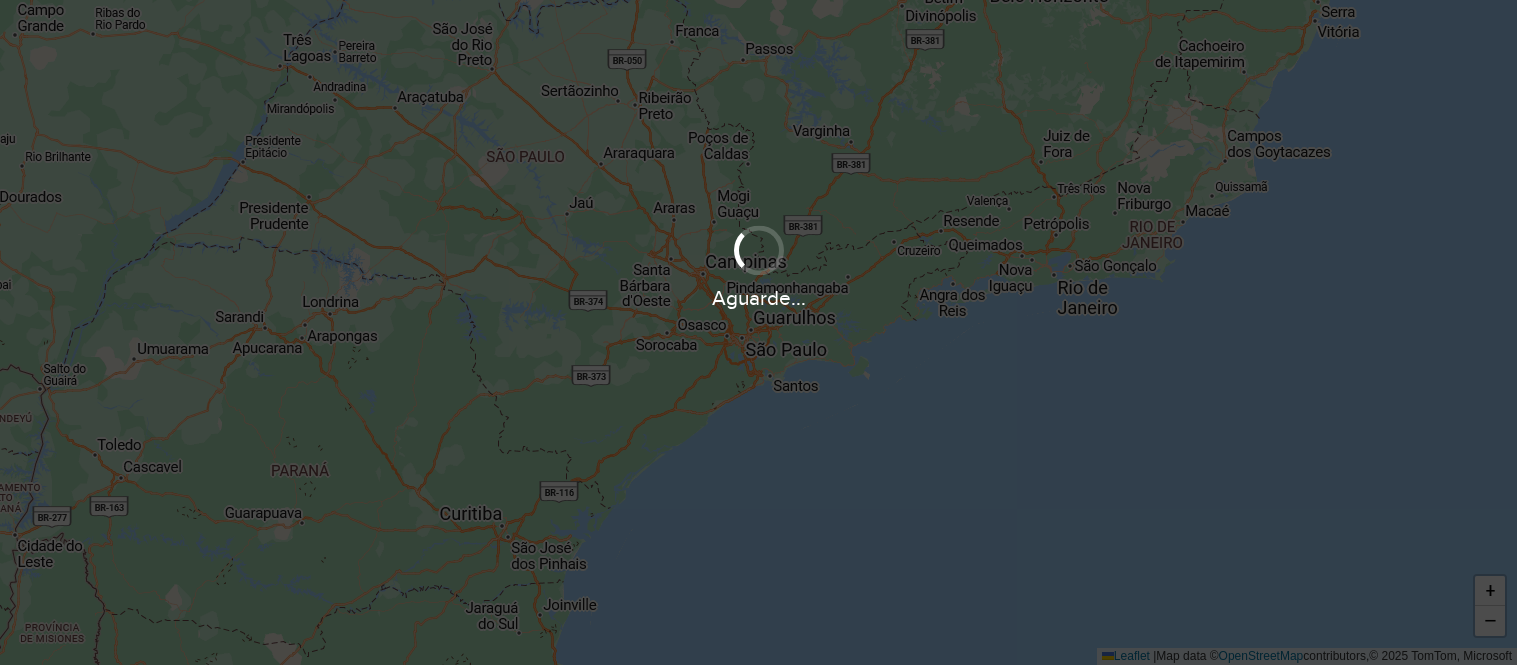scroll, scrollTop: 0, scrollLeft: 0, axis: both 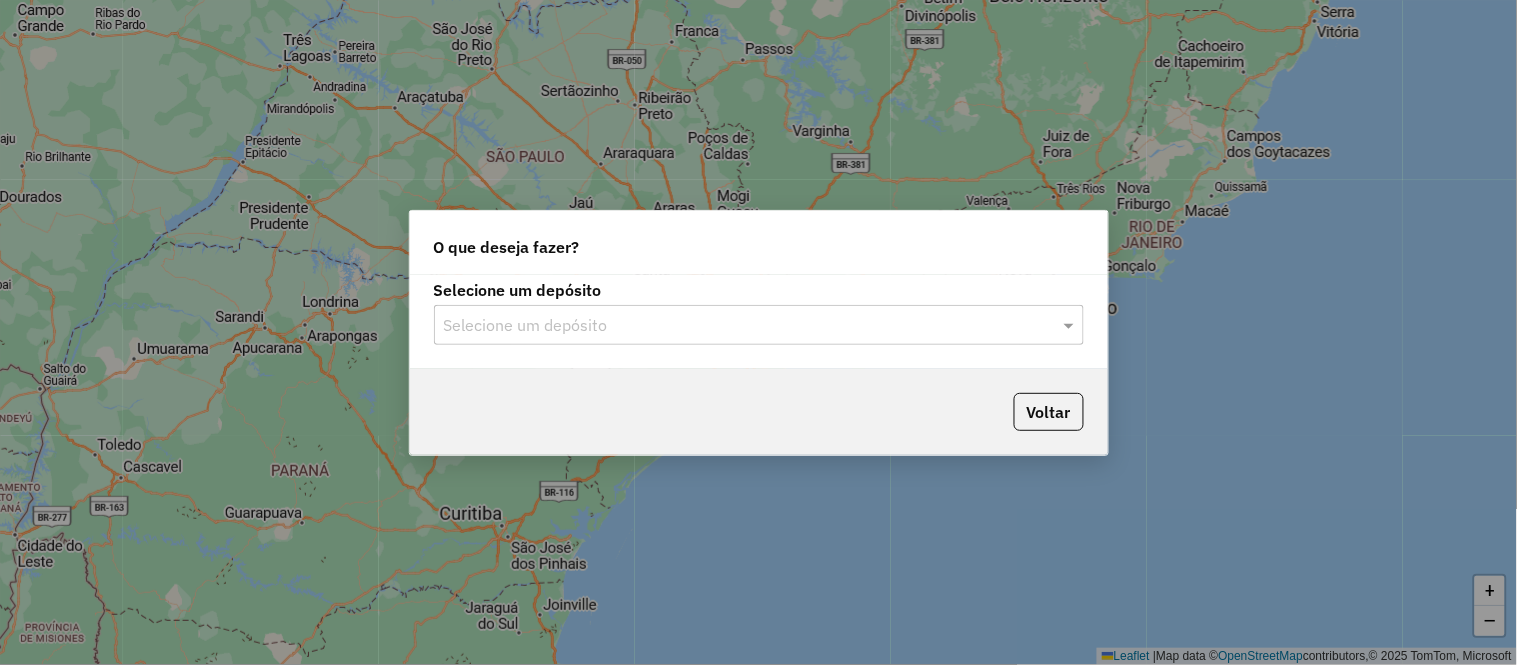 click 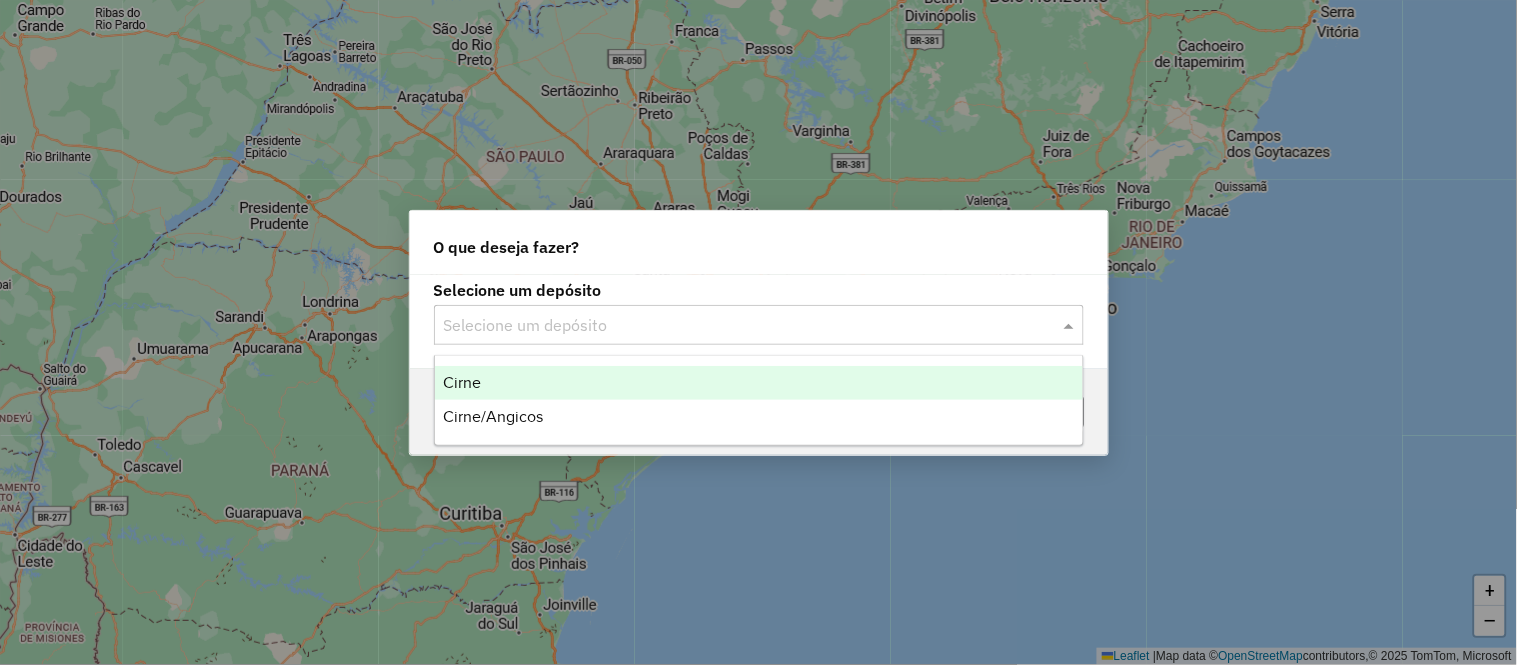 click on "Cirne" at bounding box center (759, 383) 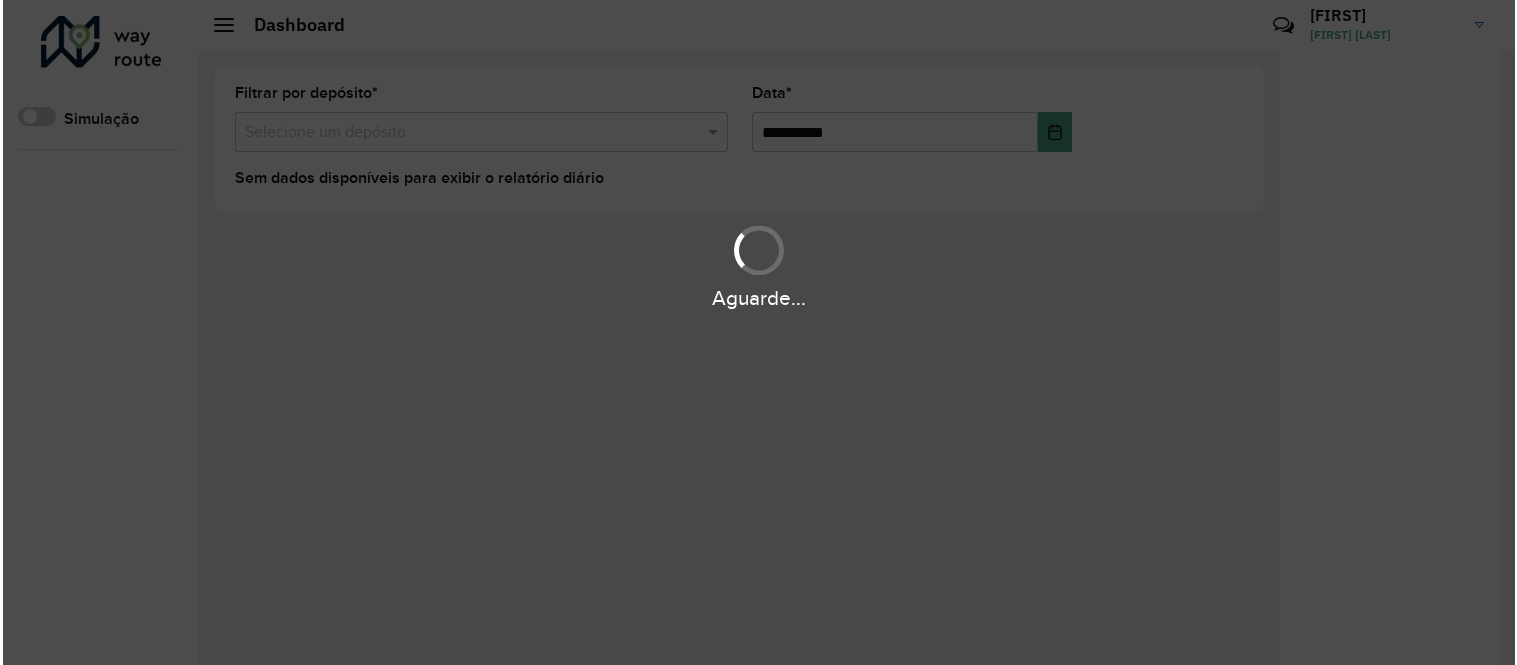 scroll, scrollTop: 0, scrollLeft: 0, axis: both 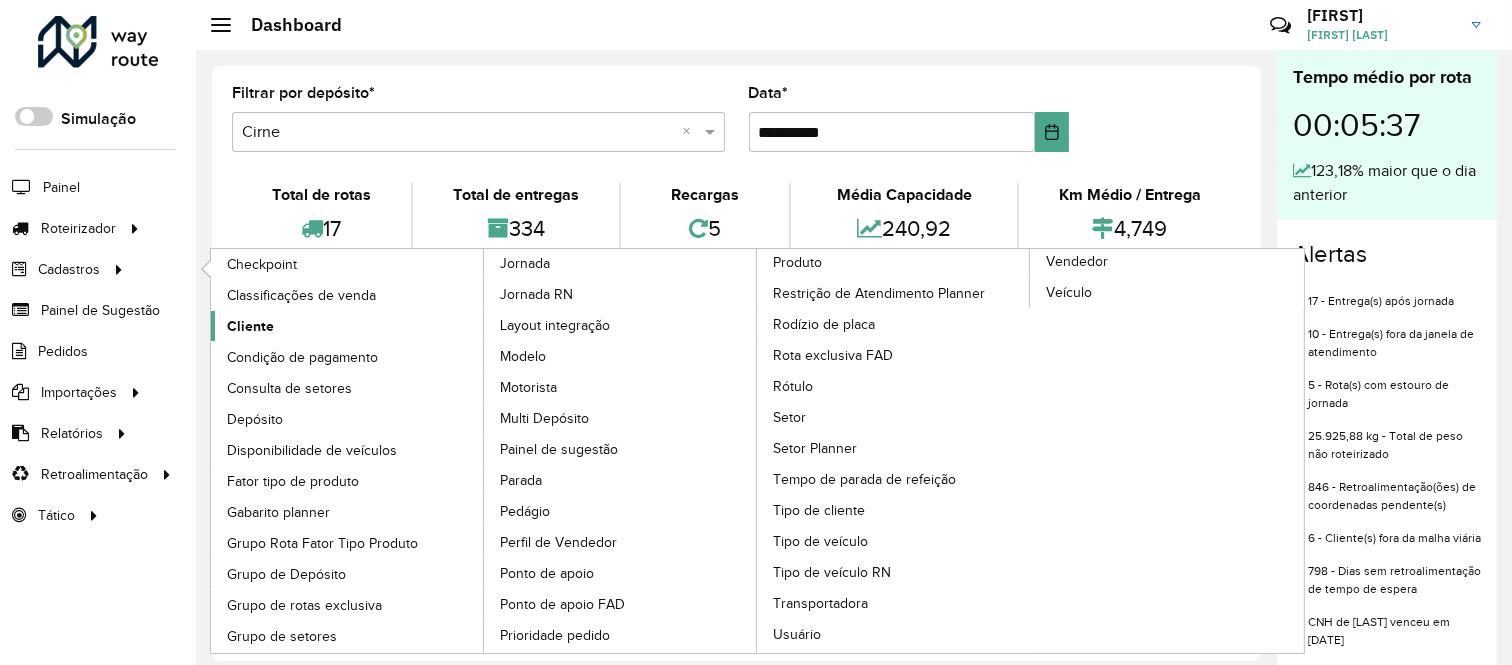 click on "Cliente" 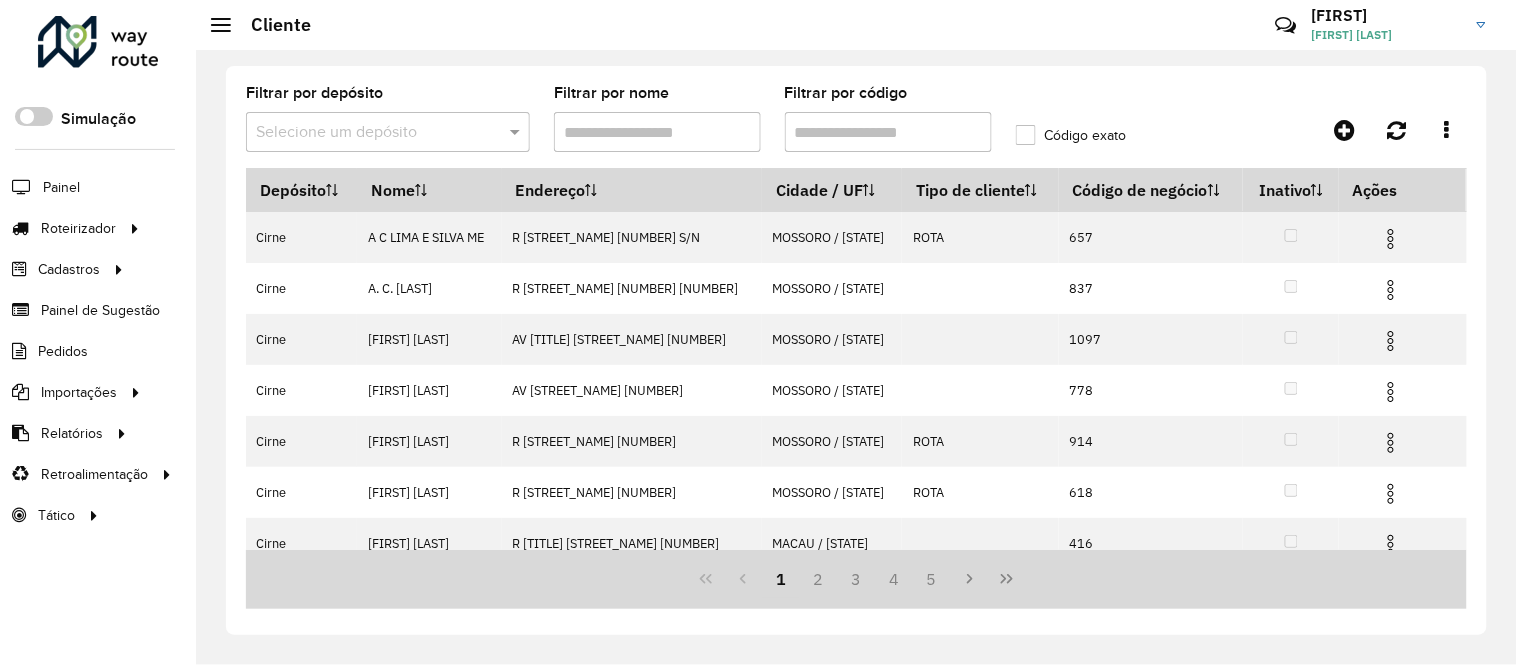 click on "Filtrar por código" at bounding box center [888, 132] 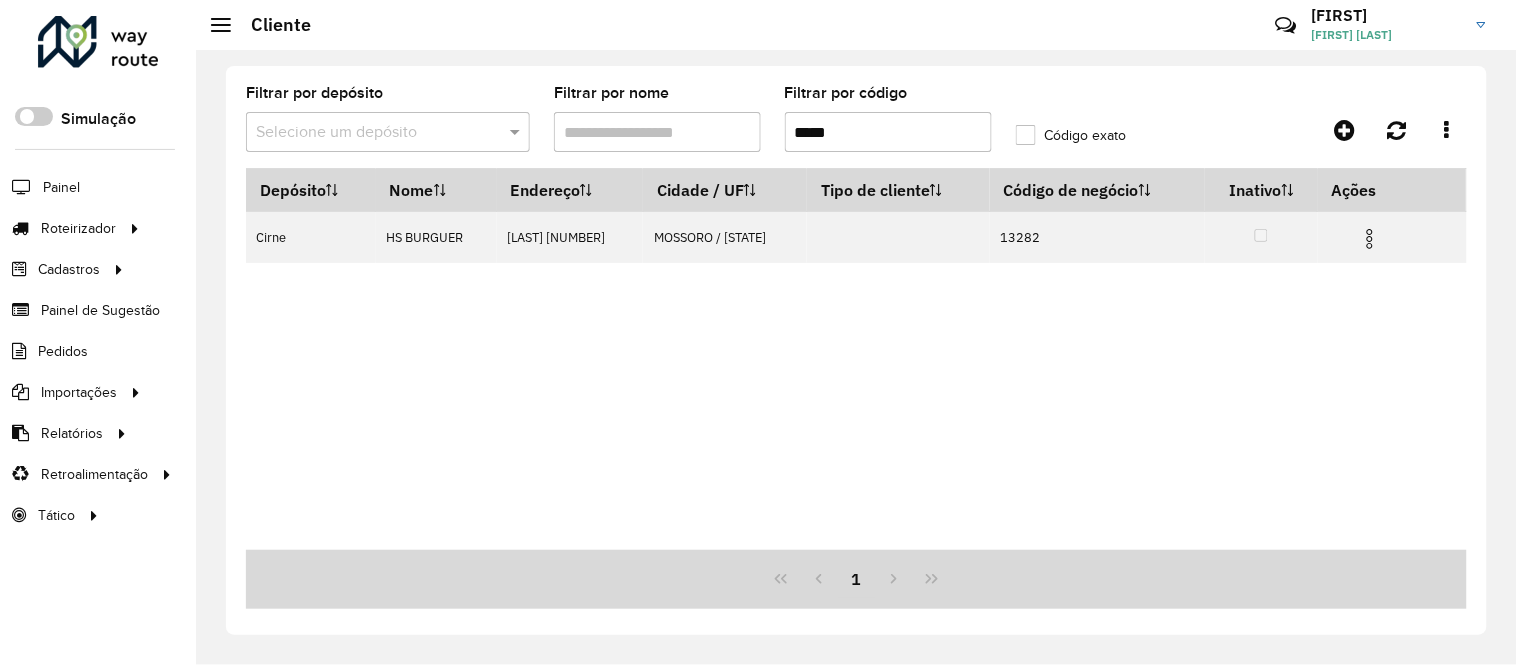 type on "*****" 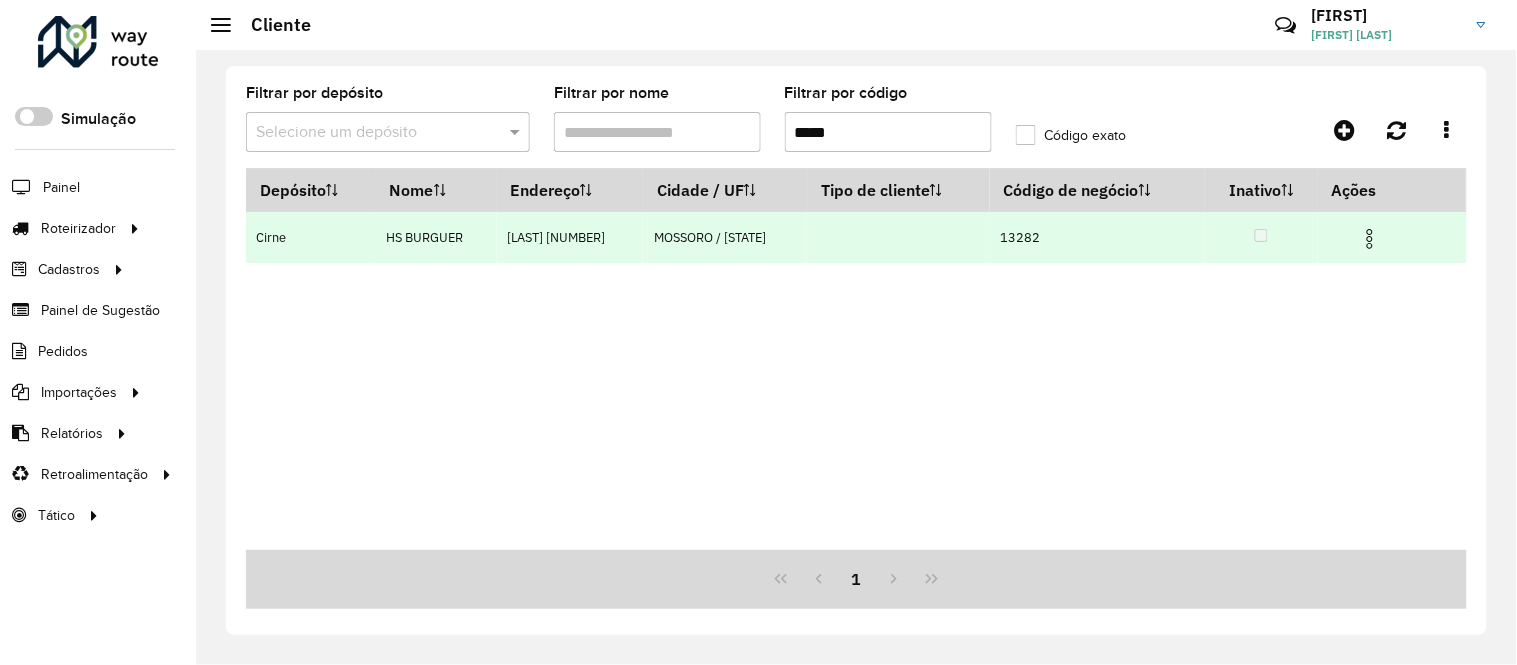 click at bounding box center (1370, 239) 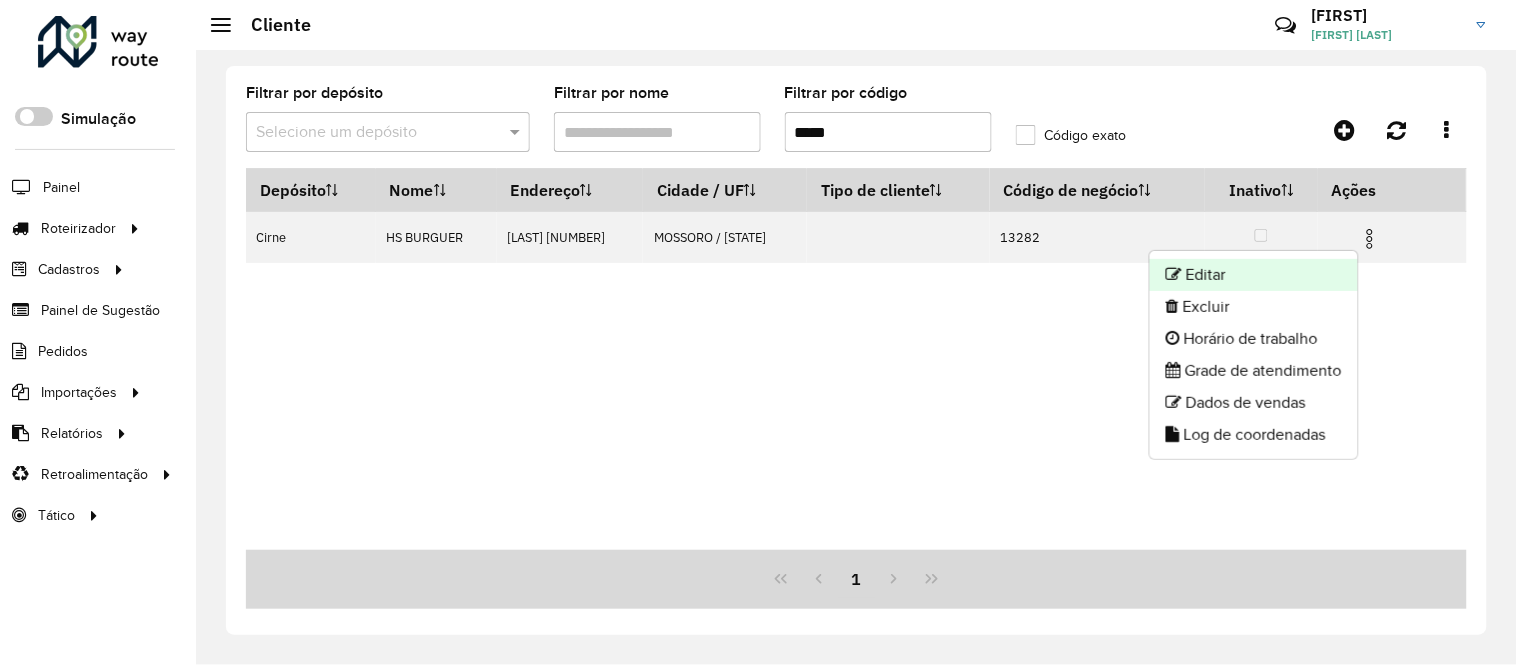 click on "Editar" 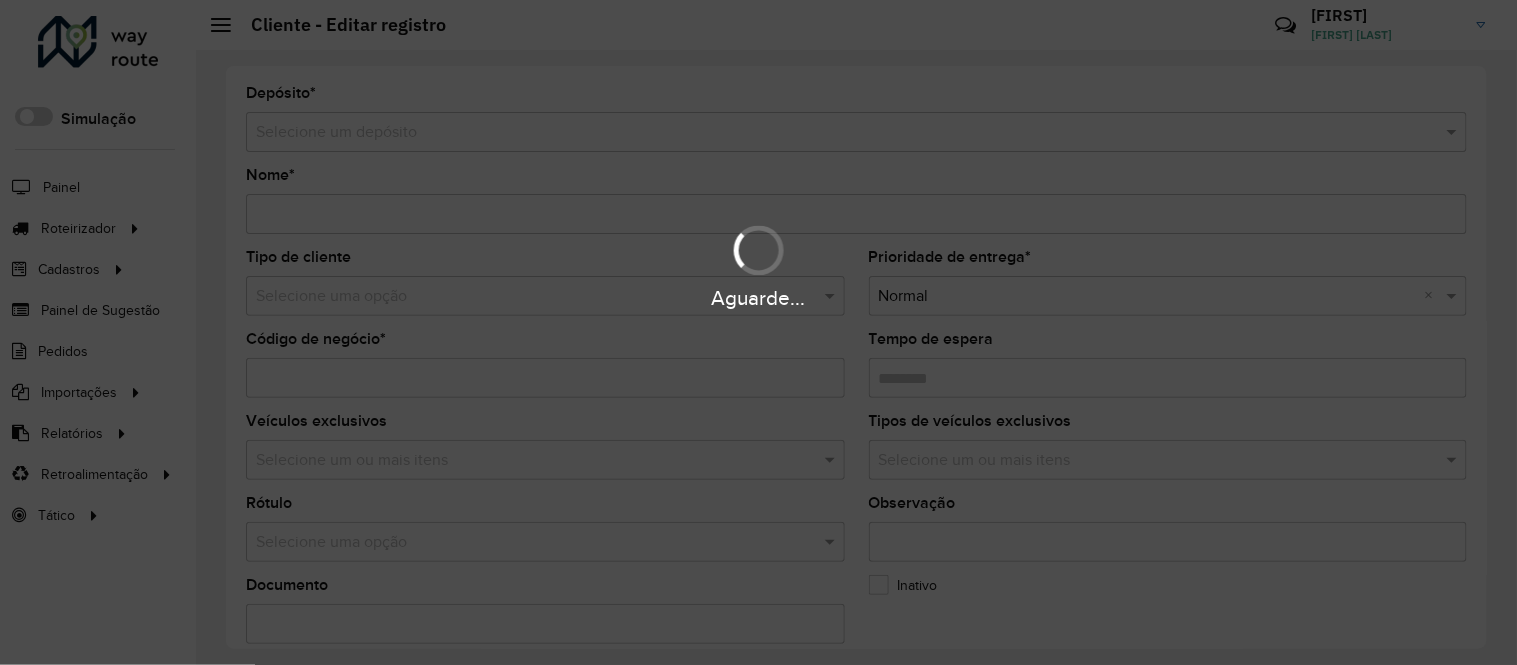 type on "**********" 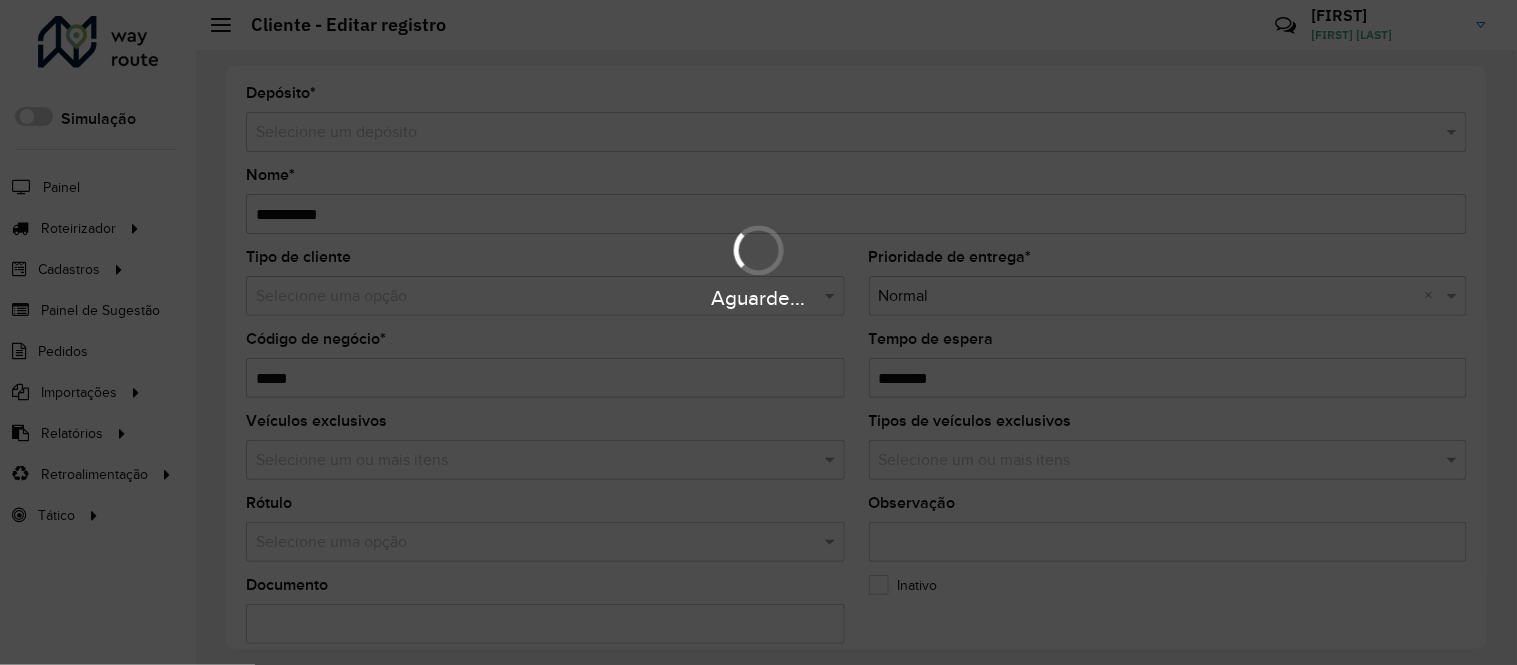 type on "*******" 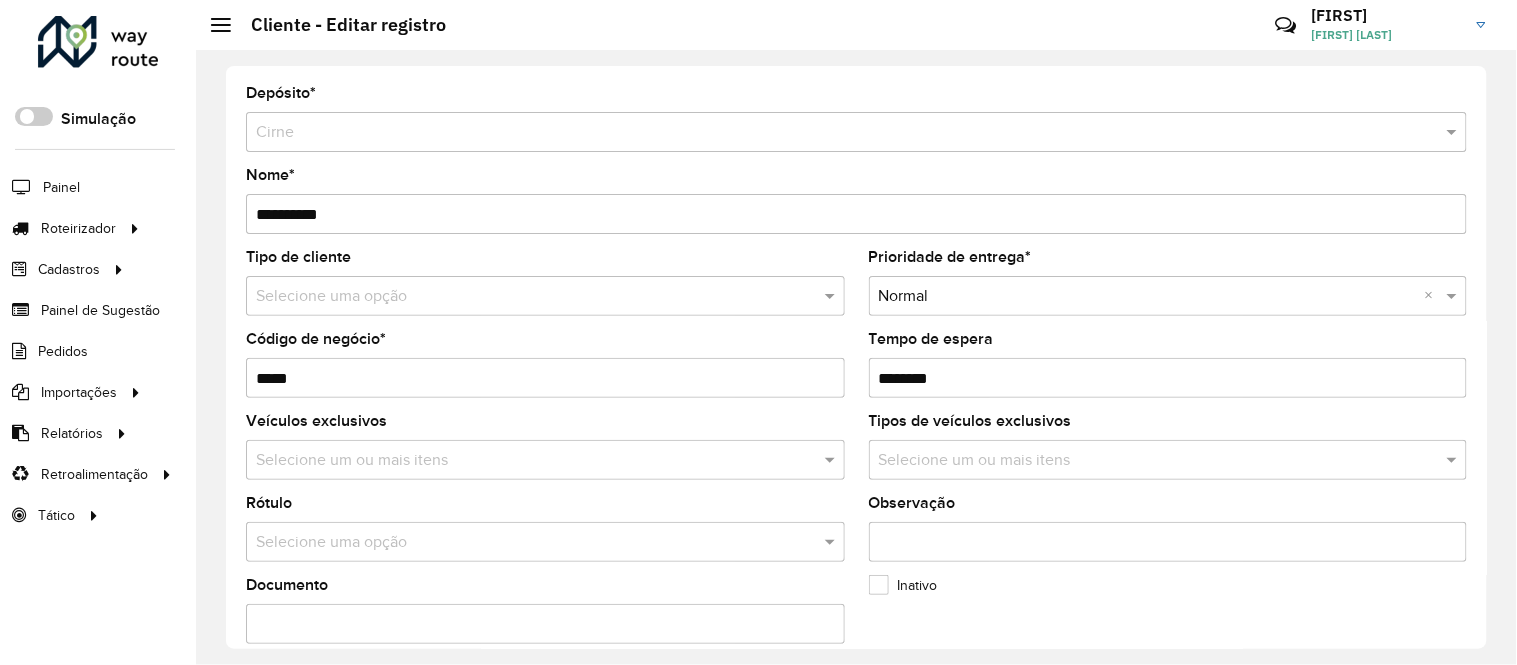 scroll, scrollTop: 111, scrollLeft: 0, axis: vertical 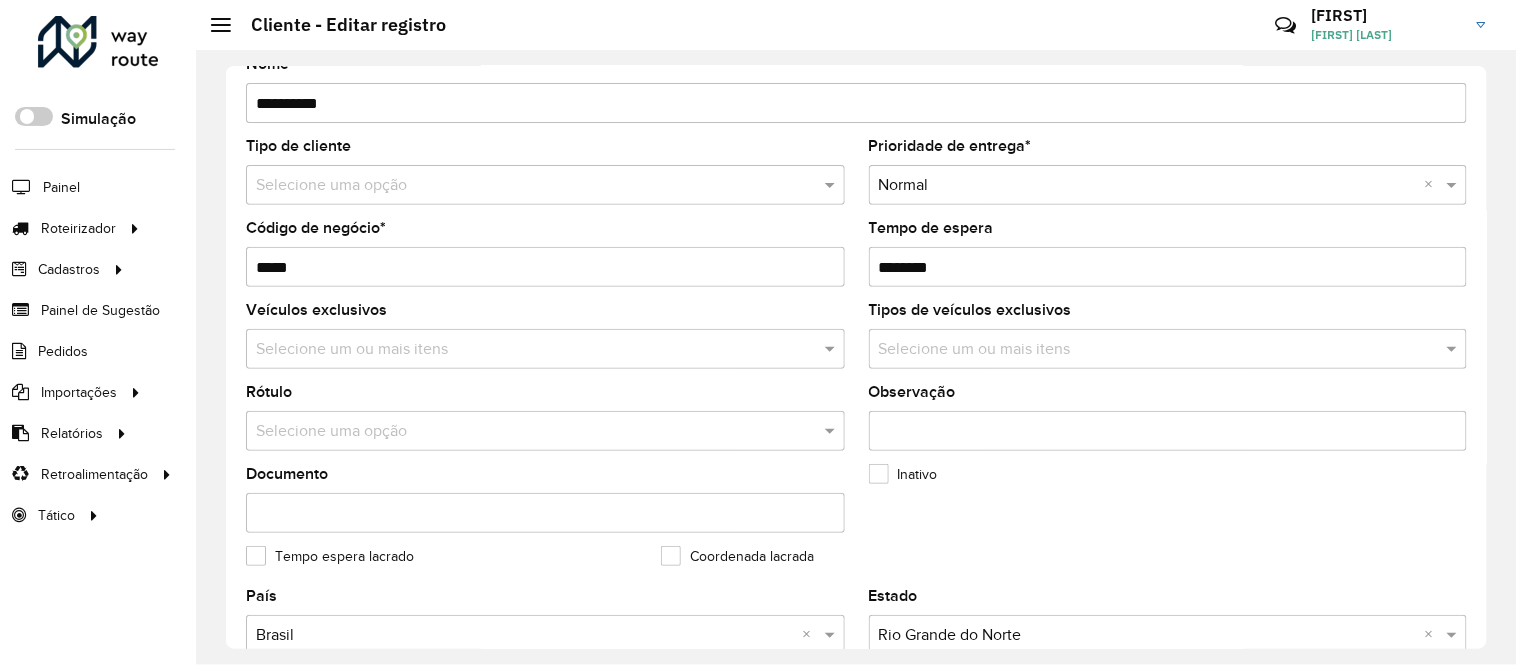 click on "Inativo" 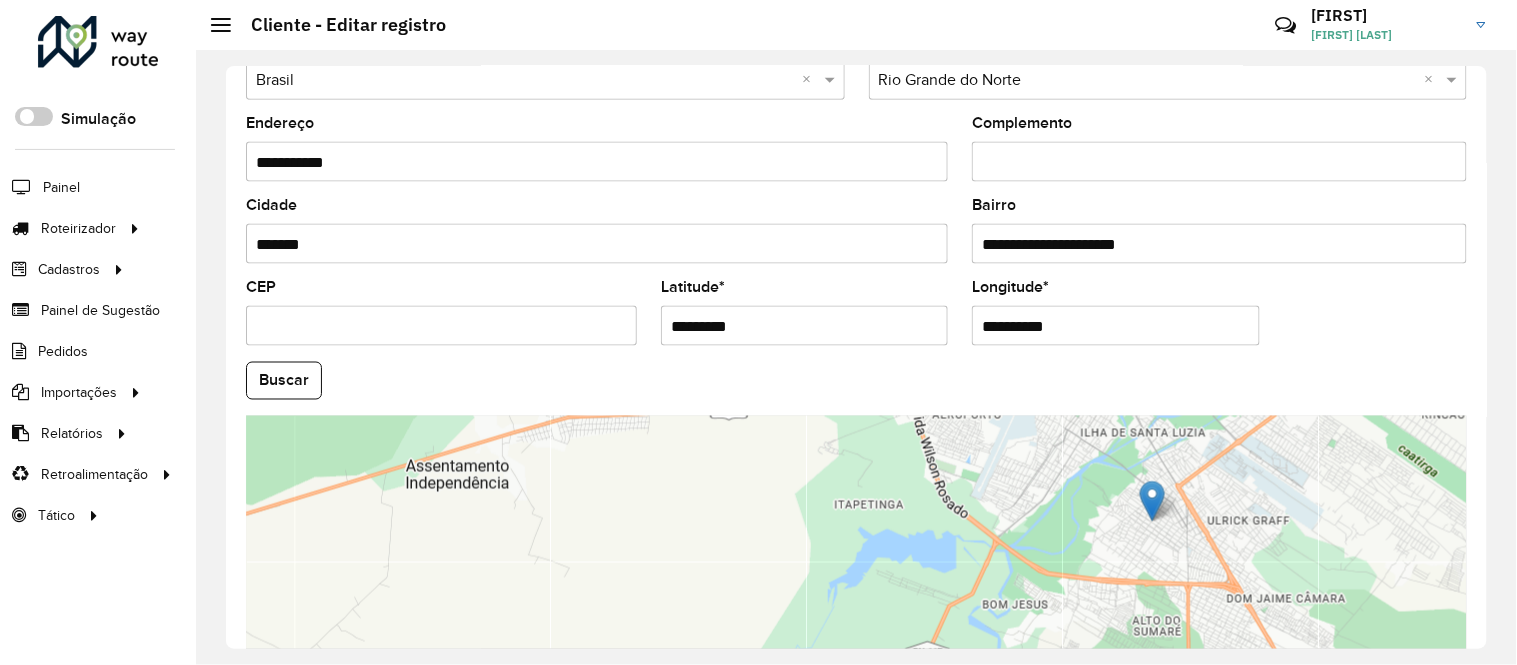 scroll, scrollTop: 826, scrollLeft: 0, axis: vertical 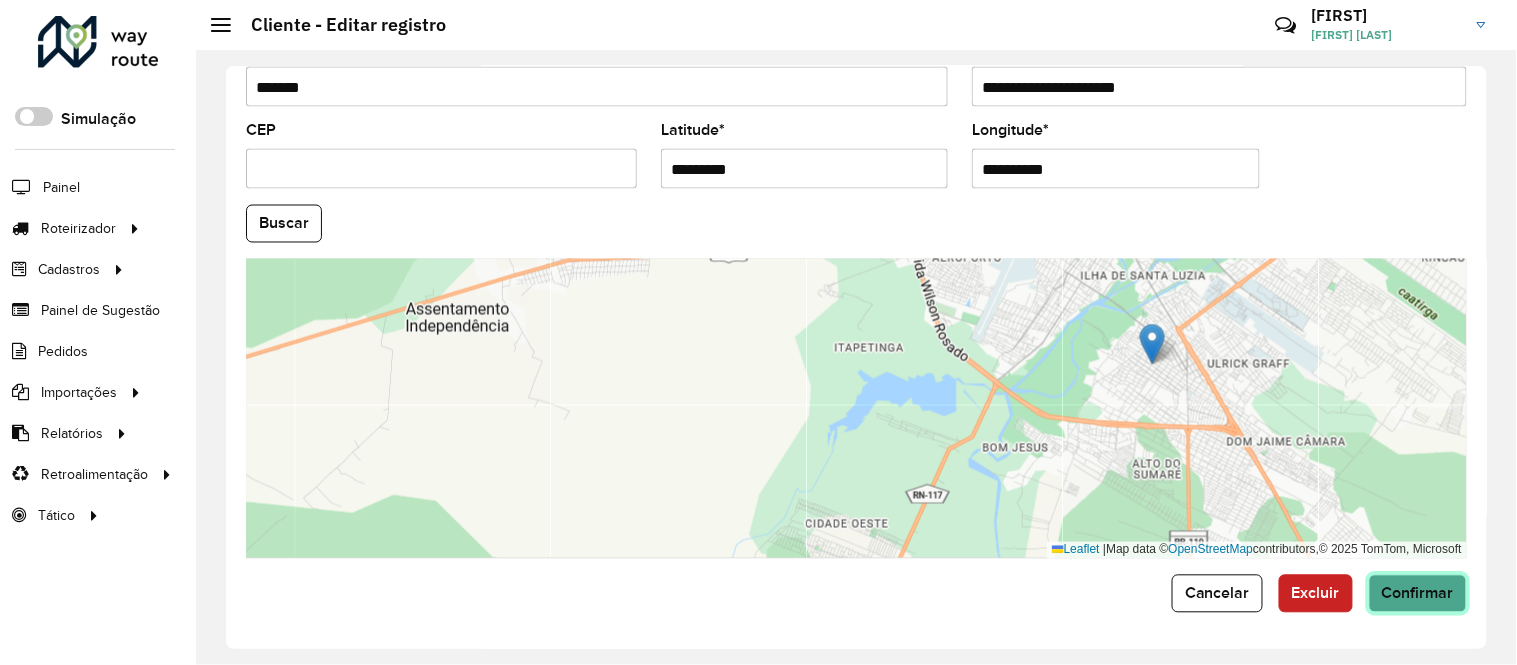 click on "Confirmar" 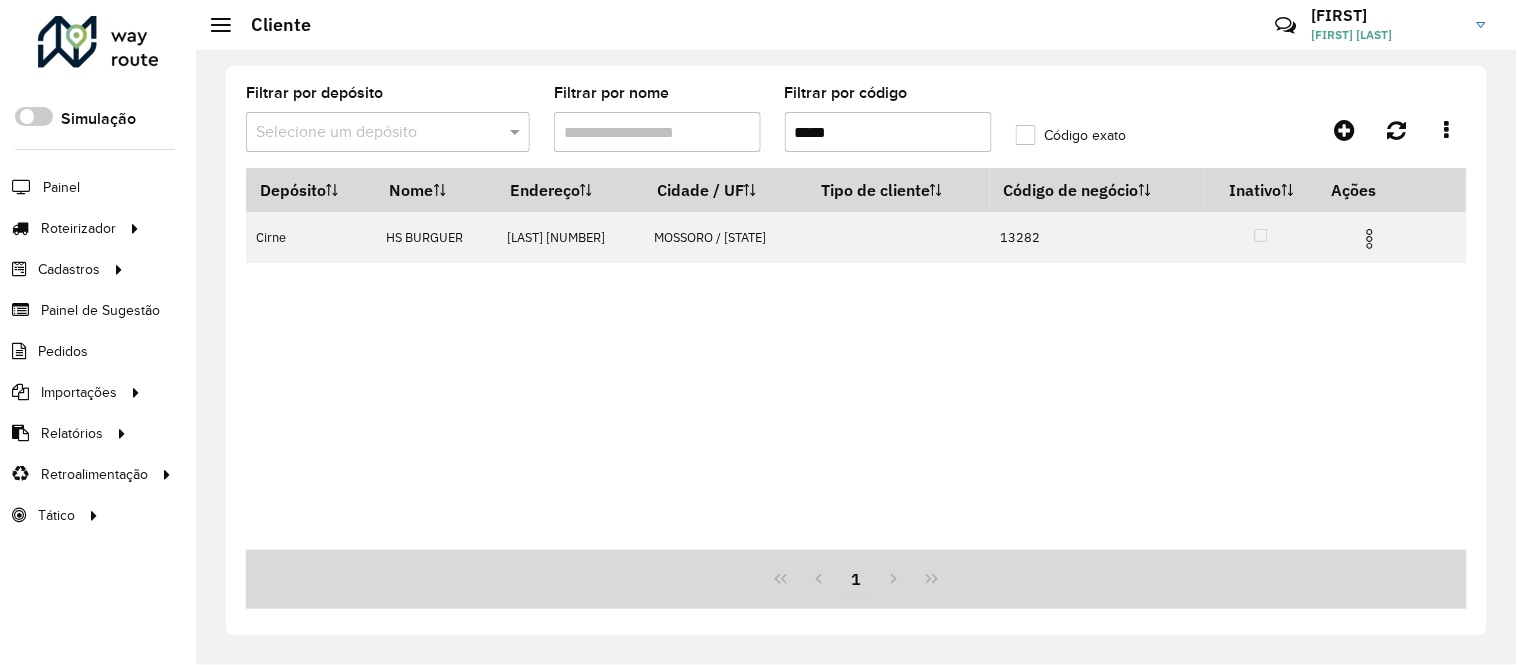 click on "*****" at bounding box center (888, 132) 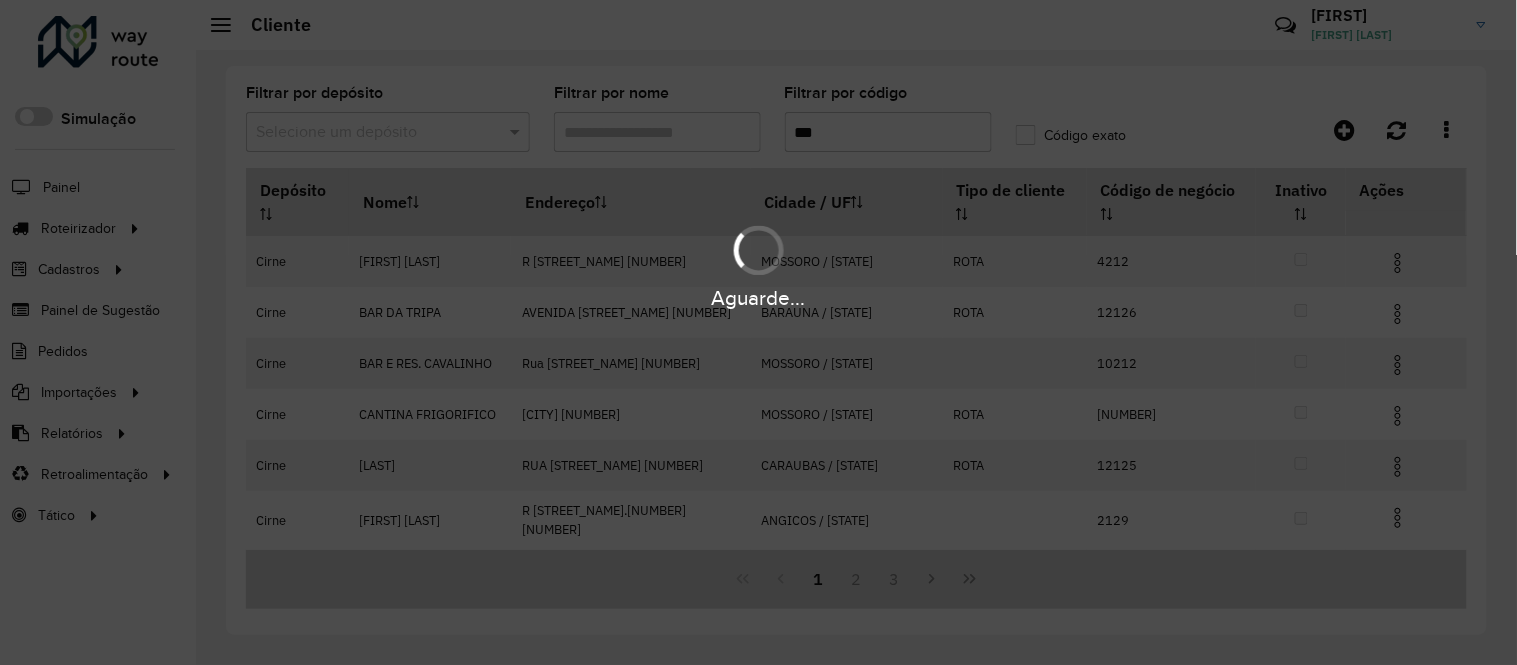 click on "Aguarde..." at bounding box center [758, 332] 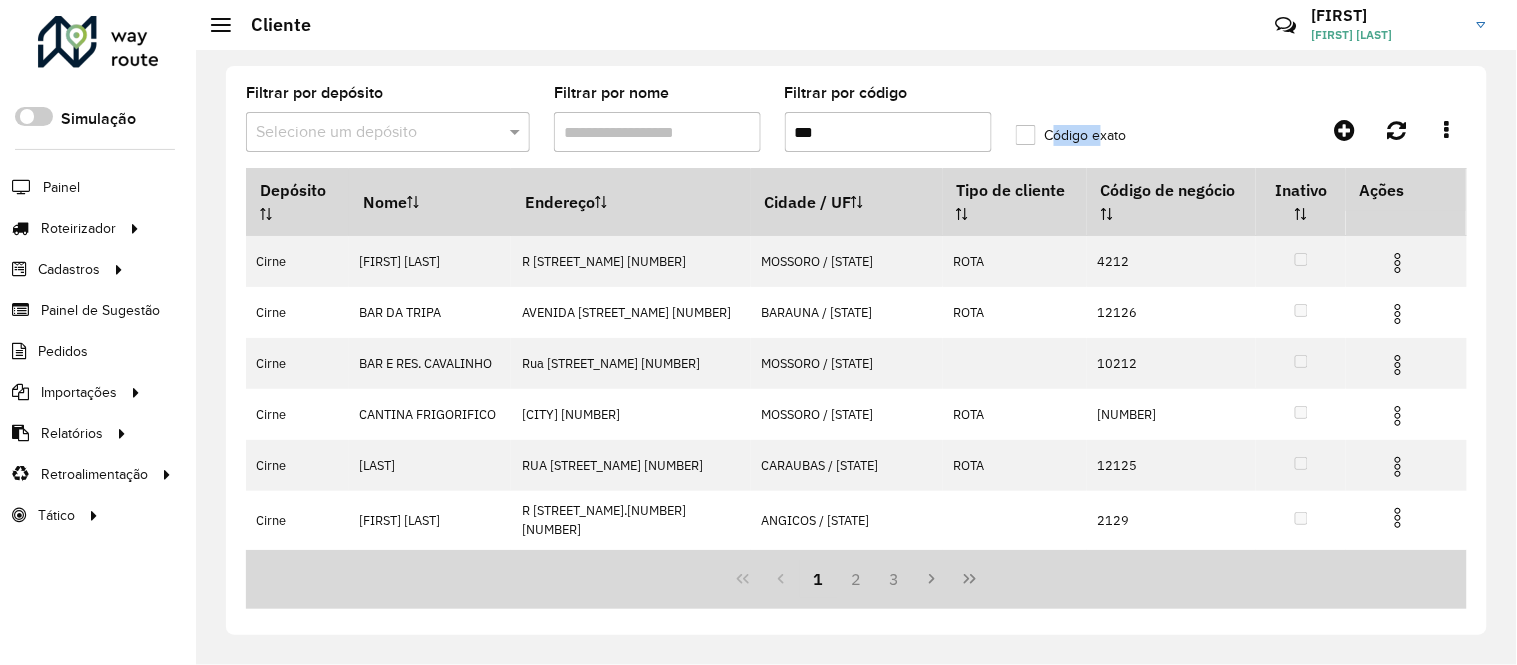 click on "Código exato" 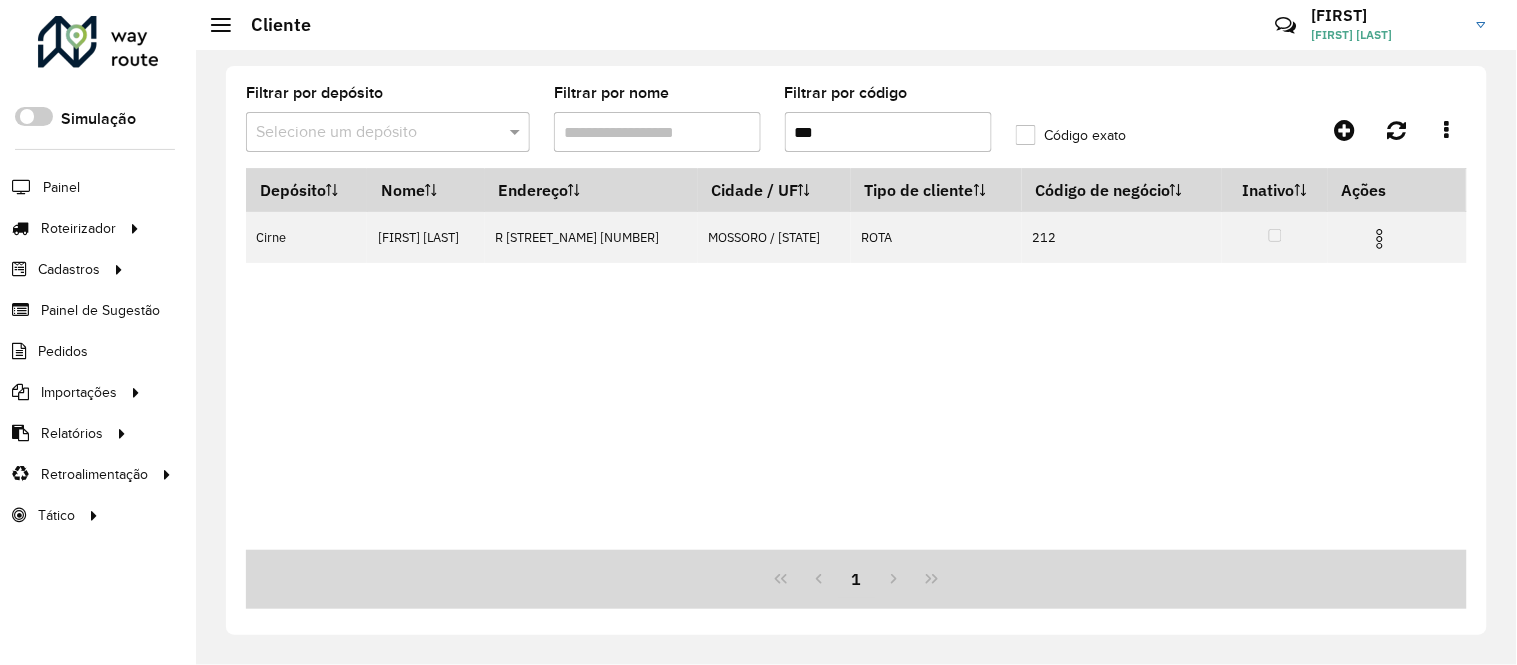 click on "***" at bounding box center (888, 132) 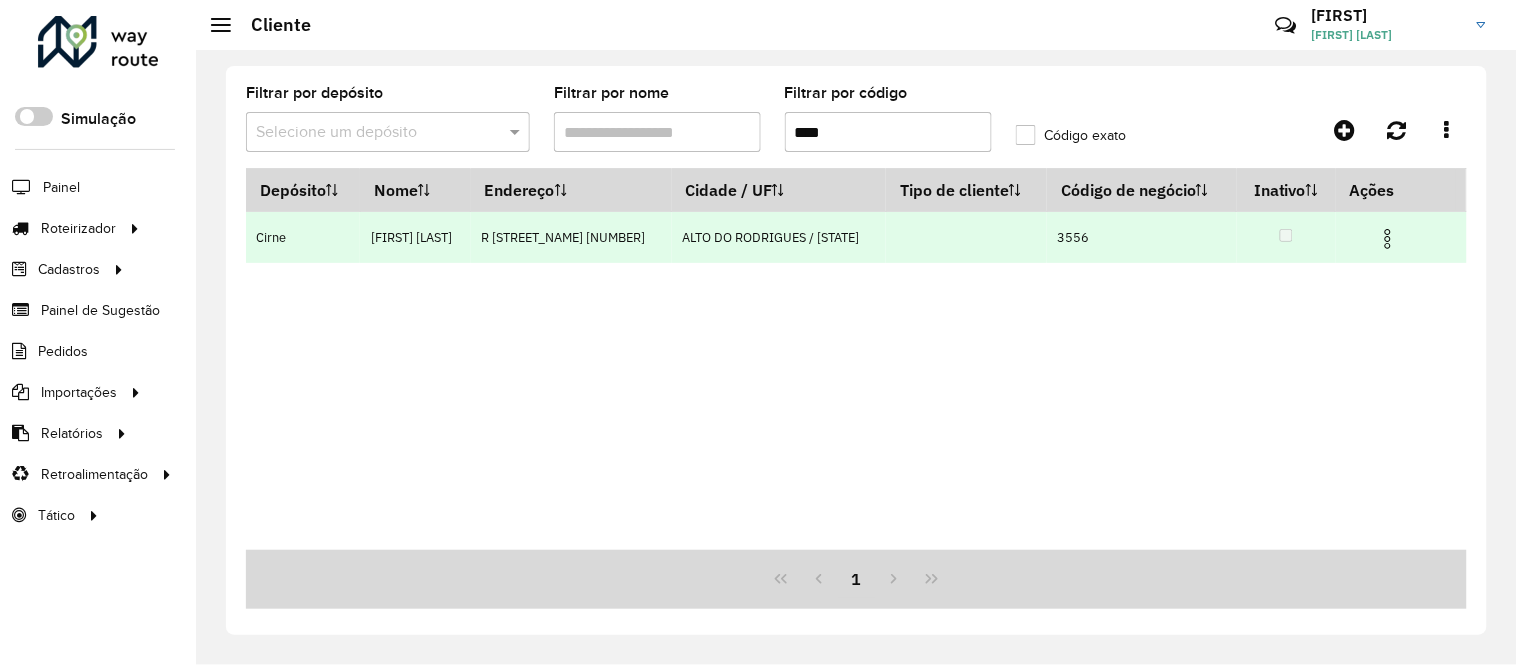 type on "****" 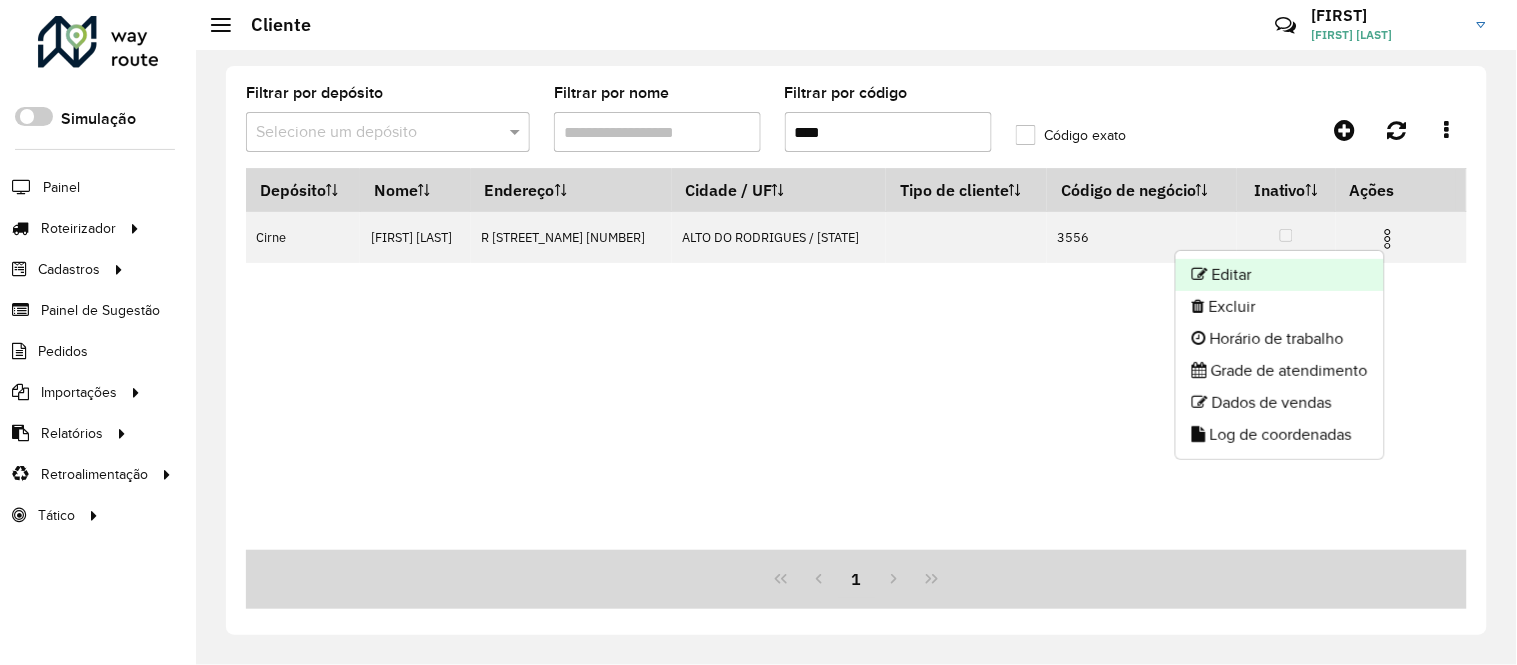 click on "Editar" 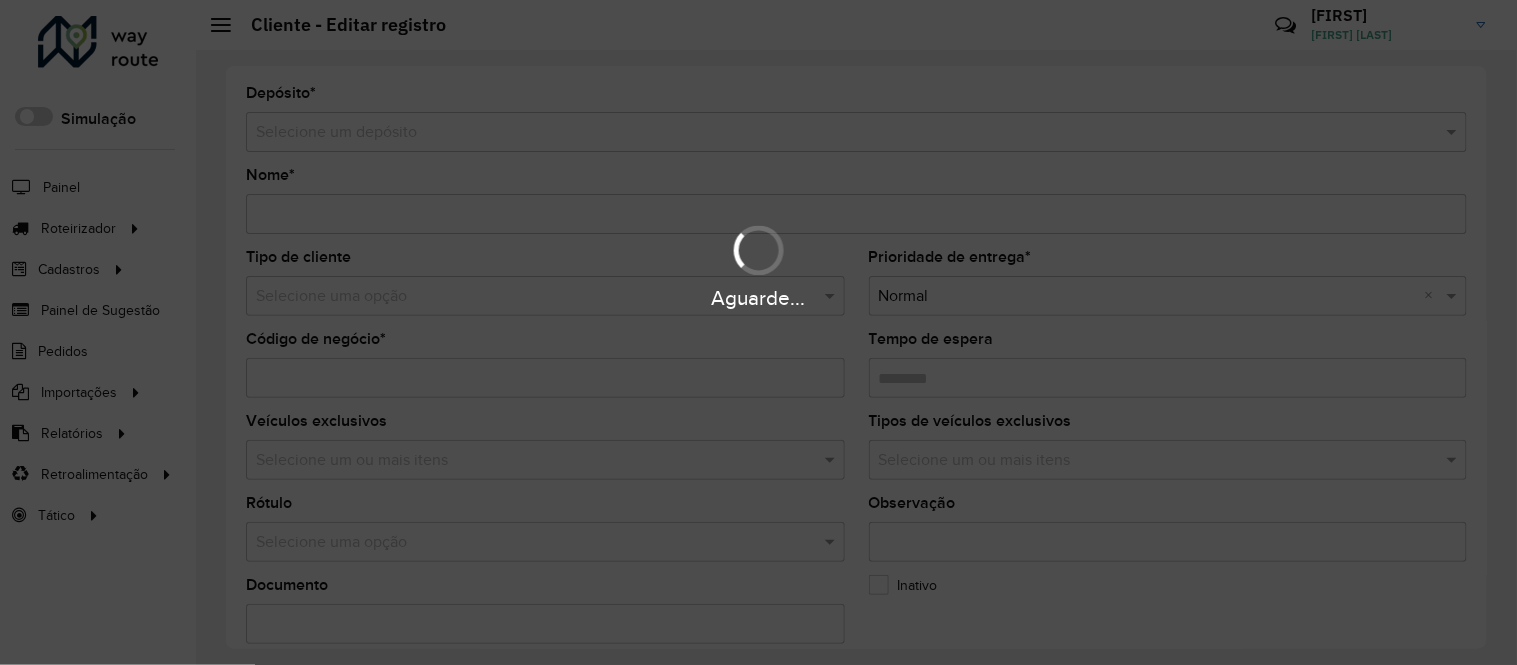 type on "**********" 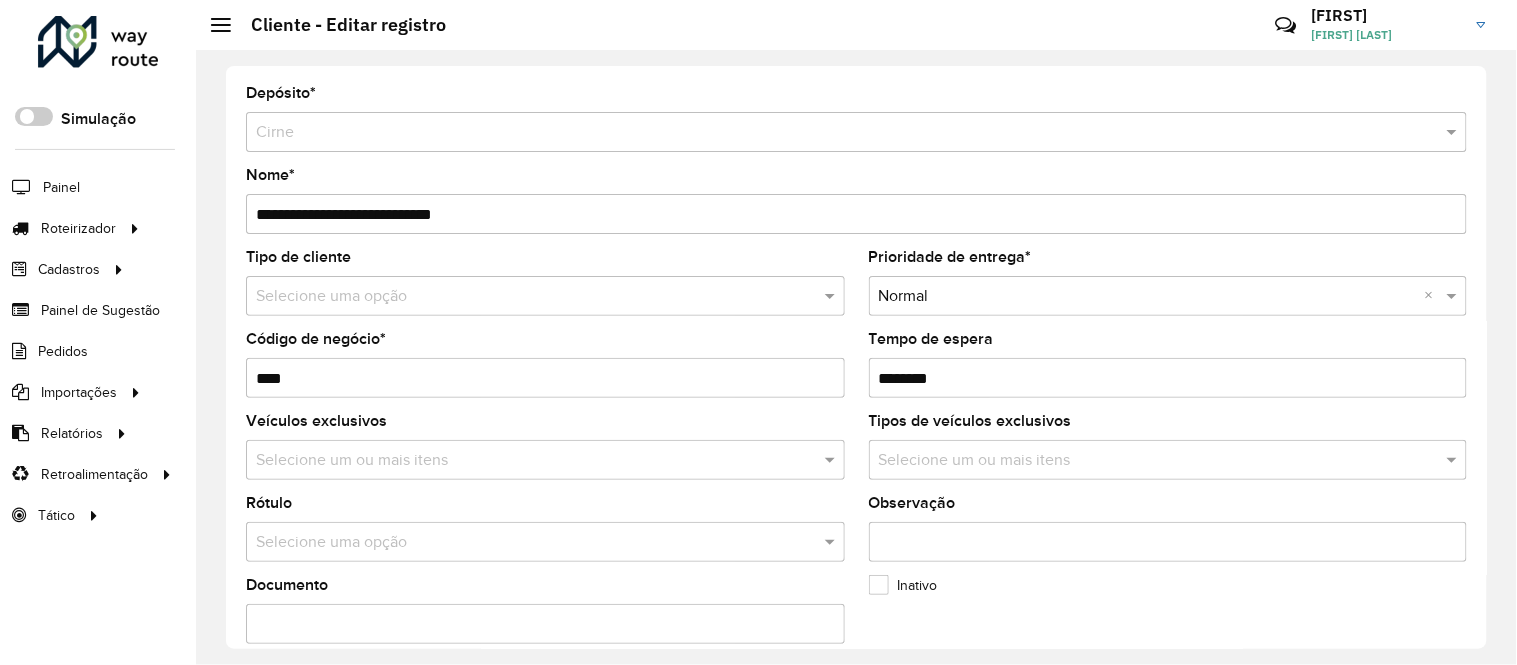 click on "Inativo" 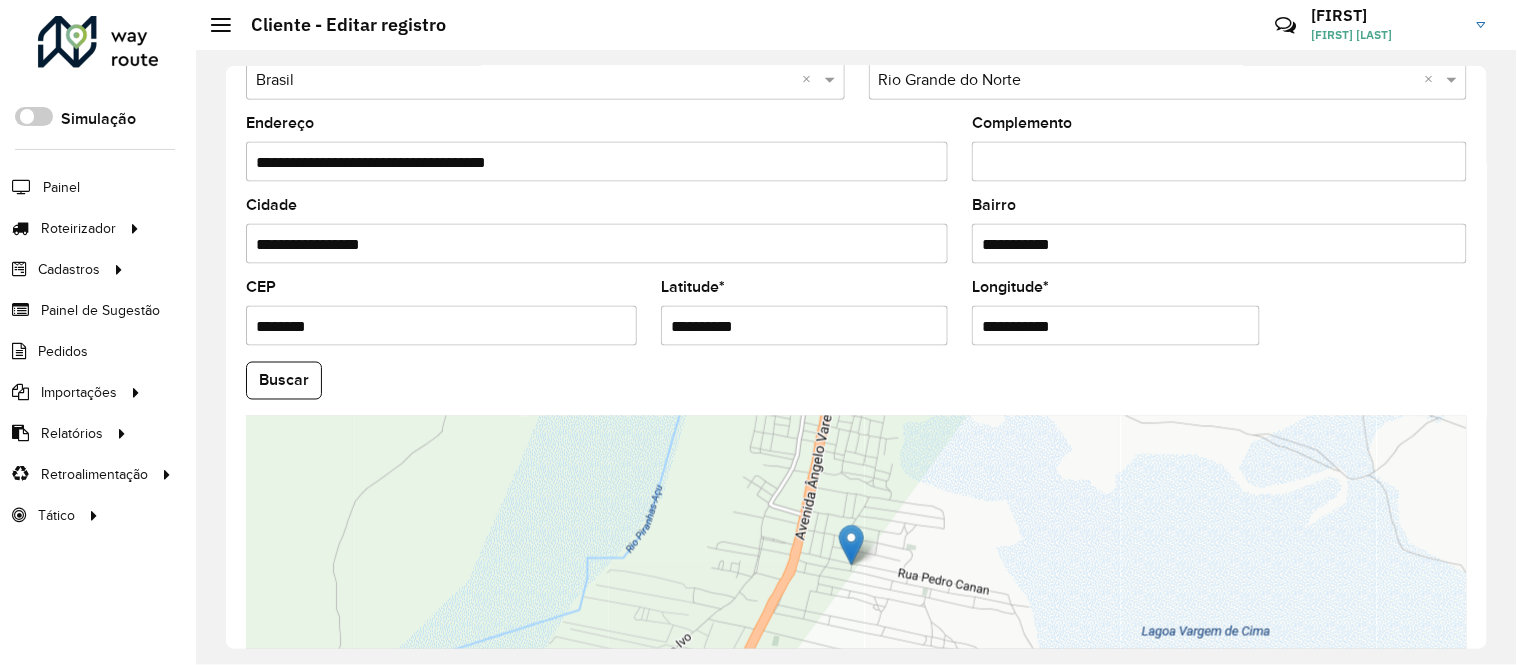 scroll, scrollTop: 826, scrollLeft: 0, axis: vertical 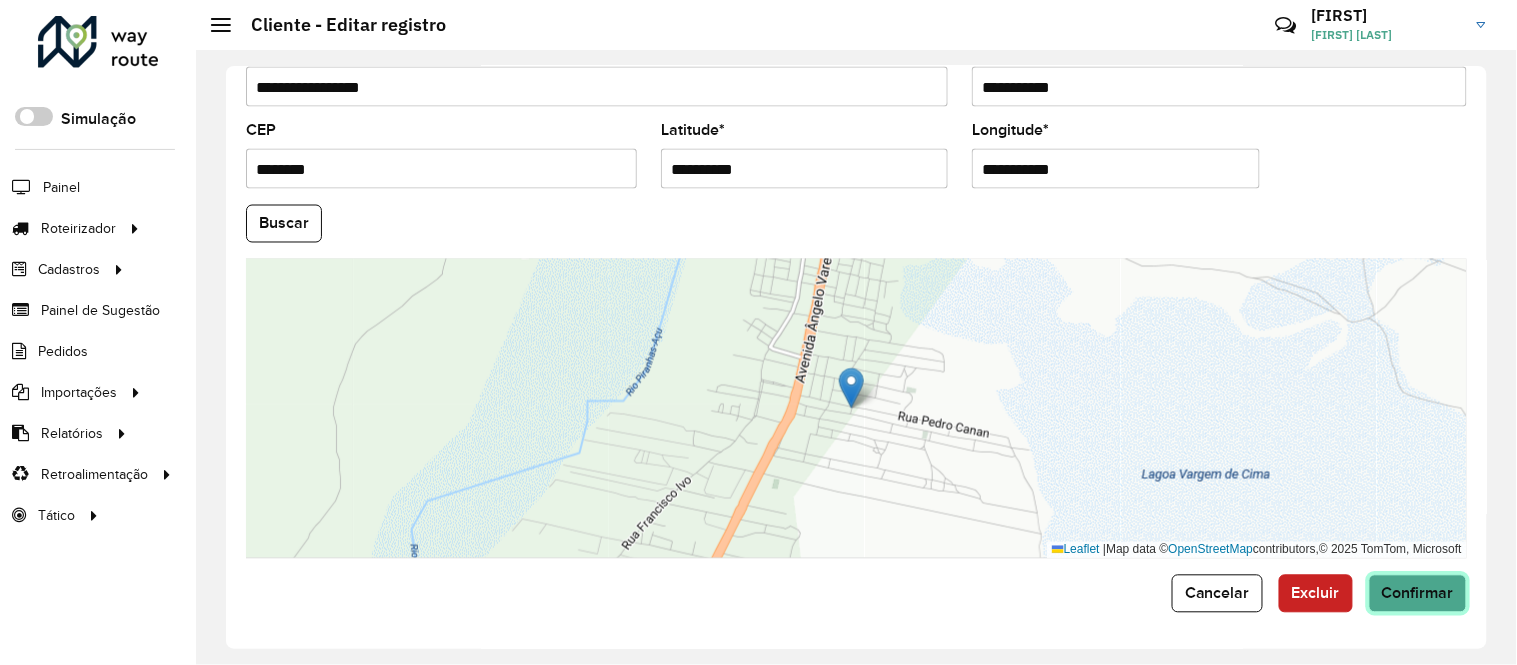 click on "Confirmar" 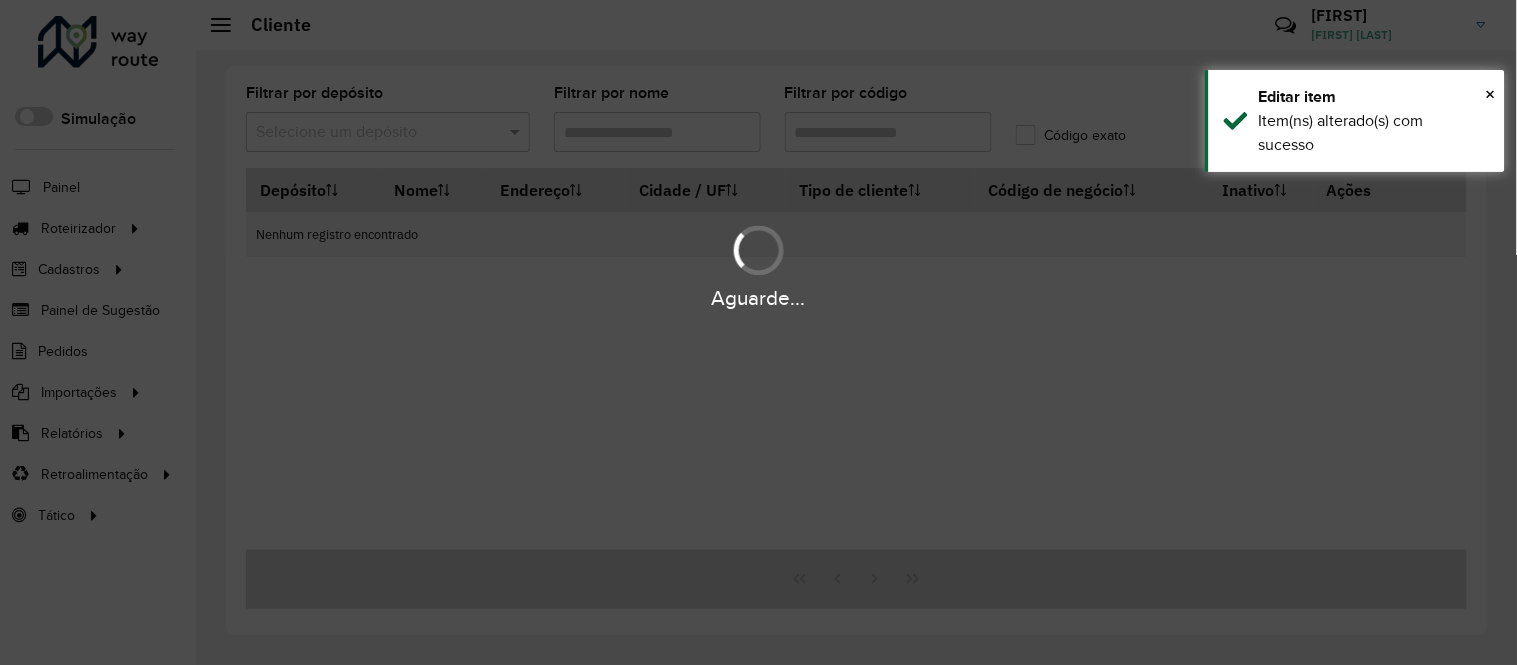 type on "****" 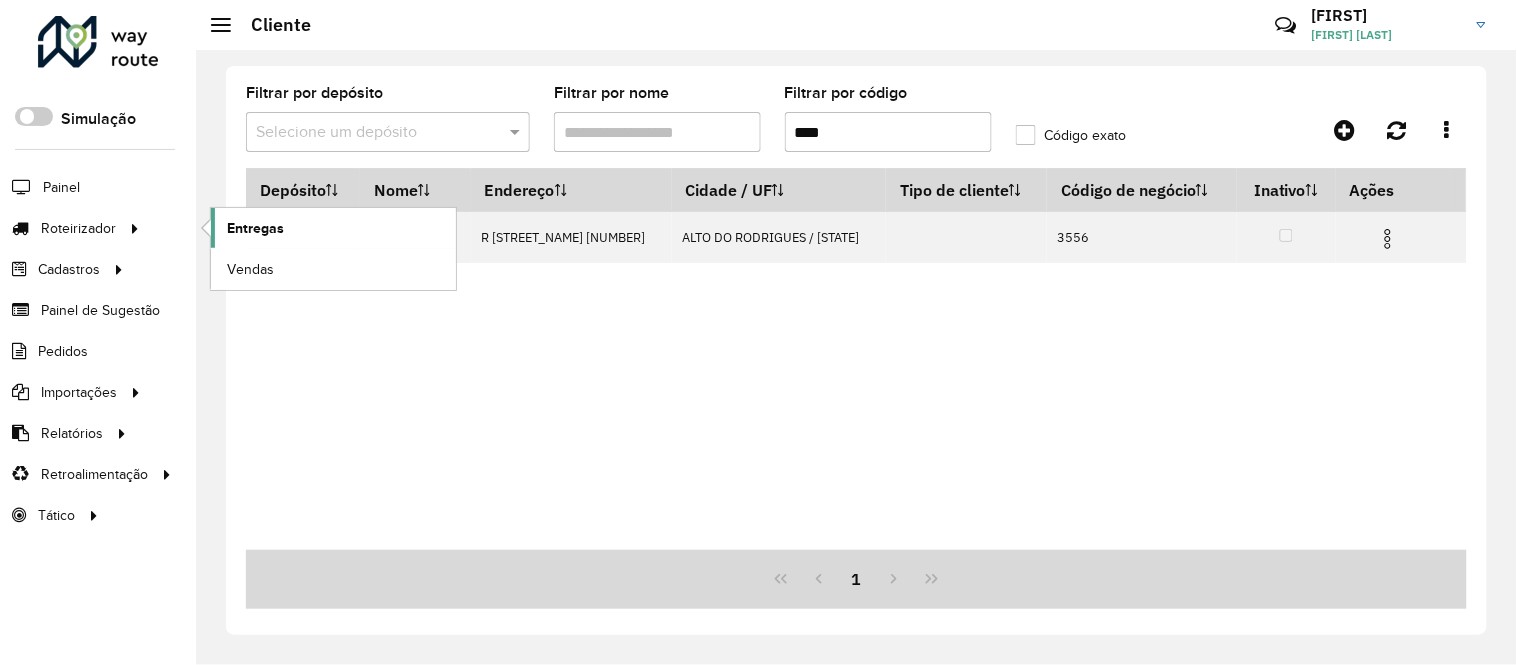 click on "Entregas" 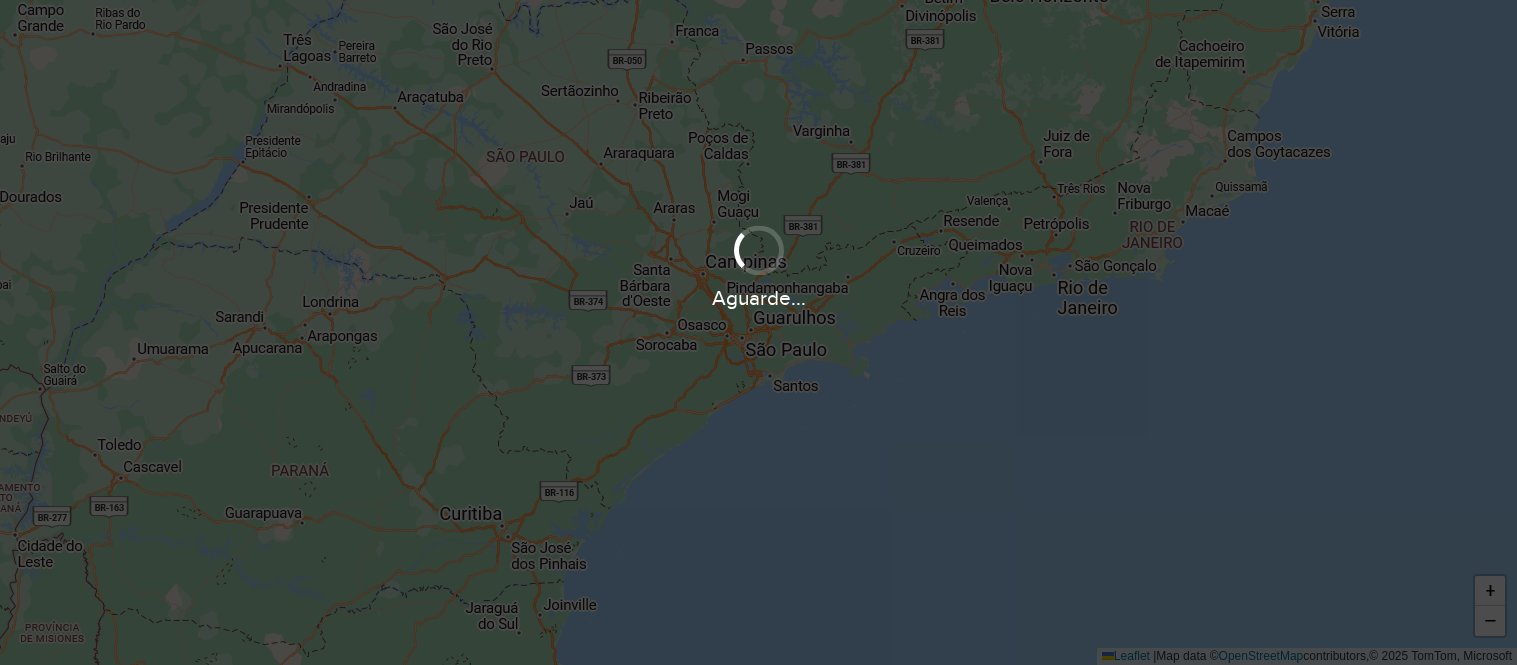 scroll, scrollTop: 0, scrollLeft: 0, axis: both 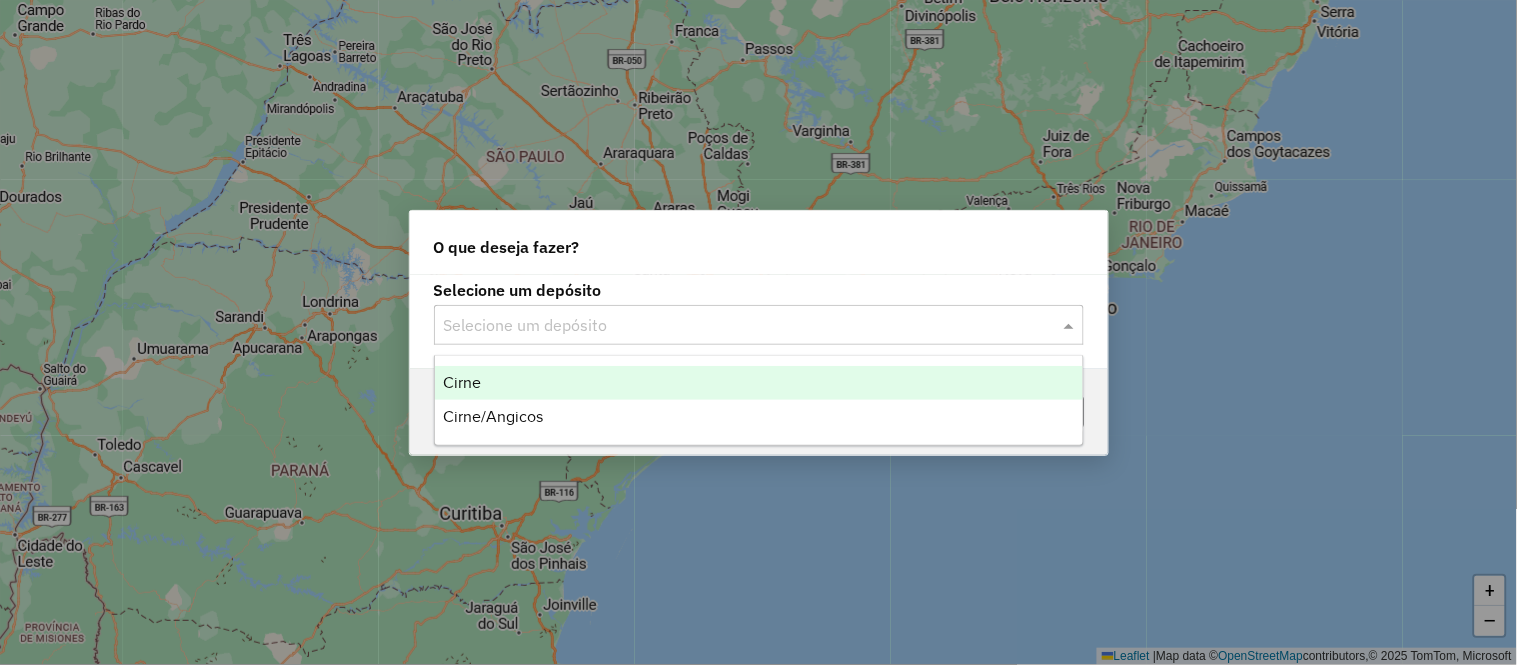 click 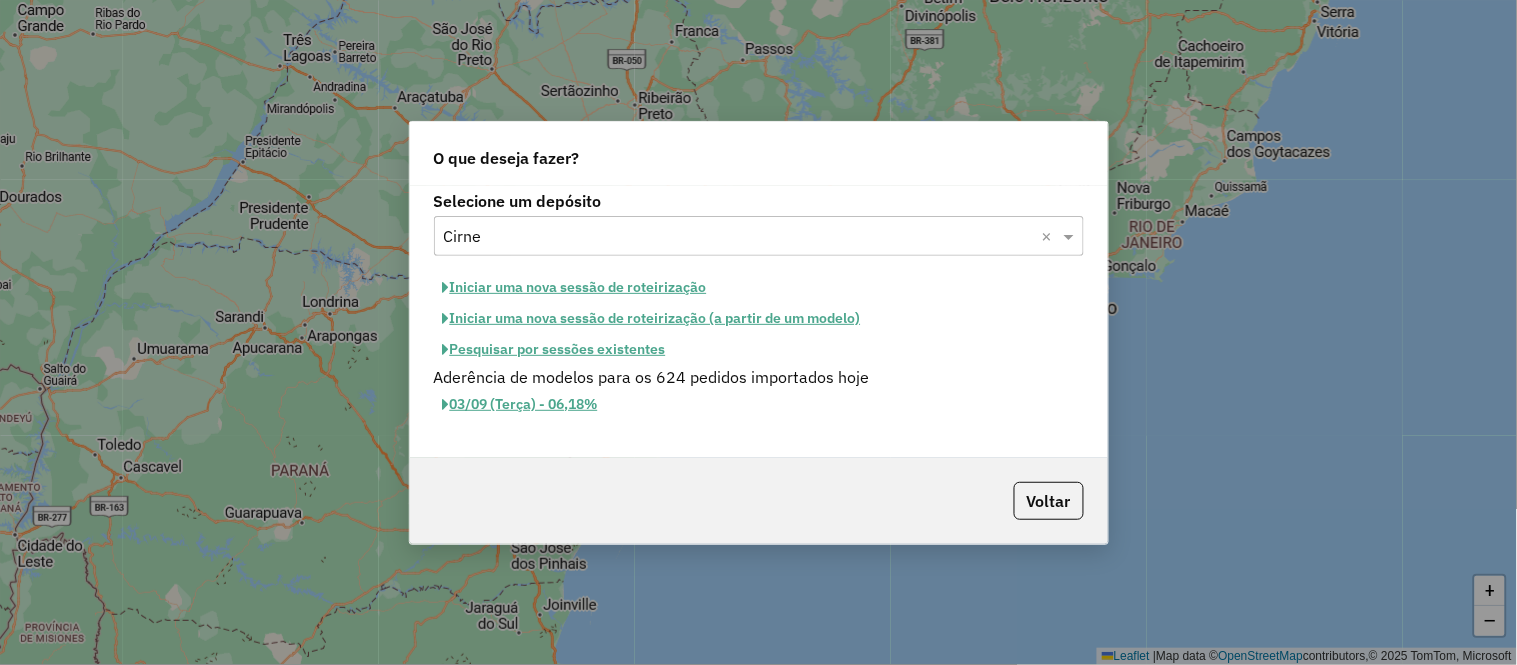 click on "Iniciar uma nova sessão de roteirização" 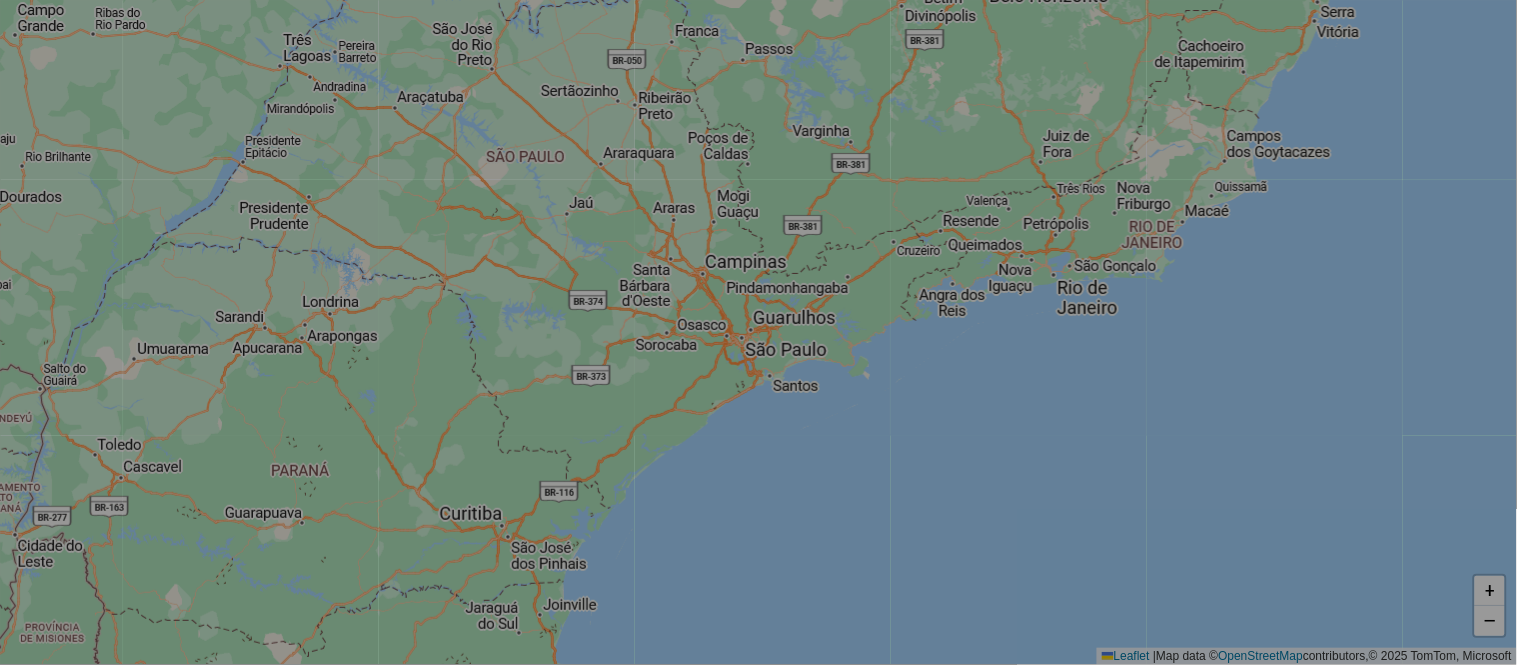 select on "*" 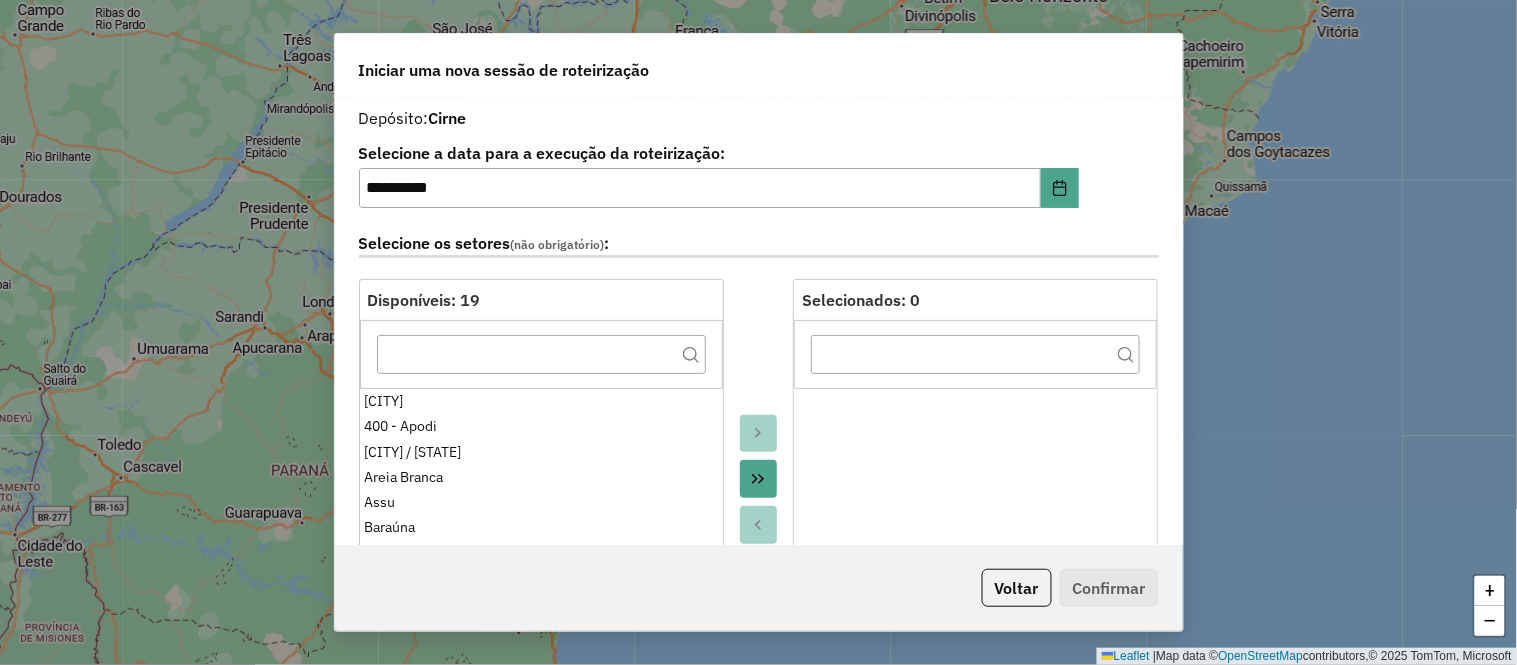drag, startPoint x: 761, startPoint y: 480, endPoint x: 760, endPoint y: 350, distance: 130.00385 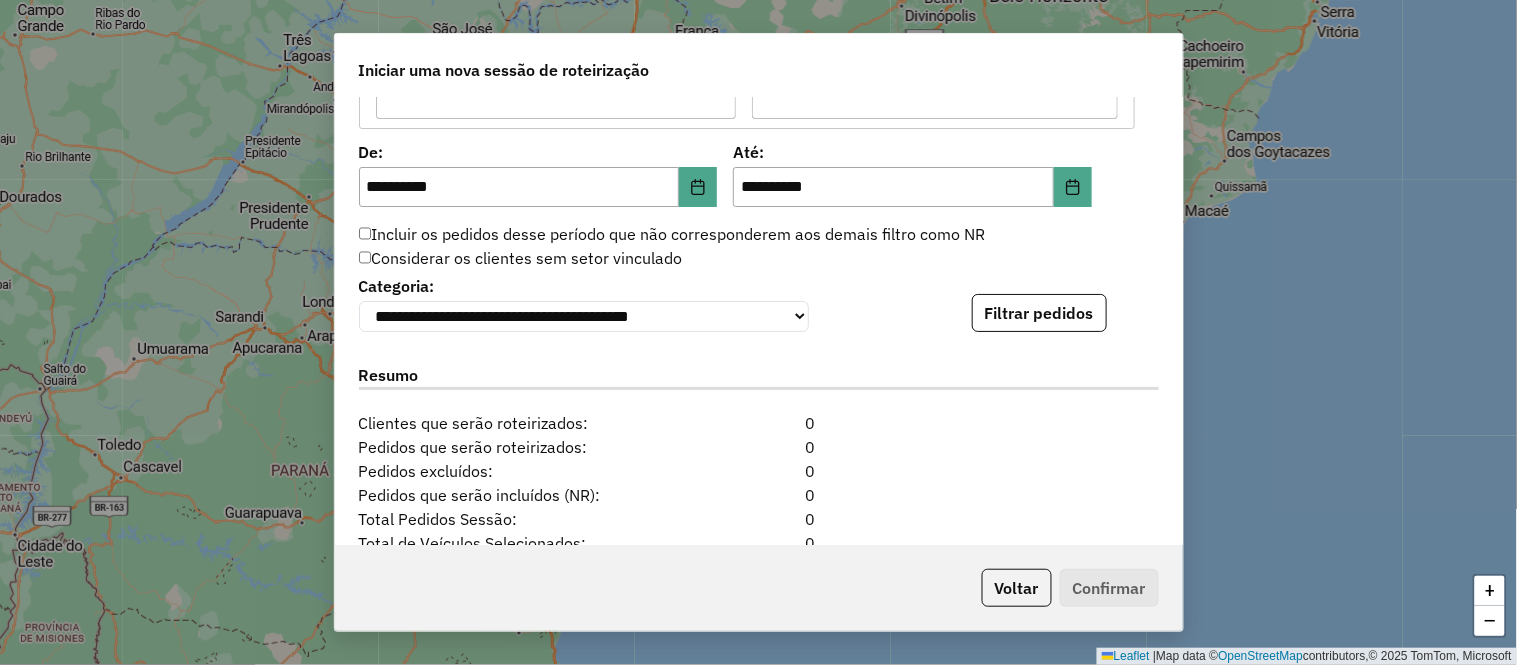 scroll, scrollTop: 2085, scrollLeft: 0, axis: vertical 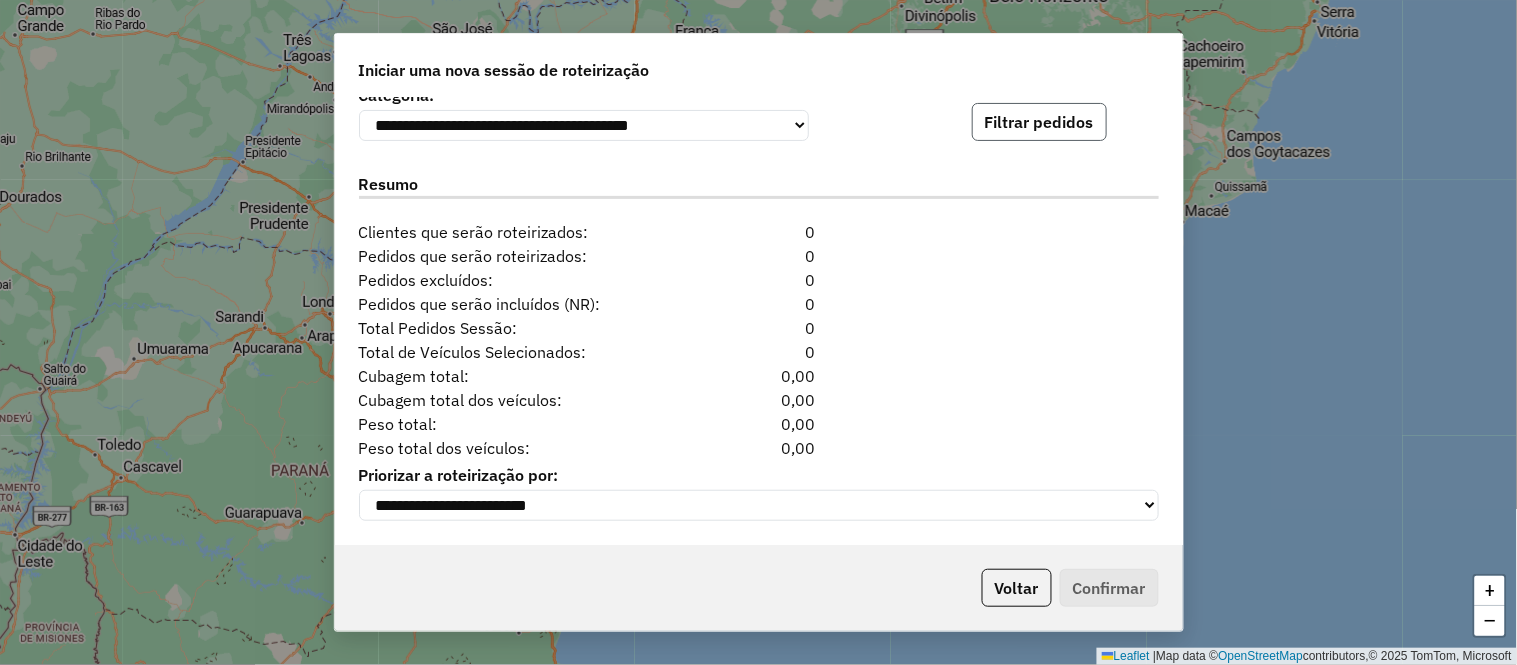 click on "Filtrar pedidos" 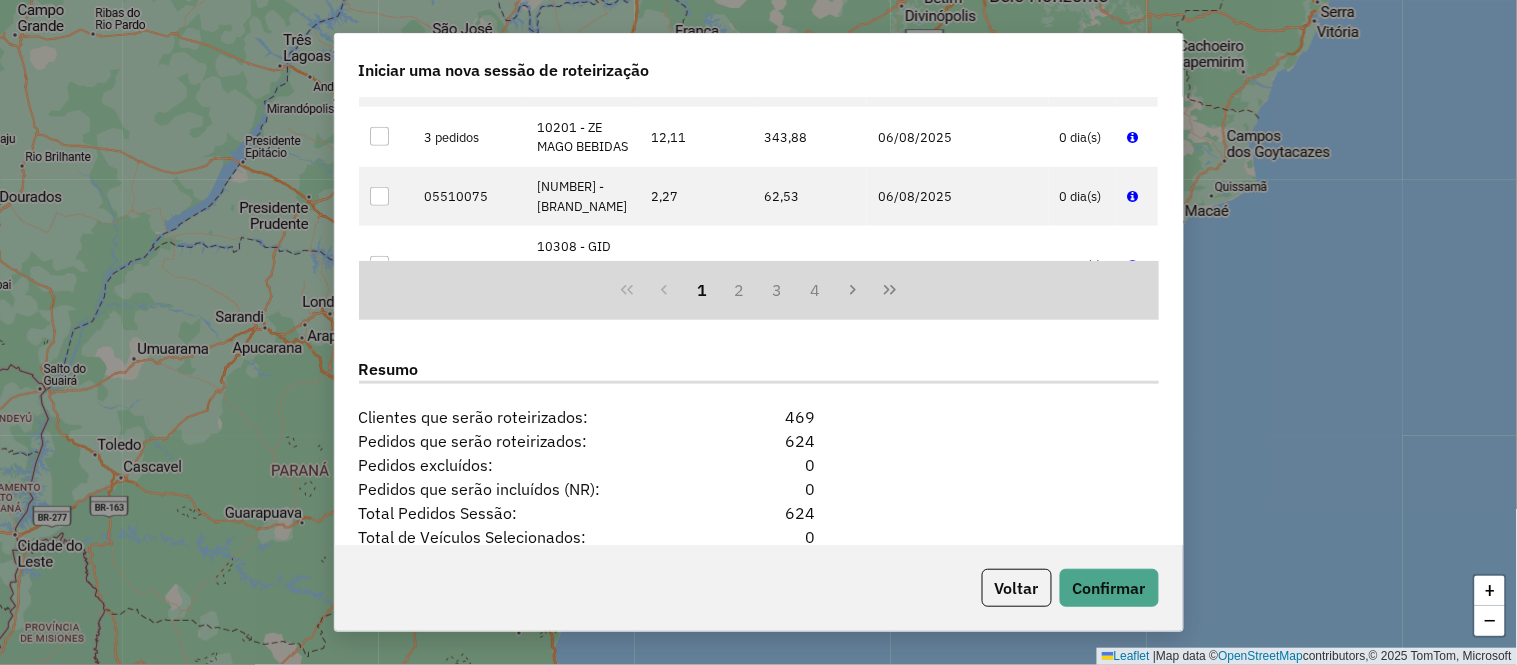 scroll, scrollTop: 2418, scrollLeft: 0, axis: vertical 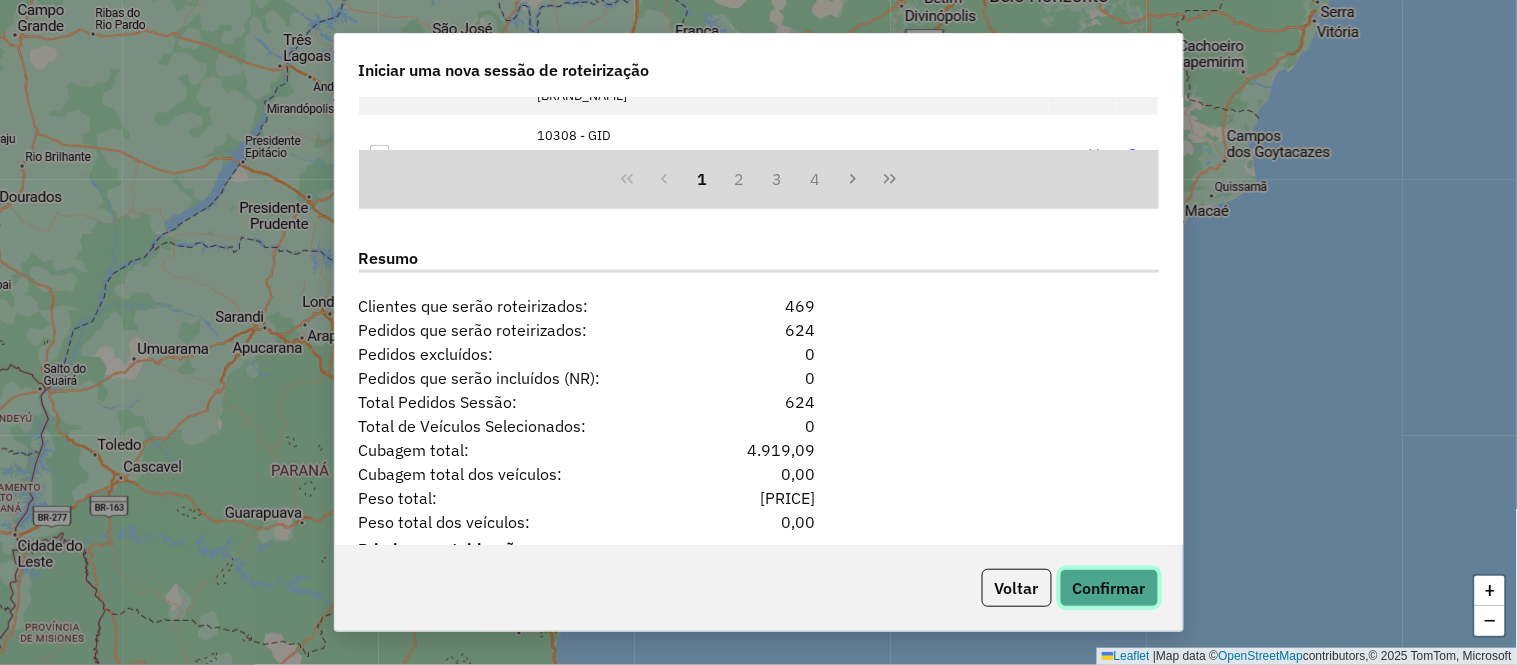 click on "Confirmar" 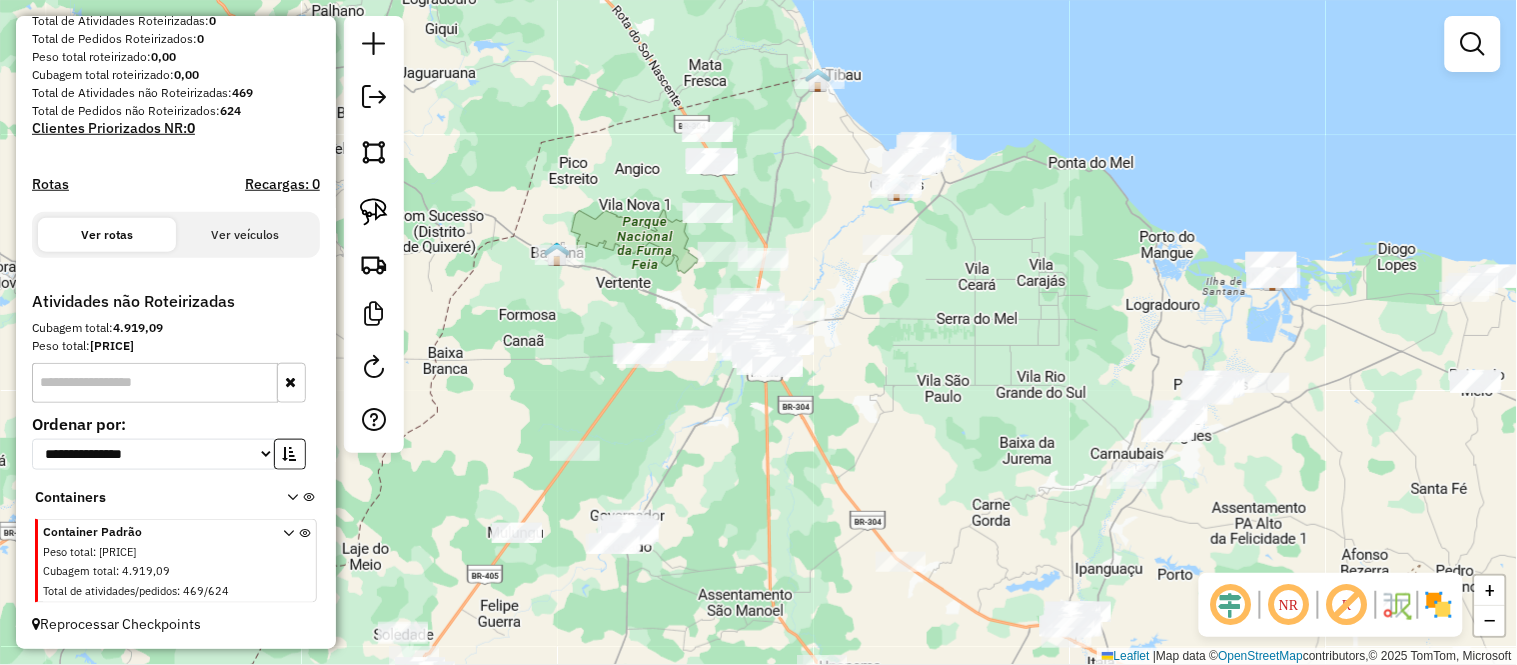scroll, scrollTop: 95, scrollLeft: 0, axis: vertical 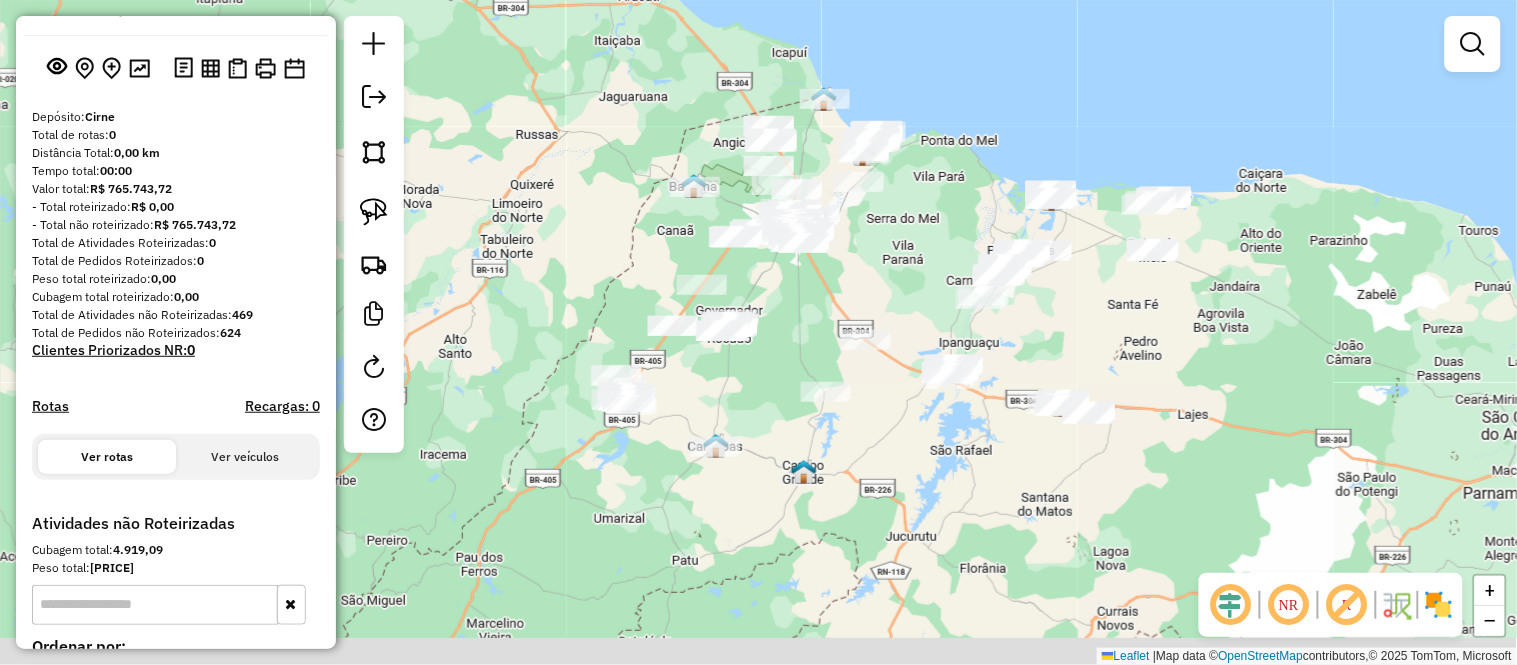 drag, startPoint x: 1068, startPoint y: 366, endPoint x: 1062, endPoint y: 348, distance: 18.973665 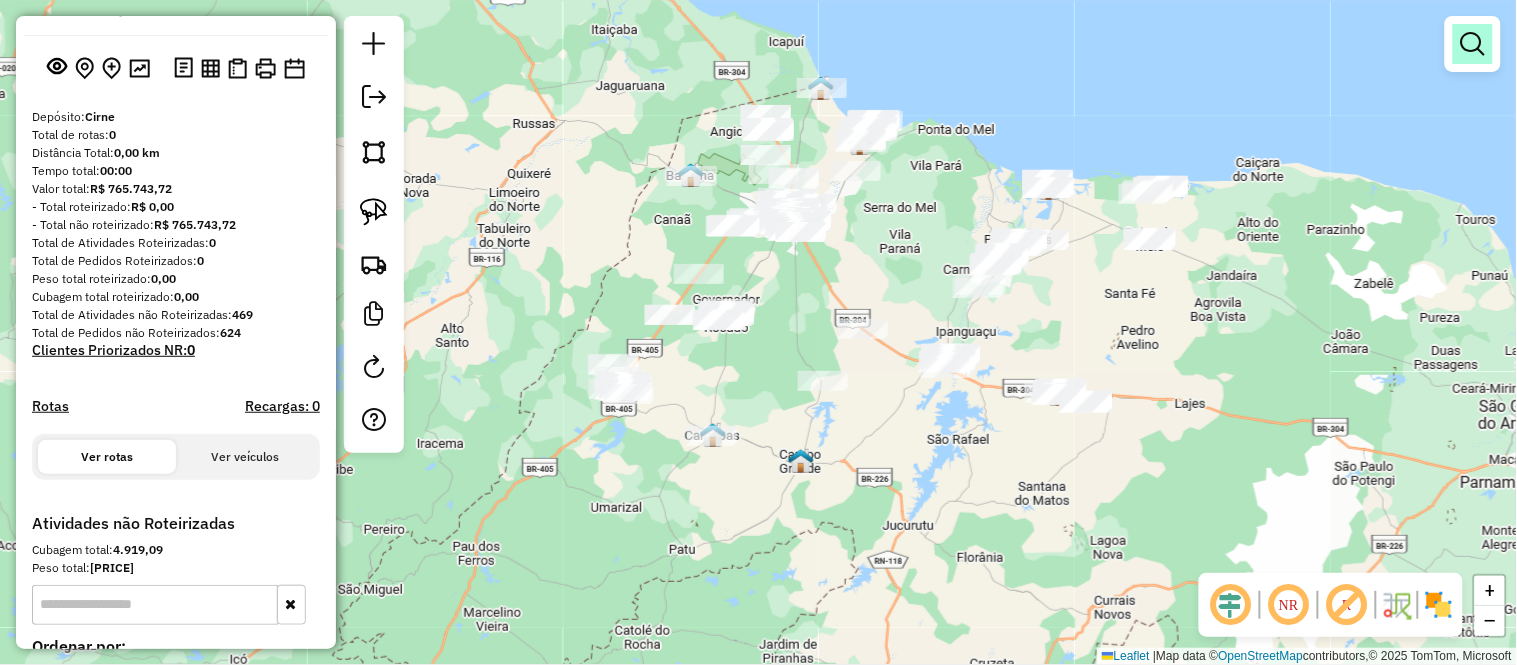drag, startPoint x: 1484, startPoint y: 74, endPoint x: 1472, endPoint y: 62, distance: 16.970562 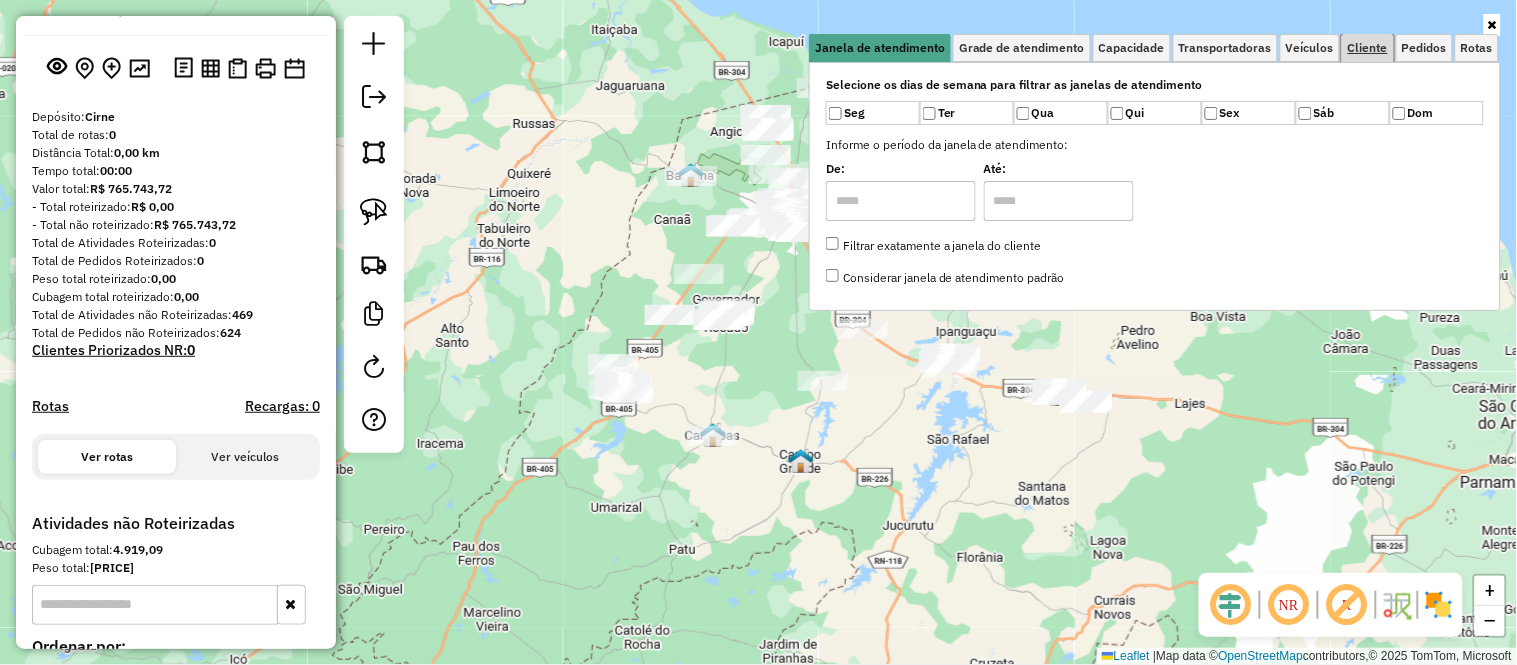 click on "Cliente" at bounding box center (1368, 48) 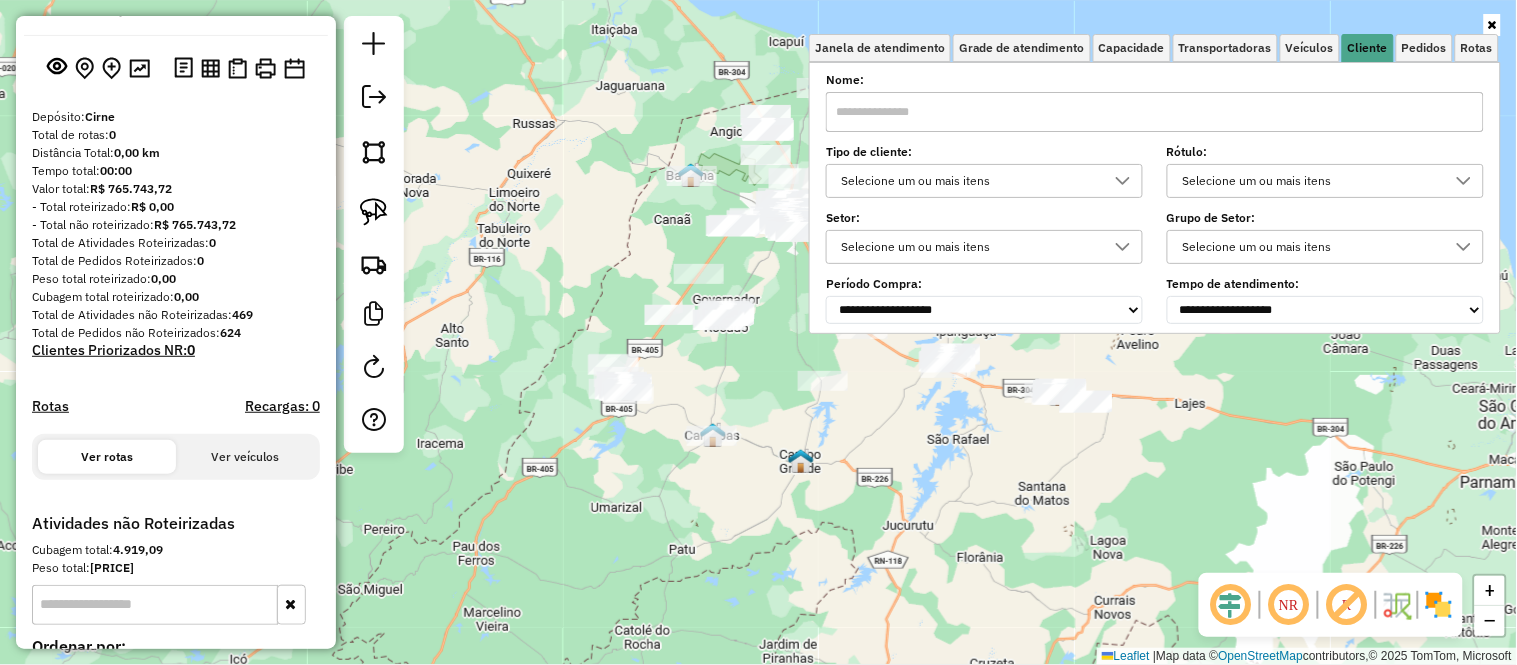 click on "Selecione um ou mais itens" at bounding box center [969, 181] 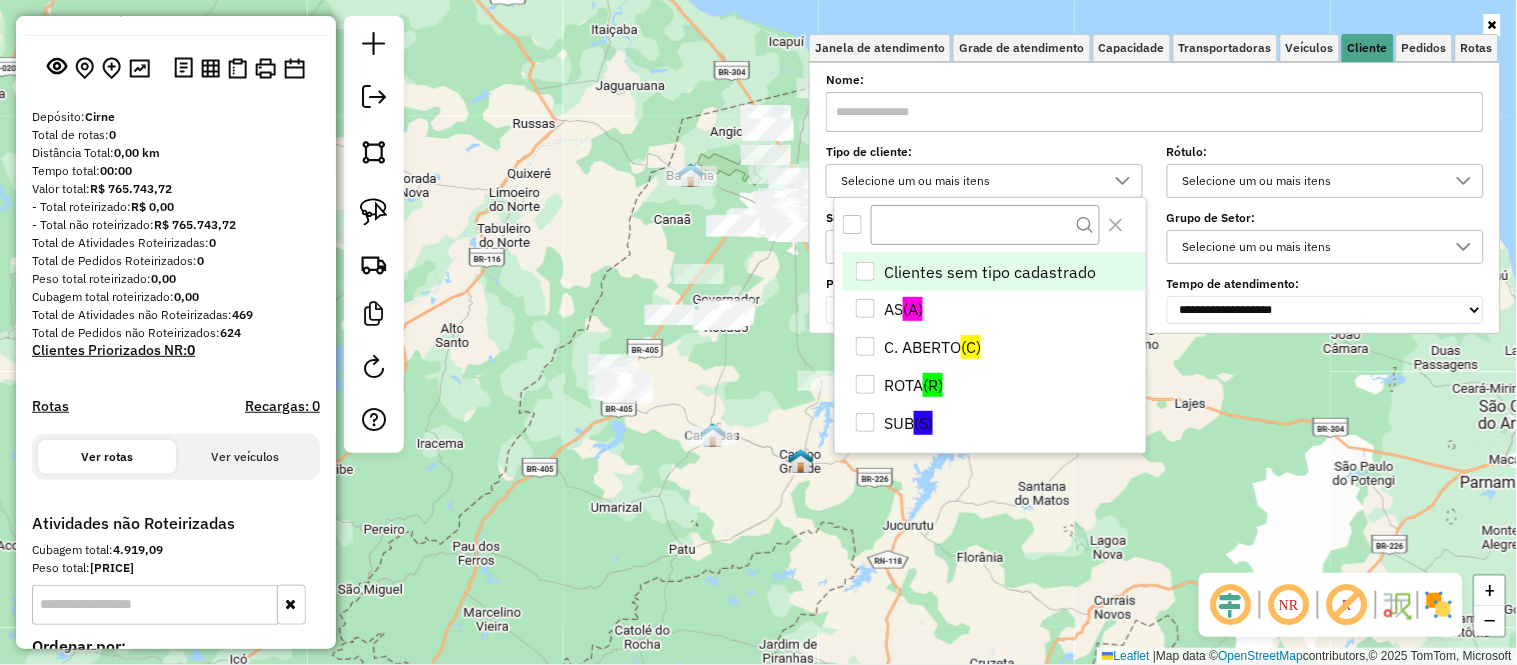scroll, scrollTop: 11, scrollLeft: 67, axis: both 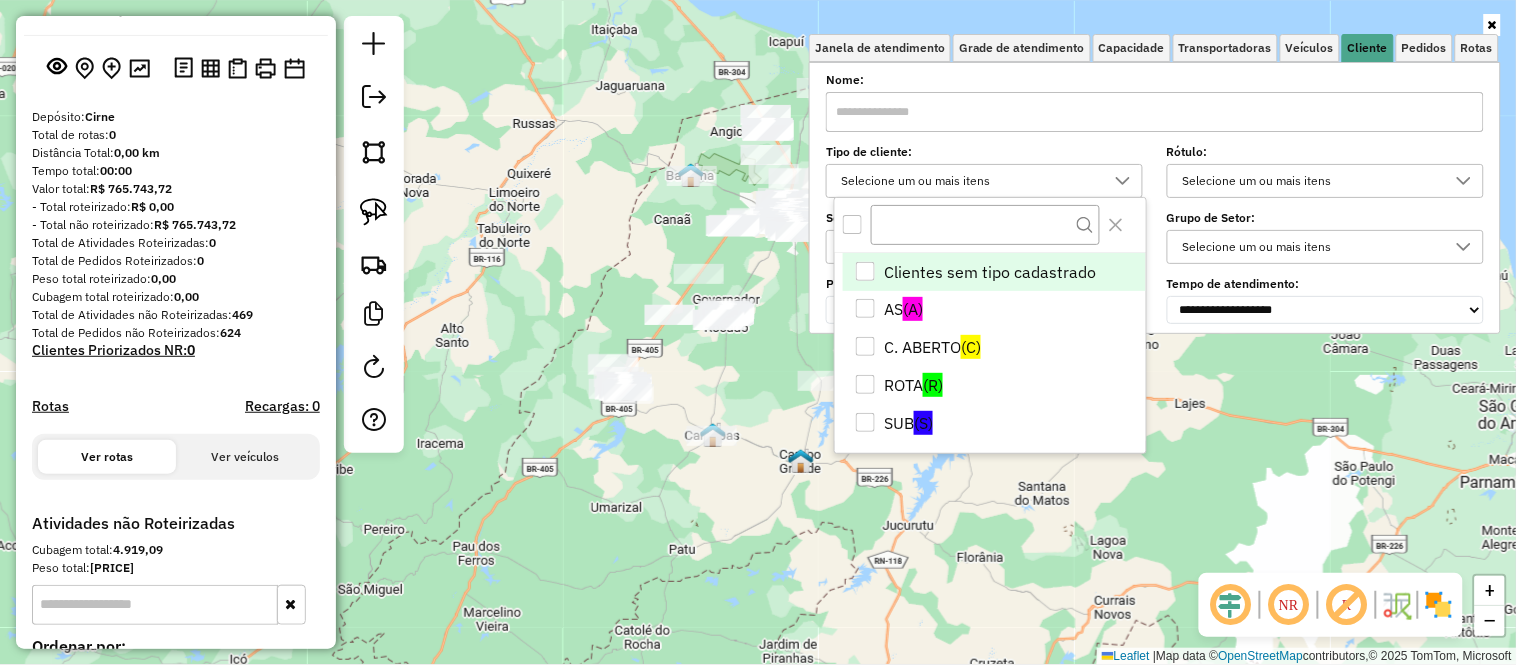 click at bounding box center (852, 224) 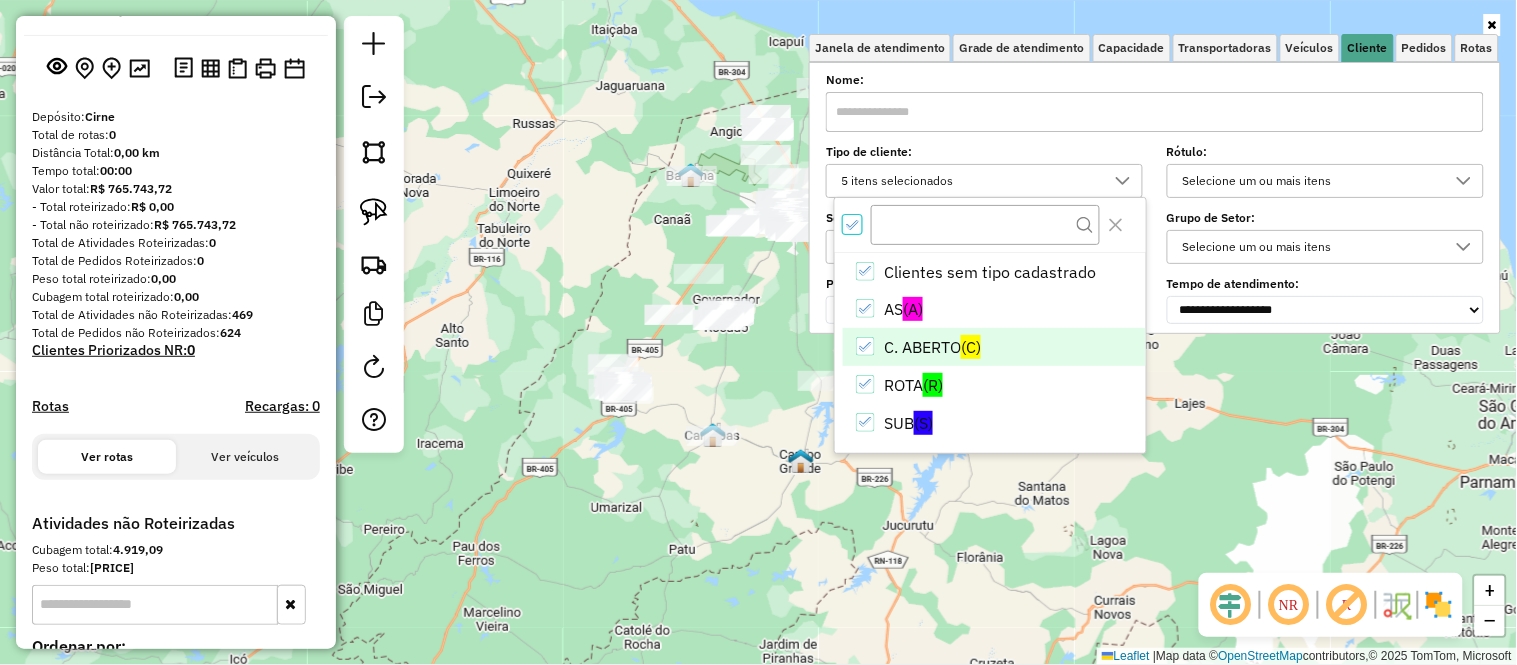 scroll, scrollTop: 11, scrollLeft: 6, axis: both 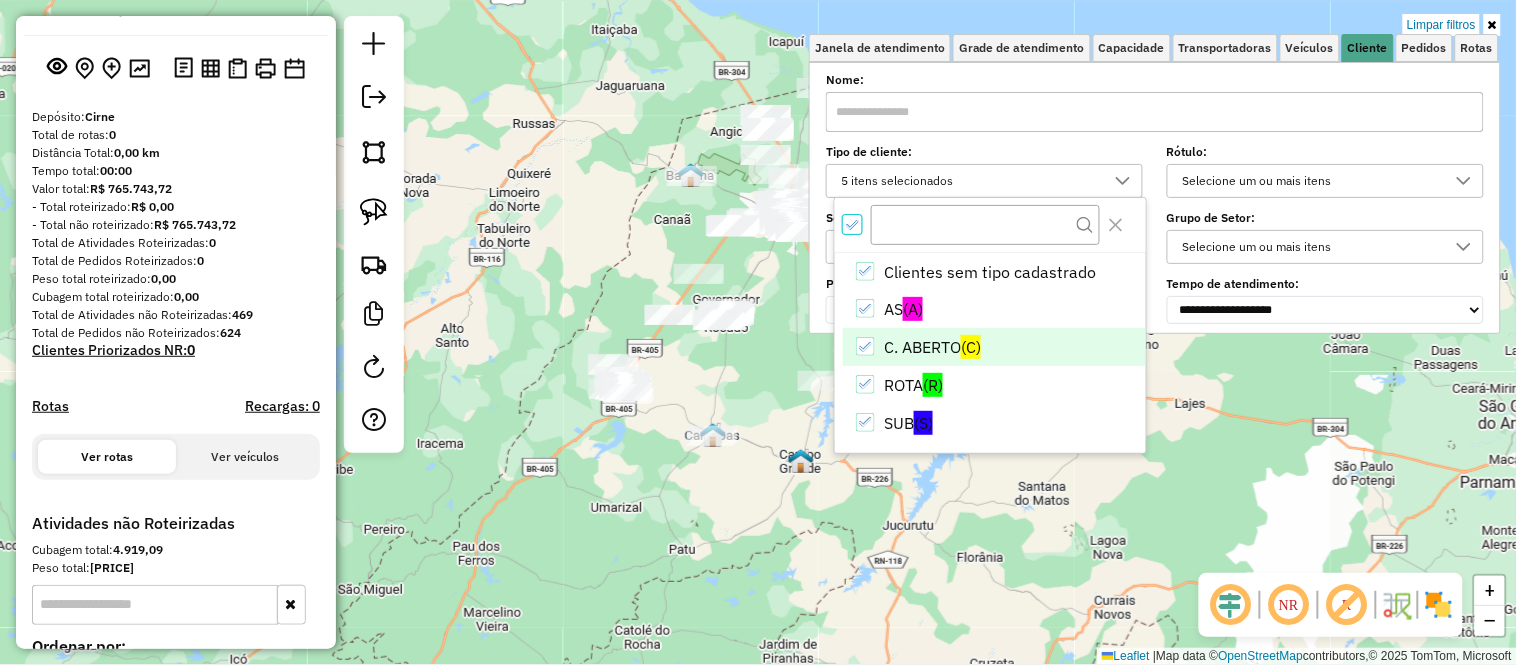 drag, startPoint x: 867, startPoint y: 310, endPoint x: 867, endPoint y: 327, distance: 17 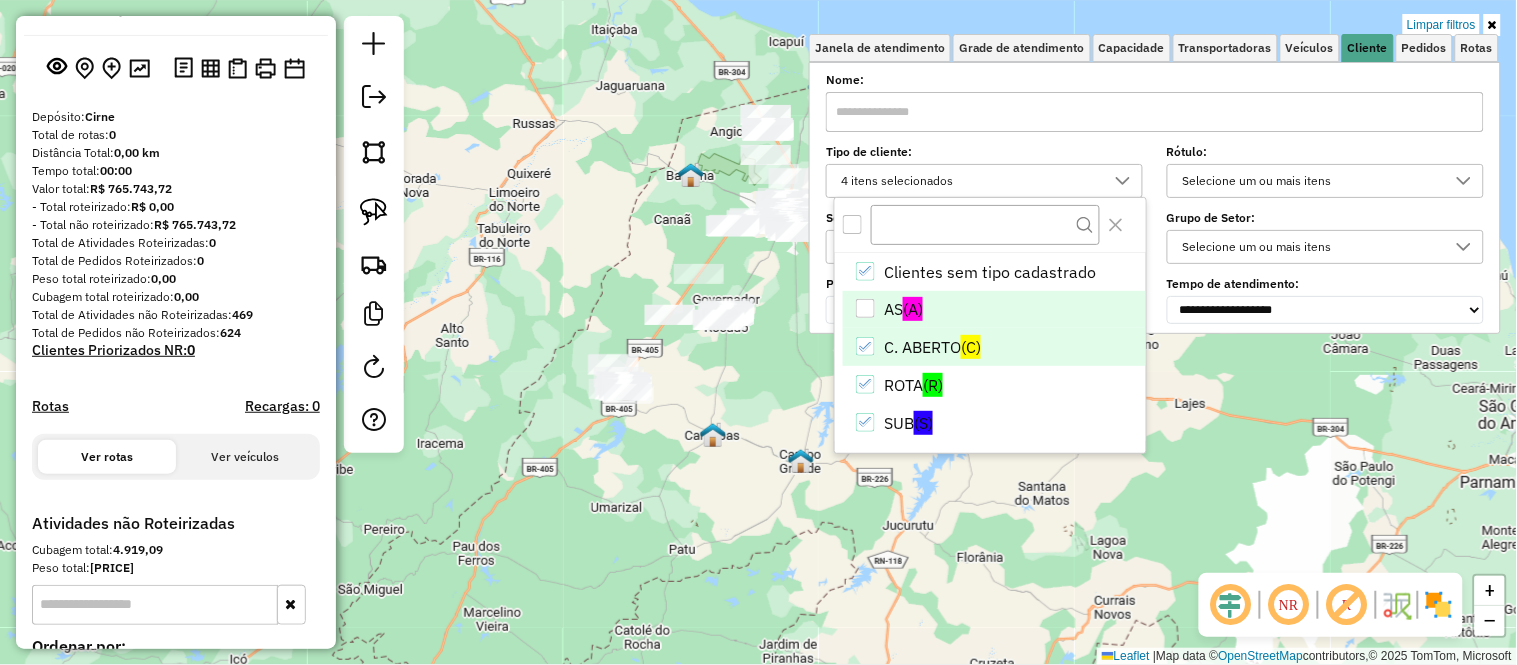 click 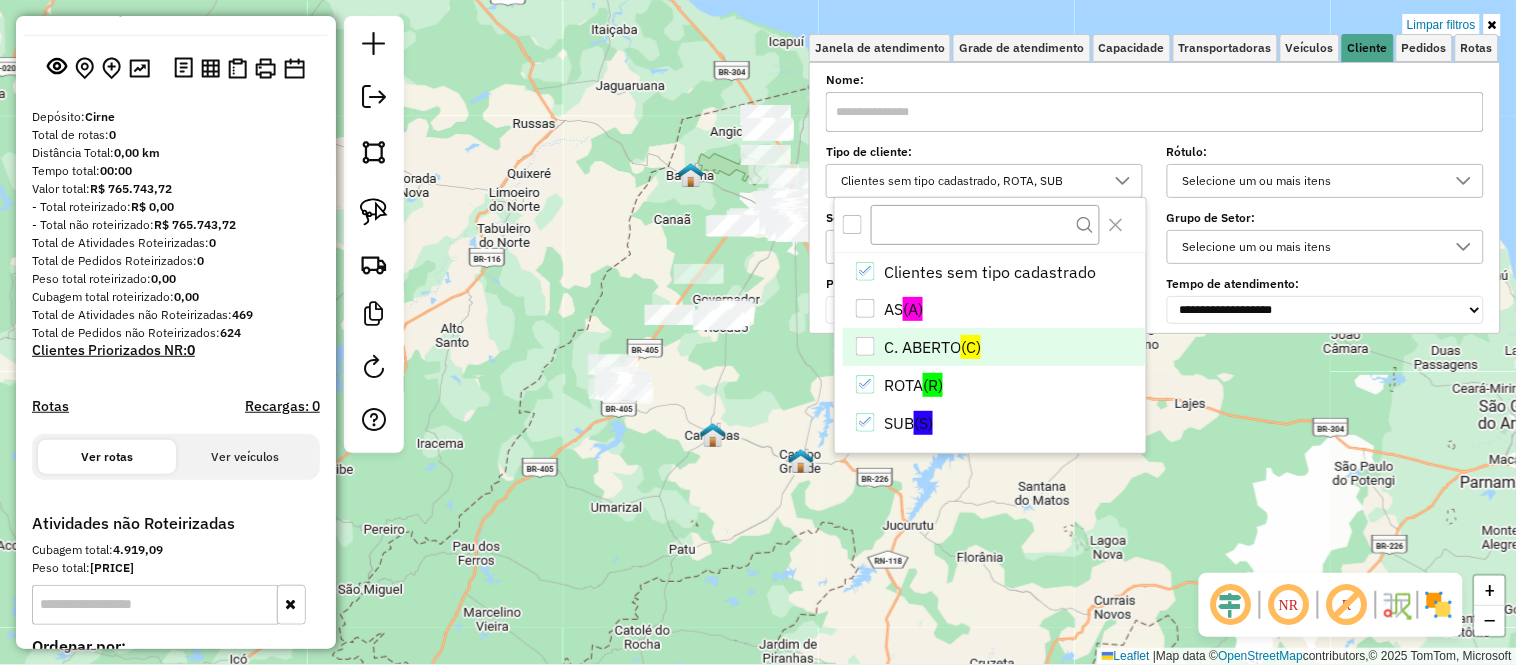 click on "Limpar filtros Janela de atendimento Grade de atendimento Capacidade Transportadoras Veículos Cliente Pedidos  Rotas Selecione os dias de semana para filtrar as janelas de atendimento  Seg   Ter   Qua   Qui   Sex   Sáb   Dom  Informe o período da janela de atendimento: De: Até:  Filtrar exatamente a janela do cliente  Considerar janela de atendimento padrão  Selecione os dias de semana para filtrar as grades de atendimento  Seg   Ter   Qua   Qui   Sex   Sáb   Dom   Considerar clientes sem dia de atendimento cadastrado  Clientes fora do dia de atendimento selecionado Filtrar as atividades entre os valores definidos abaixo:  Peso mínimo:   Peso máximo:   Cubagem mínima:   Cubagem máxima:   De:   Até:  Filtrar as atividades entre o tempo de atendimento definido abaixo:  De:   Até:   Considerar capacidade total dos clientes não roteirizados Transportadora: Selecione um ou mais itens Tipo de veículo: Selecione um ou mais itens Veículo: Selecione um ou mais itens Motorista: Selecione um ou mais itens" 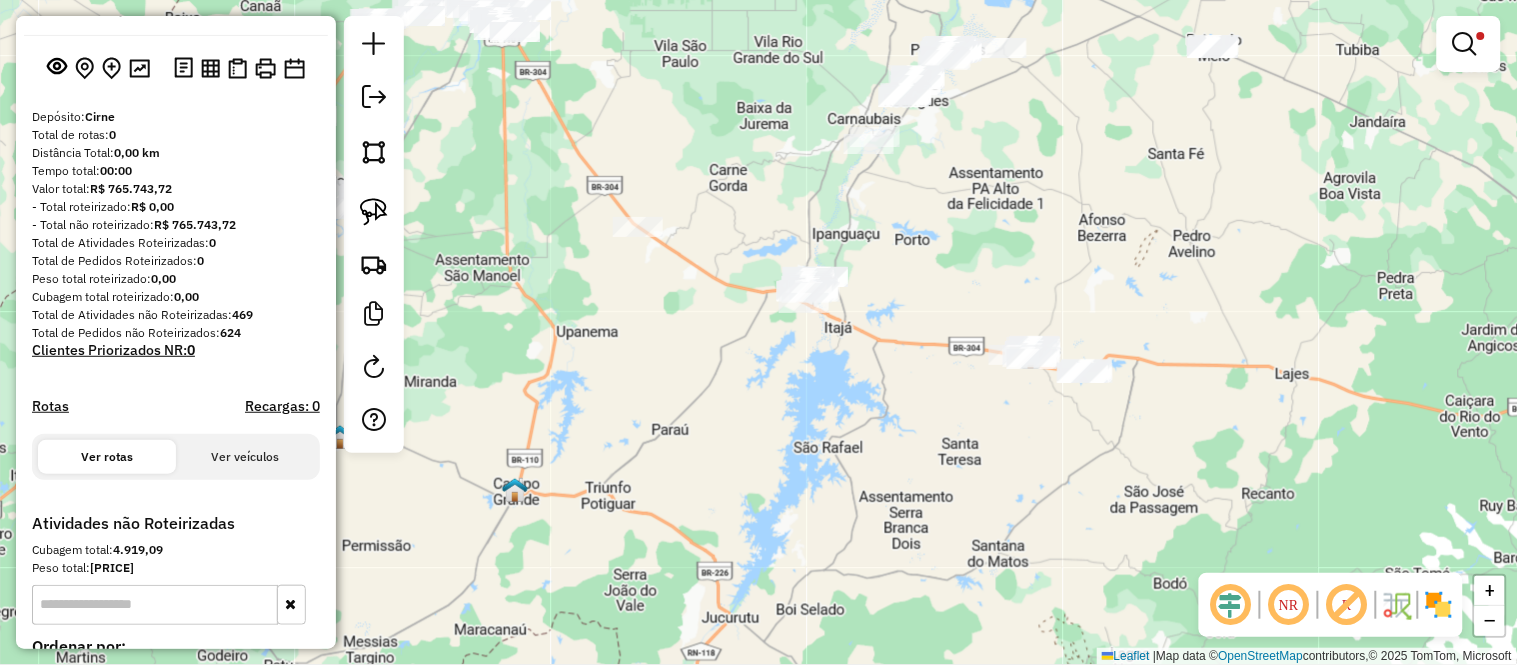 drag, startPoint x: 997, startPoint y: 418, endPoint x: 975, endPoint y: 461, distance: 48.30114 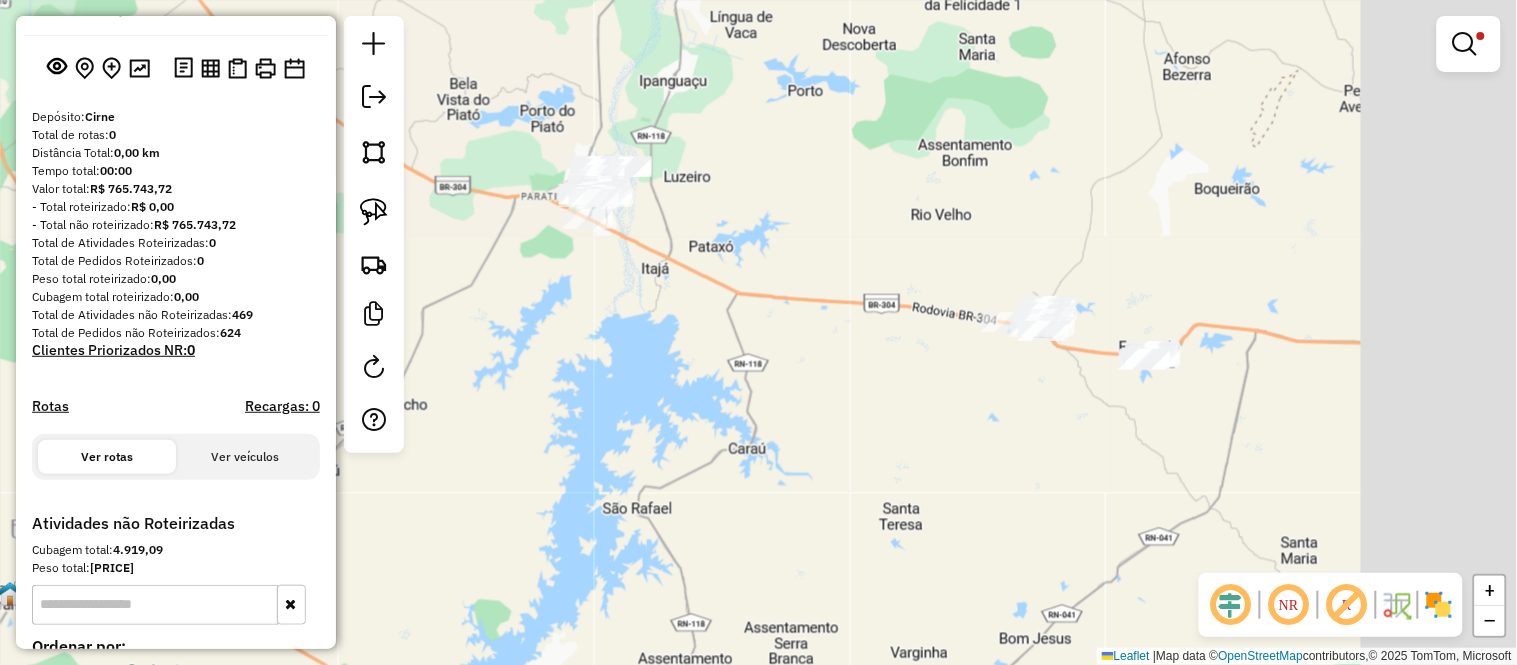 drag, startPoint x: 1115, startPoint y: 322, endPoint x: 974, endPoint y: 238, distance: 164.12495 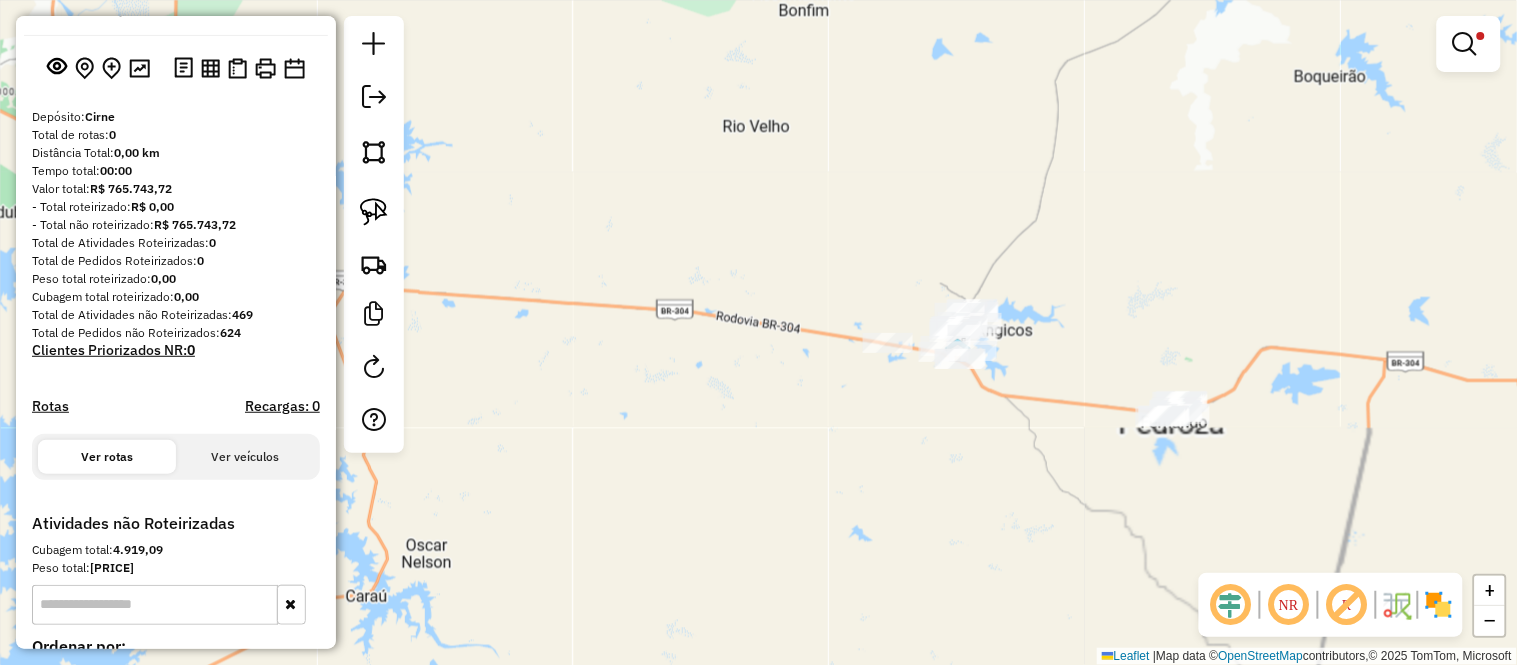 drag, startPoint x: 1187, startPoint y: 260, endPoint x: 1050, endPoint y: 213, distance: 144.83784 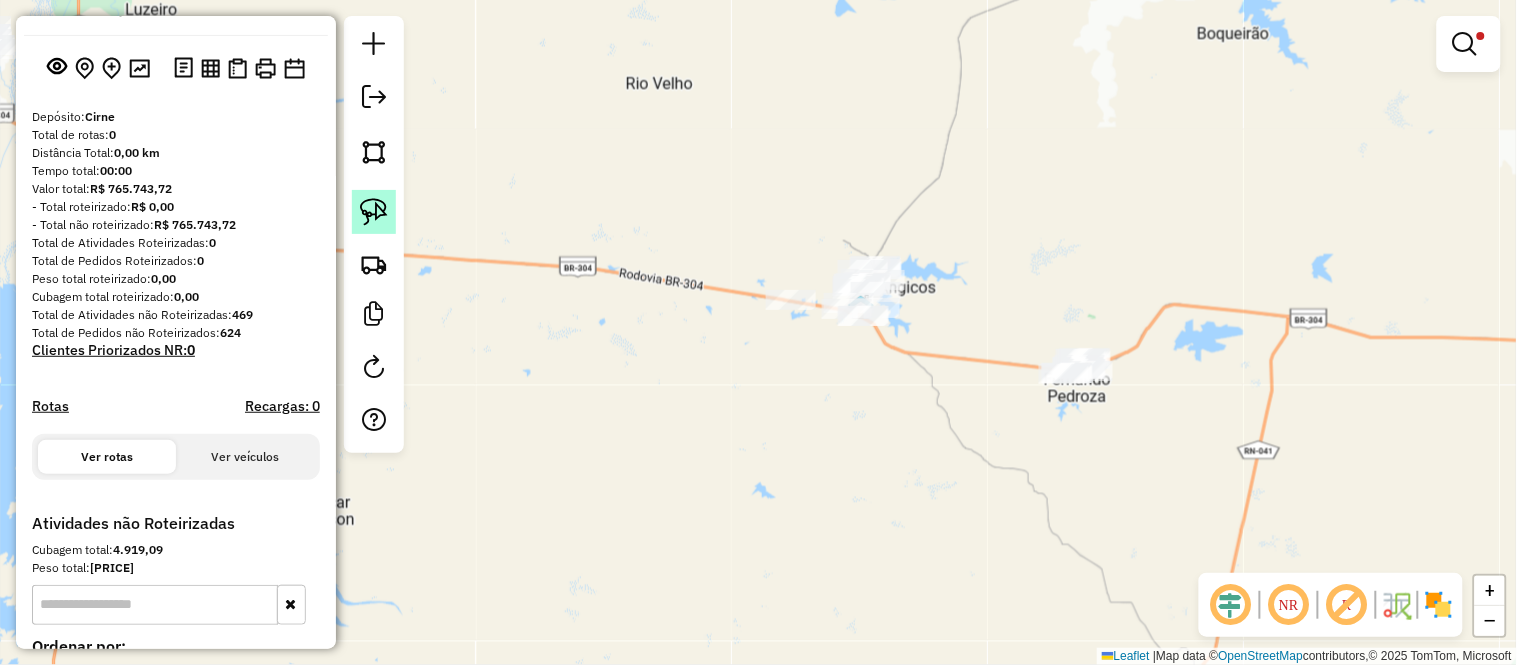 drag, startPoint x: 381, startPoint y: 213, endPoint x: 482, endPoint y: 225, distance: 101.71037 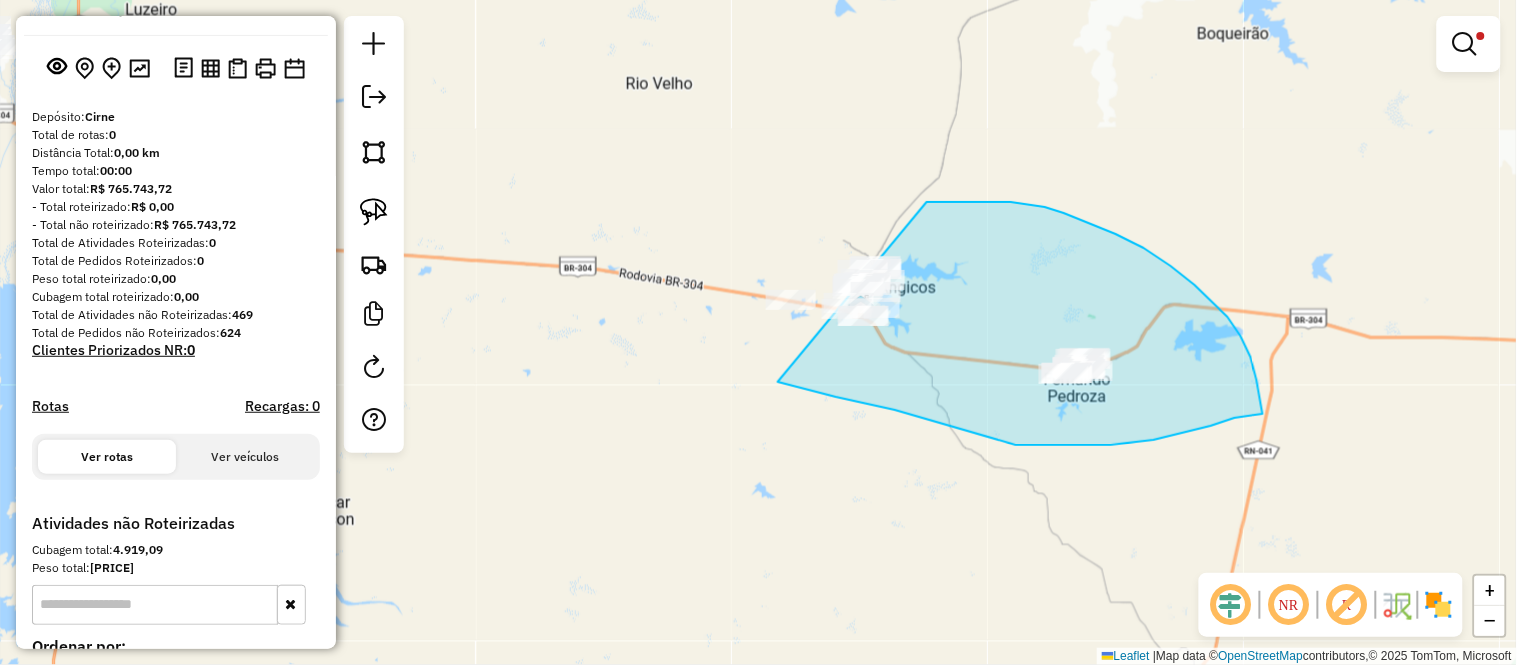 drag, startPoint x: 942, startPoint y: 202, endPoint x: 567, endPoint y: 197, distance: 375.03333 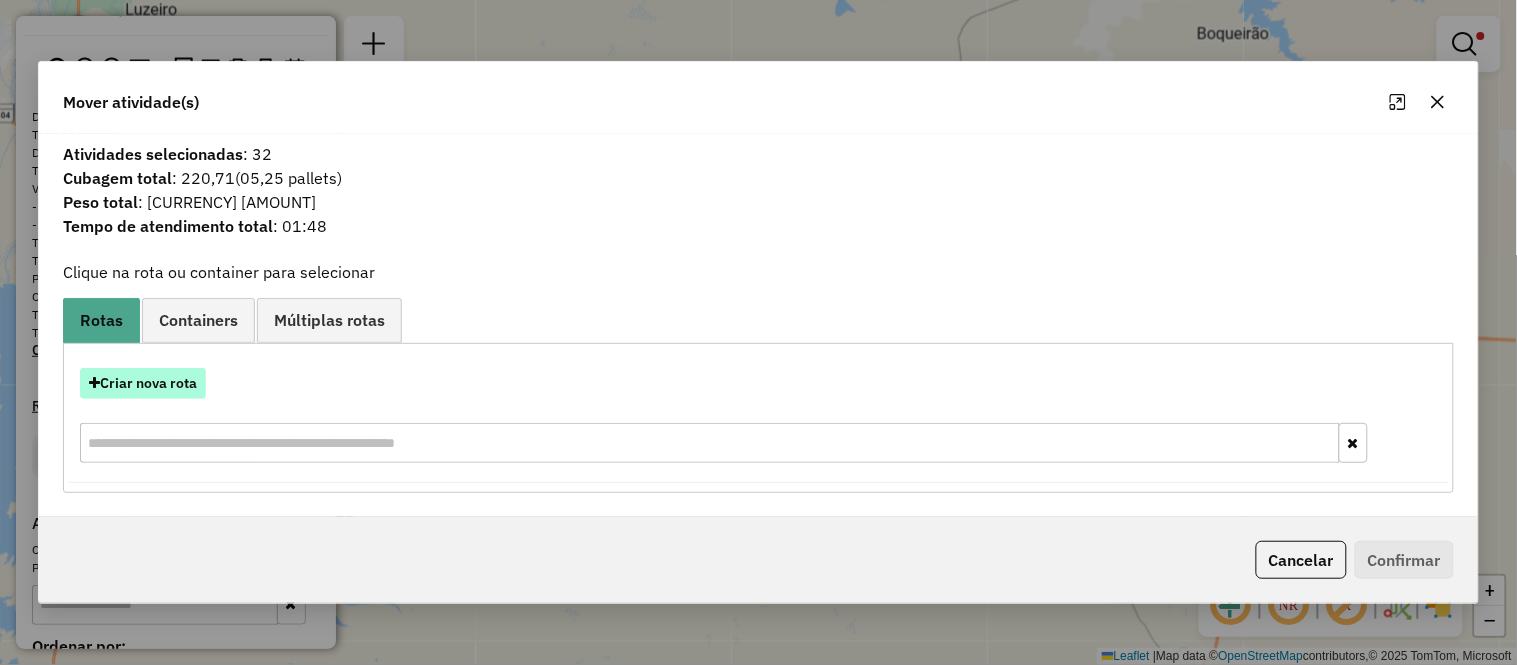 drag, startPoint x: 144, startPoint y: 384, endPoint x: 160, endPoint y: 384, distance: 16 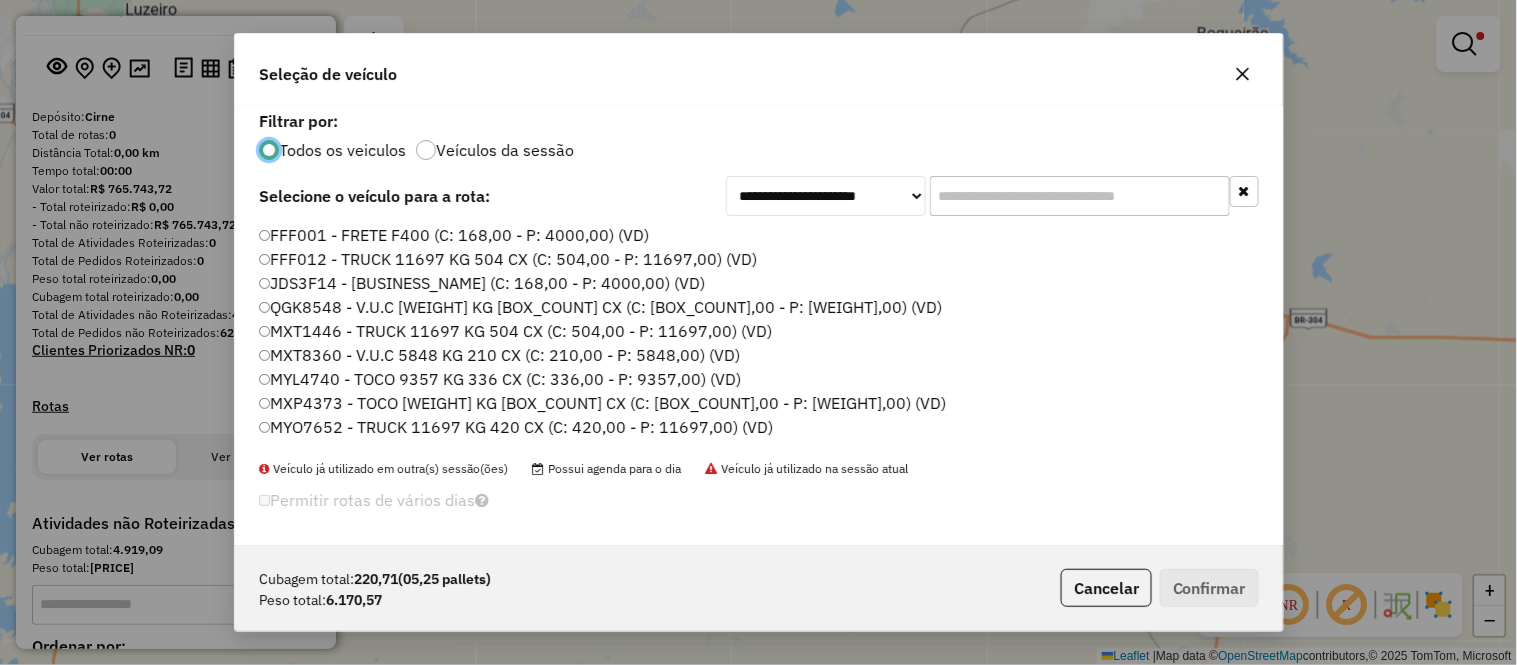scroll, scrollTop: 11, scrollLeft: 5, axis: both 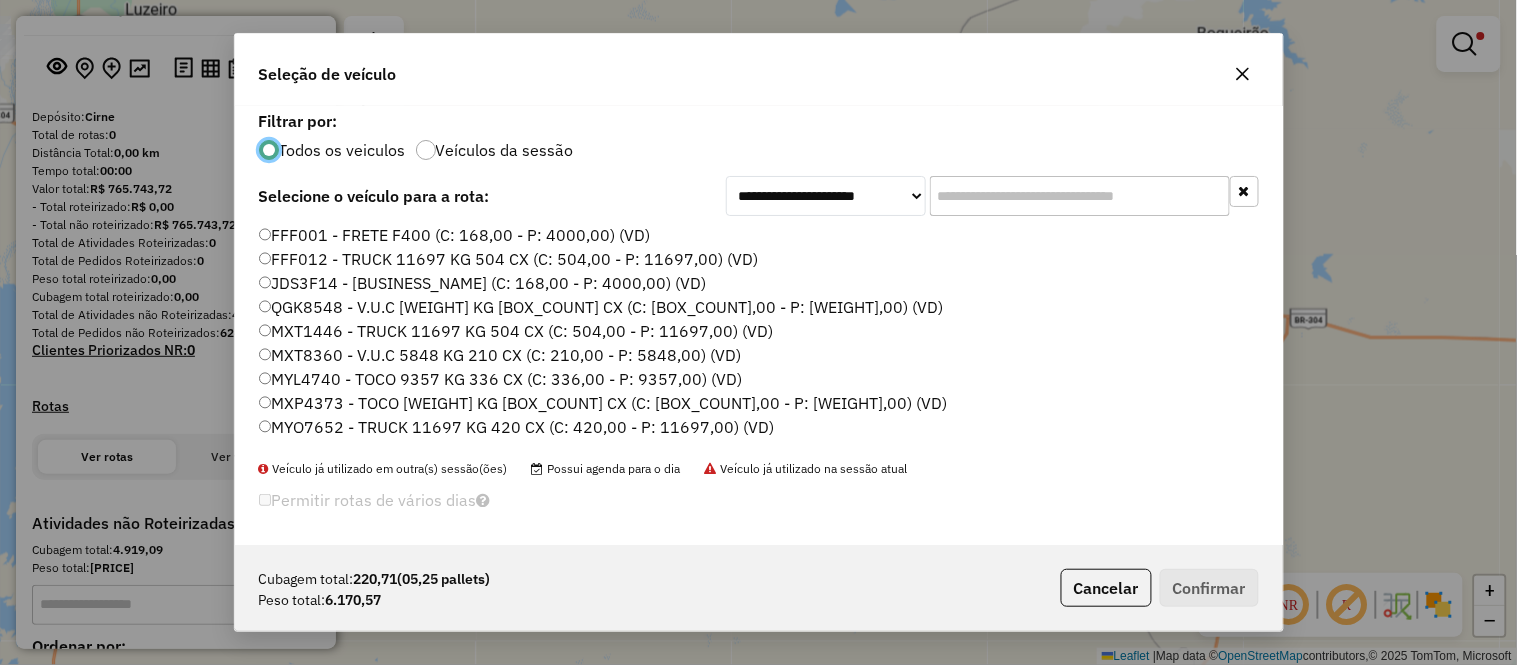 click 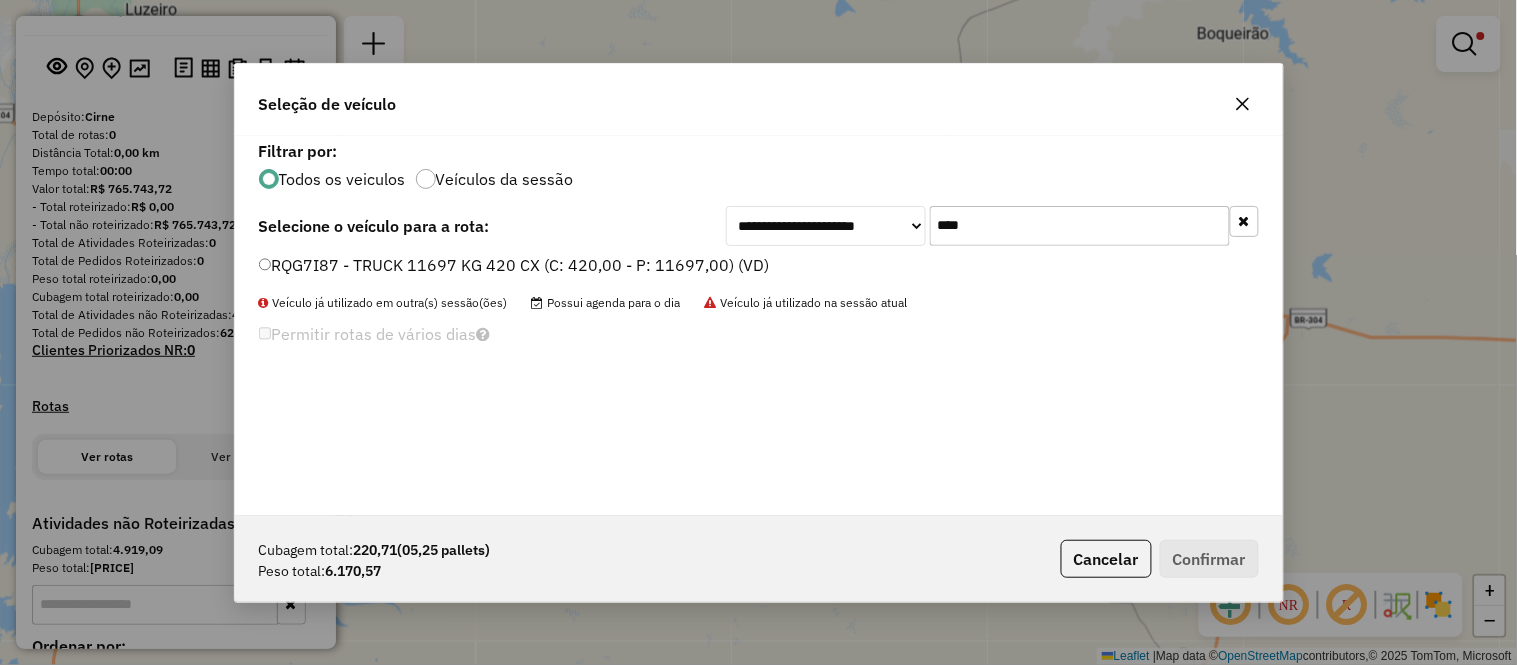 type on "****" 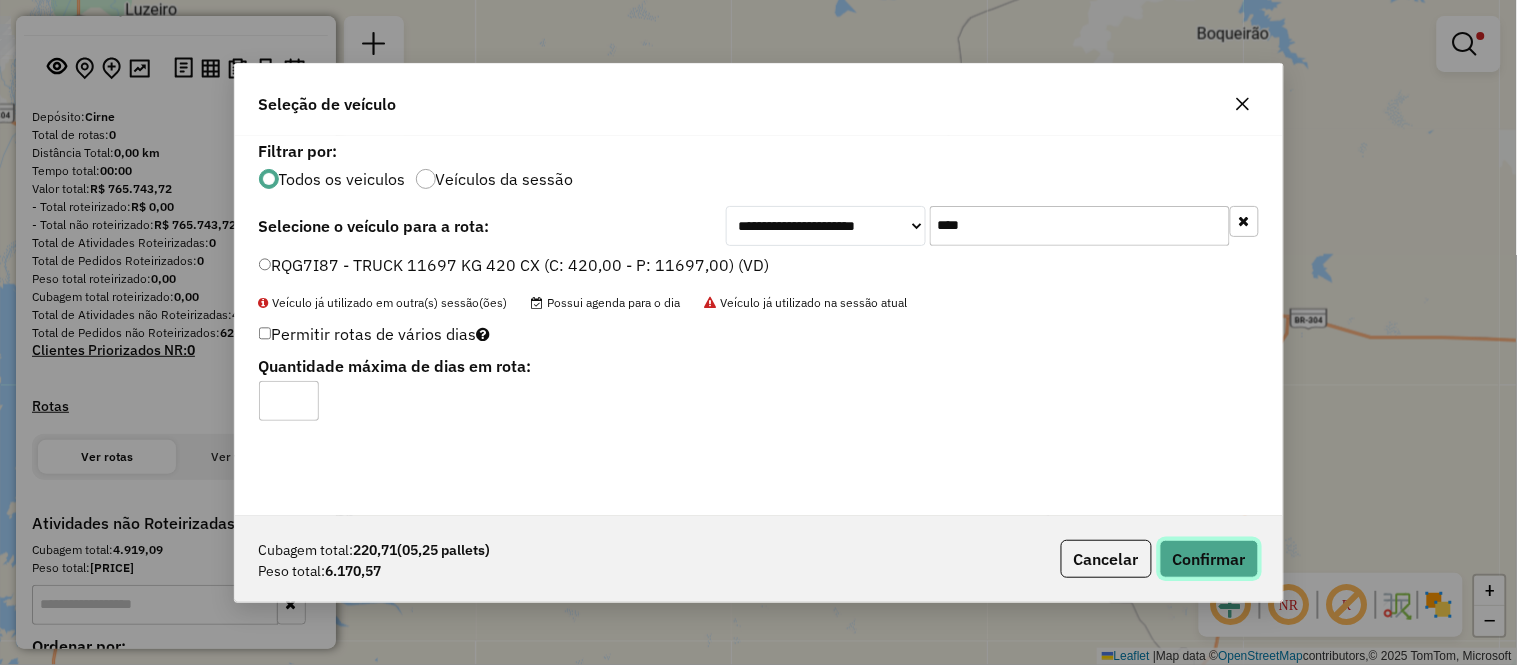 click on "Confirmar" 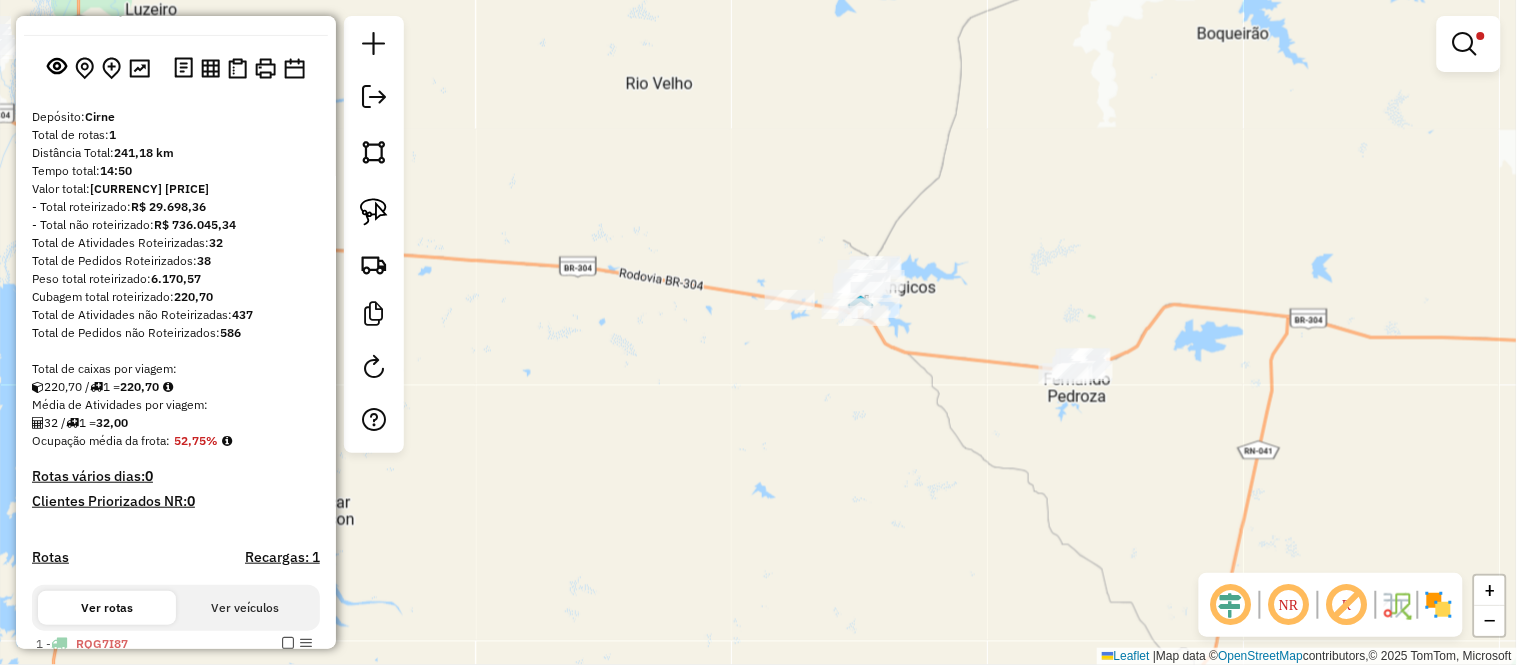 scroll, scrollTop: 317, scrollLeft: 0, axis: vertical 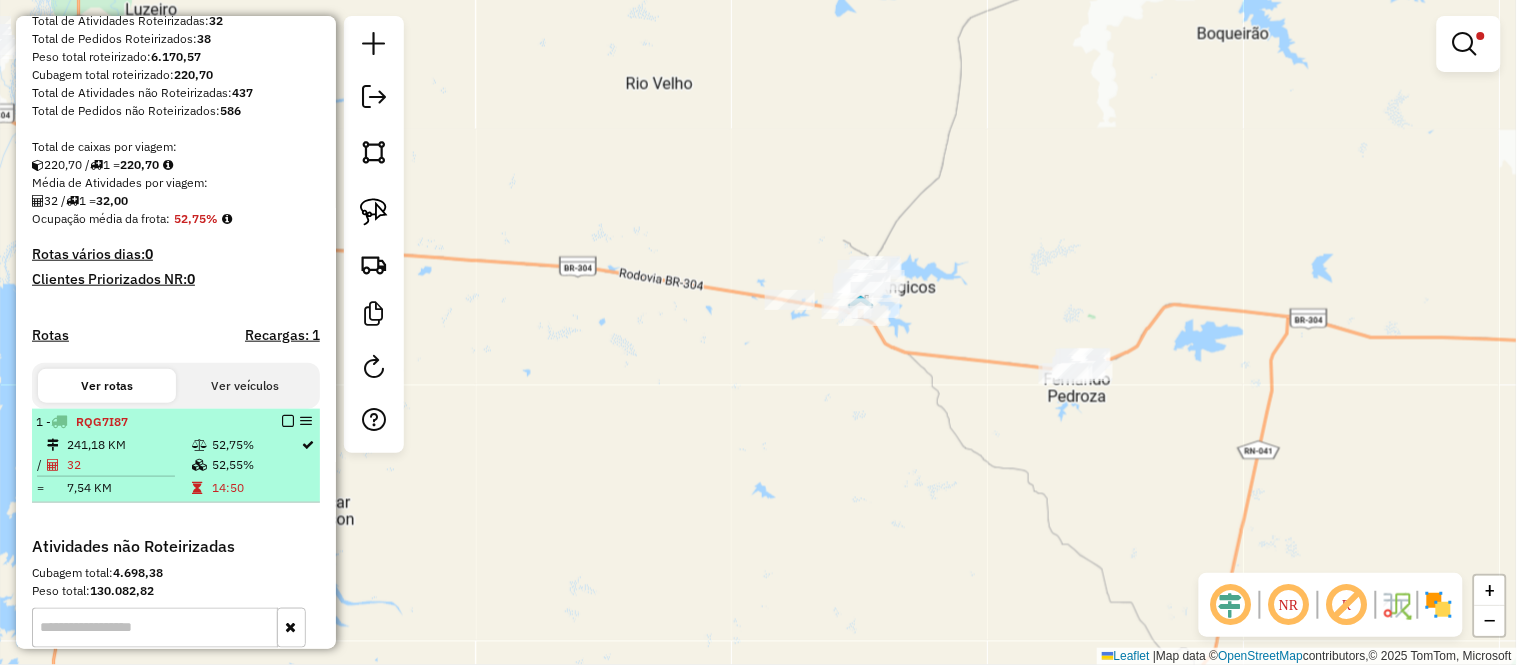 click on "32" at bounding box center [128, 465] 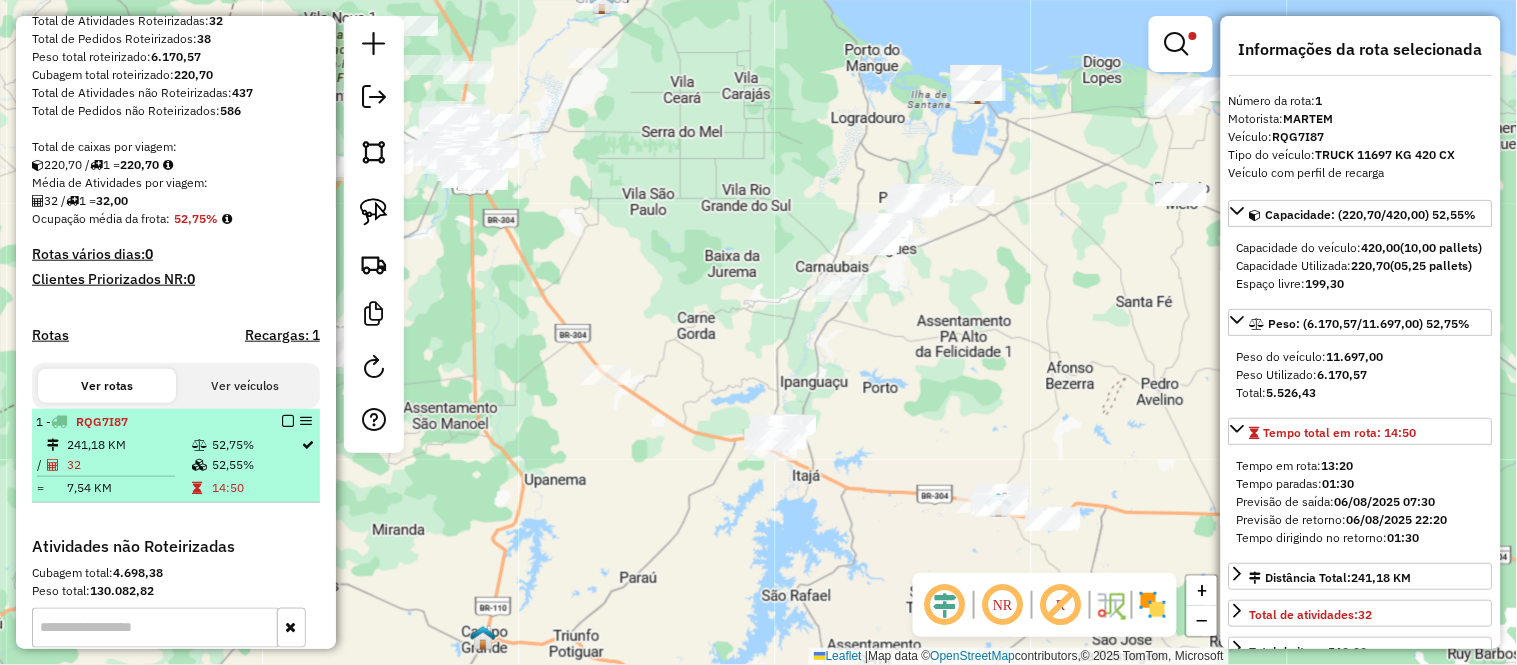 click at bounding box center [288, 421] 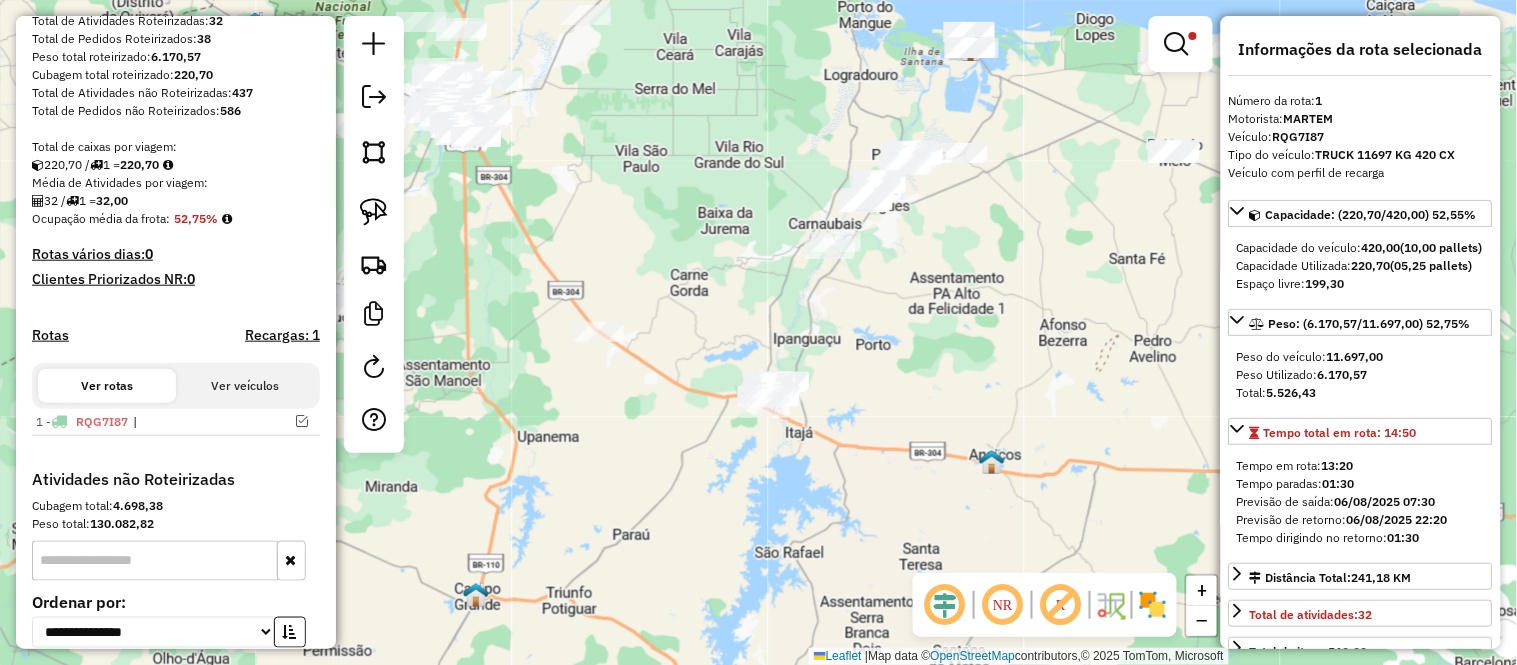 drag, startPoint x: 917, startPoint y: 301, endPoint x: 902, endPoint y: 482, distance: 181.62048 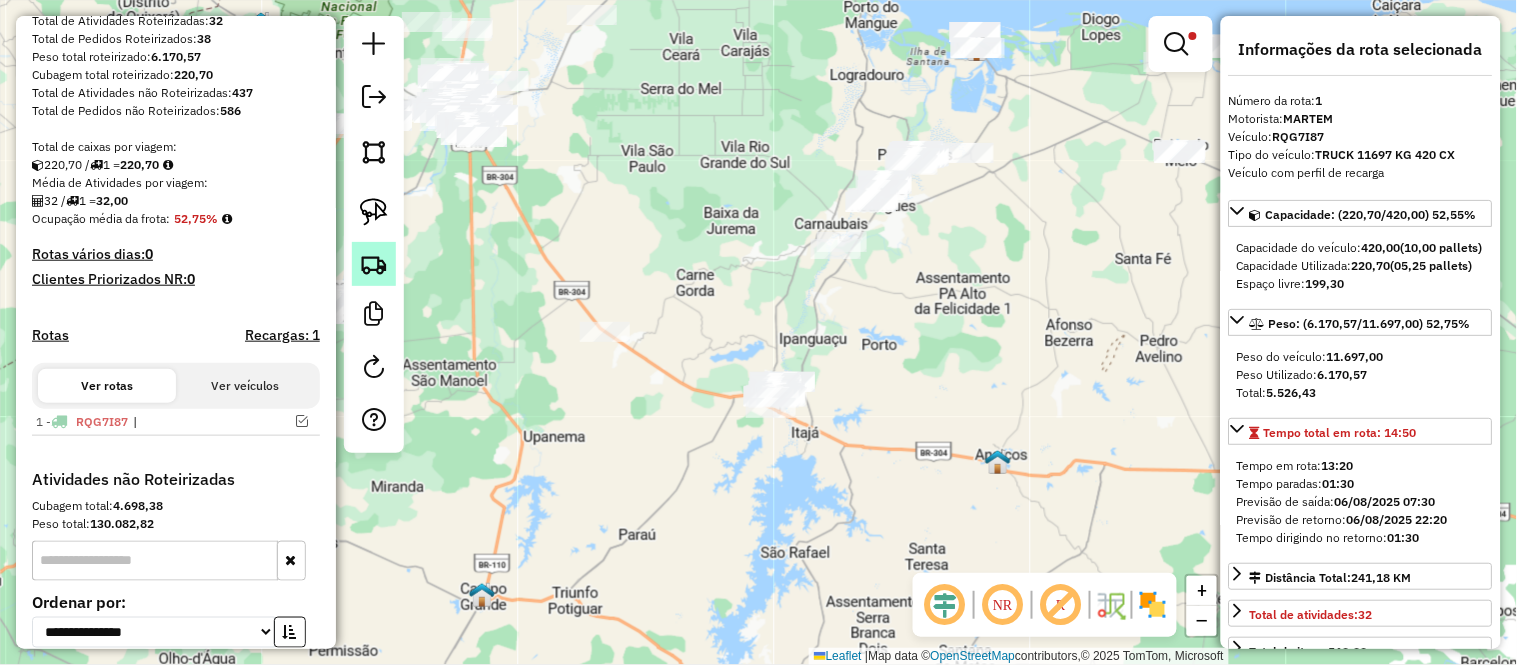 click 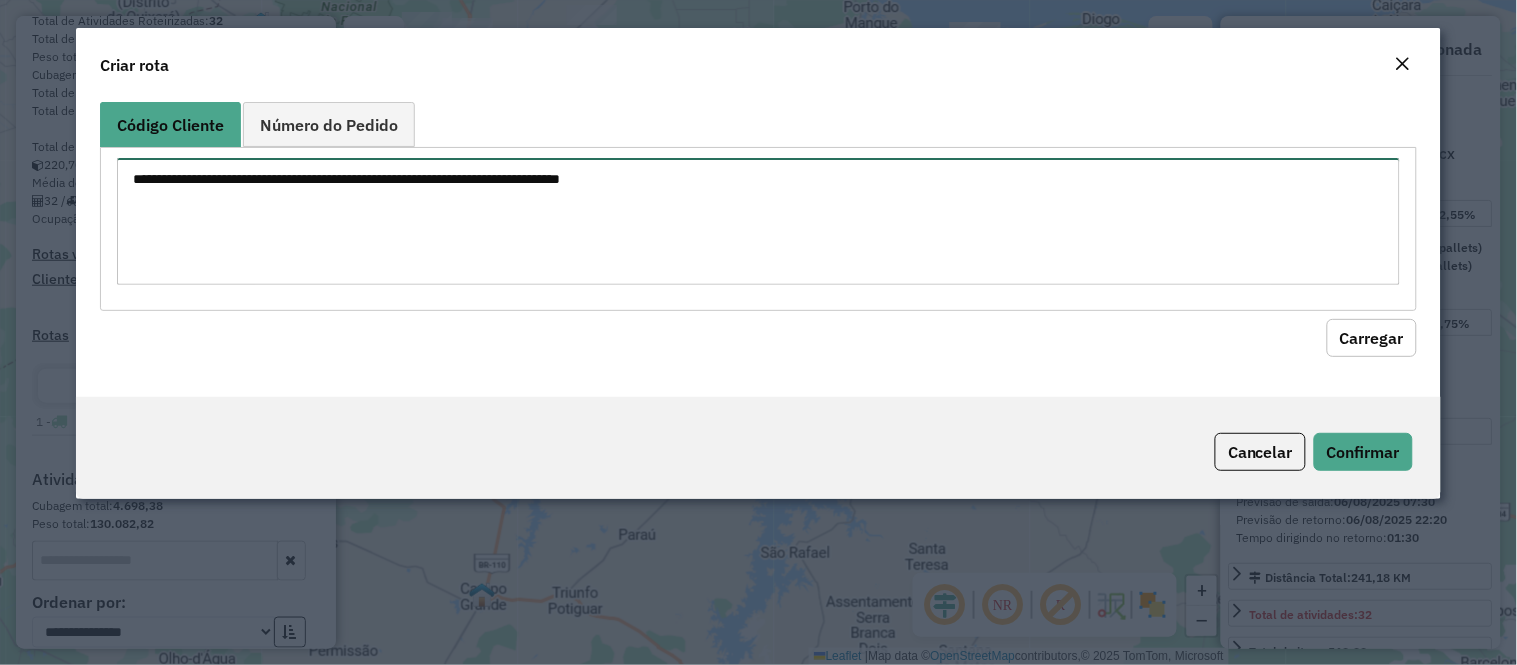 click at bounding box center (758, 221) 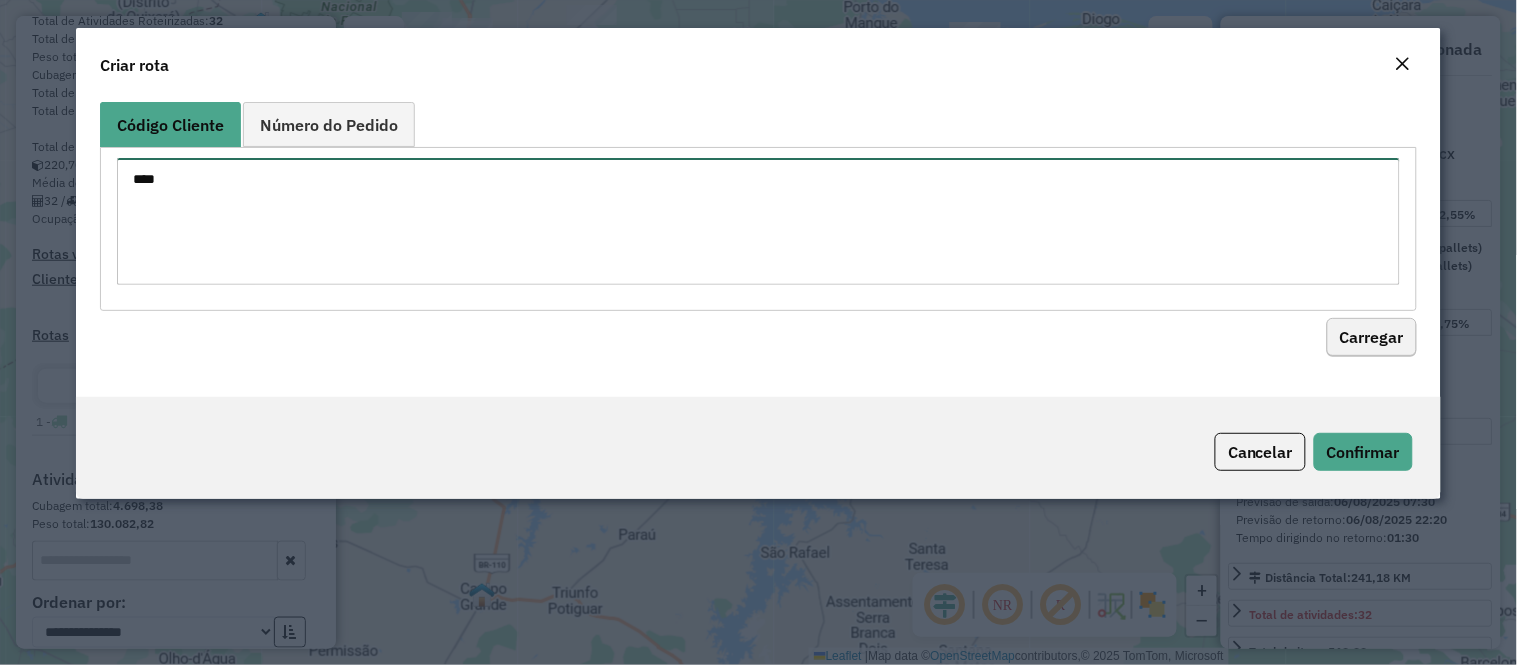 type on "****" 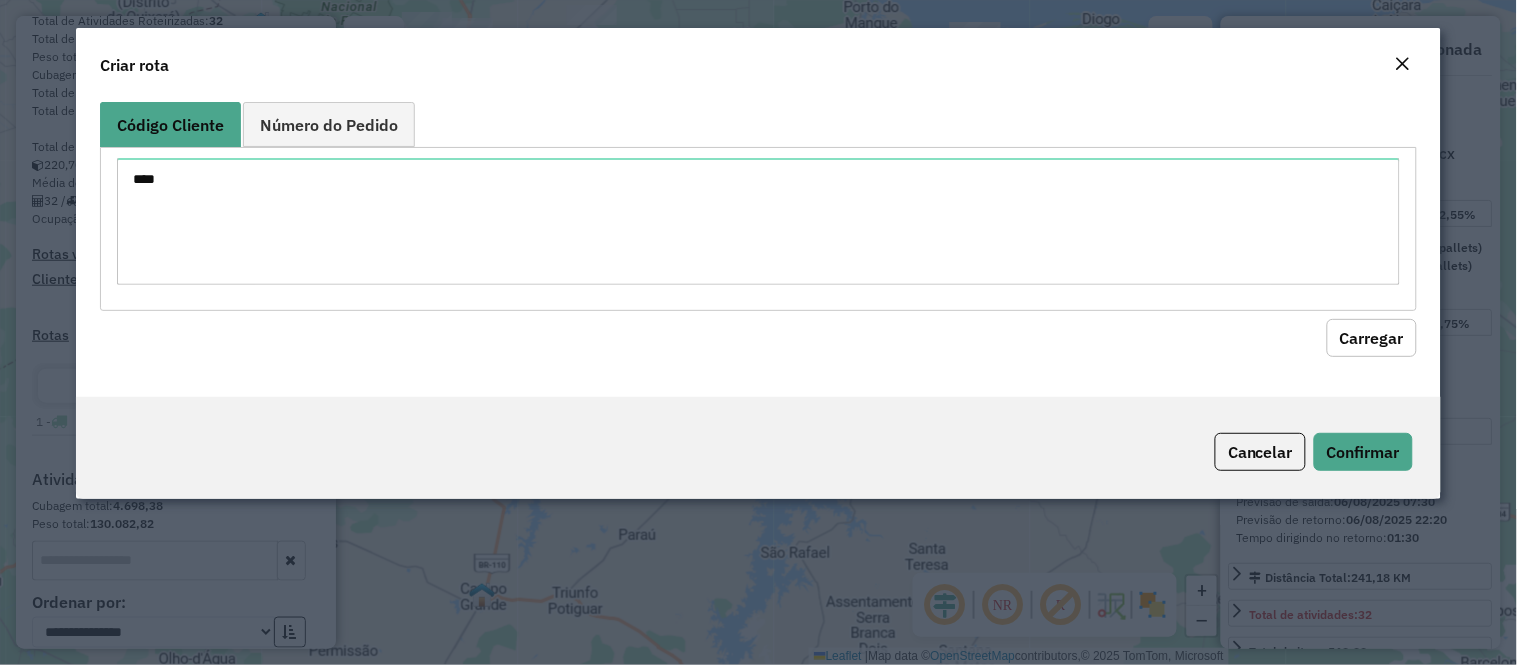 click on "Carregar" 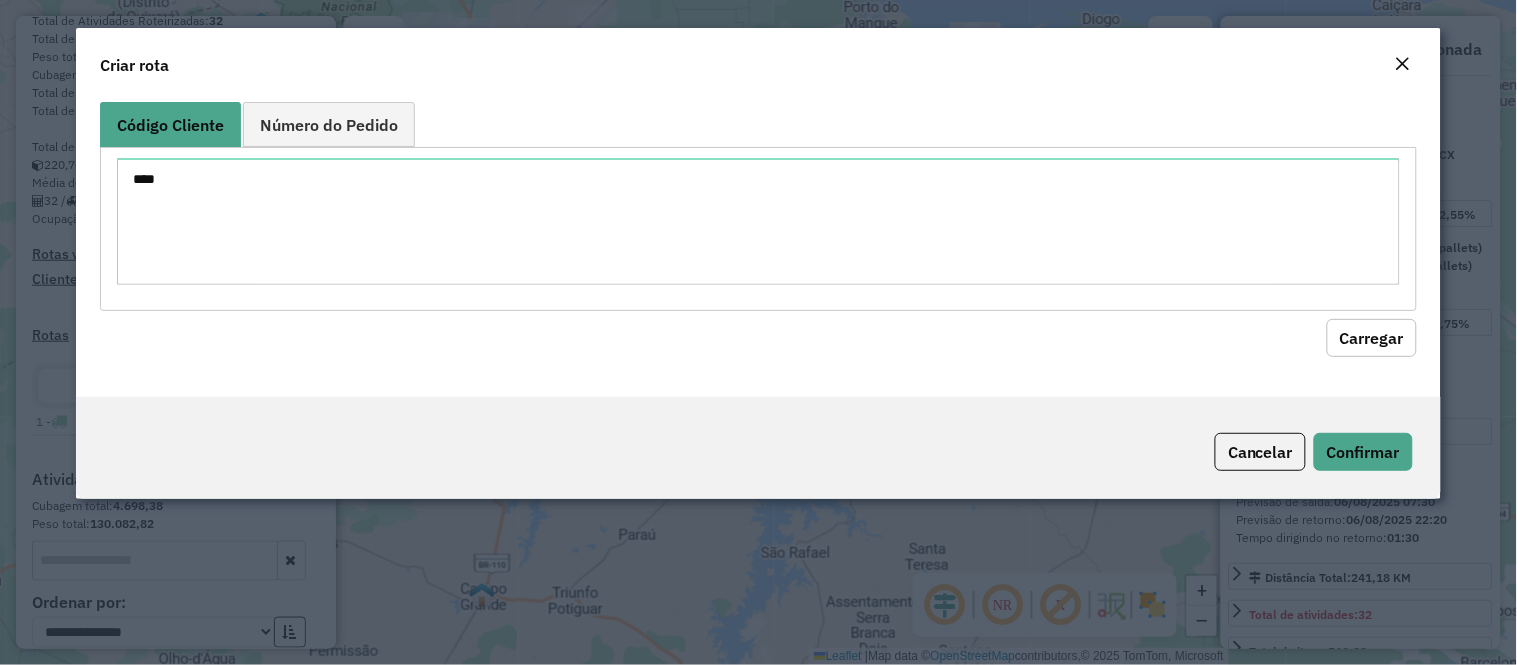 drag, startPoint x: 1381, startPoint y: 336, endPoint x: 1352, endPoint y: 345, distance: 30.364452 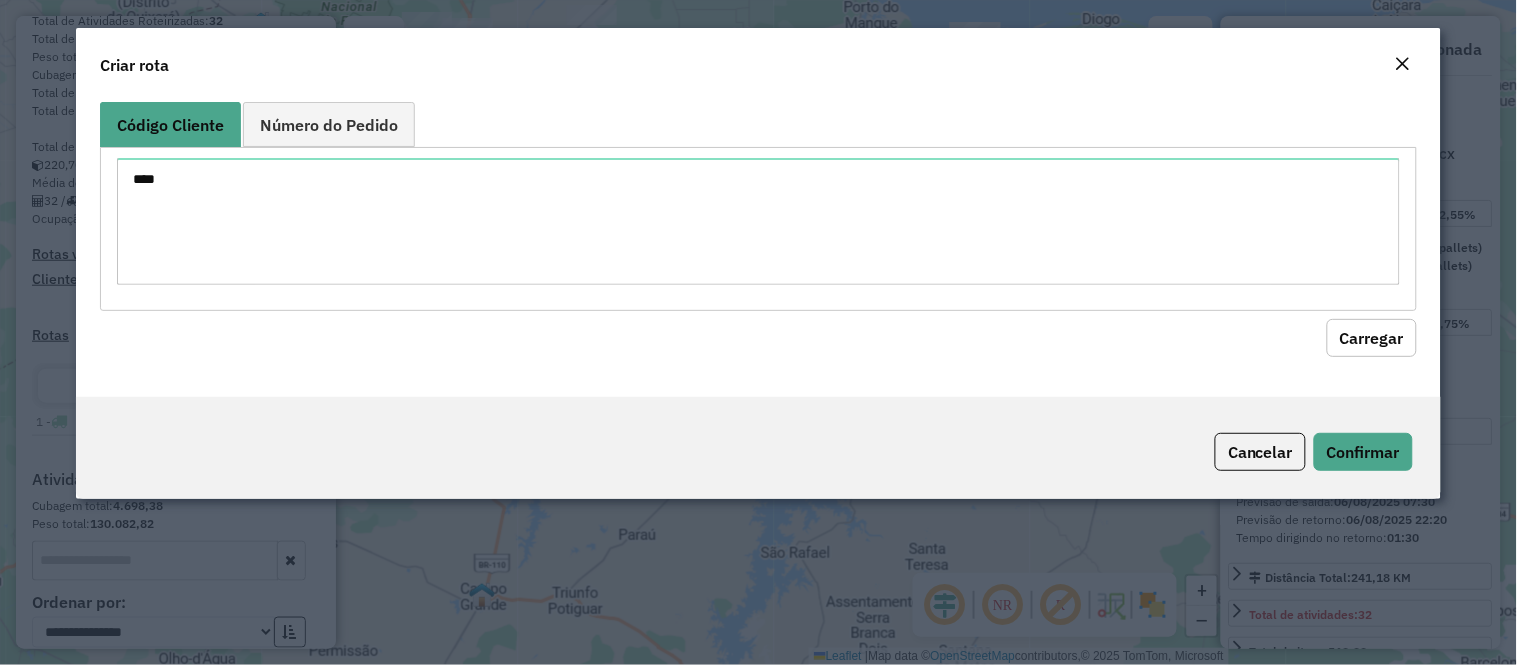 type 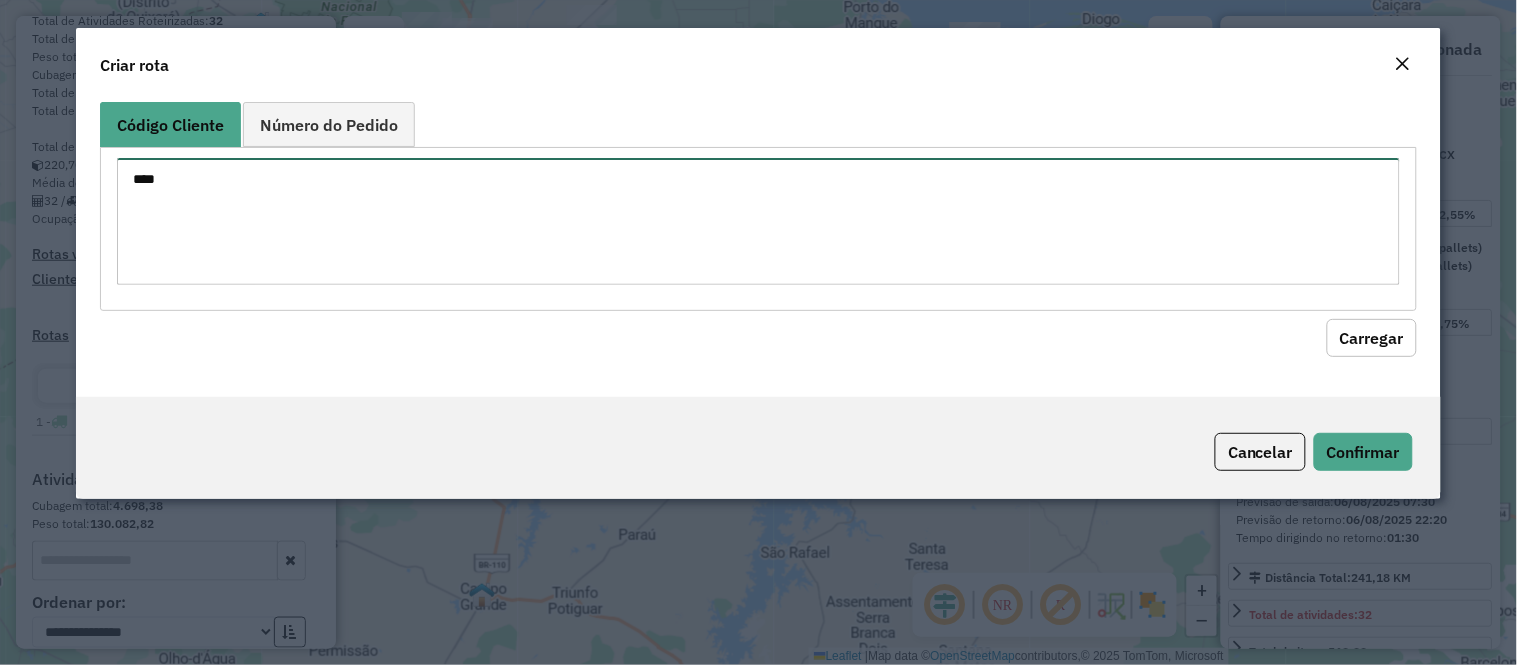 click on "****" at bounding box center (758, 221) 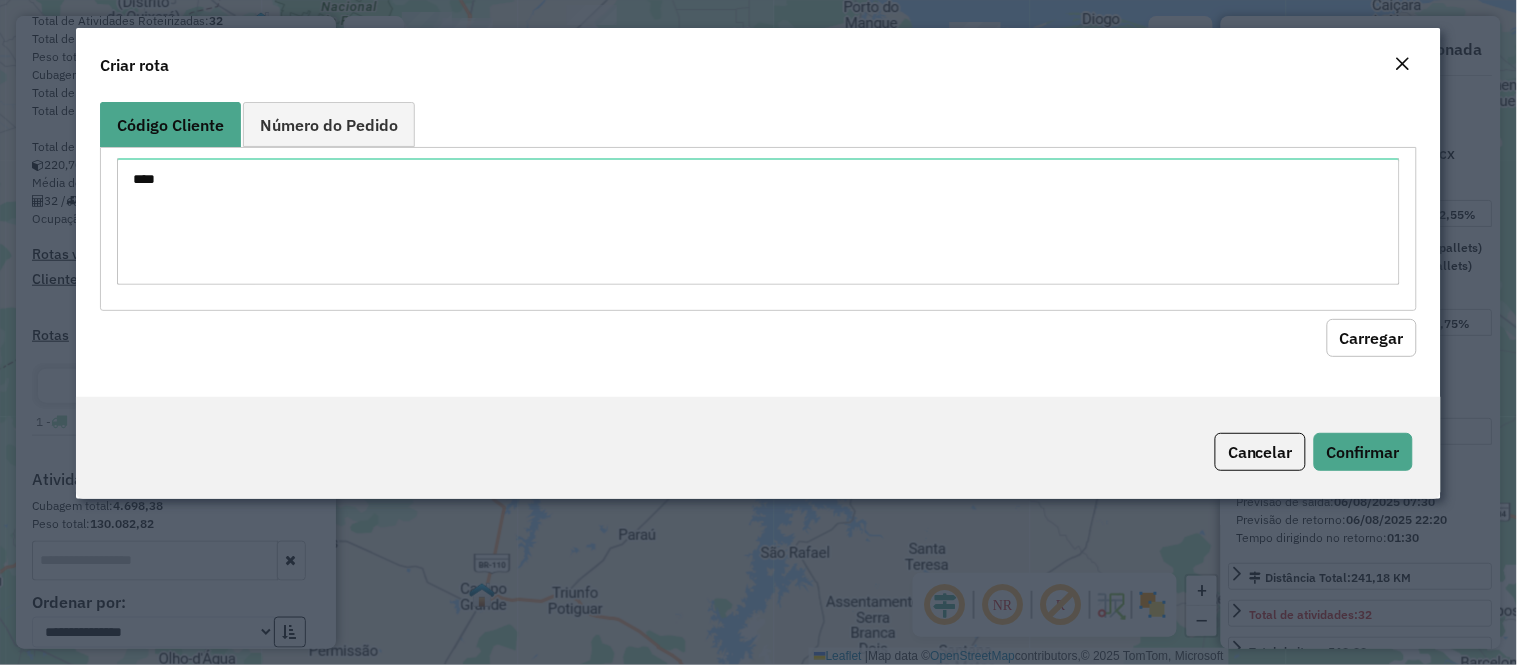 click 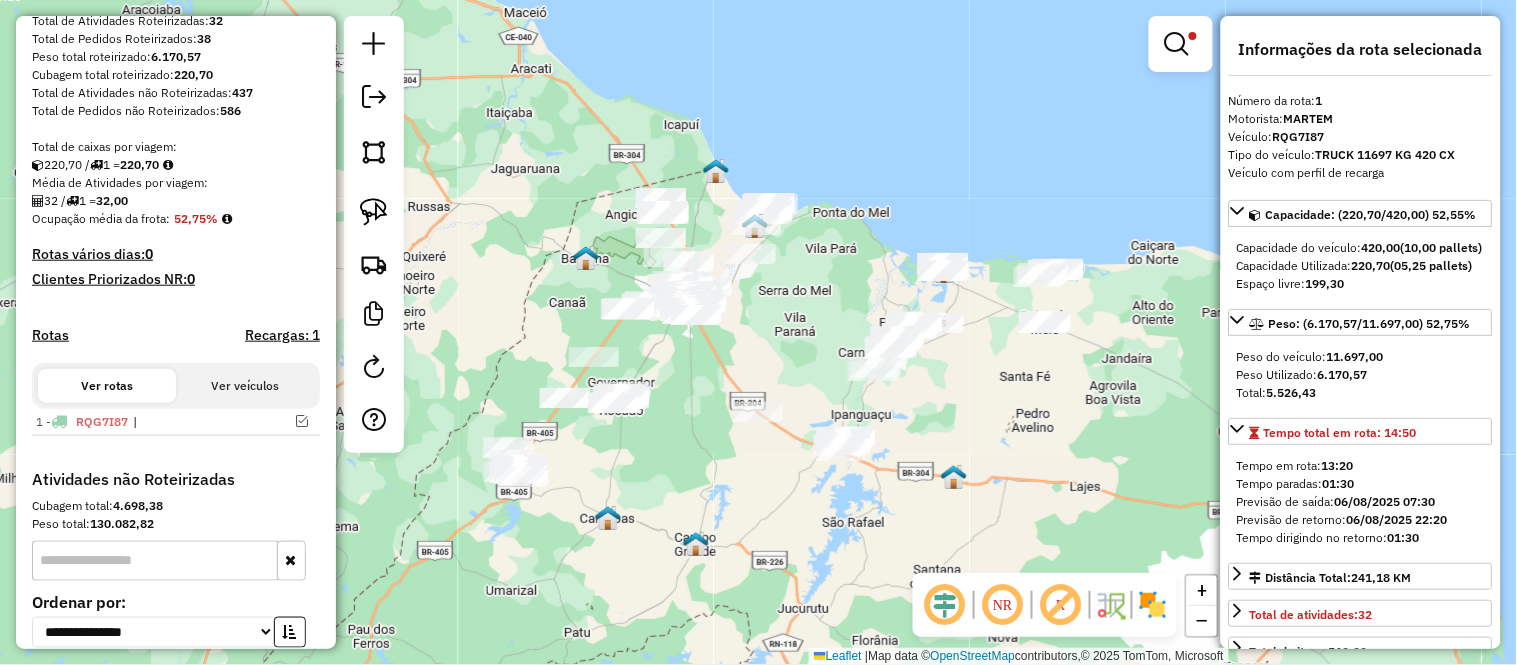 click on "Limpar filtros Janela de atendimento Grade de atendimento Capacidade Transportadoras Veículos Cliente Pedidos  Rotas Selecione os dias de semana para filtrar as janelas de atendimento  Seg   Ter   Qua   Qui   Sex   Sáb   Dom  Informe o período da janela de atendimento: De: Até:  Filtrar exatamente a janela do cliente  Considerar janela de atendimento padrão  Selecione os dias de semana para filtrar as grades de atendimento  Seg   Ter   Qua   Qui   Sex   Sáb   Dom   Considerar clientes sem dia de atendimento cadastrado  Clientes fora do dia de atendimento selecionado Filtrar as atividades entre os valores definidos abaixo:  Peso mínimo:   Peso máximo:   Cubagem mínima:   Cubagem máxima:   De:   Até:  Filtrar as atividades entre o tempo de atendimento definido abaixo:  De:   Até:   Considerar capacidade total dos clientes não roteirizados Transportadora: Selecione um ou mais itens Tipo de veículo: Selecione um ou mais itens Veículo: Selecione um ou mais itens Motorista: Selecione um ou mais itens" 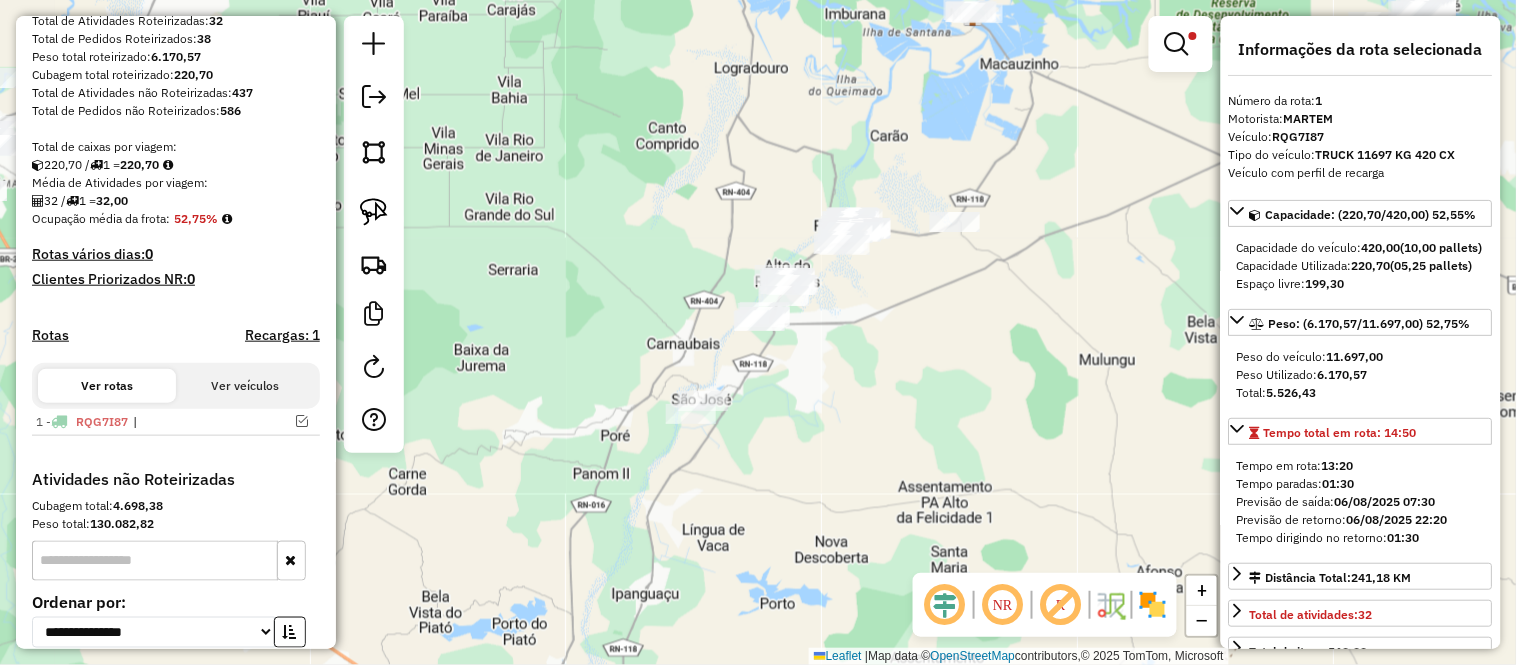 drag, startPoint x: 873, startPoint y: 372, endPoint x: 917, endPoint y: 361, distance: 45.35416 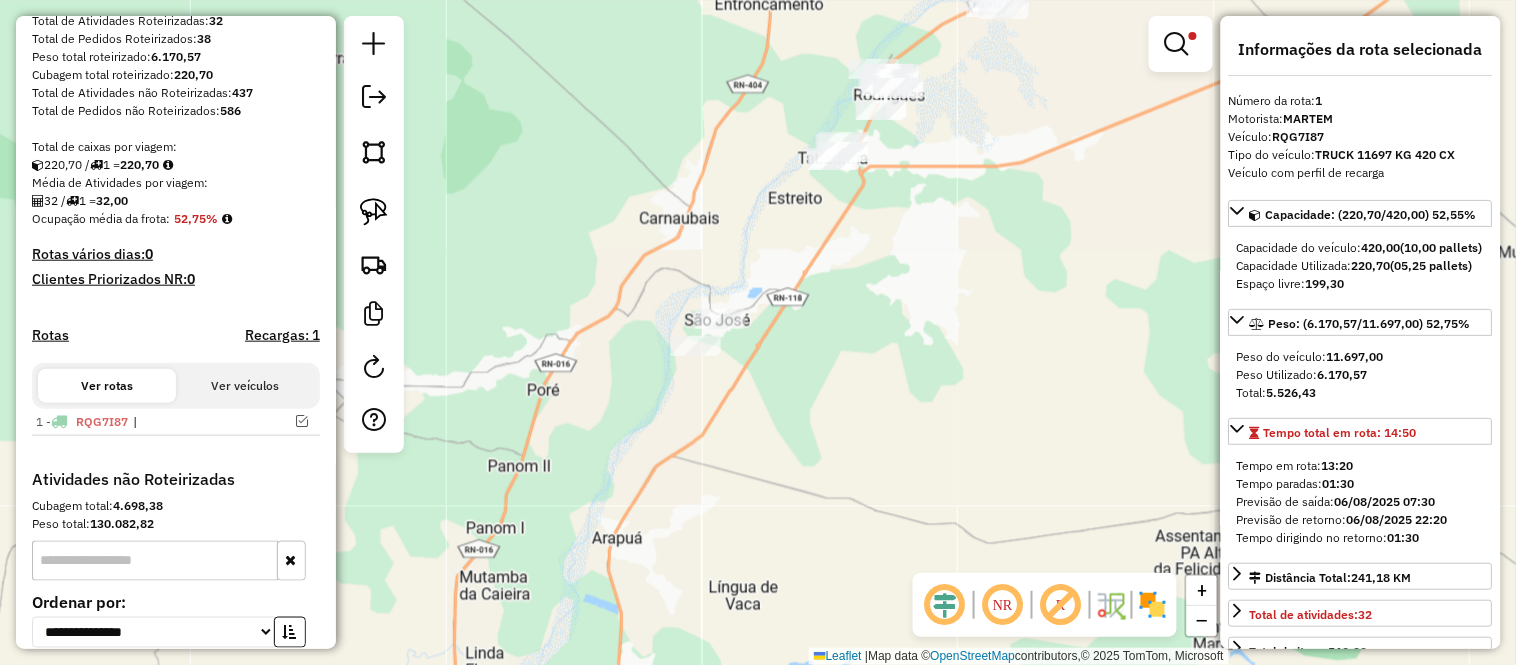 drag, startPoint x: 915, startPoint y: 418, endPoint x: 992, endPoint y: 220, distance: 212.44528 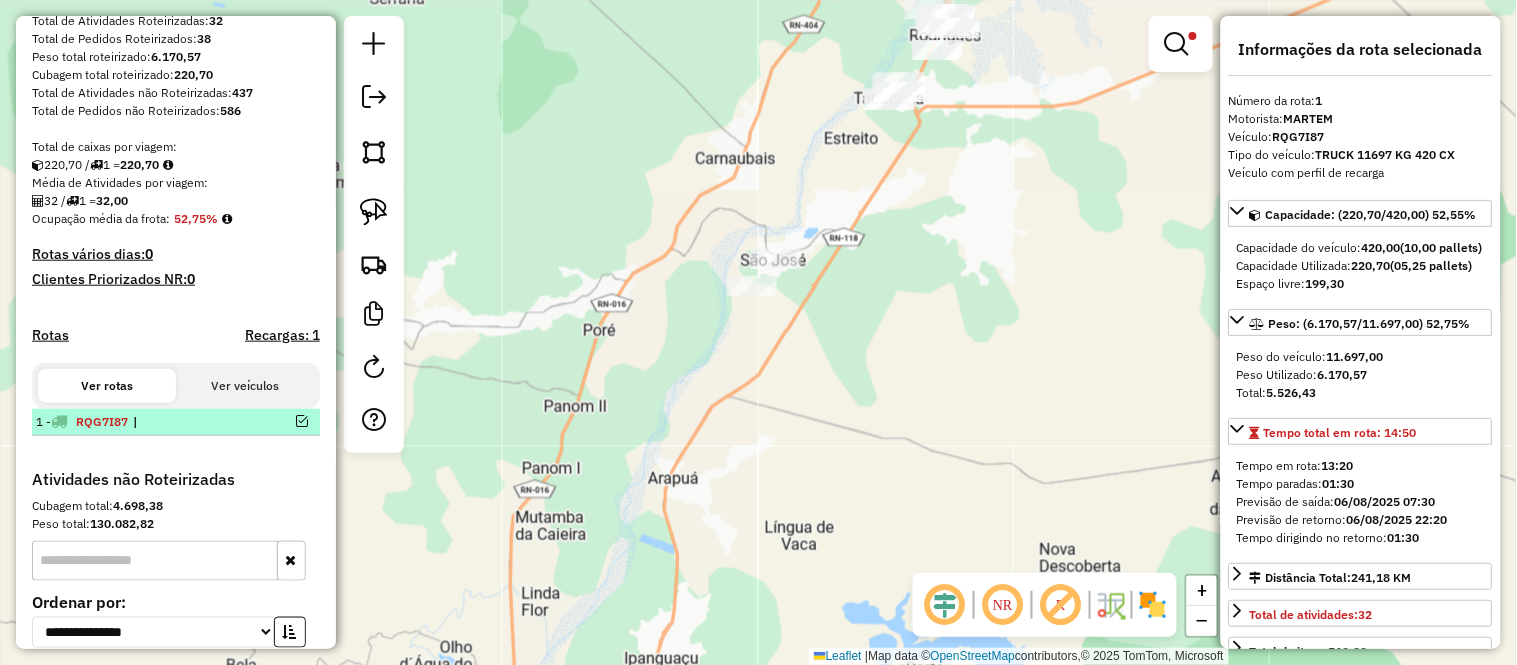 click on "|" at bounding box center (179, 422) 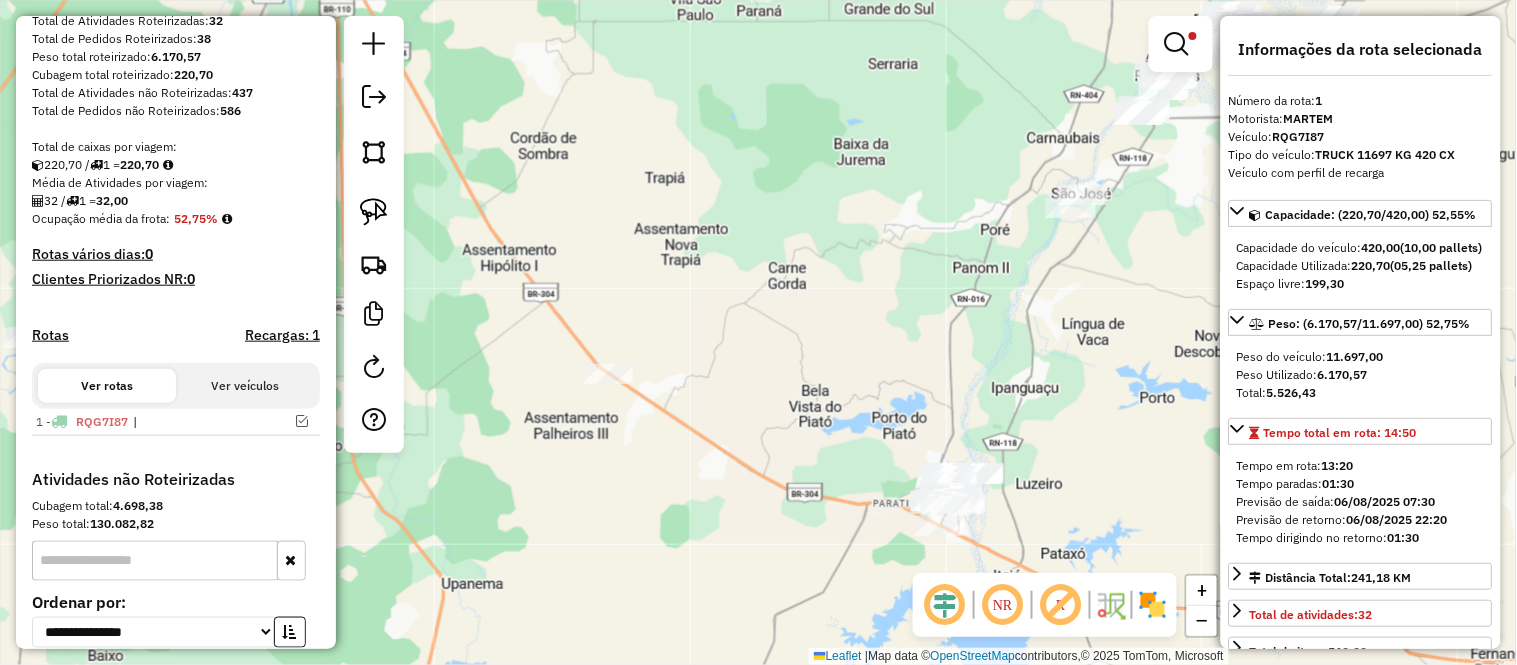 drag, startPoint x: 780, startPoint y: 423, endPoint x: 772, endPoint y: 434, distance: 13.601471 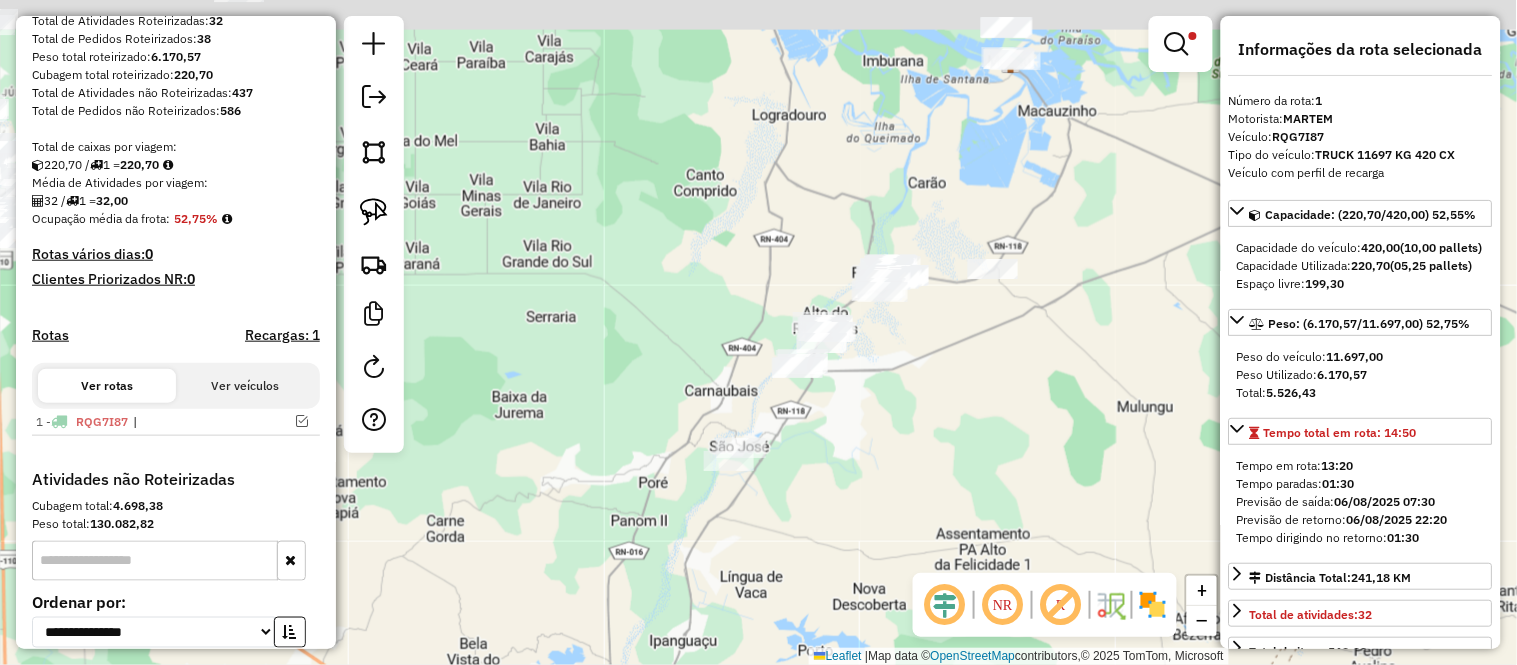 drag, startPoint x: 1007, startPoint y: 290, endPoint x: 902, endPoint y: 456, distance: 196.42047 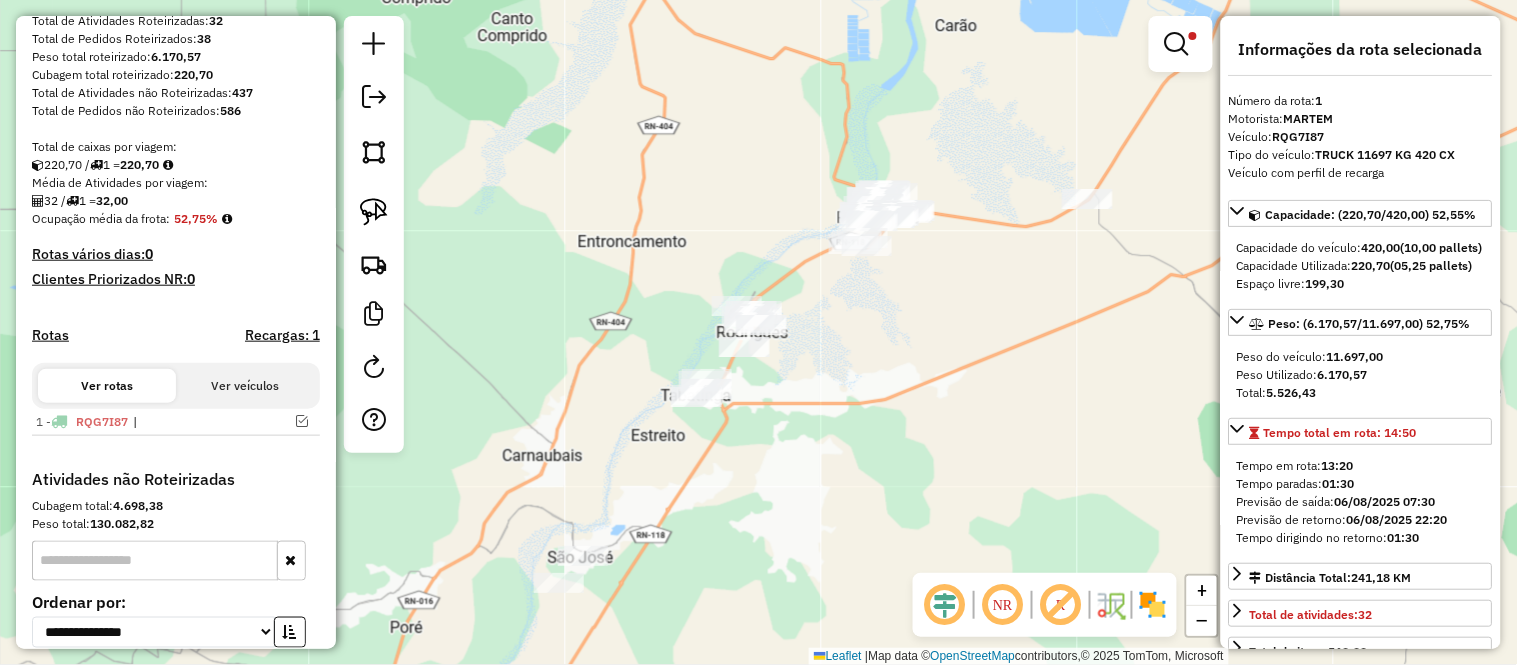 drag, startPoint x: 894, startPoint y: 277, endPoint x: 840, endPoint y: 320, distance: 69.02898 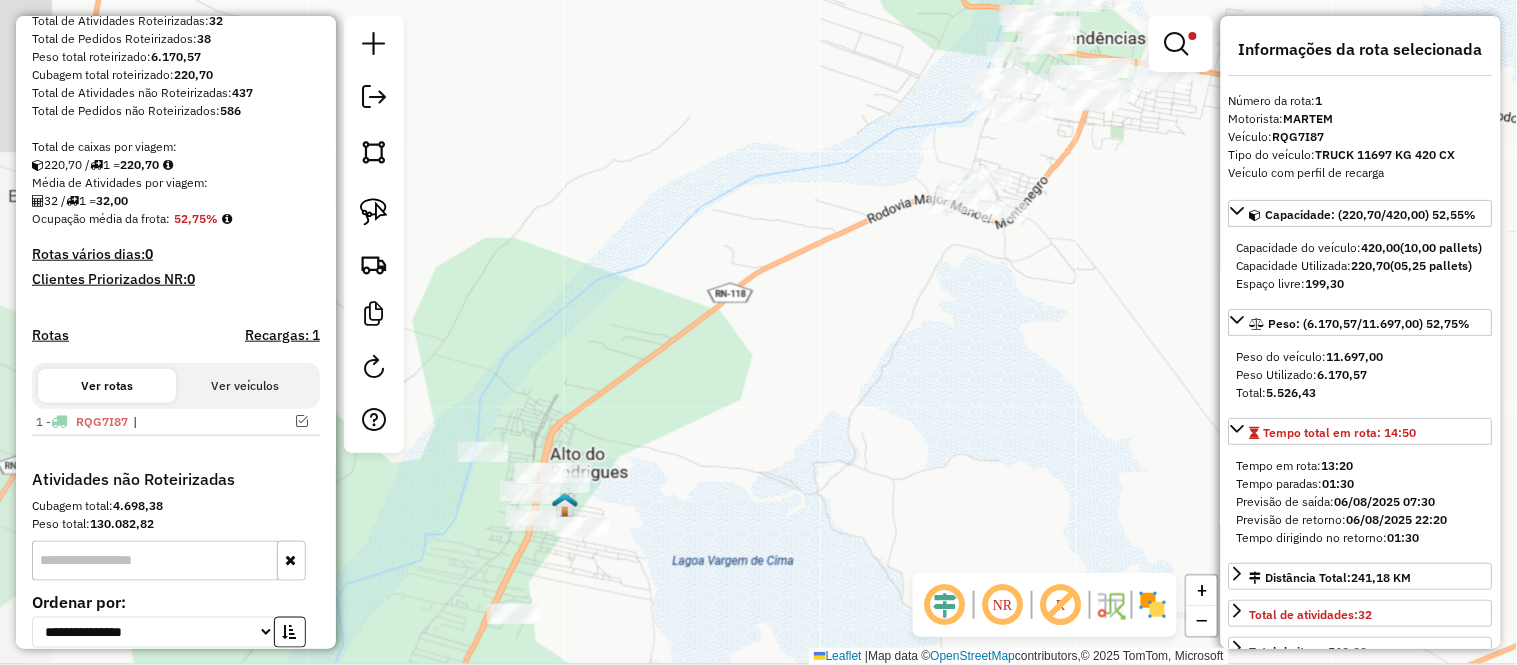 drag, startPoint x: 667, startPoint y: 480, endPoint x: 912, endPoint y: 281, distance: 315.63586 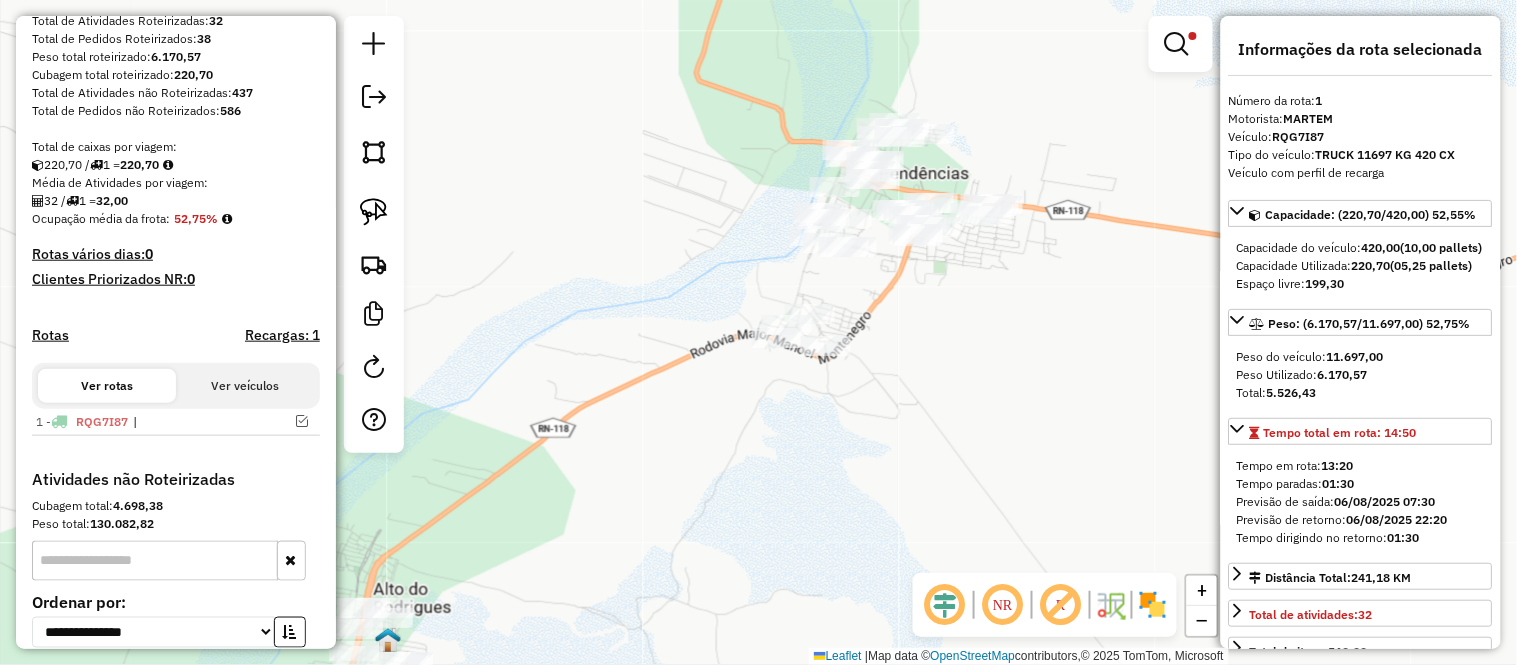 drag, startPoint x: 900, startPoint y: 347, endPoint x: 278, endPoint y: 717, distance: 723.72925 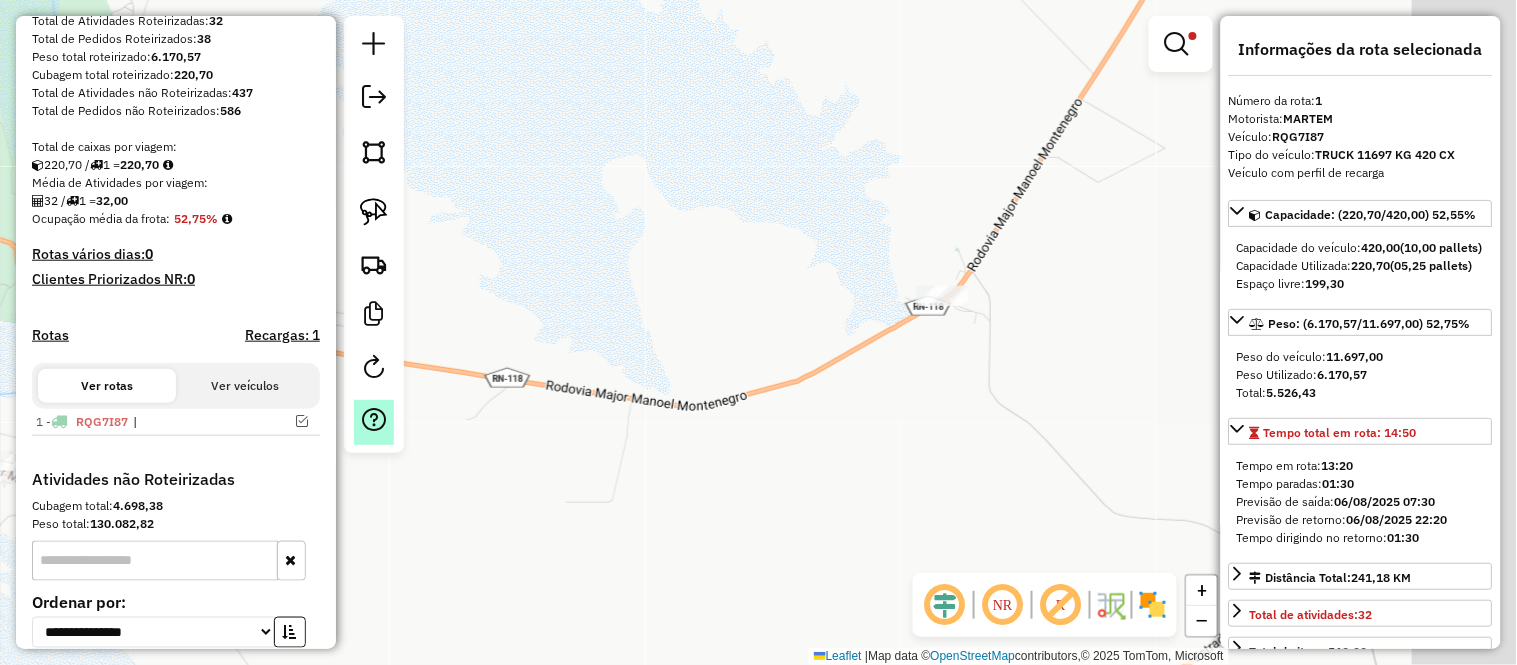 drag, startPoint x: 847, startPoint y: 590, endPoint x: 376, endPoint y: 417, distance: 501.76688 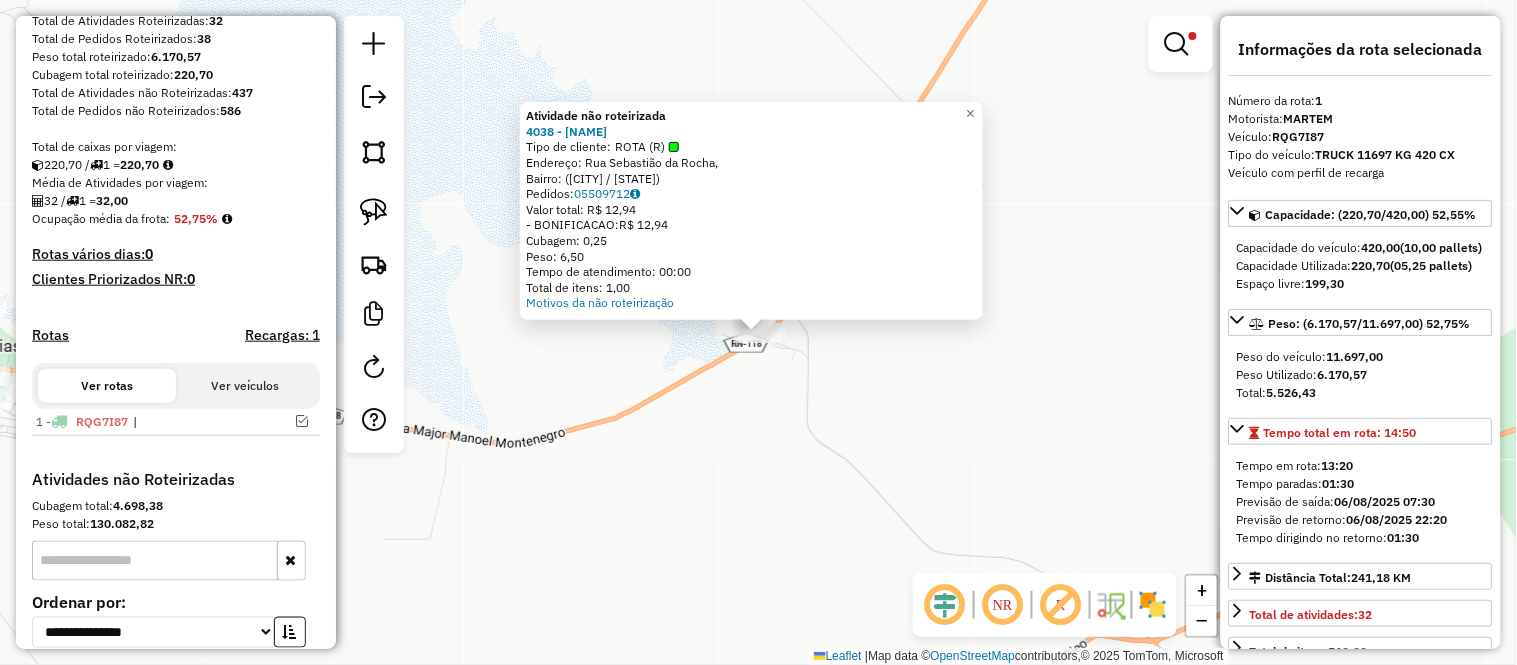 drag, startPoint x: 673, startPoint y: 392, endPoint x: 660, endPoint y: 407, distance: 19.849434 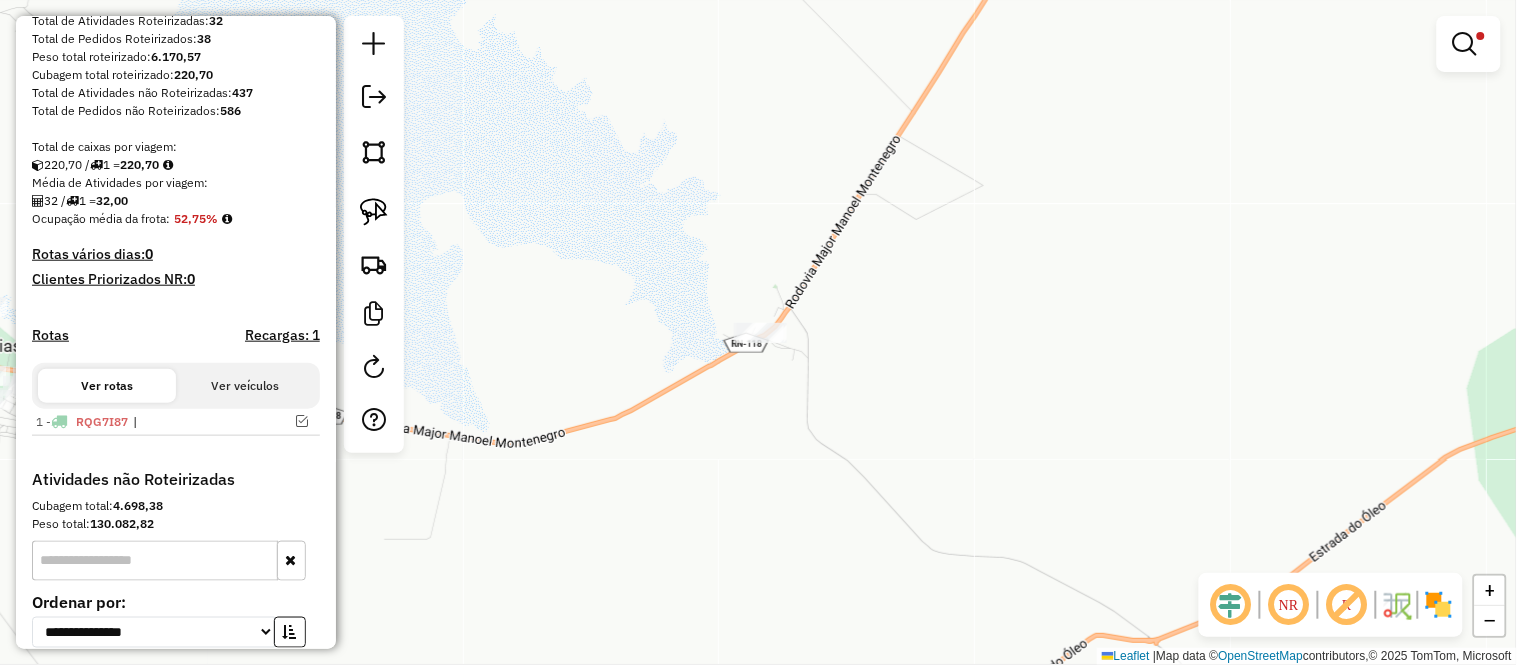 drag, startPoint x: 546, startPoint y: 518, endPoint x: 1037, endPoint y: 306, distance: 534.81305 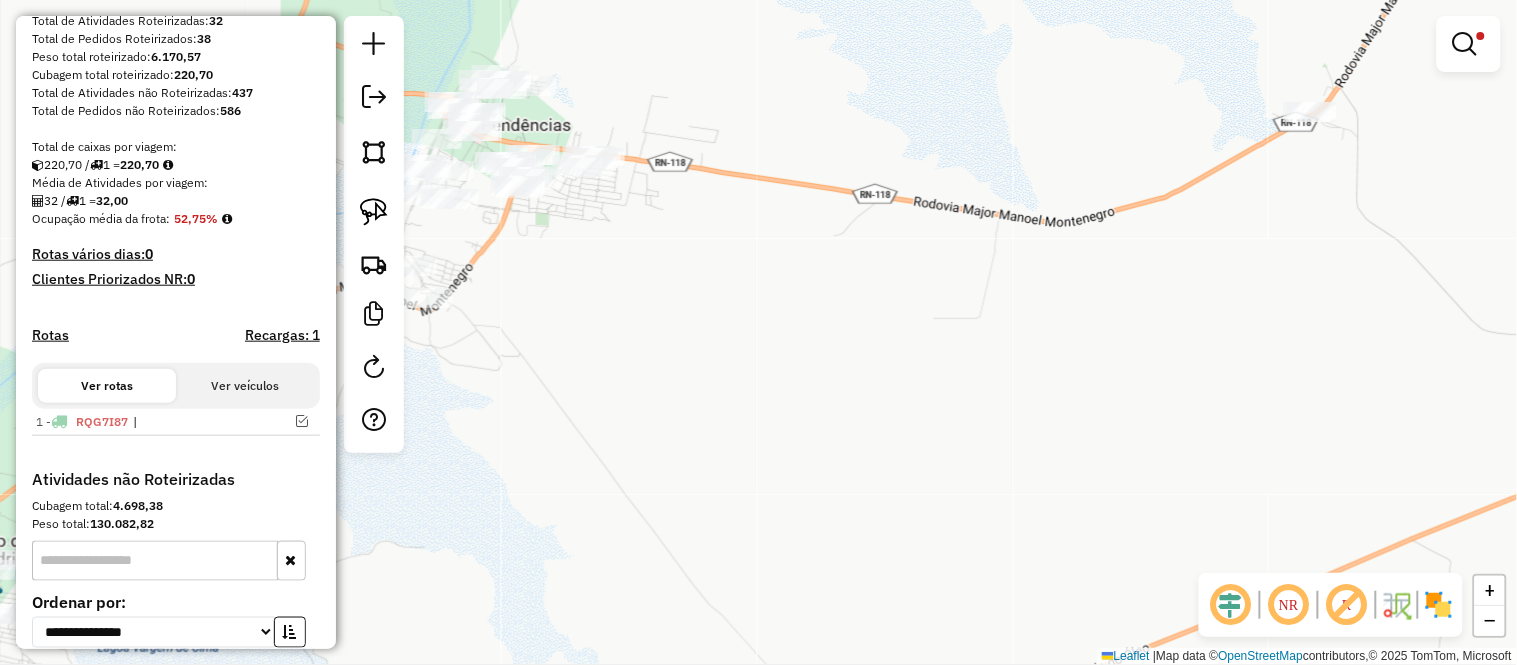 drag, startPoint x: 533, startPoint y: 355, endPoint x: 908, endPoint y: 282, distance: 382.03928 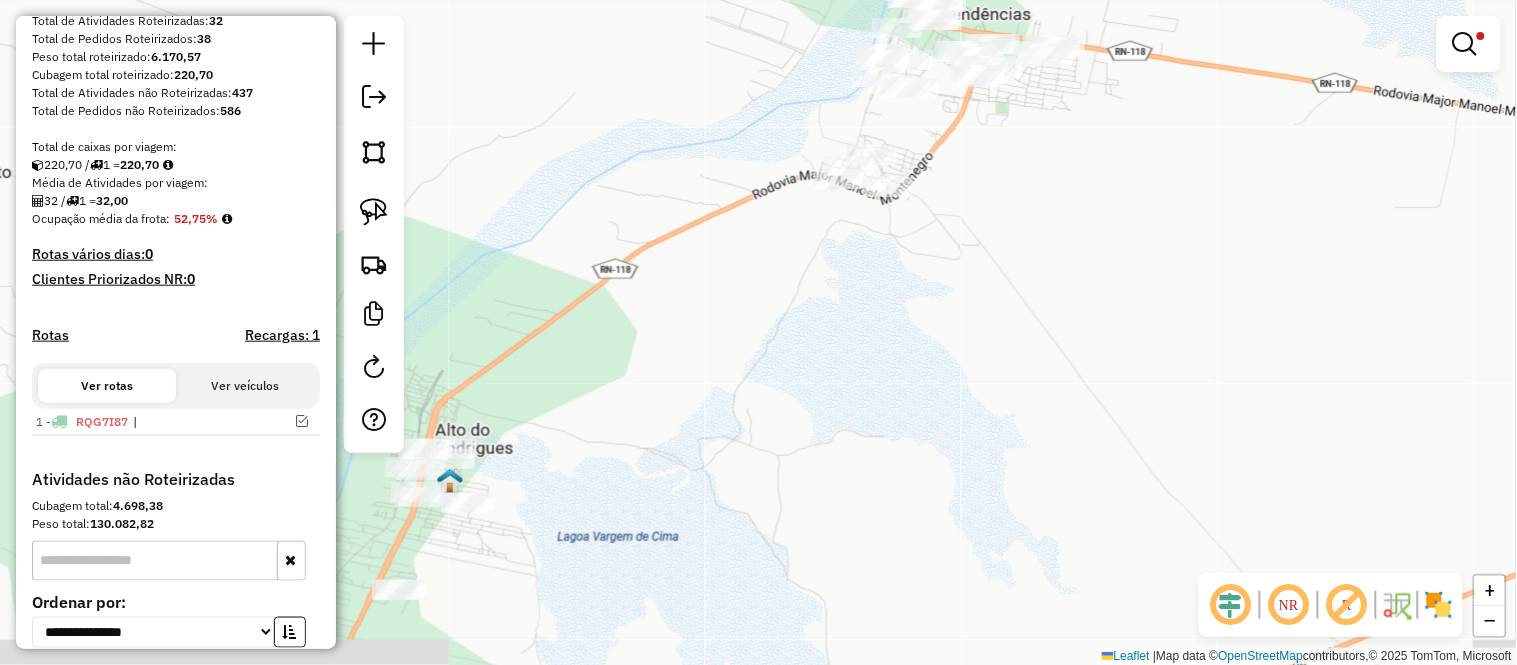 drag, startPoint x: 682, startPoint y: 305, endPoint x: 913, endPoint y: 231, distance: 242.5634 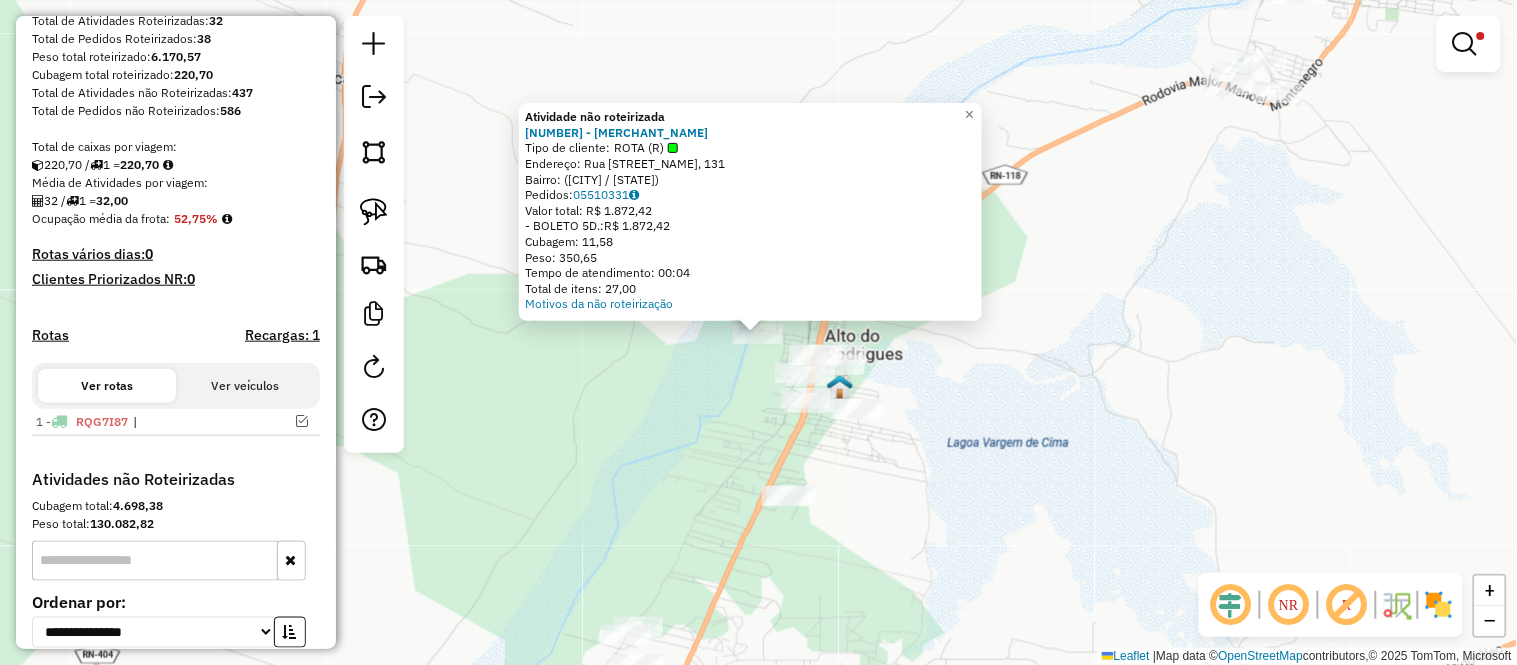 drag, startPoint x: 683, startPoint y: 398, endPoint x: 694, endPoint y: 394, distance: 11.7046995 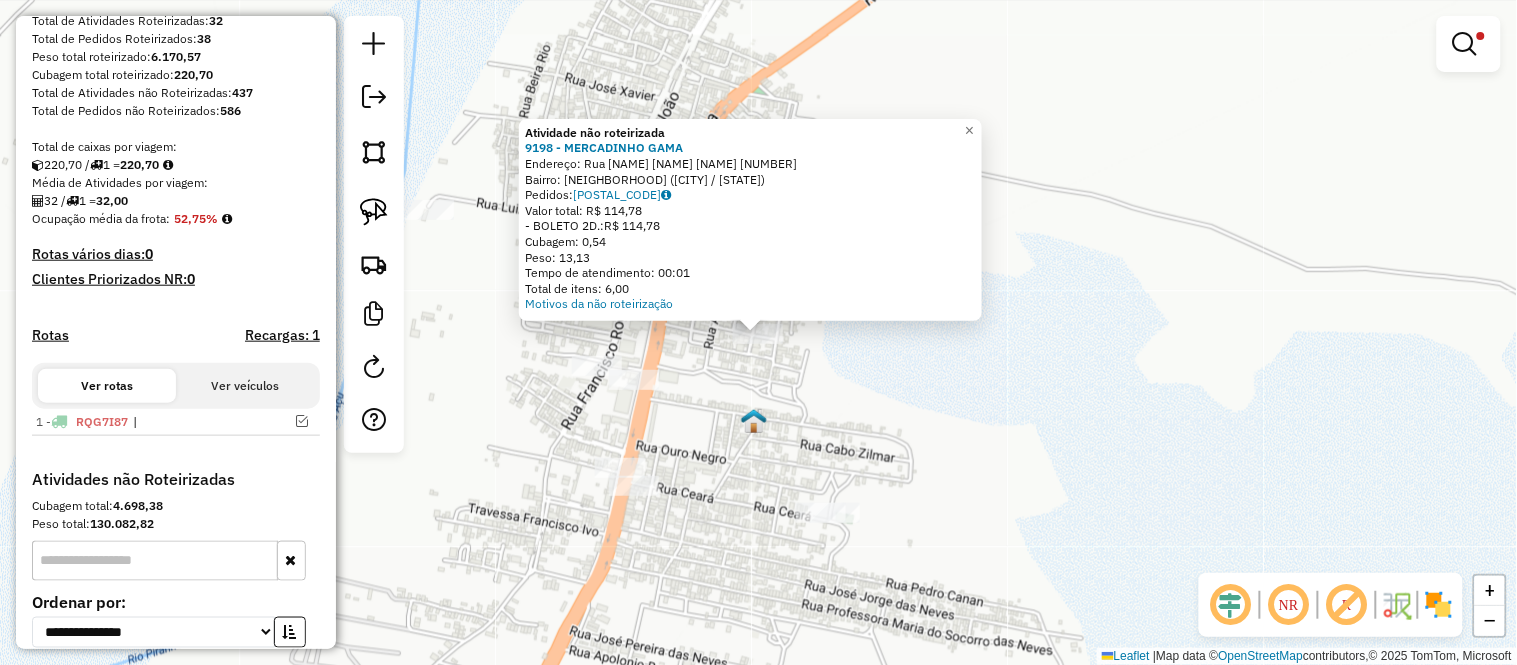click on "Atividade não roteirizada 9198 - MERCADINHO GAMA  Endereço:  Rua Edinaldo Oliveira De Queir 230   Bairro: ALTO ALEGRE (ALTO DO RODRIGUES / RN)   Pedidos:  05509962   Valor total: R$ 114,78   - BOLETO 2D.:  R$ 114,78   Cubagem: 0,54   Peso: 13,13   Tempo de atendimento: 00:01   Total de itens: 6,00  Motivos da não roteirização × Limpar filtros Janela de atendimento Grade de atendimento Capacidade Transportadoras Veículos Cliente Pedidos  Rotas Selecione os dias de semana para filtrar as janelas de atendimento  Seg   Ter   Qua   Qui   Sex   Sáb   Dom  Informe o período da janela de atendimento: De: Até:  Filtrar exatamente a janela do cliente  Considerar janela de atendimento padrão  Selecione os dias de semana para filtrar as grades de atendimento  Seg   Ter   Qua   Qui   Sex   Sáb   Dom   Considerar clientes sem dia de atendimento cadastrado  Clientes fora do dia de atendimento selecionado Filtrar as atividades entre os valores definidos abaixo:  Peso mínimo:   Peso máximo:   Cubagem mínima:  +" 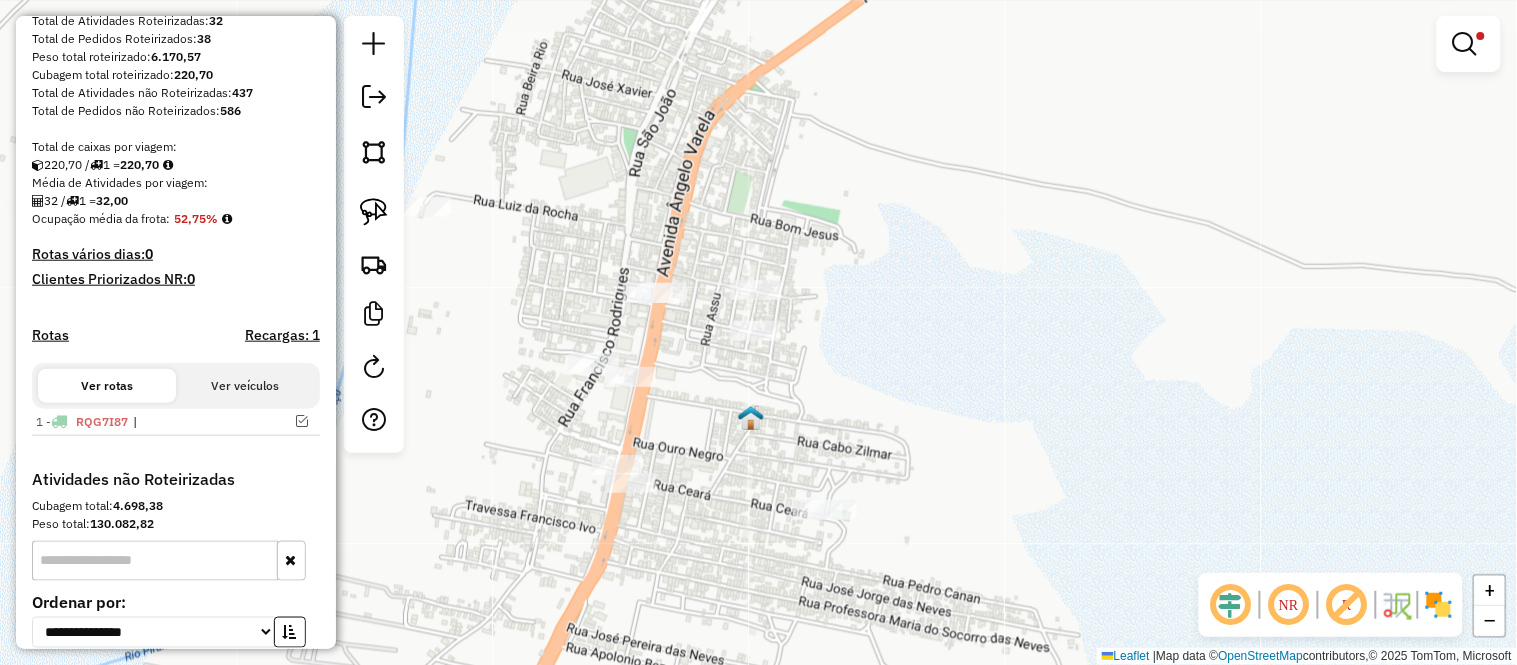 click on "Limpar filtros Janela de atendimento Grade de atendimento Capacidade Transportadoras Veículos Cliente Pedidos  Rotas Selecione os dias de semana para filtrar as janelas de atendimento  Seg   Ter   Qua   Qui   Sex   Sáb   Dom  Informe o período da janela de atendimento: De: Até:  Filtrar exatamente a janela do cliente  Considerar janela de atendimento padrão  Selecione os dias de semana para filtrar as grades de atendimento  Seg   Ter   Qua   Qui   Sex   Sáb   Dom   Considerar clientes sem dia de atendimento cadastrado  Clientes fora do dia de atendimento selecionado Filtrar as atividades entre os valores definidos abaixo:  Peso mínimo:   Peso máximo:   Cubagem mínima:   Cubagem máxima:   De:   Até:  Filtrar as atividades entre o tempo de atendimento definido abaixo:  De:   Até:   Considerar capacidade total dos clientes não roteirizados Transportadora: Selecione um ou mais itens Tipo de veículo: Selecione um ou mais itens Veículo: Selecione um ou mais itens Motorista: Selecione um ou mais itens" 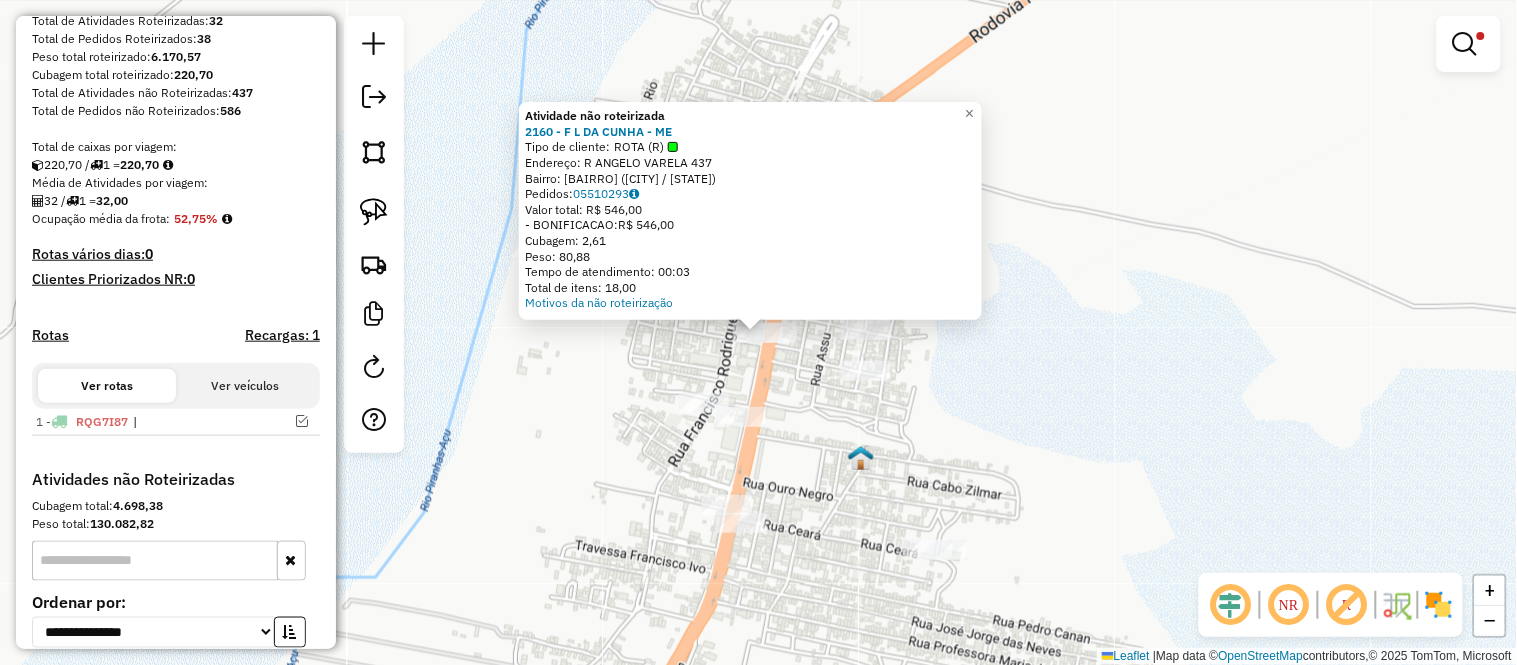 click on "Atividade não roteirizada 2160 - F L DA CUNHA - ME  Tipo de cliente:   ROTA (R)   Endereço: R   ANGELO VARELA                  437   Bairro: CENTRO (ALTO DO RODRIGUES / RN)   Pedidos:  05510293   Valor total: R$ 546,00   - BONIFICACAO:  R$ 546,00   Cubagem: 2,61   Peso: 80,88   Tempo de atendimento: 00:03   Total de itens: 18,00  Motivos da não roteirização × Limpar filtros Janela de atendimento Grade de atendimento Capacidade Transportadoras Veículos Cliente Pedidos  Rotas Selecione os dias de semana para filtrar as janelas de atendimento  Seg   Ter   Qua   Qui   Sex   Sáb   Dom  Informe o período da janela de atendimento: De: Até:  Filtrar exatamente a janela do cliente  Considerar janela de atendimento padrão  Selecione os dias de semana para filtrar as grades de atendimento  Seg   Ter   Qua   Qui   Sex   Sáb   Dom   Considerar clientes sem dia de atendimento cadastrado  Clientes fora do dia de atendimento selecionado Filtrar as atividades entre os valores definidos abaixo:  Peso mínimo:  De:" 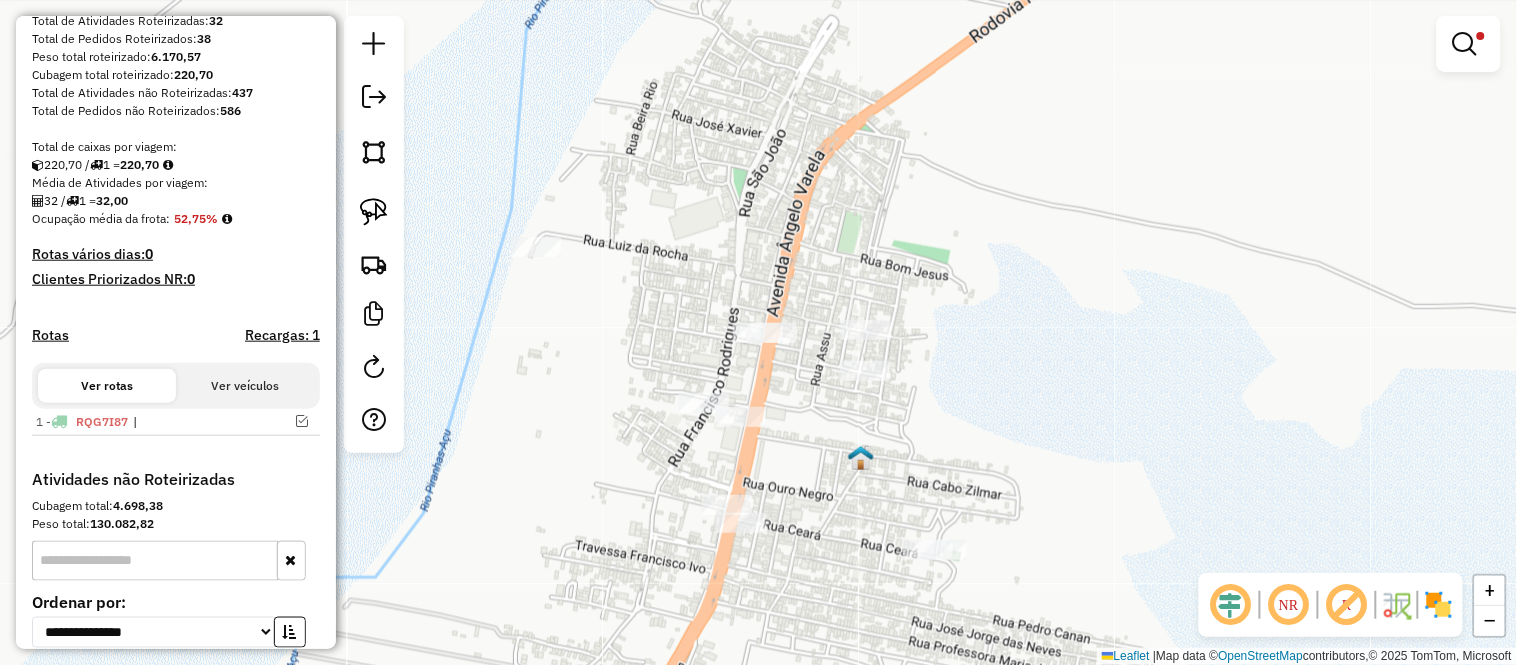 click on "Limpar filtros Janela de atendimento Grade de atendimento Capacidade Transportadoras Veículos Cliente Pedidos  Rotas Selecione os dias de semana para filtrar as janelas de atendimento  Seg   Ter   Qua   Qui   Sex   Sáb   Dom  Informe o período da janela de atendimento: De: Até:  Filtrar exatamente a janela do cliente  Considerar janela de atendimento padrão  Selecione os dias de semana para filtrar as grades de atendimento  Seg   Ter   Qua   Qui   Sex   Sáb   Dom   Considerar clientes sem dia de atendimento cadastrado  Clientes fora do dia de atendimento selecionado Filtrar as atividades entre os valores definidos abaixo:  Peso mínimo:   Peso máximo:   Cubagem mínima:   Cubagem máxima:   De:   Até:  Filtrar as atividades entre o tempo de atendimento definido abaixo:  De:   Até:   Considerar capacidade total dos clientes não roteirizados Transportadora: Selecione um ou mais itens Tipo de veículo: Selecione um ou mais itens Veículo: Selecione um ou mais itens Motorista: Selecione um ou mais itens" 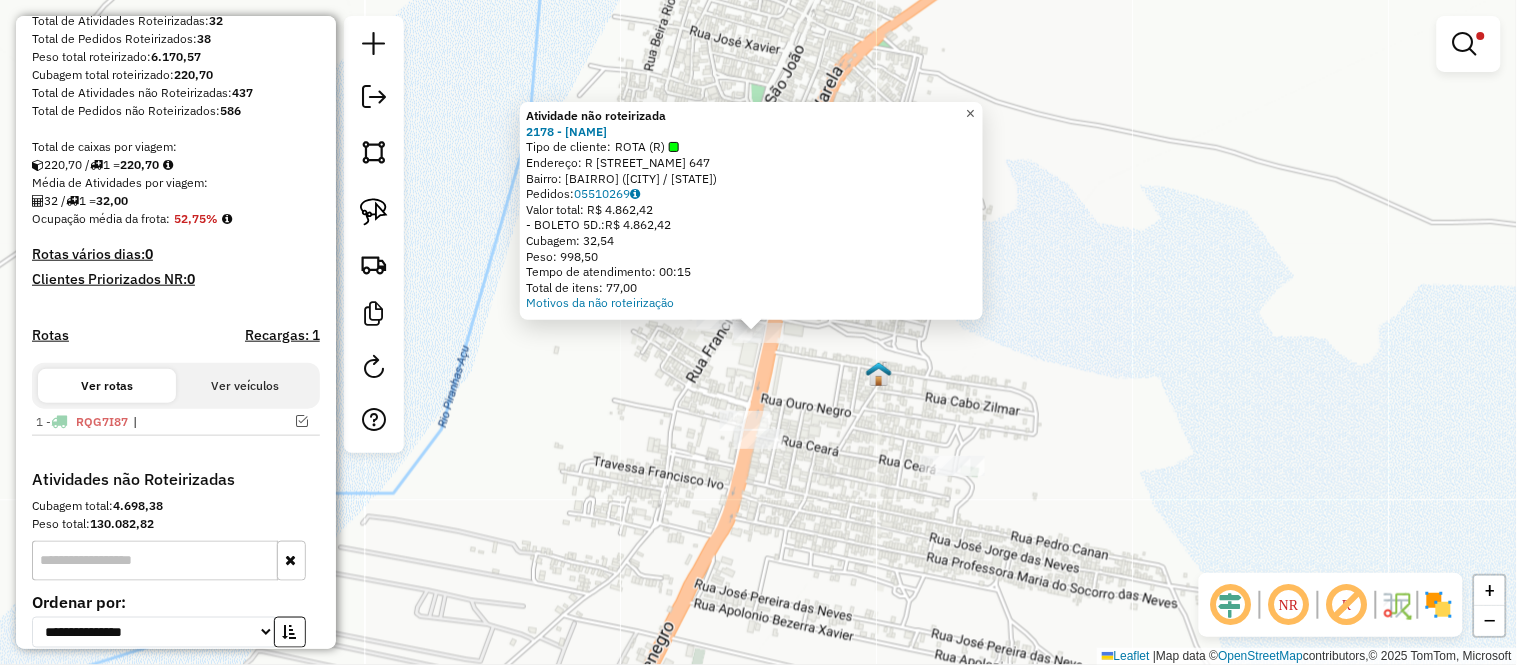 click on "×" 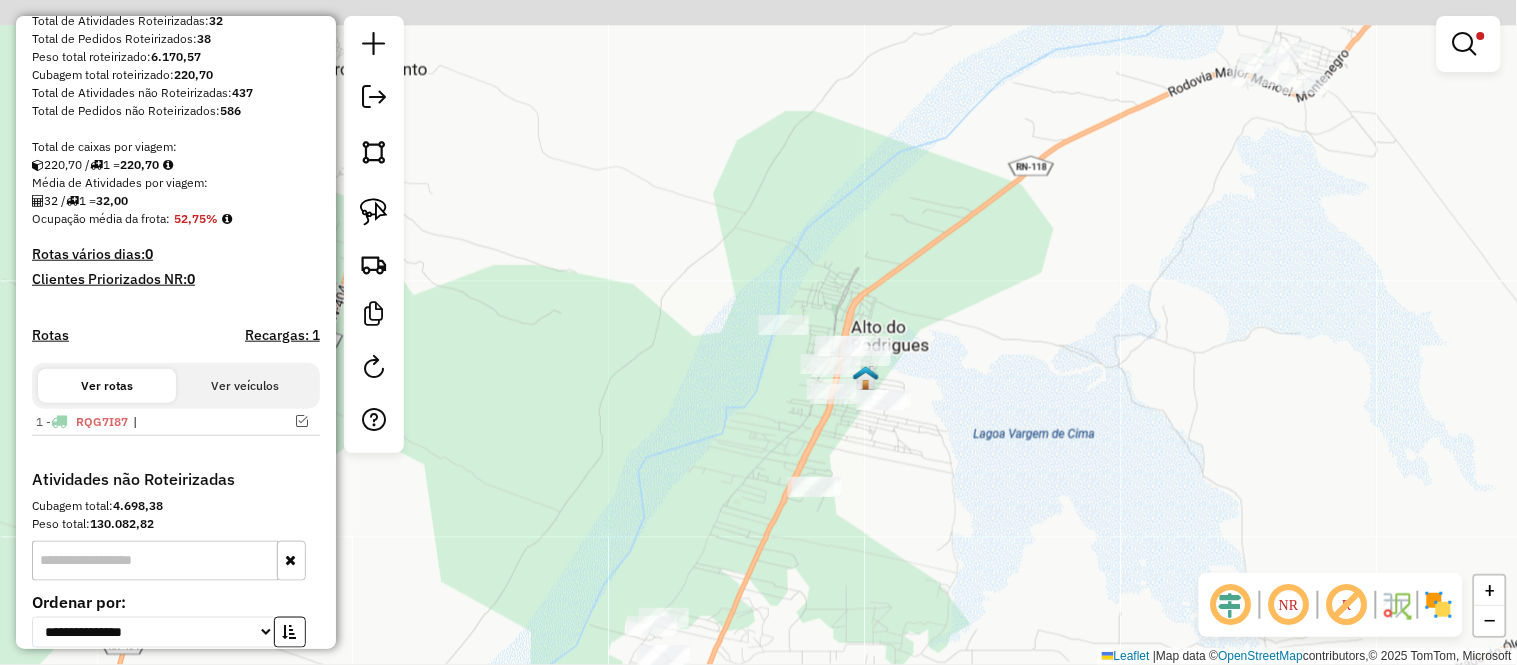 drag, startPoint x: 1036, startPoint y: 291, endPoint x: 1093, endPoint y: 133, distance: 167.96725 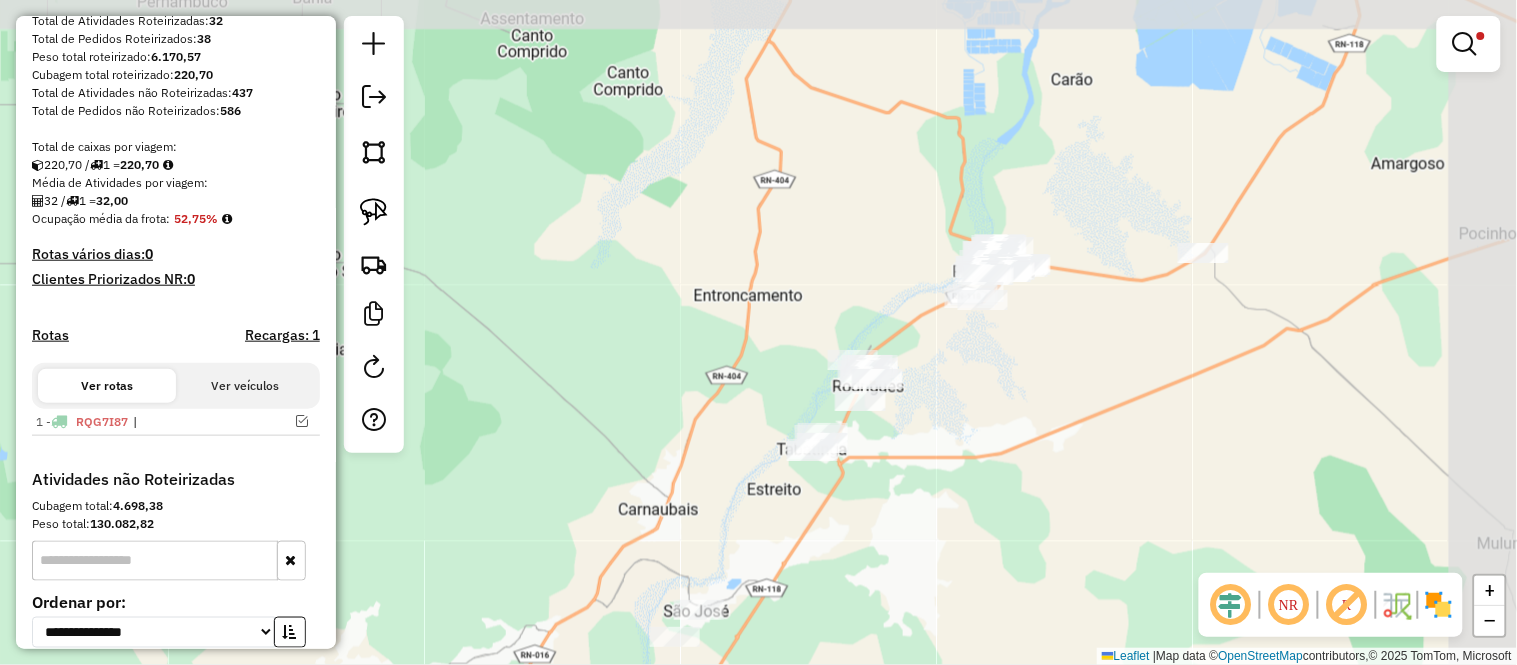 drag, startPoint x: 1222, startPoint y: 92, endPoint x: 1042, endPoint y: 305, distance: 278.87094 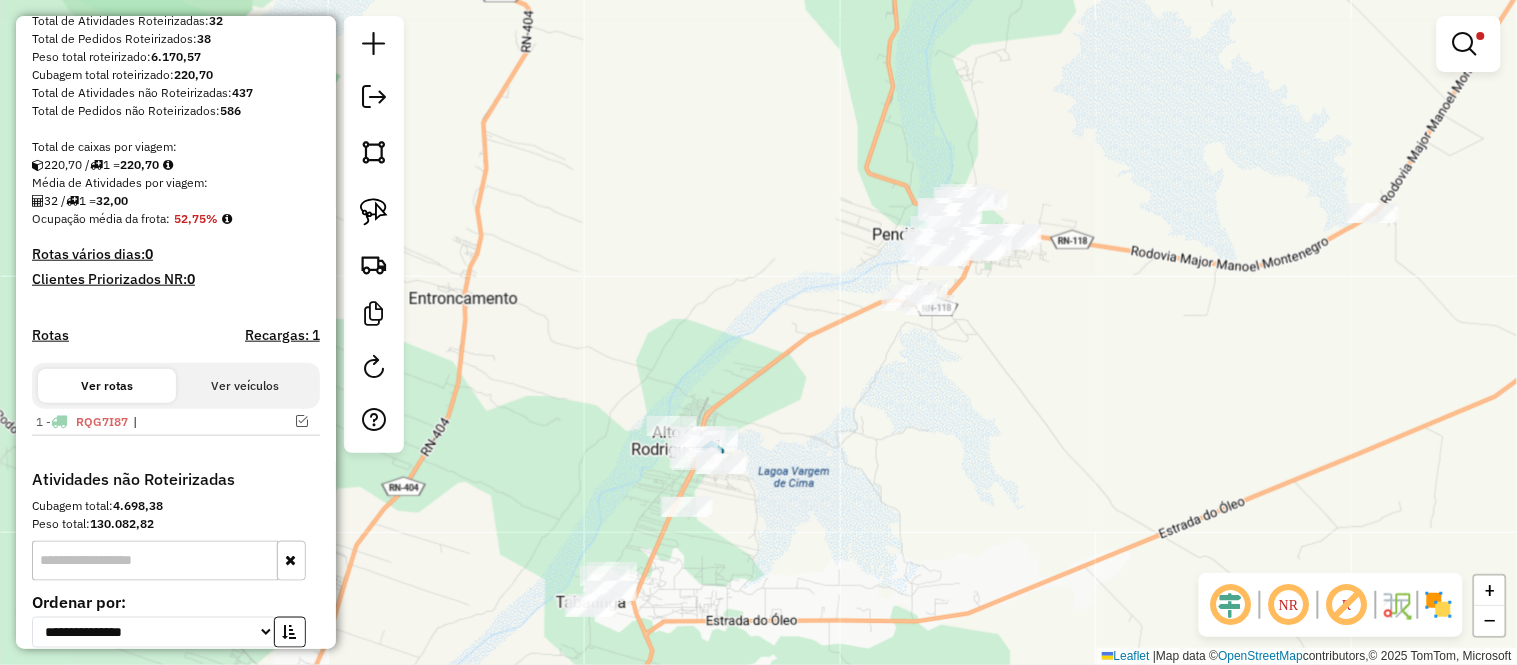 scroll, scrollTop: 428, scrollLeft: 0, axis: vertical 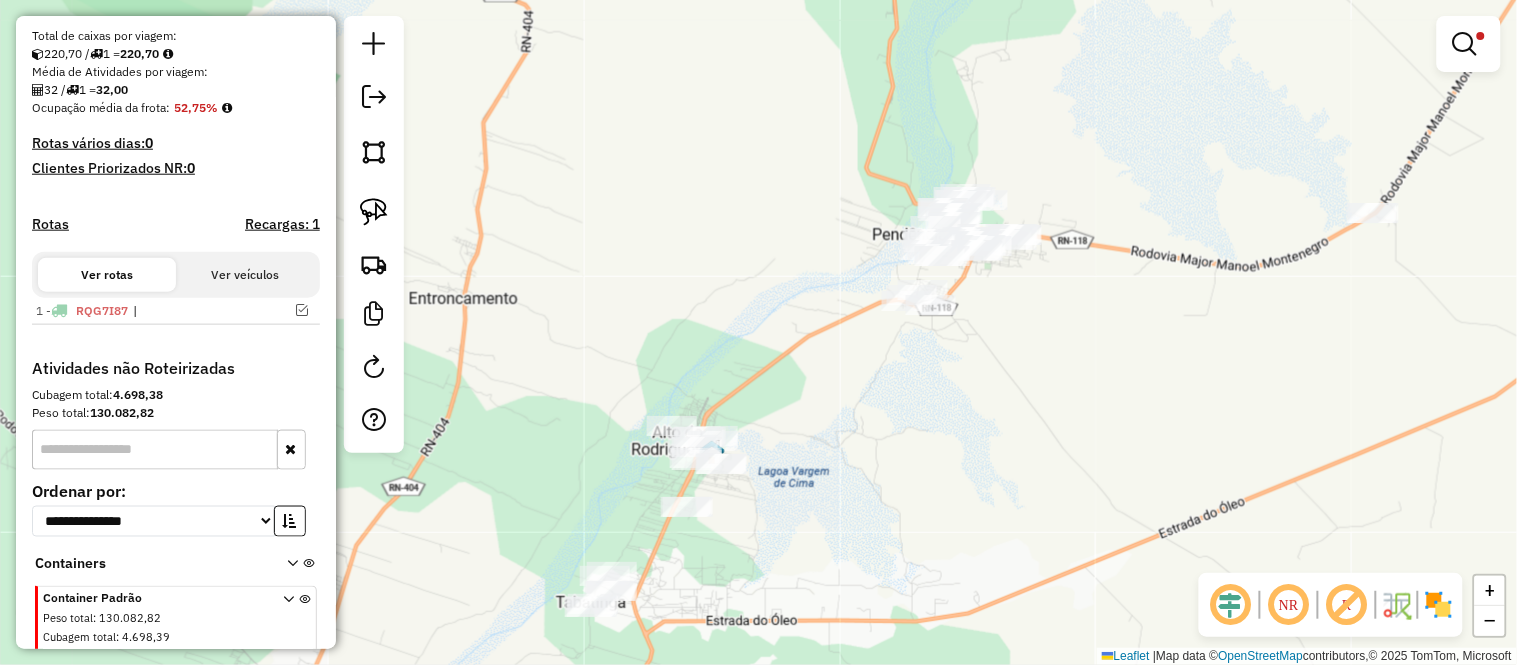 drag, startPoint x: 916, startPoint y: 355, endPoint x: 846, endPoint y: 323, distance: 76.96753 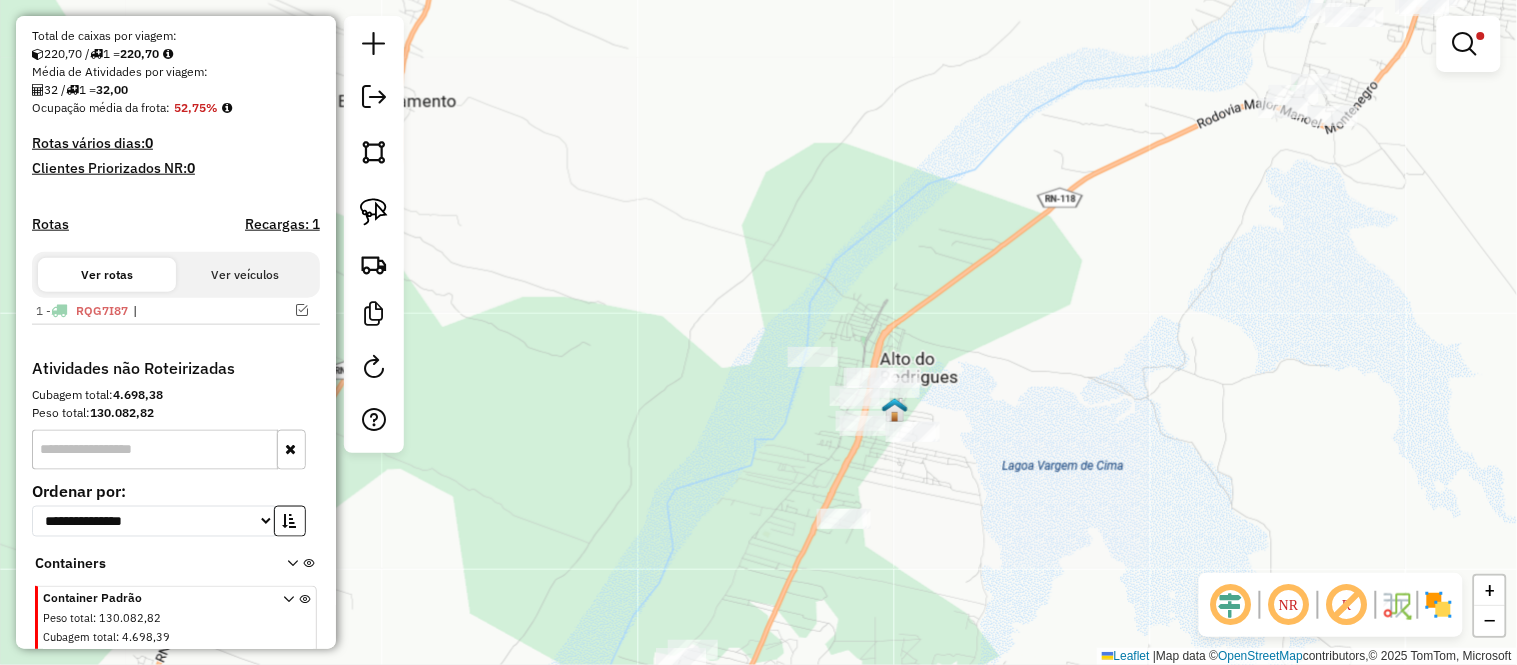 drag, startPoint x: 774, startPoint y: 414, endPoint x: 747, endPoint y: 383, distance: 41.109608 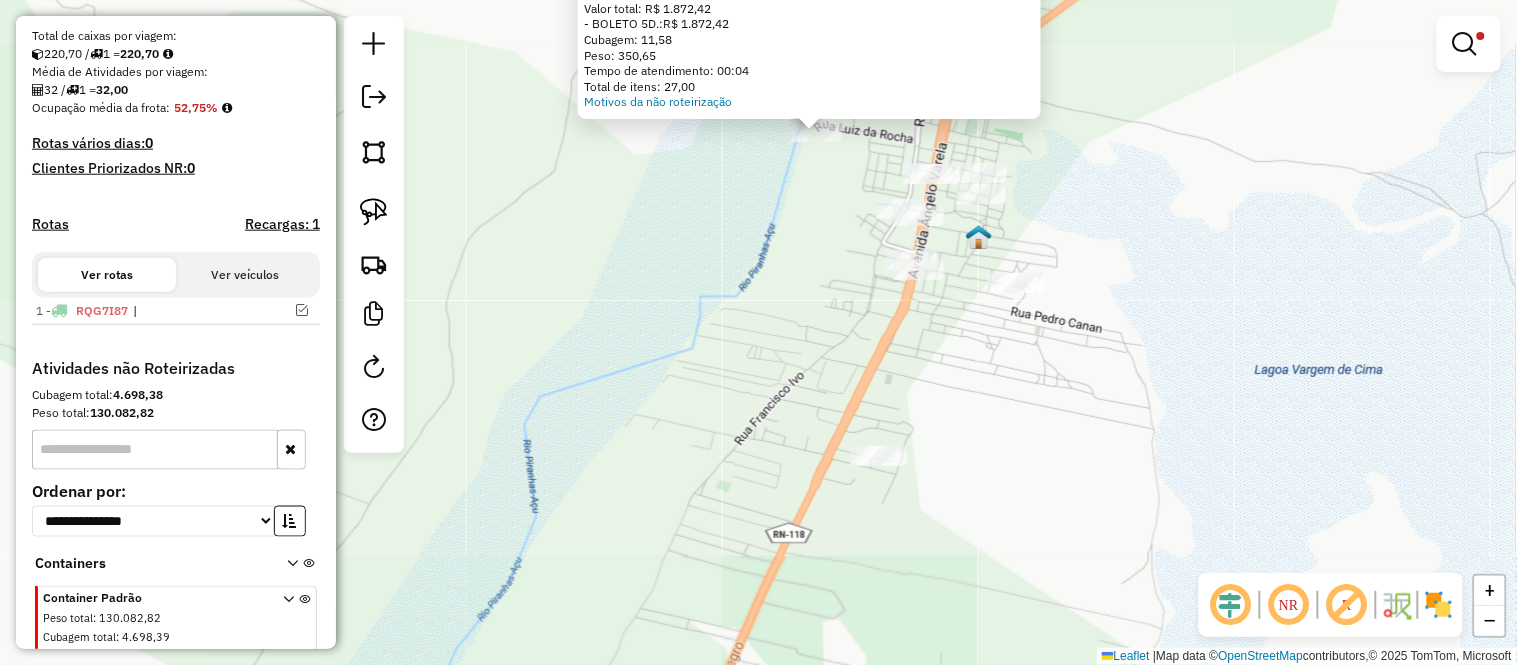 drag, startPoint x: 732, startPoint y: 333, endPoint x: 662, endPoint y: 495, distance: 176.47662 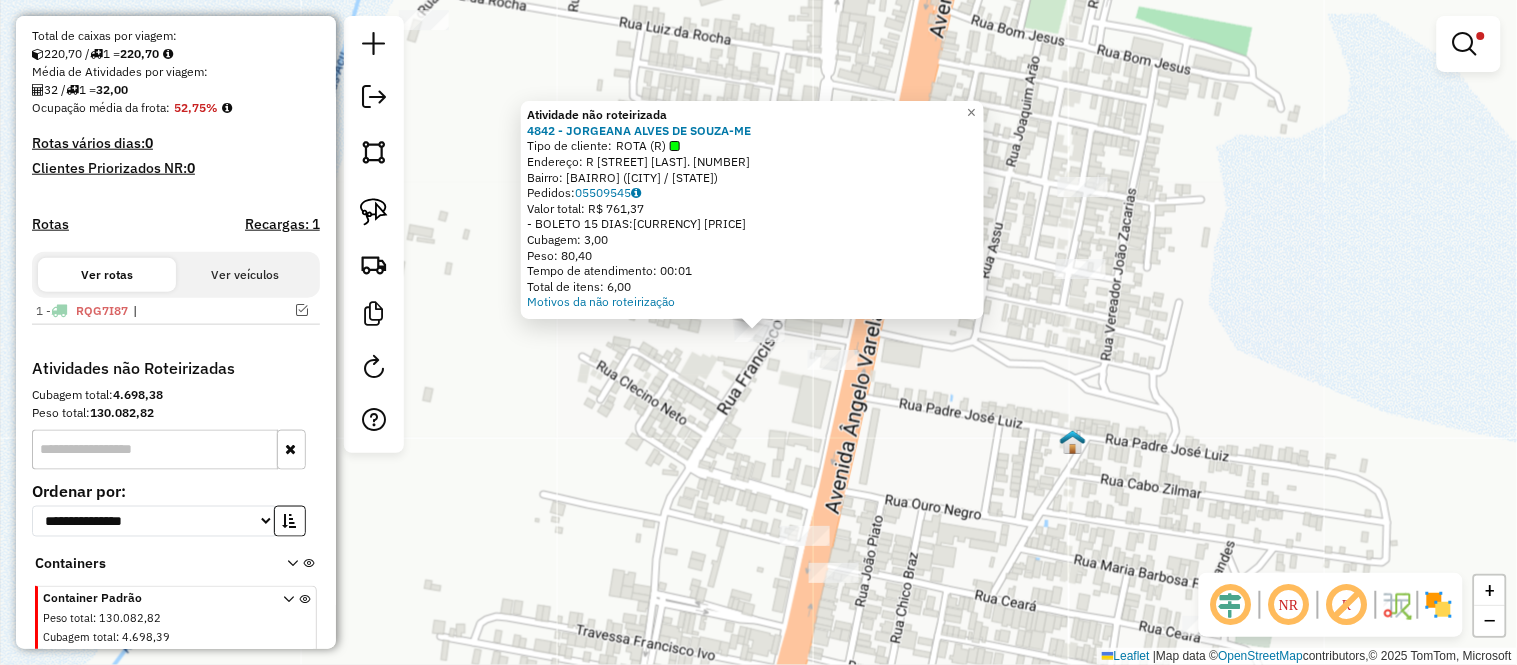 click on "Atividade não roteirizada 4842 - JORGEANA ALVES DE SOUZA-ME  Tipo de cliente:   ROTA (R)   Endereço: R   ANGELO VARELA.                 000224   Bairro: CENTRO (ALTO DO RODRIGUES / RN)   Pedidos:  05509545   Valor total: R$ 761,37   - BOLETO 15 DIAS:  R$ 761,37   Cubagem: 3,00   Peso: 80,40   Tempo de atendimento: 00:01   Total de itens: 6,00  Motivos da não roteirização × Limpar filtros Janela de atendimento Grade de atendimento Capacidade Transportadoras Veículos Cliente Pedidos  Rotas Selecione os dias de semana para filtrar as janelas de atendimento  Seg   Ter   Qua   Qui   Sex   Sáb   Dom  Informe o período da janela de atendimento: De: Até:  Filtrar exatamente a janela do cliente  Considerar janela de atendimento padrão  Selecione os dias de semana para filtrar as grades de atendimento  Seg   Ter   Qua   Qui   Sex   Sáb   Dom   Considerar clientes sem dia de atendimento cadastrado  Clientes fora do dia de atendimento selecionado Filtrar as atividades entre os valores definidos abaixo:  De:" 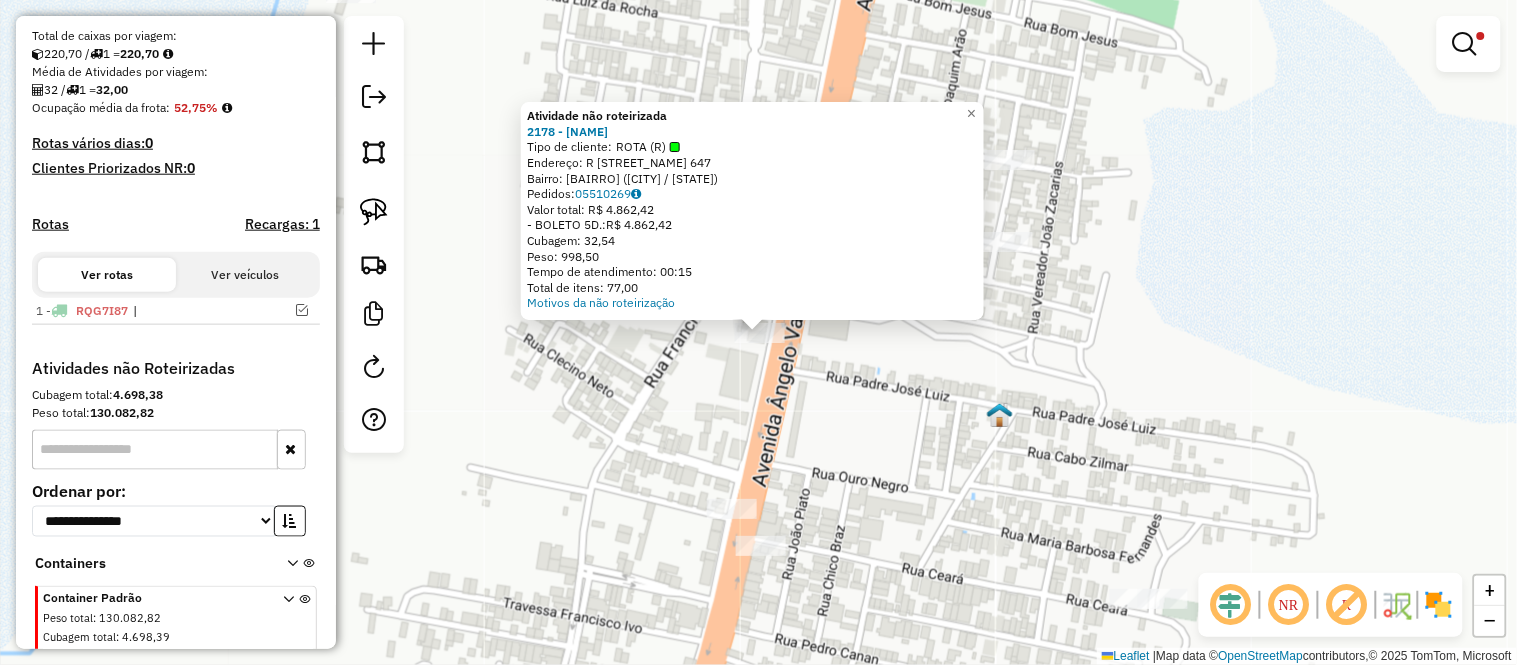 click on "Atividade não roteirizada 2178 - JUCELINO ILARINDO DA CUNHA  Tipo de cliente:   ROTA (R)   Endereço: R   ANGELO VARELA                  647   Bairro: CENTRO (ALTO DO RODRIGUES / RN)   Pedidos:  05510269   Valor total: R$ 4.862,42   - BOLETO 5D.:  R$ 4.862,42   Cubagem: 32,54   Peso: 998,50   Tempo de atendimento: 00:15   Total de itens: 77,00  Motivos da não roteirização × Limpar filtros Janela de atendimento Grade de atendimento Capacidade Transportadoras Veículos Cliente Pedidos  Rotas Selecione os dias de semana para filtrar as janelas de atendimento  Seg   Ter   Qua   Qui   Sex   Sáb   Dom  Informe o período da janela de atendimento: De: Até:  Filtrar exatamente a janela do cliente  Considerar janela de atendimento padrão  Selecione os dias de semana para filtrar as grades de atendimento  Seg   Ter   Qua   Qui   Sex   Sáb   Dom   Considerar clientes sem dia de atendimento cadastrado  Clientes fora do dia de atendimento selecionado Filtrar as atividades entre os valores definidos abaixo:  De:" 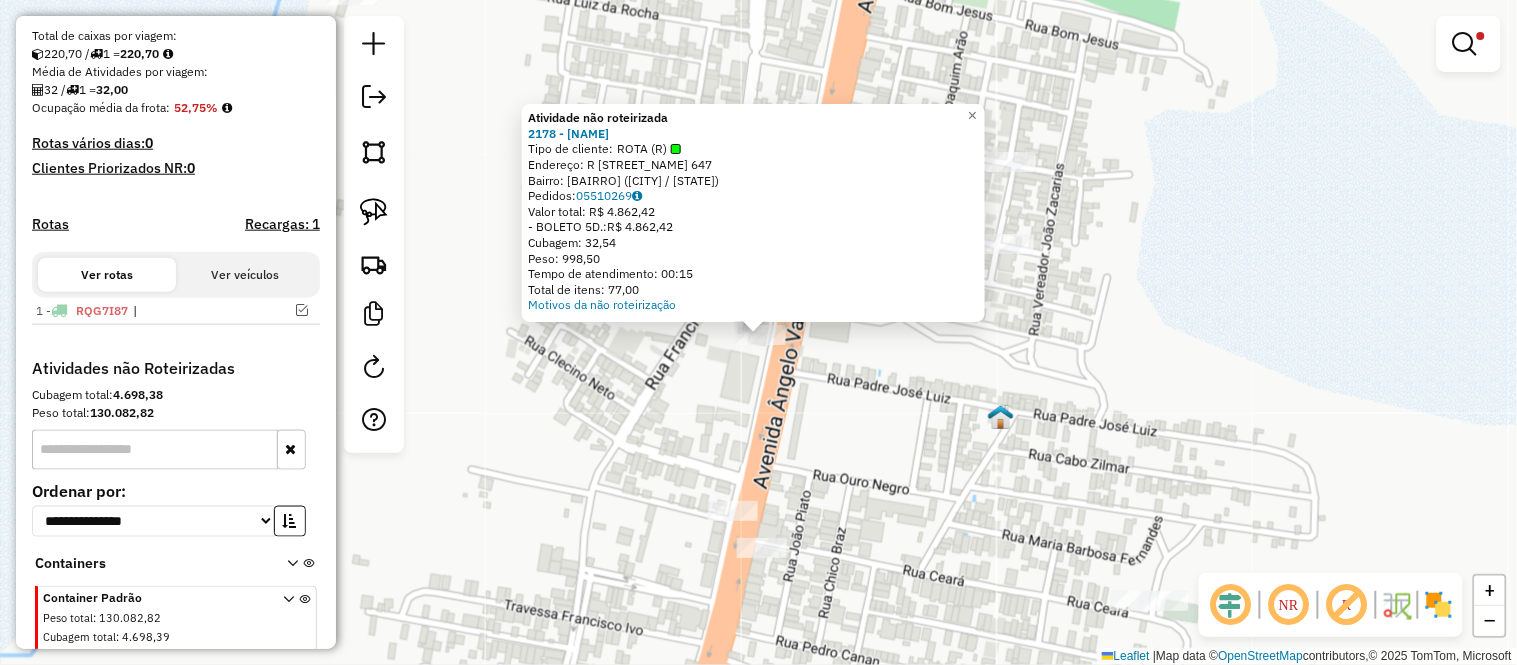 click on "Atividade não roteirizada 2178 - JUCELINO ILARINDO DA CUNHA  Tipo de cliente:   ROTA (R)   Endereço: R   ANGELO VARELA                  647   Bairro: CENTRO (ALTO DO RODRIGUES / RN)   Pedidos:  05510269   Valor total: R$ 4.862,42   - BOLETO 5D.:  R$ 4.862,42   Cubagem: 32,54   Peso: 998,50   Tempo de atendimento: 00:15   Total de itens: 77,00  Motivos da não roteirização × Limpar filtros Janela de atendimento Grade de atendimento Capacidade Transportadoras Veículos Cliente Pedidos  Rotas Selecione os dias de semana para filtrar as janelas de atendimento  Seg   Ter   Qua   Qui   Sex   Sáb   Dom  Informe o período da janela de atendimento: De: Até:  Filtrar exatamente a janela do cliente  Considerar janela de atendimento padrão  Selecione os dias de semana para filtrar as grades de atendimento  Seg   Ter   Qua   Qui   Sex   Sáb   Dom   Considerar clientes sem dia de atendimento cadastrado  Clientes fora do dia de atendimento selecionado Filtrar as atividades entre os valores definidos abaixo:  De:" 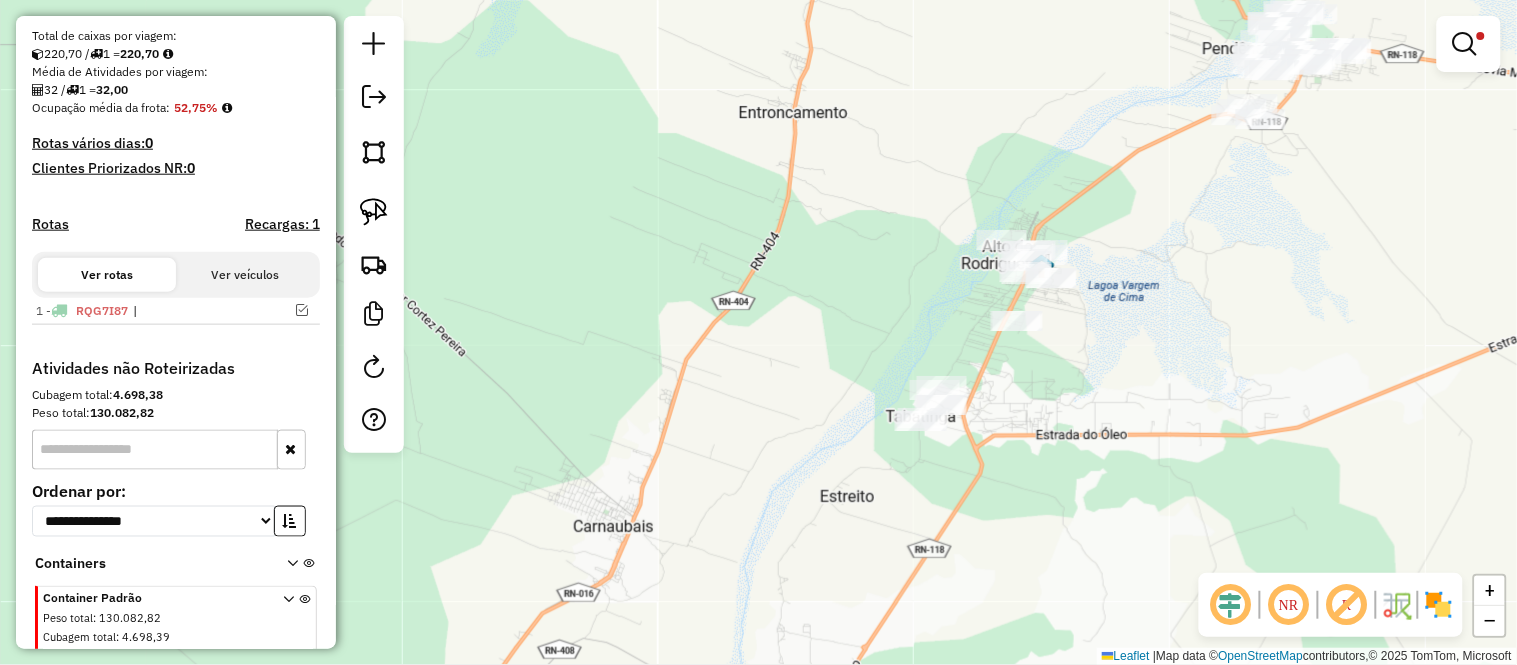 drag, startPoint x: 1142, startPoint y: 352, endPoint x: 1095, endPoint y: 373, distance: 51.47815 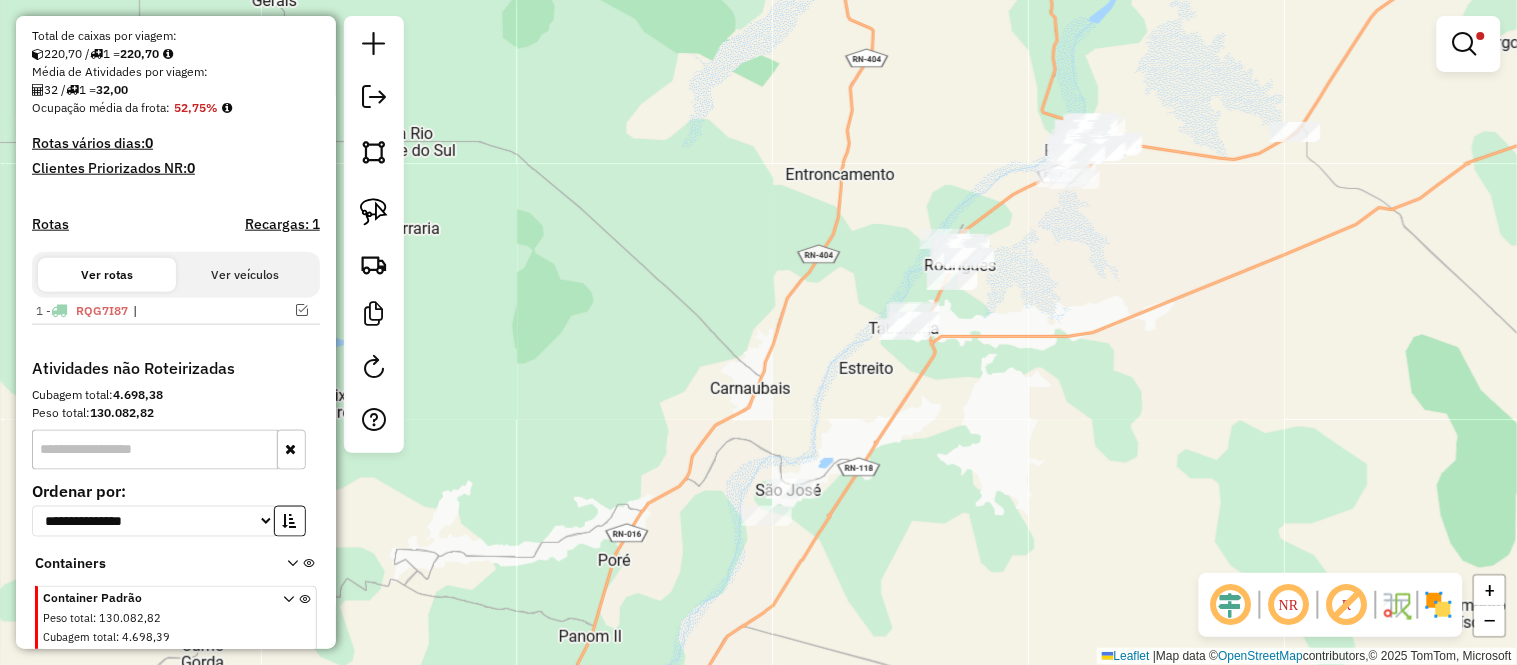drag, startPoint x: 1158, startPoint y: 285, endPoint x: 1134, endPoint y: 266, distance: 30.610456 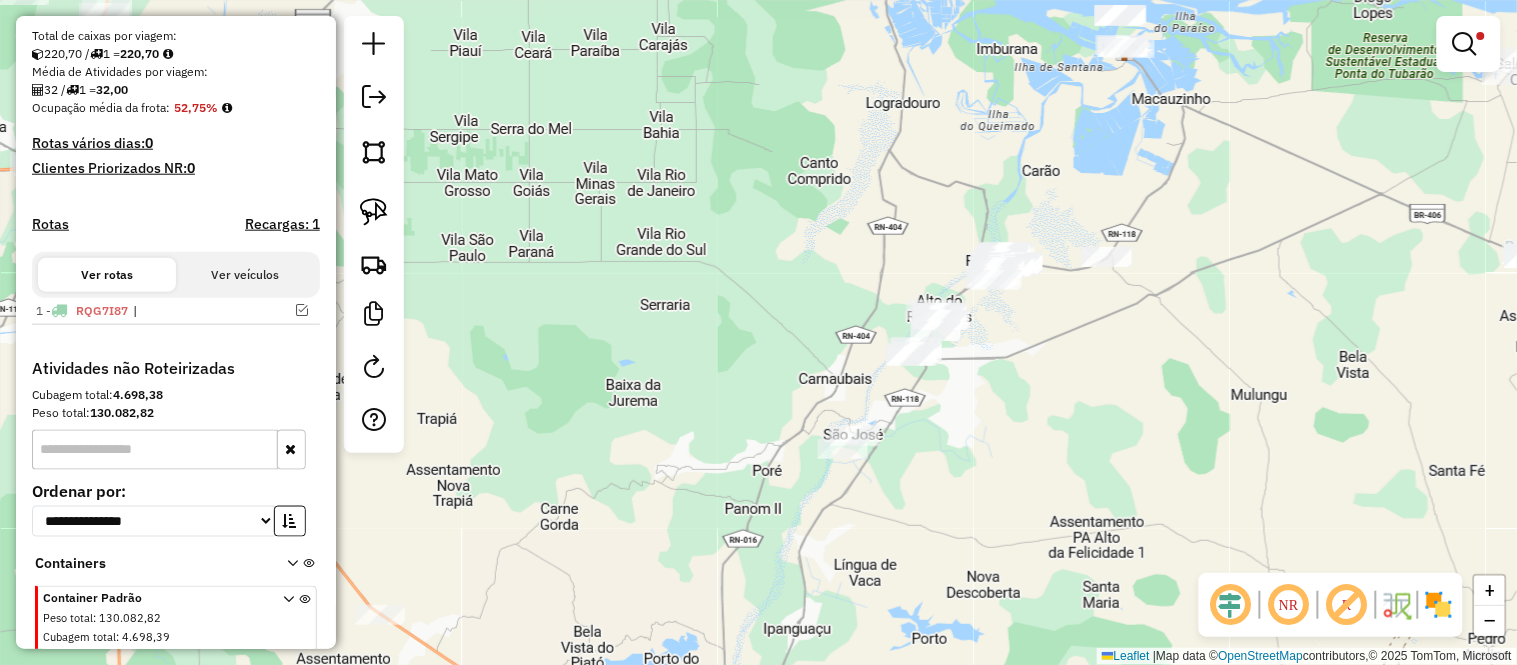 drag, startPoint x: 986, startPoint y: 371, endPoint x: 968, endPoint y: 413, distance: 45.694637 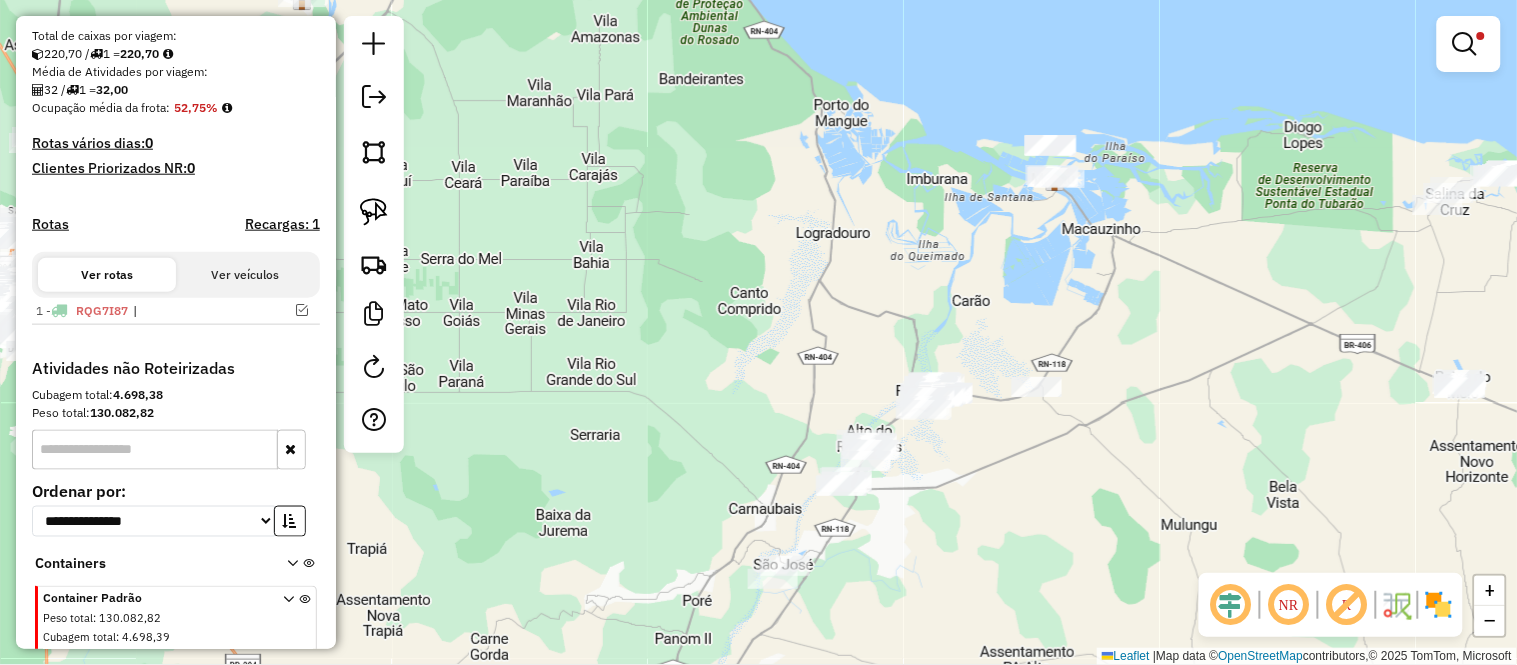 drag, startPoint x: 1070, startPoint y: 362, endPoint x: 920, endPoint y: 435, distance: 166.82027 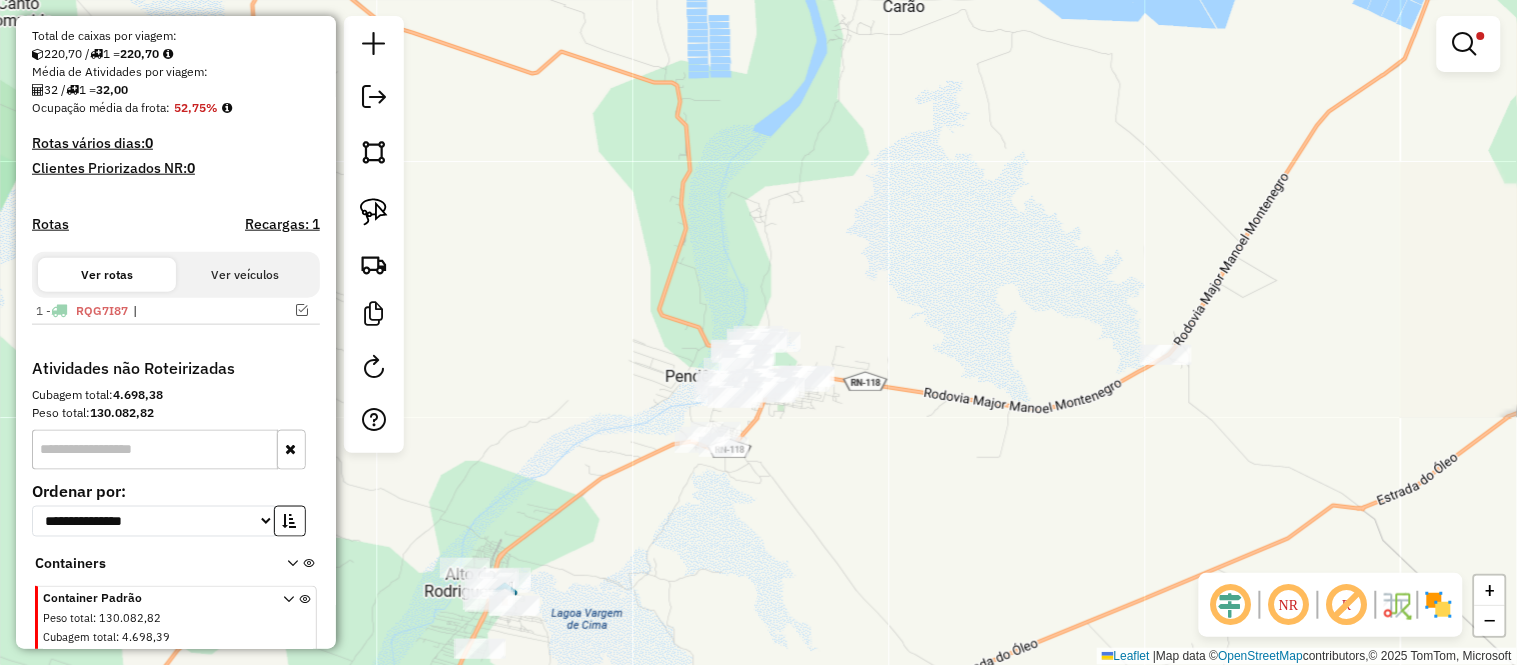 drag, startPoint x: 966, startPoint y: 452, endPoint x: 922, endPoint y: 432, distance: 48.332184 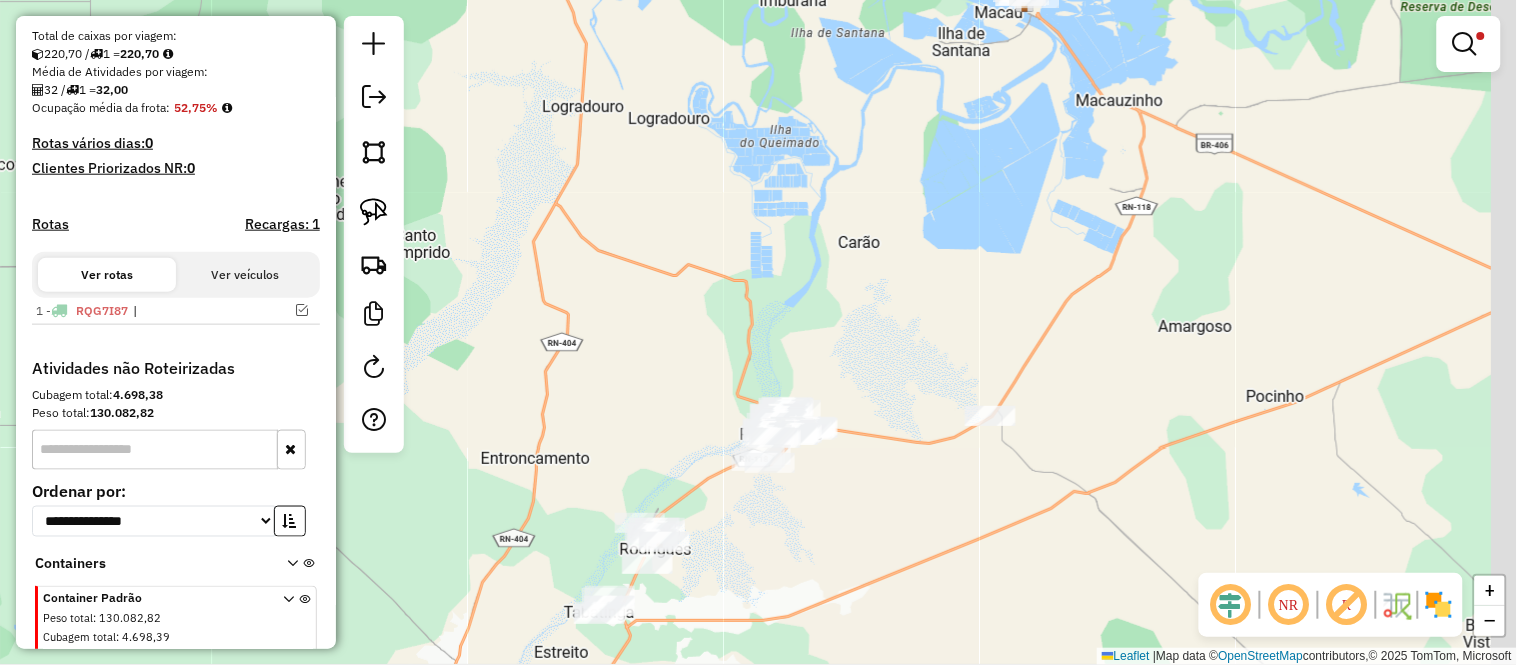 drag, startPoint x: 983, startPoint y: 471, endPoint x: 918, endPoint y: 471, distance: 65 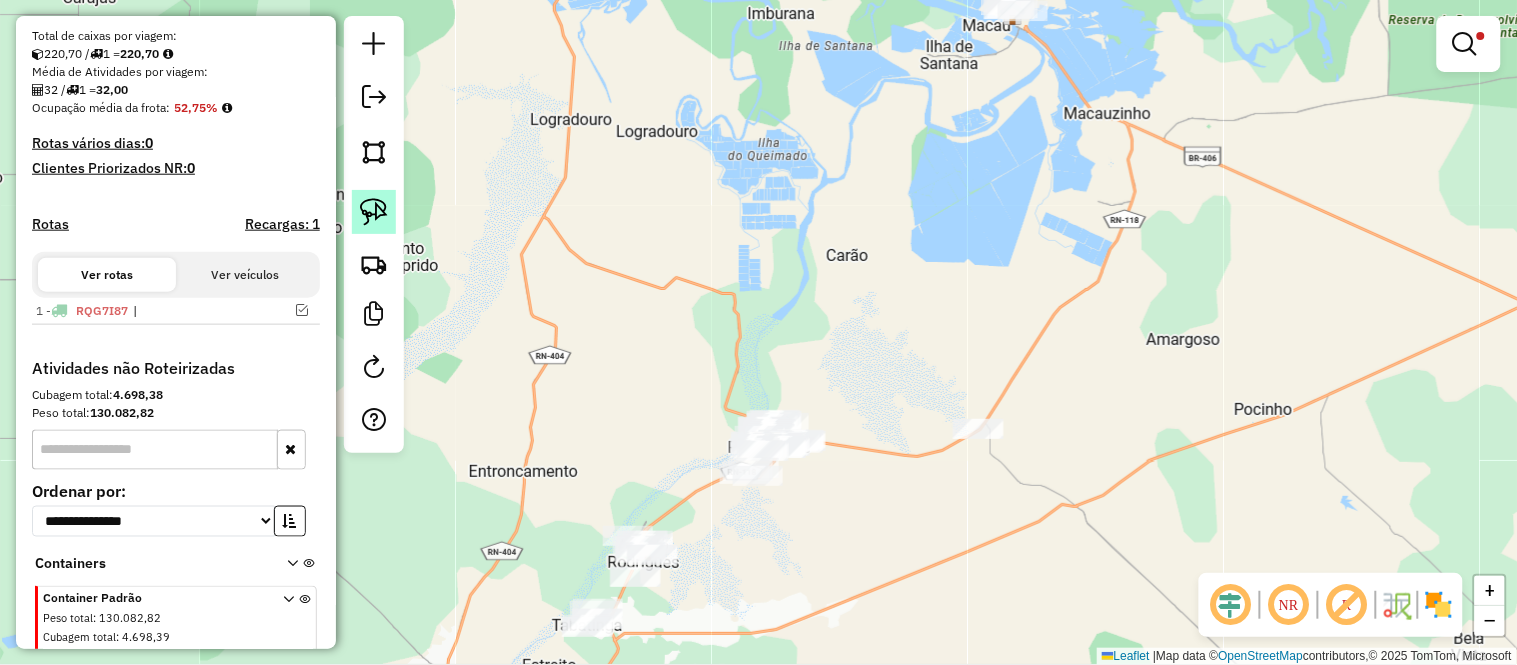 click 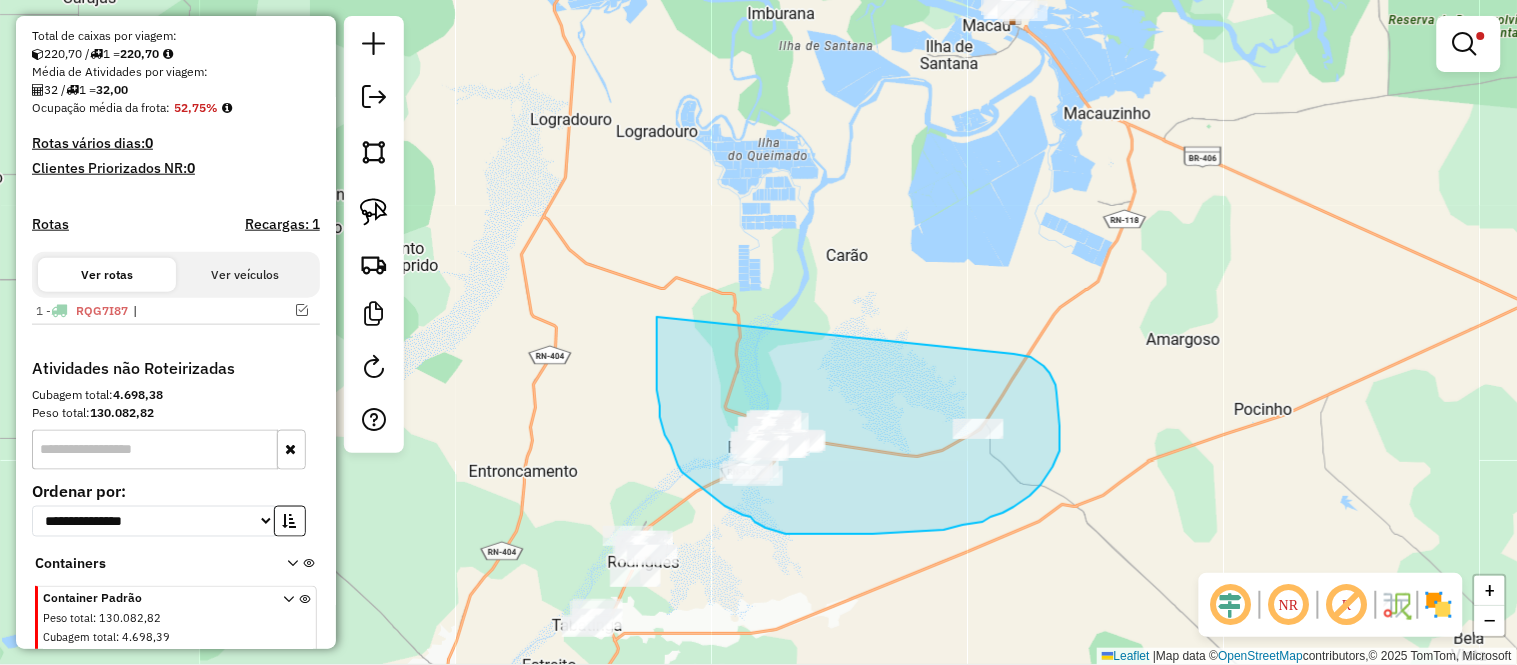 drag, startPoint x: 1056, startPoint y: 385, endPoint x: 895, endPoint y: 303, distance: 180.67928 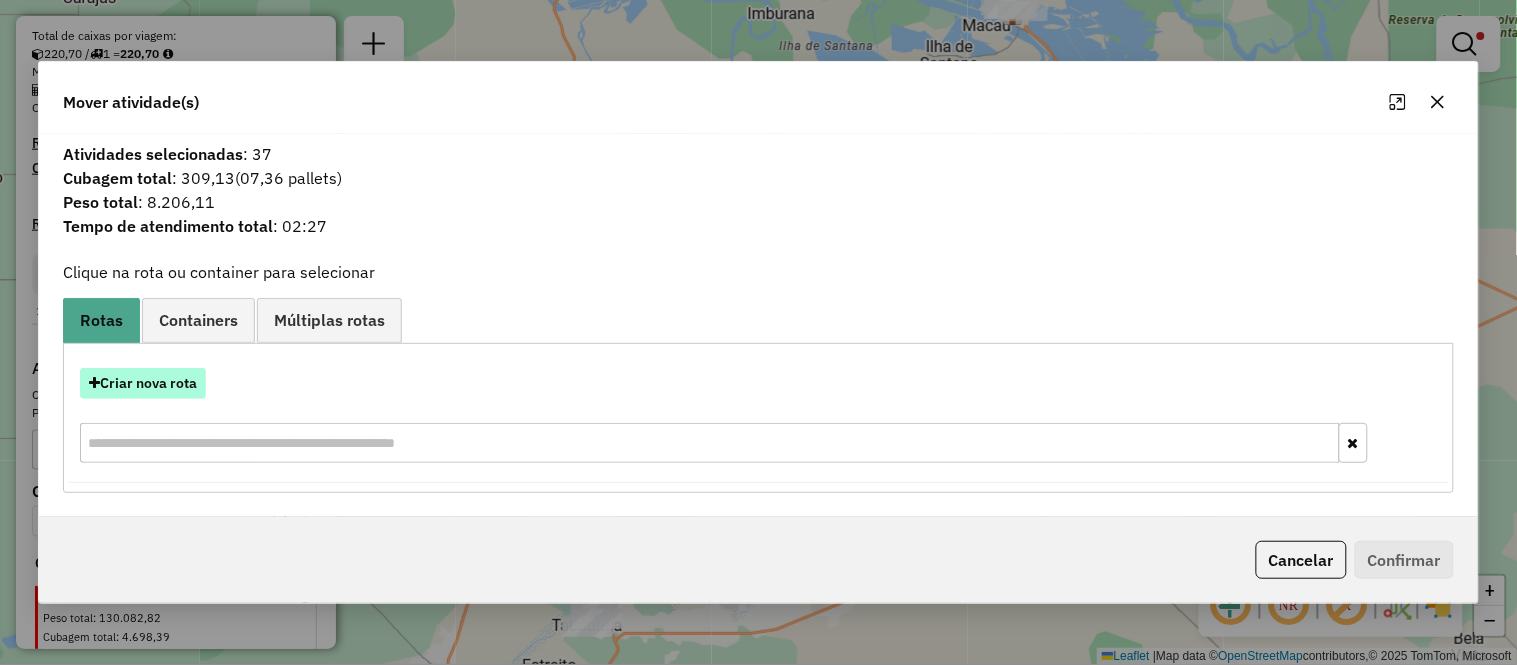click on "Criar nova rota" at bounding box center [143, 383] 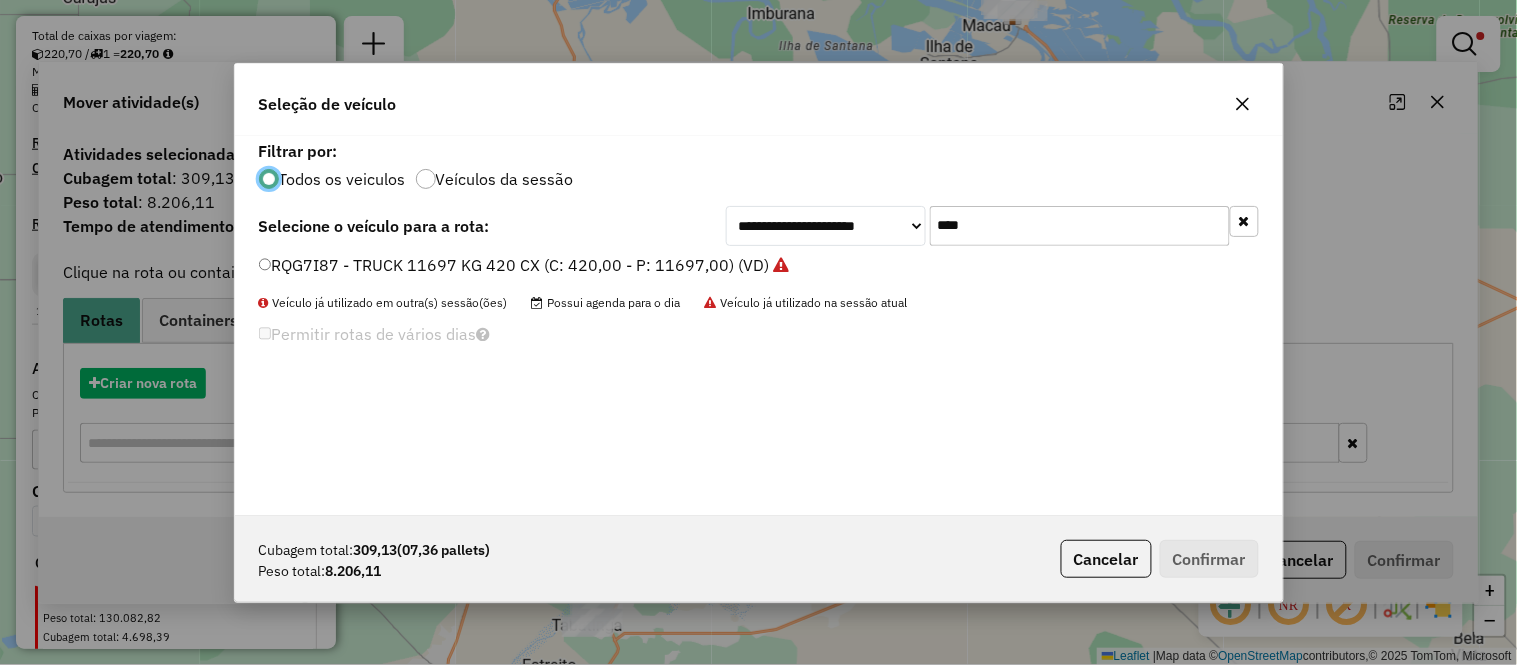 scroll, scrollTop: 11, scrollLeft: 5, axis: both 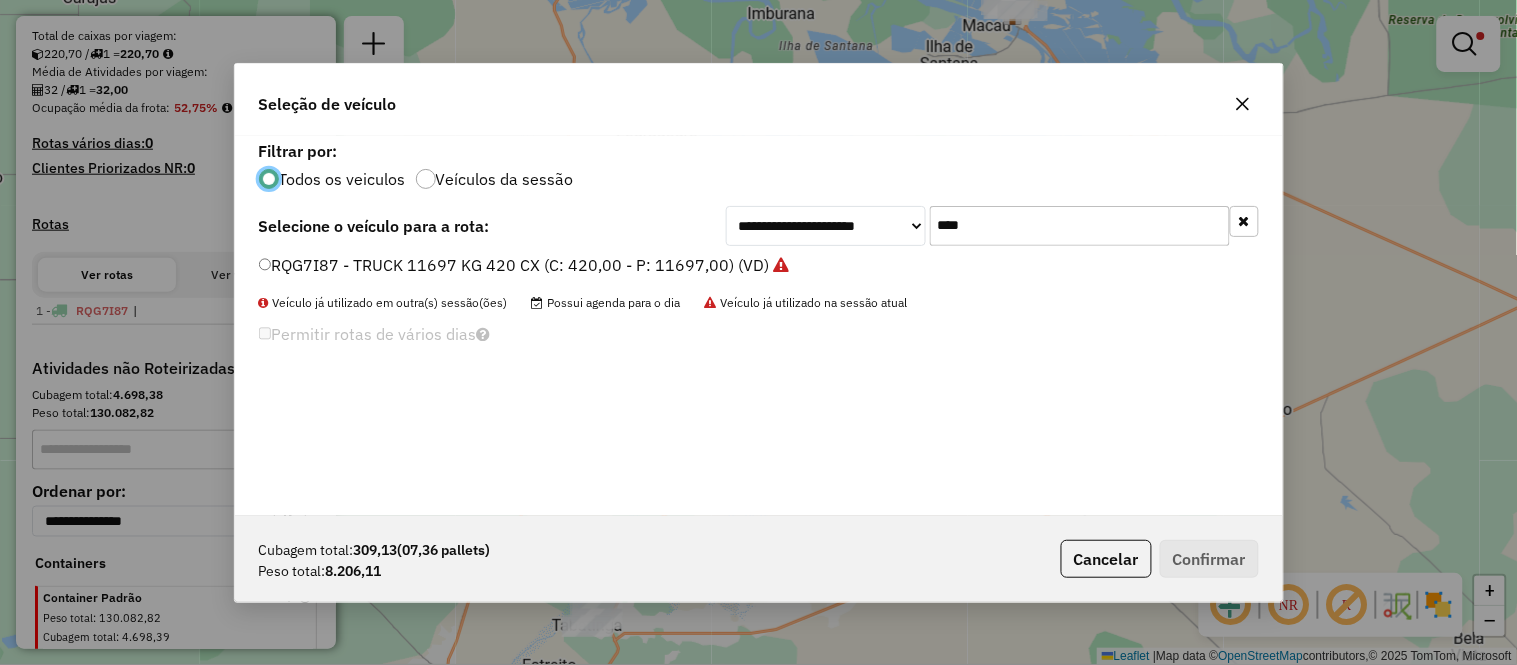 click on "****" 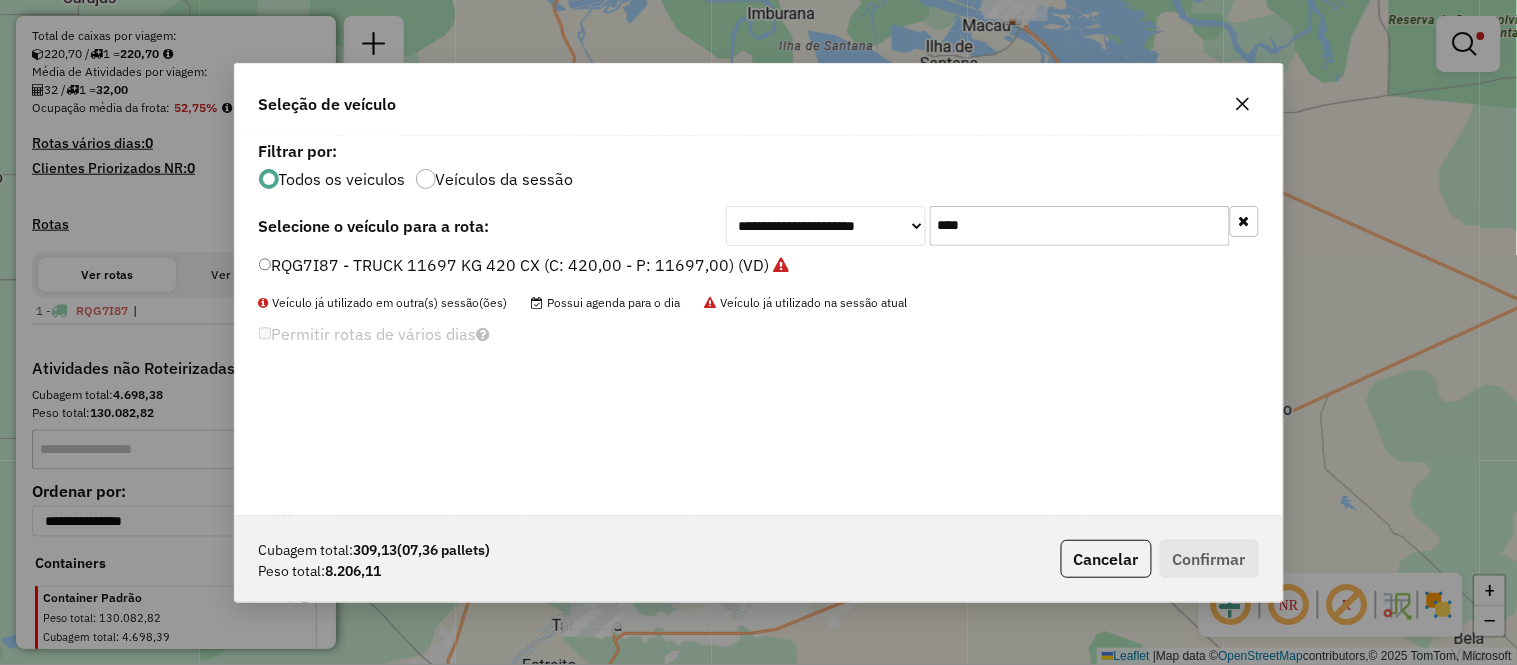 click on "****" 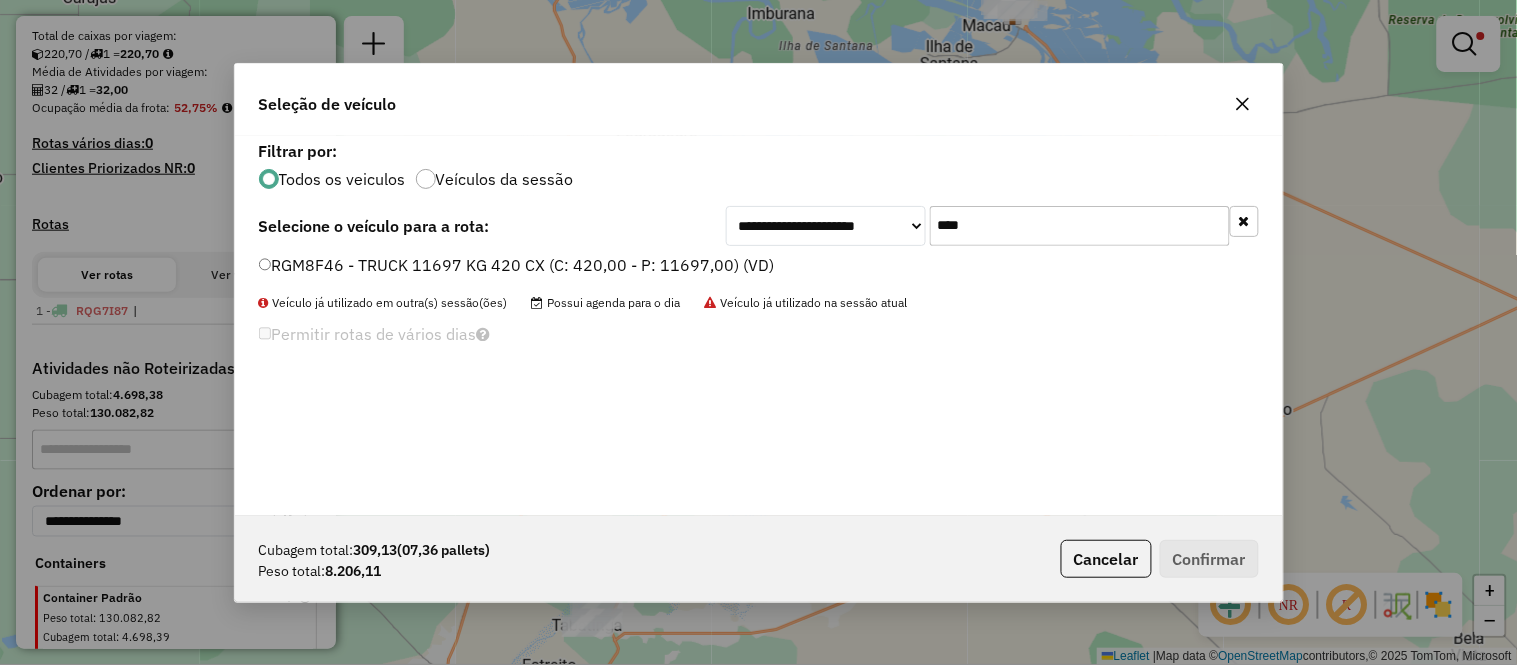 type on "****" 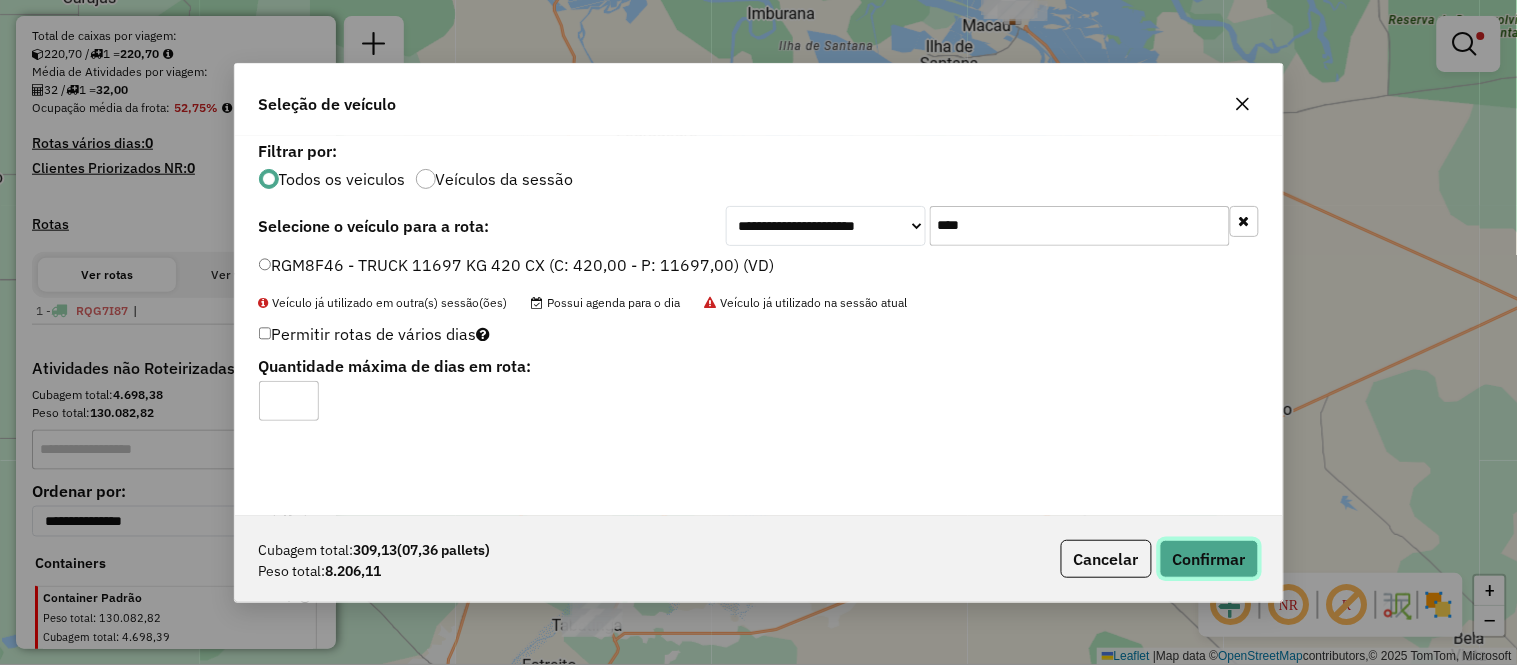 click on "Confirmar" 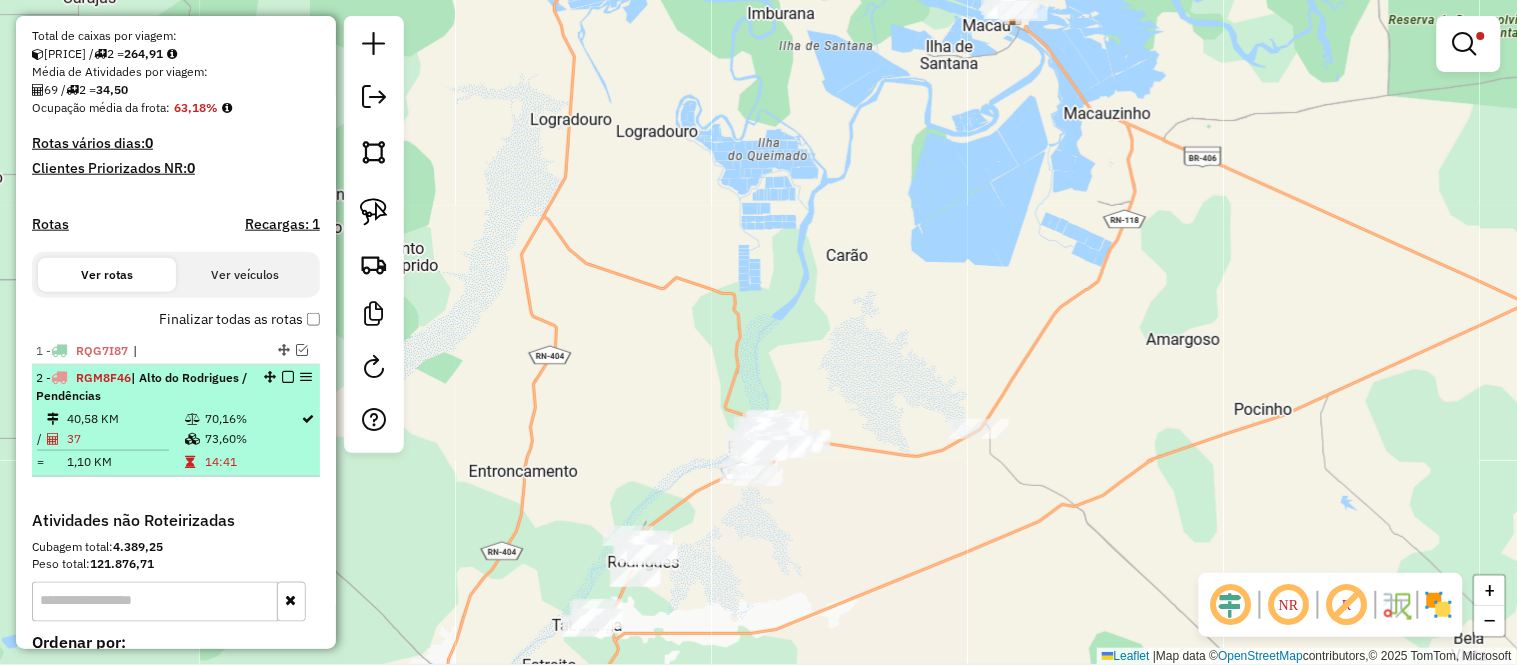 click on "37" at bounding box center (125, 439) 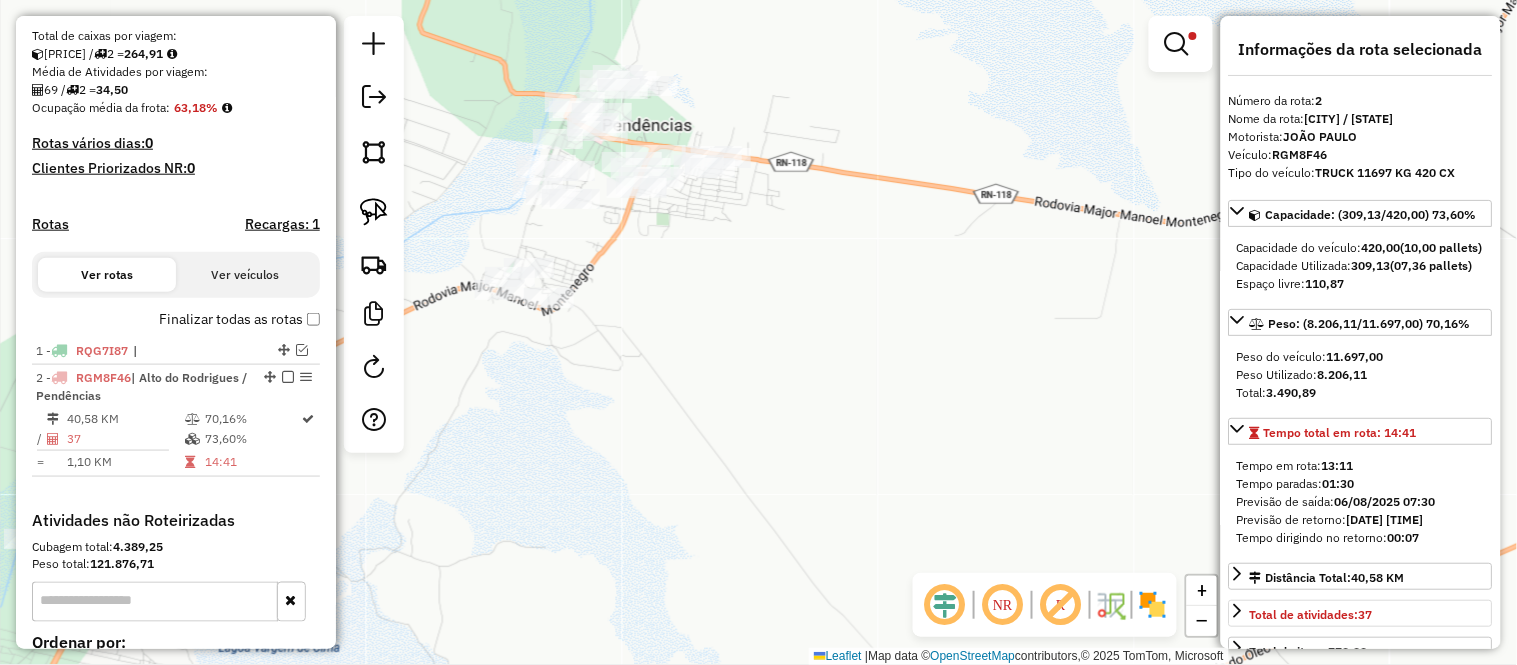 scroll, scrollTop: 555, scrollLeft: 0, axis: vertical 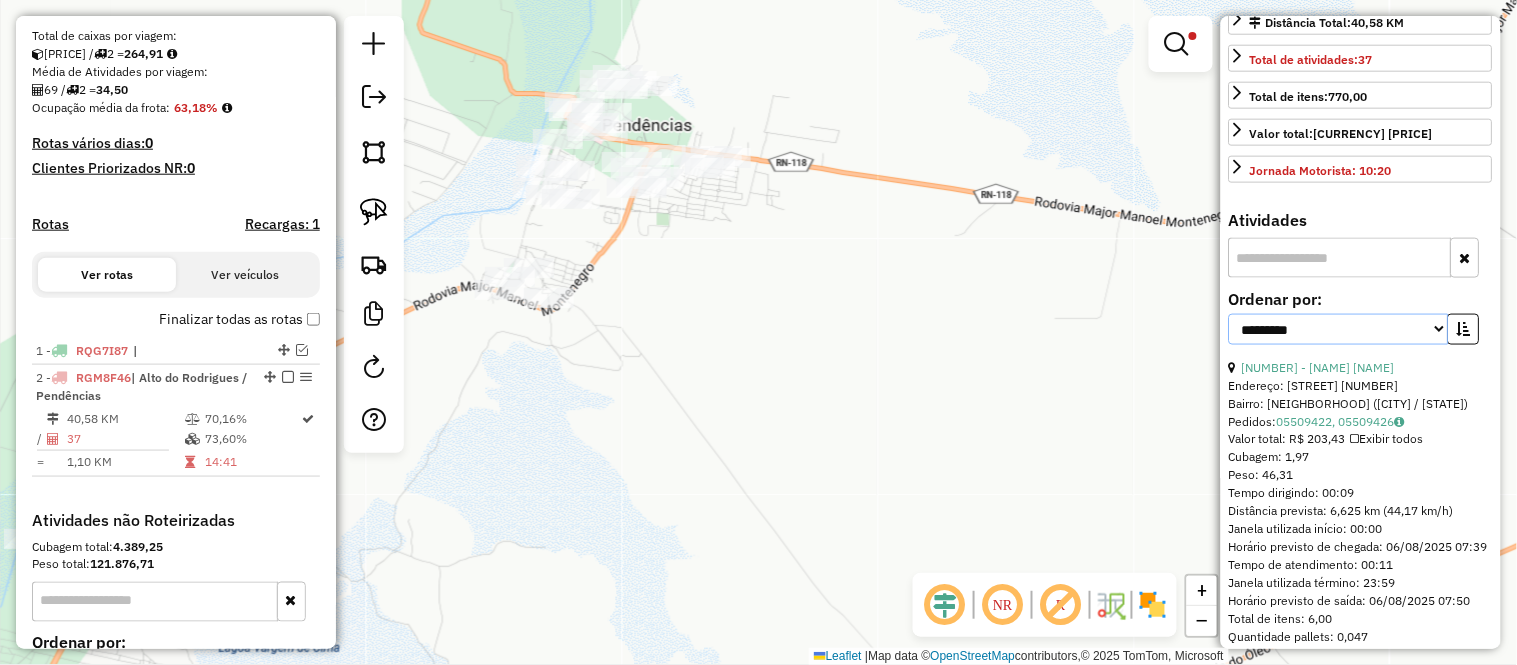 click on "**********" at bounding box center (1339, 329) 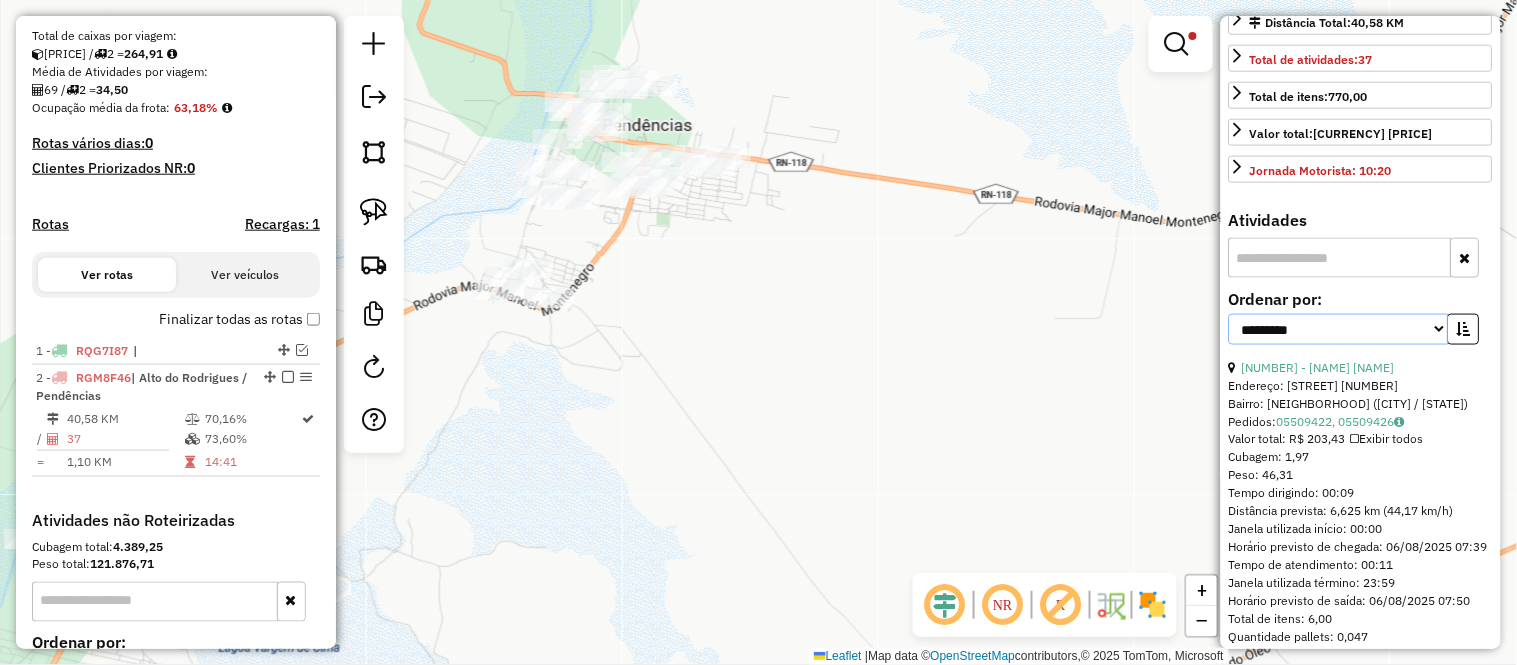 select on "**********" 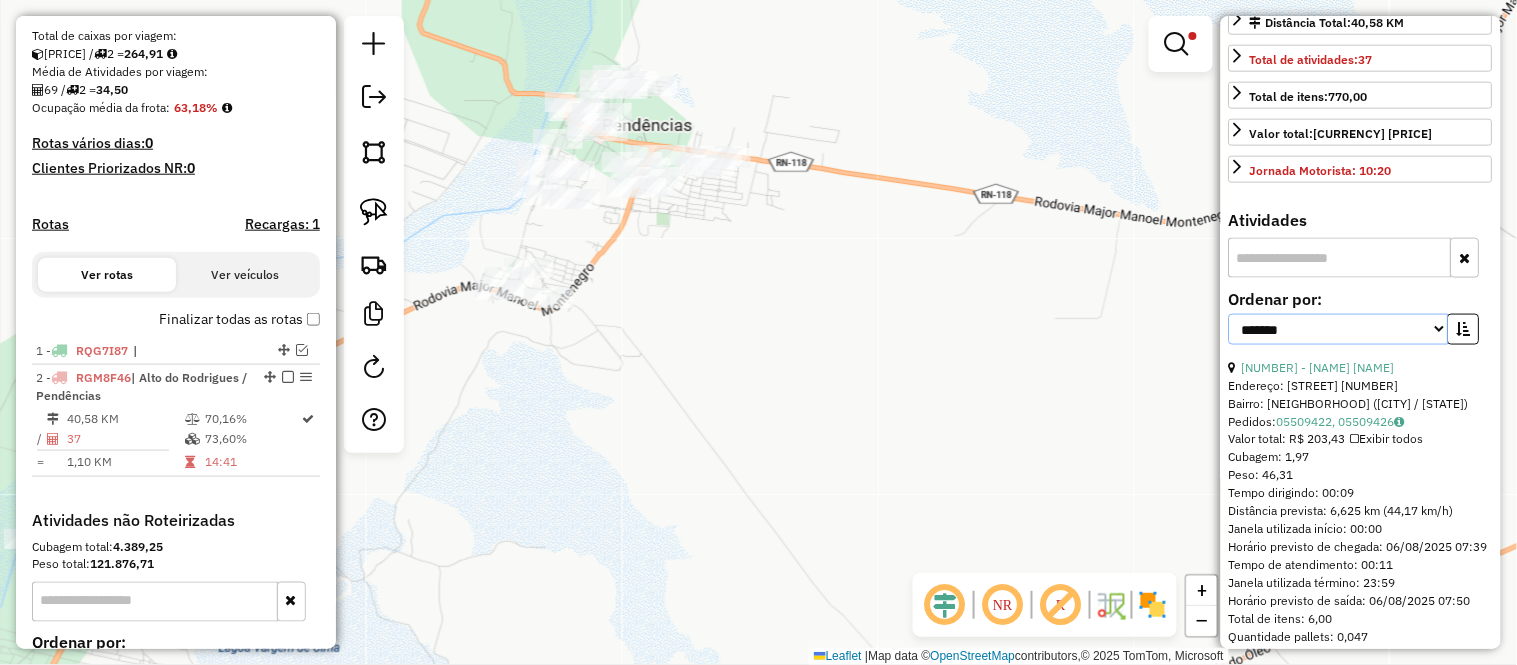 click on "**********" at bounding box center (1339, 329) 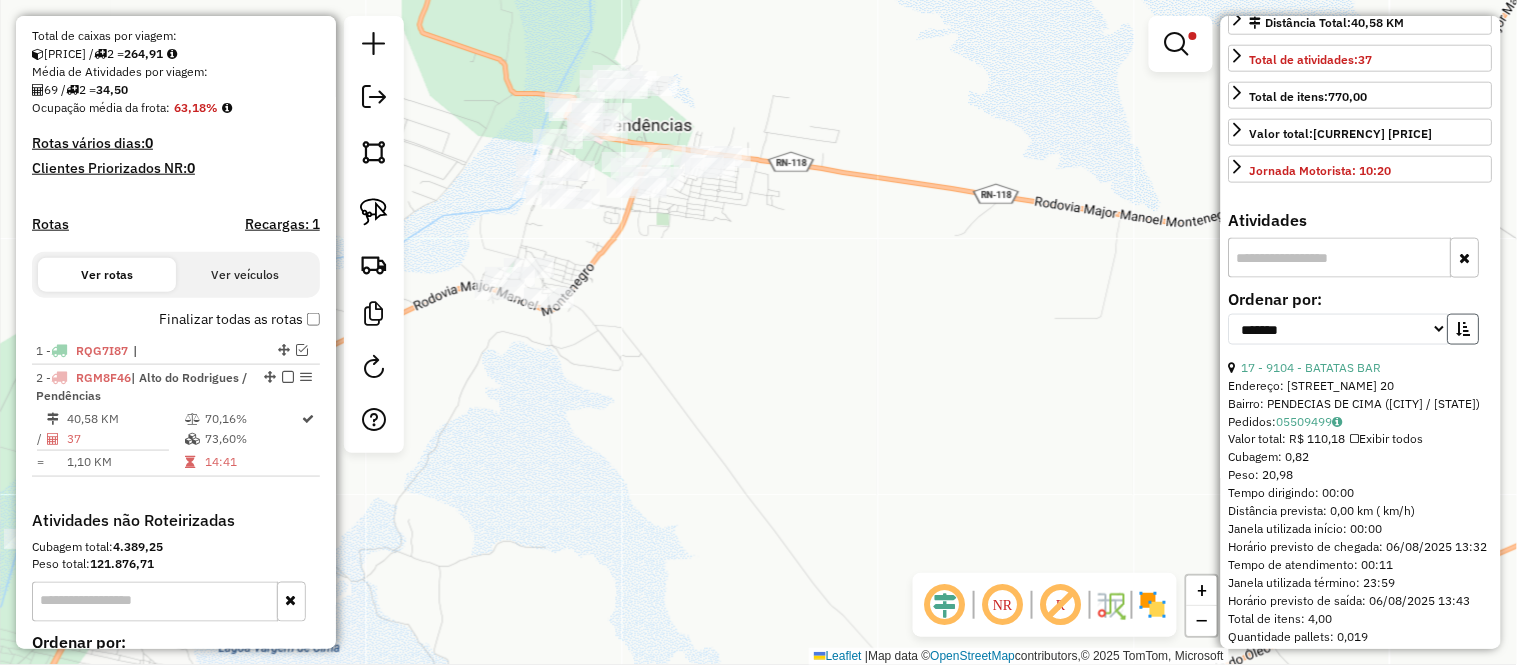 click at bounding box center [1464, 329] 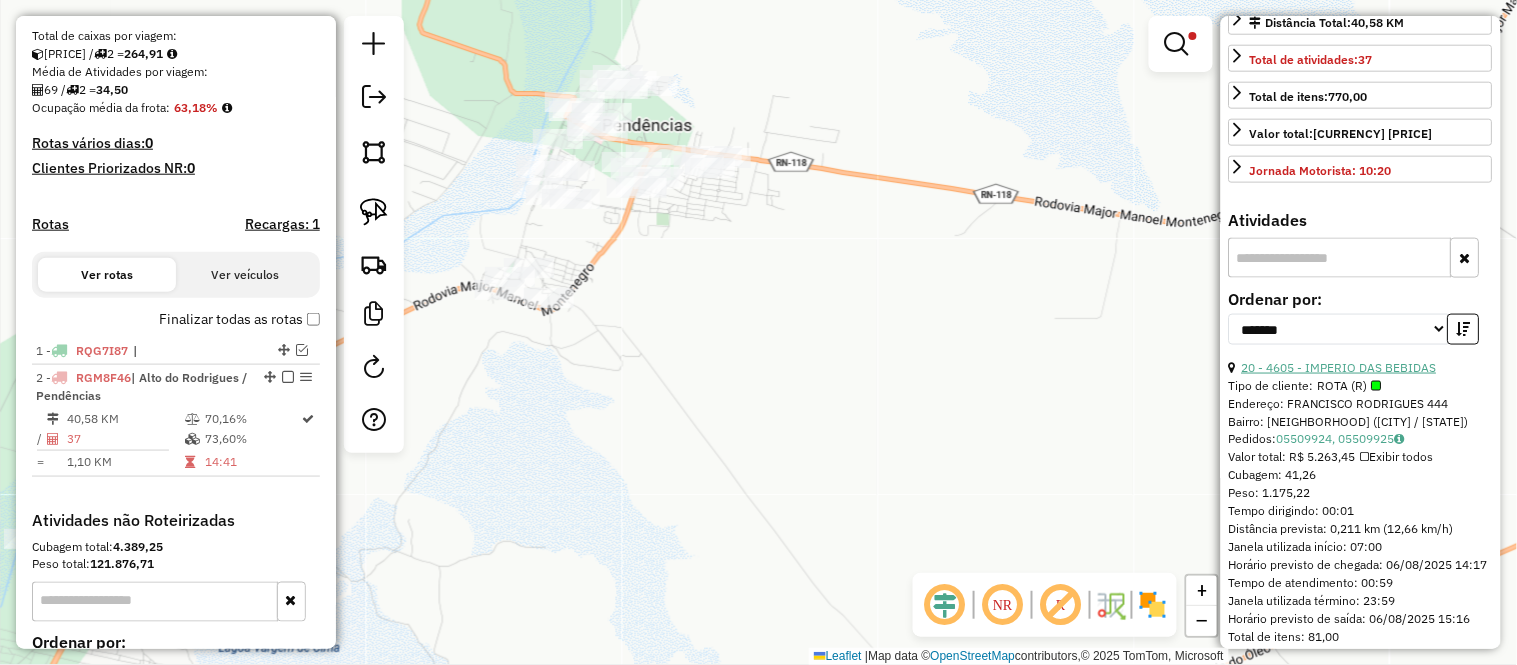 click on "20 - 4605 - IMPERIO DAS BEBIDAS" at bounding box center [1339, 367] 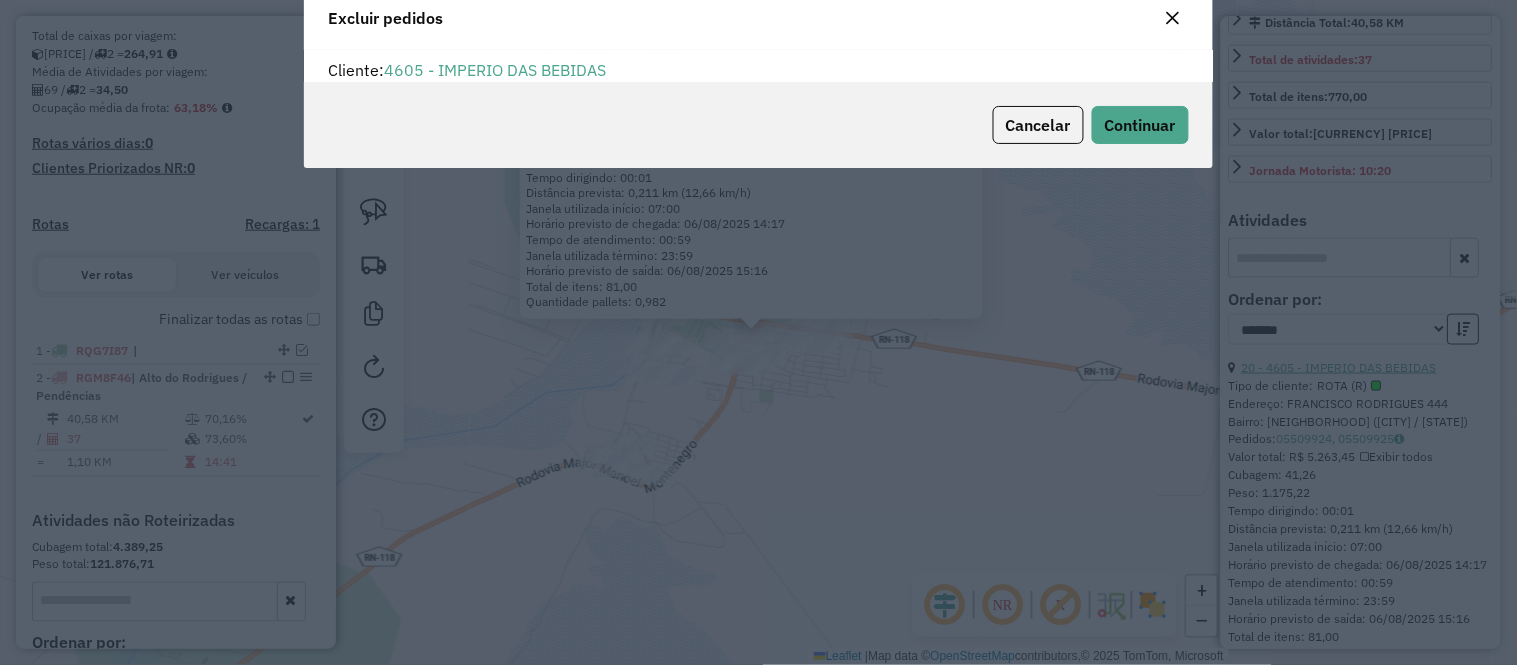 scroll, scrollTop: 0, scrollLeft: 0, axis: both 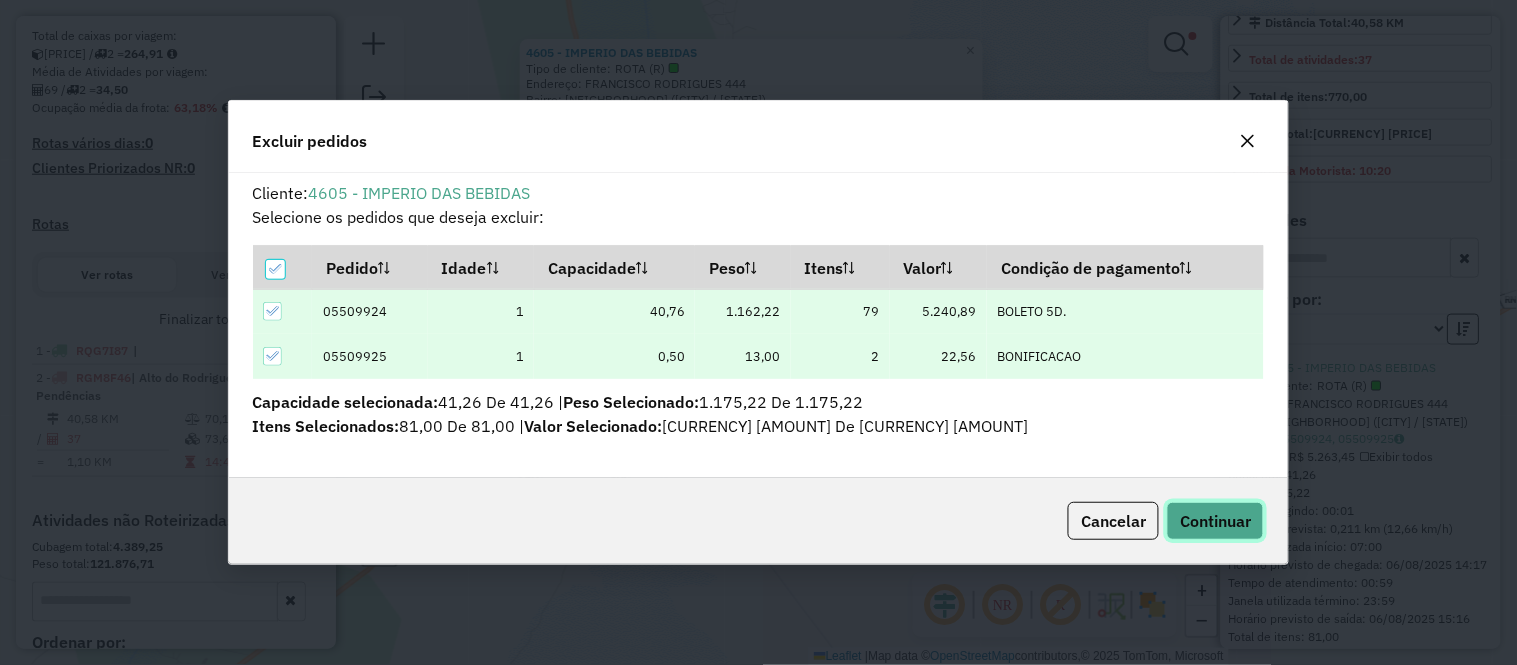 click on "Continuar" 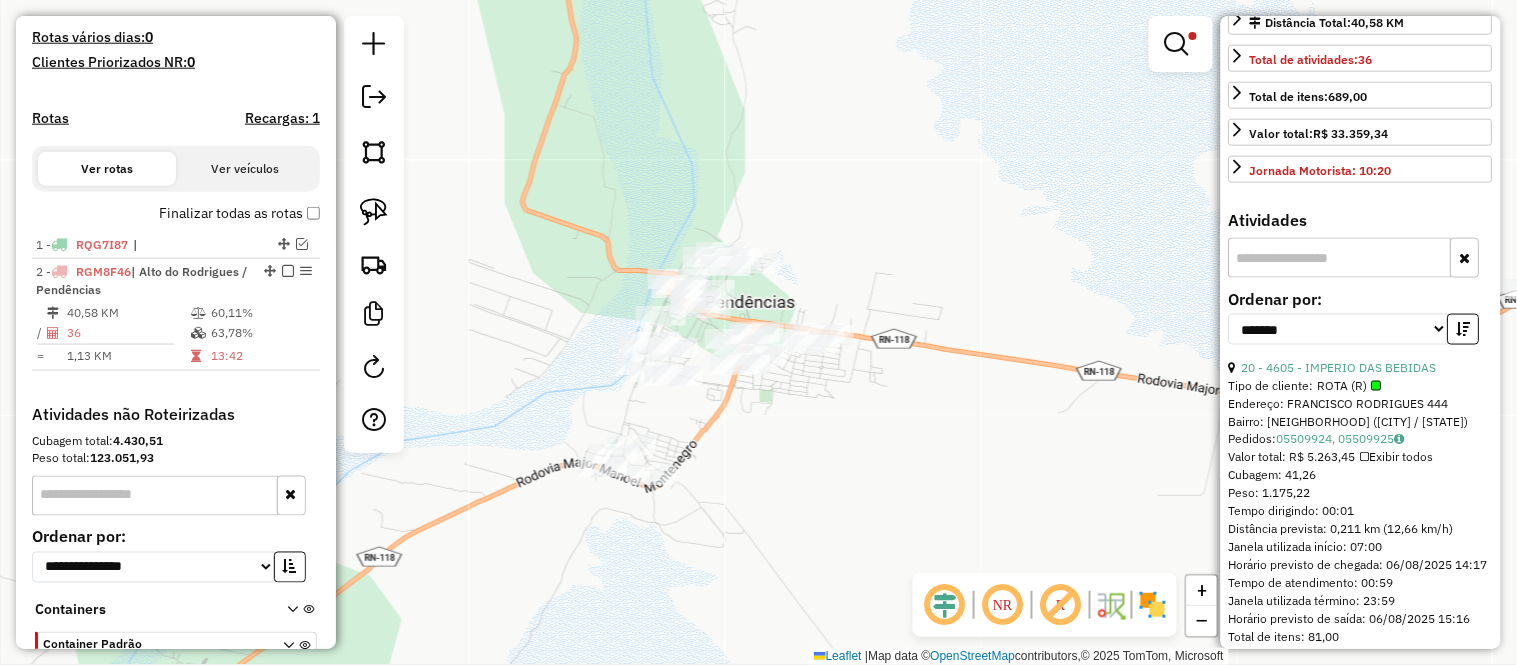 scroll, scrollTop: 647, scrollLeft: 0, axis: vertical 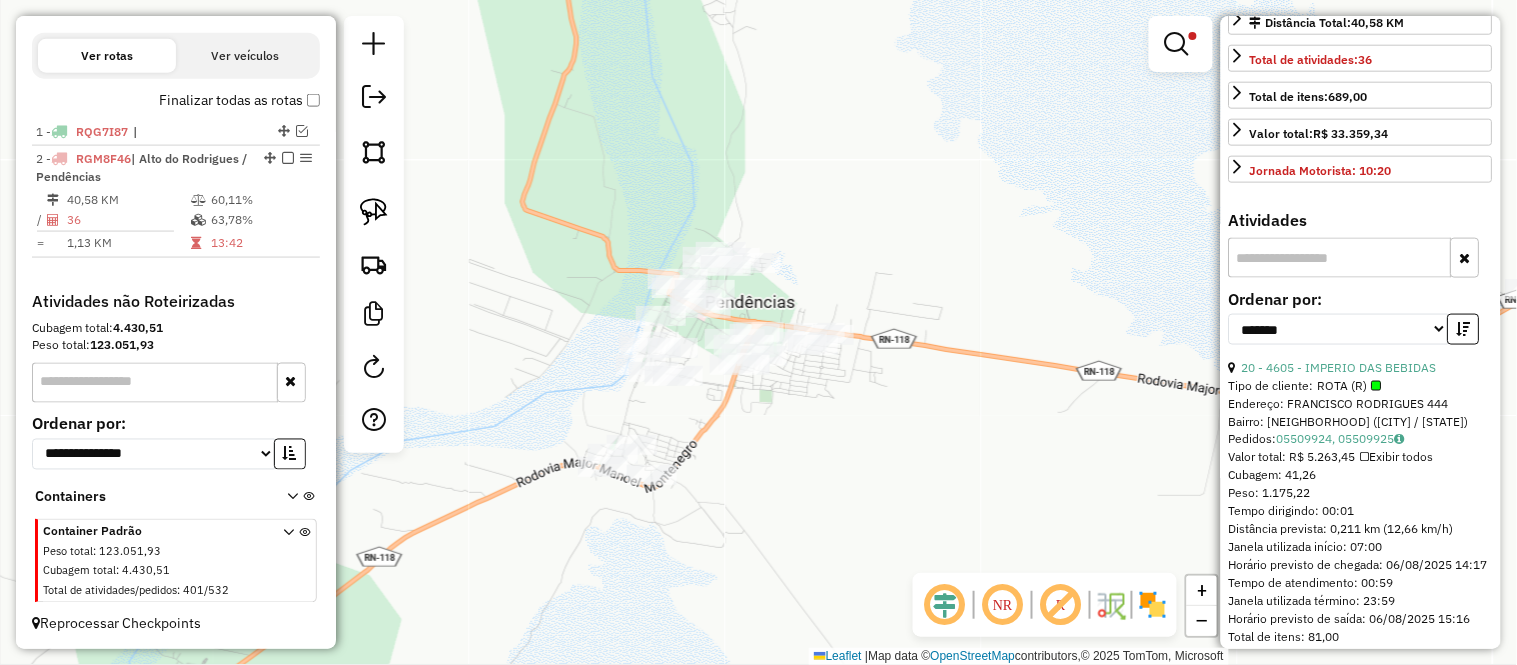click on "Ordenar por:" at bounding box center (176, 424) 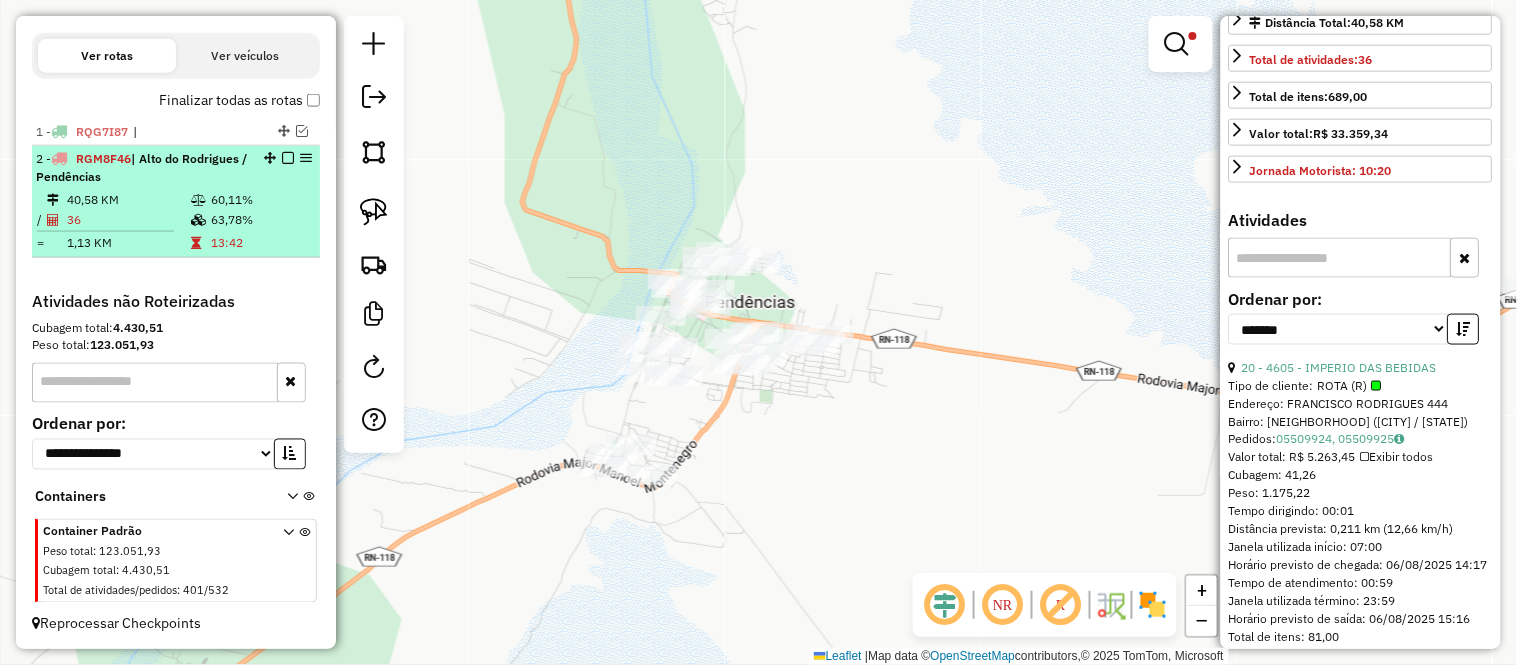 click at bounding box center (113, 231) 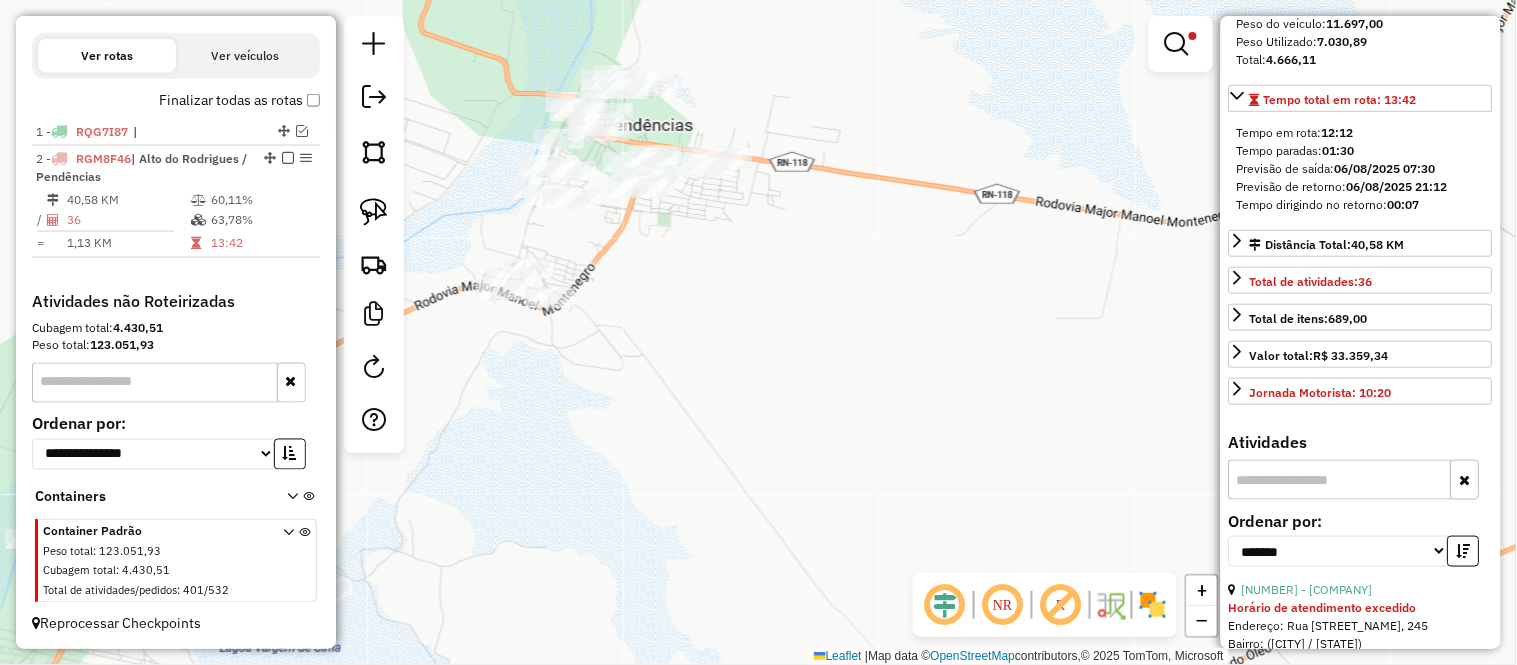 scroll, scrollTop: 555, scrollLeft: 0, axis: vertical 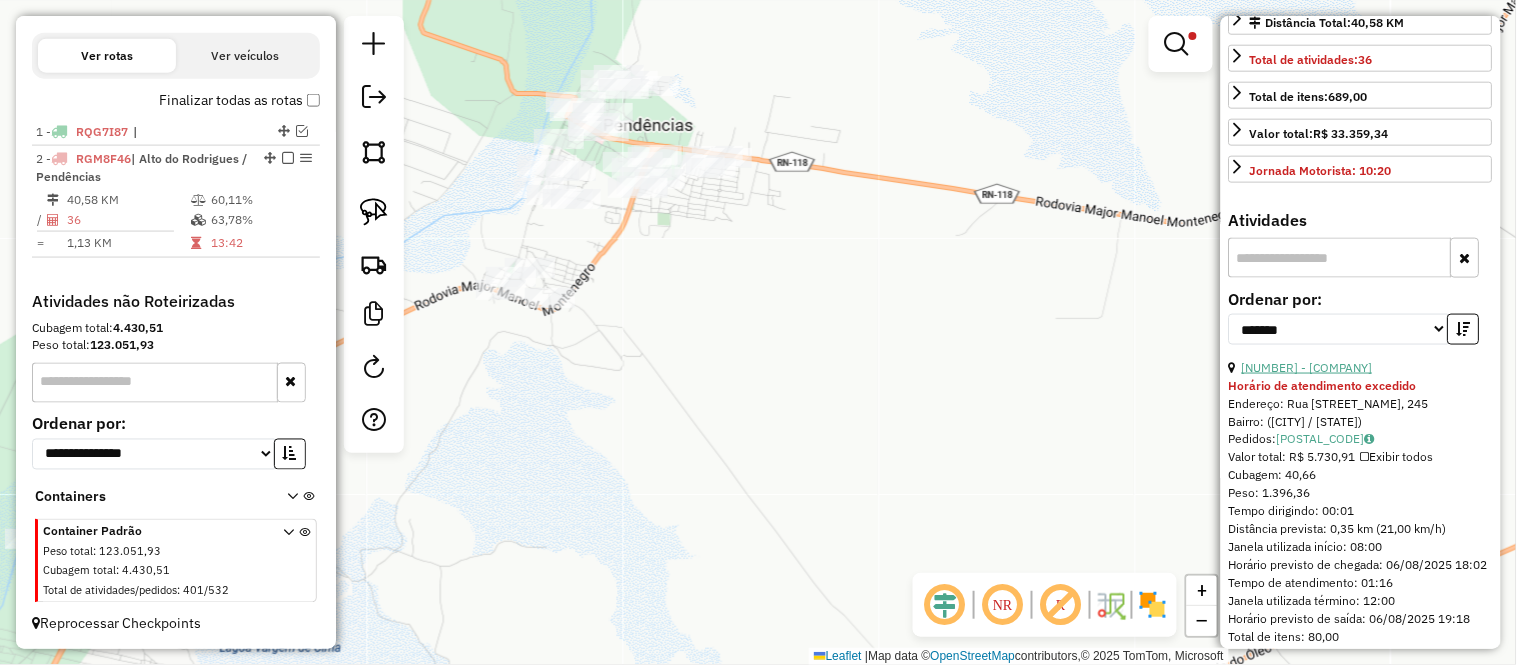 click on "31 - 9646 - BOTECO DO GOLINHA 2" at bounding box center (1307, 367) 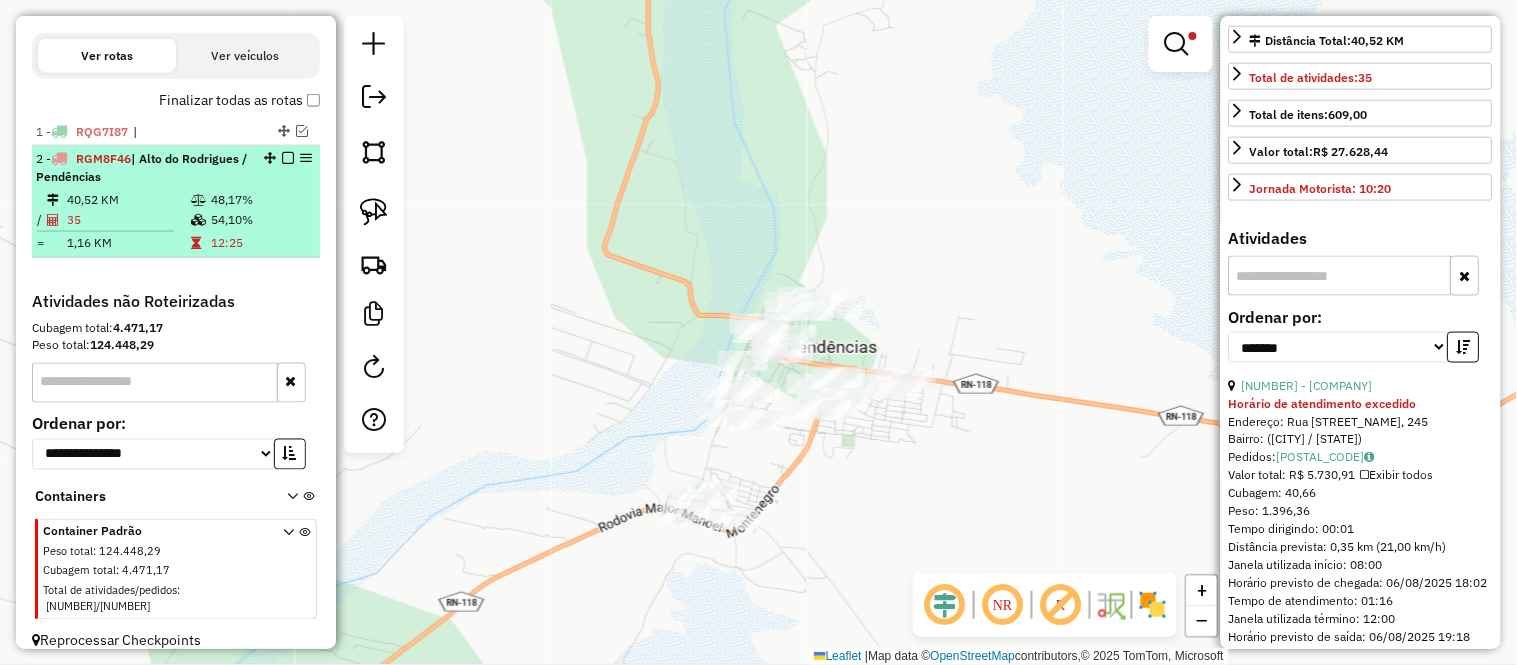 click on "40,52 KM" at bounding box center (128, 200) 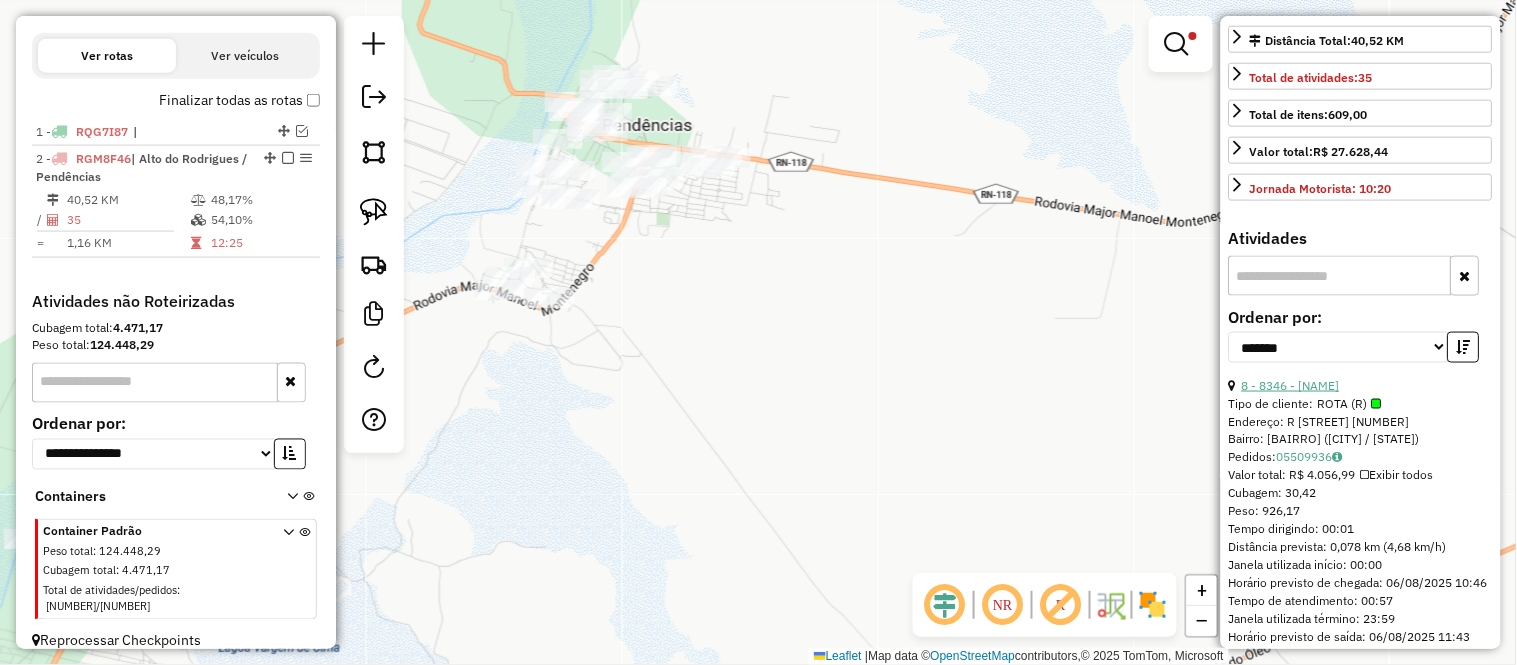 click on "8 - 8346 - TAISA CLAUDIA SANTANA" at bounding box center (1291, 385) 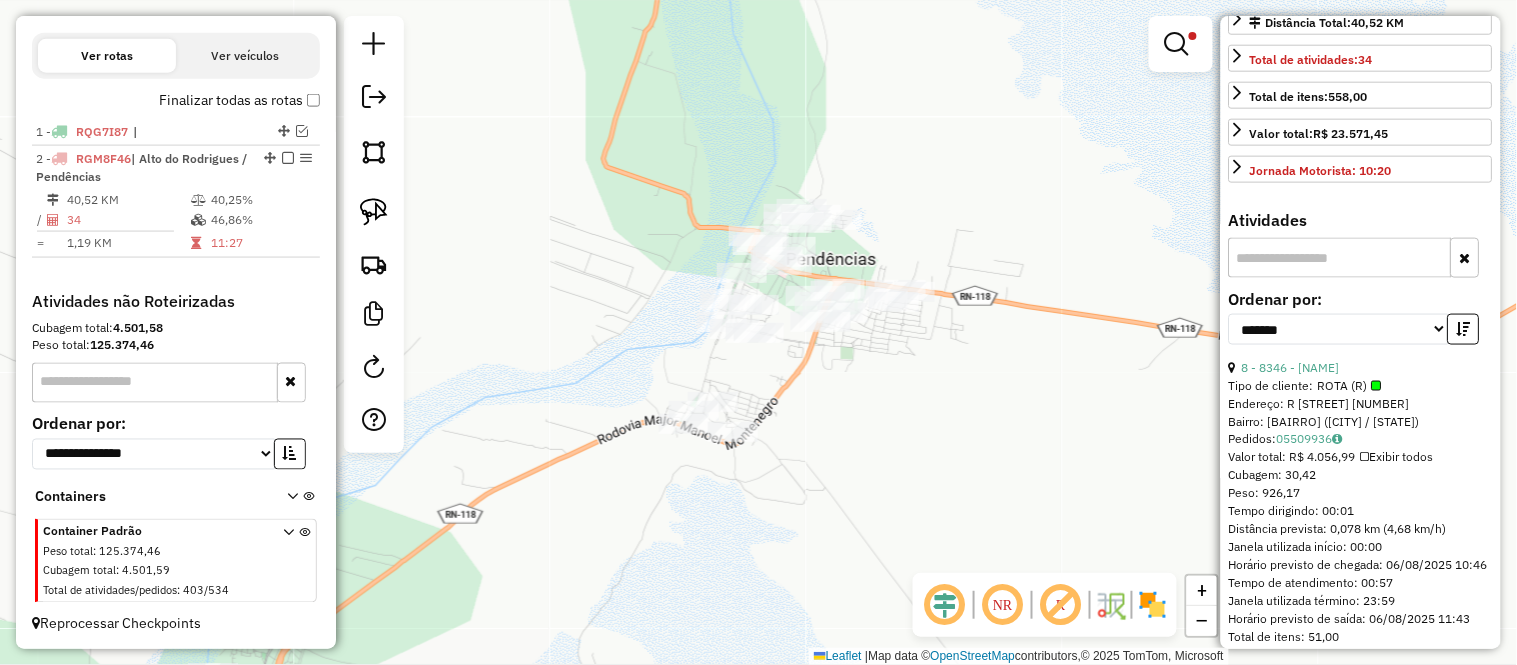 click on "34" at bounding box center [128, 220] 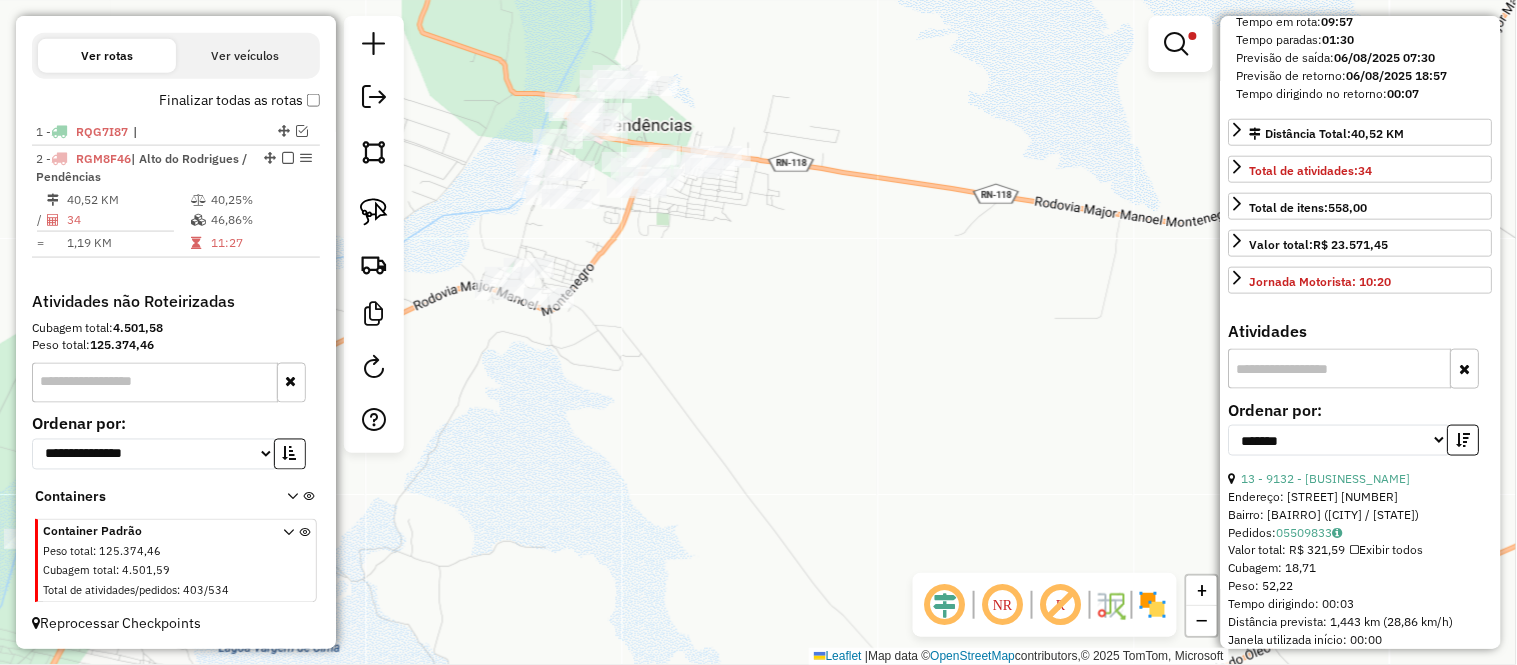 scroll, scrollTop: 555, scrollLeft: 0, axis: vertical 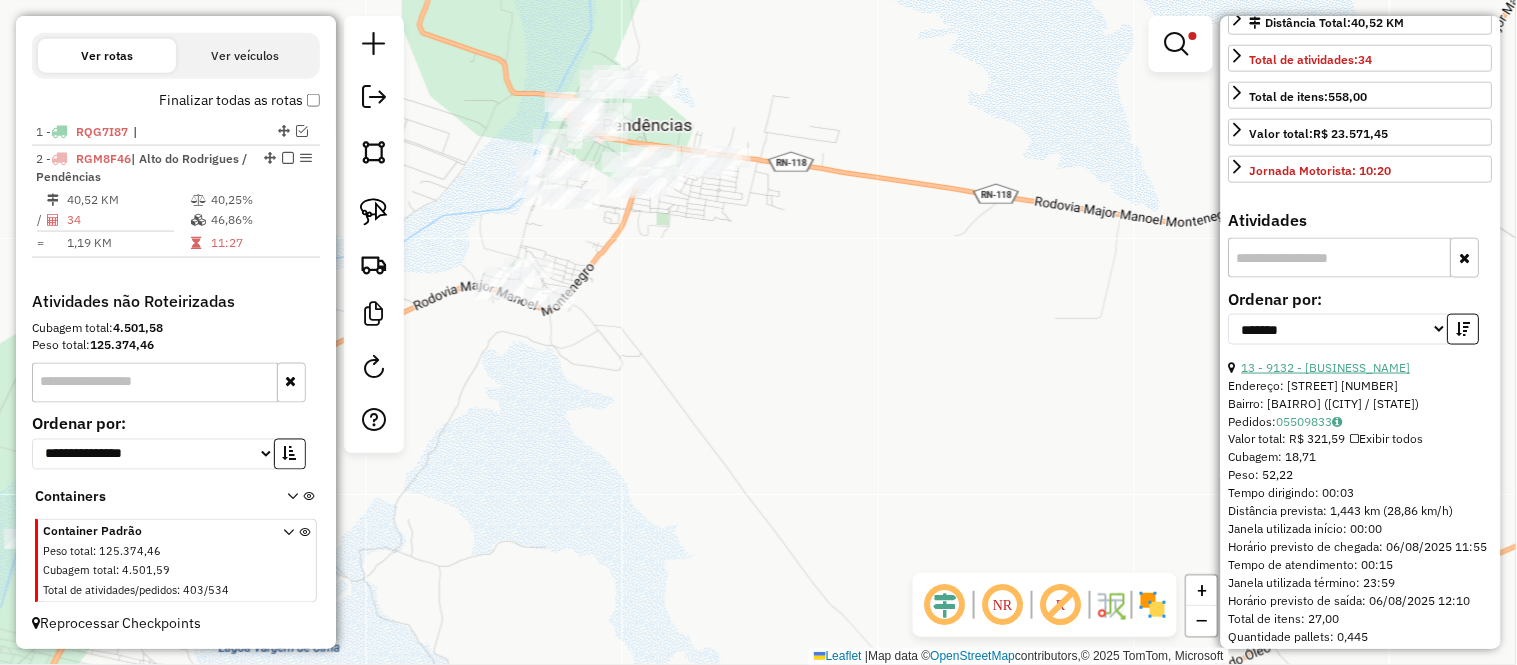click on "13 - 9132 - MERCADINHO JP" at bounding box center [1326, 367] 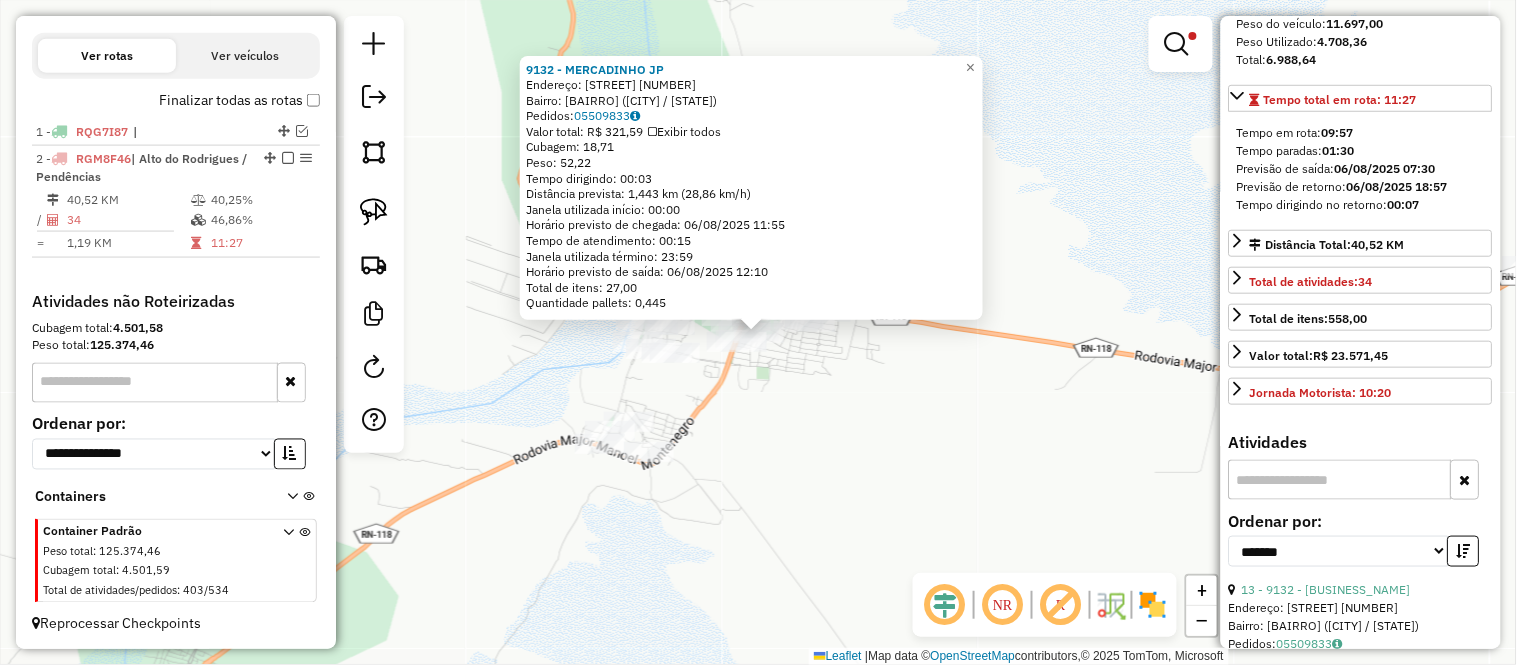 scroll, scrollTop: 444, scrollLeft: 0, axis: vertical 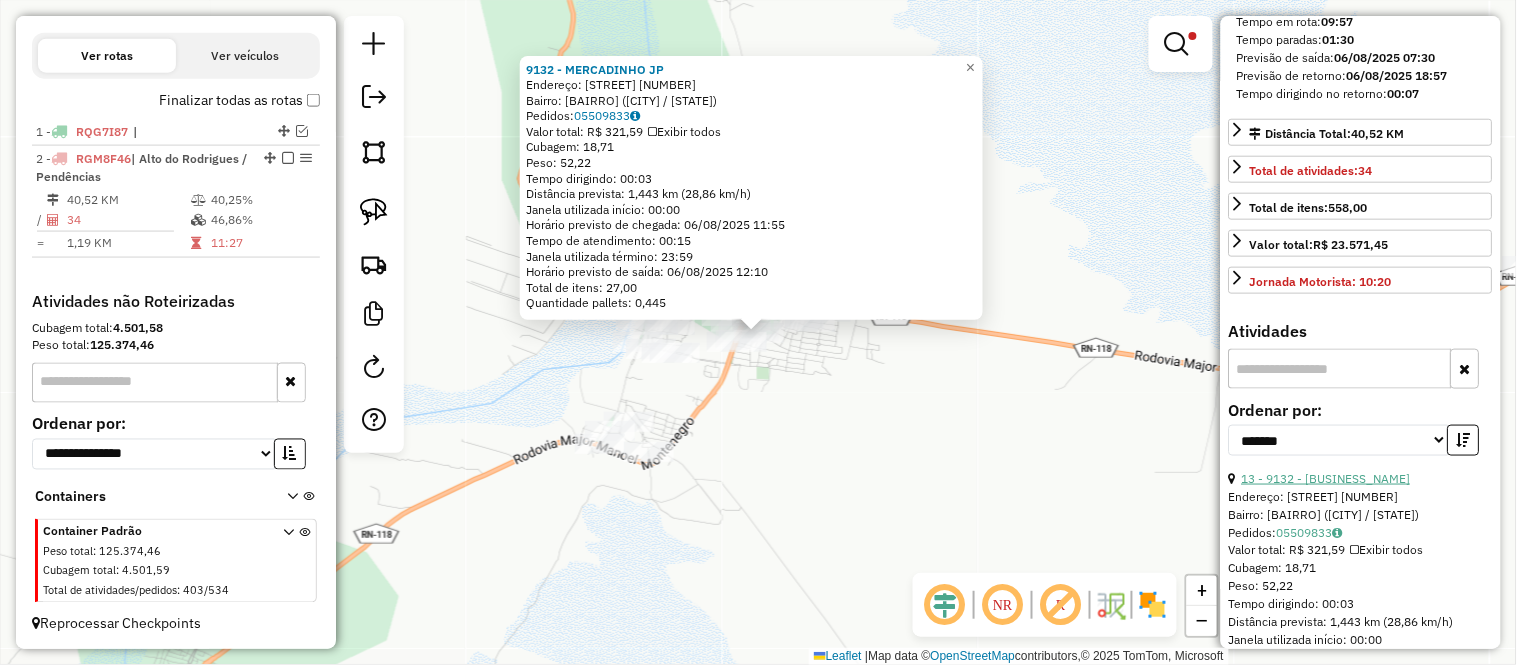 click on "13 - 9132 - MERCADINHO JP" at bounding box center (1361, 479) 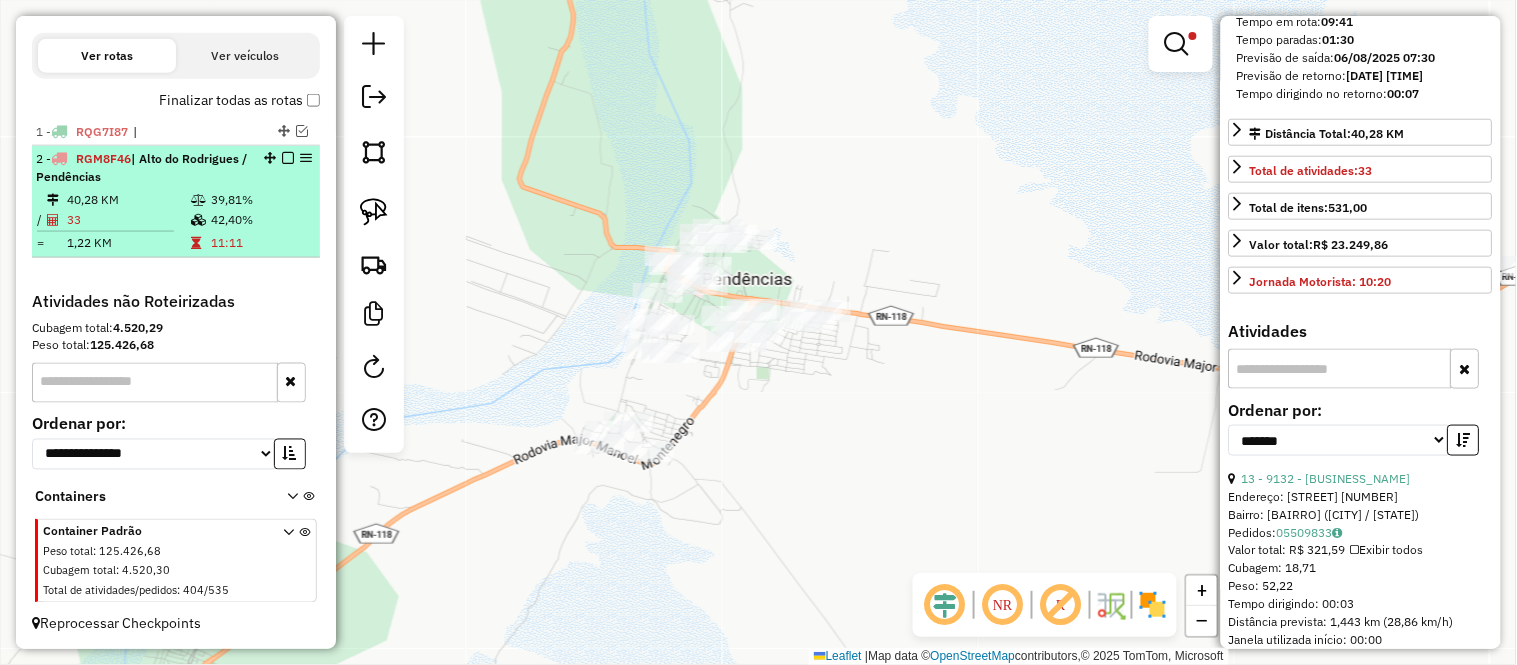 click on "40,28 KM" at bounding box center (128, 200) 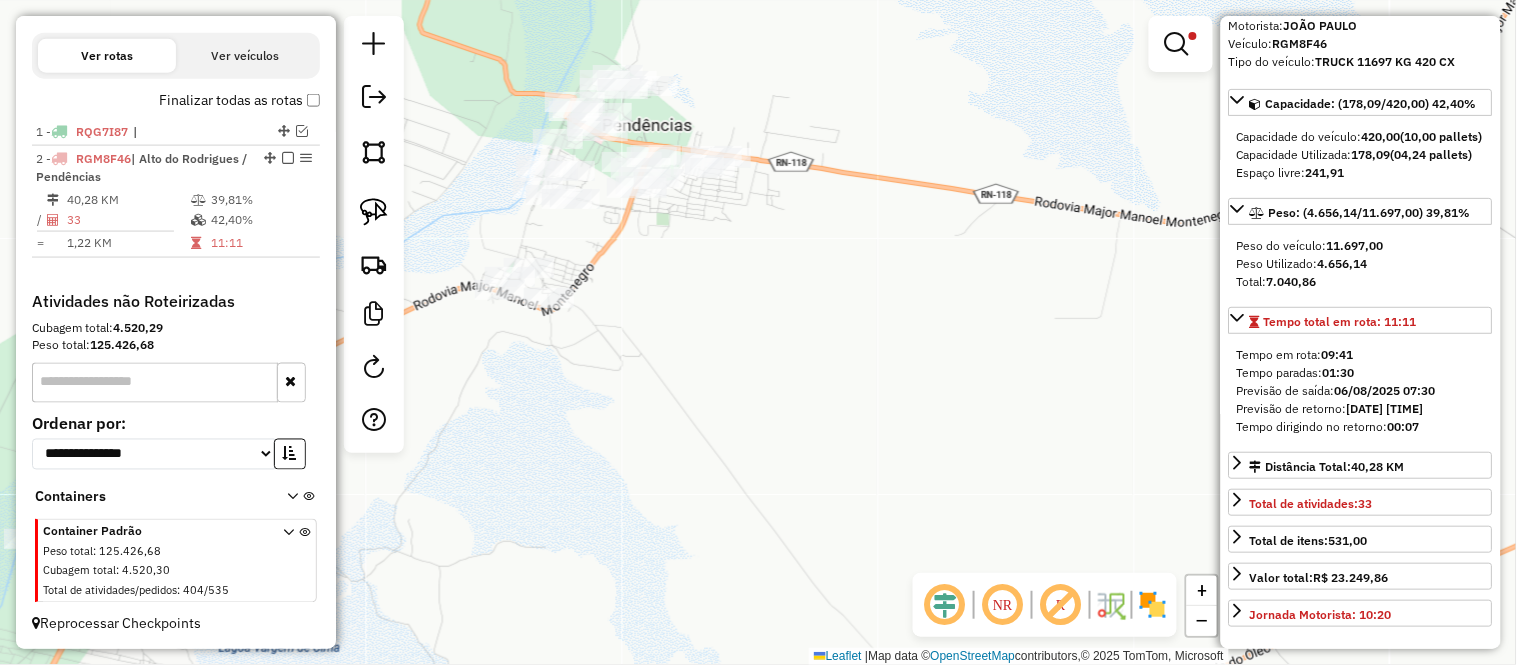 scroll, scrollTop: 0, scrollLeft: 0, axis: both 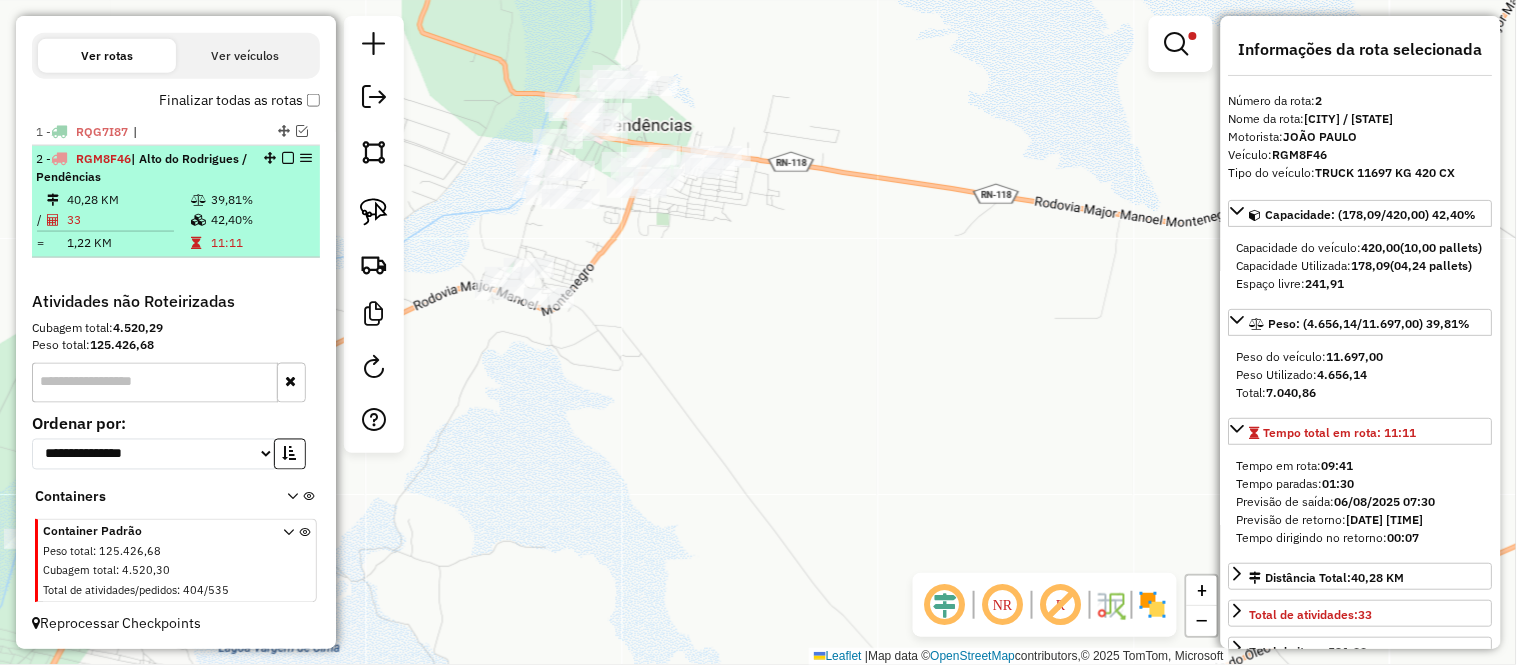 click on "40,28 KM" at bounding box center [128, 200] 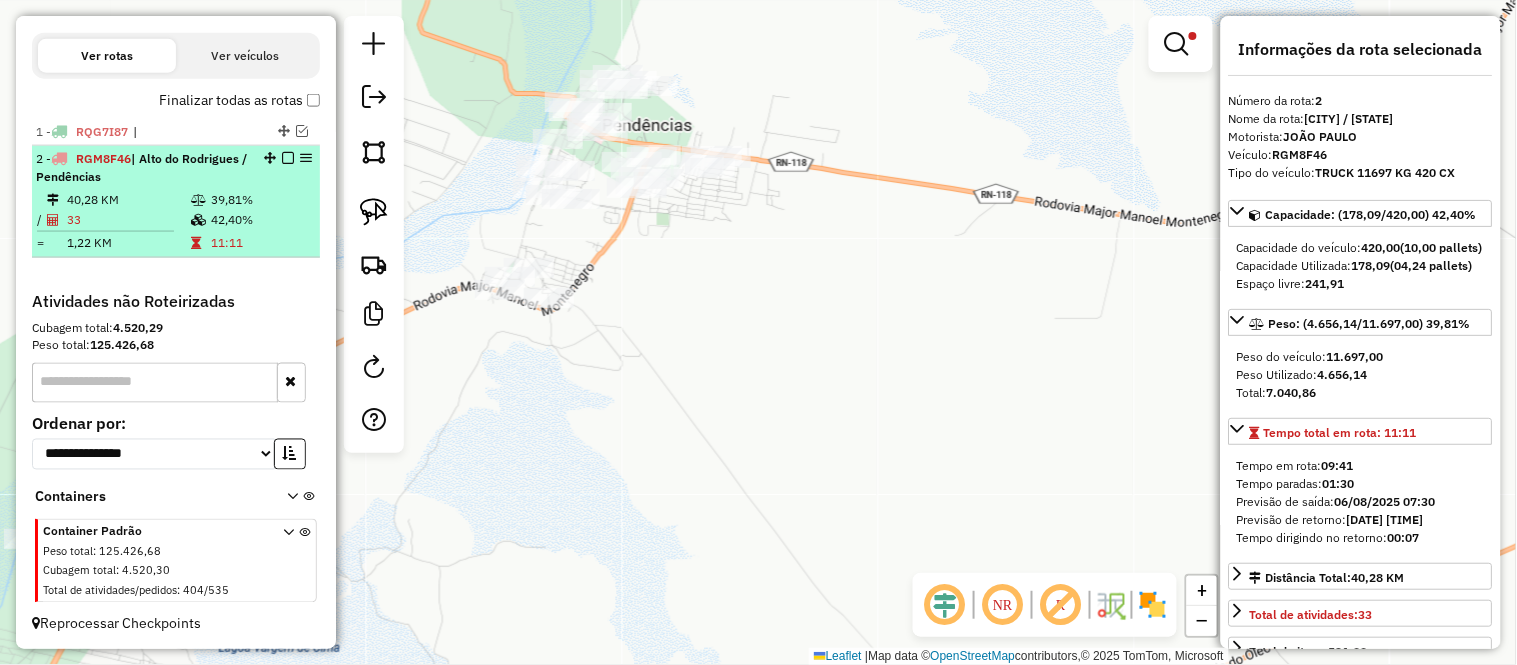 click on "40,28 KM" at bounding box center [128, 200] 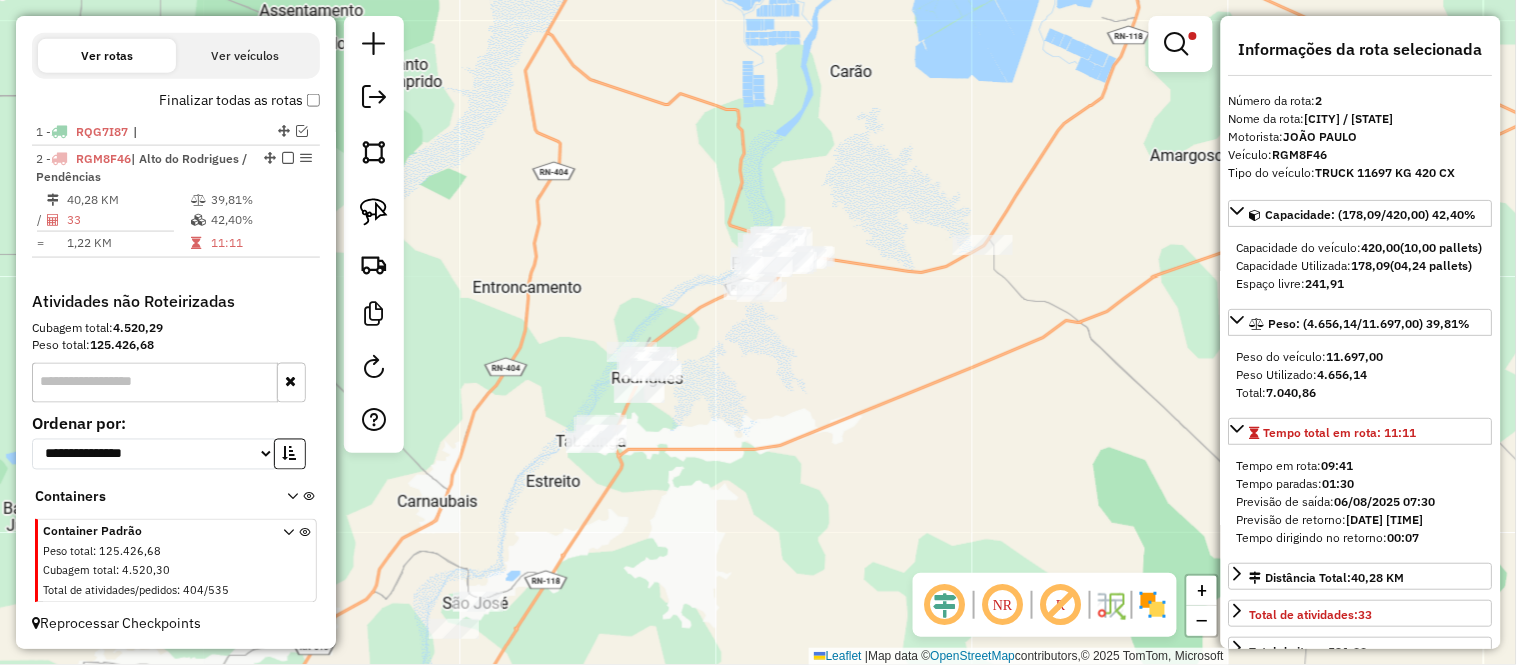 drag, startPoint x: 742, startPoint y: 341, endPoint x: 808, endPoint y: 347, distance: 66.27216 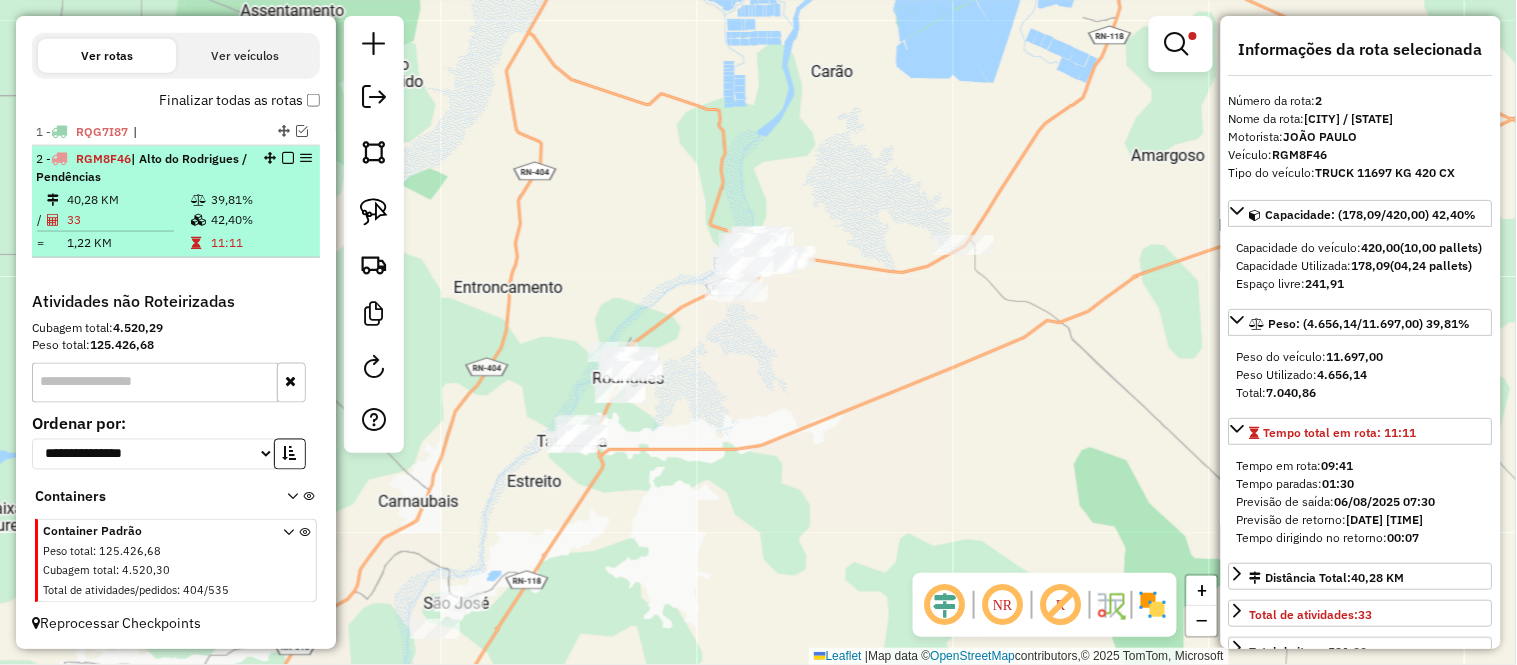 click on "40,28 KM" at bounding box center (128, 200) 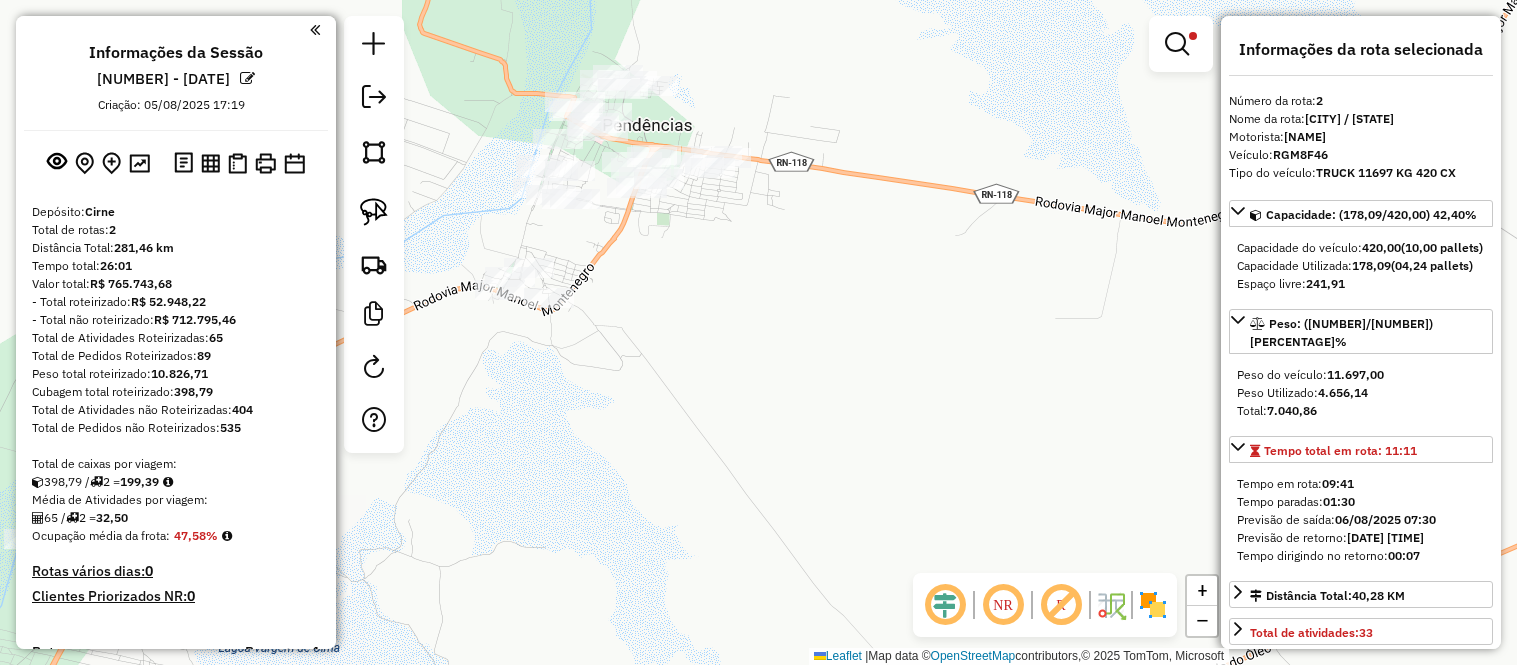 scroll, scrollTop: 0, scrollLeft: 0, axis: both 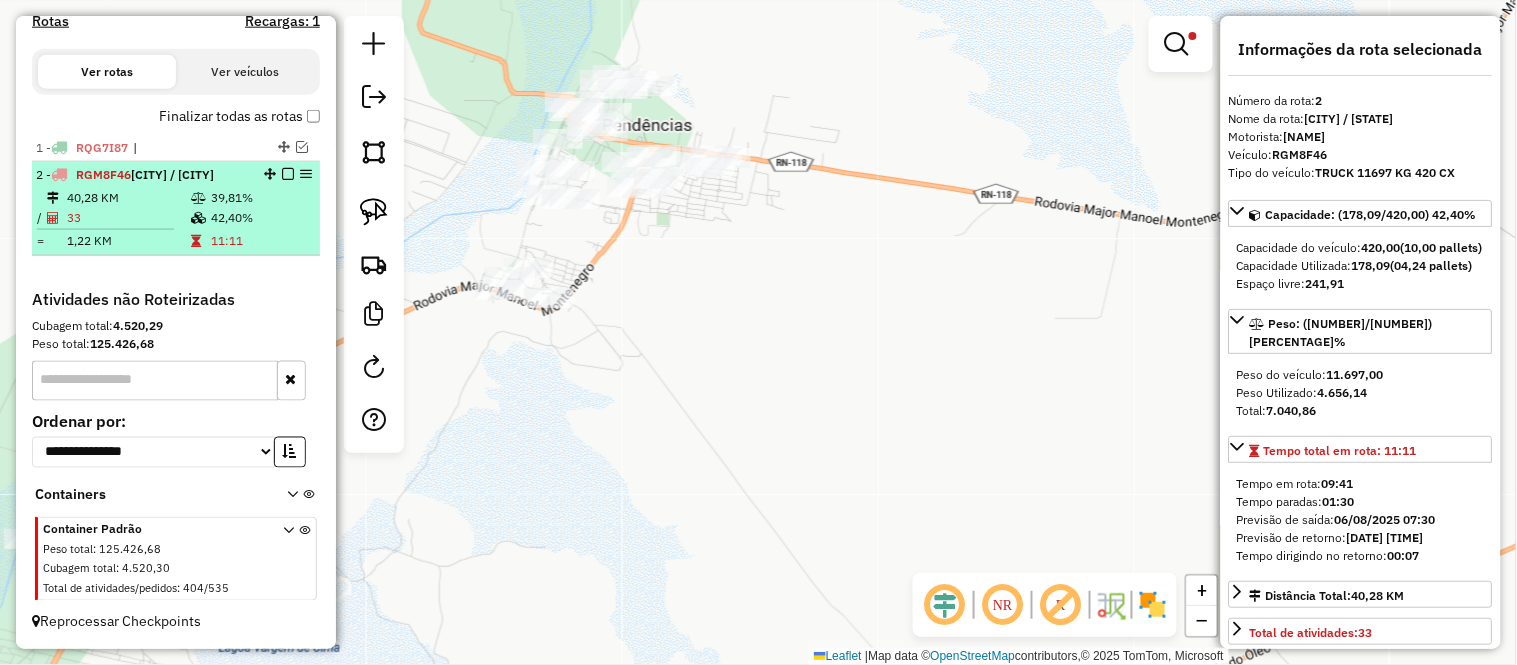 click on "39,81%" at bounding box center (260, 198) 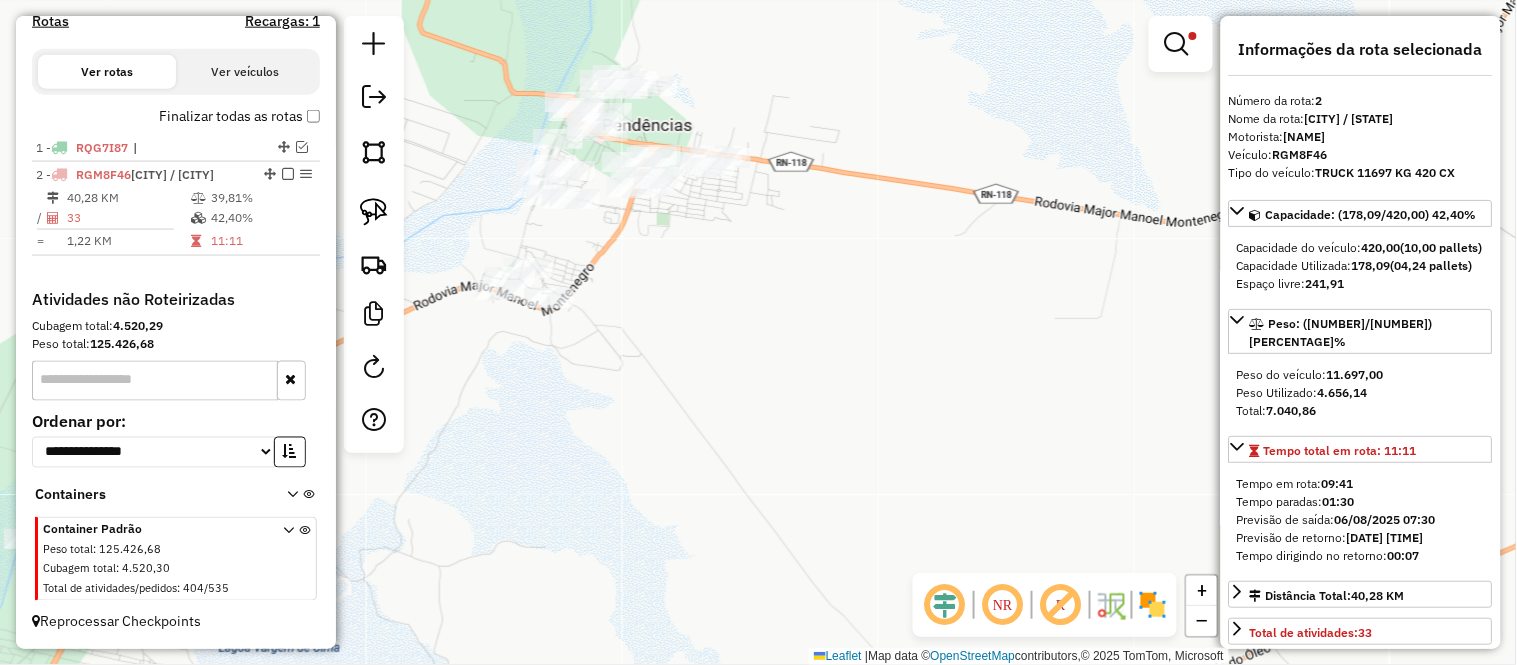 click at bounding box center (288, 174) 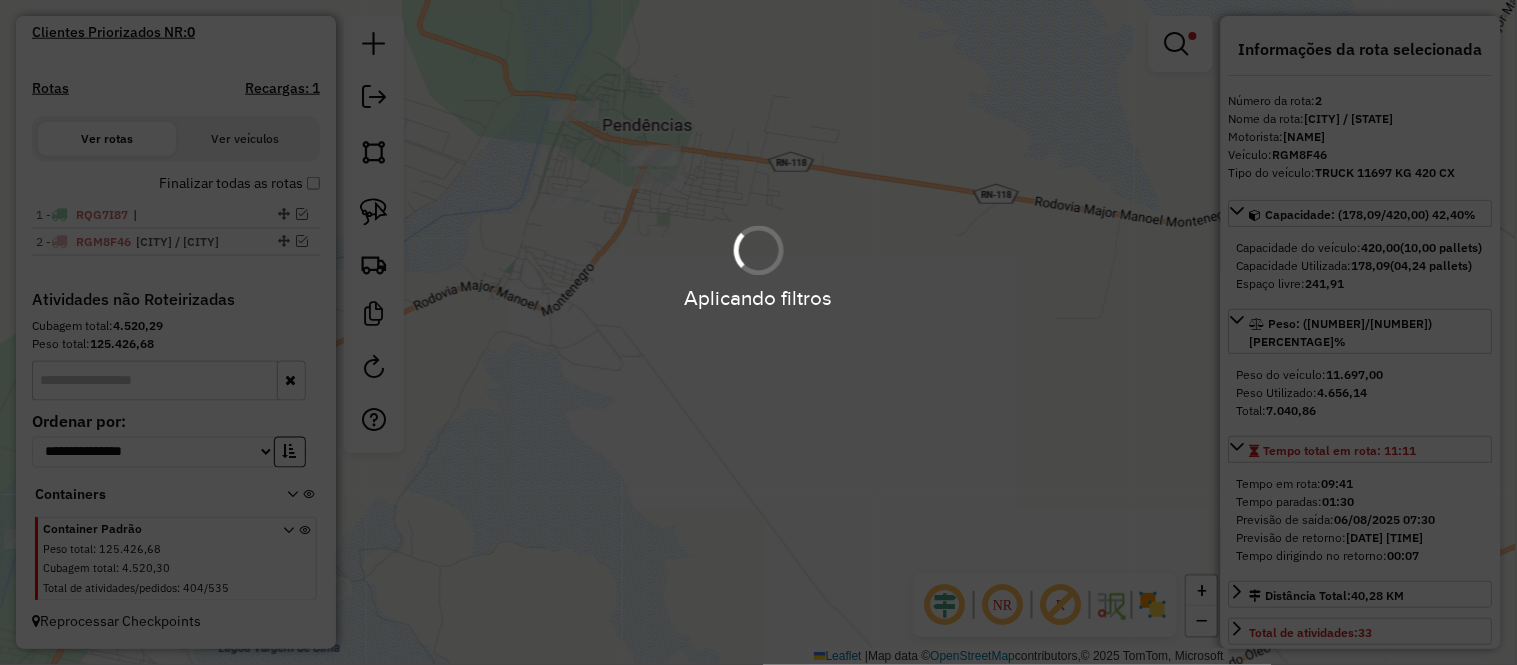 scroll, scrollTop: 563, scrollLeft: 0, axis: vertical 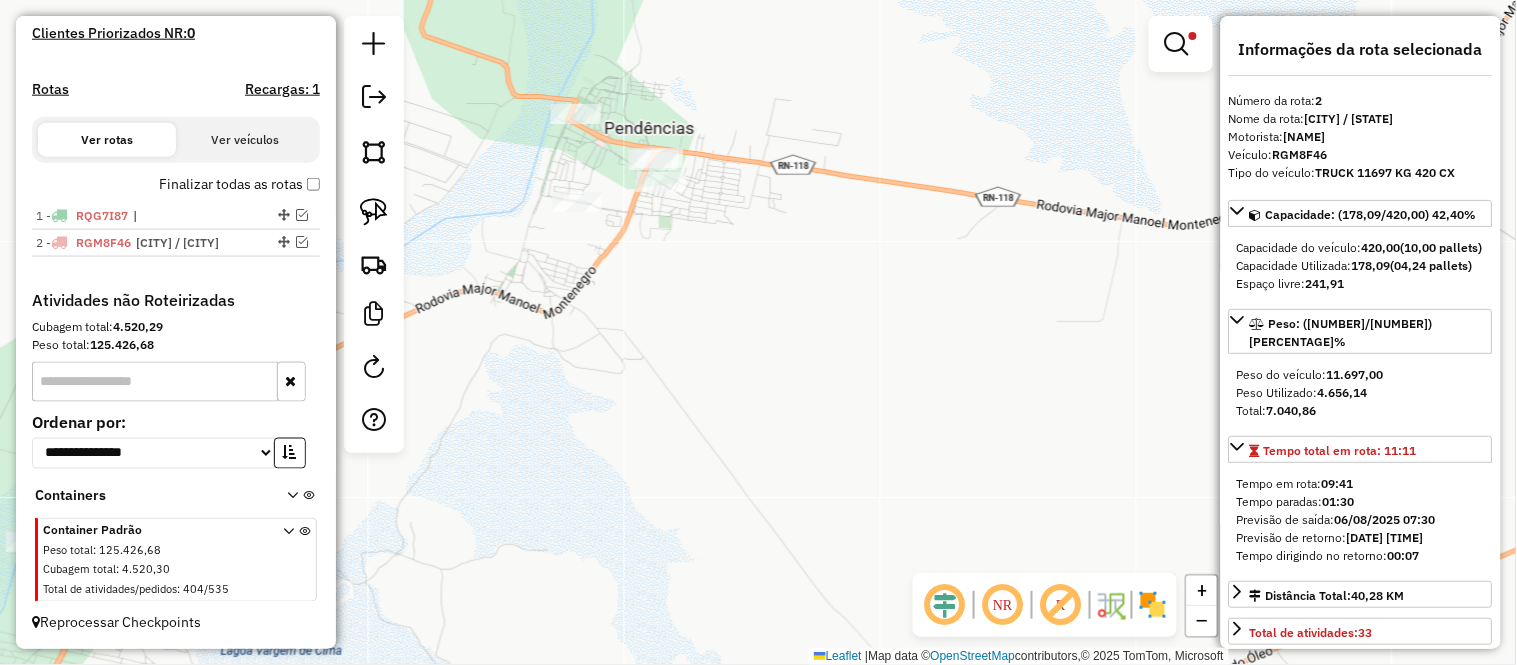 drag, startPoint x: 644, startPoint y: 233, endPoint x: 697, endPoint y: 334, distance: 114.061386 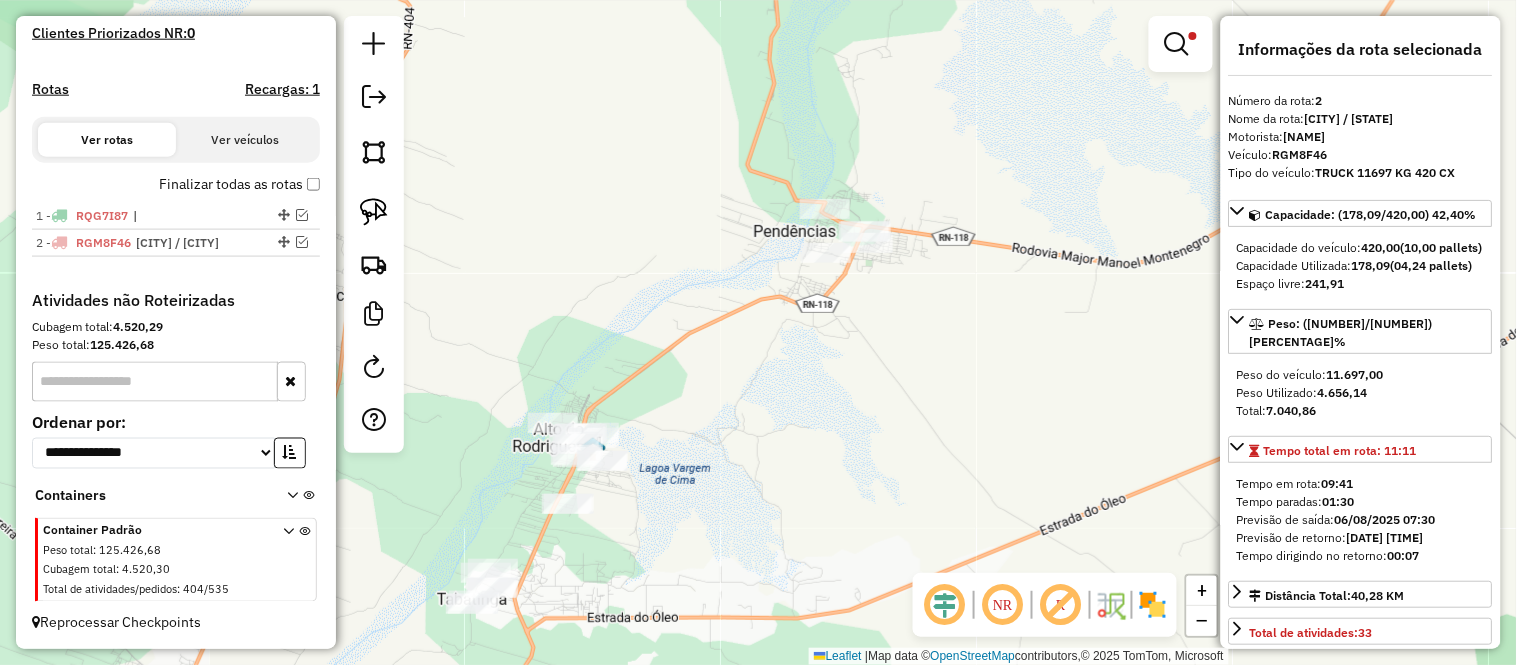 drag, startPoint x: 674, startPoint y: 446, endPoint x: 733, endPoint y: 424, distance: 62.968246 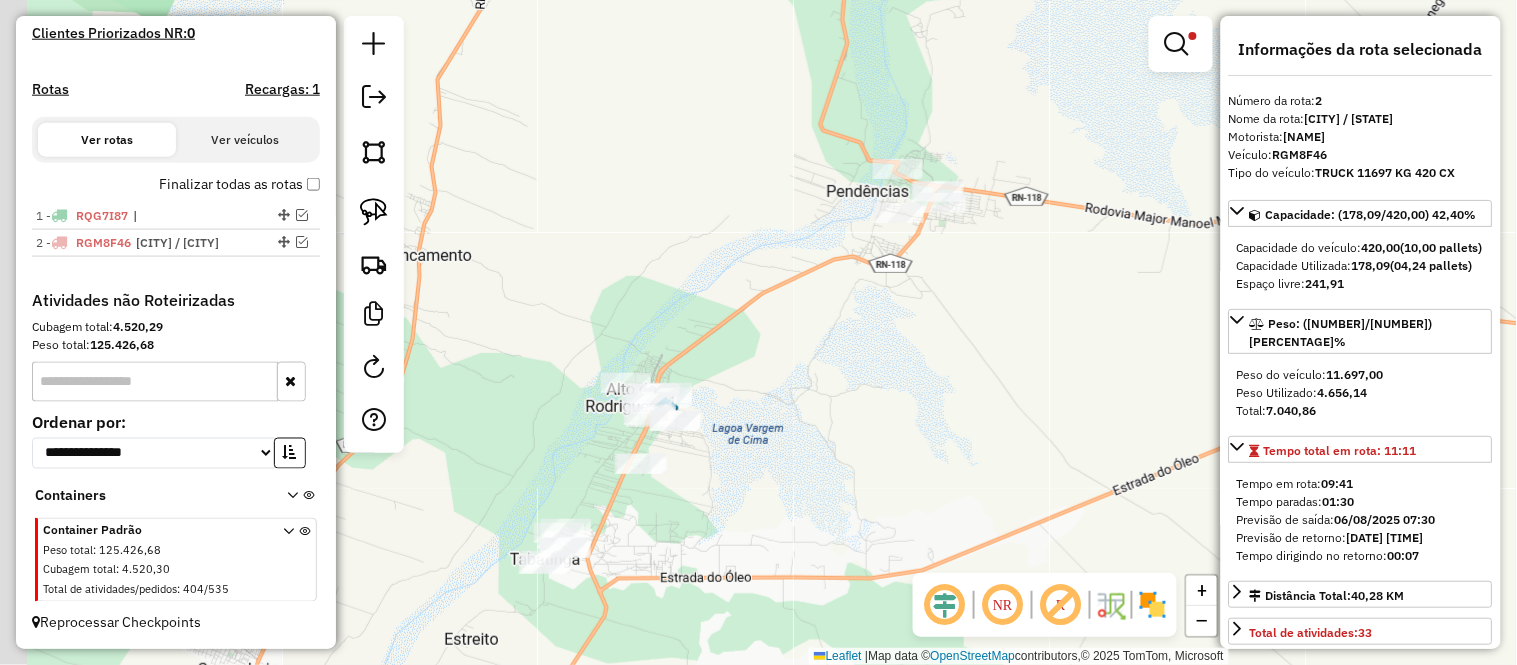 drag, startPoint x: 718, startPoint y: 446, endPoint x: 794, endPoint y: 353, distance: 120.10412 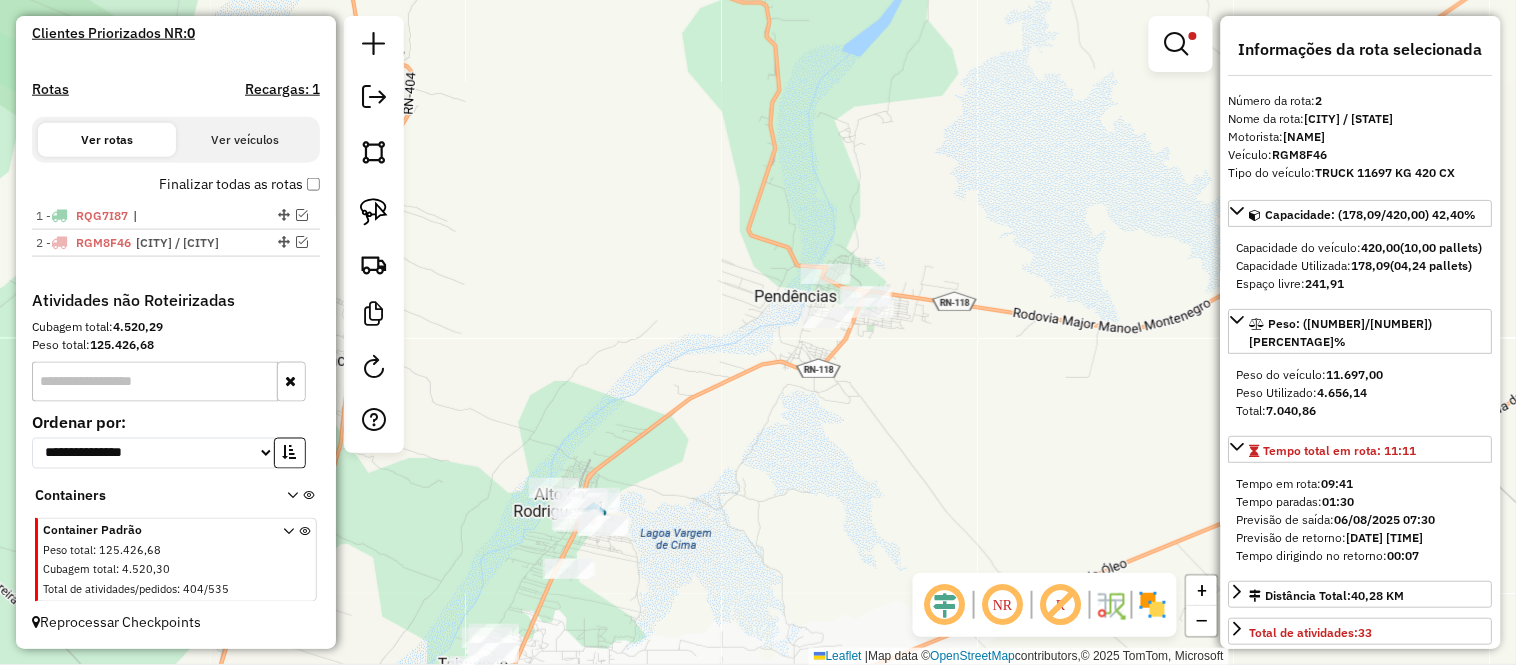 drag, startPoint x: 795, startPoint y: 364, endPoint x: 727, endPoint y: 454, distance: 112.80071 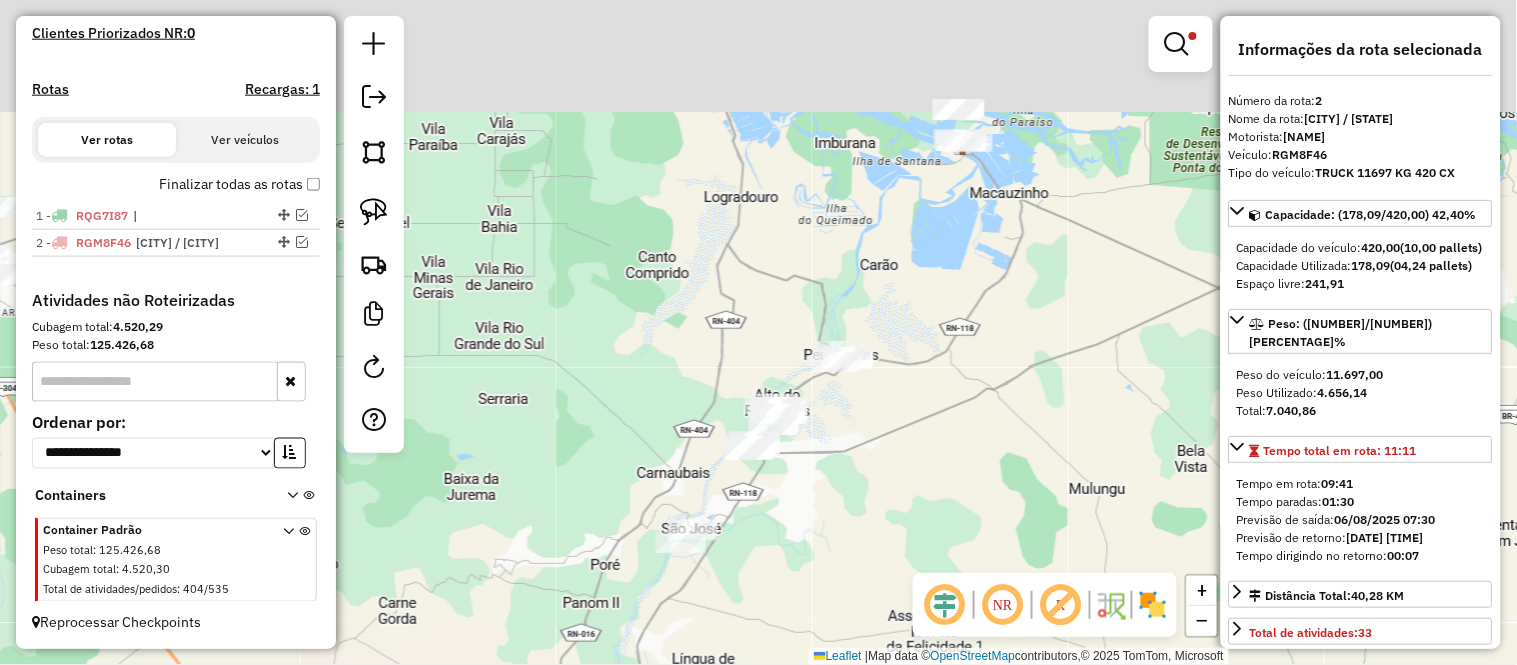 drag, startPoint x: 992, startPoint y: 210, endPoint x: 924, endPoint y: 317, distance: 126.779335 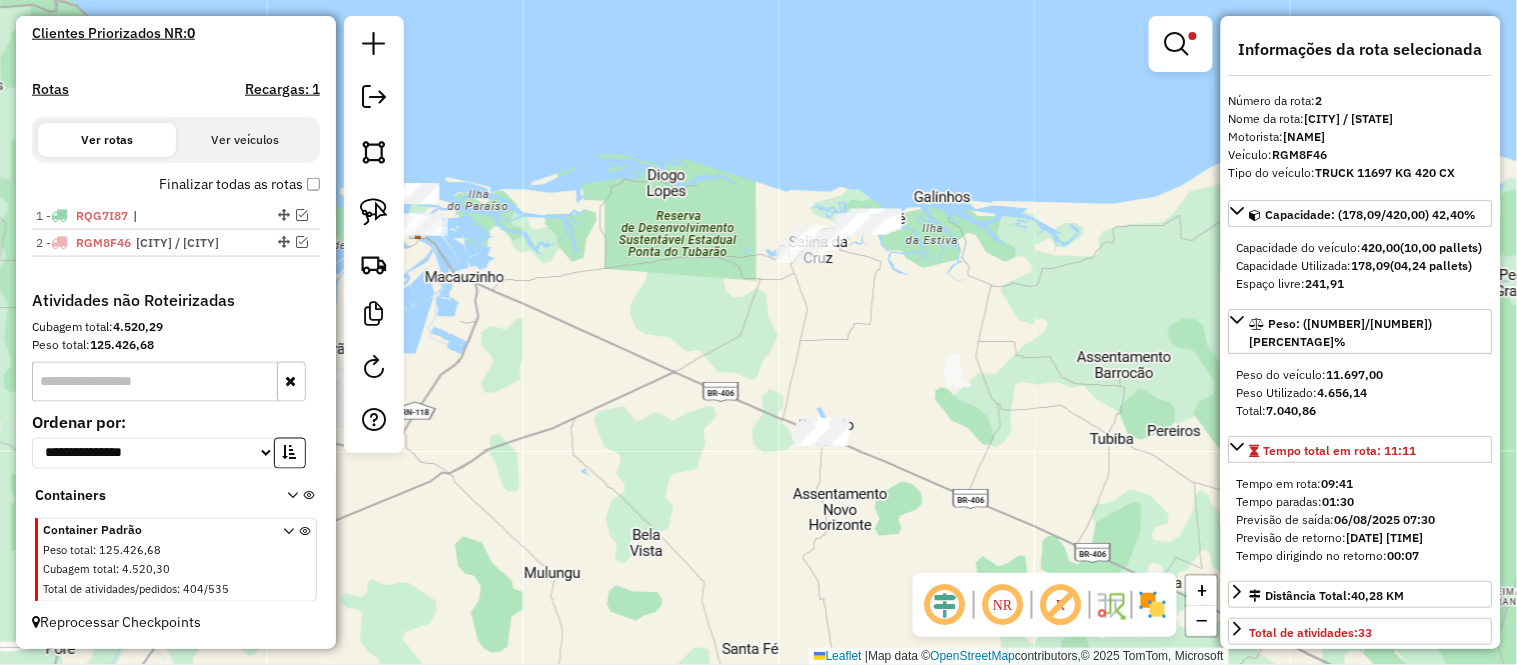 drag, startPoint x: 812, startPoint y: 253, endPoint x: 717, endPoint y: 287, distance: 100.90094 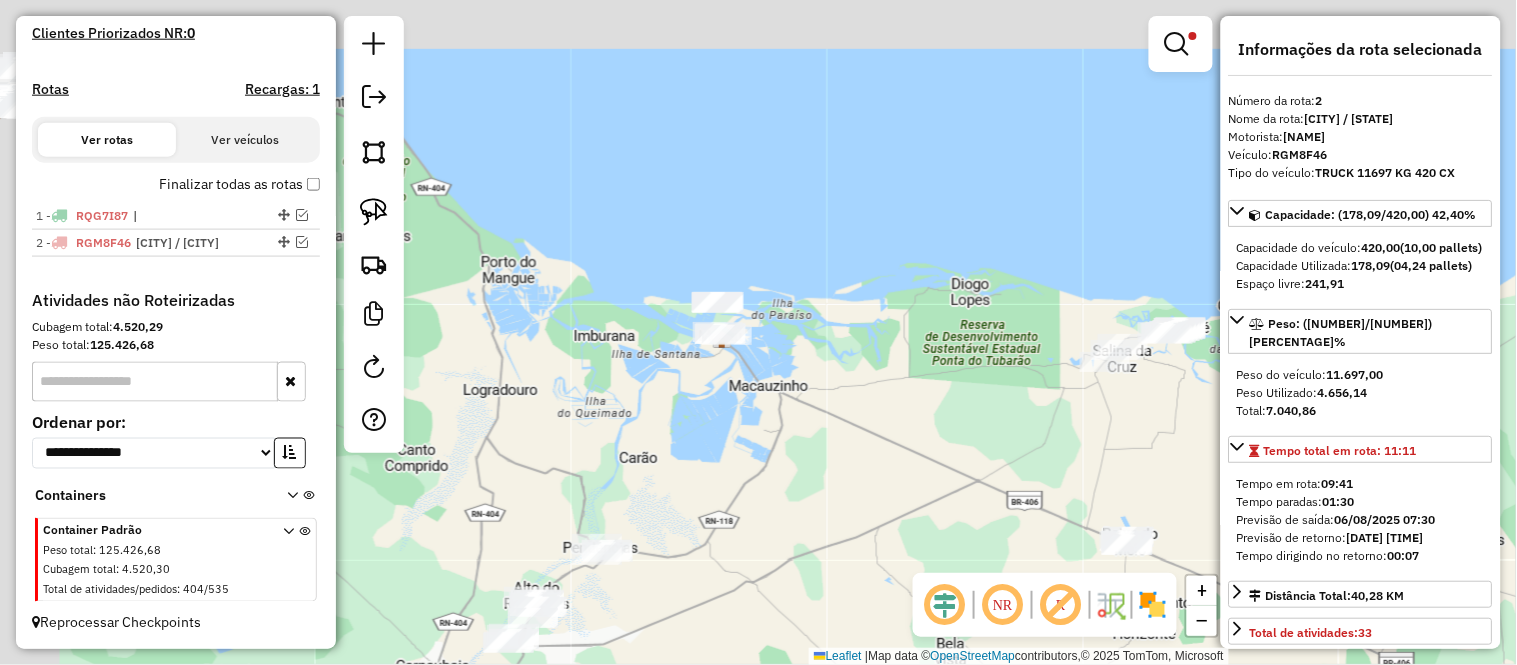 drag, startPoint x: 771, startPoint y: 331, endPoint x: 955, endPoint y: 412, distance: 201.0398 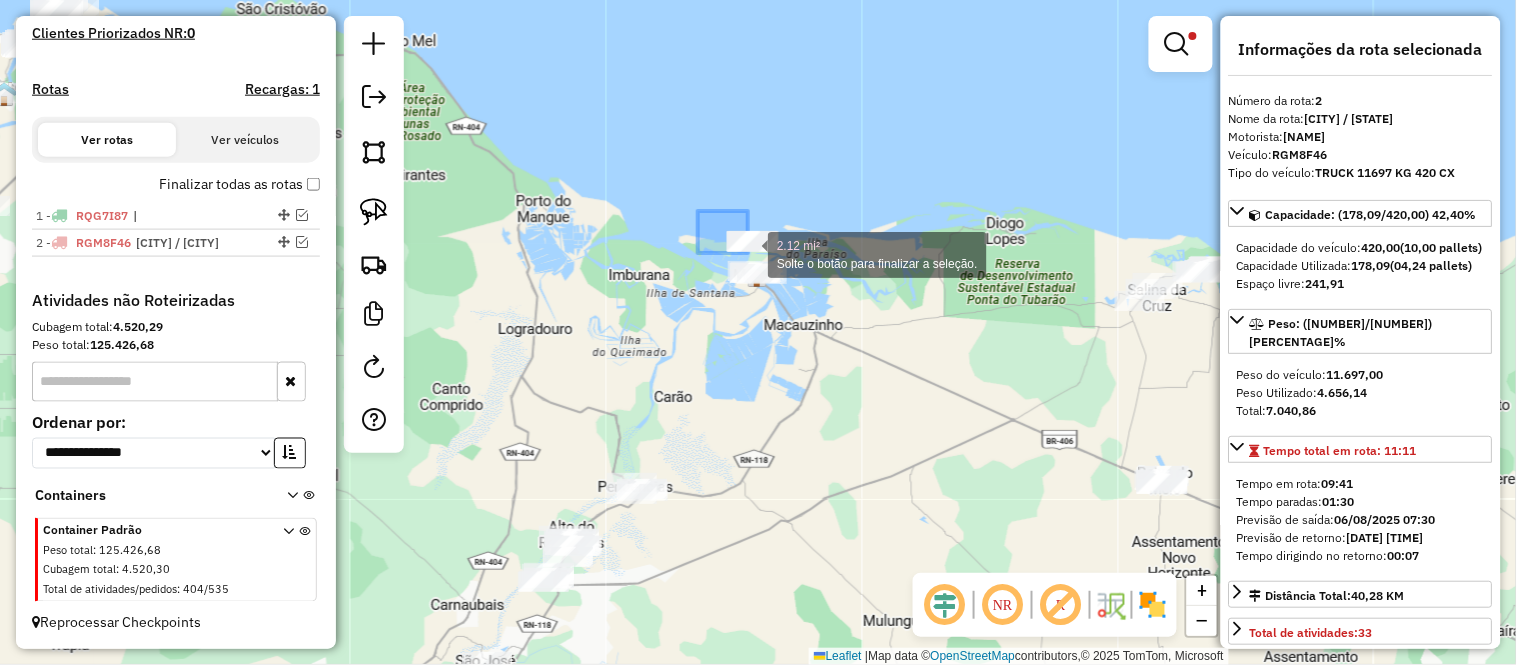 drag, startPoint x: 698, startPoint y: 211, endPoint x: 835, endPoint y: 335, distance: 184.78366 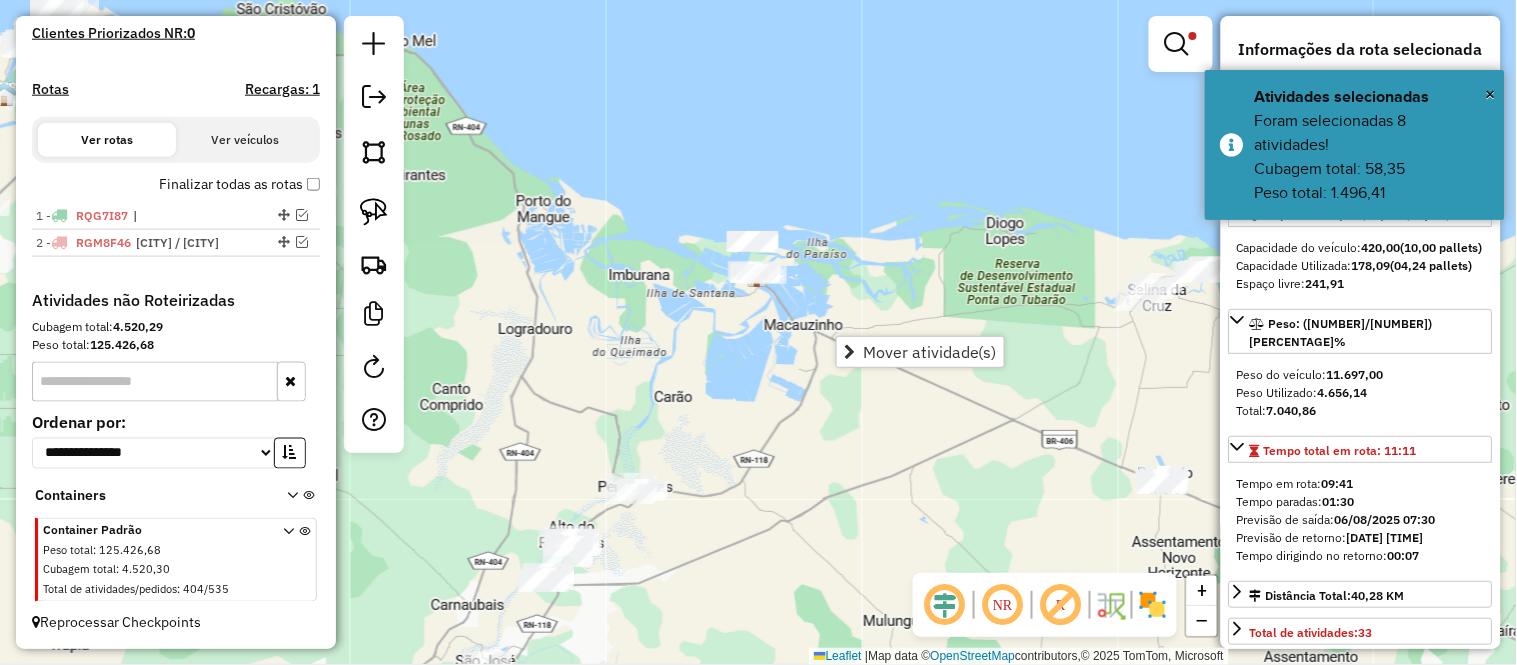 click on "Limpar filtros Janela de atendimento Grade de atendimento Capacidade Transportadoras Veículos Cliente Pedidos  Rotas Selecione os dias de semana para filtrar as janelas de atendimento  Seg   Ter   Qua   Qui   Sex   Sáb   Dom  Informe o período da janela de atendimento: De: Até:  Filtrar exatamente a janela do cliente  Considerar janela de atendimento padrão  Selecione os dias de semana para filtrar as grades de atendimento  Seg   Ter   Qua   Qui   Sex   Sáb   Dom   Considerar clientes sem dia de atendimento cadastrado  Clientes fora do dia de atendimento selecionado Filtrar as atividades entre os valores definidos abaixo:  Peso mínimo:   Peso máximo:   Cubagem mínima:   Cubagem máxima:   De:   Até:  Filtrar as atividades entre o tempo de atendimento definido abaixo:  De:   Até:   Considerar capacidade total dos clientes não roteirizados Transportadora: Selecione um ou mais itens Tipo de veículo: Selecione um ou mais itens Veículo: Selecione um ou mais itens Motorista: Selecione um ou mais itens" 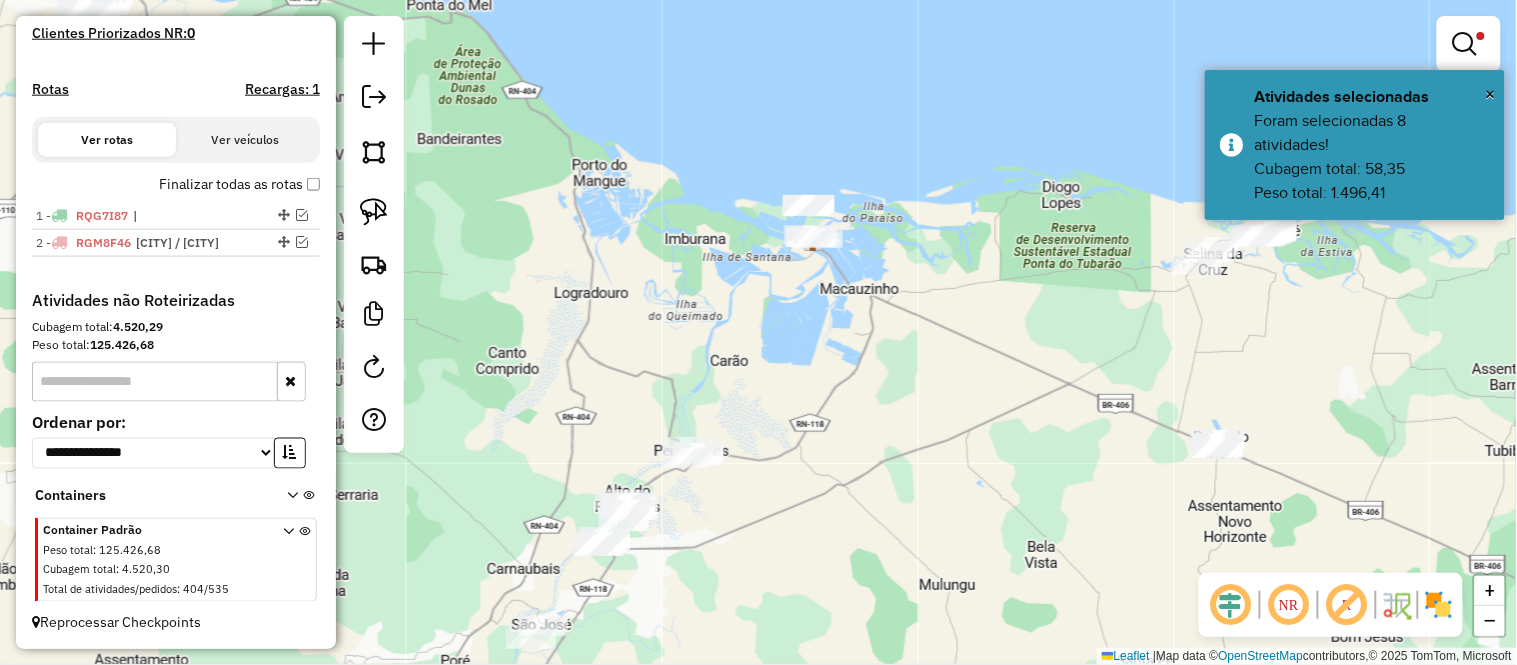 drag, startPoint x: 758, startPoint y: 341, endPoint x: 784, endPoint y: 322, distance: 32.202484 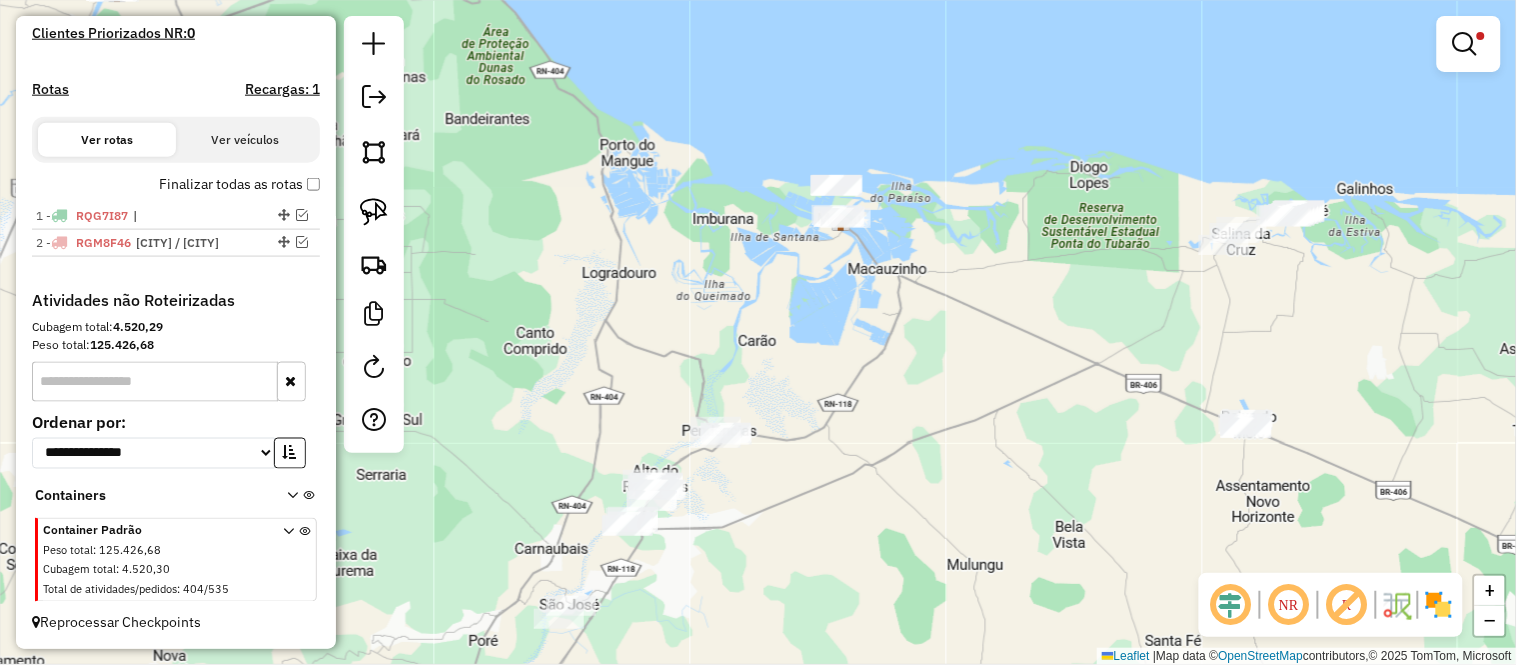 drag, startPoint x: 797, startPoint y: 462, endPoint x: 876, endPoint y: 391, distance: 106.21676 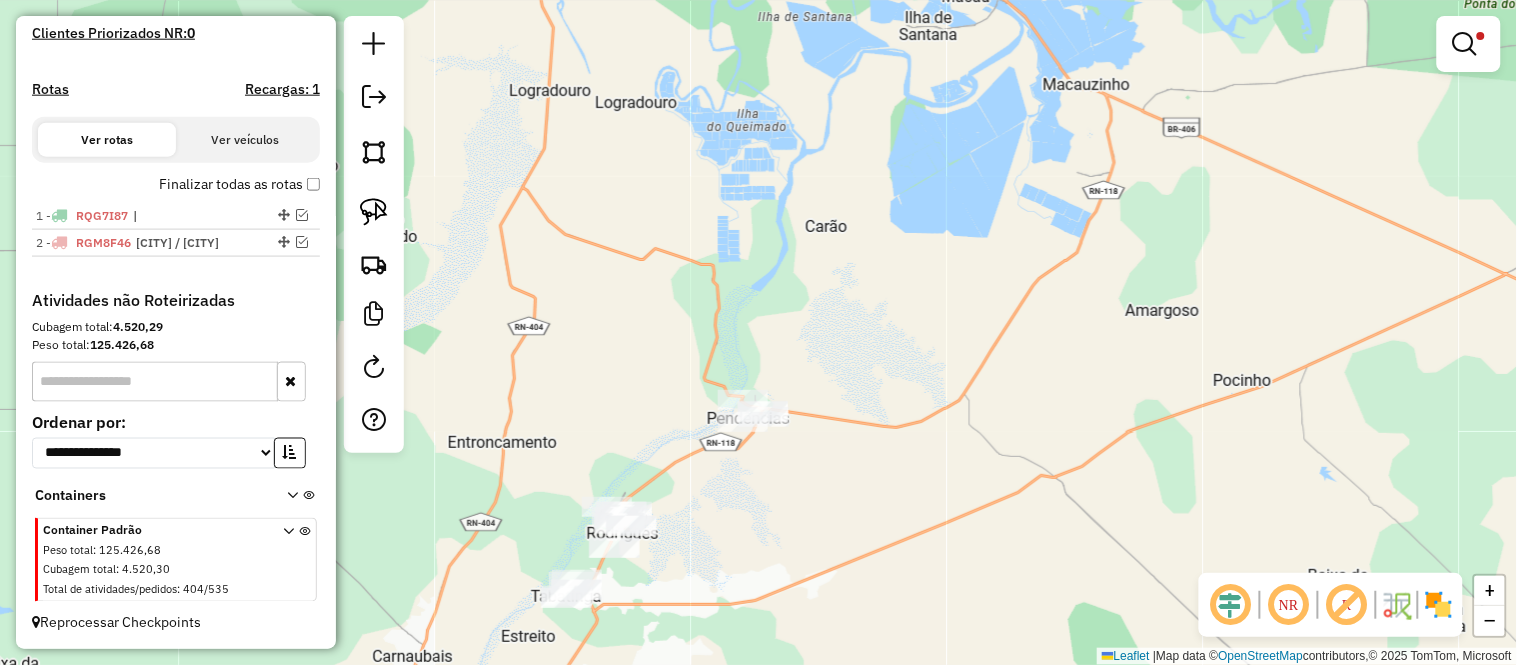 drag, startPoint x: 870, startPoint y: 194, endPoint x: 841, endPoint y: 320, distance: 129.29424 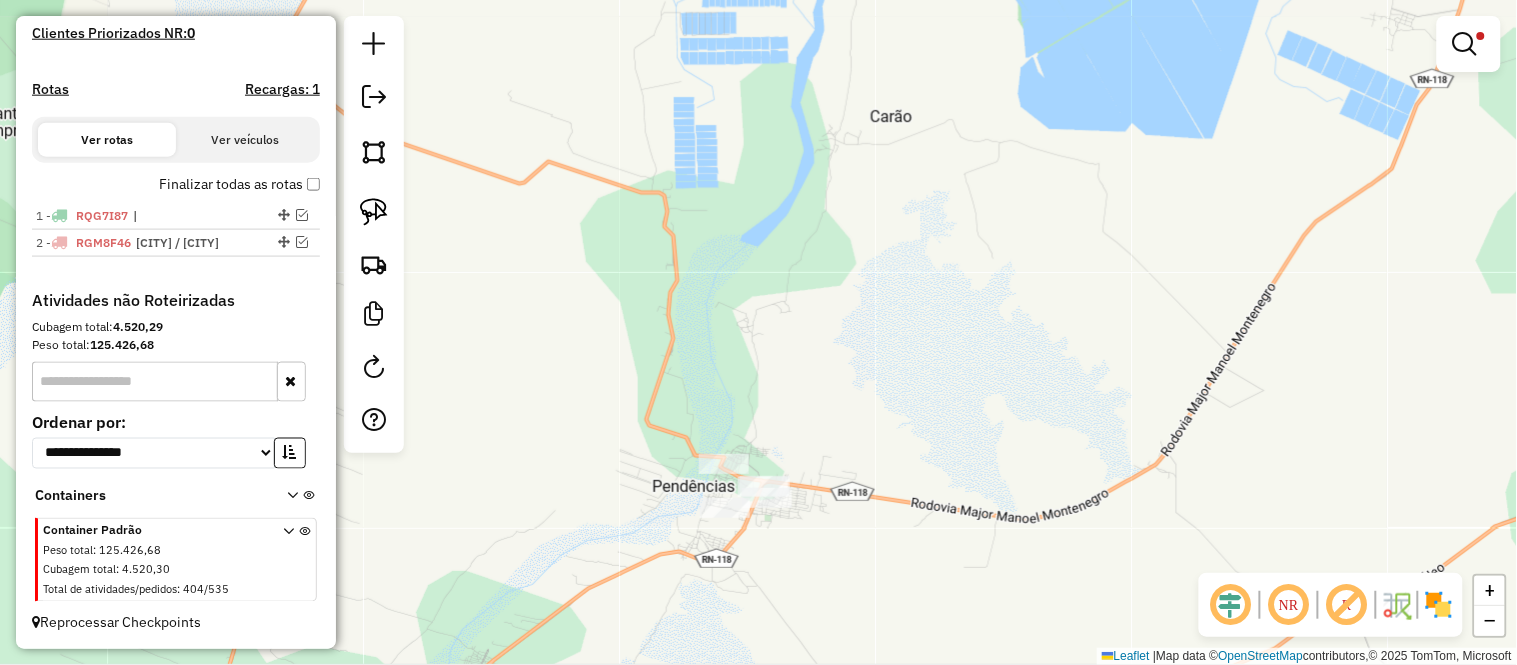 drag, startPoint x: 787, startPoint y: 401, endPoint x: 761, endPoint y: 328, distance: 77.491936 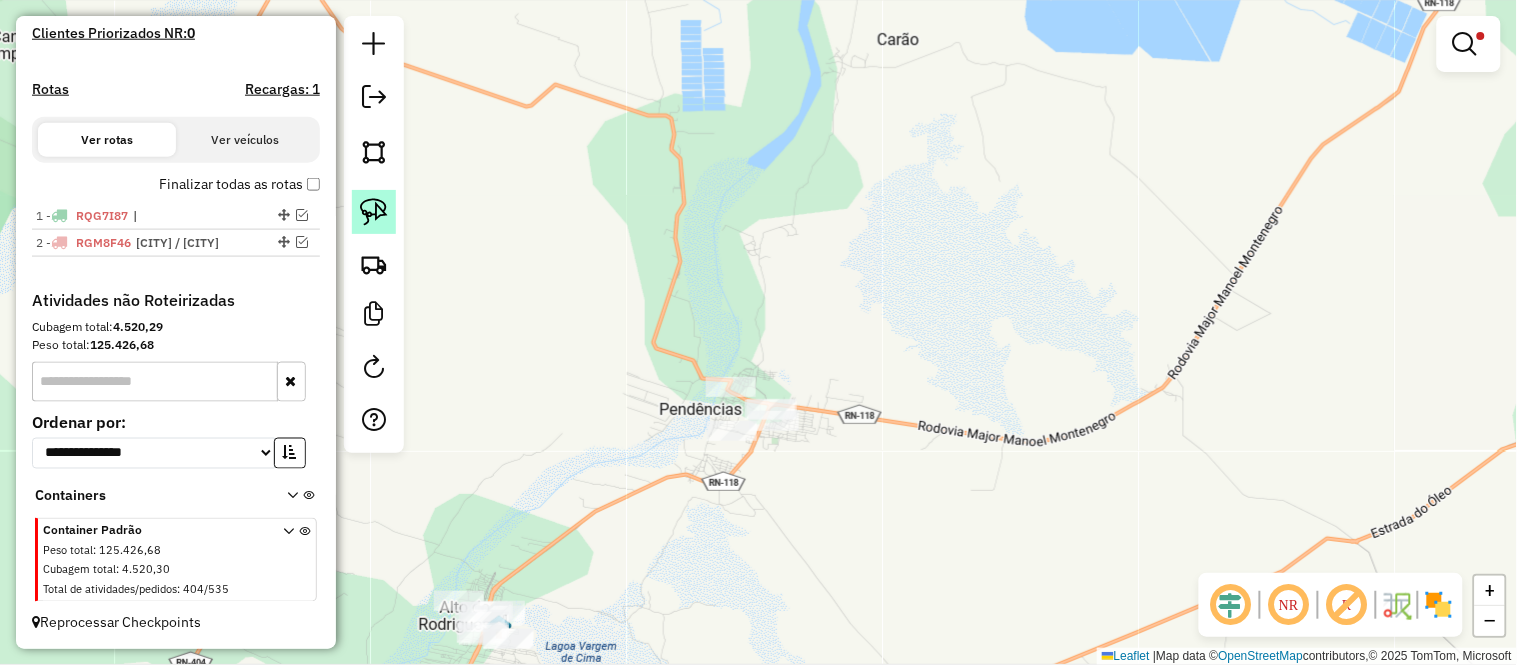 click 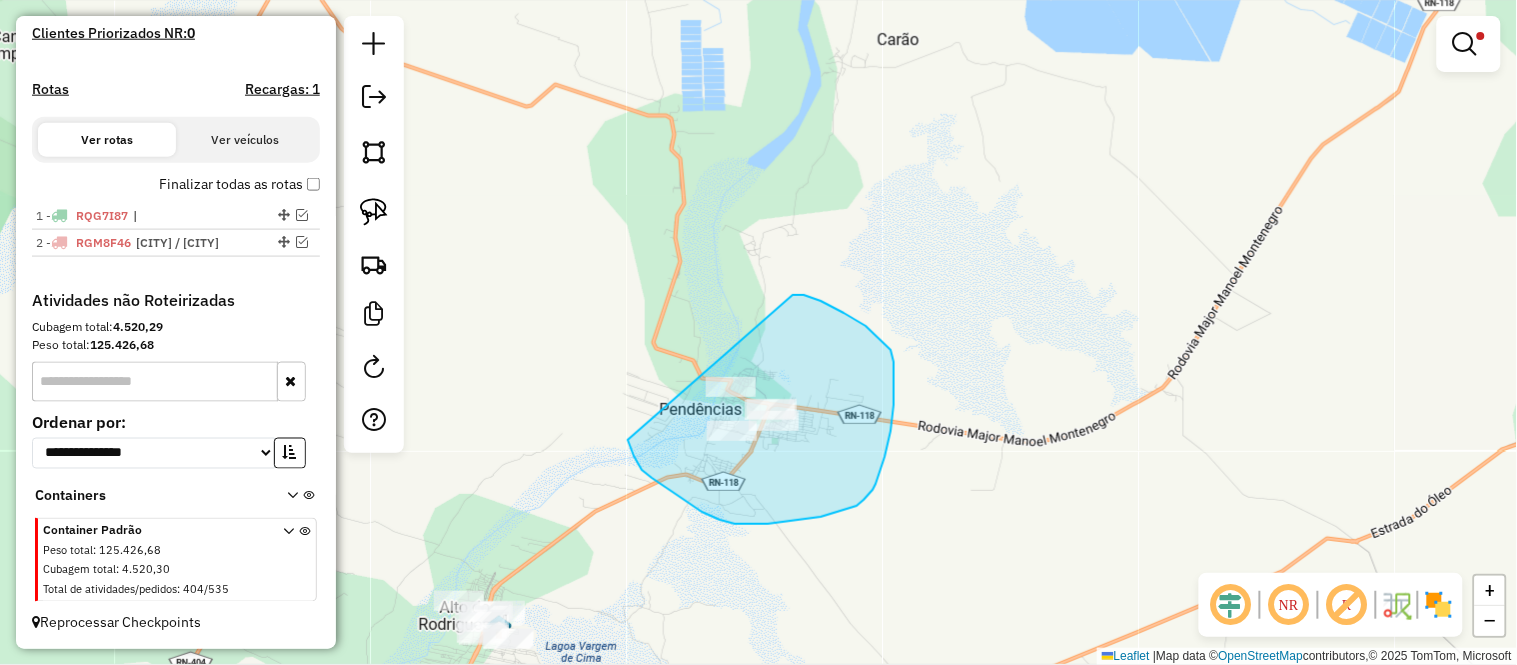 drag, startPoint x: 793, startPoint y: 295, endPoint x: 627, endPoint y: 346, distance: 173.65771 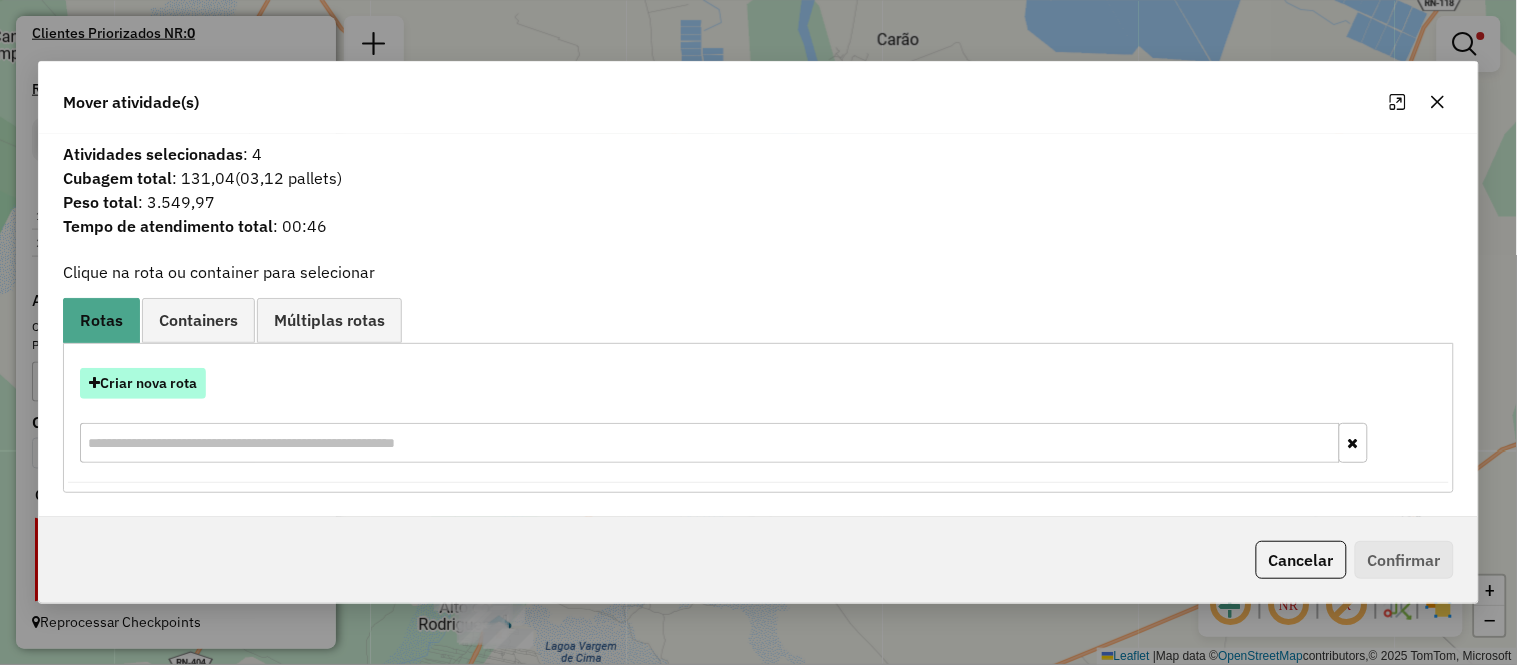 click on "Criar nova rota" at bounding box center (143, 383) 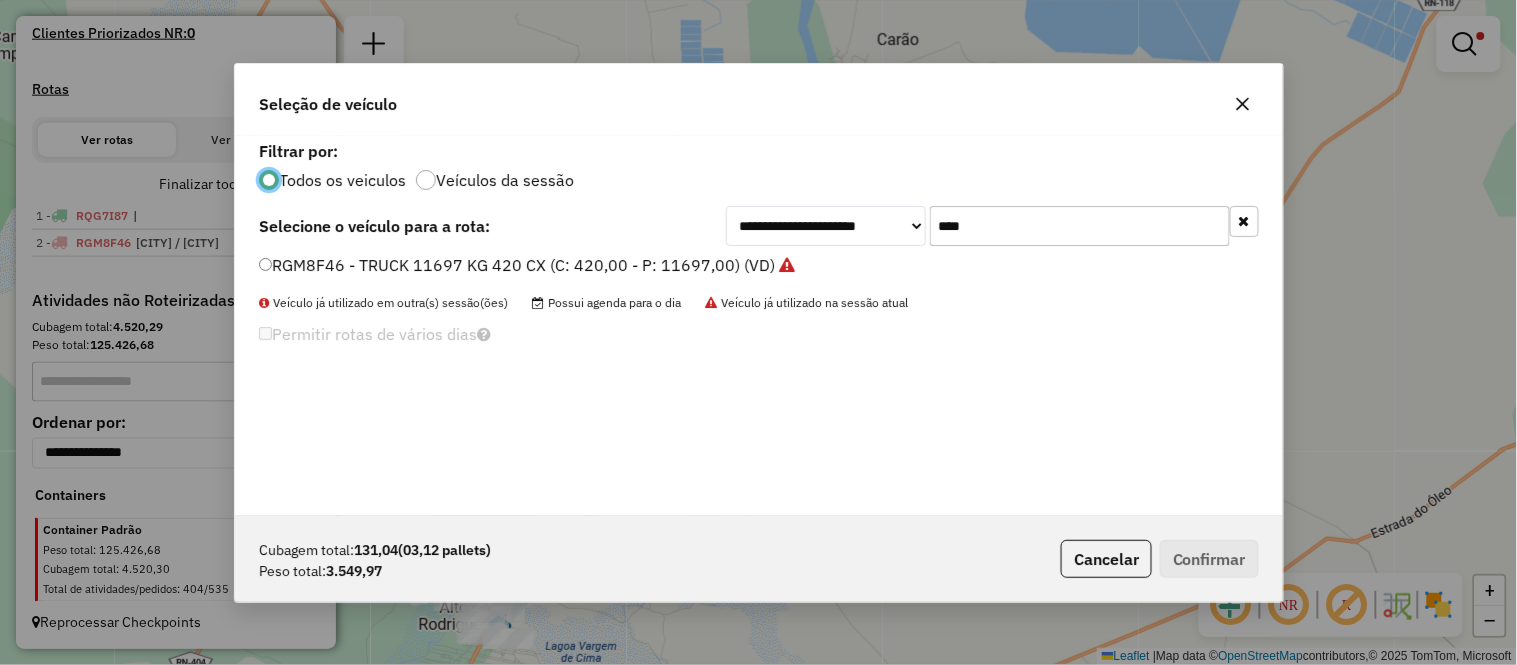 scroll, scrollTop: 11, scrollLeft: 5, axis: both 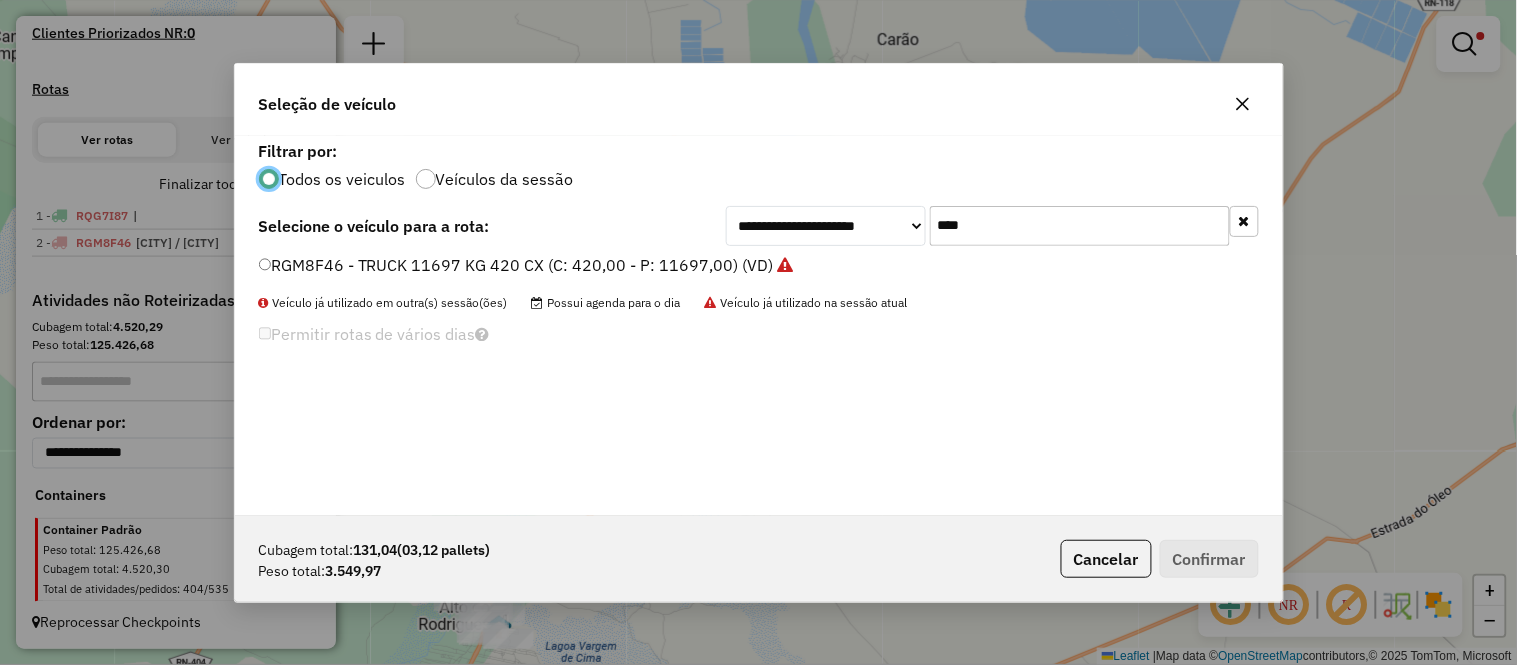 click on "****" 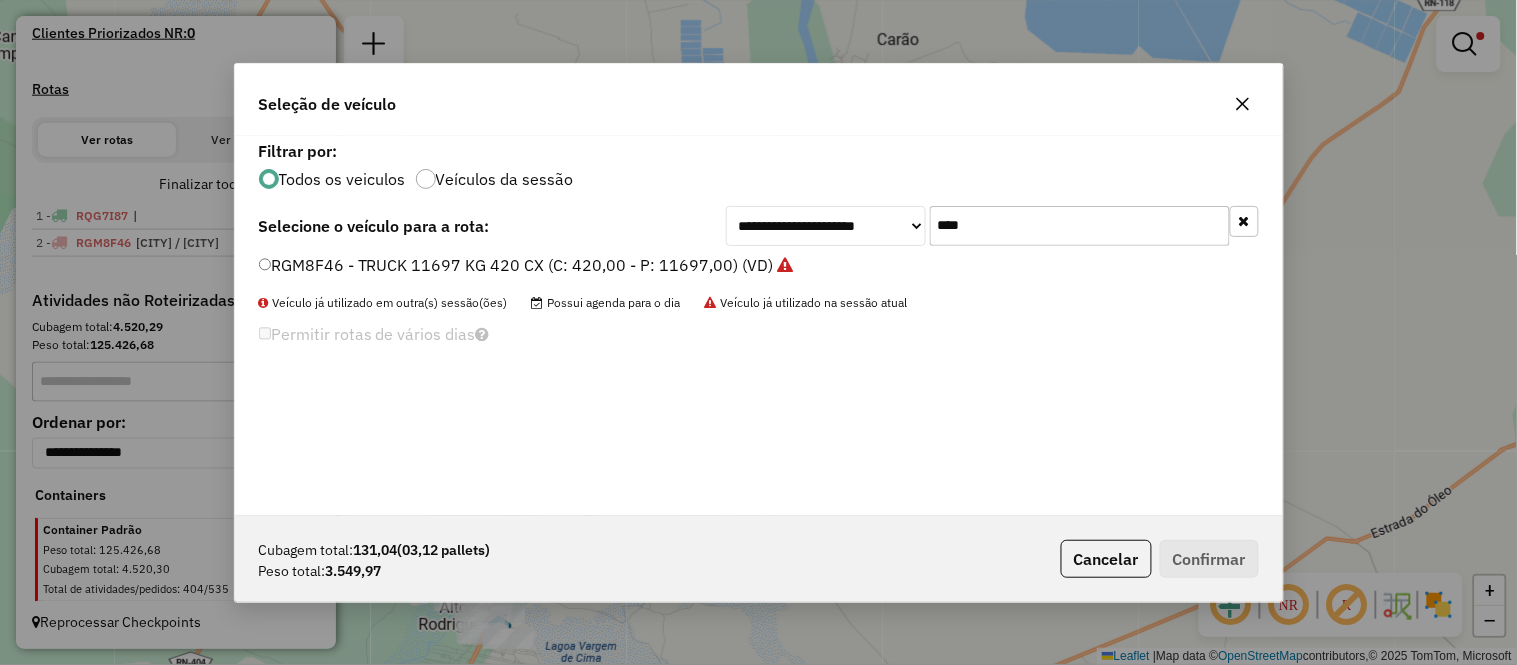 click on "****" 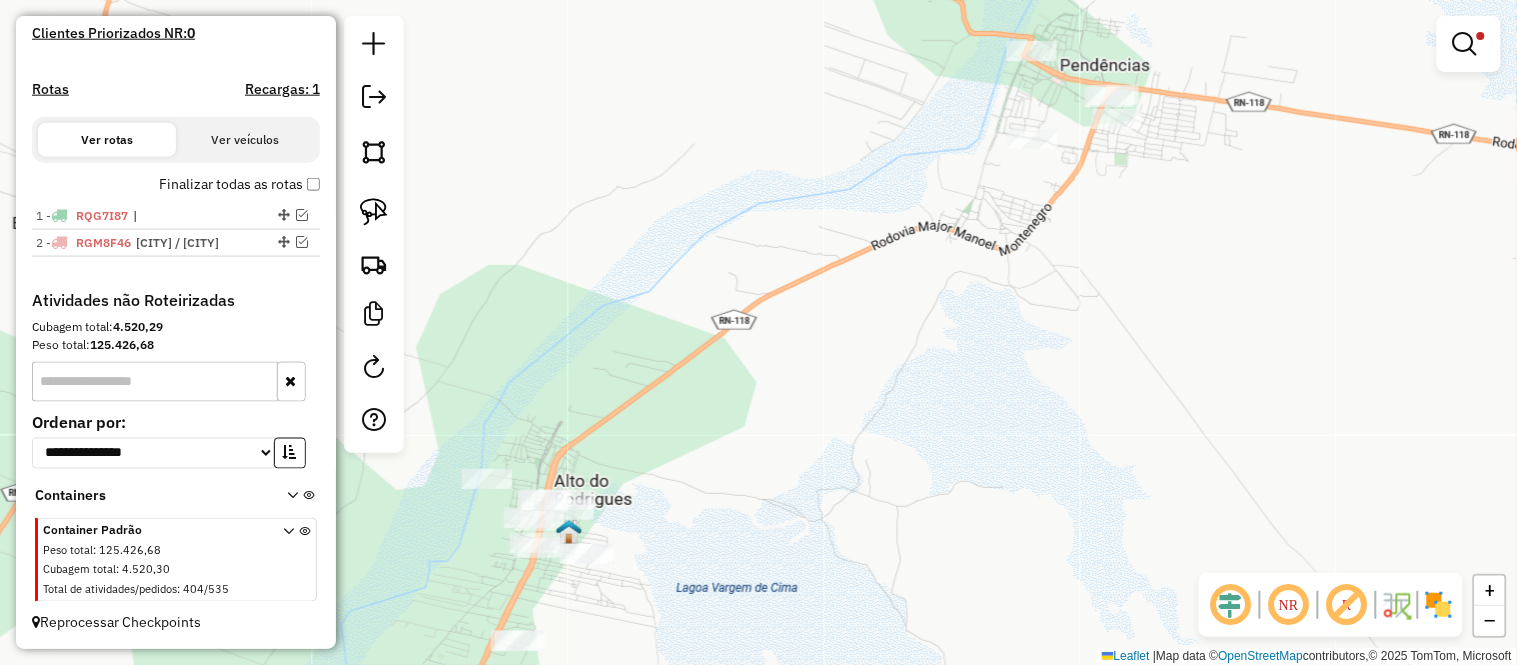 drag, startPoint x: 615, startPoint y: 482, endPoint x: 658, endPoint y: 403, distance: 89.94443 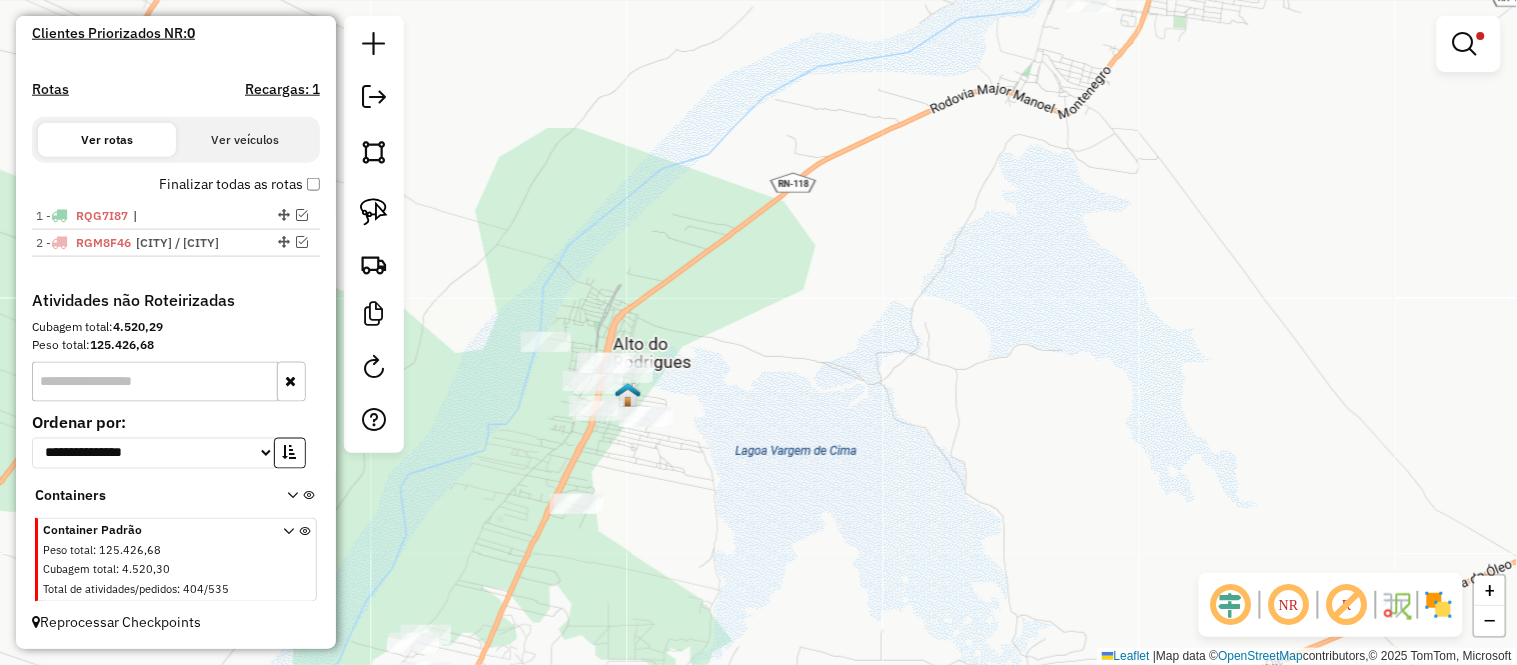 click on "Limpar filtros Janela de atendimento Grade de atendimento Capacidade Transportadoras Veículos Cliente Pedidos  Rotas Selecione os dias de semana para filtrar as janelas de atendimento  Seg   Ter   Qua   Qui   Sex   Sáb   Dom  Informe o período da janela de atendimento: De: Até:  Filtrar exatamente a janela do cliente  Considerar janela de atendimento padrão  Selecione os dias de semana para filtrar as grades de atendimento  Seg   Ter   Qua   Qui   Sex   Sáb   Dom   Considerar clientes sem dia de atendimento cadastrado  Clientes fora do dia de atendimento selecionado Filtrar as atividades entre os valores definidos abaixo:  Peso mínimo:   Peso máximo:   Cubagem mínima:   Cubagem máxima:   De:   Até:  Filtrar as atividades entre o tempo de atendimento definido abaixo:  De:   Até:   Considerar capacidade total dos clientes não roteirizados Transportadora: Selecione um ou mais itens Tipo de veículo: Selecione um ou mais itens Veículo: Selecione um ou mais itens Motorista: Selecione um ou mais itens" 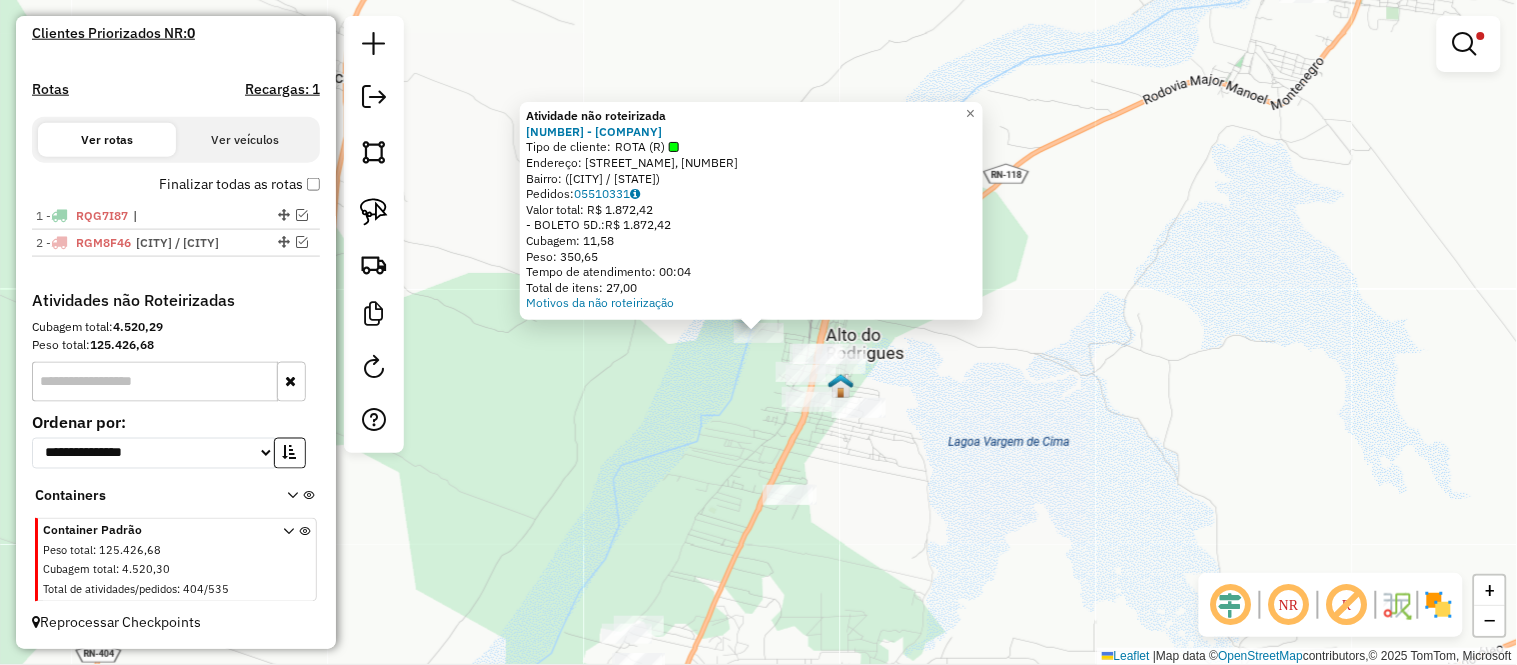 click on "Atividade não roteirizada 1687 - BALNEARIO DO ROGERIO  Tipo de cliente:   ROTA (R)   Endereço: Rua Luzia Rocha, 131   Bairro:  (Alto do Rodrigues / RN)   Pedidos:  05510331   Valor total: R$ 1.872,42   - BOLETO 5D.:  R$ 1.872,42   Cubagem: 11,58   Peso: 350,65   Tempo de atendimento: 00:04   Total de itens: 27,00  Motivos da não roteirização × Limpar filtros Janela de atendimento Grade de atendimento Capacidade Transportadoras Veículos Cliente Pedidos  Rotas Selecione os dias de semana para filtrar as janelas de atendimento  Seg   Ter   Qua   Qui   Sex   Sáb   Dom  Informe o período da janela de atendimento: De: Até:  Filtrar exatamente a janela do cliente  Considerar janela de atendimento padrão  Selecione os dias de semana para filtrar as grades de atendimento  Seg   Ter   Qua   Qui   Sex   Sáb   Dom   Considerar clientes sem dia de atendimento cadastrado  Clientes fora do dia de atendimento selecionado Filtrar as atividades entre os valores definidos abaixo:  Peso mínimo:   Peso máximo:  De:" 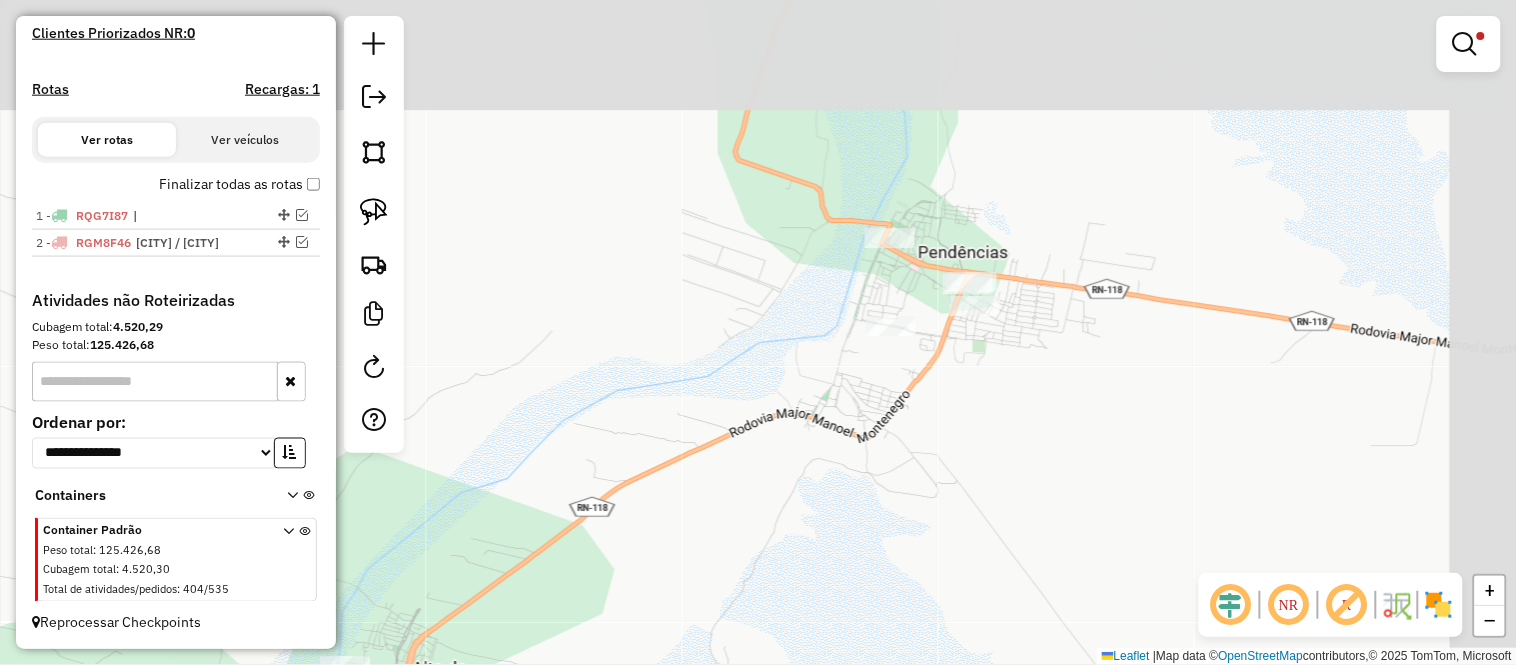 drag, startPoint x: 1215, startPoint y: 212, endPoint x: 800, endPoint y: 546, distance: 532.711 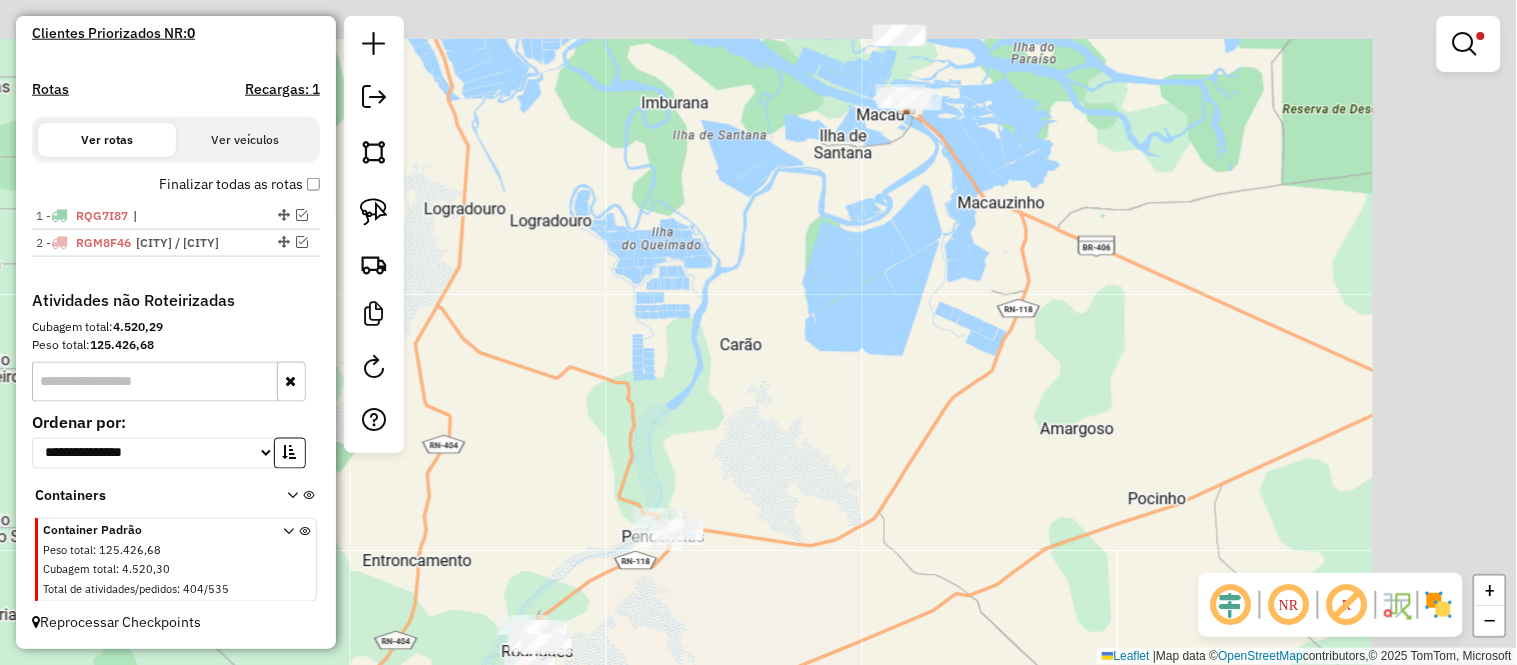 drag, startPoint x: 1133, startPoint y: 217, endPoint x: 813, endPoint y: 434, distance: 386.63806 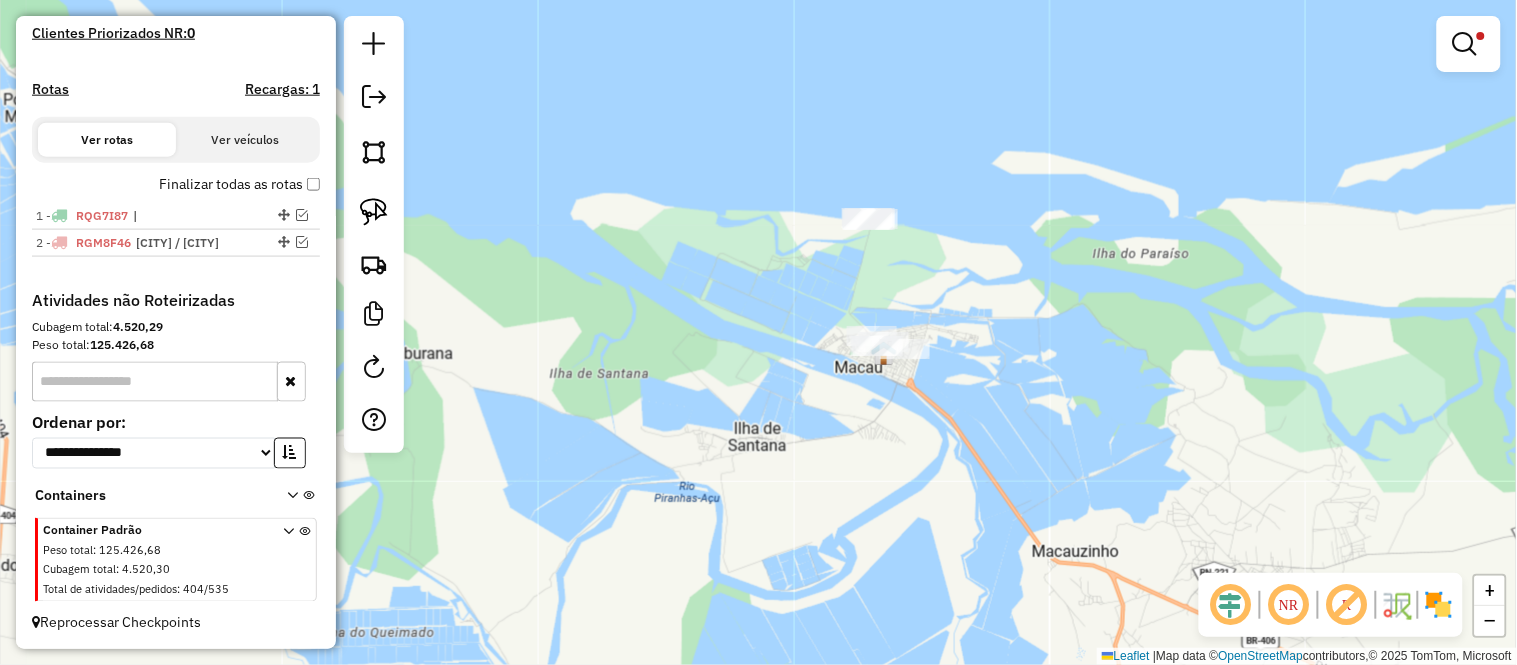 drag, startPoint x: 958, startPoint y: 222, endPoint x: 963, endPoint y: 338, distance: 116.10771 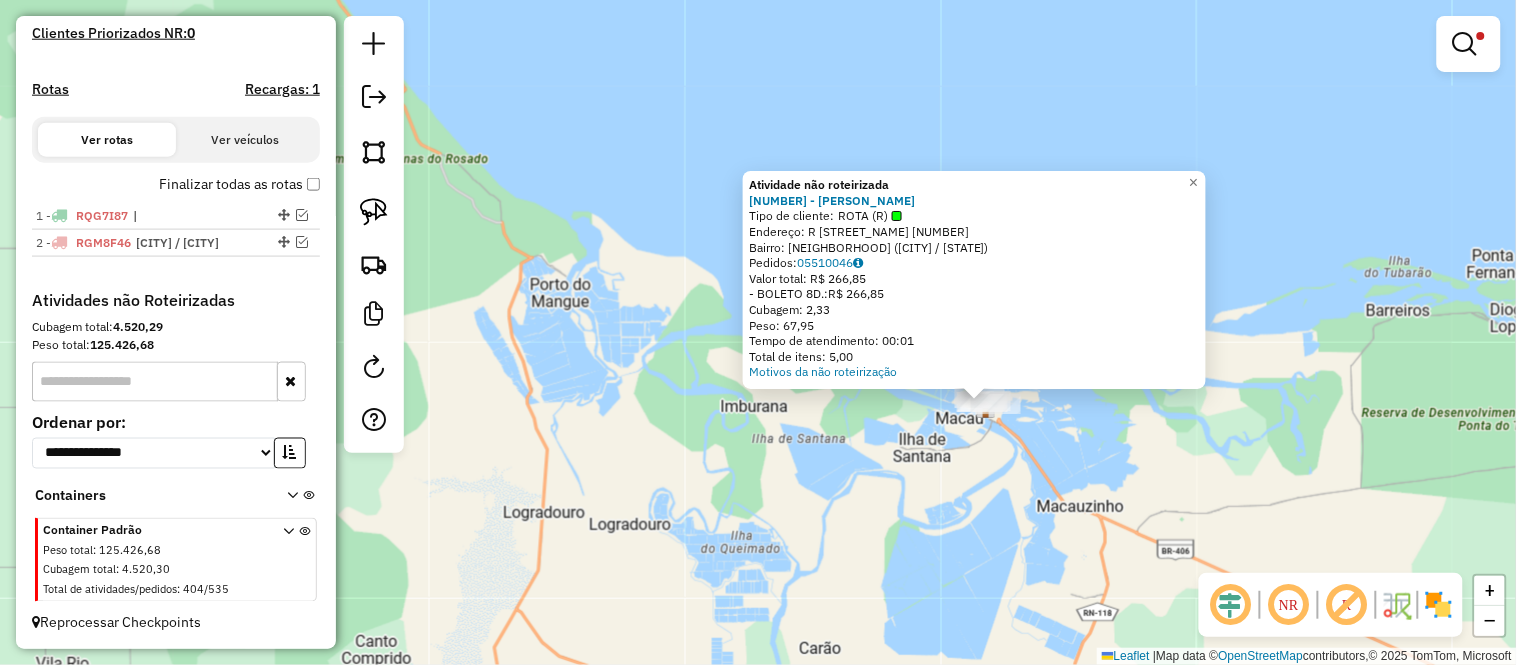 drag, startPoint x: 972, startPoint y: 517, endPoint x: 976, endPoint y: 392, distance: 125.06398 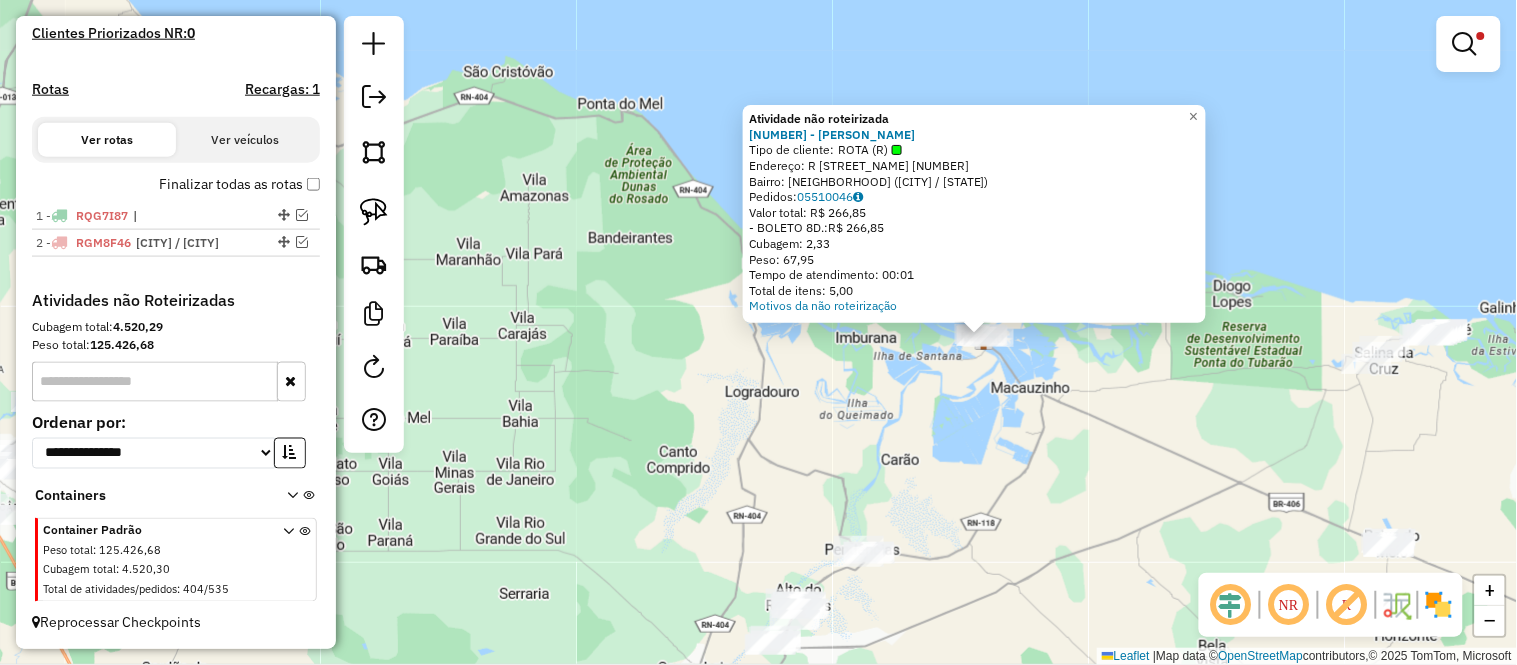 drag, startPoint x: 968, startPoint y: 475, endPoint x: 946, endPoint y: 371, distance: 106.30146 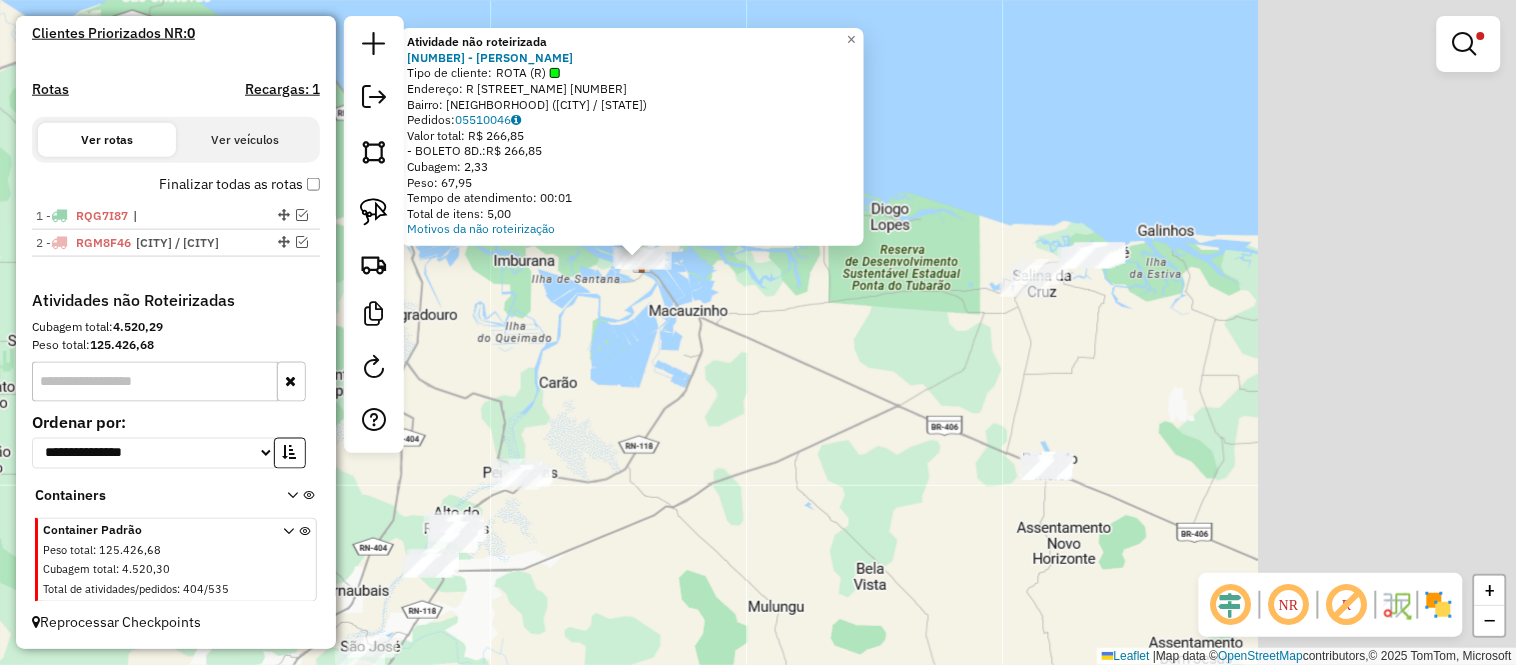 drag, startPoint x: 1221, startPoint y: 470, endPoint x: 773, endPoint y: 488, distance: 448.36145 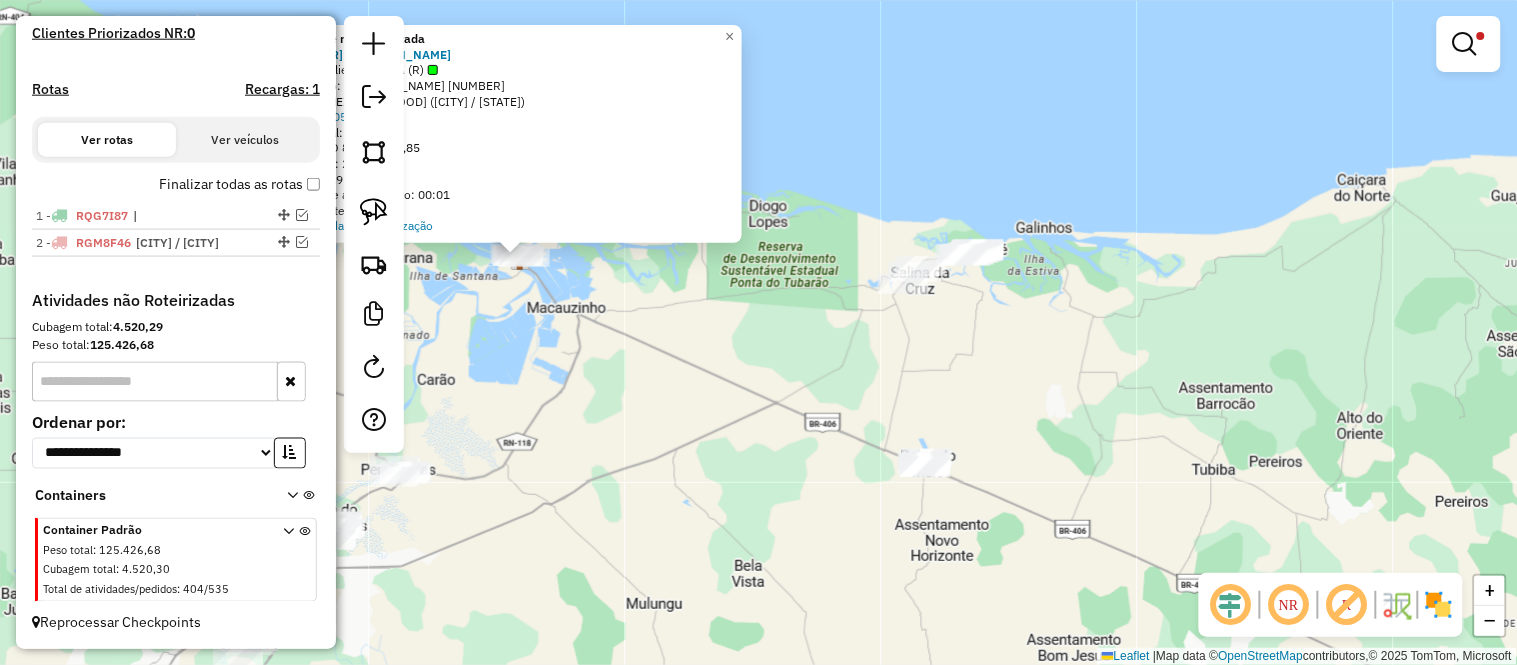 drag, startPoint x: 603, startPoint y: 462, endPoint x: 967, endPoint y: 348, distance: 381.43414 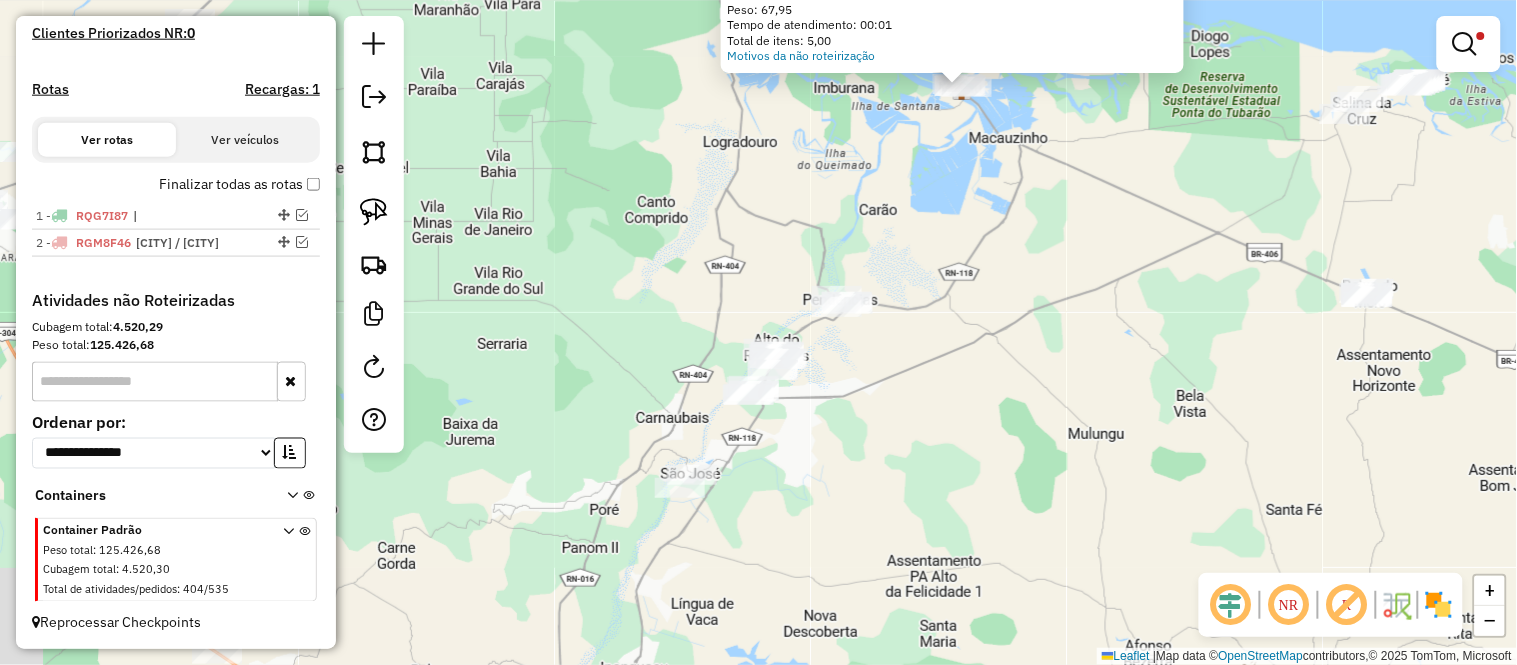drag, startPoint x: 790, startPoint y: 487, endPoint x: 734, endPoint y: 494, distance: 56.435802 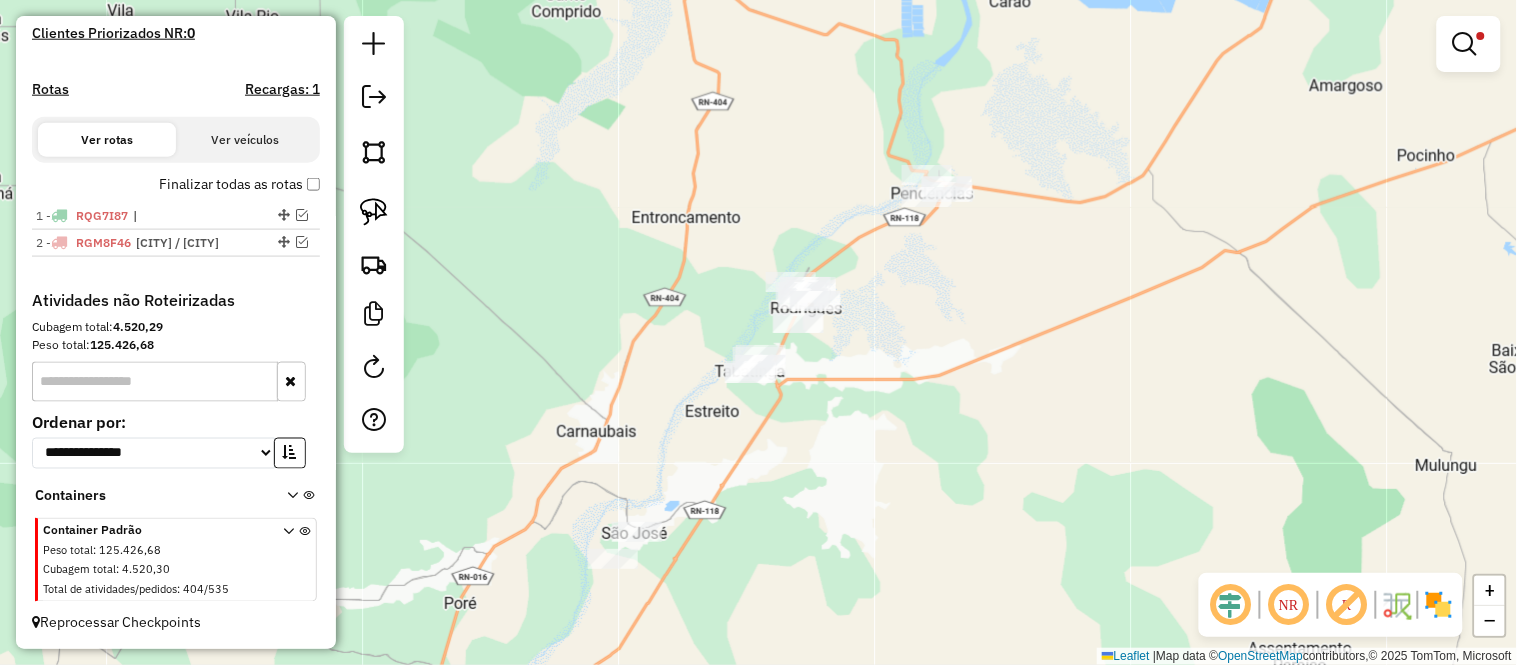 drag, startPoint x: 840, startPoint y: 333, endPoint x: 856, endPoint y: 462, distance: 129.98846 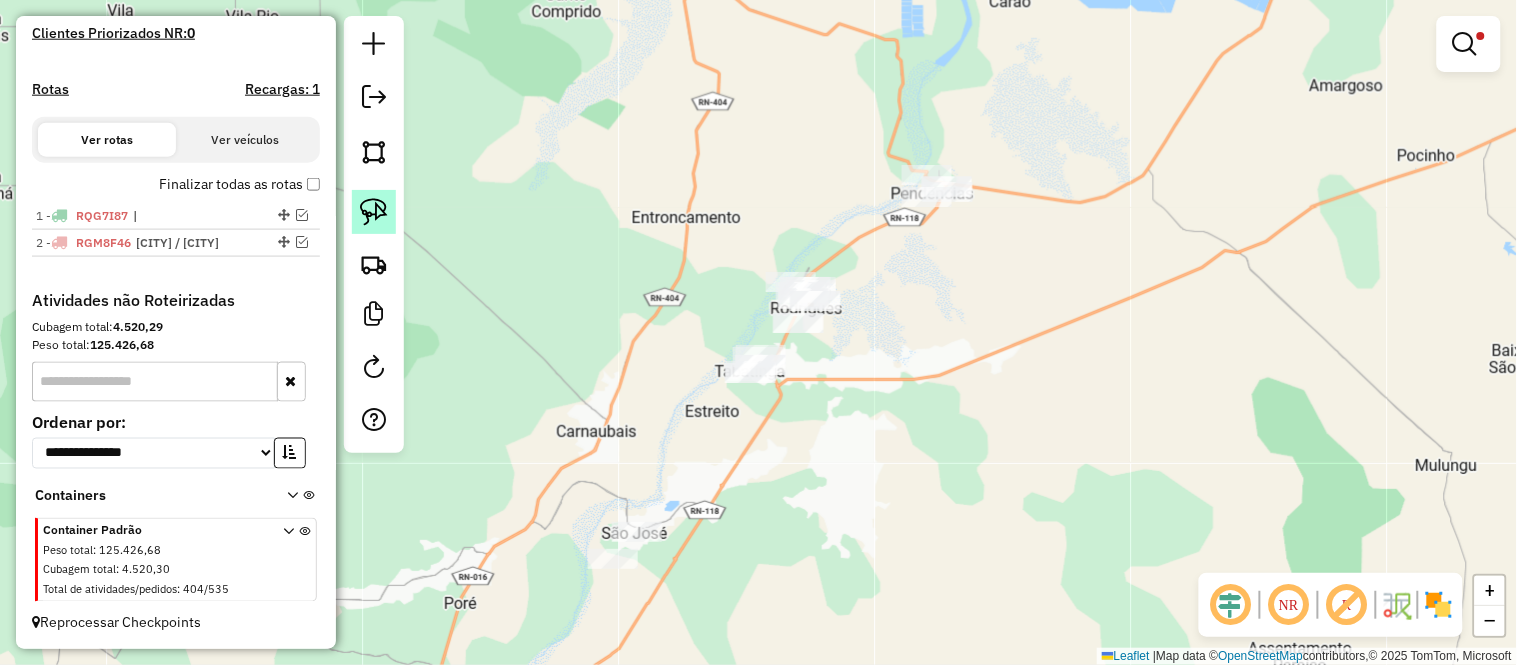 click 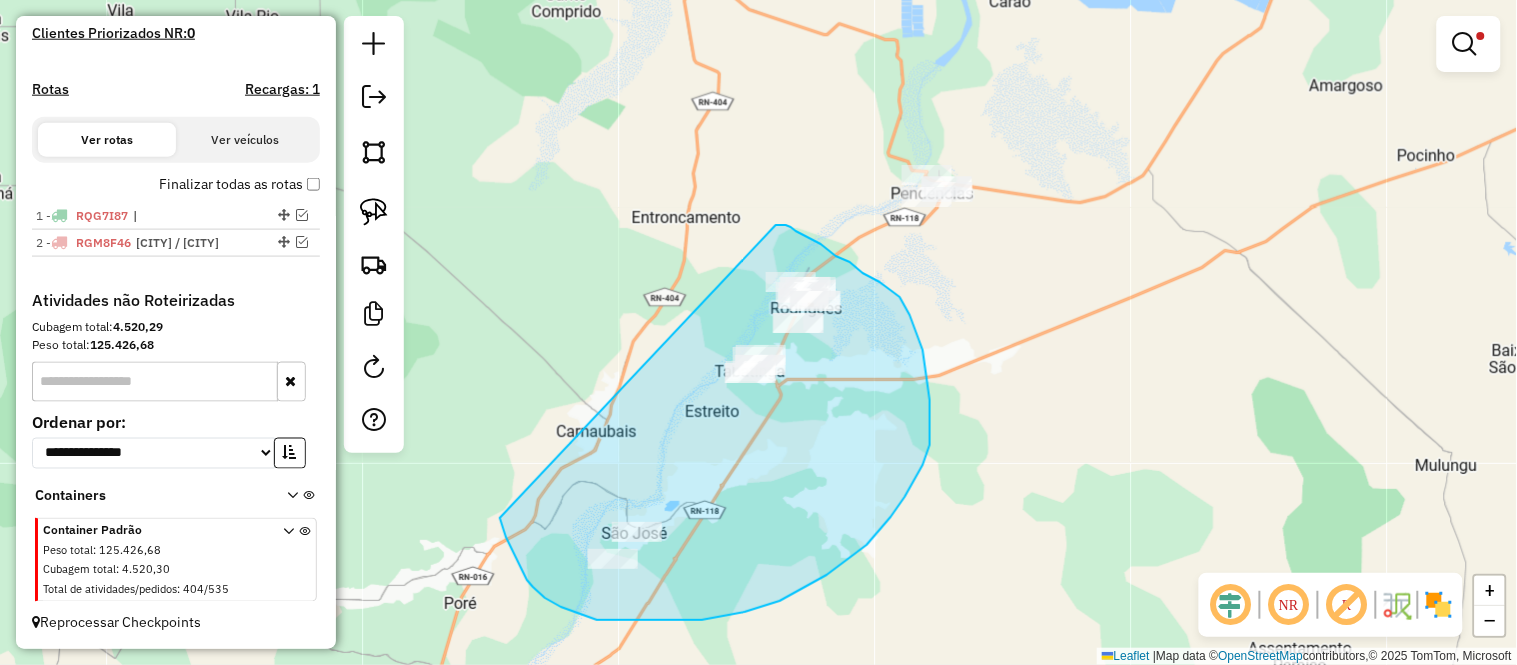 drag, startPoint x: 781, startPoint y: 225, endPoint x: 470, endPoint y: 444, distance: 380.37088 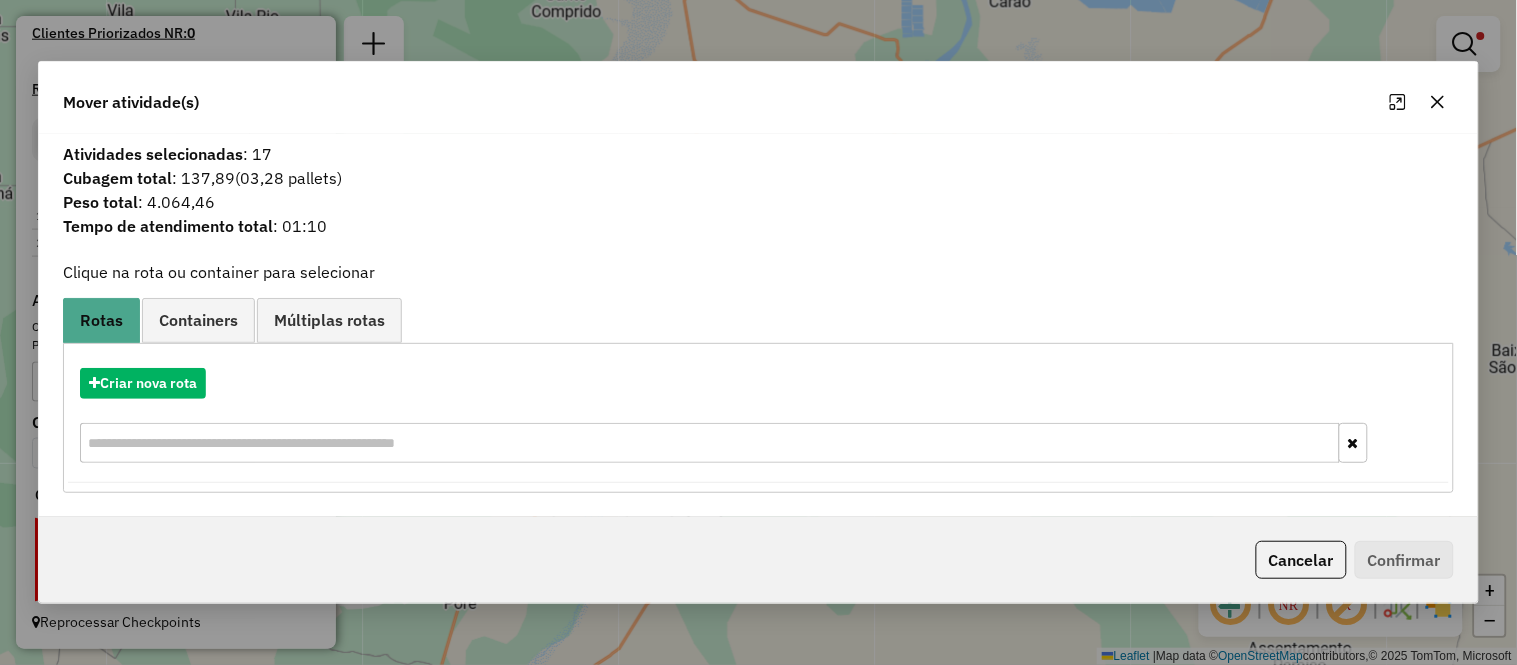 click 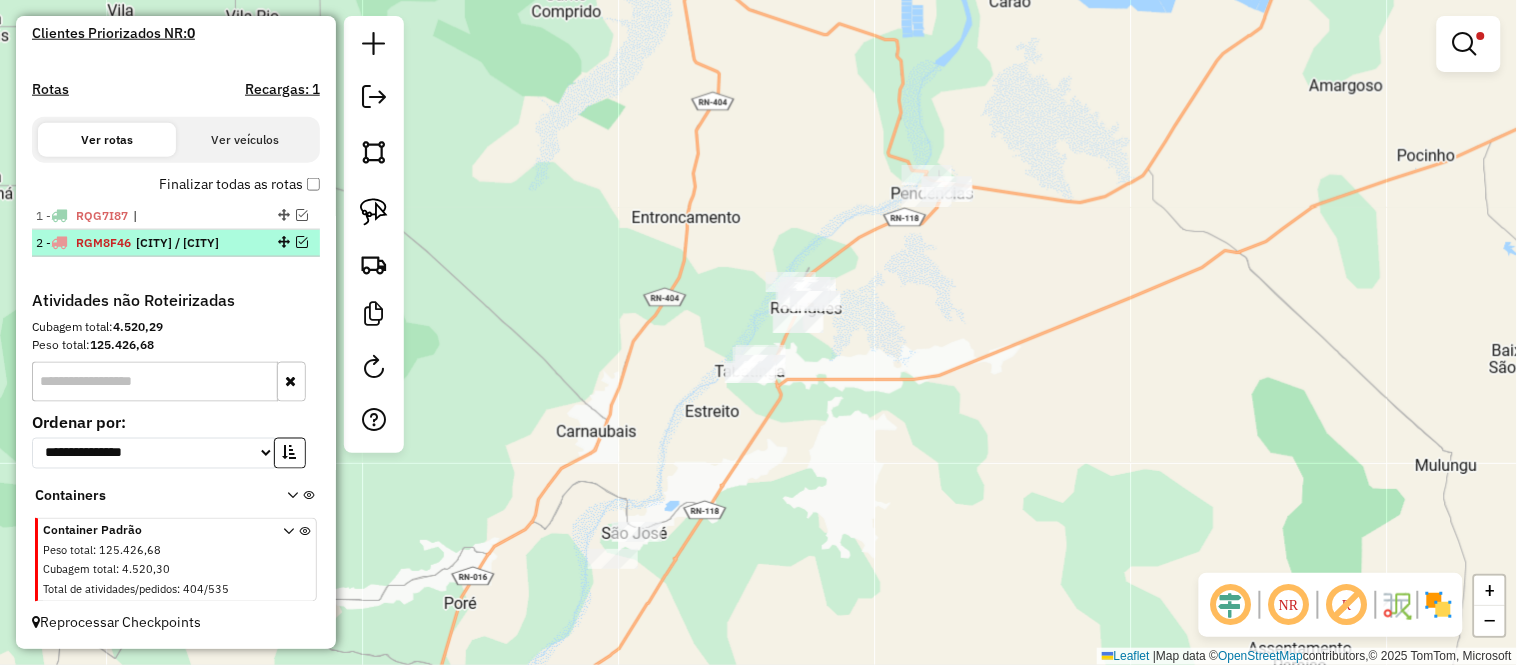 click at bounding box center (302, 242) 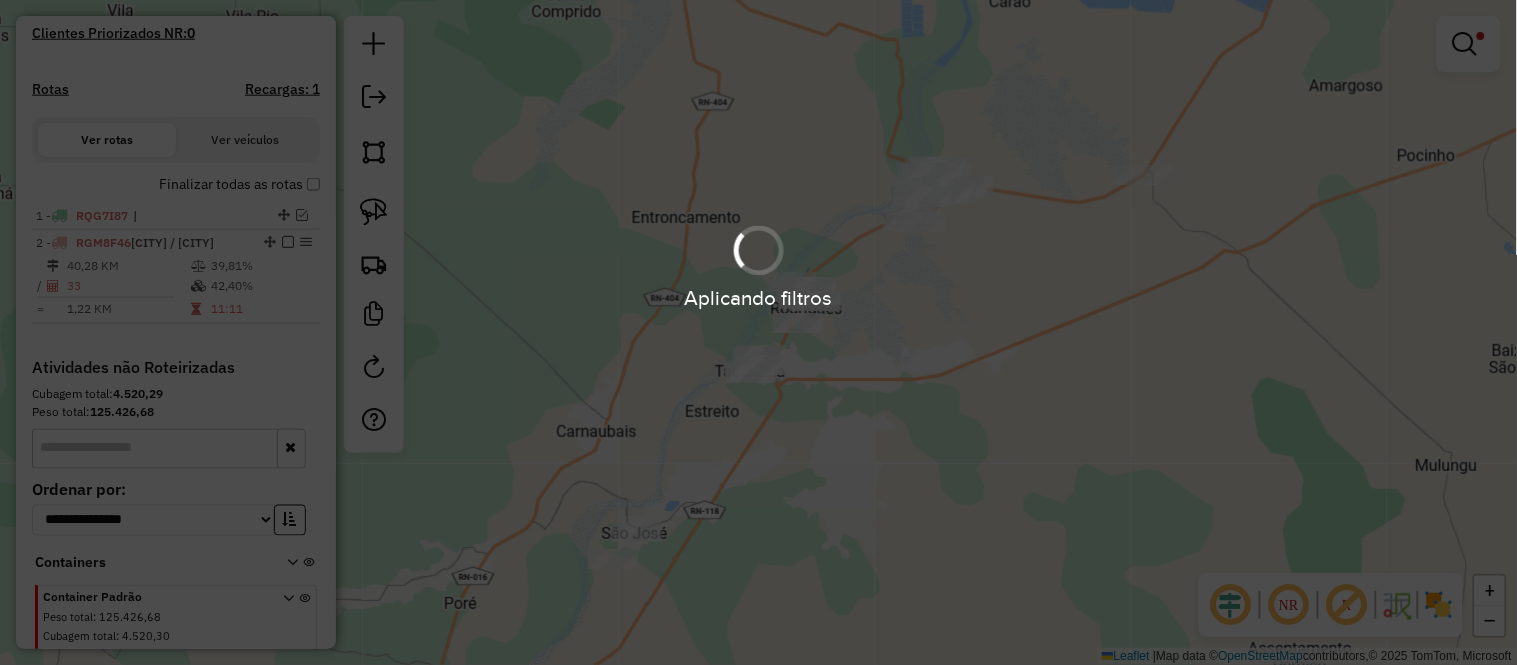 scroll, scrollTop: 647, scrollLeft: 0, axis: vertical 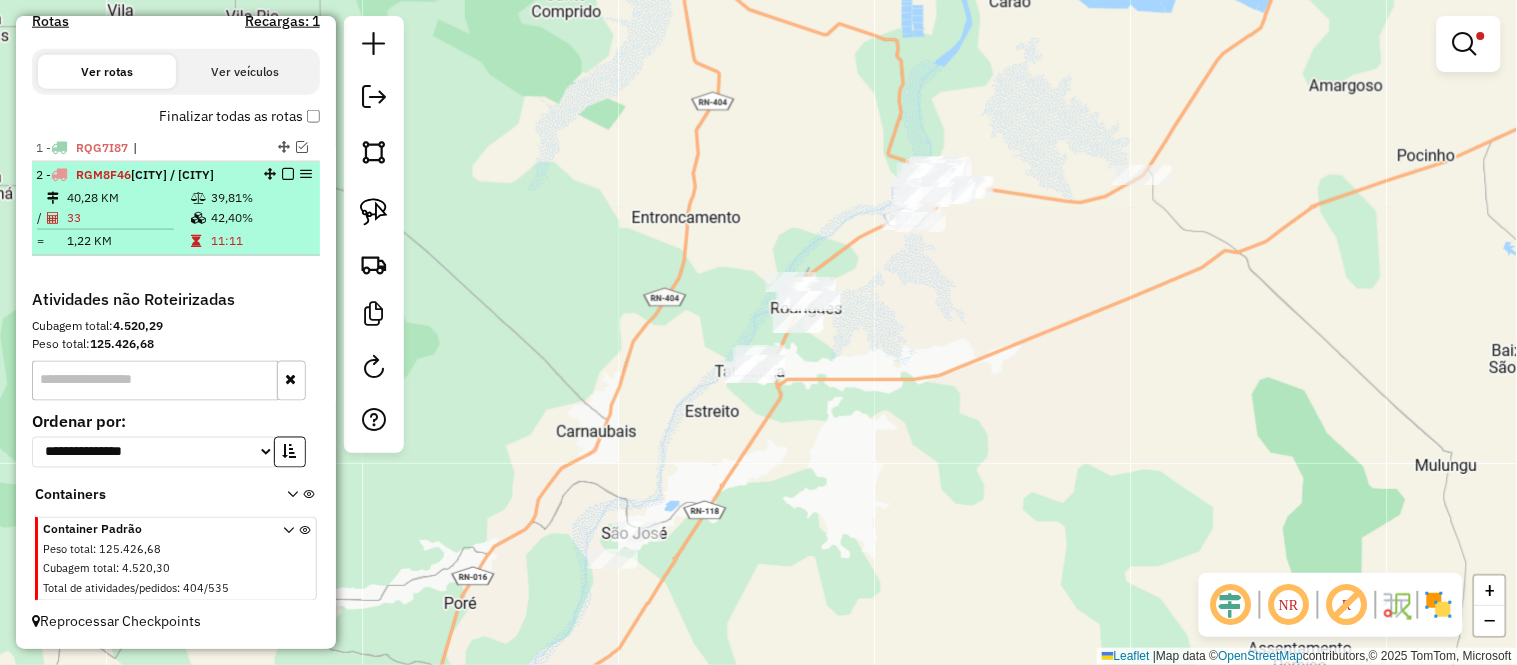 click on "40,28 KM" at bounding box center (128, 198) 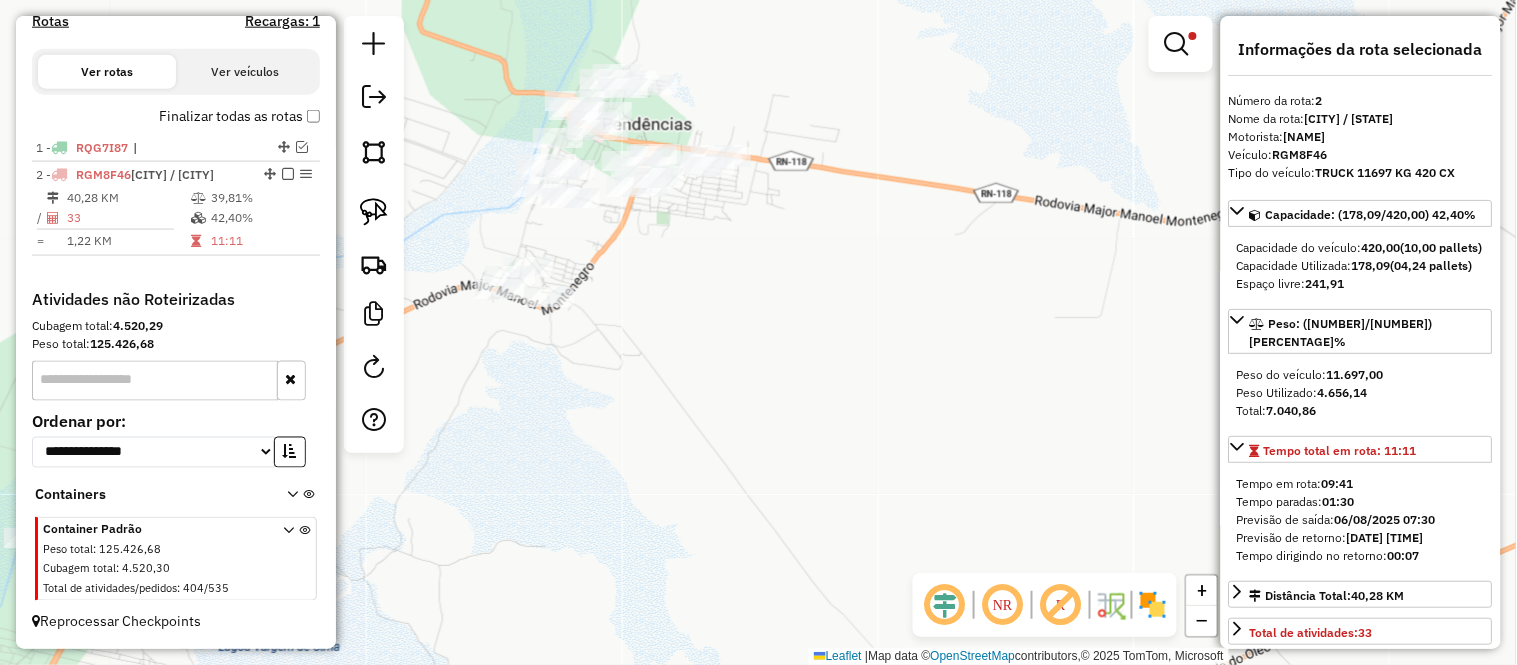 scroll, scrollTop: 555, scrollLeft: 0, axis: vertical 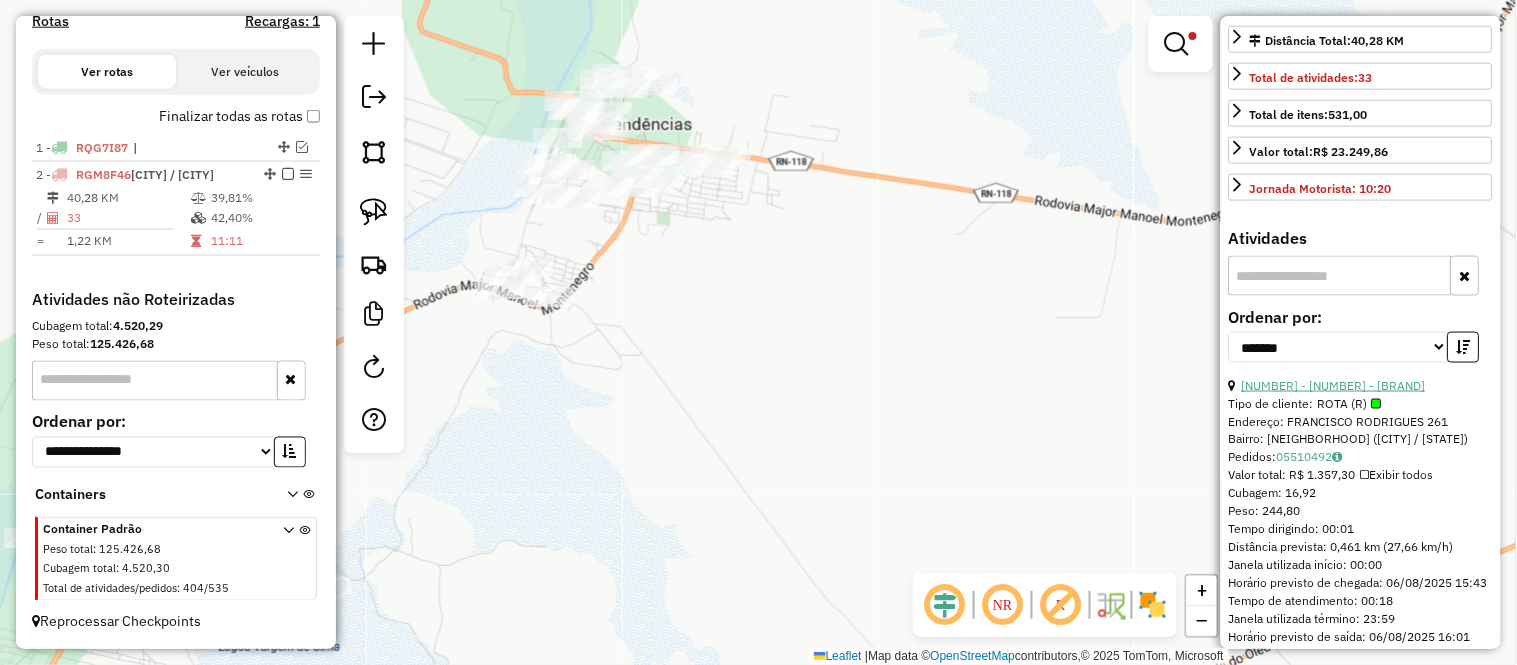 click on "26 - 2215 - MERC PAZ E AMIZ." at bounding box center [1334, 385] 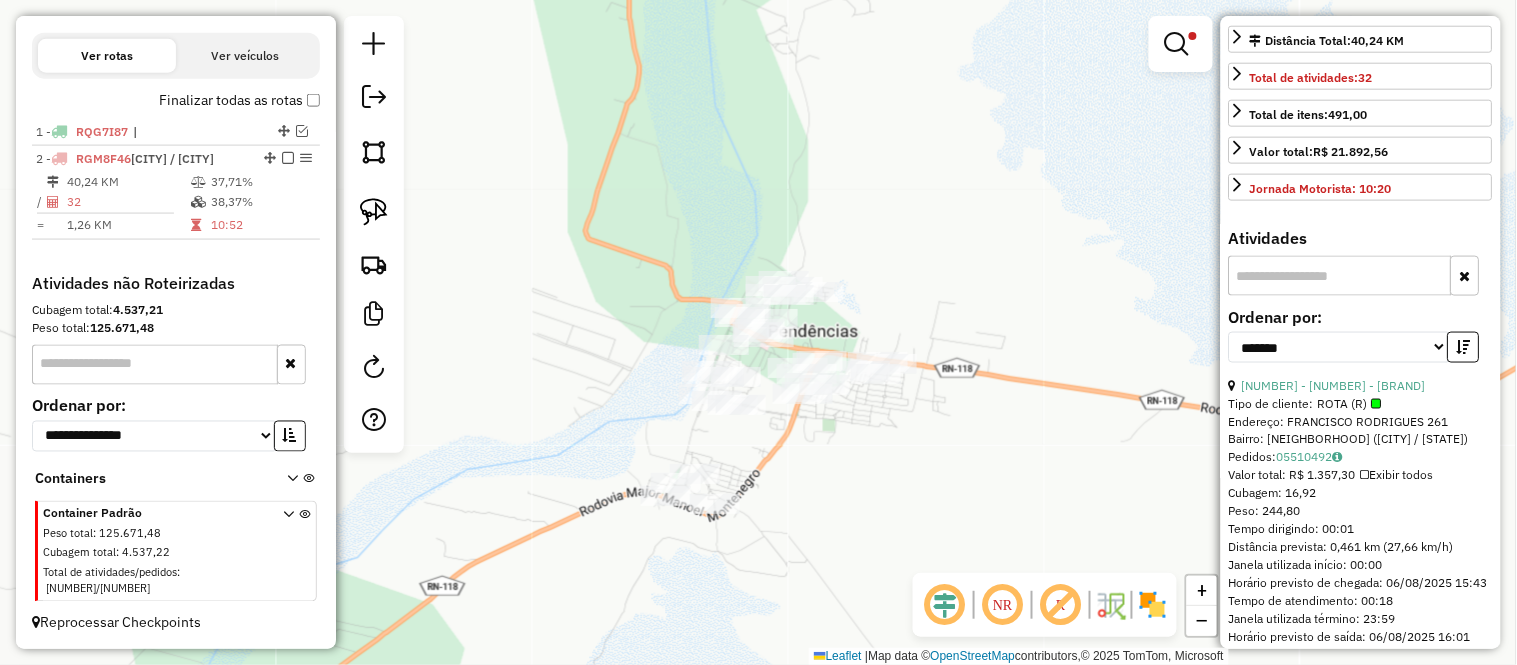 click at bounding box center (198, 182) 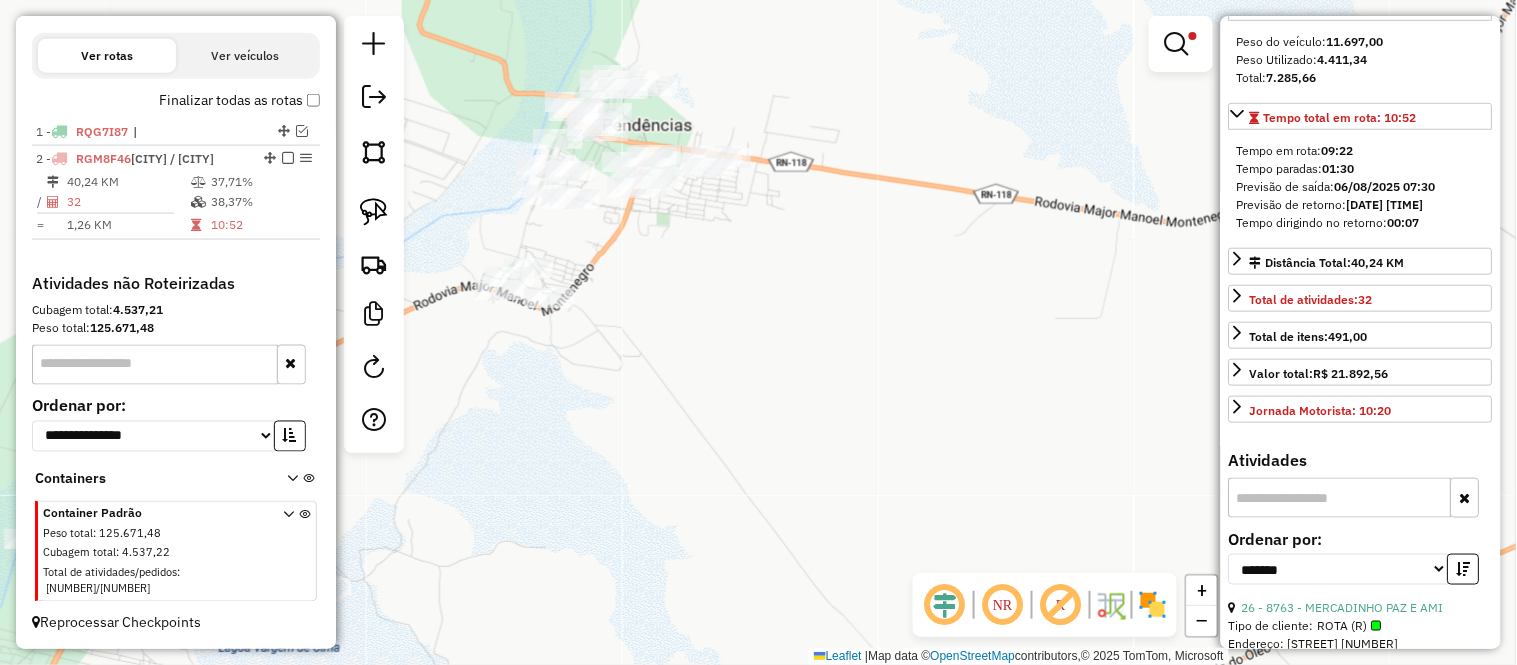 scroll, scrollTop: 666, scrollLeft: 0, axis: vertical 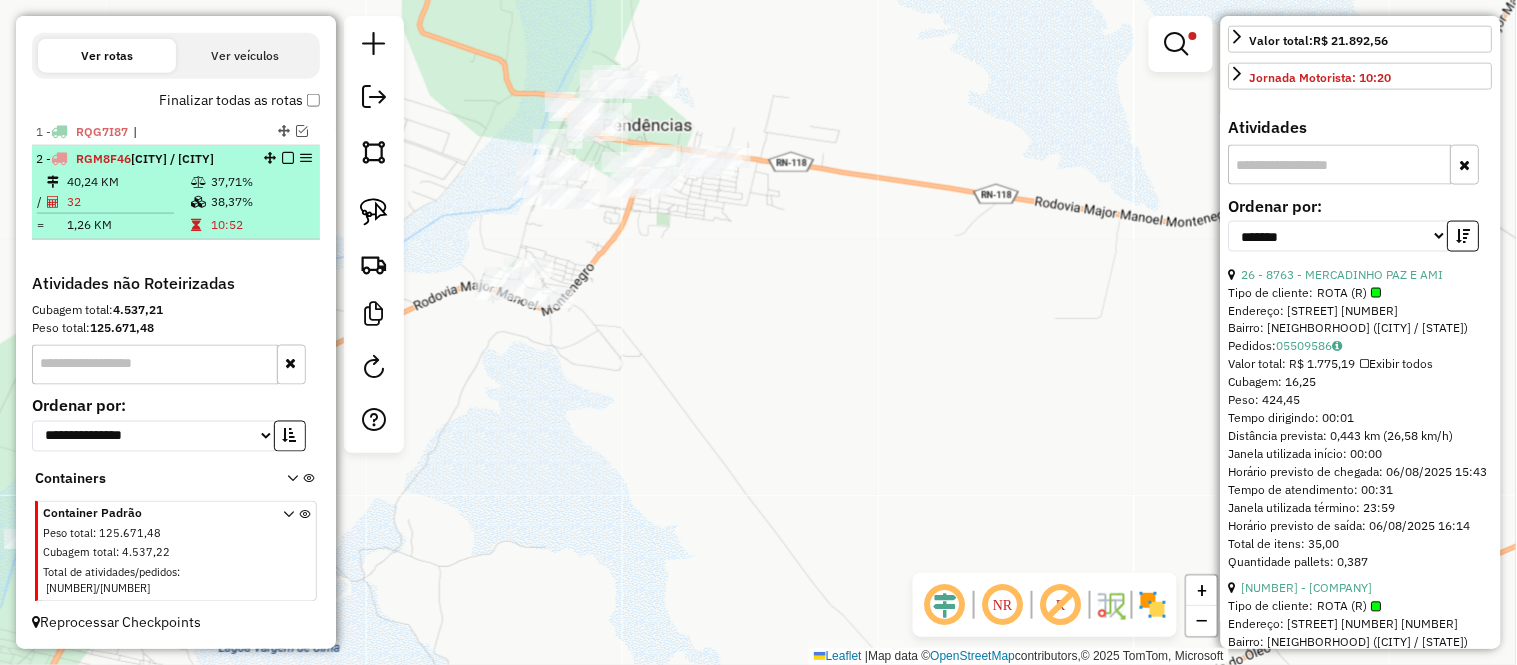 click on "32" at bounding box center (128, 202) 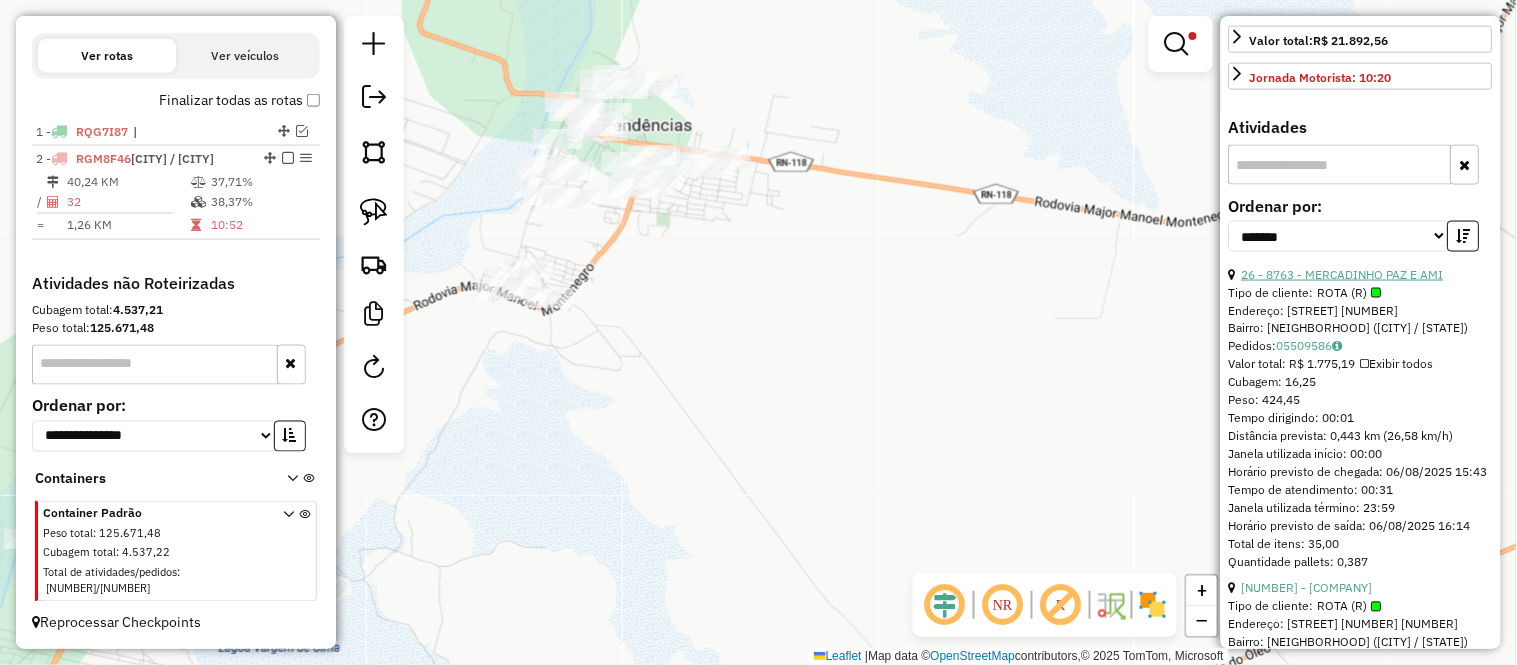 click on "26 - 8763 - MERCADINHO PAZ E AMI" at bounding box center [1343, 274] 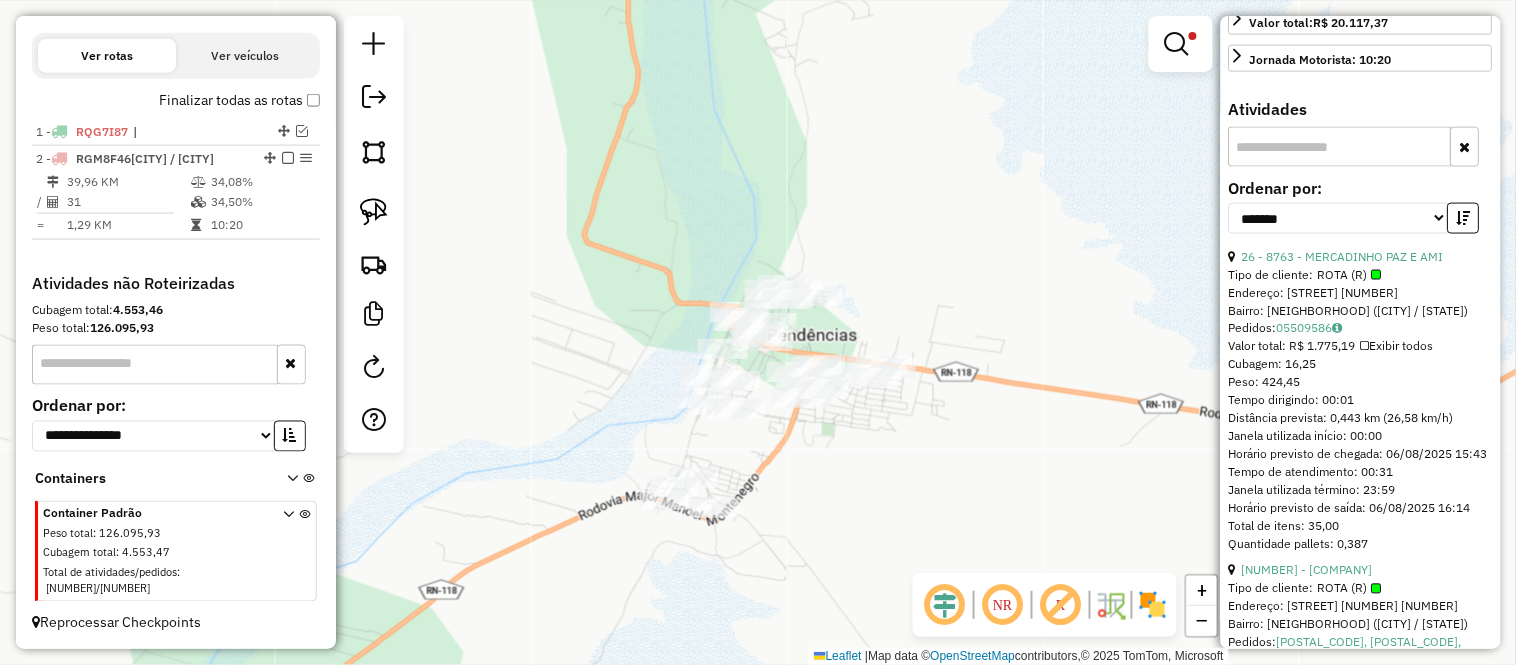 click on "31" at bounding box center [128, 202] 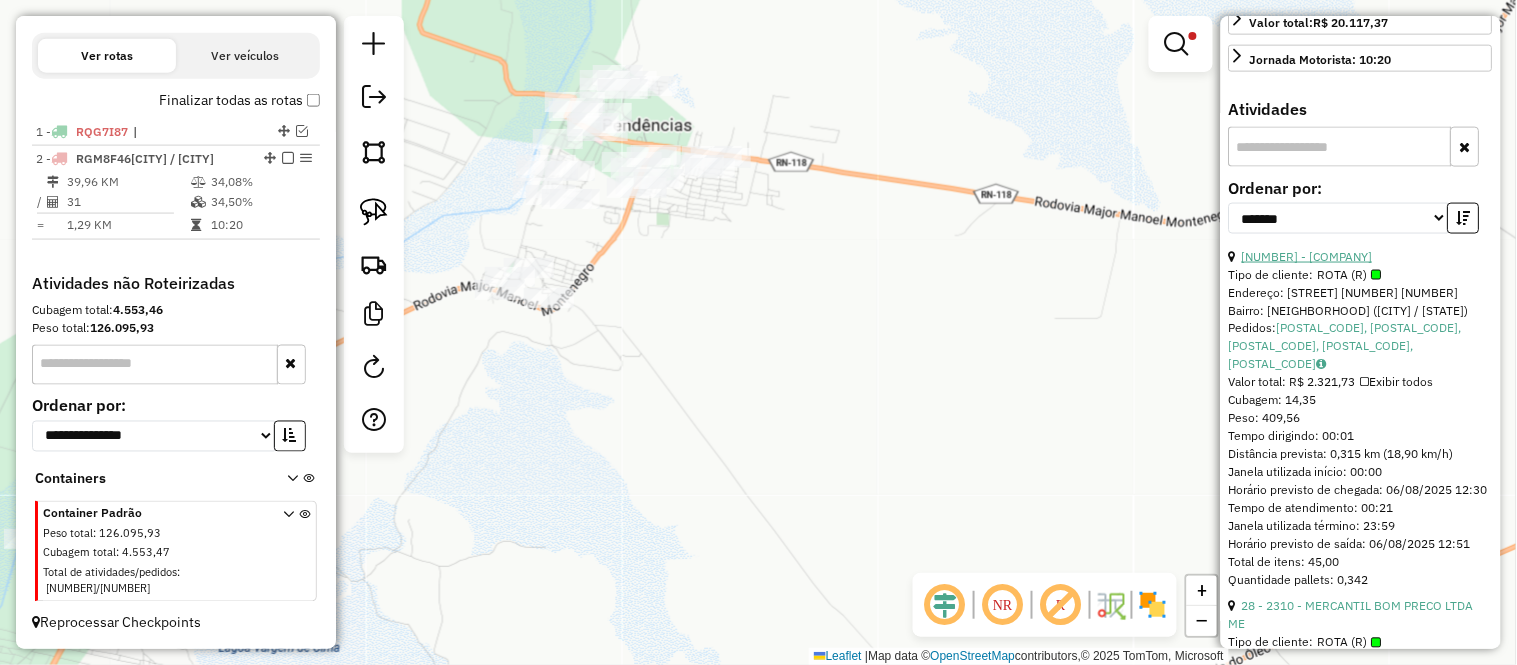 click on "16 - 8513 - REDE IDEAL PLUS" at bounding box center [1307, 256] 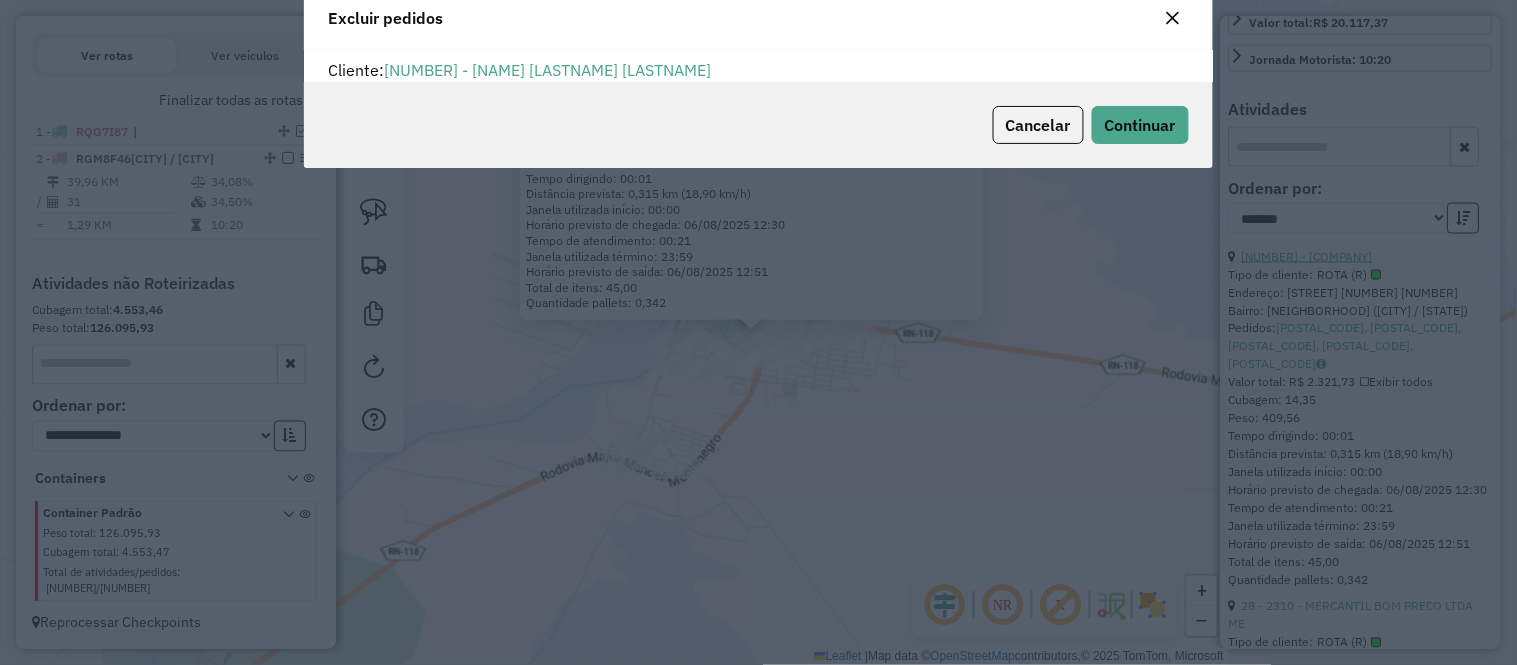 scroll, scrollTop: 1, scrollLeft: 0, axis: vertical 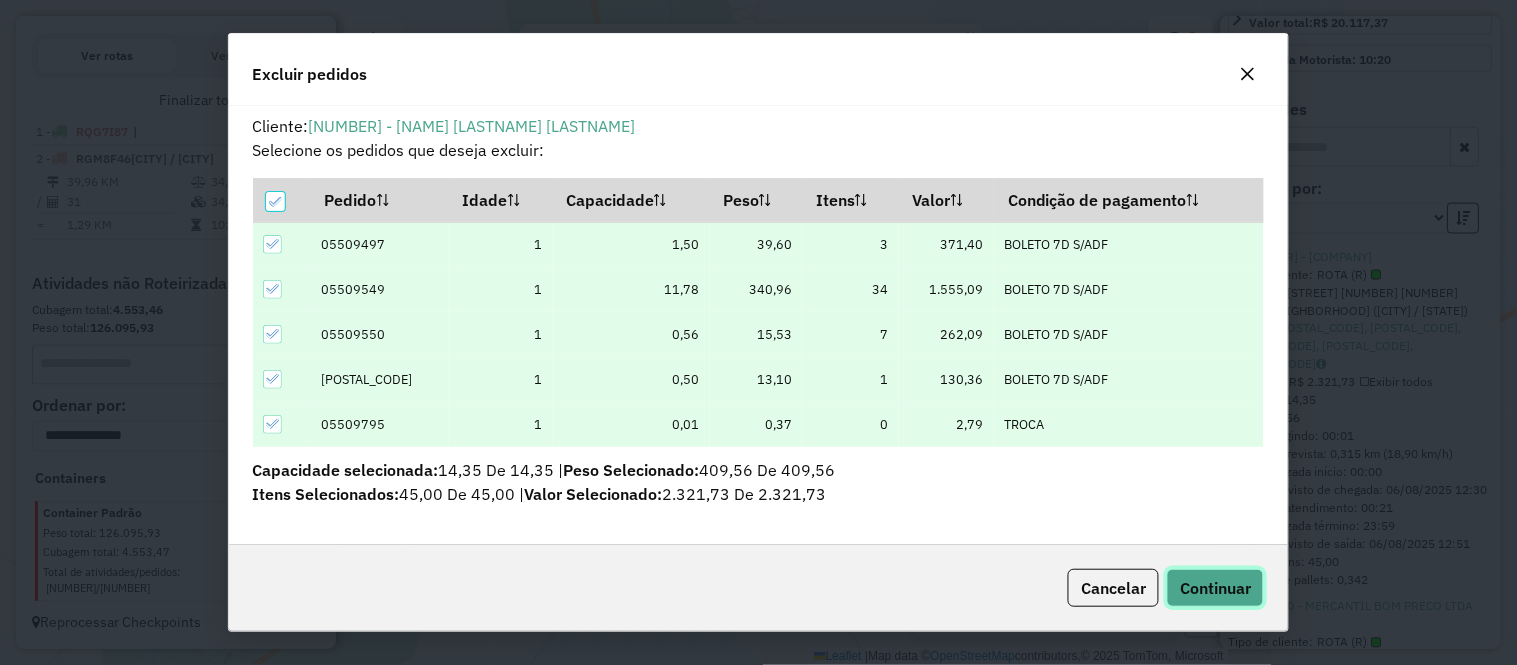 click on "Continuar" 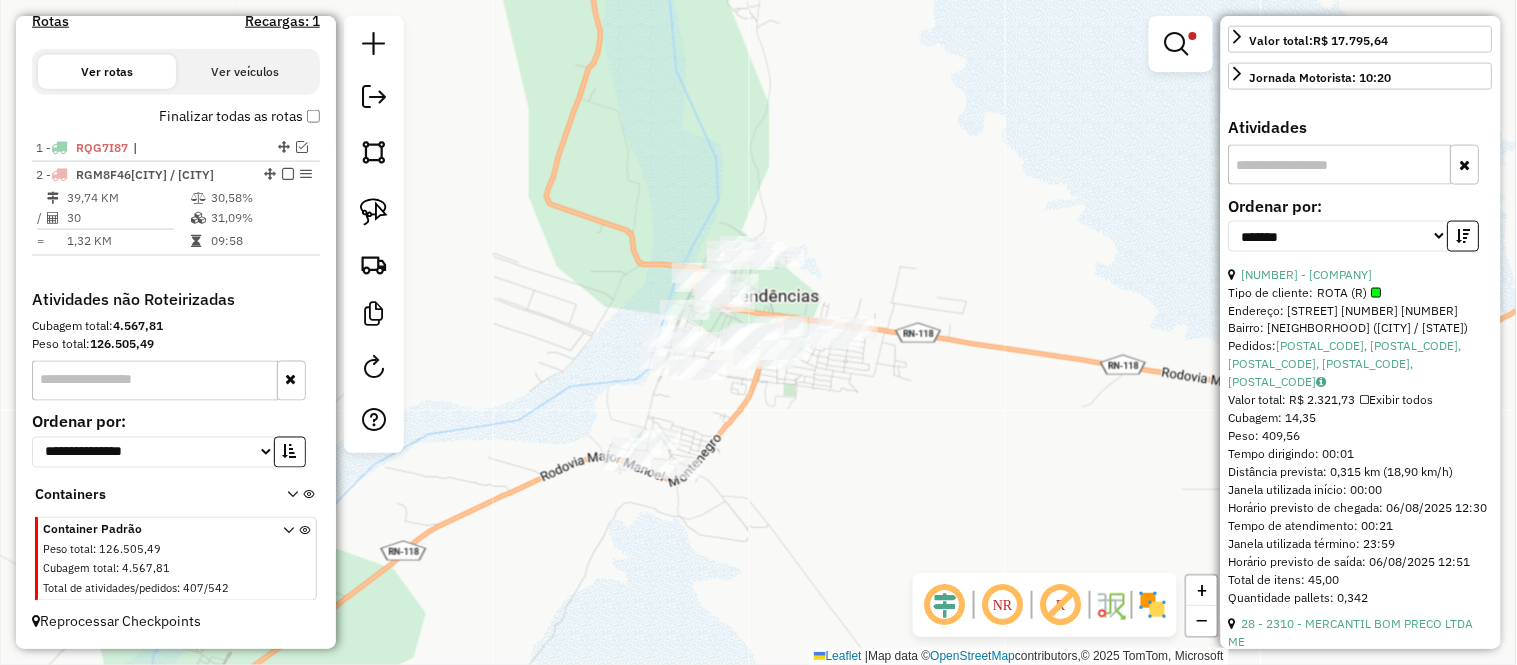 click on "39,74 KM" at bounding box center [128, 198] 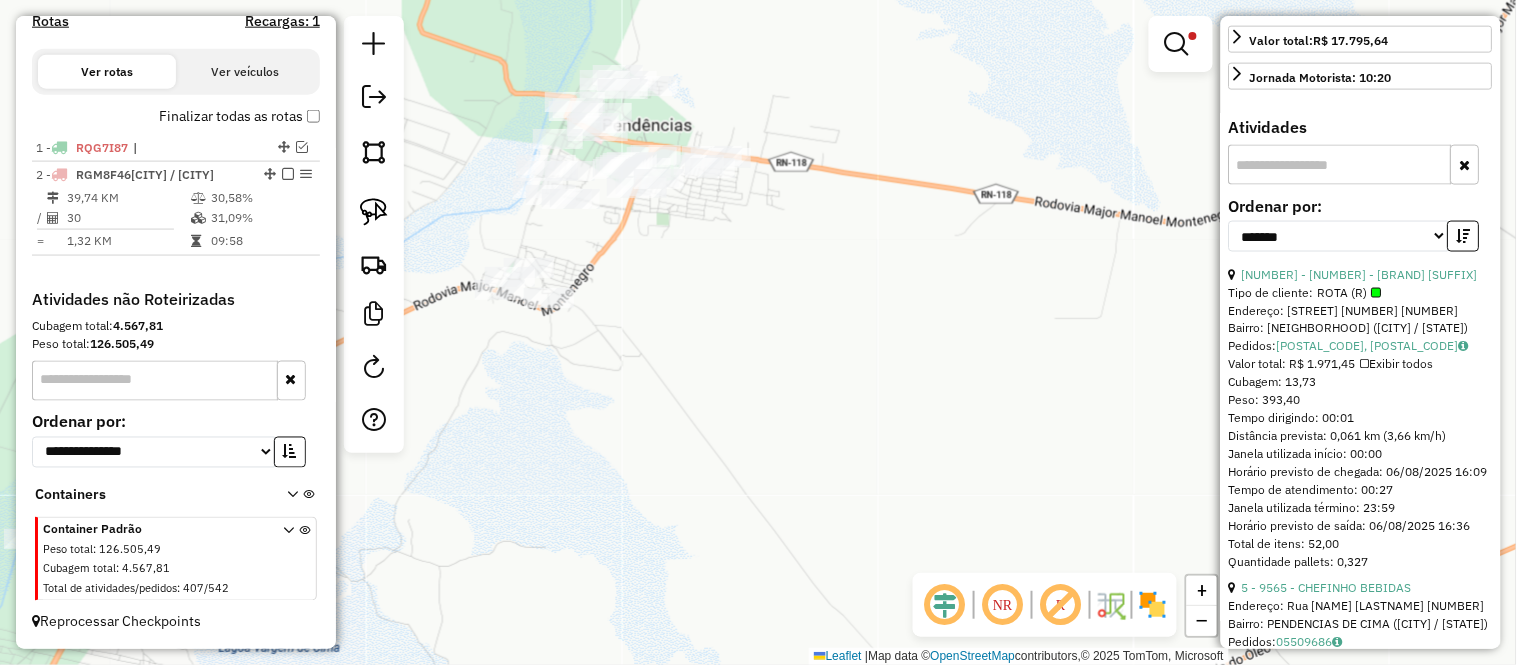 scroll, scrollTop: 0, scrollLeft: 0, axis: both 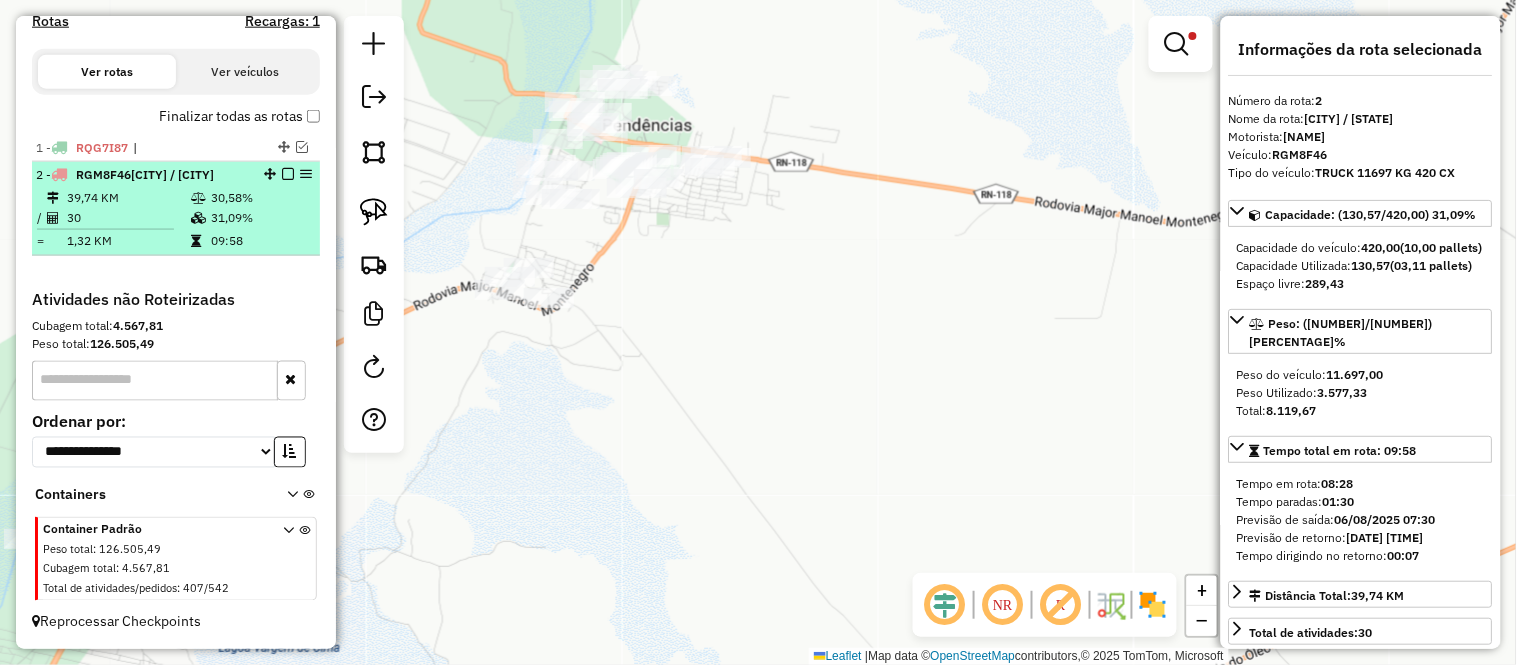click on "30" at bounding box center [128, 218] 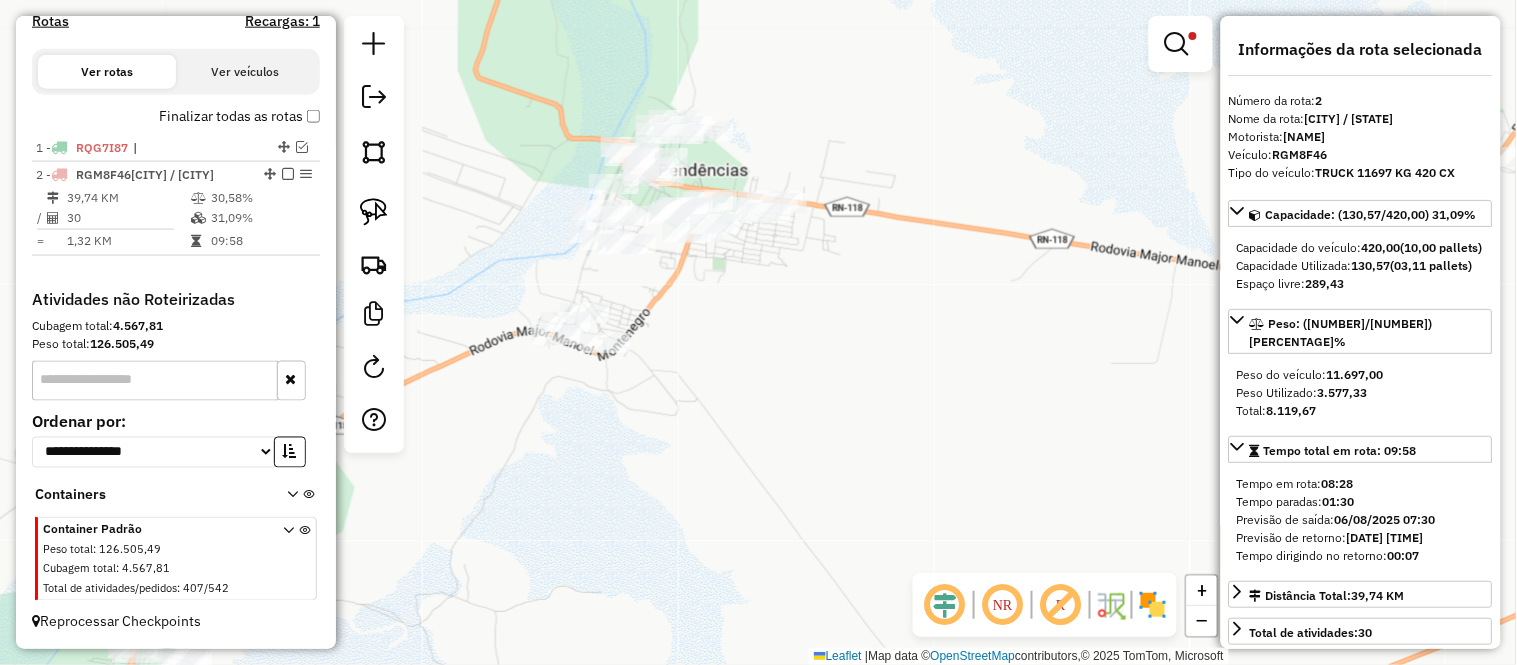 drag, startPoint x: 762, startPoint y: 401, endPoint x: 807, endPoint y: 410, distance: 45.891174 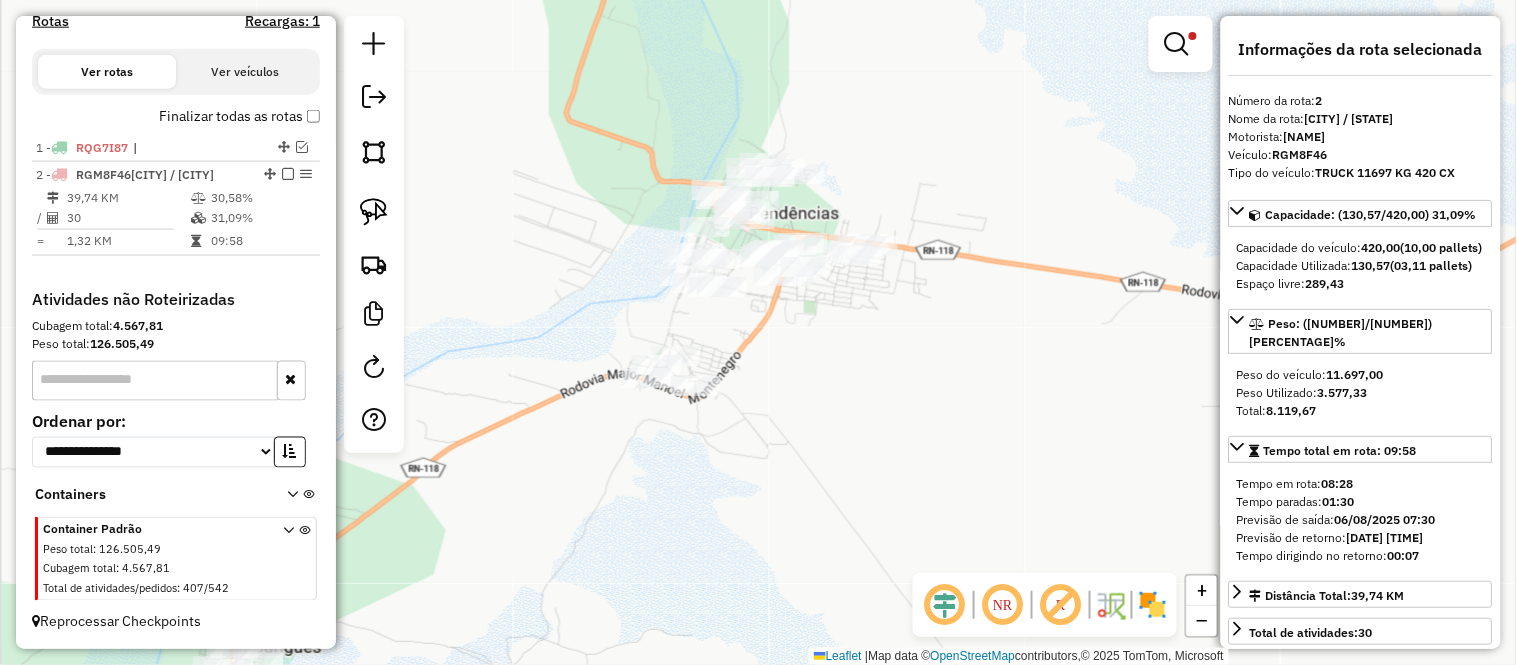 drag, startPoint x: 892, startPoint y: 364, endPoint x: 934, endPoint y: 386, distance: 47.41308 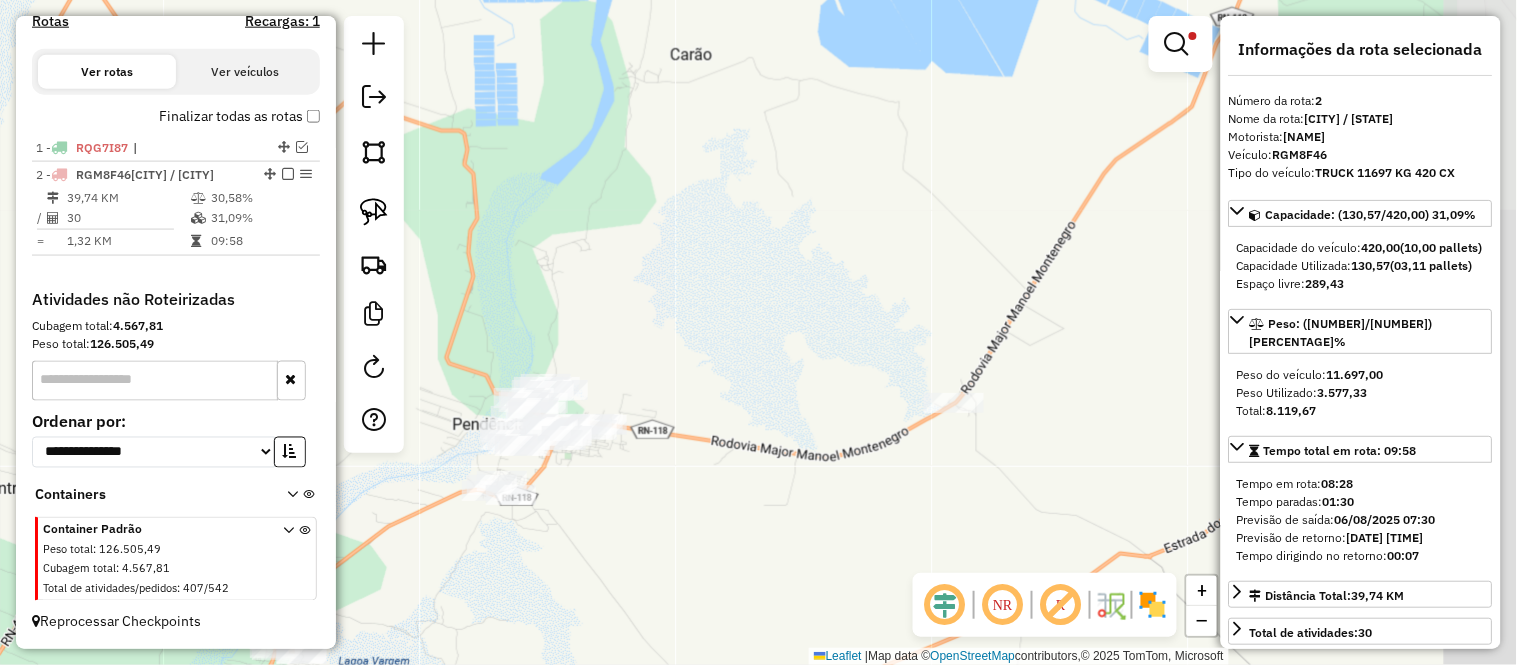 drag, startPoint x: 925, startPoint y: 383, endPoint x: 637, endPoint y: 490, distance: 307.23444 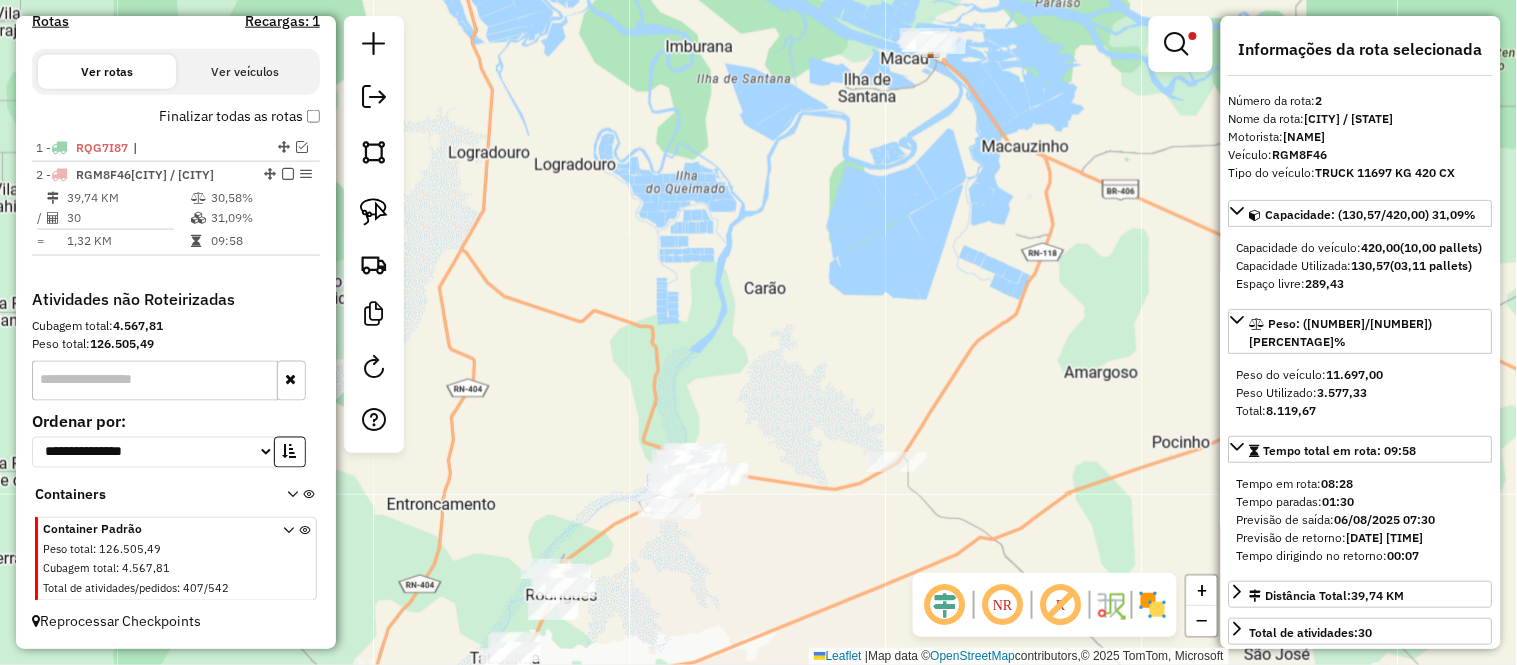 drag, startPoint x: 676, startPoint y: 501, endPoint x: 721, endPoint y: 523, distance: 50.08992 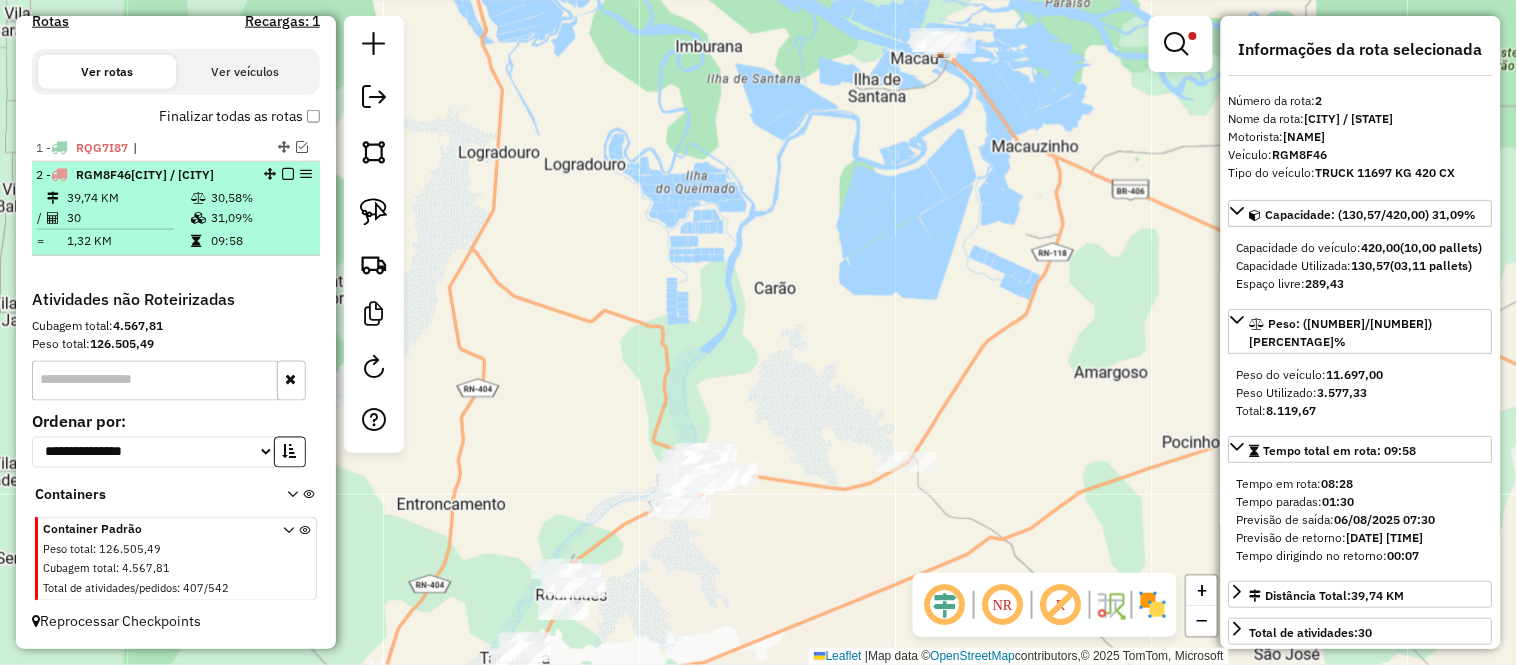 click at bounding box center (113, 229) 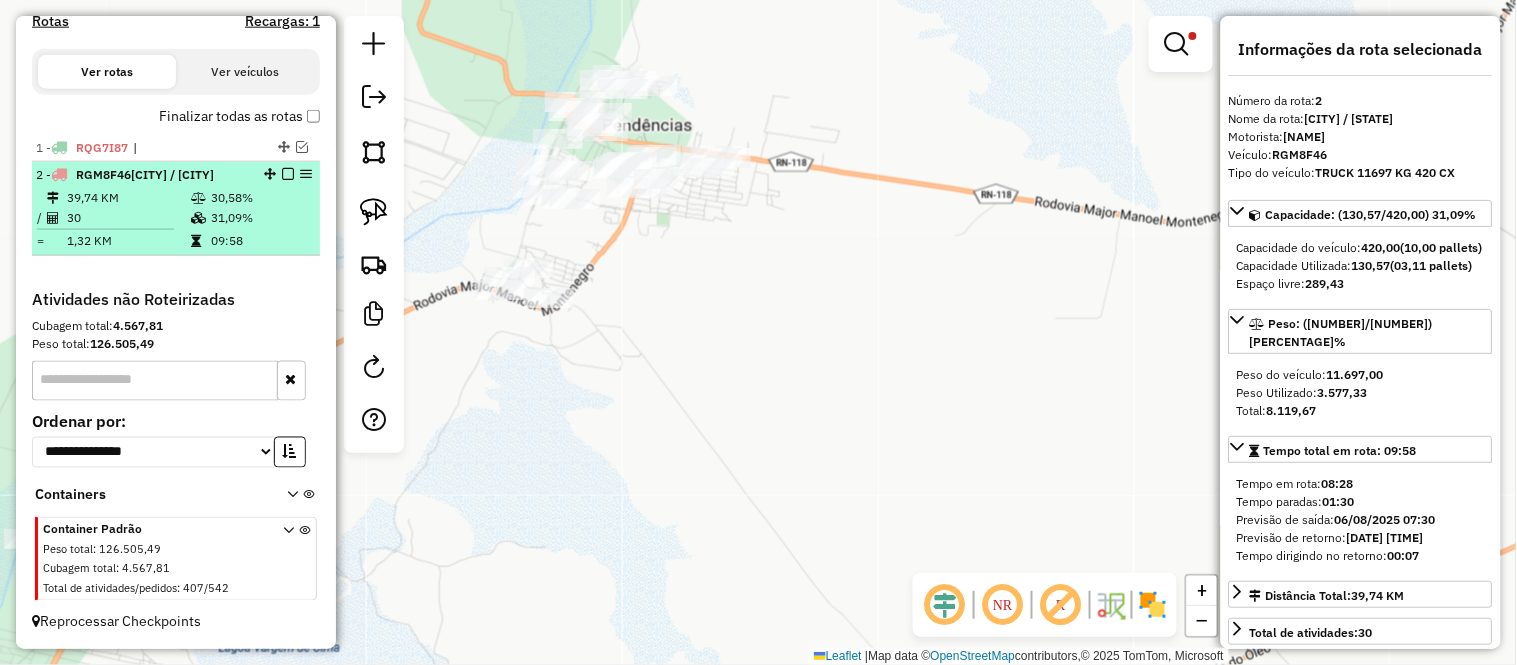 click on "| Alto do Rodrigues / Pendências" at bounding box center (172, 174) 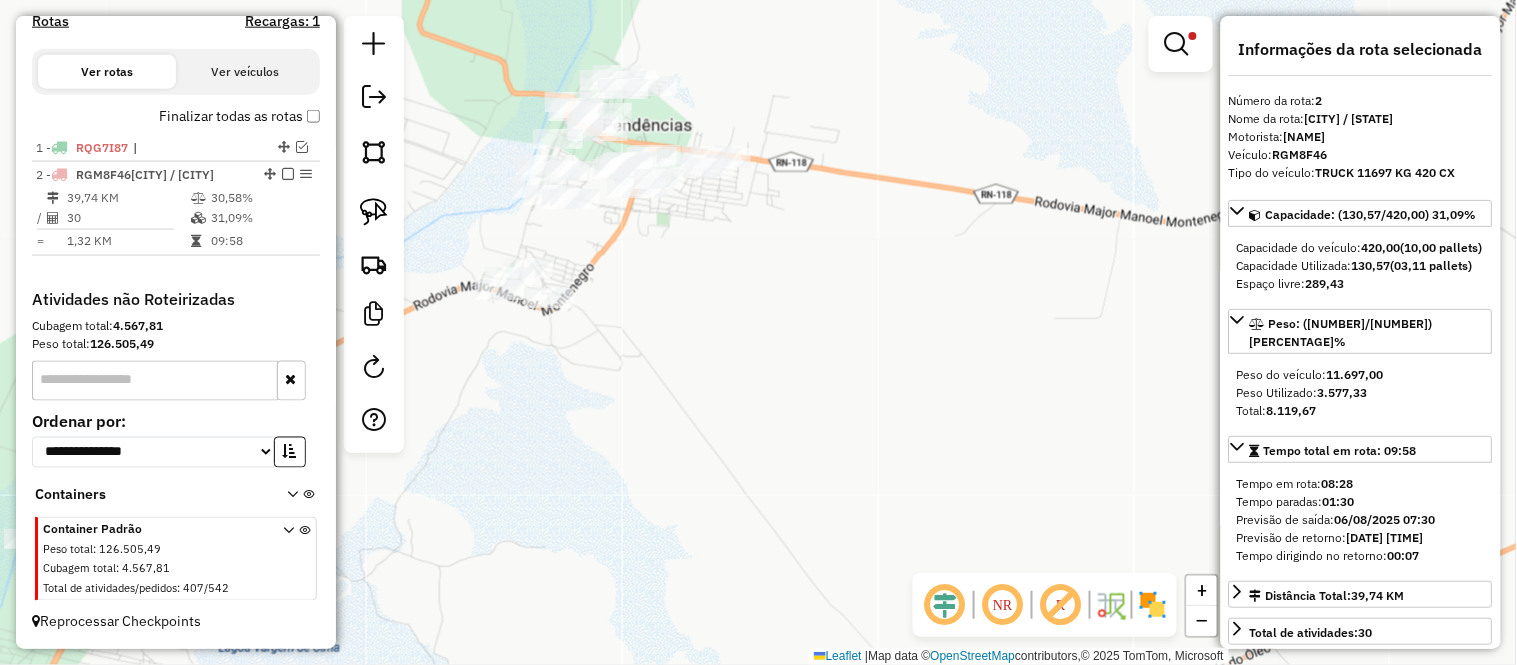 click at bounding box center (288, 174) 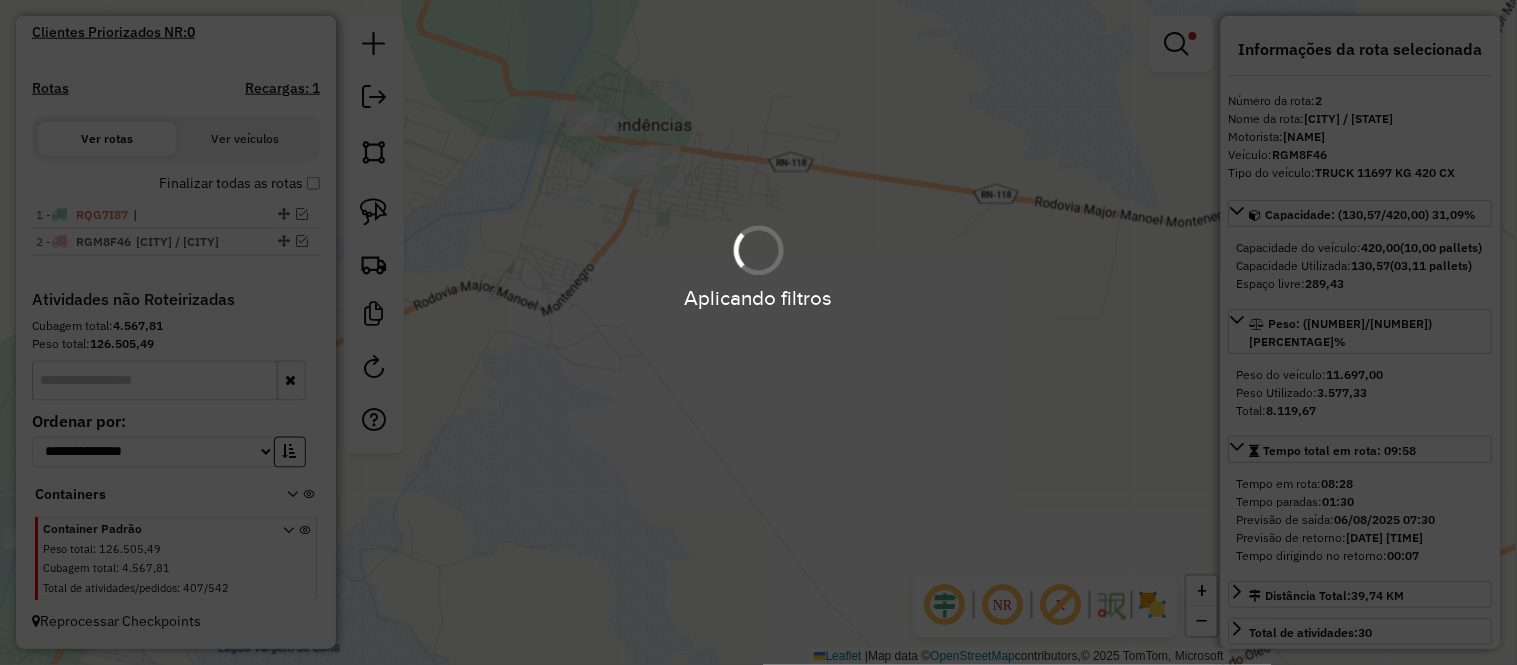 scroll, scrollTop: 563, scrollLeft: 0, axis: vertical 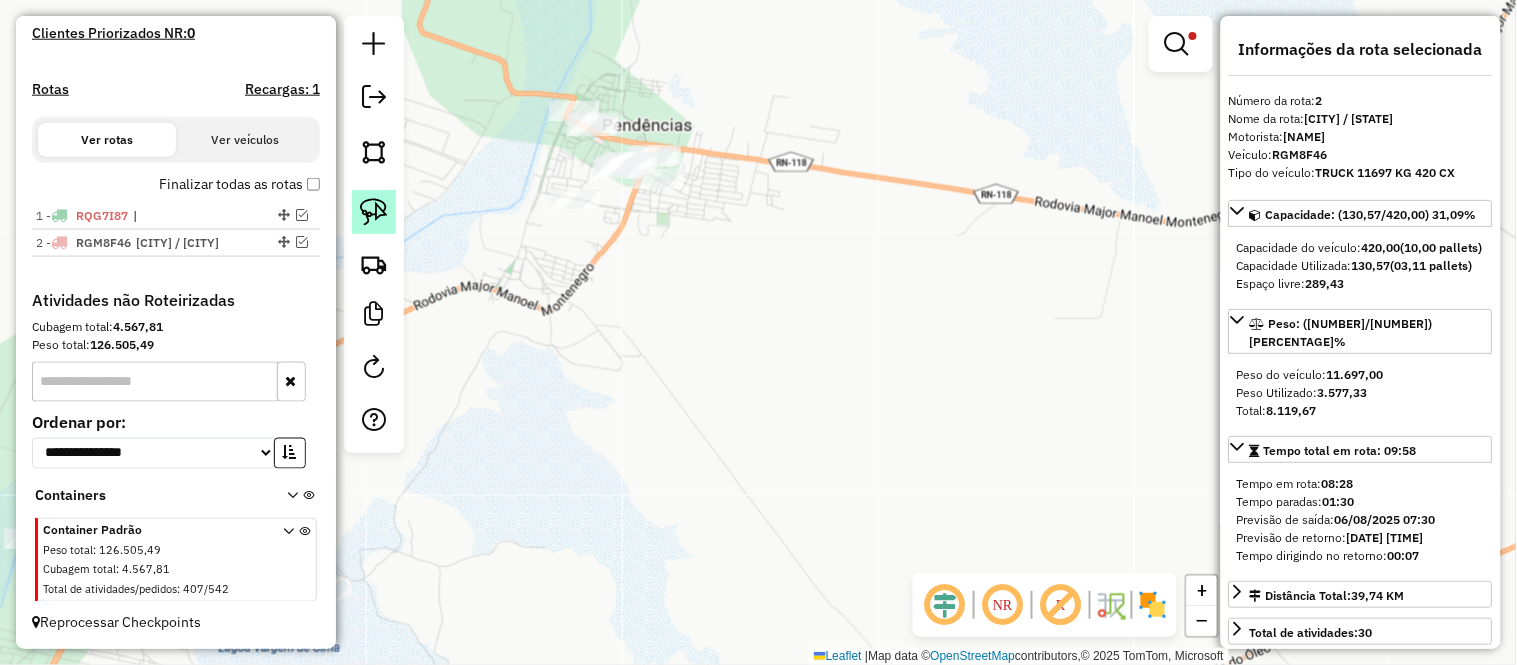 drag, startPoint x: 373, startPoint y: 202, endPoint x: 442, endPoint y: 124, distance: 104.13933 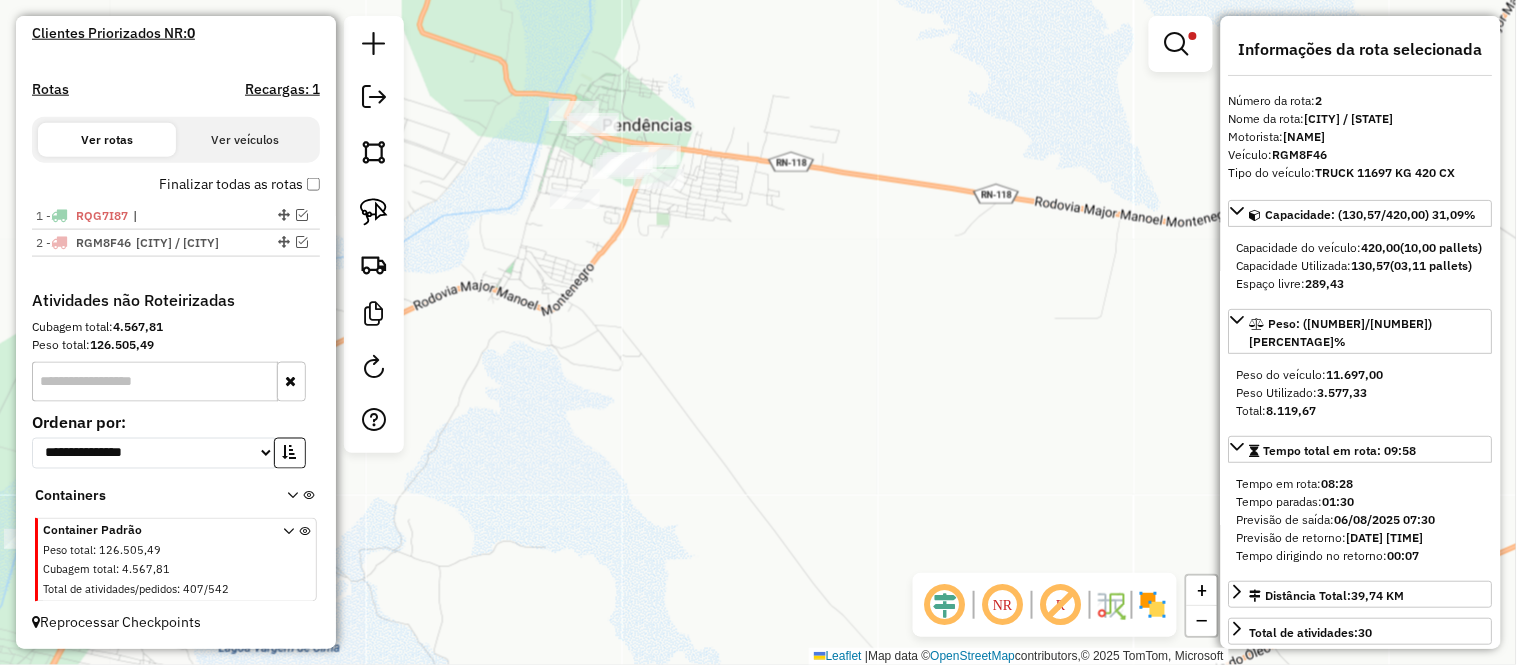 click 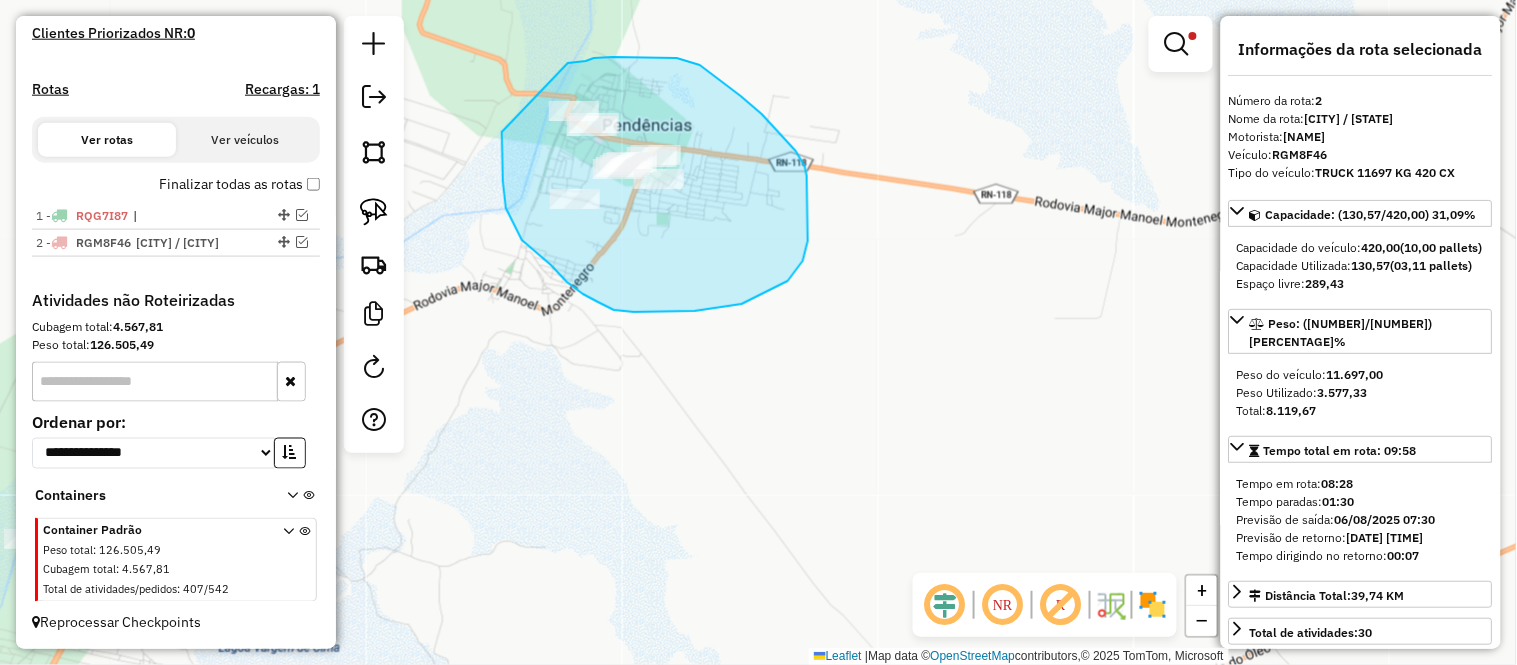 drag, startPoint x: 586, startPoint y: 61, endPoint x: 502, endPoint y: 132, distance: 109.98637 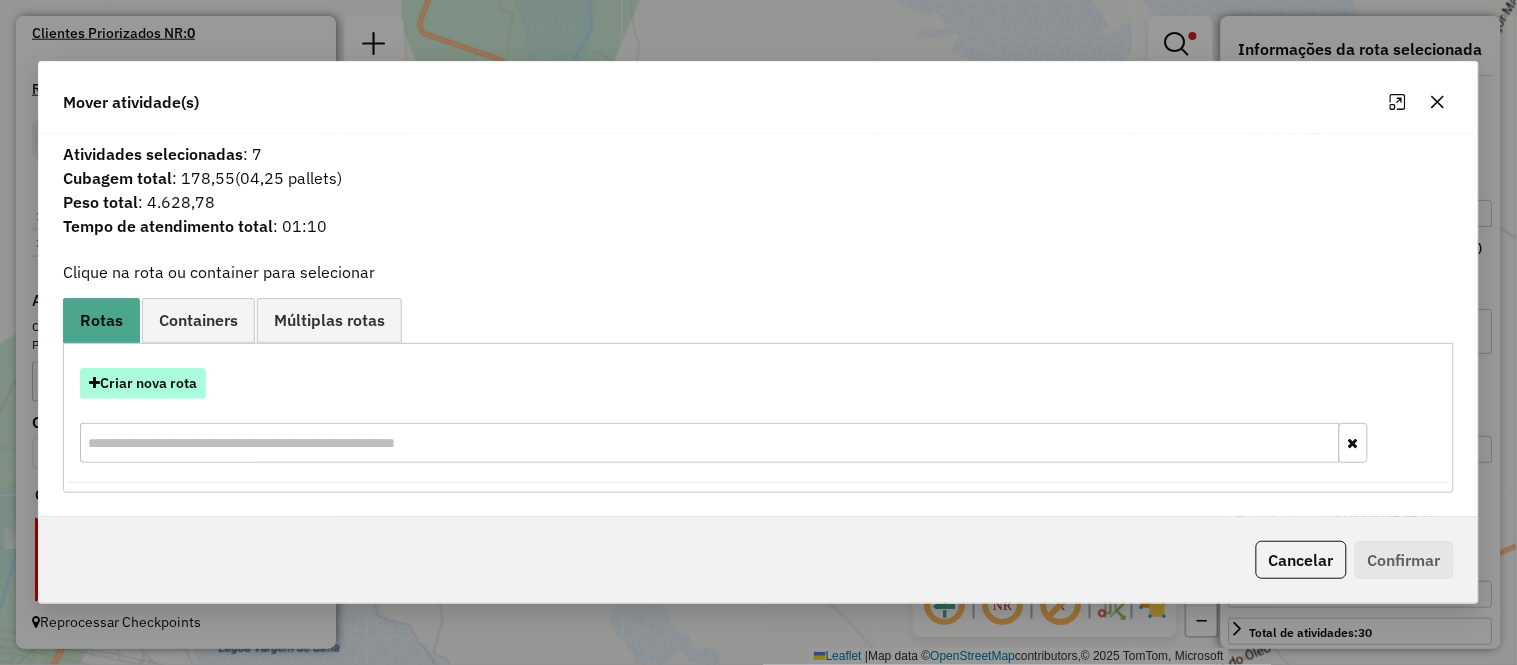 click on "Criar nova rota" at bounding box center (143, 383) 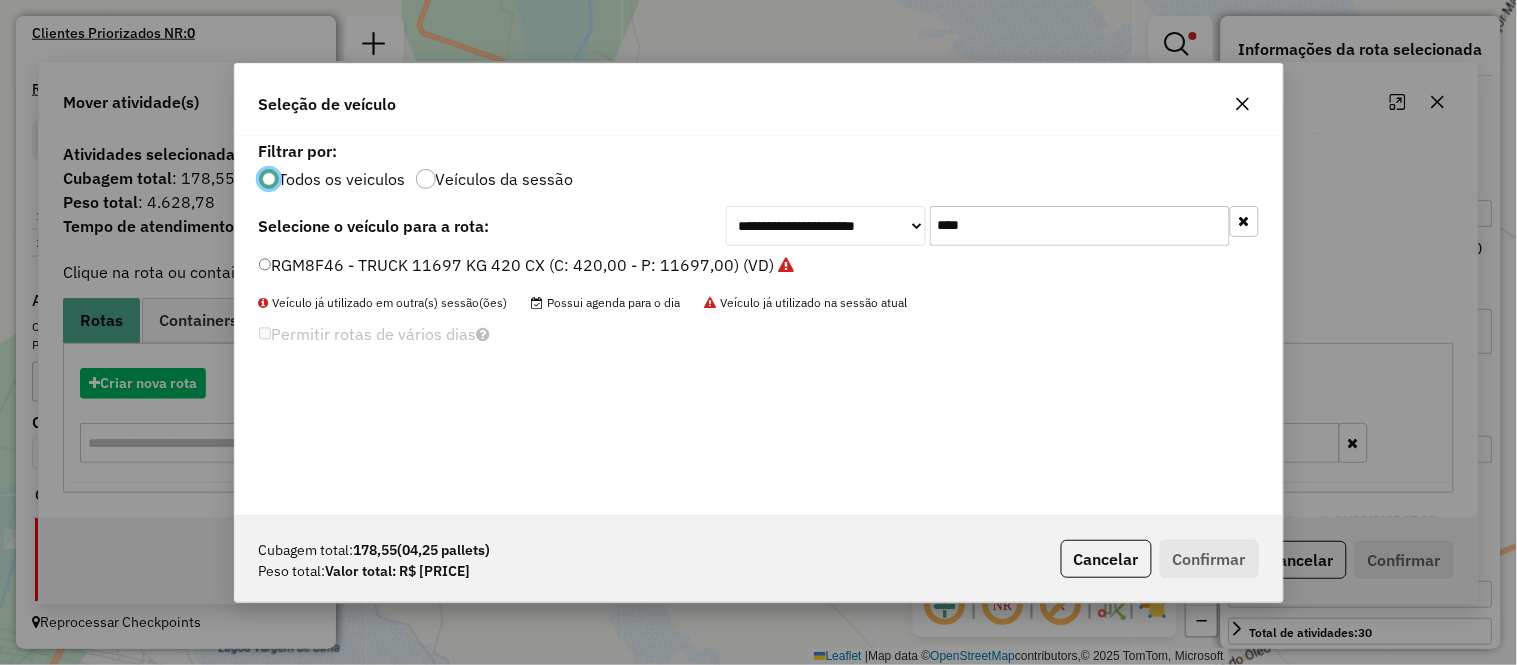 scroll, scrollTop: 11, scrollLeft: 5, axis: both 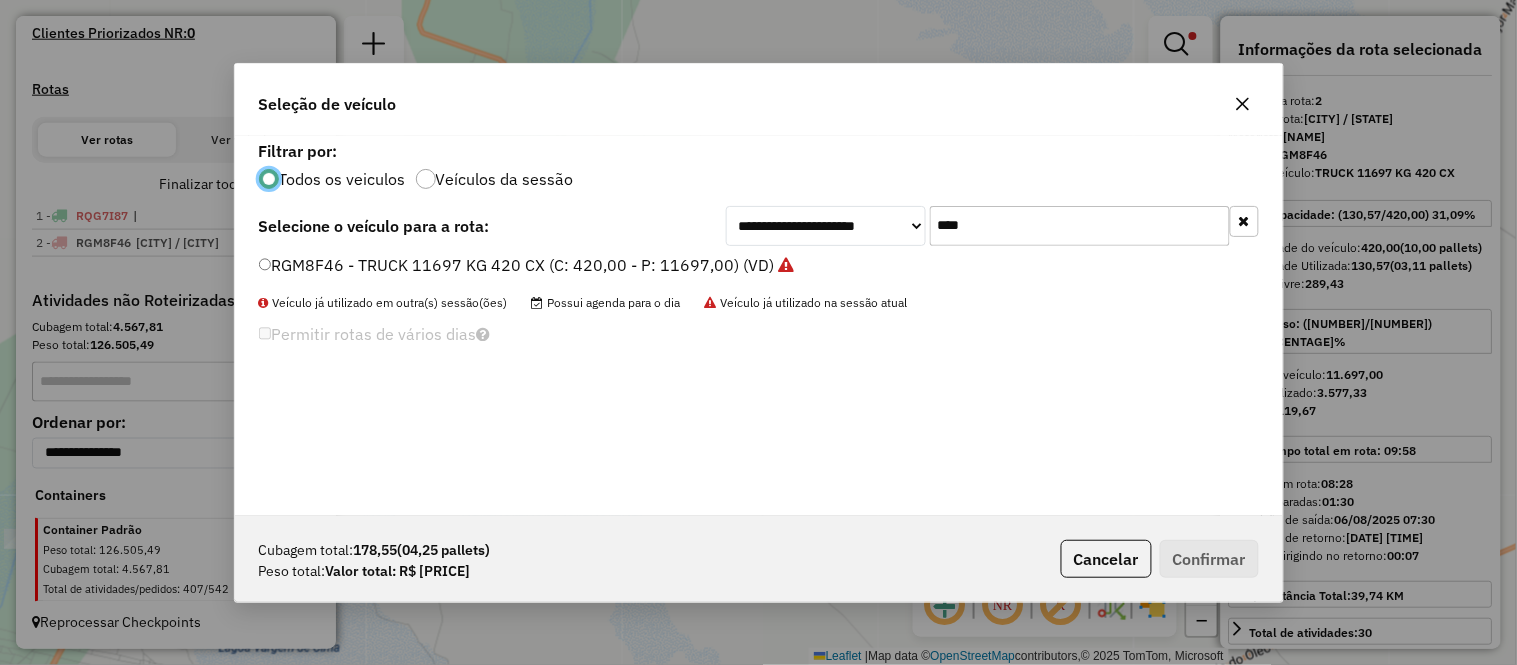 click on "****" 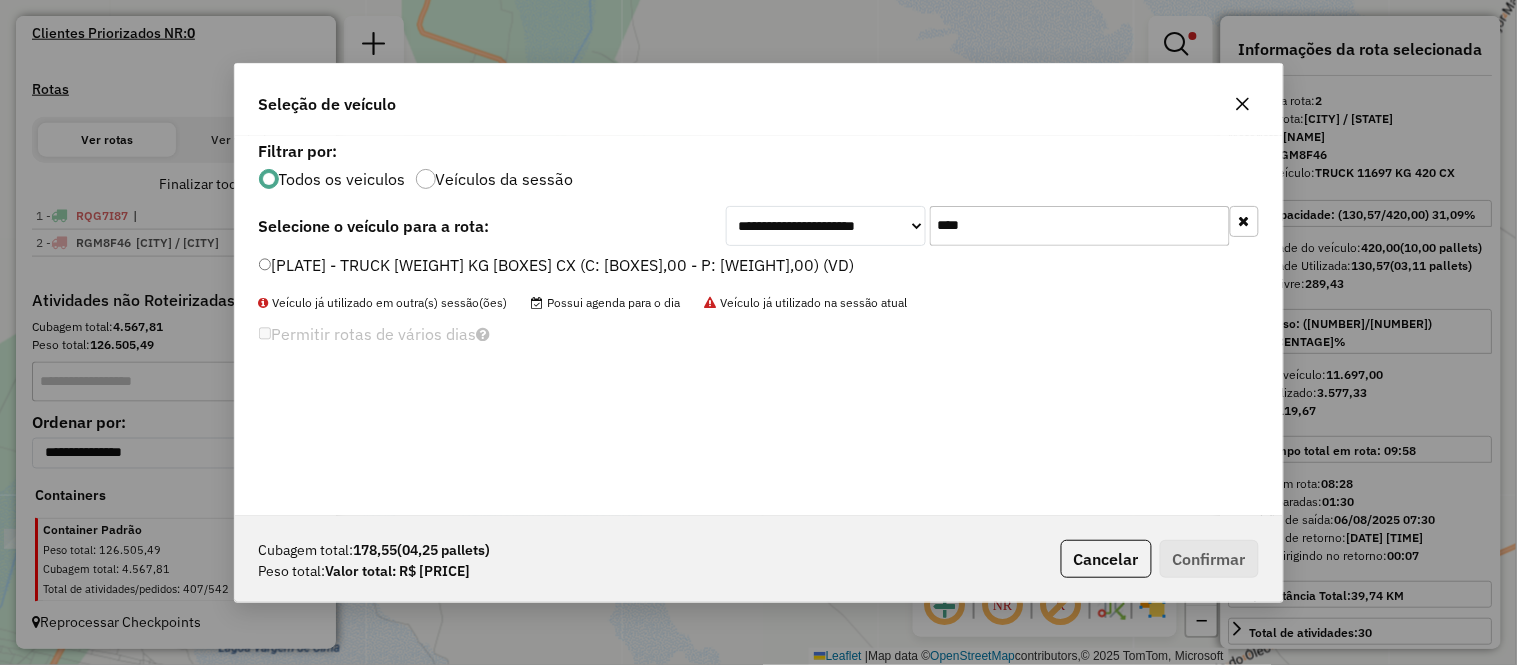 type on "****" 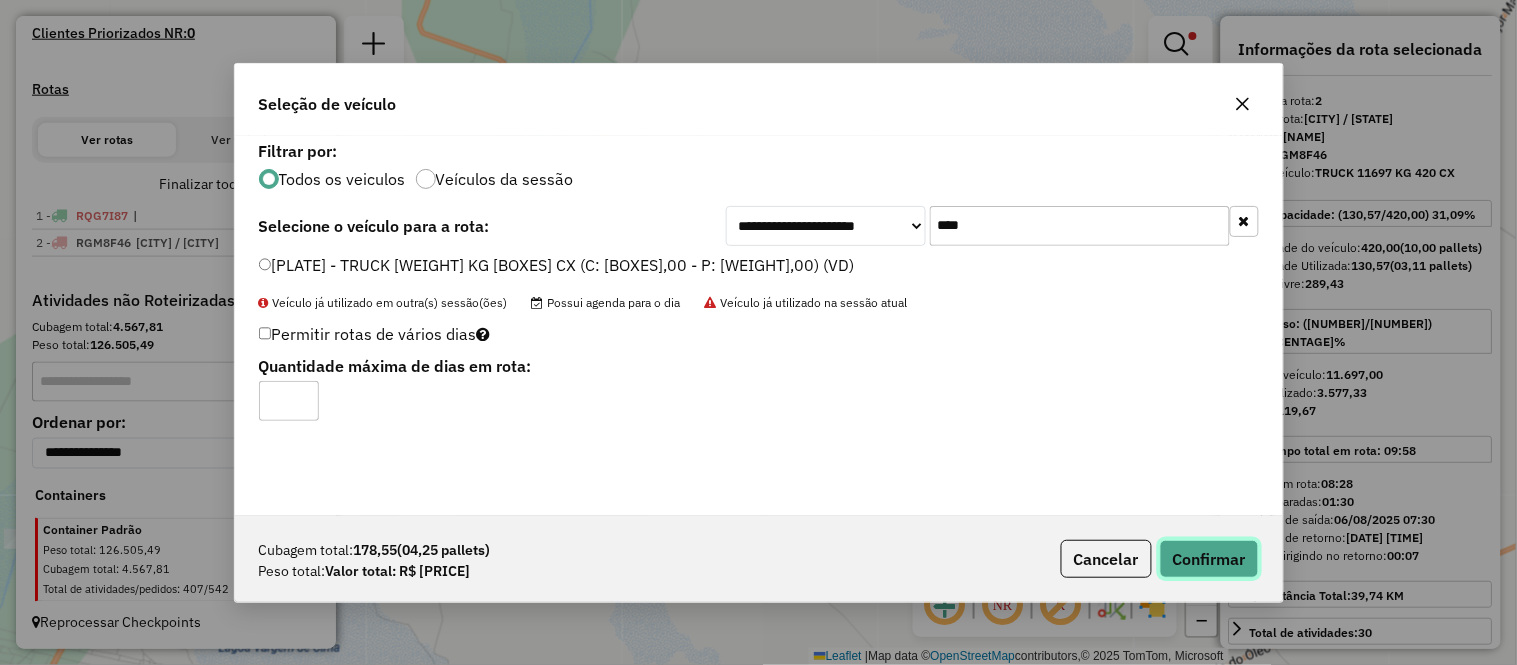 click on "Confirmar" 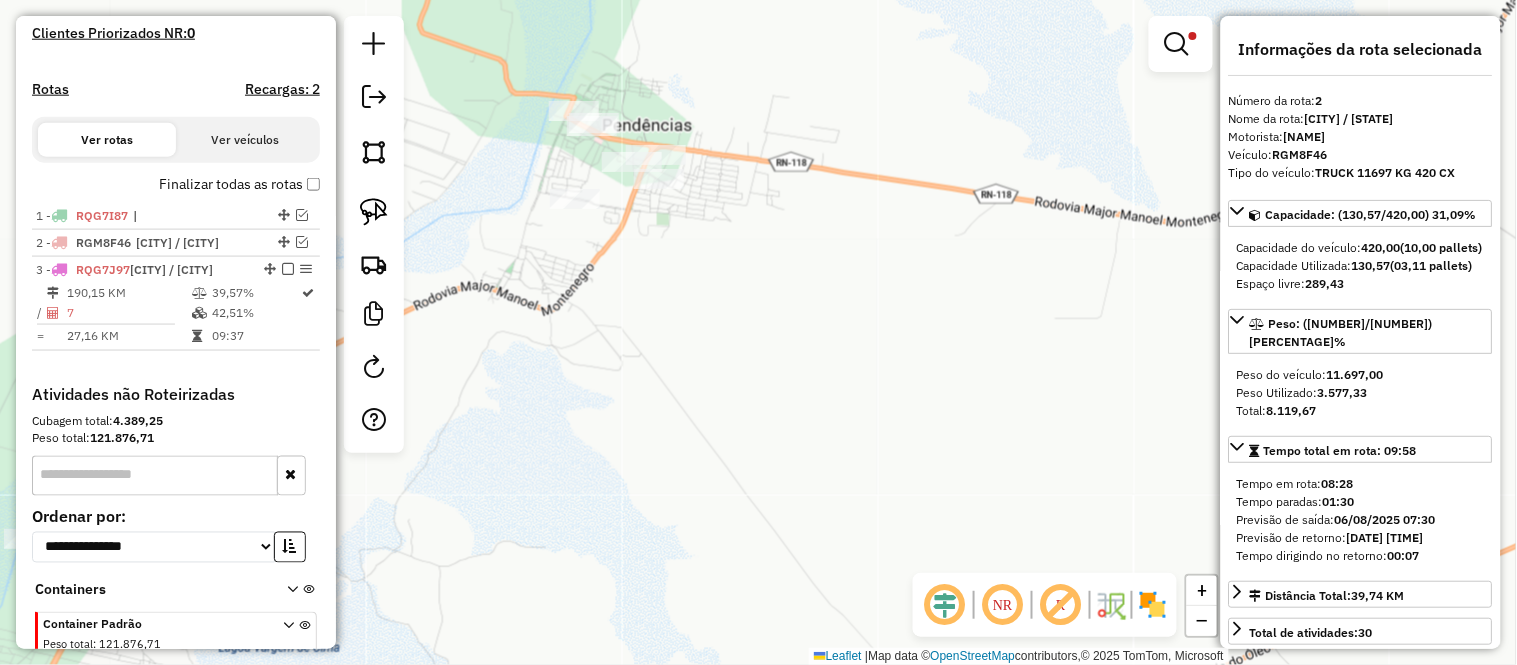 scroll, scrollTop: 675, scrollLeft: 0, axis: vertical 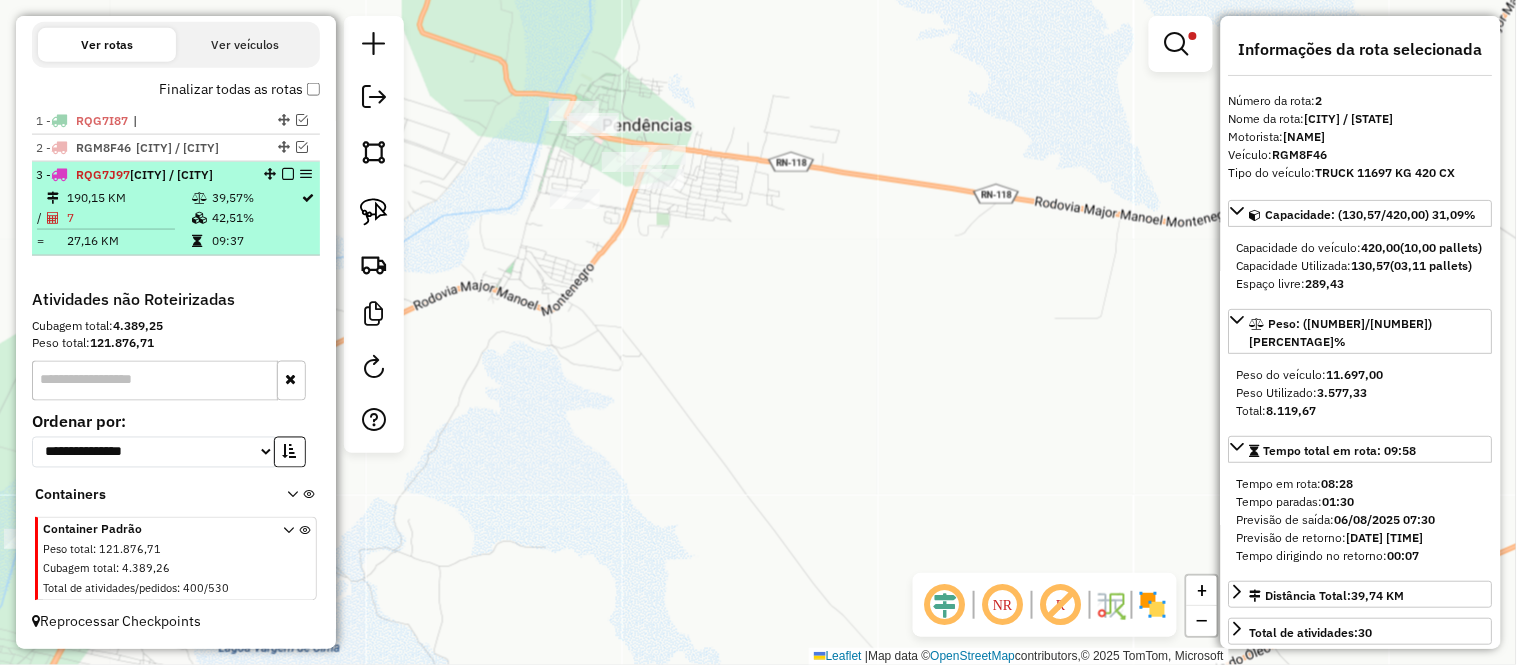 click on "7" at bounding box center (128, 218) 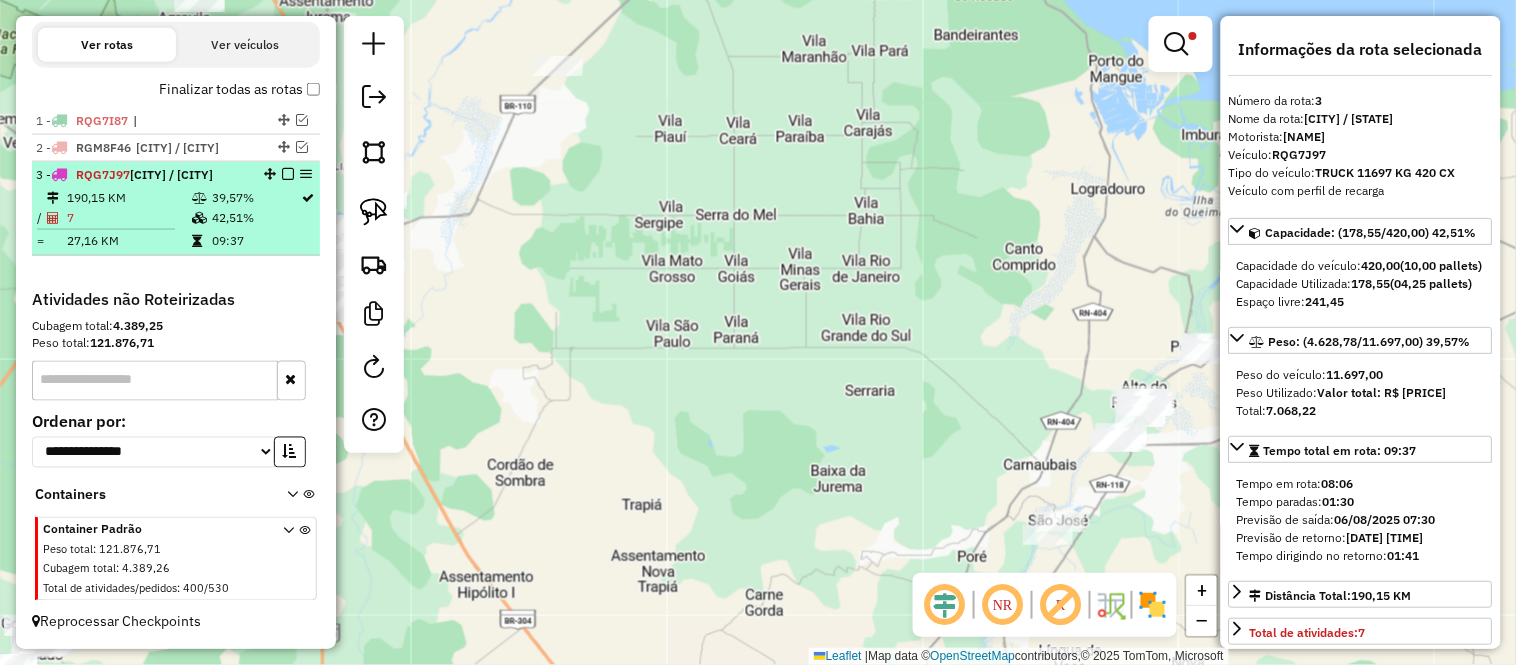 click at bounding box center [288, 174] 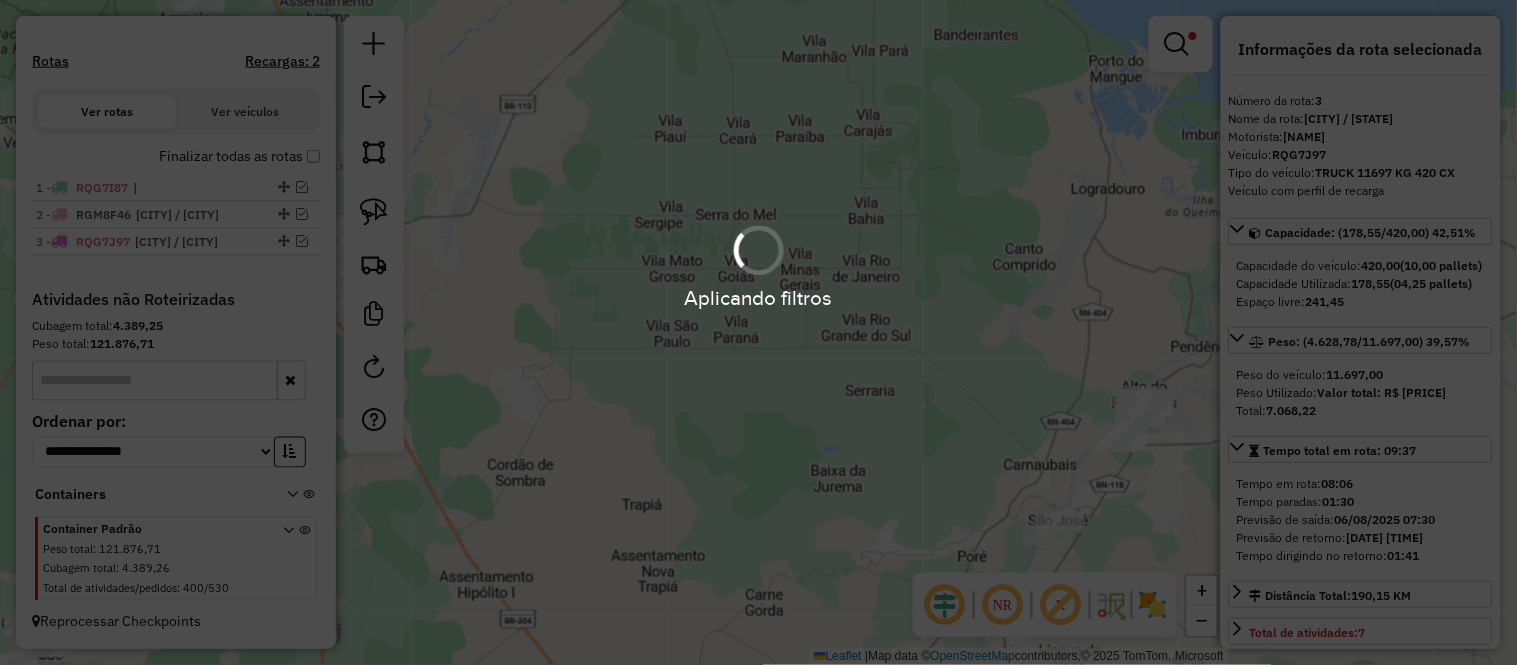 scroll, scrollTop: 590, scrollLeft: 0, axis: vertical 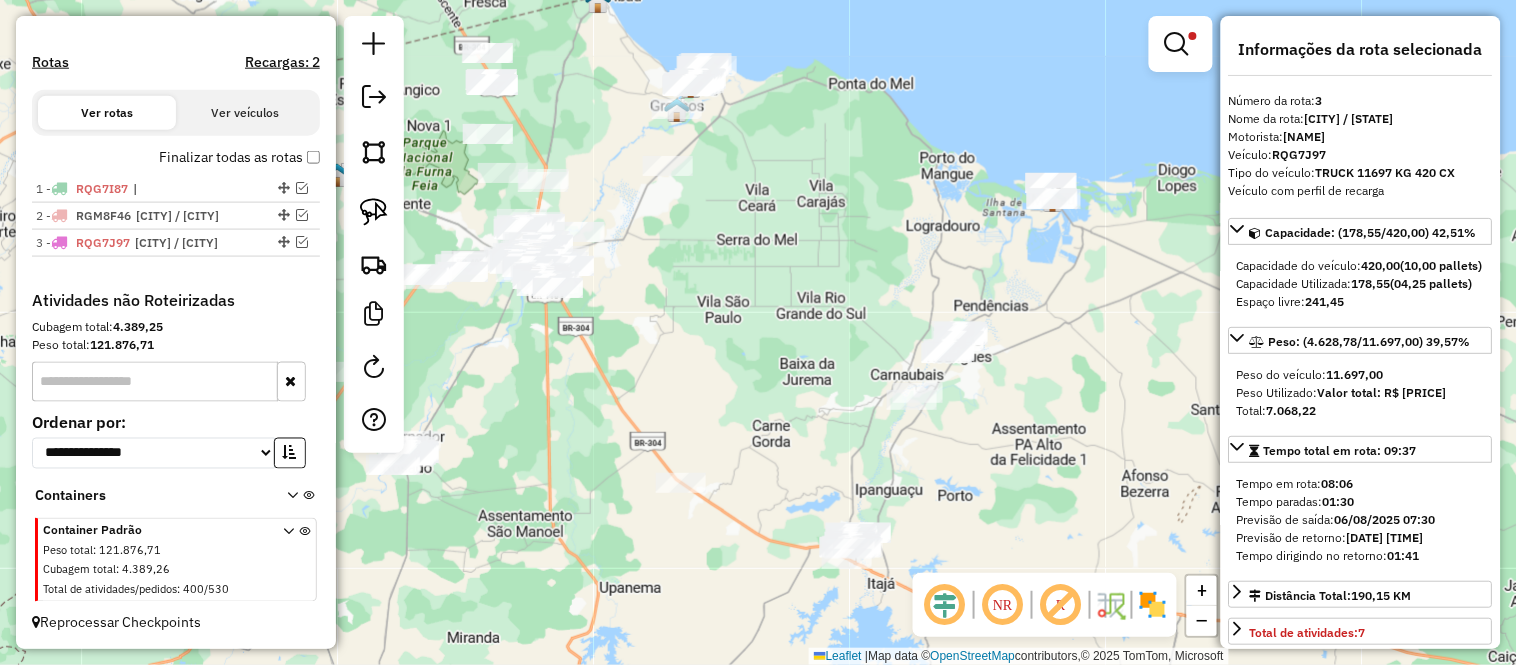 drag, startPoint x: 625, startPoint y: 310, endPoint x: 883, endPoint y: 344, distance: 260.23065 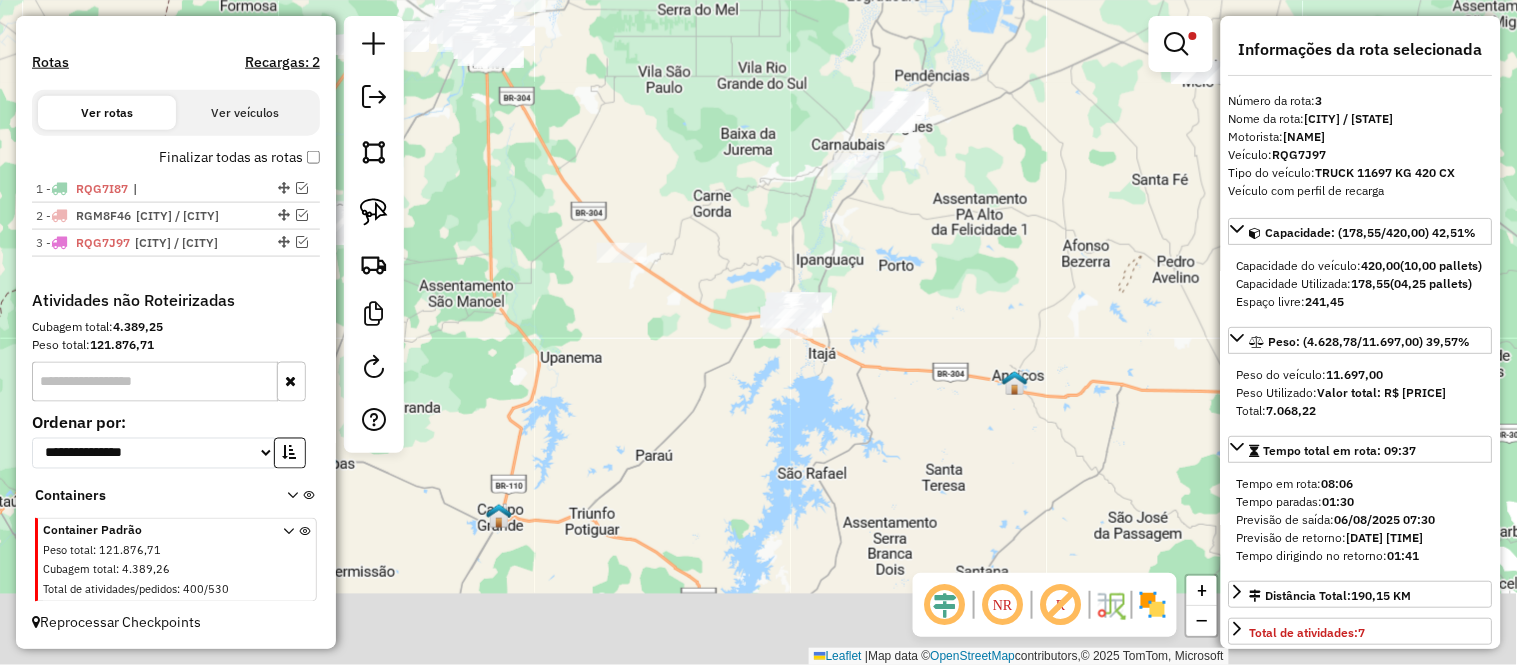 drag, startPoint x: 913, startPoint y: 394, endPoint x: 661, endPoint y: 138, distance: 359.22137 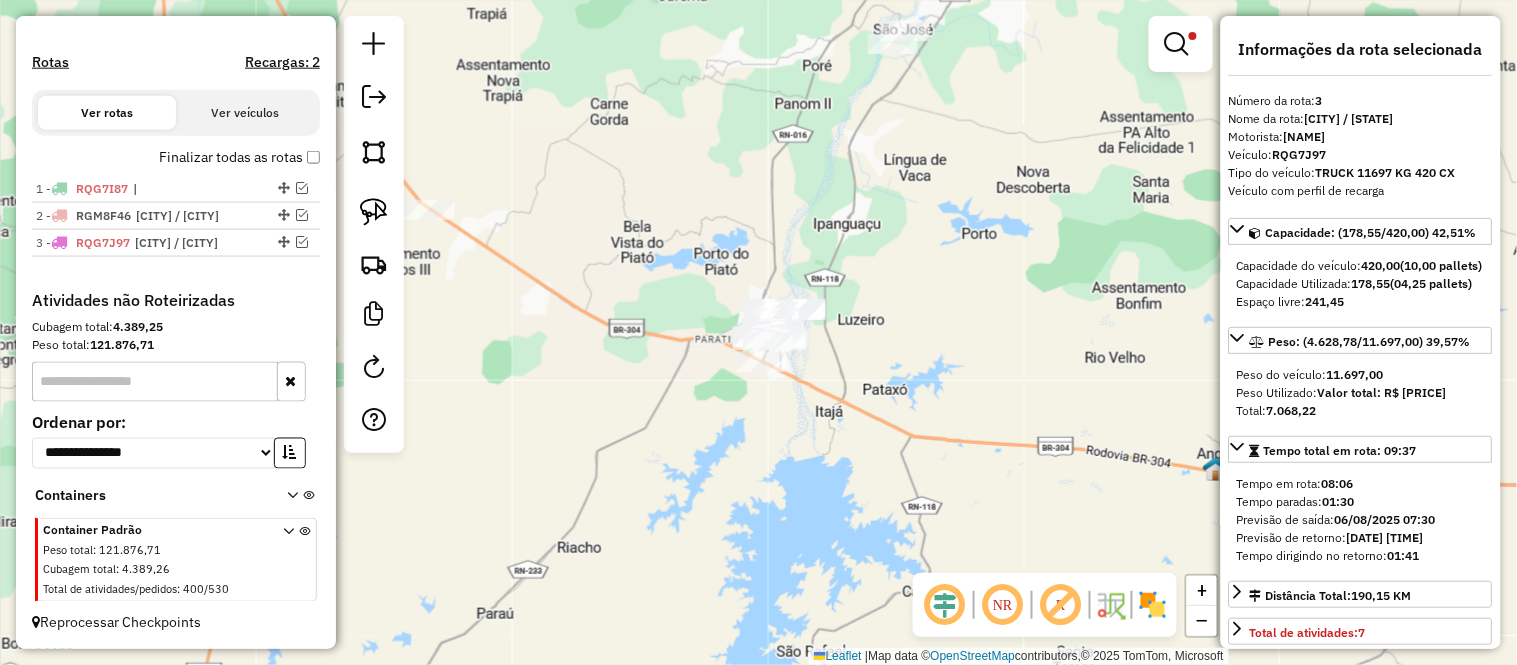 drag, startPoint x: 866, startPoint y: 362, endPoint x: 884, endPoint y: 395, distance: 37.589893 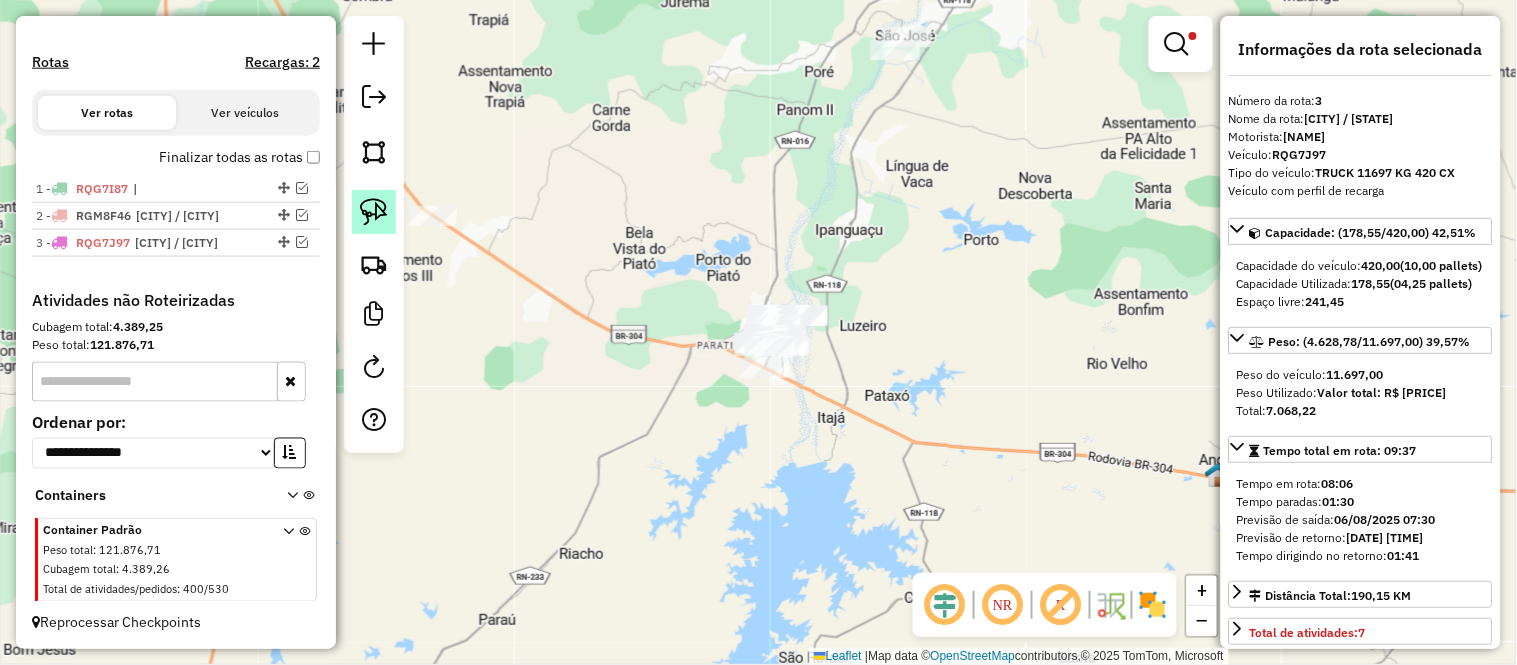 click 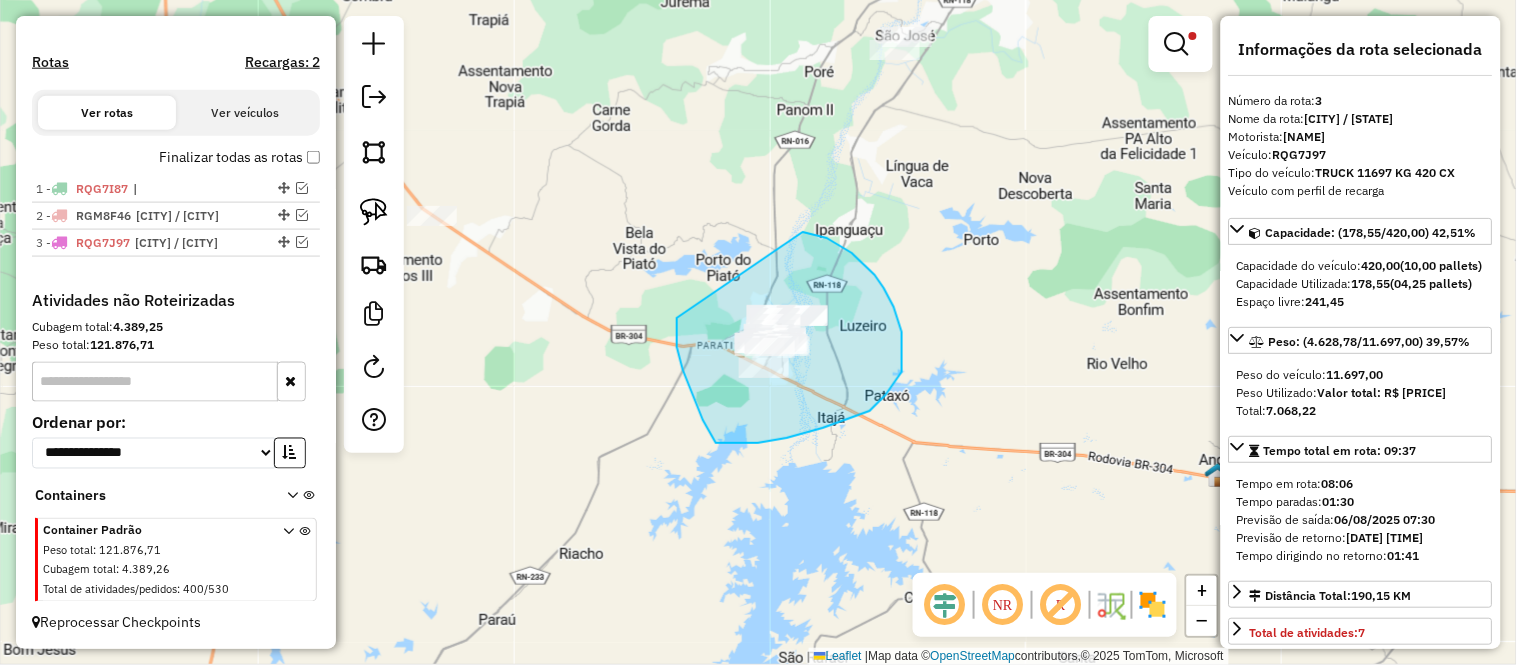 drag, startPoint x: 814, startPoint y: 234, endPoint x: 672, endPoint y: 310, distance: 161.05899 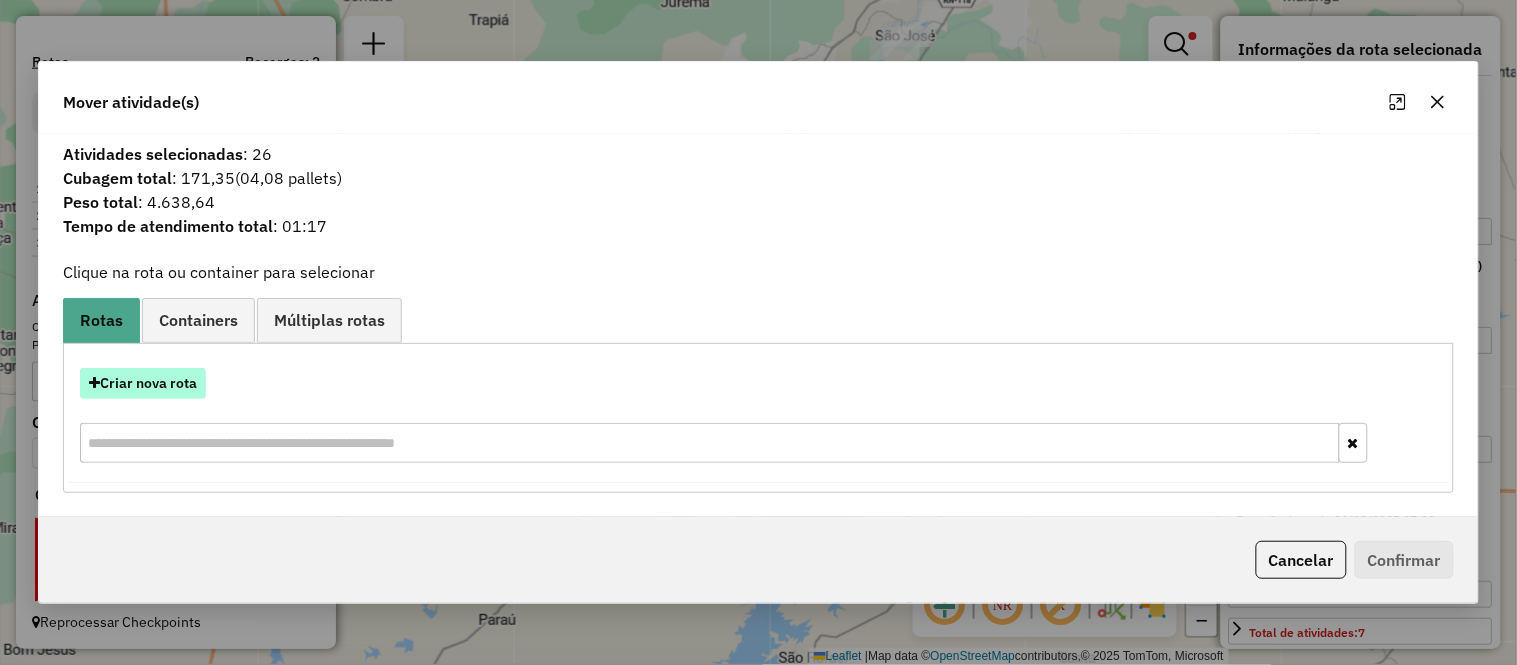 click on "Criar nova rota" at bounding box center [143, 383] 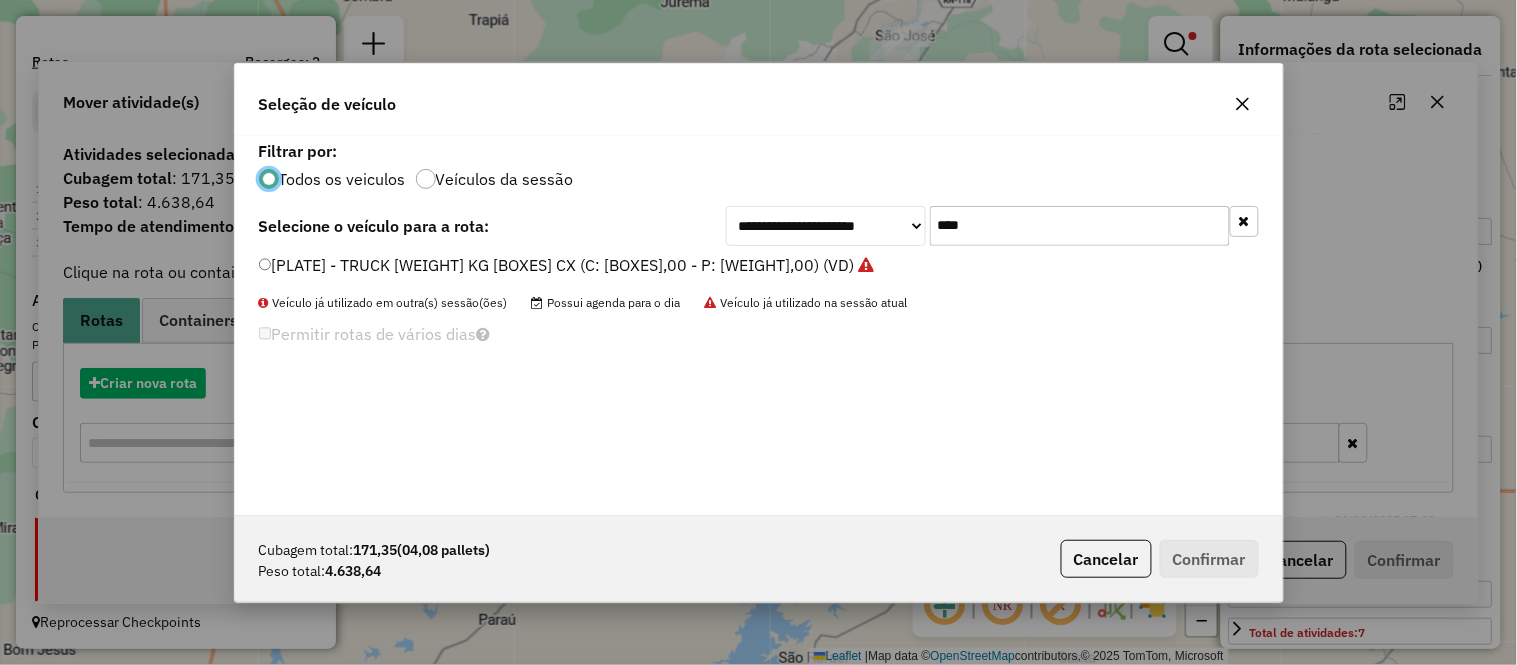 scroll, scrollTop: 11, scrollLeft: 5, axis: both 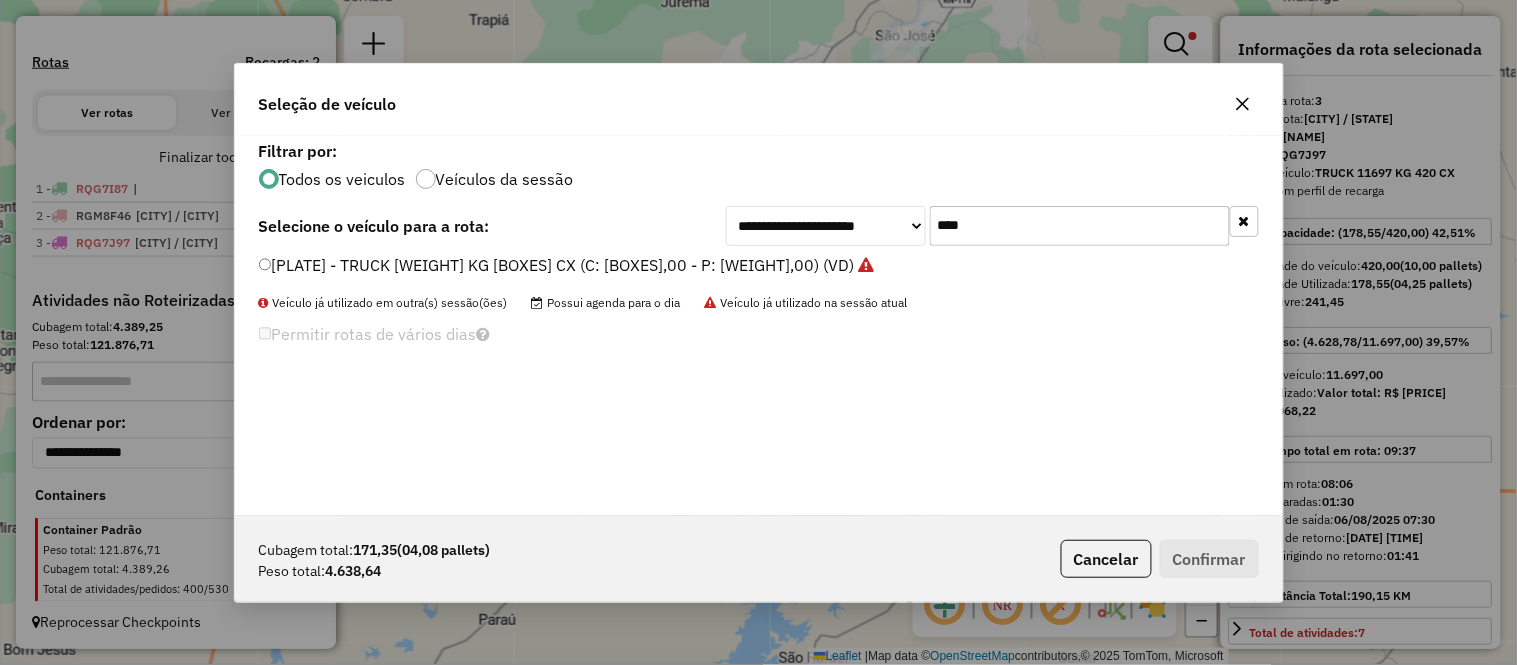 click on "****" 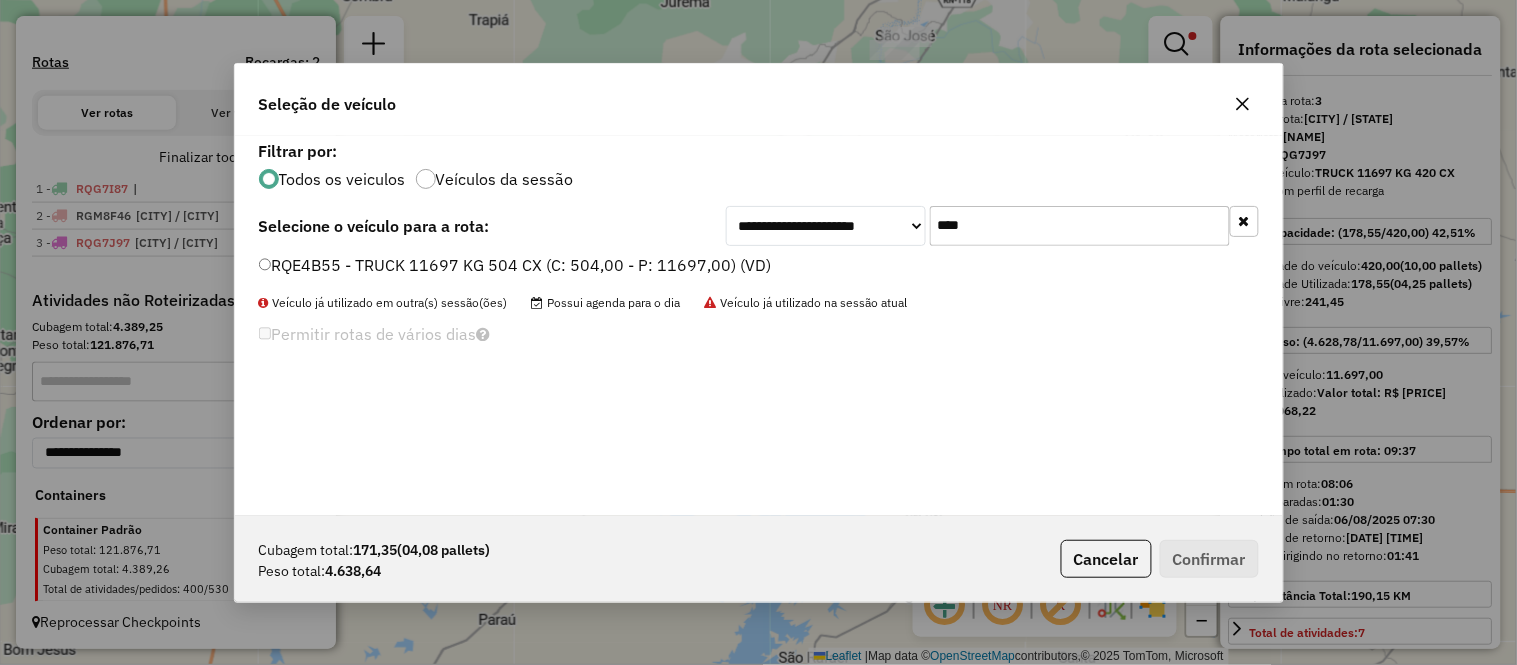 type on "****" 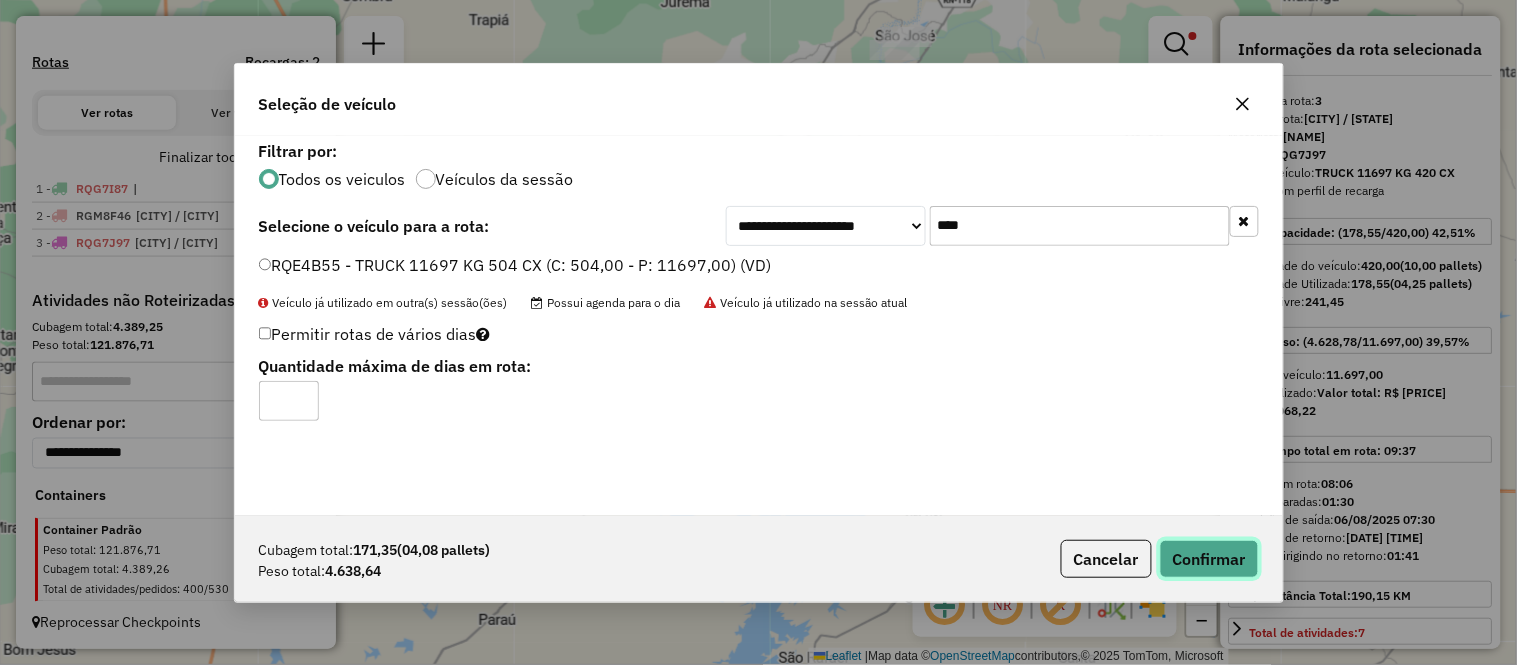 click on "Confirmar" 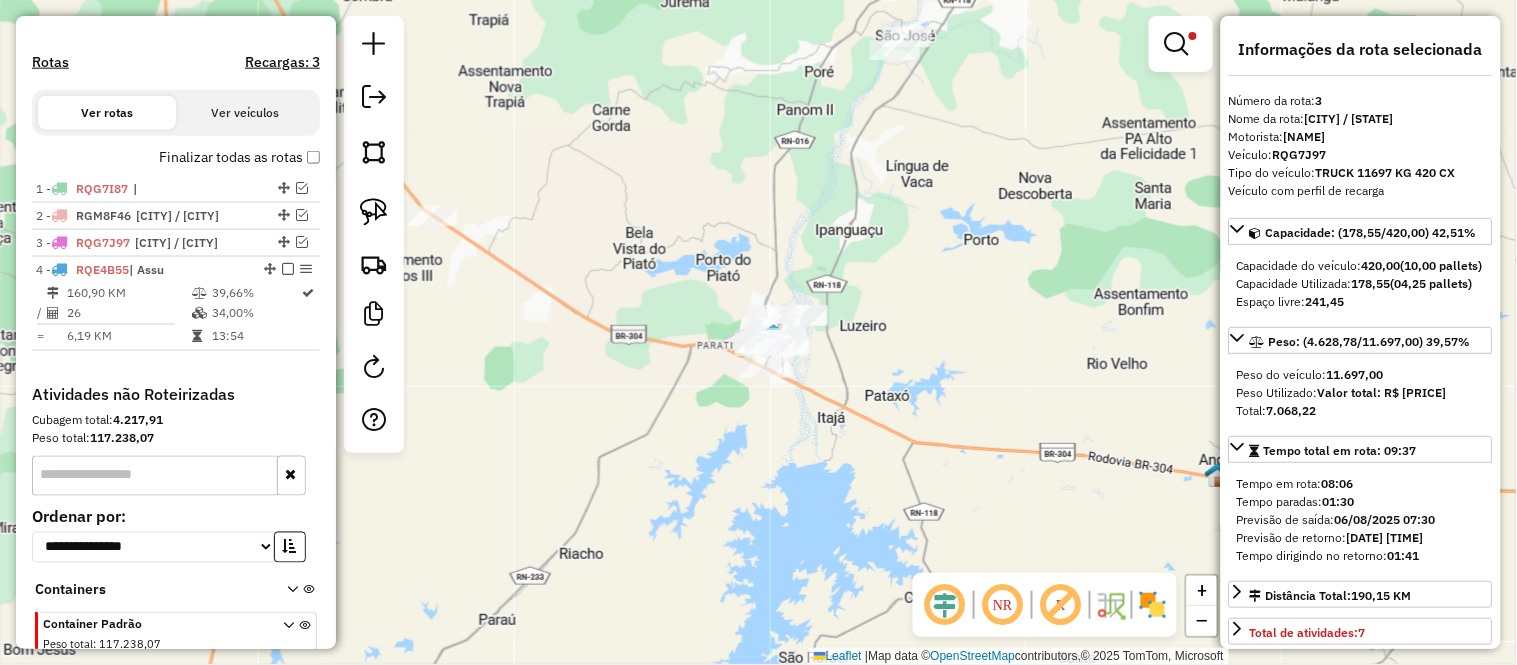 scroll, scrollTop: 684, scrollLeft: 0, axis: vertical 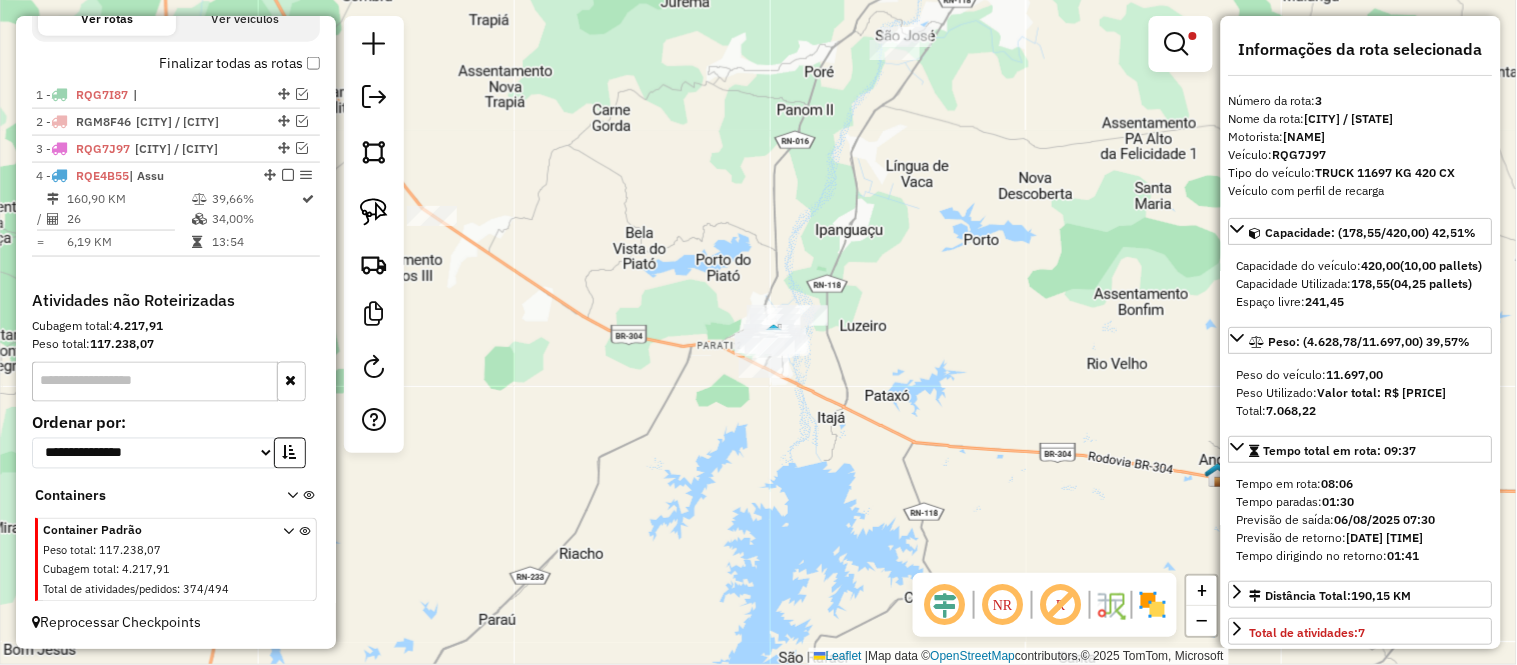 drag, startPoint x: 207, startPoint y: 226, endPoint x: 452, endPoint y: 234, distance: 245.13058 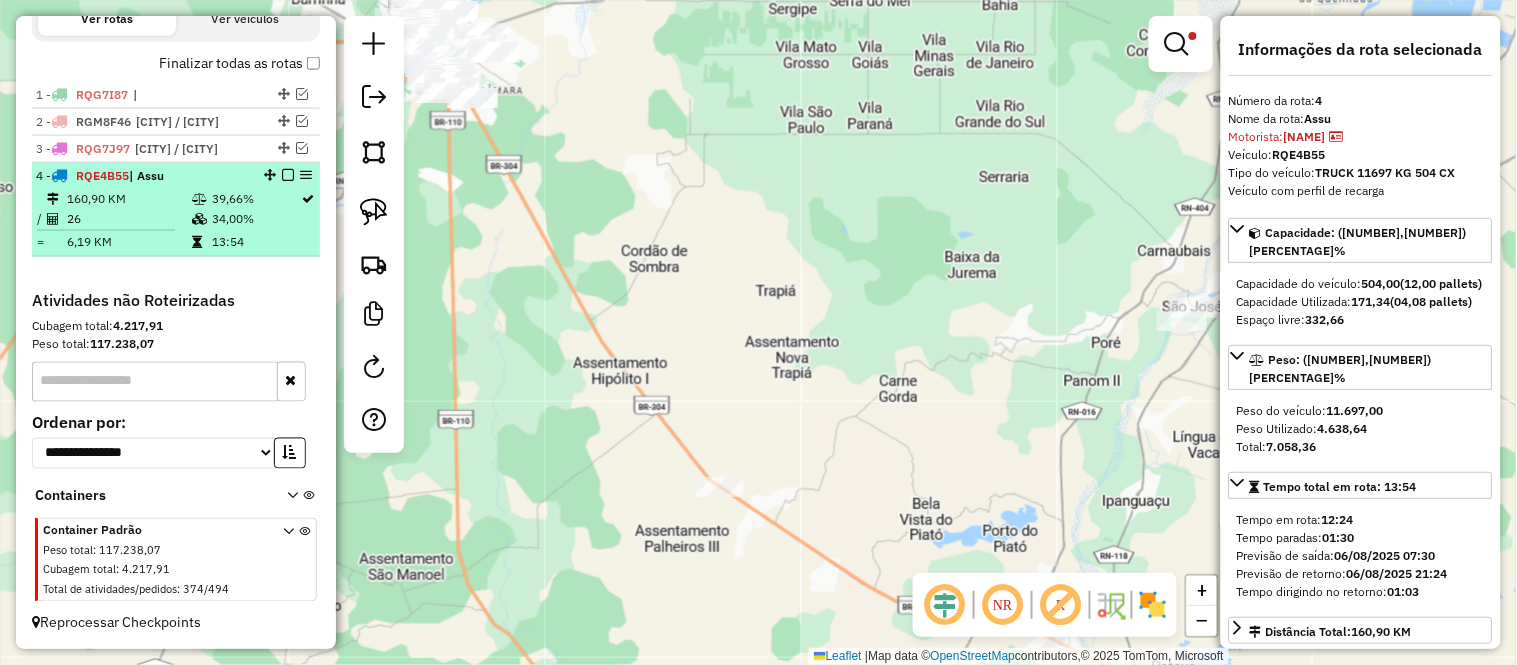 click at bounding box center (201, 219) 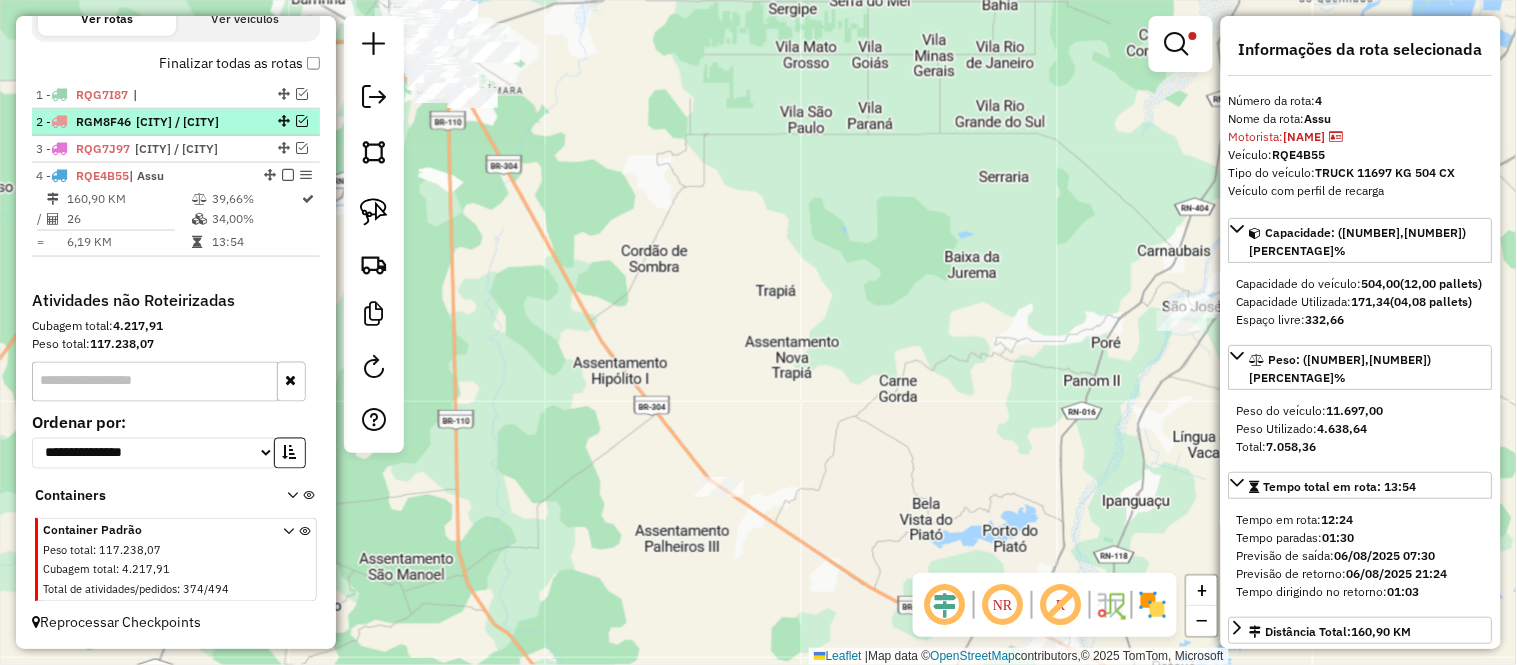 click at bounding box center [288, 175] 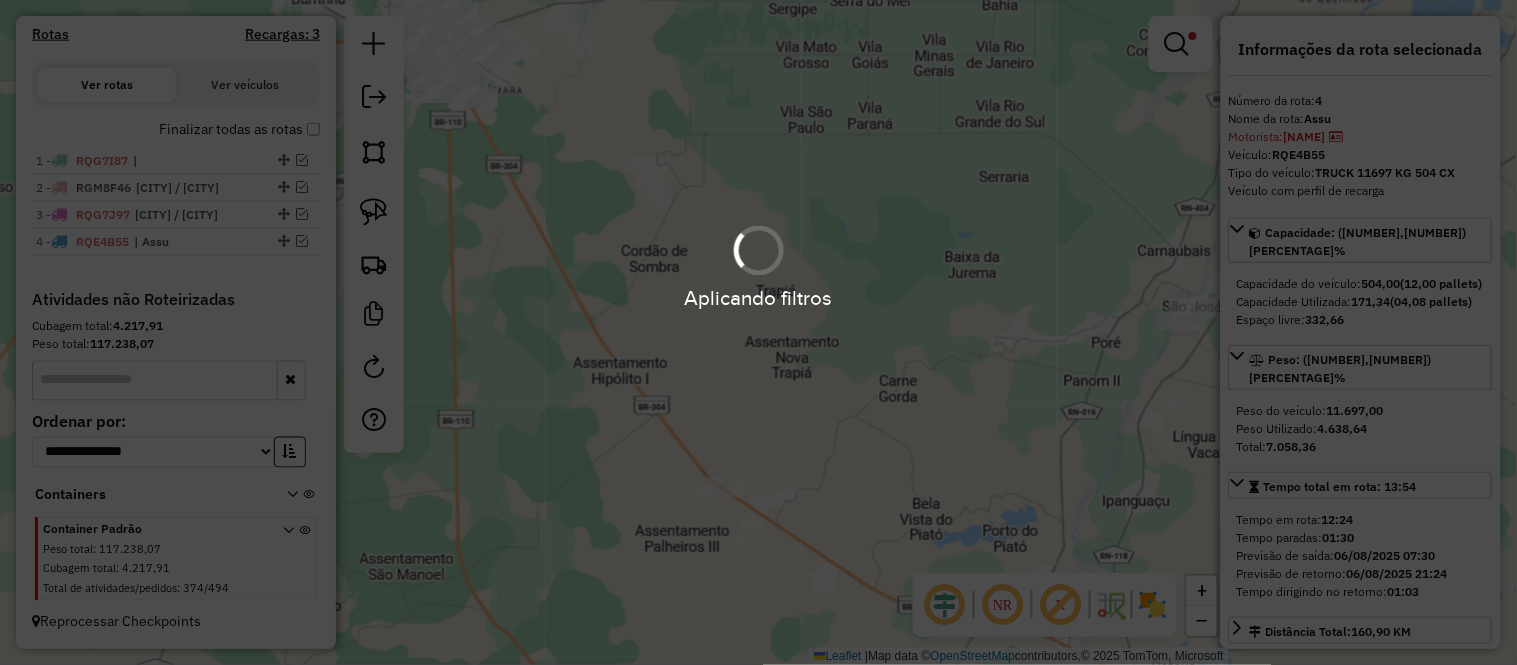 scroll, scrollTop: 617, scrollLeft: 0, axis: vertical 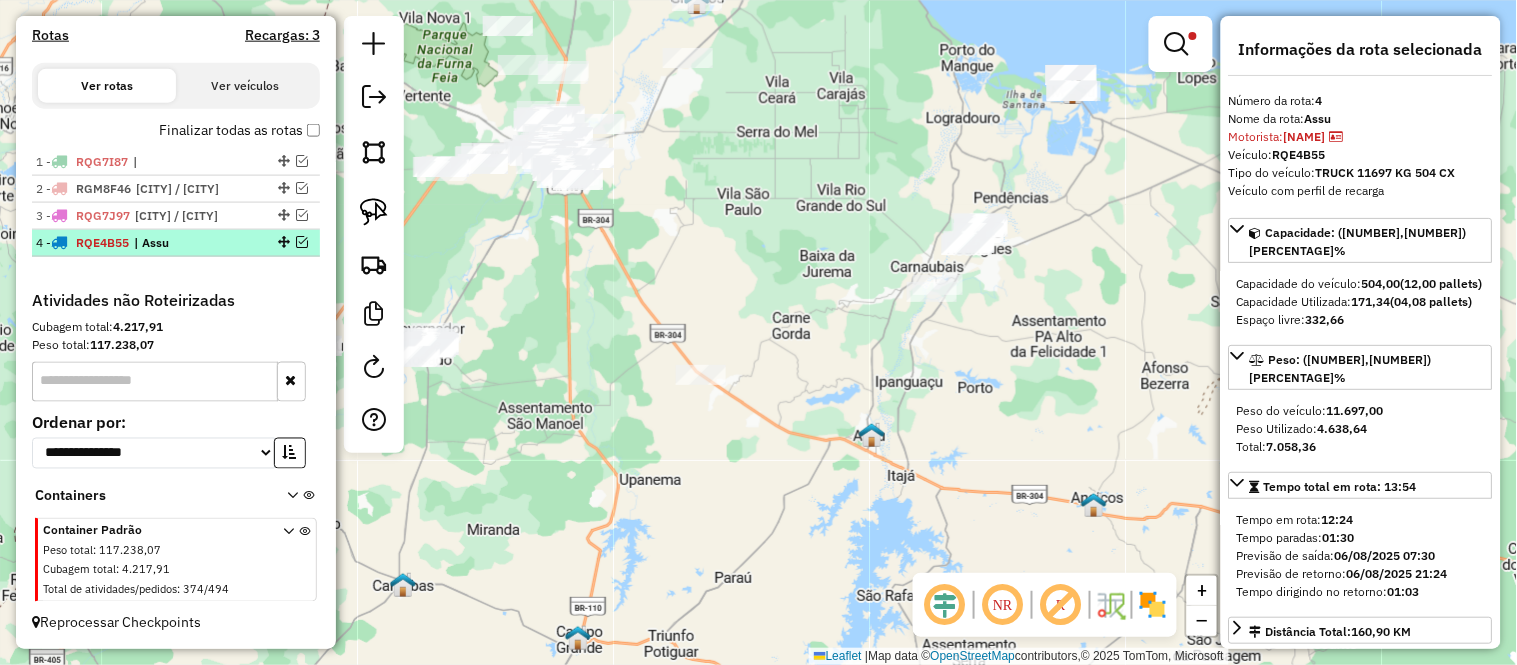 click at bounding box center (302, 242) 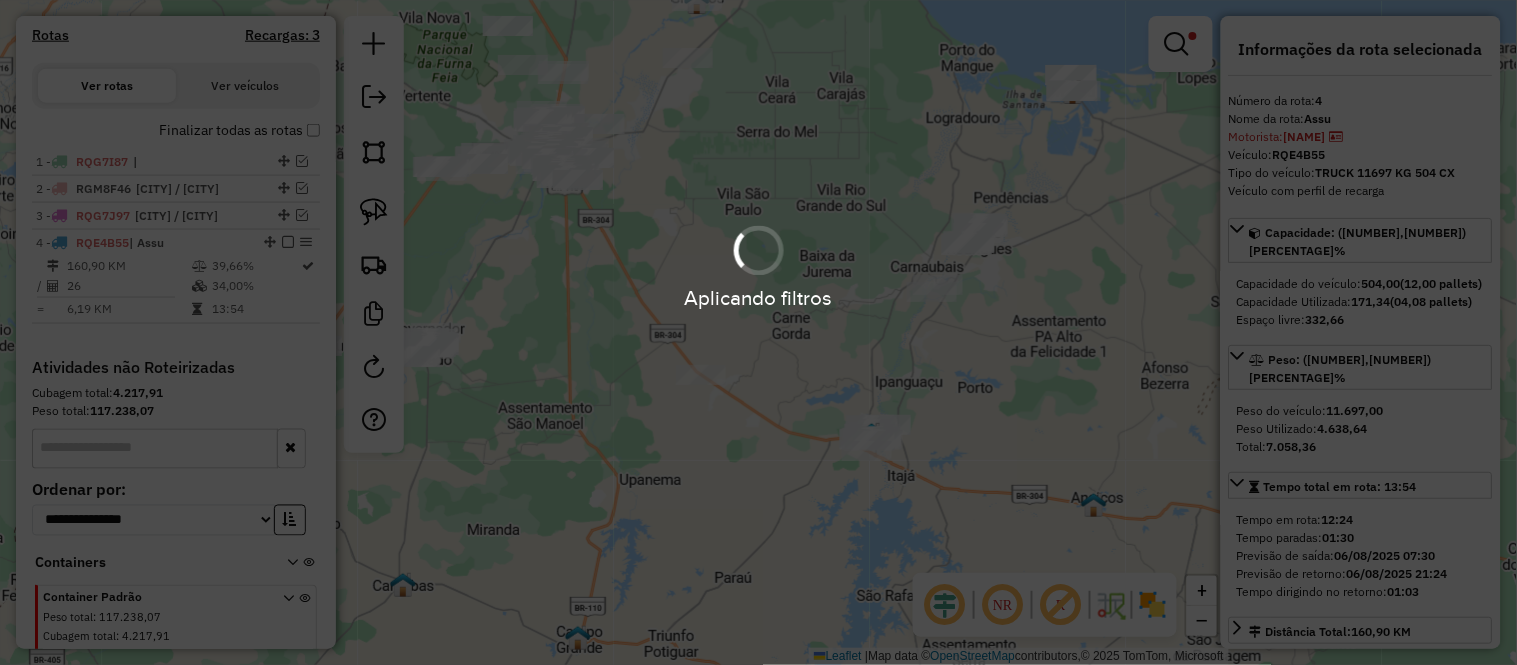 scroll, scrollTop: 684, scrollLeft: 0, axis: vertical 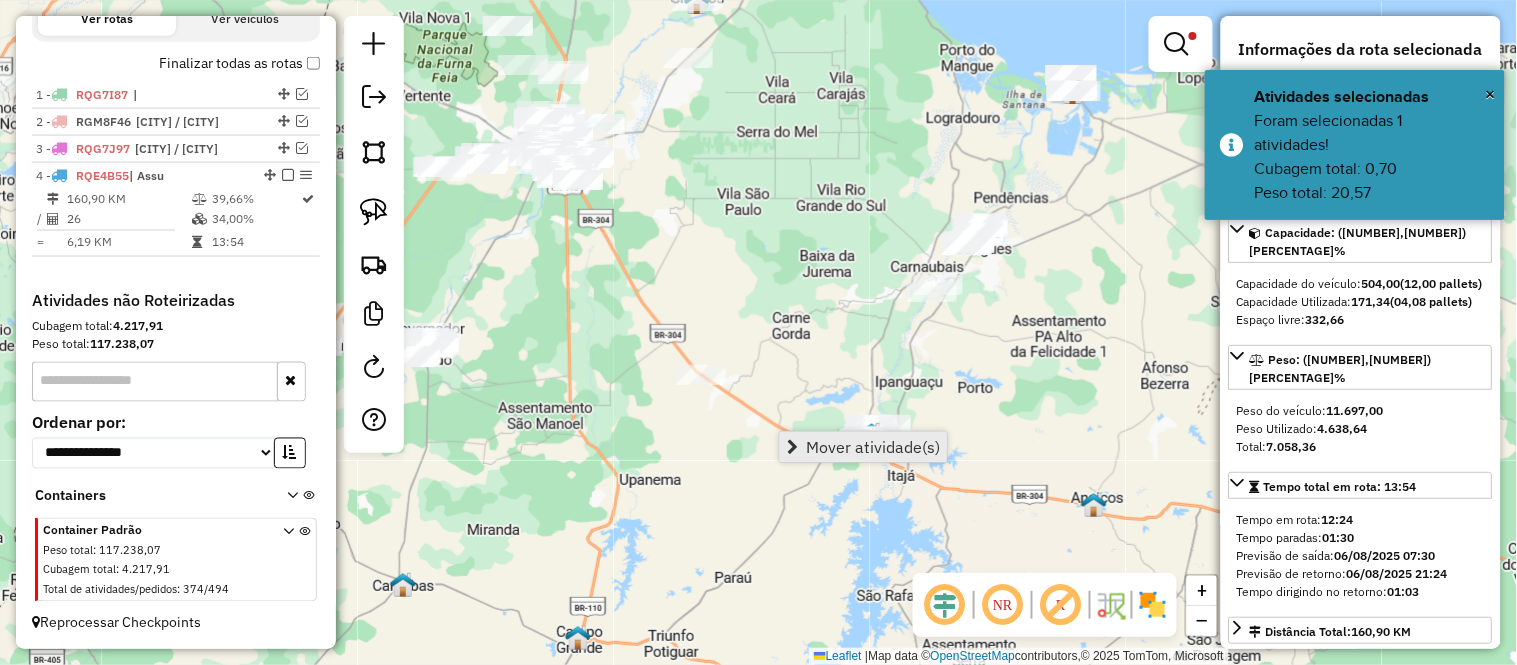 click on "Mover atividade(s)" at bounding box center (873, 447) 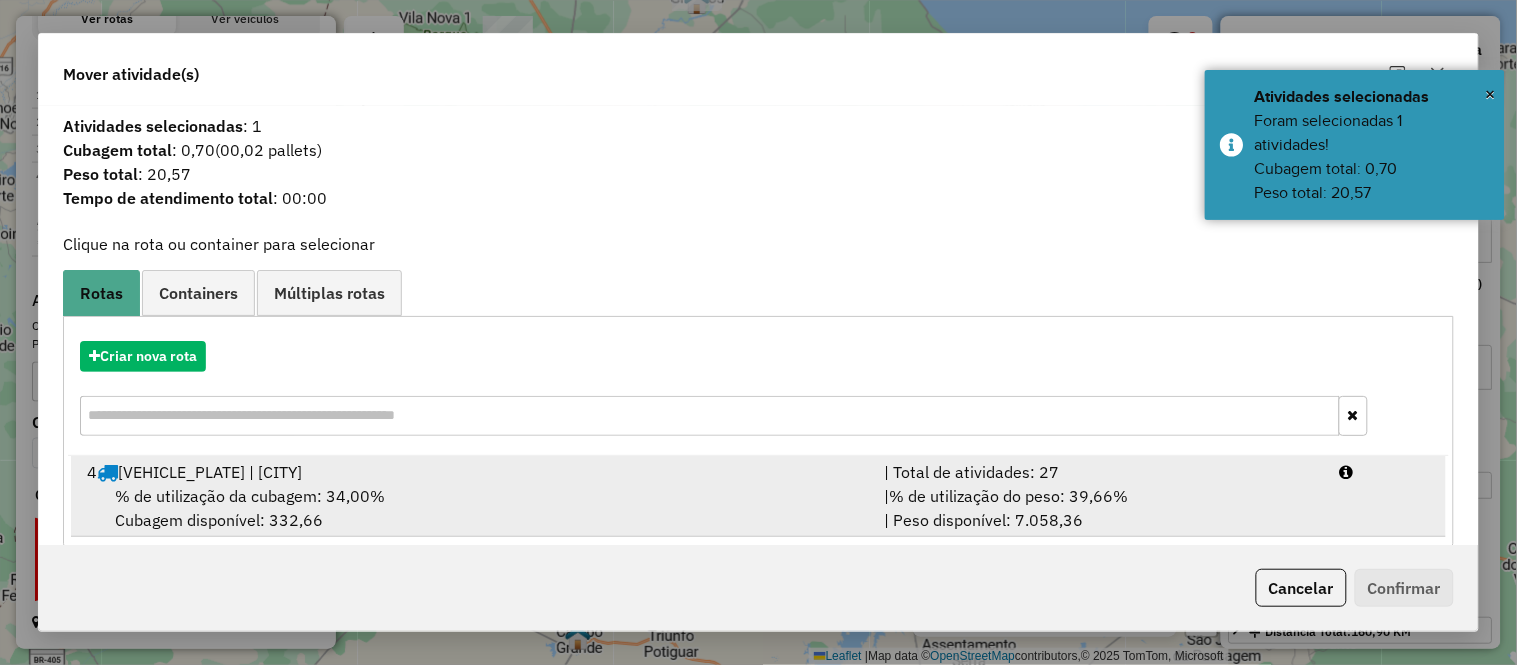 drag, startPoint x: 272, startPoint y: 500, endPoint x: 408, endPoint y: 511, distance: 136.44412 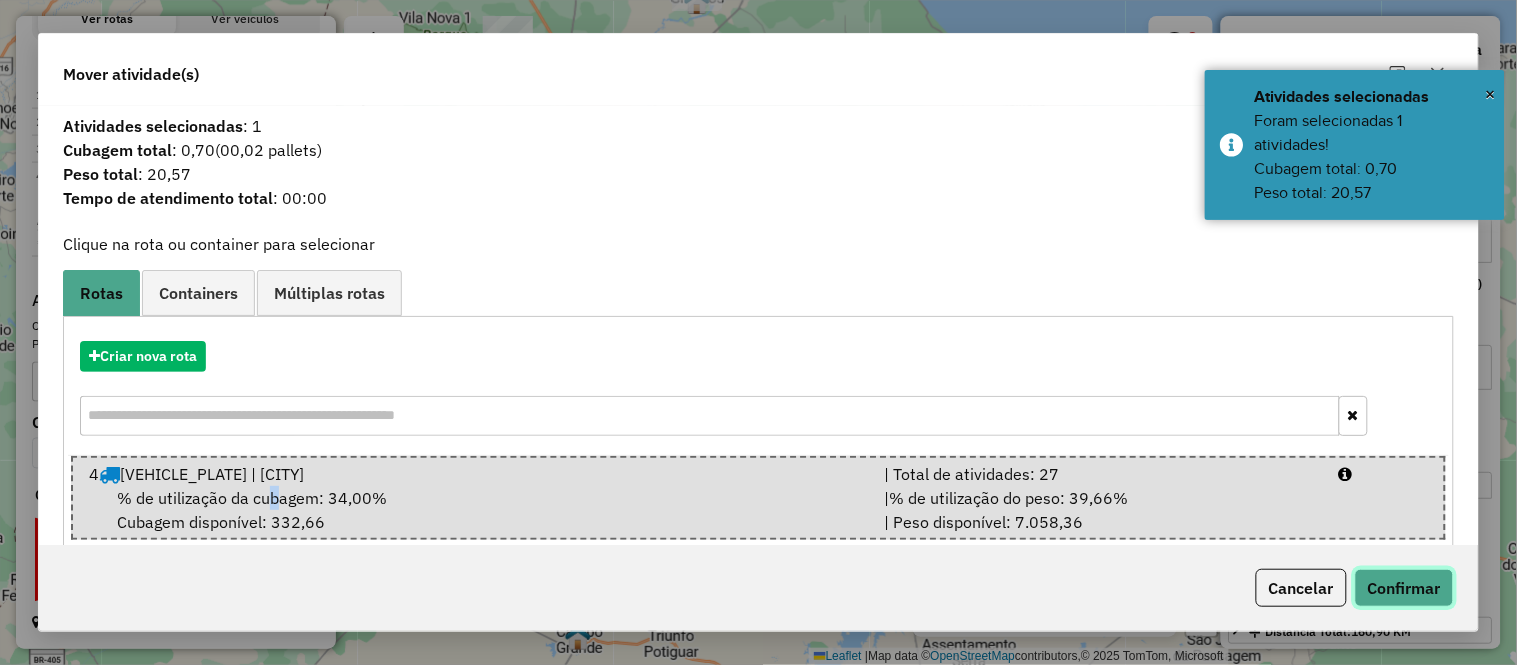 click on "Confirmar" 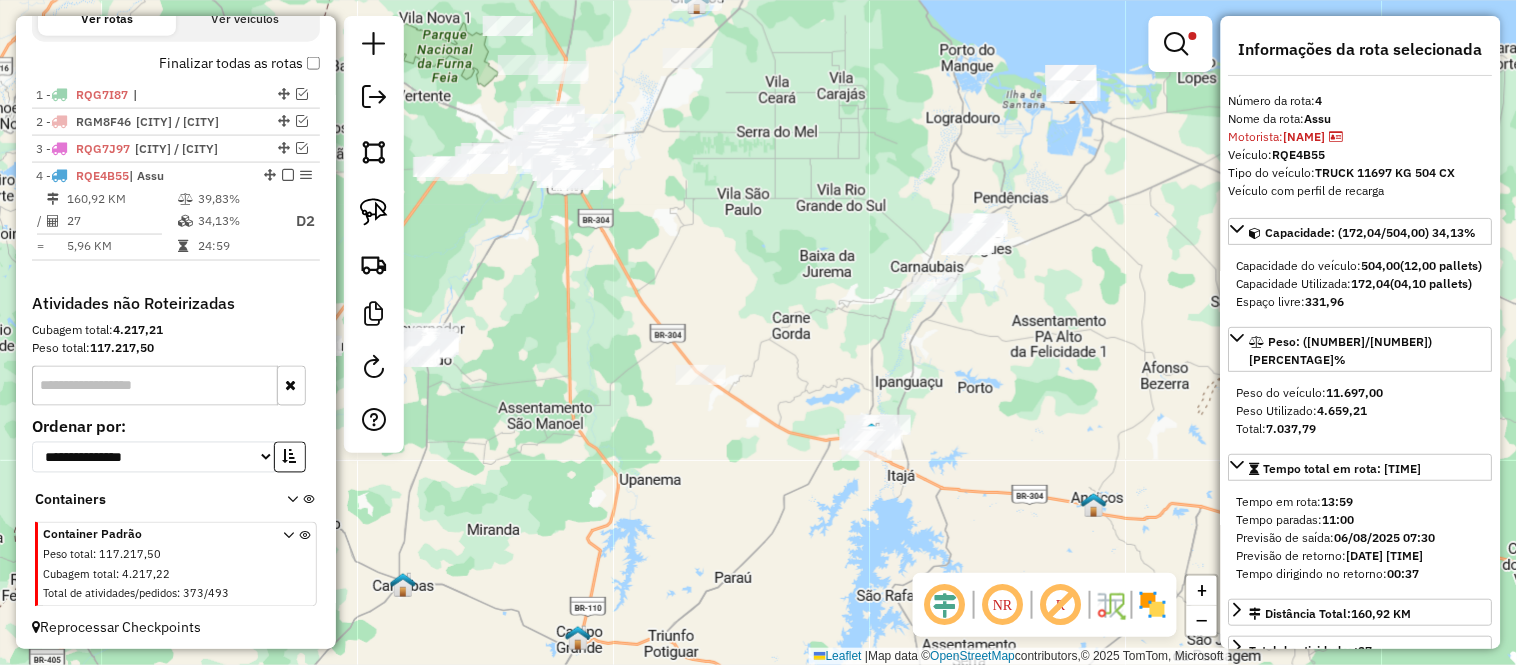 scroll, scrollTop: 688, scrollLeft: 0, axis: vertical 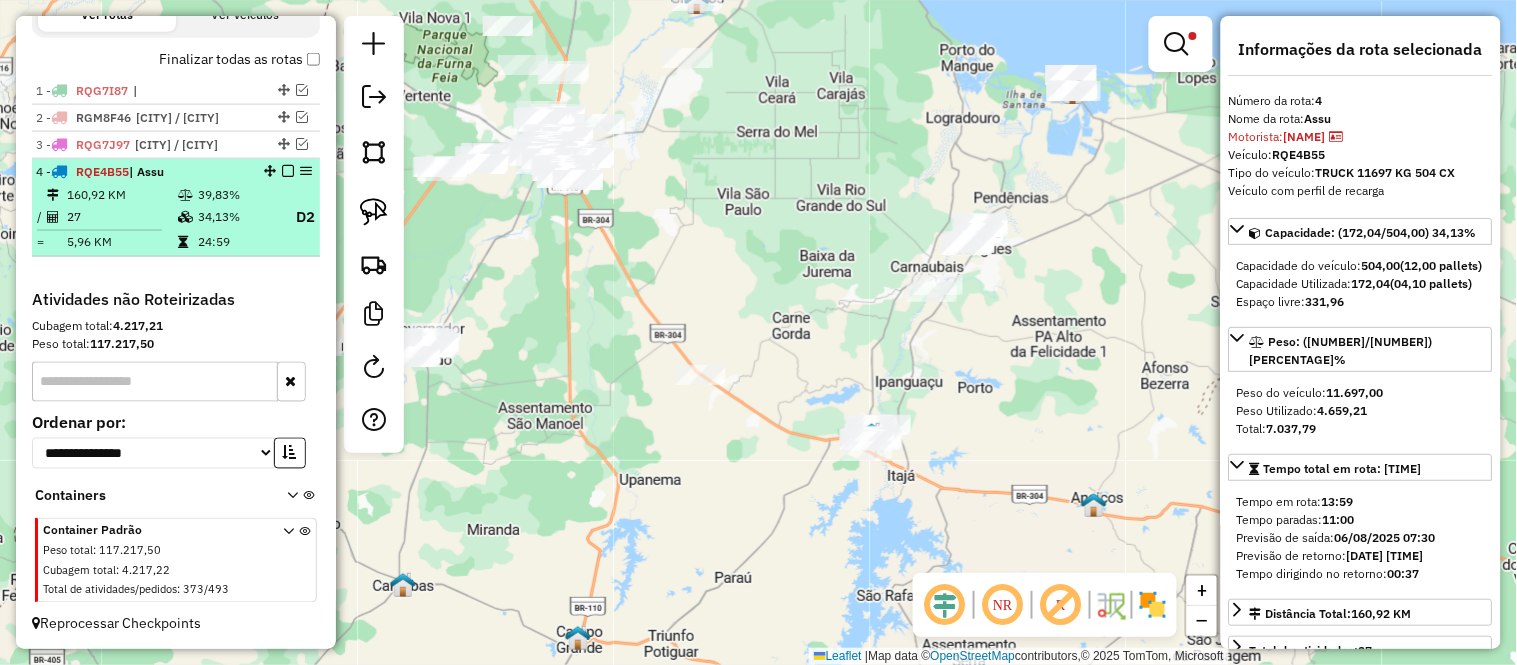 click on "160,92 KM   39,83%  /  27   34,13%   D2  =  5,96 KM   24:59" at bounding box center [176, 219] 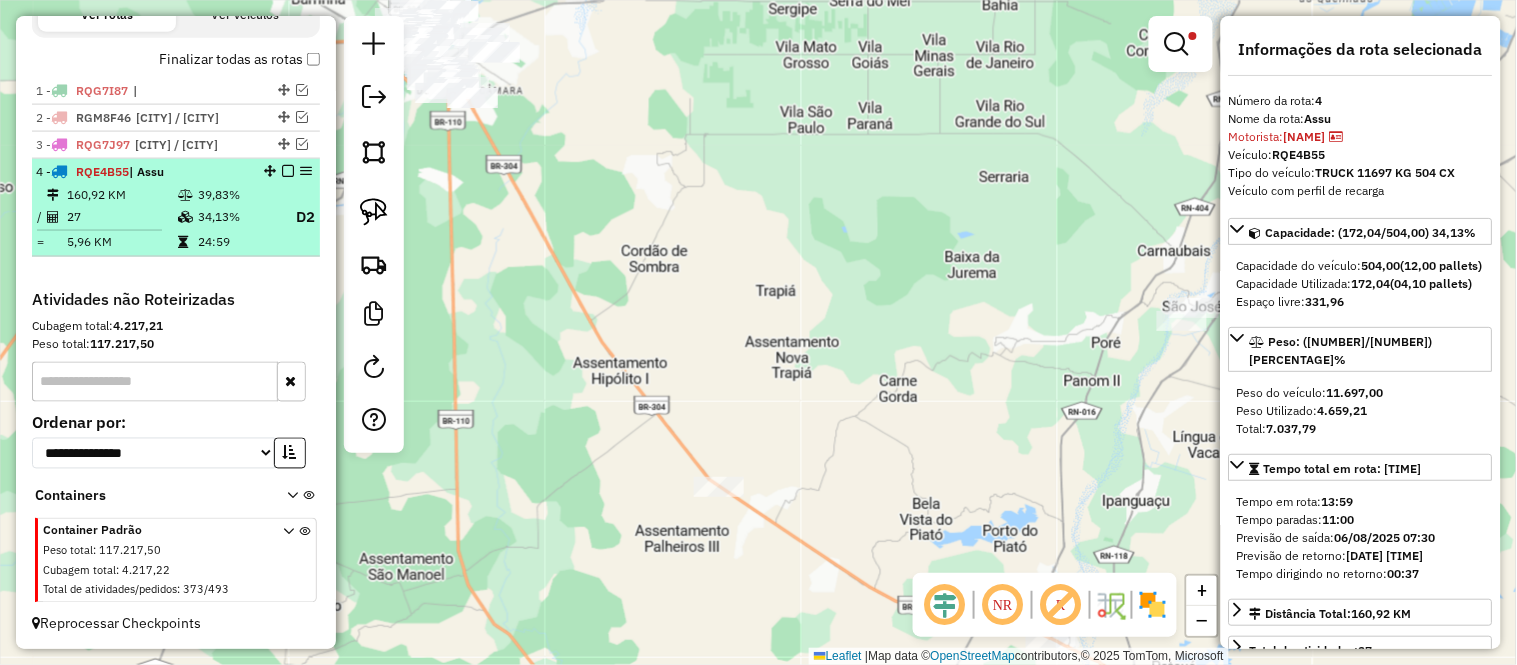 click at bounding box center (288, 171) 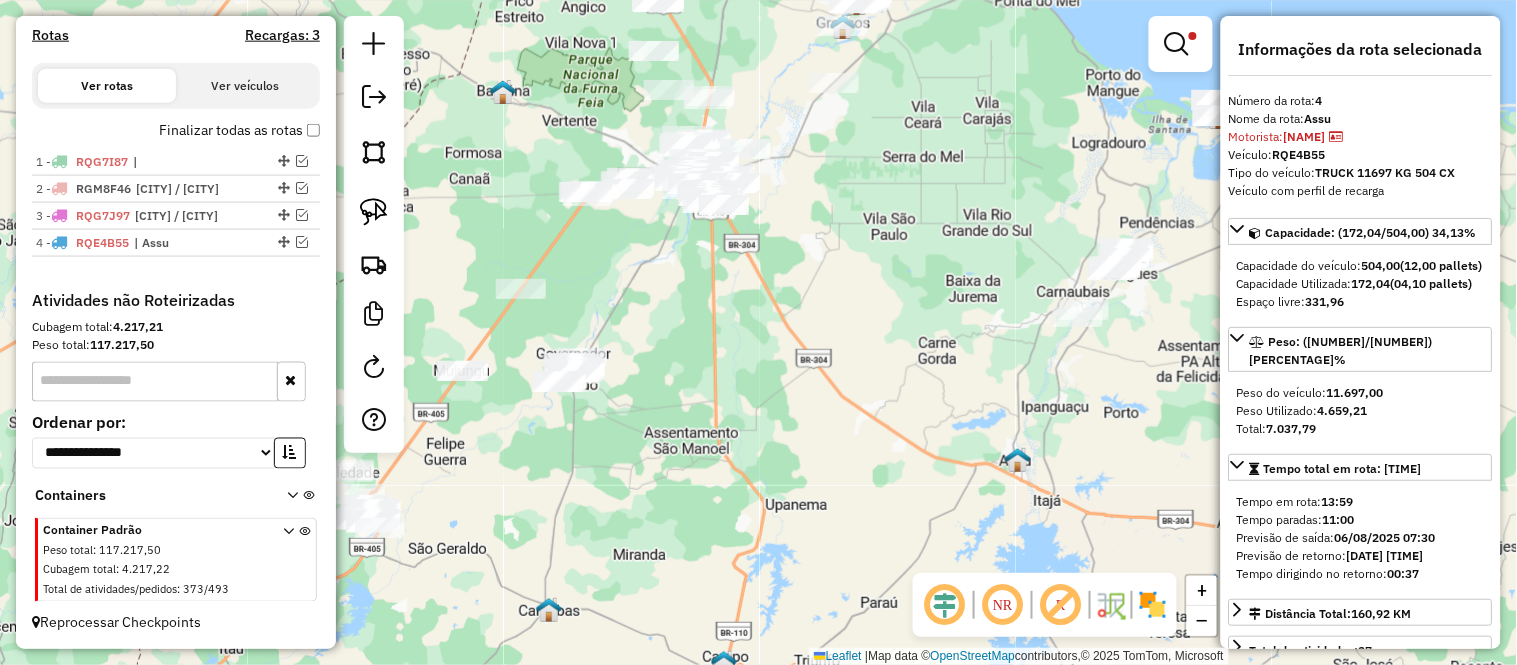 click on "Limpar filtros Janela de atendimento Grade de atendimento Capacidade Transportadoras Veículos Cliente Pedidos  Rotas Selecione os dias de semana para filtrar as janelas de atendimento  Seg   Ter   Qua   Qui   Sex   Sáb   Dom  Informe o período da janela de atendimento: De: Até:  Filtrar exatamente a janela do cliente  Considerar janela de atendimento padrão  Selecione os dias de semana para filtrar as grades de atendimento  Seg   Ter   Qua   Qui   Sex   Sáb   Dom   Considerar clientes sem dia de atendimento cadastrado  Clientes fora do dia de atendimento selecionado Filtrar as atividades entre os valores definidos abaixo:  Peso mínimo:   Peso máximo:   Cubagem mínima:   Cubagem máxima:   De:   Até:  Filtrar as atividades entre o tempo de atendimento definido abaixo:  De:   Até:   Considerar capacidade total dos clientes não roteirizados Transportadora: Selecione um ou mais itens Tipo de veículo: Selecione um ou mais itens Veículo: Selecione um ou mais itens Motorista: Selecione um ou mais itens" 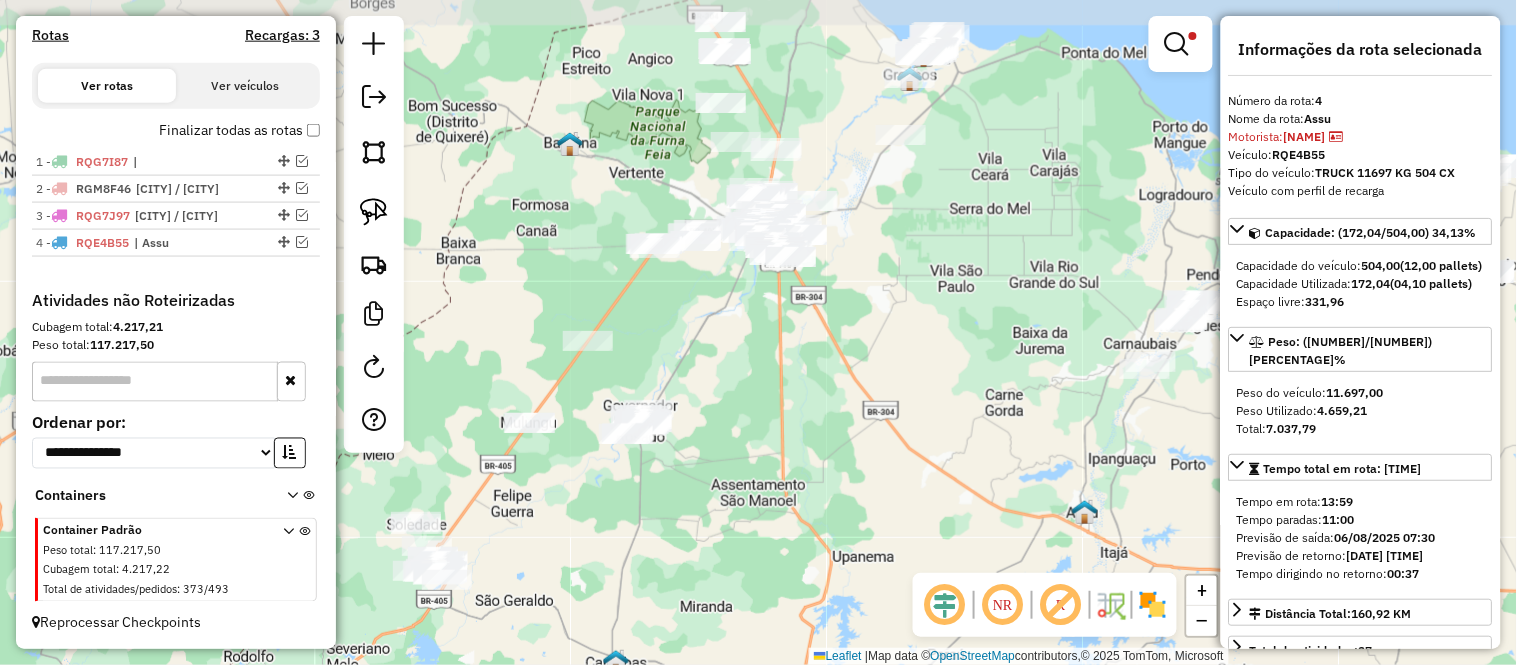 drag, startPoint x: 797, startPoint y: 397, endPoint x: 890, endPoint y: 405, distance: 93.34345 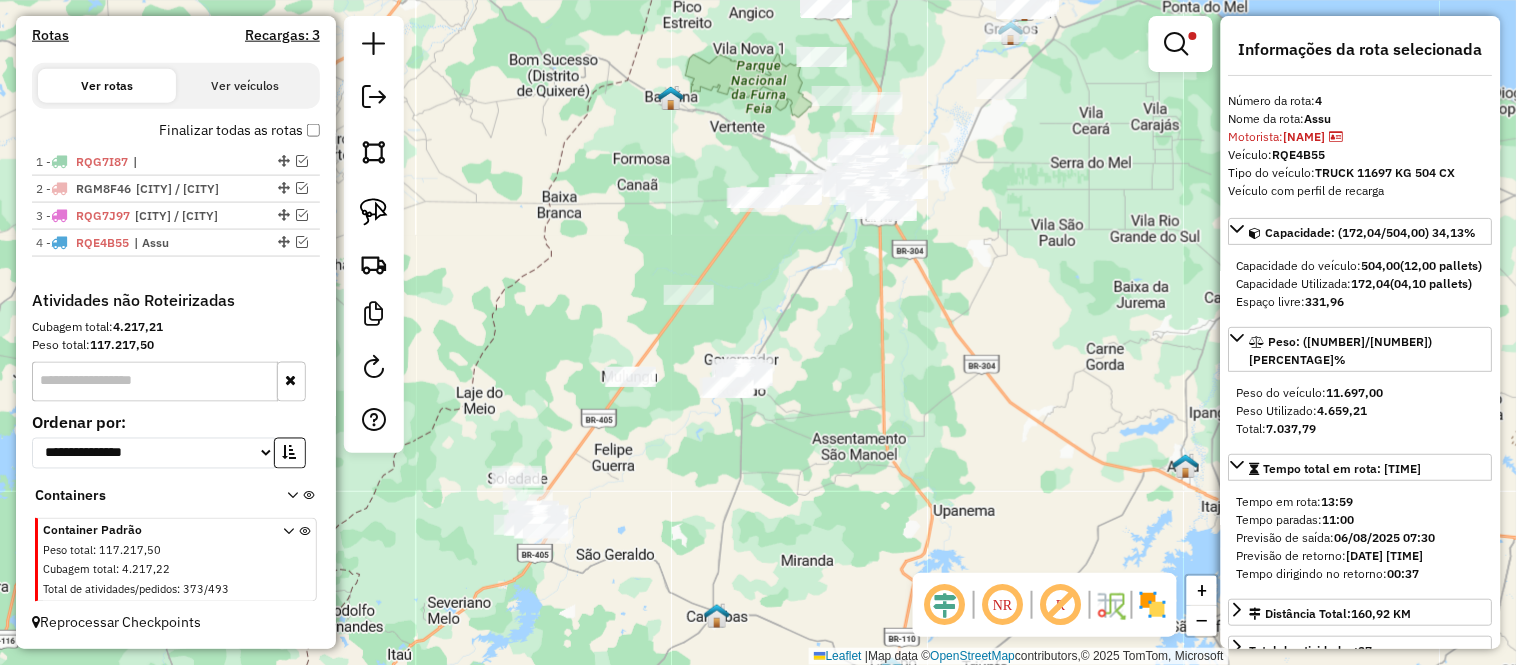 drag, startPoint x: 873, startPoint y: 431, endPoint x: 781, endPoint y: 487, distance: 107.70329 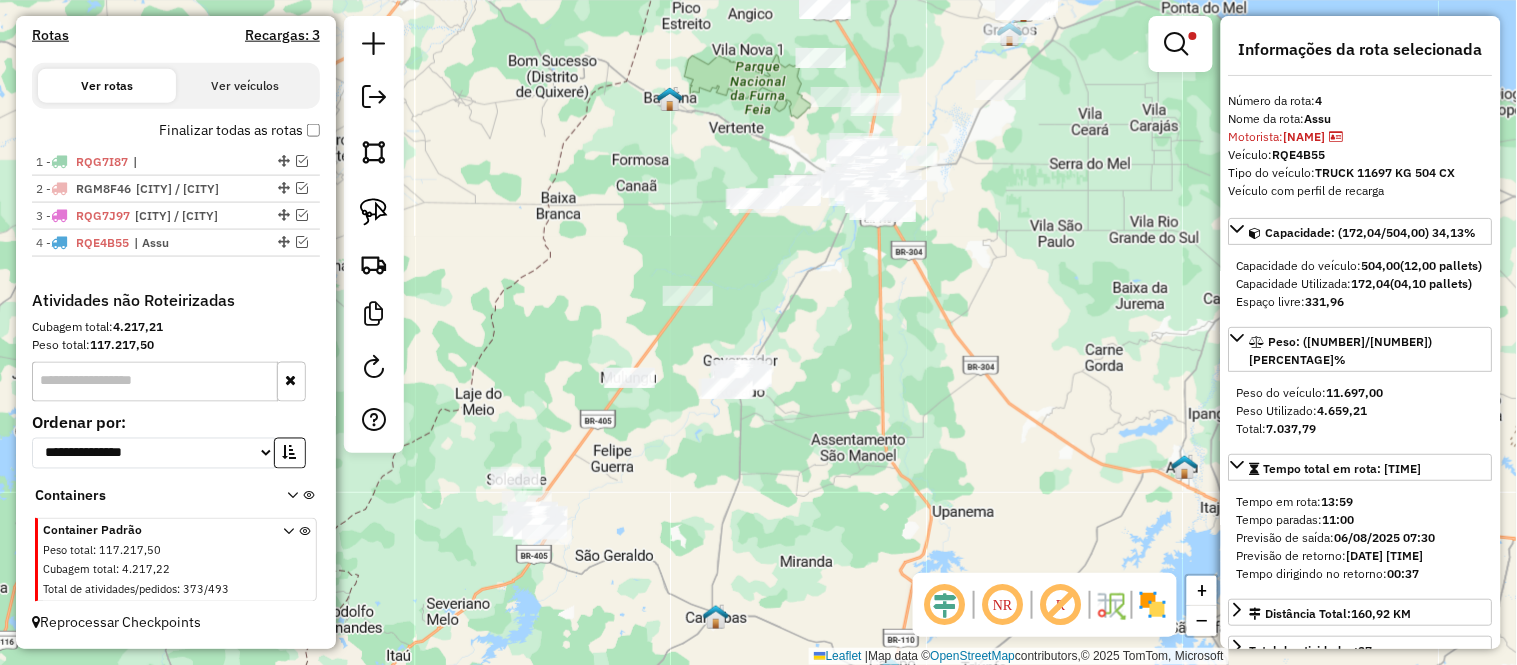 drag, startPoint x: 715, startPoint y: 510, endPoint x: 793, endPoint y: 420, distance: 119.096596 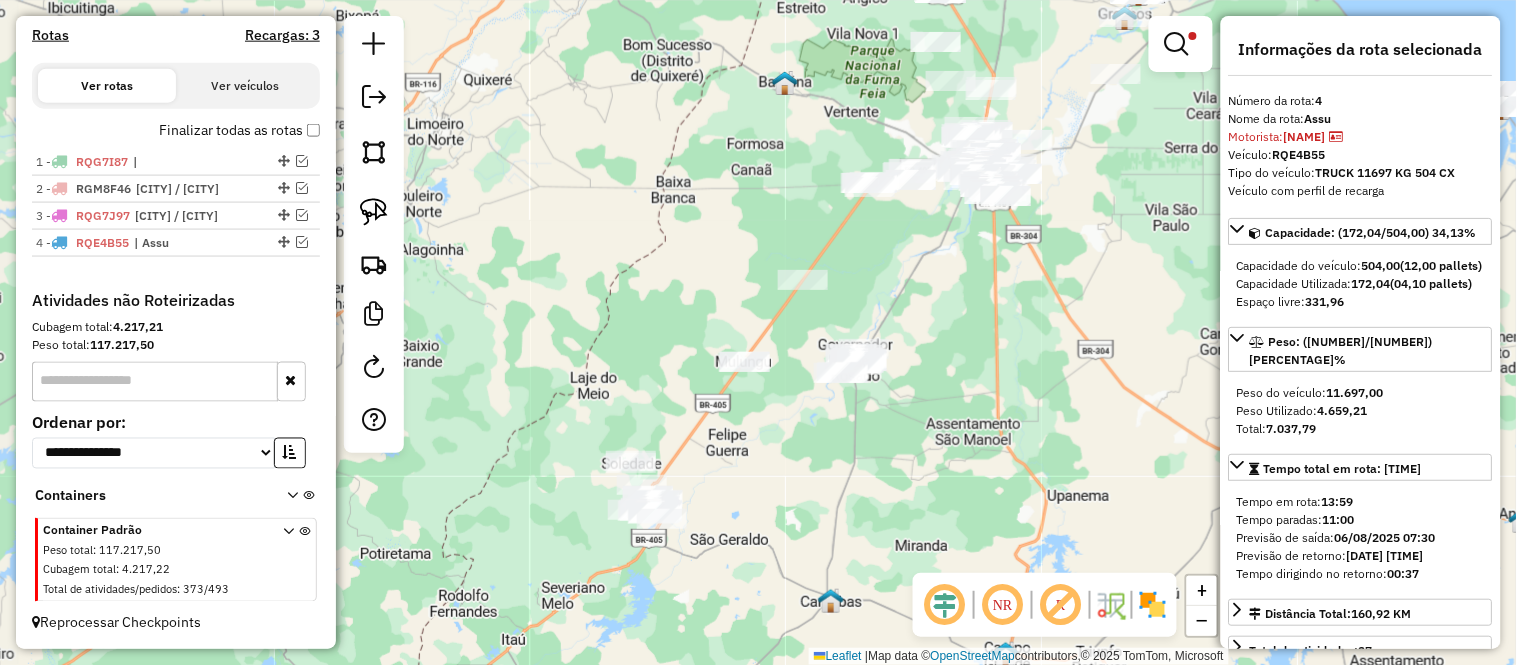 drag, startPoint x: 750, startPoint y: 347, endPoint x: 808, endPoint y: 416, distance: 90.13878 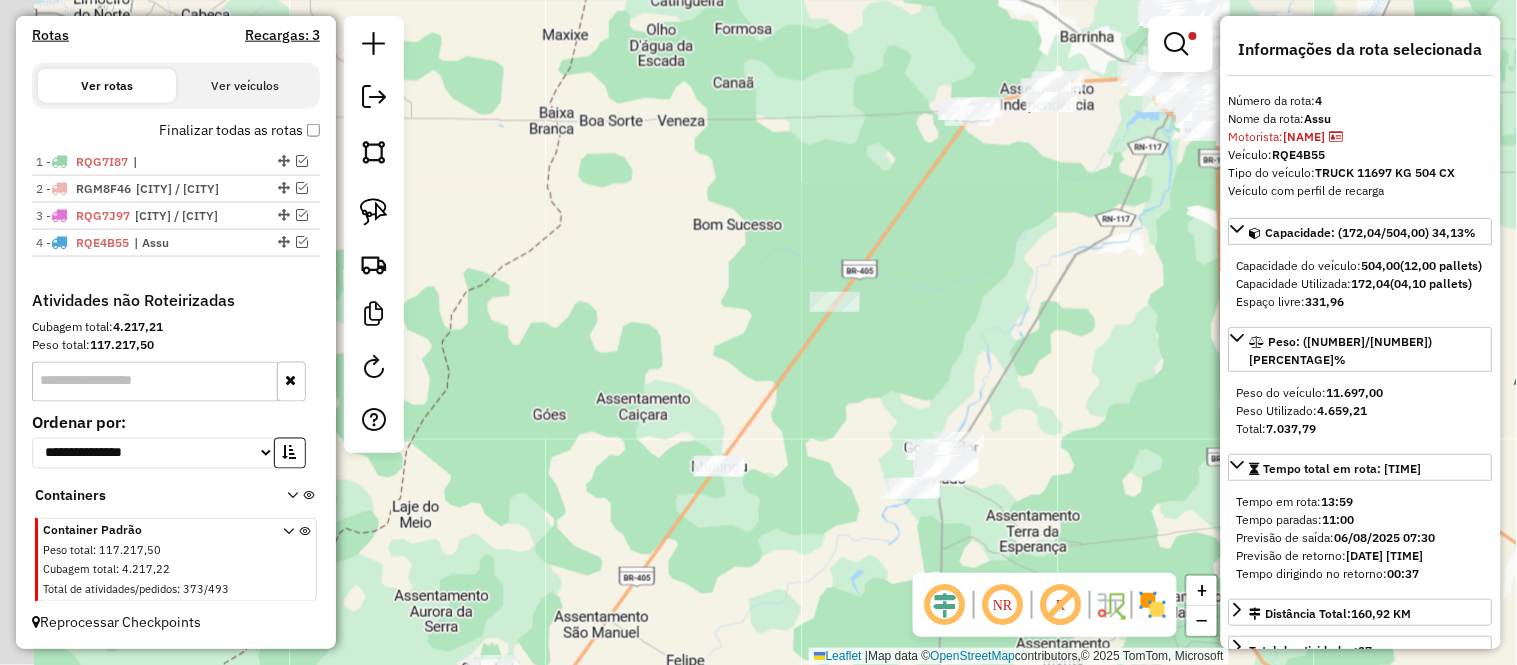 drag, startPoint x: 808, startPoint y: 337, endPoint x: 935, endPoint y: 256, distance: 150.632 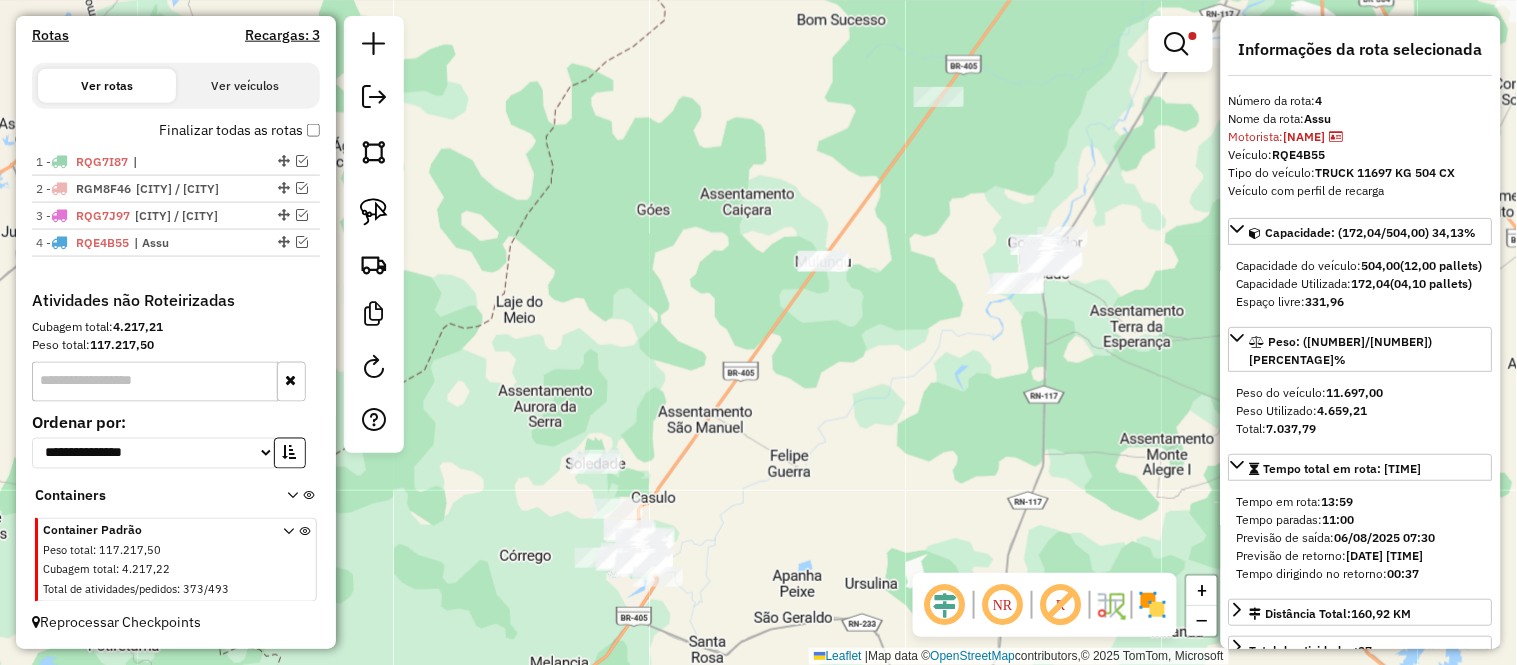 drag, startPoint x: 905, startPoint y: 336, endPoint x: 983, endPoint y: 176, distance: 178 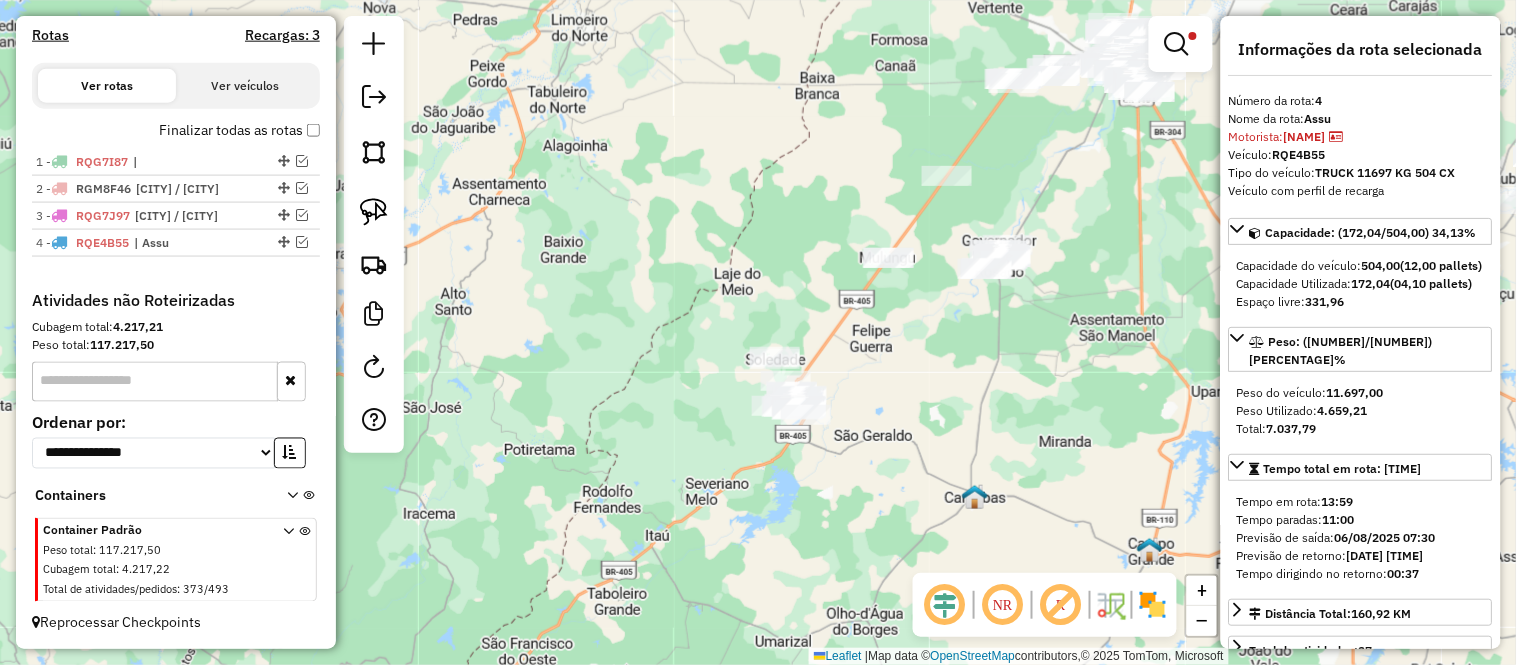 drag, startPoint x: 1027, startPoint y: 147, endPoint x: 991, endPoint y: 193, distance: 58.412327 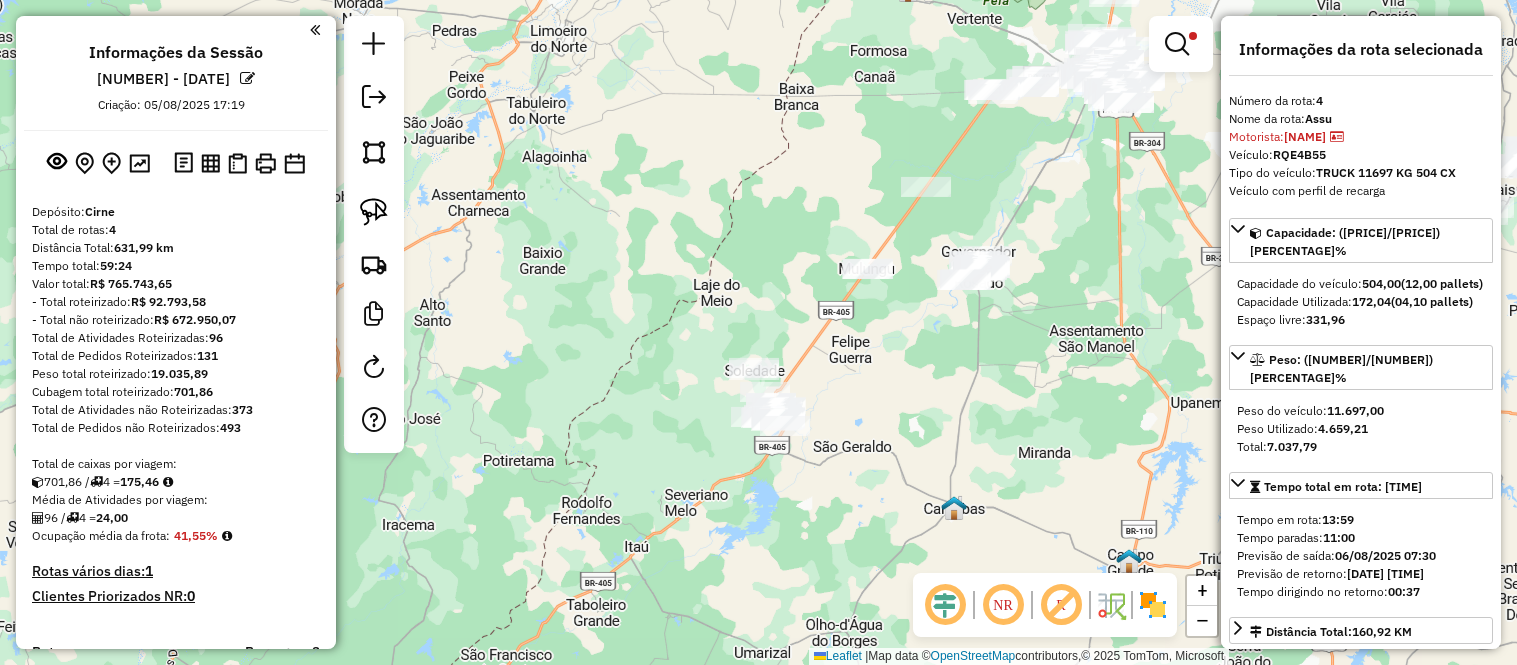 scroll, scrollTop: 0, scrollLeft: 0, axis: both 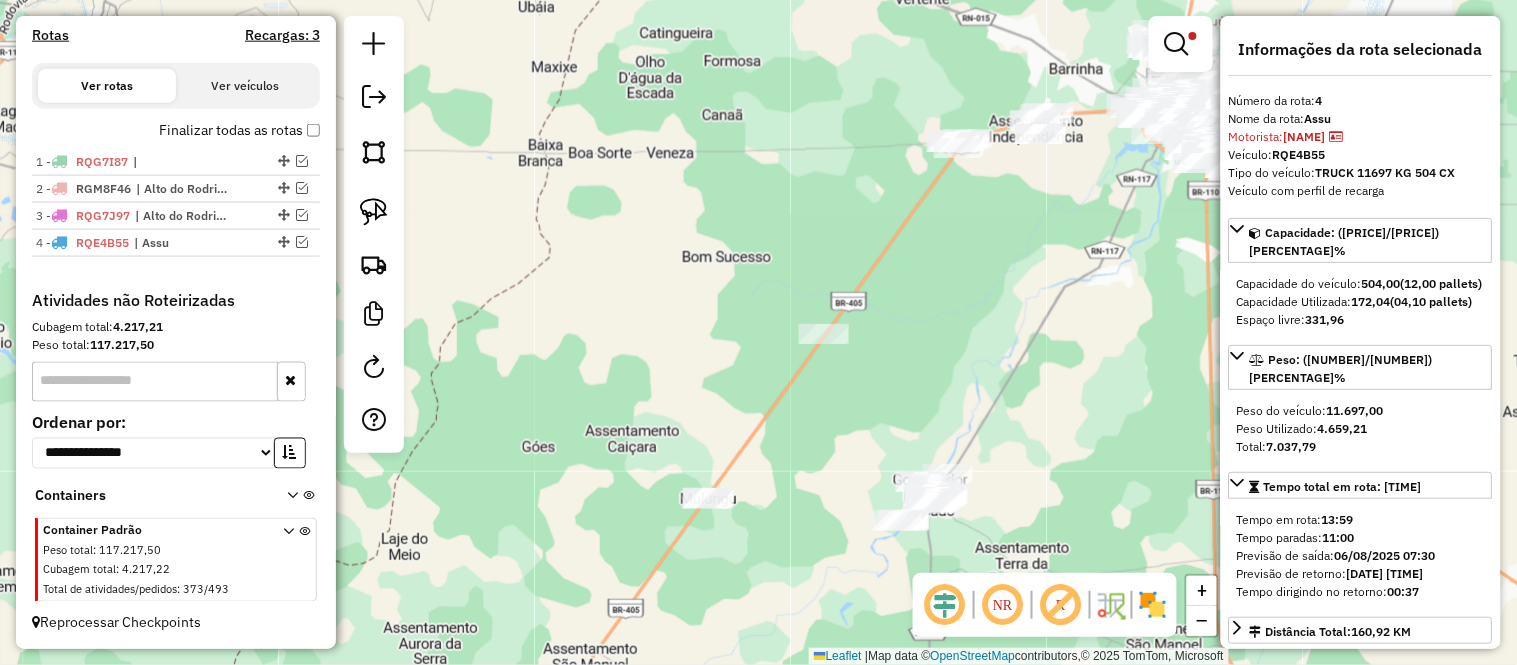 drag, startPoint x: 1024, startPoint y: 133, endPoint x: 858, endPoint y: 365, distance: 285.2718 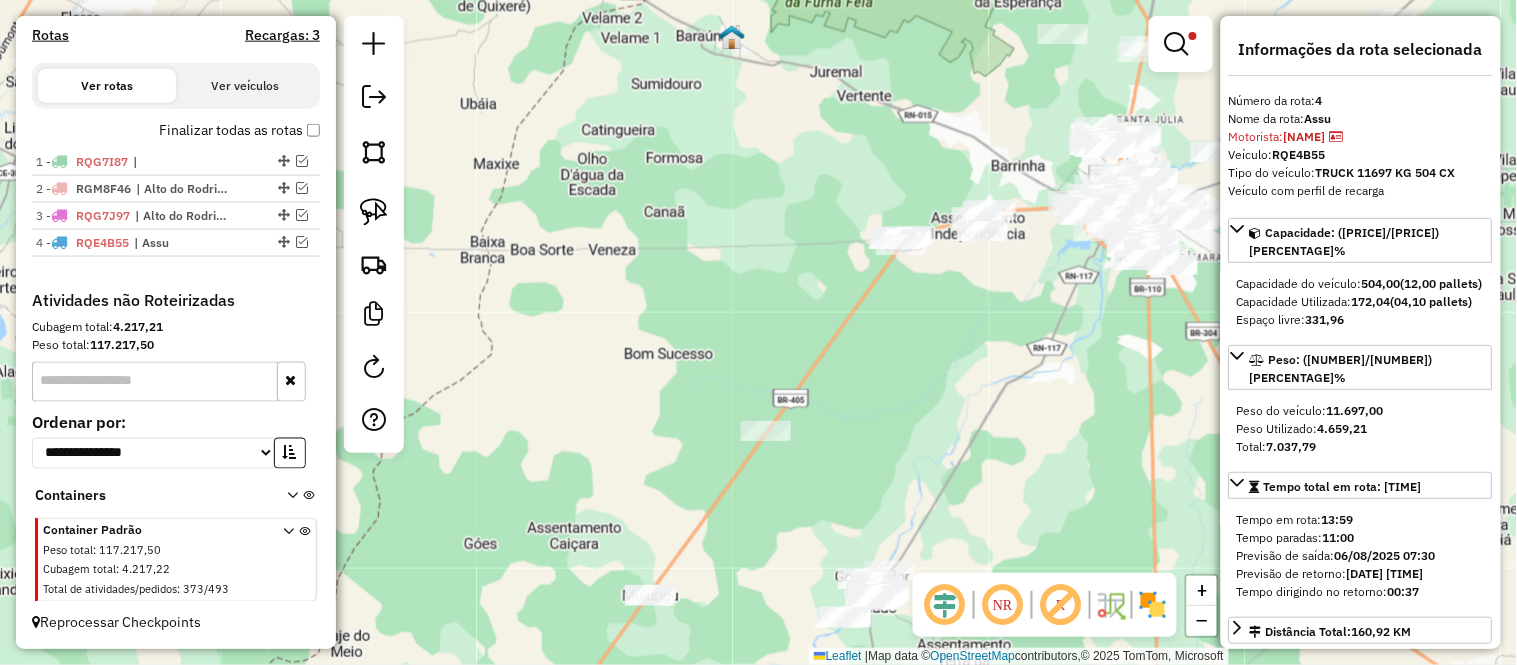 drag, startPoint x: 928, startPoint y: 272, endPoint x: 917, endPoint y: 305, distance: 34.785053 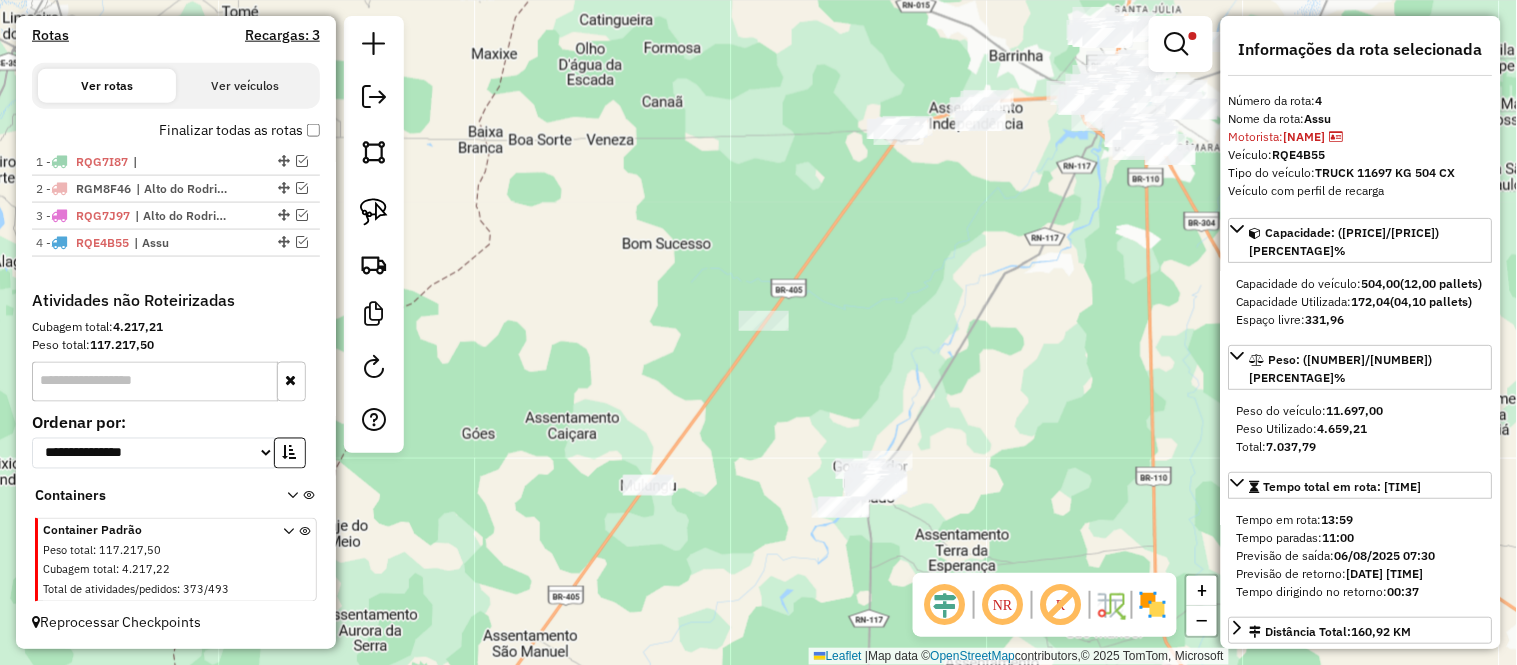 drag, startPoint x: 960, startPoint y: 382, endPoint x: 980, endPoint y: 258, distance: 125.60255 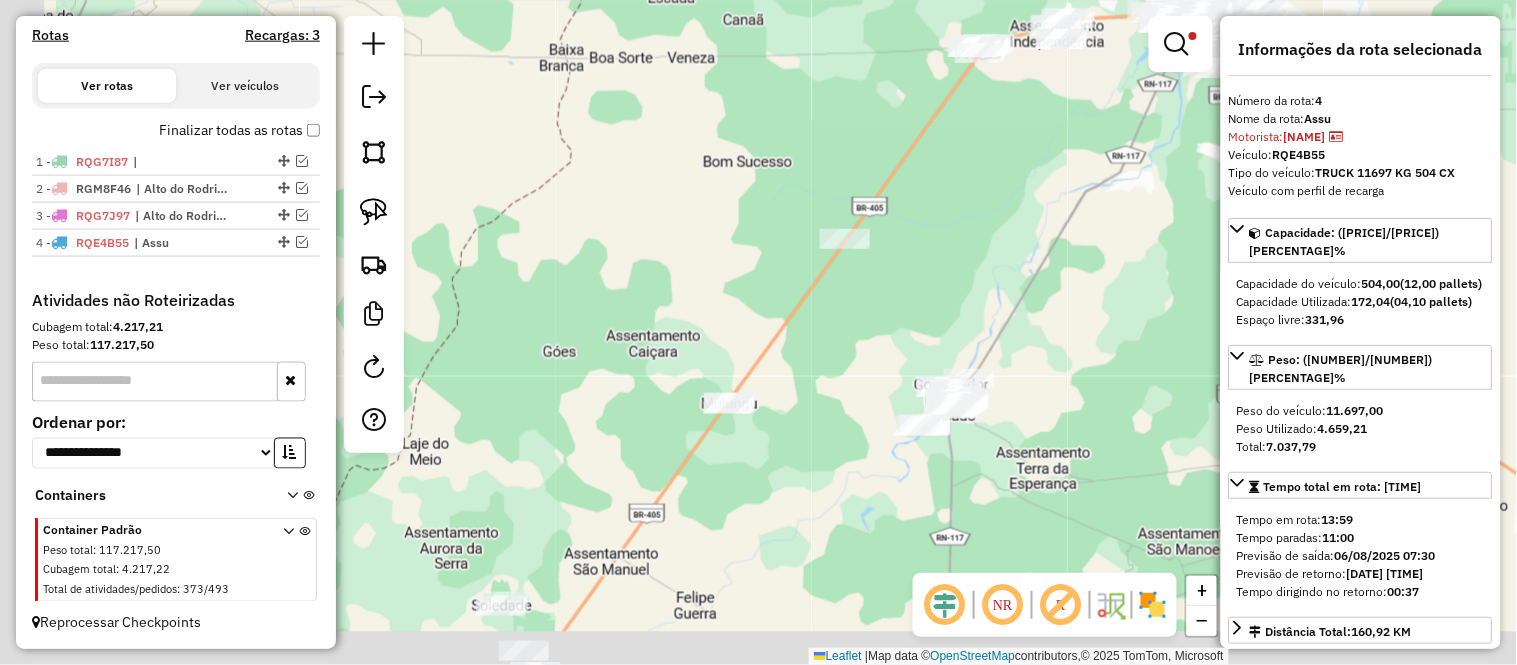 drag, startPoint x: 911, startPoint y: 308, endPoint x: 984, endPoint y: 224, distance: 111.28792 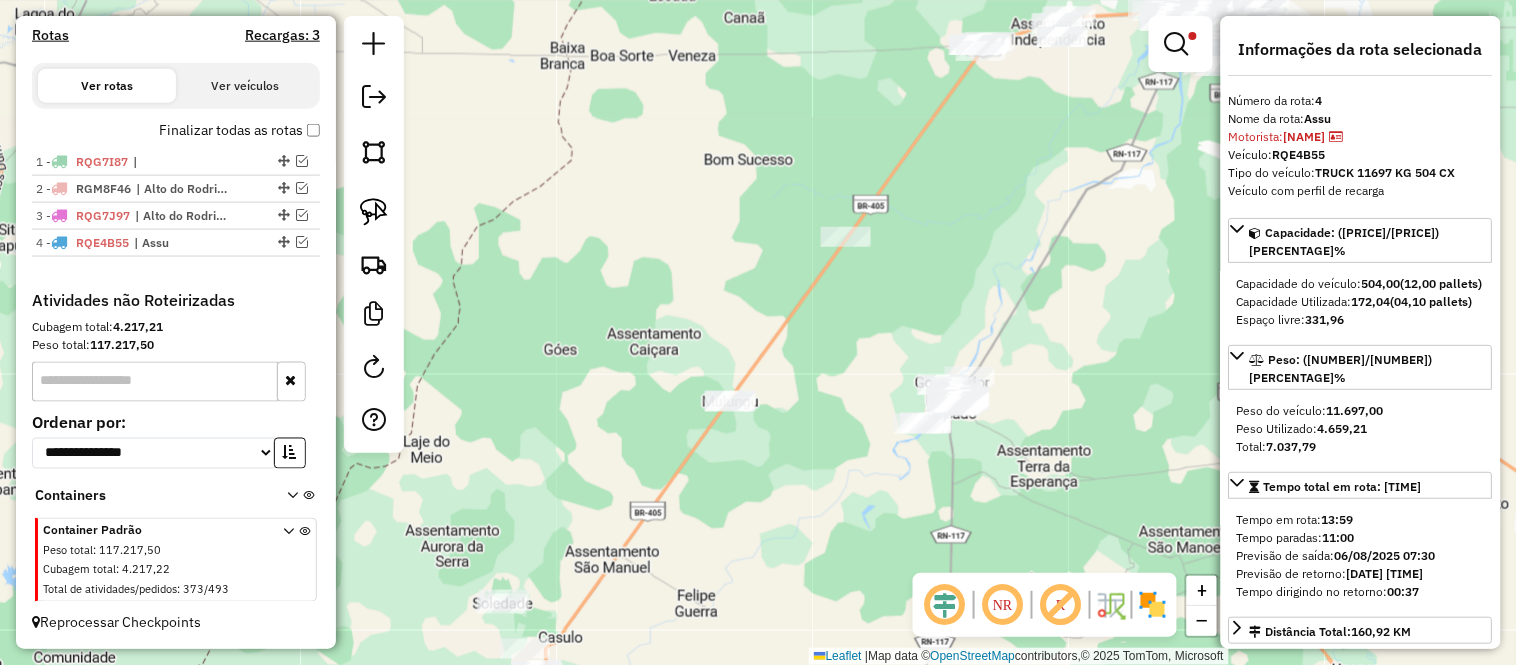drag, startPoint x: 838, startPoint y: 490, endPoint x: 994, endPoint y: 196, distance: 332.82428 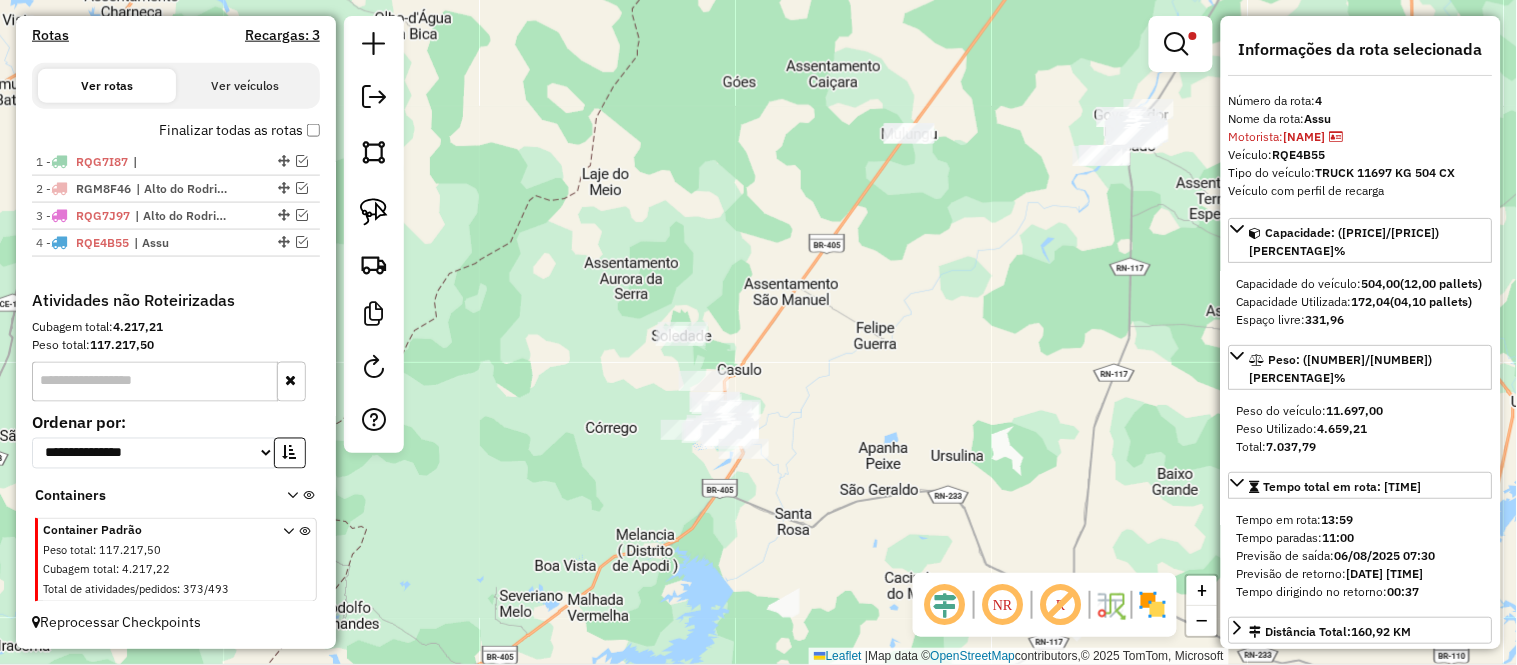 drag, startPoint x: 868, startPoint y: 411, endPoint x: 872, endPoint y: 423, distance: 12.649111 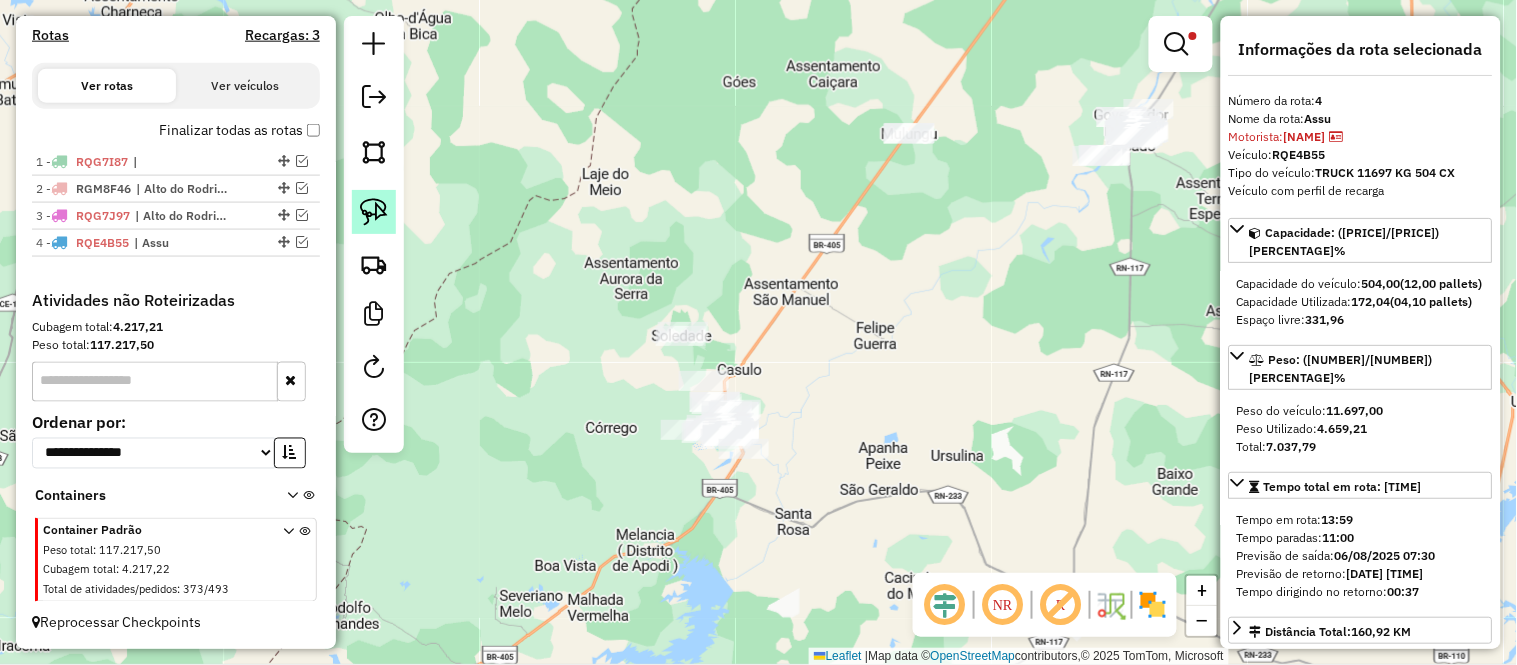 click 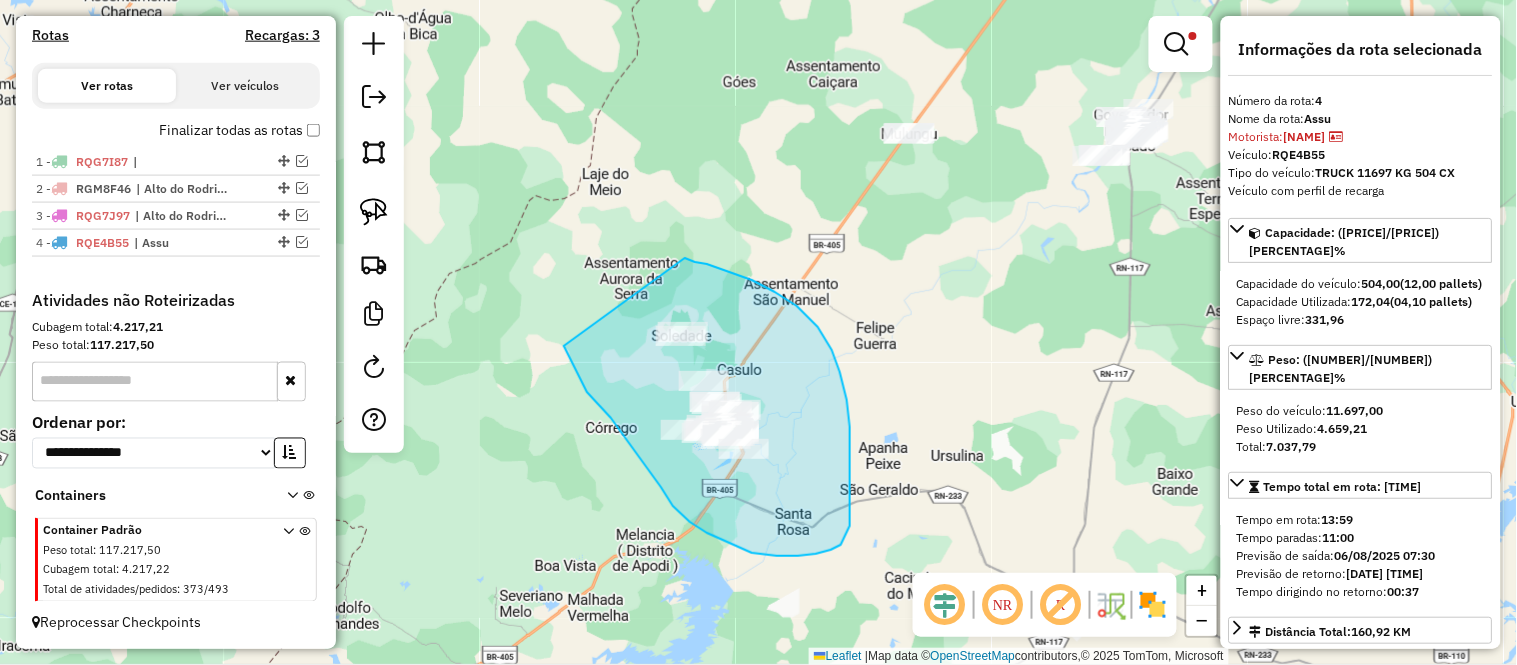 drag, startPoint x: 685, startPoint y: 258, endPoint x: 564, endPoint y: 346, distance: 149.61618 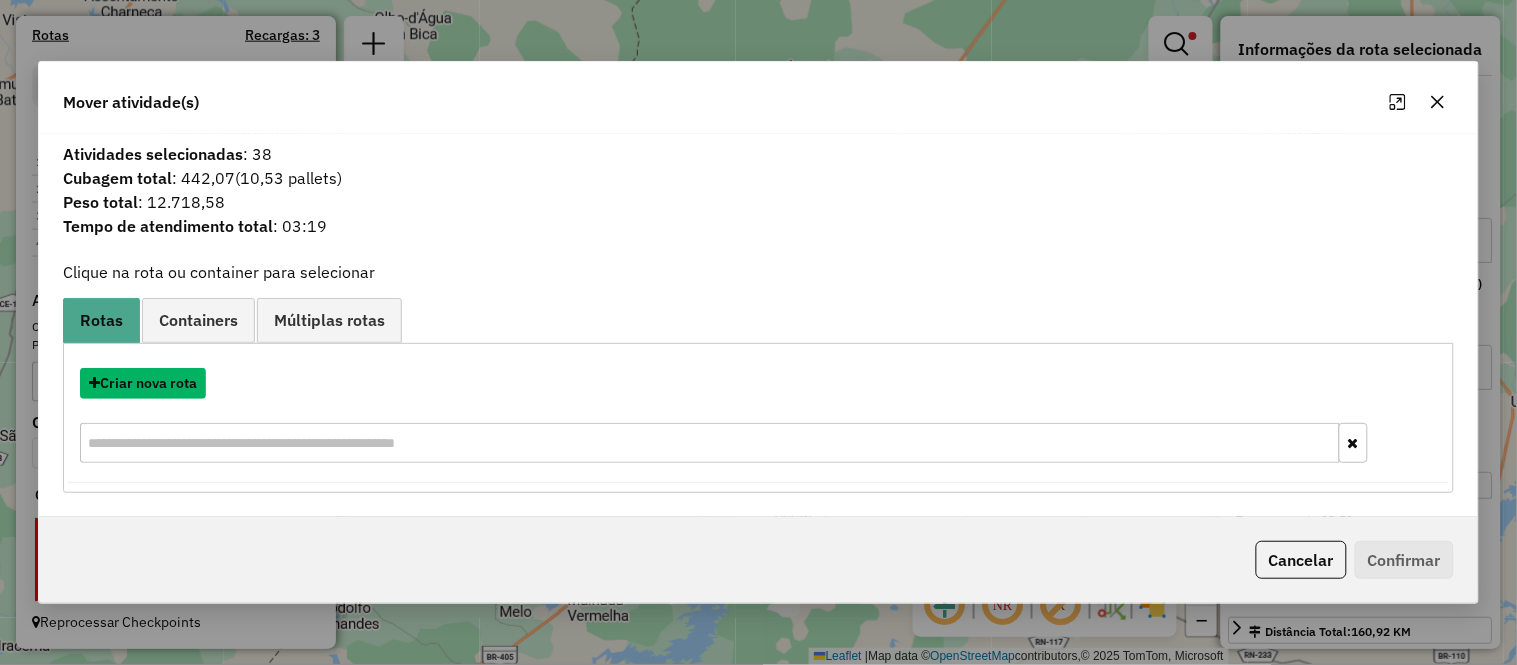 click on "Criar nova rota" at bounding box center [143, 383] 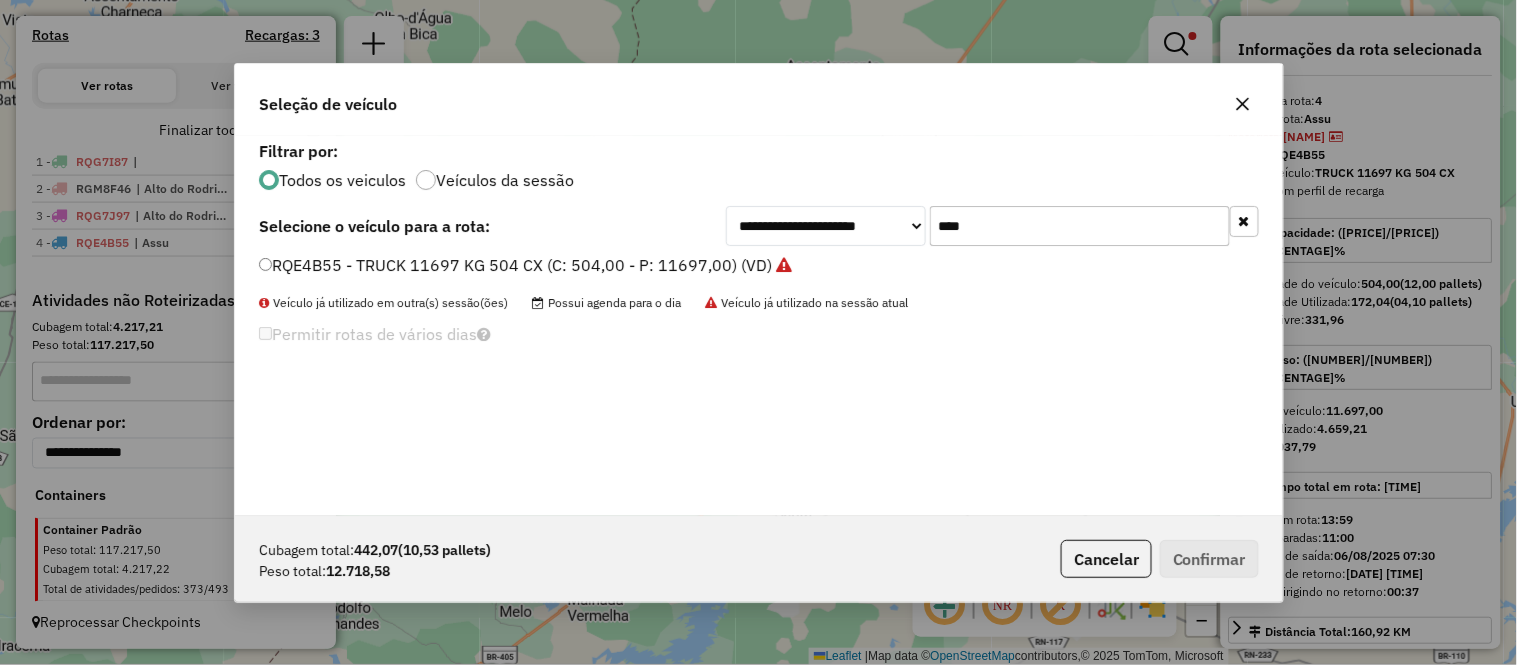 scroll, scrollTop: 11, scrollLeft: 5, axis: both 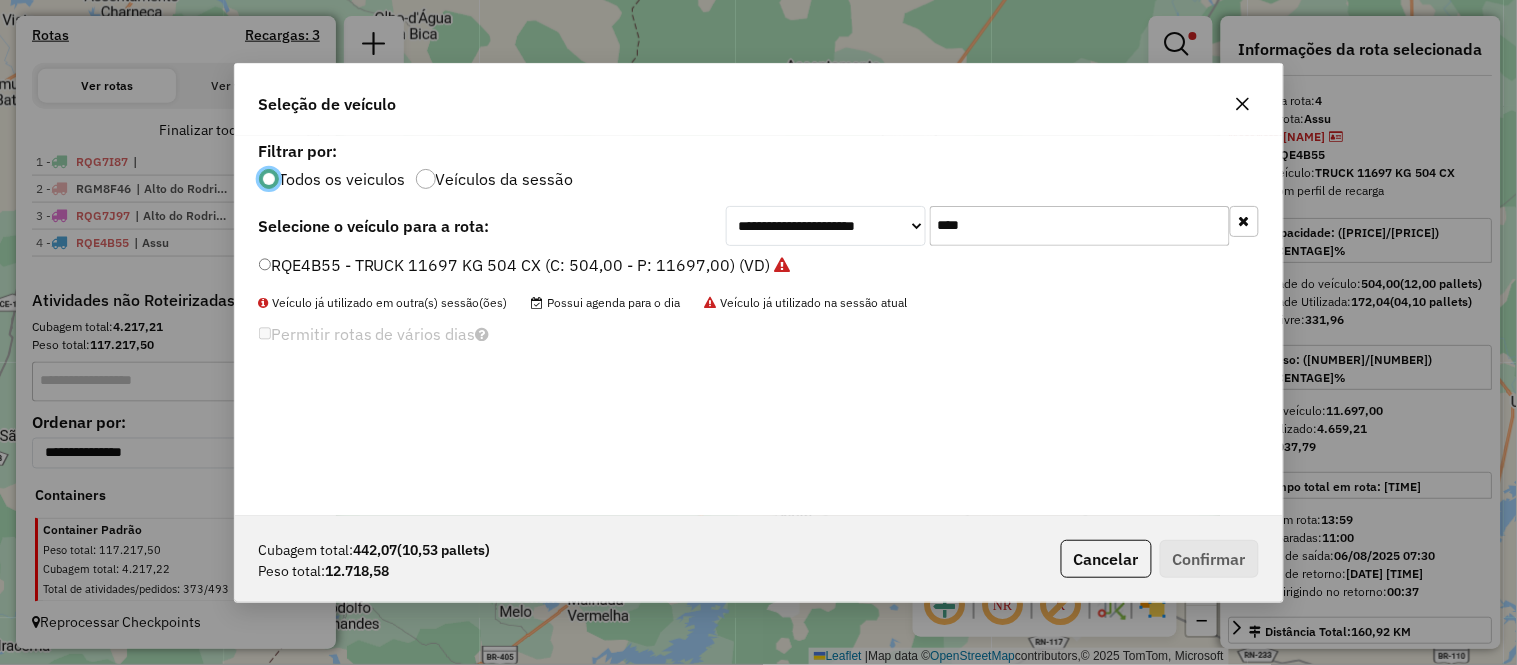 click on "****" 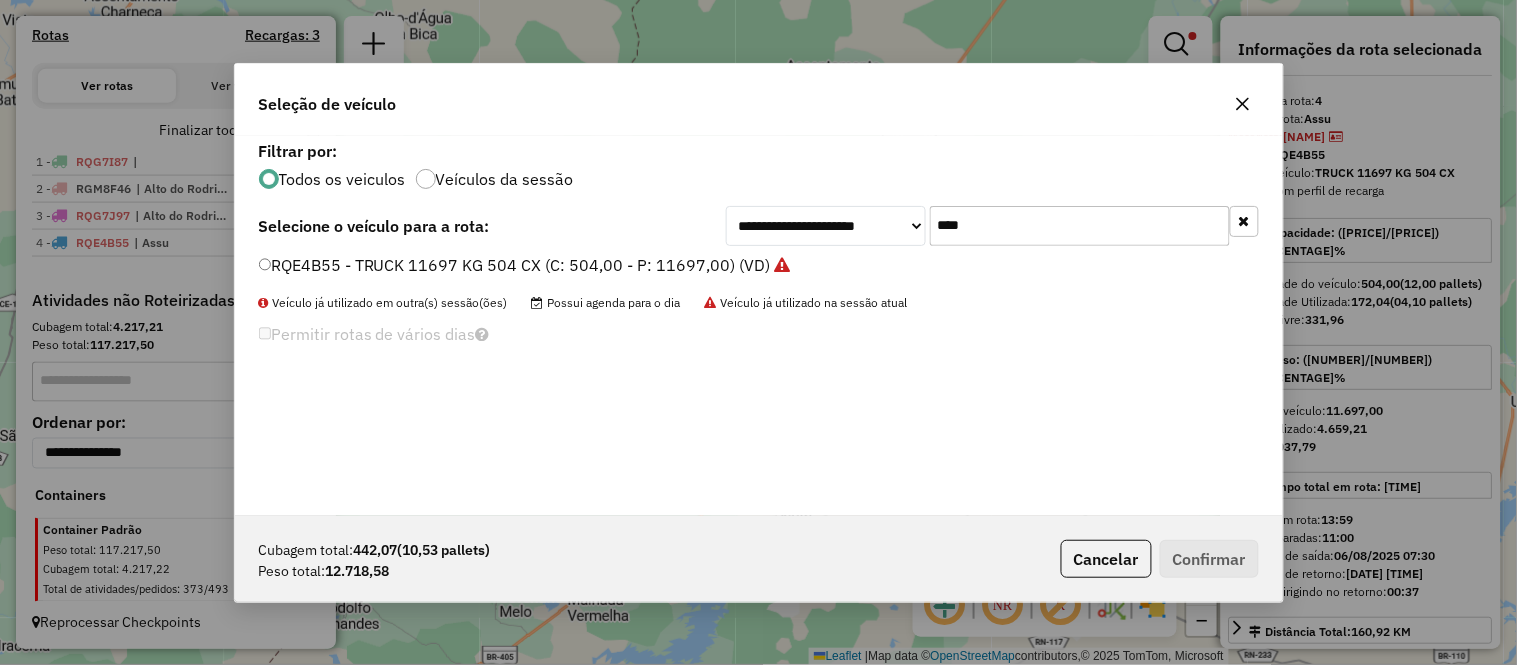 click on "****" 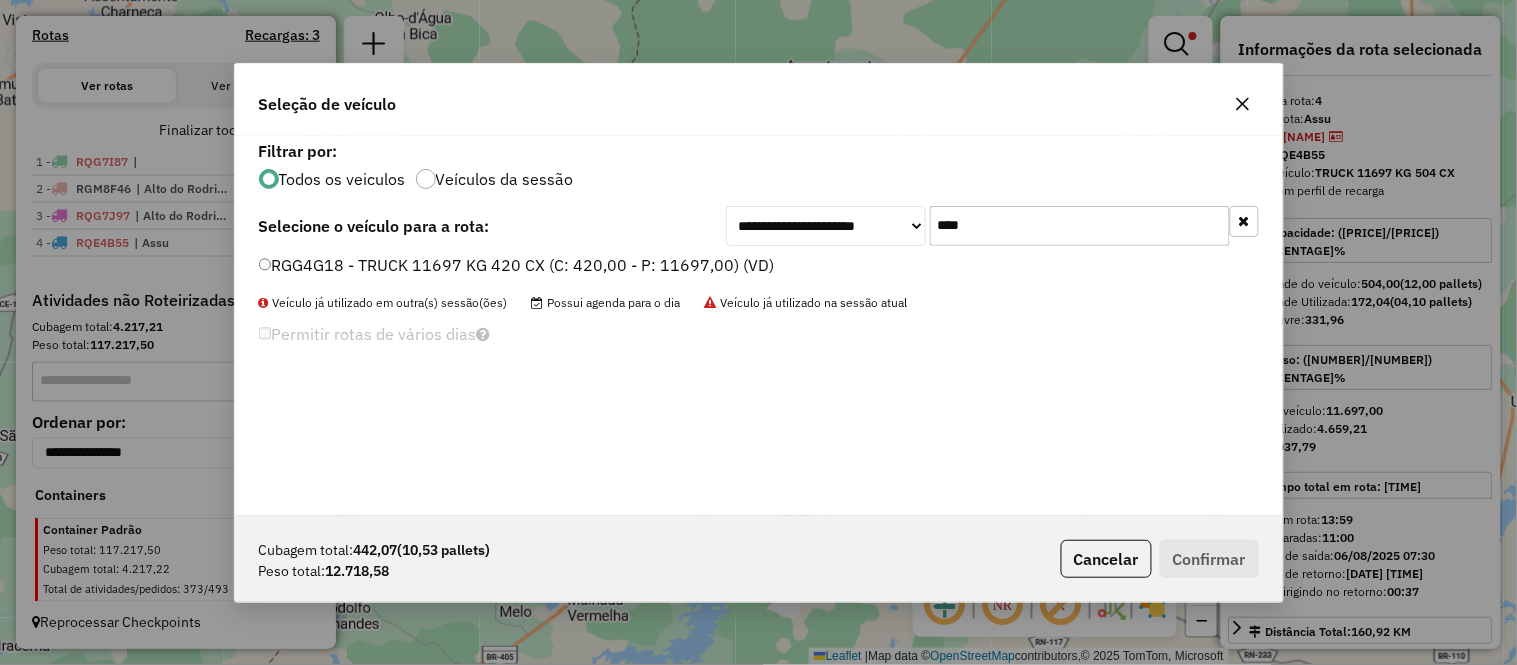 type on "****" 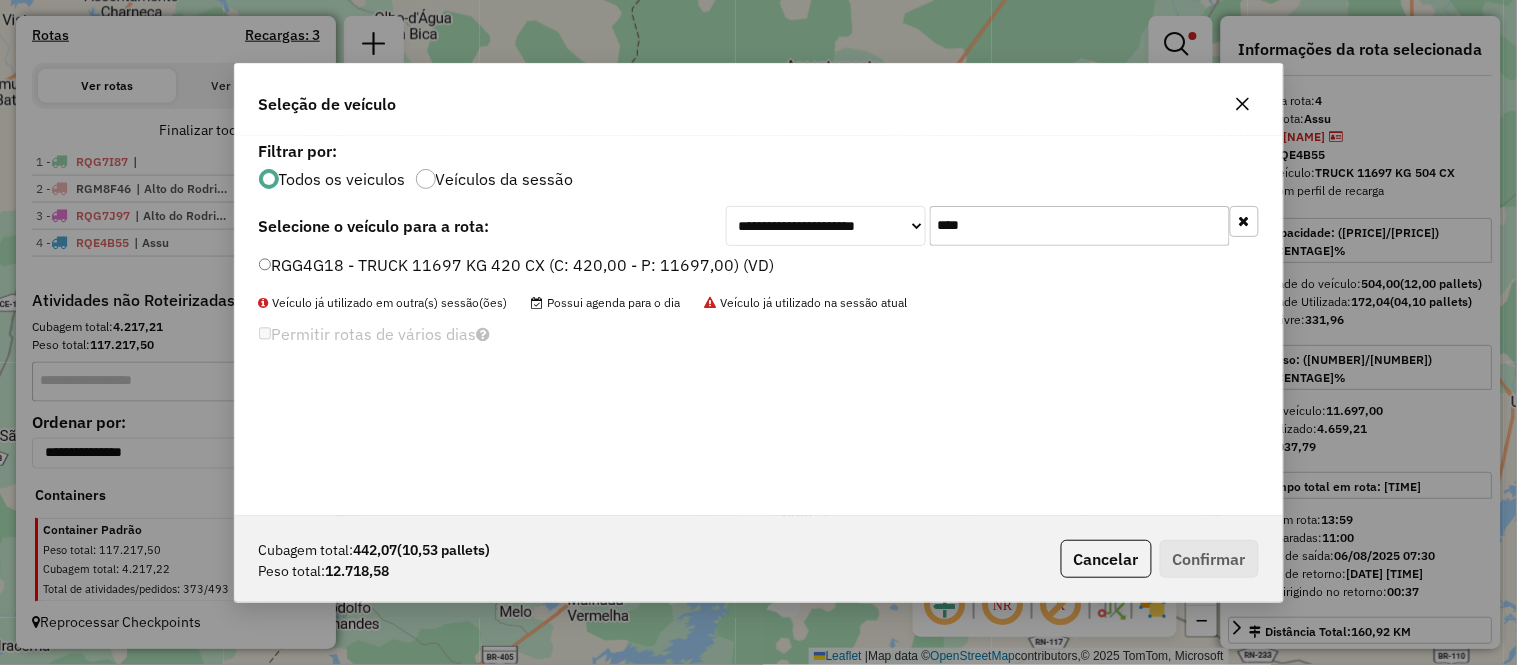 click on "RGG4G18 - TRUCK 11697 KG   420 CX (C: 420,00 - P: 11697,00) (VD)" 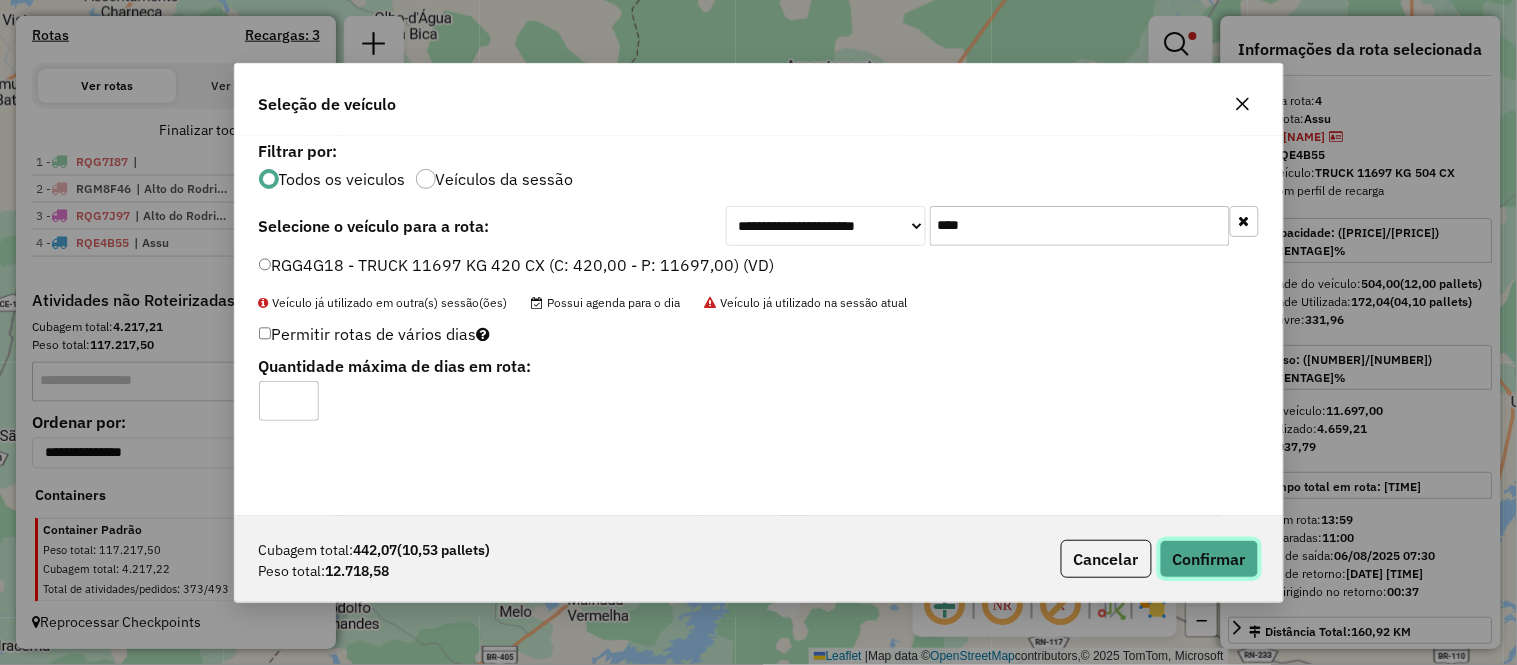 click on "Confirmar" 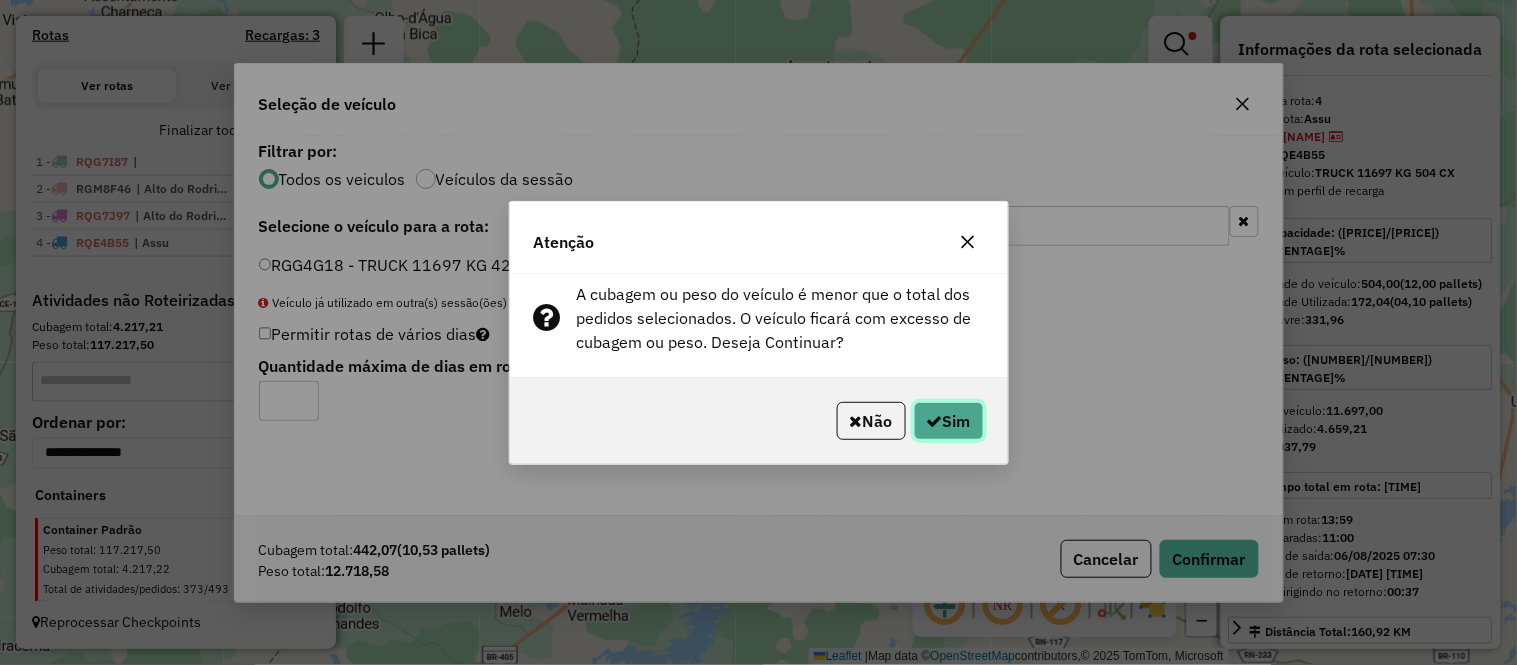 click on "Sim" 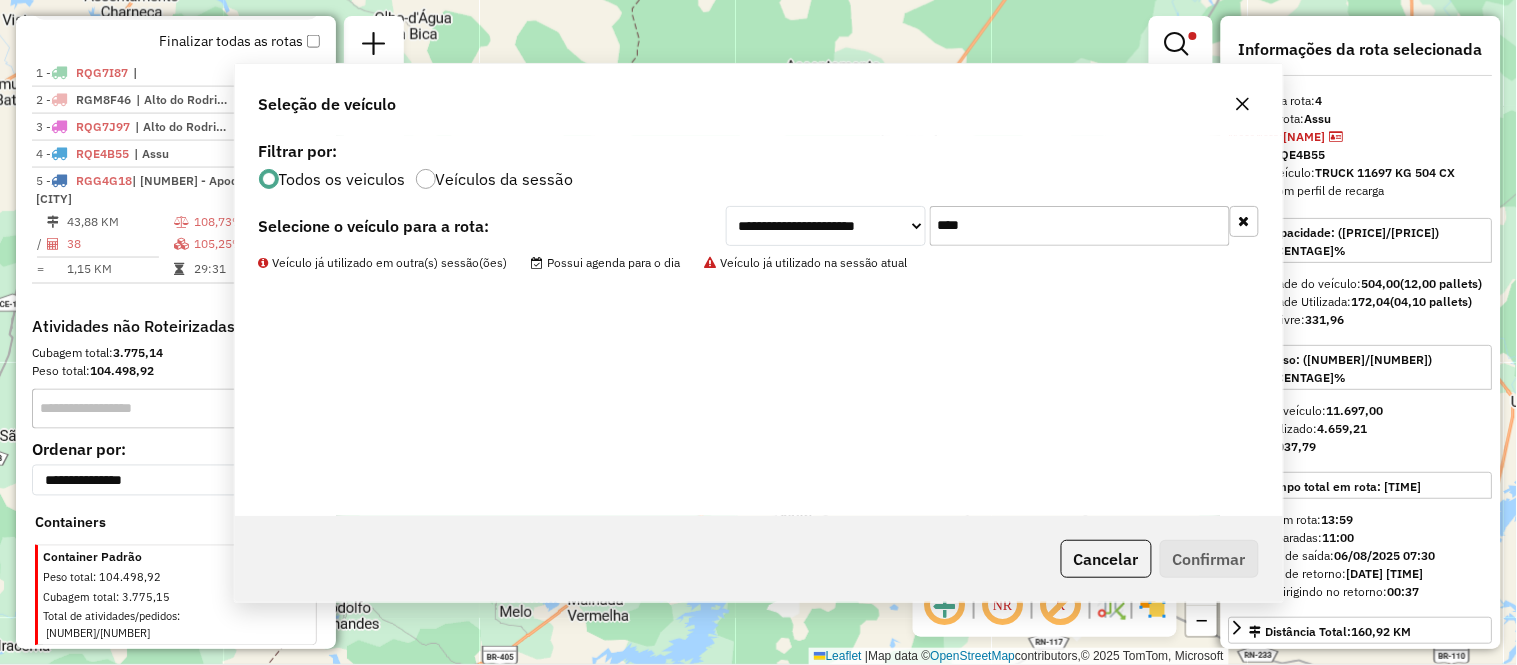 scroll, scrollTop: 733, scrollLeft: 0, axis: vertical 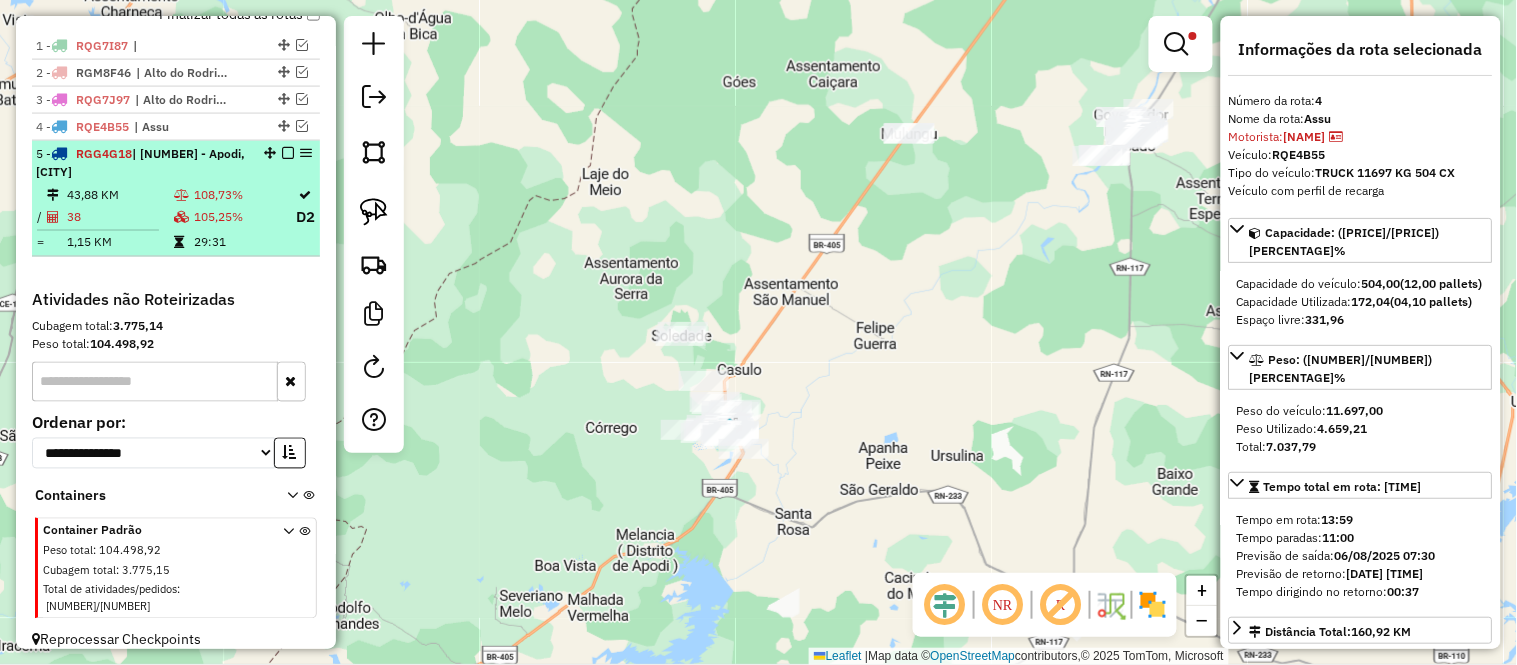 click on "38" at bounding box center [119, 217] 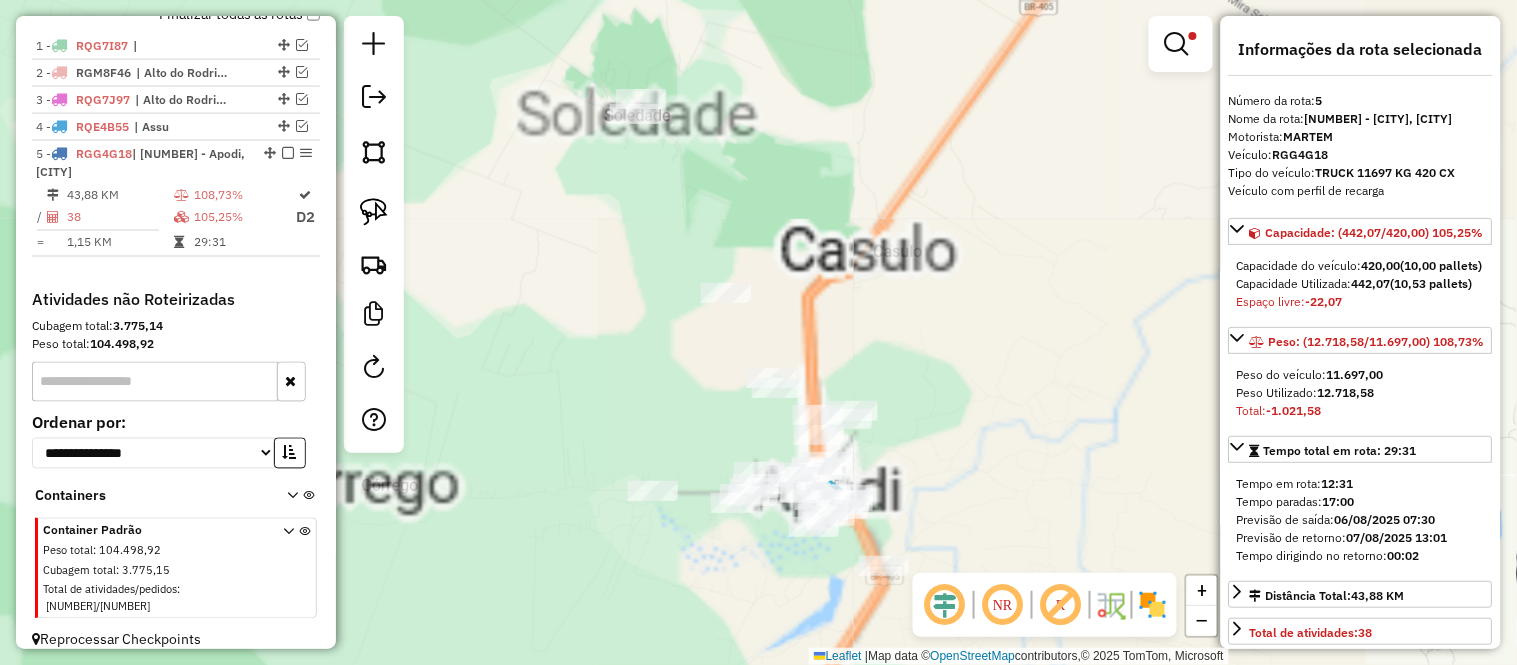 scroll, scrollTop: 666, scrollLeft: 0, axis: vertical 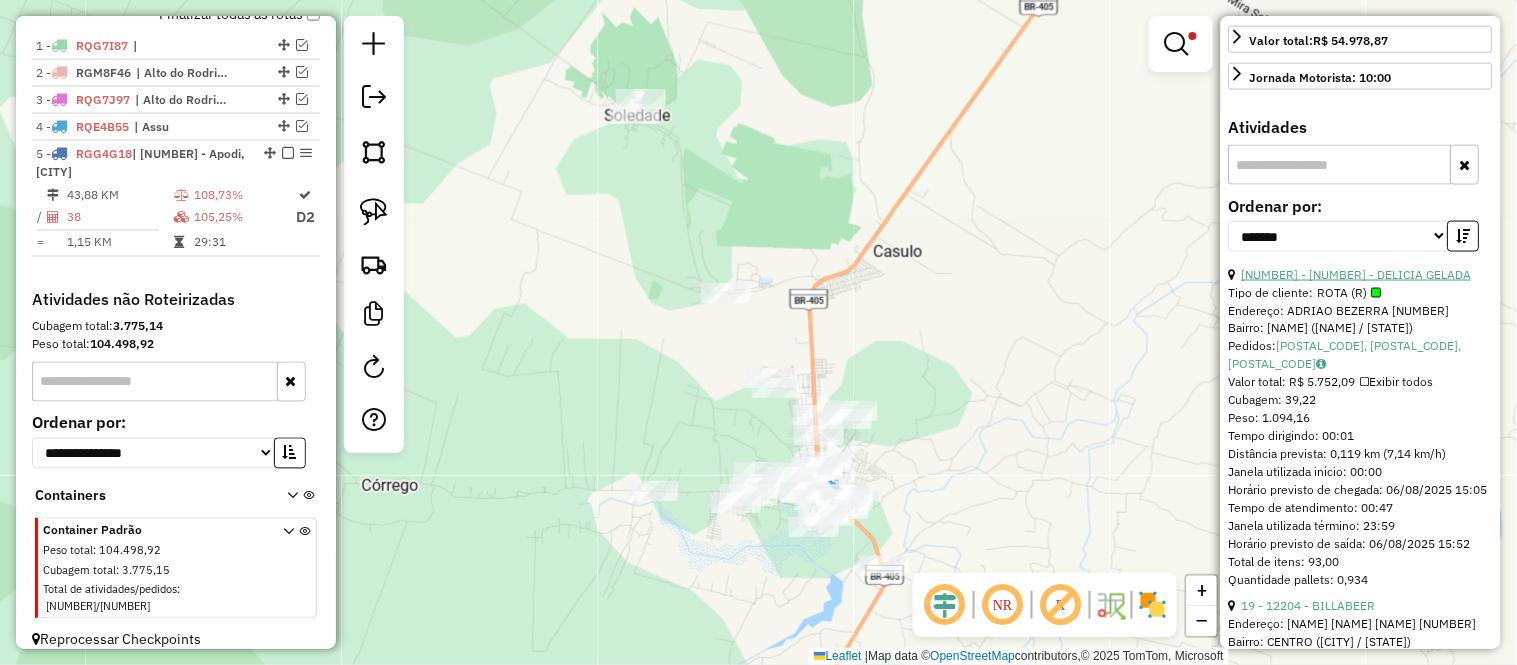 click on "20 - 8431 - DELICIA GELADA" at bounding box center [1357, 274] 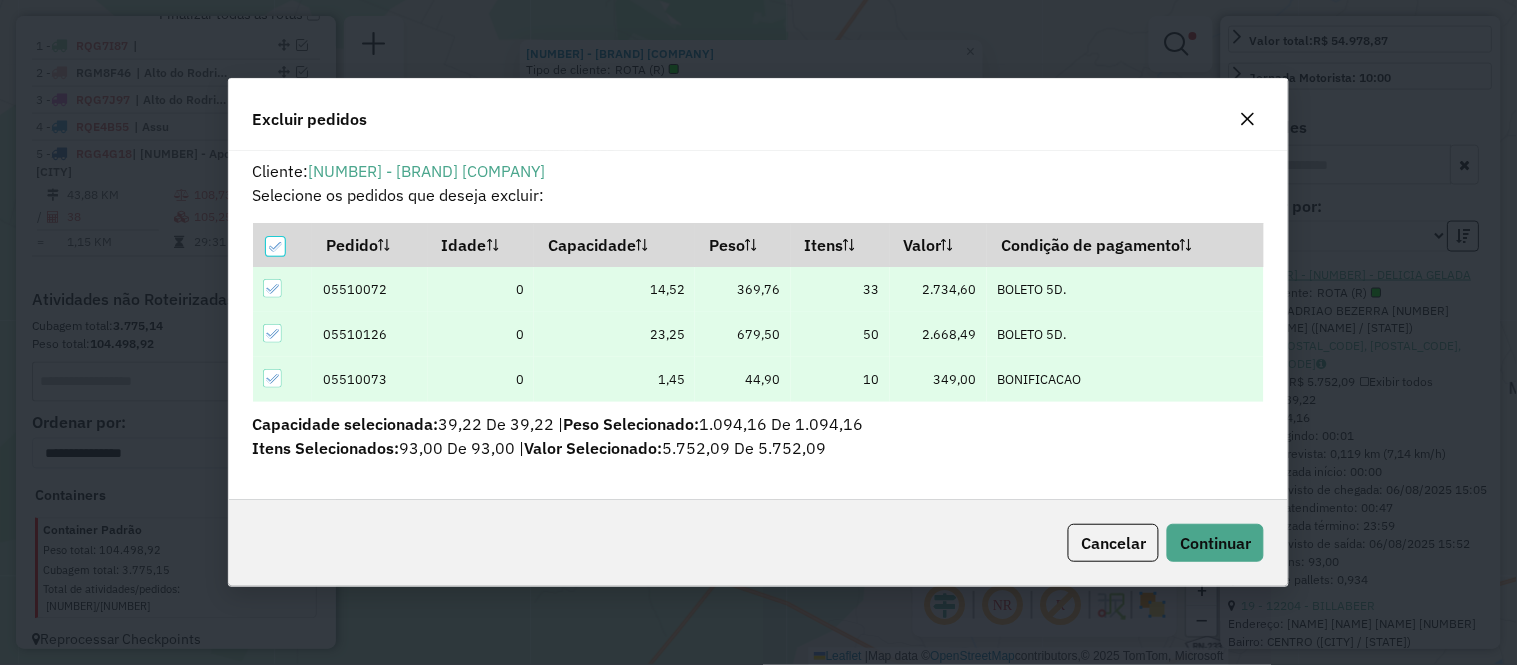 scroll, scrollTop: 11, scrollLeft: 5, axis: both 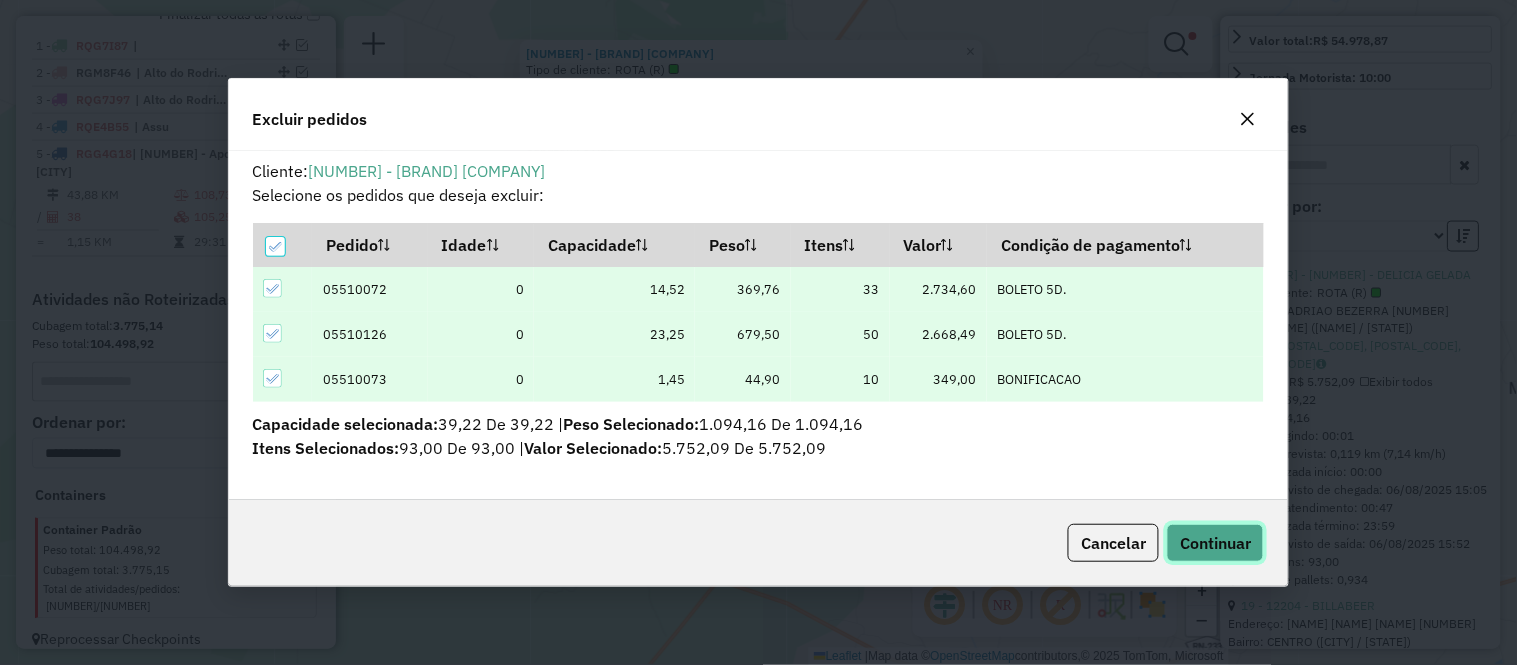 click on "Continuar" 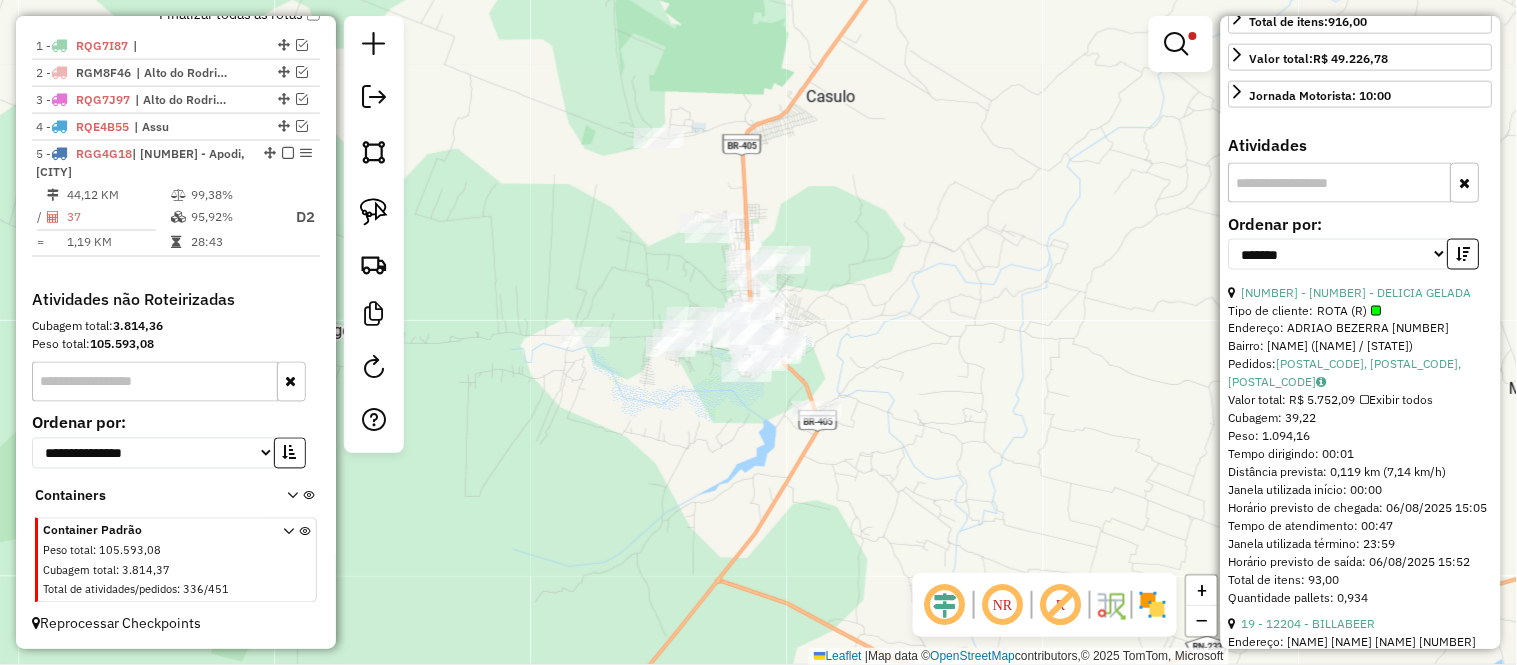 scroll, scrollTop: 630, scrollLeft: 0, axis: vertical 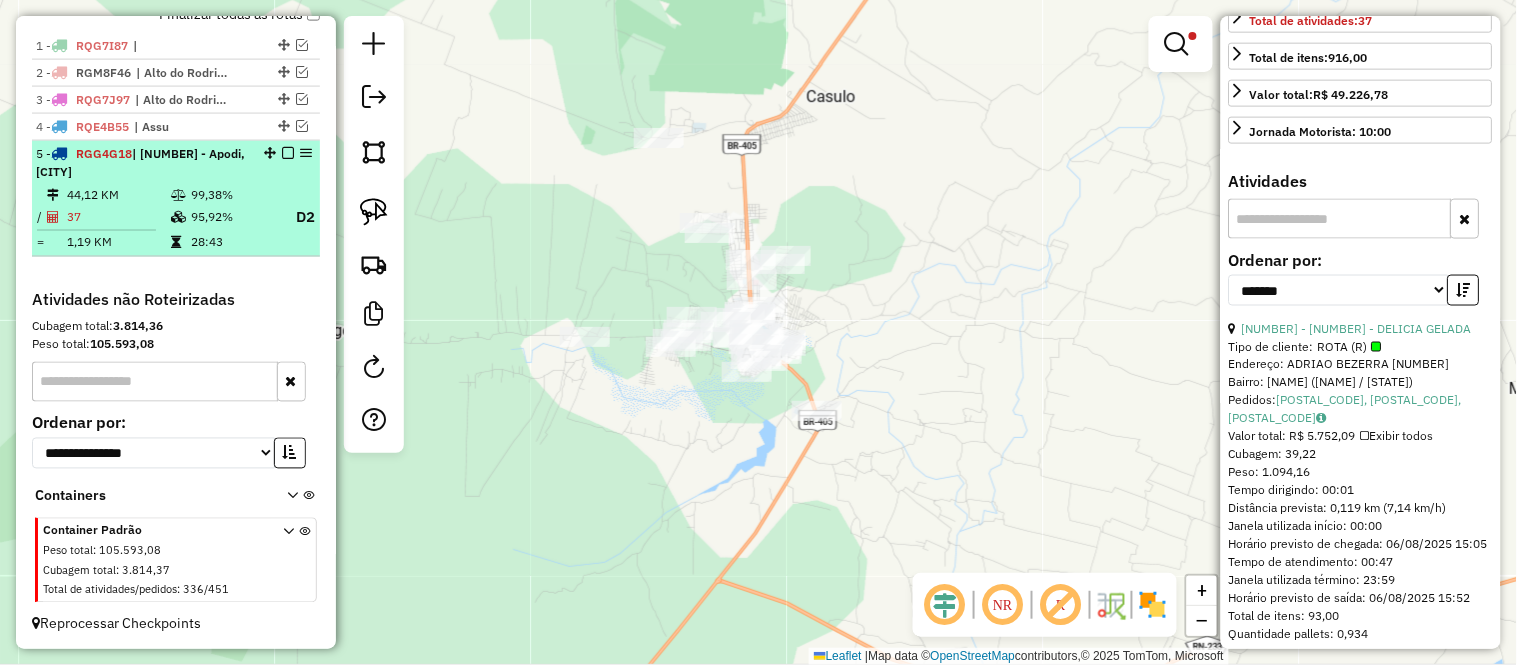 click on "44,12 KM" at bounding box center [118, 195] 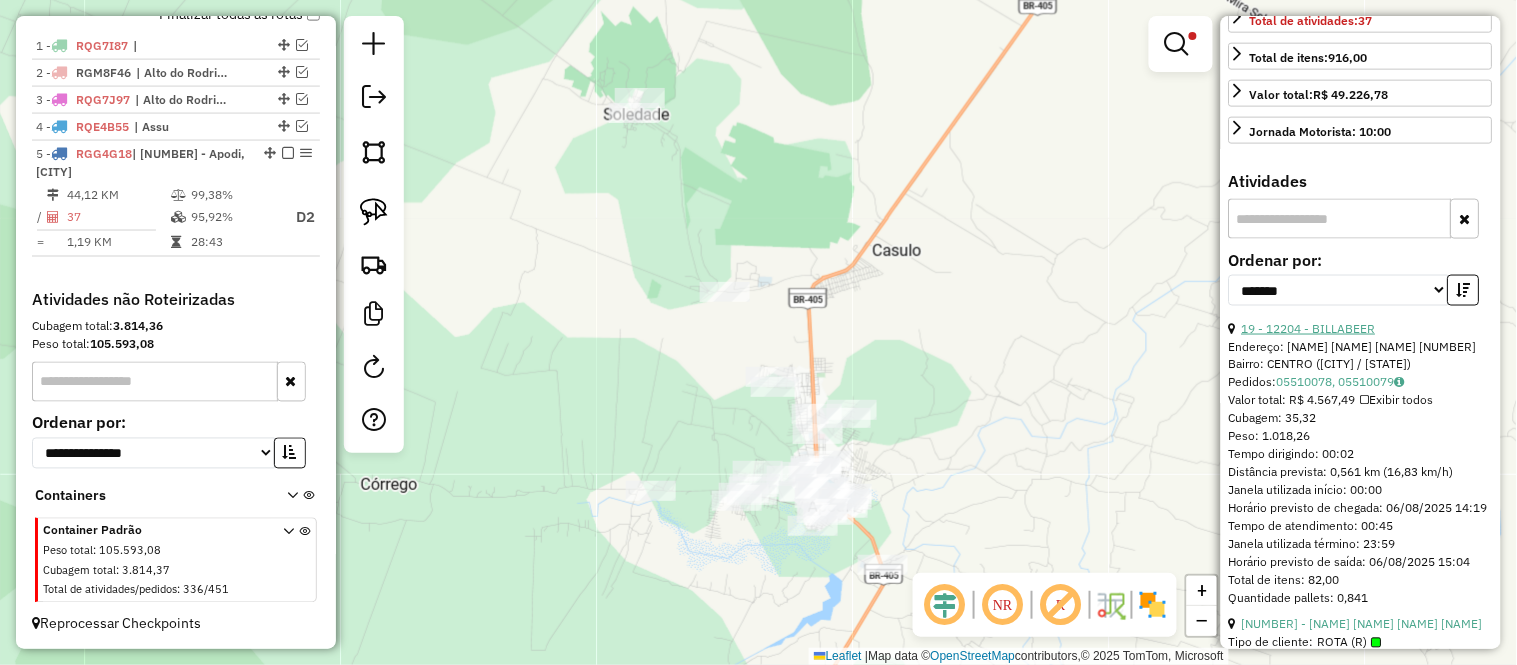 click on "19 - 12204 - BILLABEER" at bounding box center [1309, 328] 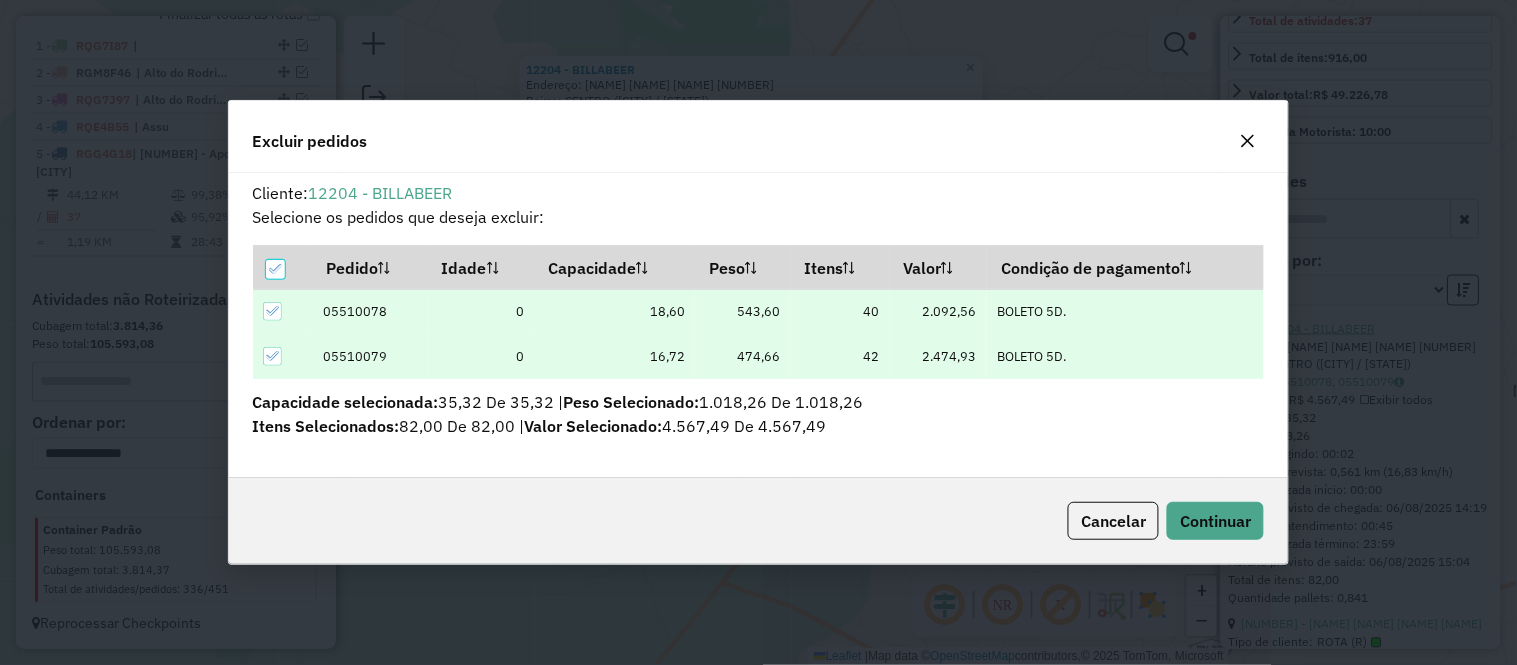 scroll, scrollTop: 11, scrollLeft: 5, axis: both 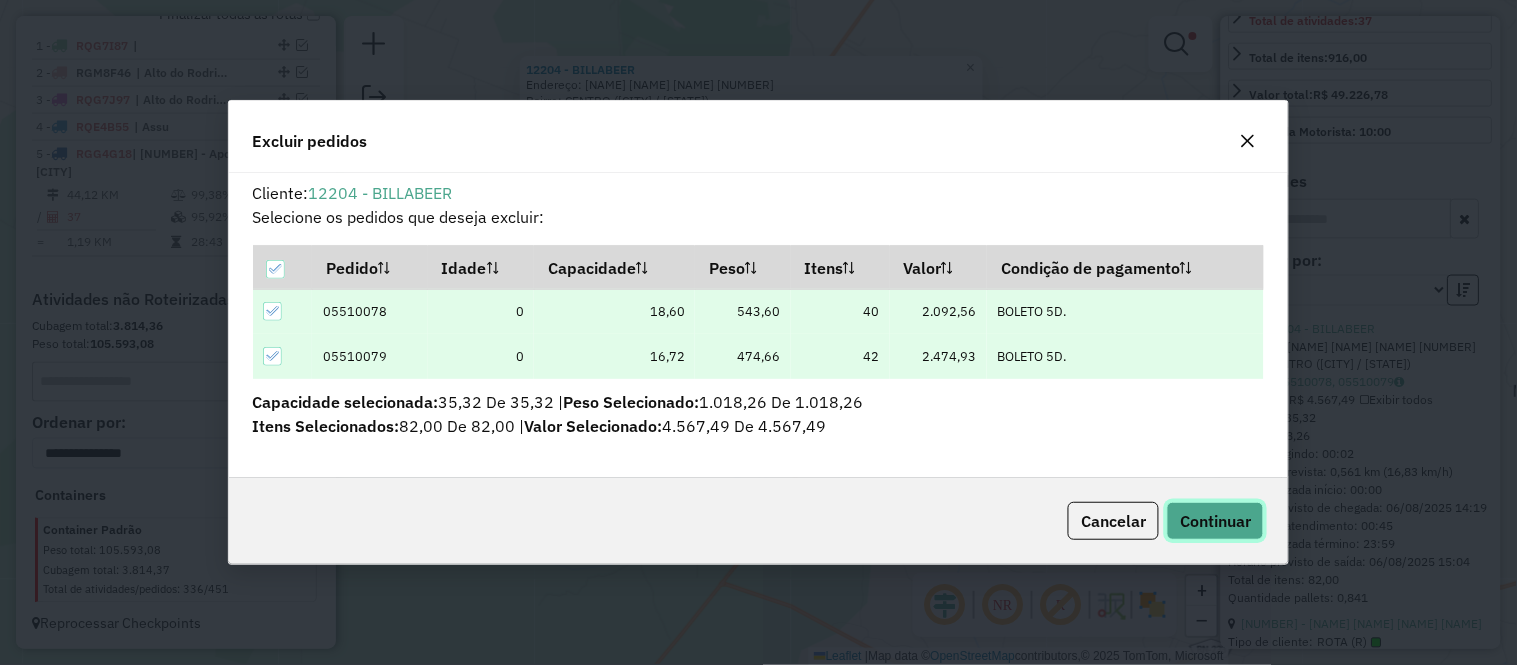 click on "Continuar" 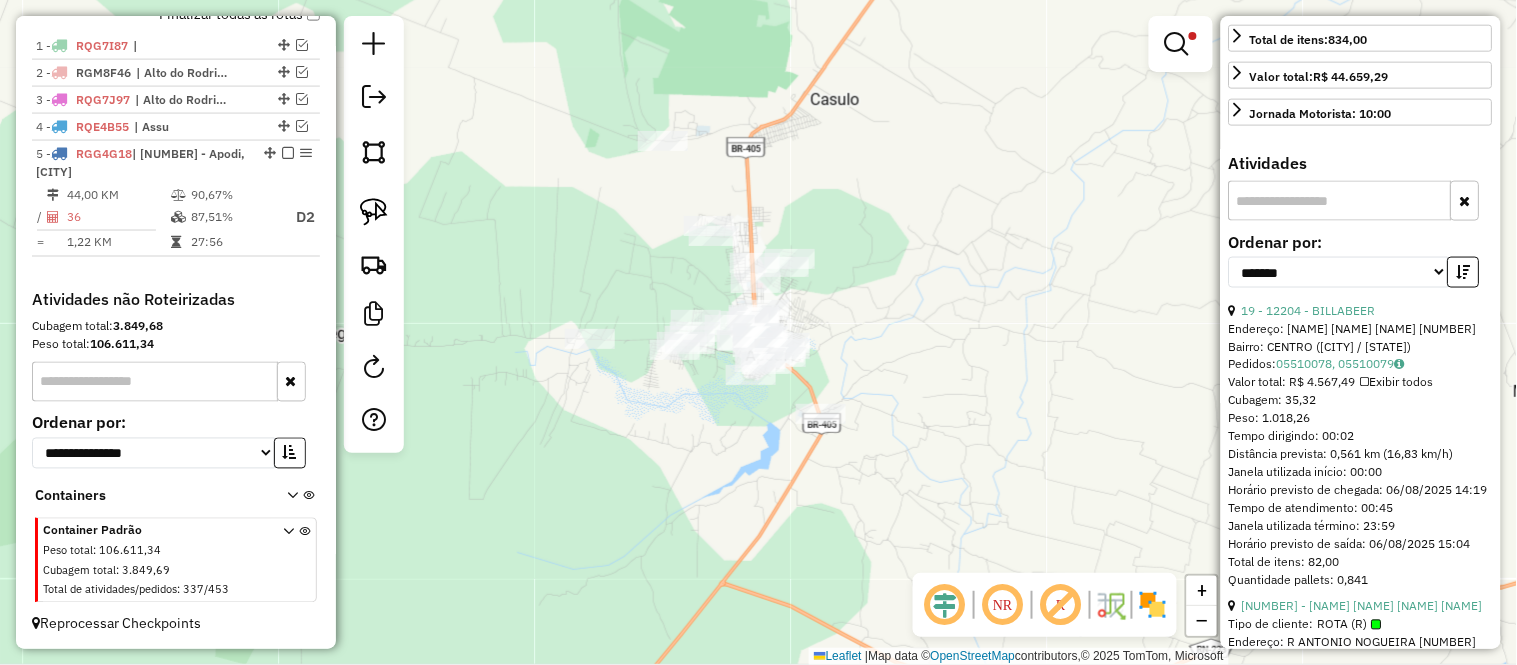 click at bounding box center [180, 195] 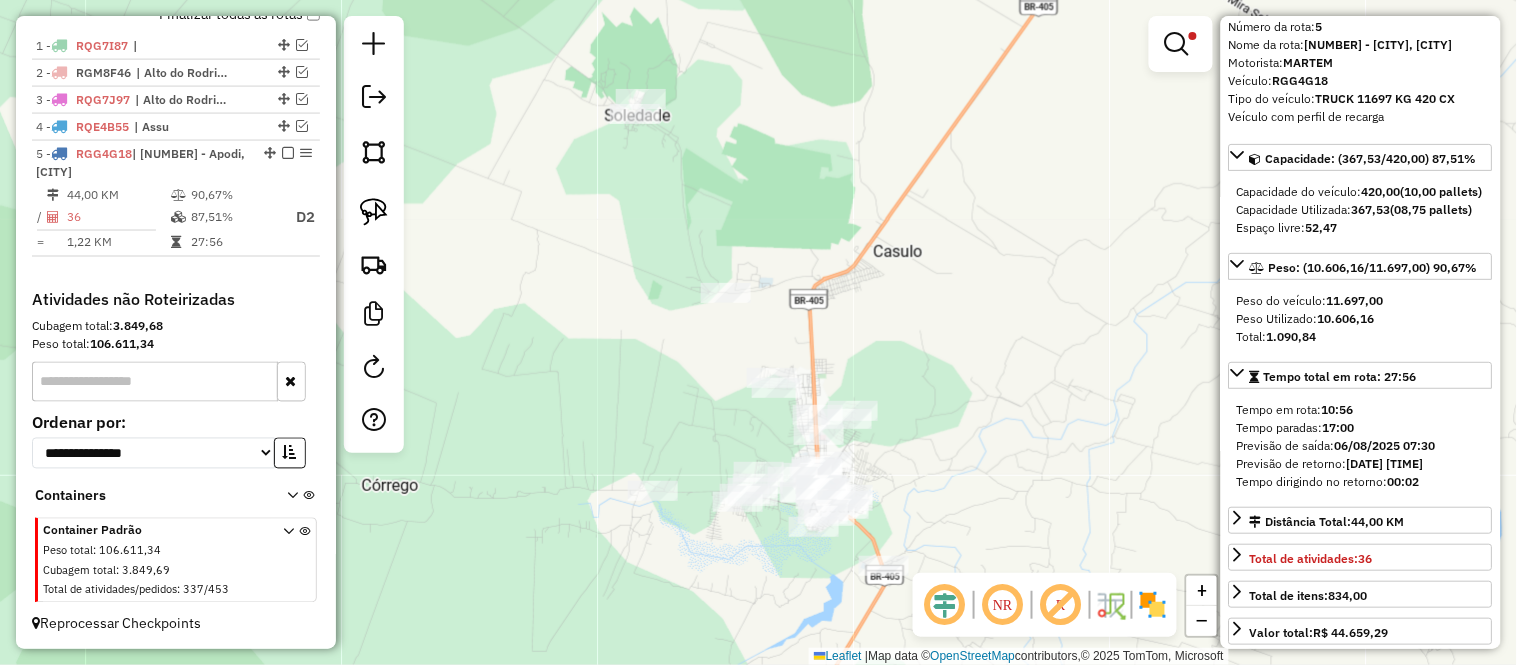 scroll, scrollTop: 630, scrollLeft: 0, axis: vertical 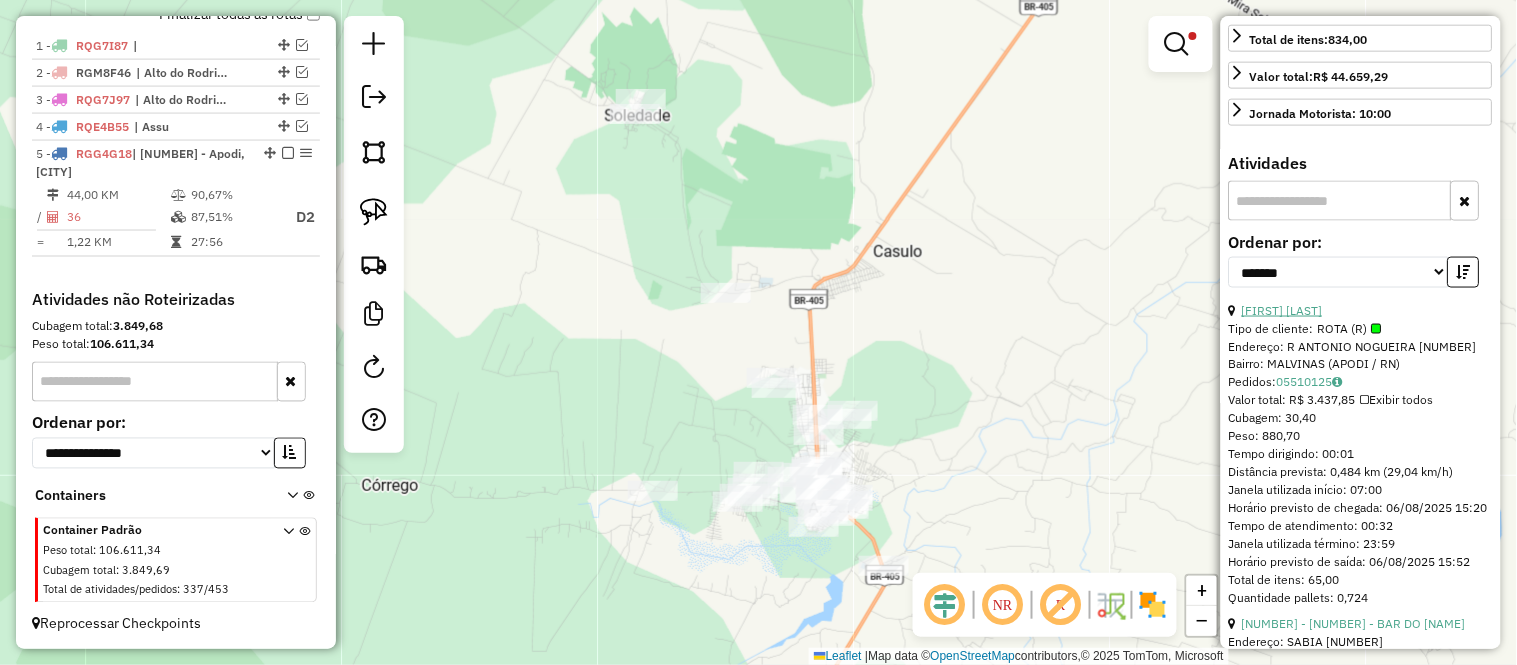 click on "23 - 6233 - FRANCISCO EDIVALDO DE MORAIS" at bounding box center (1282, 310) 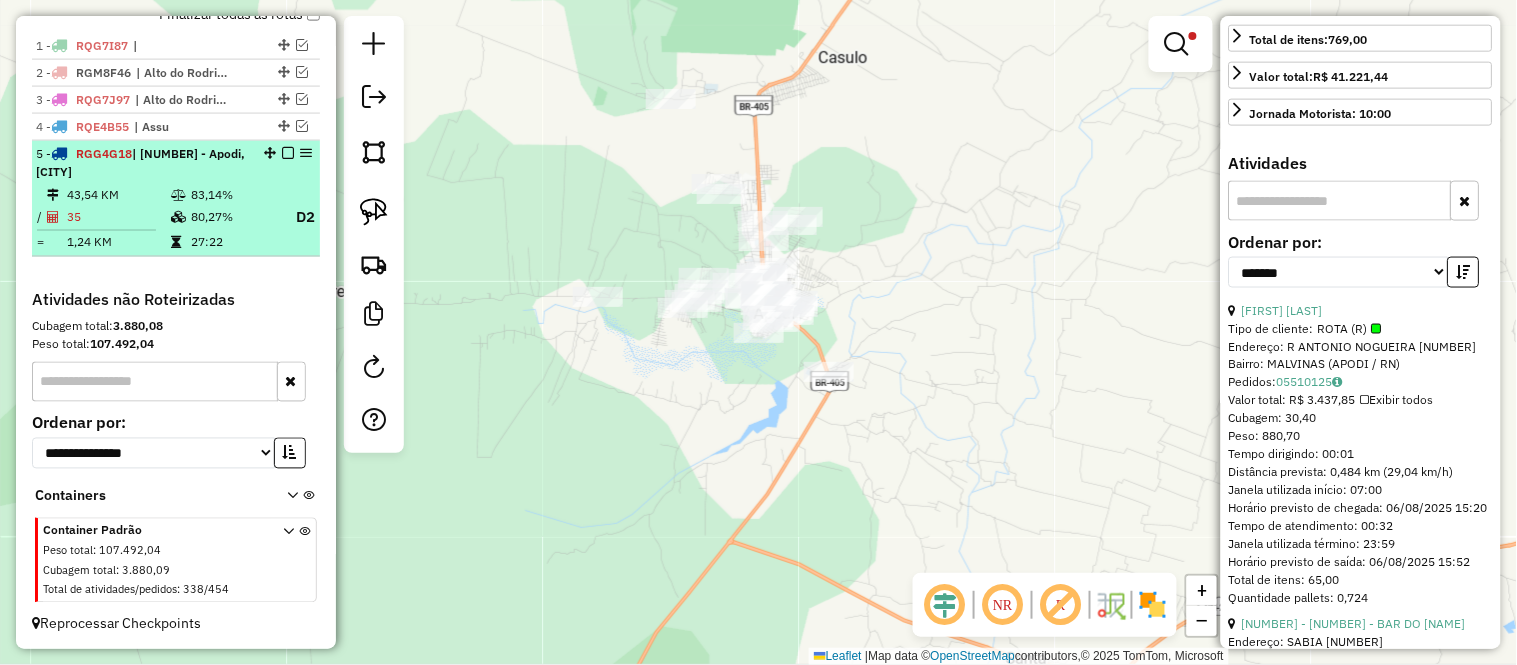 click on "80,27%" at bounding box center (232, 217) 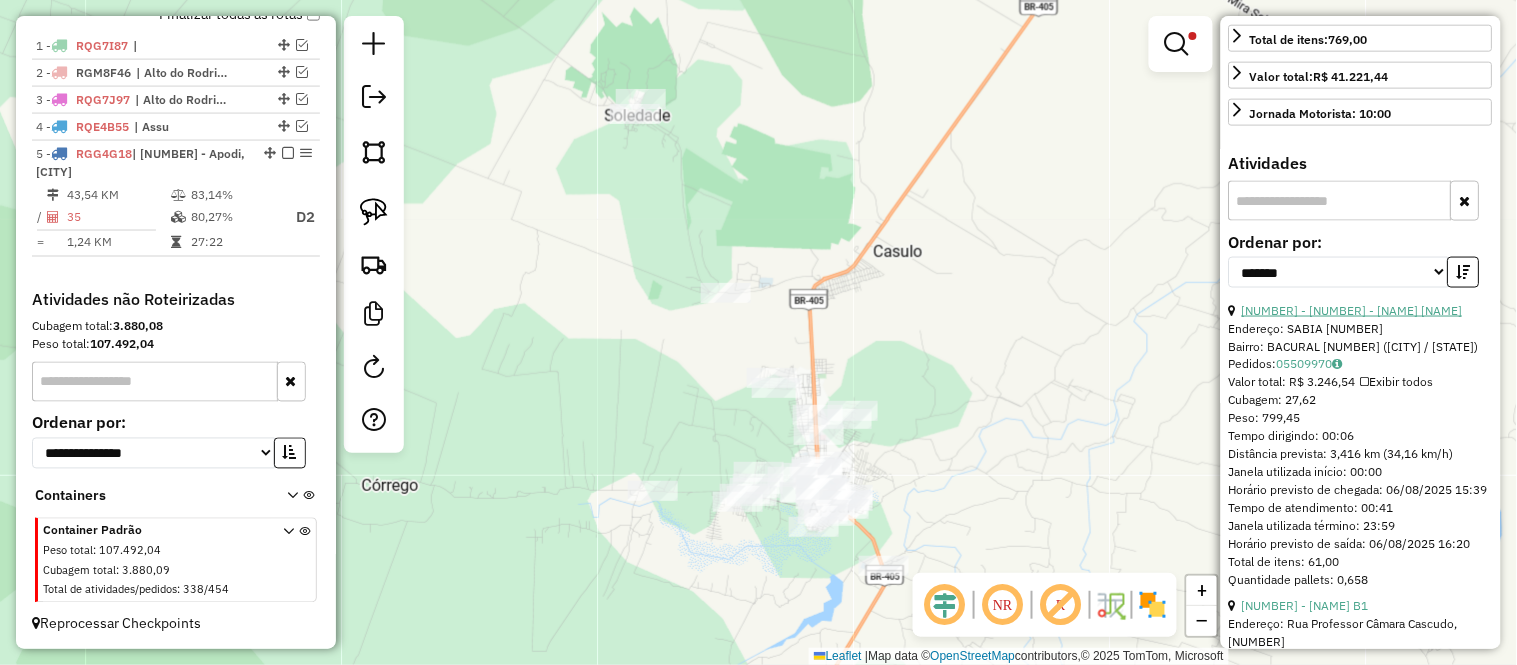 click on "24 - 9362 - BAR DO NEGUINHO" at bounding box center (1352, 310) 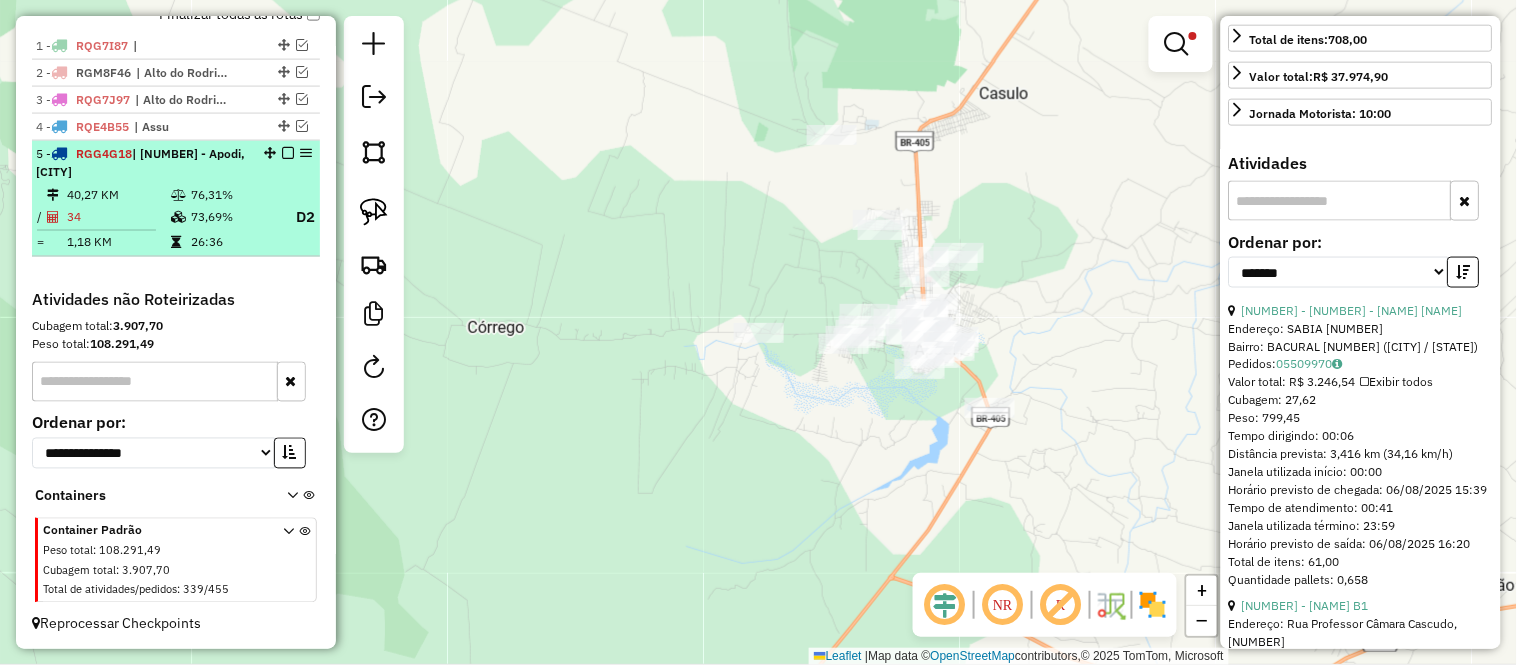 drag, startPoint x: 143, startPoint y: 210, endPoint x: 175, endPoint y: 217, distance: 32.75668 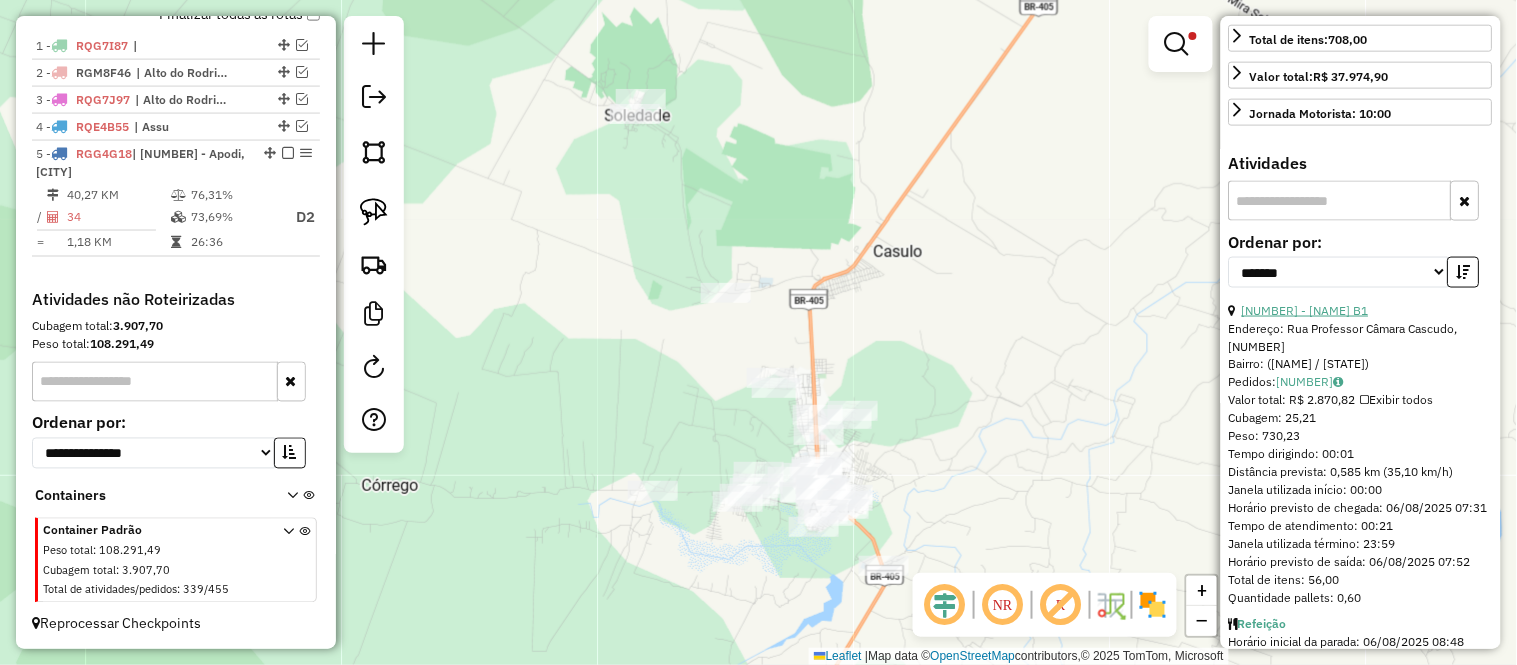 click on "1 - 12993 - DEPOSITO B1" at bounding box center [1305, 310] 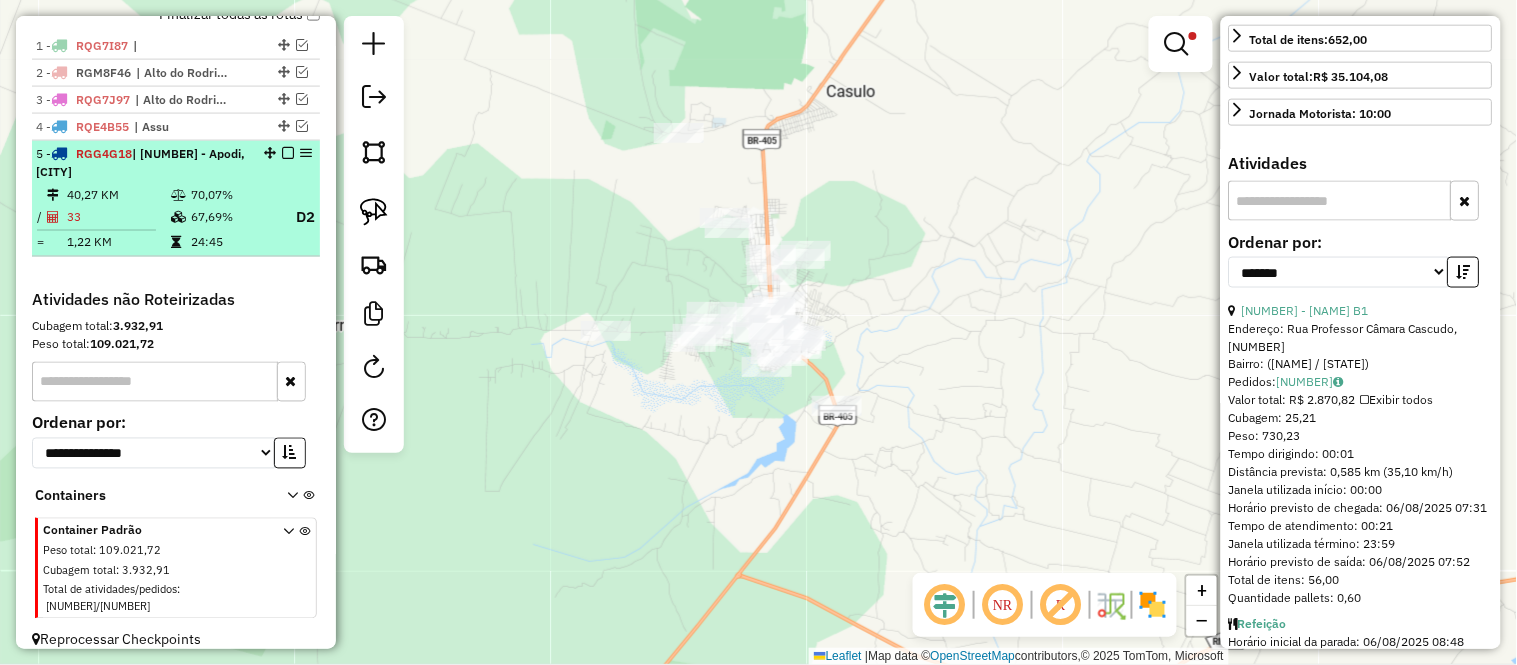 click on "67,69%" at bounding box center (232, 217) 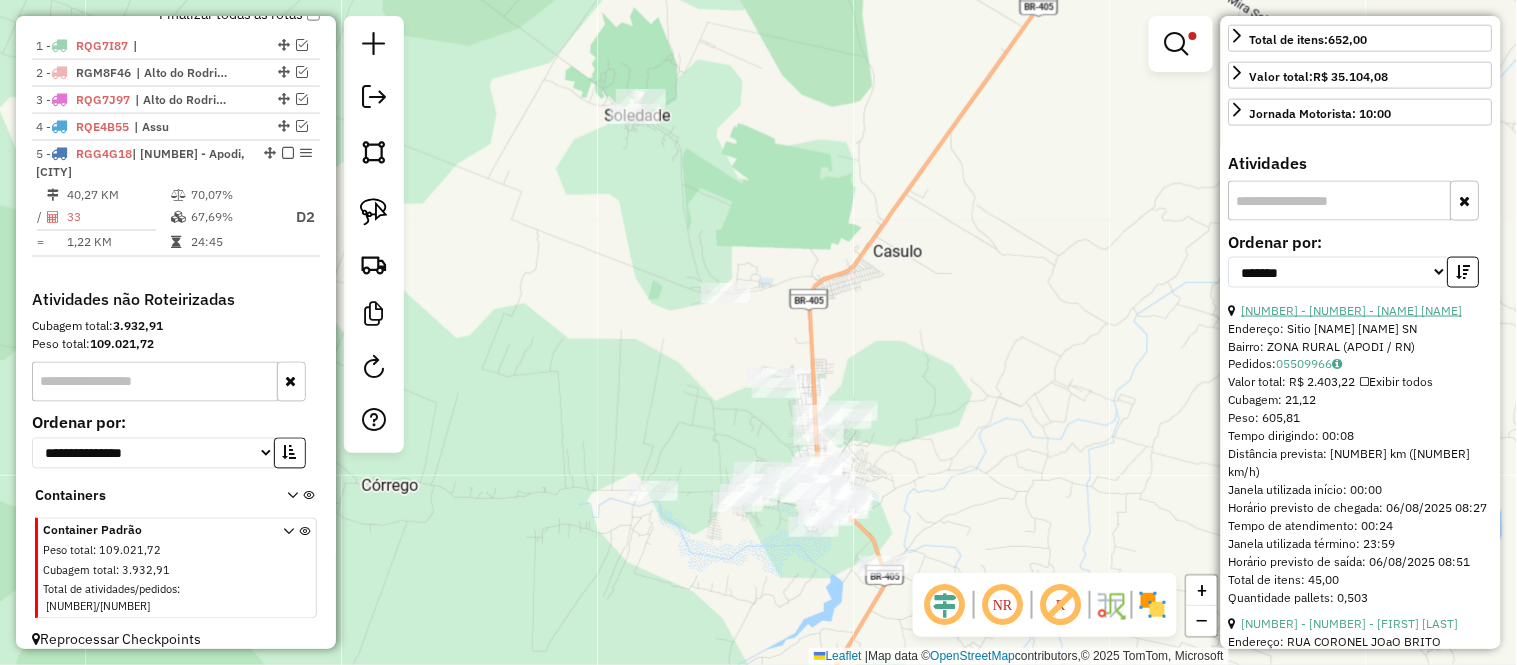 click on "4 - 9158 - BAR DO GURI" at bounding box center [1352, 310] 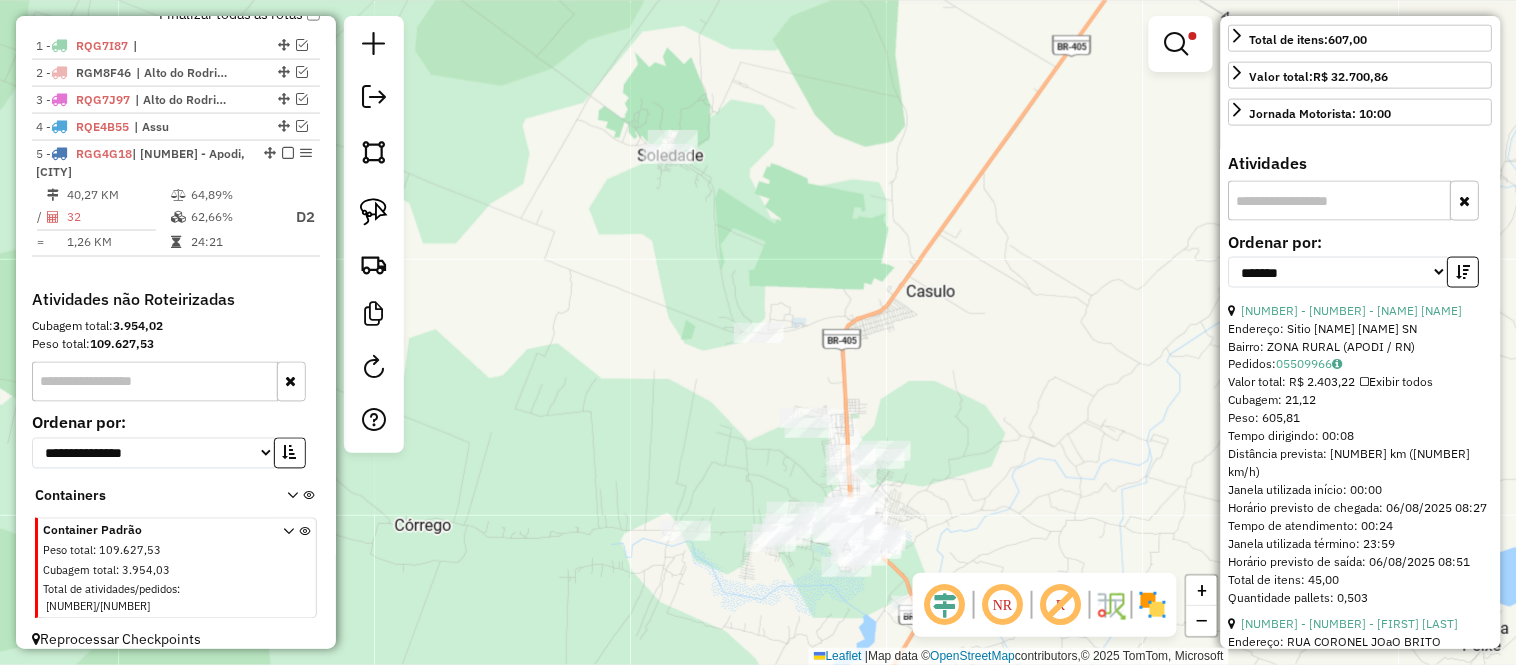 click on "32" at bounding box center [118, 217] 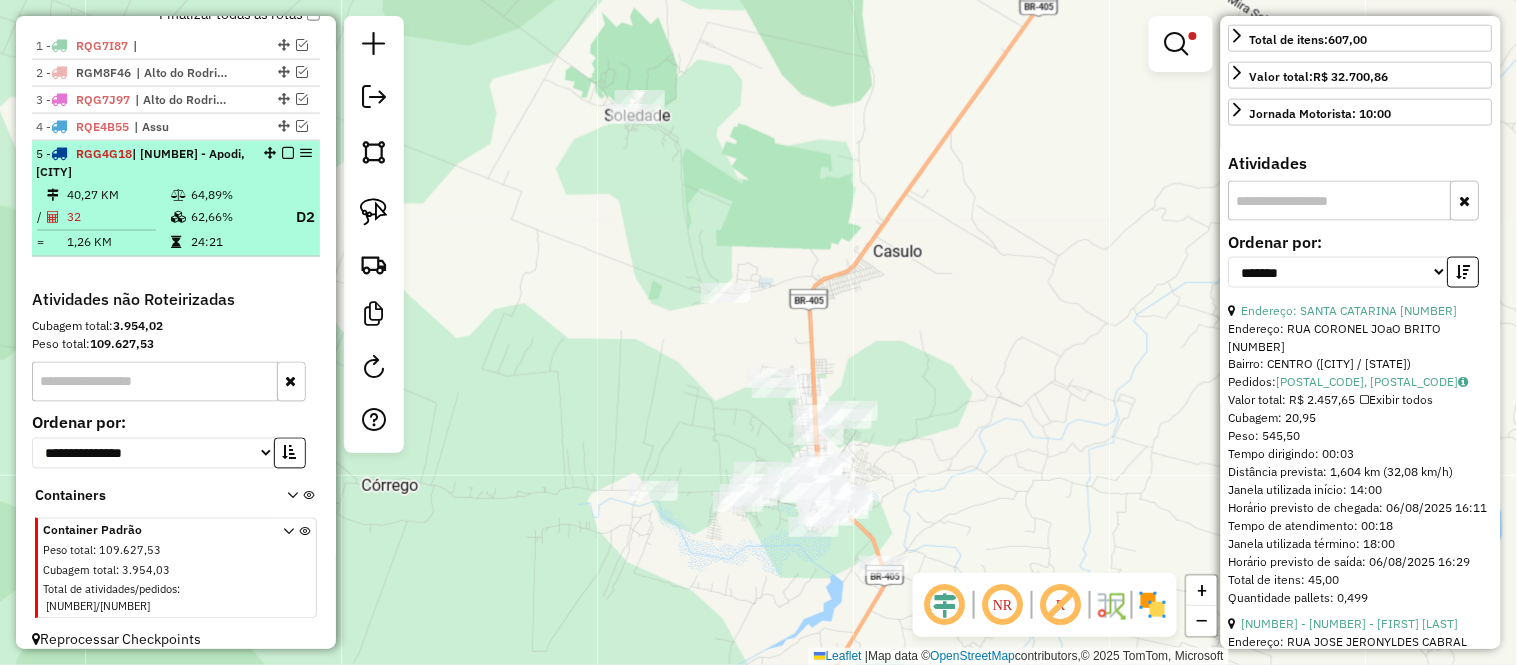 click on "5 -       RGG4G18   | 400 - Apodi, Felipe Guerra" at bounding box center (142, 163) 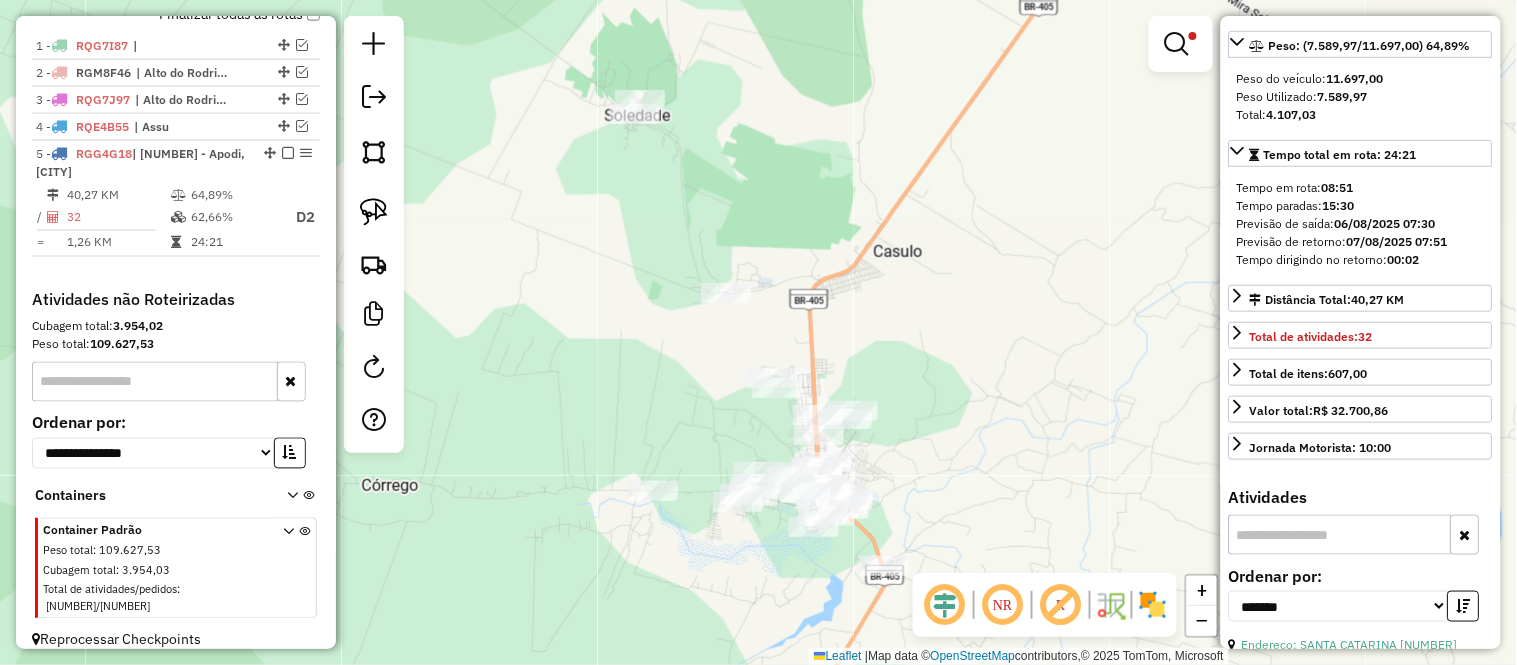 scroll, scrollTop: 74, scrollLeft: 0, axis: vertical 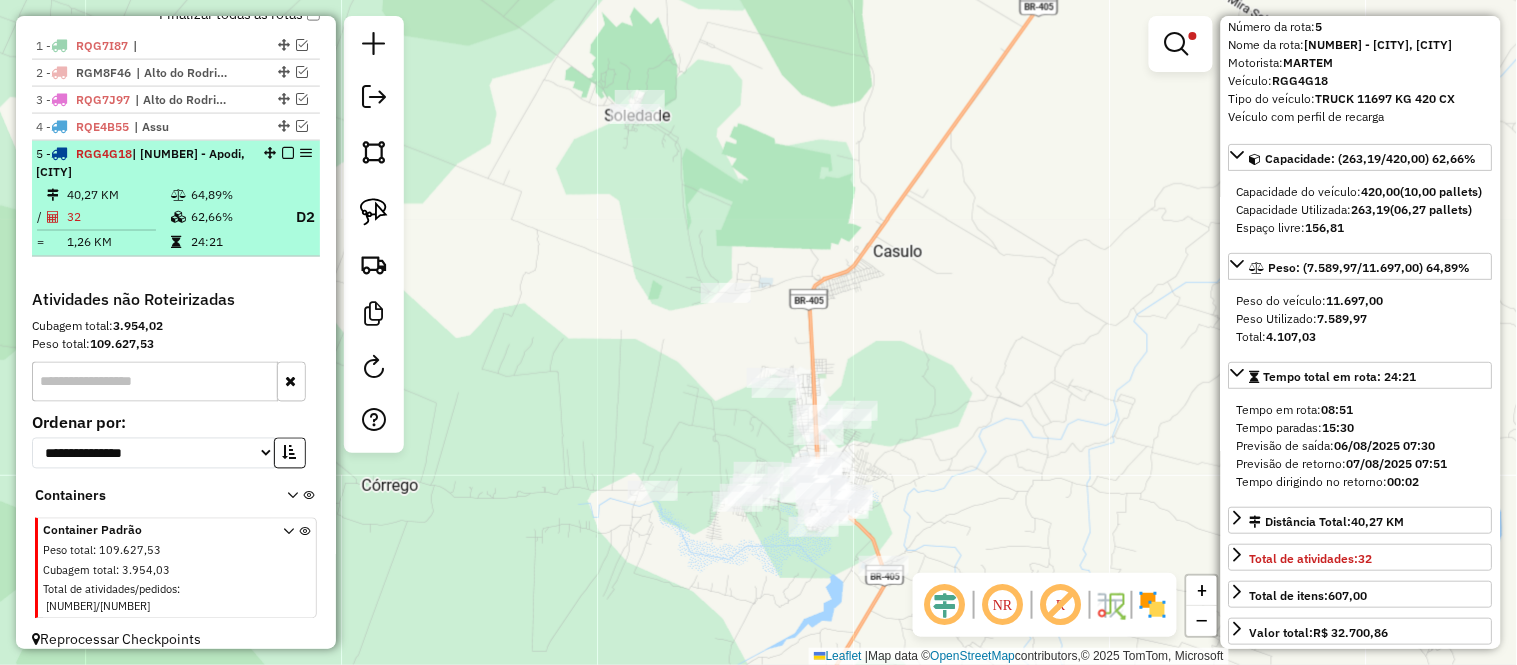 click on "32" at bounding box center [118, 217] 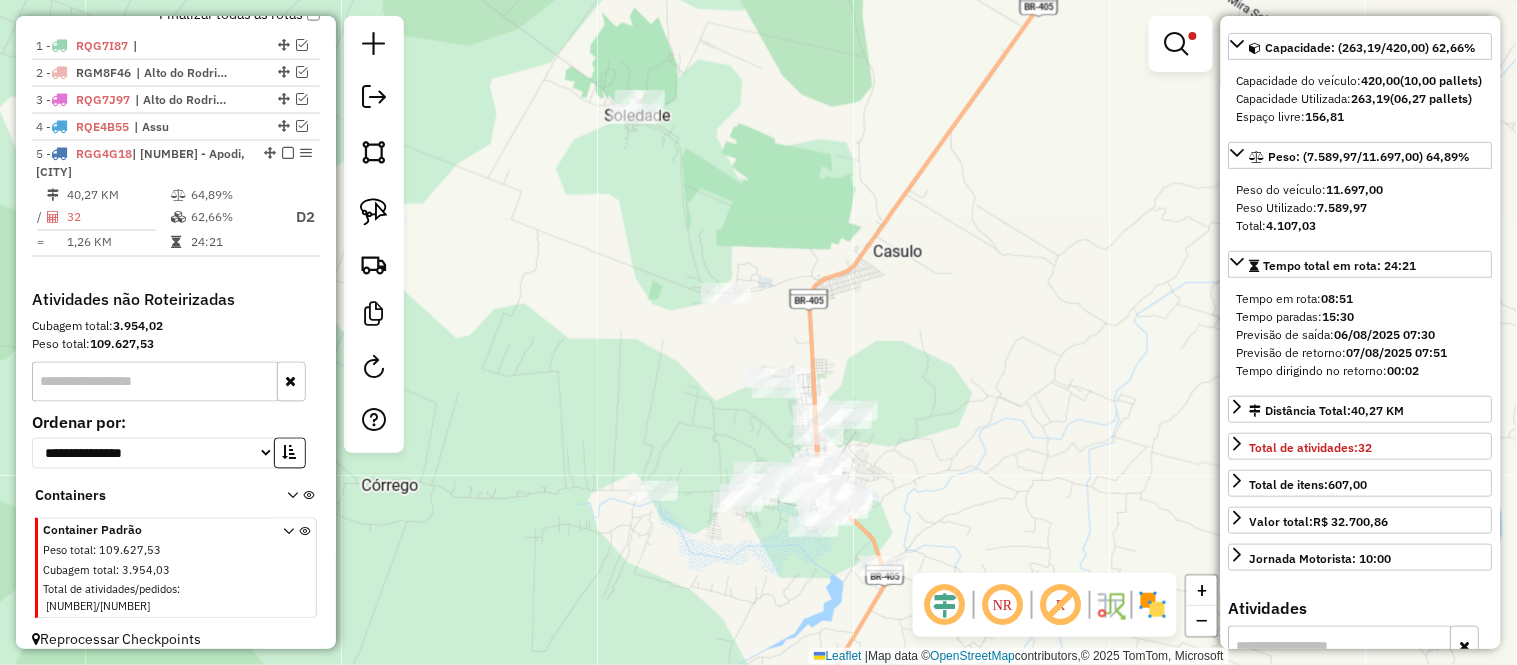 scroll, scrollTop: 0, scrollLeft: 0, axis: both 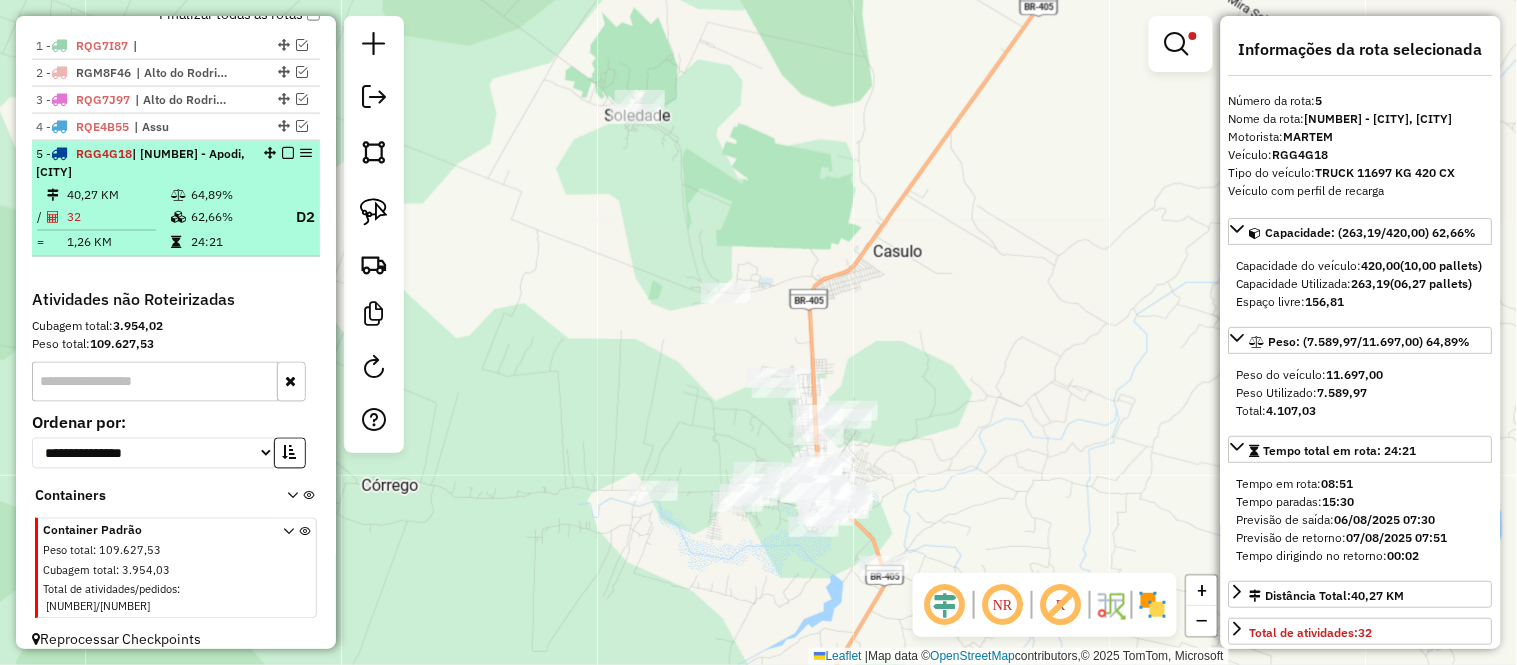 click on "32" at bounding box center [118, 217] 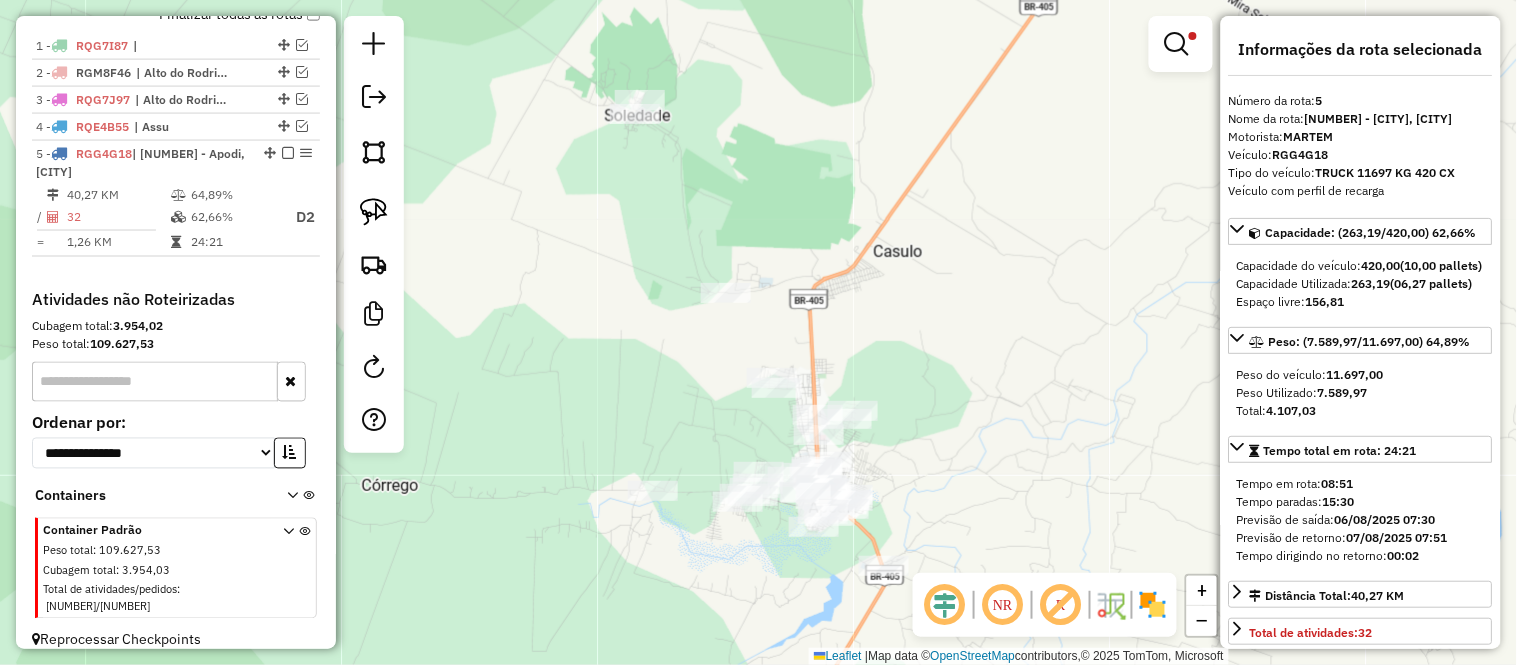 scroll, scrollTop: 666, scrollLeft: 0, axis: vertical 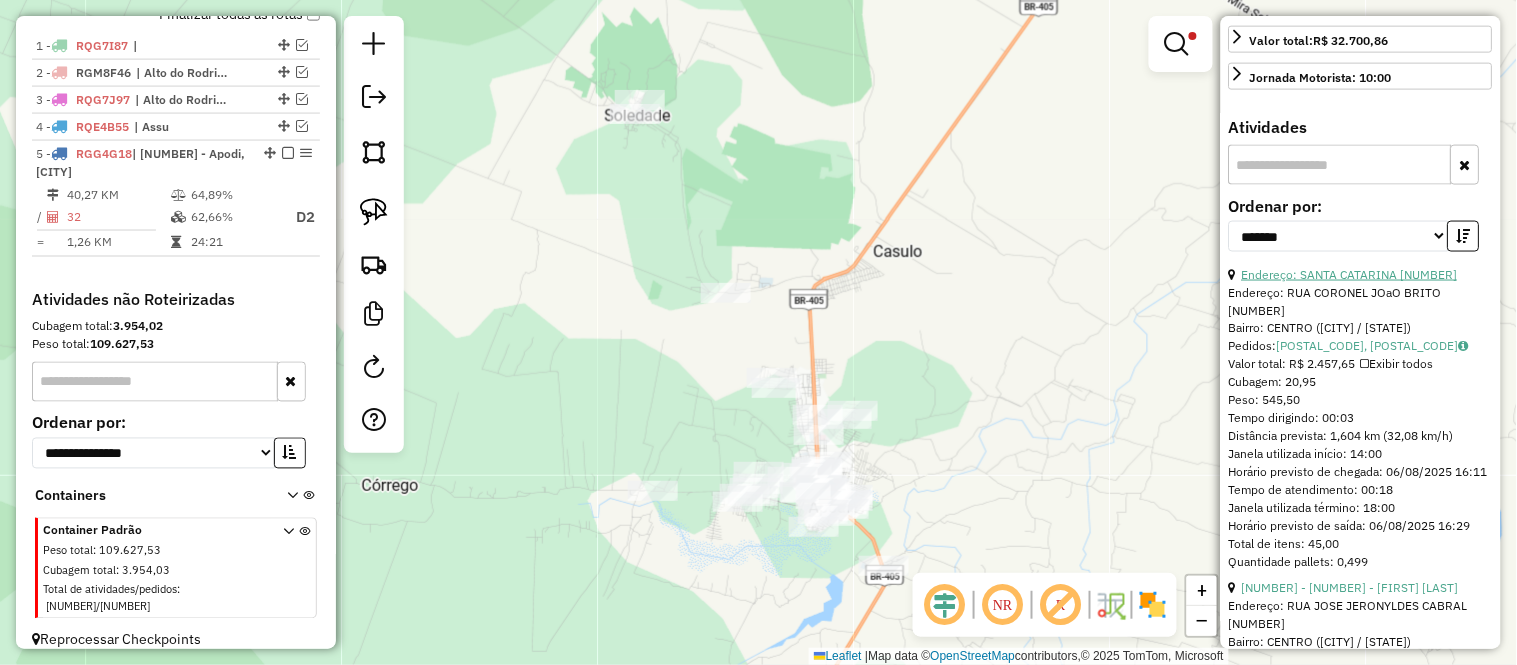 click on "28 - 12281 - DEPOSITO FRANCA" at bounding box center (1350, 274) 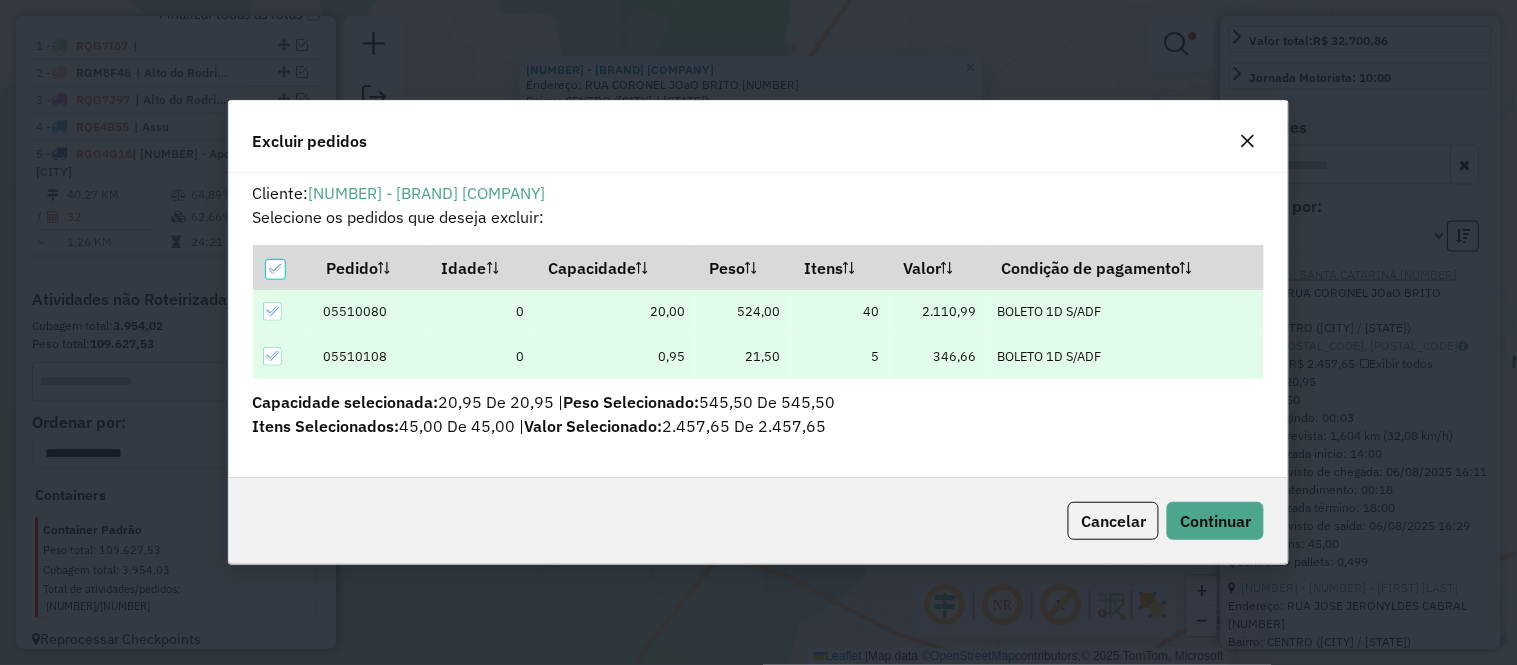 scroll, scrollTop: 11, scrollLeft: 5, axis: both 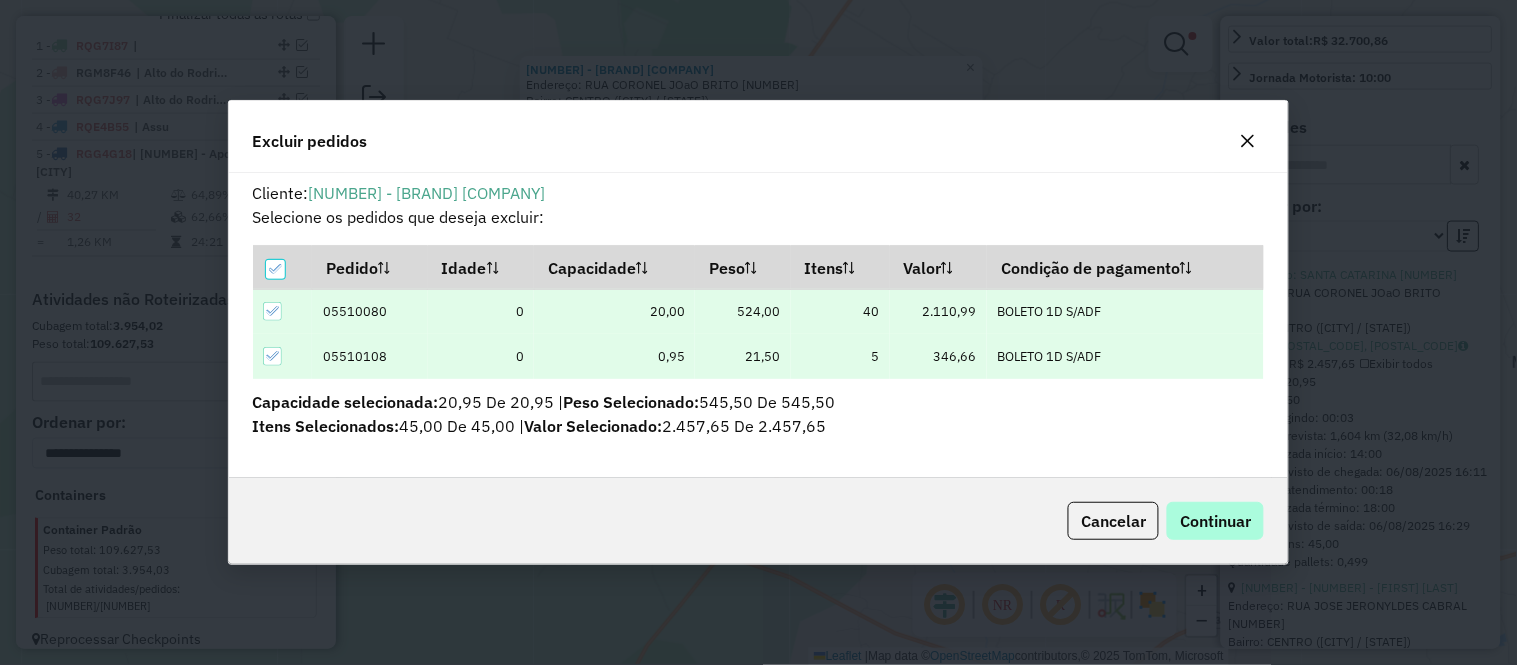 drag, startPoint x: 1211, startPoint y: 500, endPoint x: 1212, endPoint y: 513, distance: 13.038404 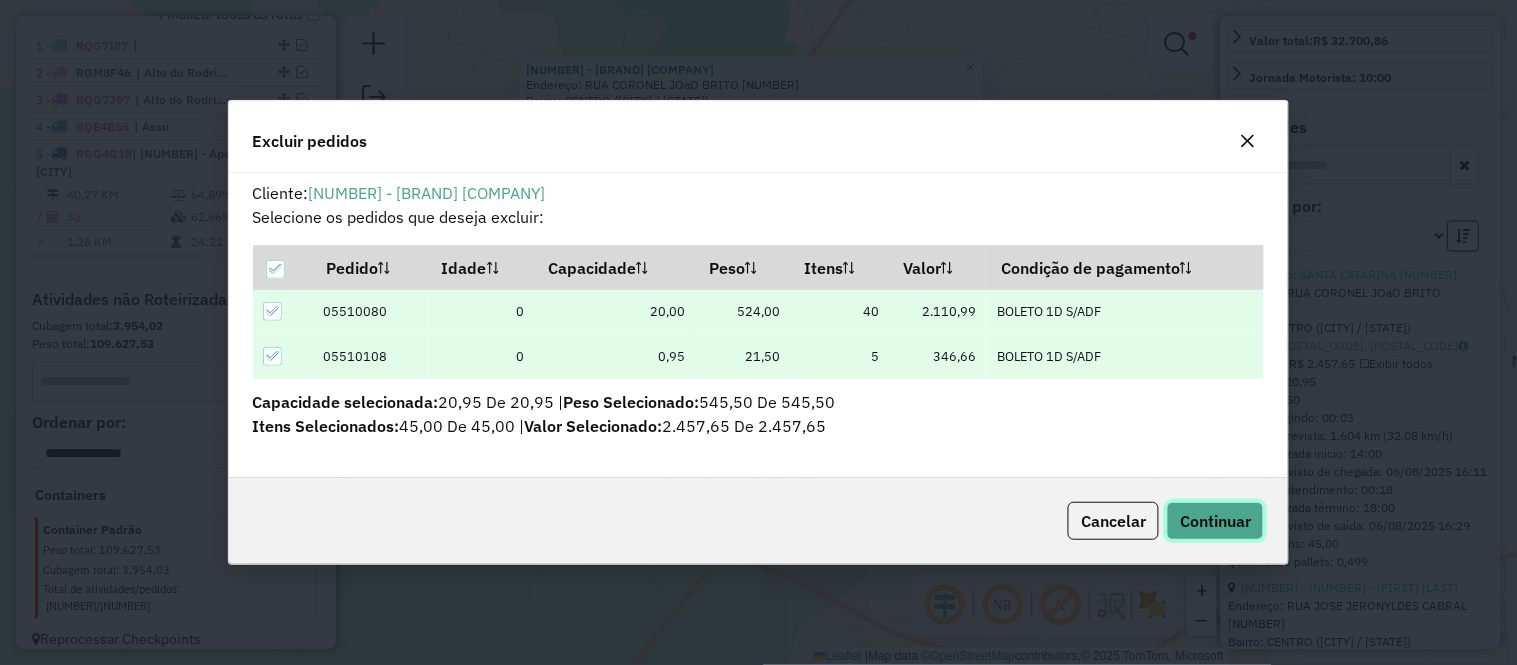 click on "Continuar" 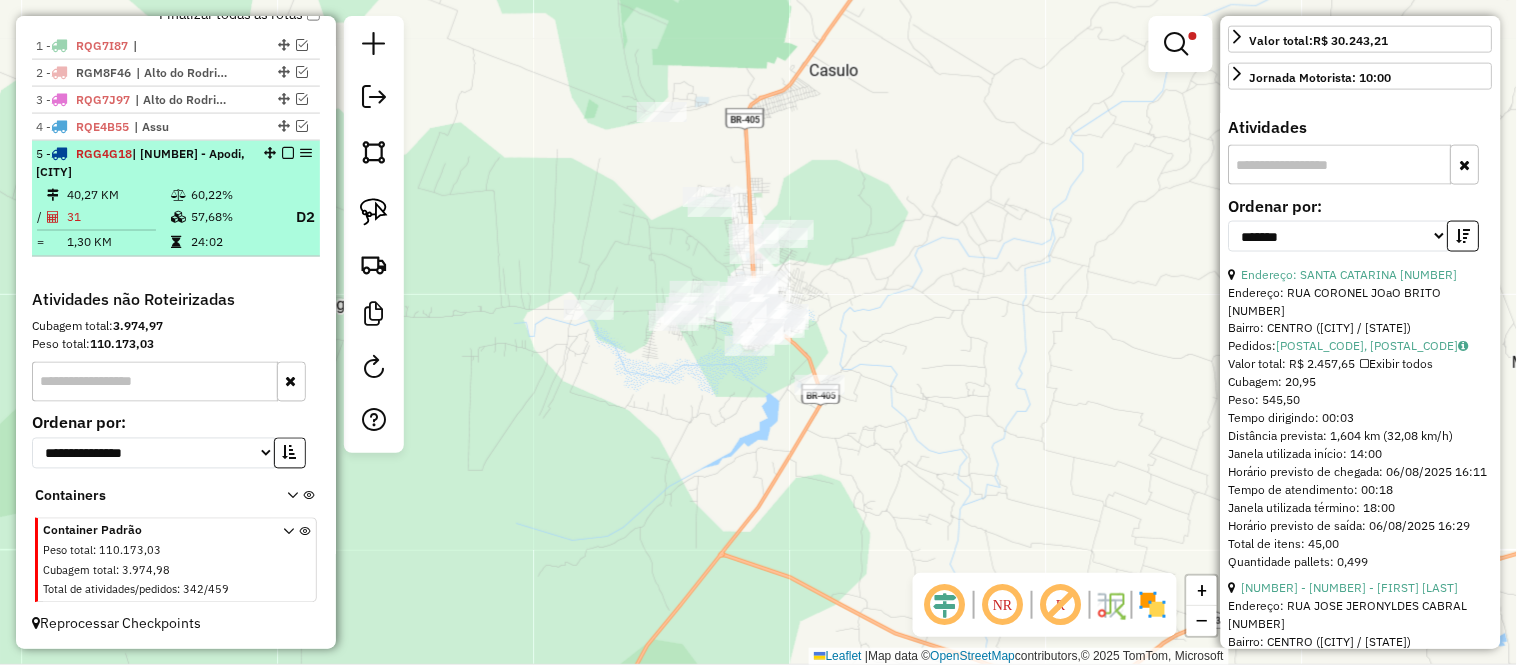 click on "40,27 KM" at bounding box center (118, 195) 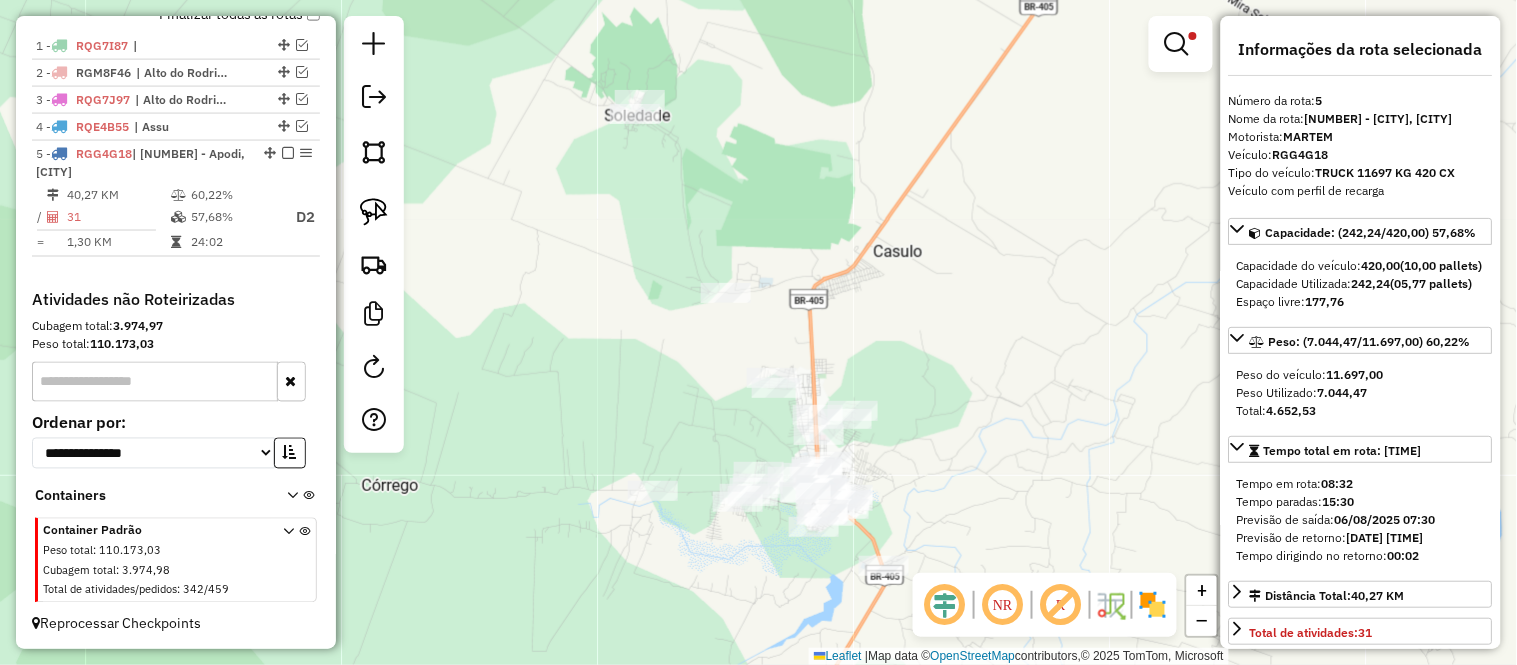 scroll, scrollTop: 555, scrollLeft: 0, axis: vertical 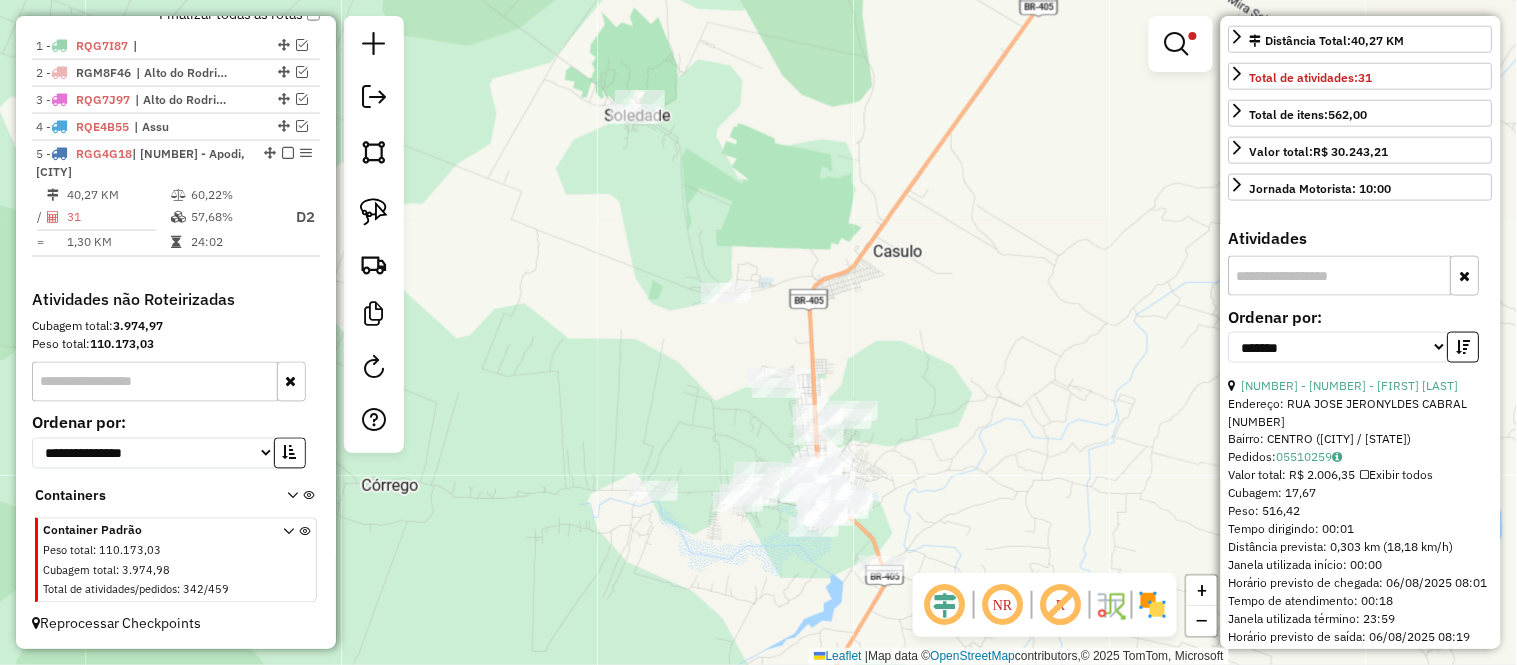 drag, startPoint x: 106, startPoint y: 175, endPoint x: 631, endPoint y: 167, distance: 525.061 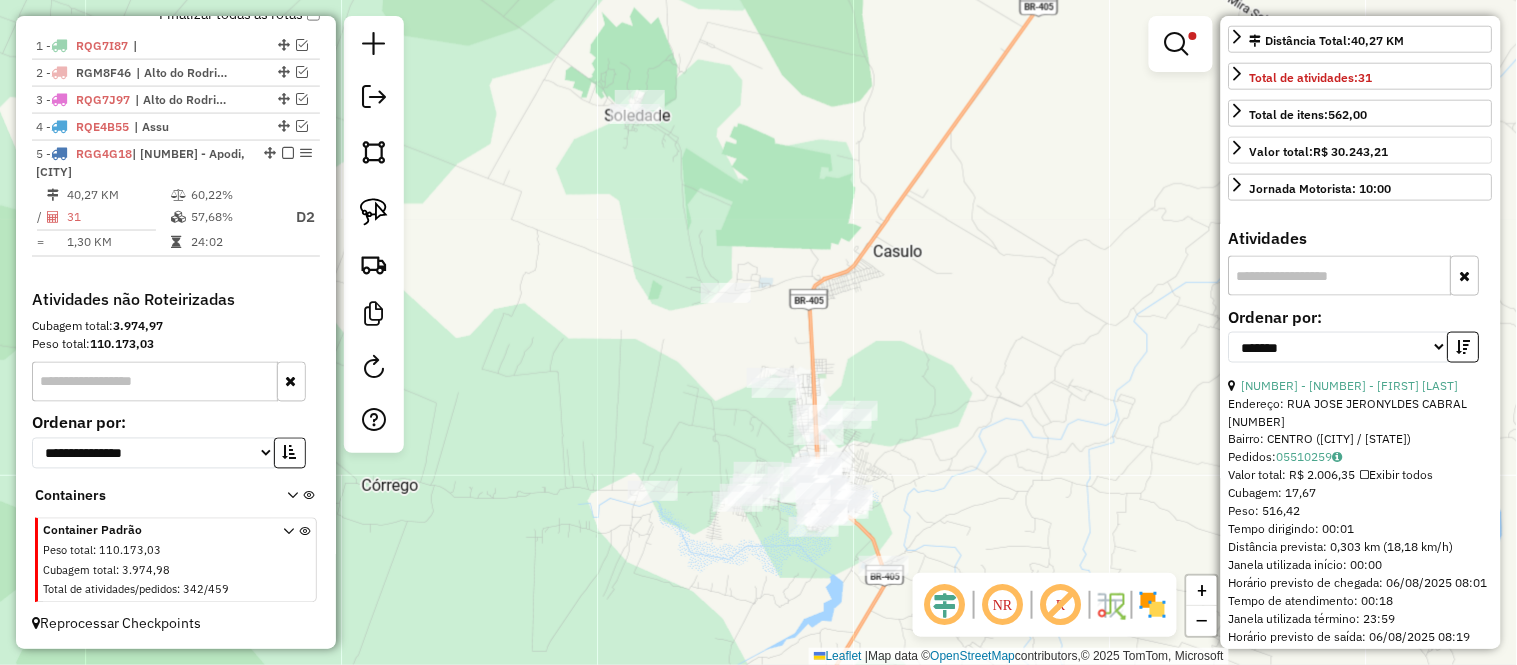 scroll, scrollTop: 111, scrollLeft: 0, axis: vertical 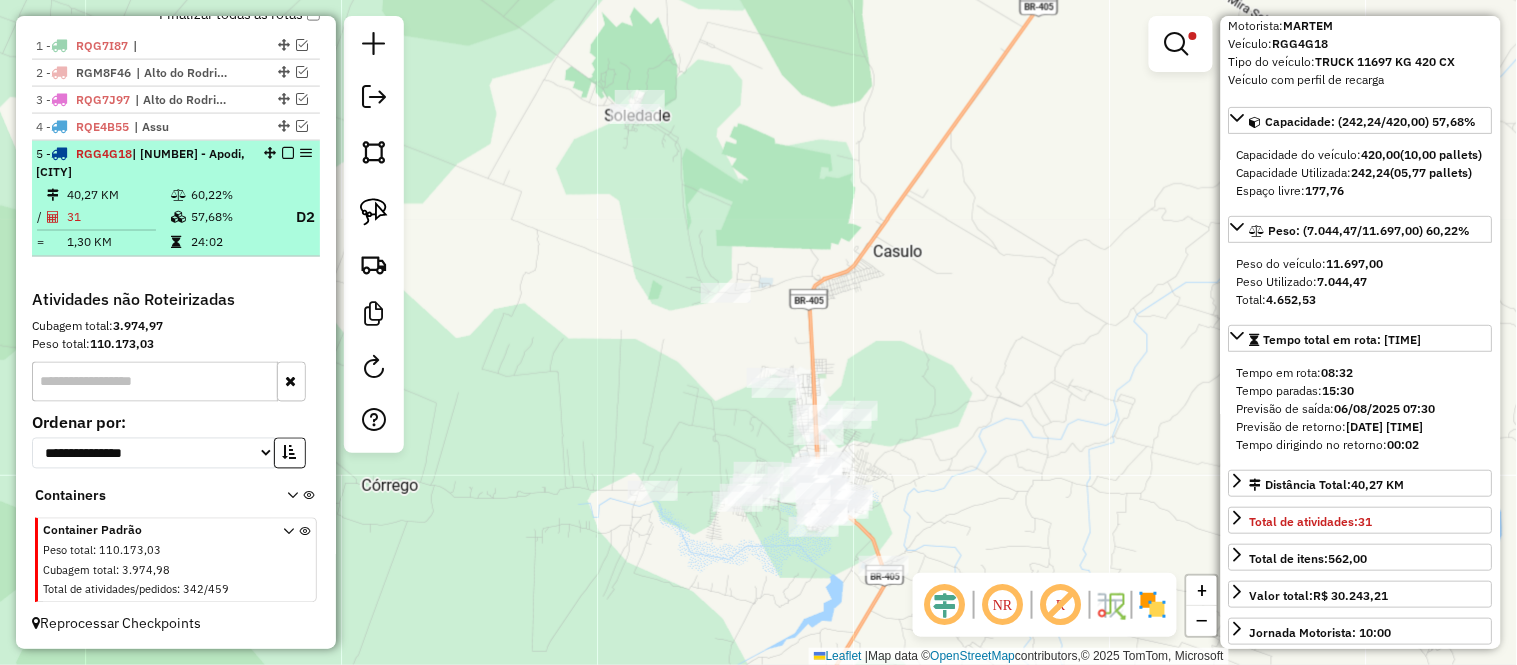 click on "40,27 KM" at bounding box center (118, 195) 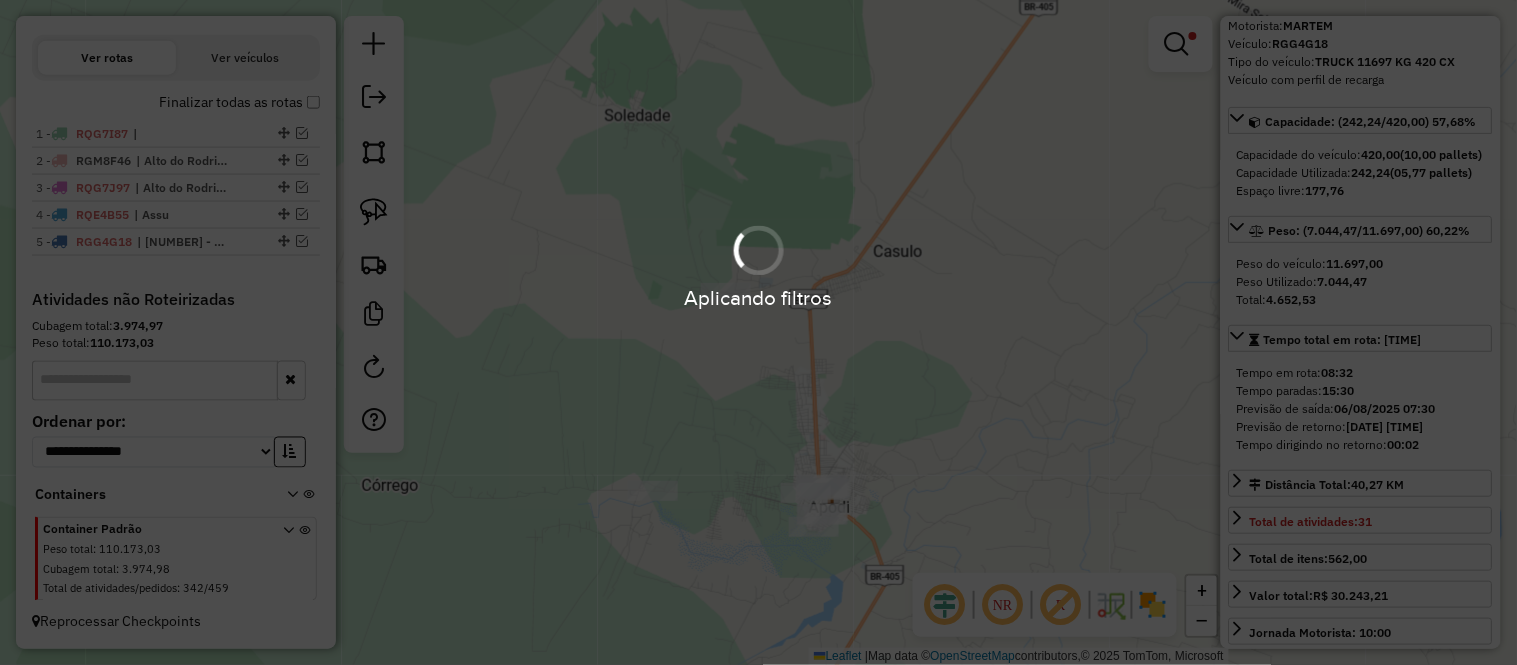 scroll, scrollTop: 644, scrollLeft: 0, axis: vertical 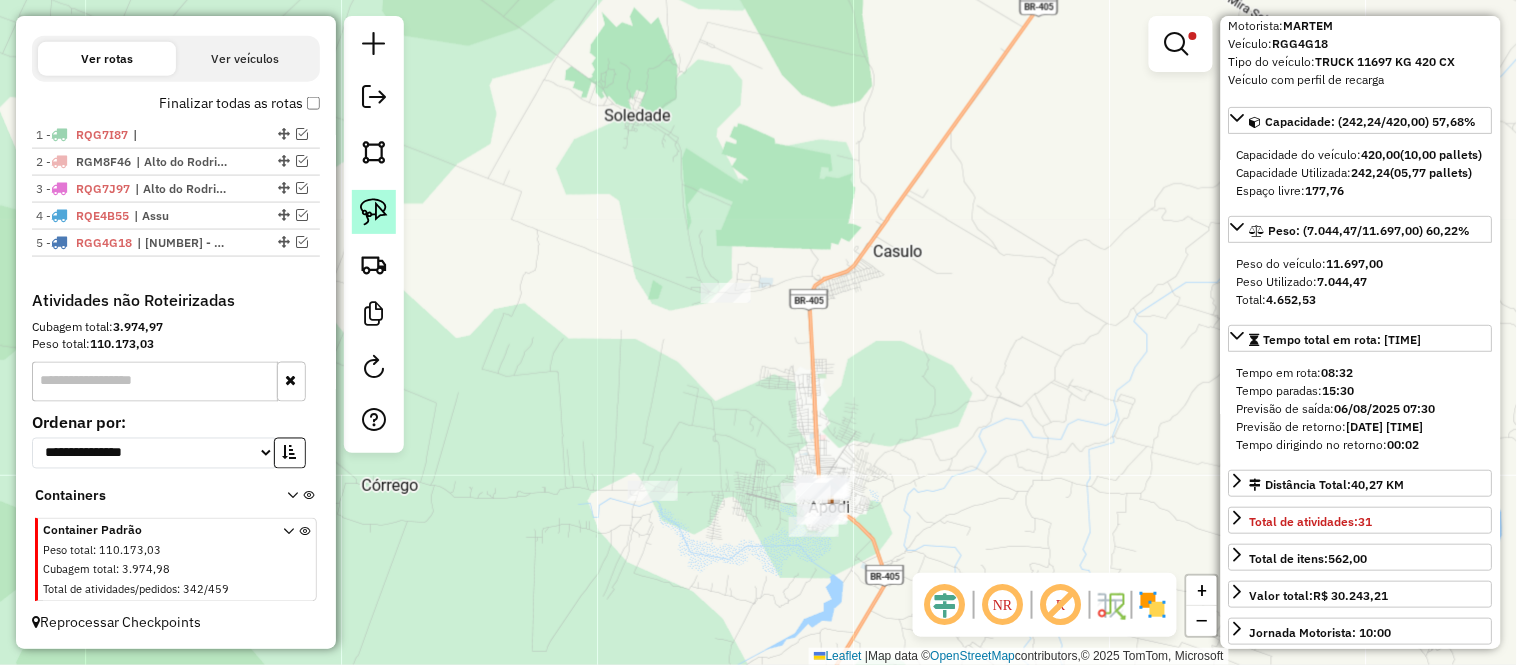 click 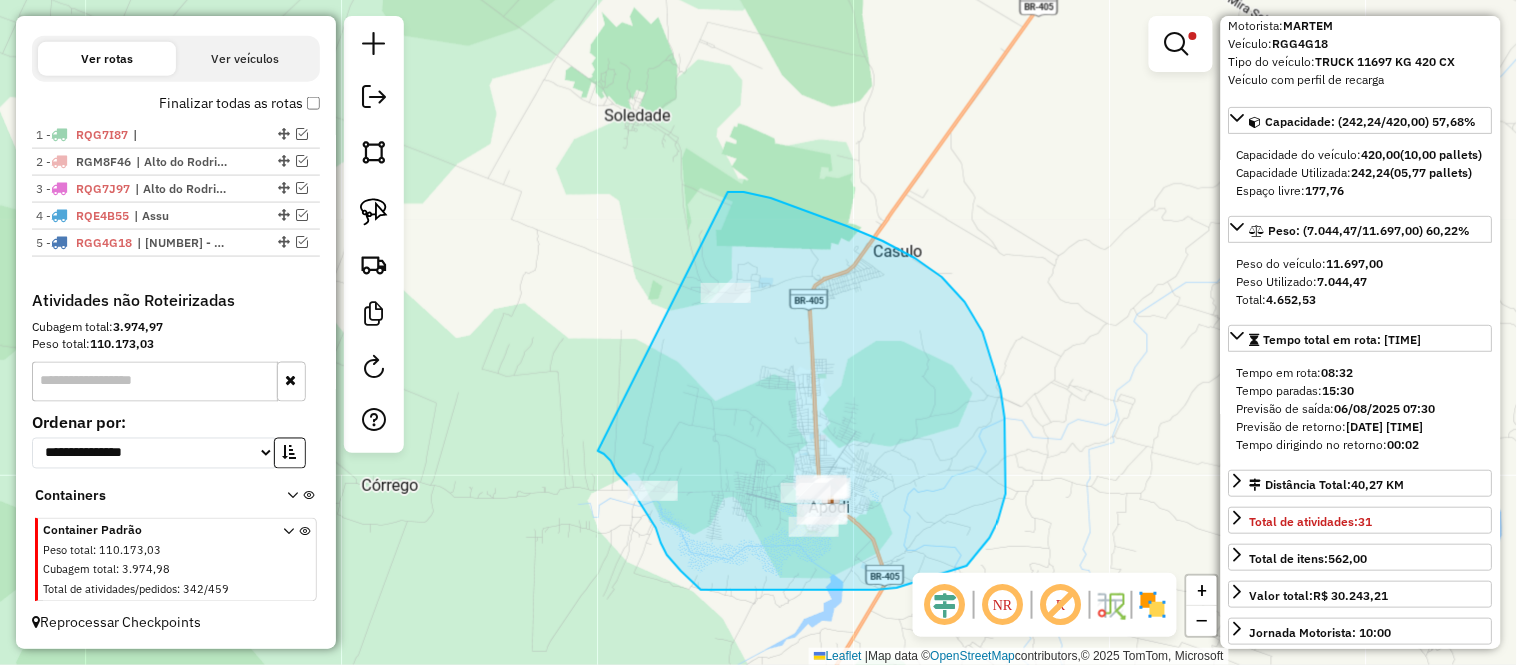 drag, startPoint x: 737, startPoint y: 192, endPoint x: 598, endPoint y: 451, distance: 293.94217 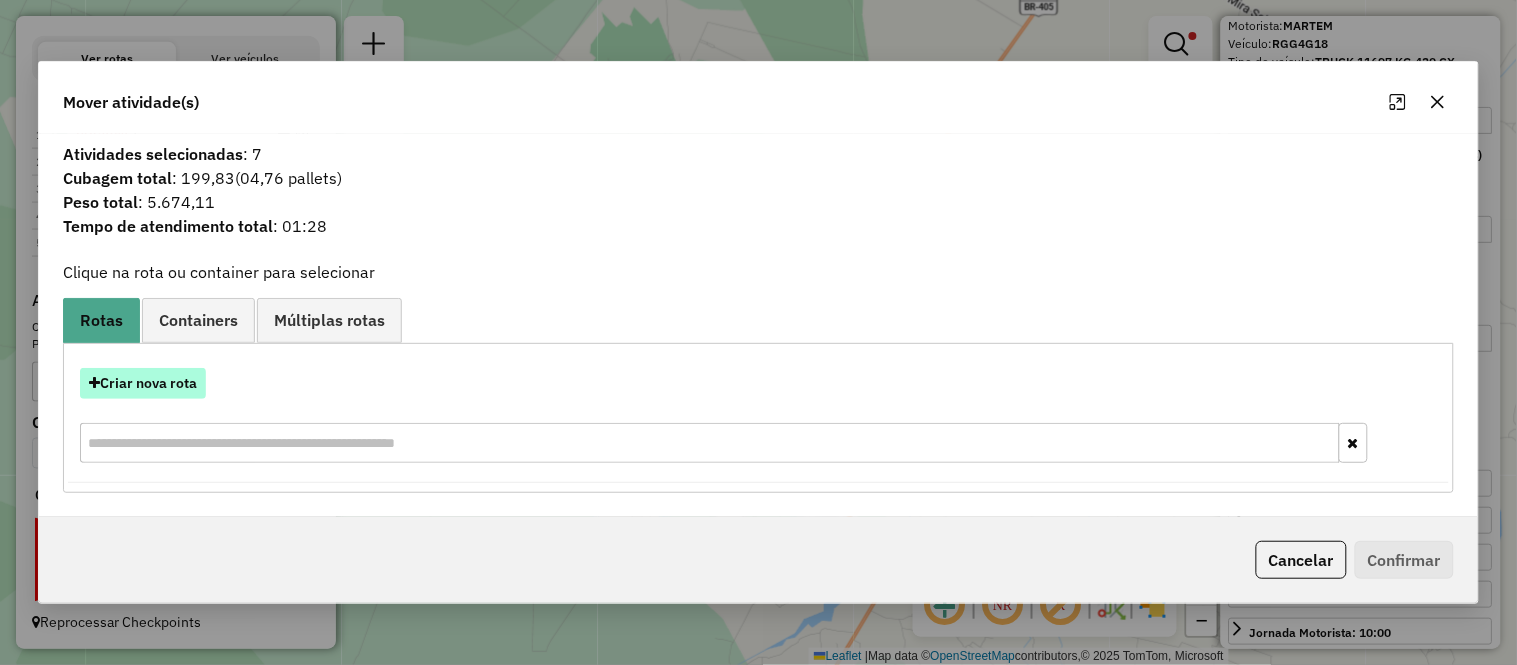 click on "Criar nova rota" at bounding box center [143, 383] 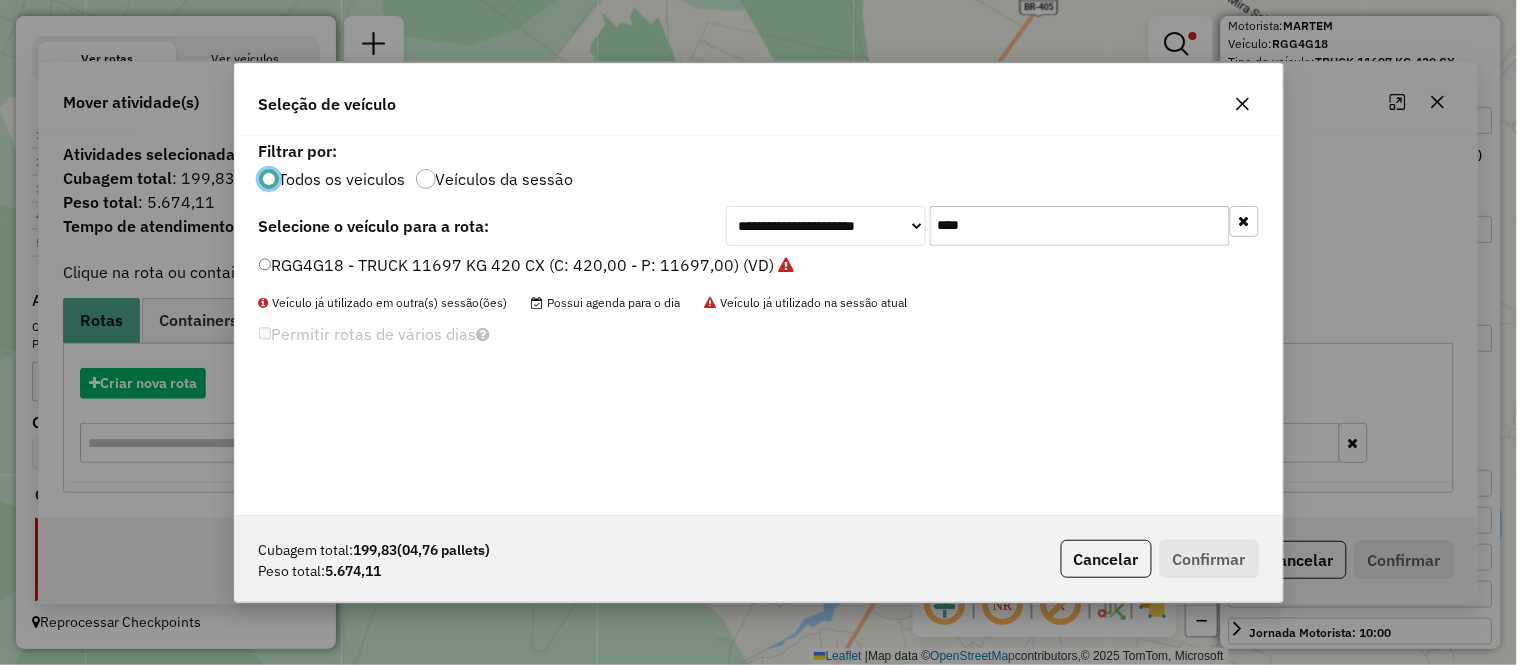 scroll, scrollTop: 11, scrollLeft: 5, axis: both 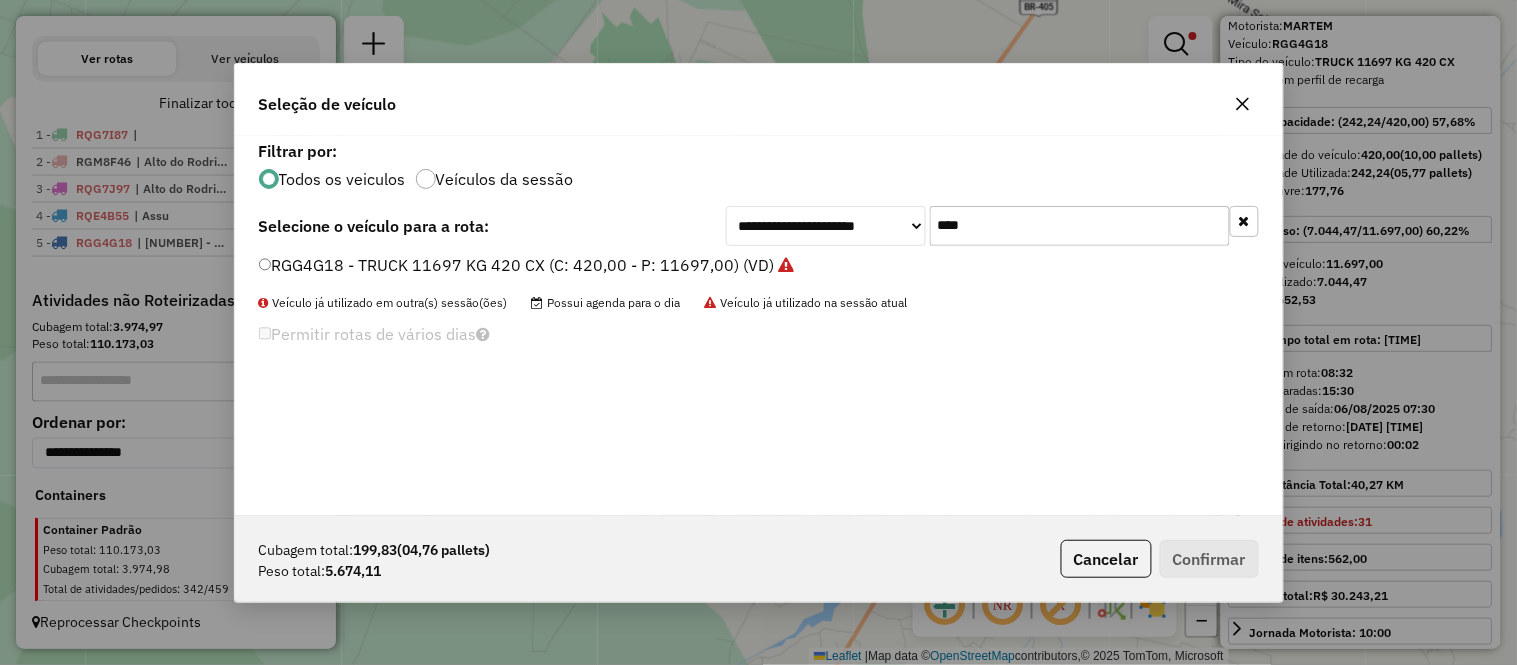 click on "****" 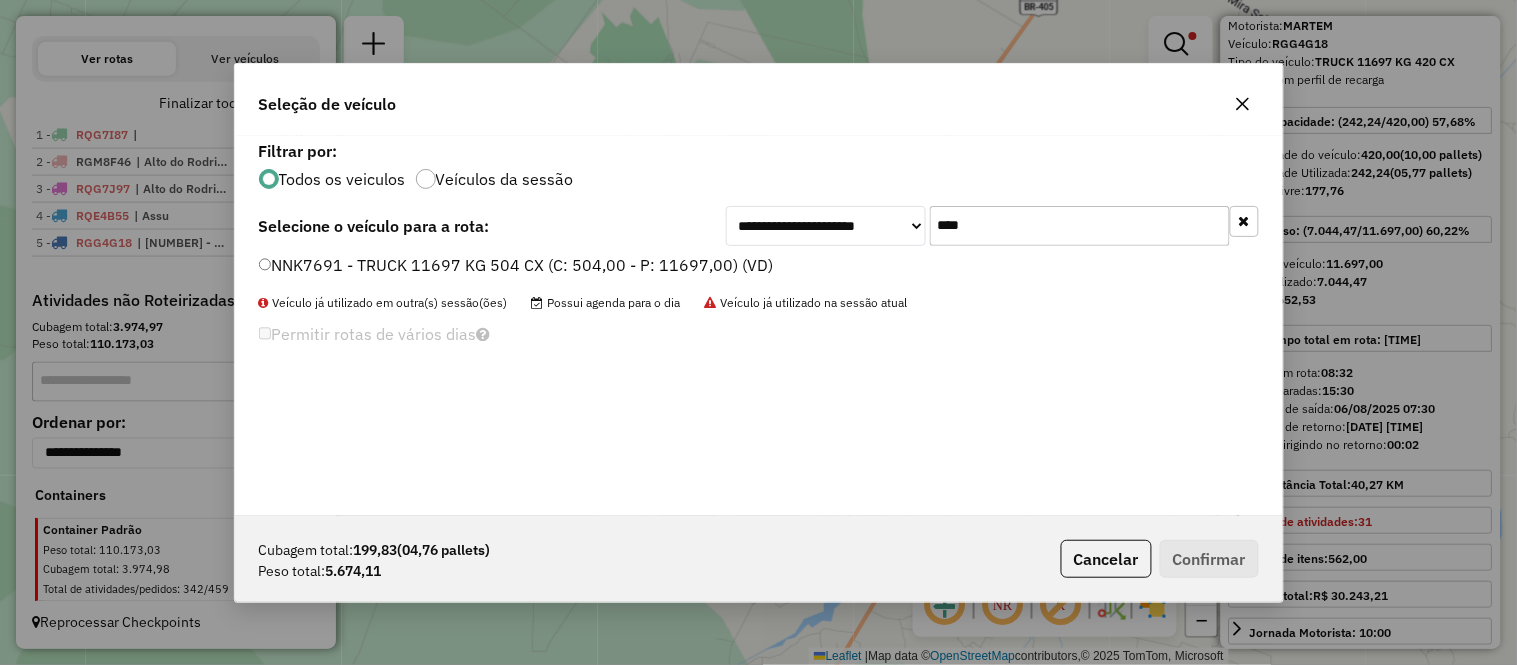 type on "****" 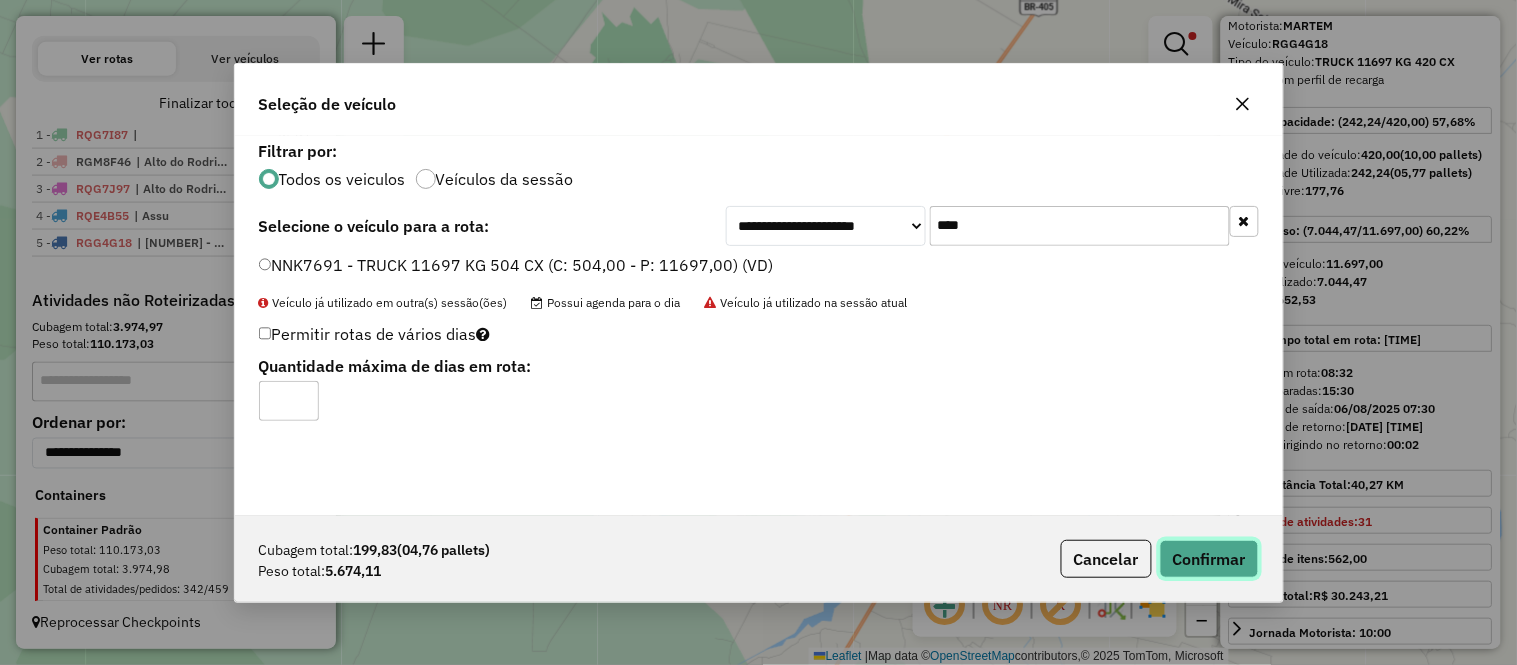 click on "Confirmar" 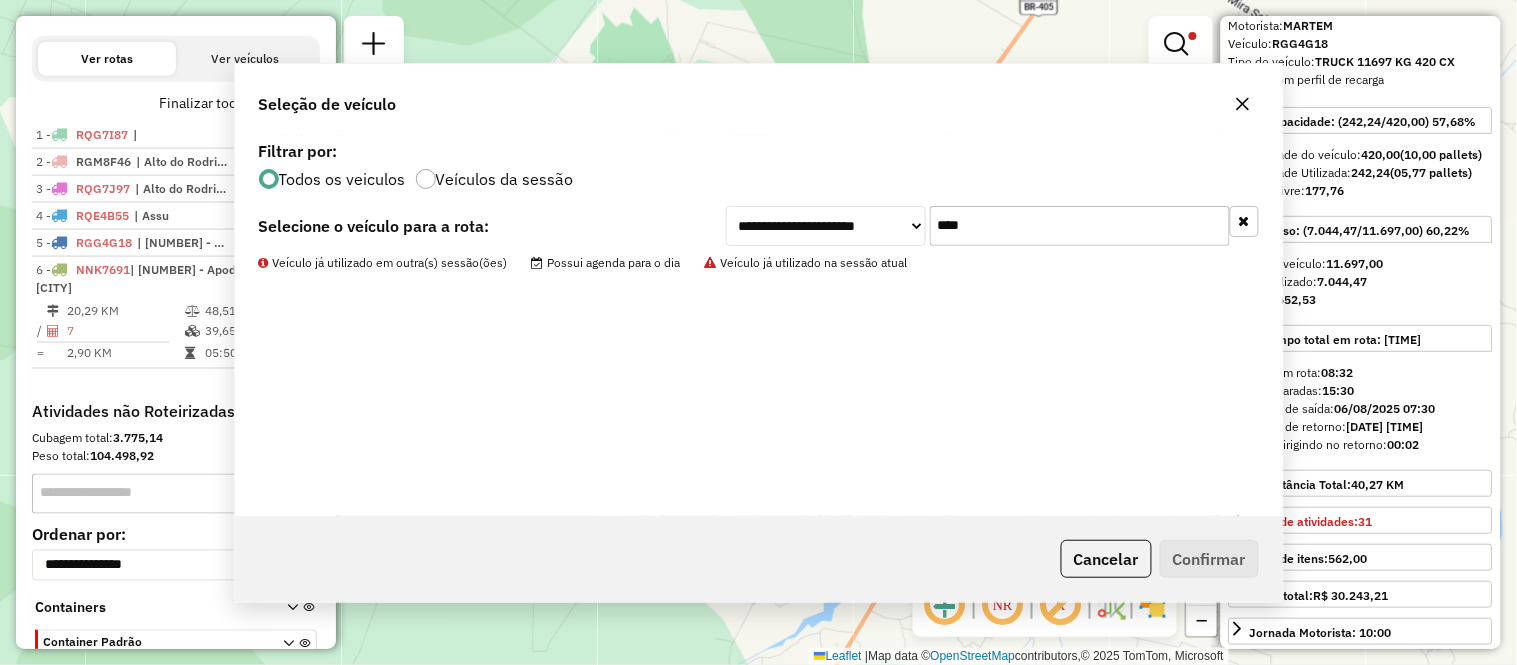 scroll, scrollTop: 756, scrollLeft: 0, axis: vertical 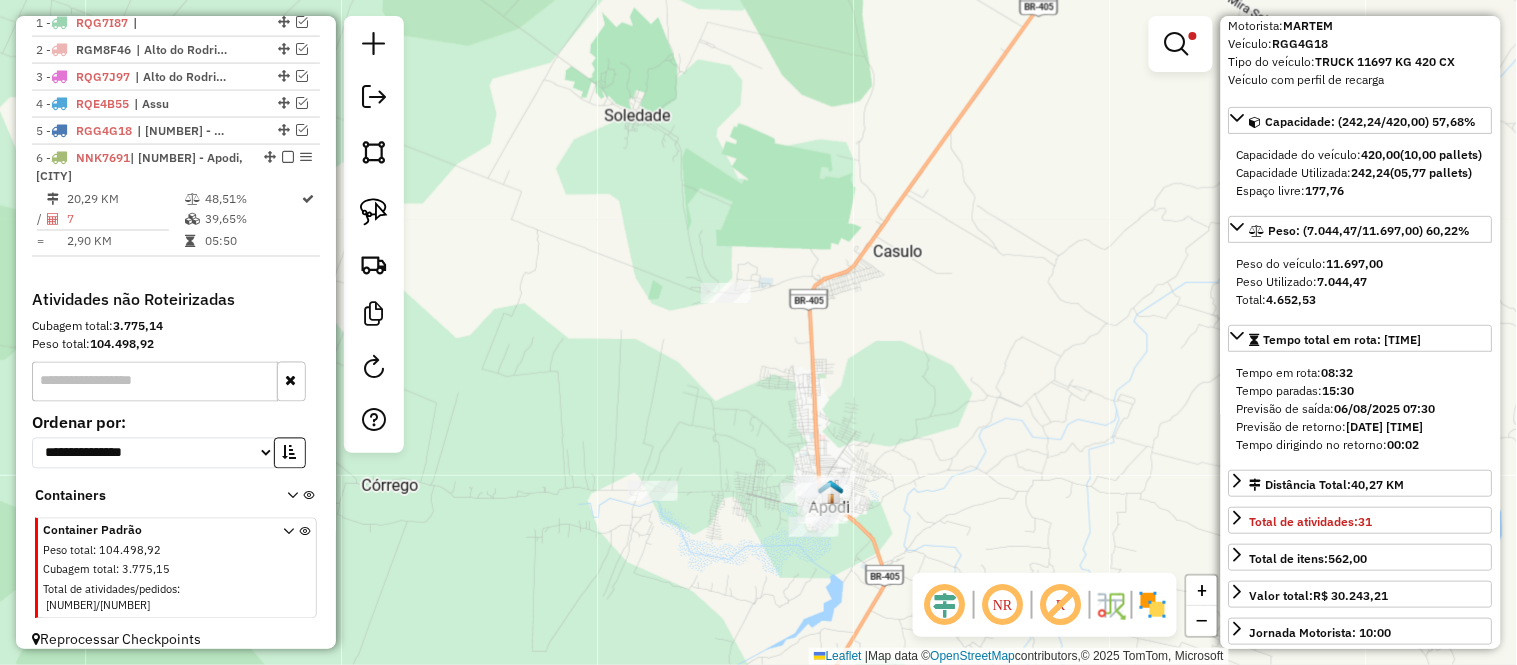 click at bounding box center (1181, 44) 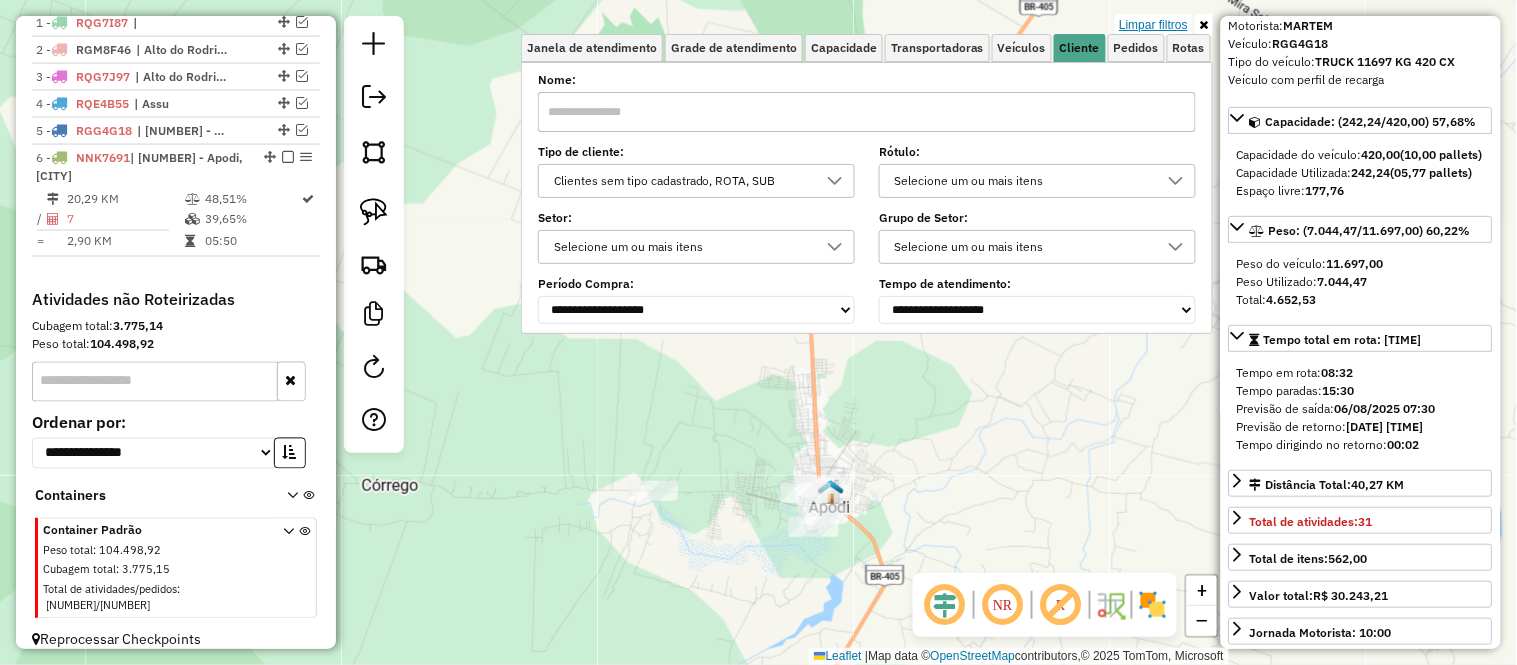 click on "Limpar filtros" at bounding box center [1153, 25] 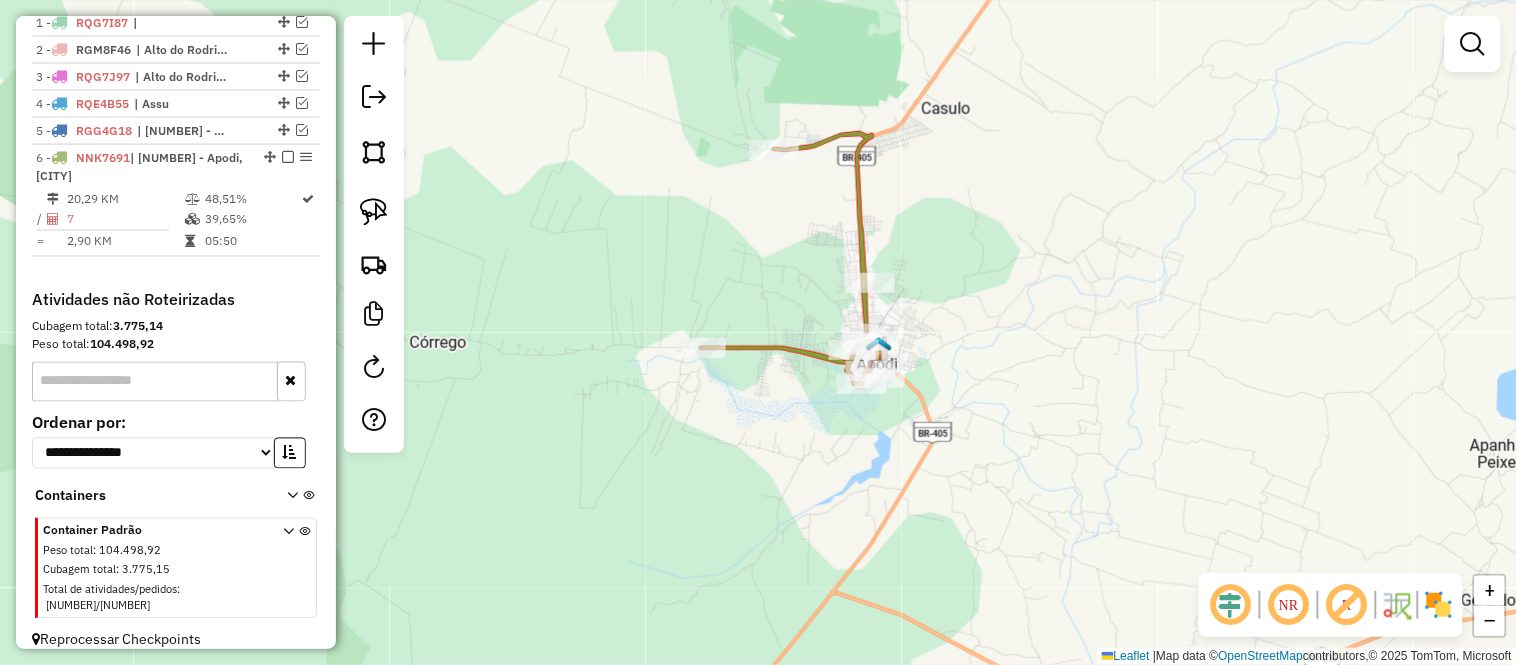 drag, startPoint x: 898, startPoint y: 511, endPoint x: 896, endPoint y: 300, distance: 211.00948 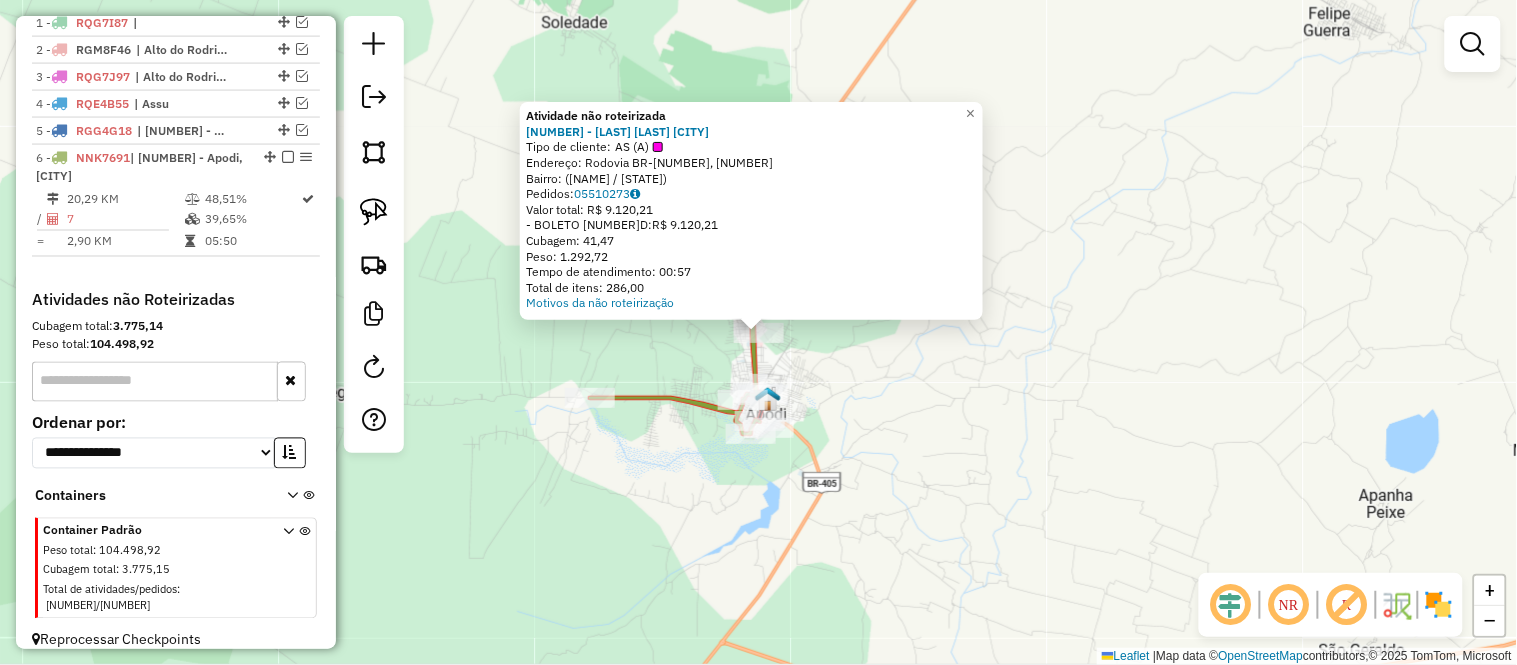 click on "Atividade não roteirizada 9319 - NONATO ATACAREJO APO  Tipo de cliente:   AS (A)   Endereço: Rodovia BR-405, 862   Bairro:  (Apodi / RN)   Pedidos:  05510273   Valor total: R$ 9.120,21   - BOLETO 28D:  R$ 9.120,21   Cubagem: 41,47   Peso: 1.292,72   Tempo de atendimento: 00:57   Total de itens: 286,00  Motivos da não roteirização × Janela de atendimento Grade de atendimento Capacidade Transportadoras Veículos Cliente Pedidos  Rotas Selecione os dias de semana para filtrar as janelas de atendimento  Seg   Ter   Qua   Qui   Sex   Sáb   Dom  Informe o período da janela de atendimento: De: Até:  Filtrar exatamente a janela do cliente  Considerar janela de atendimento padrão  Selecione os dias de semana para filtrar as grades de atendimento  Seg   Ter   Qua   Qui   Sex   Sáb   Dom   Considerar clientes sem dia de atendimento cadastrado  Clientes fora do dia de atendimento selecionado Filtrar as atividades entre os valores definidos abaixo:  Peso mínimo:   Peso máximo:   Cubagem mínima:   De:   De:" 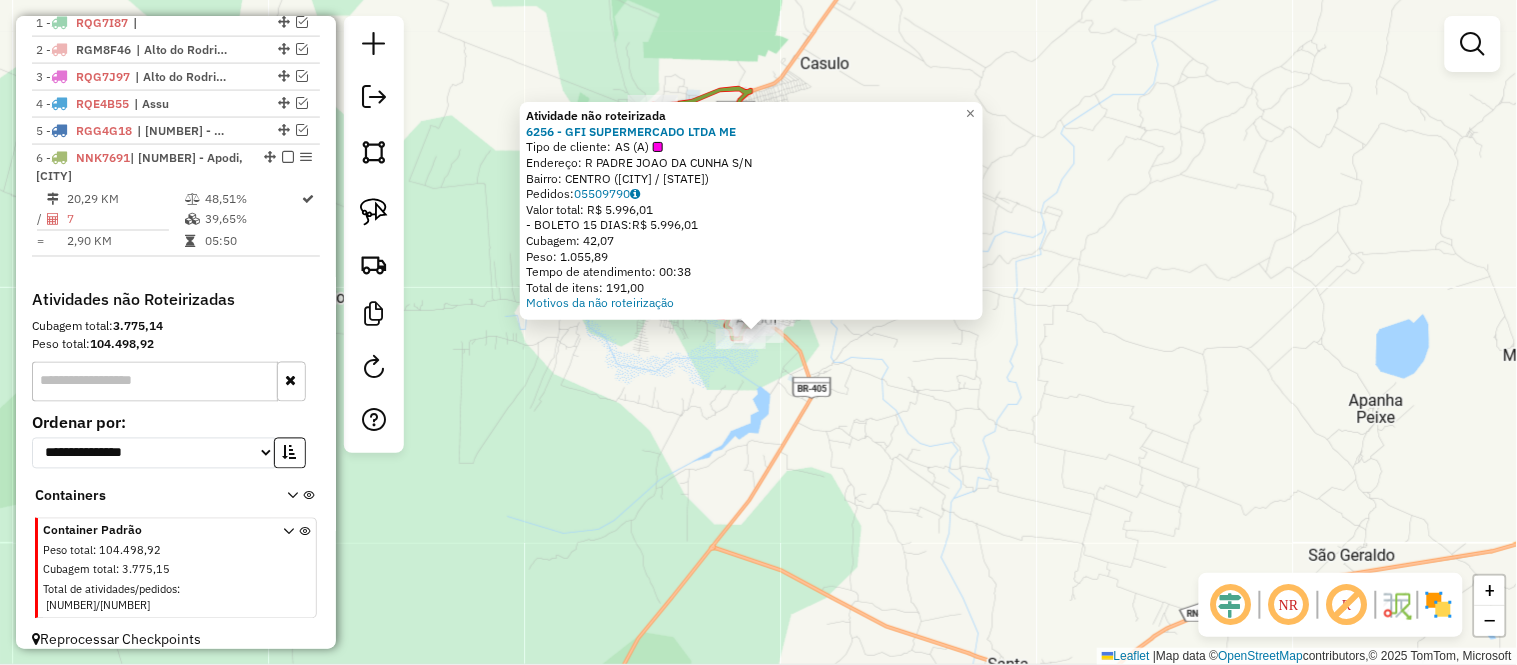 click on "Atividade não roteirizada 6256 - GFI SUPERMERCADO LTDA ME  Tipo de cliente:   AS (A)   Endereço: R   PADRE JOAO DA CUNHA            S/N   Bairro: CENTRO (APODI / RN)   Pedidos:  05509790   Valor total: R$ 5.996,01   - BOLETO 15 DIAS:  R$ 5.996,01   Cubagem: 42,07   Peso: 1.055,89   Tempo de atendimento: 00:38   Total de itens: 191,00  Motivos da não roteirização × Janela de atendimento Grade de atendimento Capacidade Transportadoras Veículos Cliente Pedidos  Rotas Selecione os dias de semana para filtrar as janelas de atendimento  Seg   Ter   Qua   Qui   Sex   Sáb   Dom  Informe o período da janela de atendimento: De: Até:  Filtrar exatamente a janela do cliente  Considerar janela de atendimento padrão  Selecione os dias de semana para filtrar as grades de atendimento  Seg   Ter   Qua   Qui   Sex   Sáb   Dom   Considerar clientes sem dia de atendimento cadastrado  Clientes fora do dia de atendimento selecionado Filtrar as atividades entre os valores definidos abaixo:  Peso mínimo:   De:   Até:" 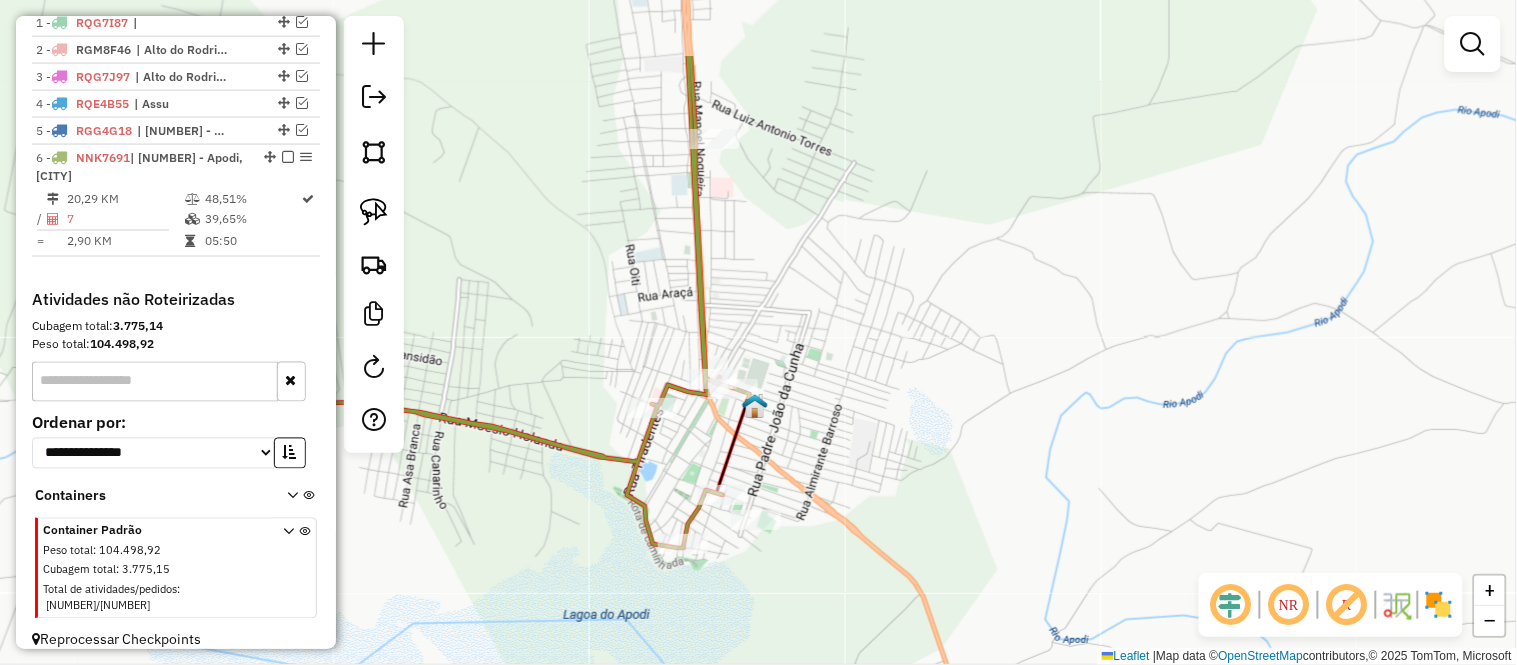 drag, startPoint x: 746, startPoint y: 291, endPoint x: 841, endPoint y: 414, distance: 155.41557 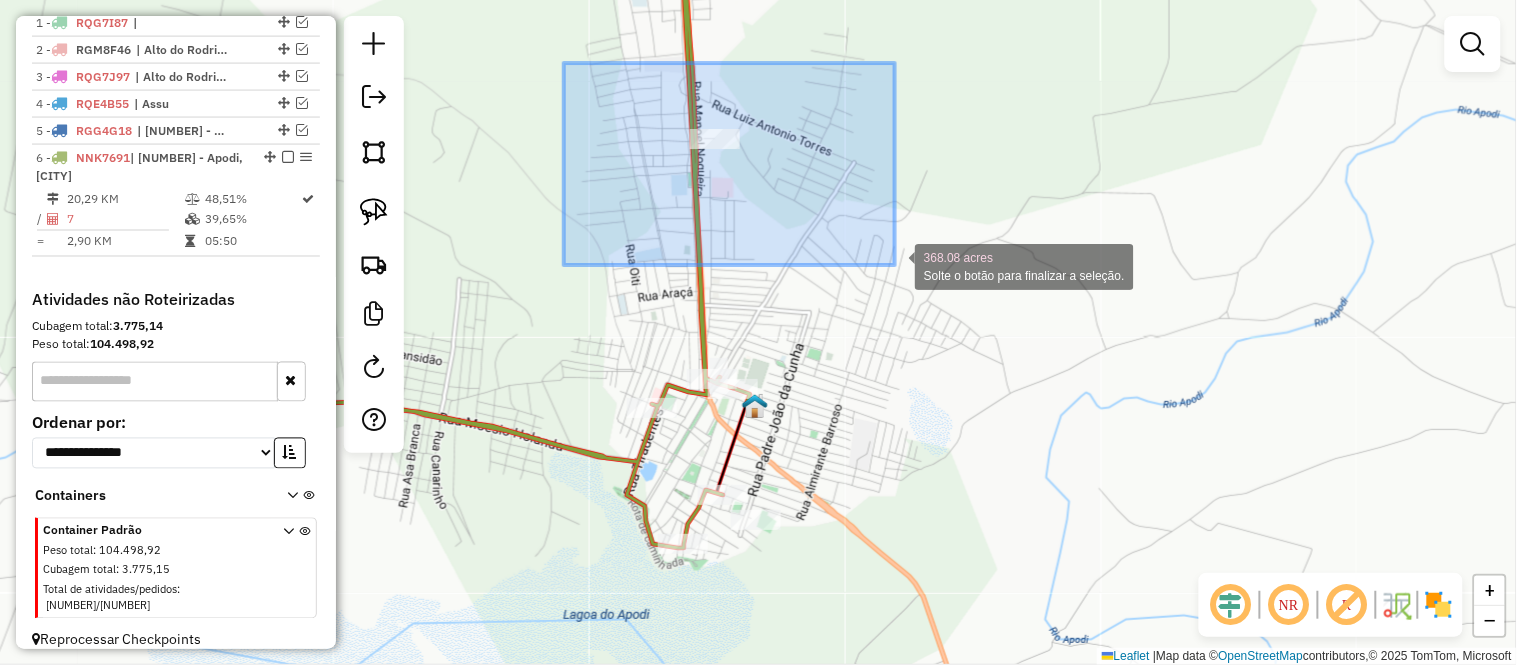 drag, startPoint x: 576, startPoint y: 78, endPoint x: 907, endPoint y: 265, distance: 380.17102 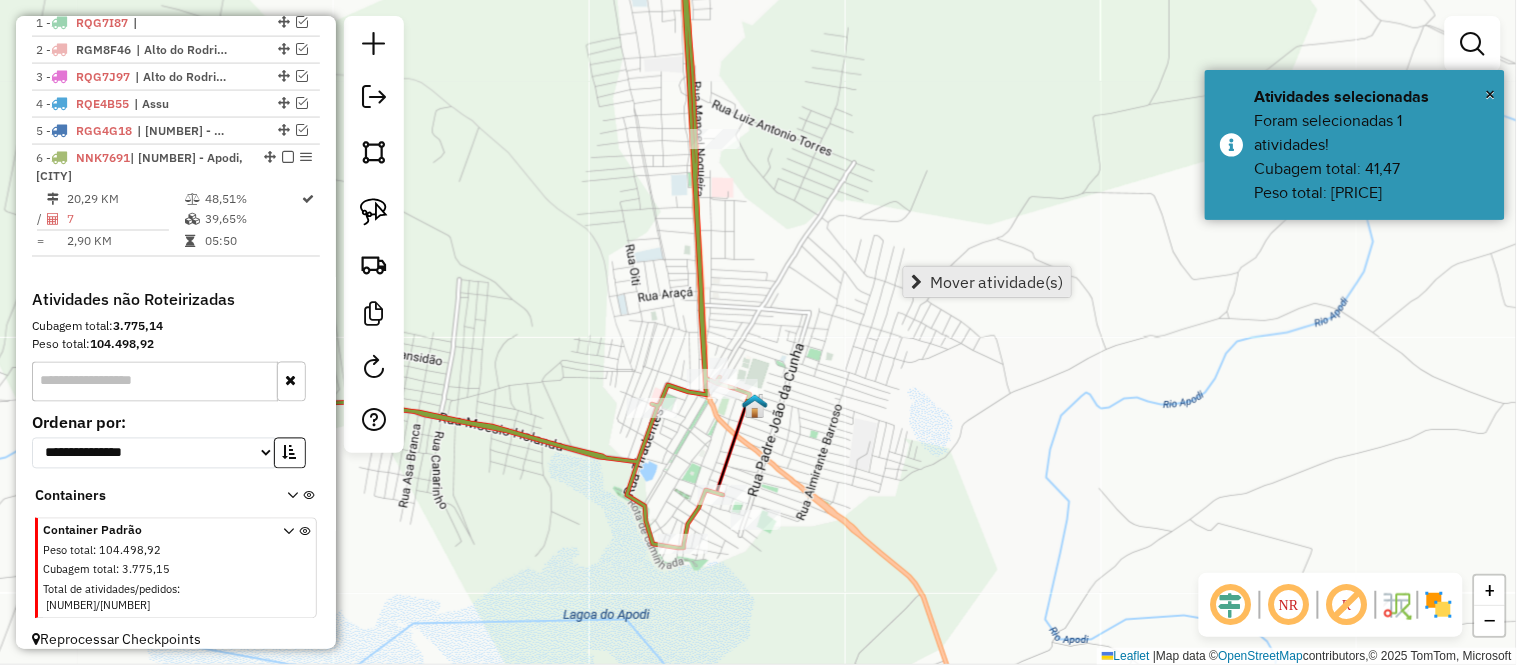 click on "Mover atividade(s)" at bounding box center [997, 282] 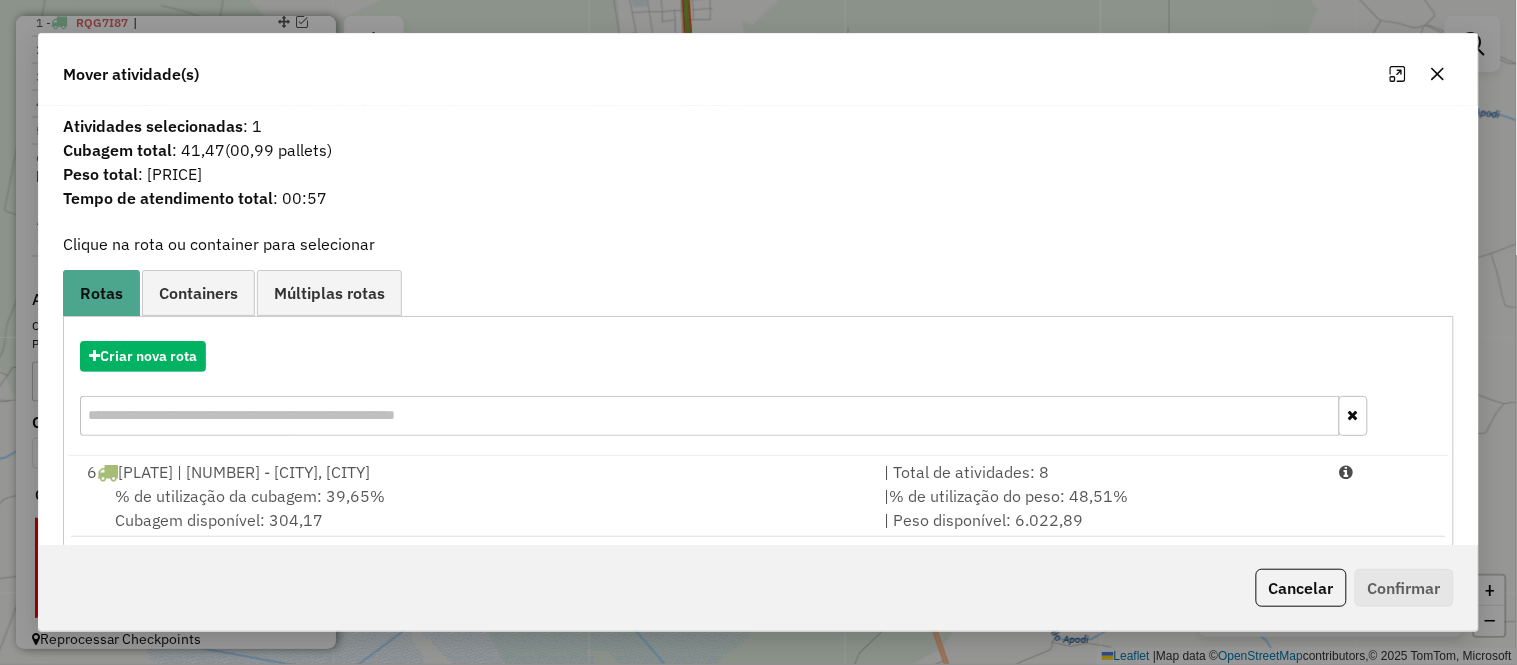 click on "% de utilização da cubagem: 39,65%" at bounding box center [250, 496] 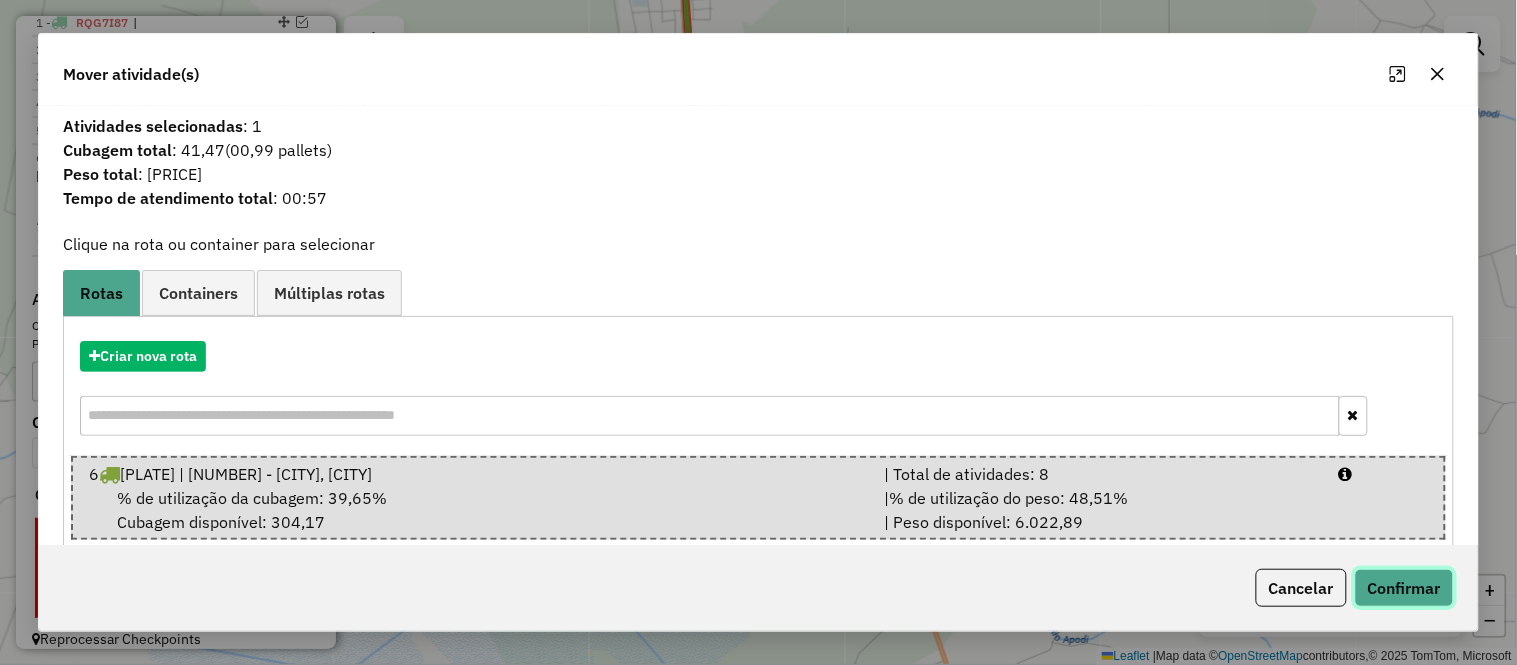 click on "Confirmar" 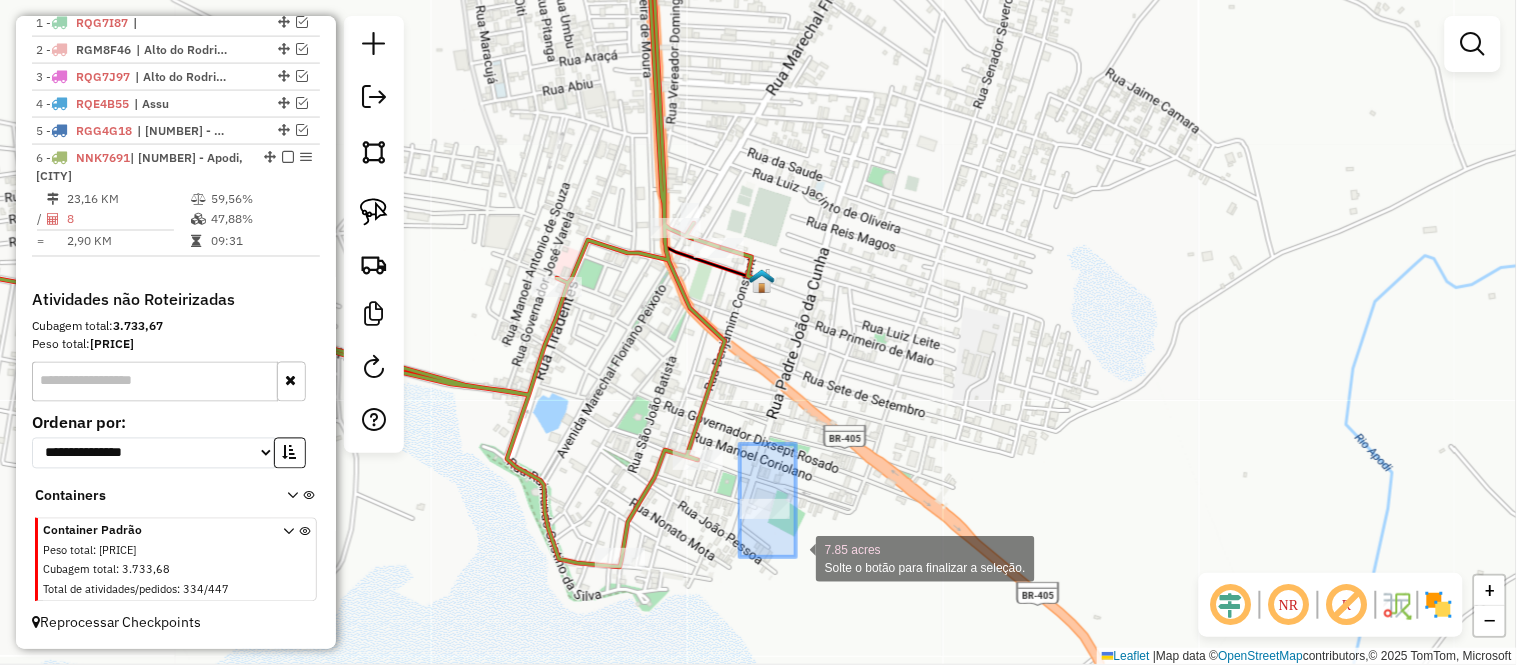 drag, startPoint x: 740, startPoint y: 444, endPoint x: 821, endPoint y: 563, distance: 143.95139 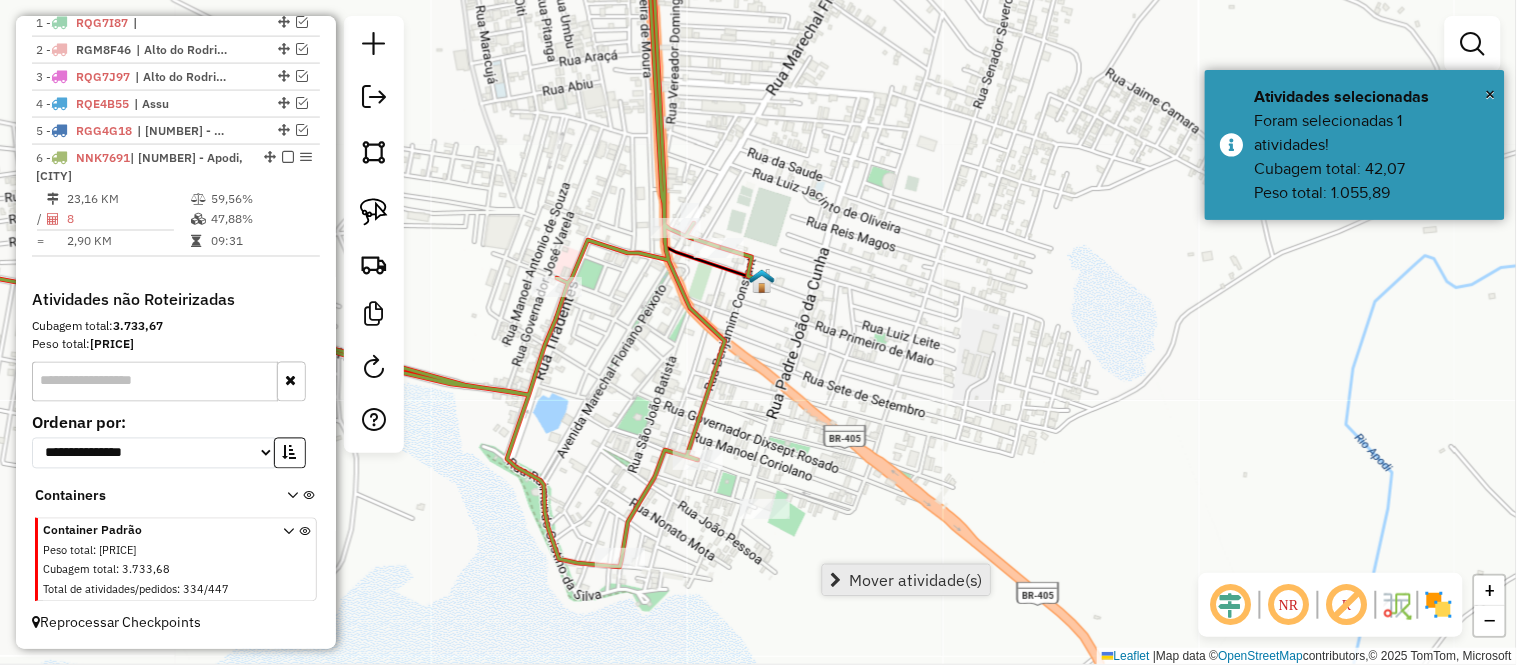 click on "Mover atividade(s)" at bounding box center [916, 580] 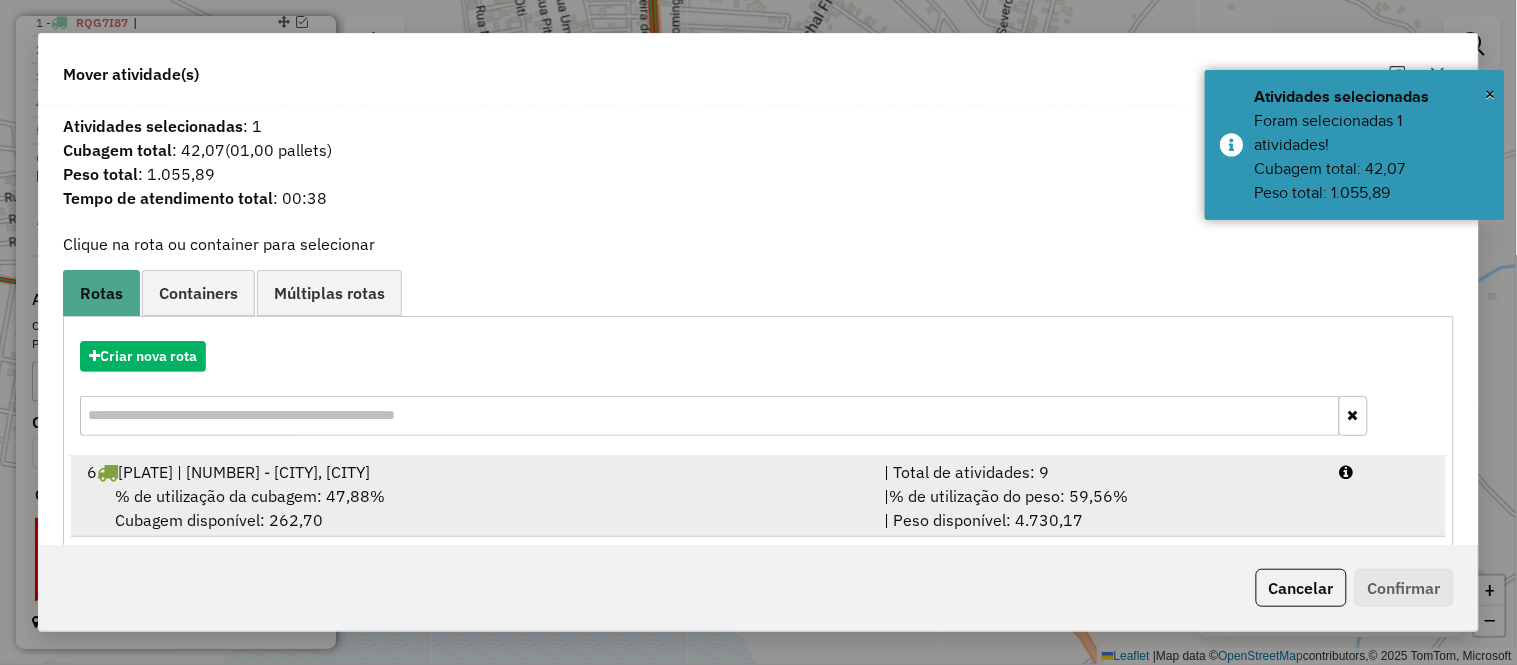 drag, startPoint x: 232, startPoint y: 504, endPoint x: 247, endPoint y: 502, distance: 15.132746 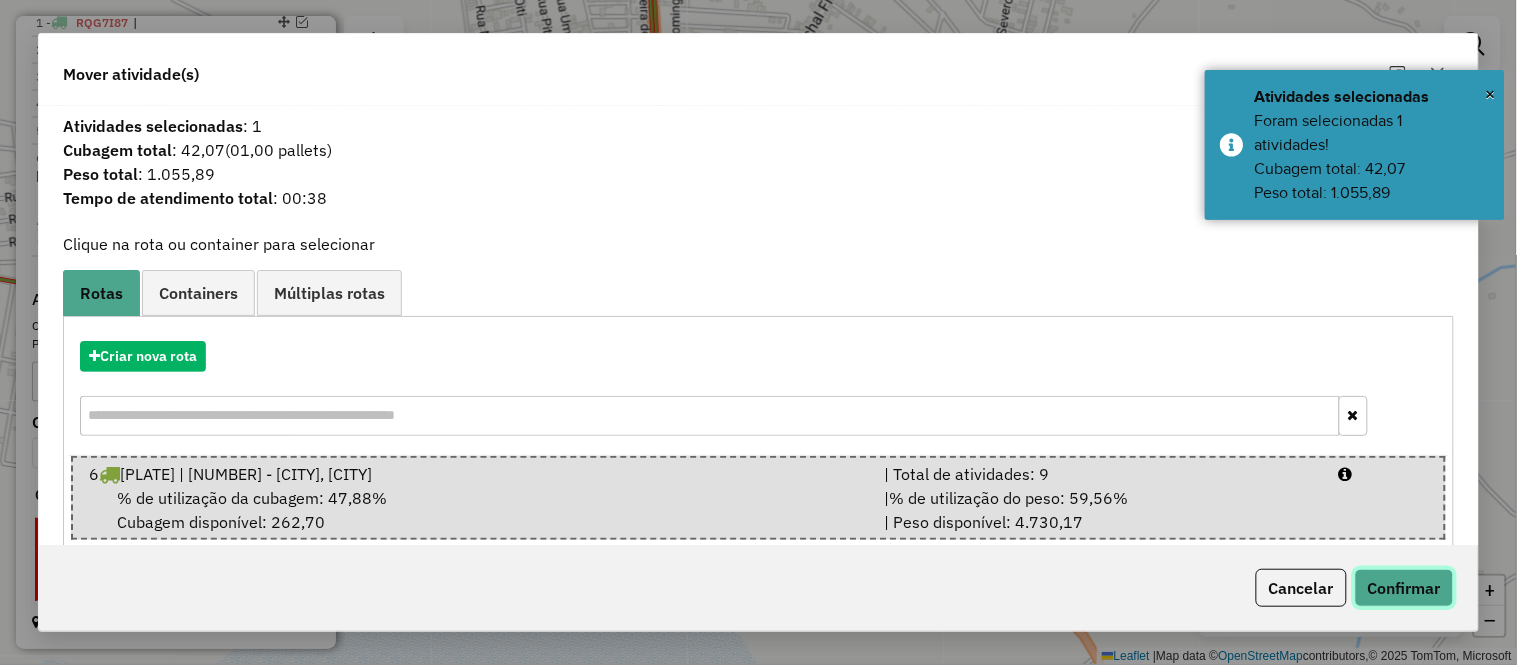 drag, startPoint x: 1416, startPoint y: 585, endPoint x: 1263, endPoint y: 560, distance: 155.02902 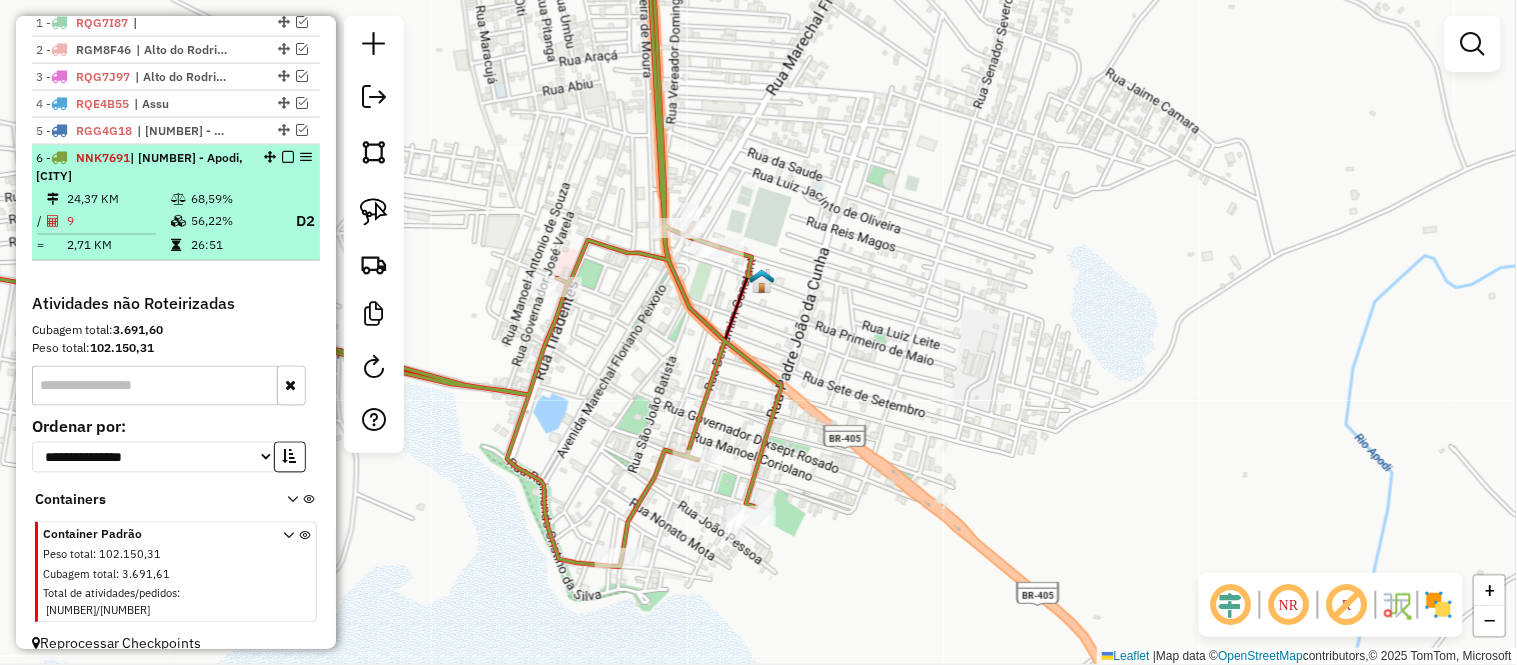 click on "24,37 KM" at bounding box center [118, 199] 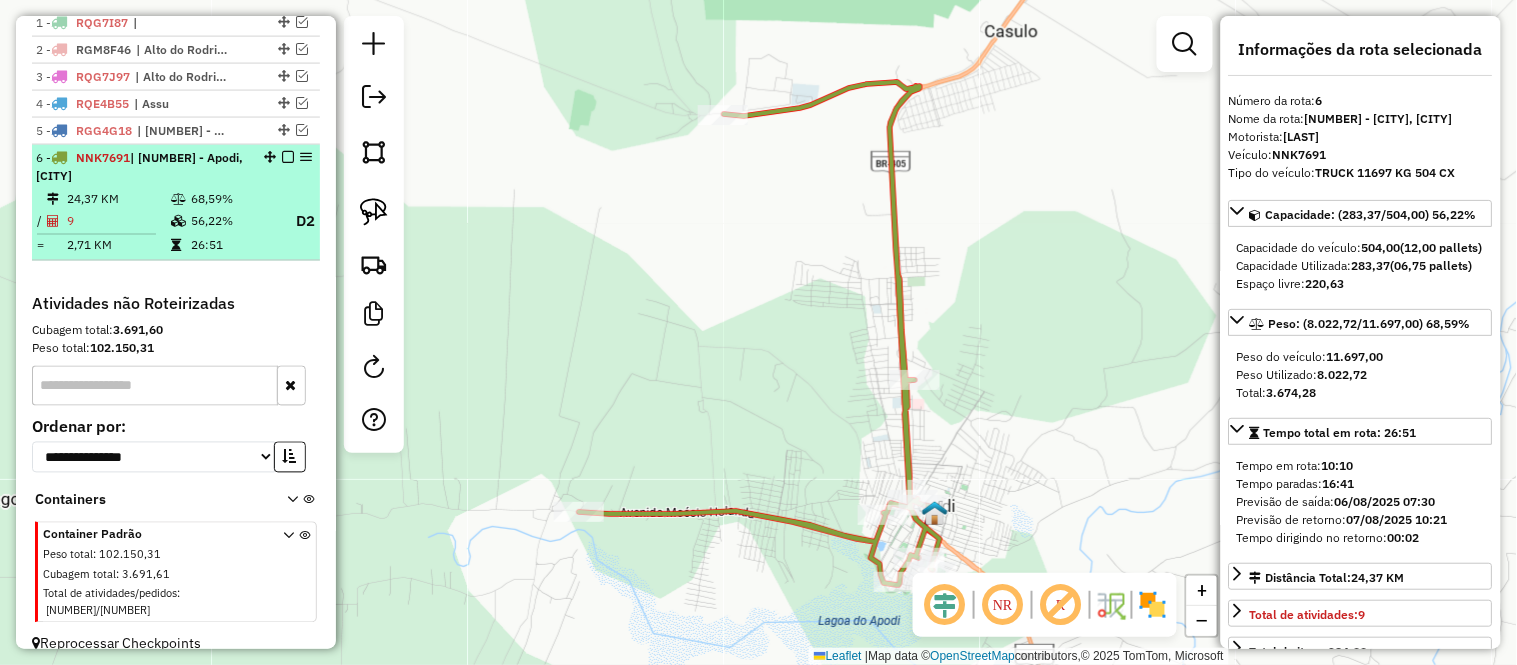 click on "26:51" at bounding box center [232, 246] 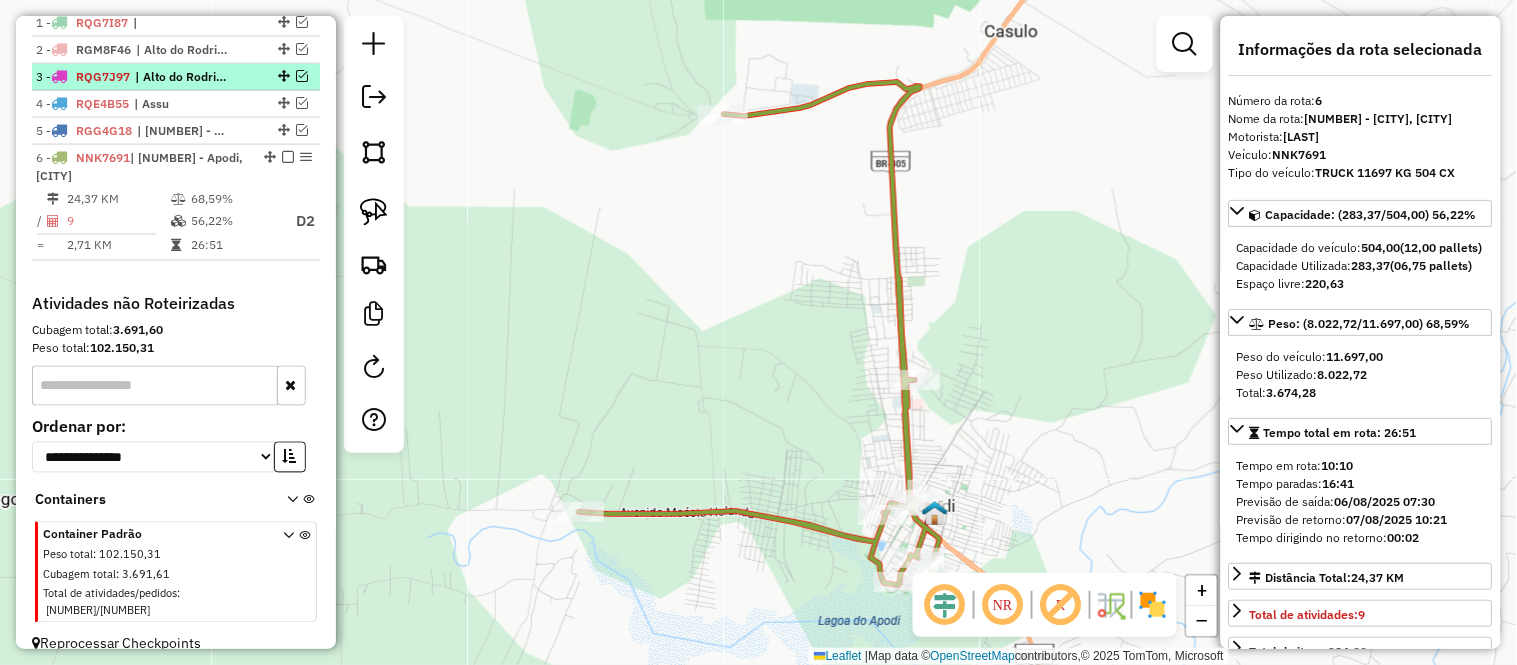 click at bounding box center [288, 157] 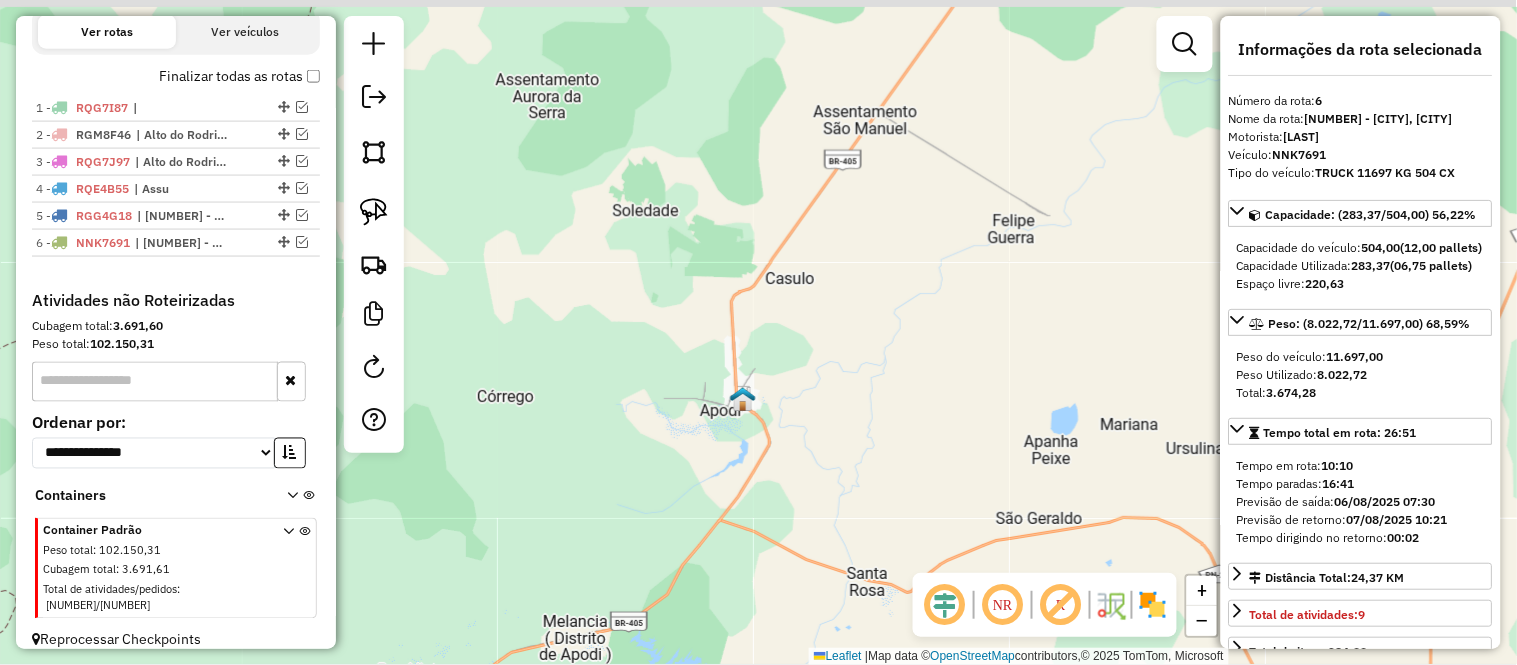 drag, startPoint x: 1040, startPoint y: 188, endPoint x: 803, endPoint y: 327, distance: 274.75443 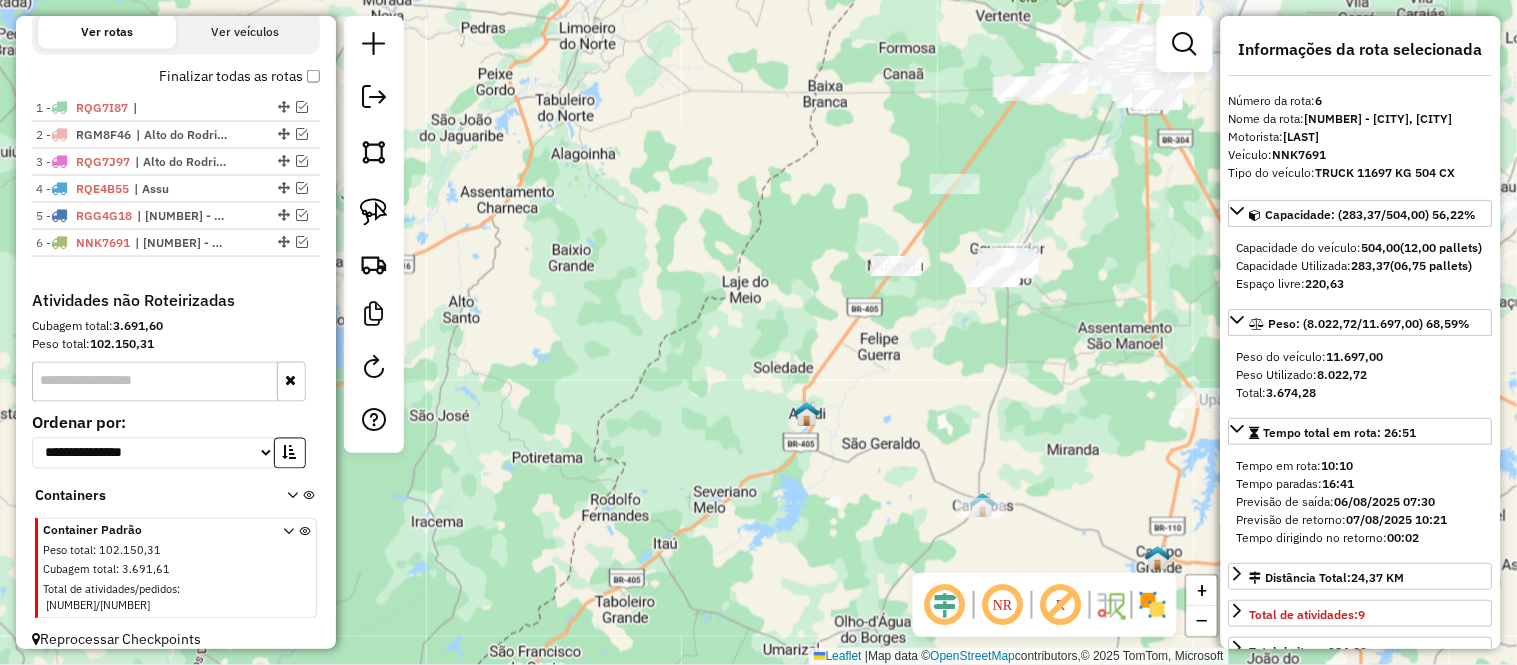 drag, startPoint x: 907, startPoint y: 210, endPoint x: 915, endPoint y: 305, distance: 95.33625 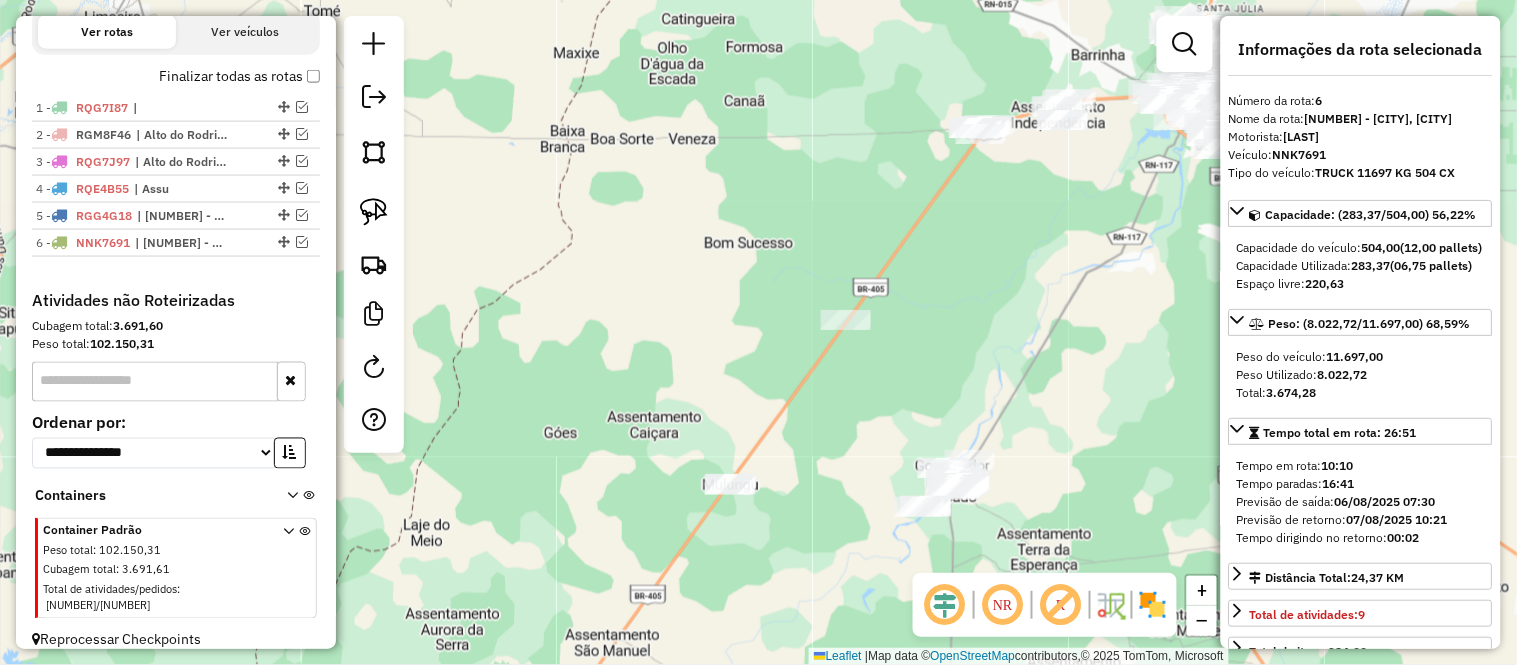 drag, startPoint x: 1001, startPoint y: 218, endPoint x: 963, endPoint y: 293, distance: 84.07735 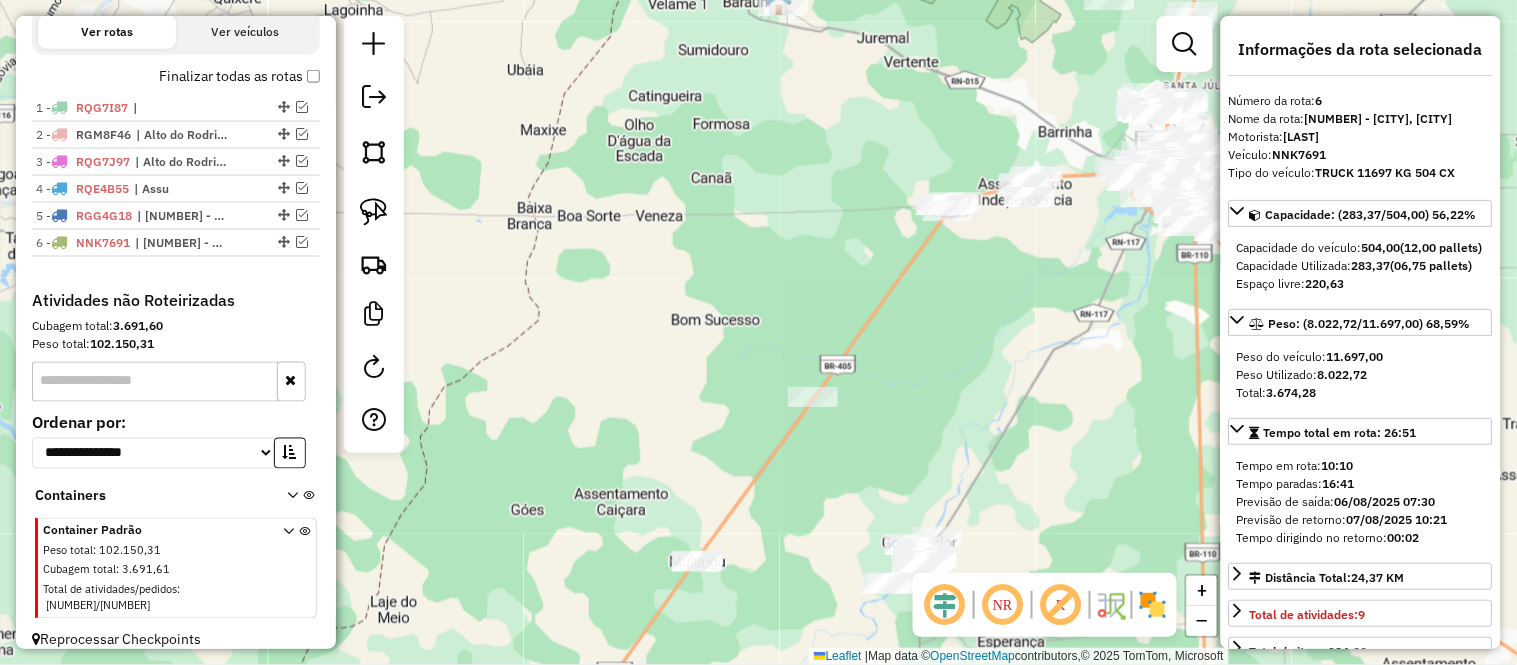 drag, startPoint x: 990, startPoint y: 284, endPoint x: 981, endPoint y: 272, distance: 15 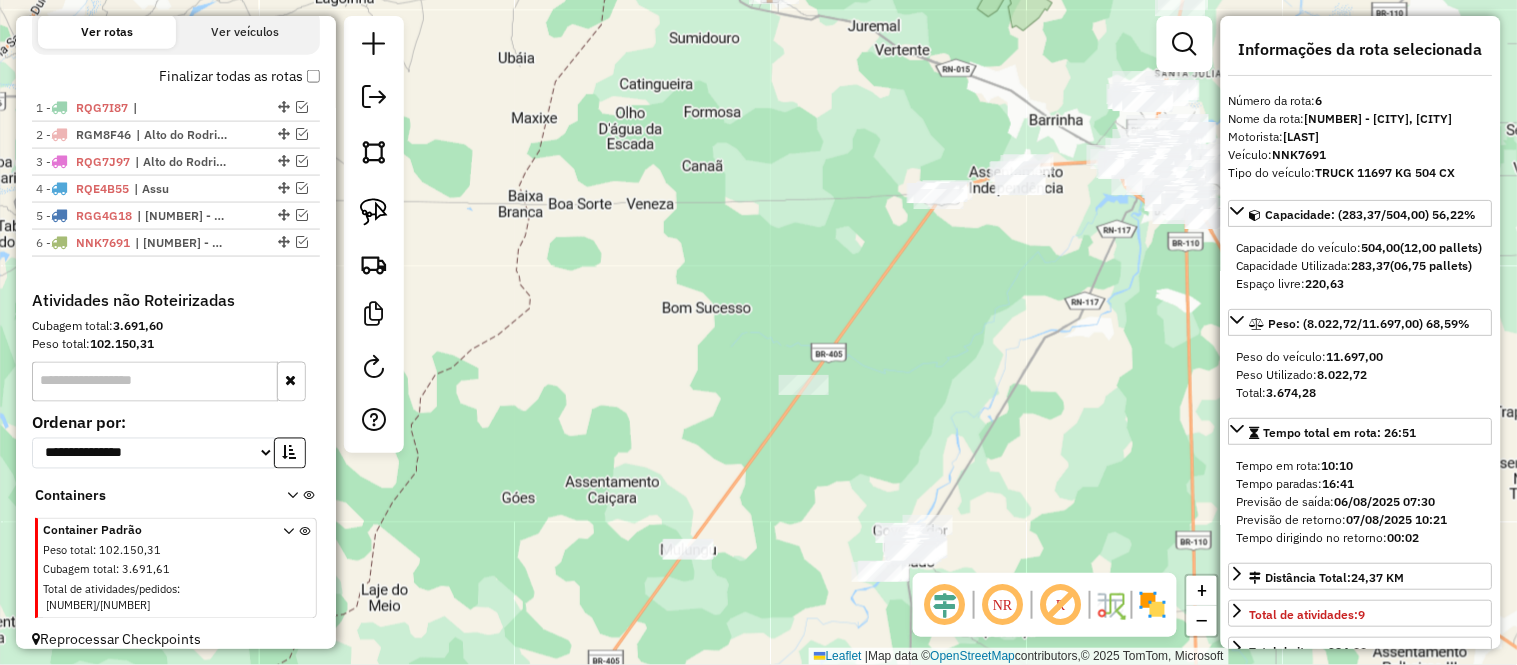 drag, startPoint x: 368, startPoint y: 207, endPoint x: 662, endPoint y: 162, distance: 297.42395 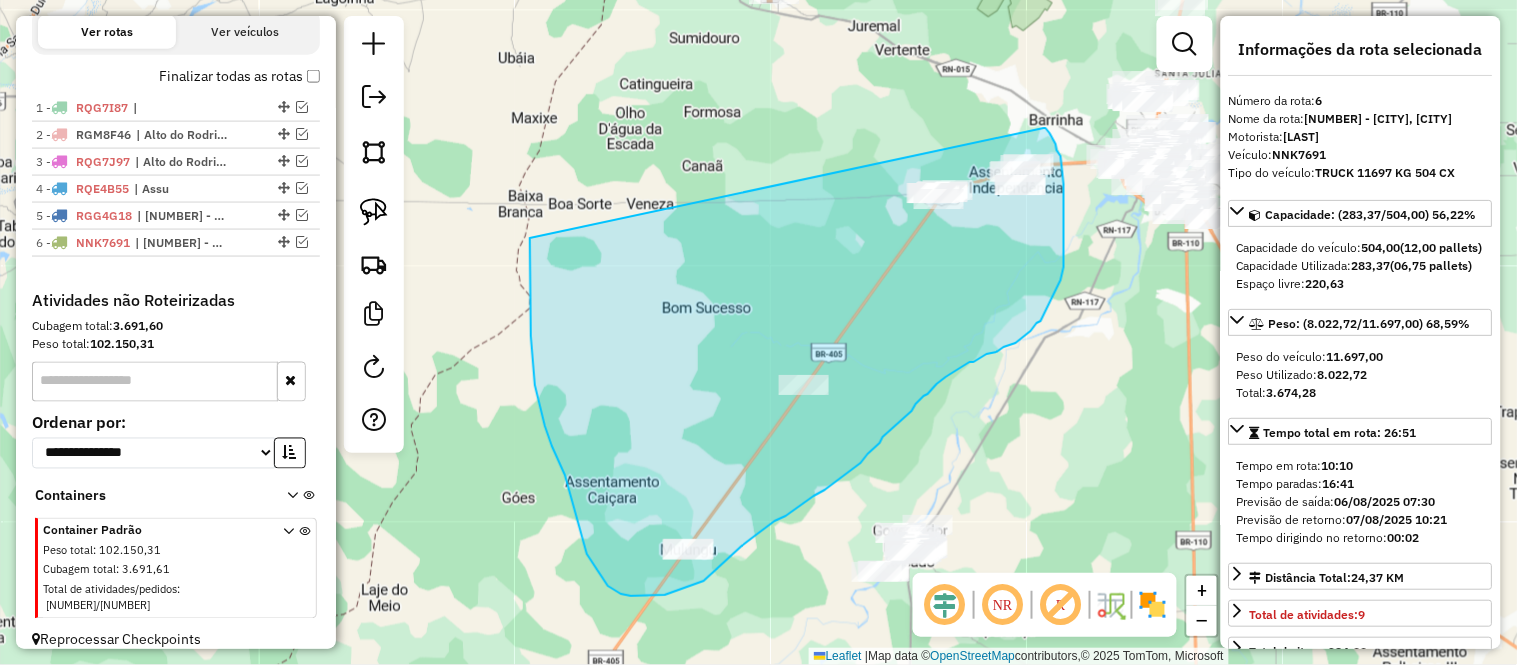 drag, startPoint x: 1044, startPoint y: 128, endPoint x: 530, endPoint y: 237, distance: 525.4303 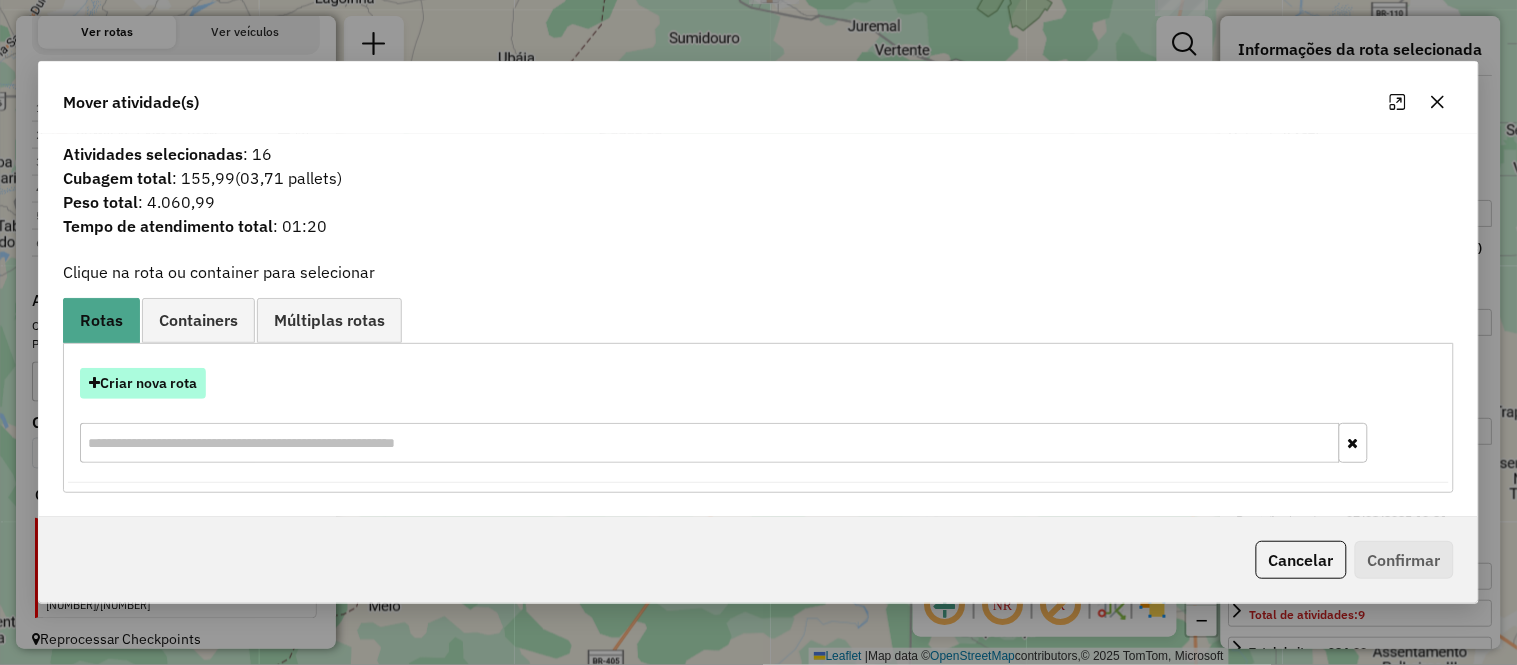 click on "Criar nova rota" at bounding box center (143, 383) 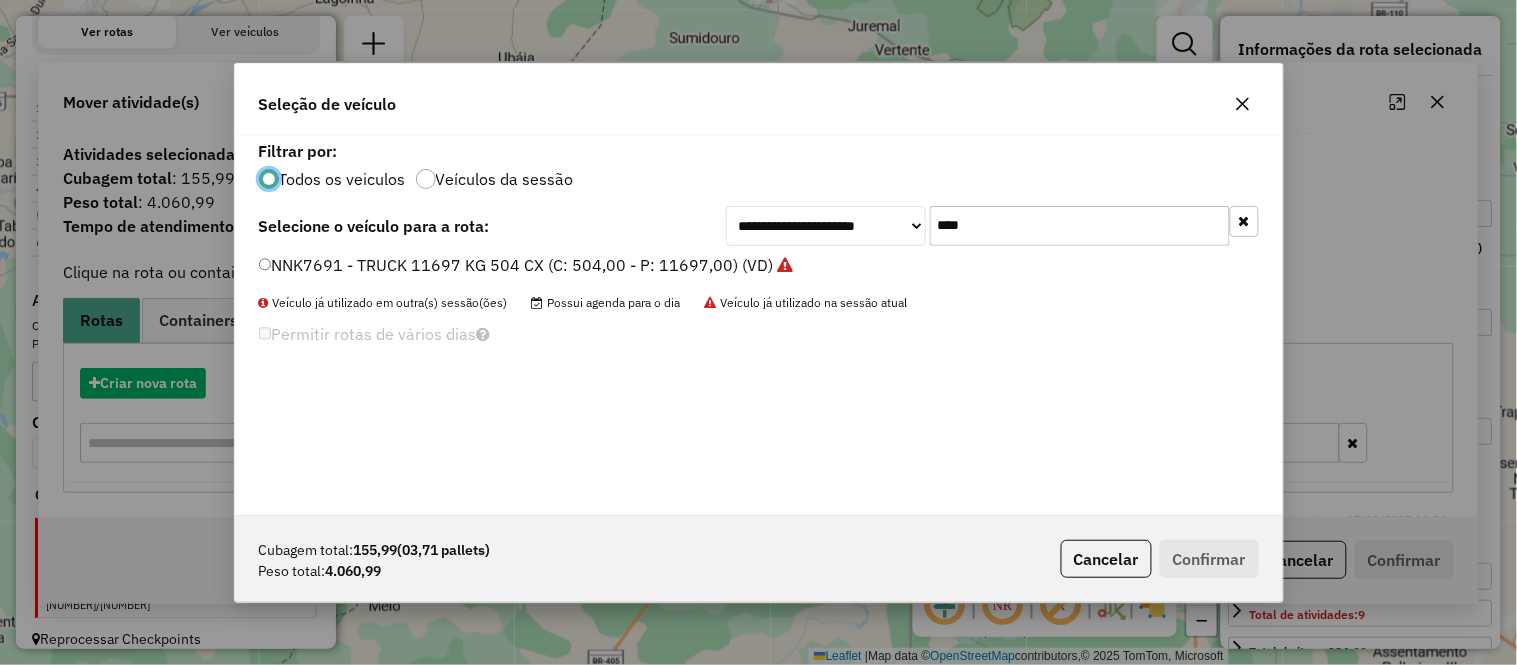 scroll, scrollTop: 11, scrollLeft: 5, axis: both 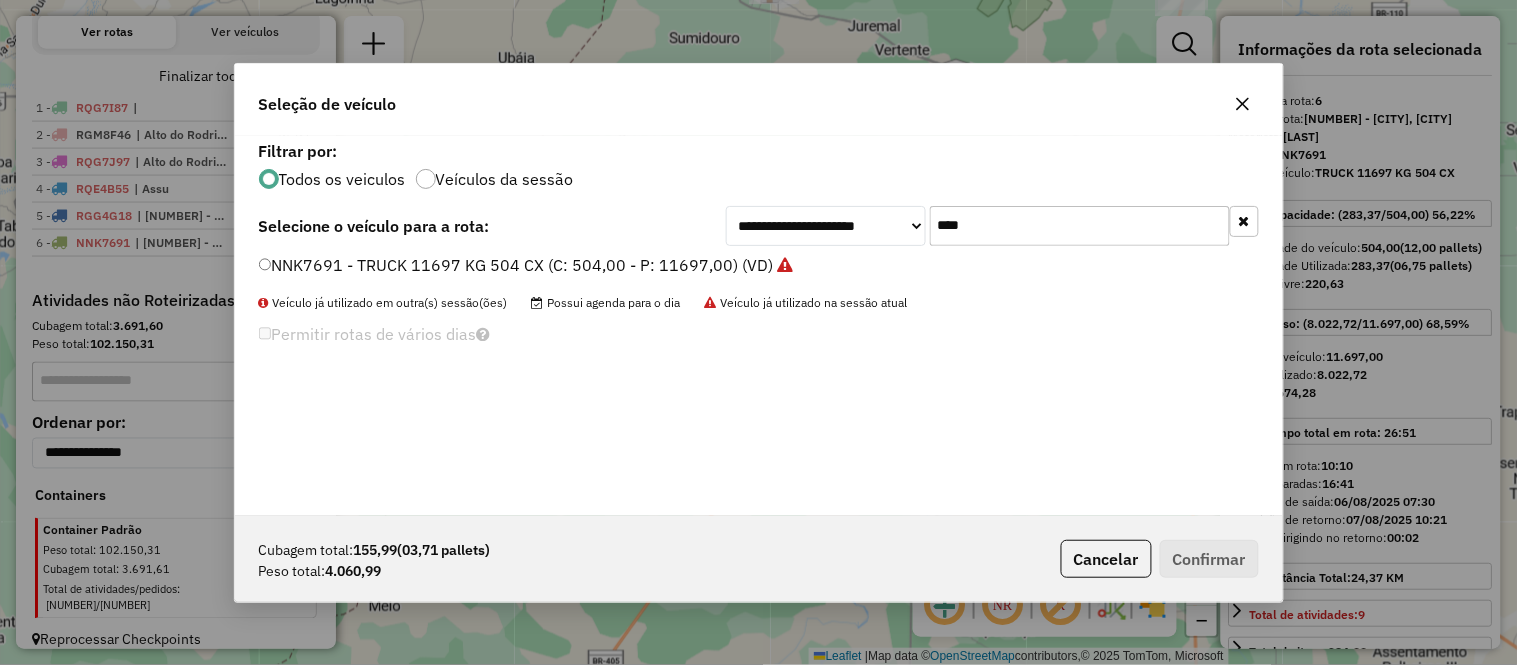 click on "****" 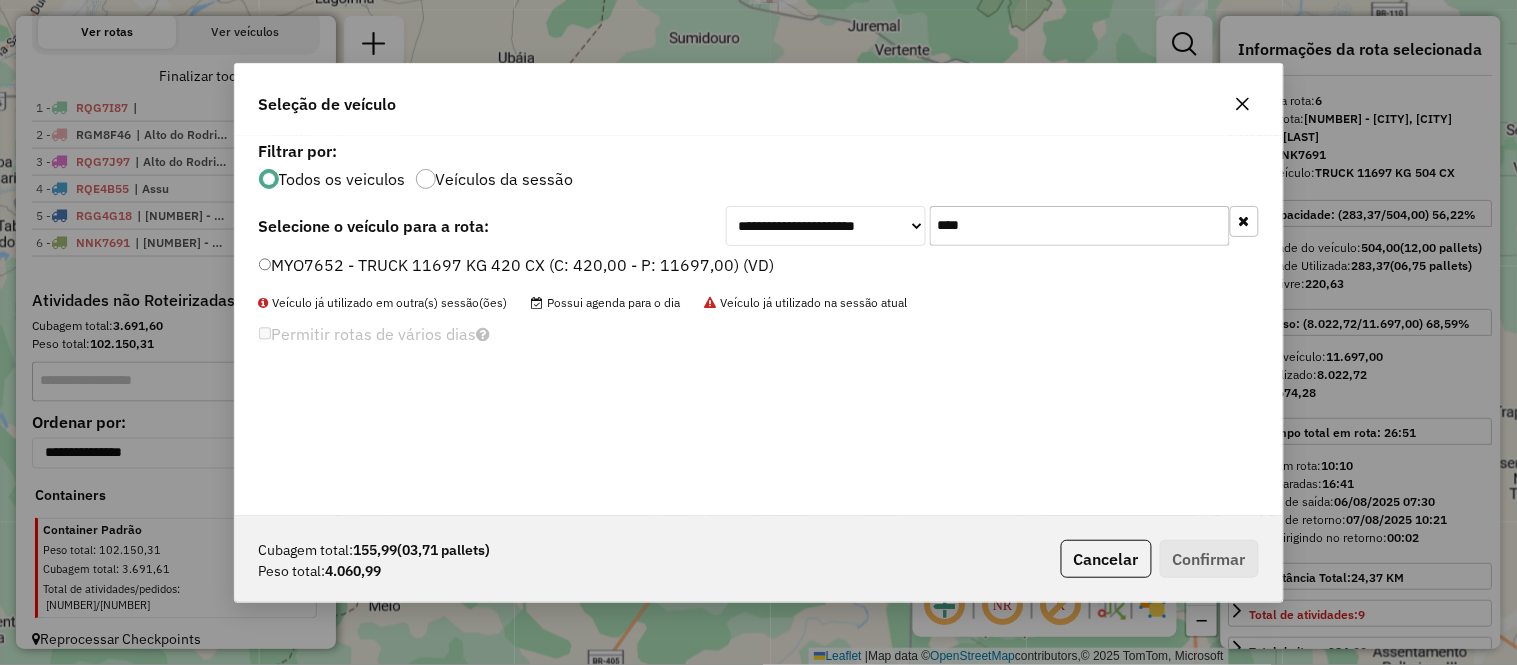 type on "****" 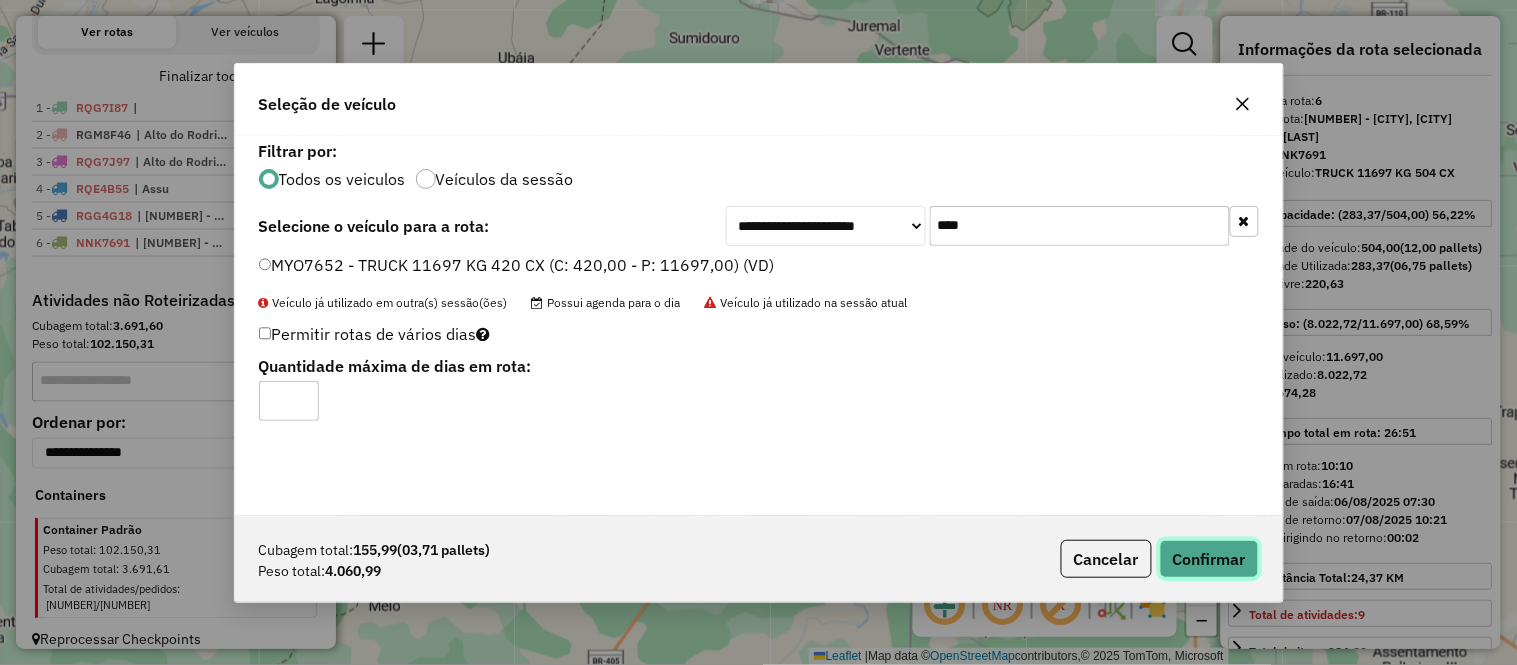 click on "Confirmar" 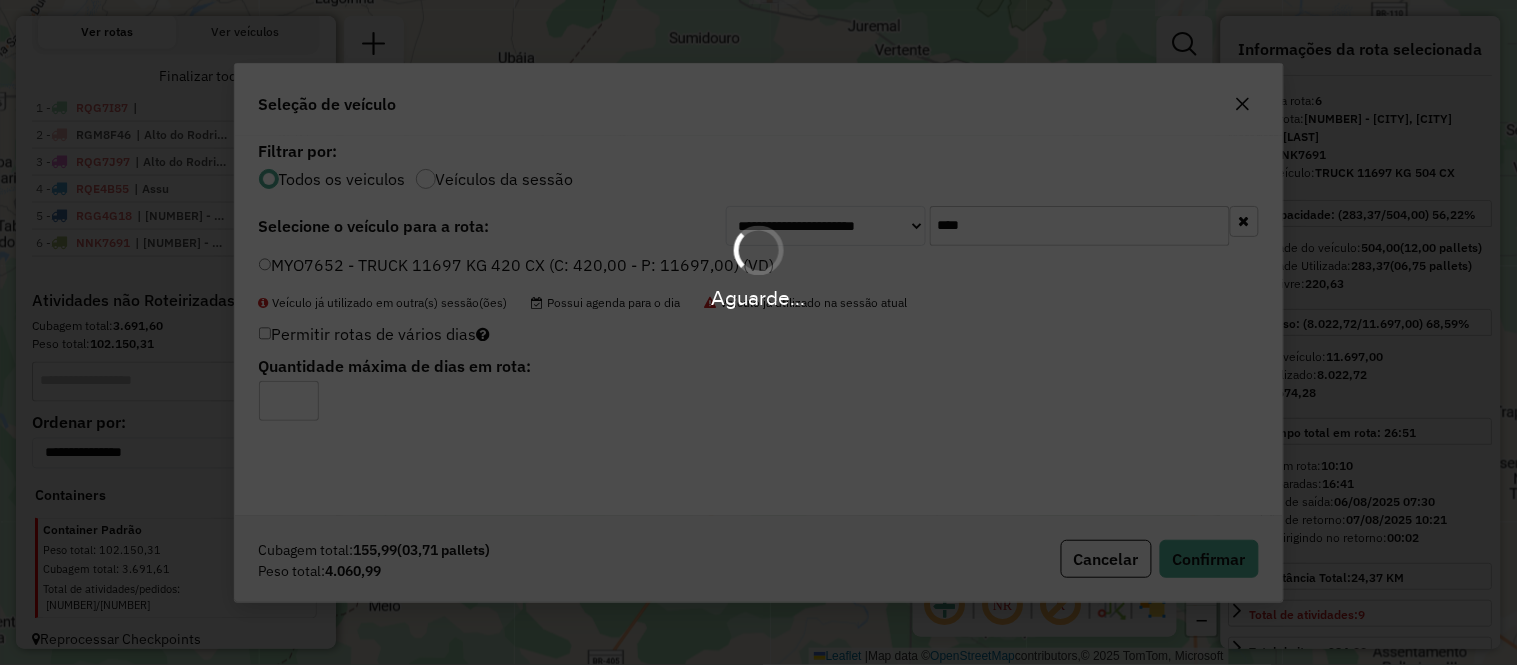 scroll, scrollTop: 765, scrollLeft: 0, axis: vertical 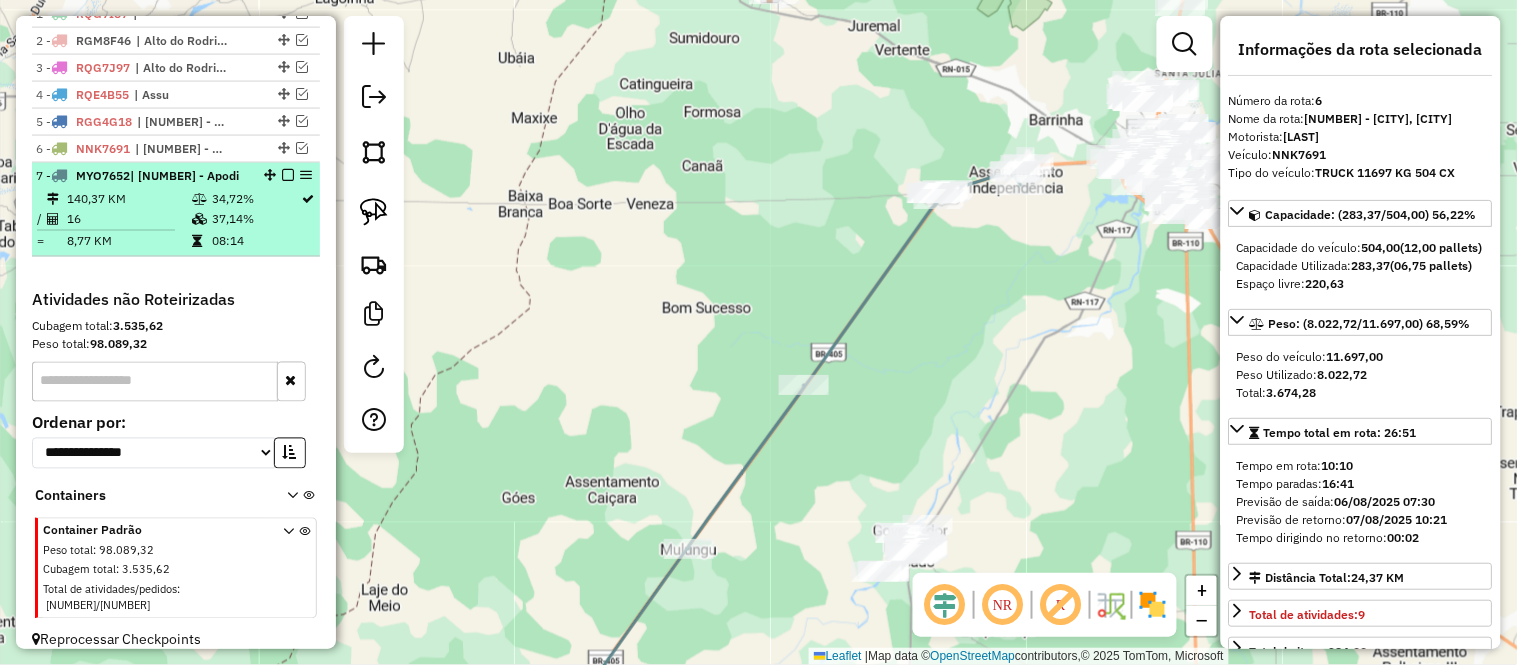 click at bounding box center (106, 230) 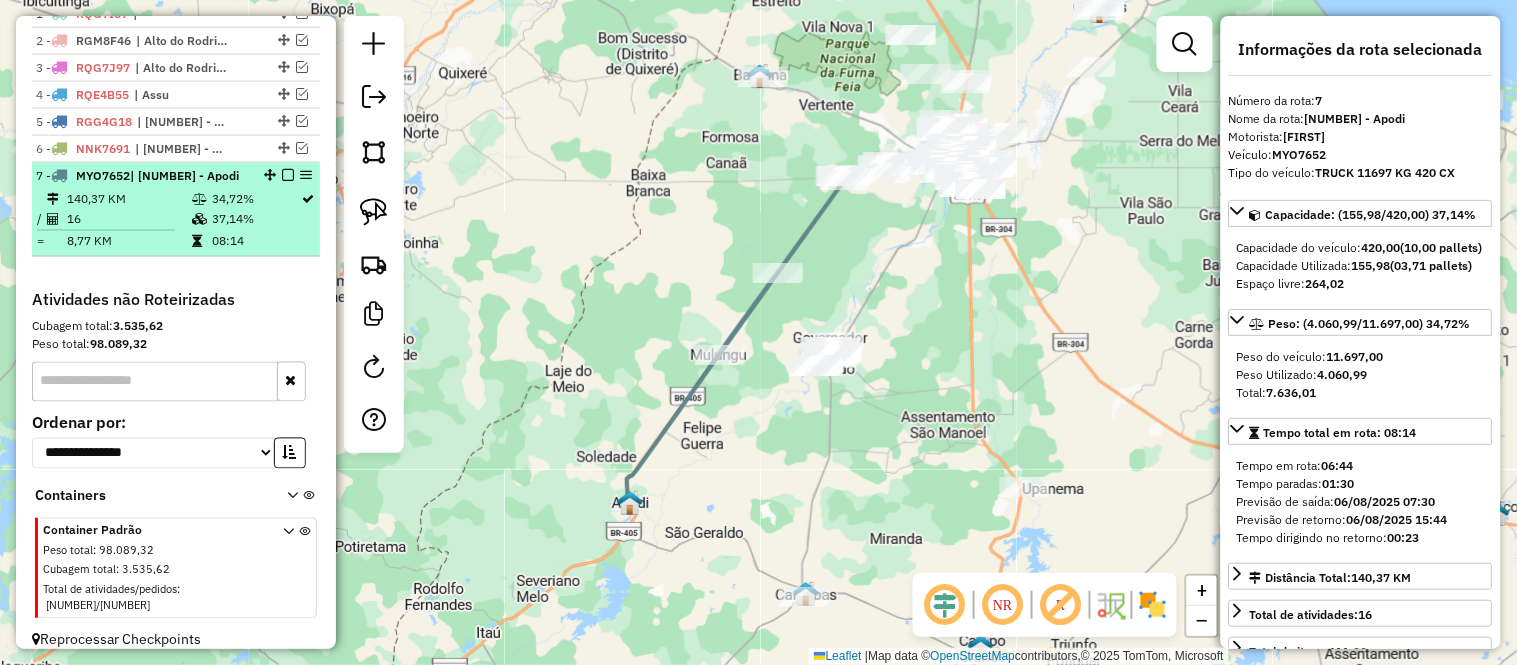 click on "34,72%" at bounding box center [256, 199] 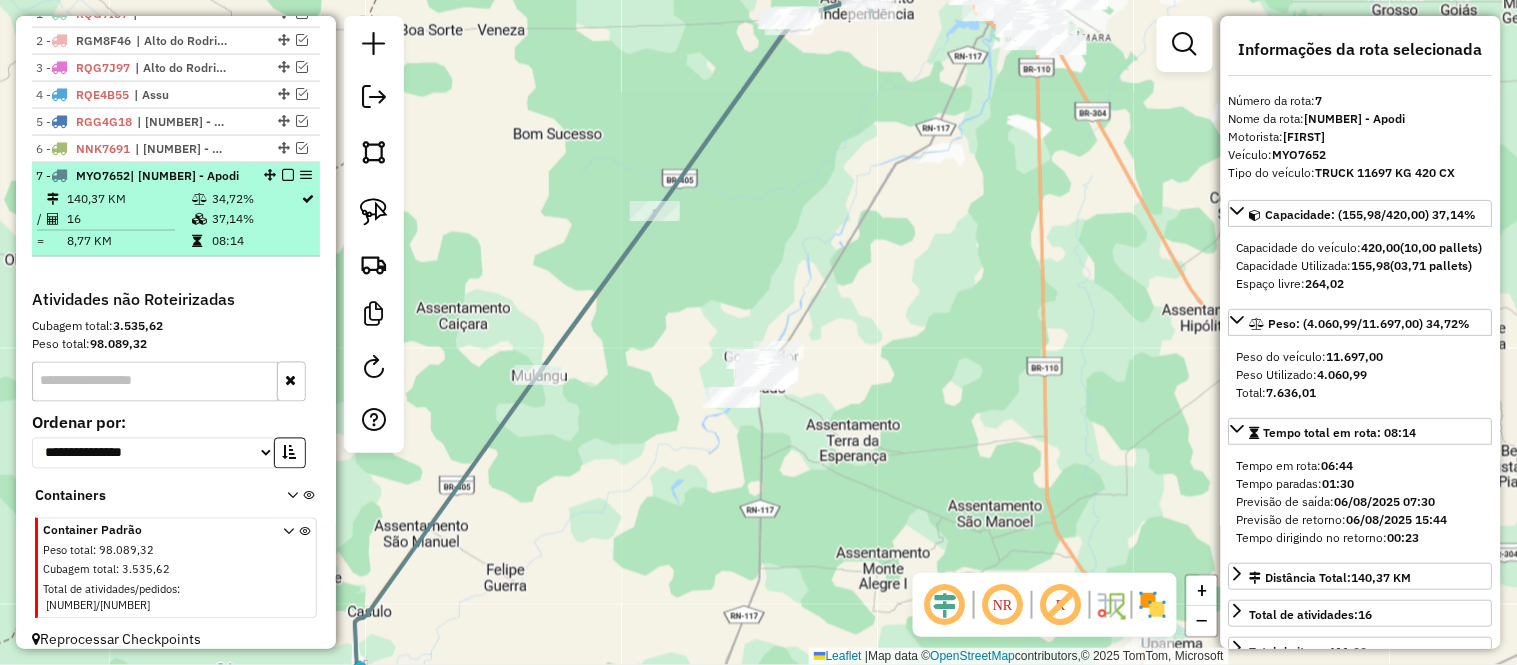 click at bounding box center (199, 219) 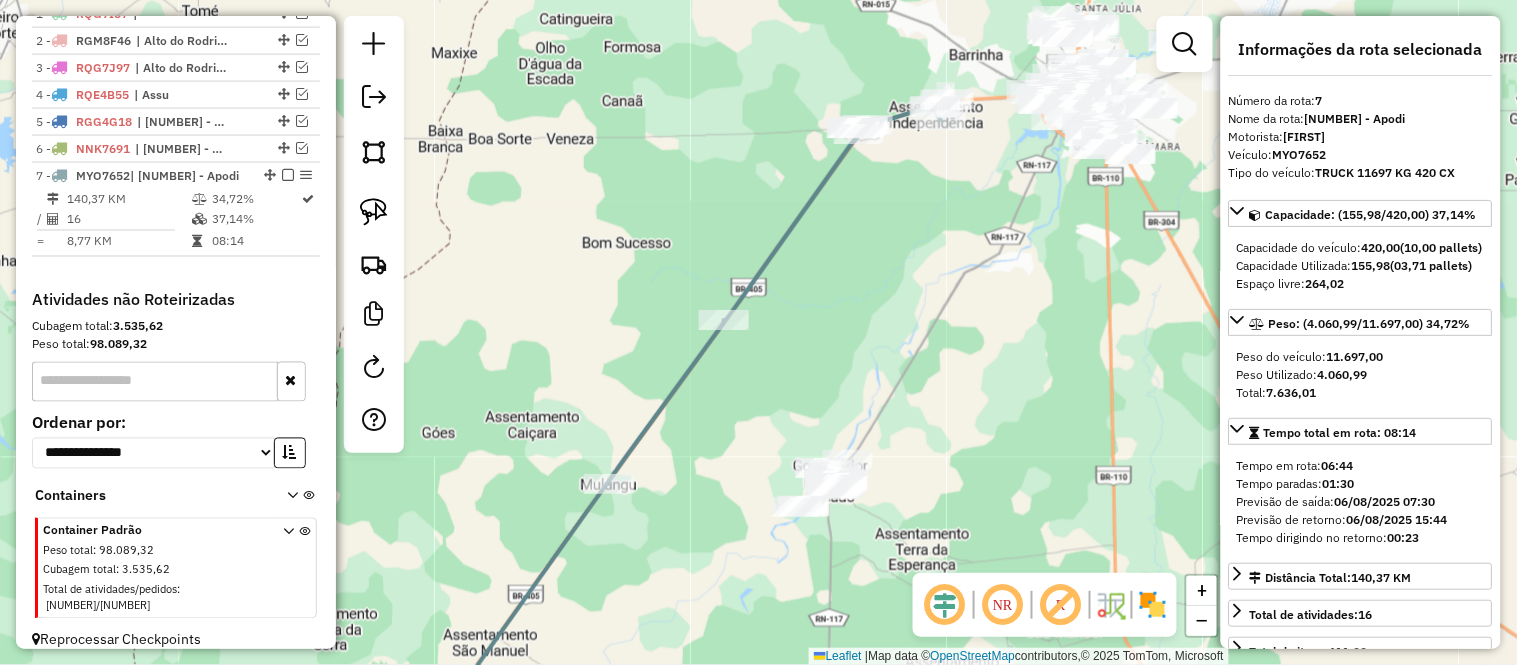drag, startPoint x: 732, startPoint y: 495, endPoint x: 944, endPoint y: 198, distance: 364.90137 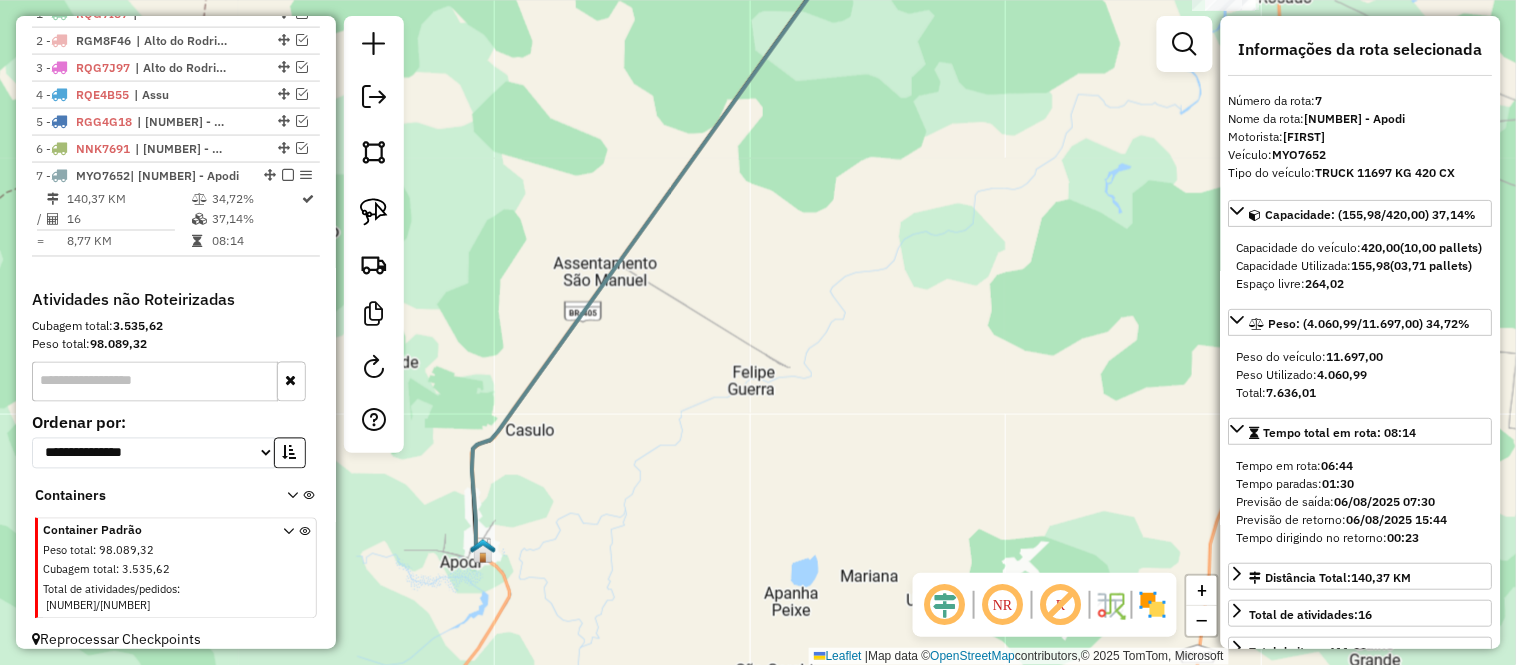 drag, startPoint x: 644, startPoint y: 488, endPoint x: 700, endPoint y: 394, distance: 109.41663 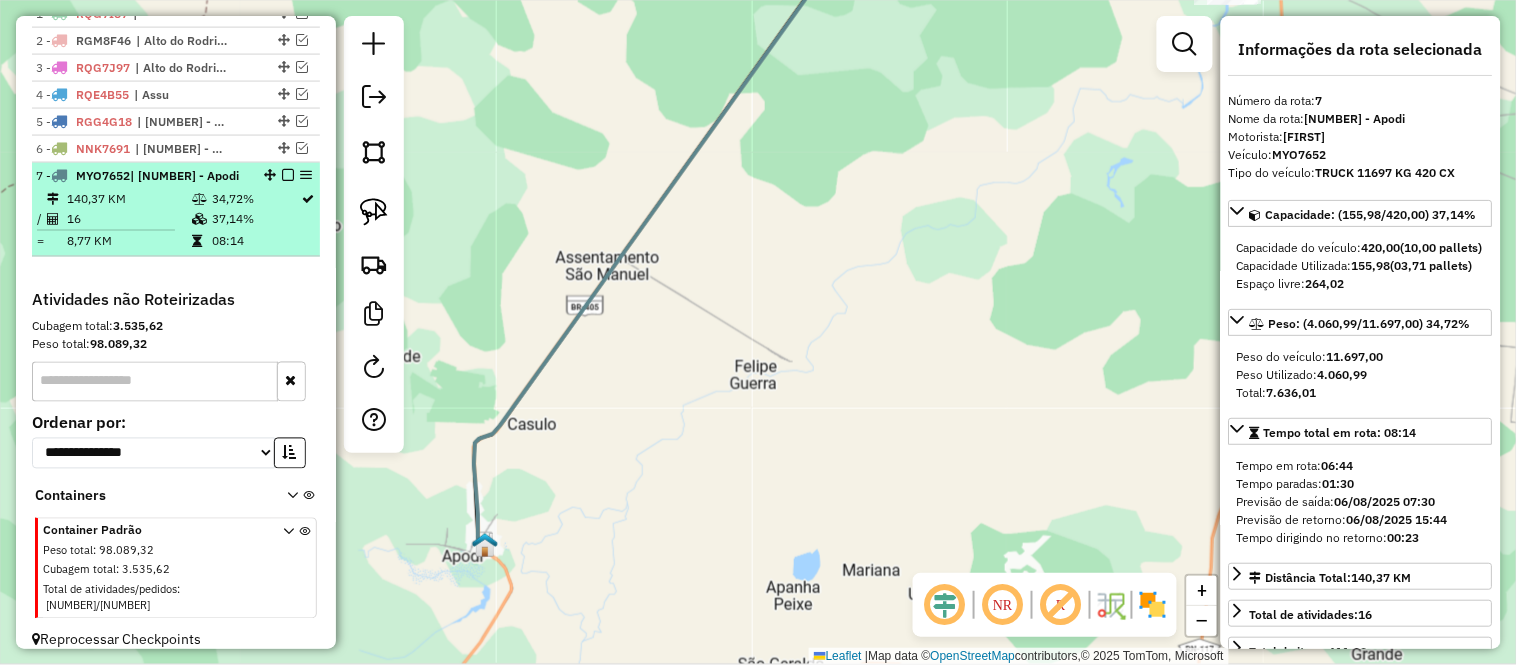 click on "8,77 KM" at bounding box center (128, 242) 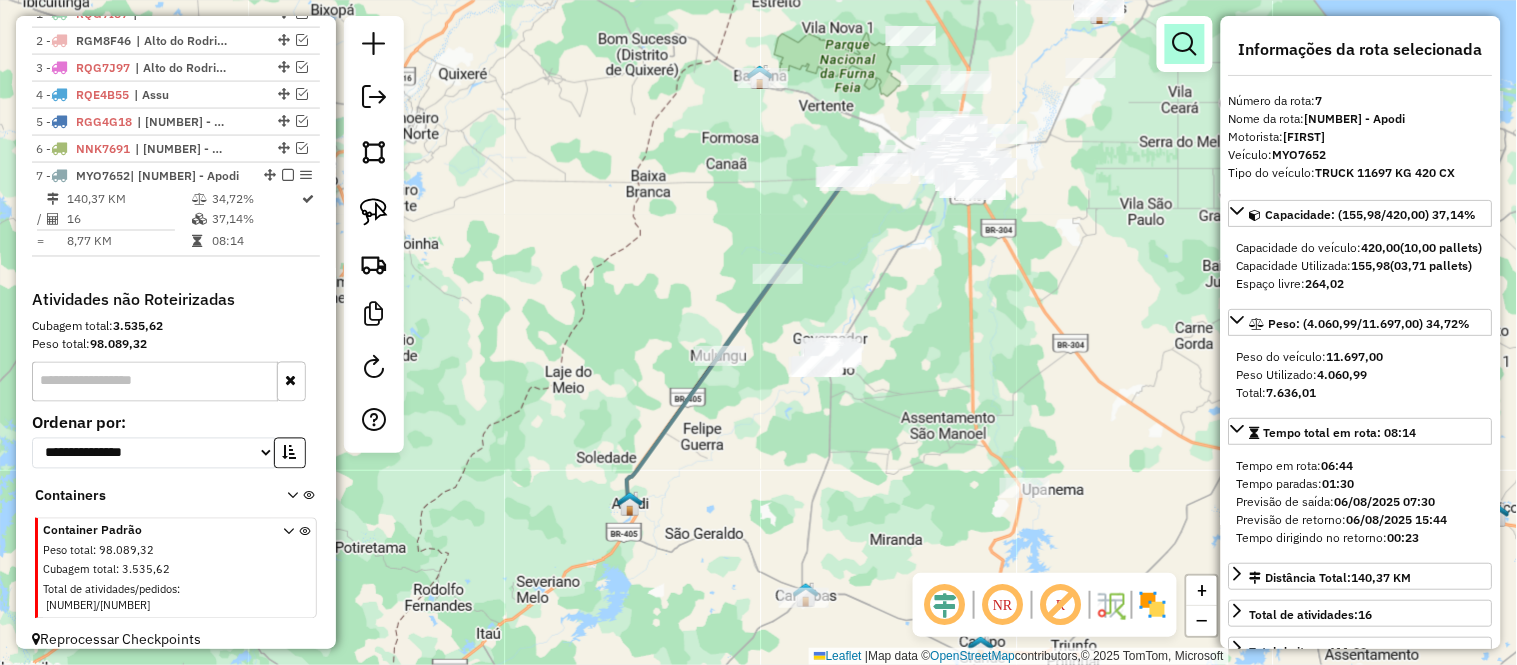 click at bounding box center [1185, 44] 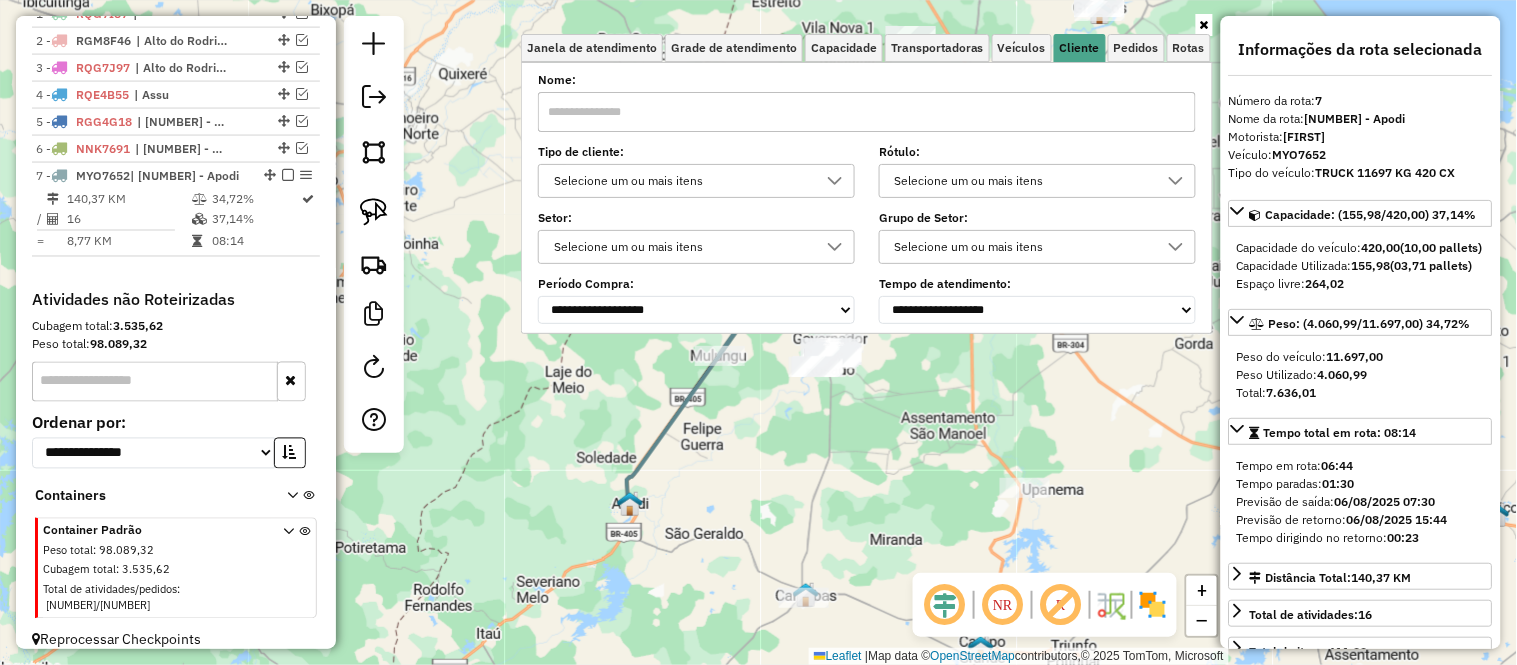 click on "Janela de atendimento Grade de atendimento Capacidade Transportadoras Veículos Cliente Pedidos  Rotas Selecione os dias de semana para filtrar as janelas de atendimento  Seg   Ter   Qua   Qui   Sex   Sáb   Dom  Informe o período da janela de atendimento: De: Até:  Filtrar exatamente a janela do cliente  Considerar janela de atendimento padrão  Selecione os dias de semana para filtrar as grades de atendimento  Seg   Ter   Qua   Qui   Sex   Sáb   Dom   Considerar clientes sem dia de atendimento cadastrado  Clientes fora do dia de atendimento selecionado Filtrar as atividades entre os valores definidos abaixo:  Peso mínimo:   Peso máximo:   Cubagem mínima:   Cubagem máxima:   De:   Até:  Filtrar as atividades entre o tempo de atendimento definido abaixo:  De:   Até:   Considerar capacidade total dos clientes não roteirizados Transportadora: Selecione um ou mais itens Tipo de veículo: Selecione um ou mais itens Veículo: Selecione um ou mais itens Motorista: Selecione um ou mais itens Nome: Rótulo:" 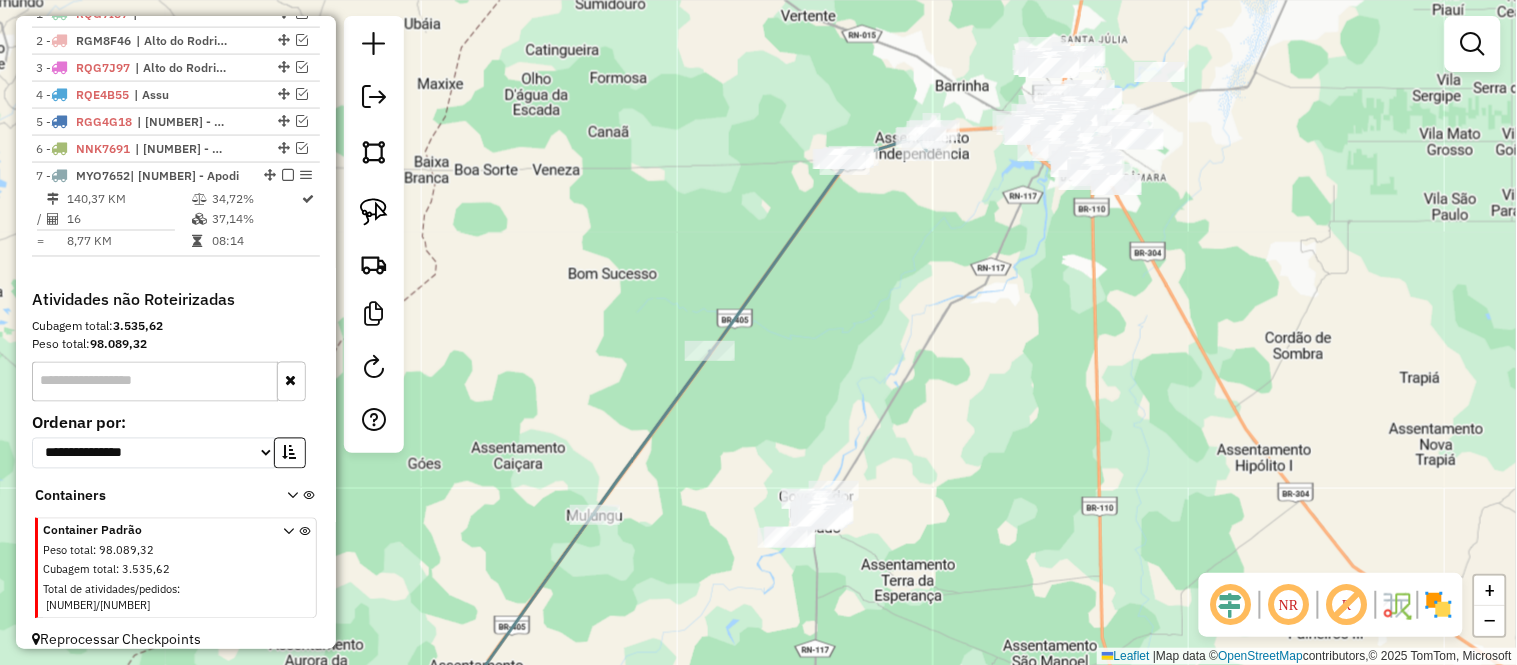 drag, startPoint x: 693, startPoint y: 532, endPoint x: 958, endPoint y: 163, distance: 454.29727 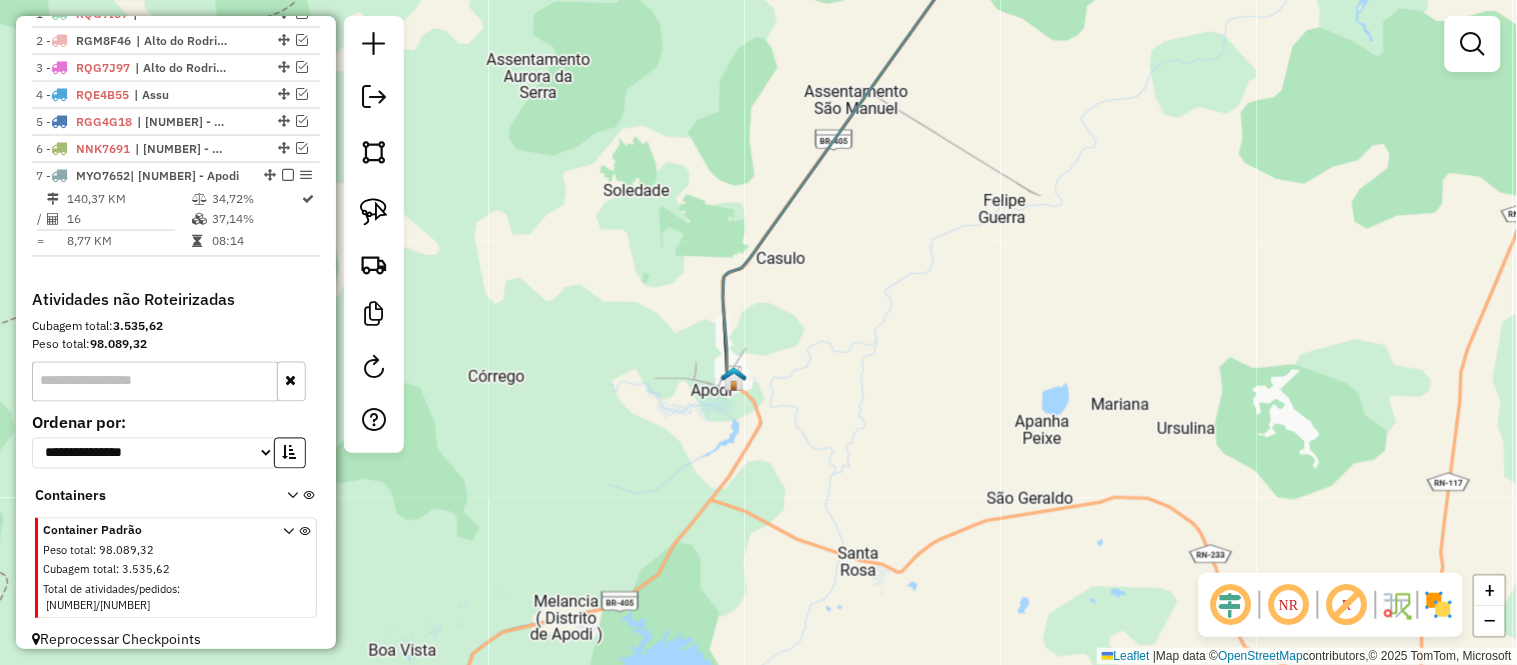 drag, startPoint x: 781, startPoint y: 395, endPoint x: 795, endPoint y: 376, distance: 23.600847 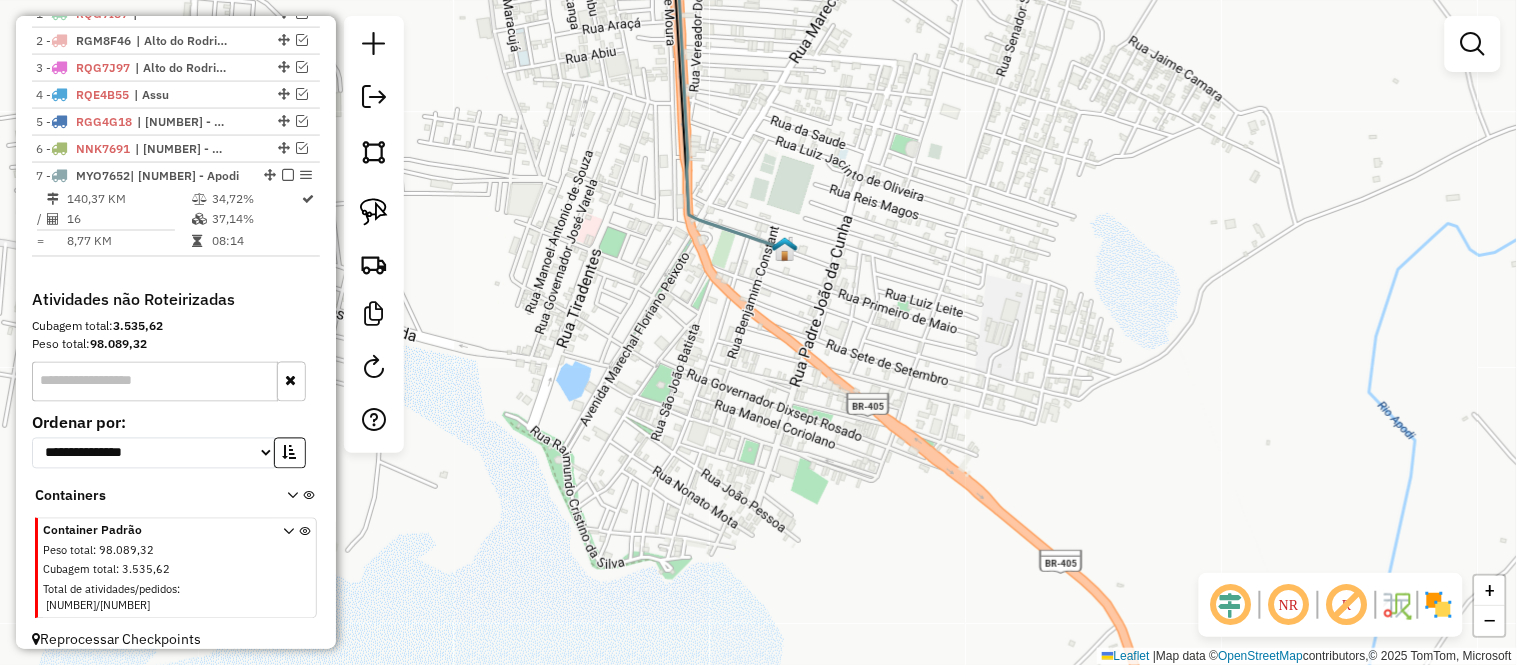 click 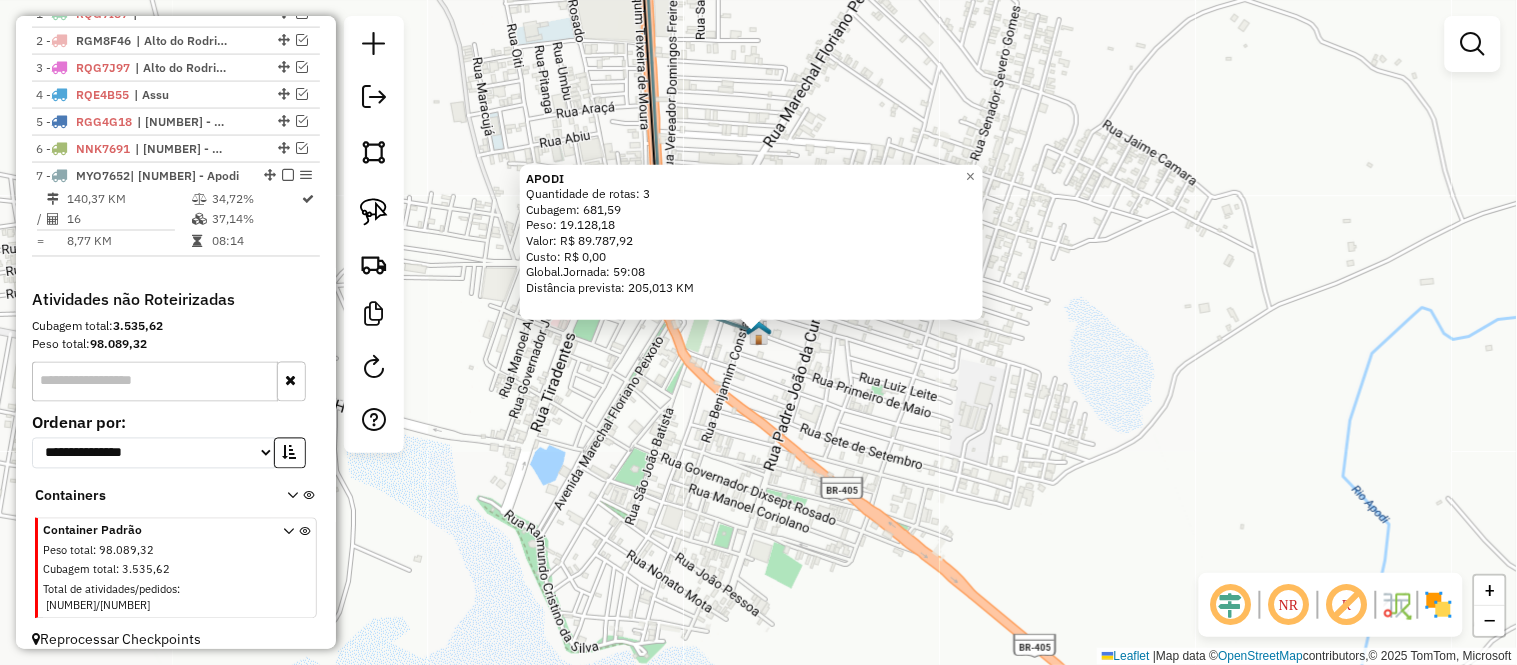 click on "APODI  Quantidade de rotas: 3   Cubagem: 681,59  Peso: 19.128,18  Valor: R$ 89.787,92   Custo: R$ 0,00  Global.Jornada: 59:08  Distância prevista: 205,013 KM  × Janela de atendimento Grade de atendimento Capacidade Transportadoras Veículos Cliente Pedidos  Rotas Selecione os dias de semana para filtrar as janelas de atendimento  Seg   Ter   Qua   Qui   Sex   Sáb   Dom  Informe o período da janela de atendimento: De: Até:  Filtrar exatamente a janela do cliente  Considerar janela de atendimento padrão  Selecione os dias de semana para filtrar as grades de atendimento  Seg   Ter   Qua   Qui   Sex   Sáb   Dom   Considerar clientes sem dia de atendimento cadastrado  Clientes fora do dia de atendimento selecionado Filtrar as atividades entre os valores definidos abaixo:  Peso mínimo:   Peso máximo:   Cubagem mínima:   Cubagem máxima:   De:   Até:  Filtrar as atividades entre o tempo de atendimento definido abaixo:  De:   Até:   Considerar capacidade total dos clientes não roteirizados Veículo: De:" 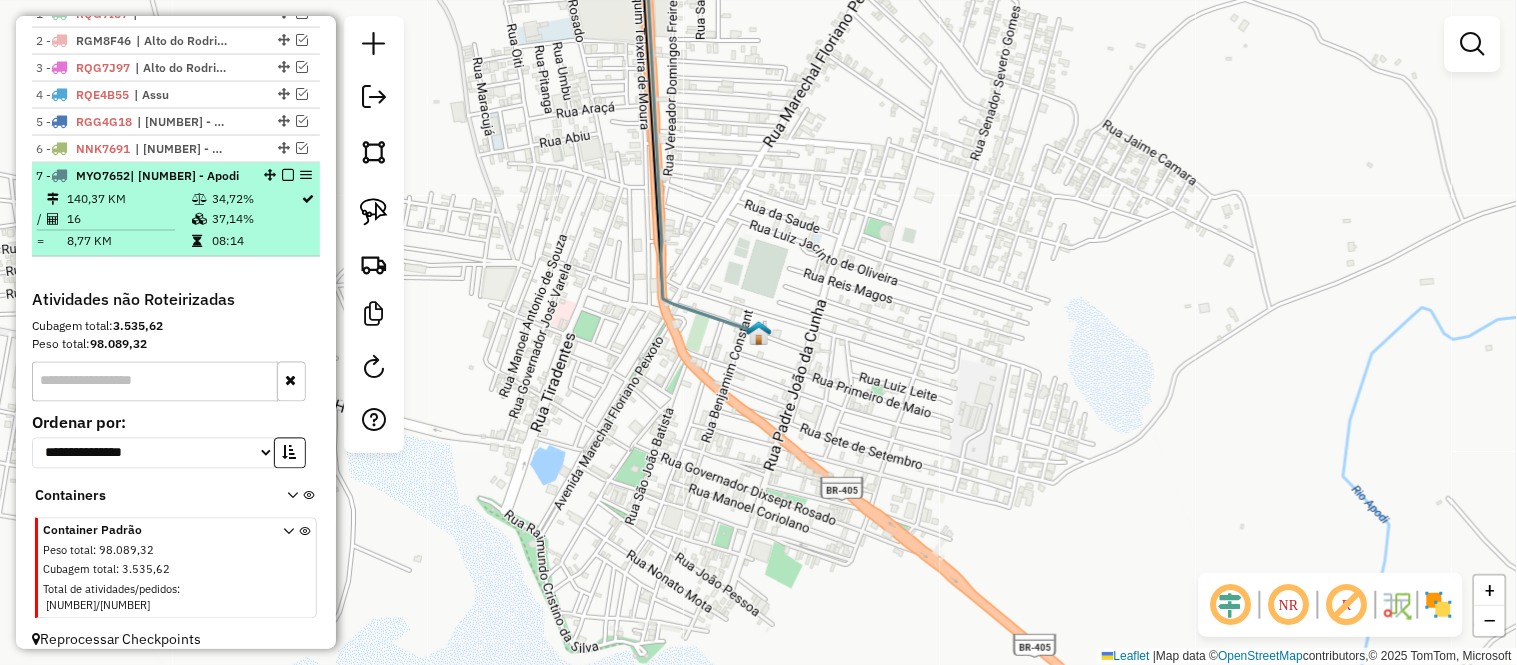 click on "34,72%" at bounding box center (256, 199) 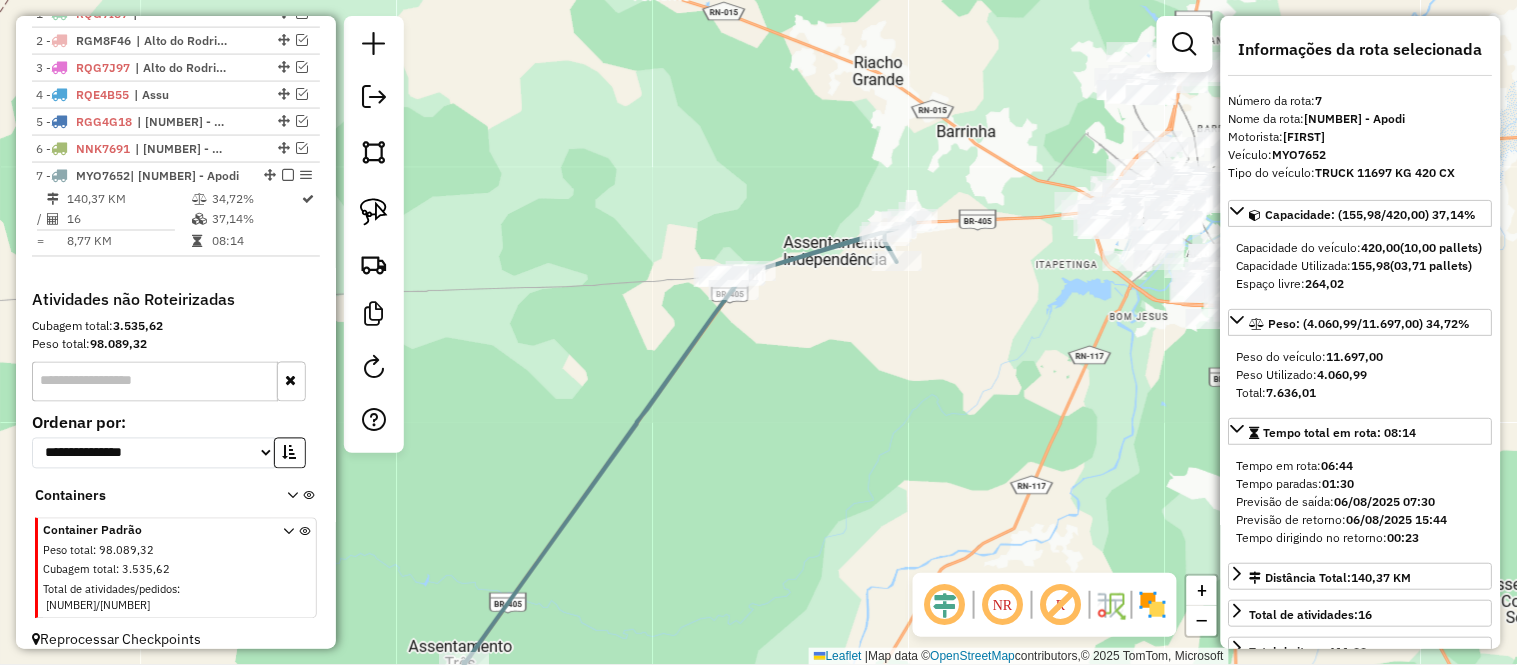 drag, startPoint x: 944, startPoint y: 215, endPoint x: 330, endPoint y: 221, distance: 614.0293 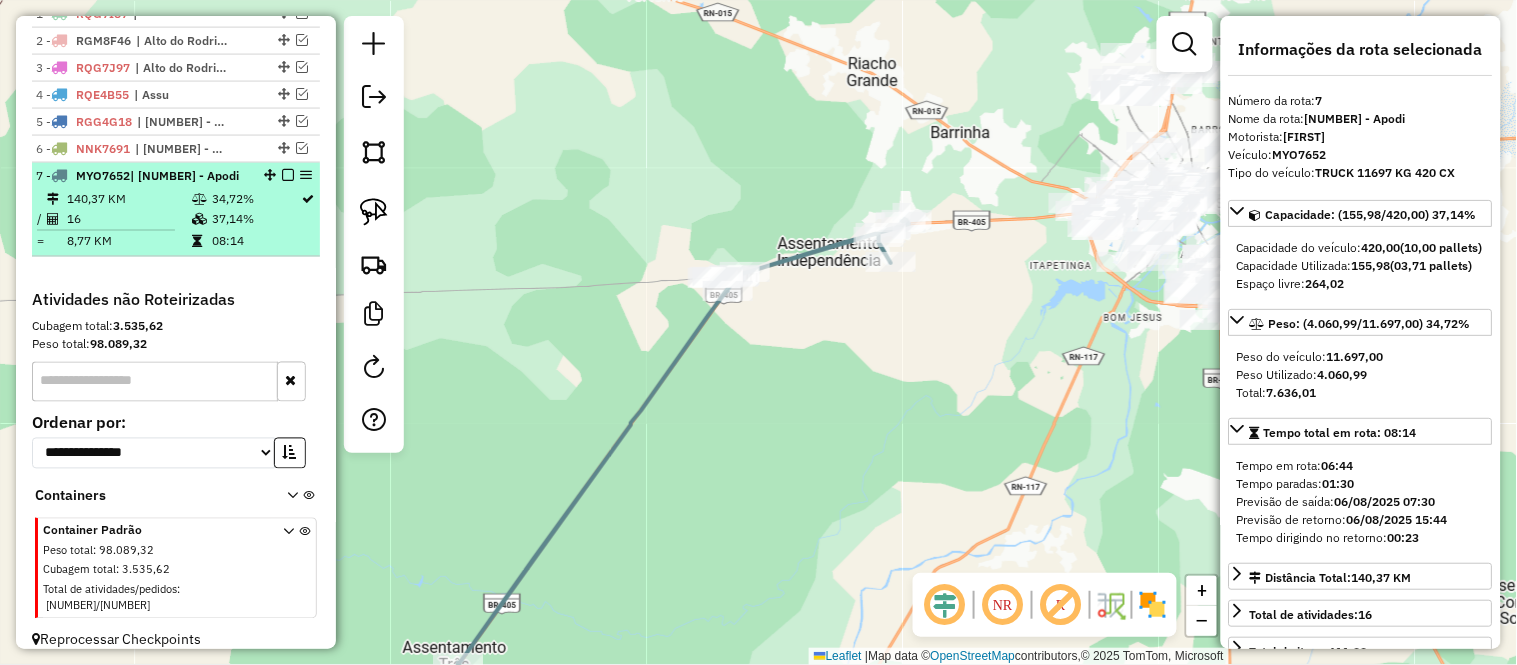 click on "7 -       MYO7652   | 400 - Apodi  140,37 KM   34,72%  /  16   37,14%     =  8,77 KM   08:14" at bounding box center (176, 210) 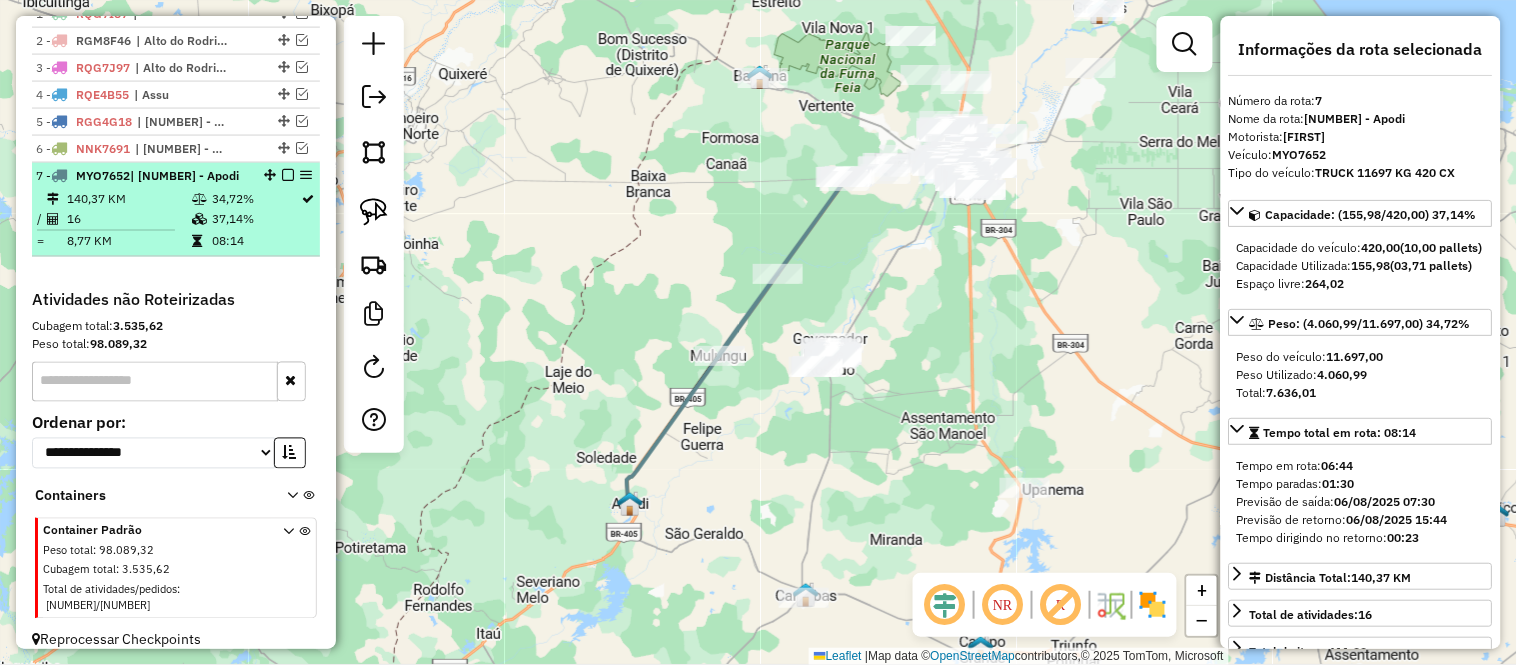click on "16" at bounding box center (128, 219) 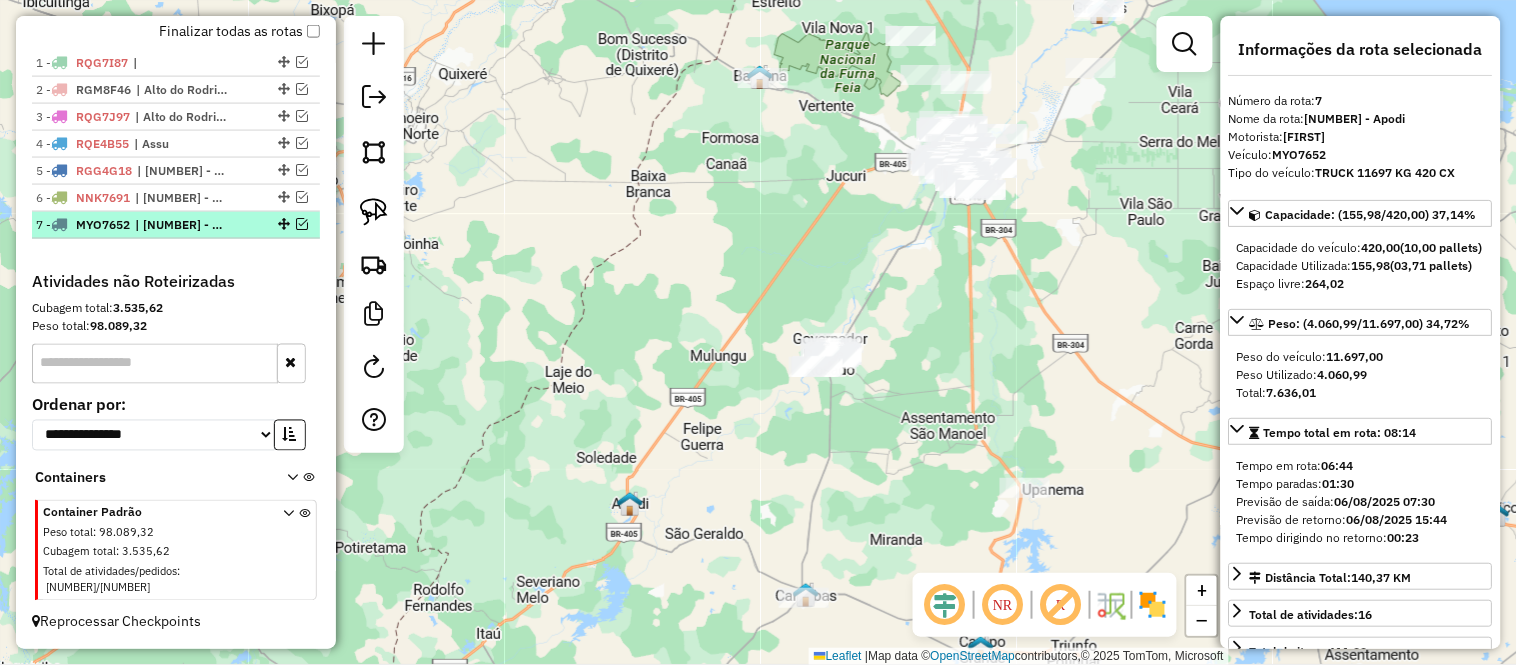 scroll, scrollTop: 698, scrollLeft: 0, axis: vertical 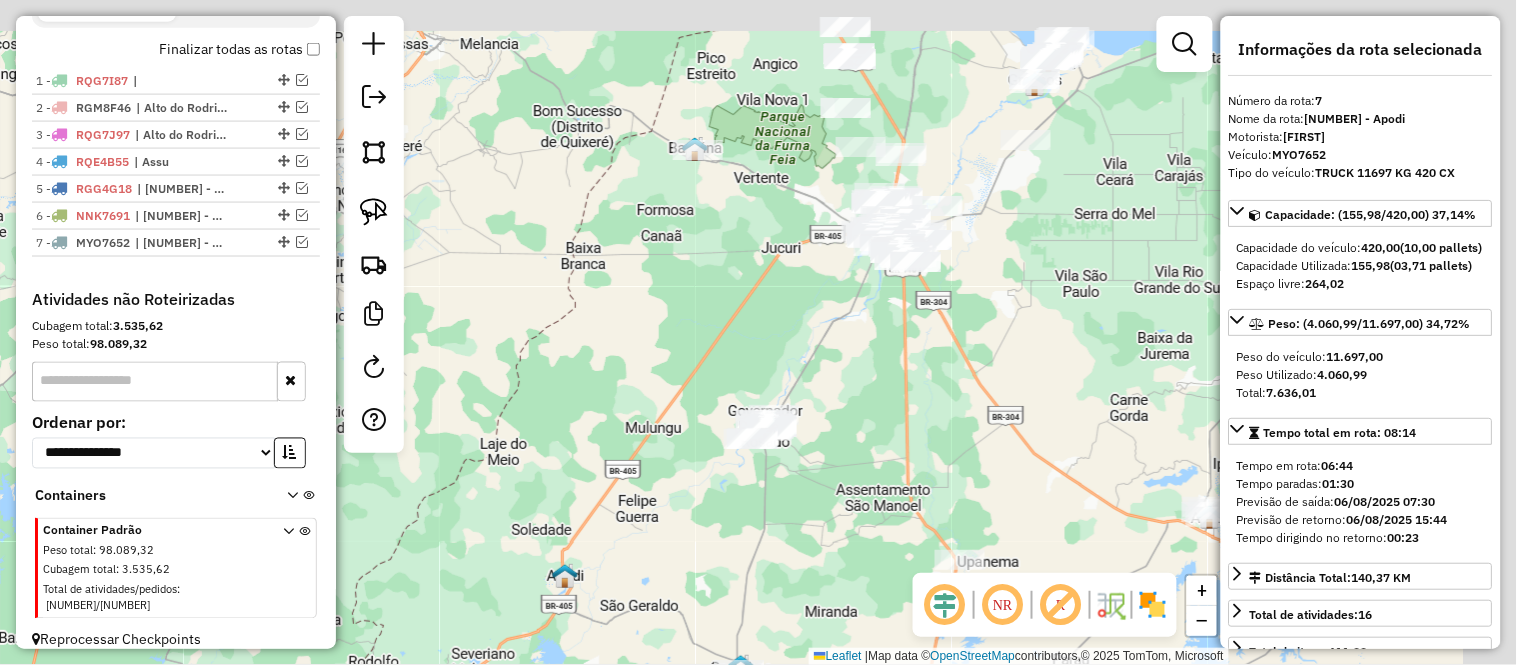 drag, startPoint x: 916, startPoint y: 243, endPoint x: 857, endPoint y: 313, distance: 91.5478 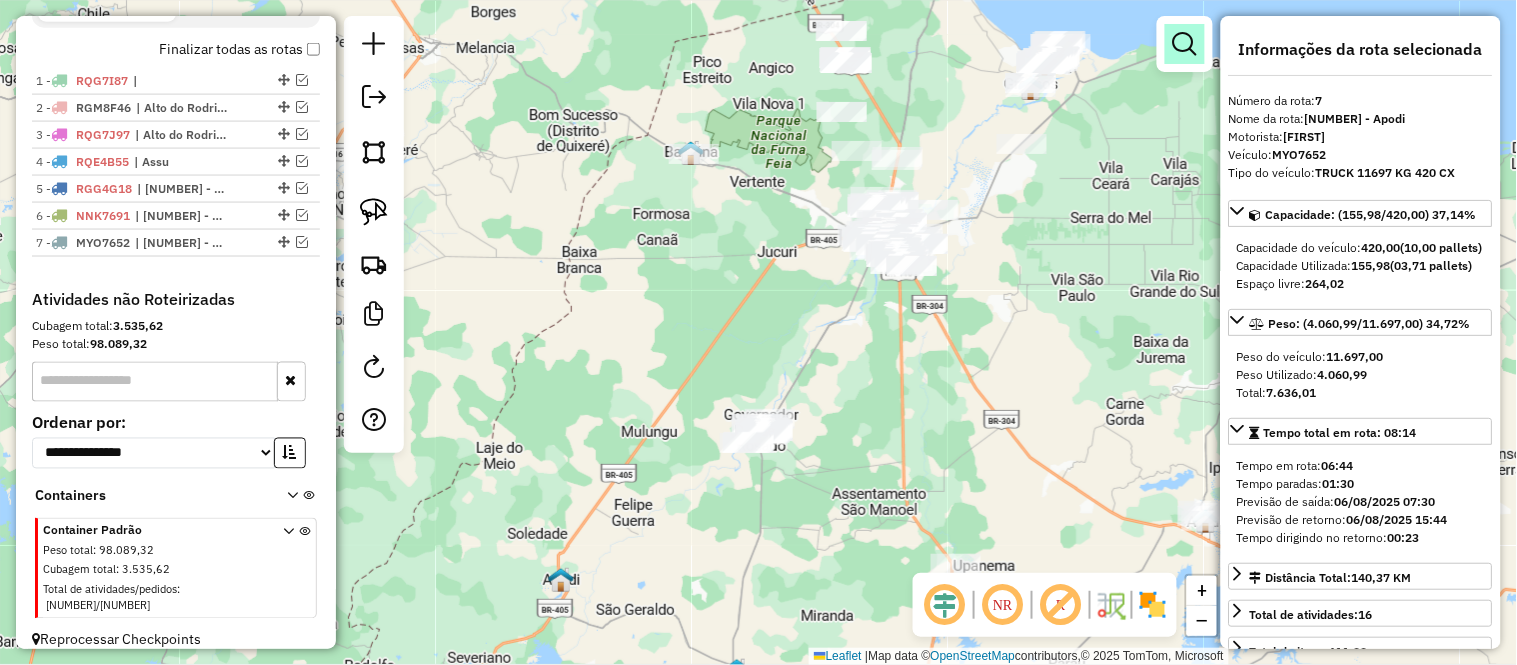 click at bounding box center [1185, 44] 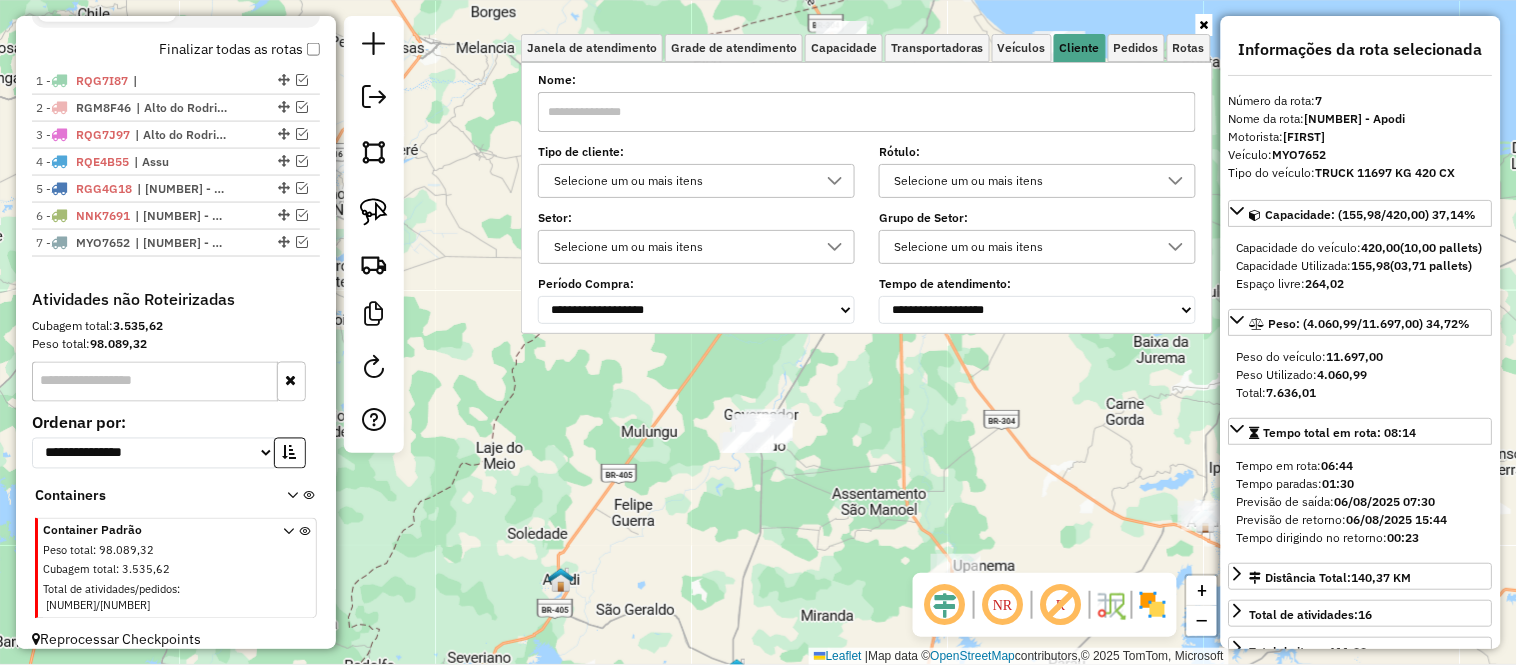 click on "Selecione um ou mais itens" at bounding box center (681, 181) 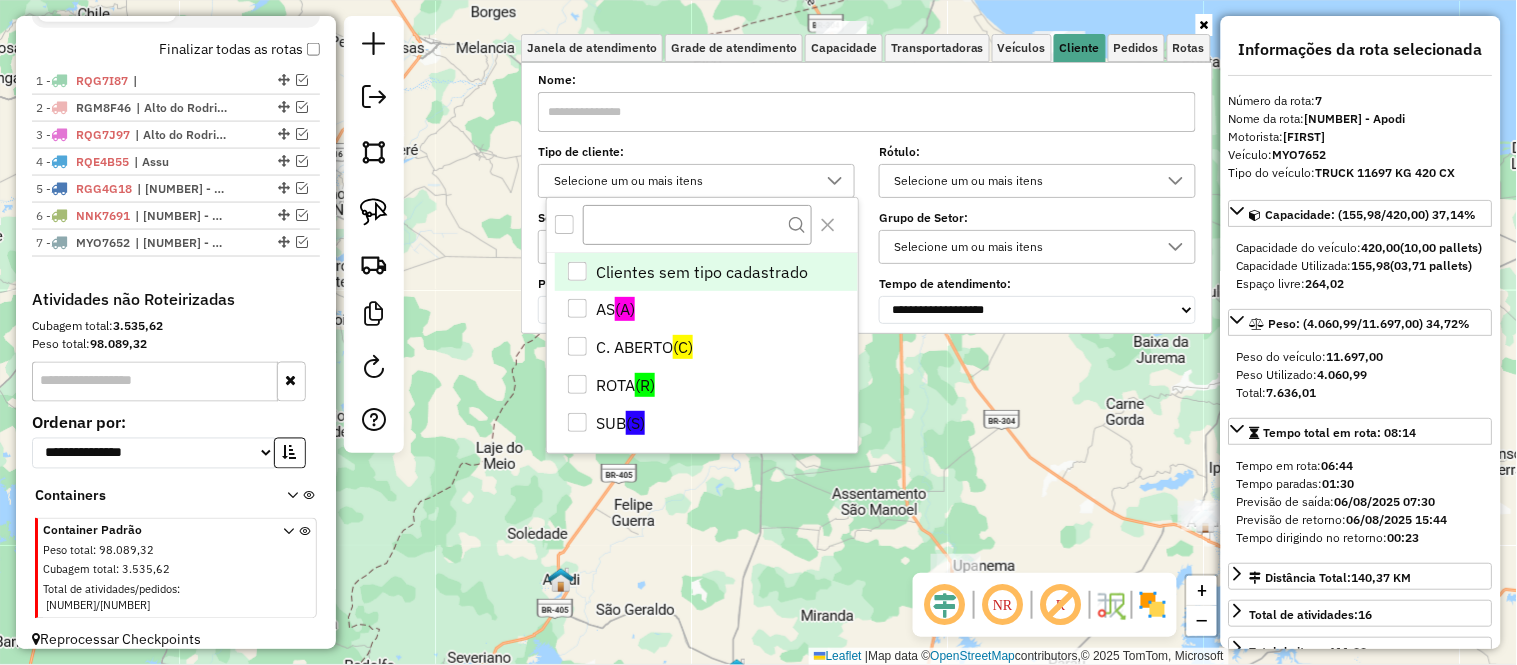 click at bounding box center (564, 224) 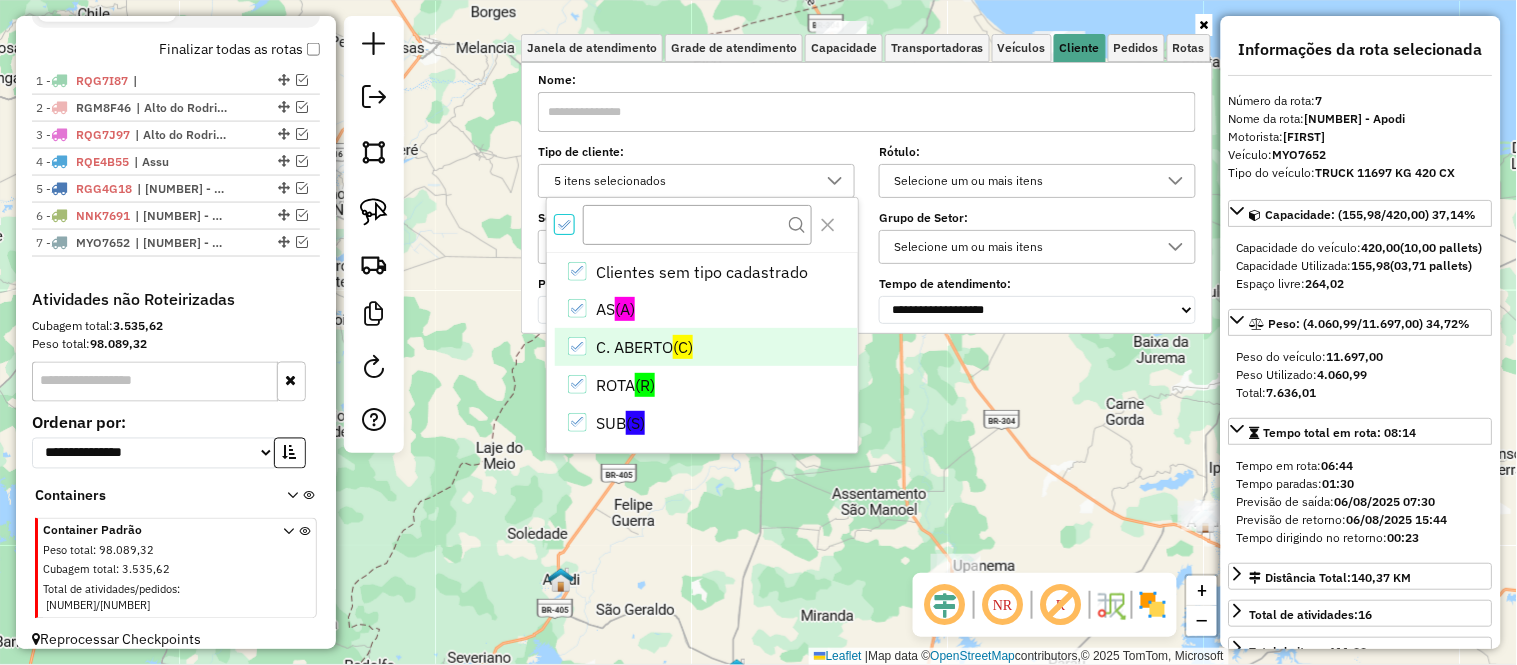 scroll, scrollTop: 11, scrollLeft: 6, axis: both 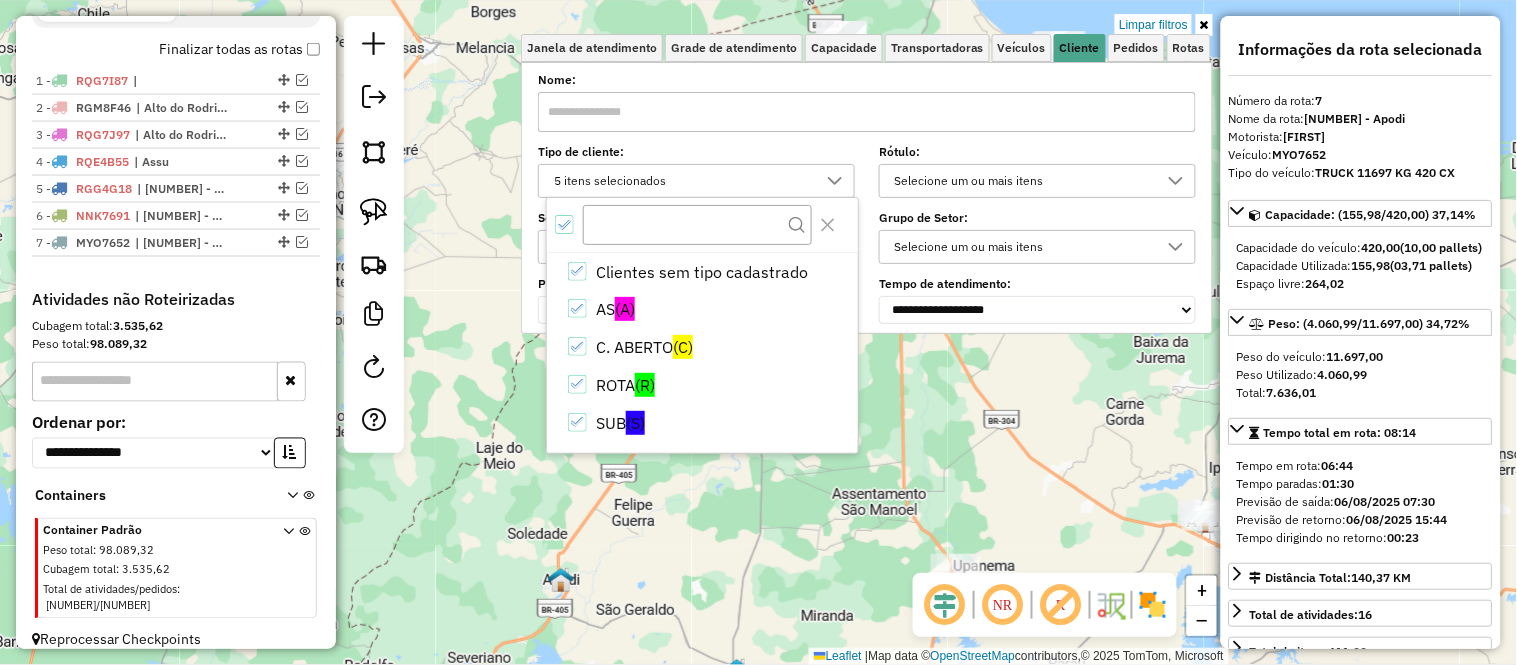 click 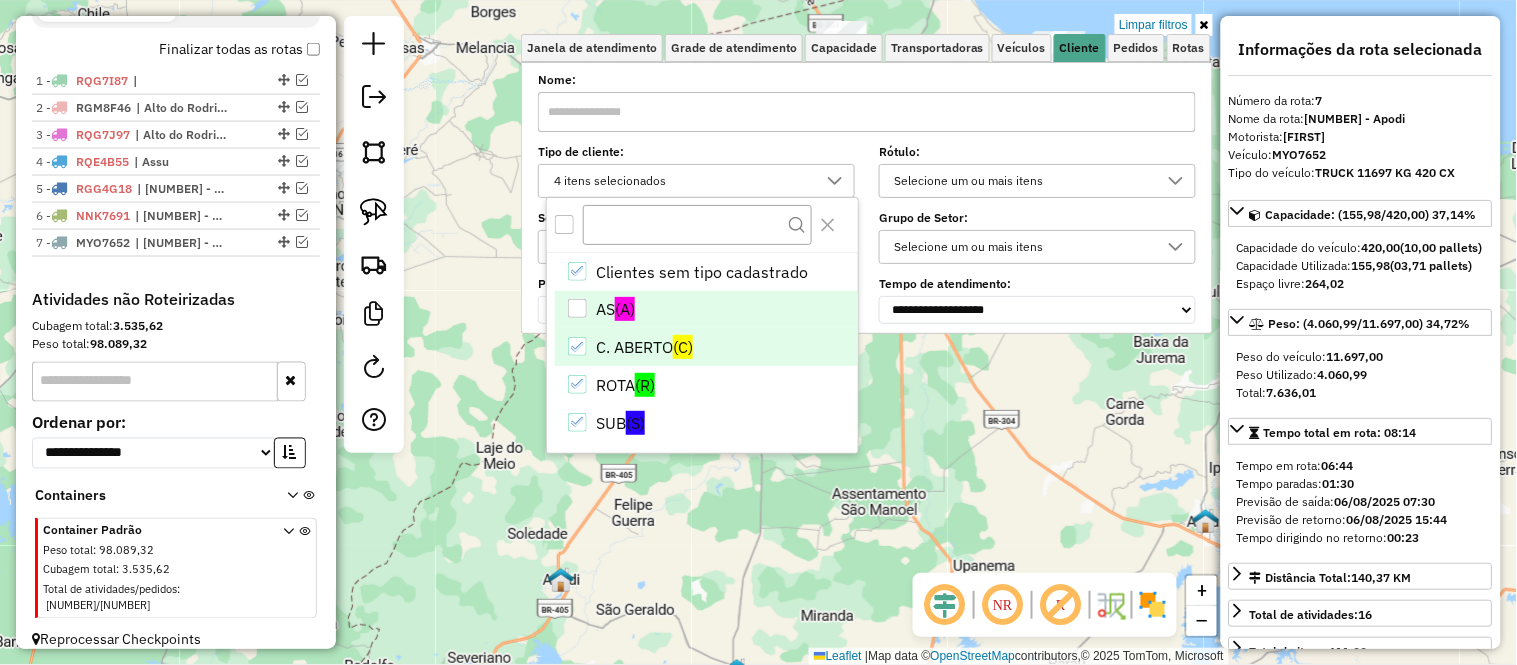 click 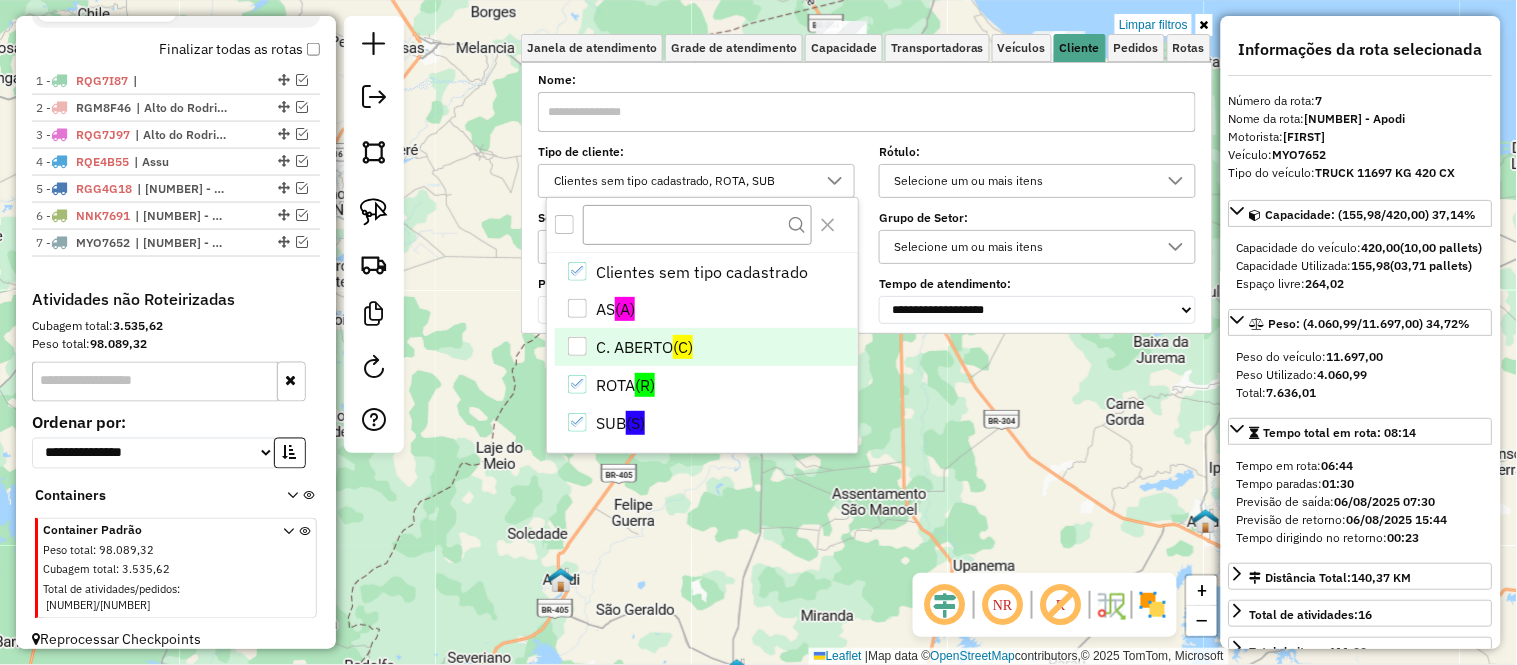 click on "Limpar filtros Janela de atendimento Grade de atendimento Capacidade Transportadoras Veículos Cliente Pedidos  Rotas Selecione os dias de semana para filtrar as janelas de atendimento  Seg   Ter   Qua   Qui   Sex   Sáb   Dom  Informe o período da janela de atendimento: De: Até:  Filtrar exatamente a janela do cliente  Considerar janela de atendimento padrão  Selecione os dias de semana para filtrar as grades de atendimento  Seg   Ter   Qua   Qui   Sex   Sáb   Dom   Considerar clientes sem dia de atendimento cadastrado  Clientes fora do dia de atendimento selecionado Filtrar as atividades entre os valores definidos abaixo:  Peso mínimo:   Peso máximo:   Cubagem mínima:   Cubagem máxima:   De:   Até:  Filtrar as atividades entre o tempo de atendimento definido abaixo:  De:   Até:   Considerar capacidade total dos clientes não roteirizados Transportadora: Selecione um ou mais itens Tipo de veículo: Selecione um ou mais itens Veículo: Selecione um ou mais itens Motorista: Selecione um ou mais itens" 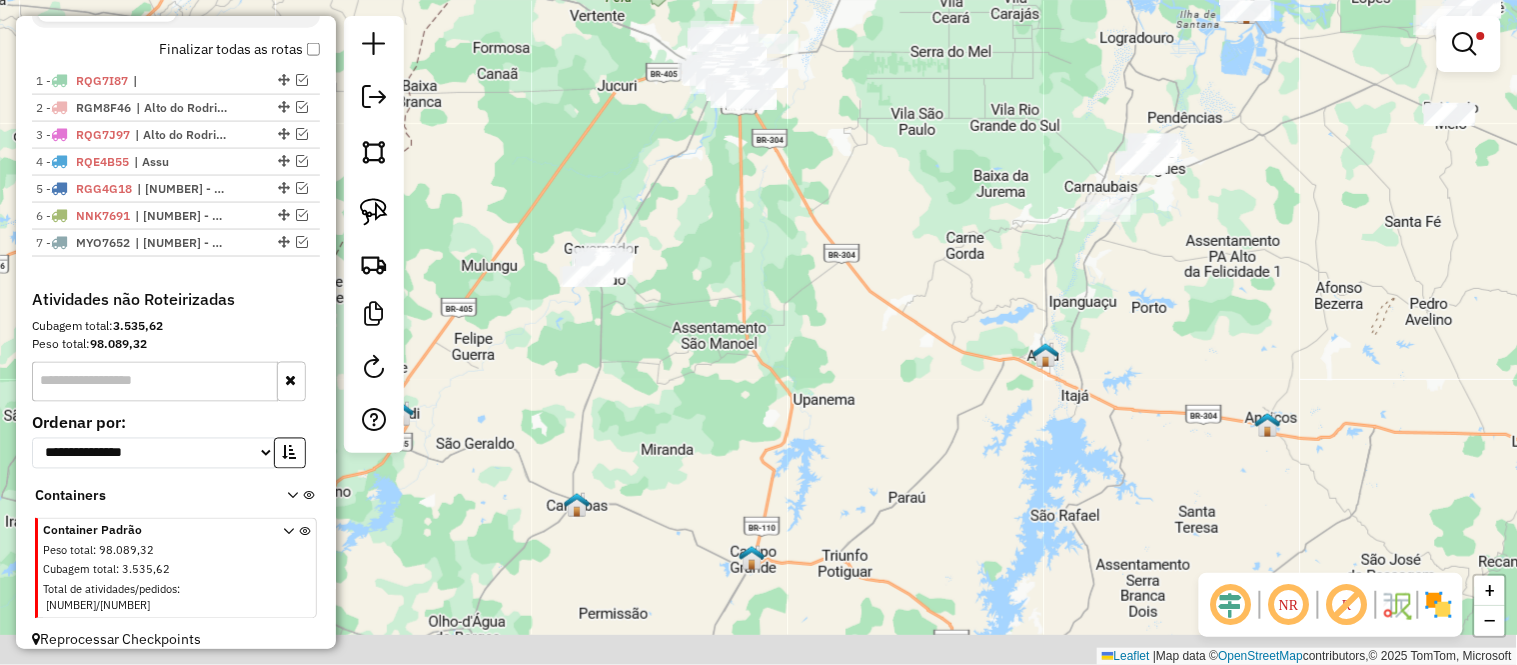 drag, startPoint x: 952, startPoint y: 321, endPoint x: 906, endPoint y: 277, distance: 63.655323 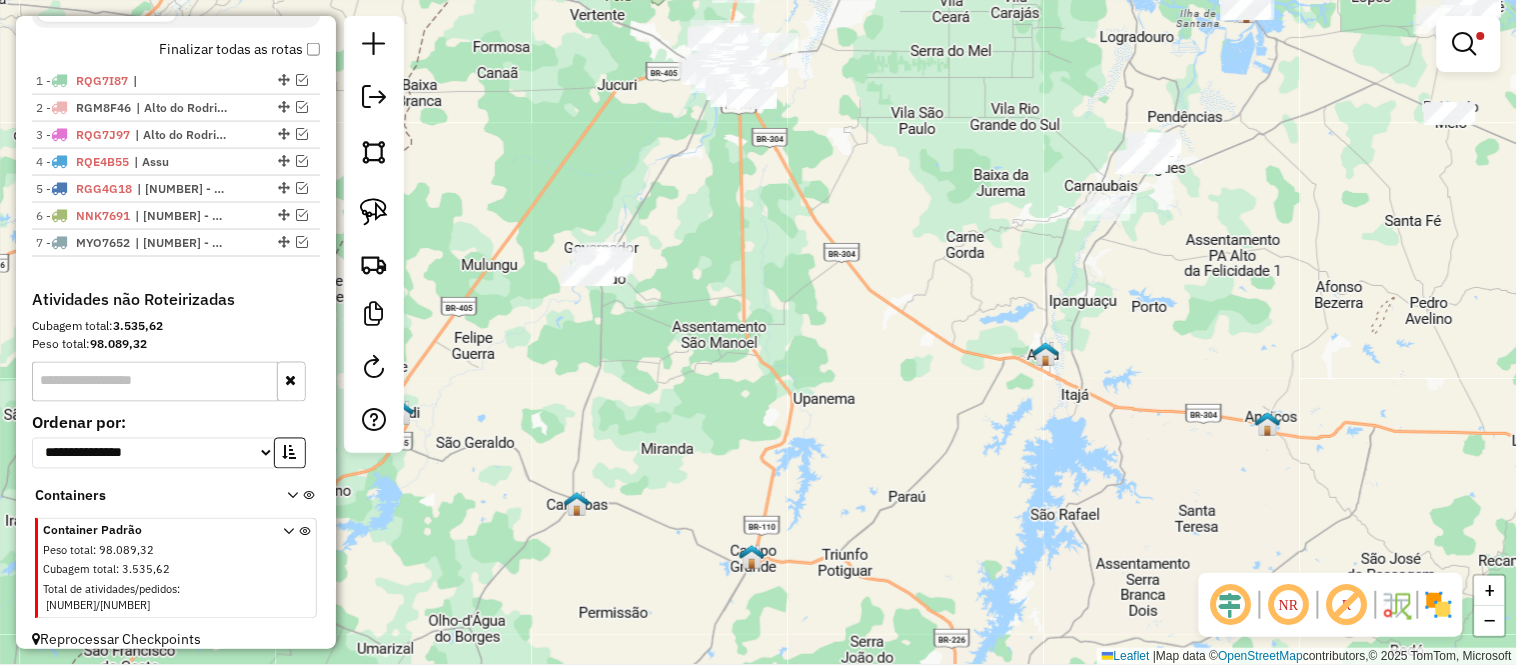 drag, startPoint x: 771, startPoint y: 304, endPoint x: 797, endPoint y: 420, distance: 118.87809 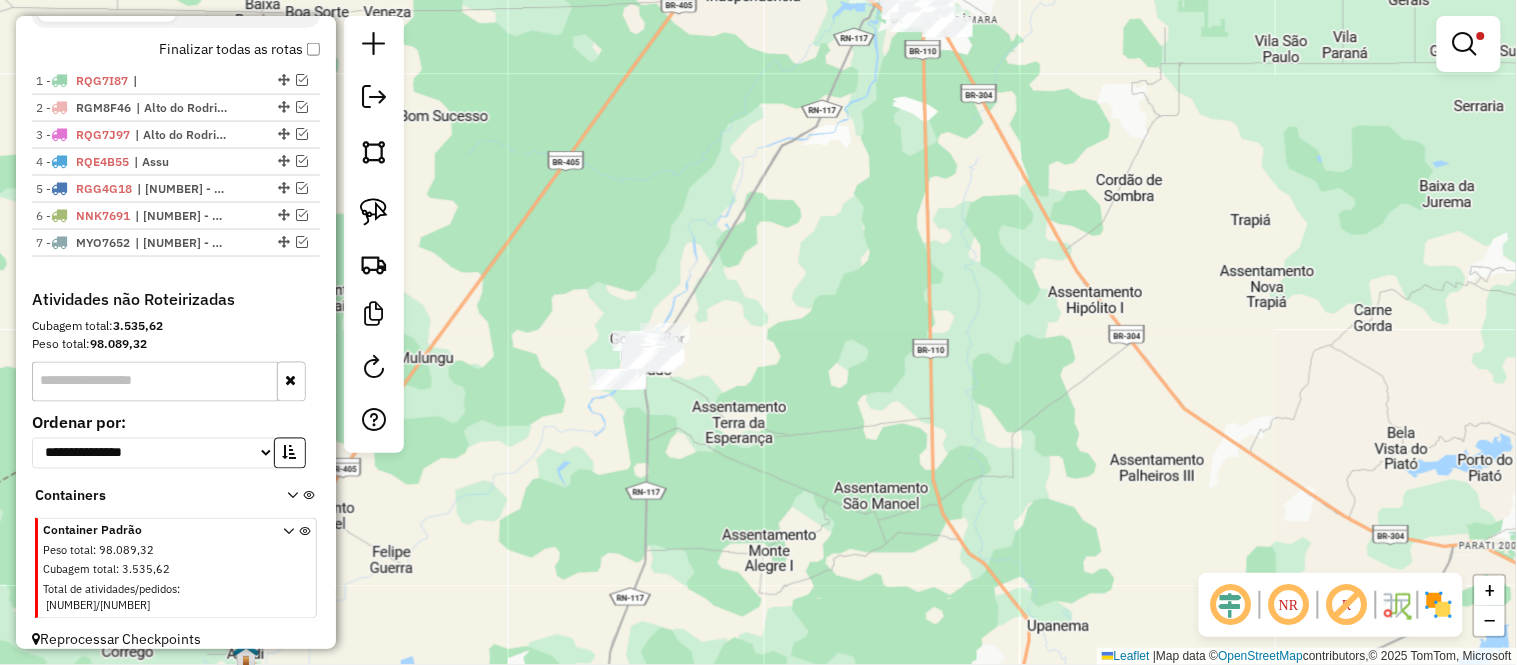 drag, startPoint x: 746, startPoint y: 427, endPoint x: 758, endPoint y: 430, distance: 12.369317 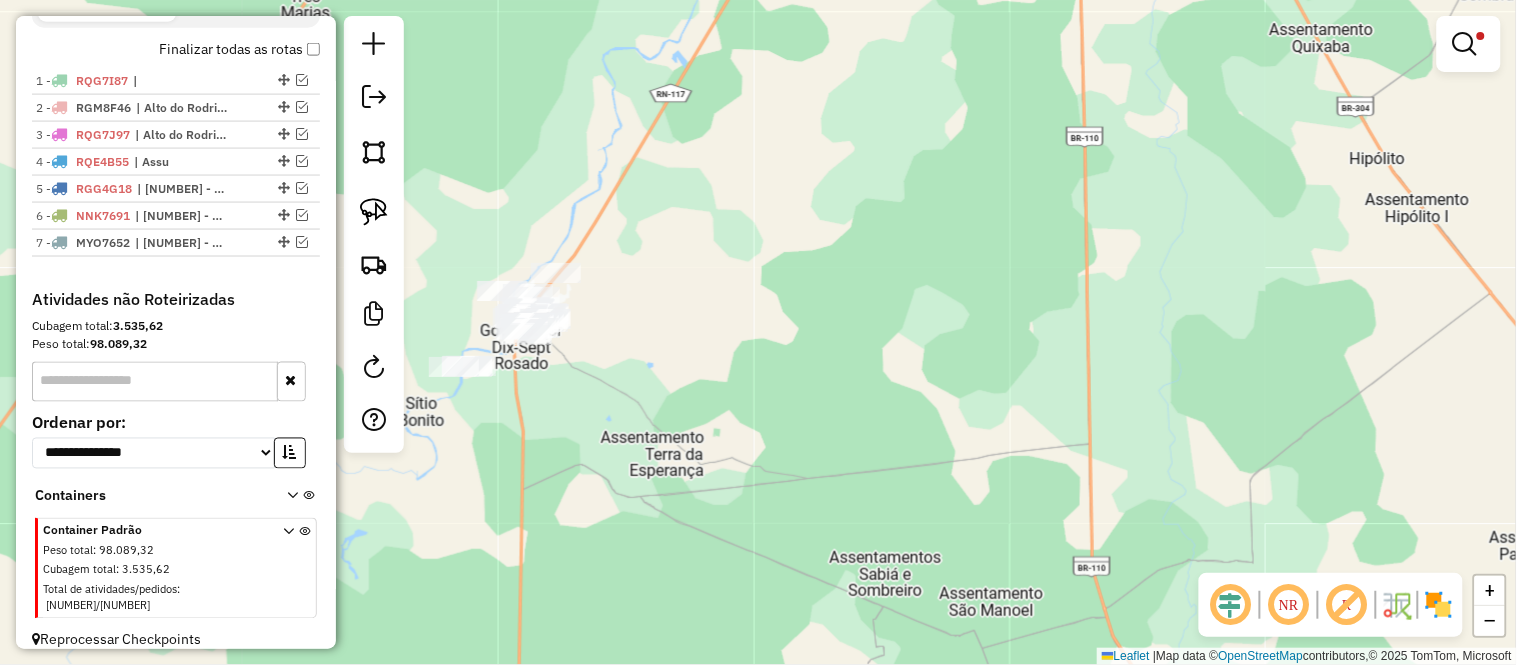 drag, startPoint x: 718, startPoint y: 406, endPoint x: 796, endPoint y: 444, distance: 86.764046 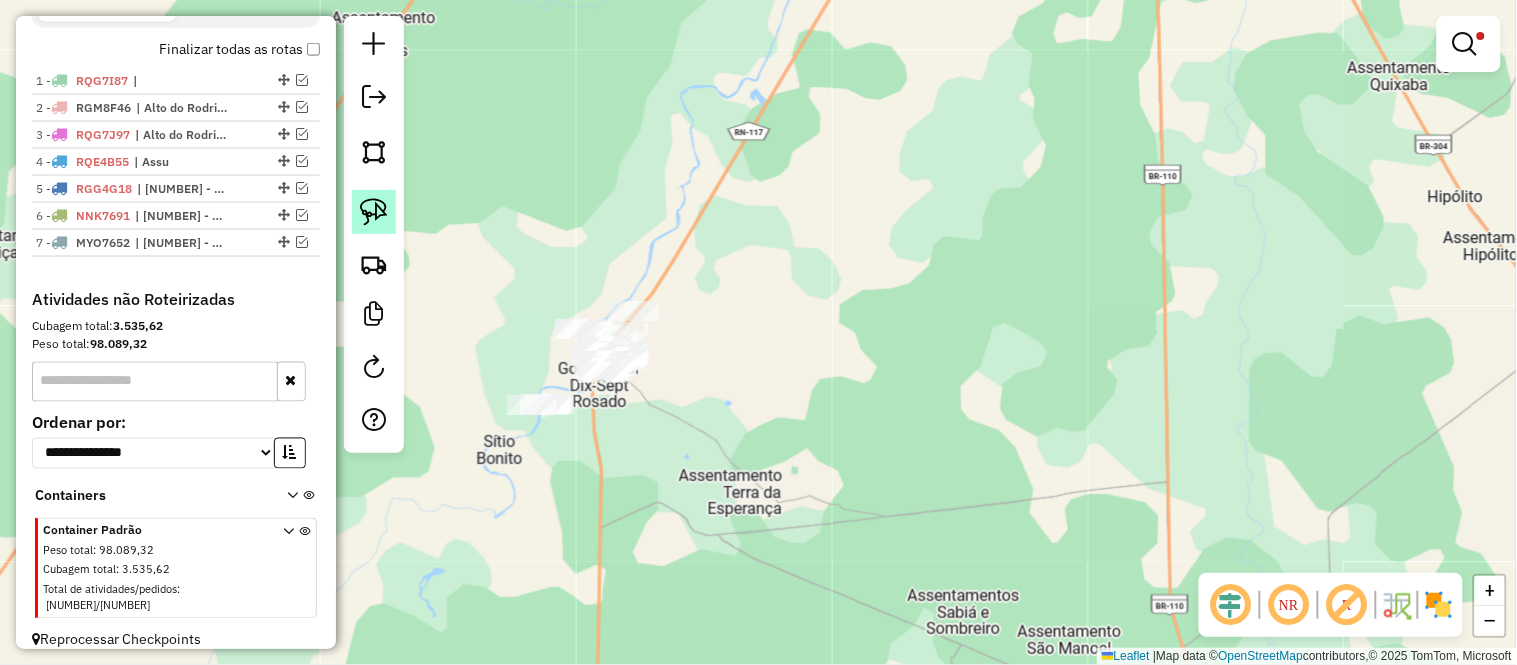 click 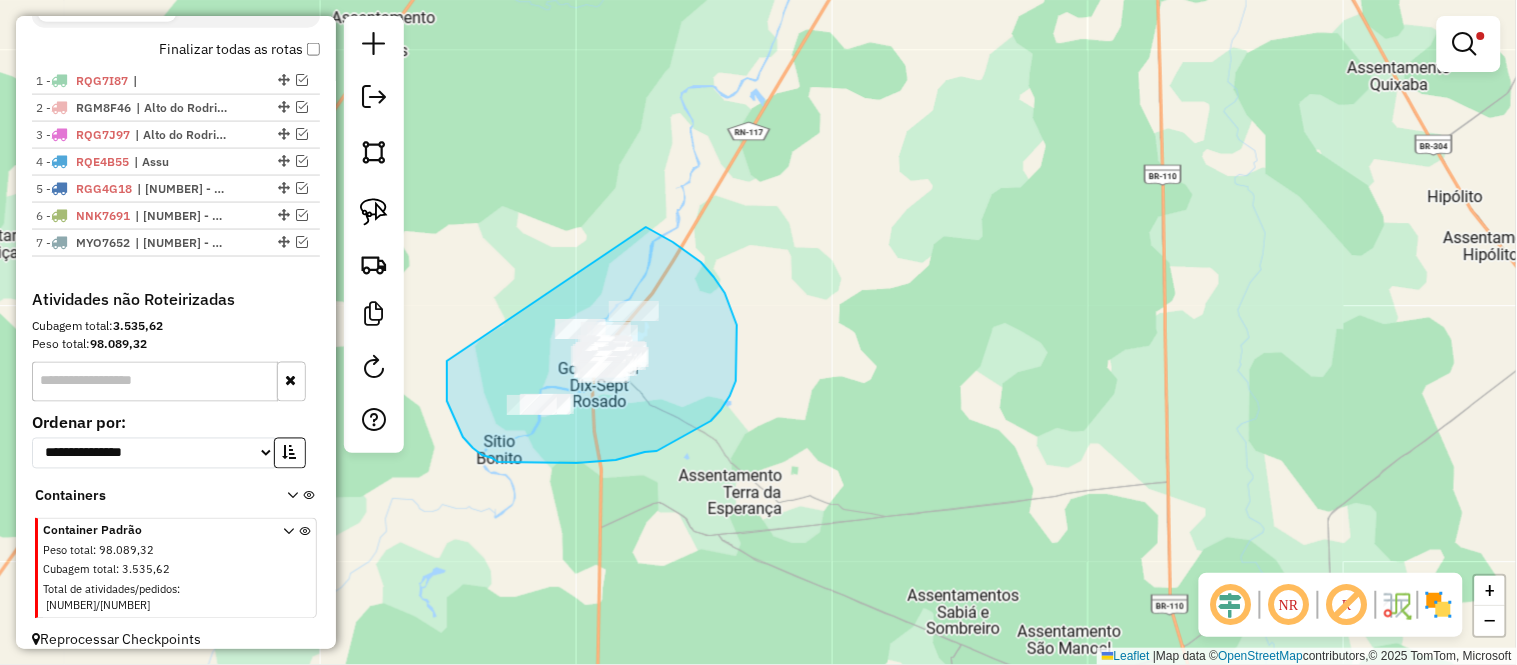 drag, startPoint x: 663, startPoint y: 236, endPoint x: 447, endPoint y: 361, distance: 249.56161 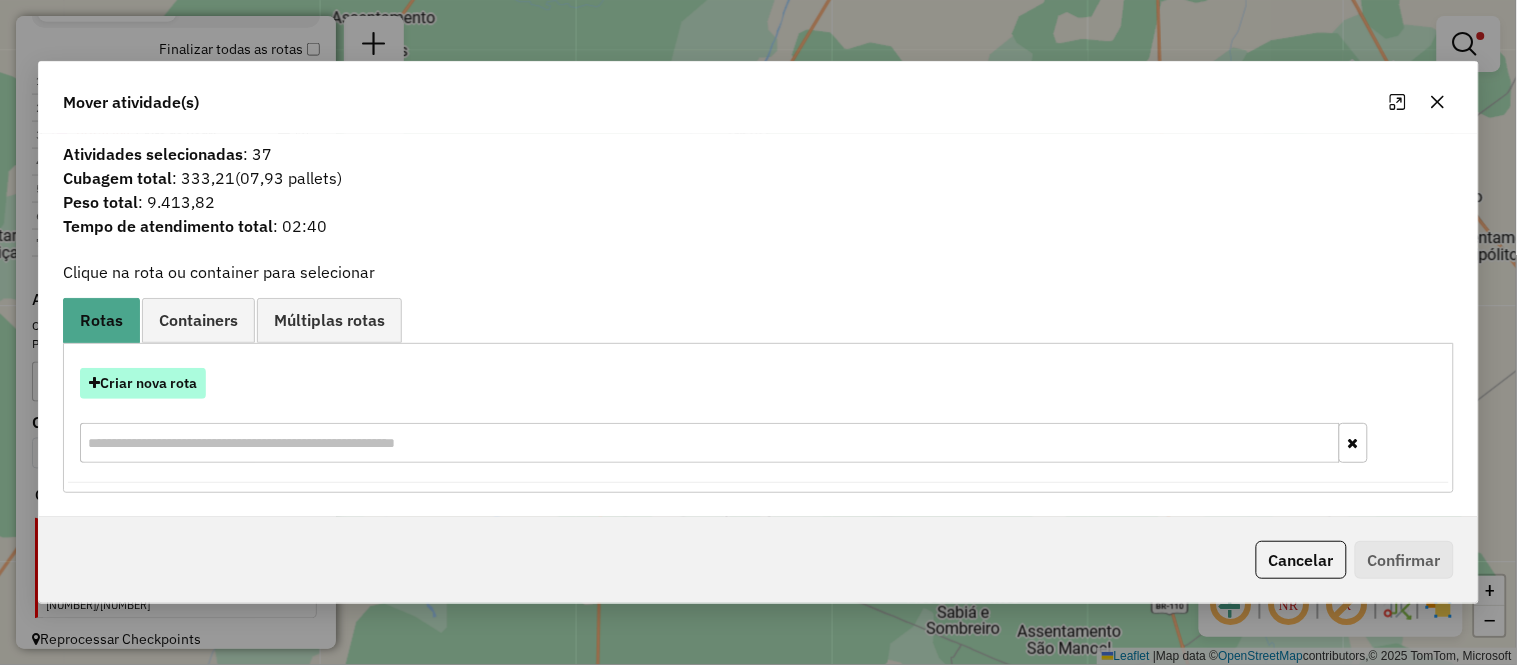 click on "Criar nova rota" at bounding box center (143, 383) 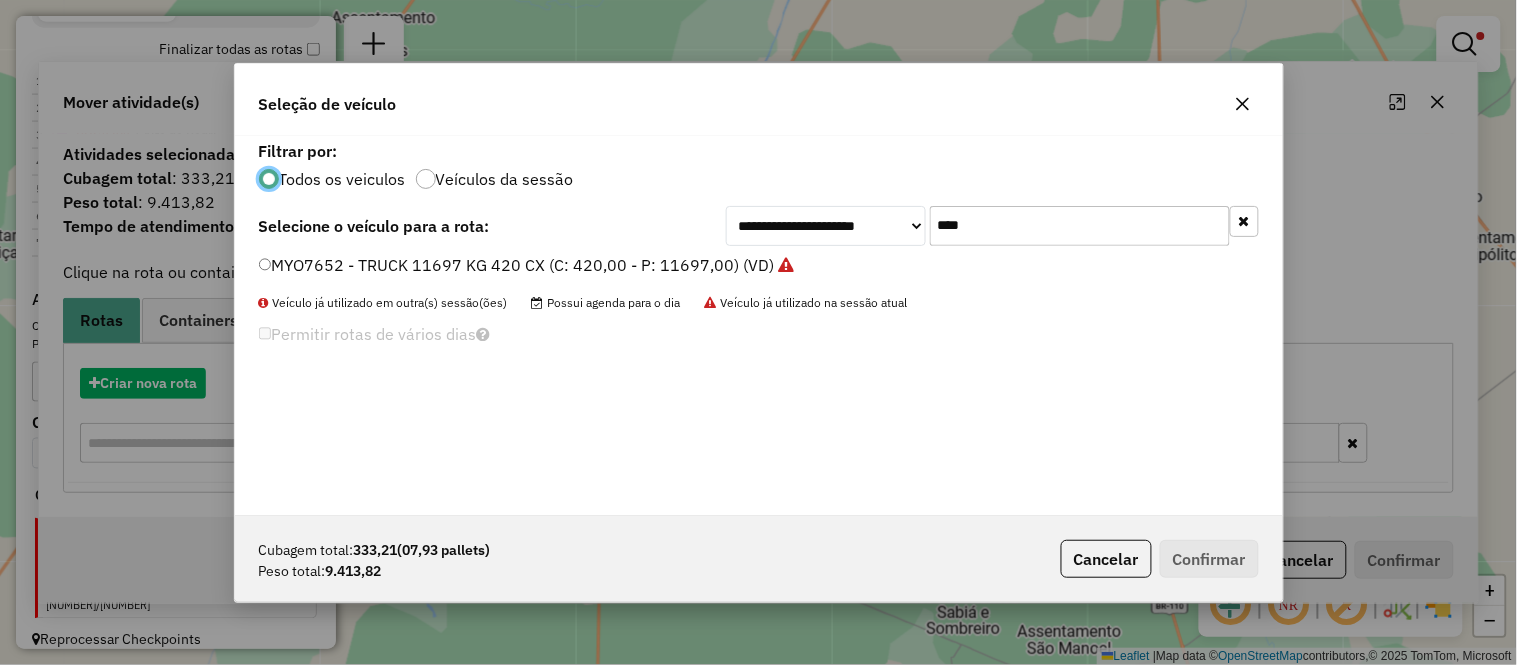 scroll, scrollTop: 11, scrollLeft: 5, axis: both 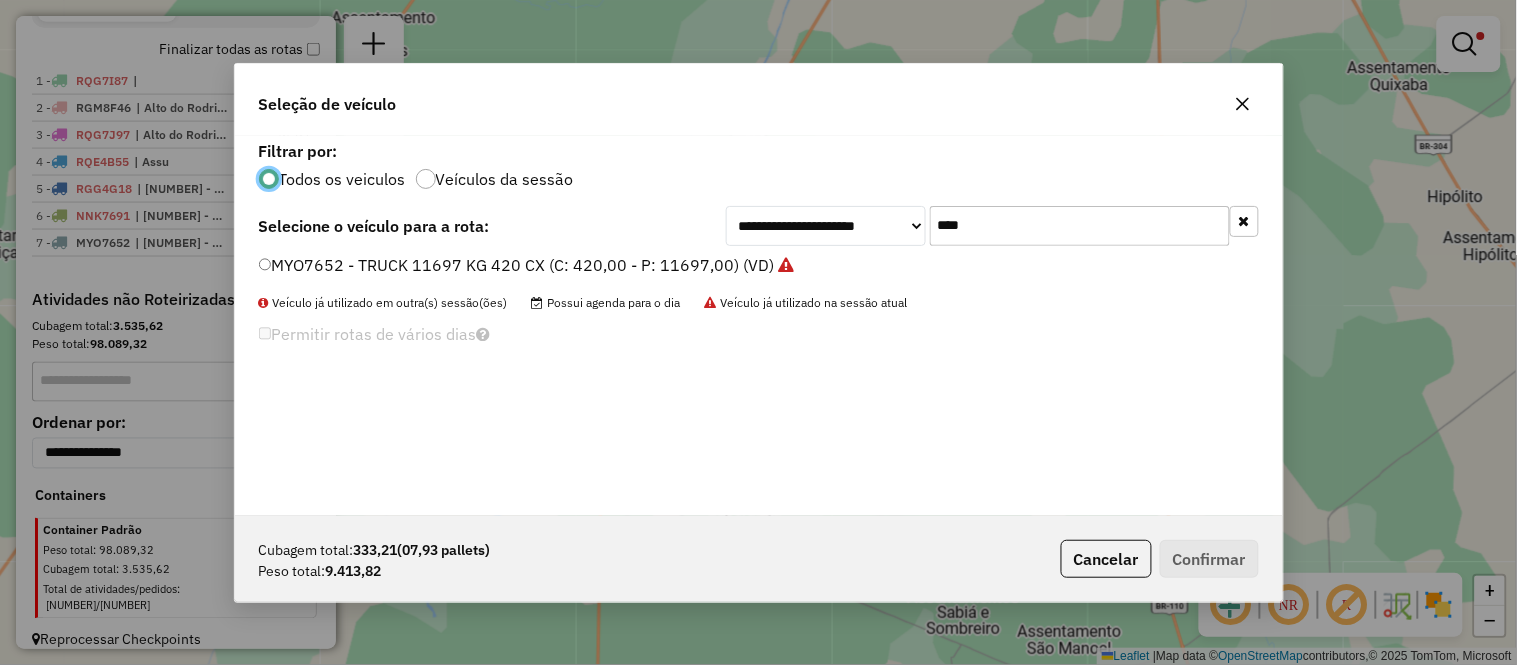 click on "****" 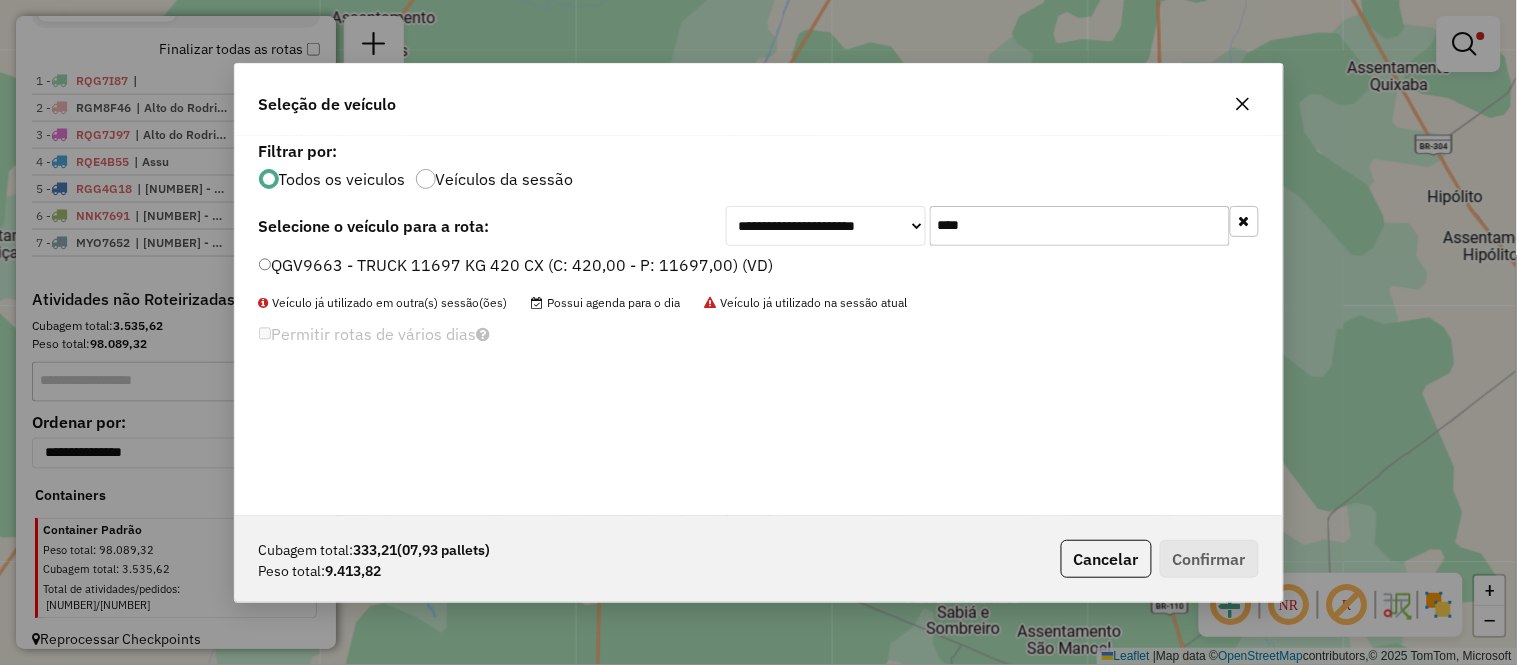 type on "****" 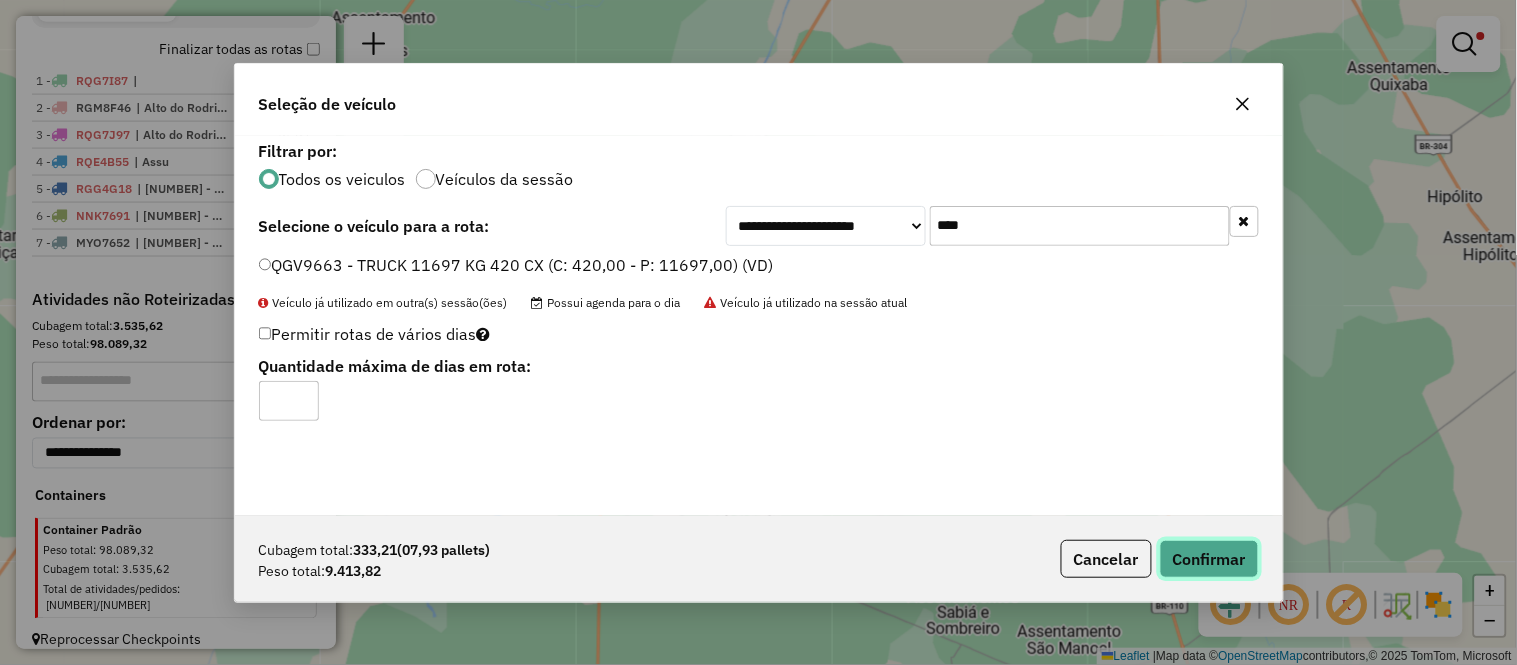click on "Confirmar" 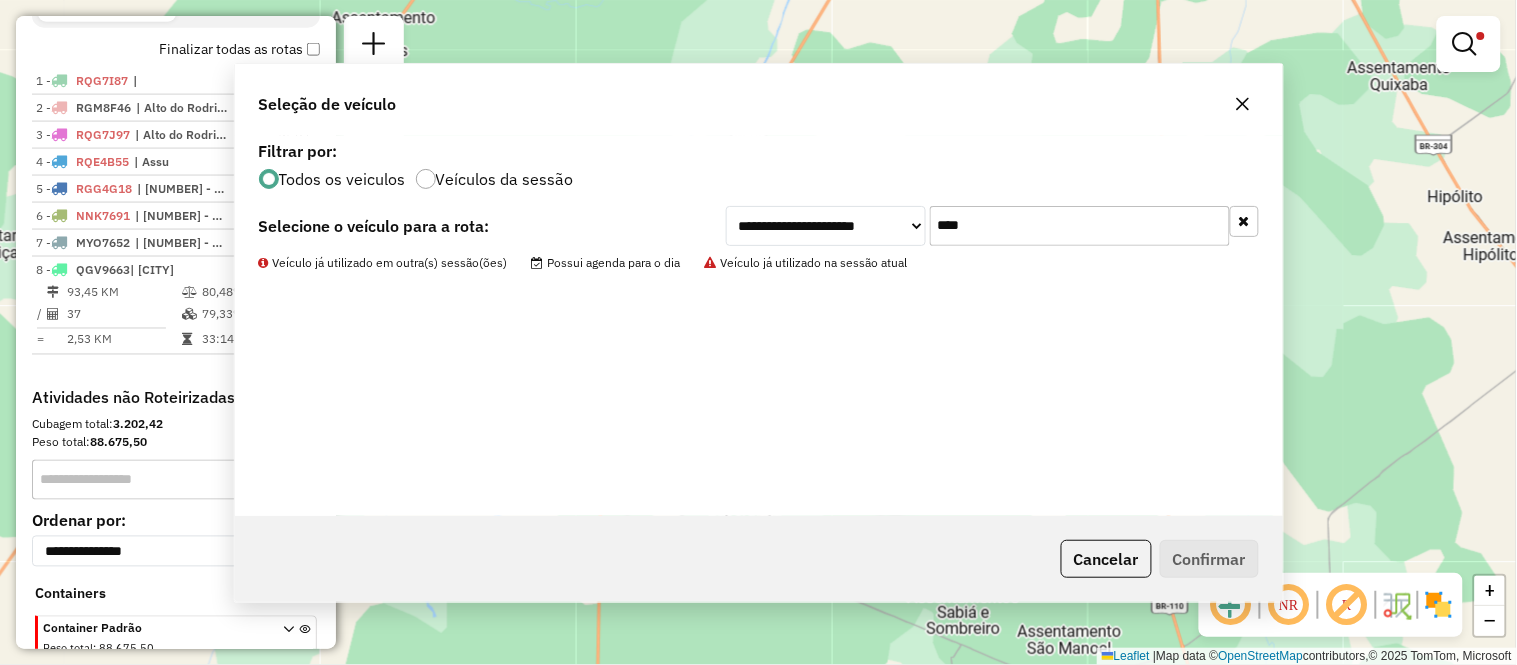 scroll, scrollTop: 765, scrollLeft: 0, axis: vertical 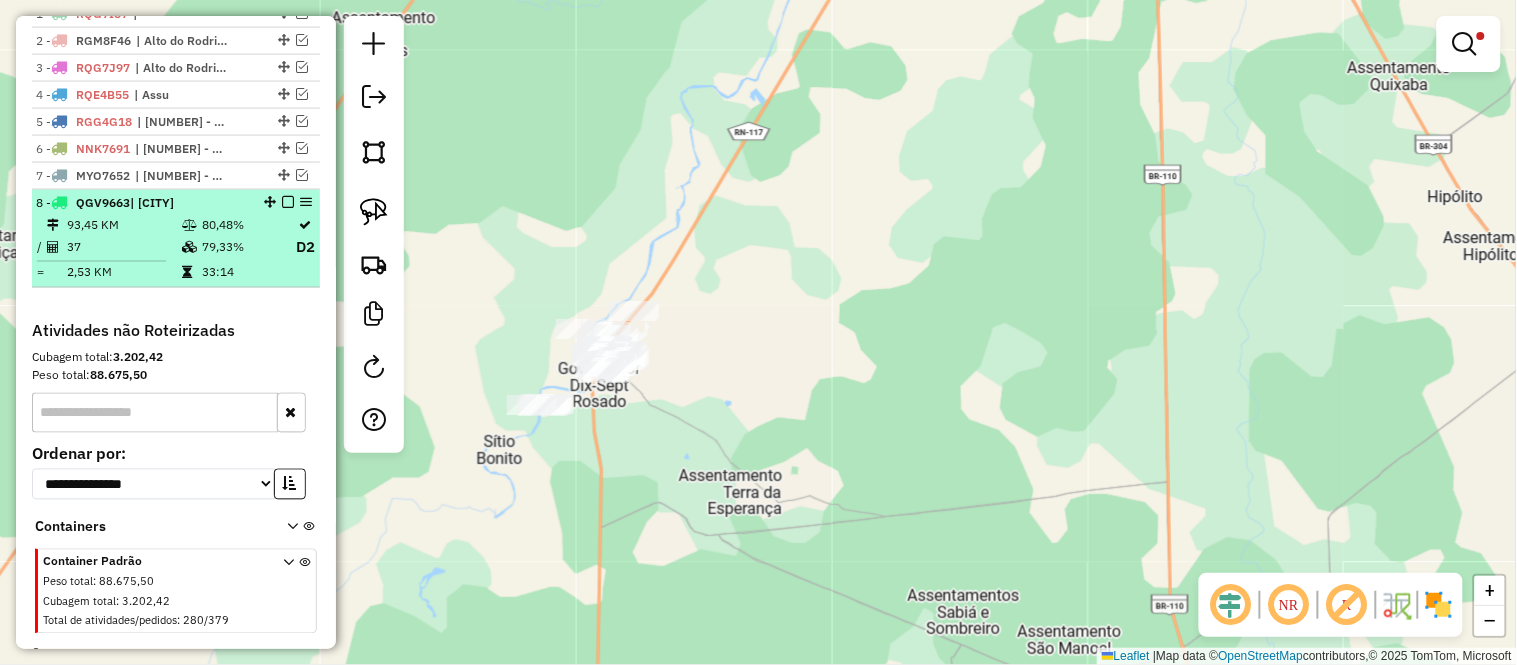 click on "37" at bounding box center [123, 248] 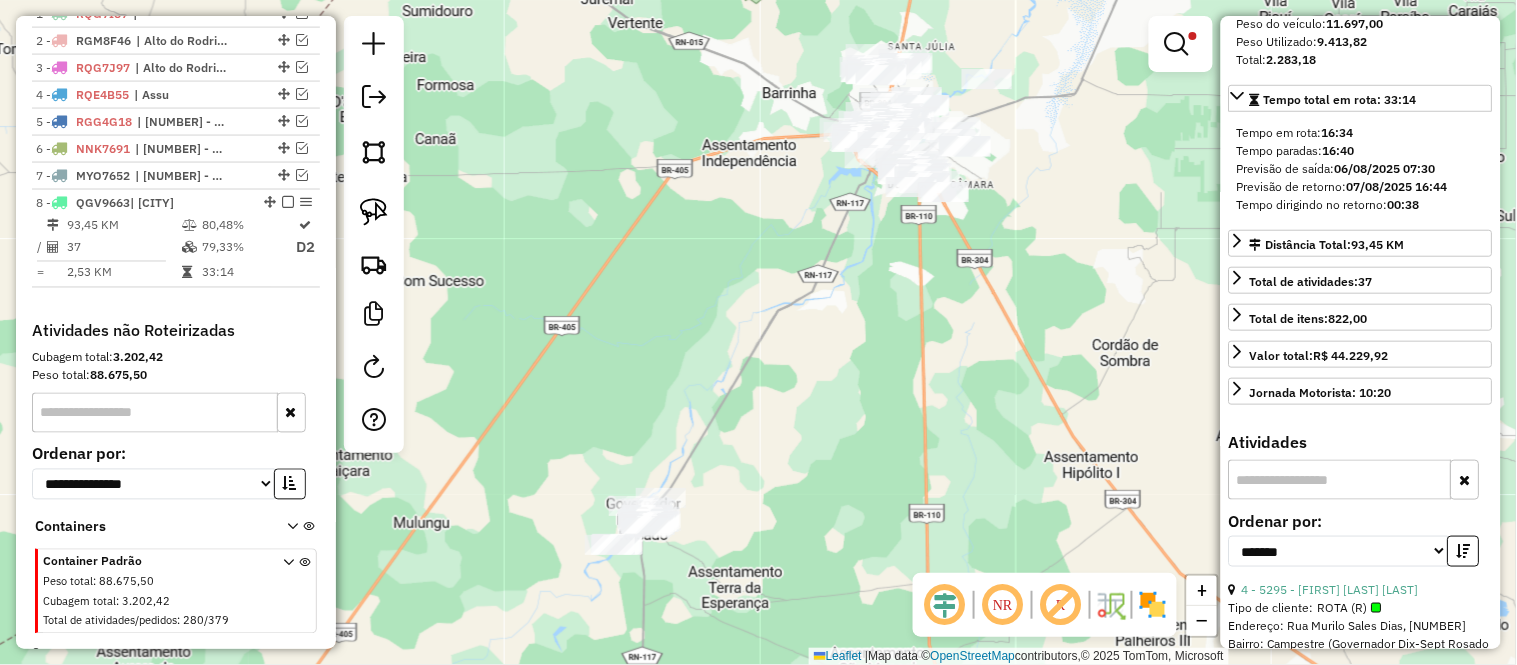 scroll, scrollTop: 555, scrollLeft: 0, axis: vertical 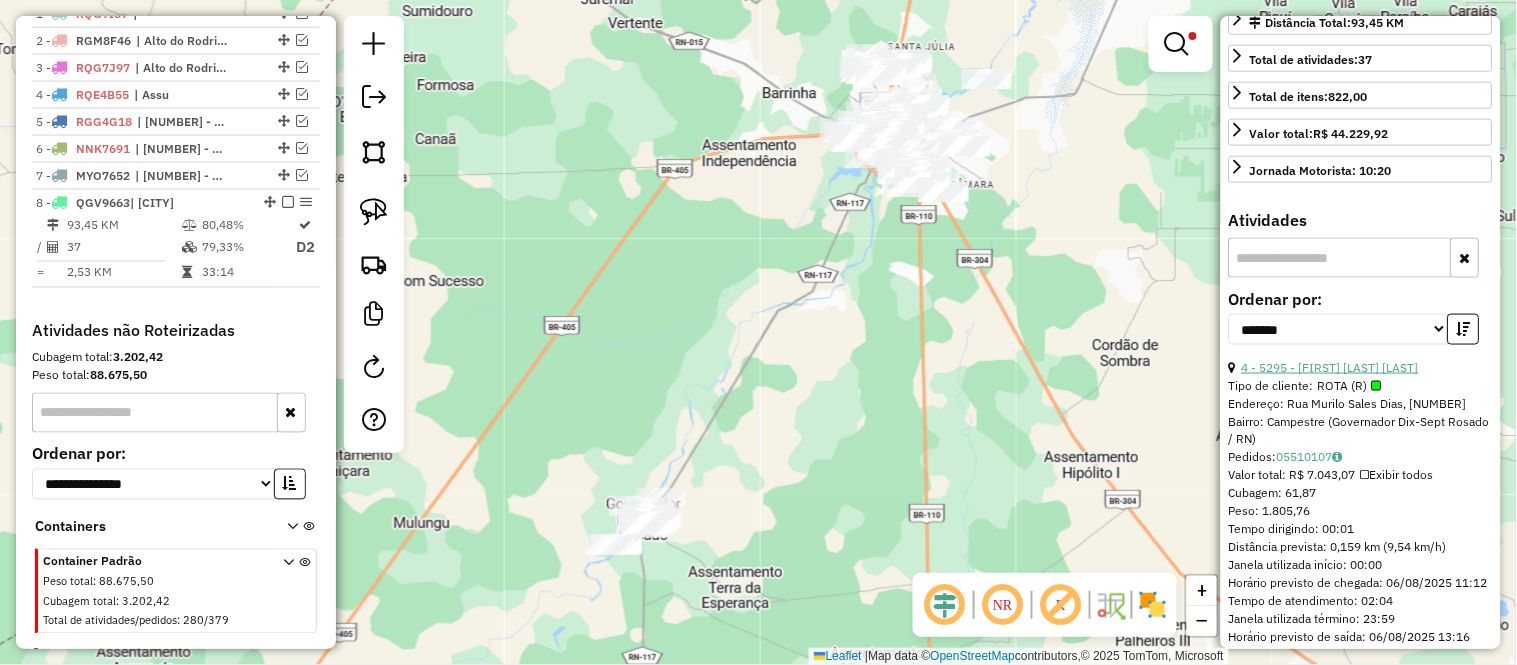 click on "4 - 5295 - ALDEMIR VICENTE DOS SANTOS" at bounding box center (1330, 367) 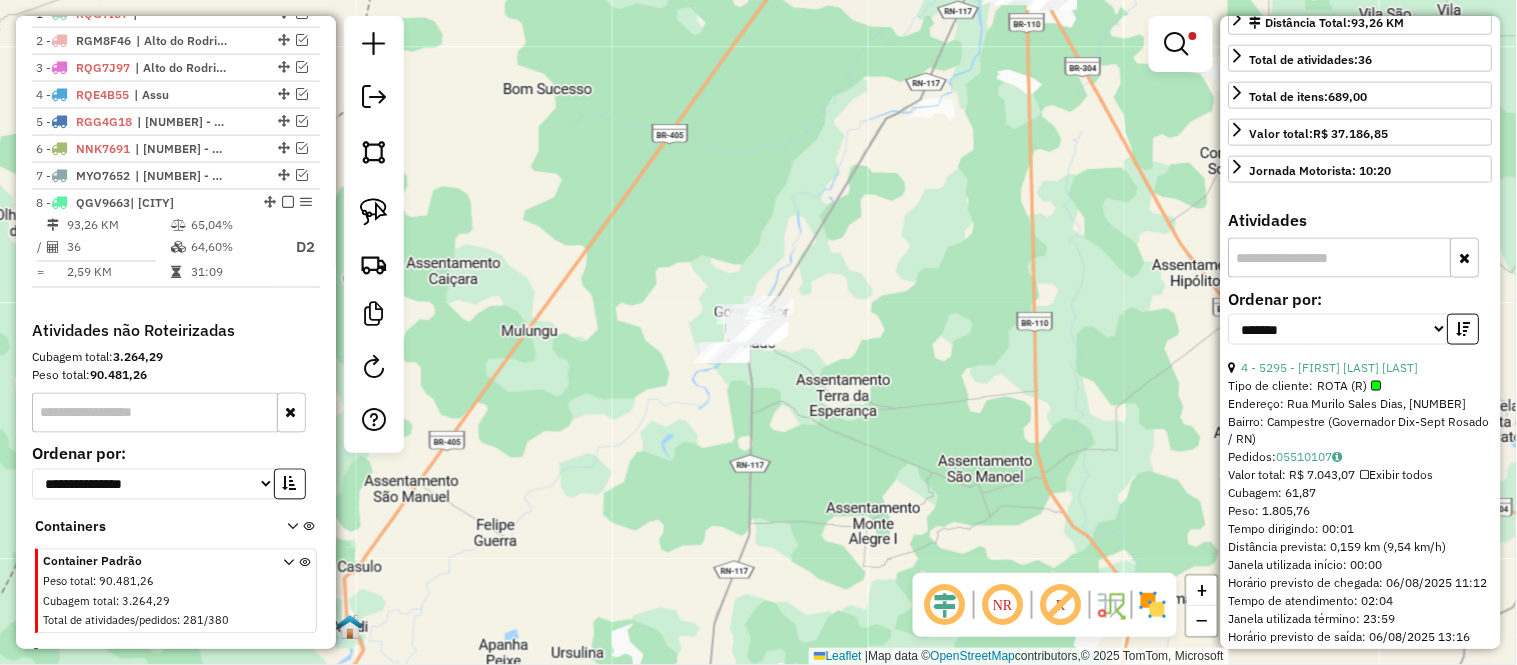 scroll, scrollTop: 815, scrollLeft: 0, axis: vertical 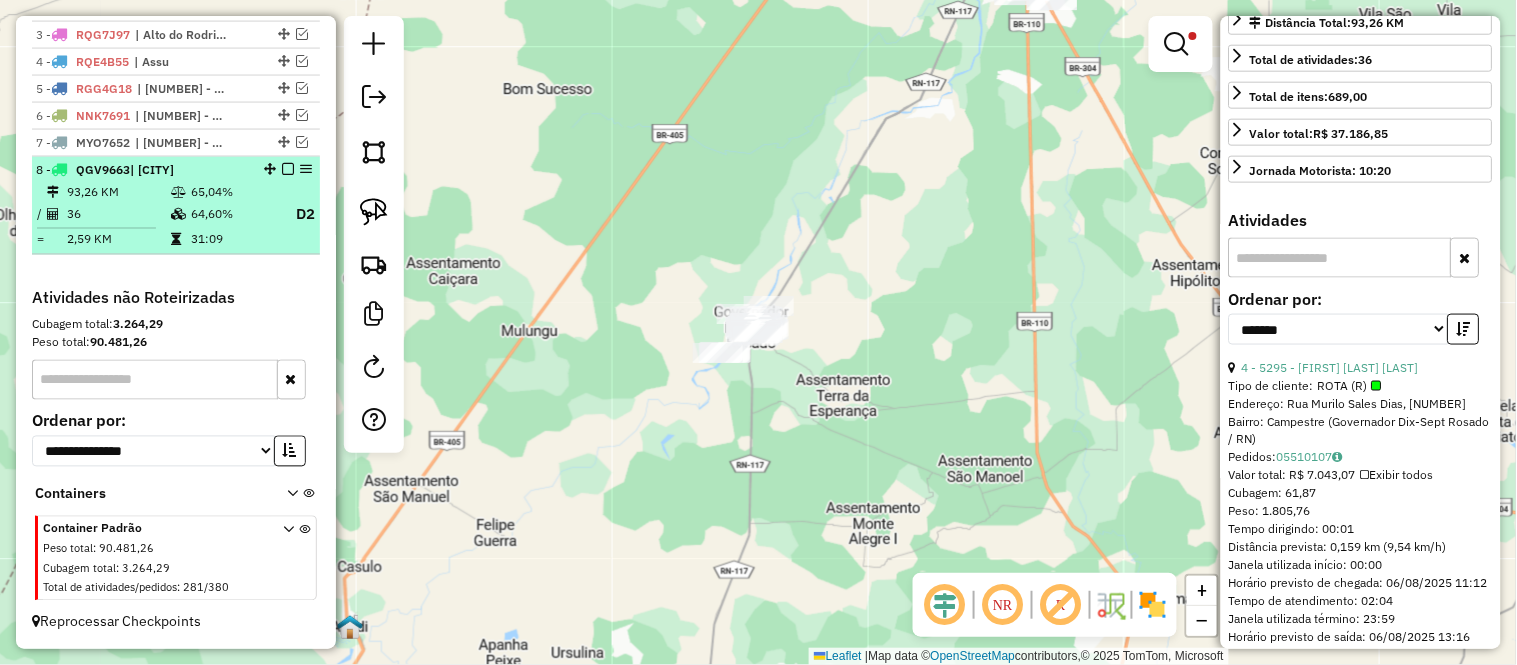 click at bounding box center (178, 193) 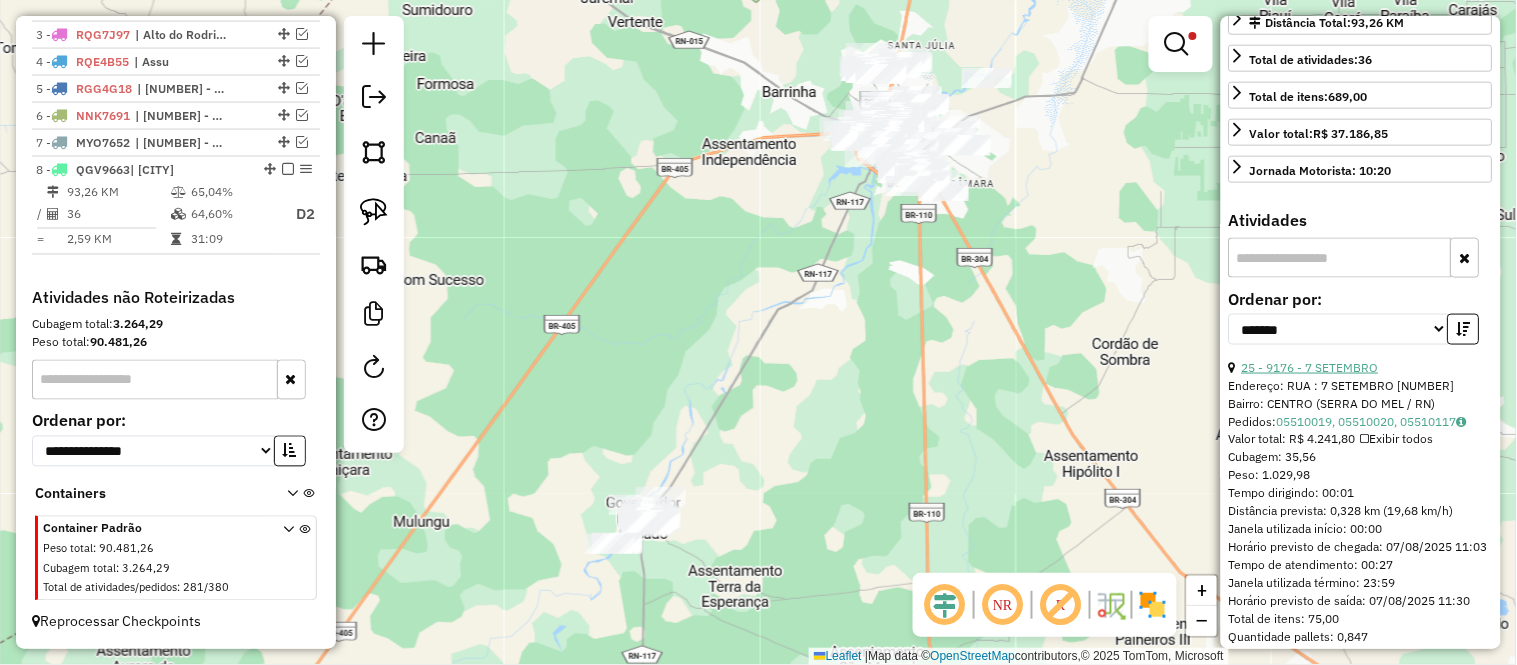 click on "25 - 9176 - 7 SETEMBRO" at bounding box center [1310, 367] 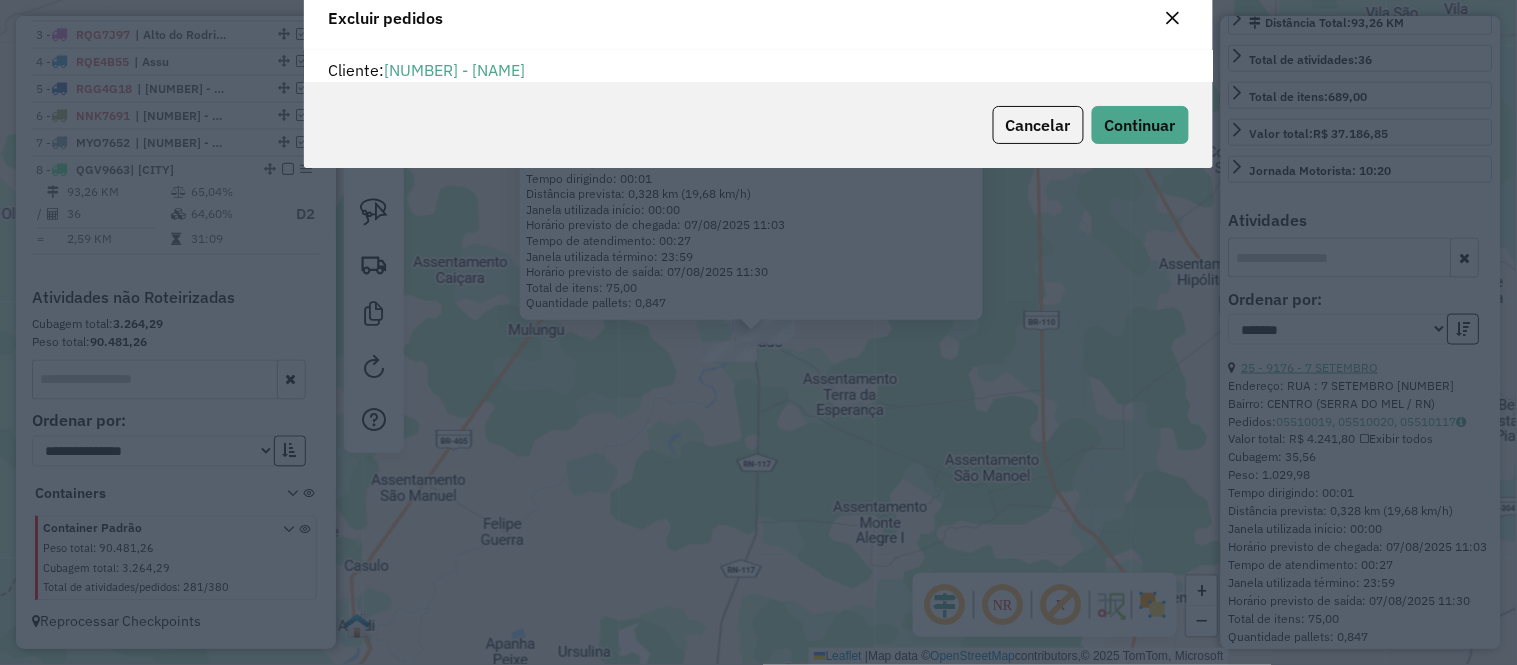 scroll, scrollTop: 0, scrollLeft: 0, axis: both 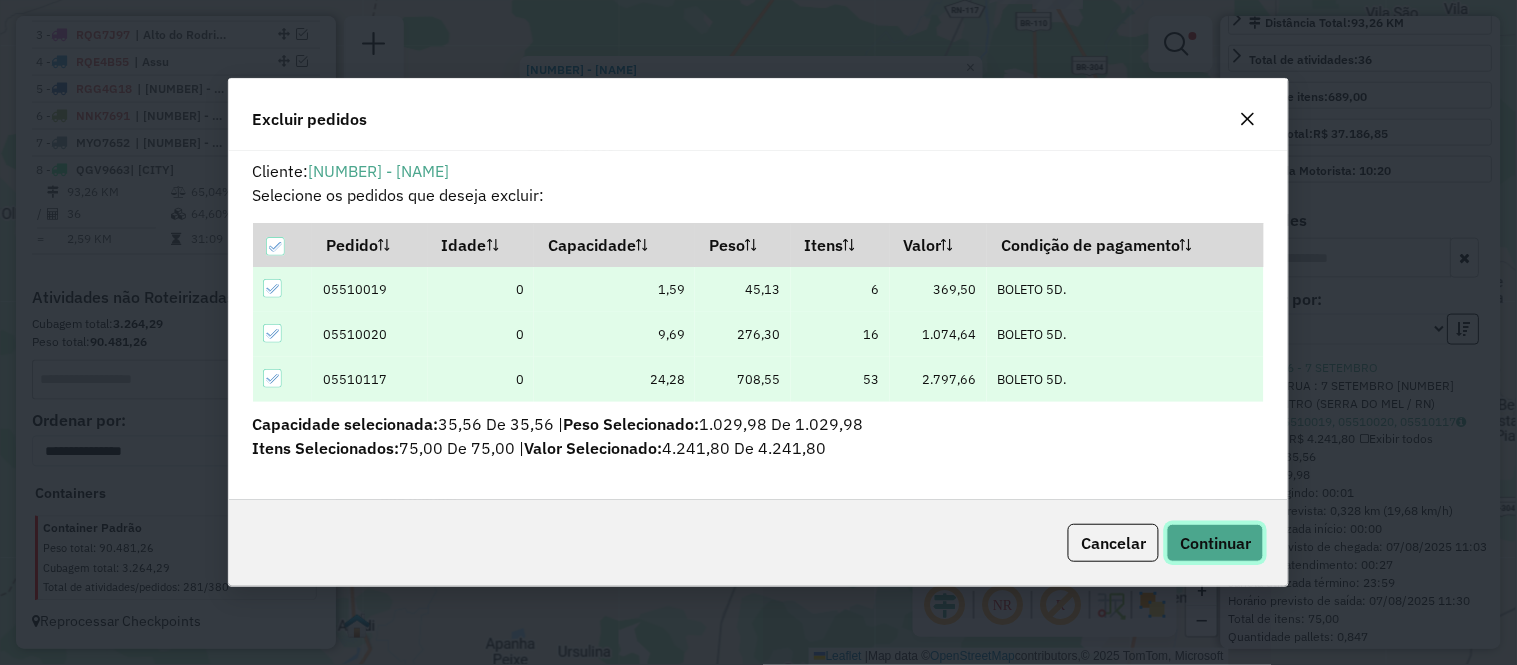 drag, startPoint x: 1228, startPoint y: 533, endPoint x: 794, endPoint y: 424, distance: 447.4785 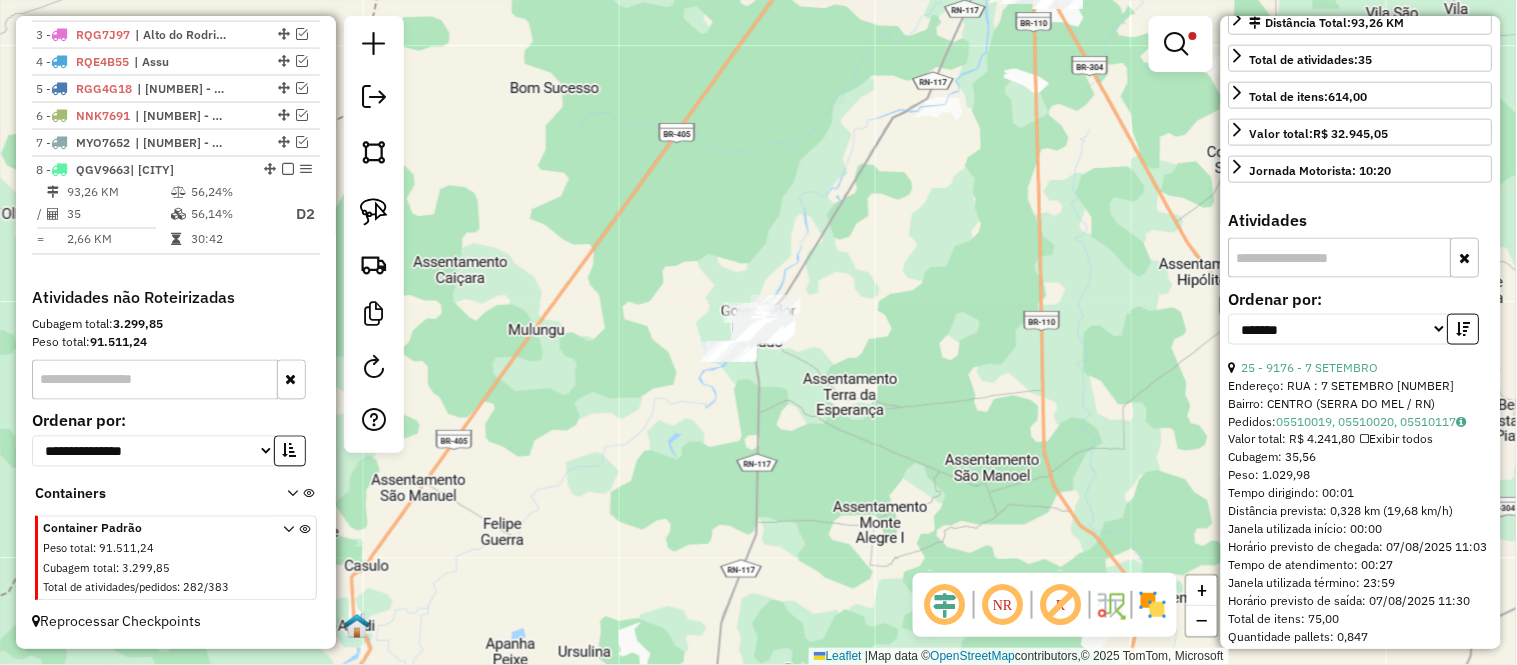 drag, startPoint x: 134, startPoint y: 198, endPoint x: 425, endPoint y: 207, distance: 291.13913 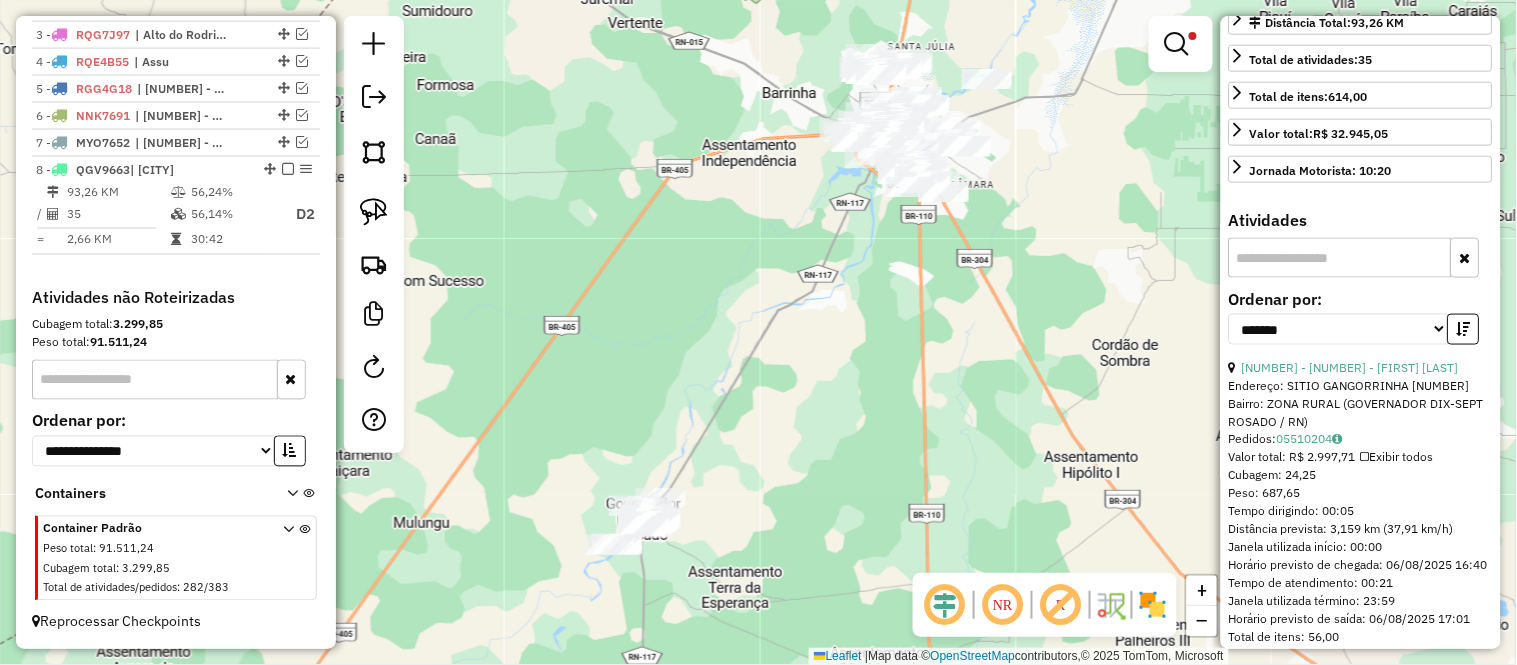 scroll, scrollTop: 0, scrollLeft: 0, axis: both 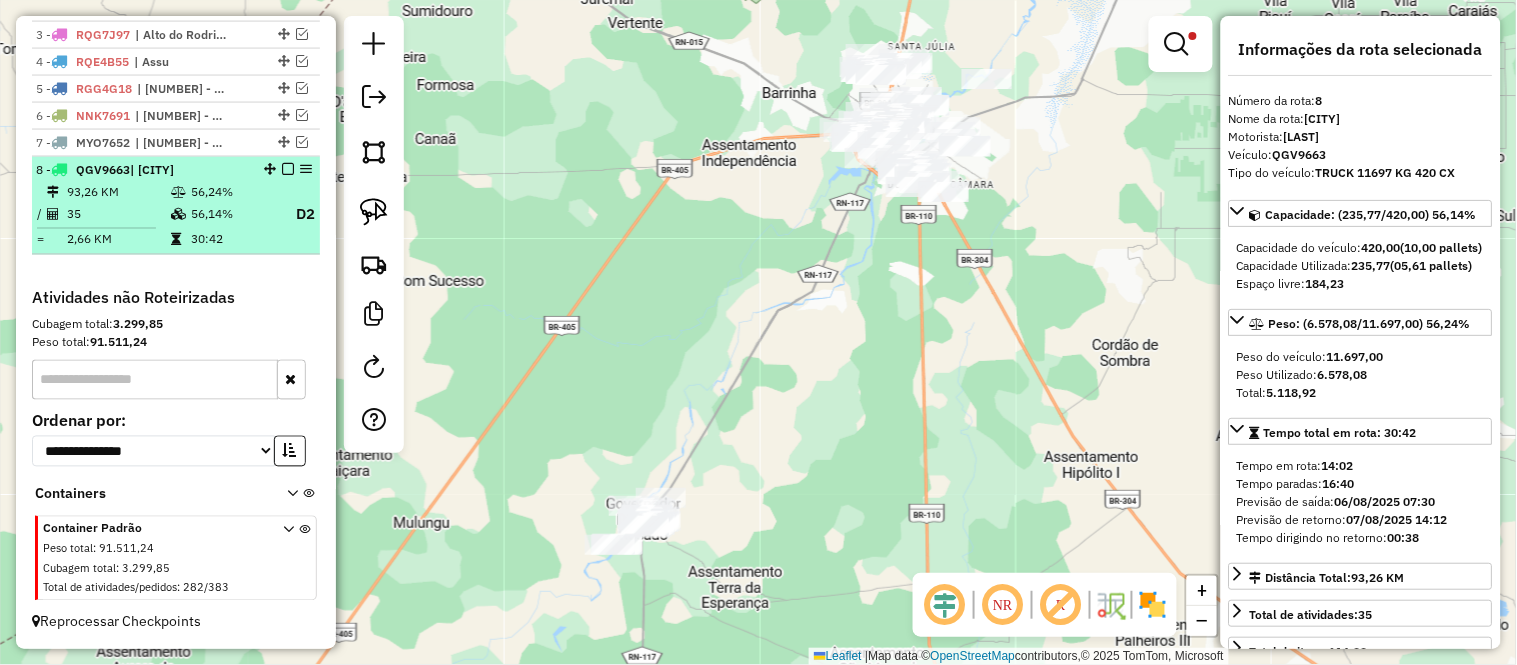 click on "35" at bounding box center (118, 215) 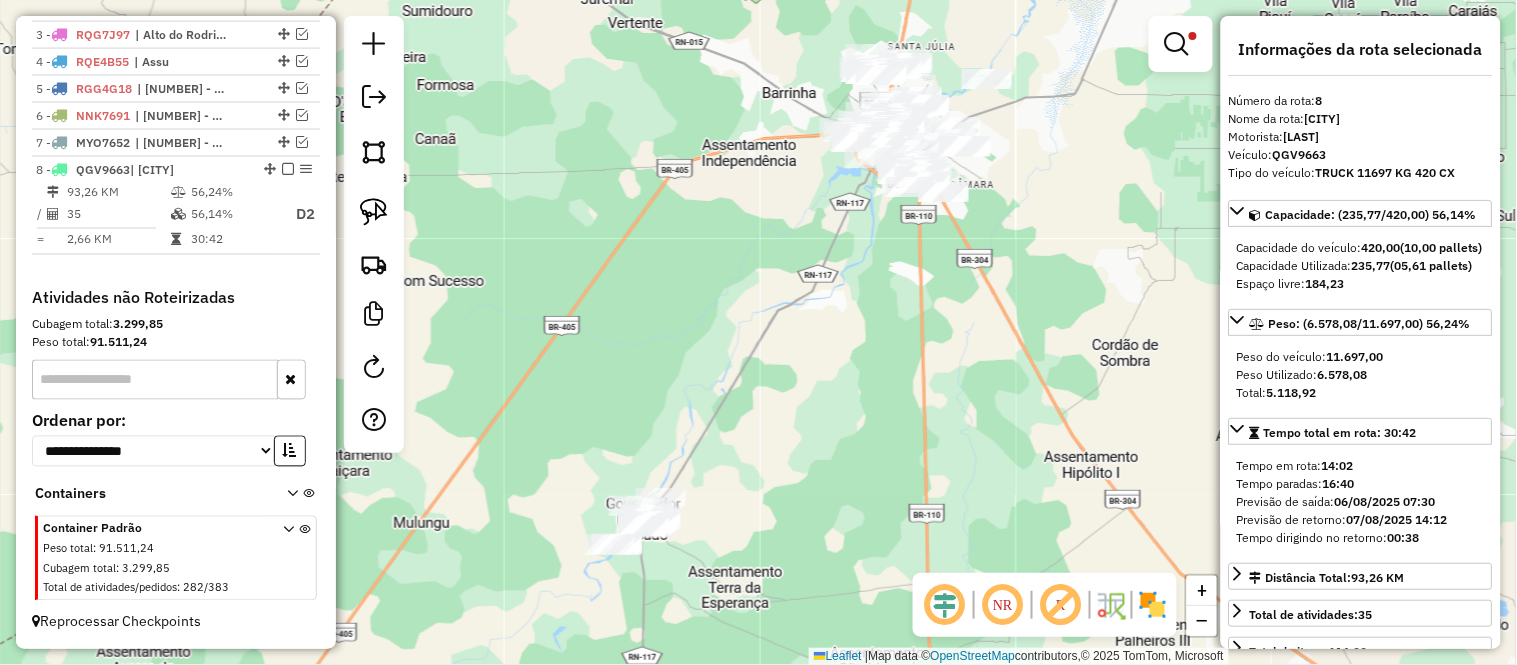scroll, scrollTop: 555, scrollLeft: 0, axis: vertical 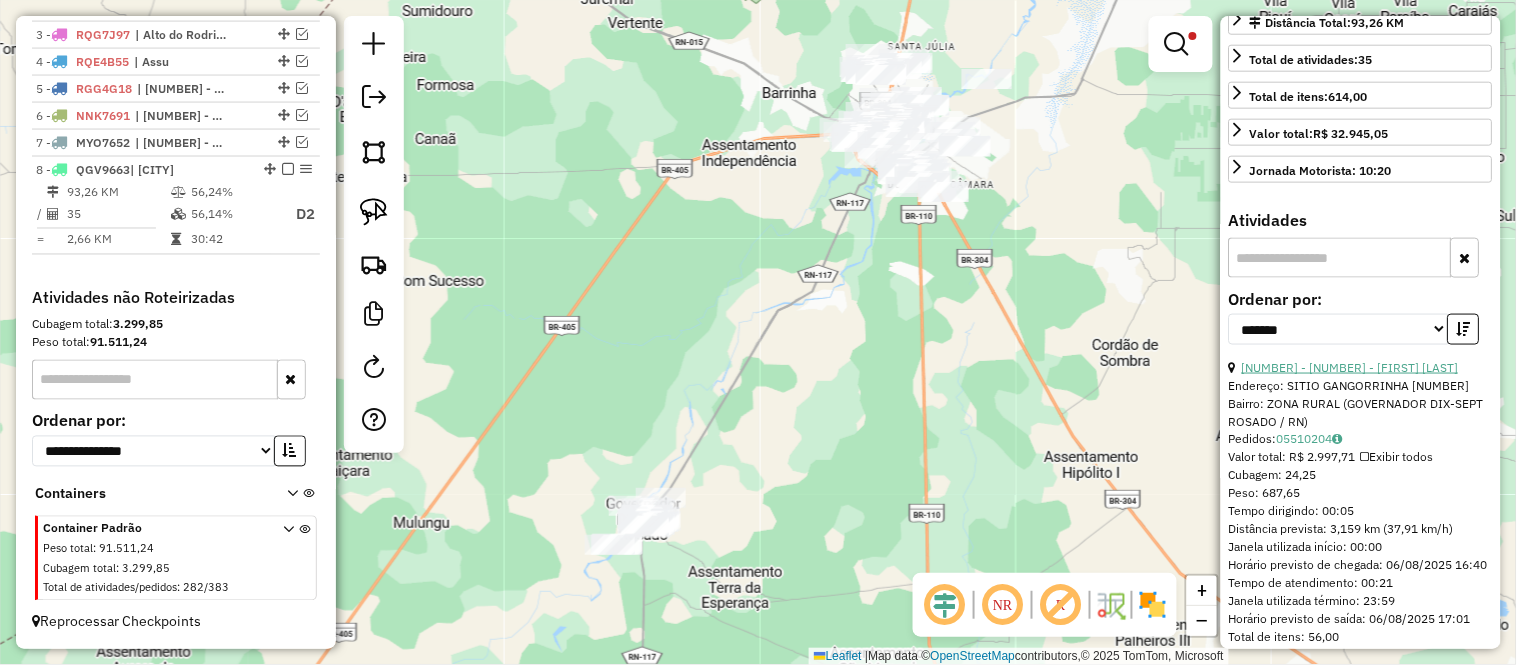 click on "12 - 10479 - MINI BOX FAMILIAR" at bounding box center (1350, 367) 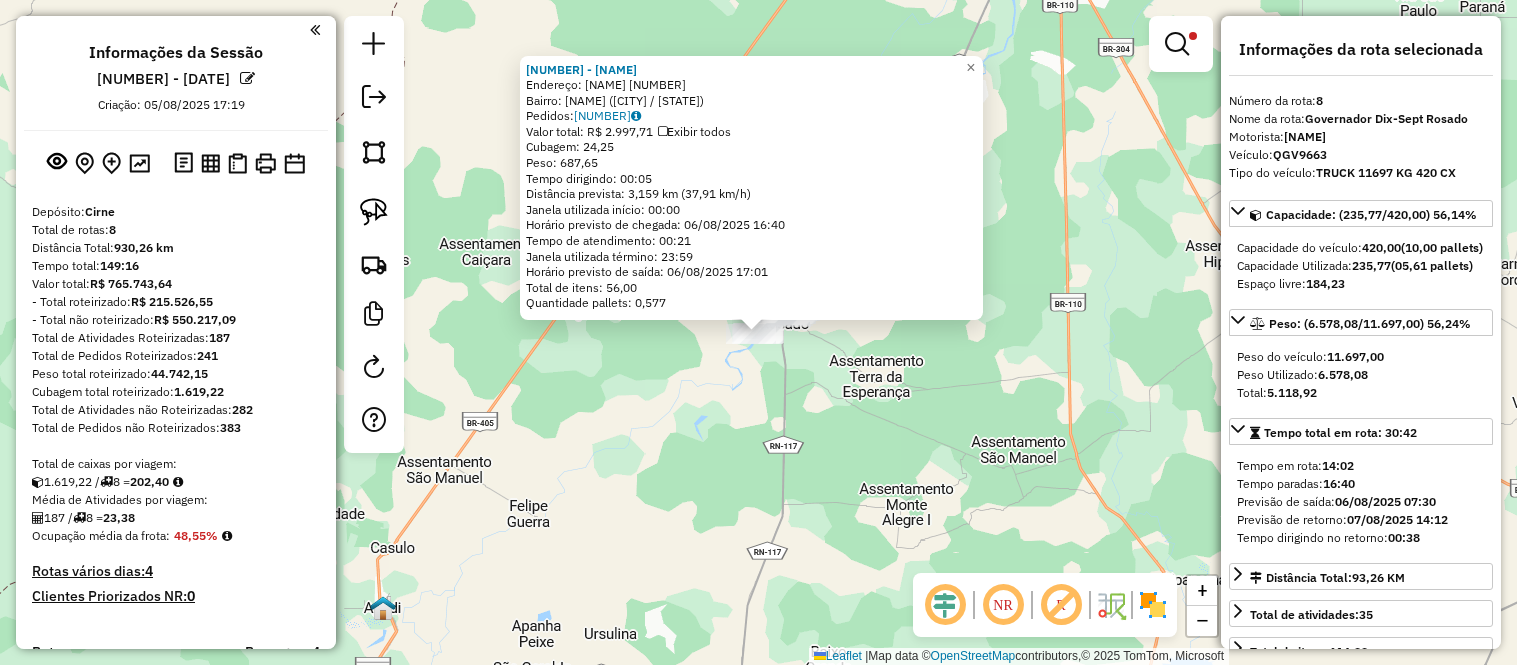 scroll, scrollTop: 0, scrollLeft: 0, axis: both 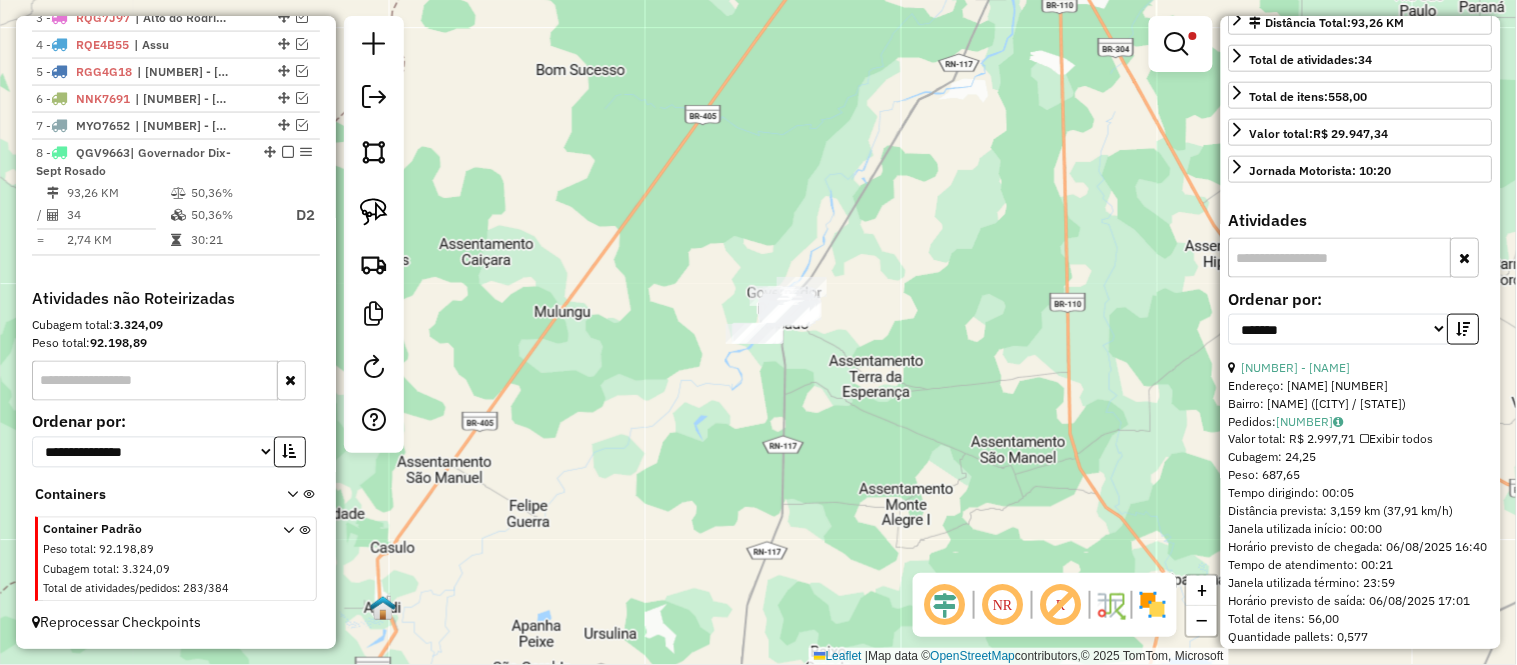 click on "34" at bounding box center (118, 216) 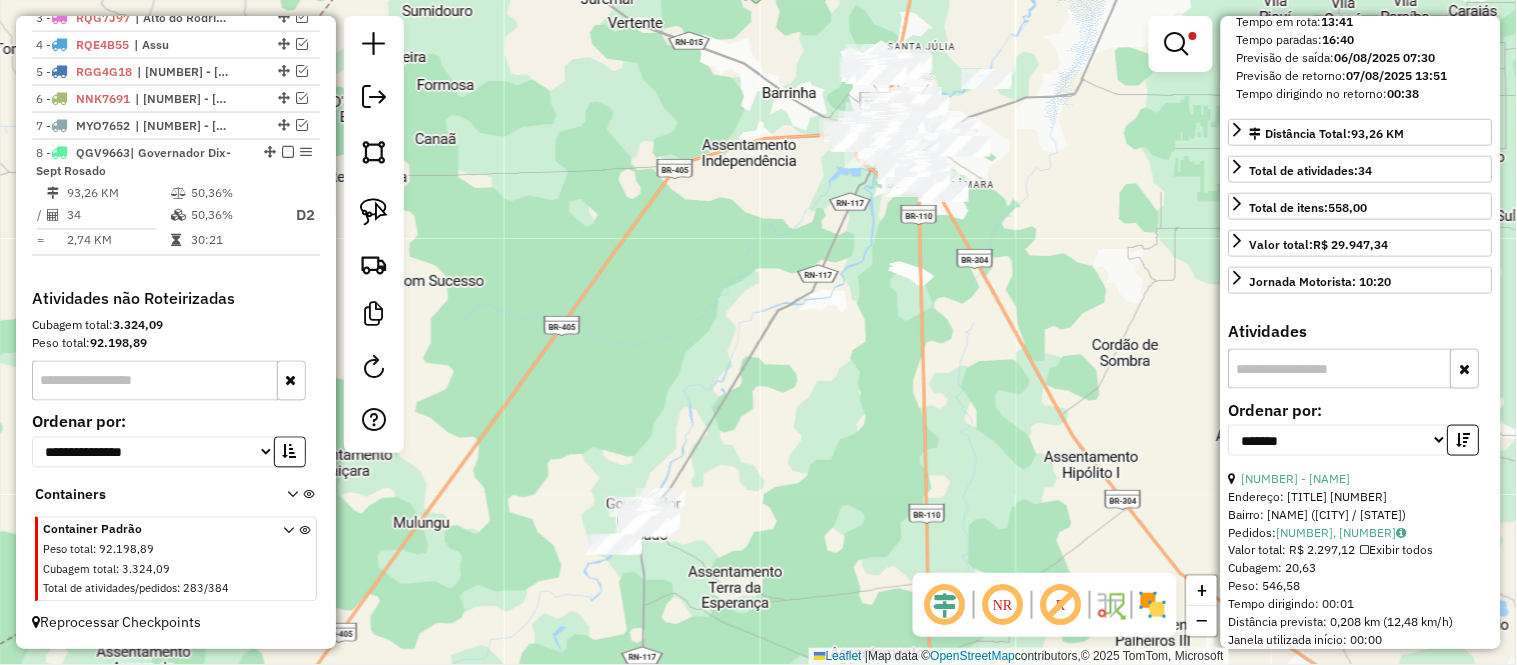 scroll, scrollTop: 666, scrollLeft: 0, axis: vertical 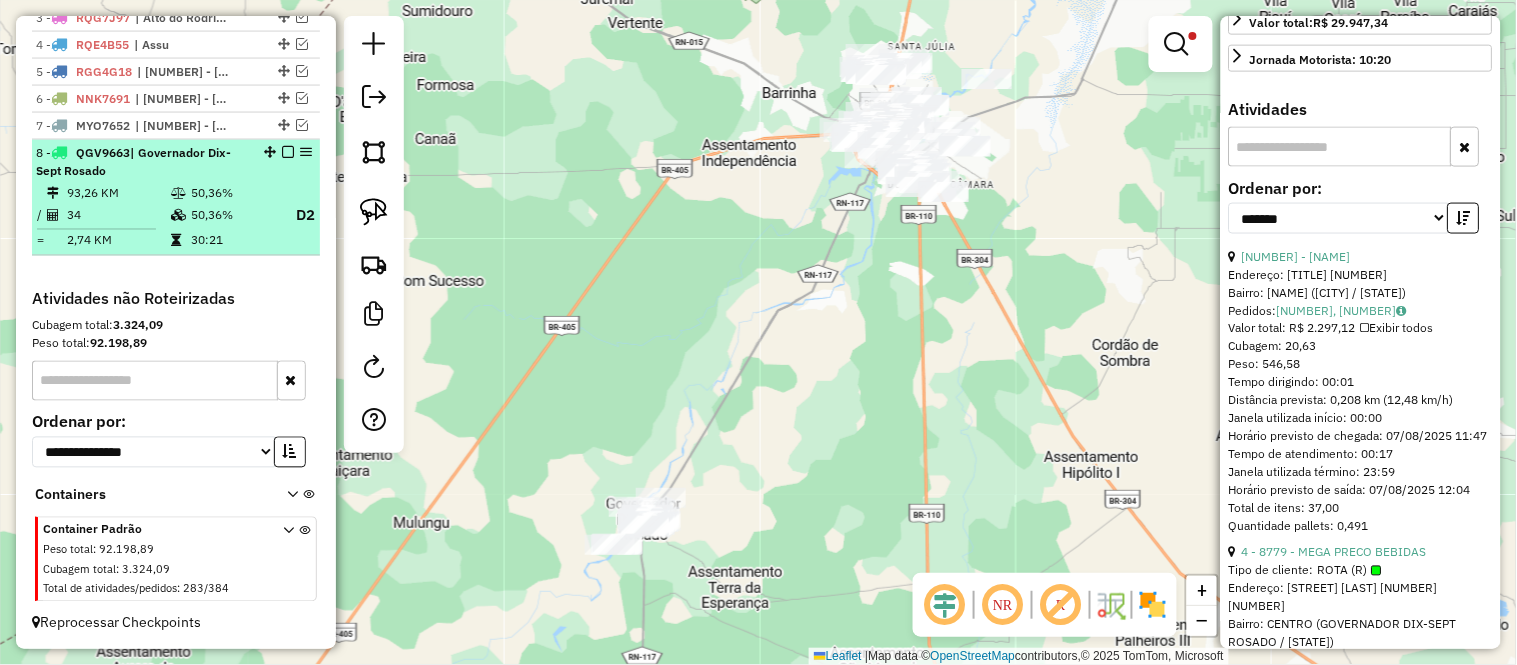 click on "2,74 KM" at bounding box center (118, 241) 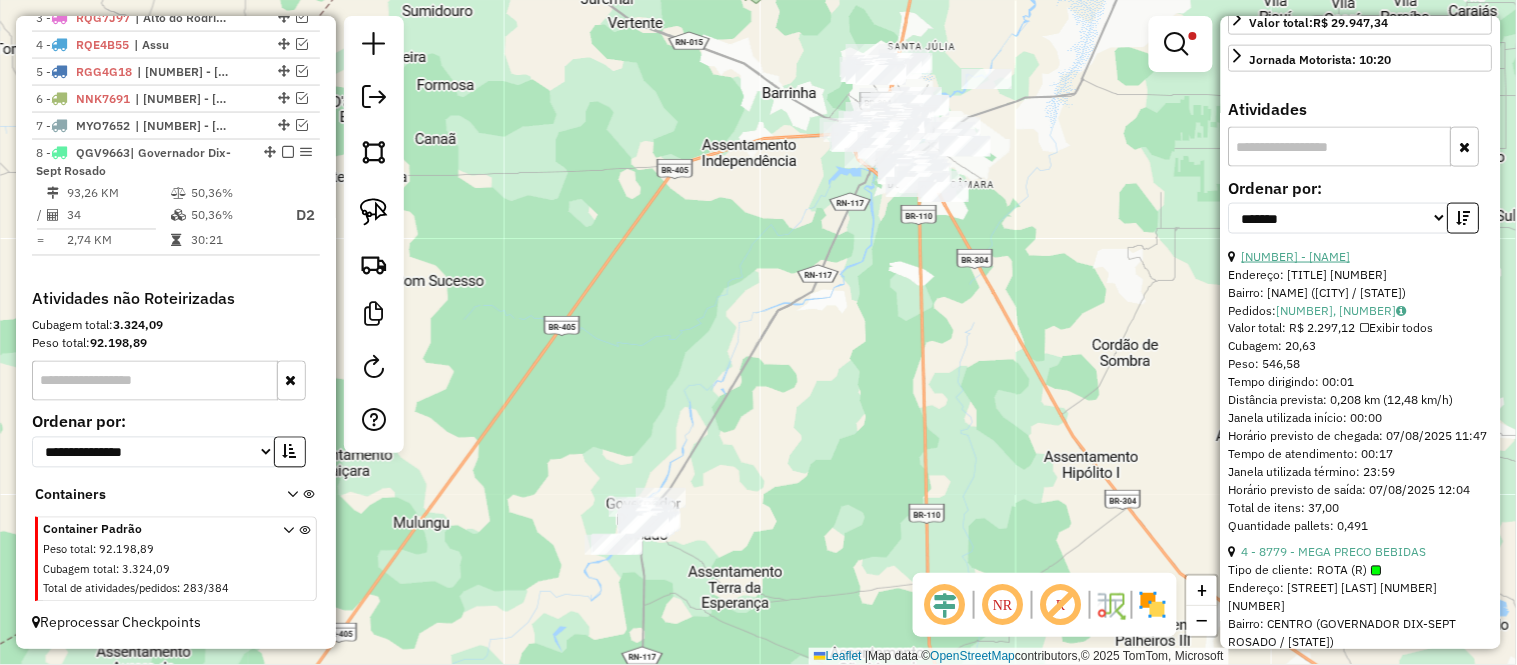 click on "[NUMBER] - [NAME]" at bounding box center [1296, 256] 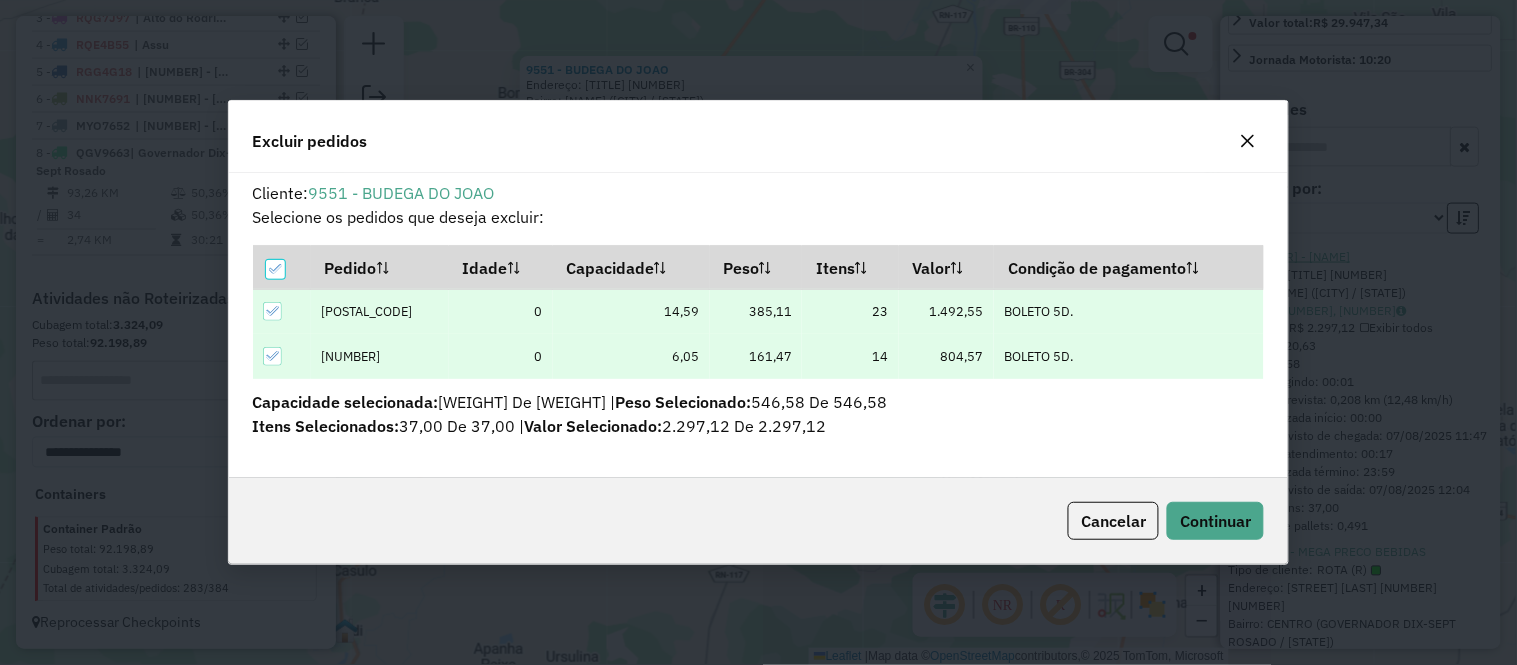 scroll, scrollTop: 11, scrollLeft: 5, axis: both 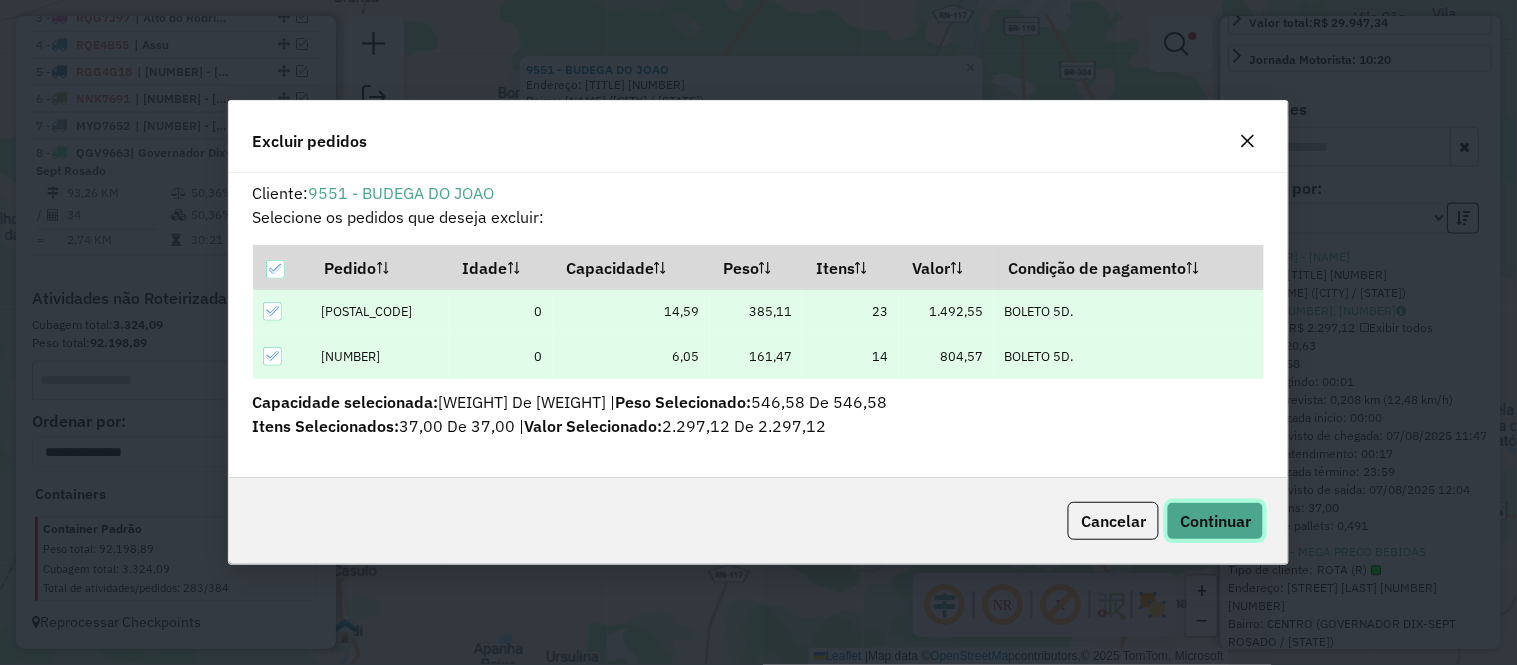 click on "Continuar" 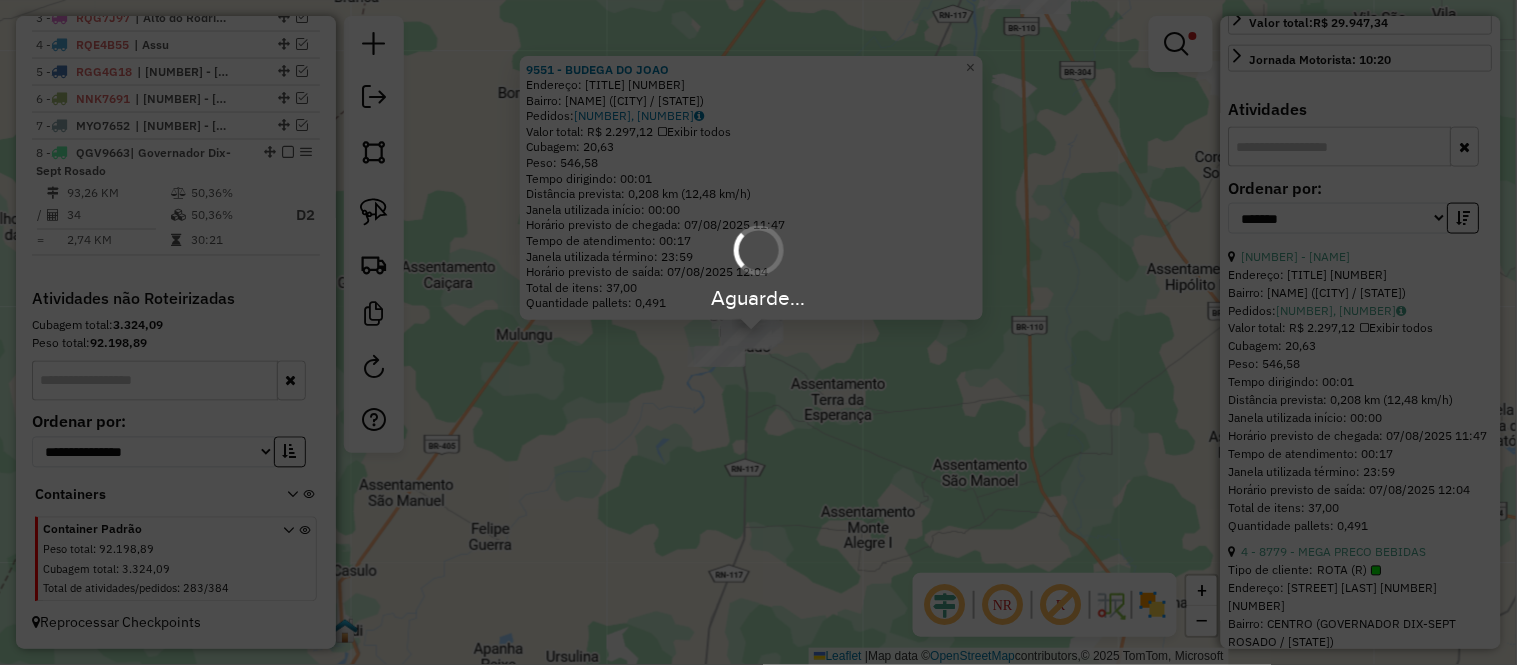 click on "Aguarde..." at bounding box center (758, 332) 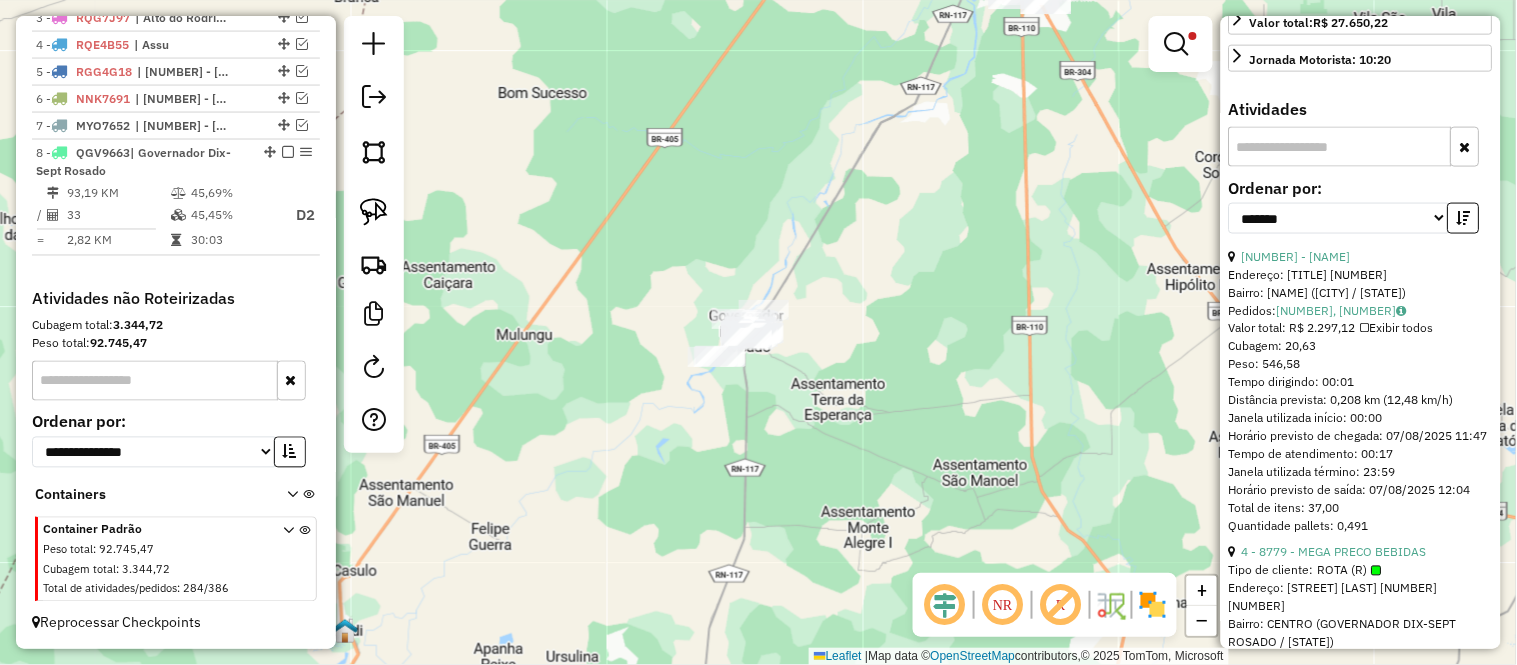 scroll, scrollTop: 0, scrollLeft: 0, axis: both 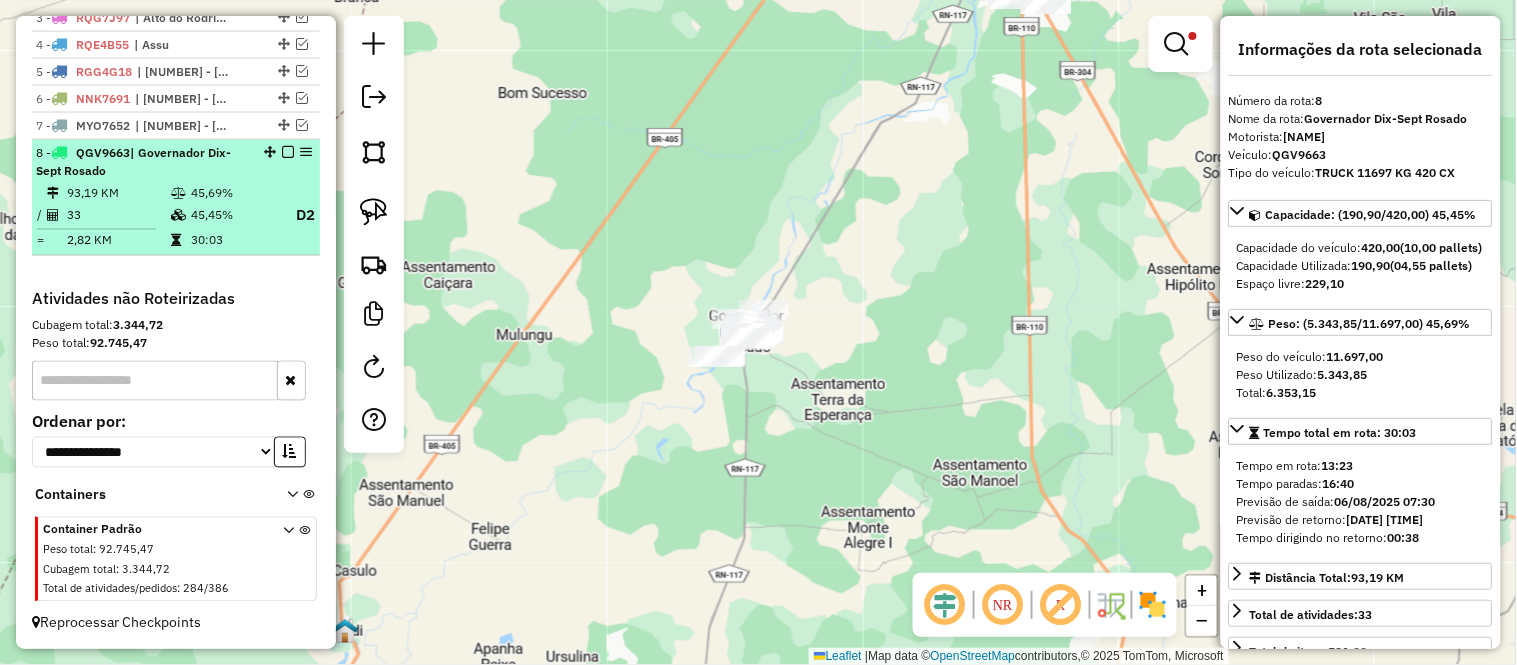click on "45,69%" at bounding box center (232, 194) 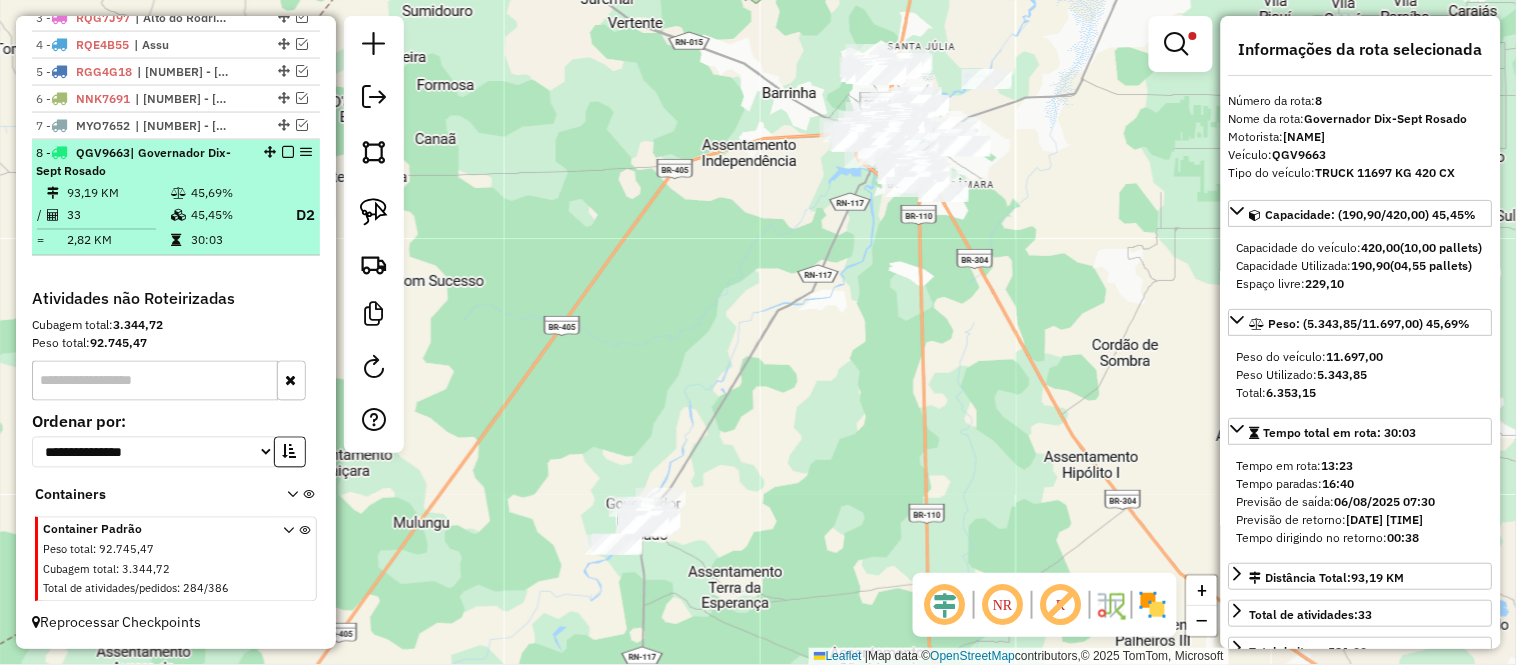 click at bounding box center [288, 152] 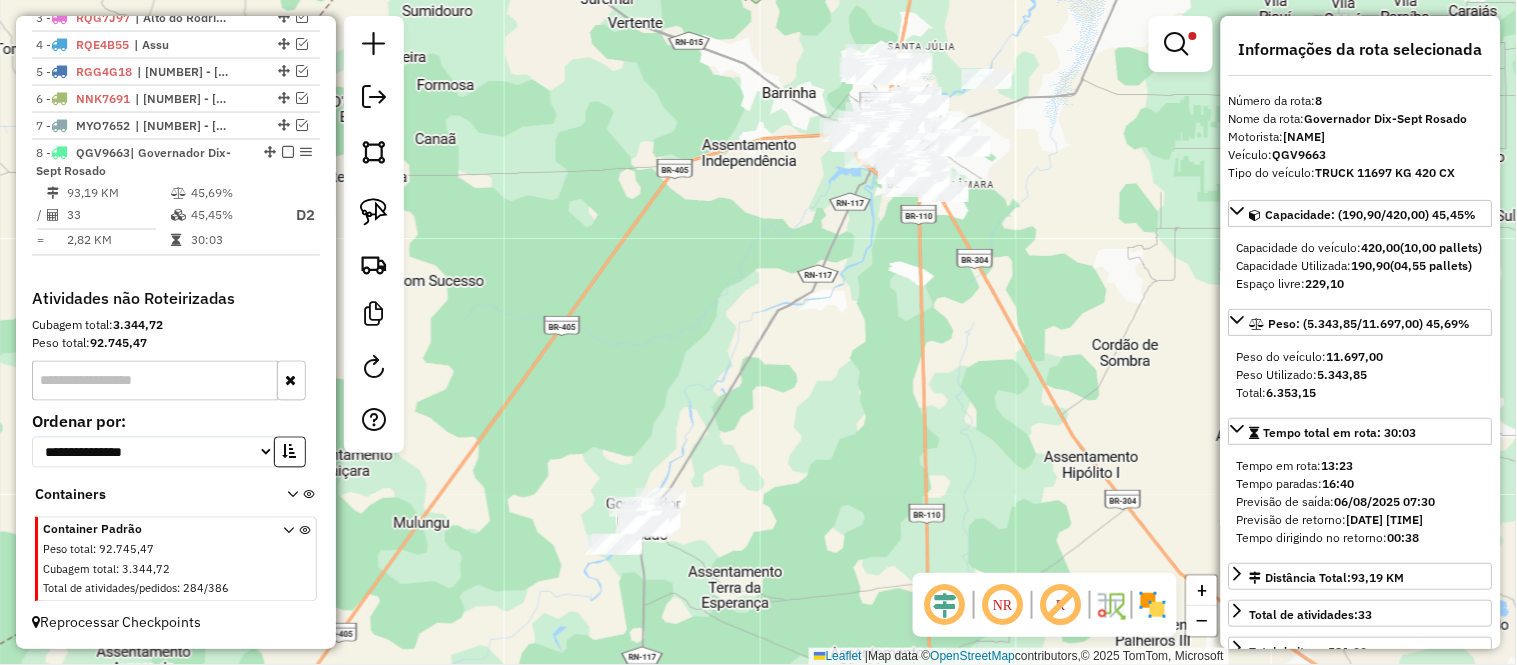 scroll, scrollTop: 725, scrollLeft: 0, axis: vertical 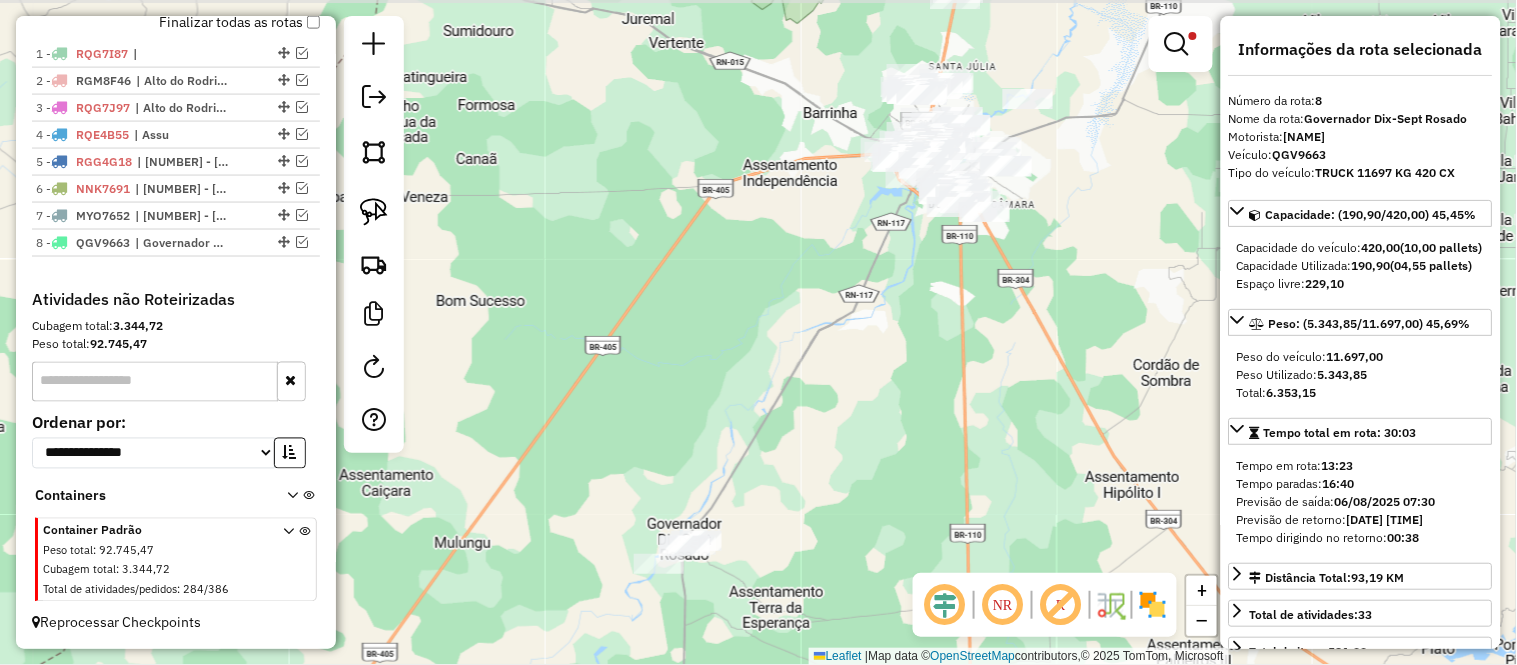 drag, startPoint x: 666, startPoint y: 434, endPoint x: 634, endPoint y: 385, distance: 58.5235 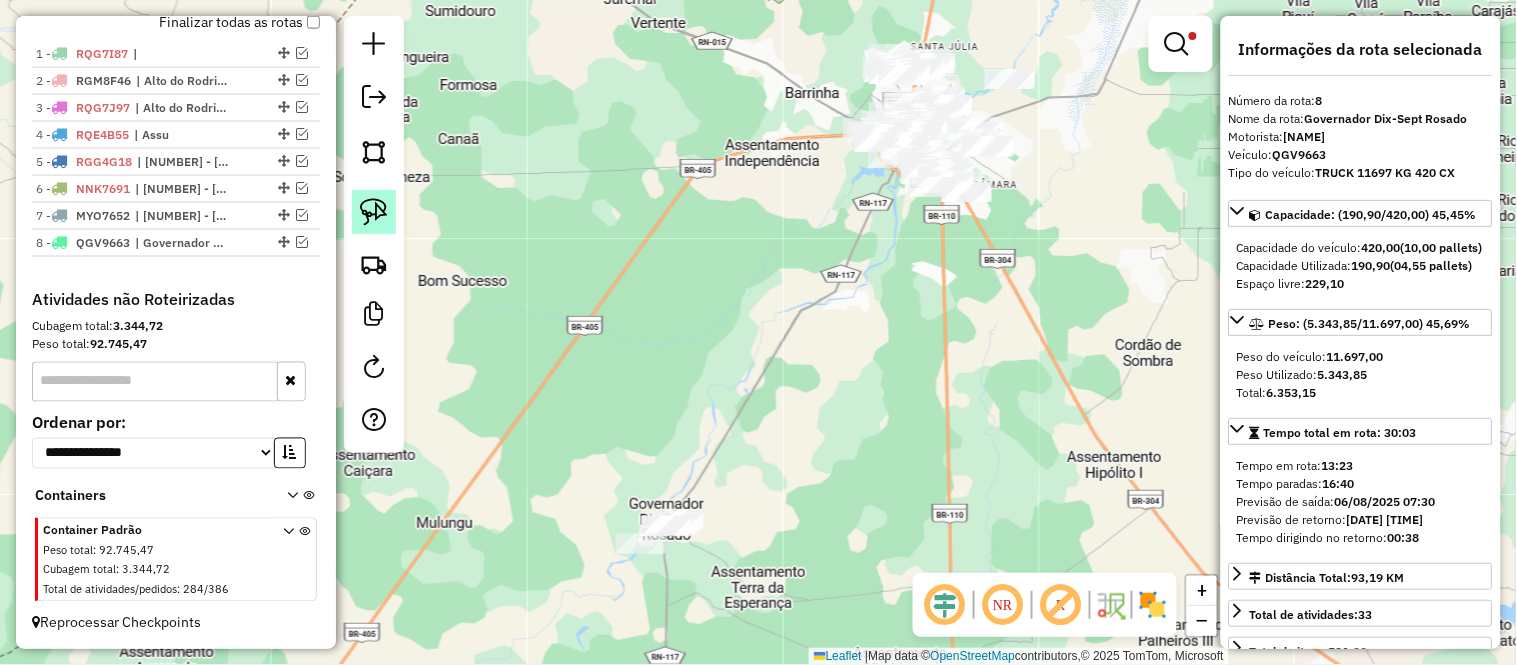 drag, startPoint x: 375, startPoint y: 212, endPoint x: 413, endPoint y: 223, distance: 39.56008 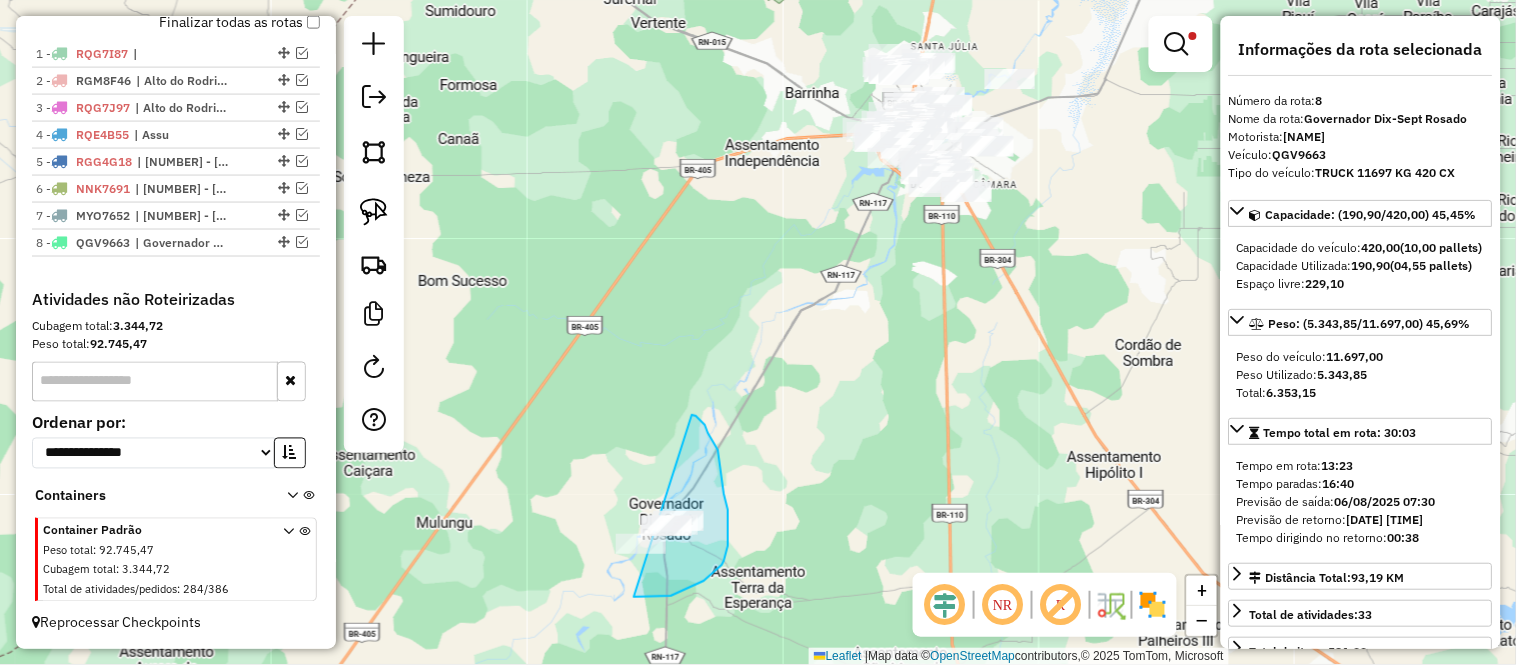 drag, startPoint x: 692, startPoint y: 415, endPoint x: 584, endPoint y: 523, distance: 152.73506 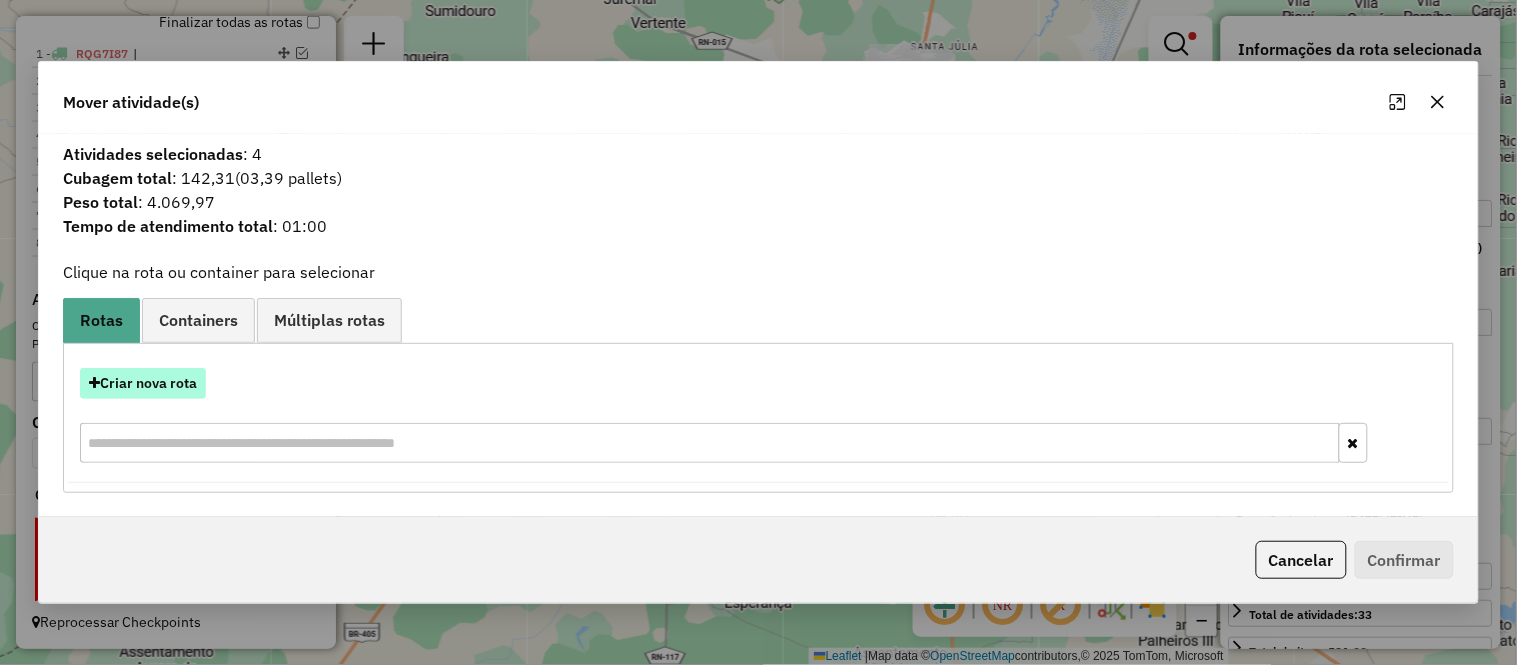 click on "Criar nova rota" at bounding box center (143, 383) 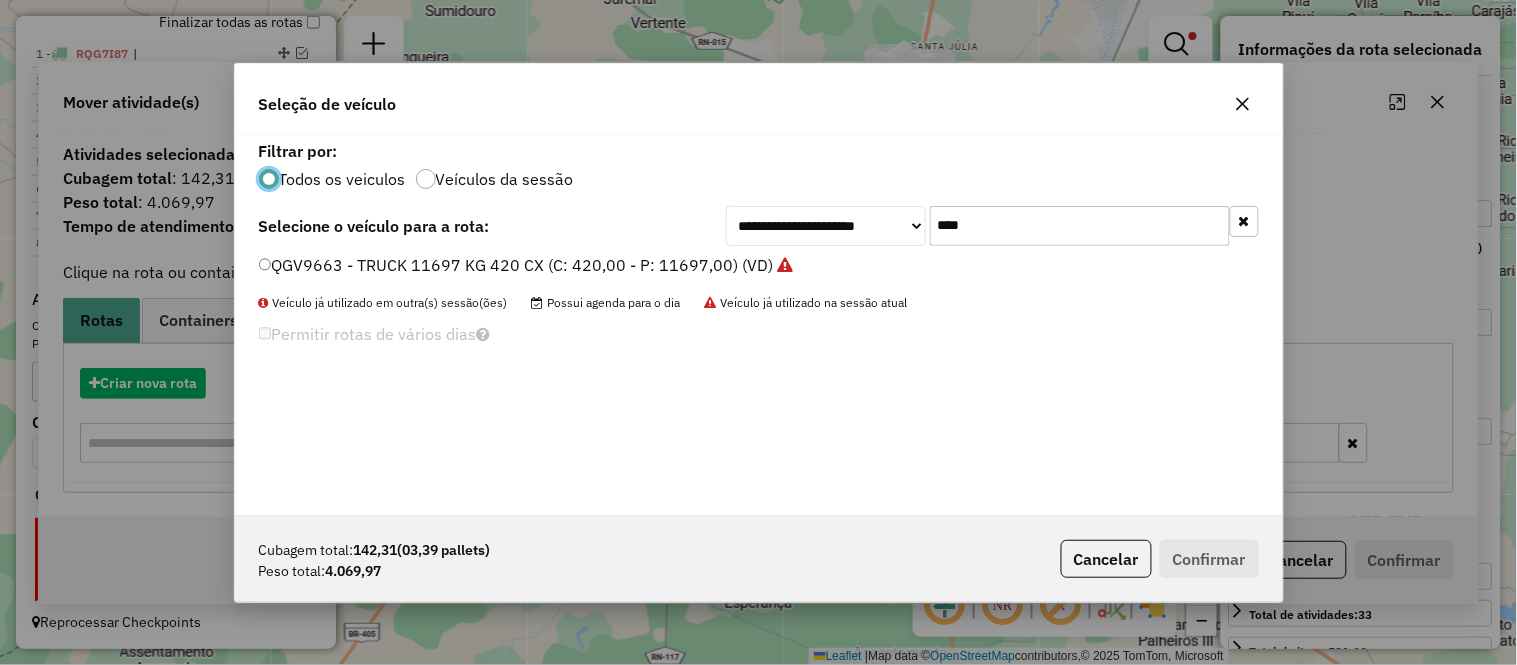scroll, scrollTop: 11, scrollLeft: 5, axis: both 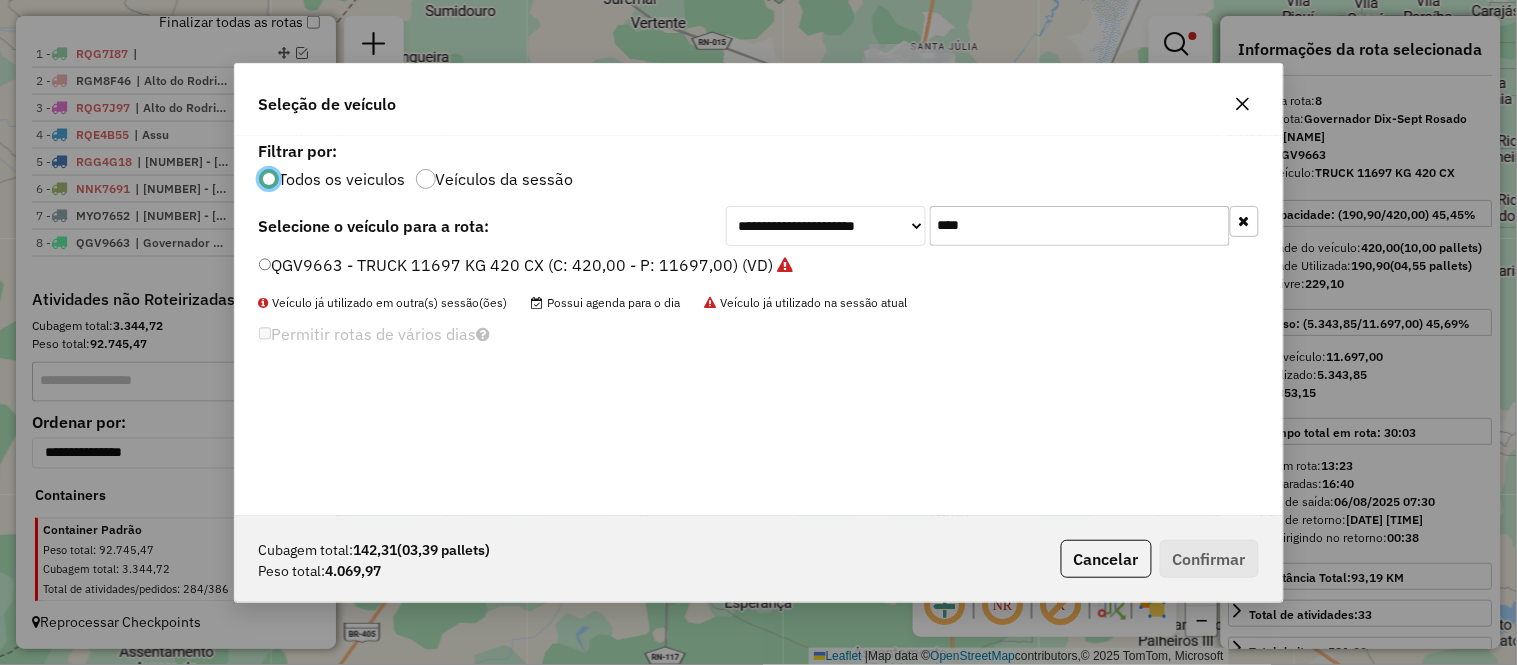 click on "****" 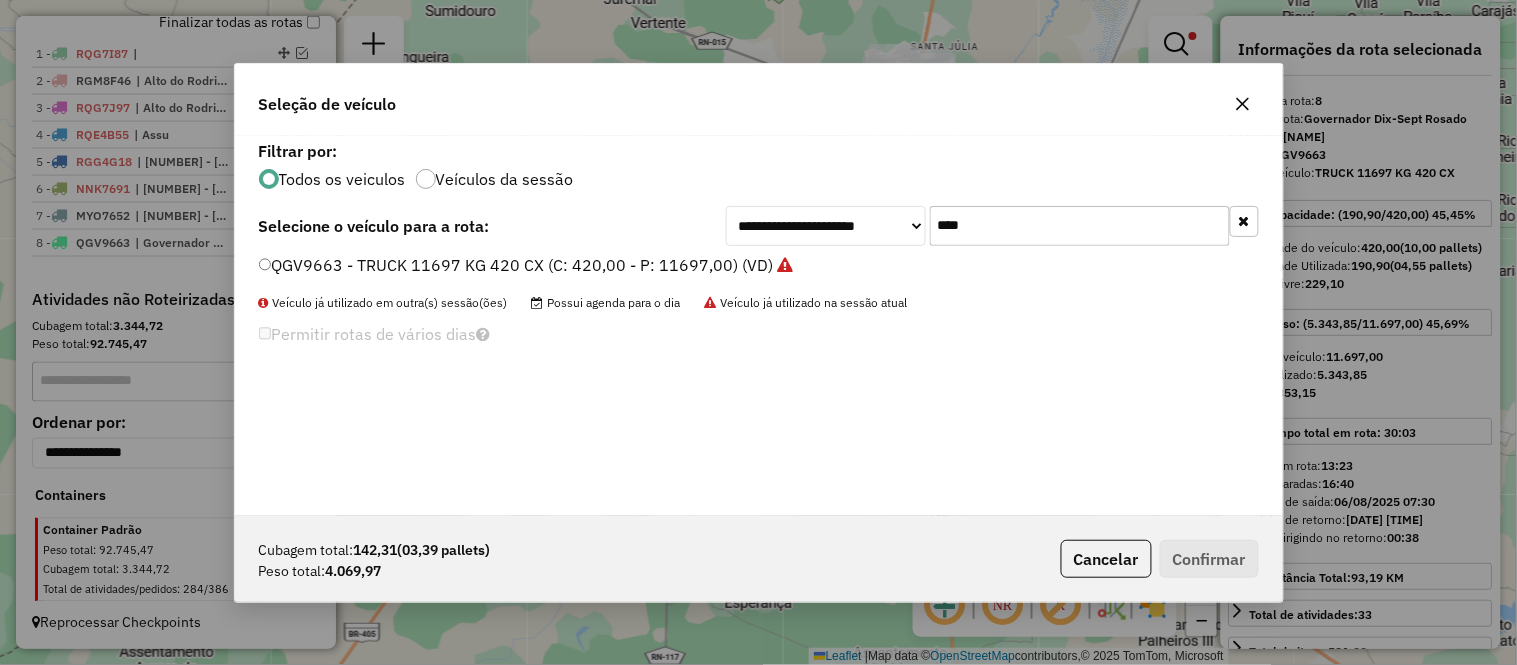 click on "****" 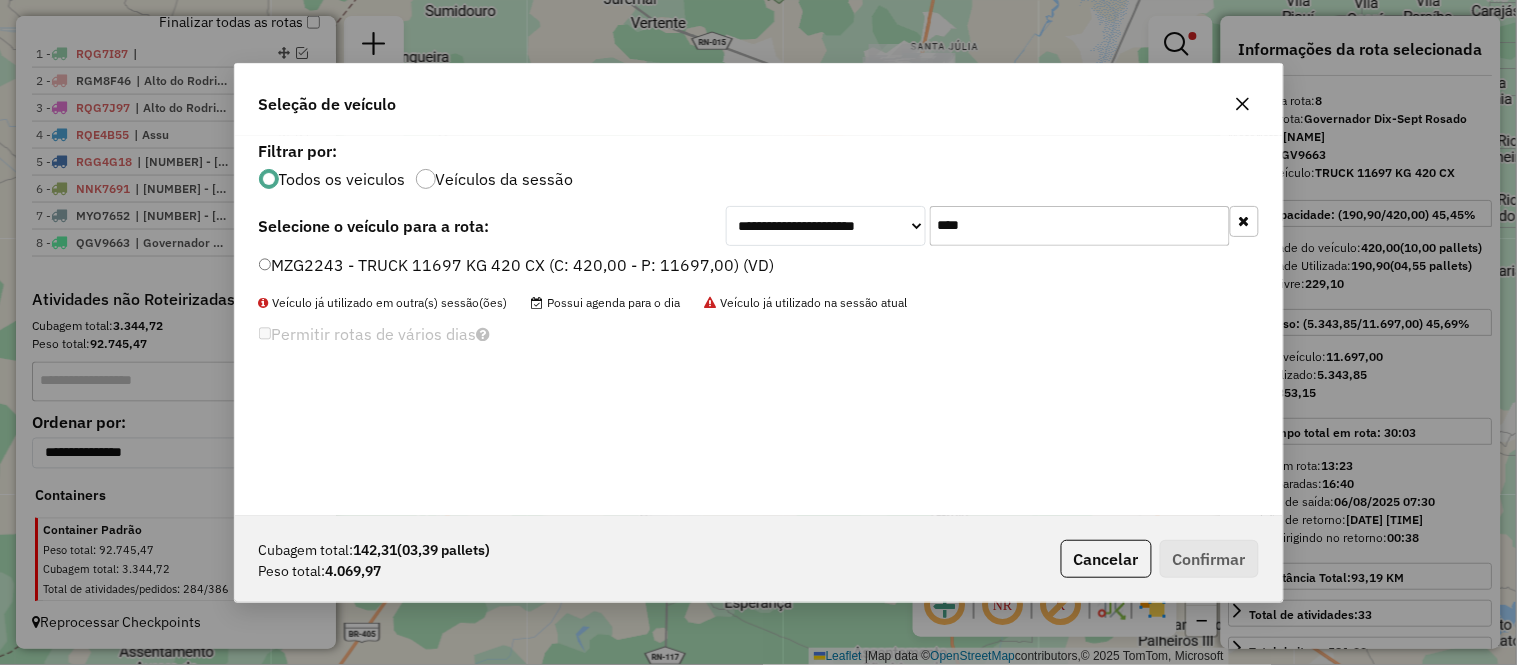 type on "****" 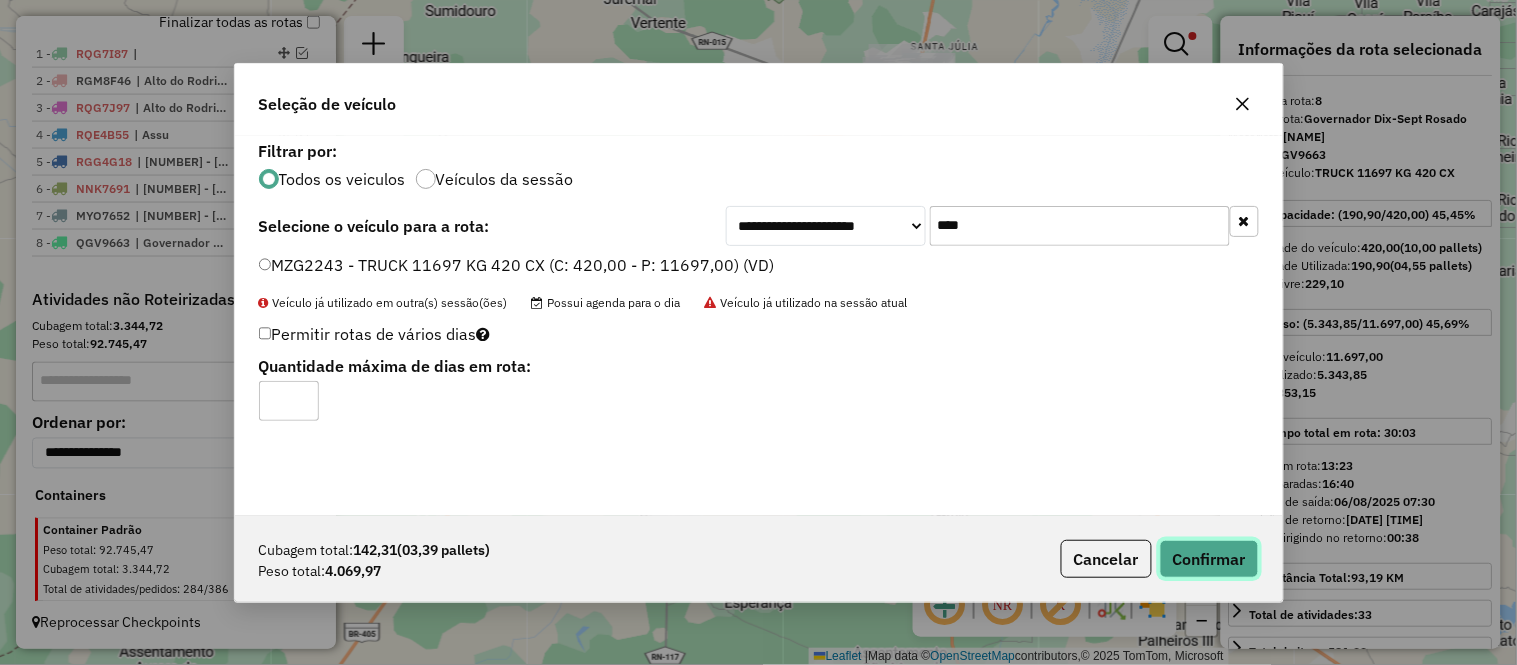 click on "Confirmar" 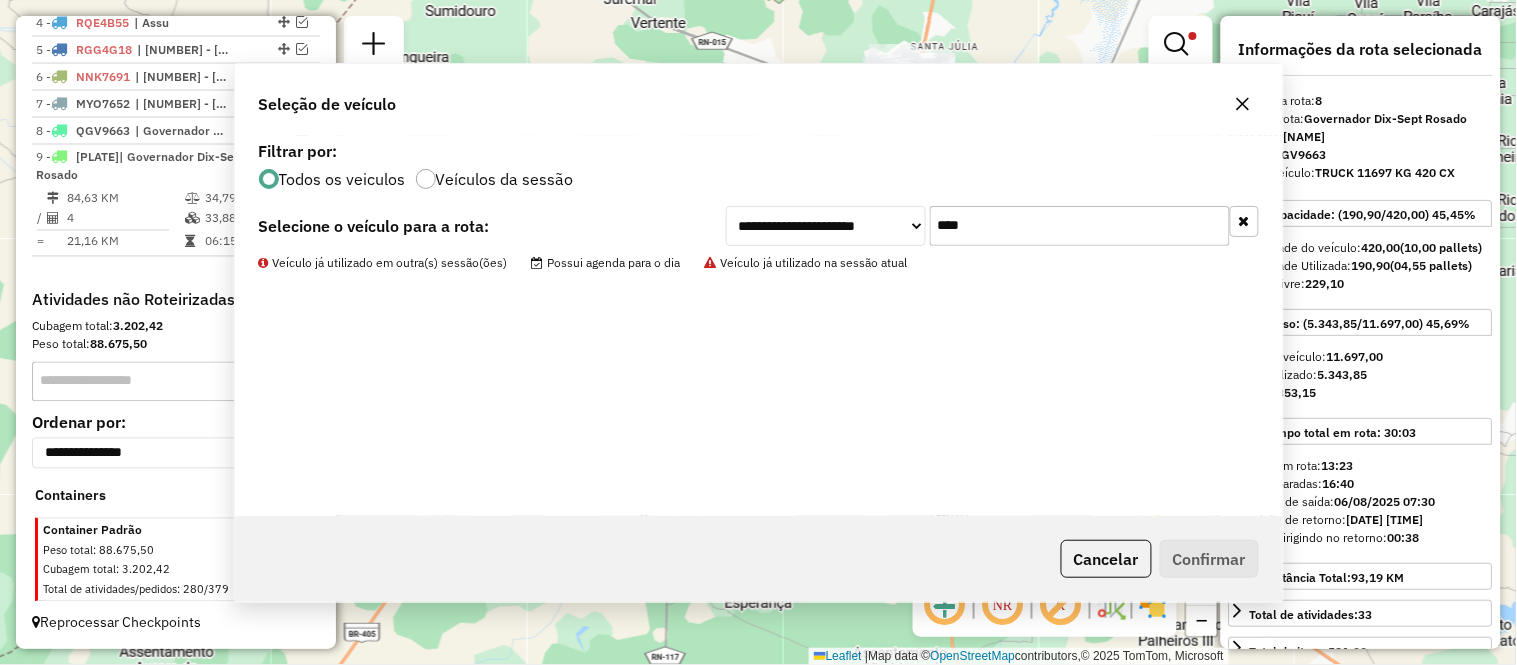 scroll, scrollTop: 837, scrollLeft: 0, axis: vertical 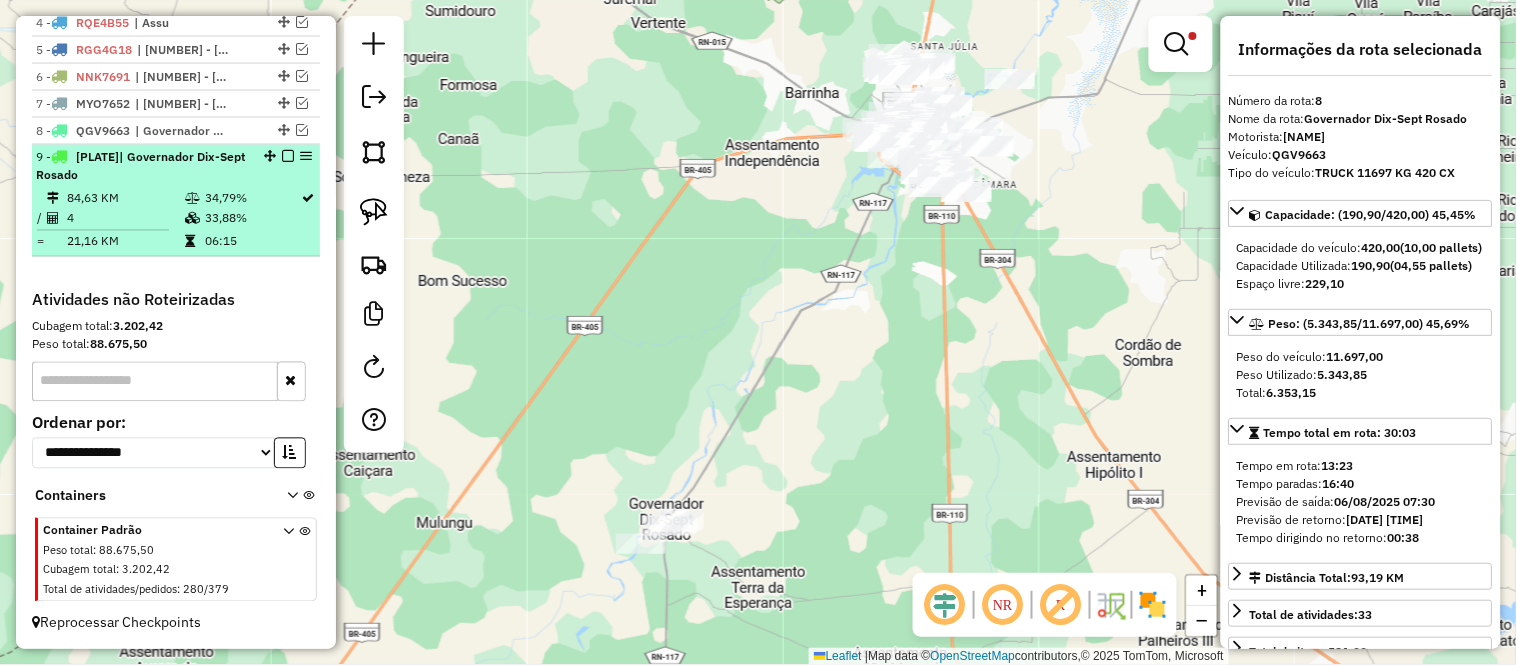 click on "21,16 KM" at bounding box center (125, 242) 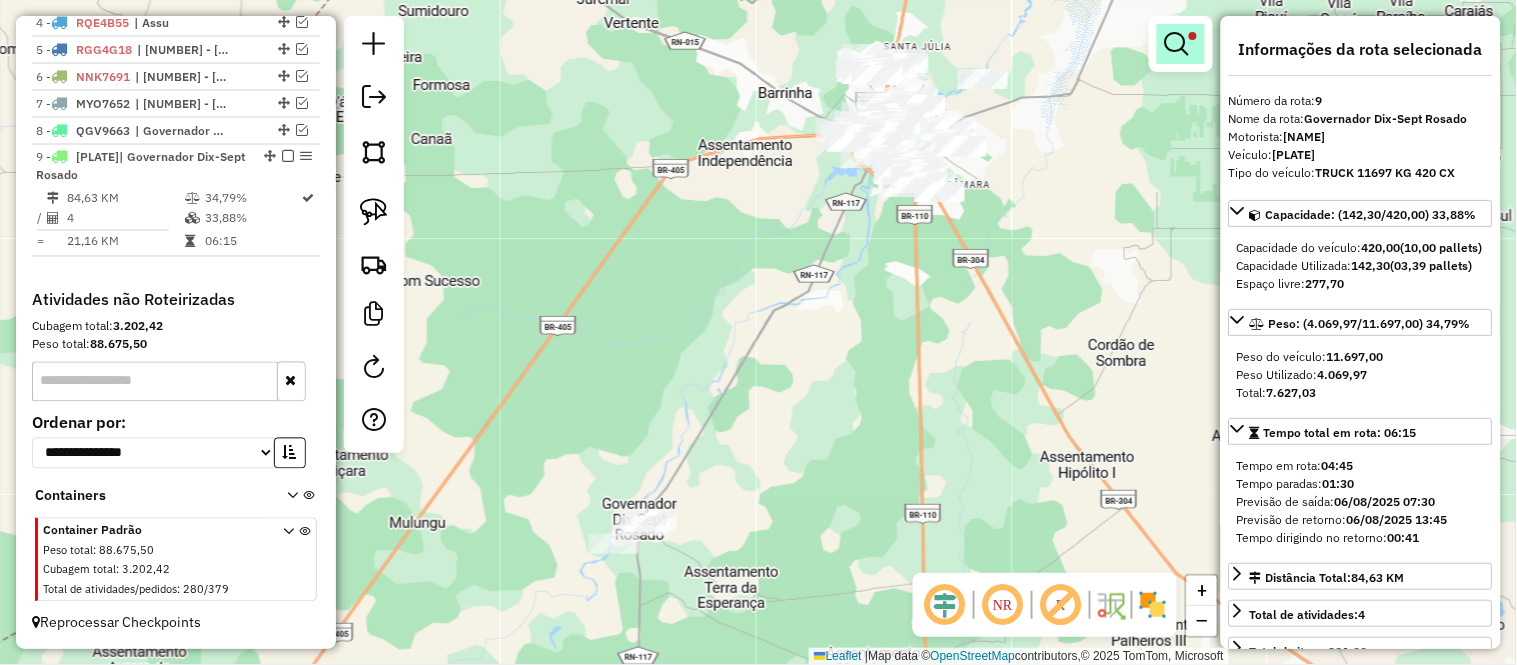 click at bounding box center [1177, 44] 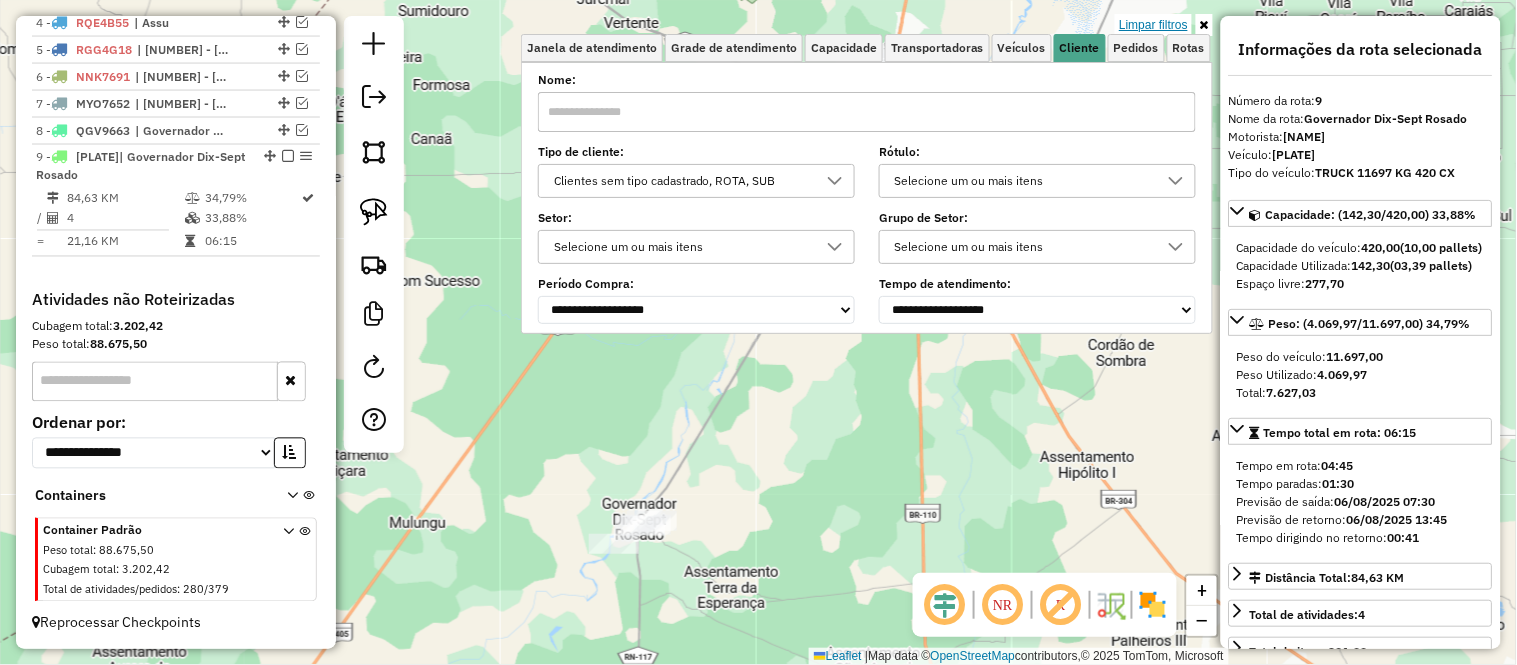 click on "Limpar filtros" at bounding box center (1153, 25) 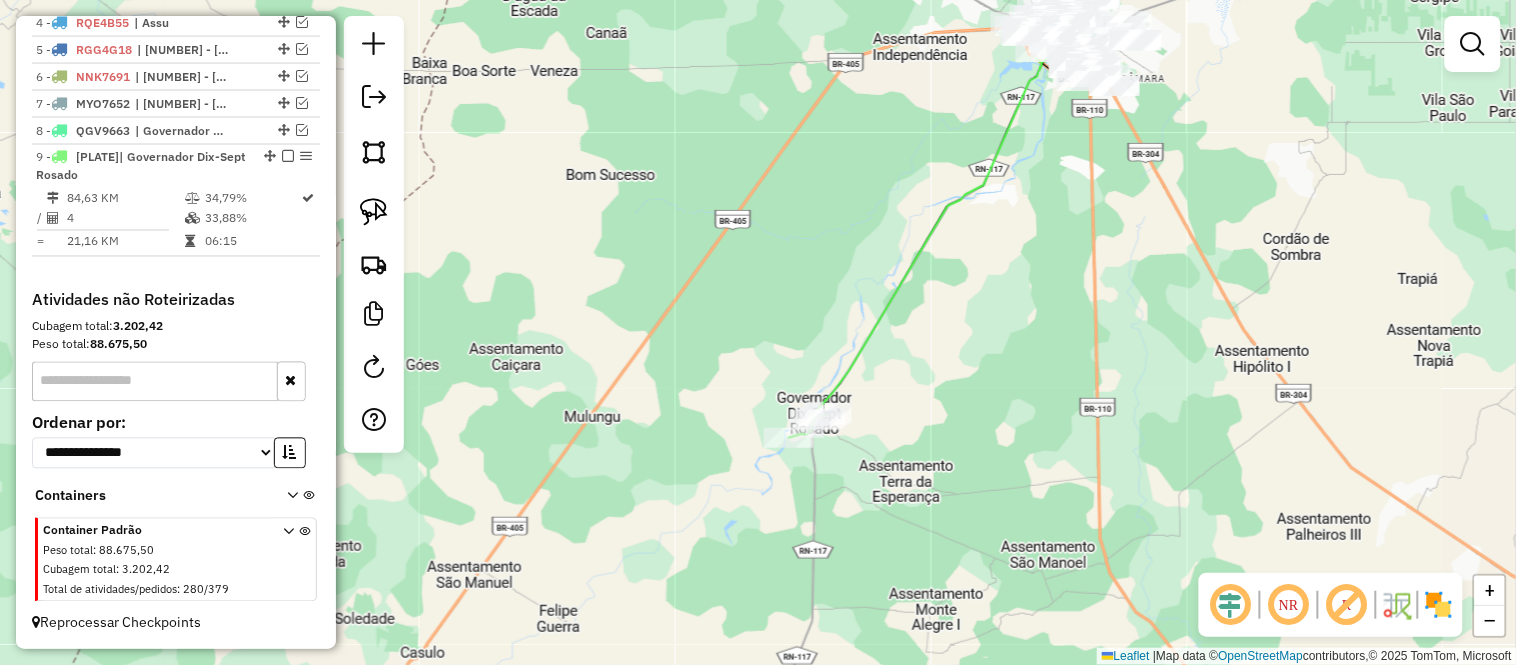drag, startPoint x: 703, startPoint y: 467, endPoint x: 878, endPoint y: 361, distance: 204.59961 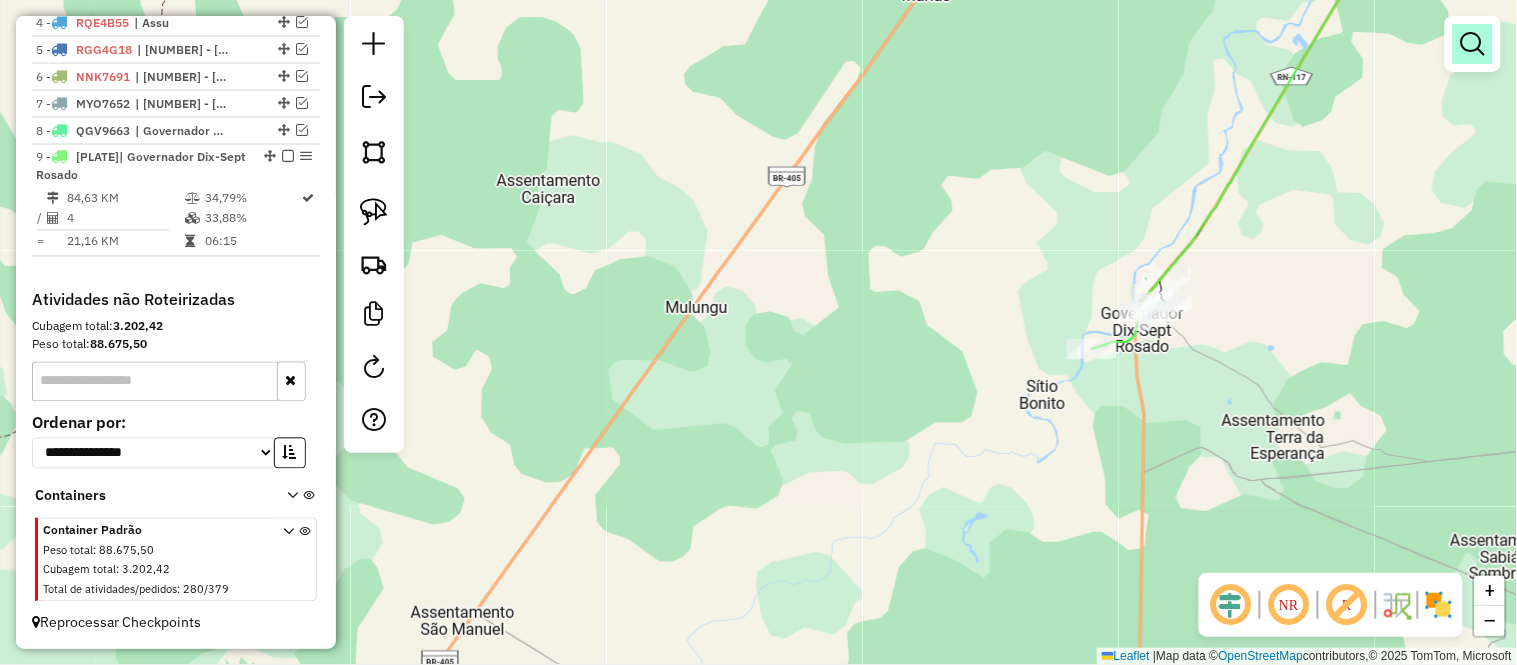 click at bounding box center [1473, 44] 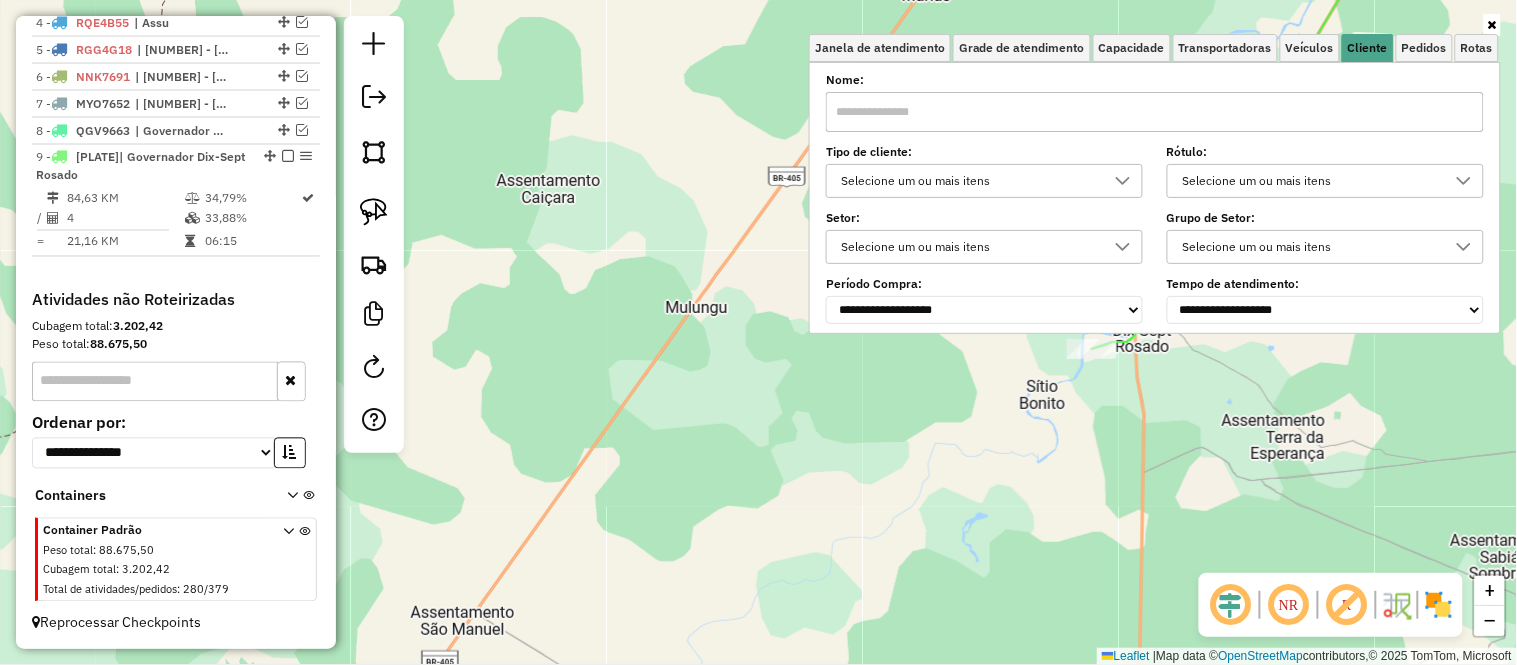 click on "Selecione um ou mais itens" at bounding box center (969, 181) 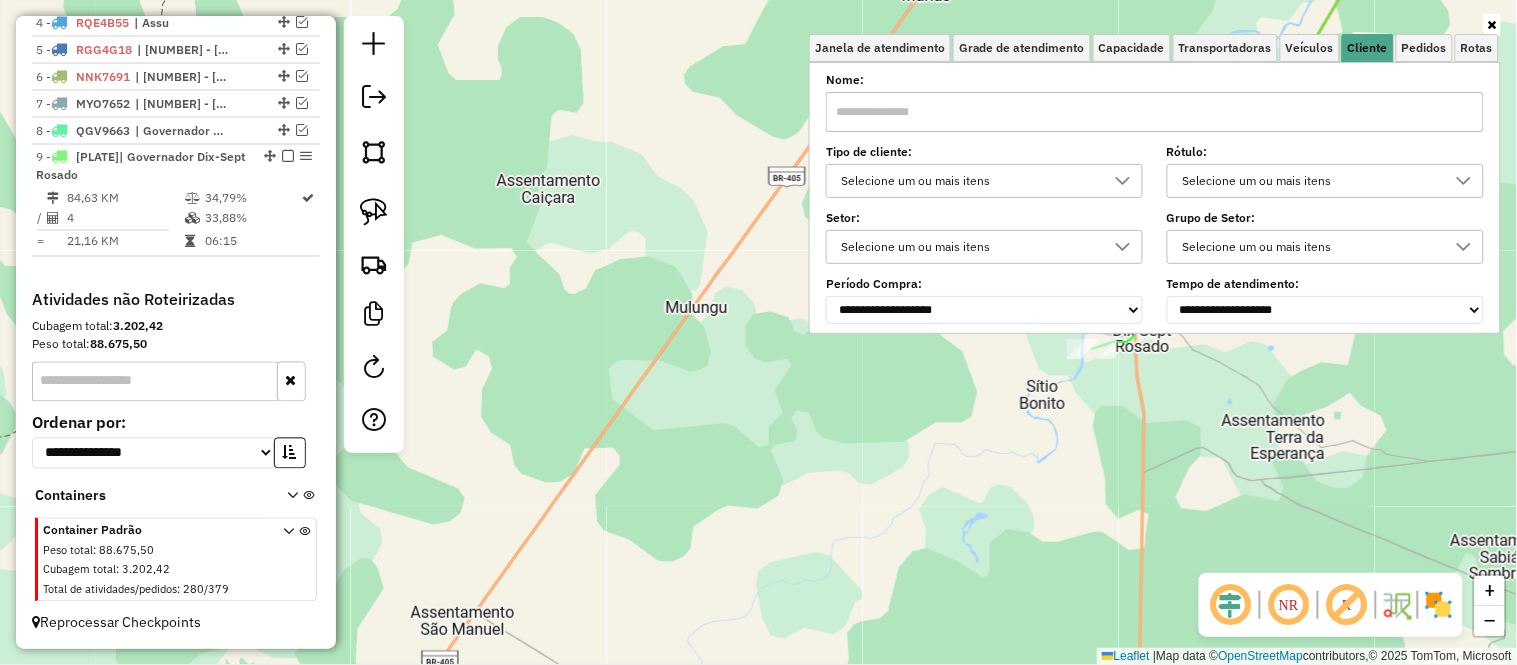 scroll, scrollTop: 11, scrollLeft: 67, axis: both 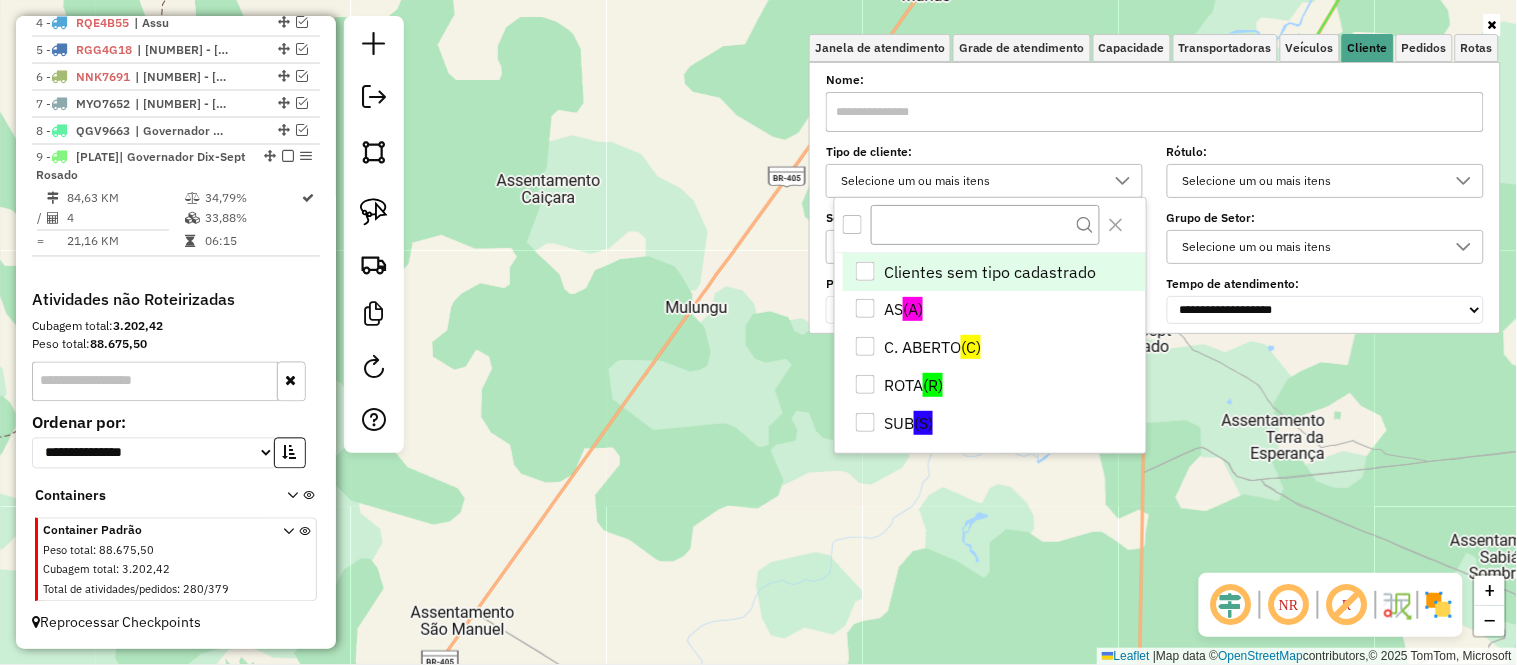 click at bounding box center (853, 225) 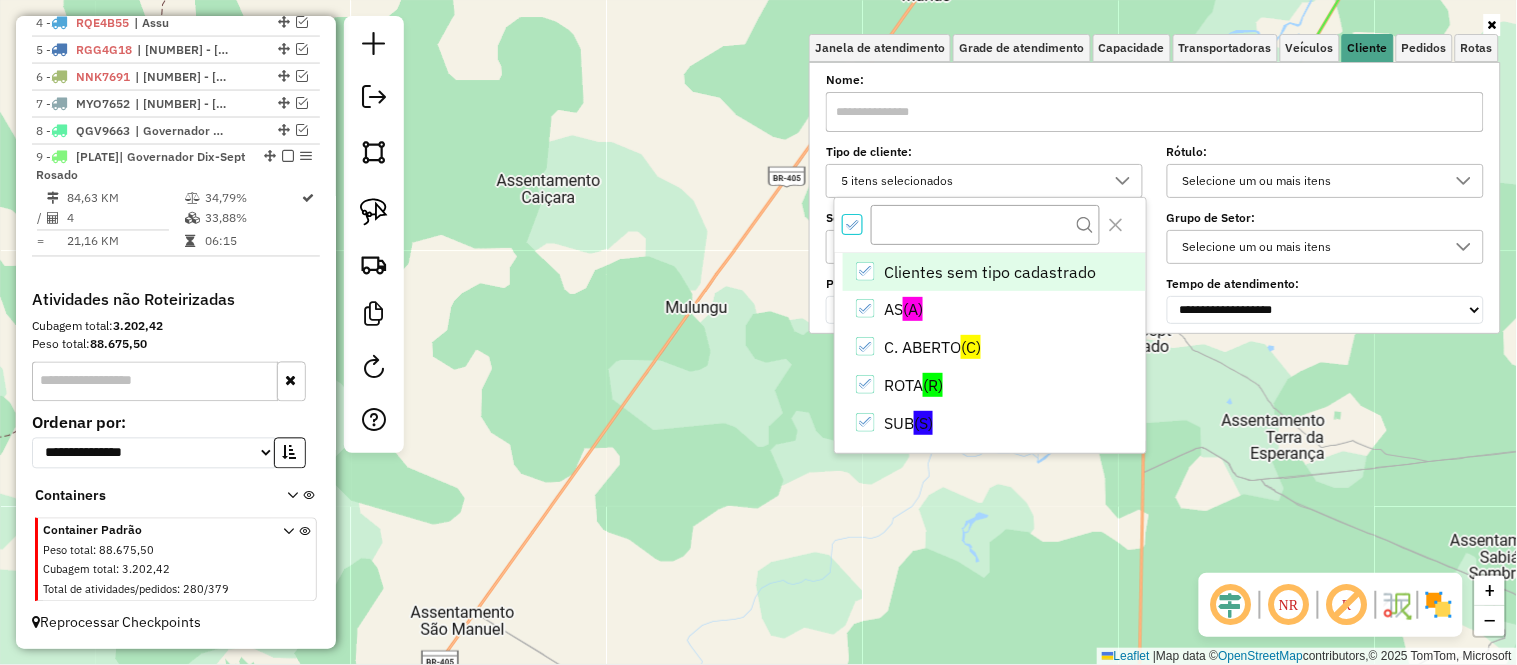 scroll, scrollTop: 11, scrollLeft: 6, axis: both 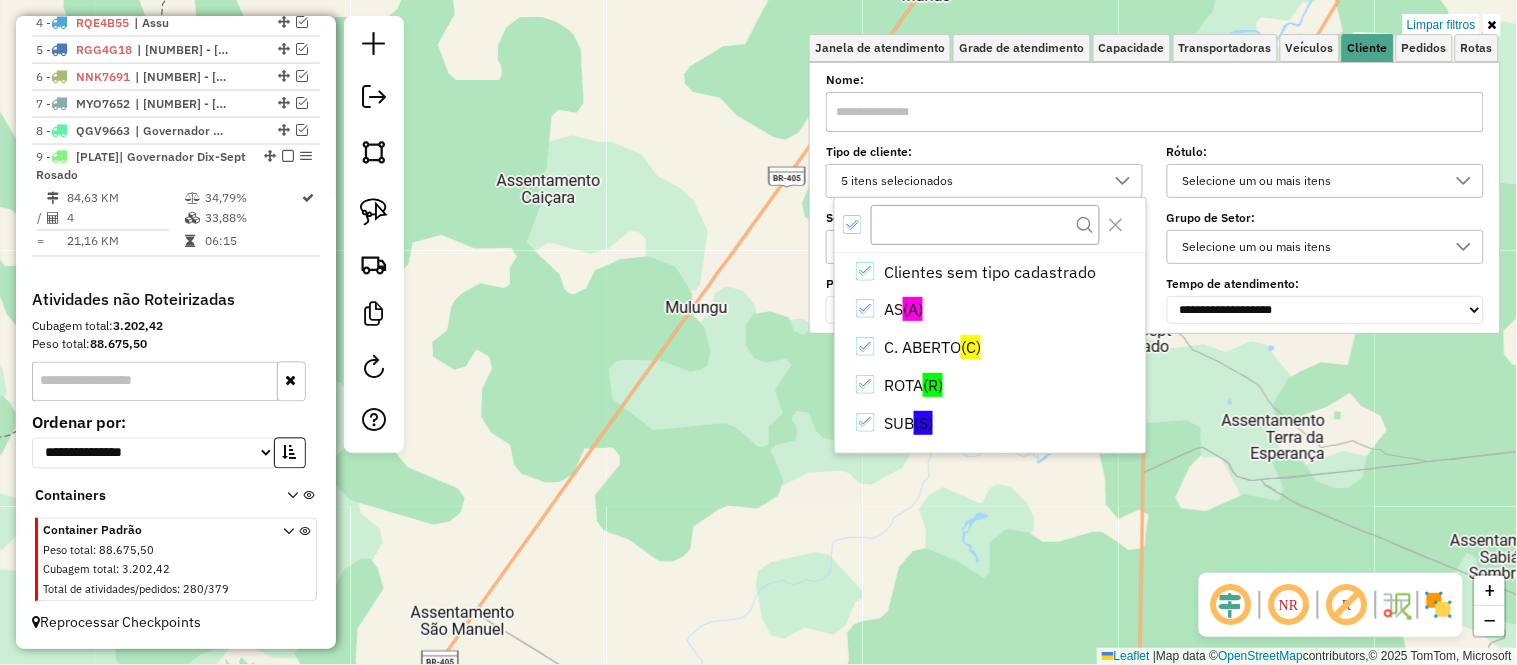 drag, startPoint x: 866, startPoint y: 308, endPoint x: 865, endPoint y: 331, distance: 23.021729 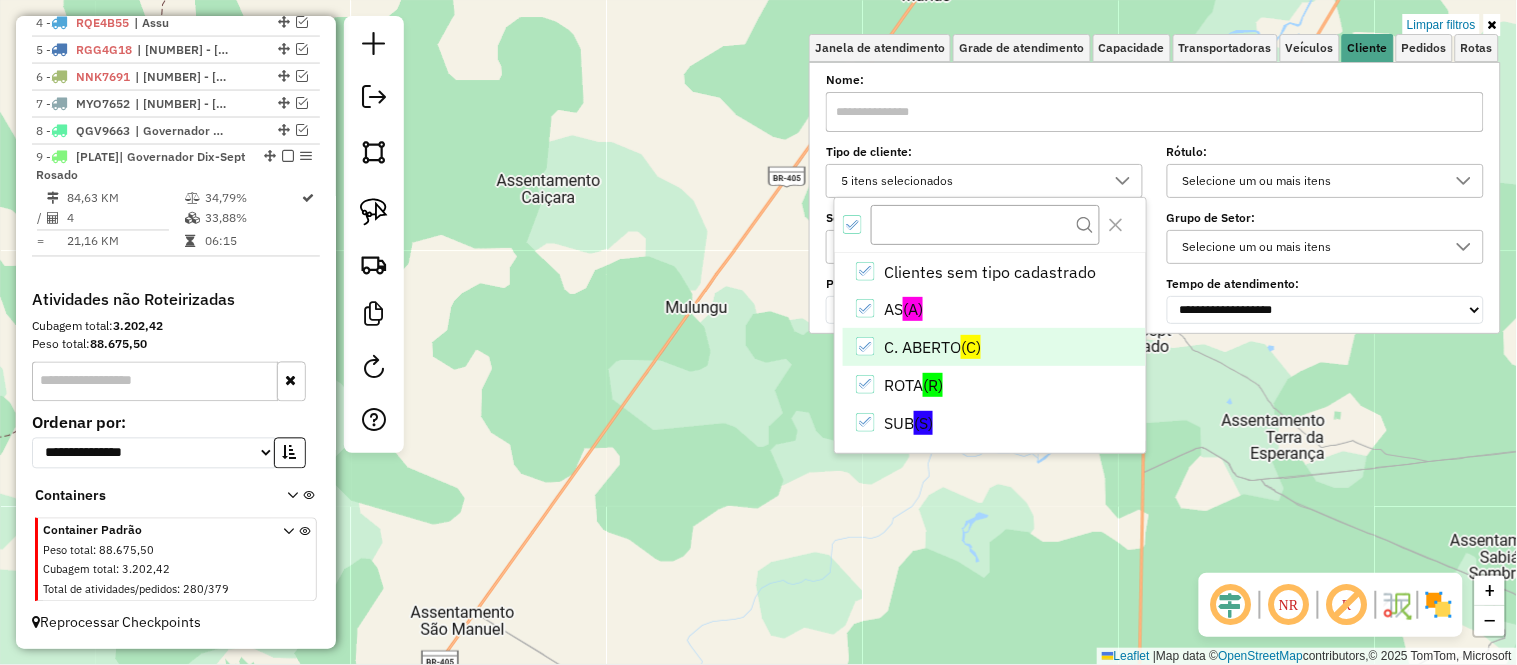 click 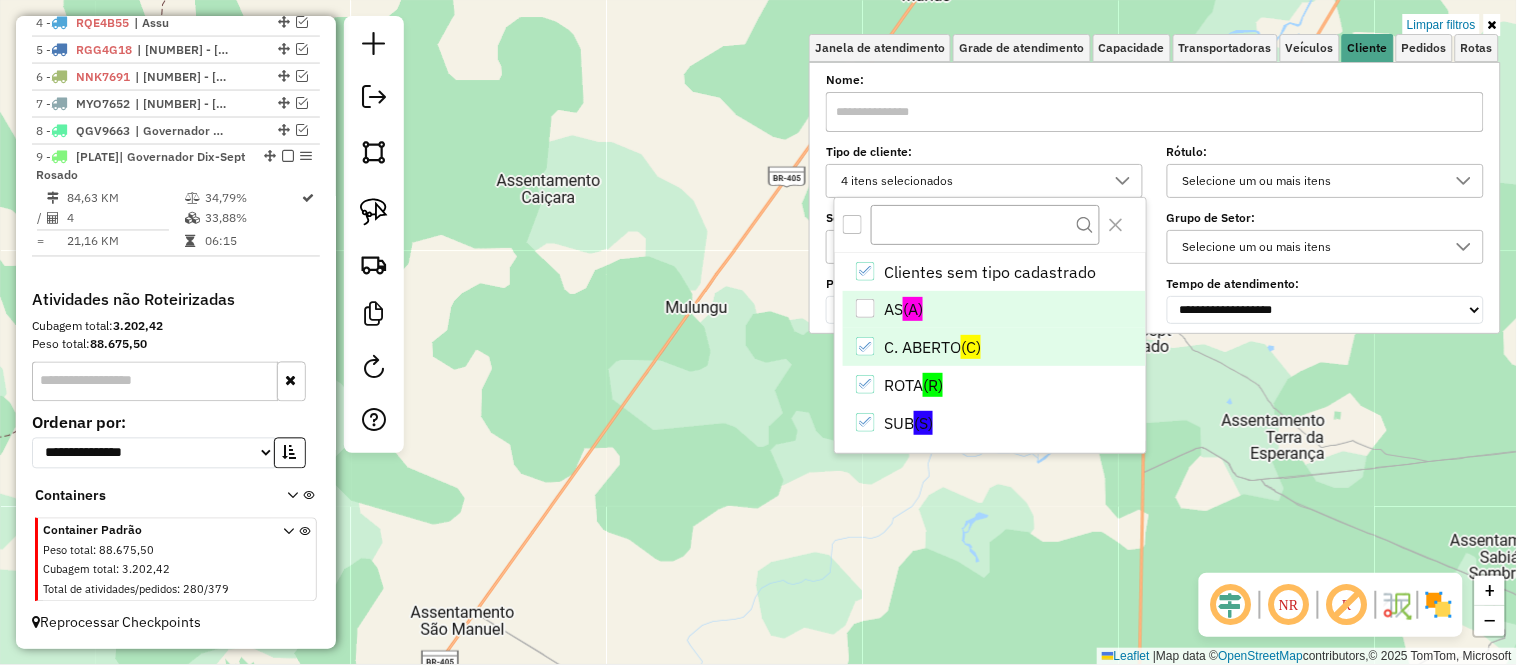 click 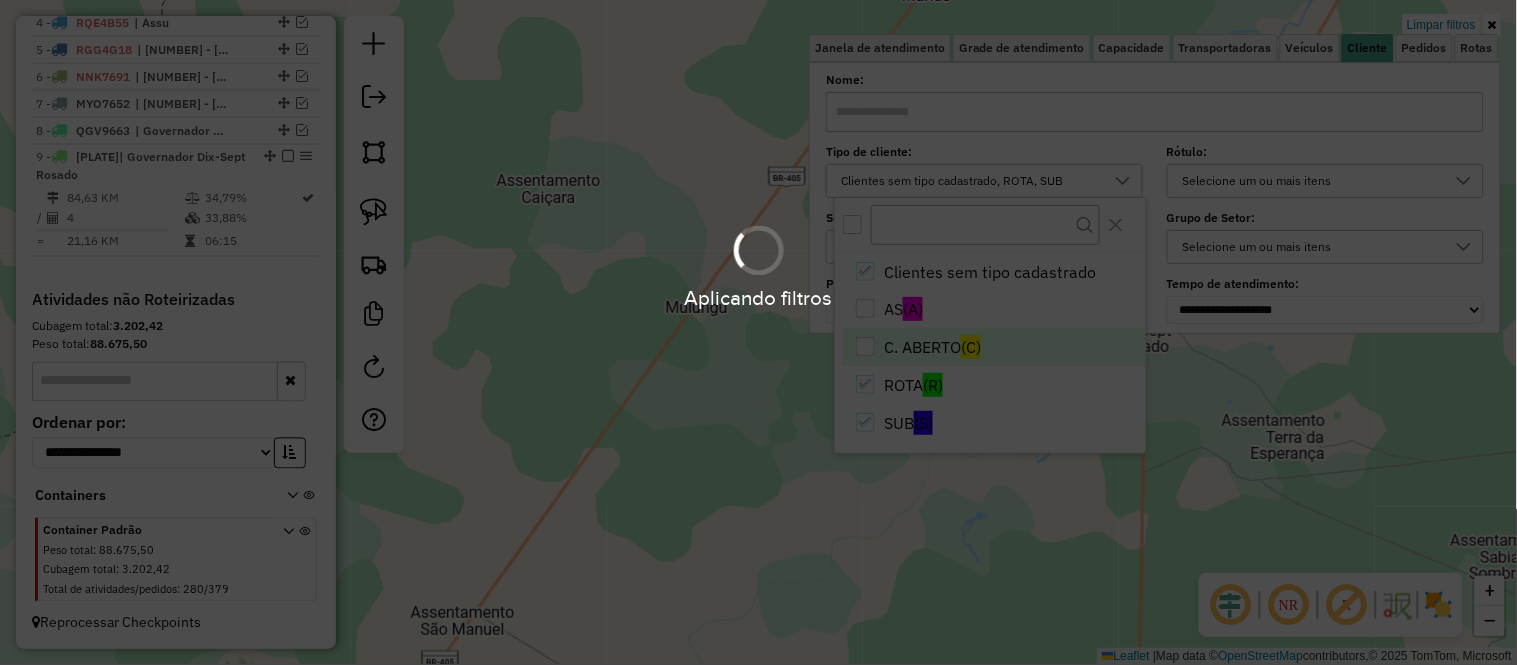 click on "Limpar filtros Janela de atendimento Grade de atendimento Capacidade Transportadoras Veículos Cliente Pedidos  Rotas Selecione os dias de semana para filtrar as janelas de atendimento  Seg   Ter   Qua   Qui   Sex   Sáb   Dom  Informe o período da janela de atendimento: De: Até:  Filtrar exatamente a janela do cliente  Considerar janela de atendimento padrão  Selecione os dias de semana para filtrar as grades de atendimento  Seg   Ter   Qua   Qui   Sex   Sáb   Dom   Considerar clientes sem dia de atendimento cadastrado  Clientes fora do dia de atendimento selecionado Filtrar as atividades entre os valores definidos abaixo:  Peso mínimo:   Peso máximo:   Cubagem mínima:   Cubagem máxima:   De:   Até:  Filtrar as atividades entre o tempo de atendimento definido abaixo:  De:   Até:   Considerar capacidade total dos clientes não roteirizados Transportadora: Selecione um ou mais itens Tipo de veículo: Selecione um ou mais itens Veículo: Selecione um ou mais itens Motorista: Selecione um ou mais itens" 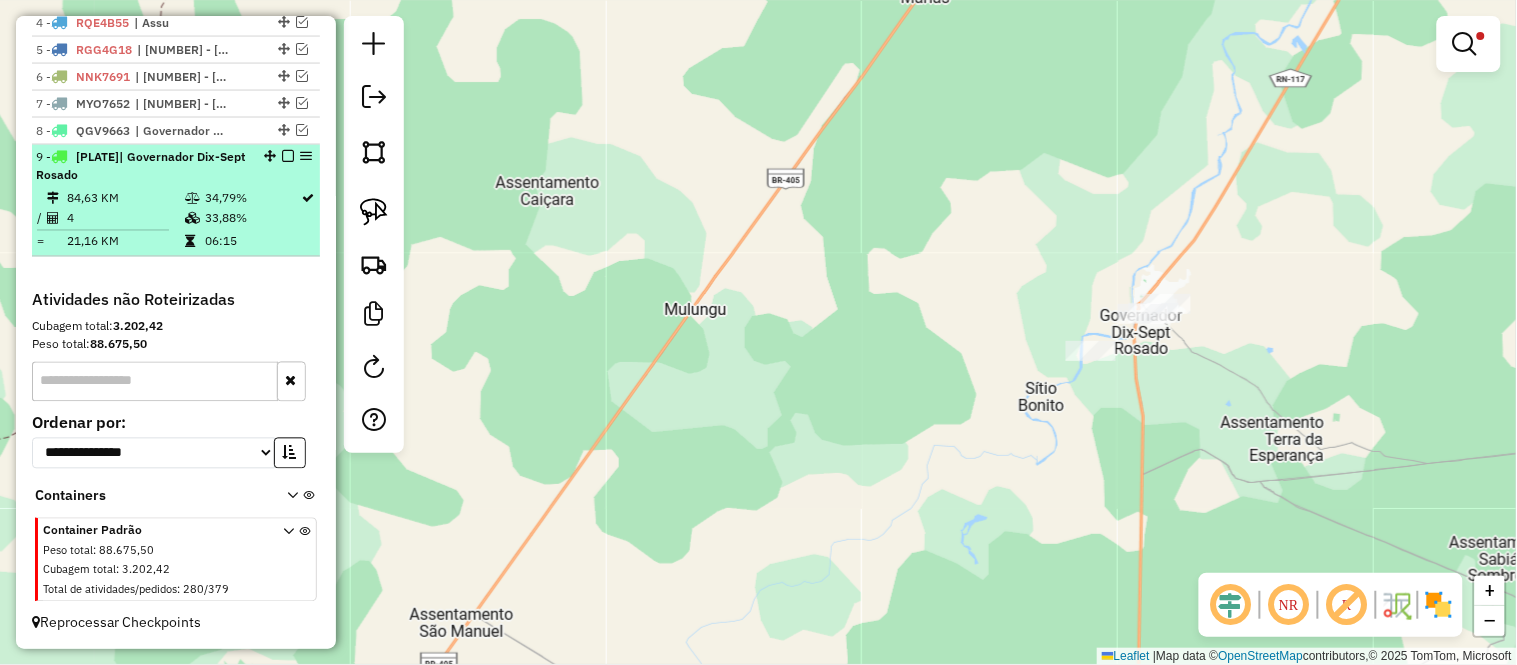 click at bounding box center [192, 199] 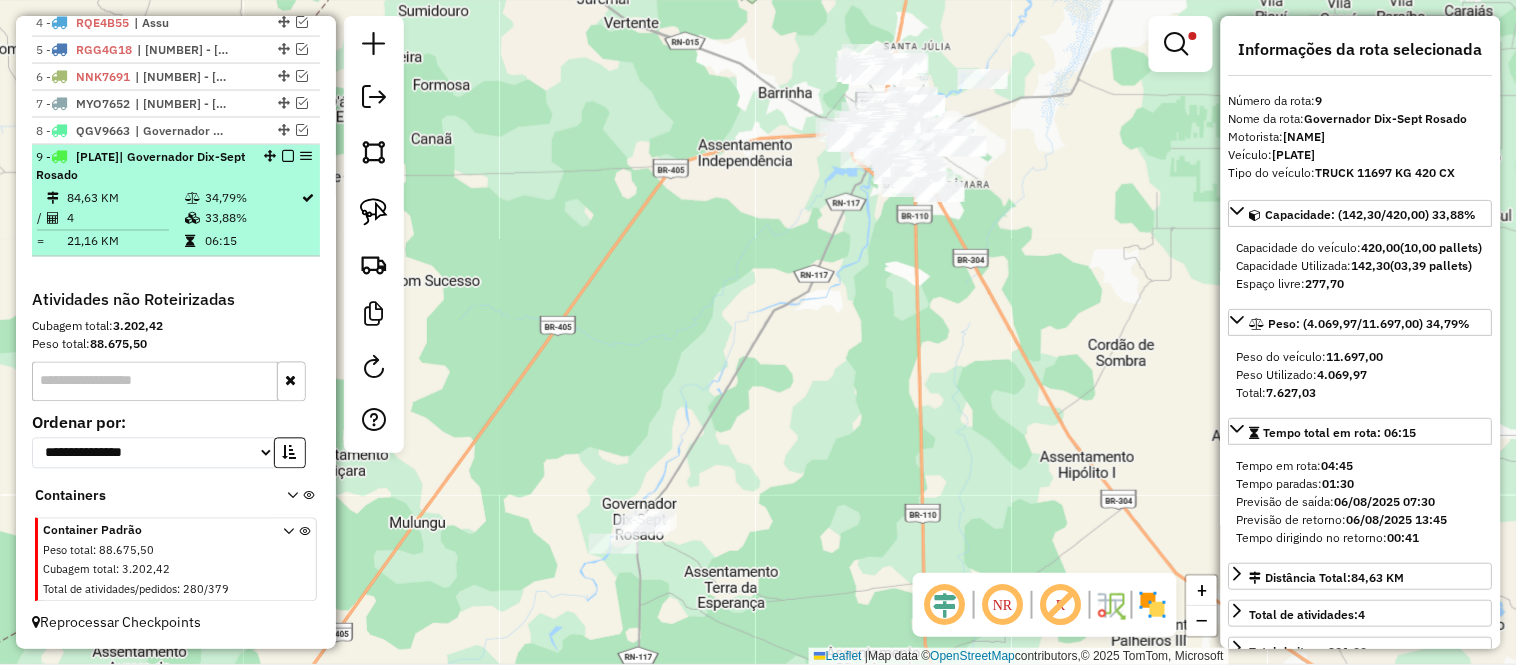 click on "84,63 KM" at bounding box center (125, 199) 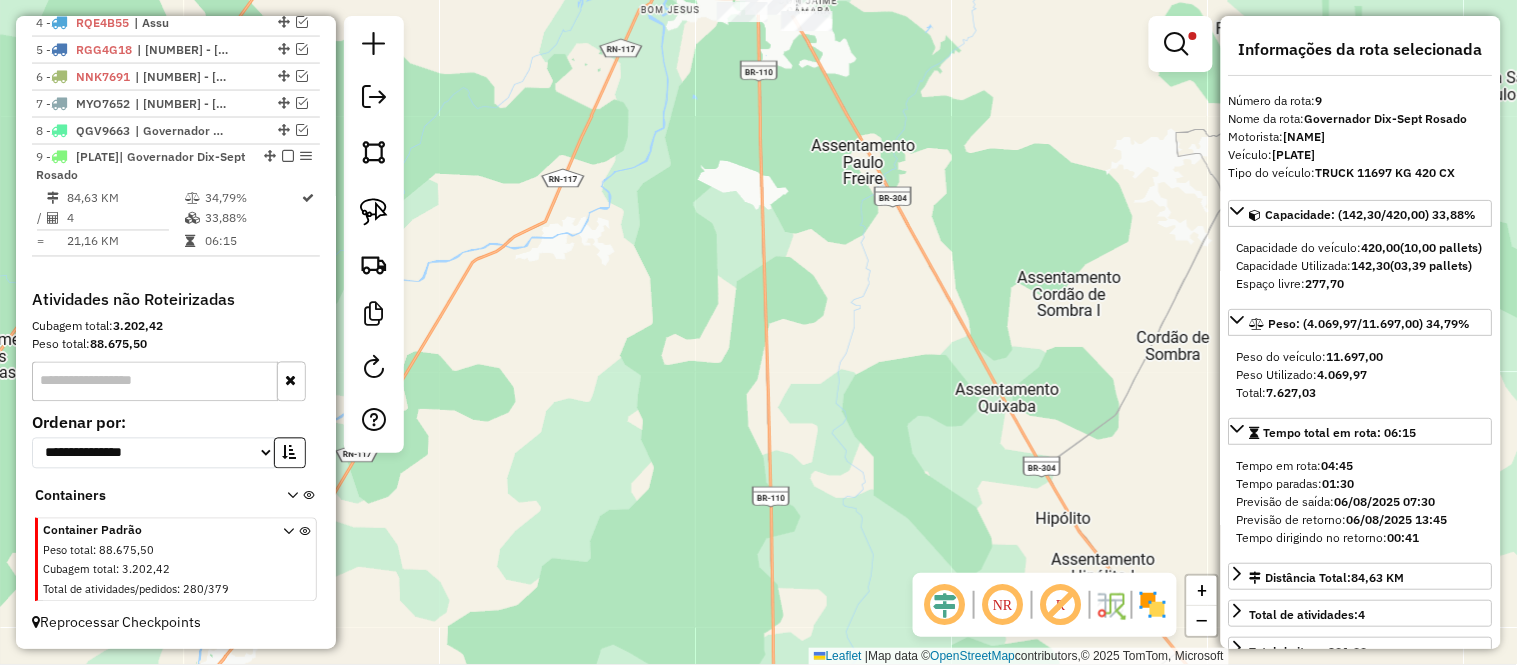 drag, startPoint x: 767, startPoint y: 164, endPoint x: 868, endPoint y: 613, distance: 460.2195 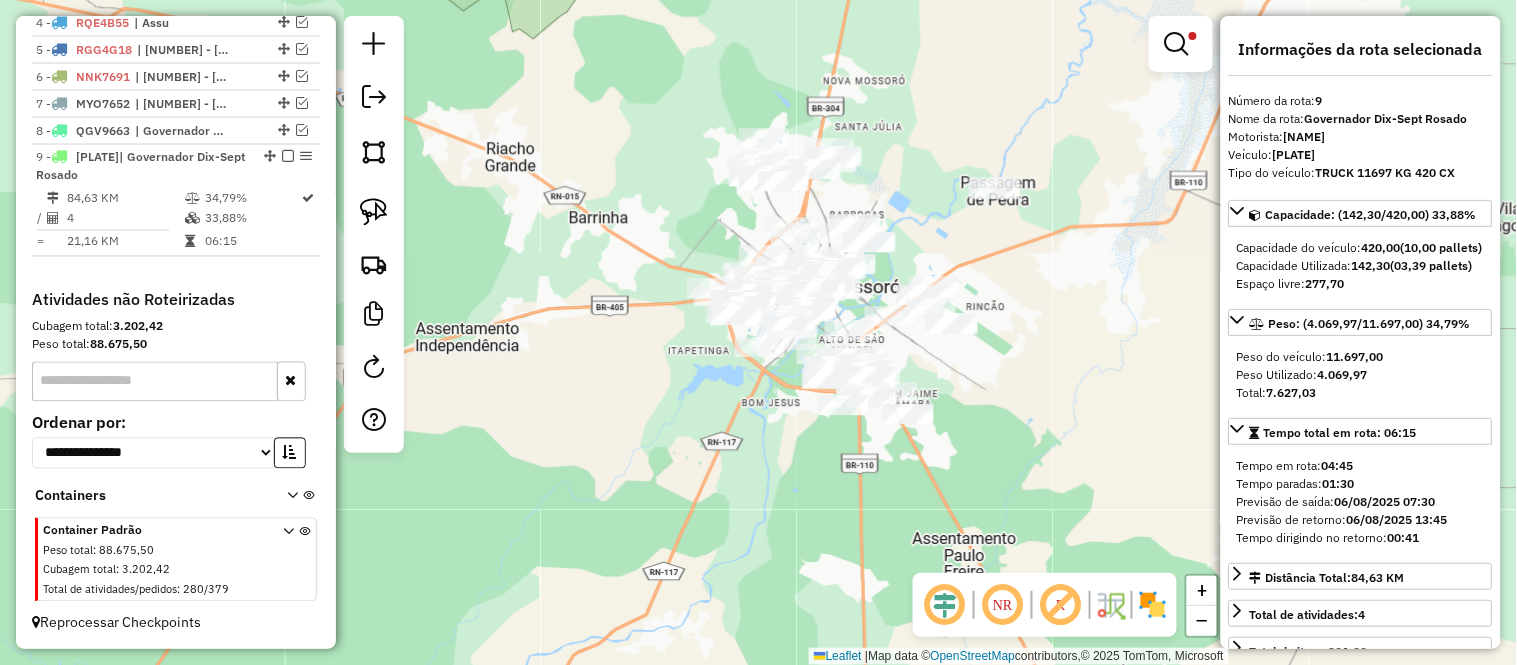 drag, startPoint x: 748, startPoint y: 520, endPoint x: 751, endPoint y: 491, distance: 29.15476 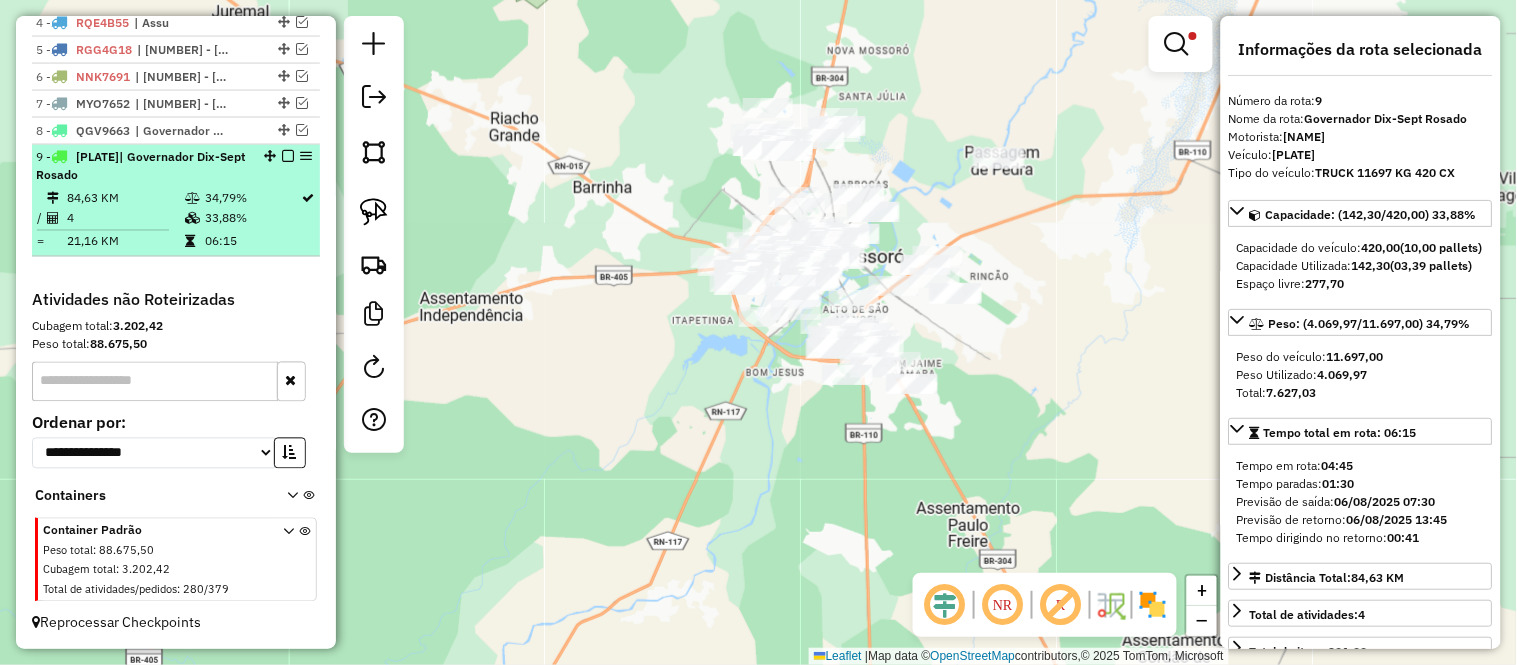 click on "4" at bounding box center (125, 219) 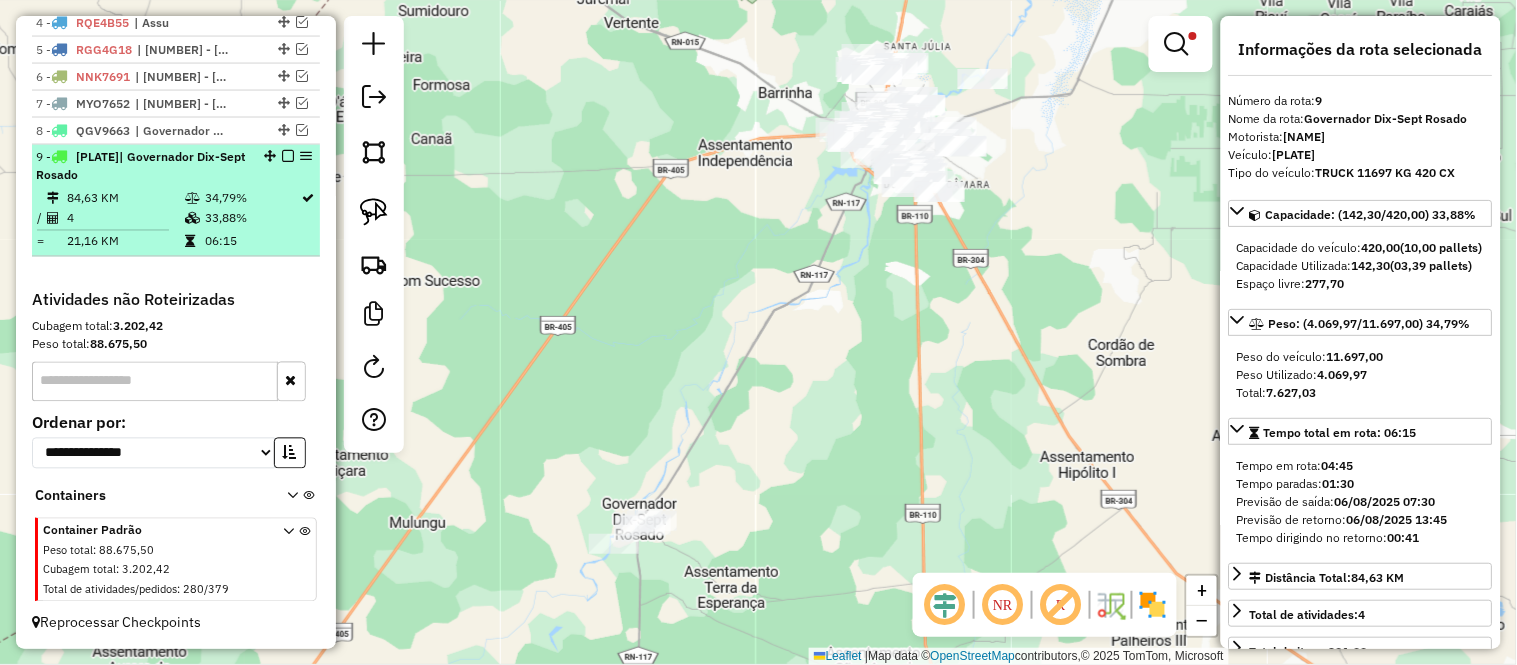 click at bounding box center [288, 157] 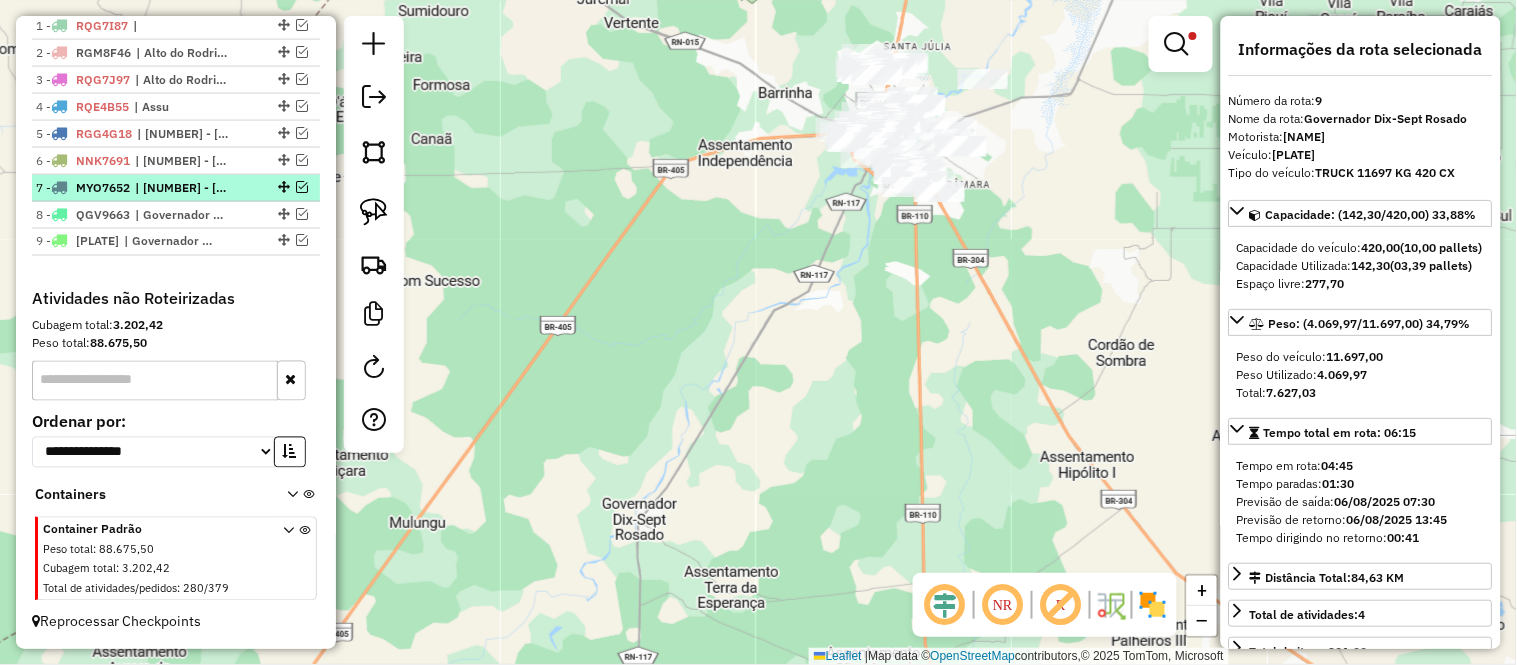 scroll, scrollTop: 642, scrollLeft: 0, axis: vertical 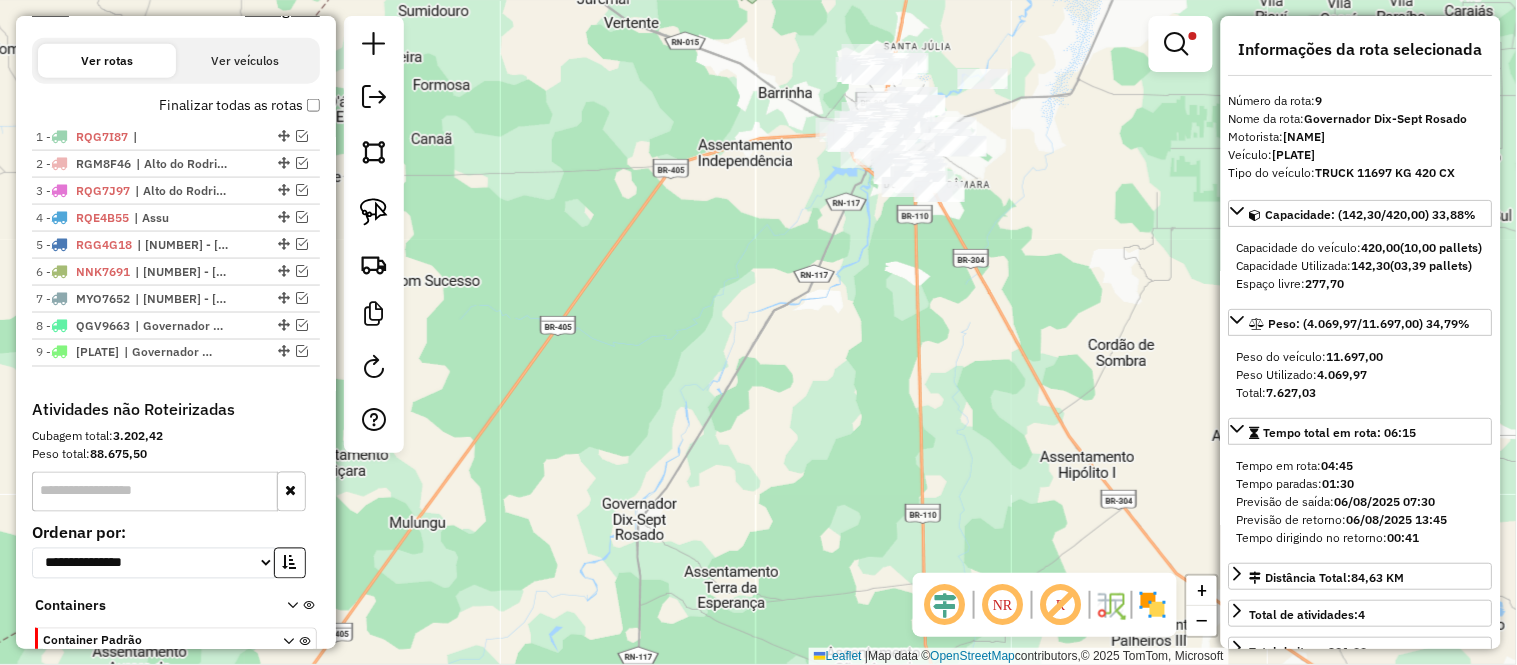 drag, startPoint x: 775, startPoint y: 321, endPoint x: 762, endPoint y: 355, distance: 36.40055 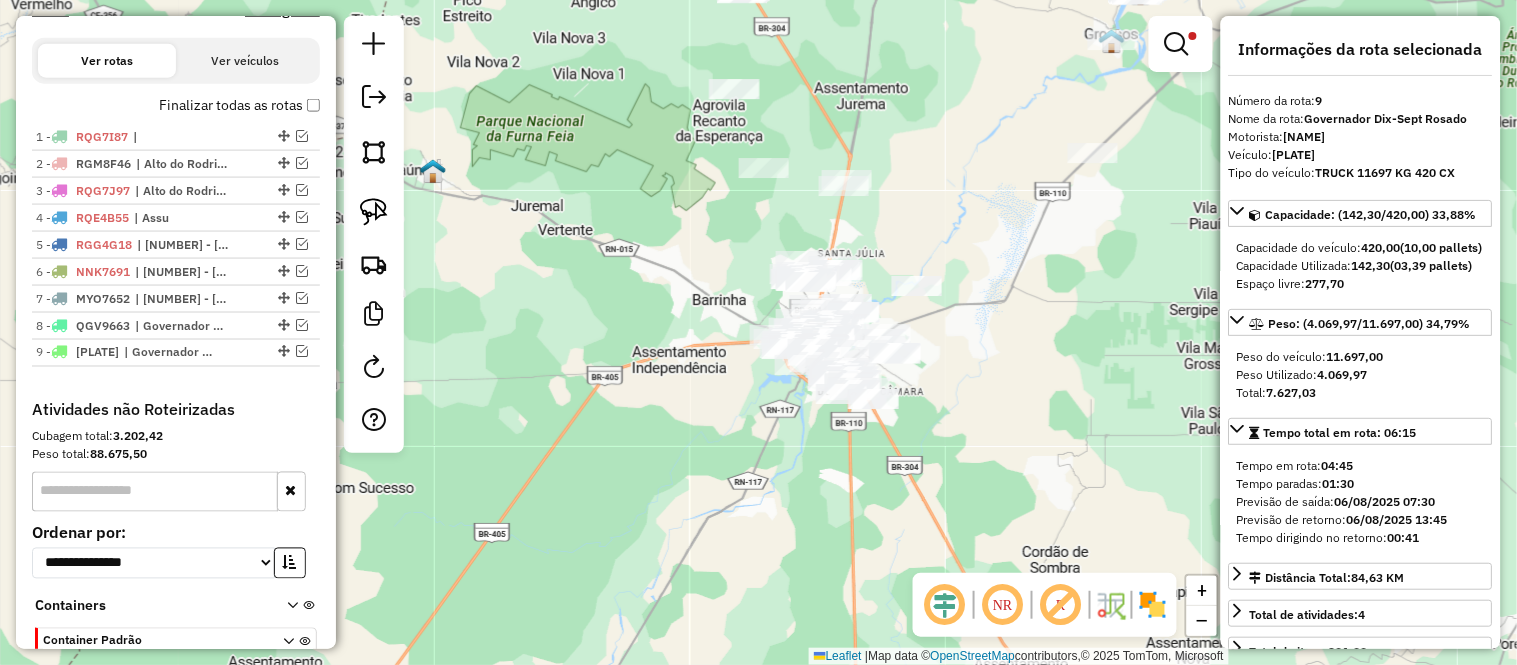 drag, startPoint x: 921, startPoint y: 203, endPoint x: 884, endPoint y: 460, distance: 259.64975 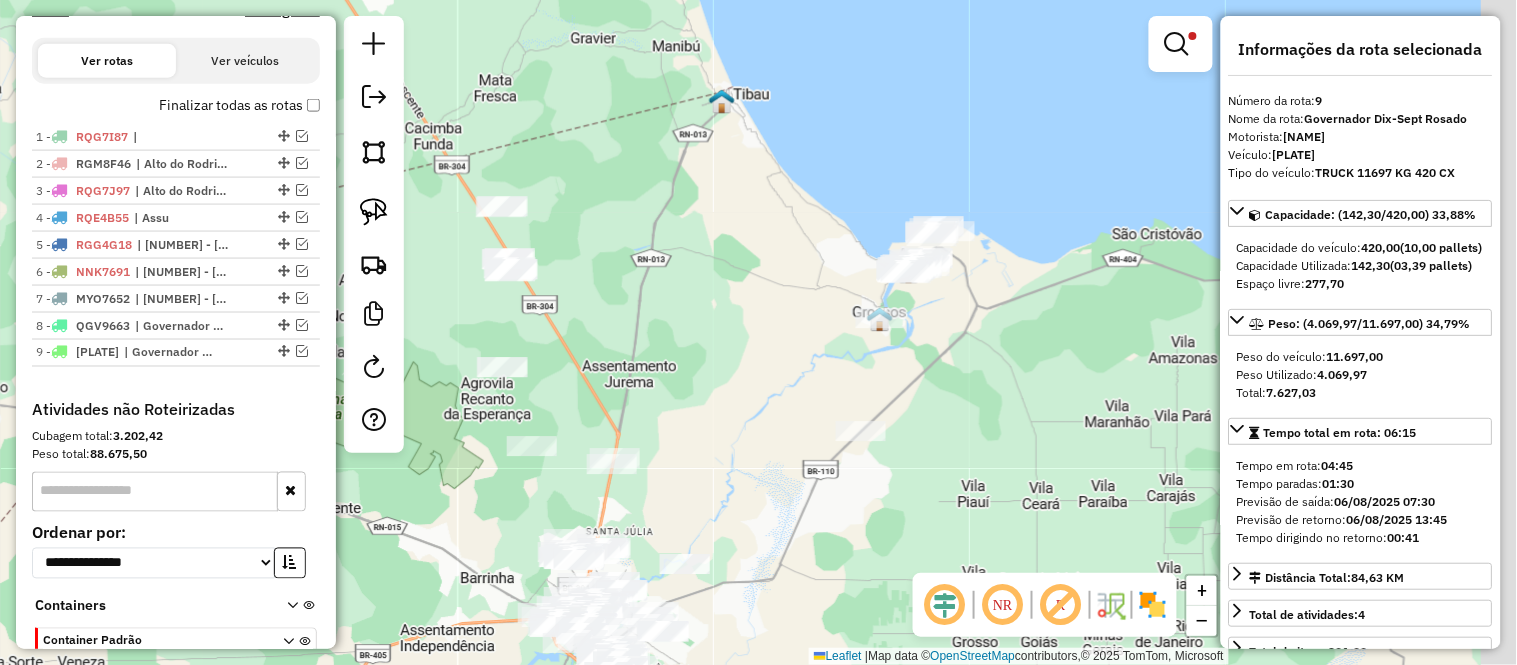 drag, startPoint x: 896, startPoint y: 272, endPoint x: 826, endPoint y: 314, distance: 81.63332 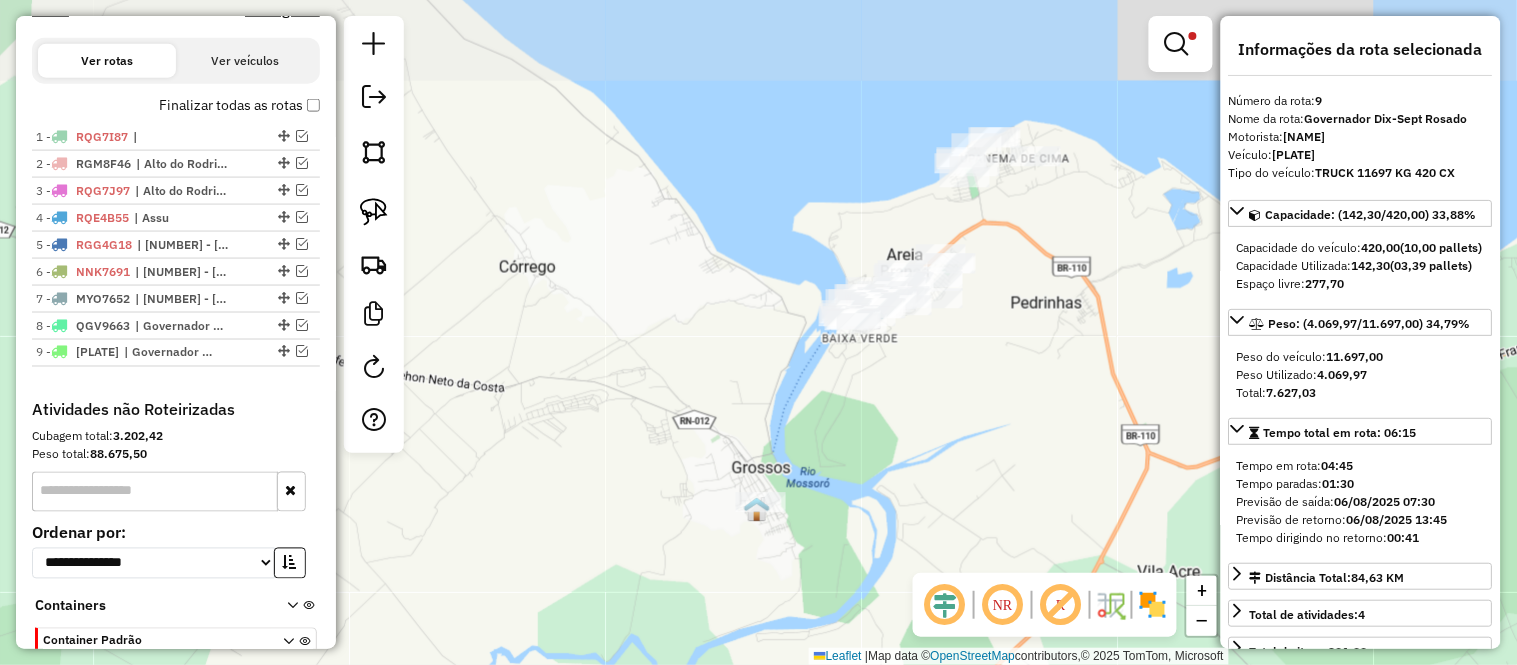 drag, startPoint x: 1045, startPoint y: 218, endPoint x: 995, endPoint y: 308, distance: 102.9563 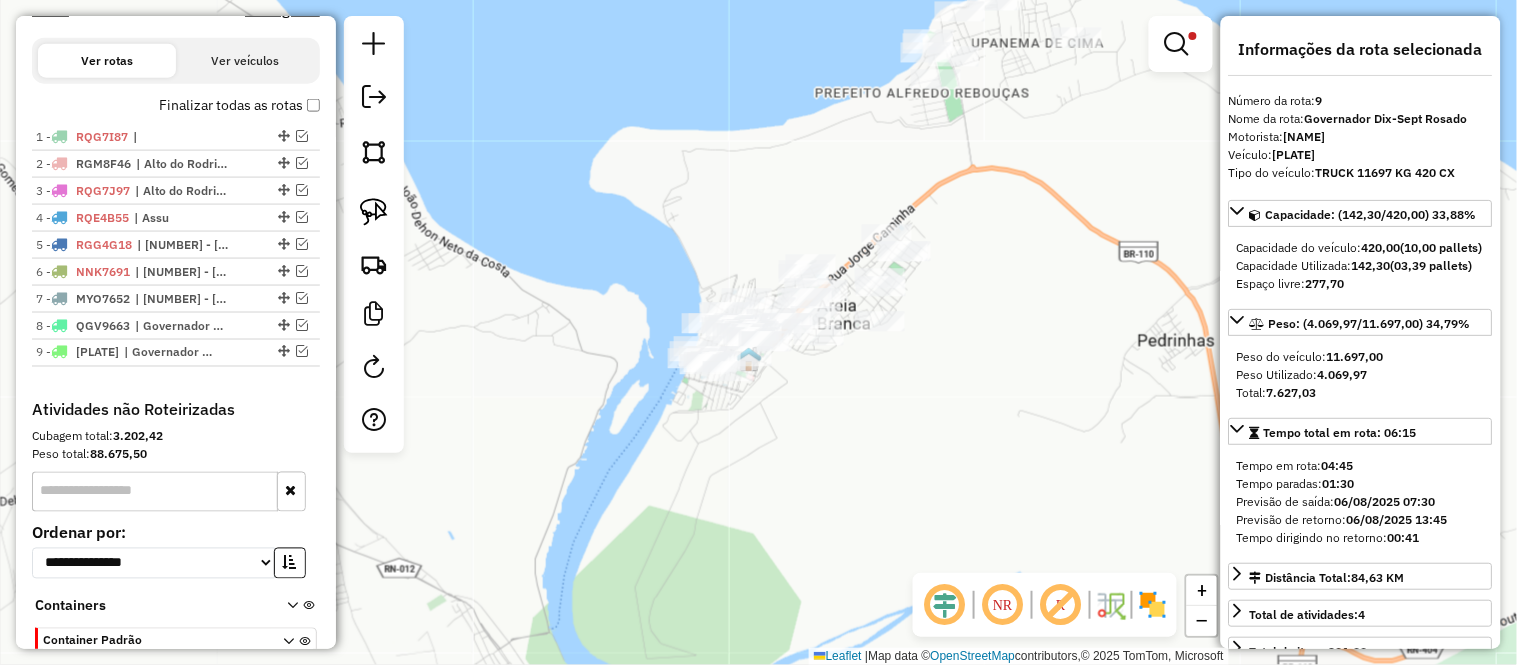 drag, startPoint x: 957, startPoint y: 353, endPoint x: 953, endPoint y: 386, distance: 33.24154 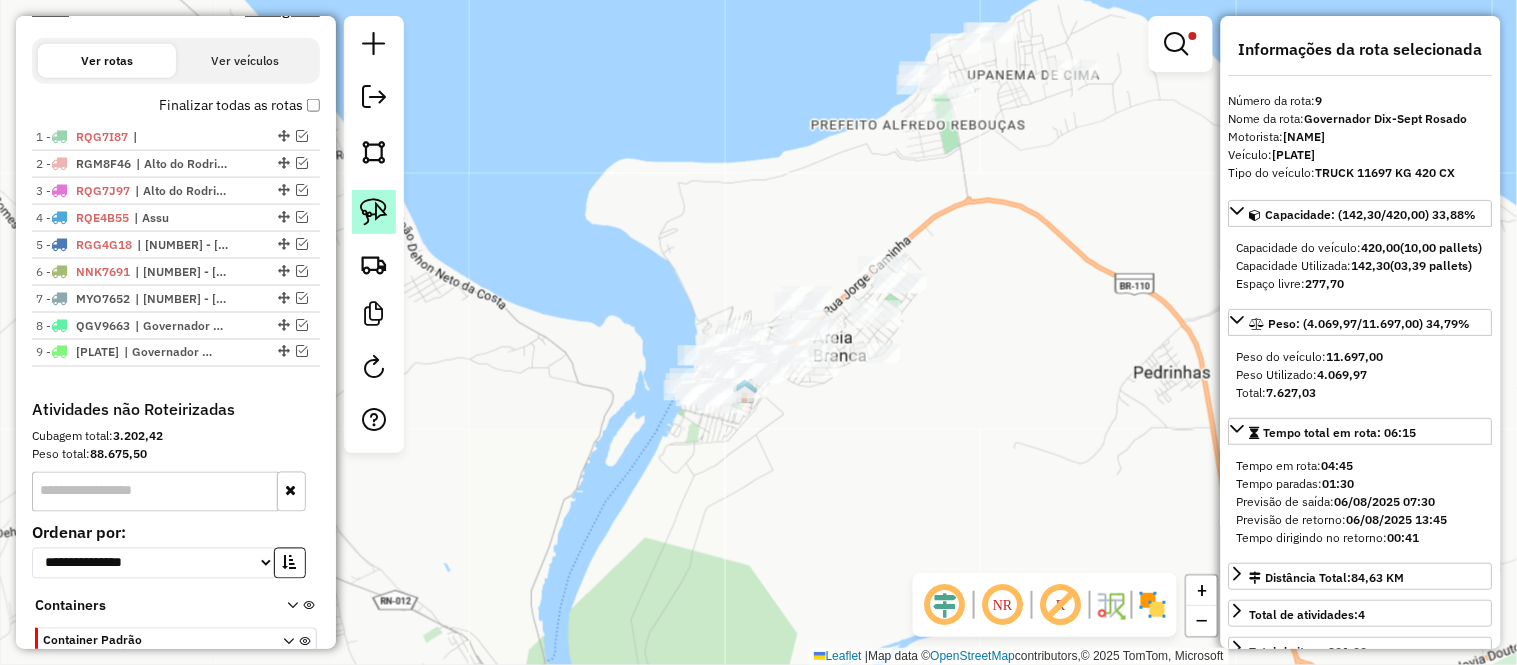 click 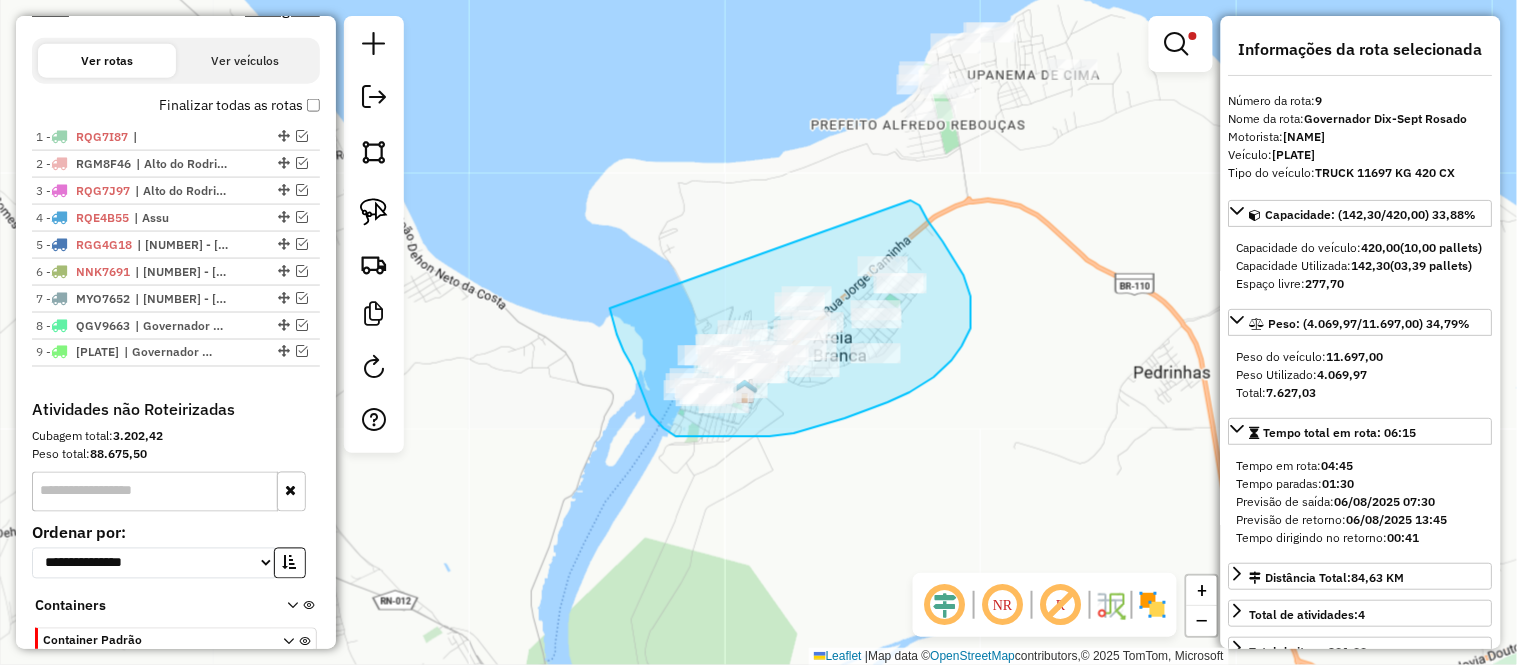 drag, startPoint x: 911, startPoint y: 200, endPoint x: 598, endPoint y: 288, distance: 325.13535 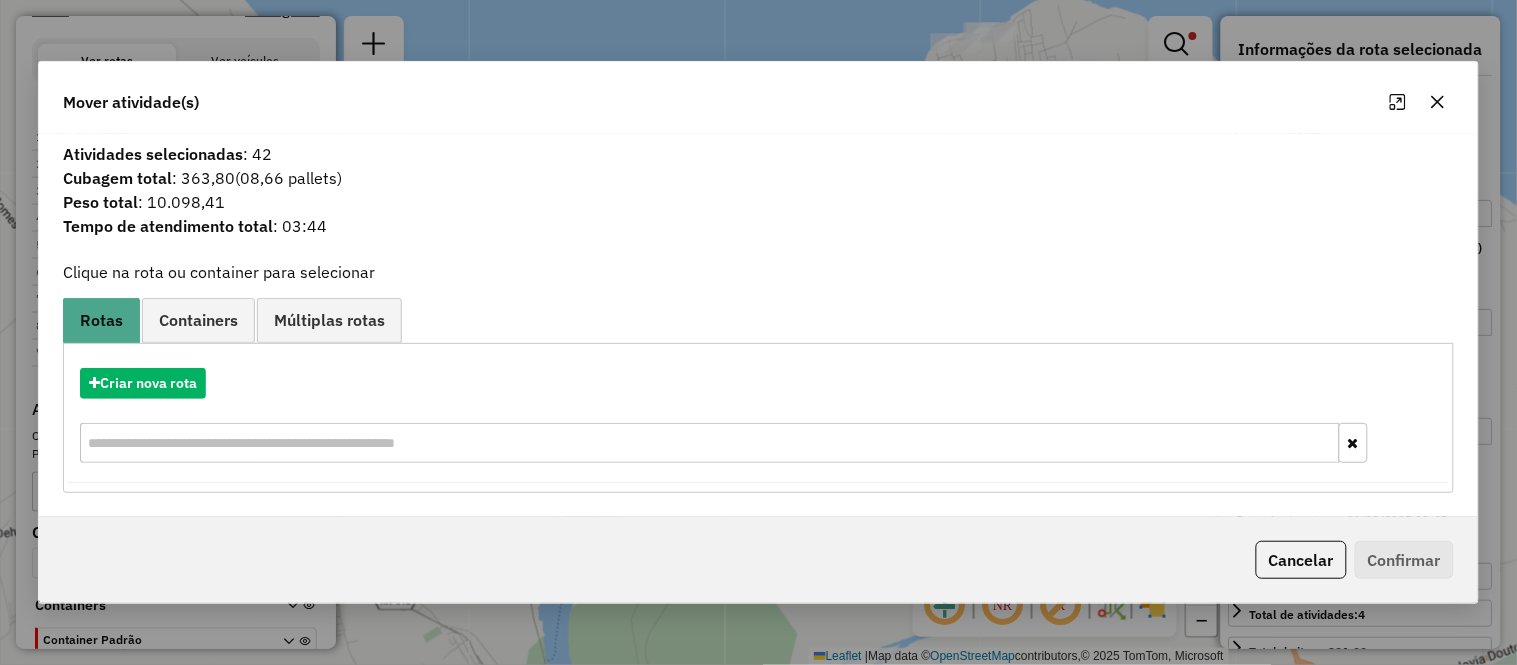 click 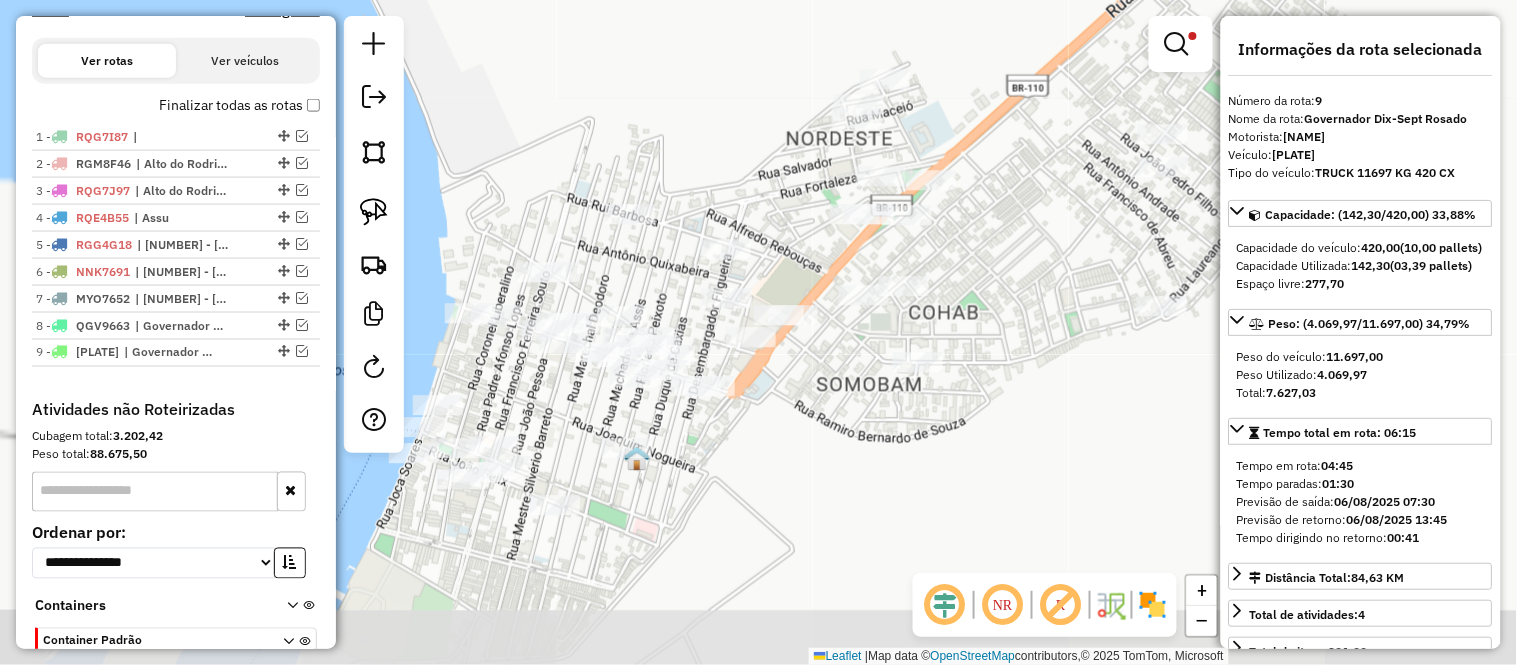 drag, startPoint x: 888, startPoint y: 435, endPoint x: 1225, endPoint y: 387, distance: 340.40125 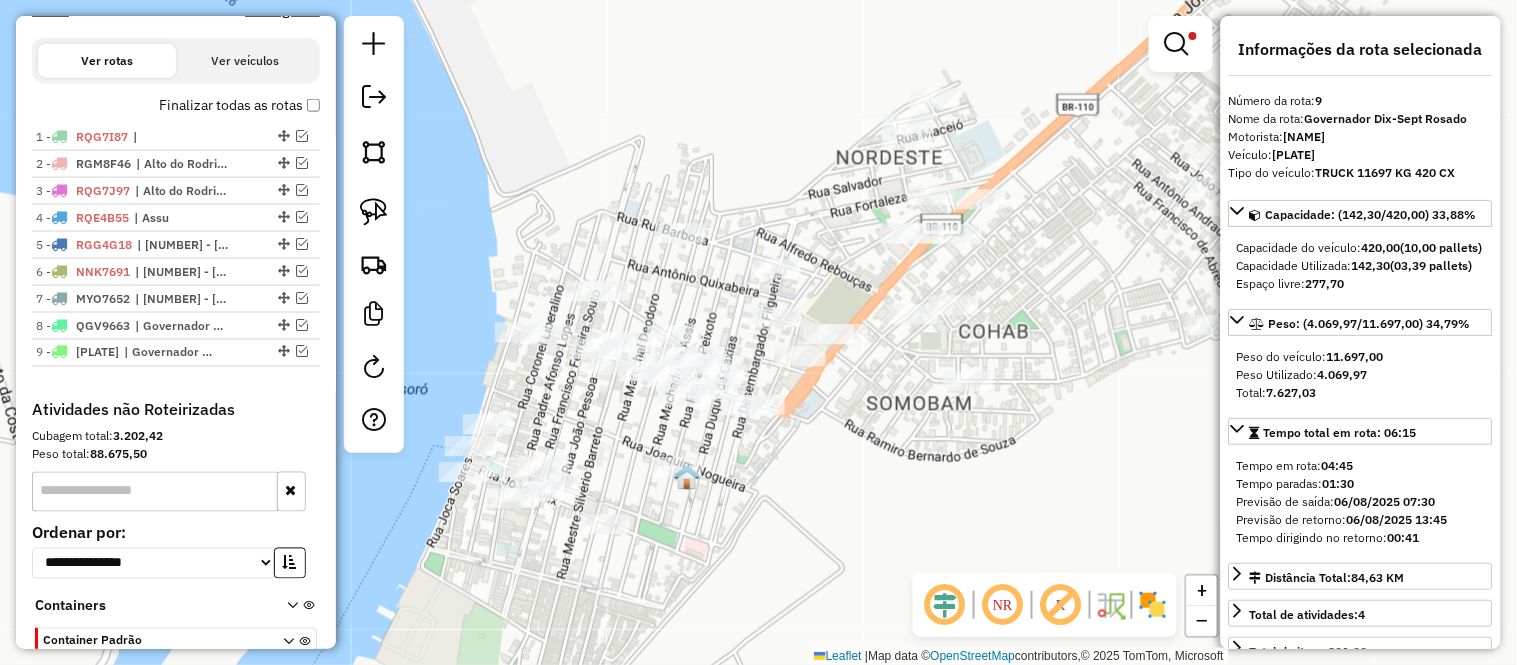 drag, startPoint x: 991, startPoint y: 437, endPoint x: 1050, endPoint y: 446, distance: 59.682495 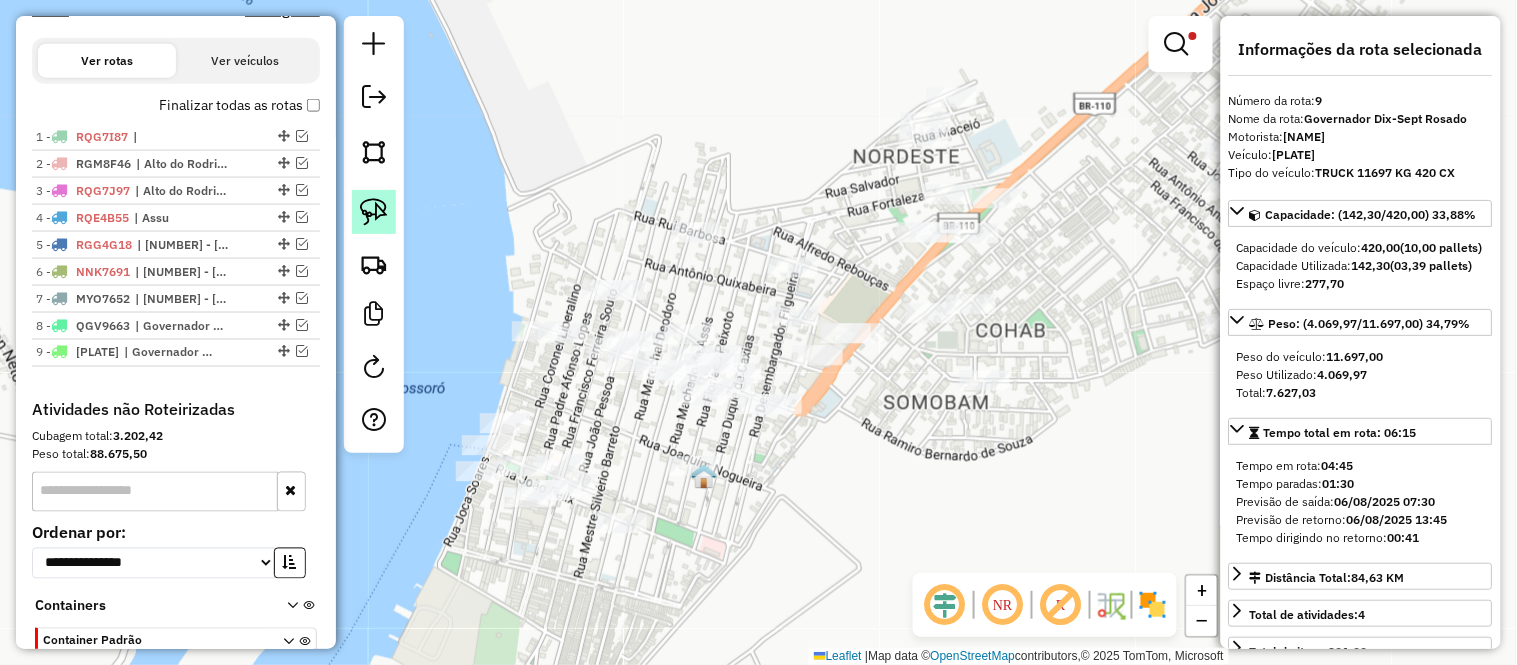 click 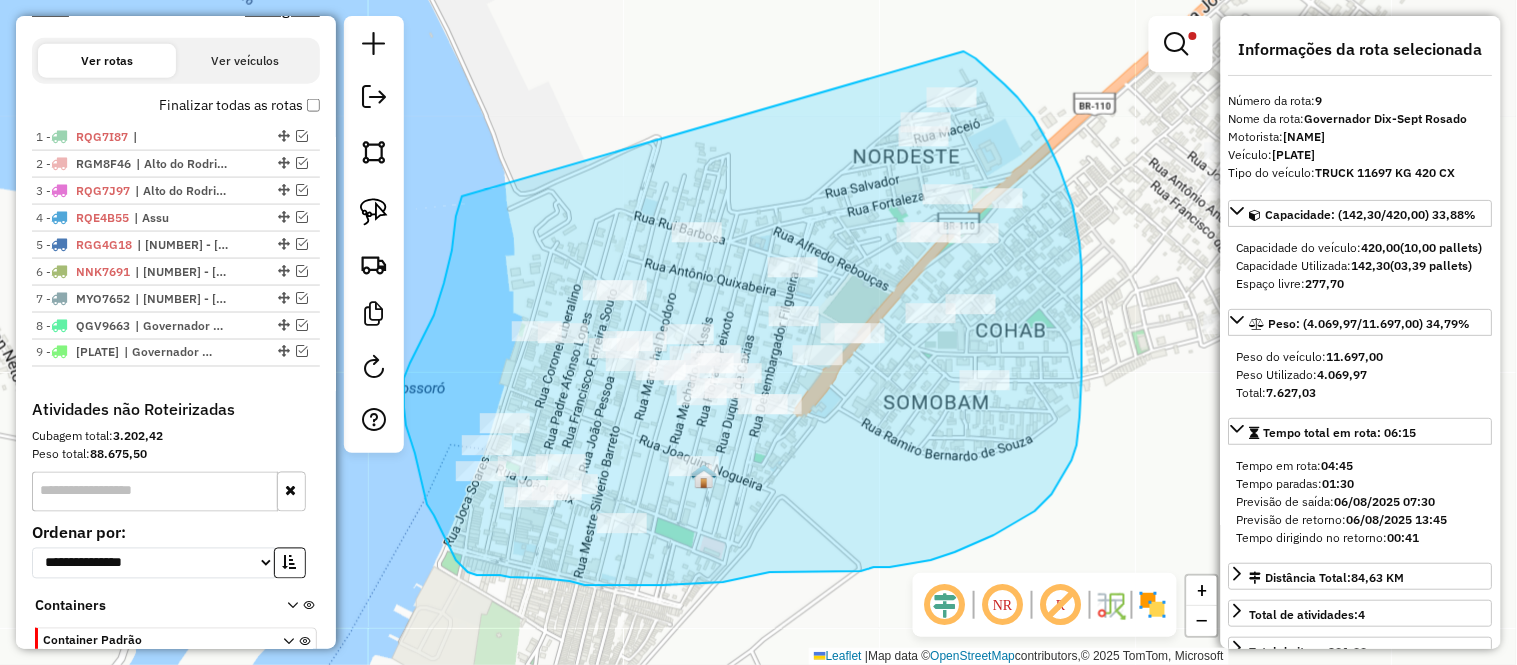 drag, startPoint x: 964, startPoint y: 51, endPoint x: 462, endPoint y: 195, distance: 522.2452 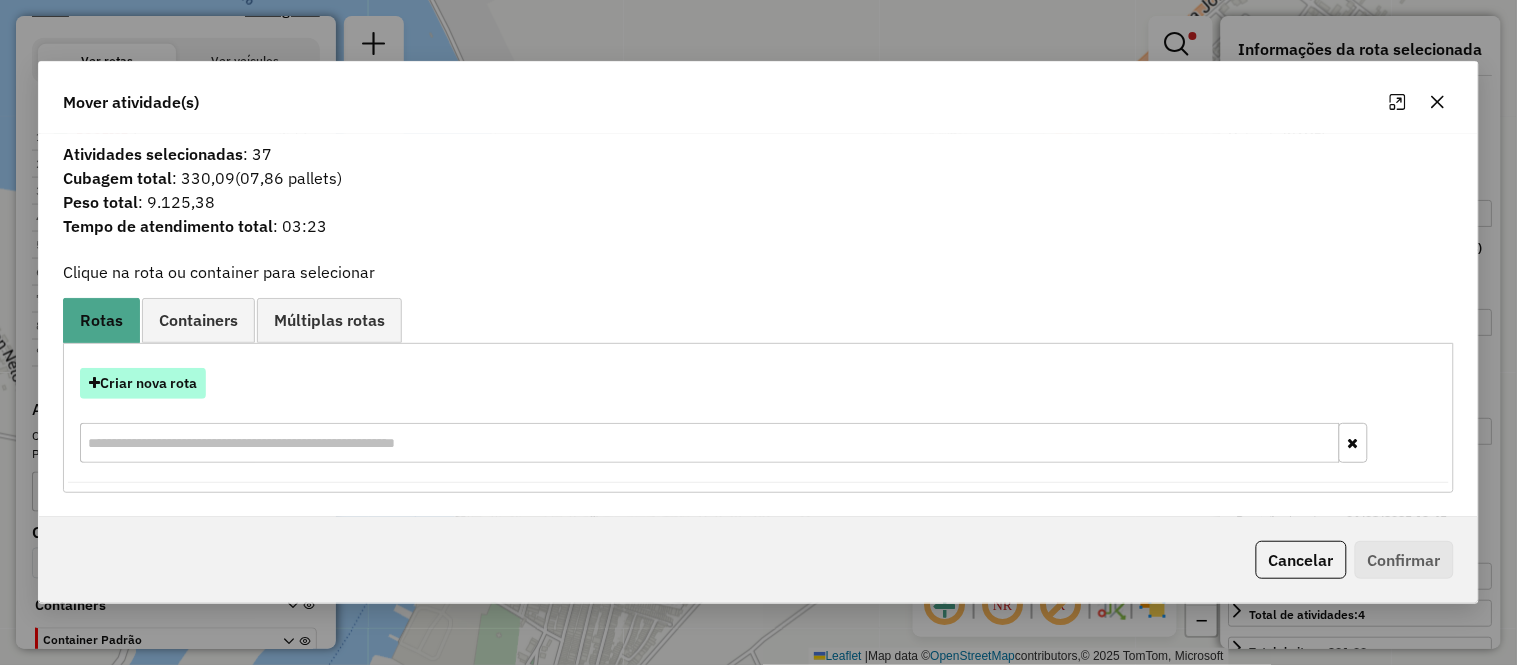 click on "Criar nova rota" at bounding box center [143, 383] 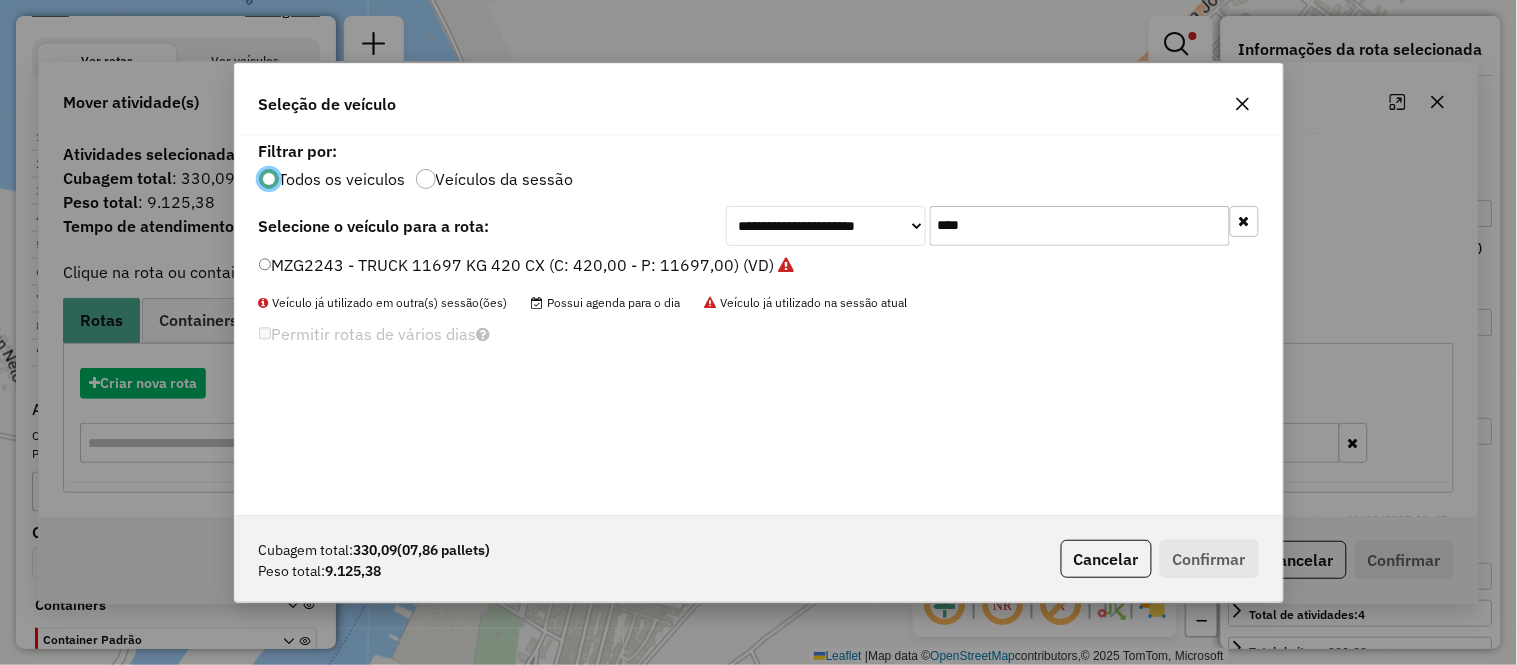 scroll, scrollTop: 11, scrollLeft: 5, axis: both 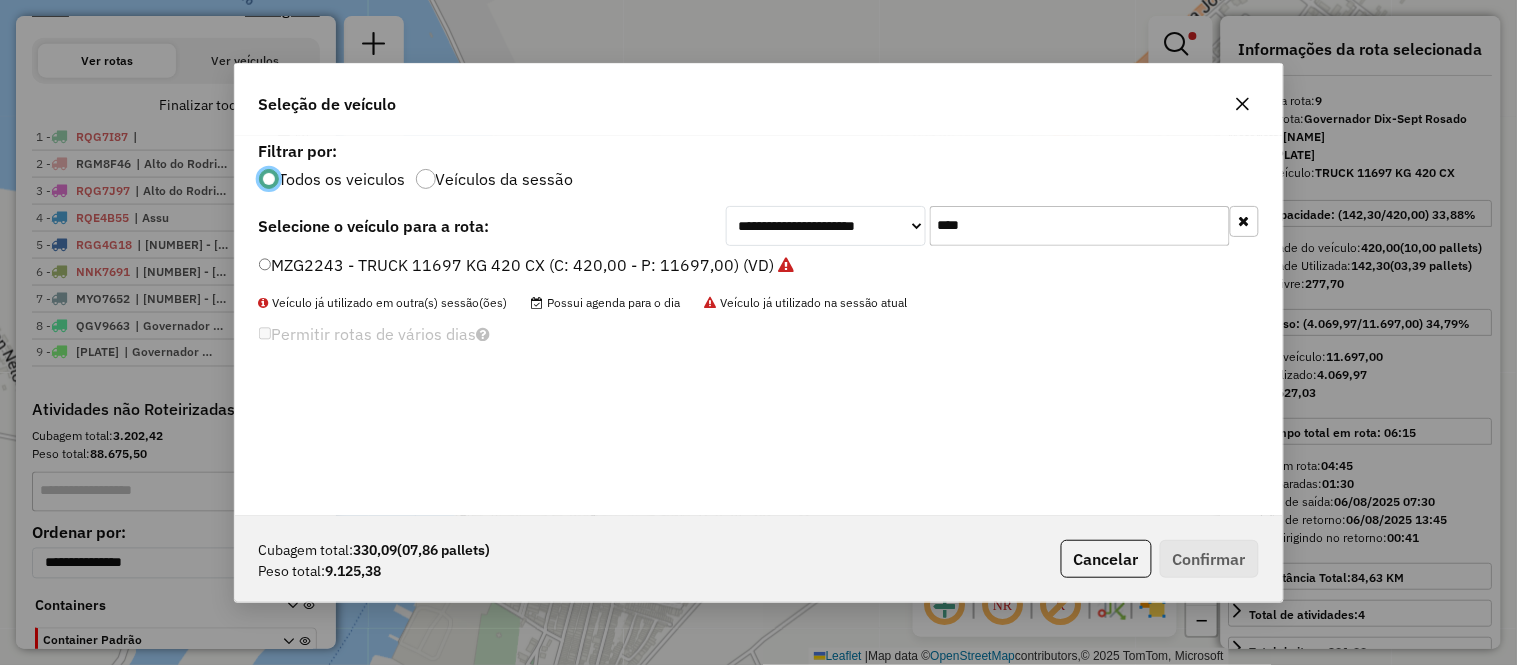 click on "****" 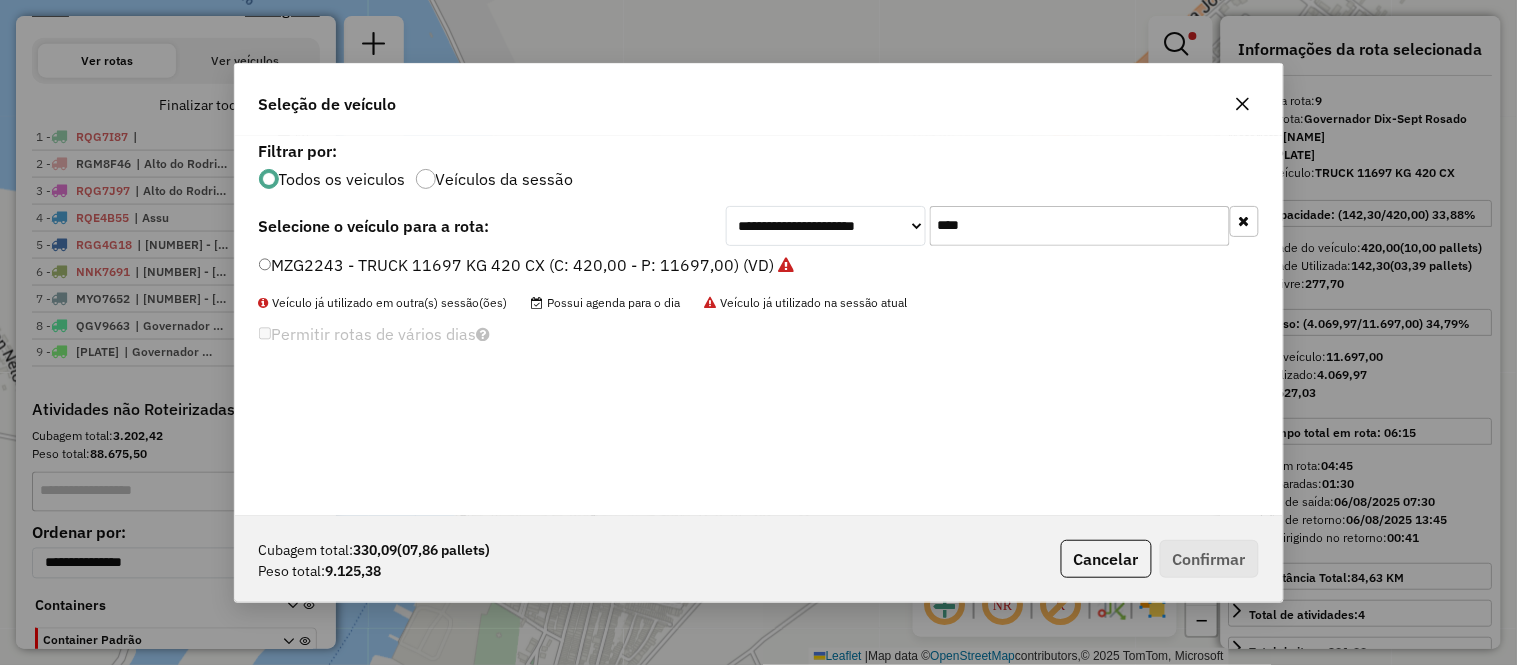 click on "****" 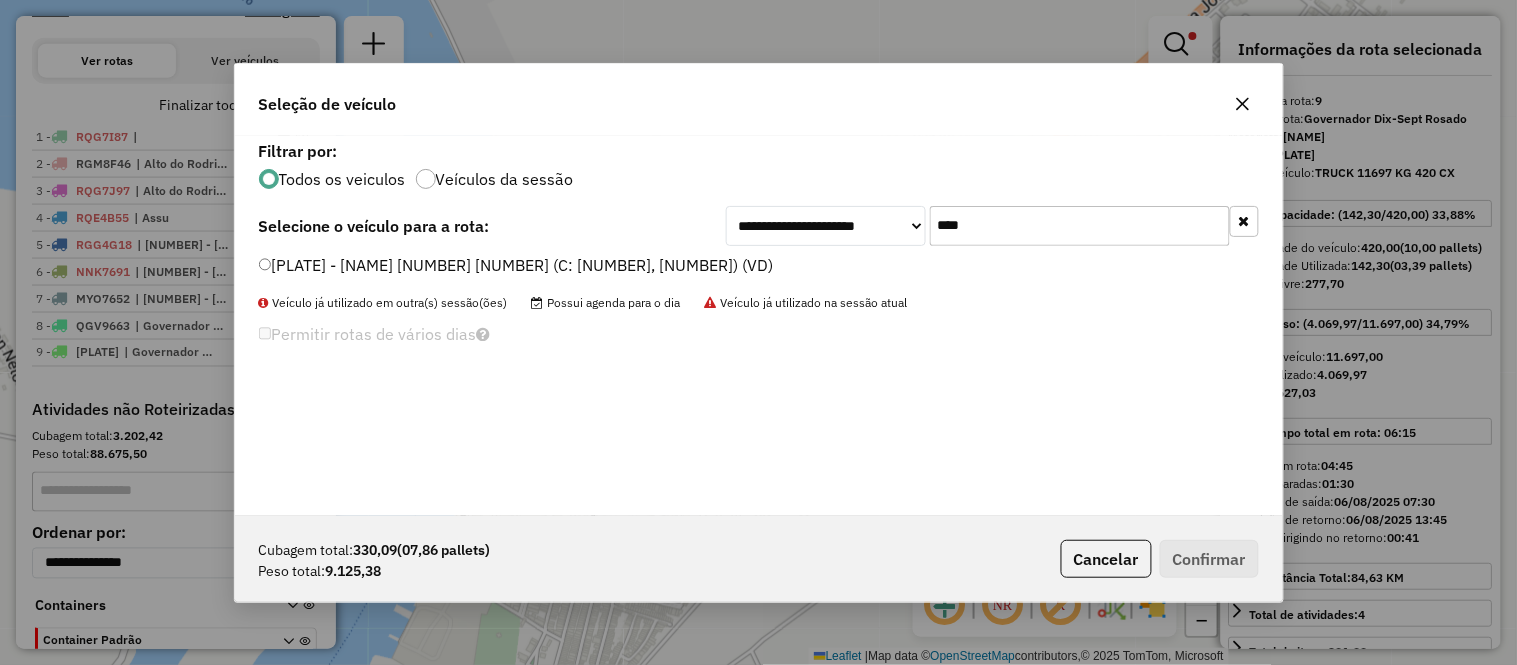 type on "****" 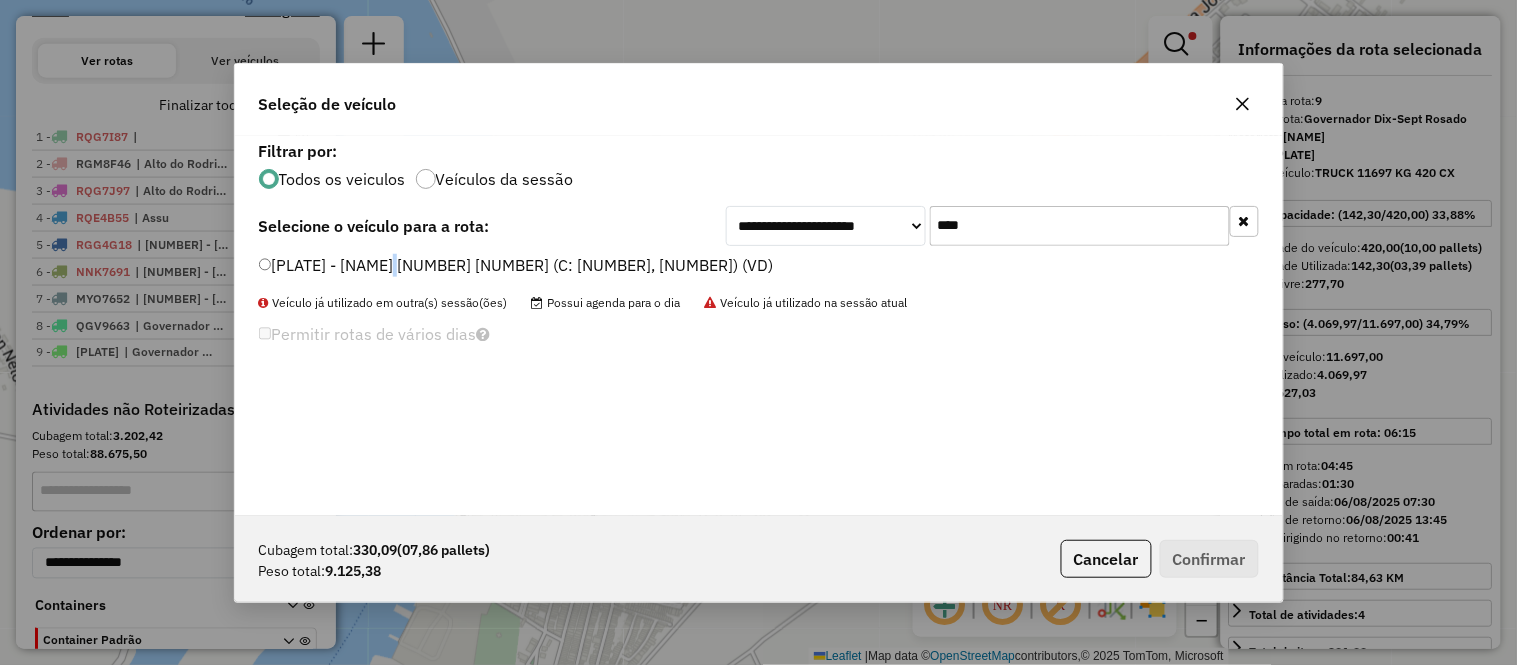 click on "[PLATE] - [NAME] [NUMBER] [NUMBER] (C: [NUMBER], [NUMBER]) (VD)" 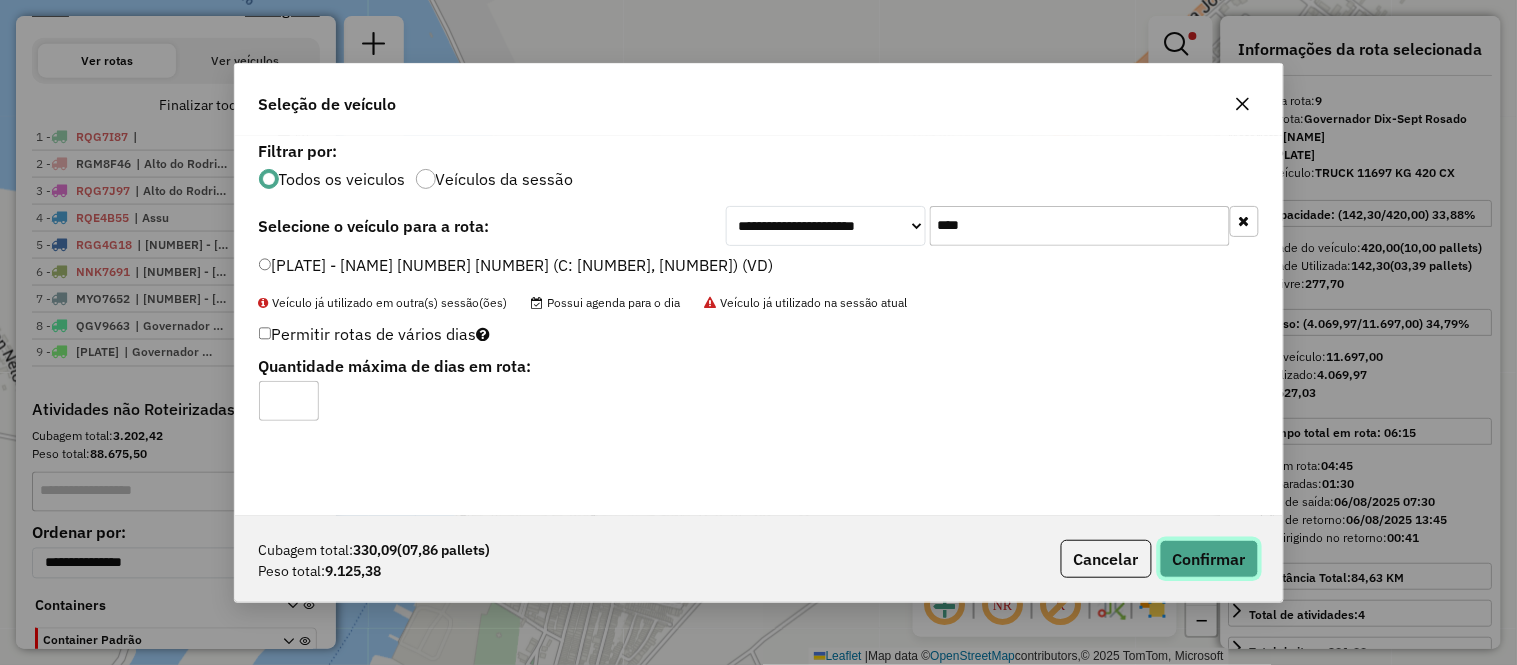 click on "Confirmar" 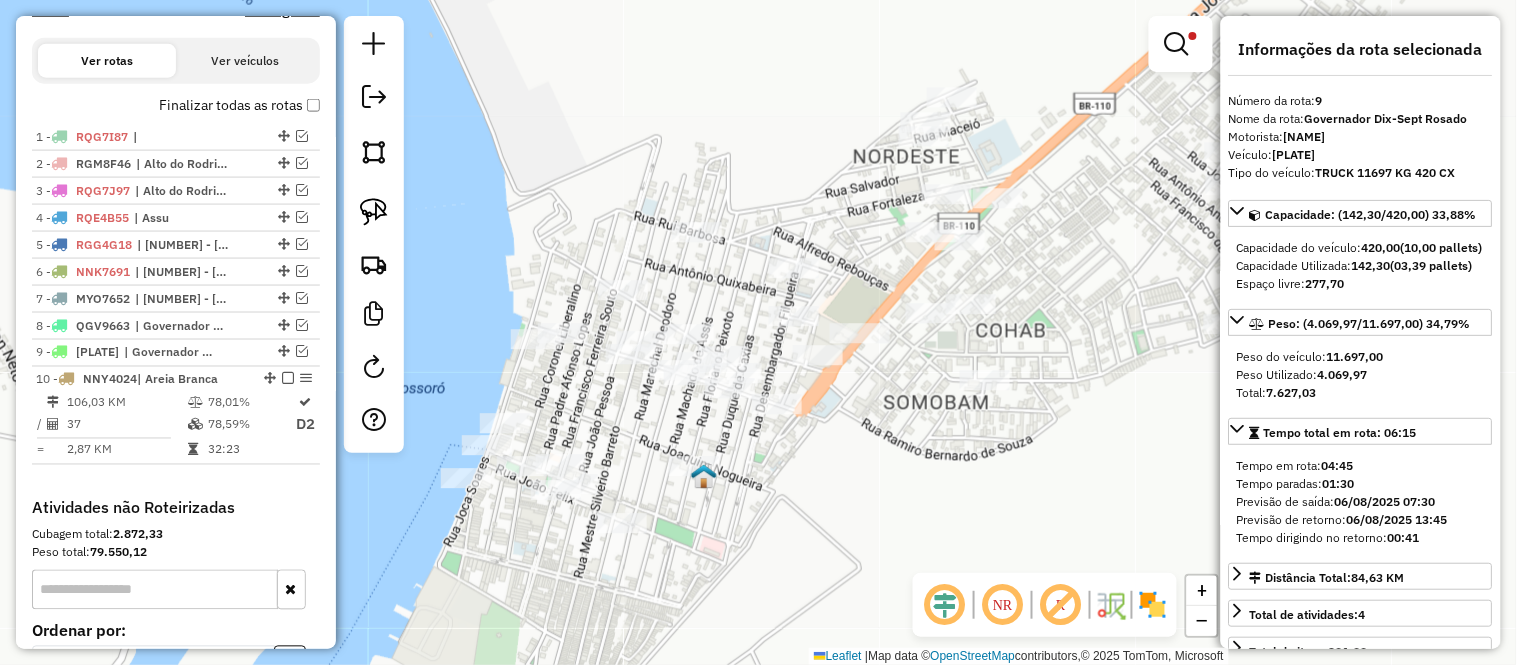scroll, scrollTop: 851, scrollLeft: 0, axis: vertical 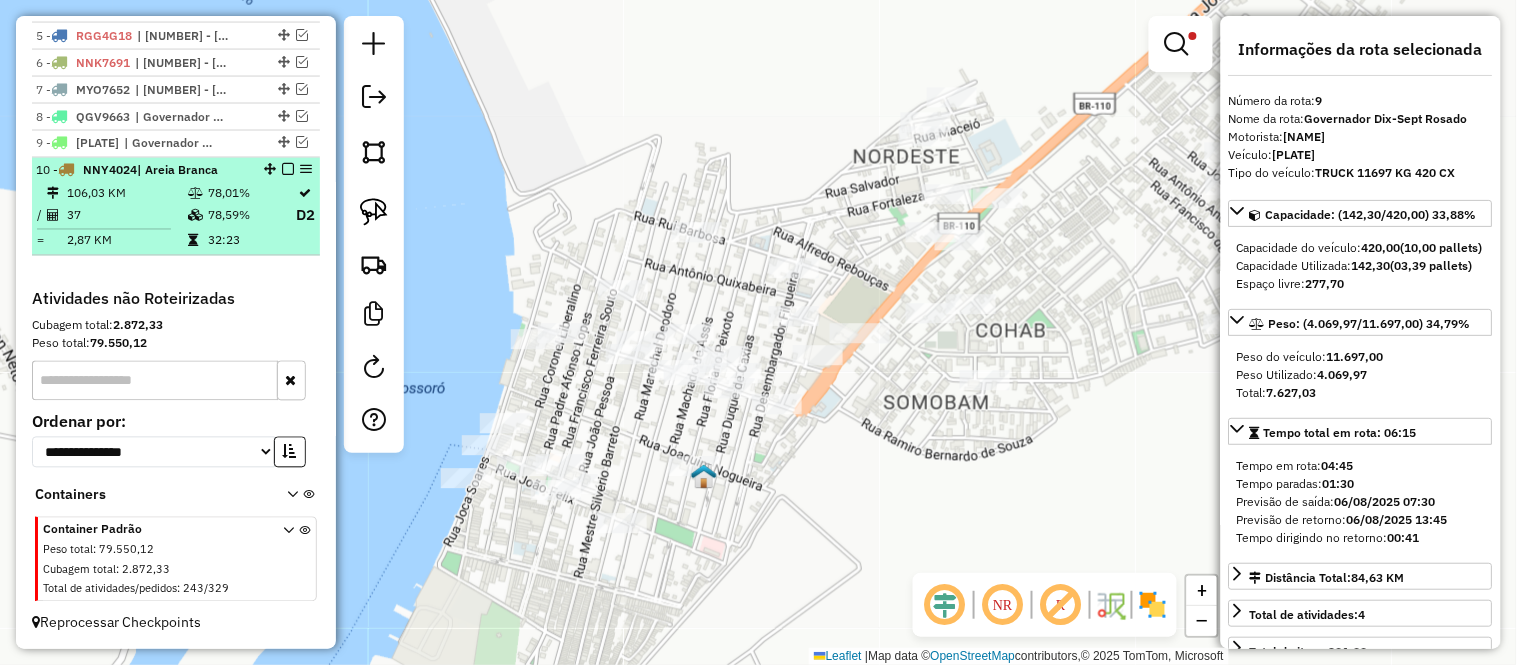 click on "37" at bounding box center [126, 216] 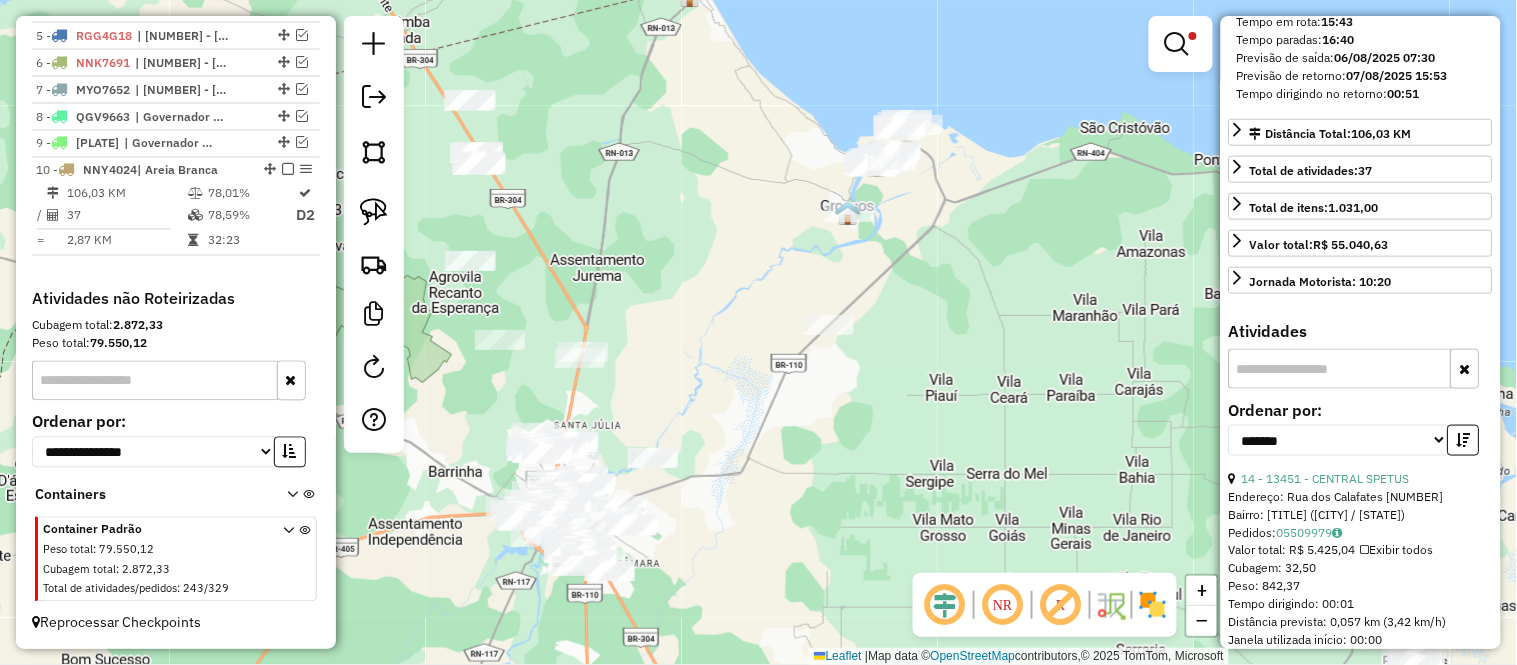 scroll, scrollTop: 666, scrollLeft: 0, axis: vertical 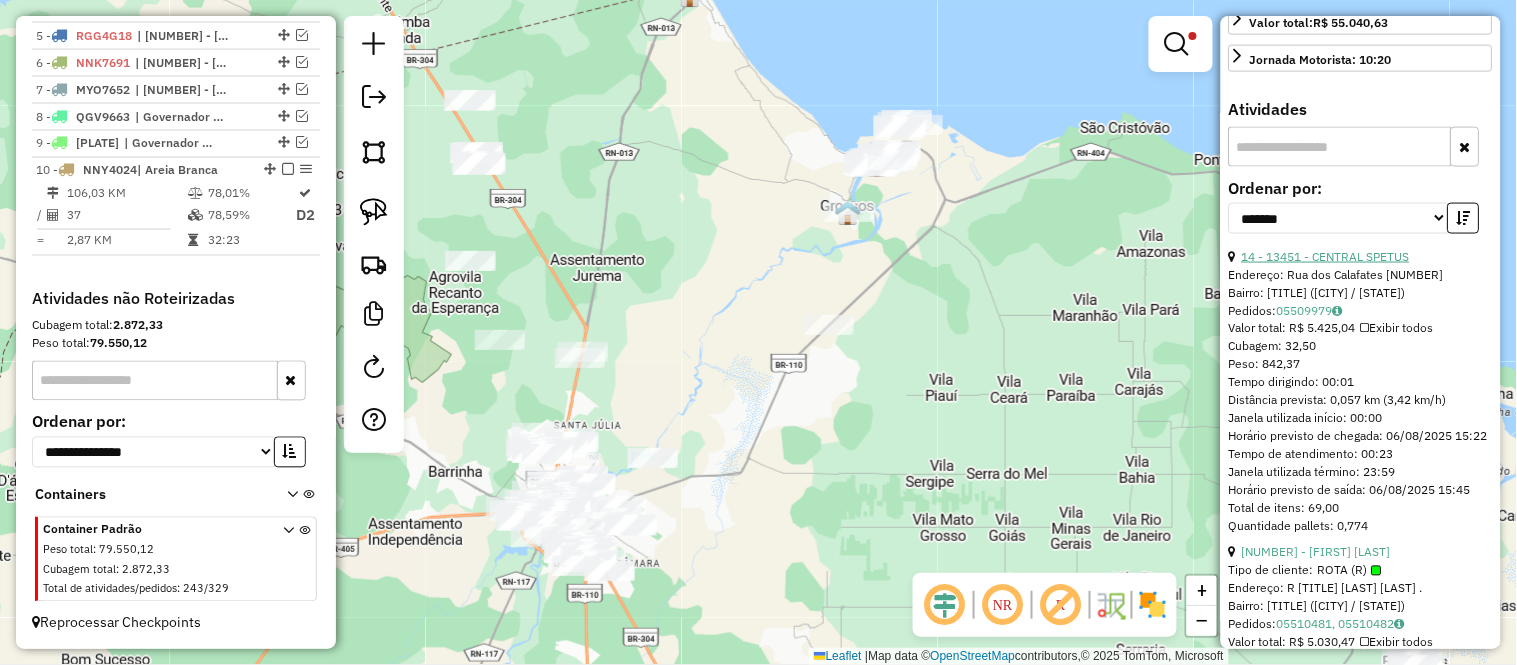 click on "14 - 13451 - CENTRAL SPETUS" at bounding box center (1326, 256) 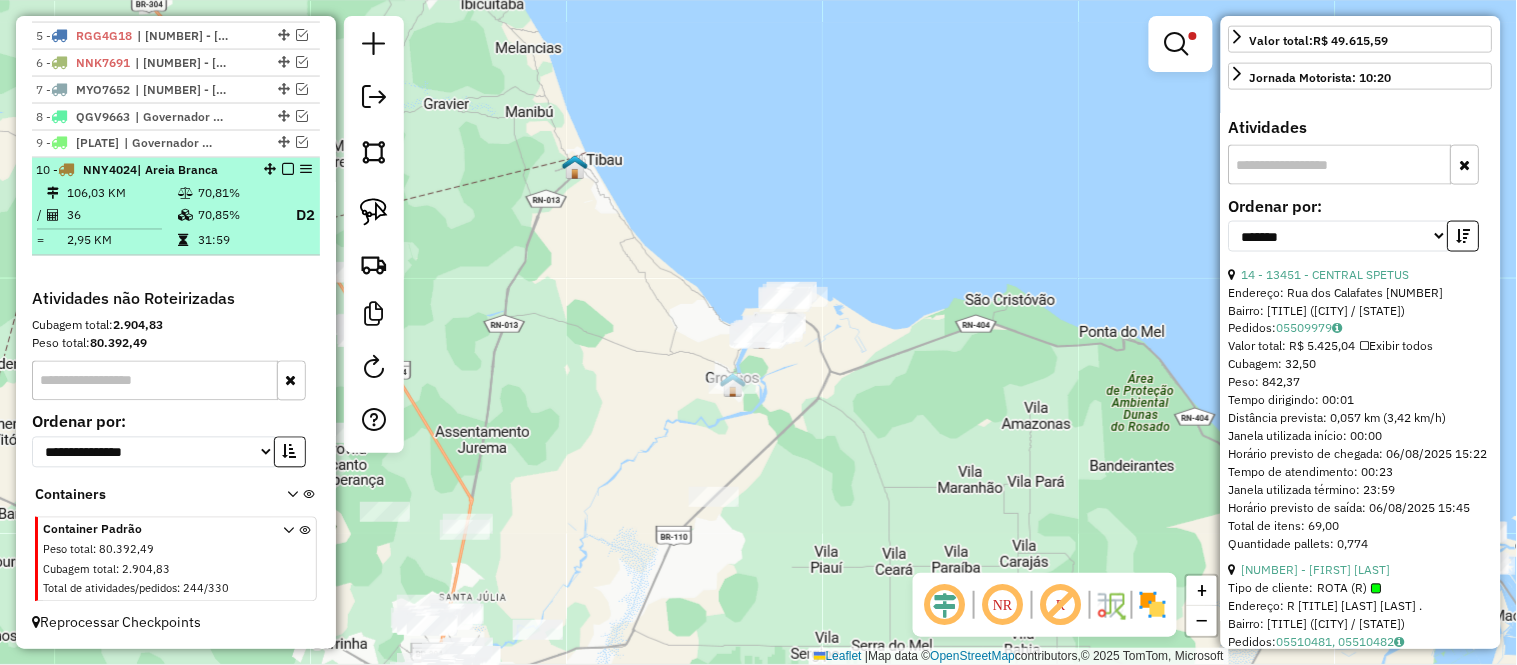 click on "36" at bounding box center (121, 216) 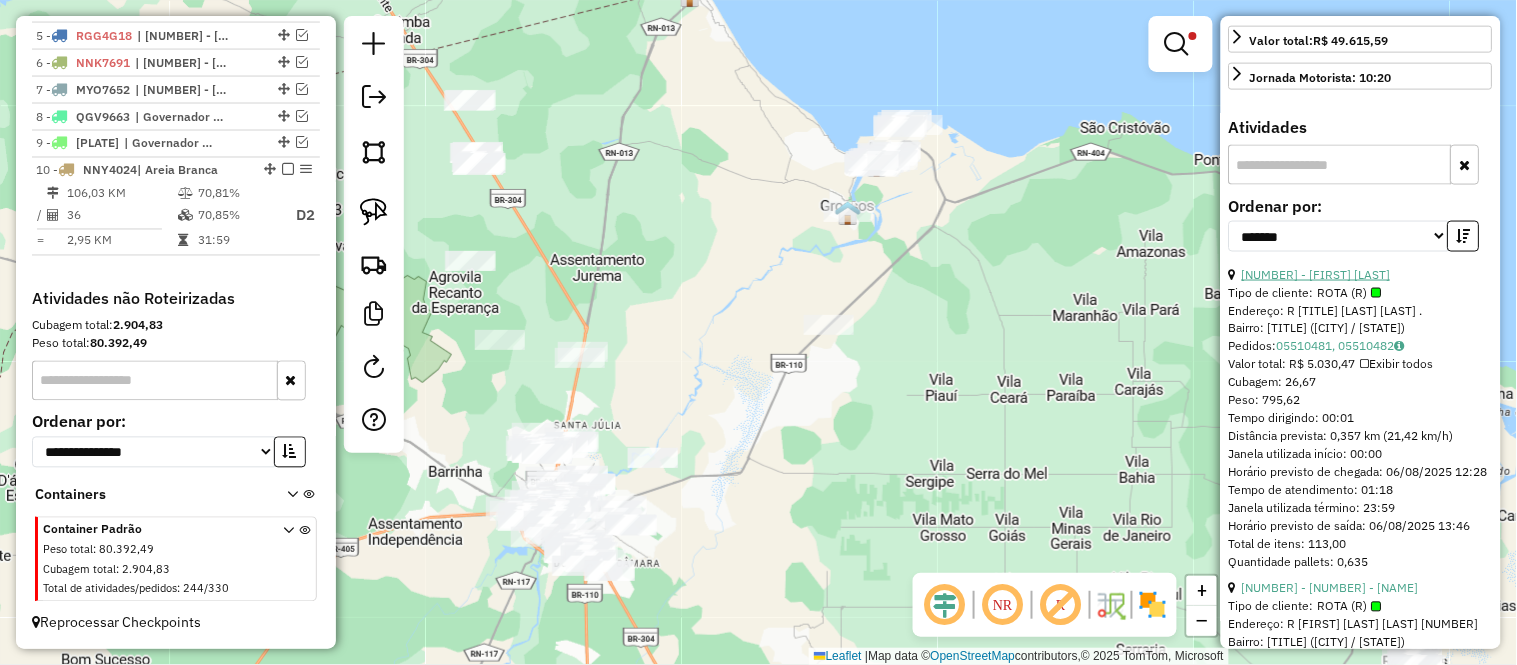 click on "[NUMBER] - [FIRST] [LAST]" at bounding box center (1316, 274) 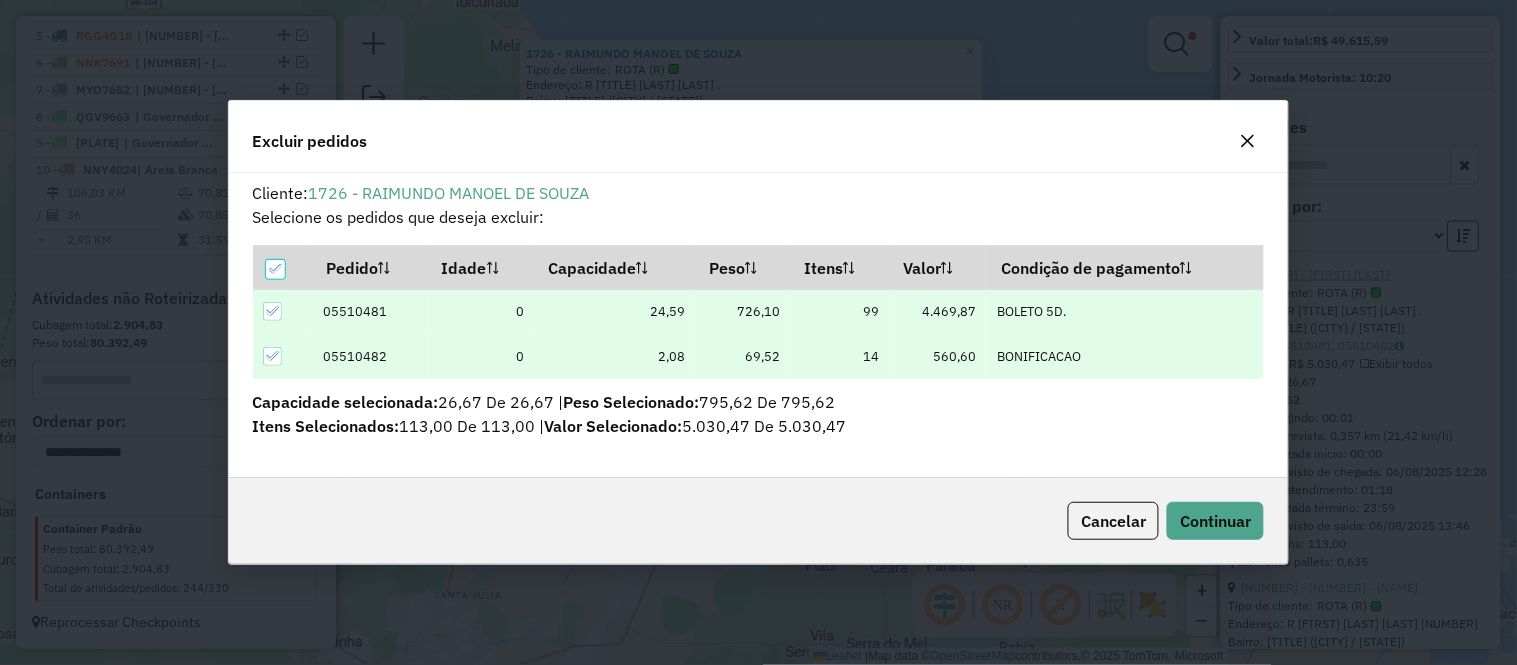 scroll, scrollTop: 11, scrollLeft: 5, axis: both 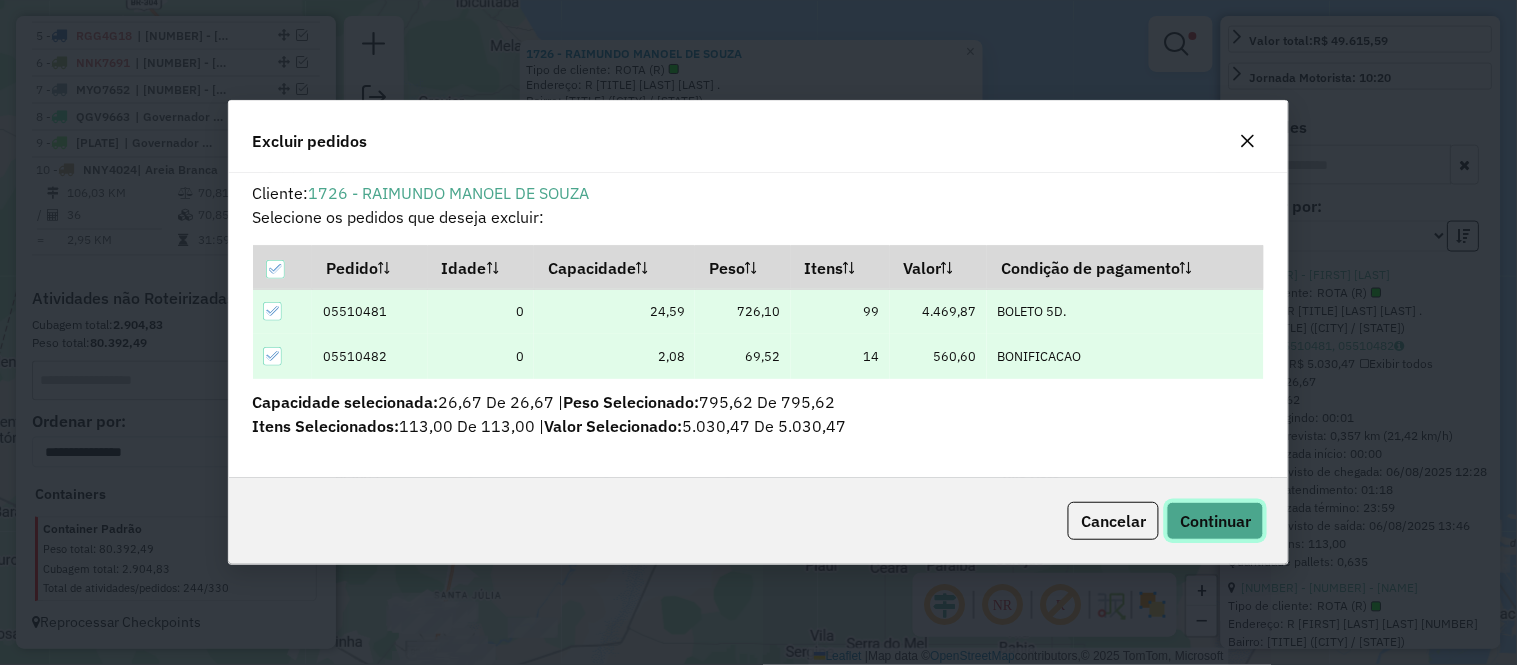 click on "Continuar" 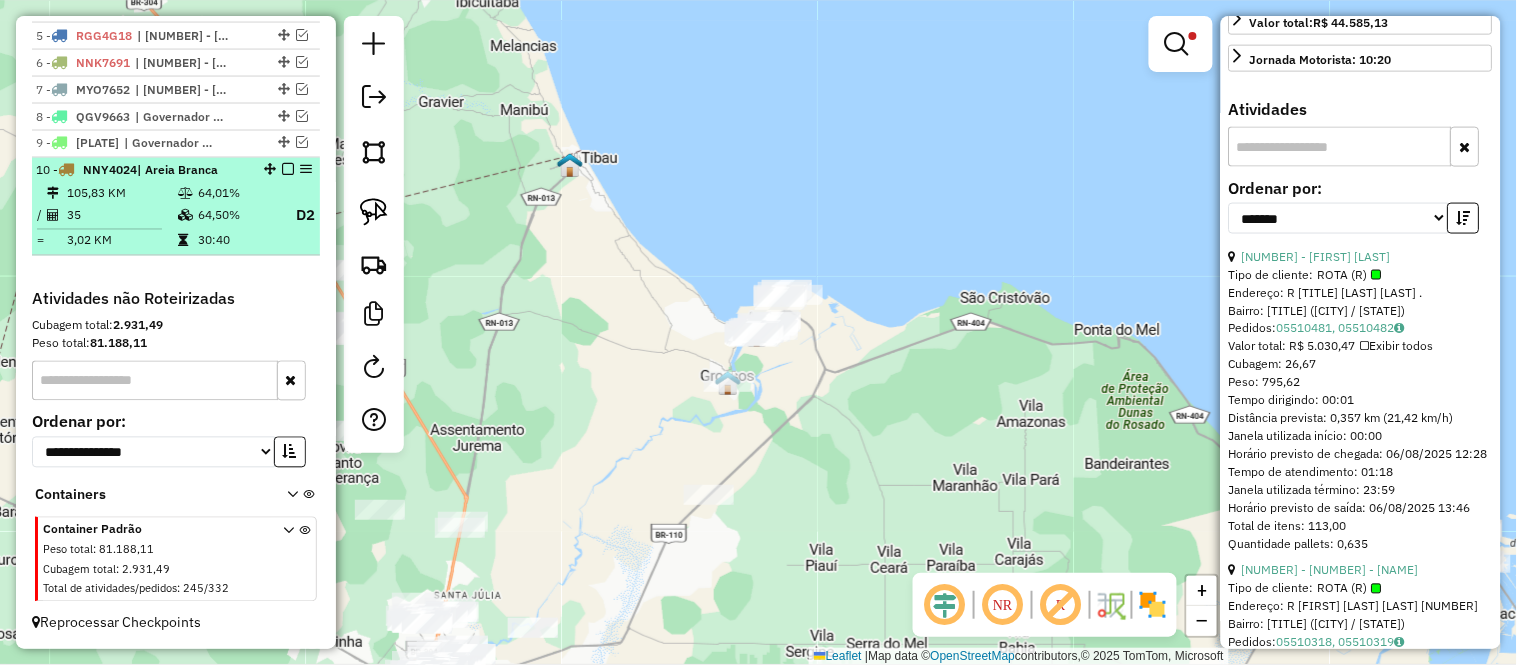 drag, startPoint x: 120, startPoint y: 197, endPoint x: 511, endPoint y: 226, distance: 392.07397 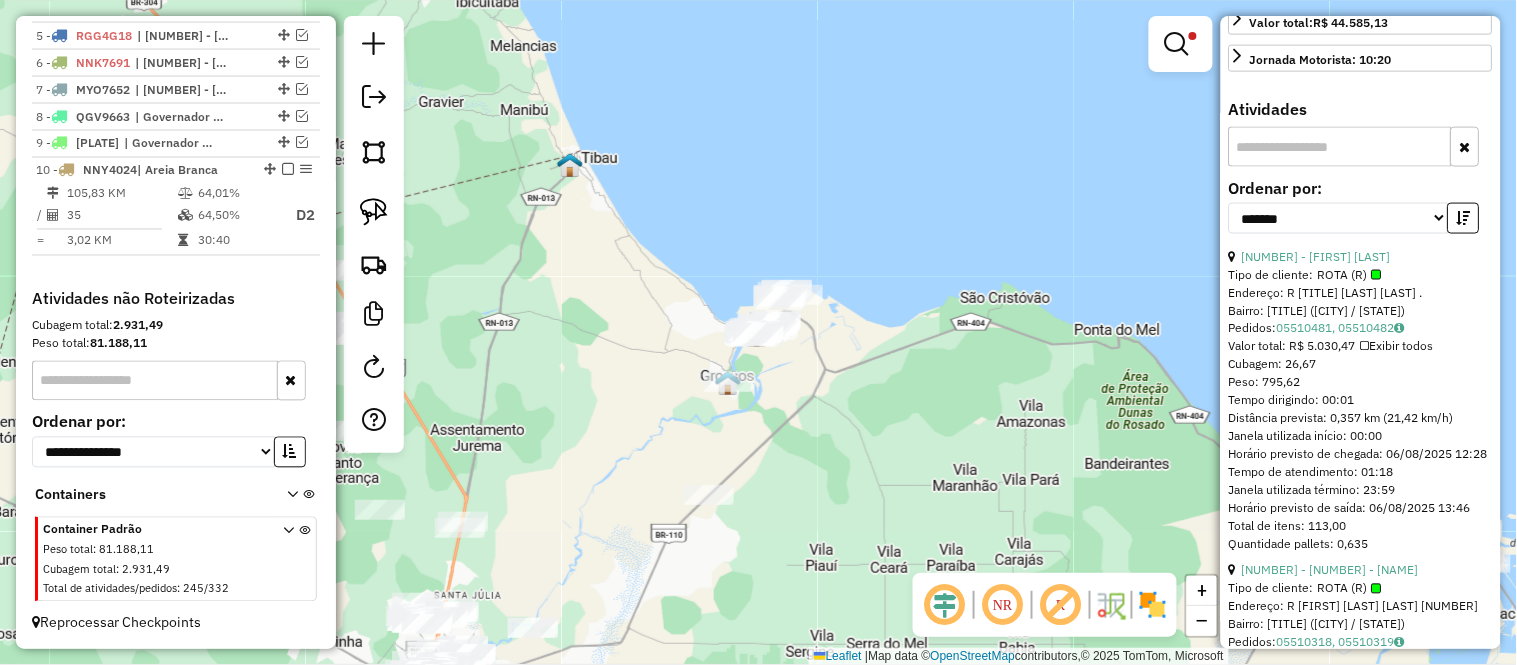 click on "105,83 KM" at bounding box center [121, 194] 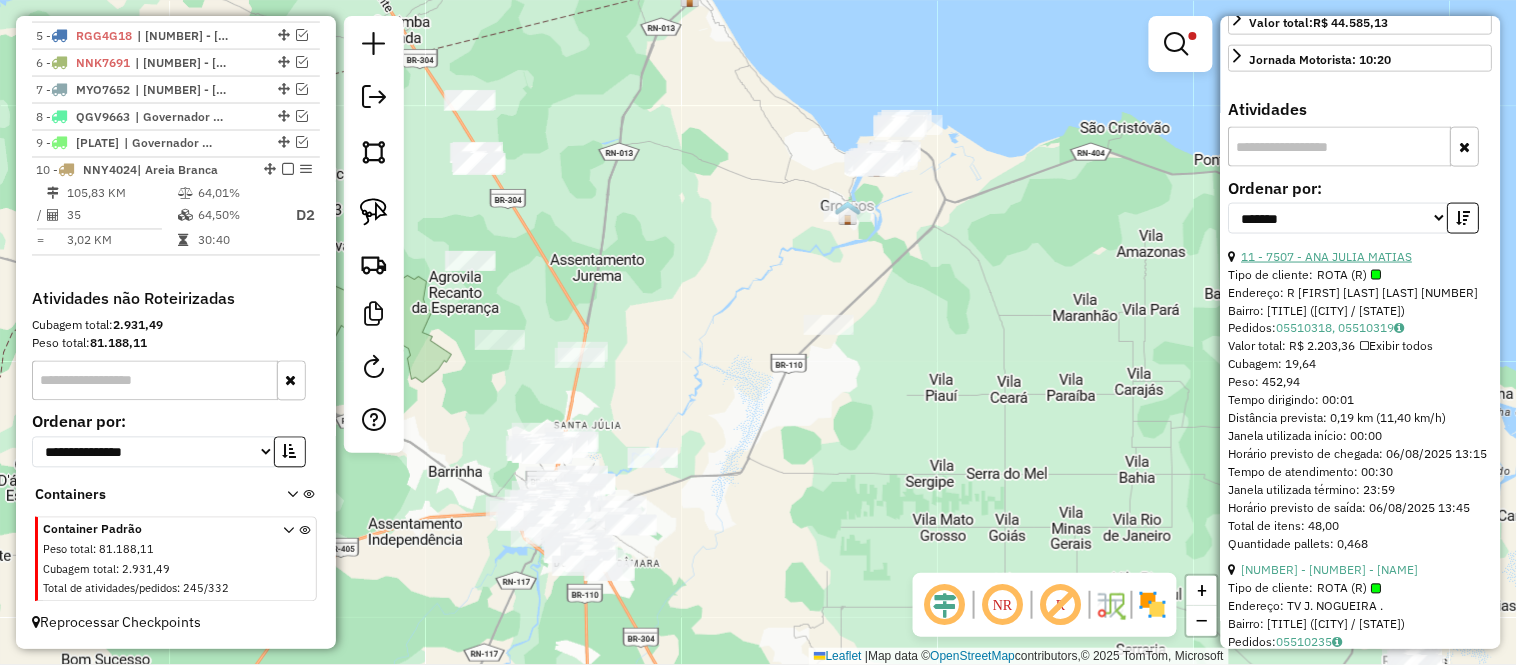 click on "11 - 7507 - ANA JULIA MATIAS" at bounding box center [1327, 256] 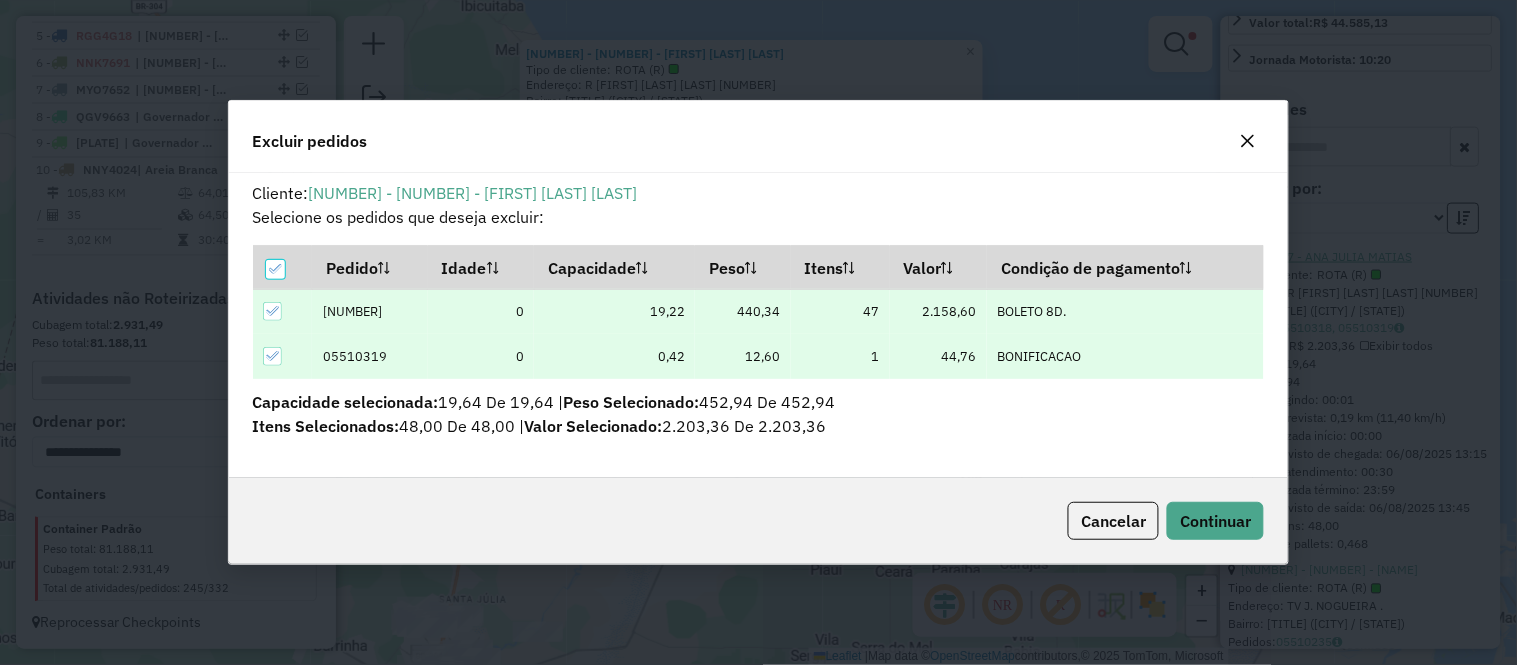 scroll, scrollTop: 11, scrollLeft: 5, axis: both 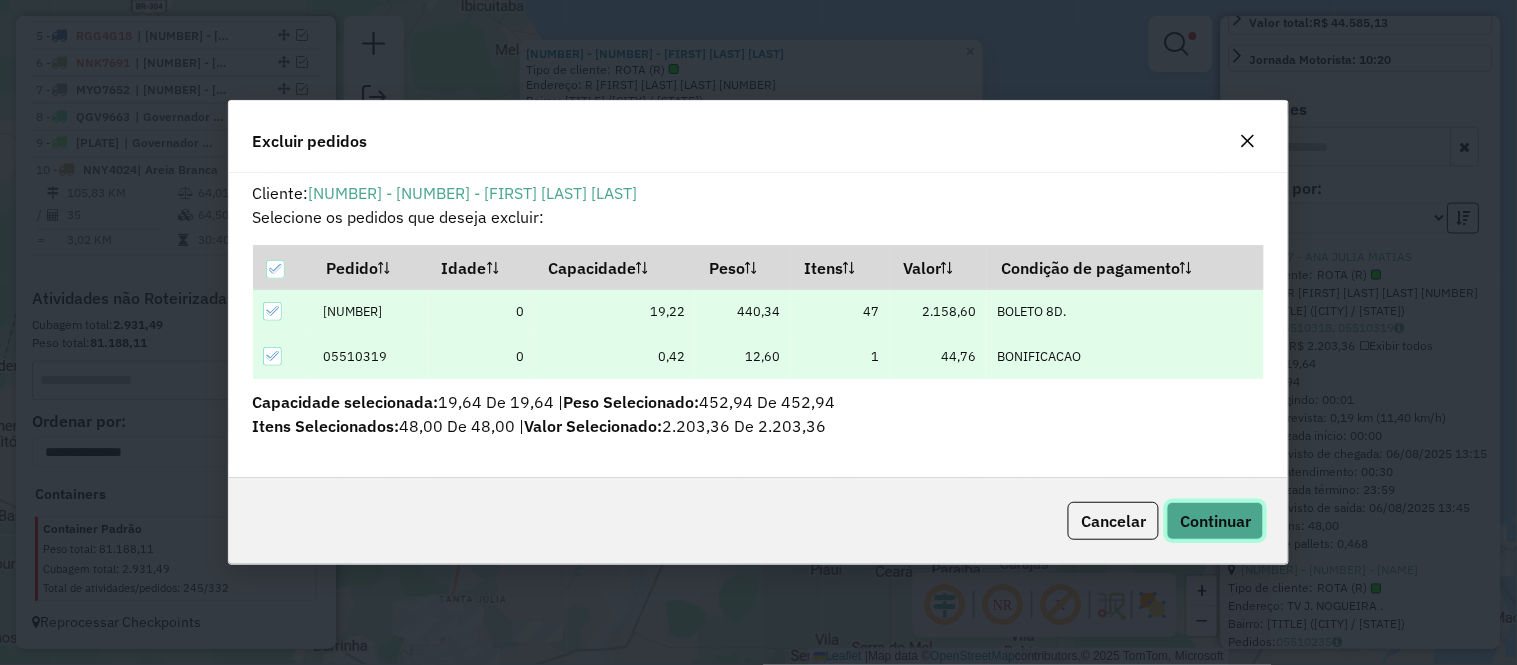 click on "Continuar" 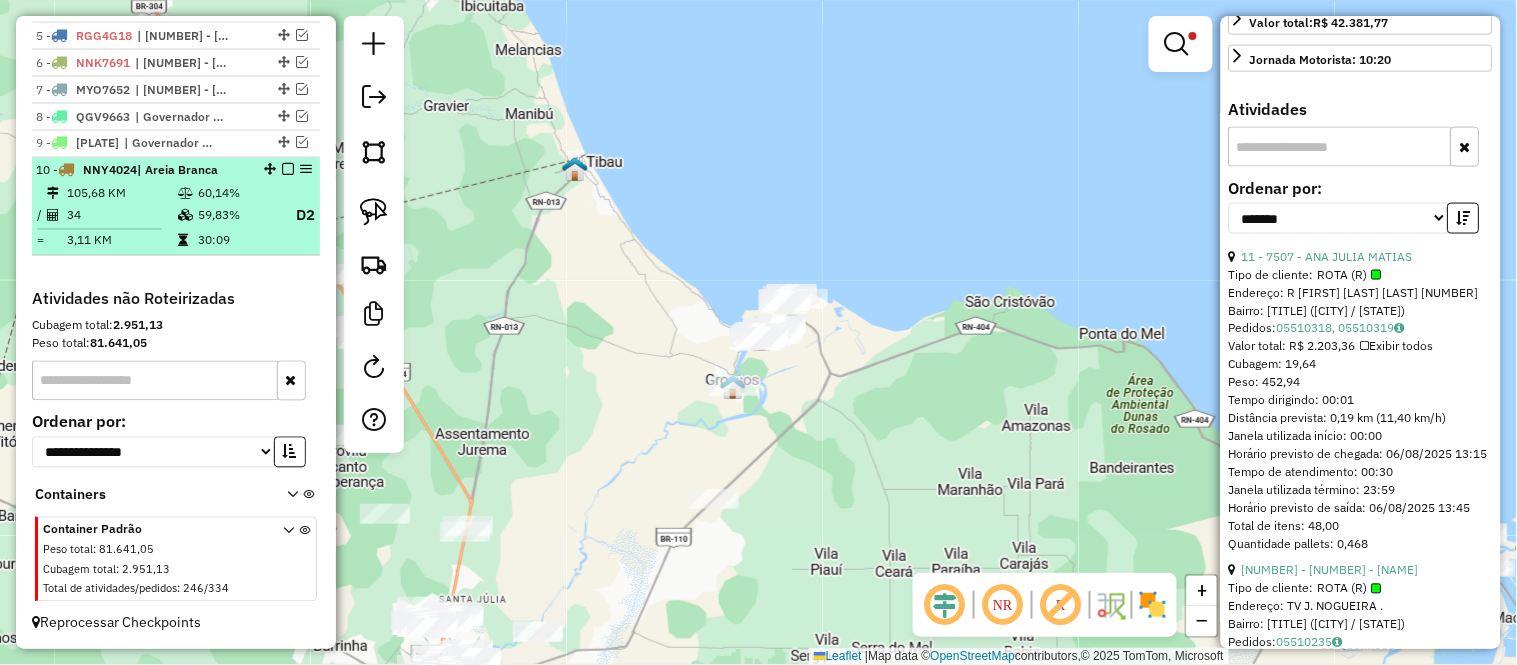 click at bounding box center (185, 216) 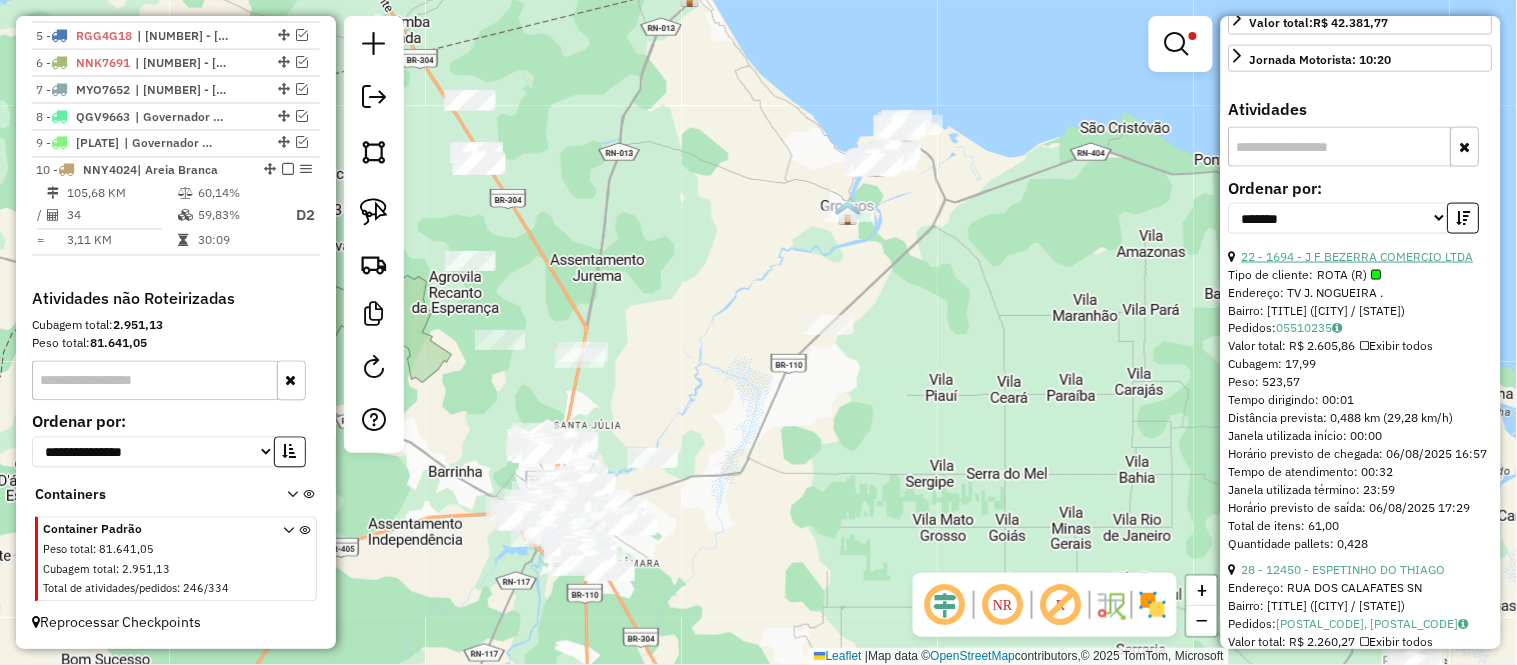 click on "22 - 1694 - J F BEZERRA COMERCIO LTDA" at bounding box center (1358, 256) 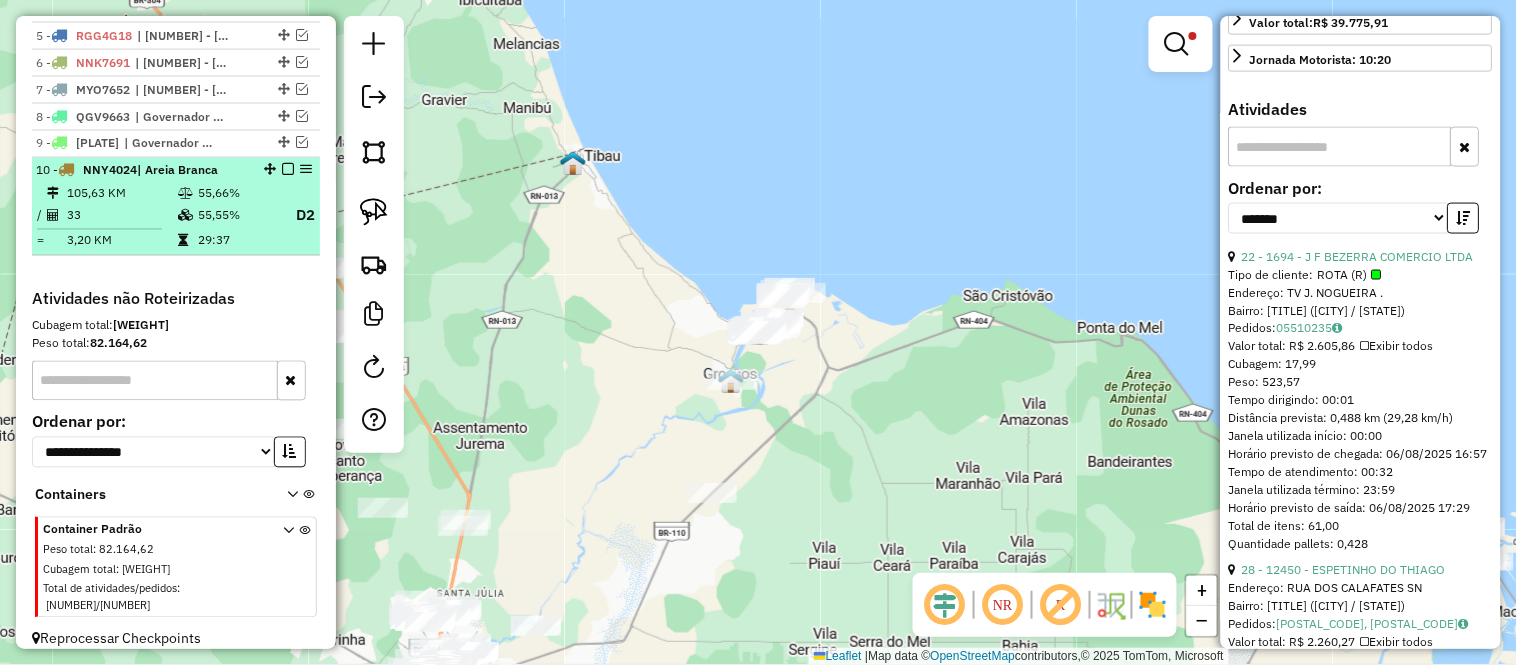 click on "33" at bounding box center (121, 216) 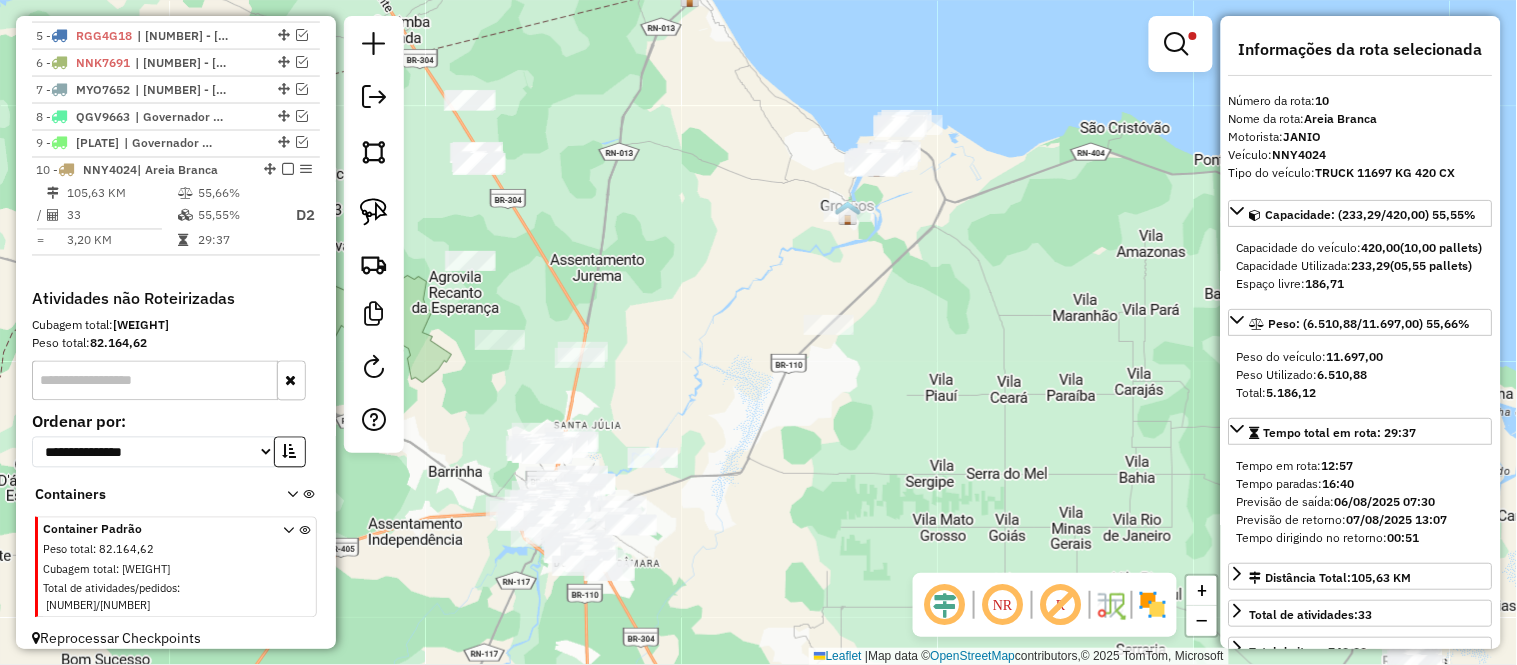 scroll, scrollTop: 555, scrollLeft: 0, axis: vertical 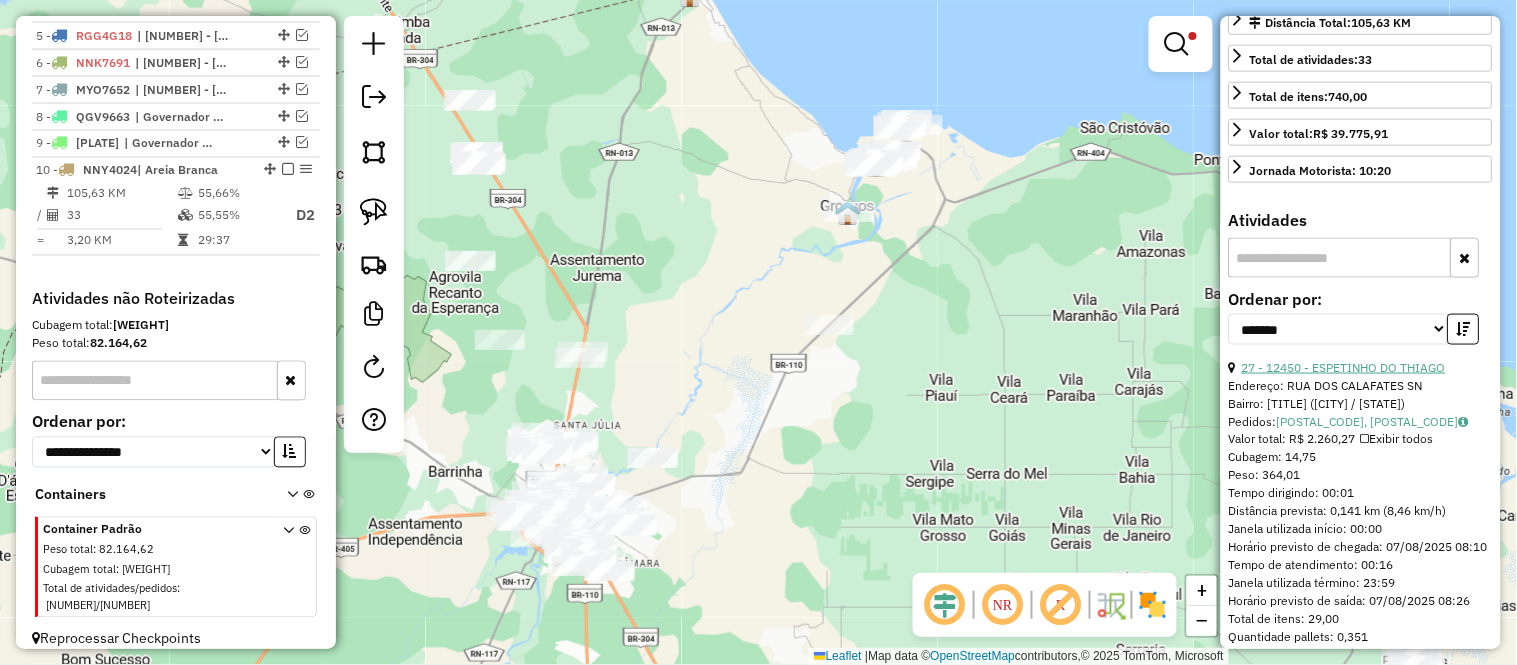 click on "27 - 12450 - ESPETINHO DO THIAGO" at bounding box center [1344, 367] 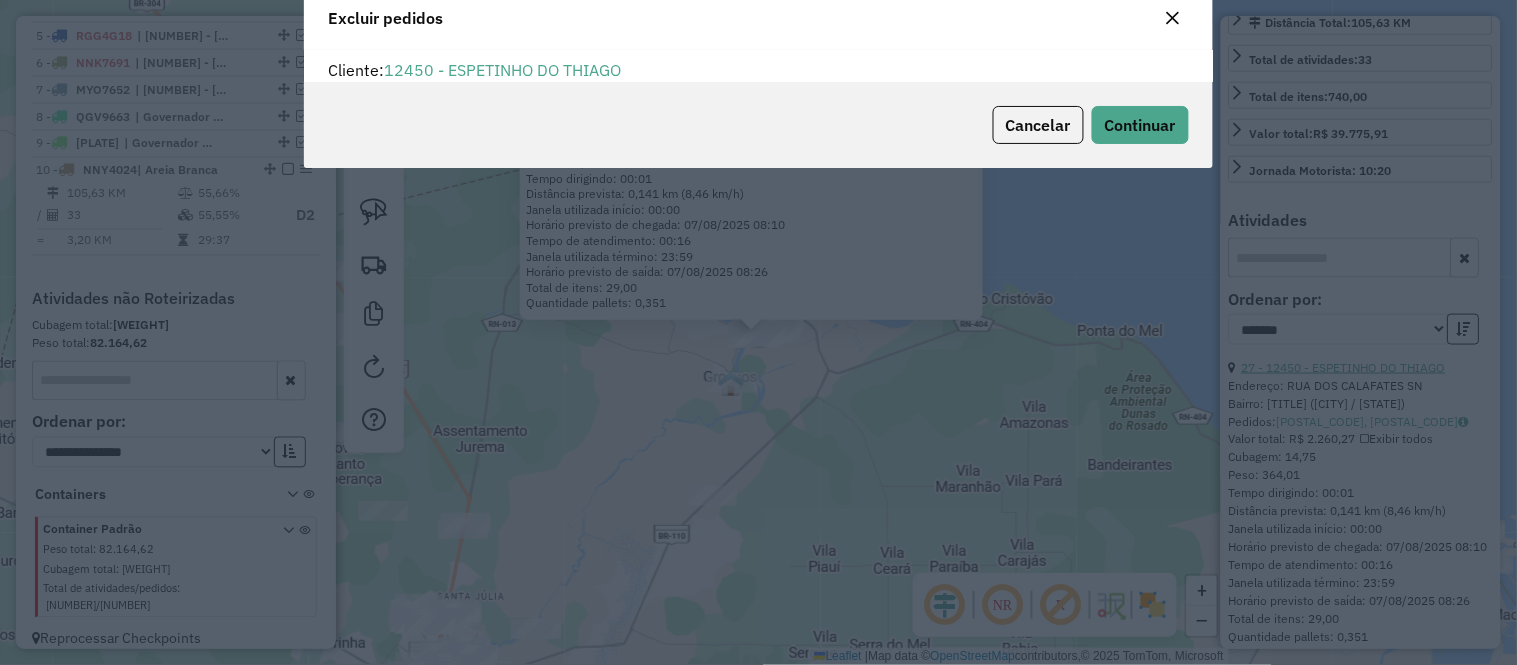 scroll, scrollTop: 0, scrollLeft: 0, axis: both 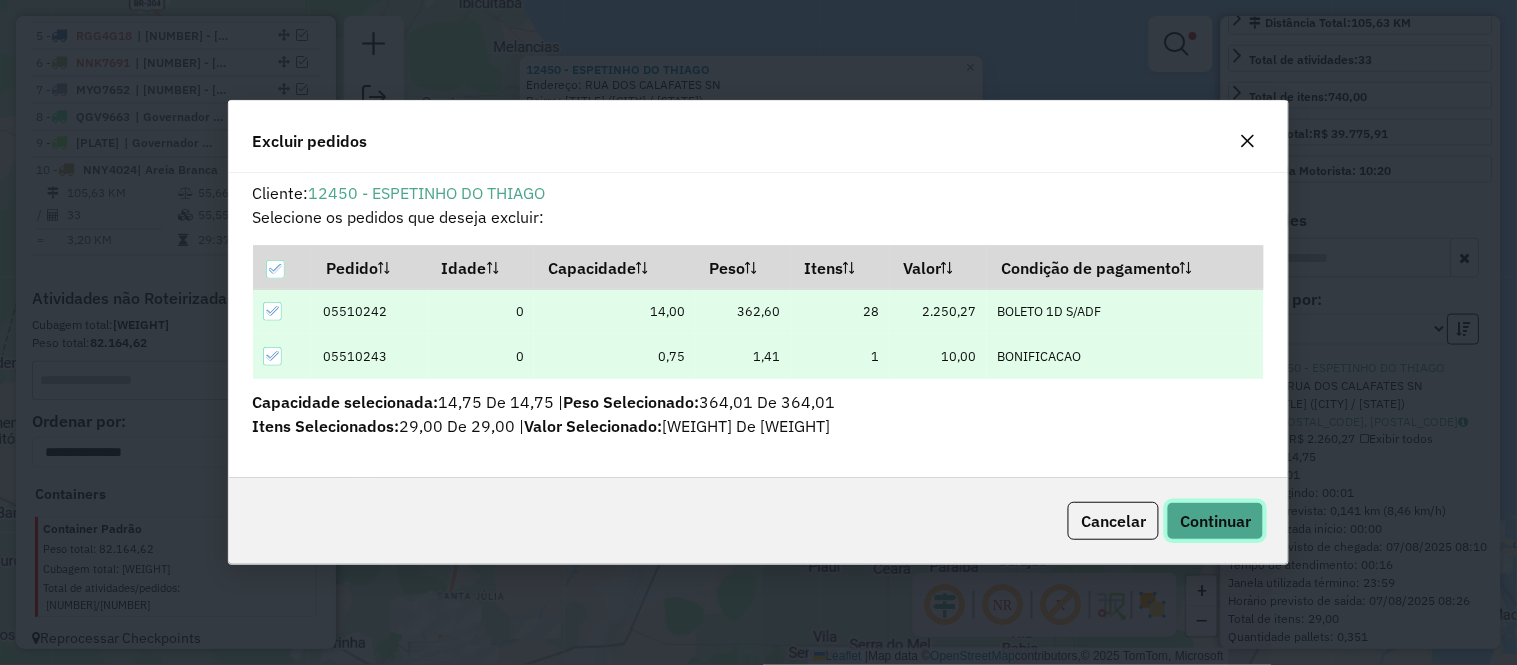 click on "Continuar" 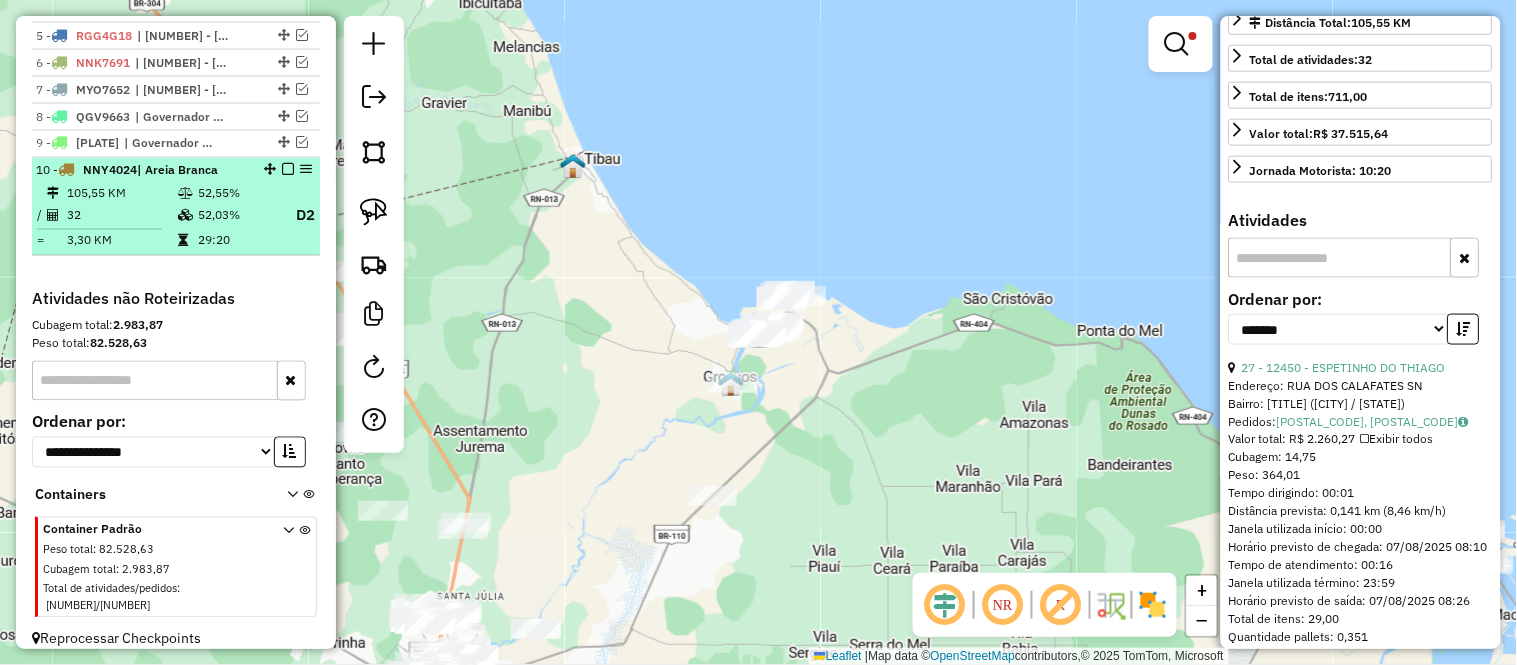 click on "32" at bounding box center [121, 216] 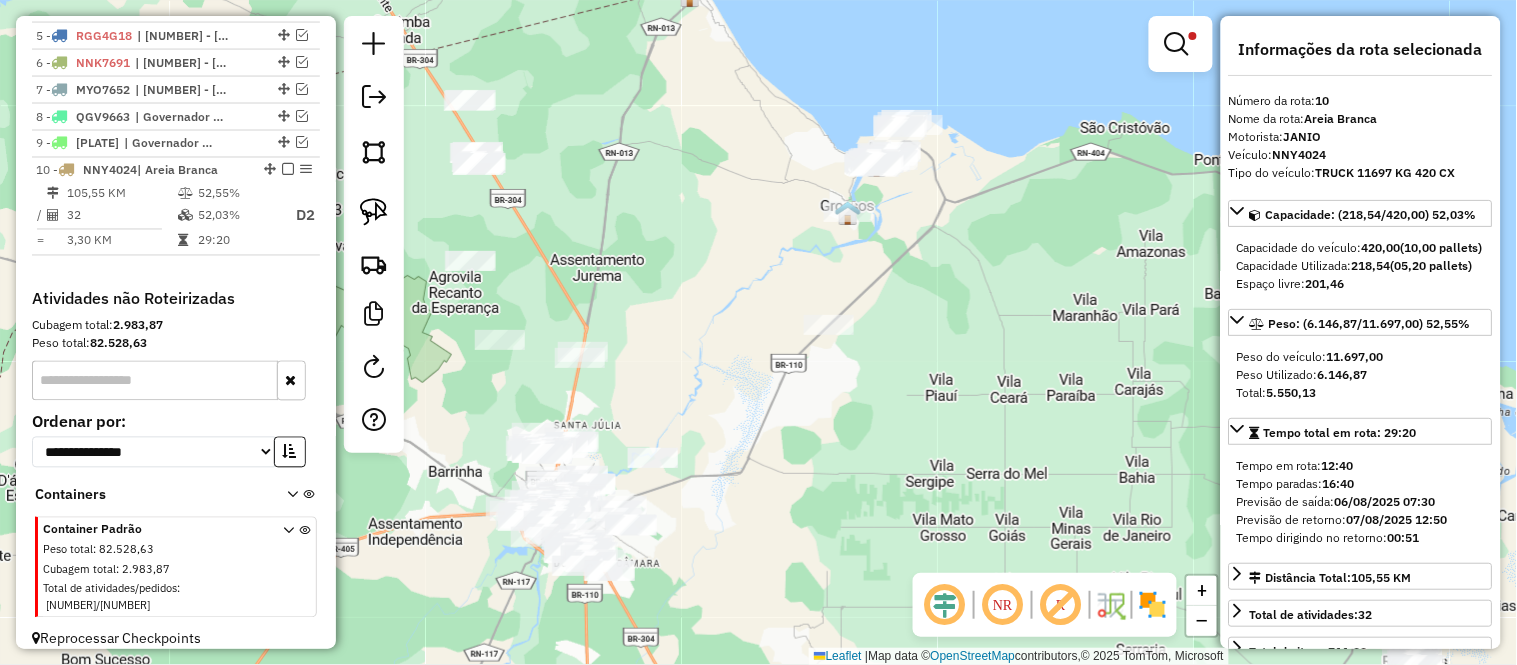 scroll, scrollTop: 555, scrollLeft: 0, axis: vertical 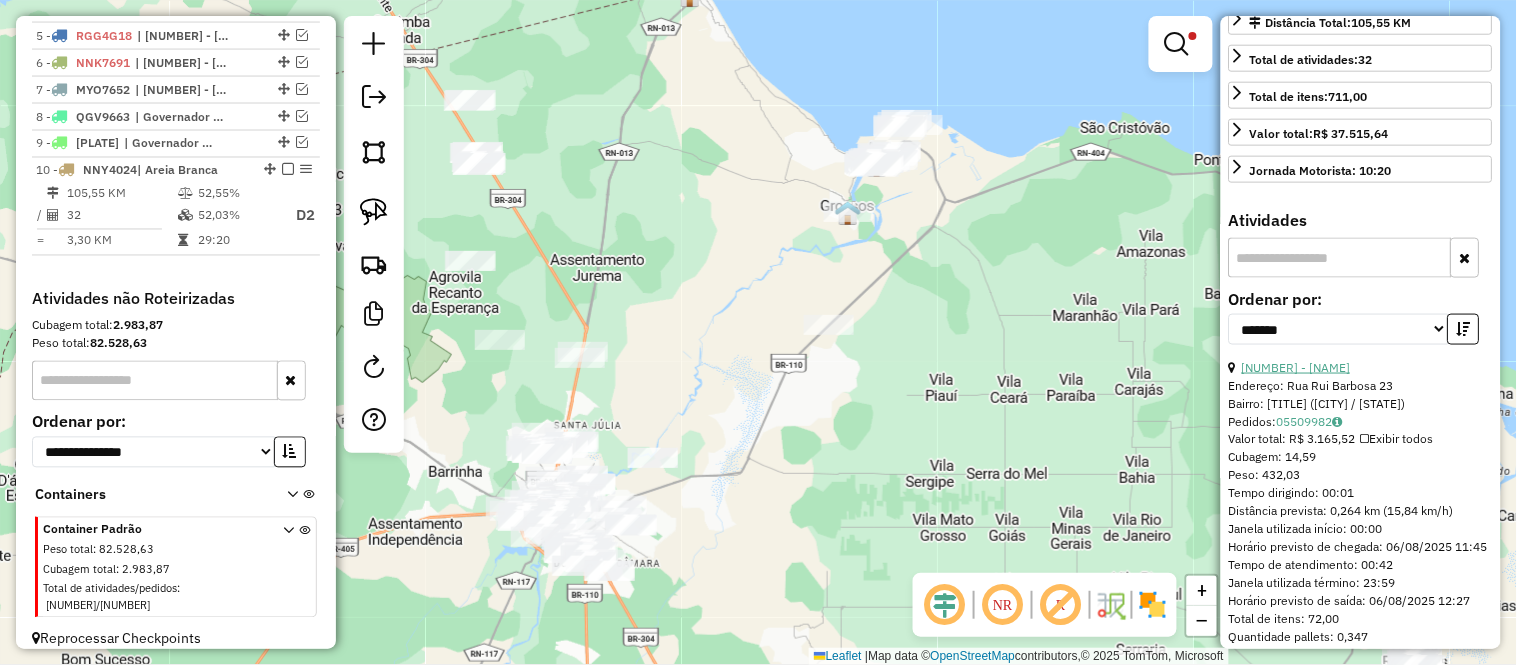click on "[NUMBER] - [NAME]" at bounding box center (1296, 367) 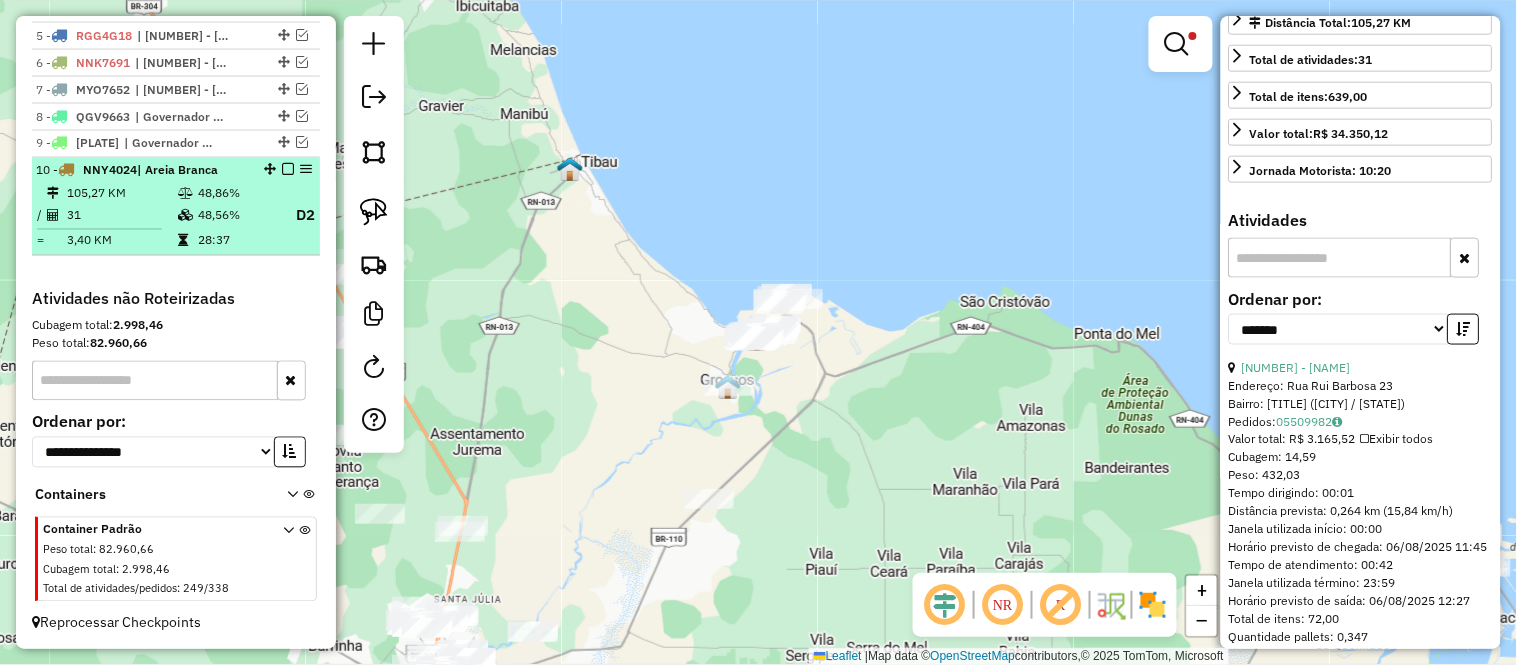 click on "31" at bounding box center [121, 216] 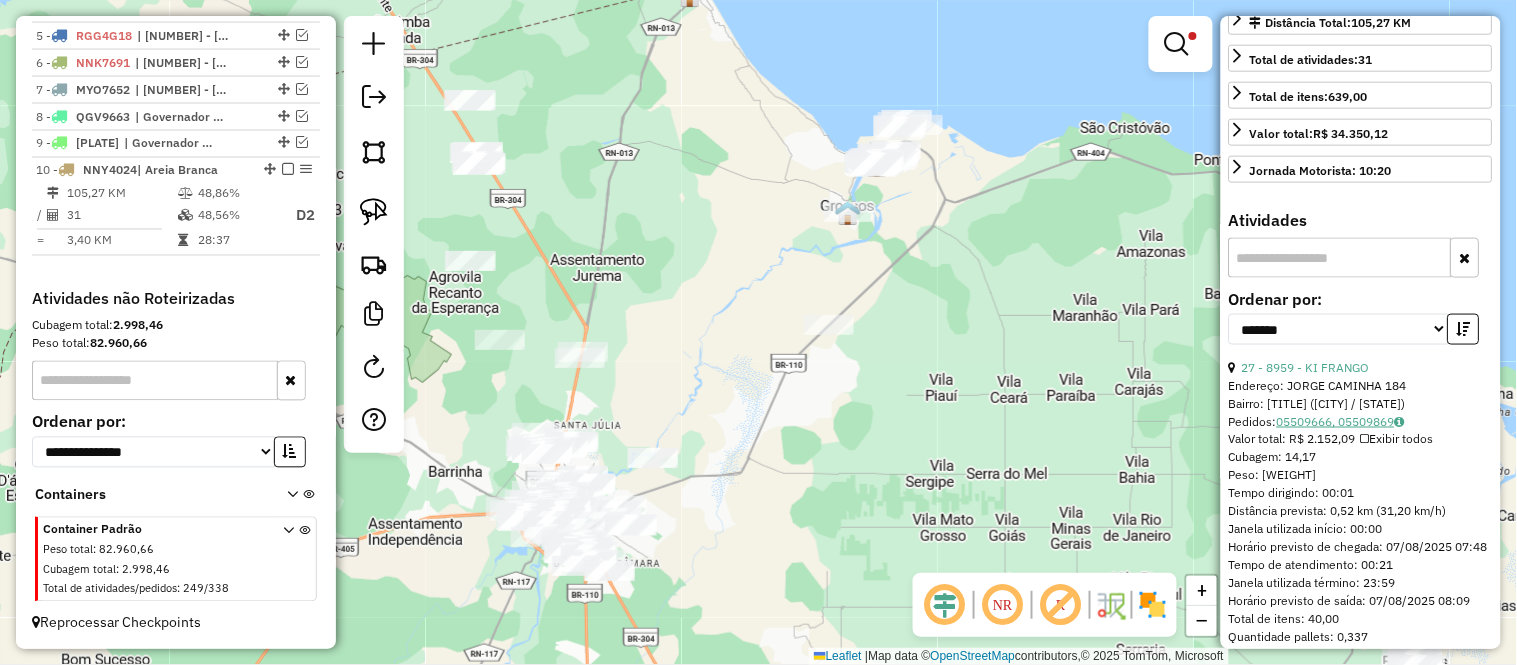 scroll, scrollTop: 666, scrollLeft: 0, axis: vertical 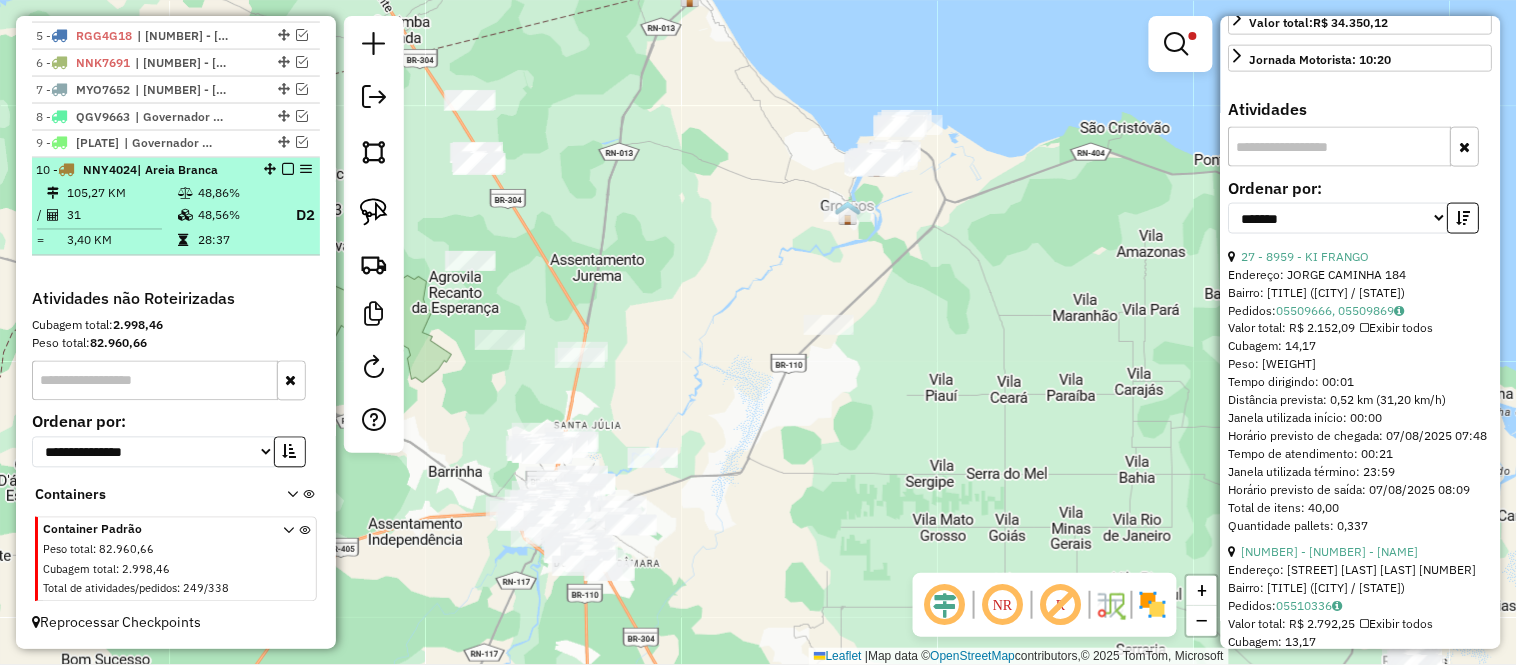 click on "105,27 KM" at bounding box center (121, 194) 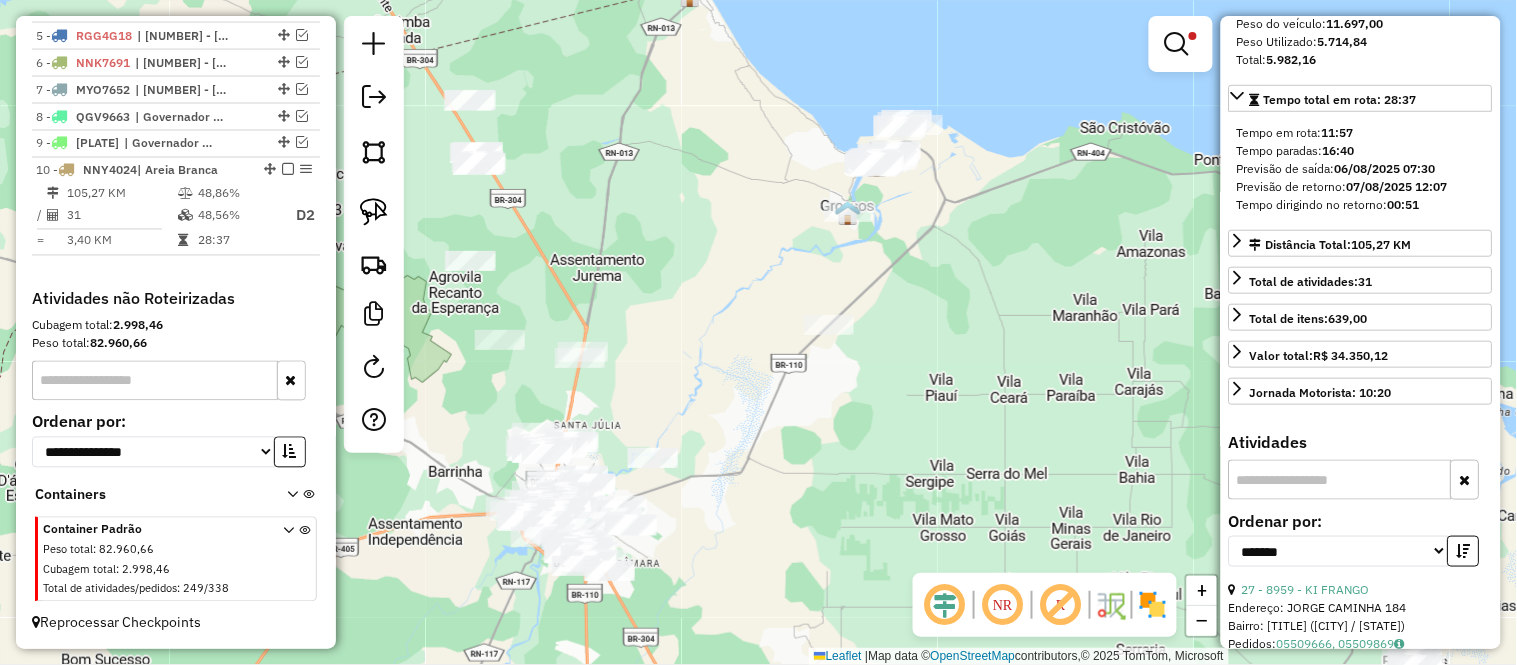 scroll, scrollTop: 111, scrollLeft: 0, axis: vertical 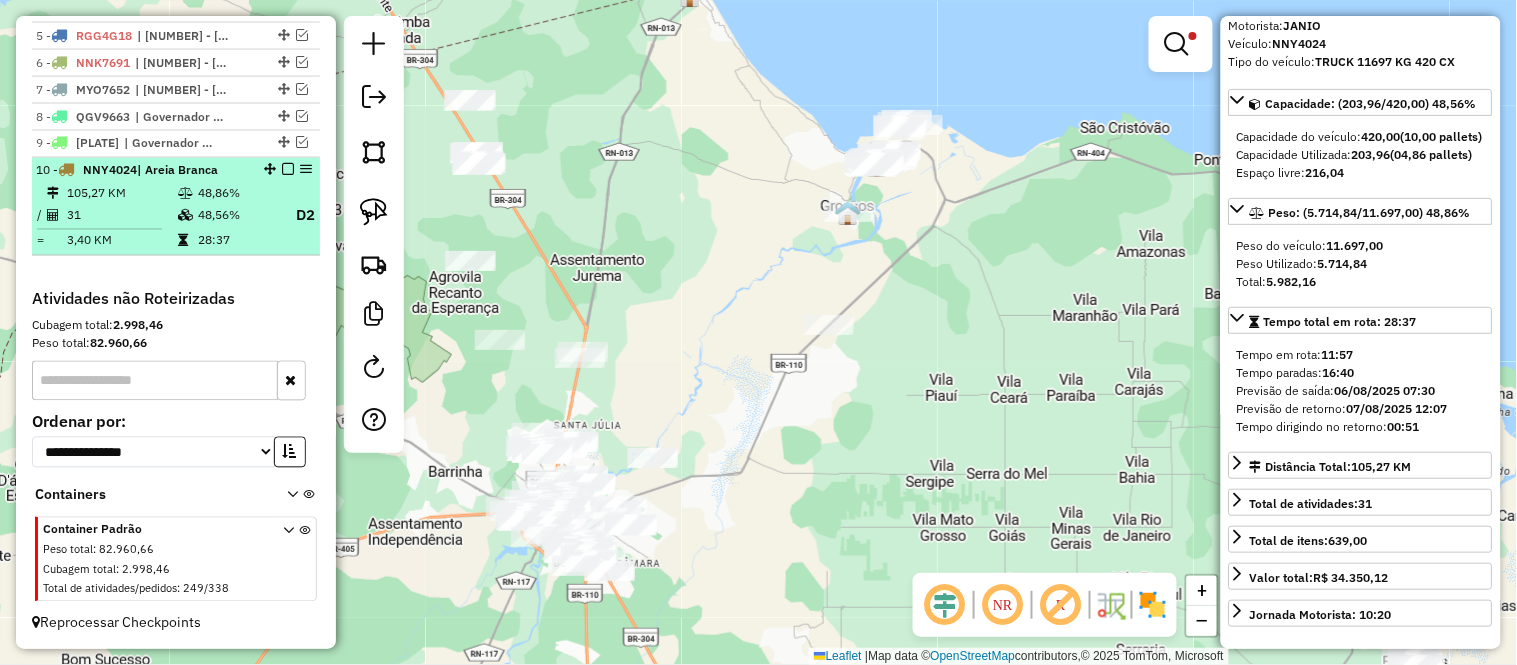 click on "48,56%" at bounding box center [237, 216] 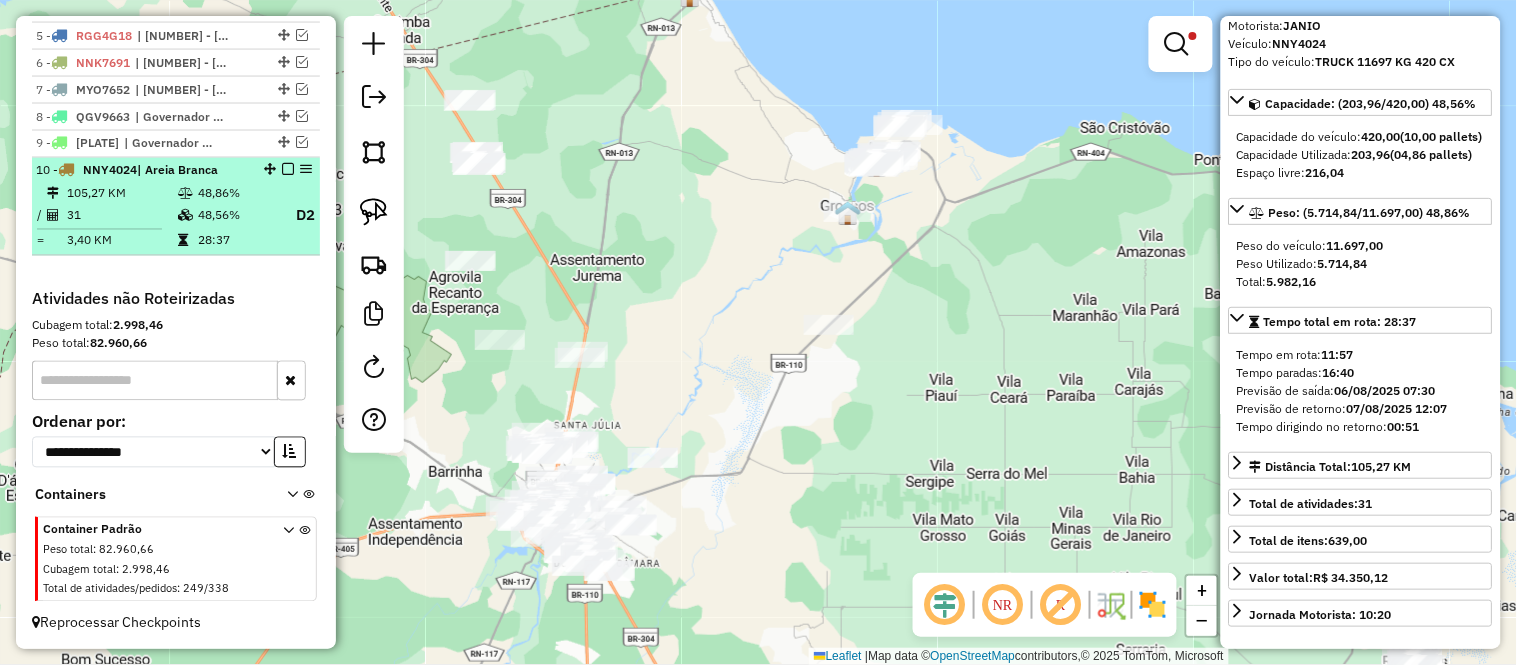click at bounding box center (288, 170) 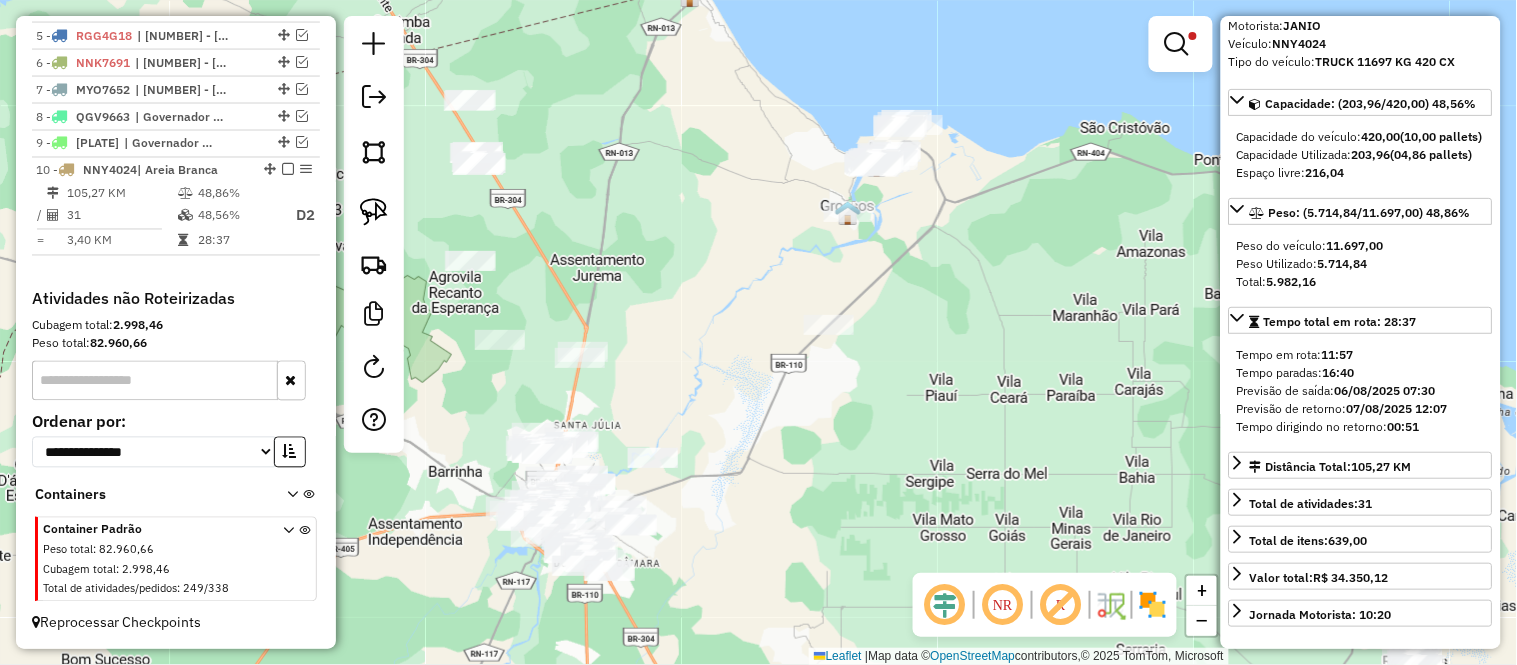 scroll, scrollTop: 780, scrollLeft: 0, axis: vertical 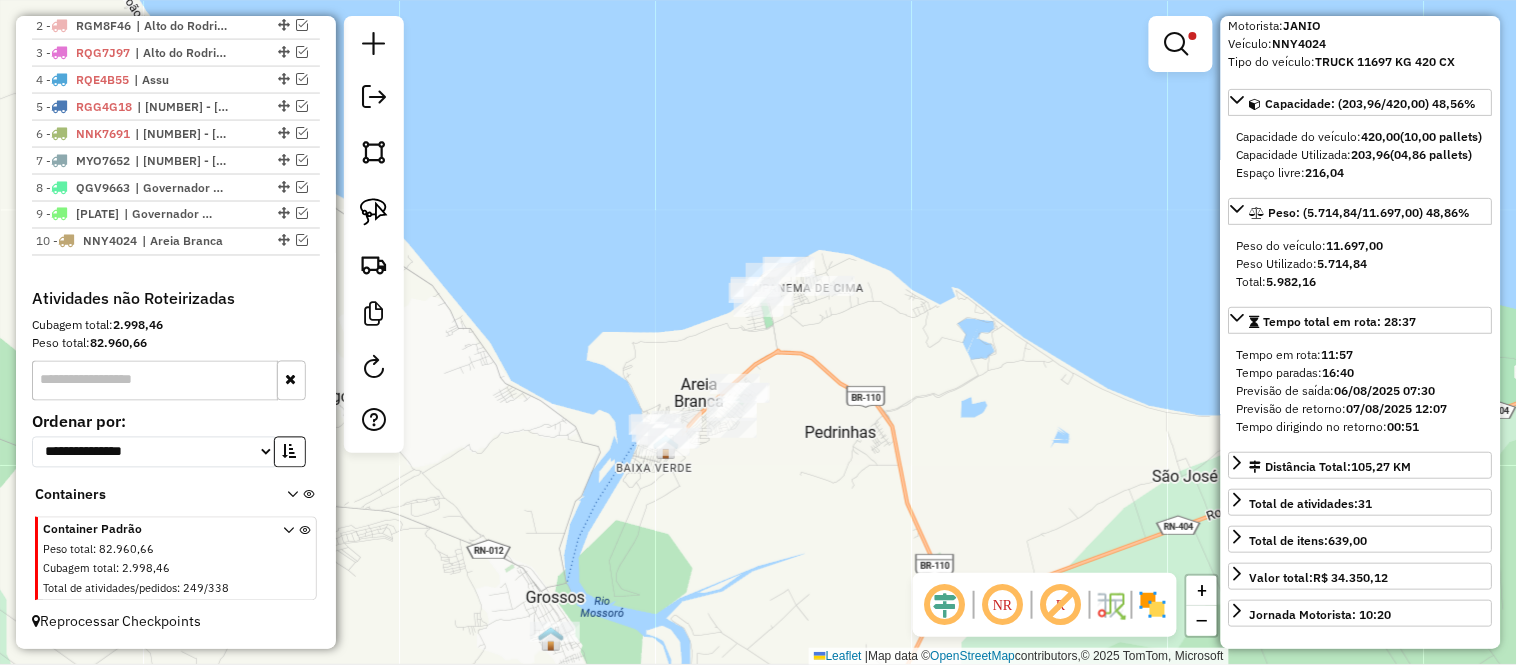 drag, startPoint x: 868, startPoint y: 373, endPoint x: 872, endPoint y: 404, distance: 31.257 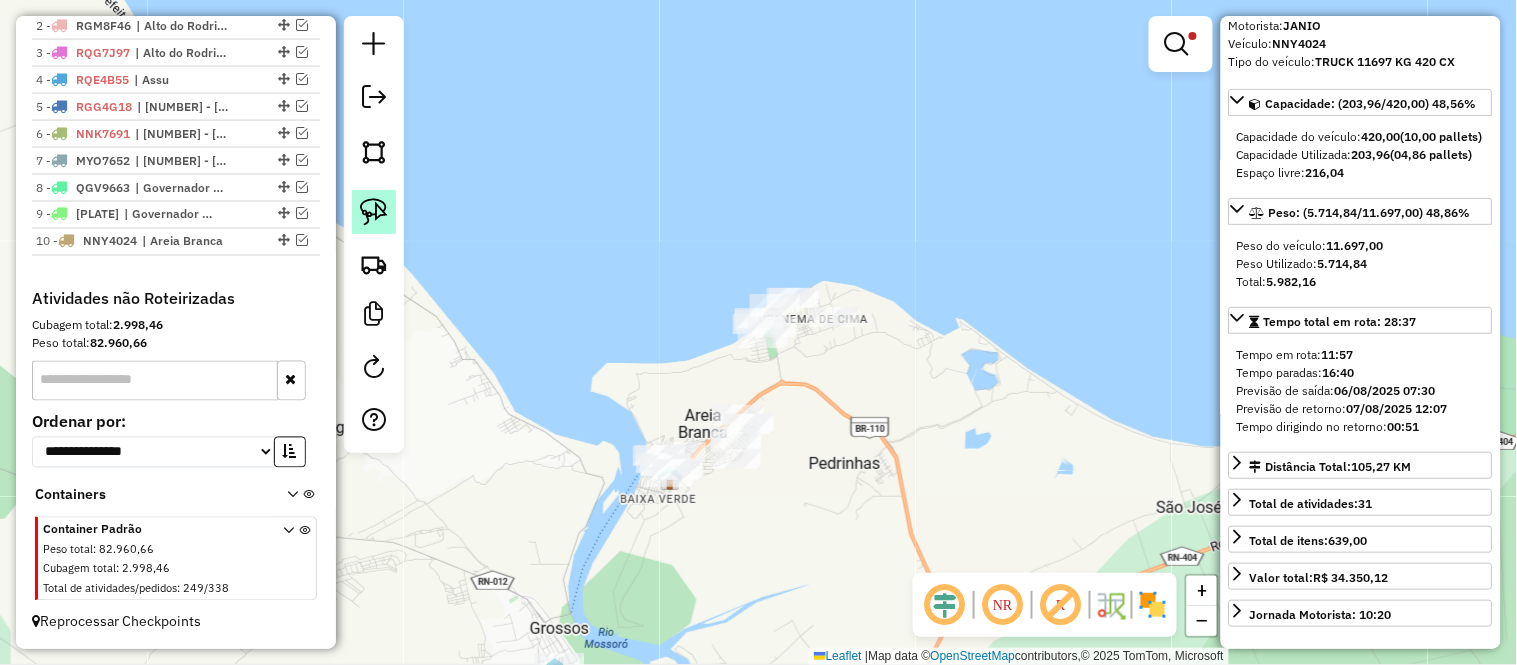 click 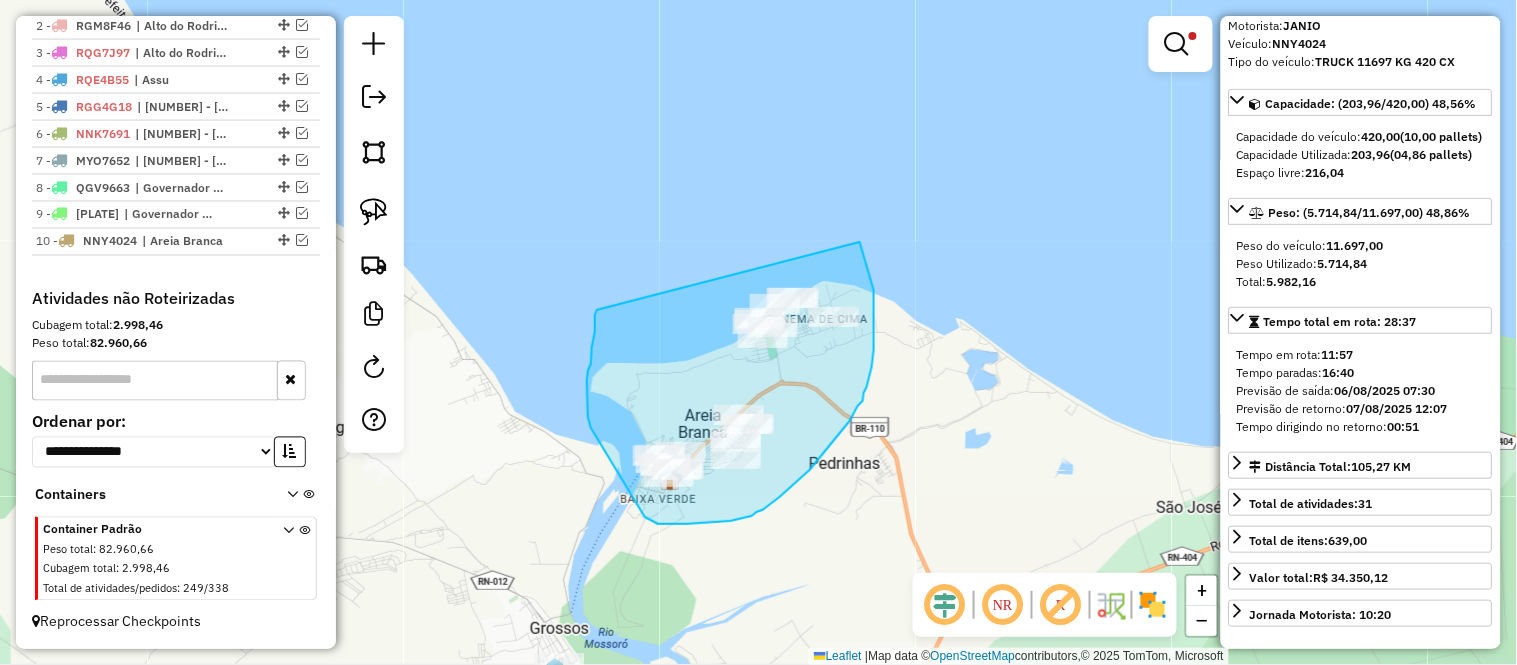 drag, startPoint x: 860, startPoint y: 242, endPoint x: 597, endPoint y: 310, distance: 271.64868 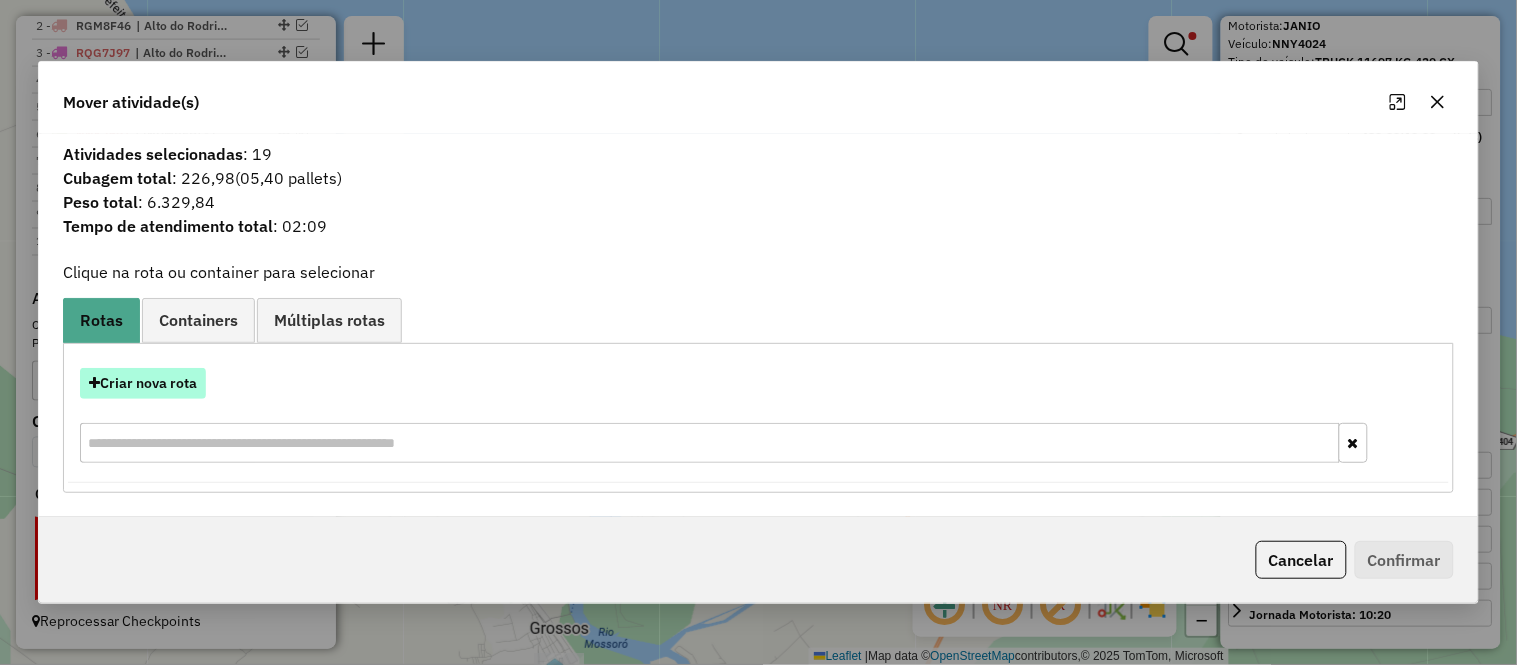 click on "Criar nova rota" at bounding box center [143, 383] 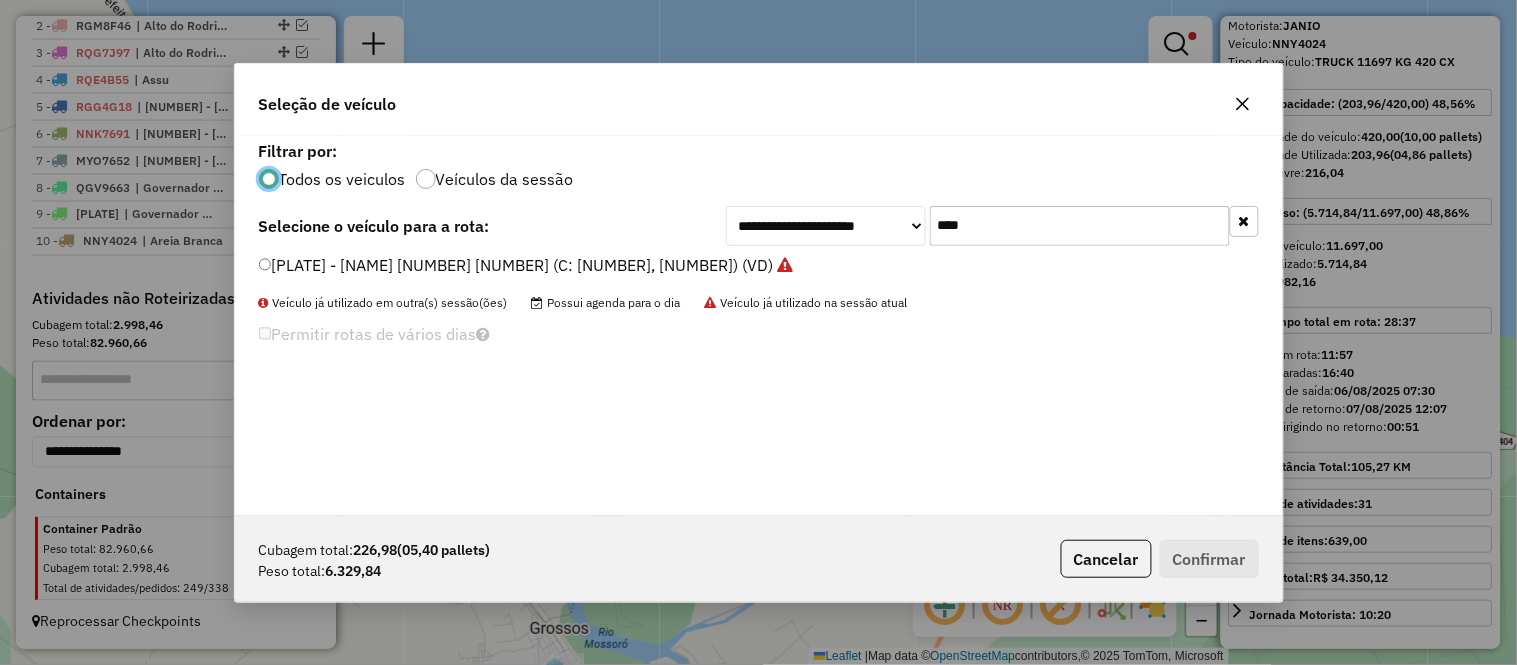 scroll, scrollTop: 11, scrollLeft: 5, axis: both 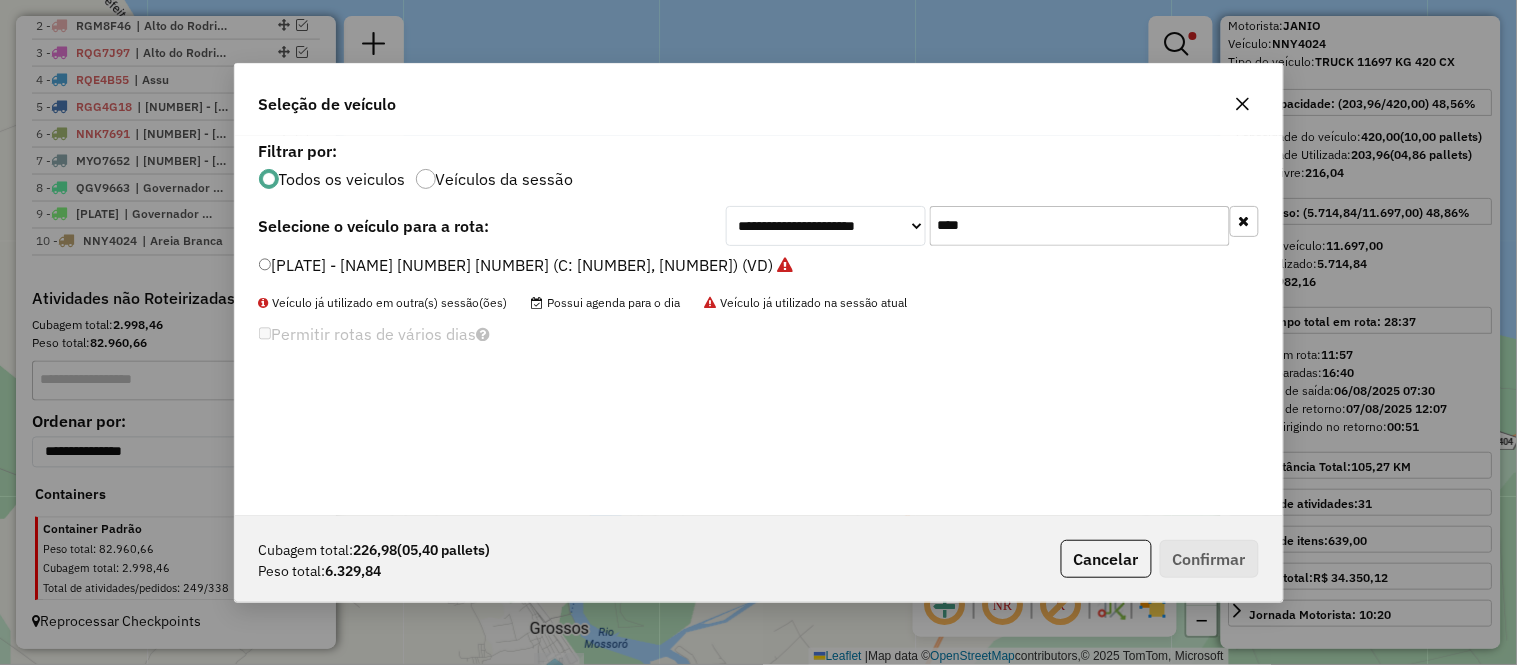 click on "****" 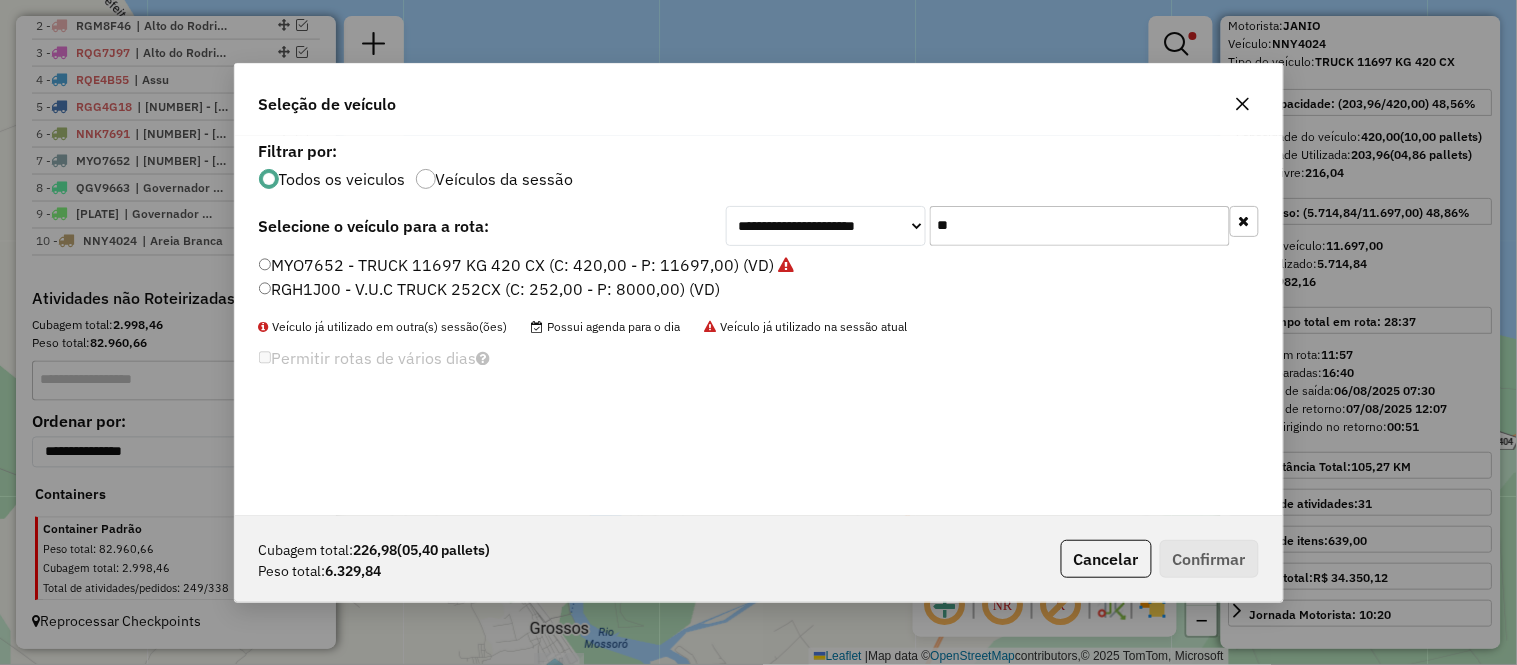 type on "*" 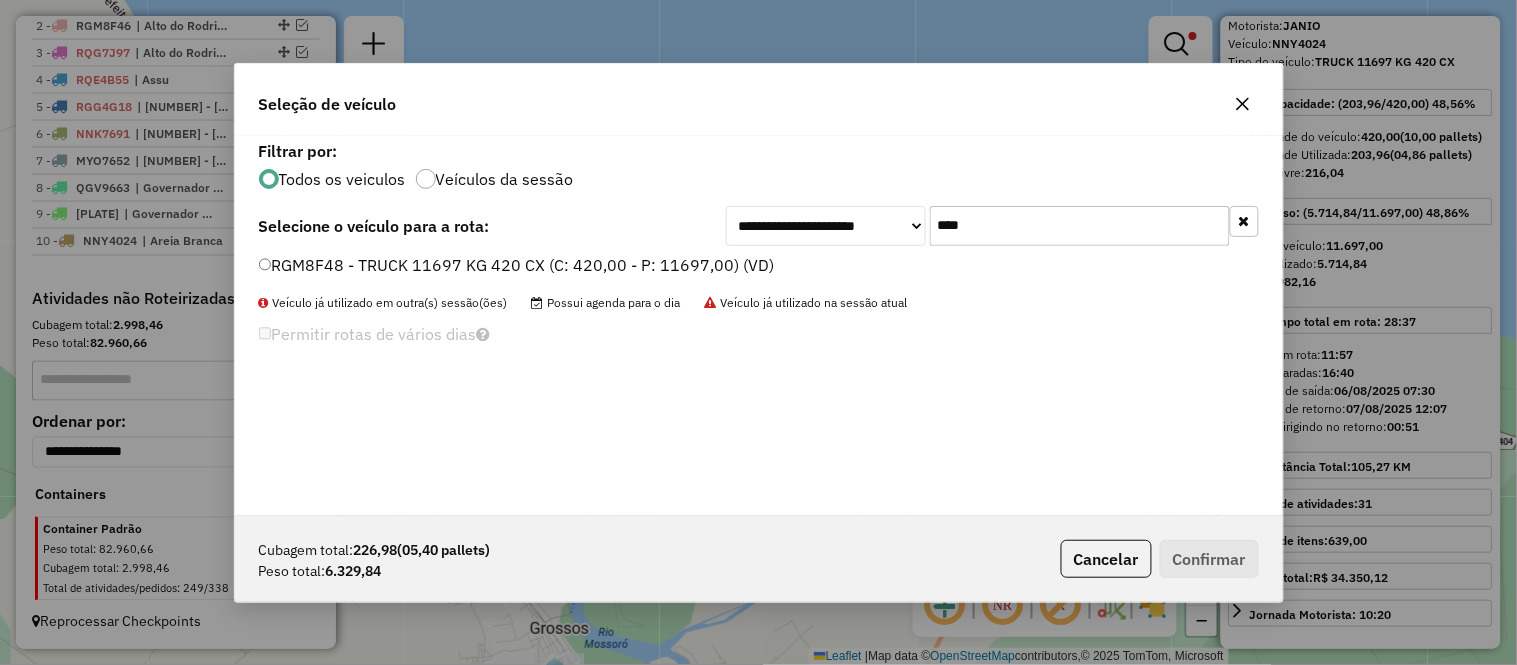 type on "****" 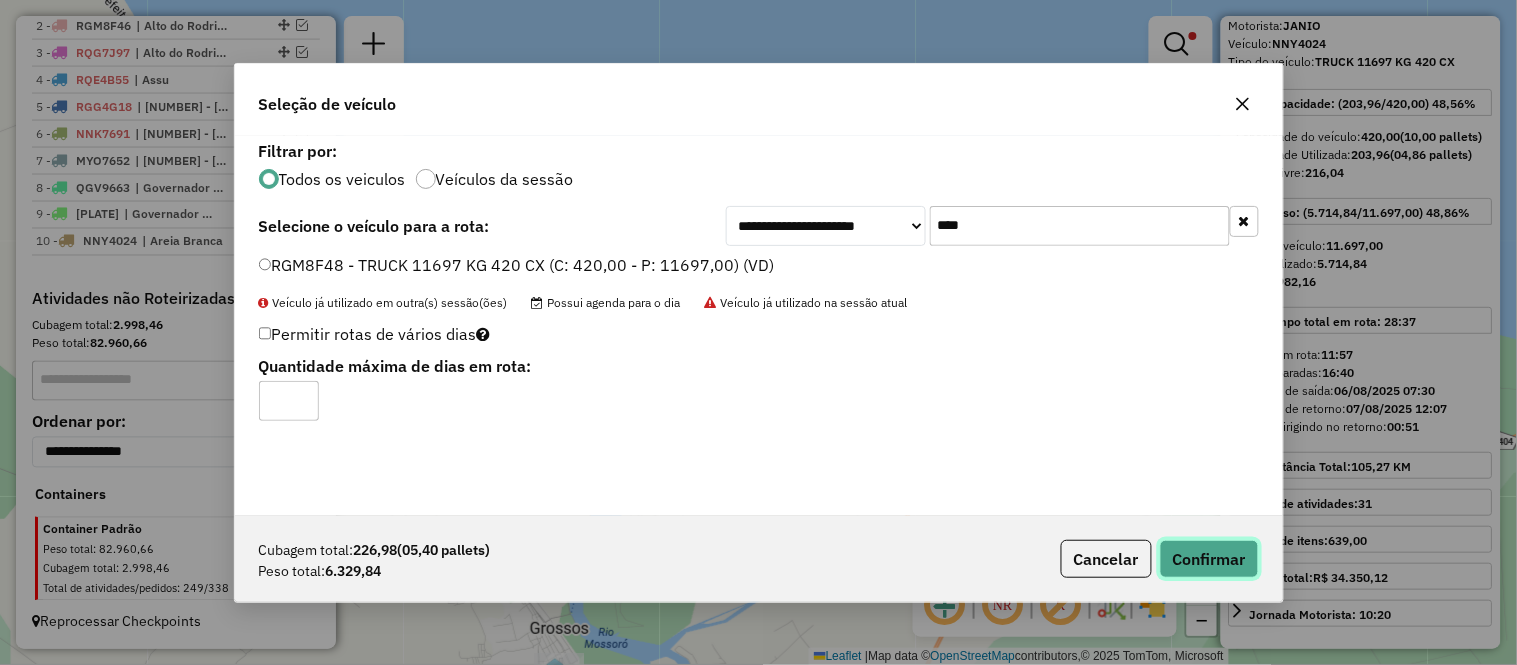 click on "Confirmar" 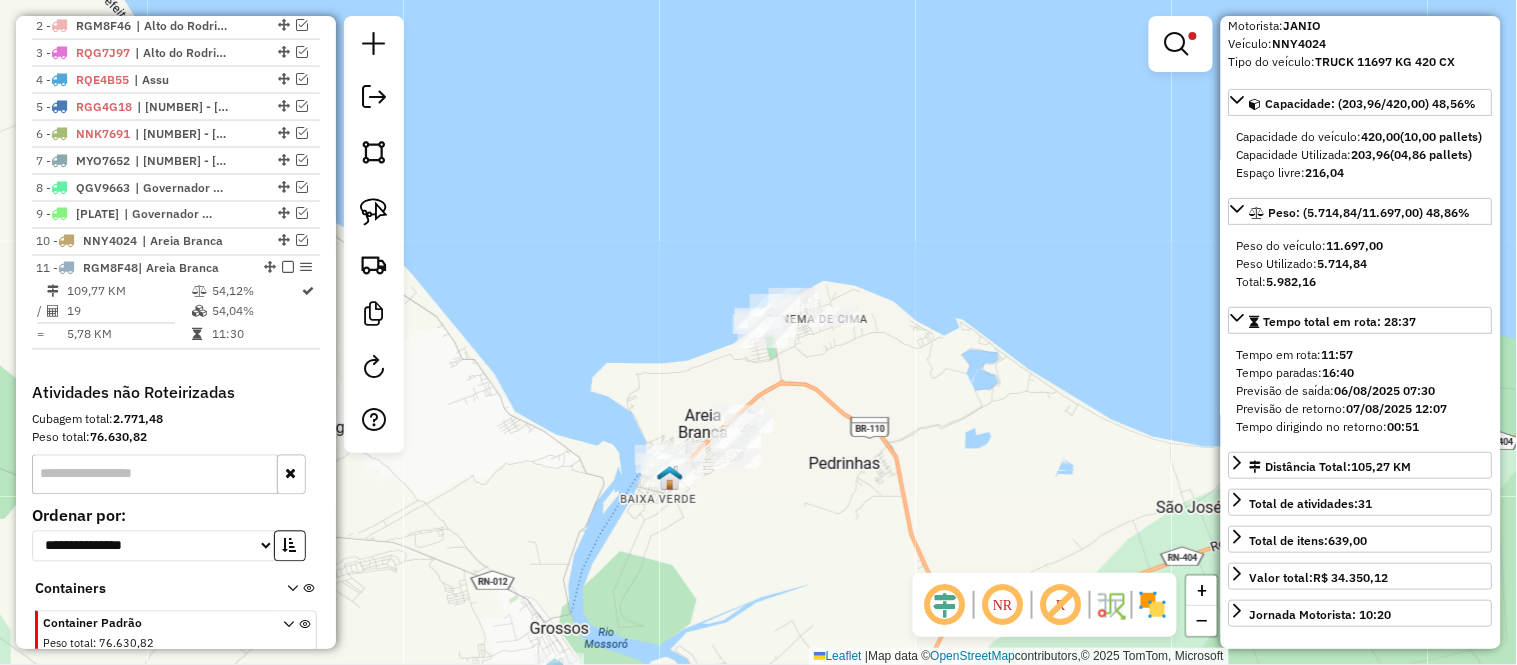 scroll, scrollTop: 873, scrollLeft: 0, axis: vertical 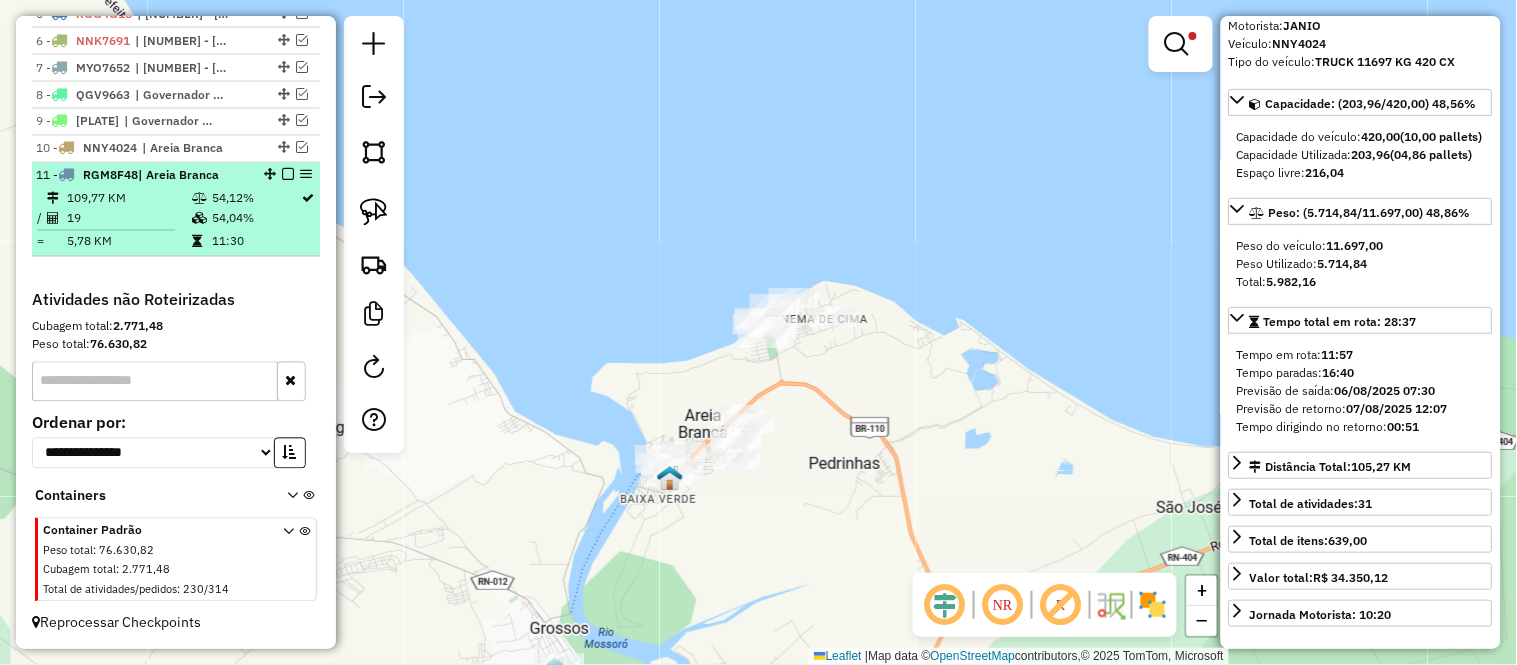 click on "5,78 KM" at bounding box center [128, 242] 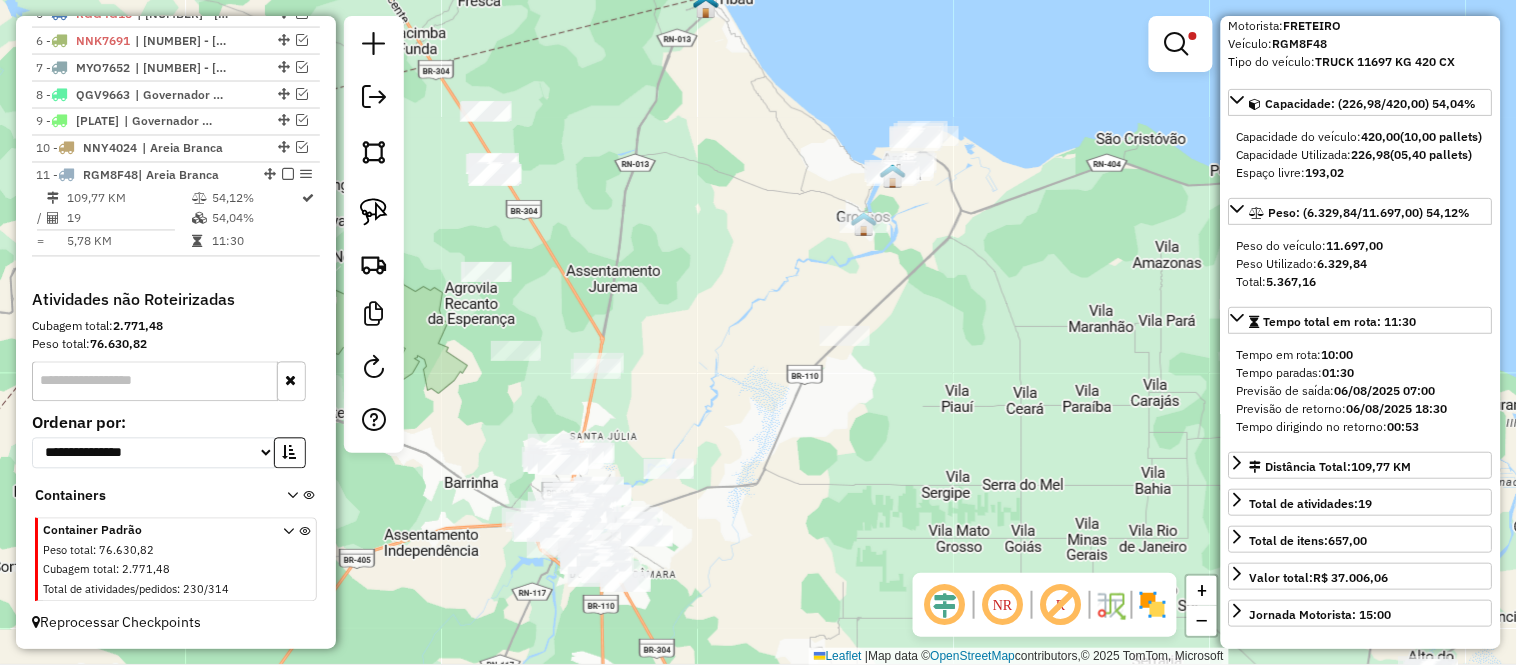 drag, startPoint x: 864, startPoint y: 307, endPoint x: 882, endPoint y: 313, distance: 18.973665 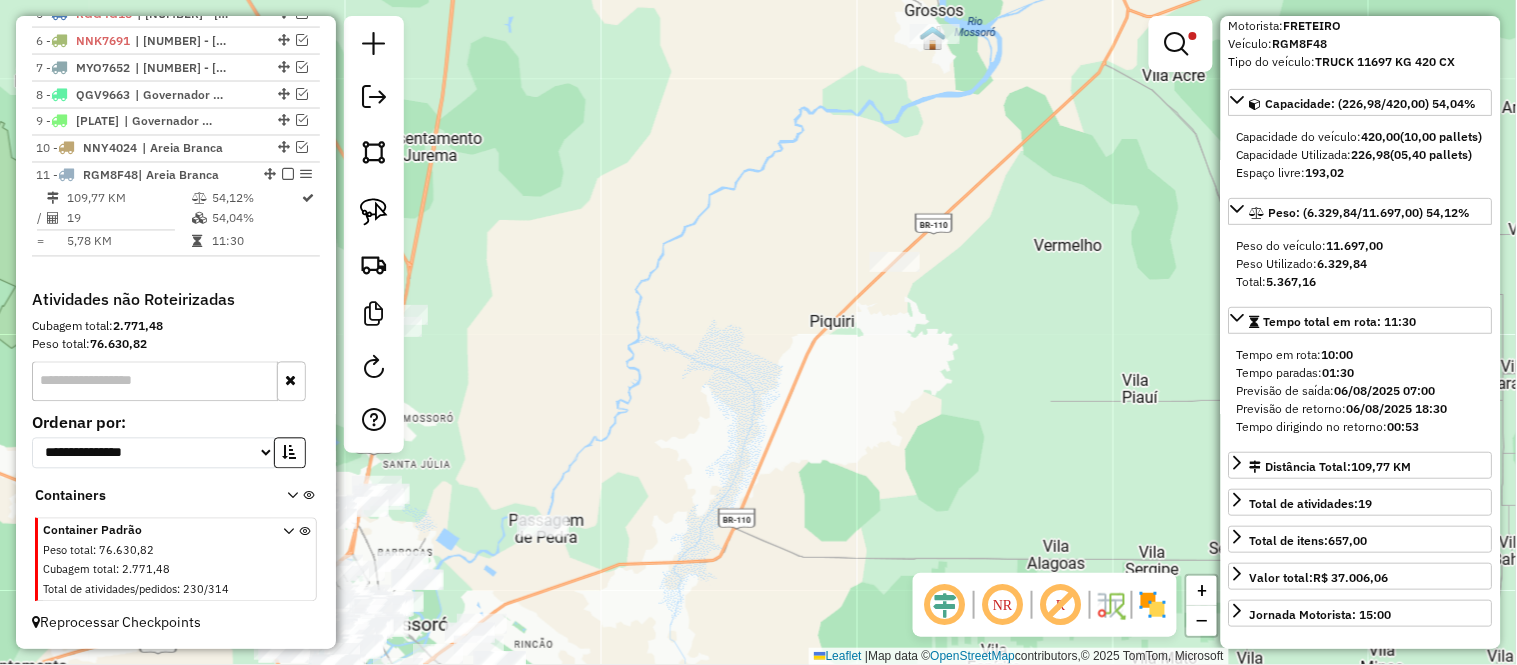 drag, startPoint x: 842, startPoint y: 474, endPoint x: 913, endPoint y: 421, distance: 88.60023 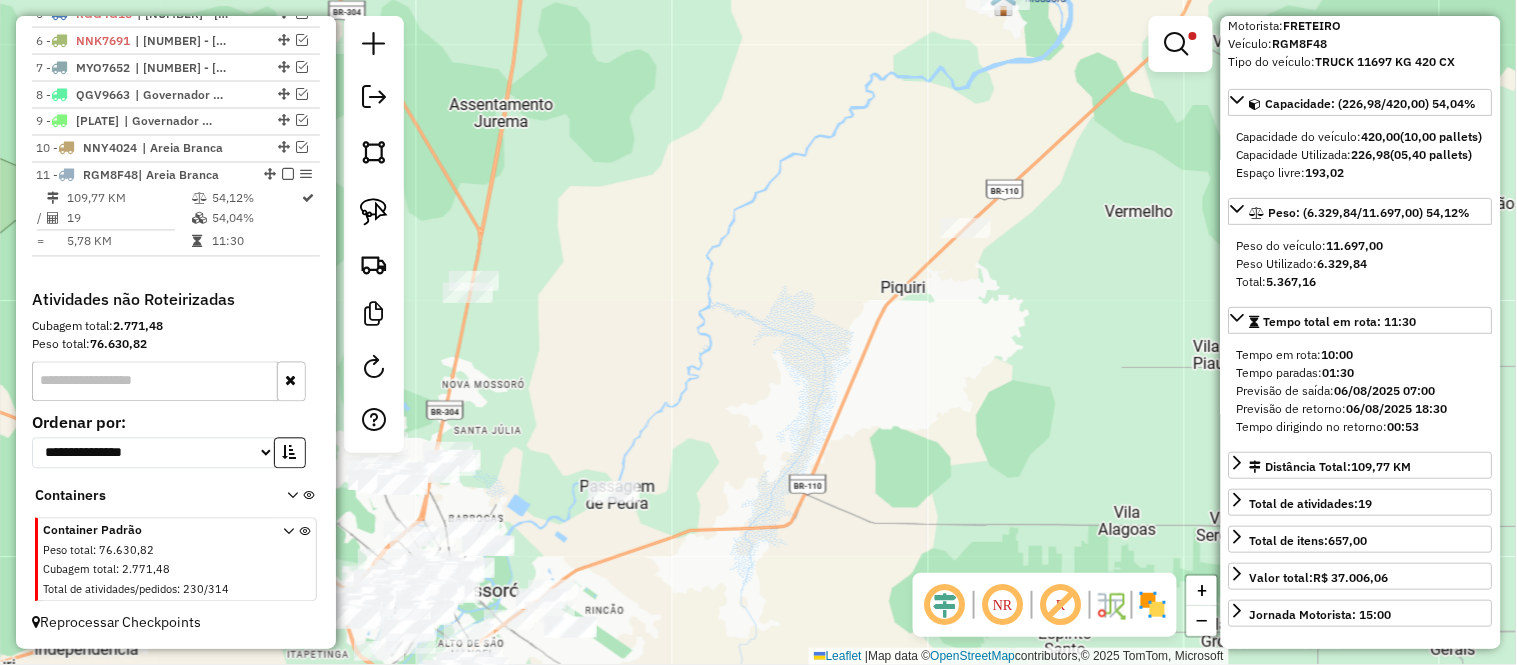 drag, startPoint x: 380, startPoint y: 216, endPoint x: 531, endPoint y: 200, distance: 151.84532 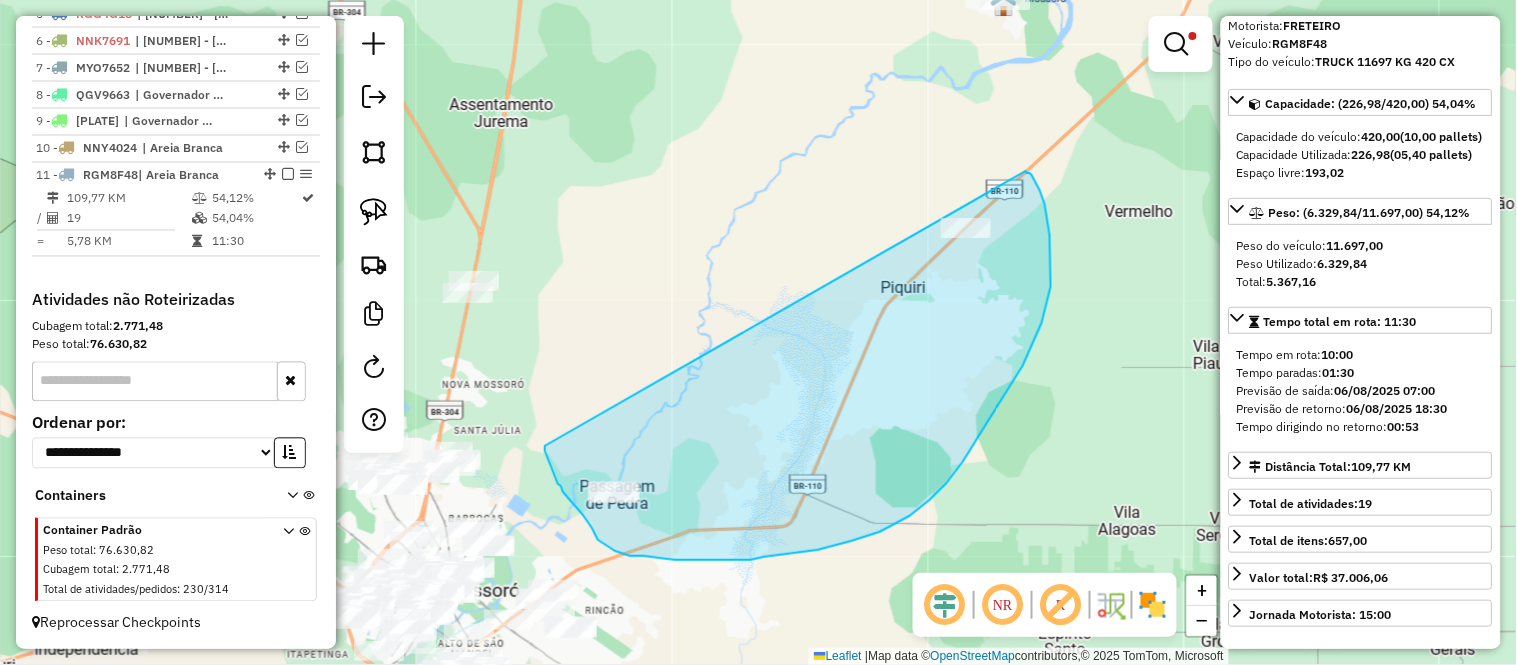 drag, startPoint x: 1026, startPoint y: 171, endPoint x: 545, endPoint y: 446, distance: 554.0632 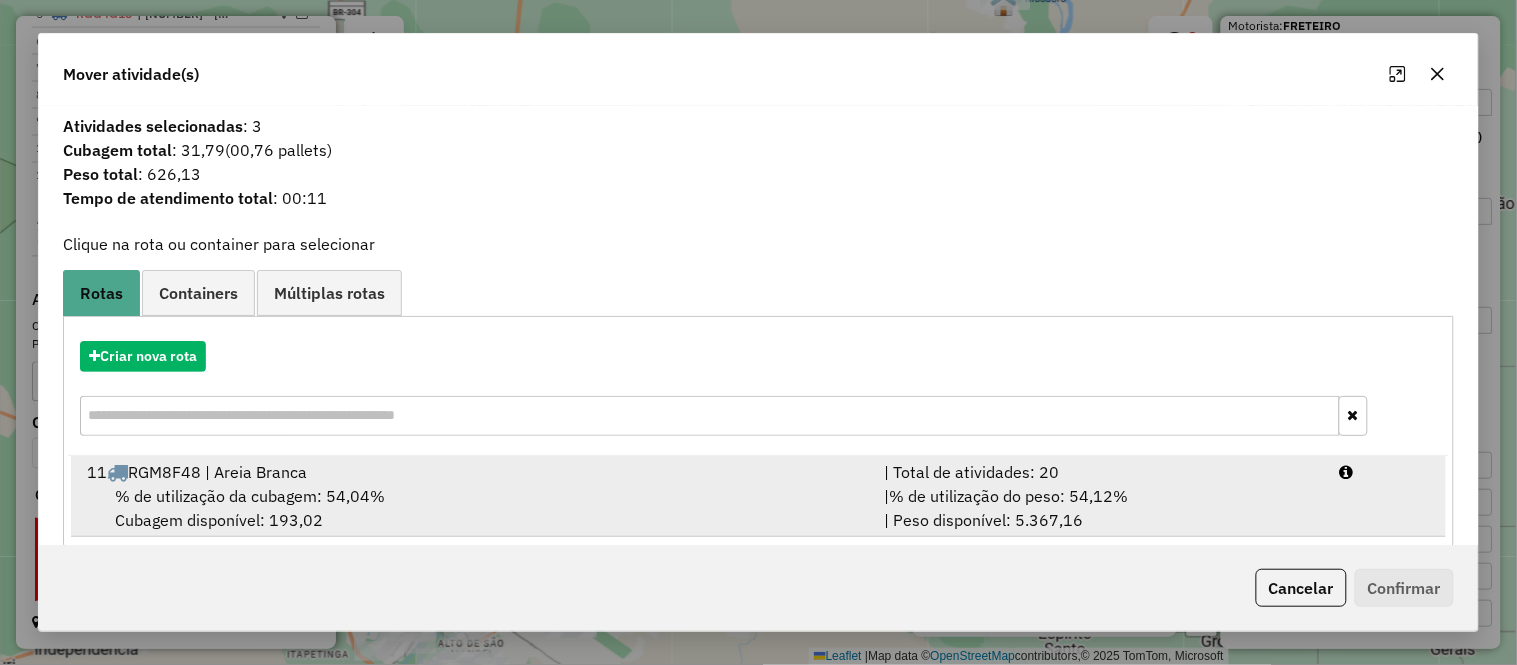 click on "% de utilização da cubagem: 54,04%" at bounding box center (250, 496) 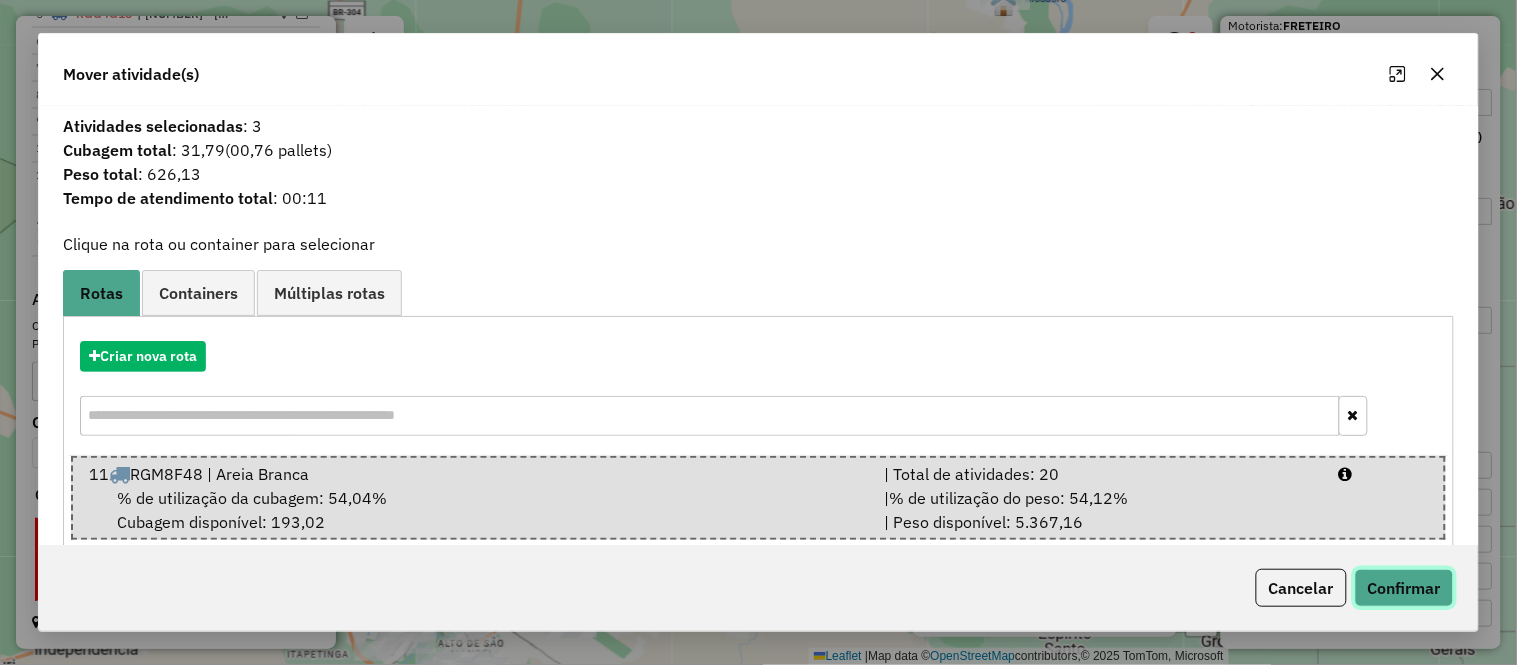 click on "Confirmar" 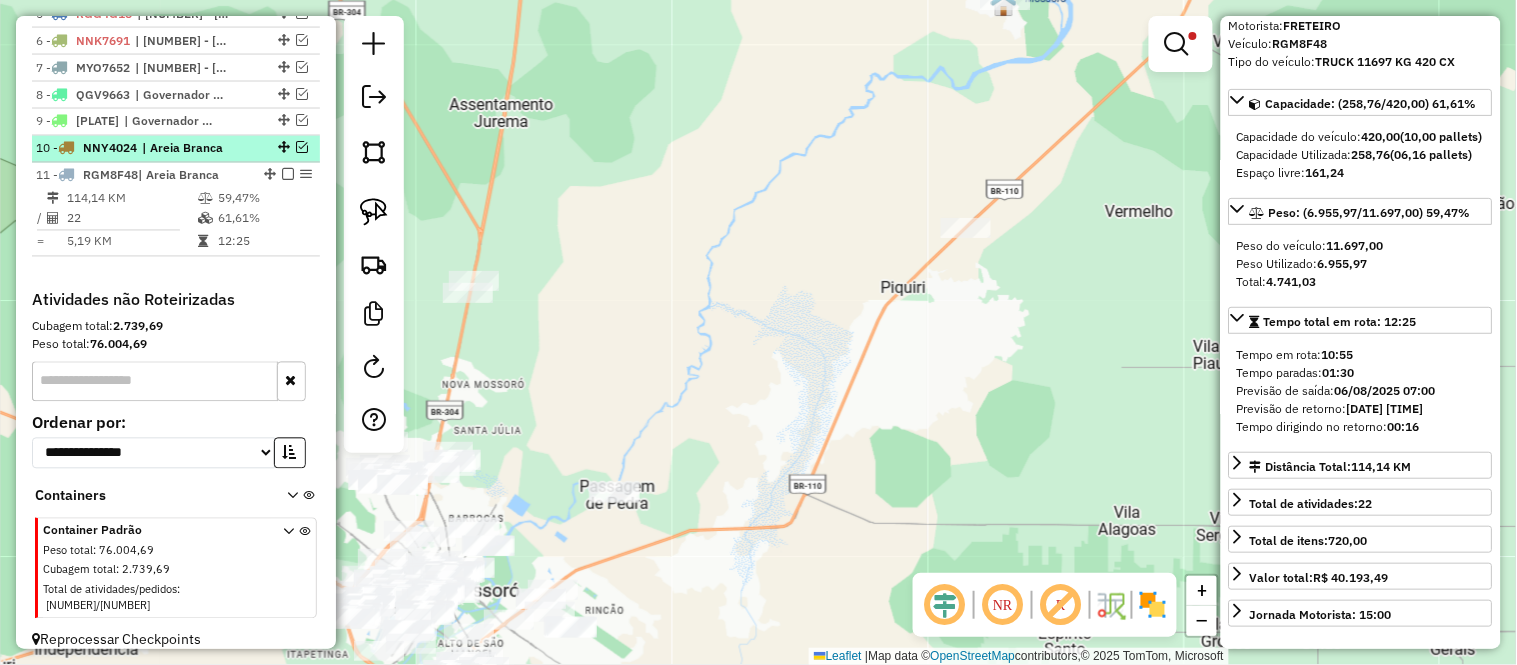 click at bounding box center [302, 148] 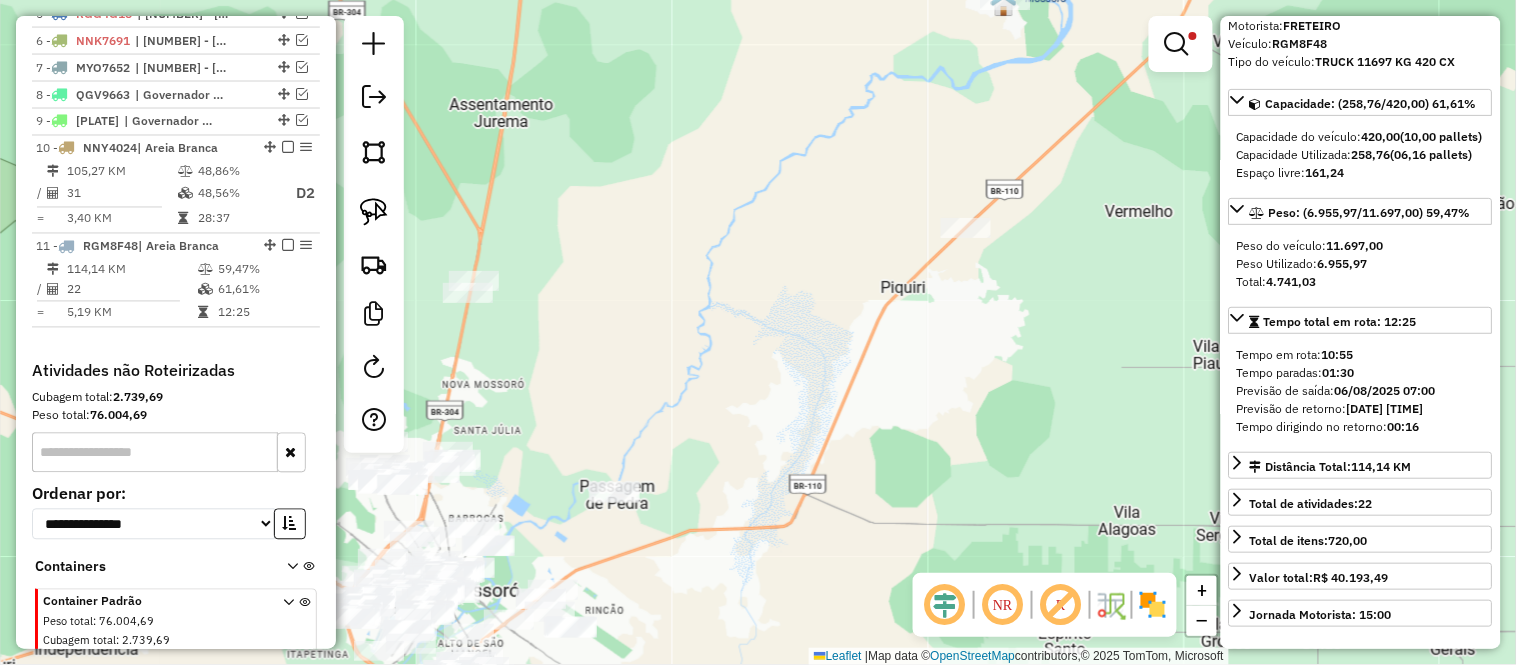 click on "105,27 KM" at bounding box center (121, 172) 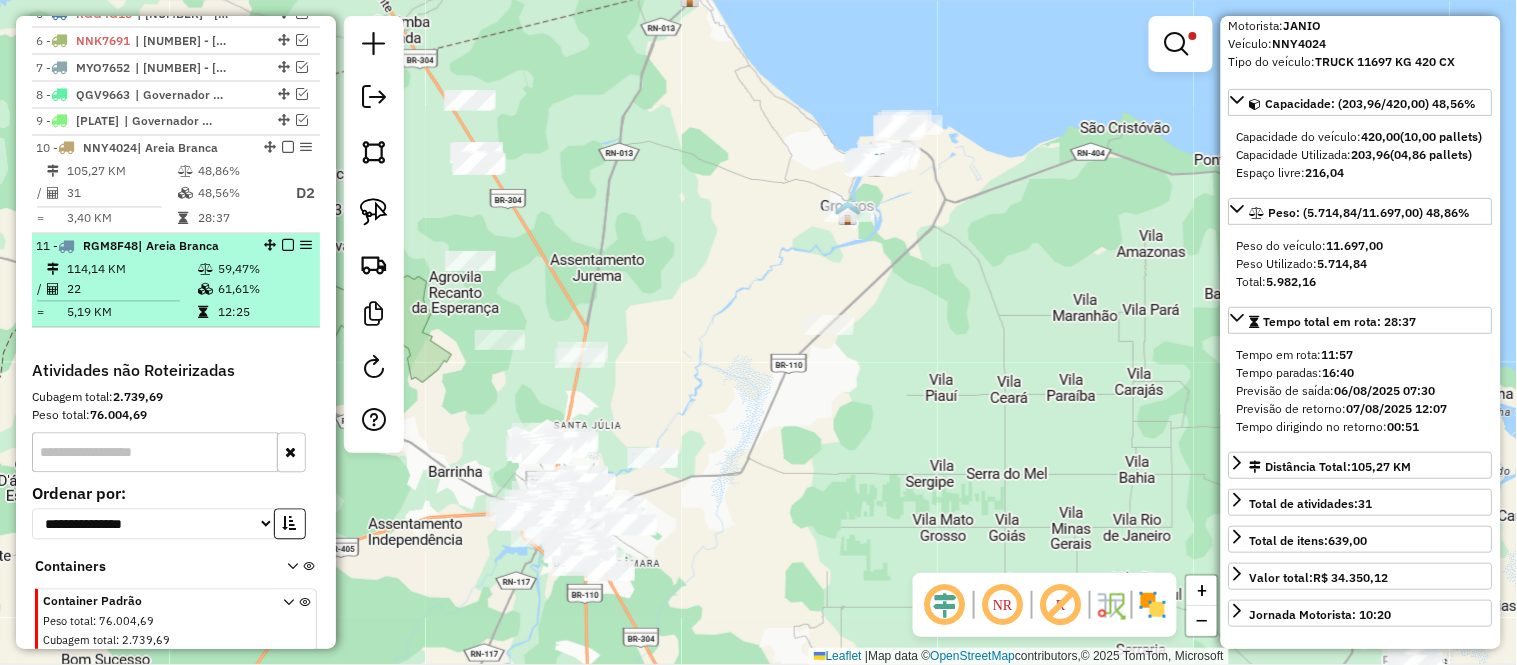 click at bounding box center [205, 290] 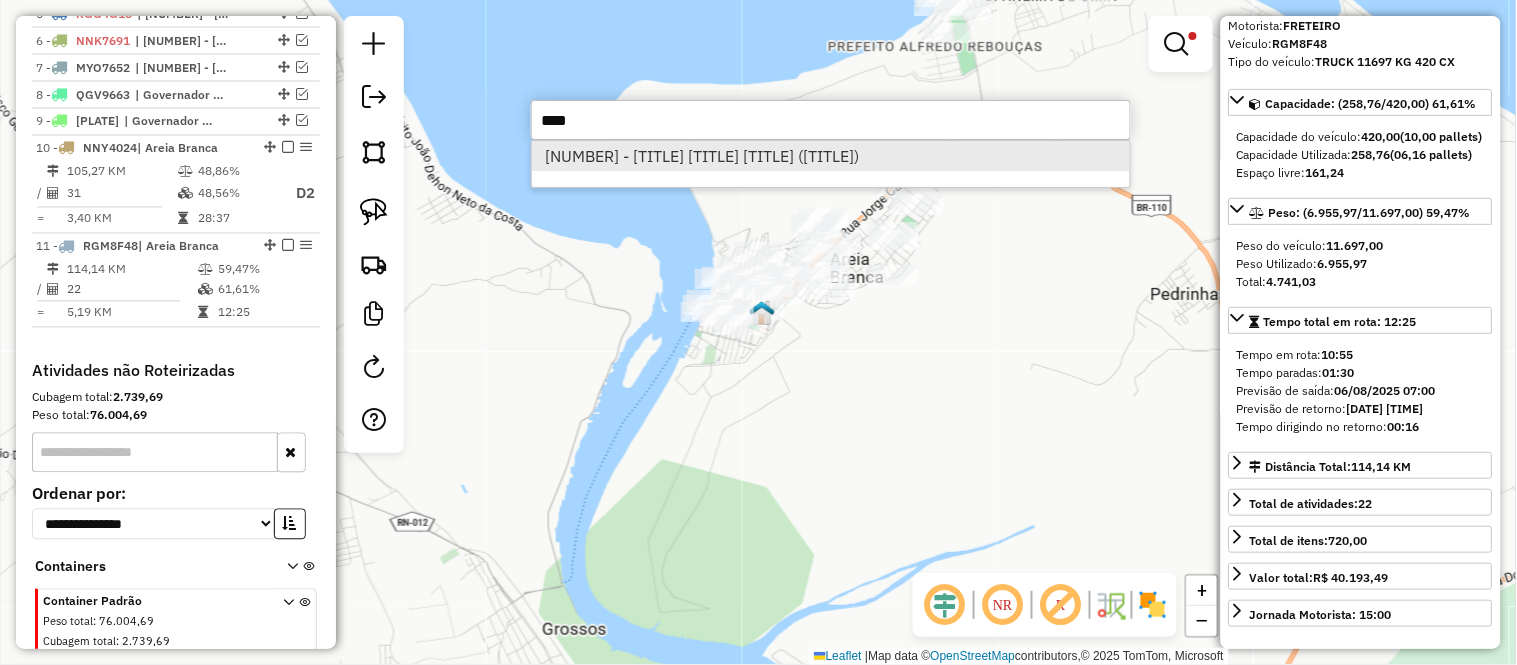 type on "****" 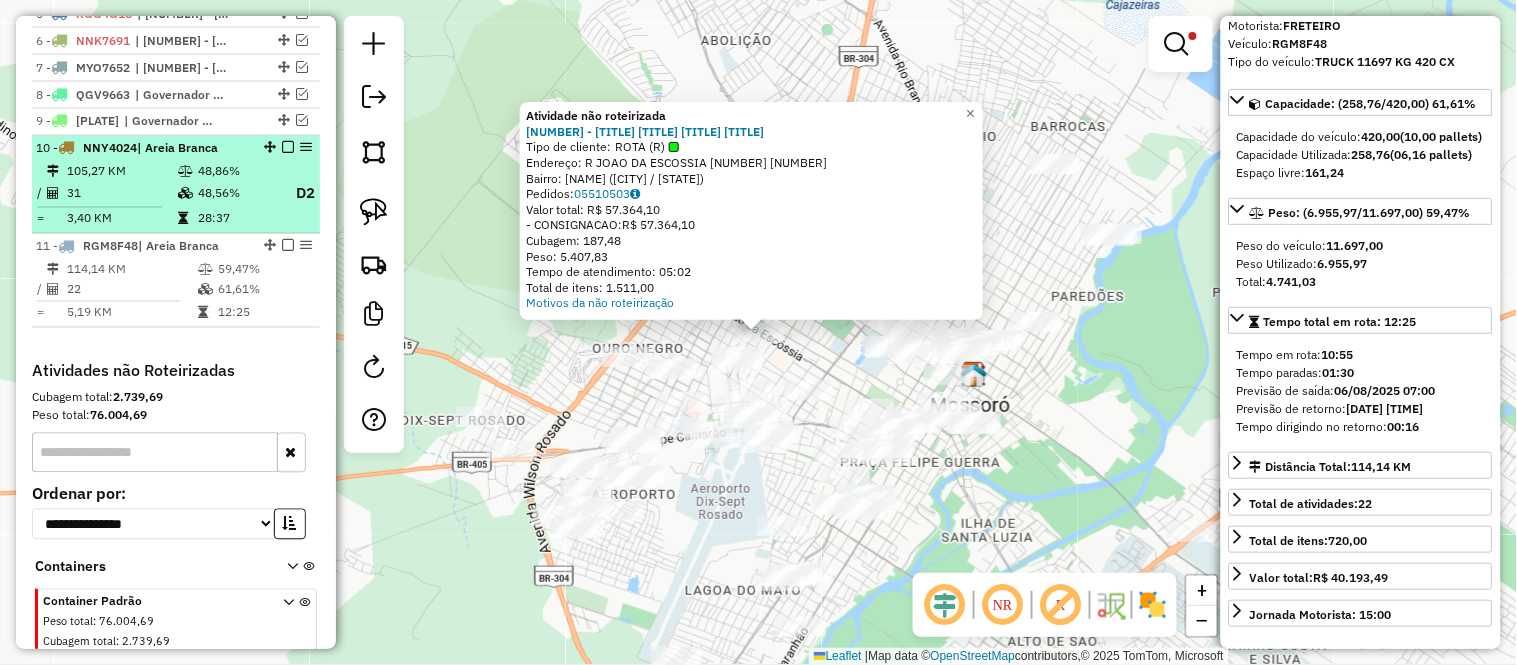 click on "3,40 KM" at bounding box center [121, 219] 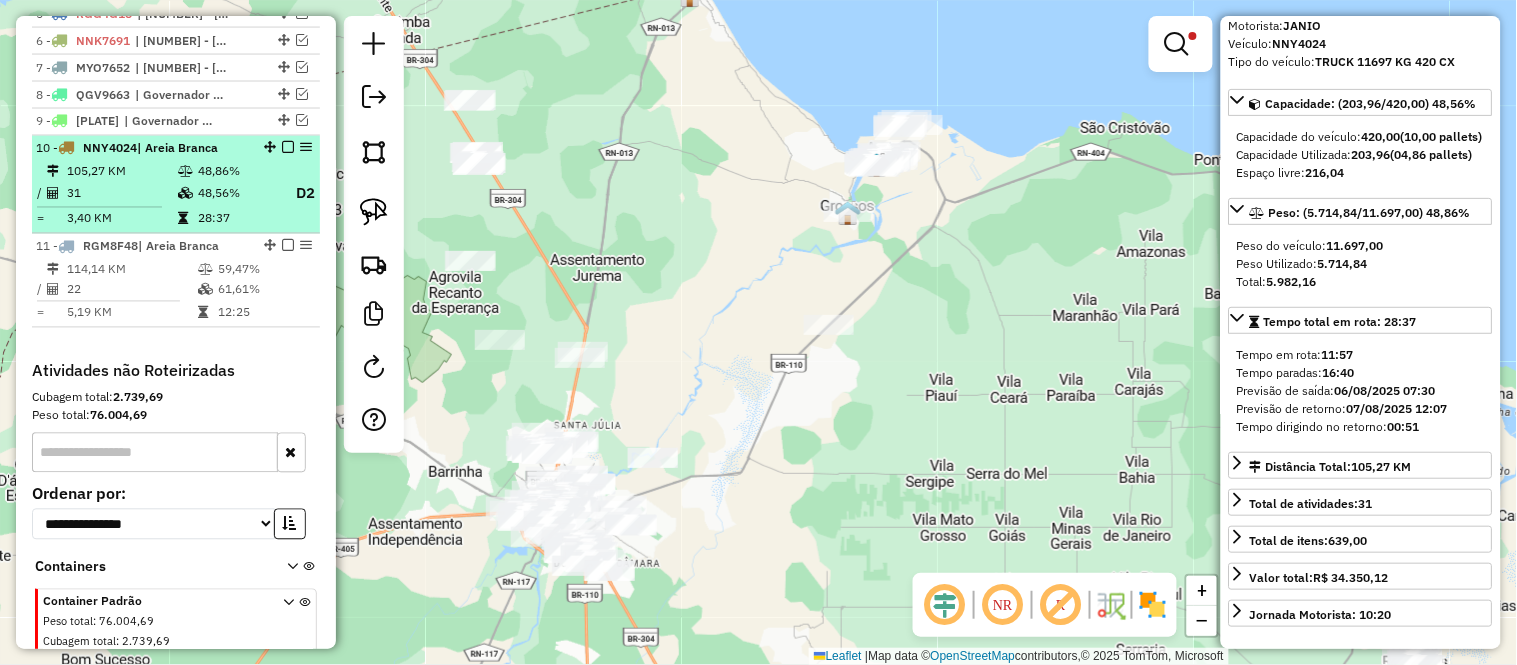 click on "31" at bounding box center [121, 194] 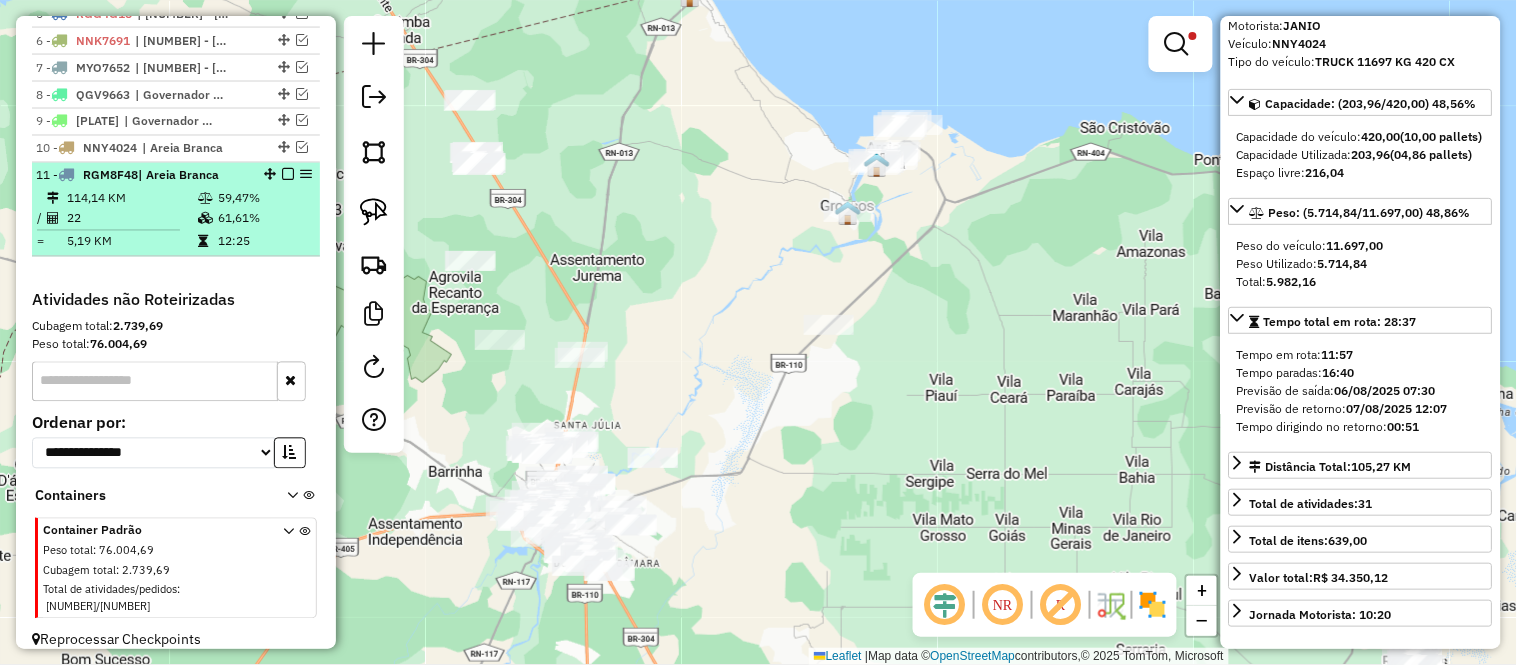 click on "22" at bounding box center (131, 219) 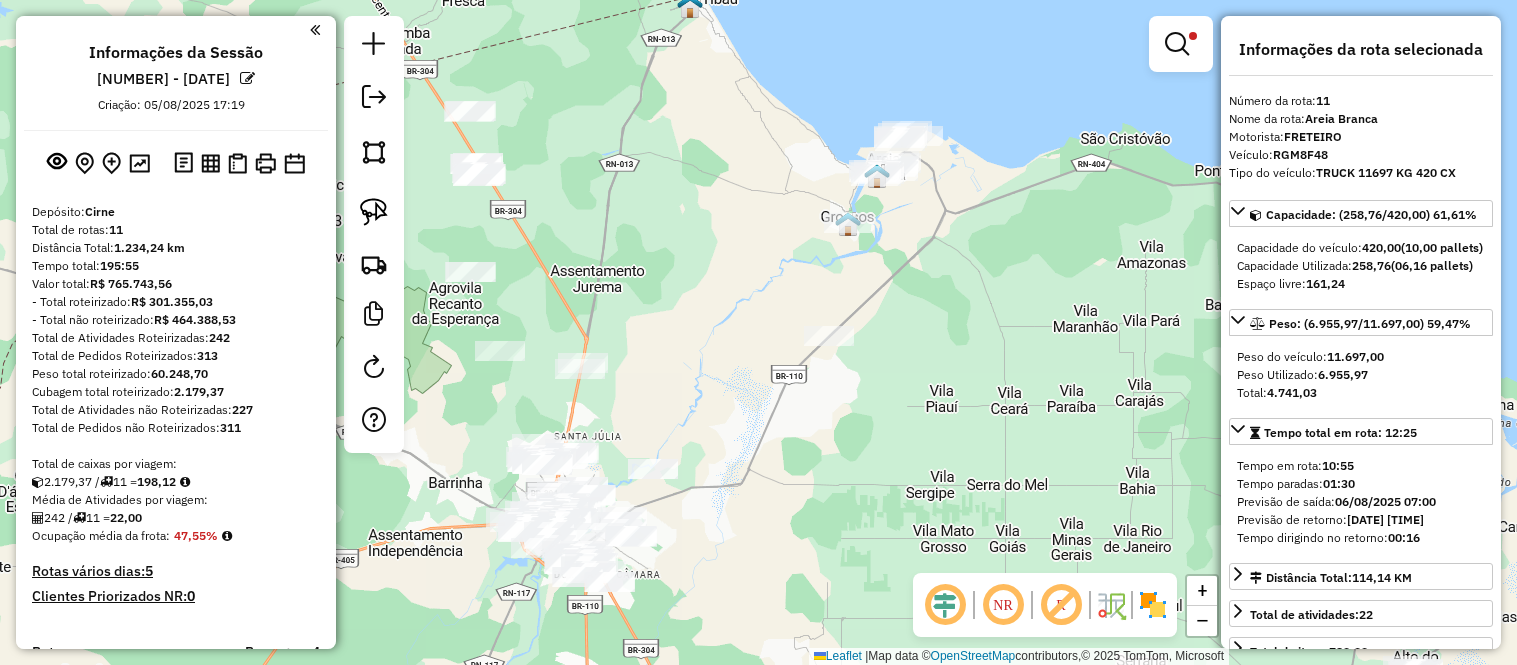 scroll, scrollTop: 0, scrollLeft: 0, axis: both 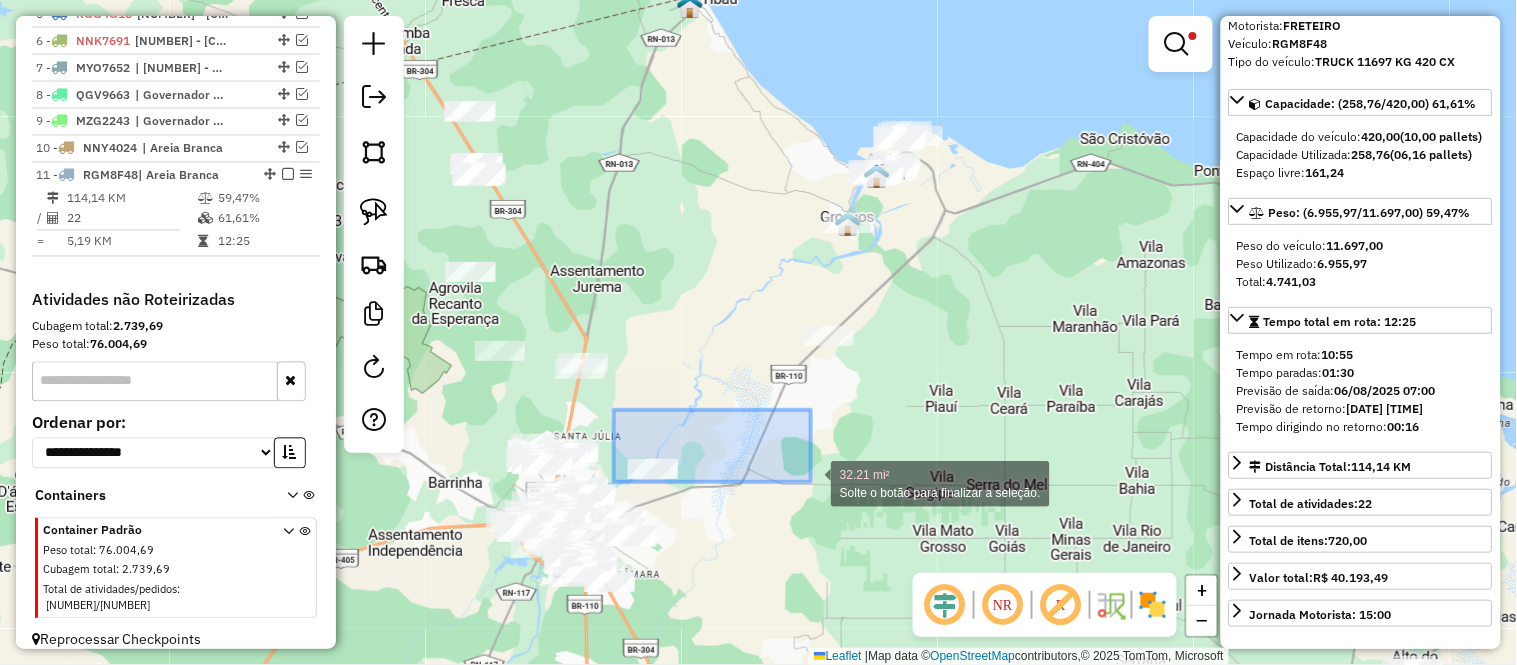 drag, startPoint x: 614, startPoint y: 410, endPoint x: 811, endPoint y: 482, distance: 209.74509 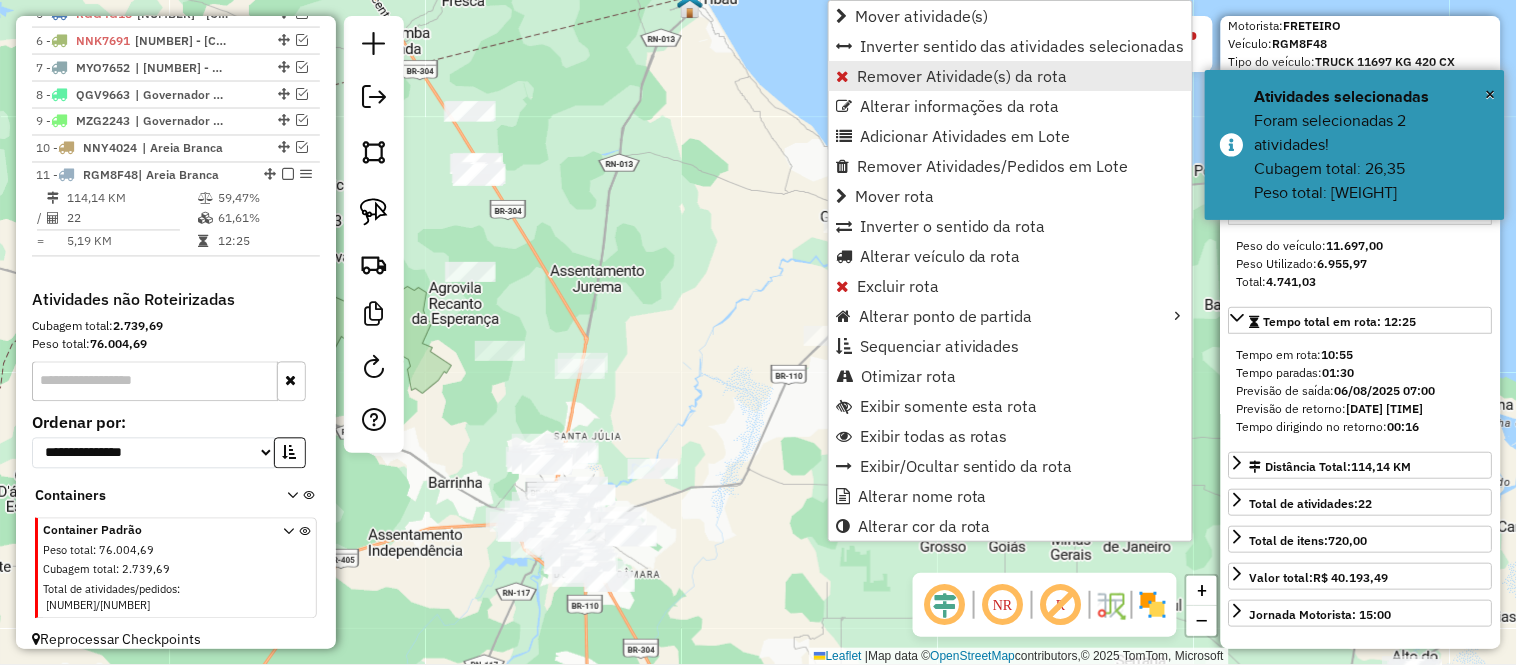 click on "Remover Atividade(s) da rota" at bounding box center [962, 76] 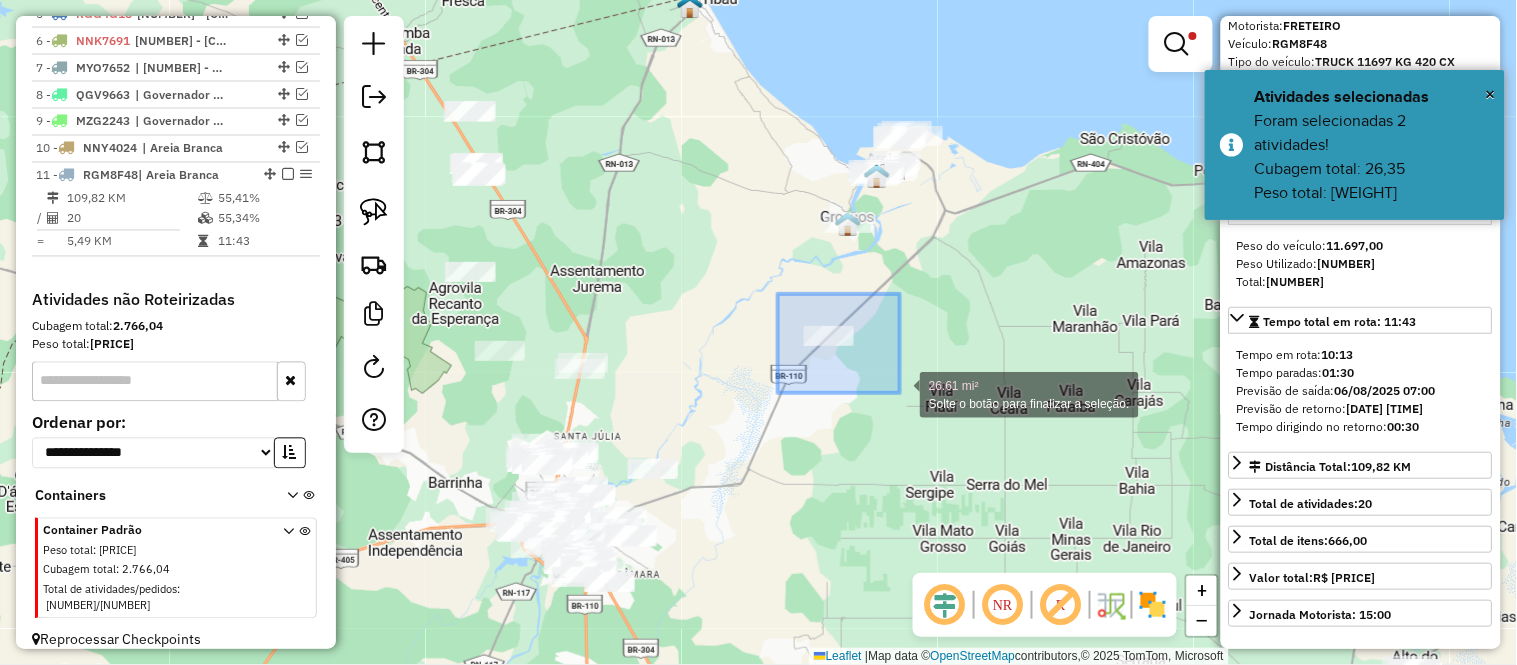 drag, startPoint x: 778, startPoint y: 294, endPoint x: 910, endPoint y: 393, distance: 165 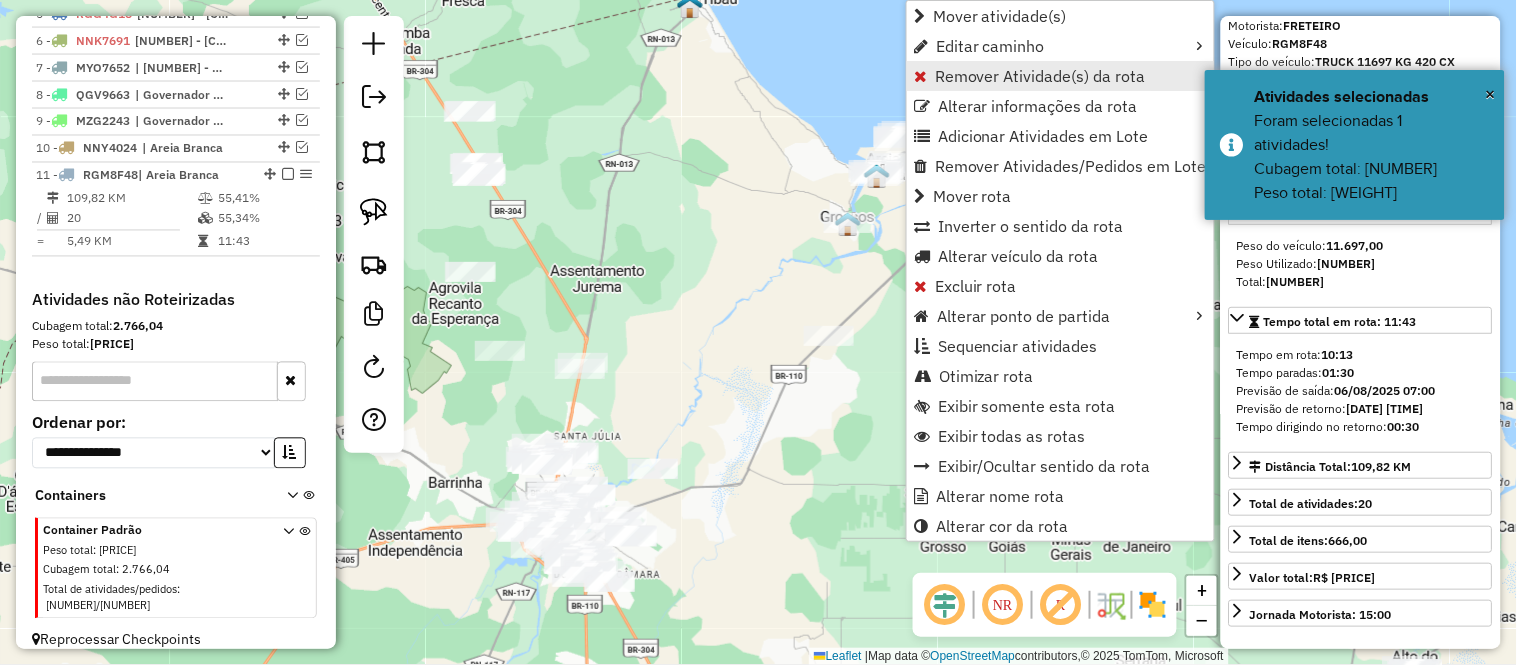 click on "Remover Atividade(s) da rota" at bounding box center (1040, 76) 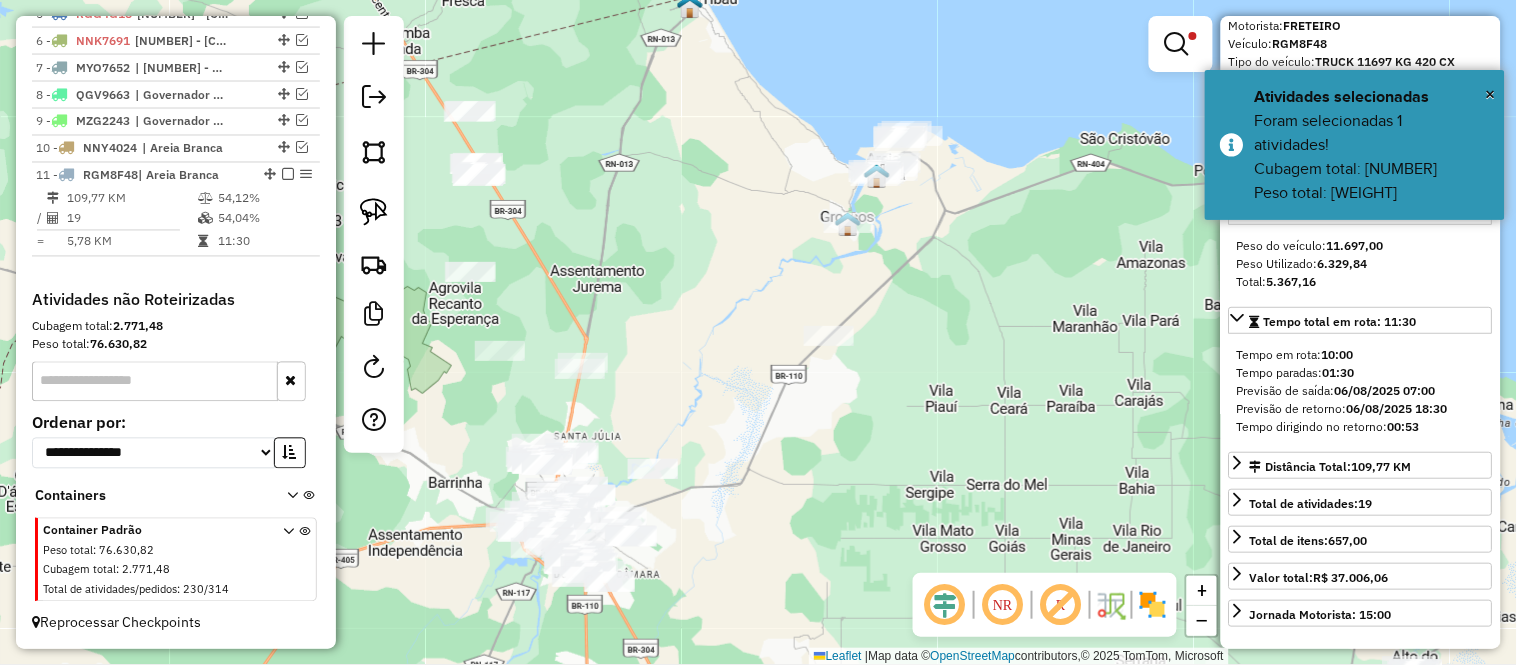 click on "109,77 KM" at bounding box center [131, 199] 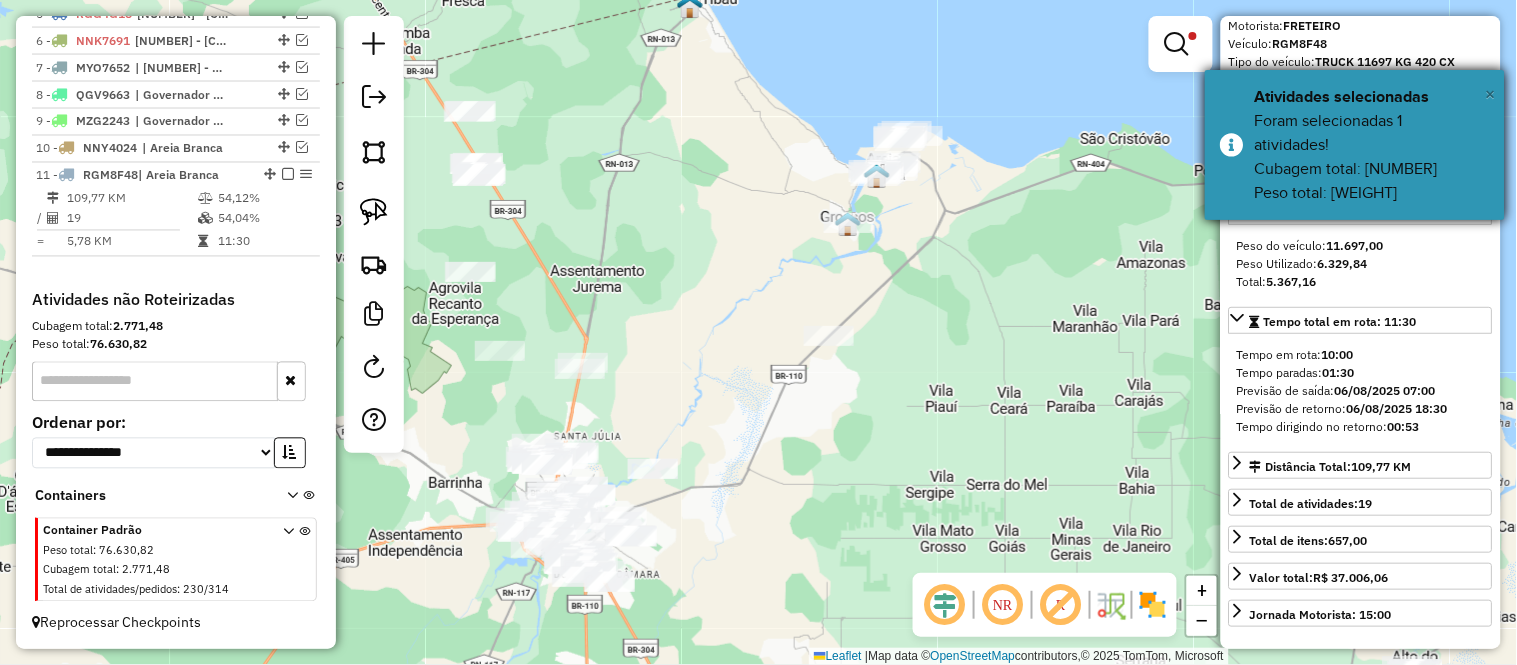 click on "×" at bounding box center (1491, 94) 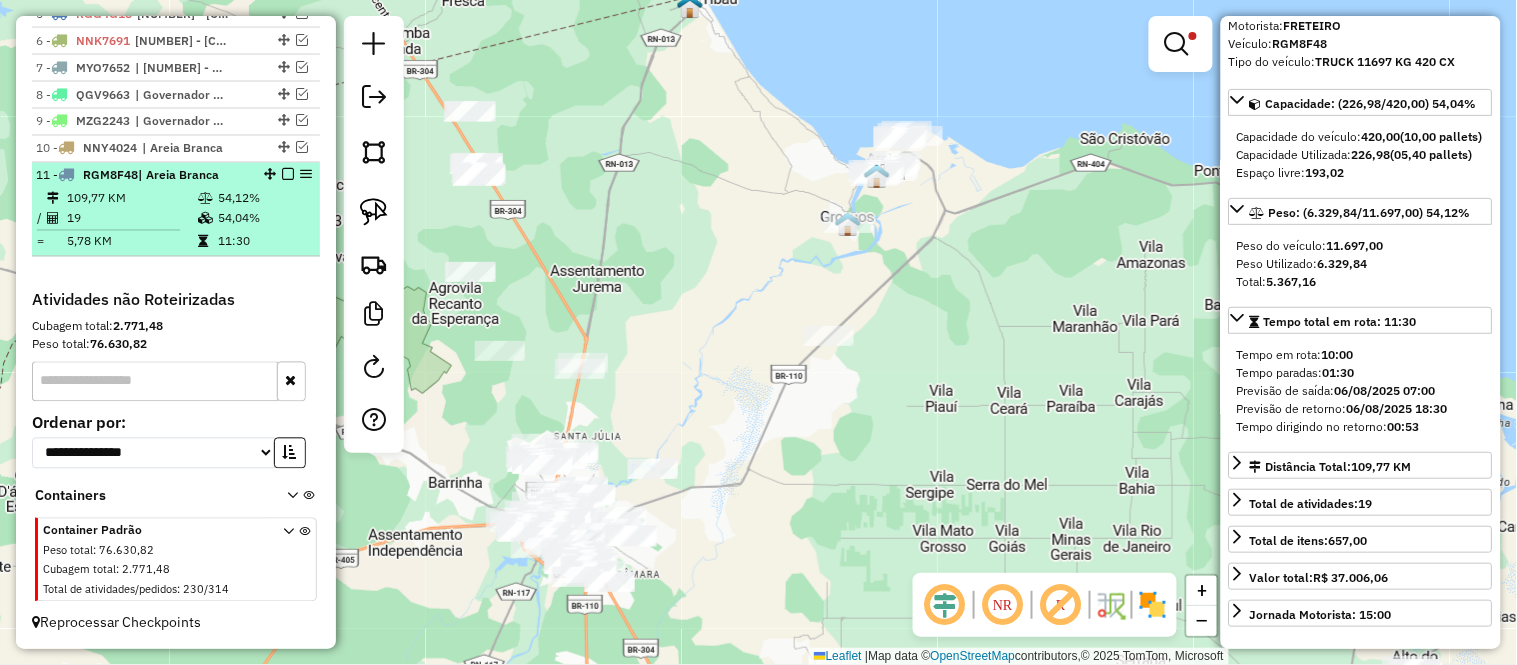 click at bounding box center [207, 242] 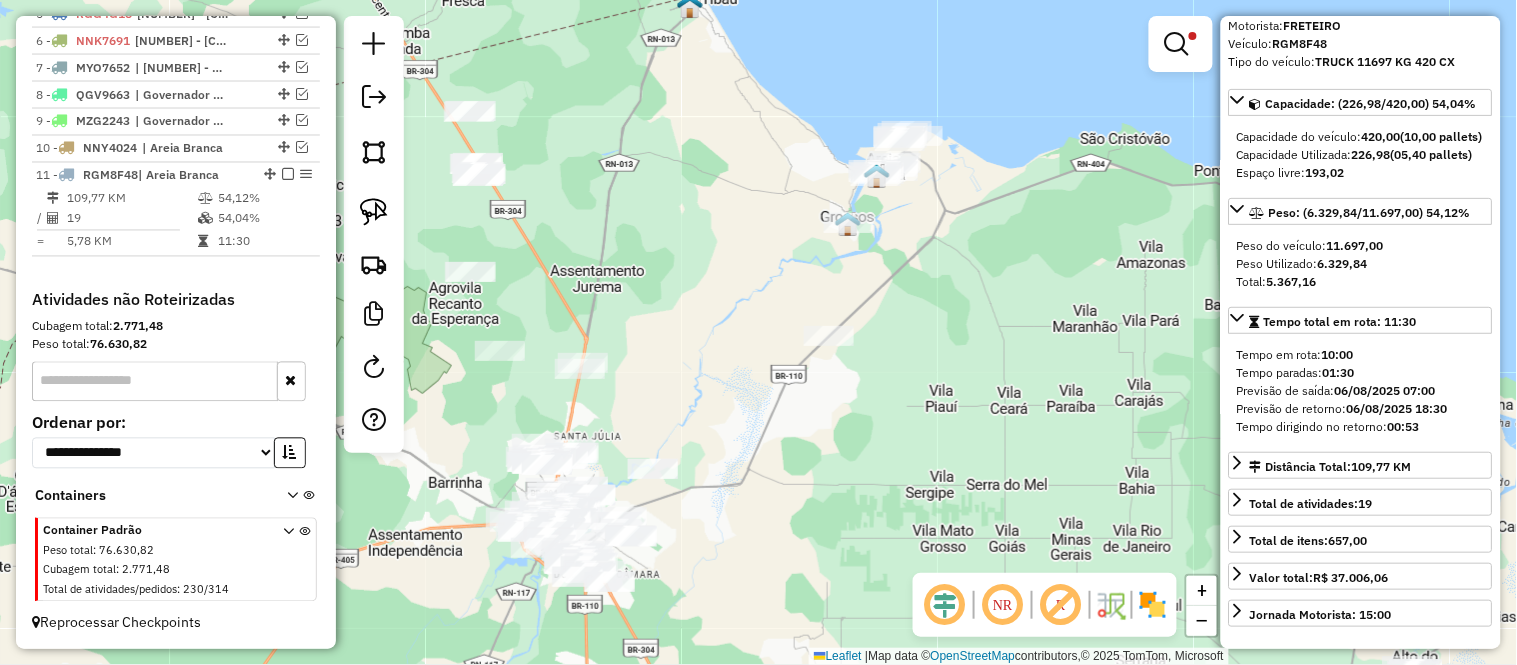 scroll, scrollTop: 806, scrollLeft: 0, axis: vertical 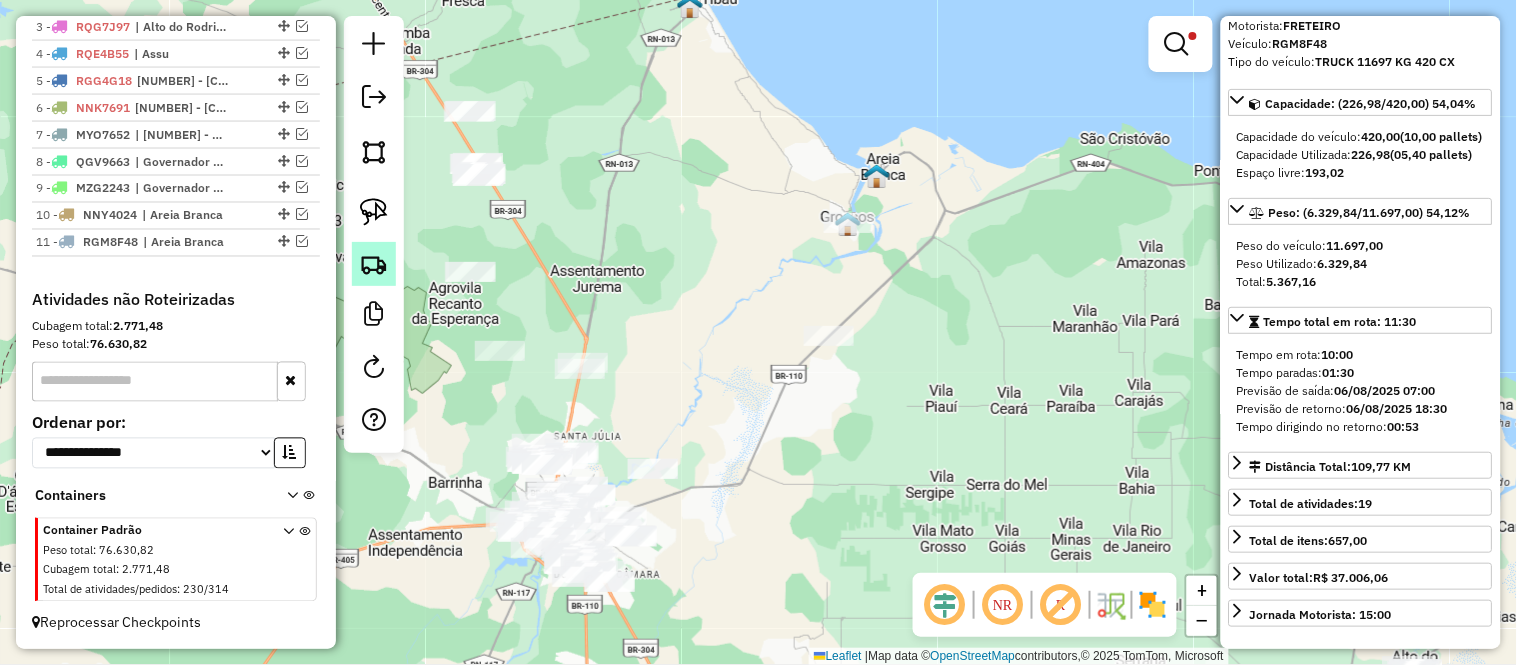 click 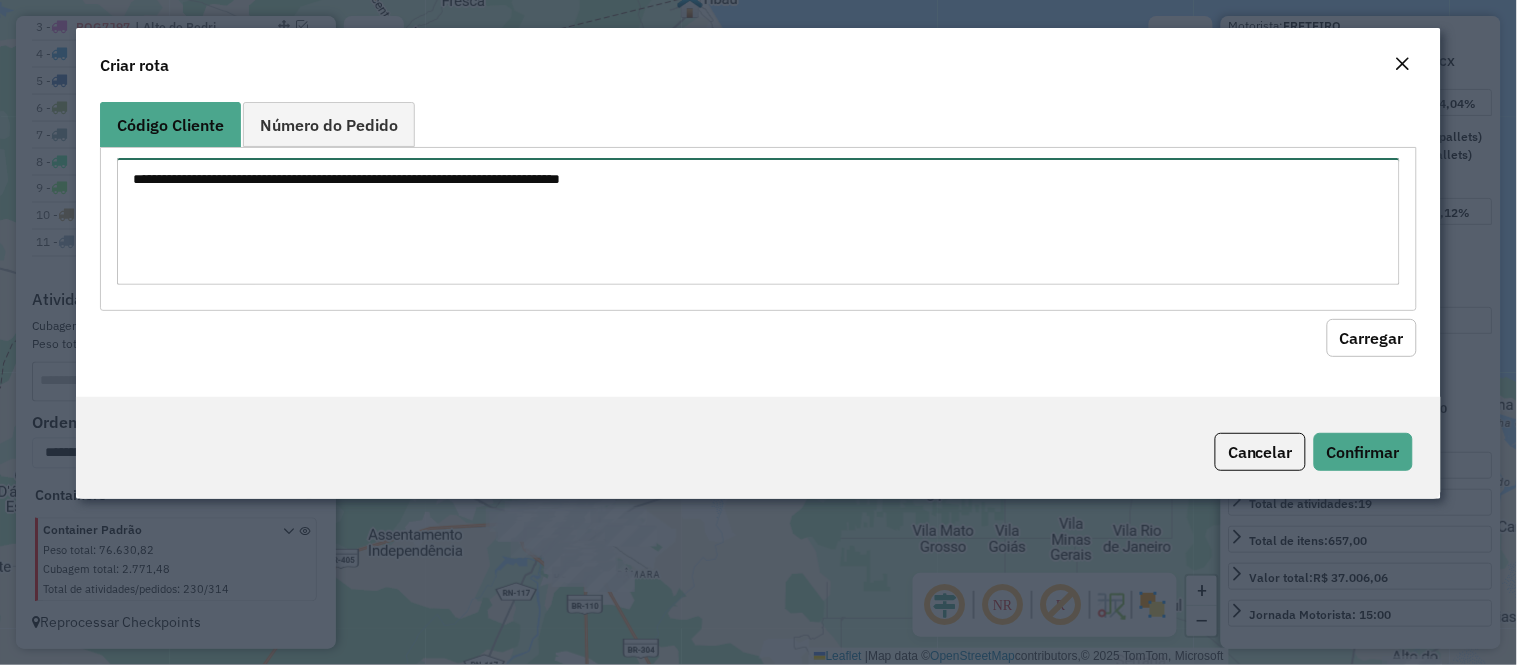 click at bounding box center [758, 221] 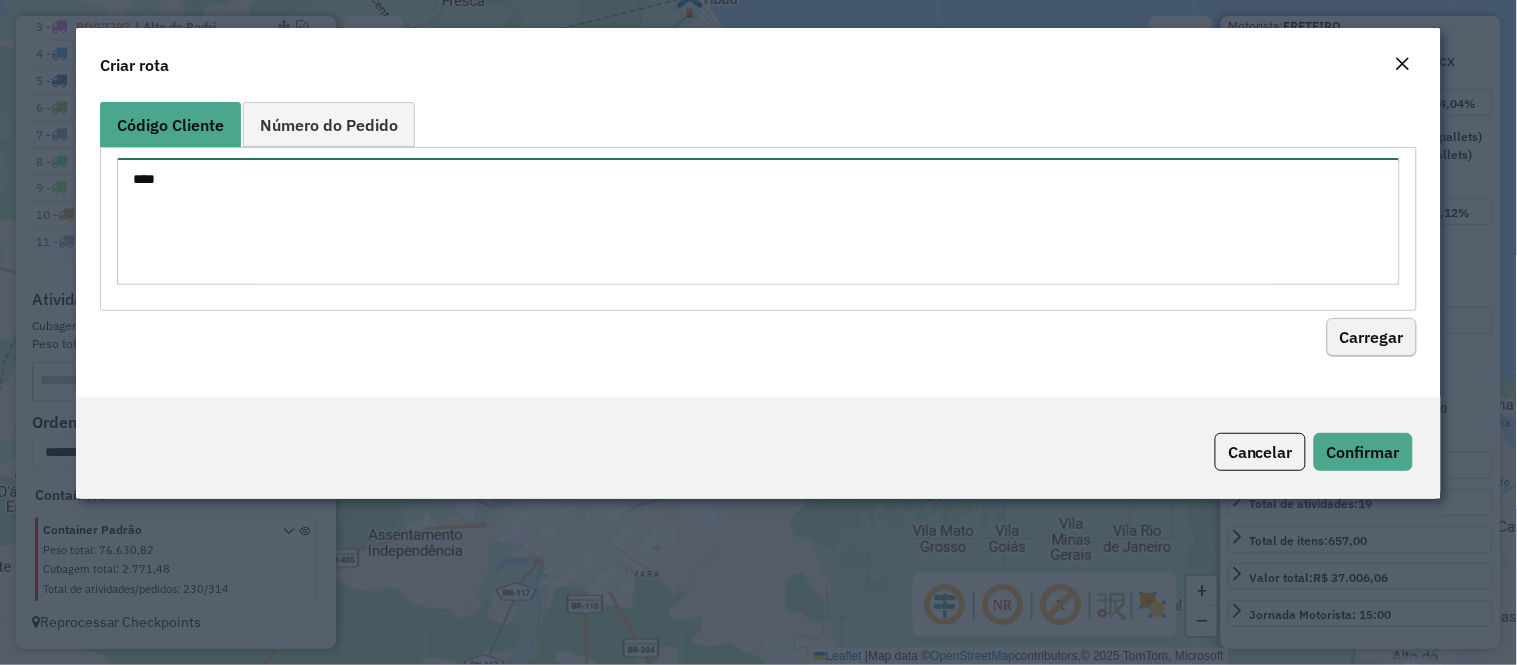 type on "****" 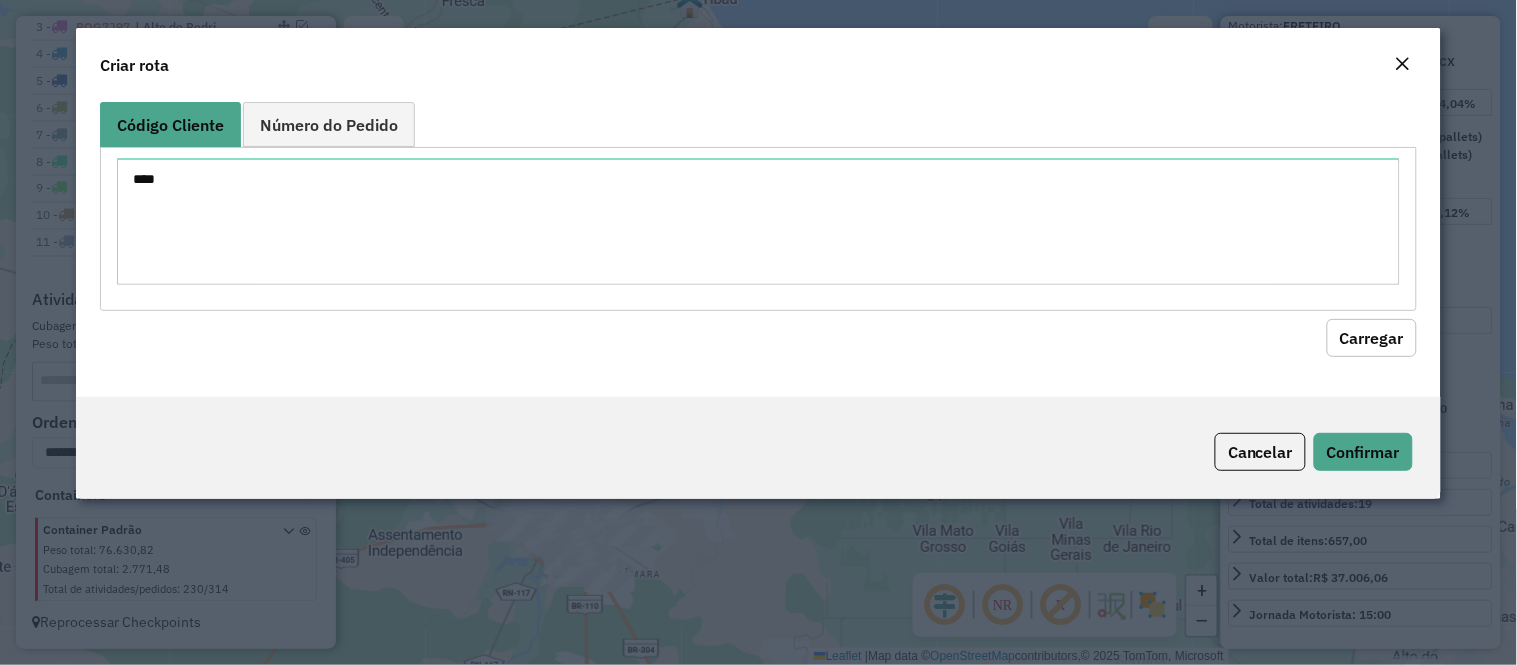click on "Carregar" 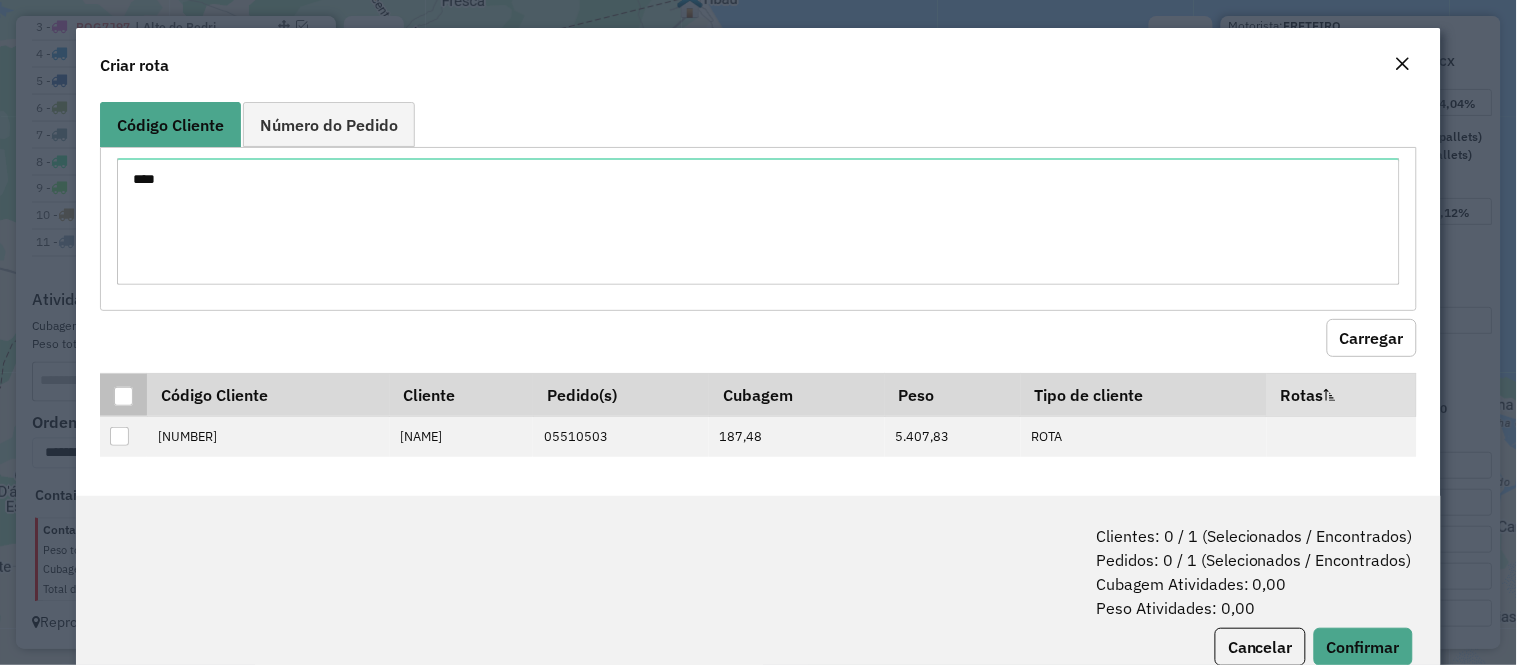 click at bounding box center [123, 396] 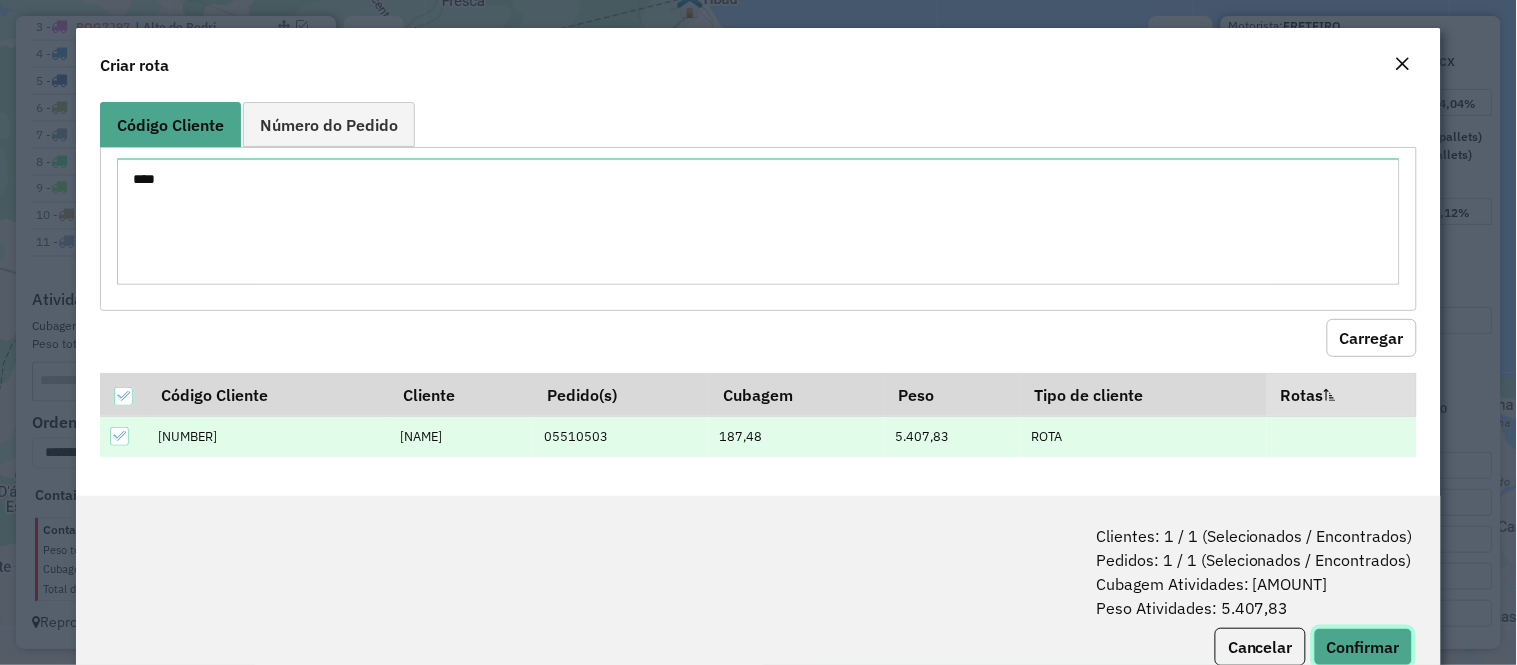 click on "Confirmar" 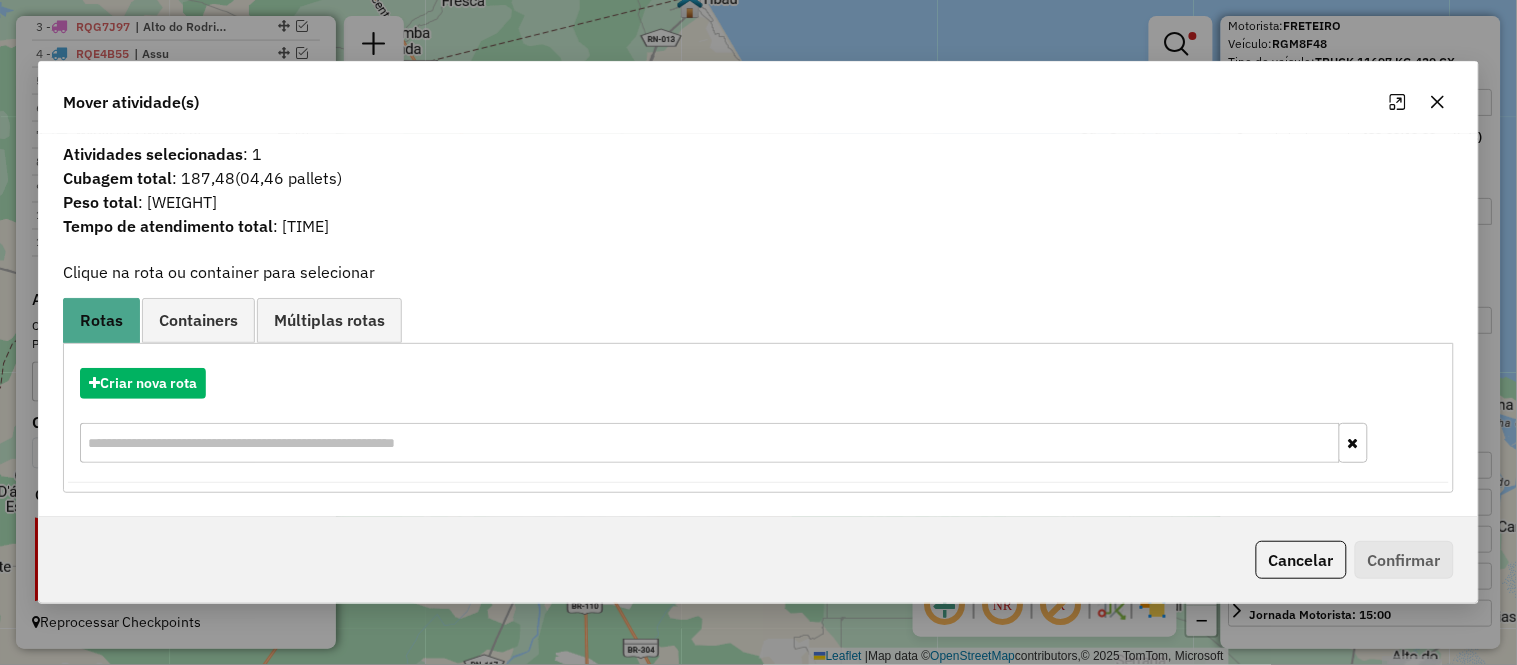 click at bounding box center [710, 443] 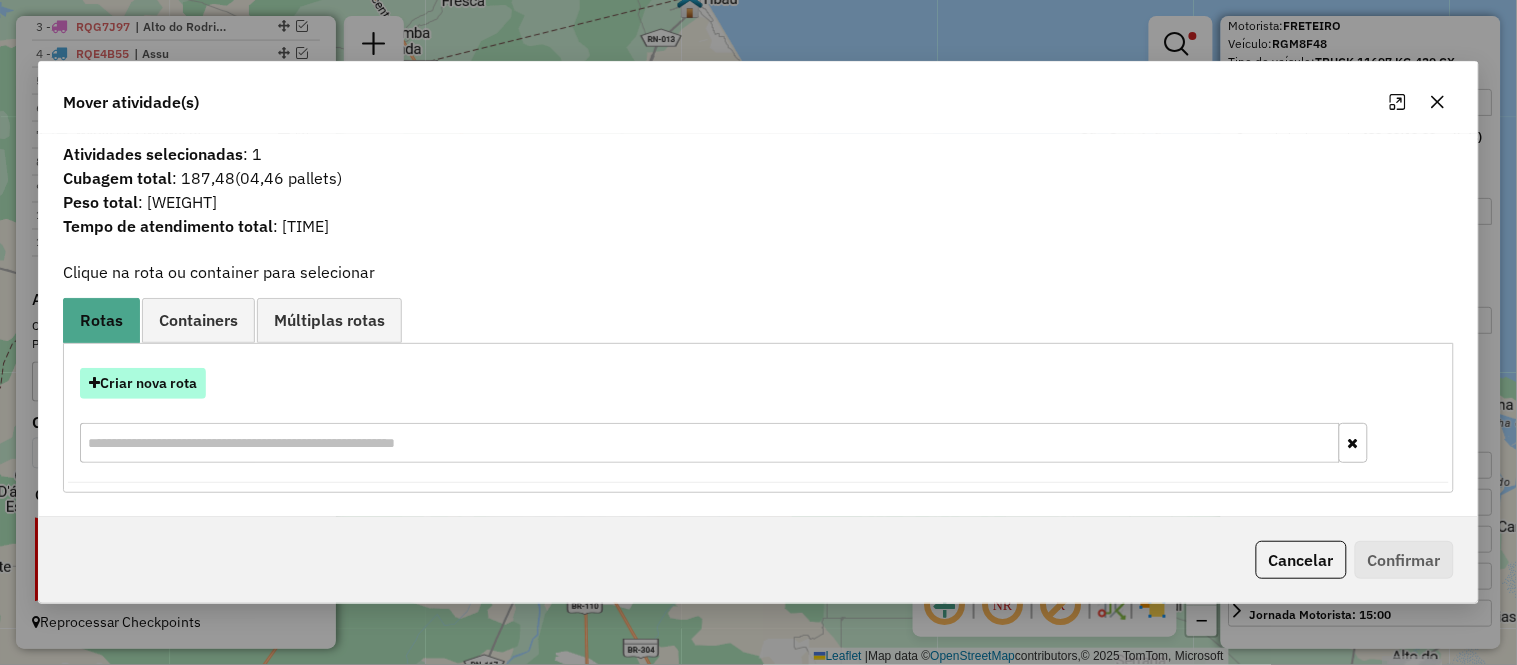 click on "Criar nova rota" at bounding box center [143, 383] 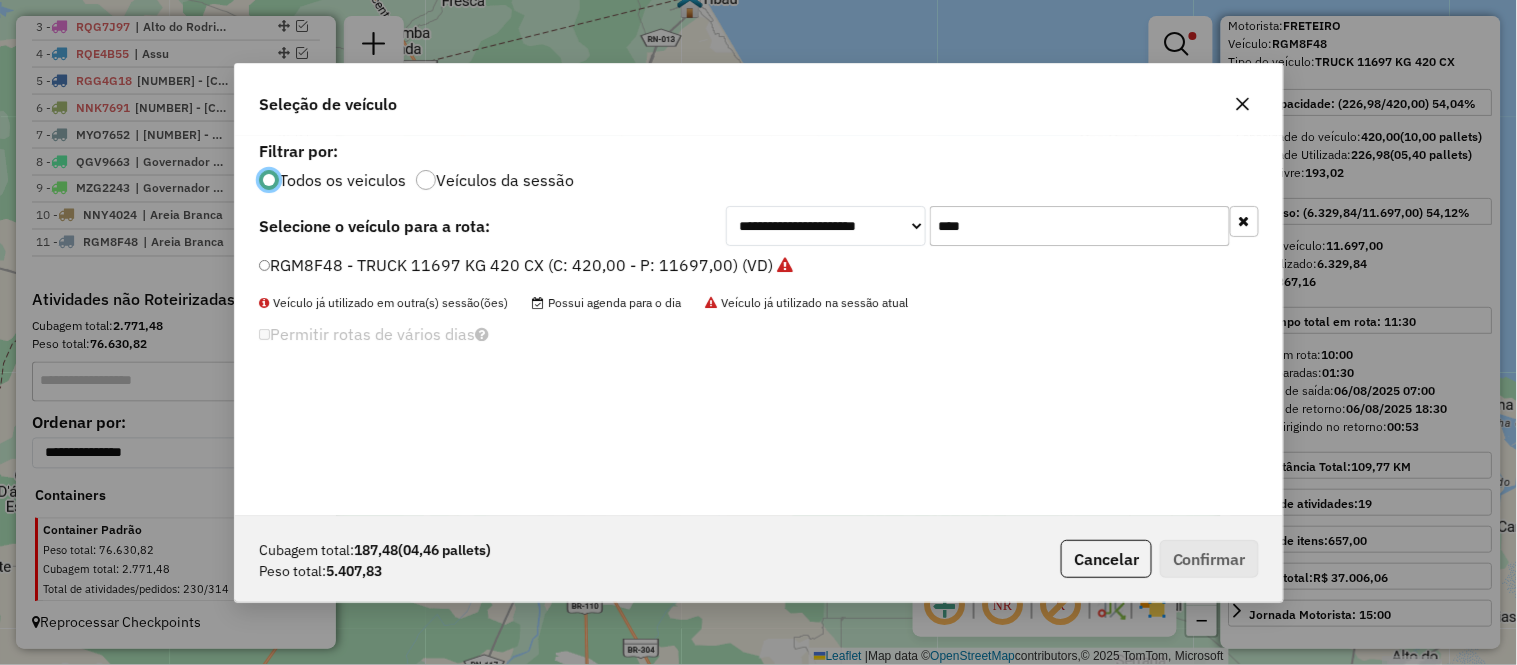 scroll, scrollTop: 11, scrollLeft: 5, axis: both 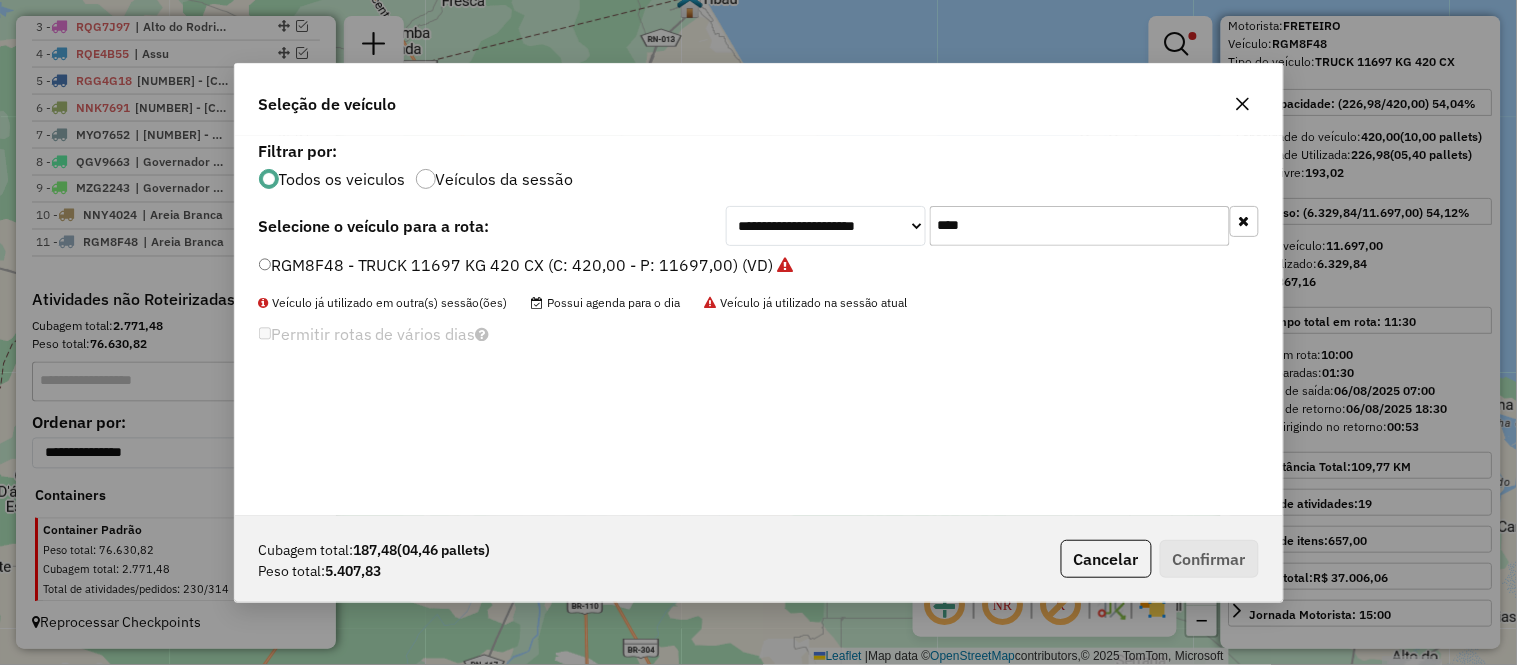 click on "****" 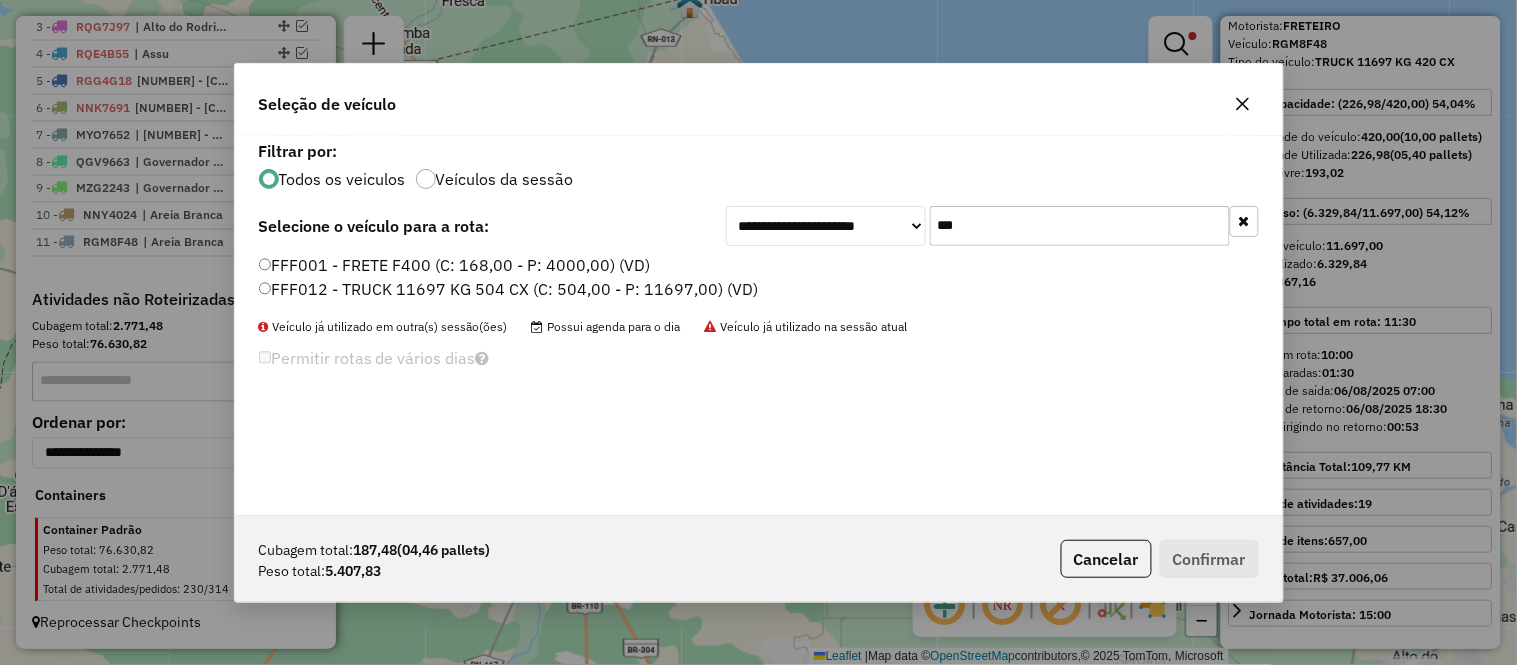 type on "***" 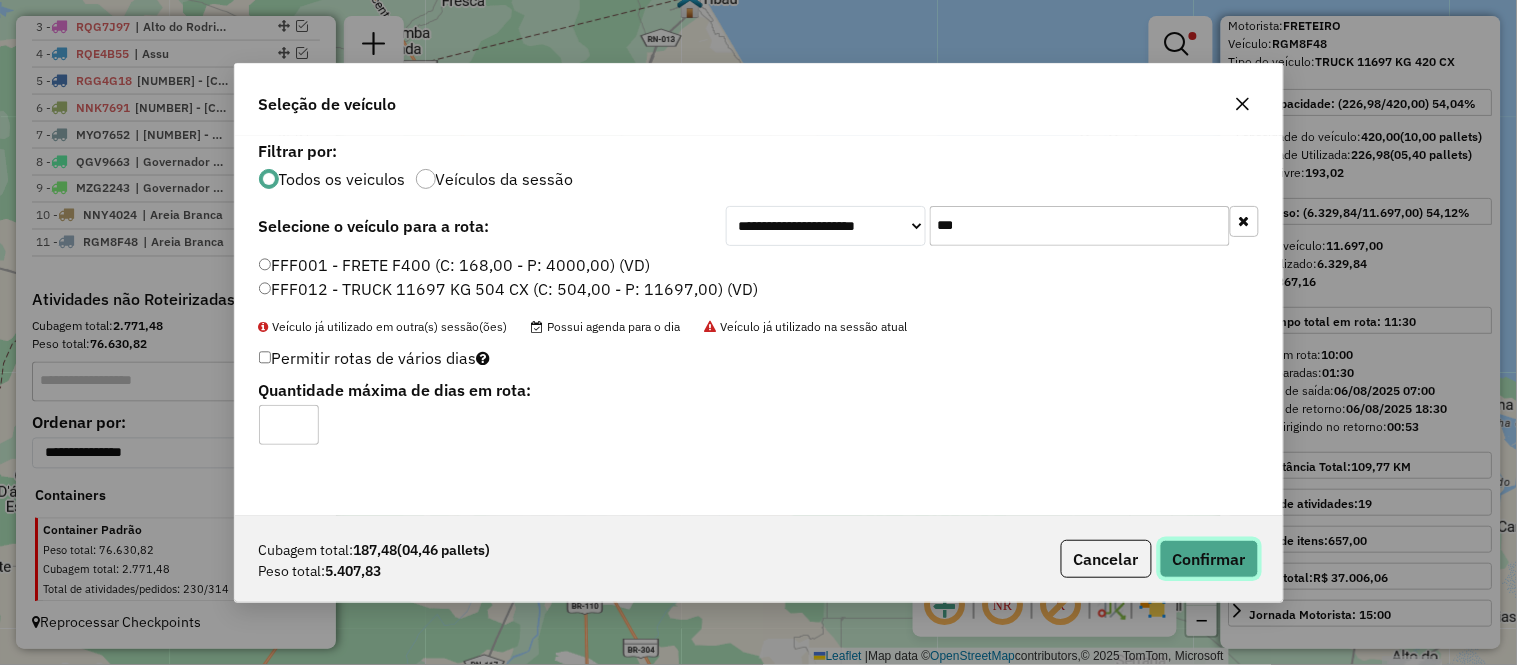 click on "Confirmar" 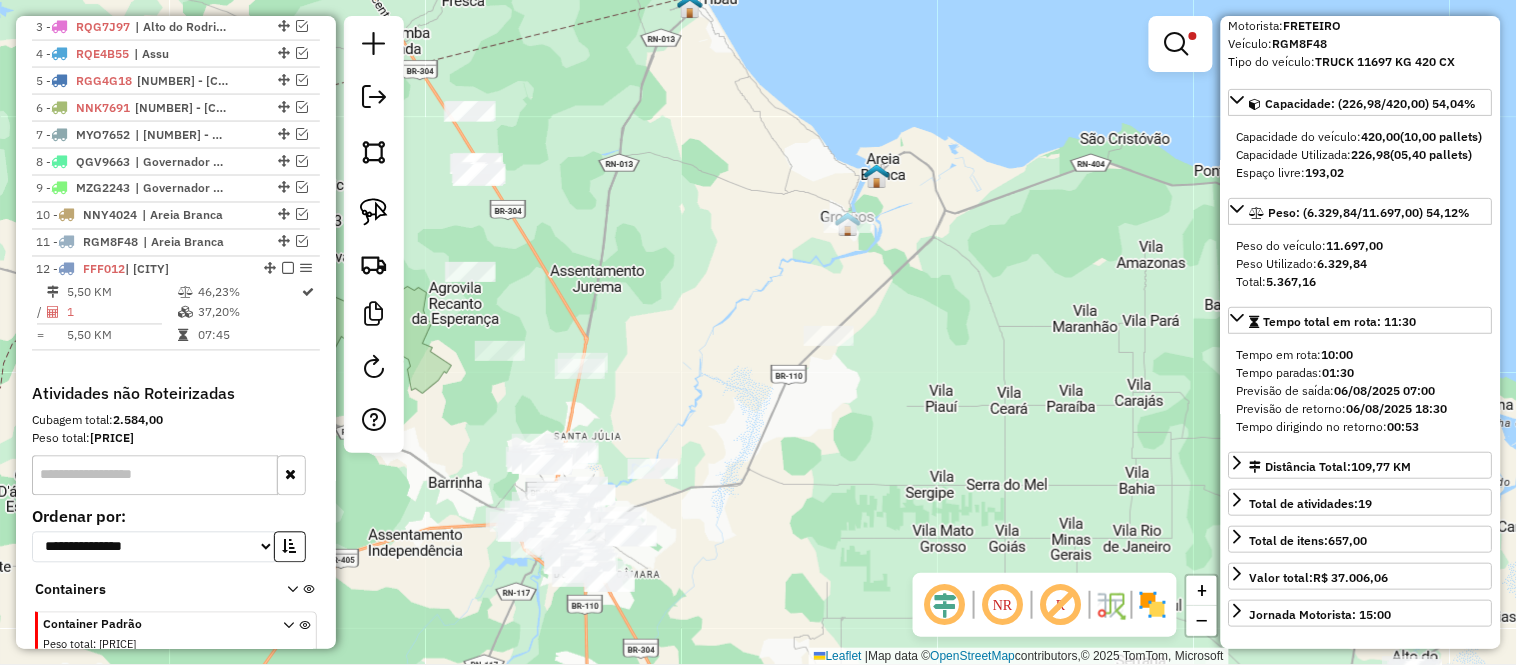 scroll, scrollTop: 901, scrollLeft: 0, axis: vertical 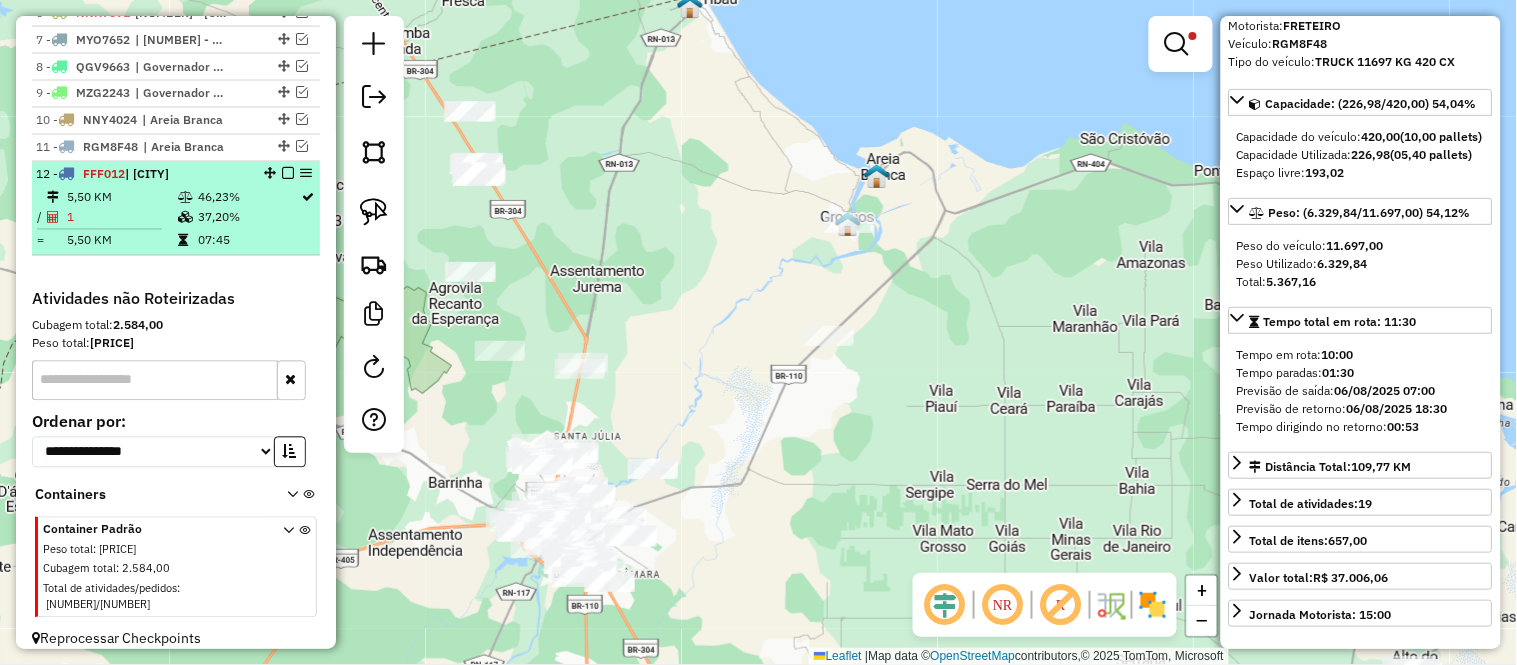click on "5,50 KM" at bounding box center (121, 198) 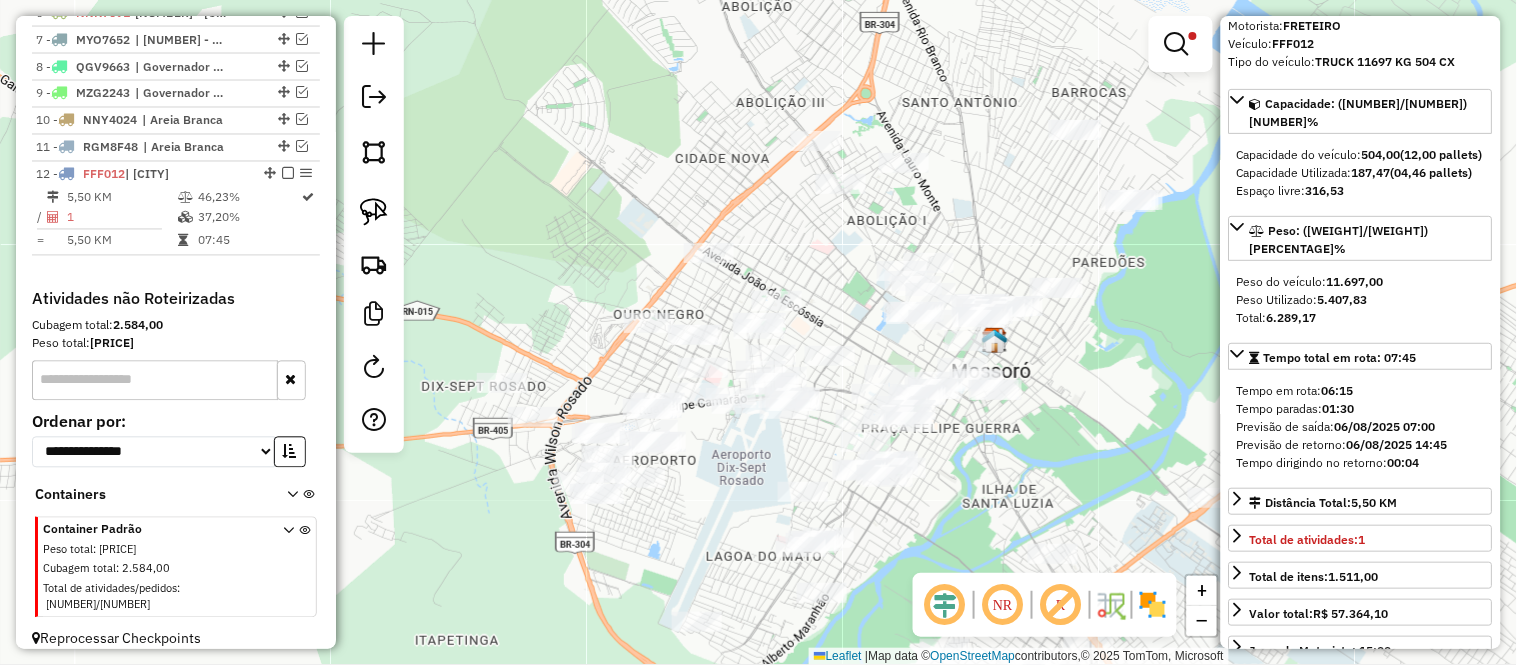 drag, startPoint x: 1163, startPoint y: 327, endPoint x: 670, endPoint y: 250, distance: 498.97696 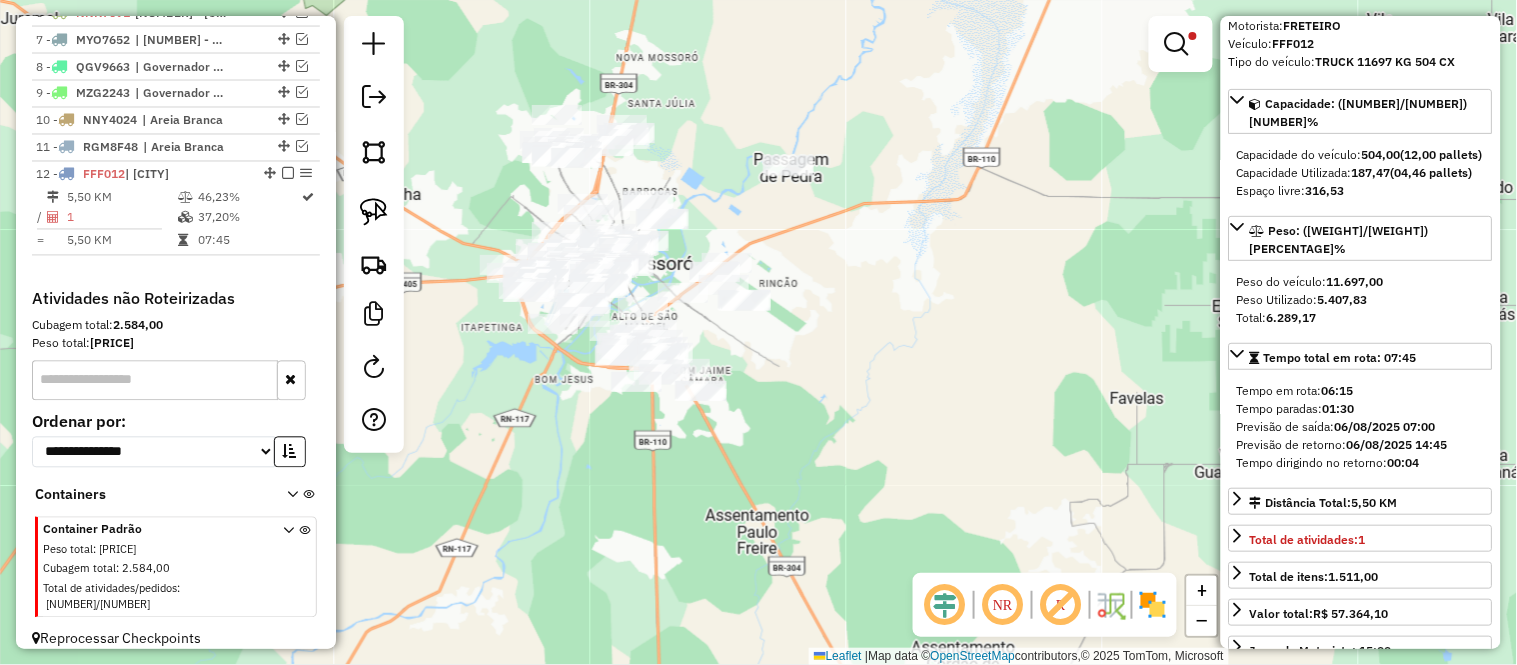 drag, startPoint x: 905, startPoint y: 284, endPoint x: 777, endPoint y: 318, distance: 132.43866 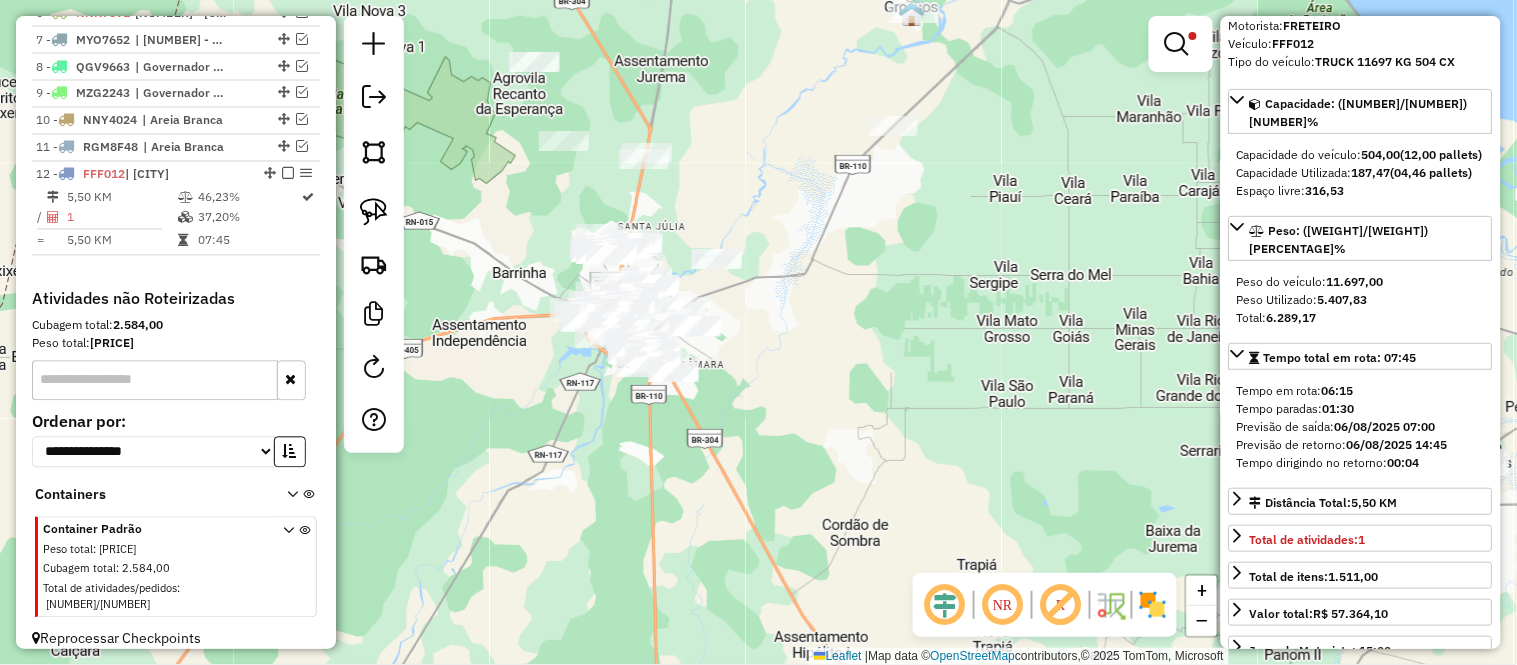drag, startPoint x: 898, startPoint y: 361, endPoint x: 905, endPoint y: 383, distance: 23.086792 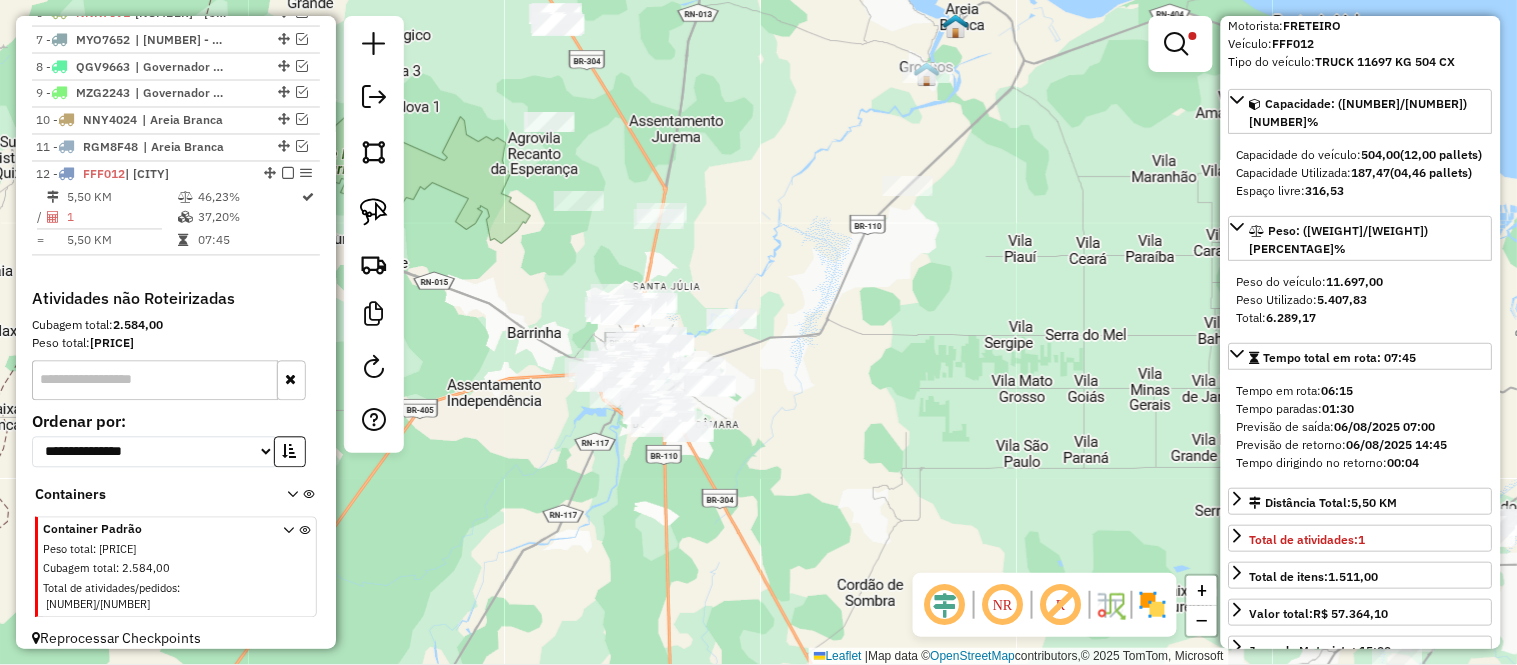 drag, startPoint x: 1007, startPoint y: 205, endPoint x: 1001, endPoint y: 321, distance: 116.15507 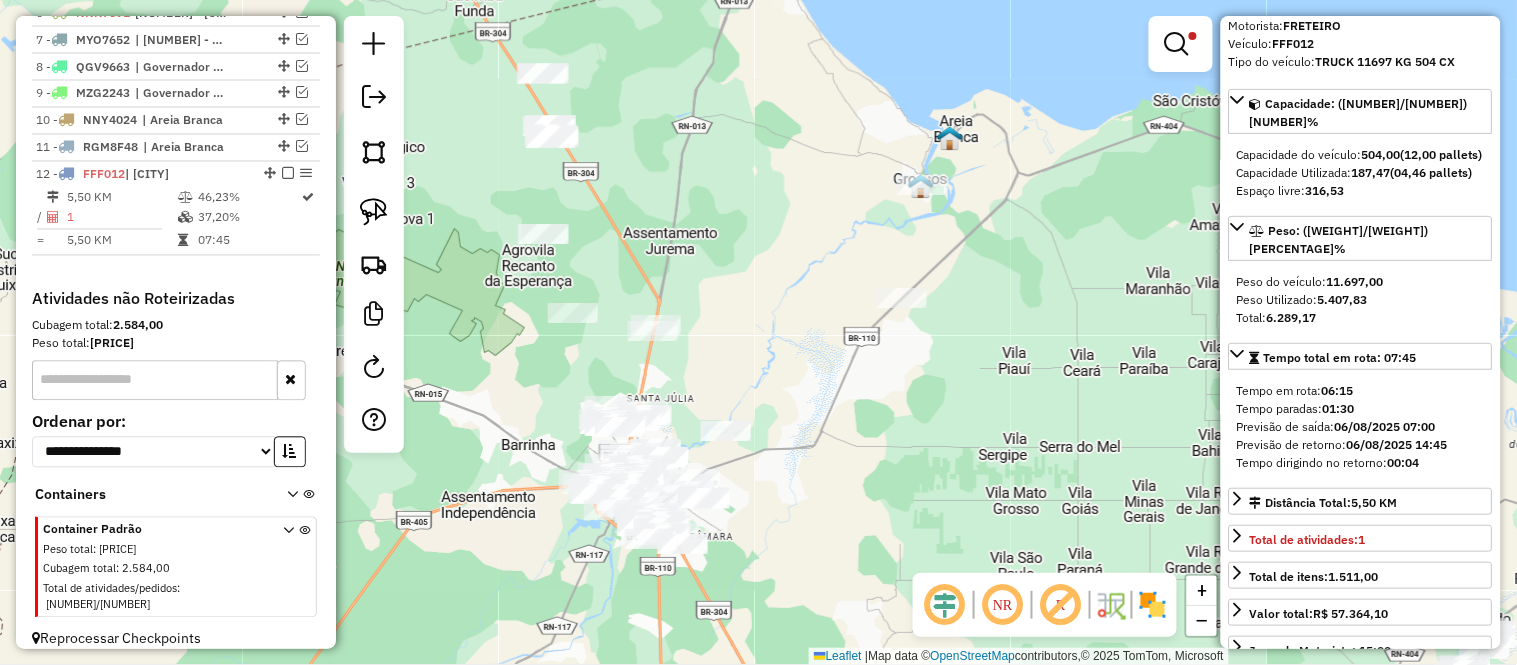 drag, startPoint x: 904, startPoint y: 435, endPoint x: 908, endPoint y: 416, distance: 19.416489 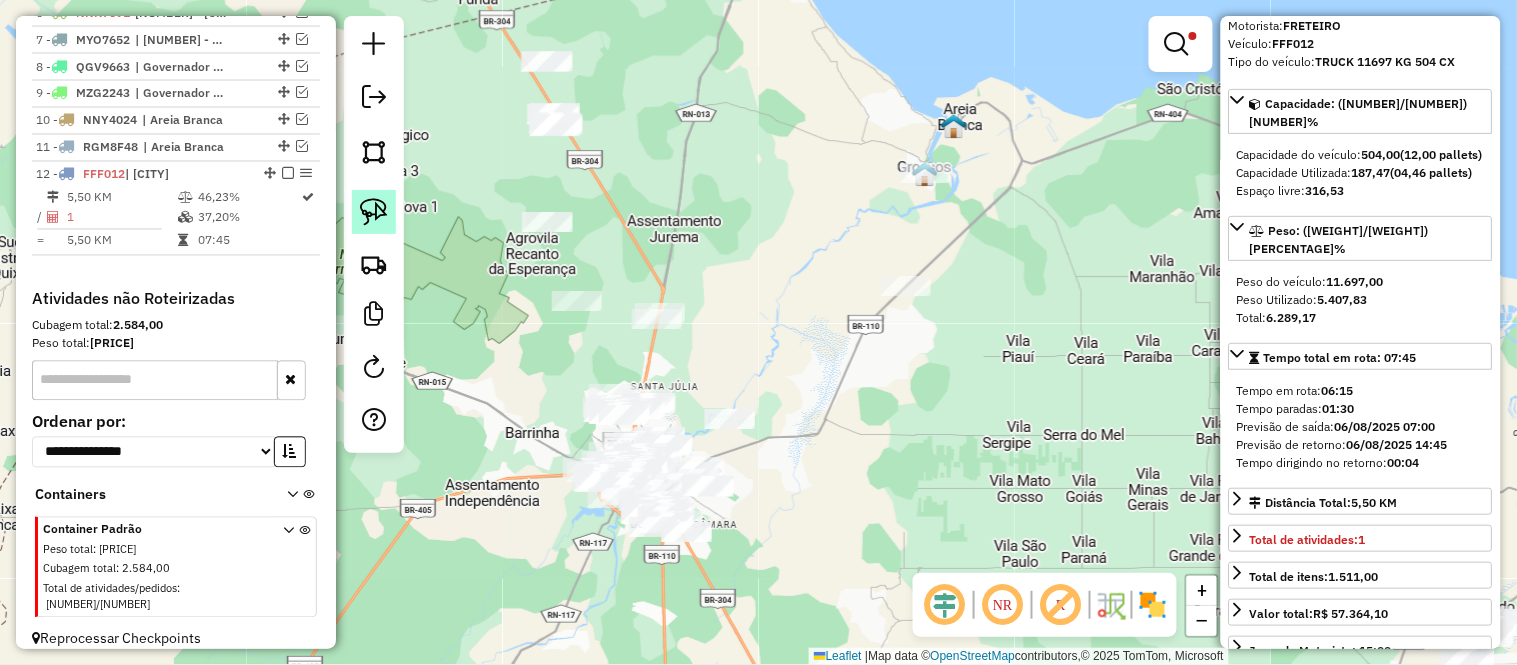 click 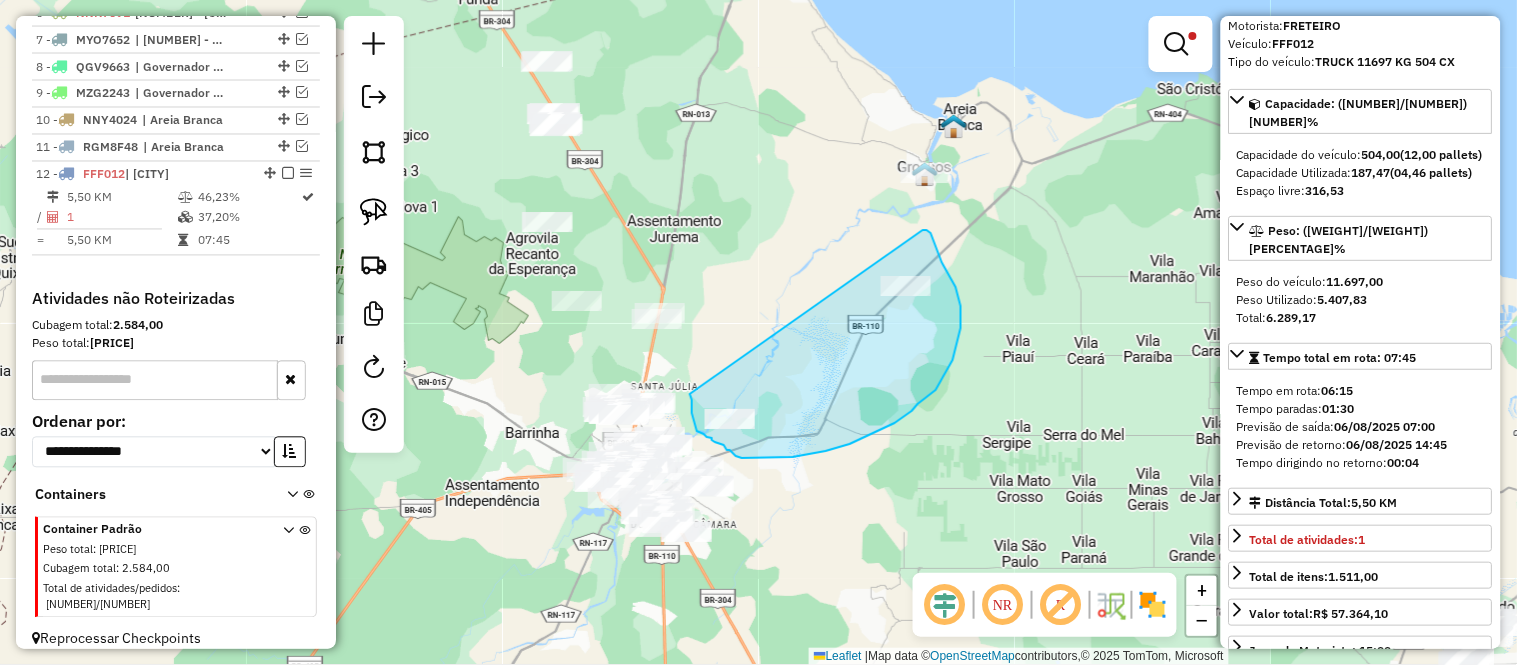 drag, startPoint x: 925, startPoint y: 230, endPoint x: 777, endPoint y: 377, distance: 208.5977 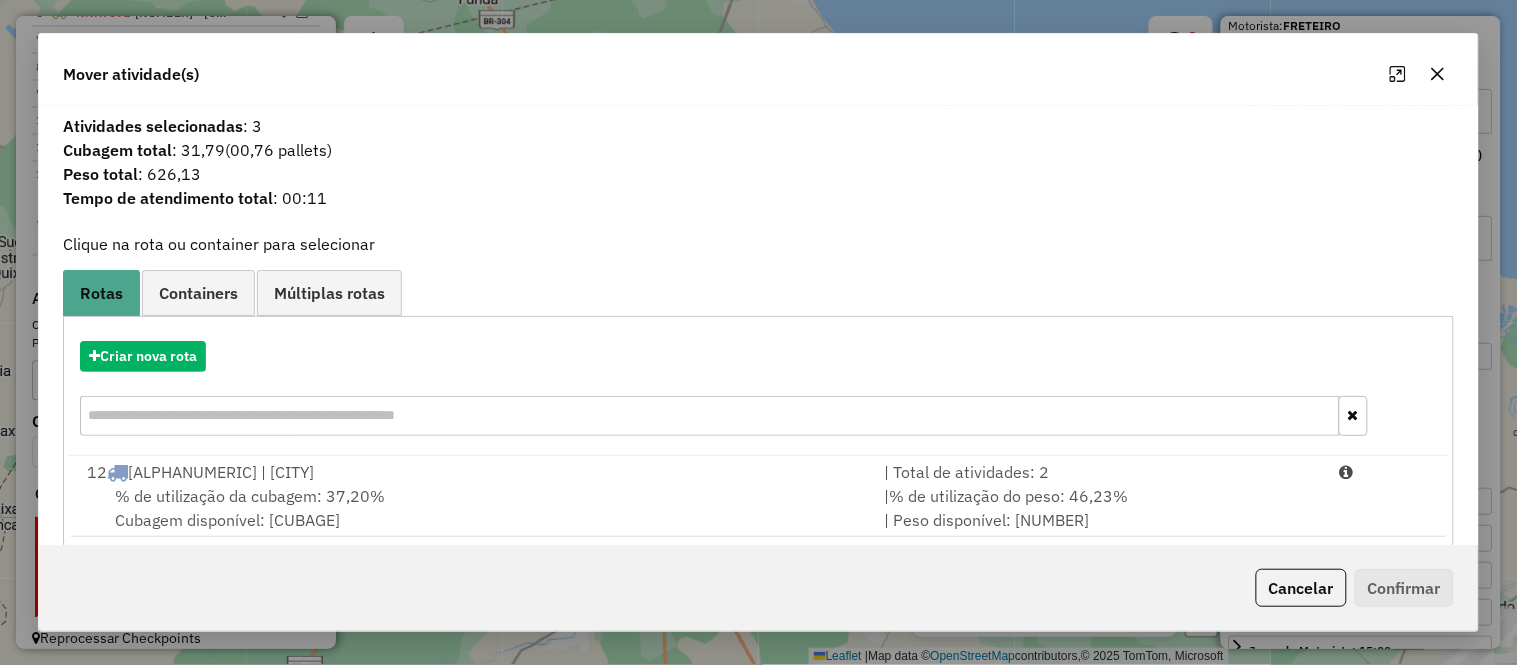 scroll, scrollTop: 25, scrollLeft: 0, axis: vertical 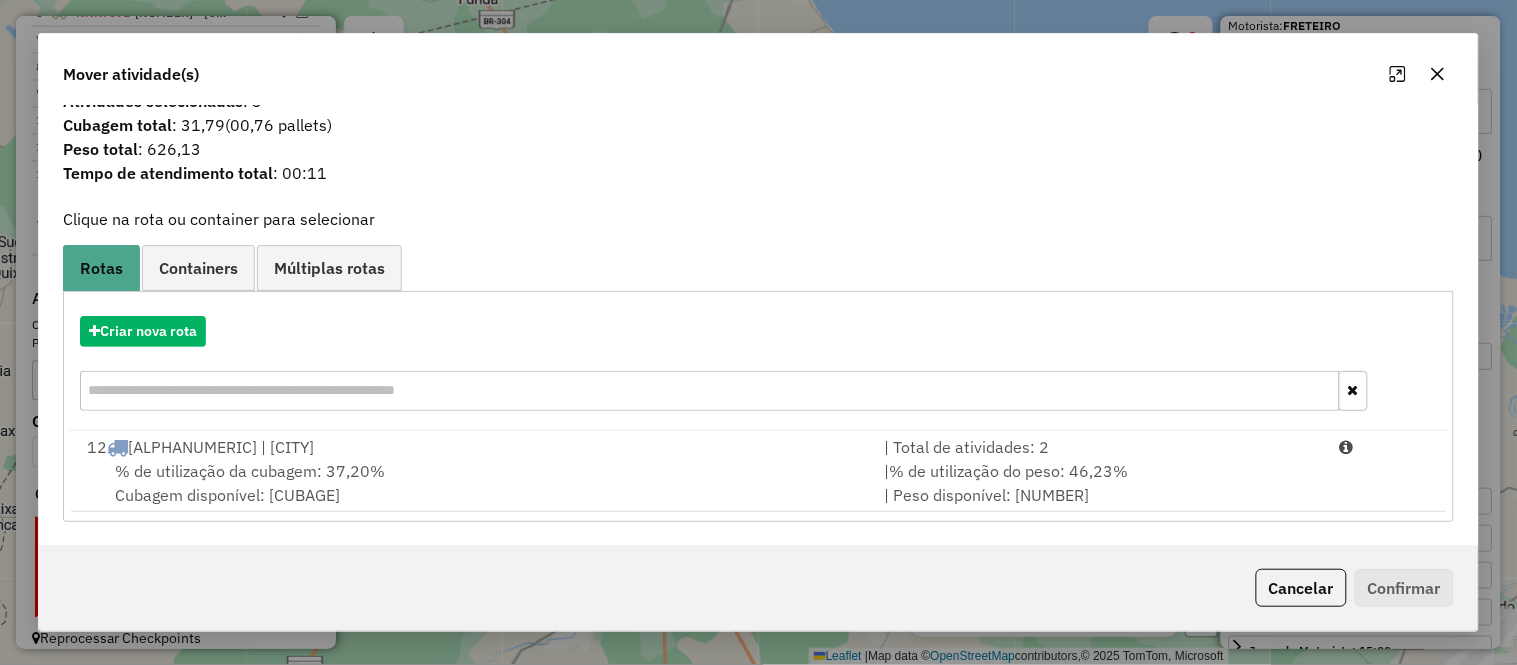 click on "Criar nova rota" at bounding box center (758, 366) 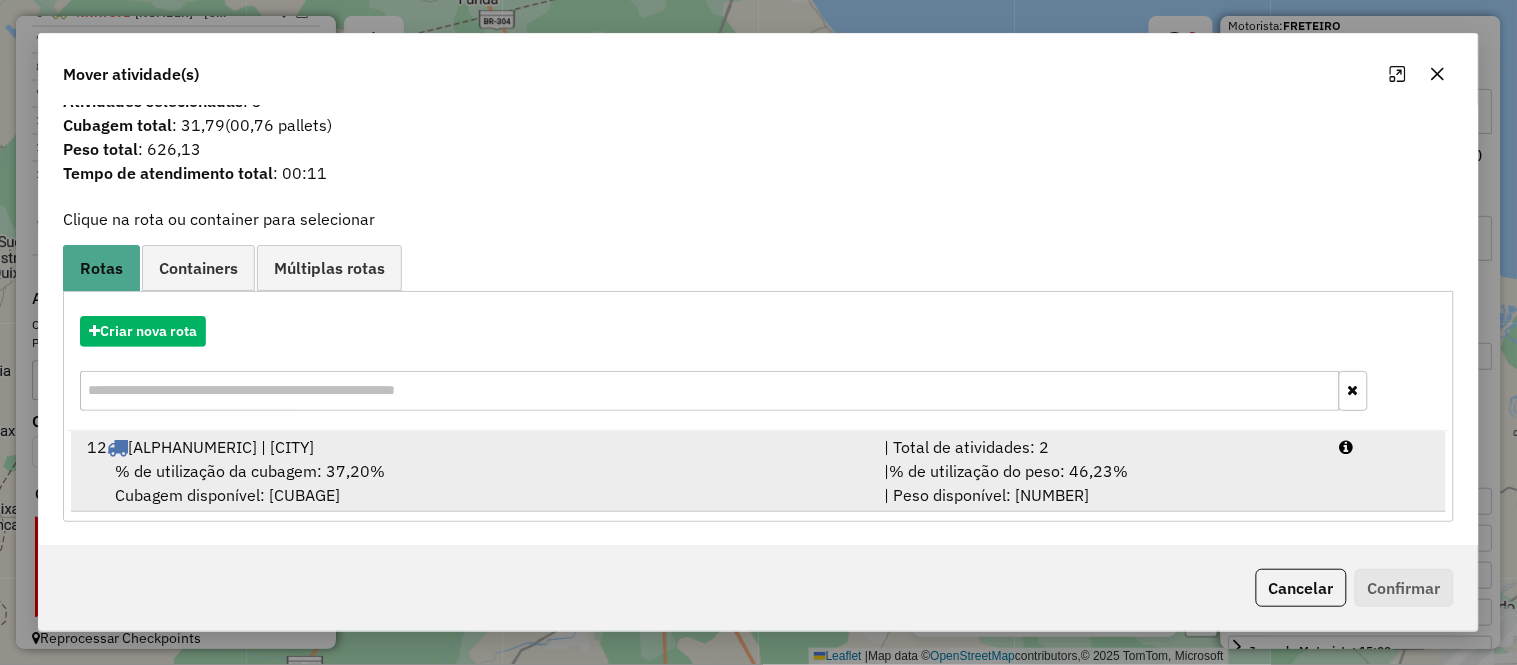 drag, startPoint x: 261, startPoint y: 445, endPoint x: 622, endPoint y: 481, distance: 362.7906 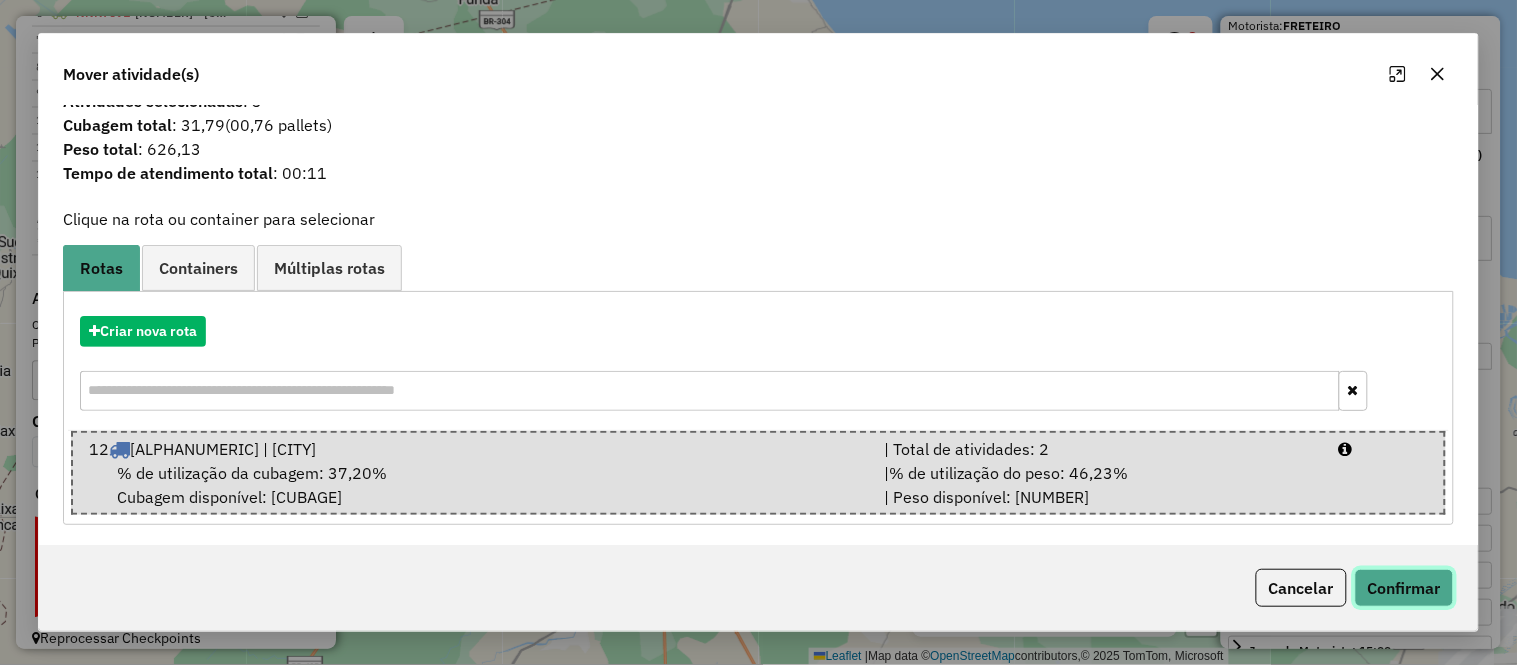 drag, startPoint x: 1386, startPoint y: 595, endPoint x: 1493, endPoint y: 553, distance: 114.947815 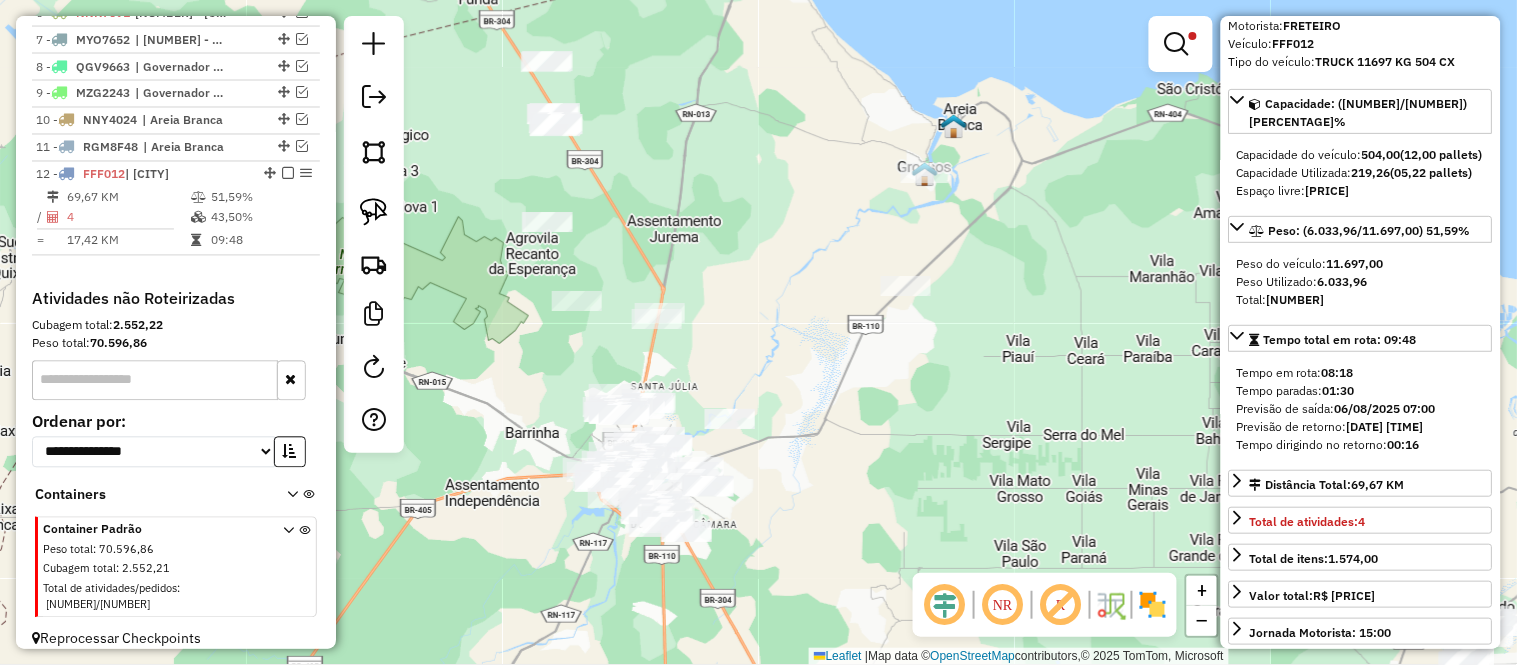 scroll, scrollTop: 0, scrollLeft: 0, axis: both 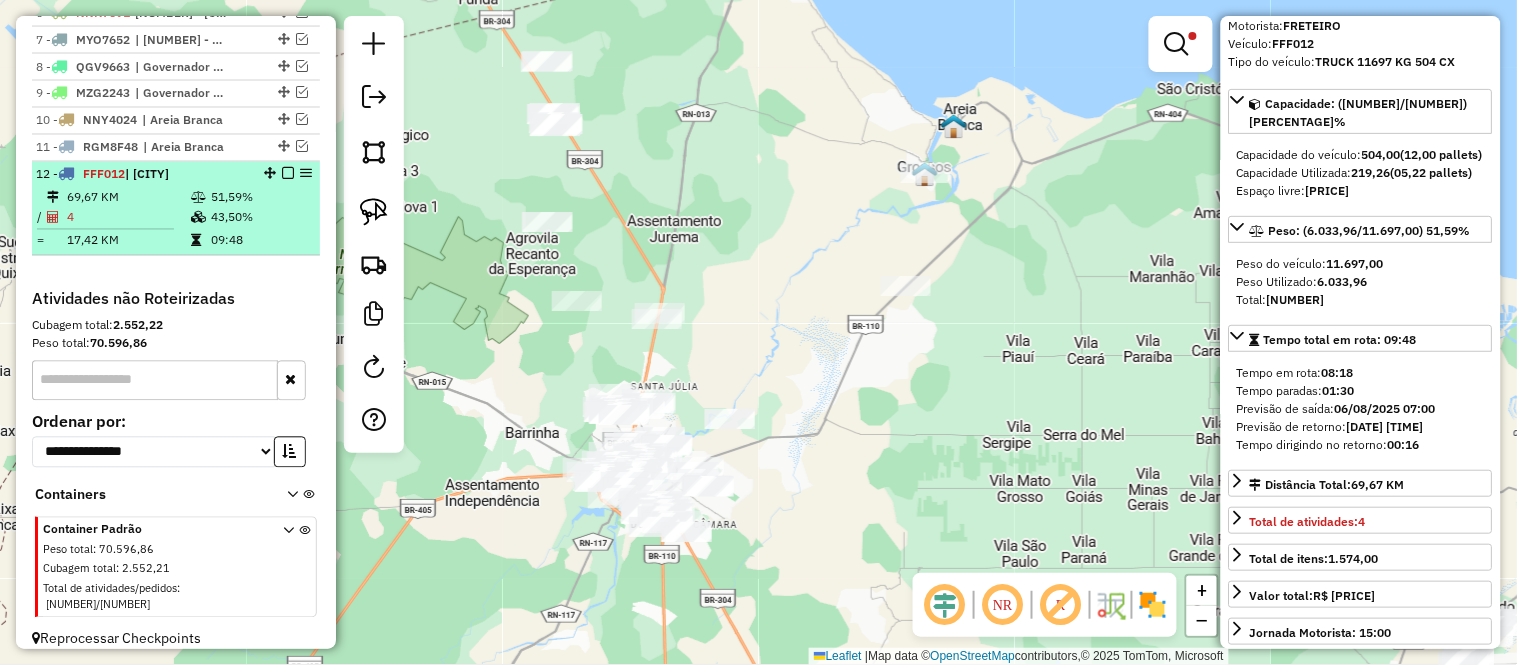 click on "69,67 KM" at bounding box center [128, 198] 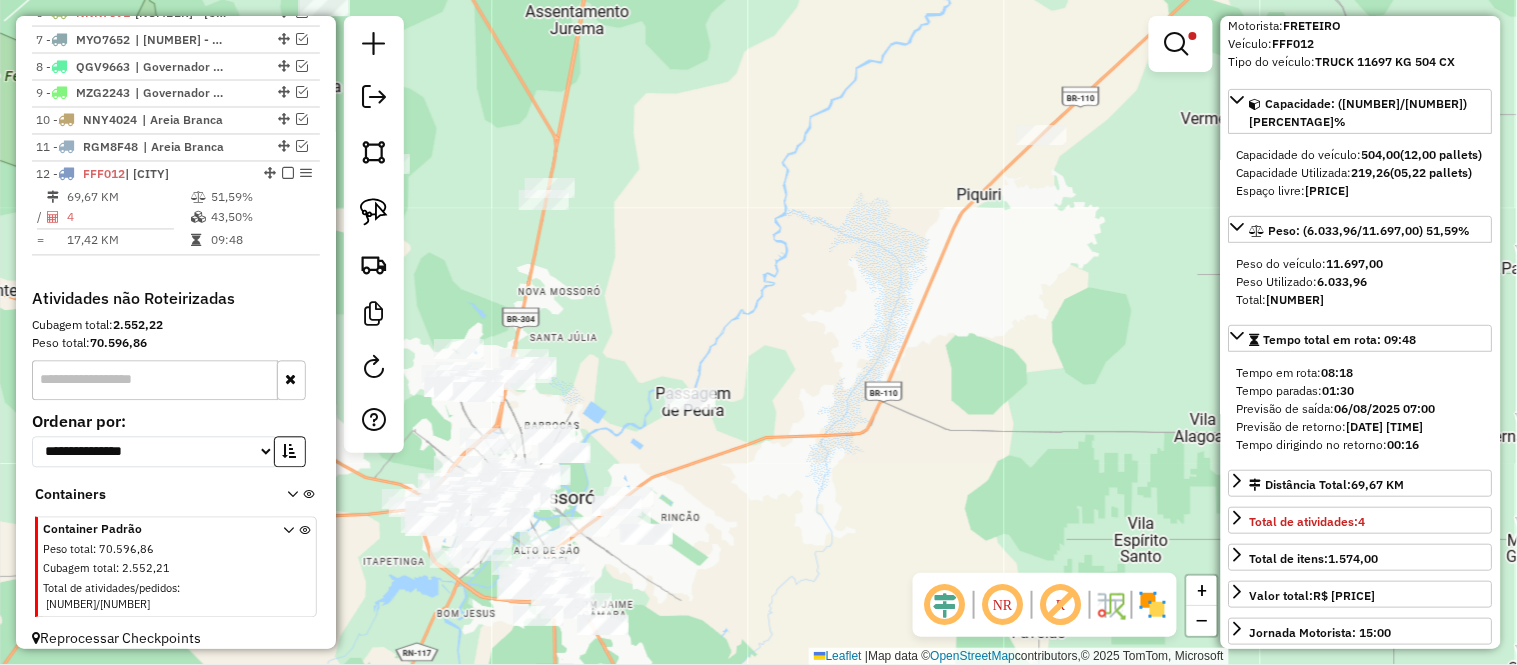 scroll, scrollTop: 0, scrollLeft: 0, axis: both 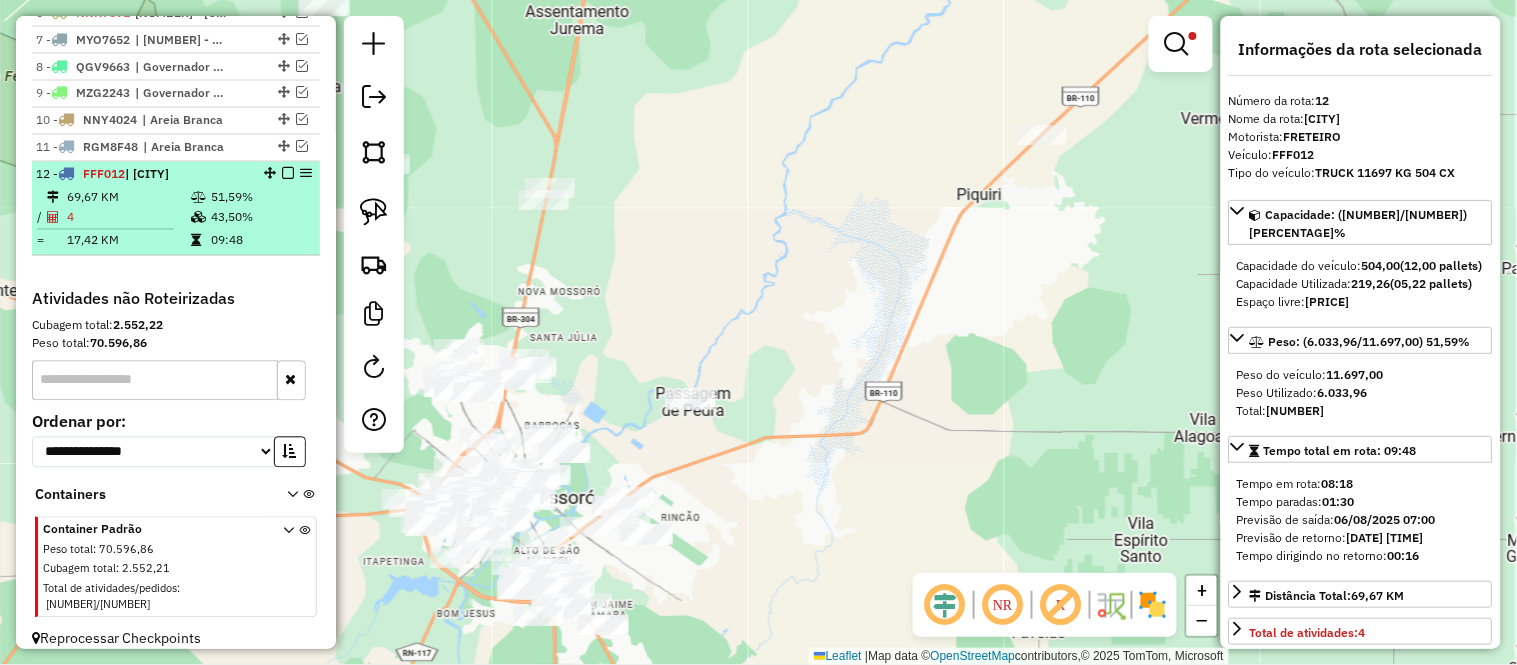 click on "69,67 KM" at bounding box center [128, 198] 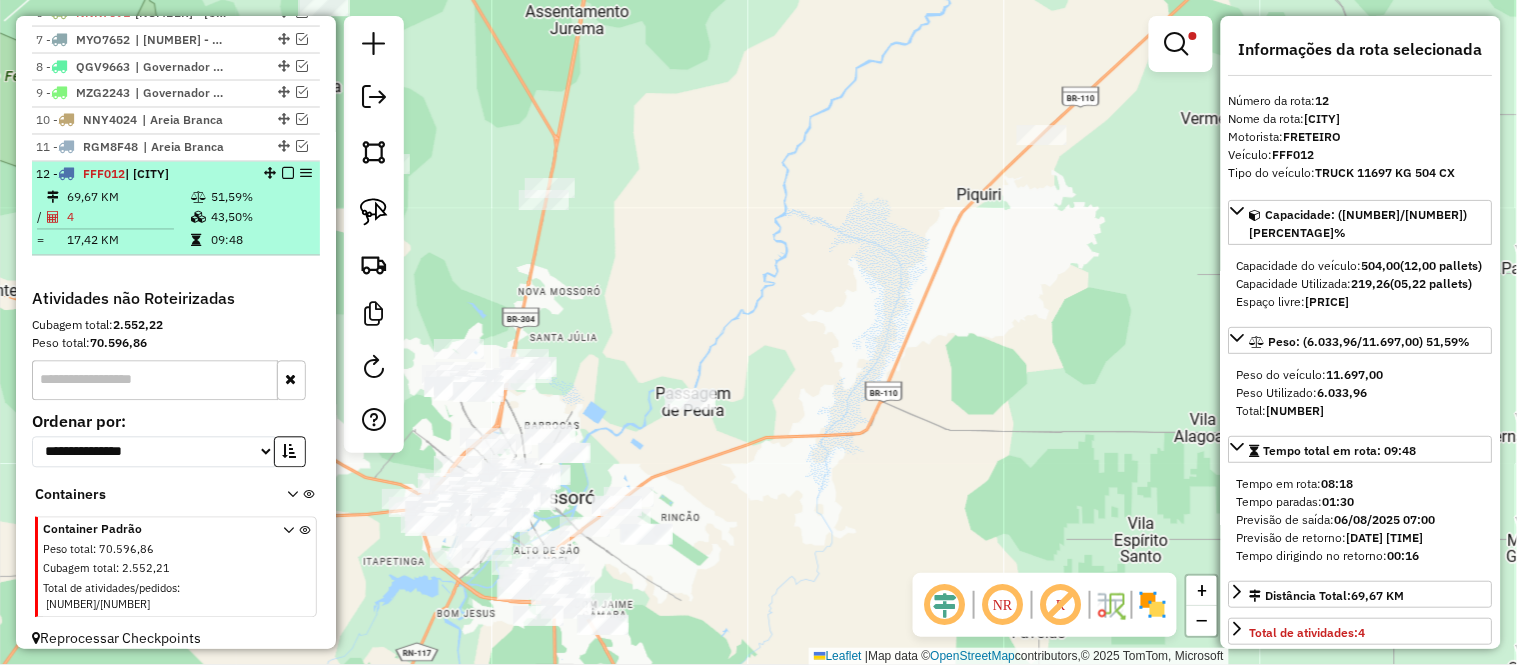 click at bounding box center (113, 229) 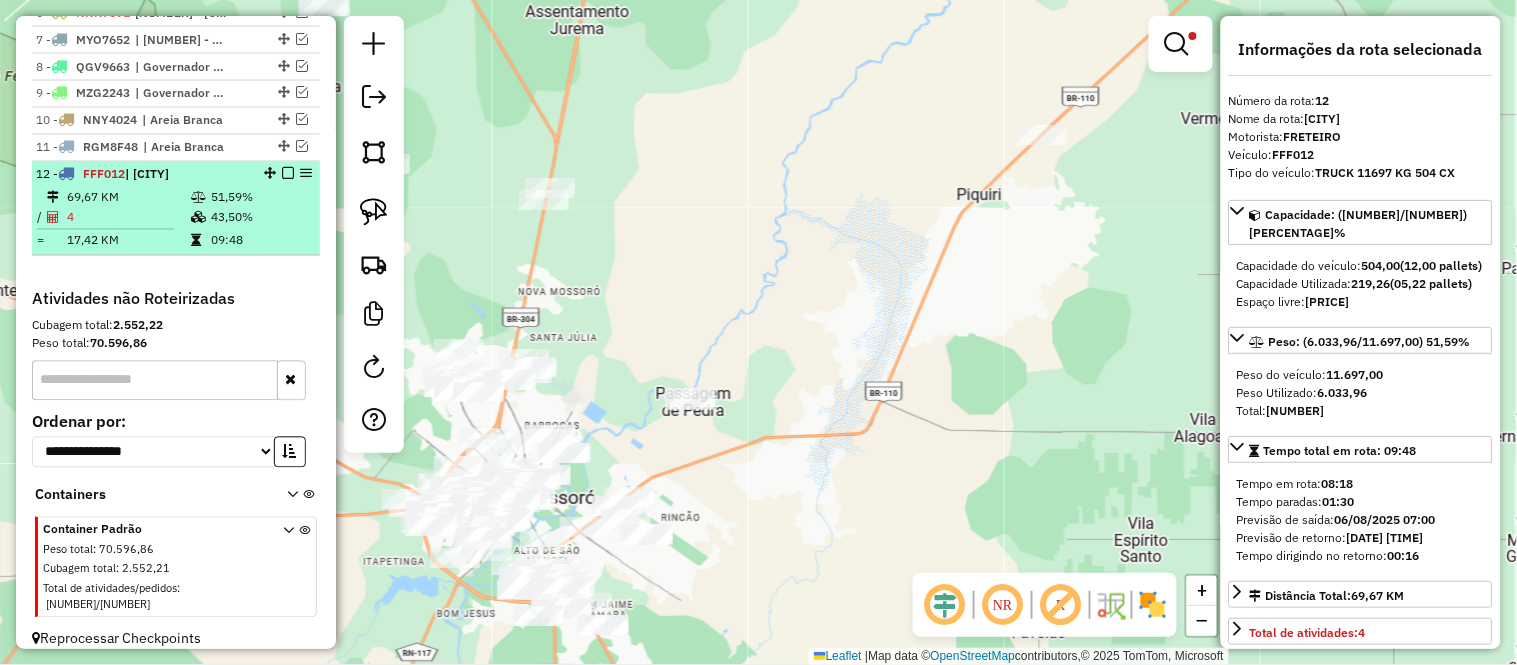 click on "4" at bounding box center [128, 218] 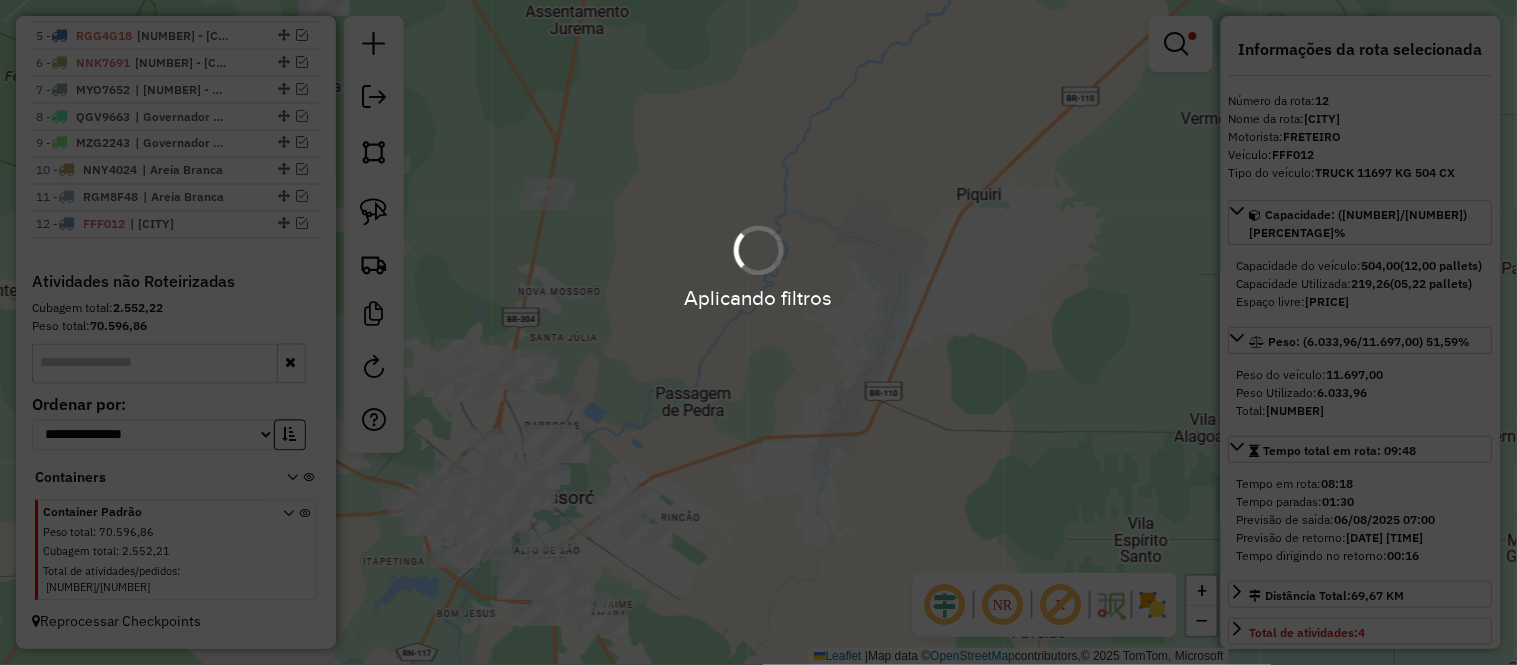scroll, scrollTop: 834, scrollLeft: 0, axis: vertical 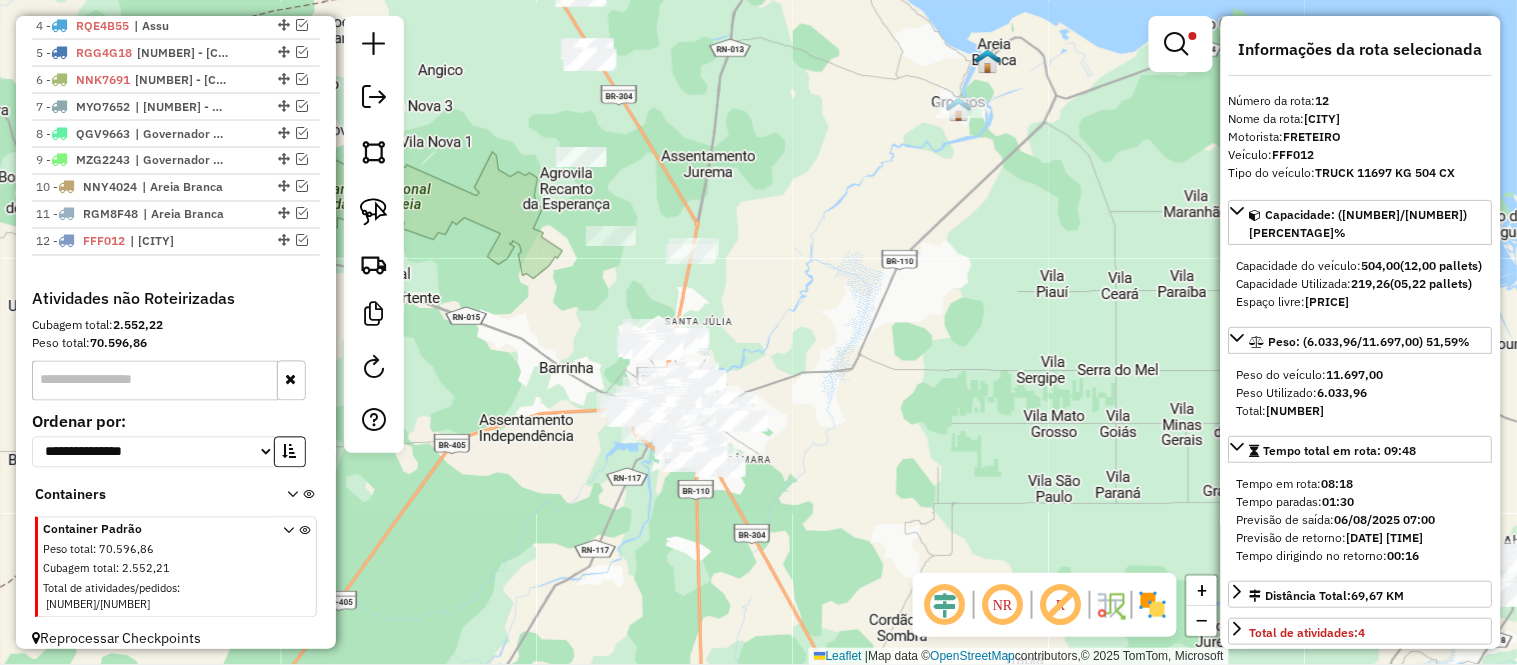 drag, startPoint x: 835, startPoint y: 260, endPoint x: 893, endPoint y: 328, distance: 89.37561 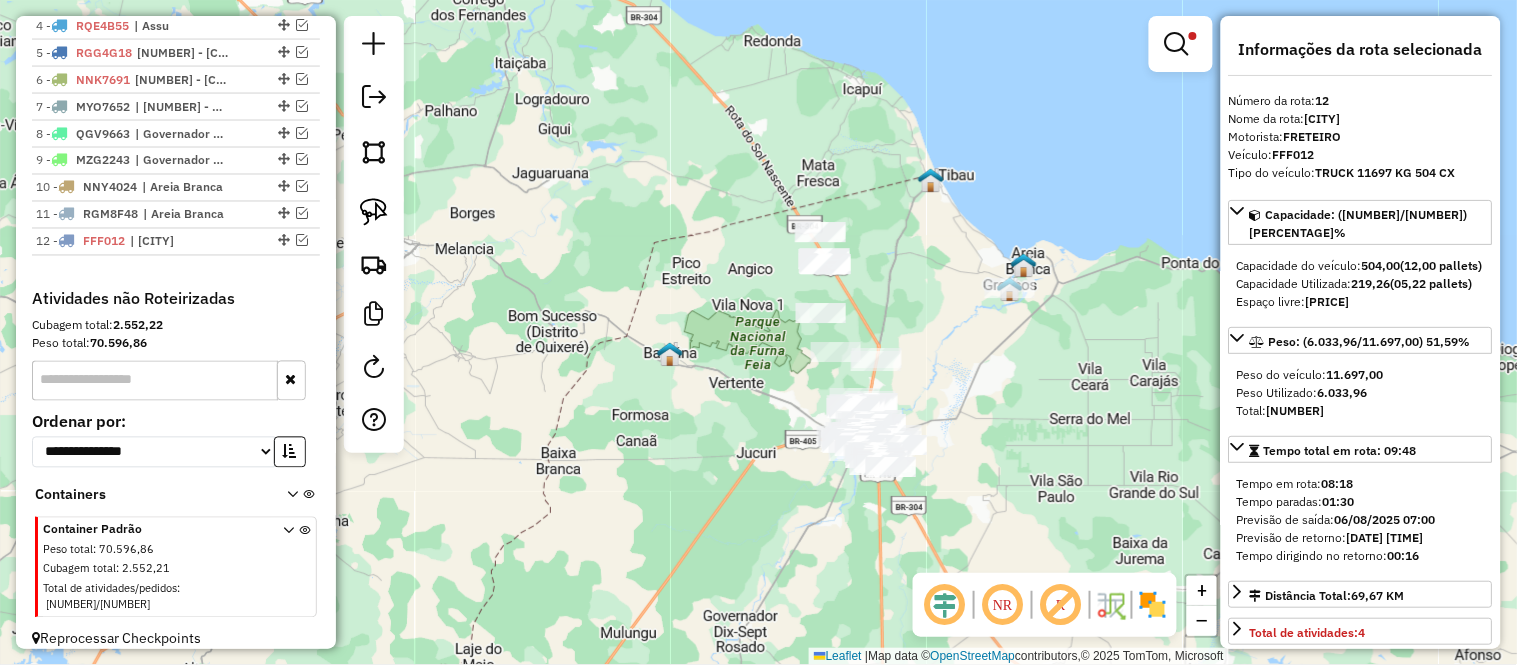 drag, startPoint x: 948, startPoint y: 294, endPoint x: 970, endPoint y: 322, distance: 35.608986 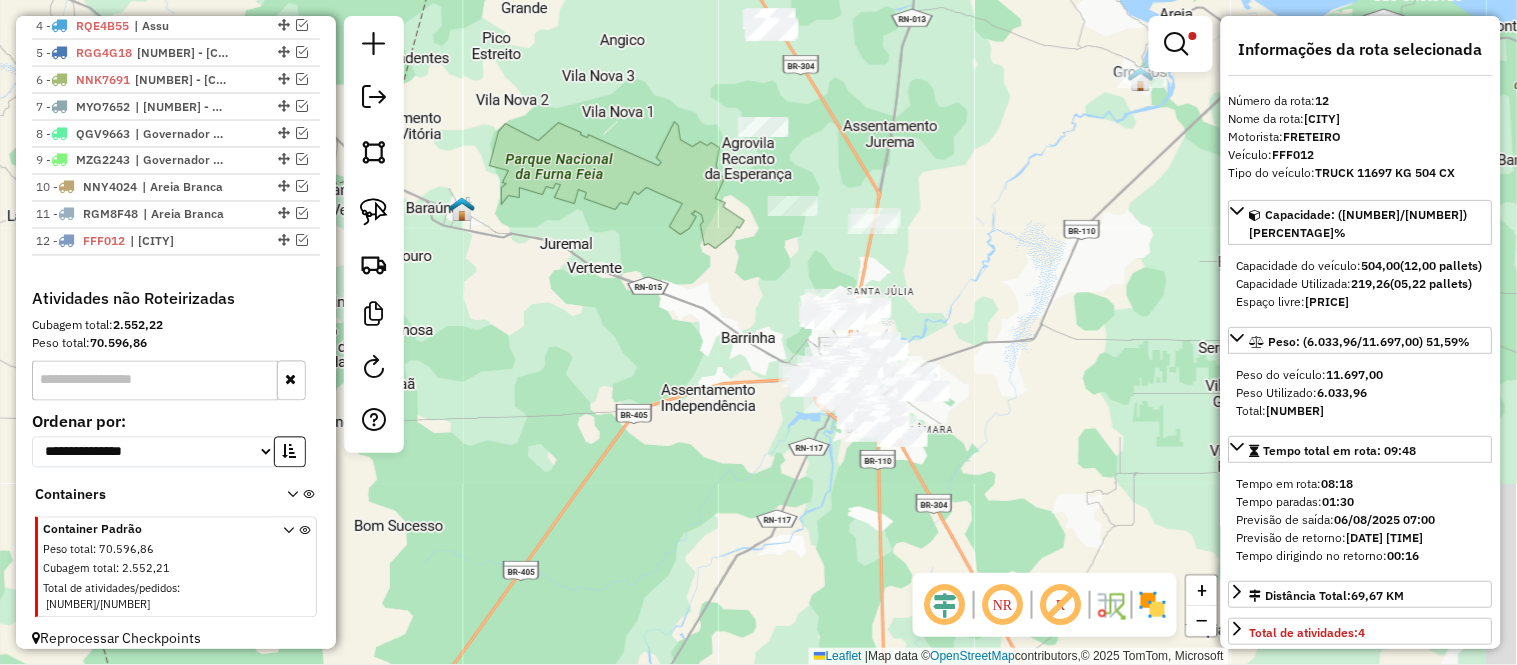 drag, startPoint x: 917, startPoint y: 265, endPoint x: 828, endPoint y: 82, distance: 203.49448 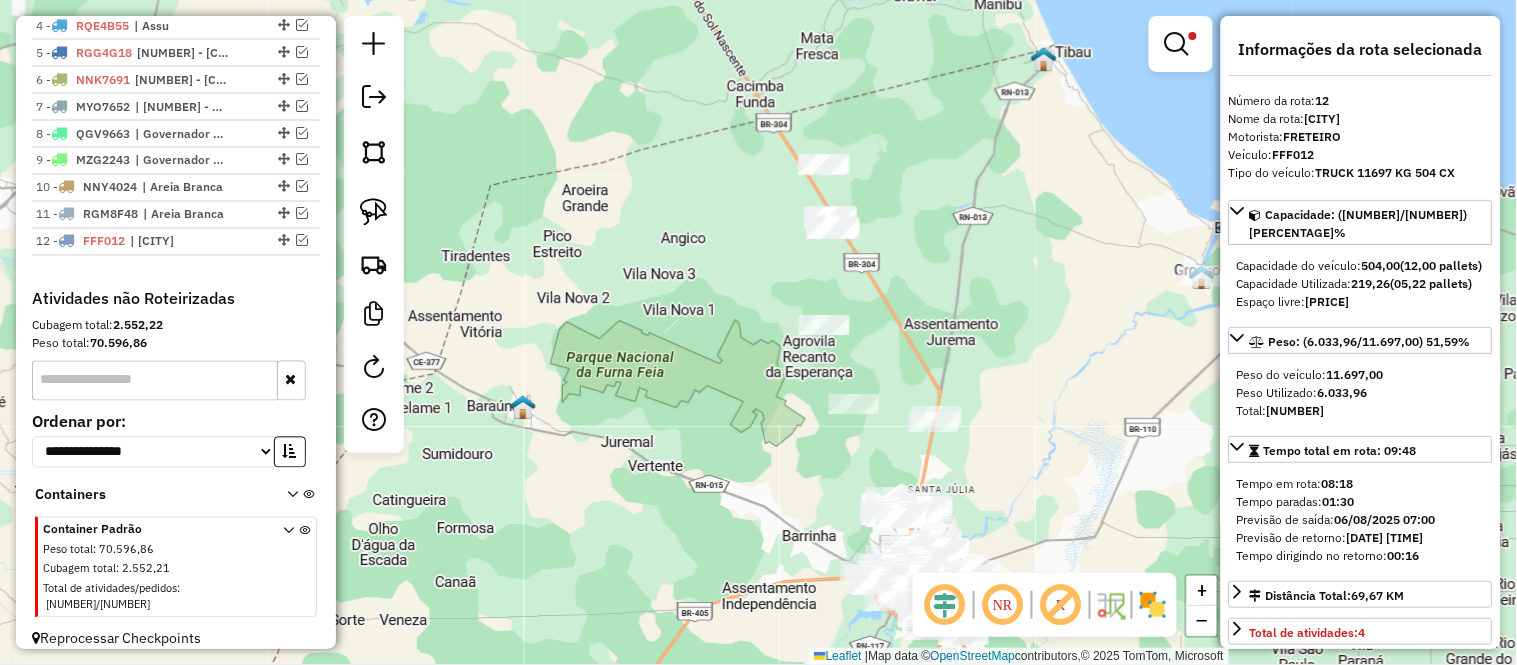drag, startPoint x: 1045, startPoint y: 230, endPoint x: 1120, endPoint y: 370, distance: 158.8238 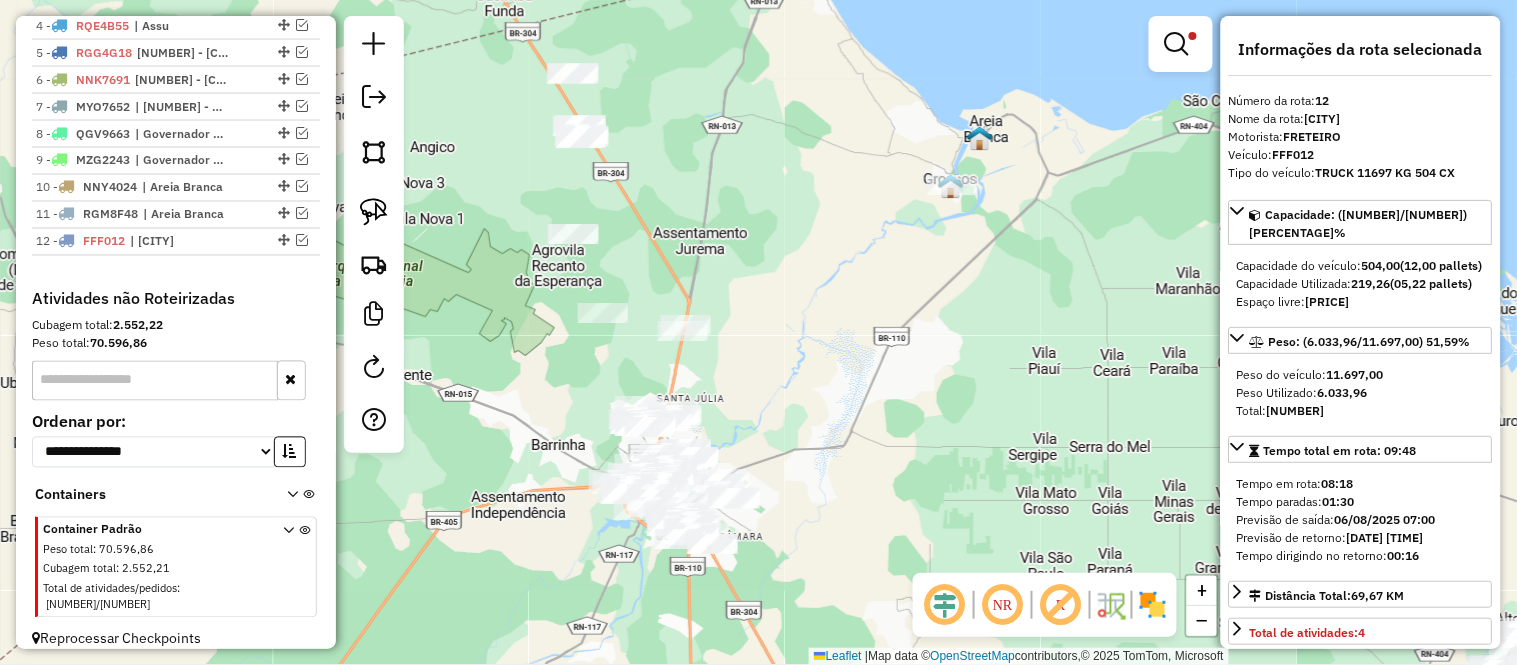 drag, startPoint x: 1094, startPoint y: 392, endPoint x: 843, endPoint y: 301, distance: 266.98688 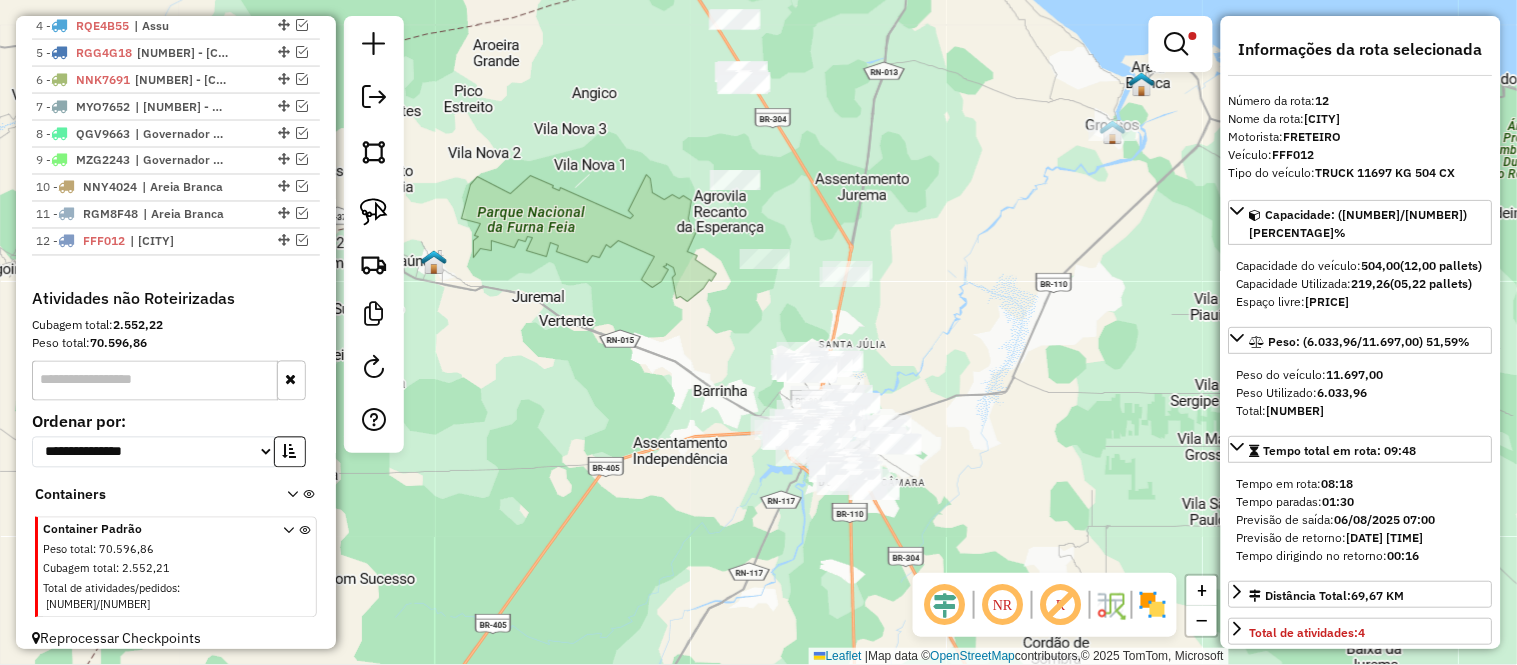 drag, startPoint x: 830, startPoint y: 300, endPoint x: 976, endPoint y: 267, distance: 149.683 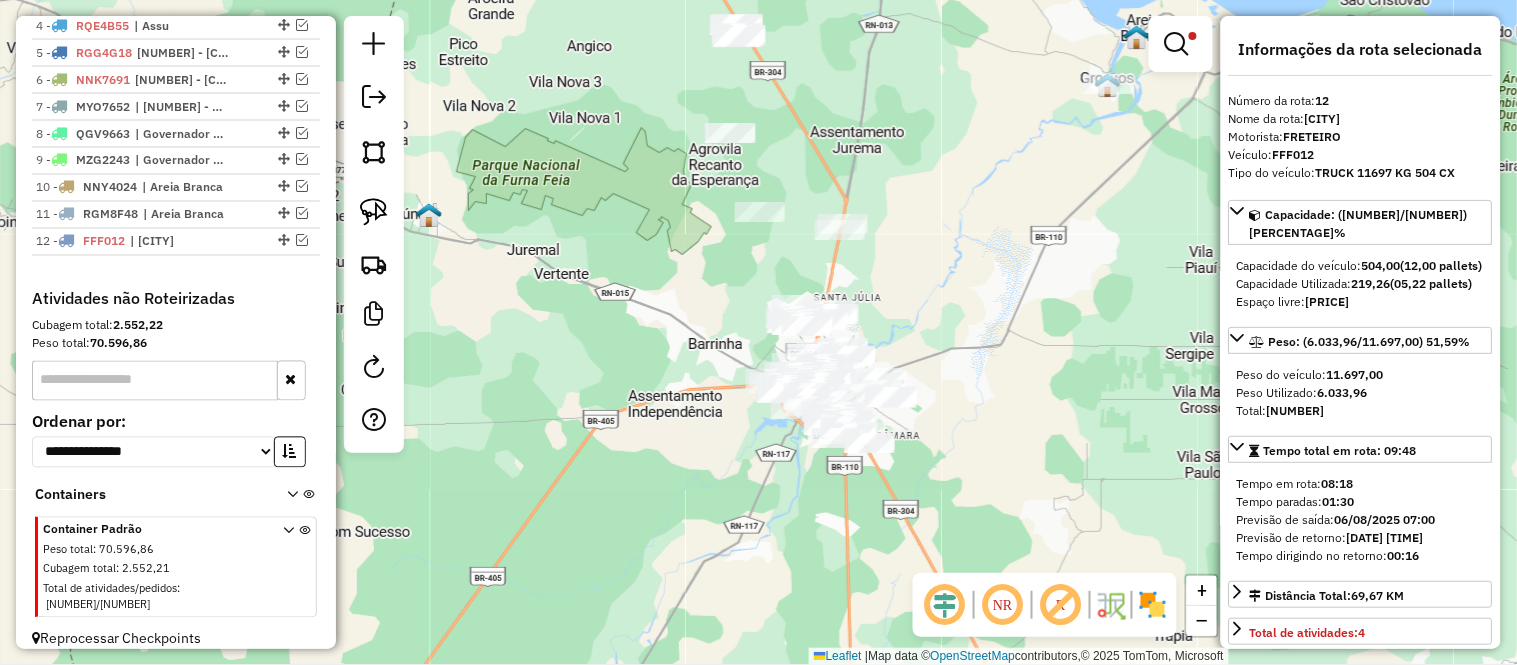drag, startPoint x: 1011, startPoint y: 328, endPoint x: 980, endPoint y: 283, distance: 54.644306 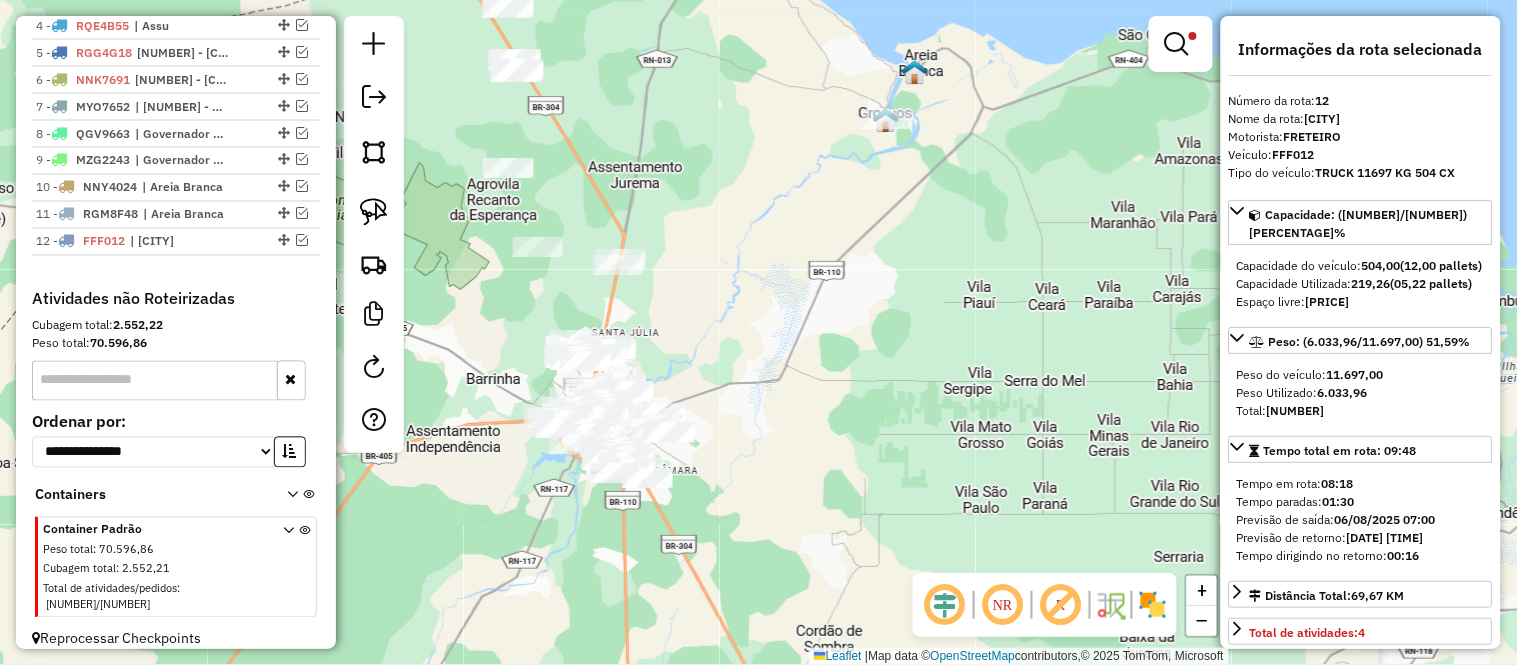drag, startPoint x: 983, startPoint y: 248, endPoint x: 763, endPoint y: 280, distance: 222.3151 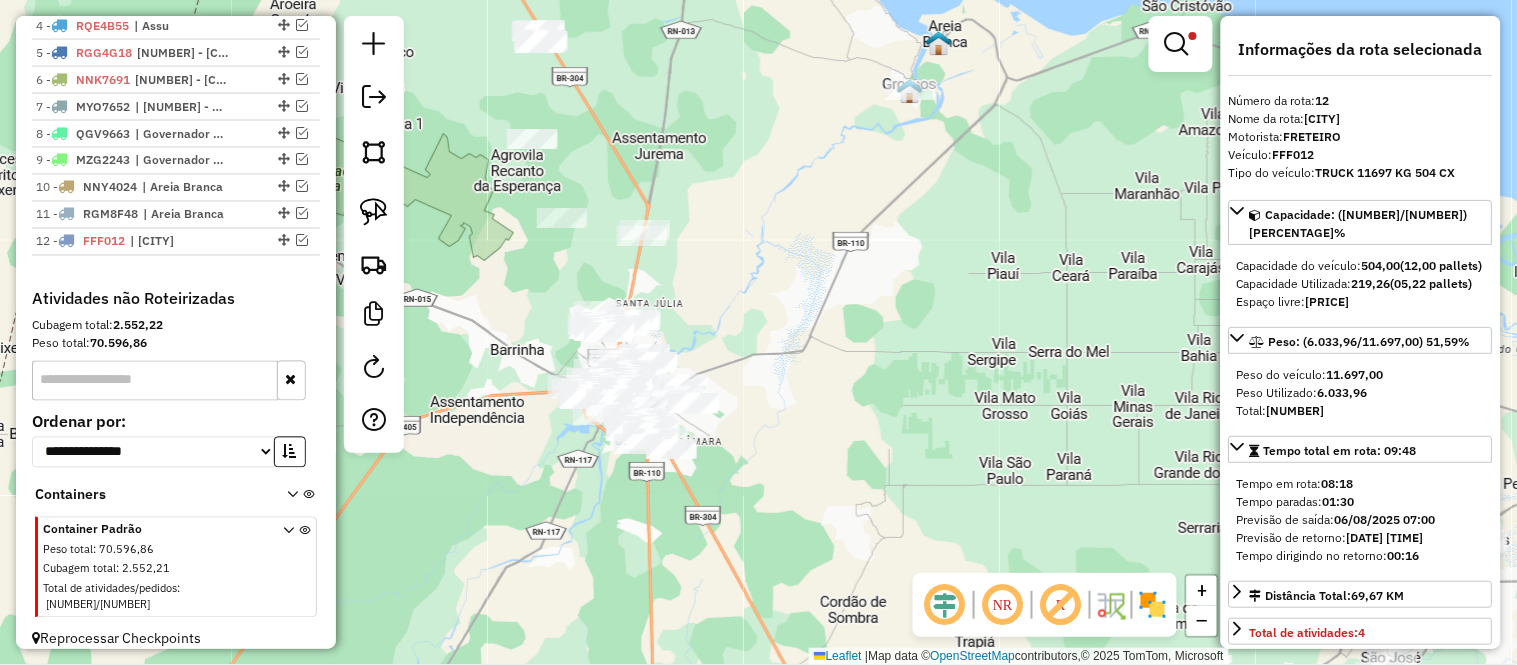 drag, startPoint x: 834, startPoint y: 204, endPoint x: 855, endPoint y: 177, distance: 34.20526 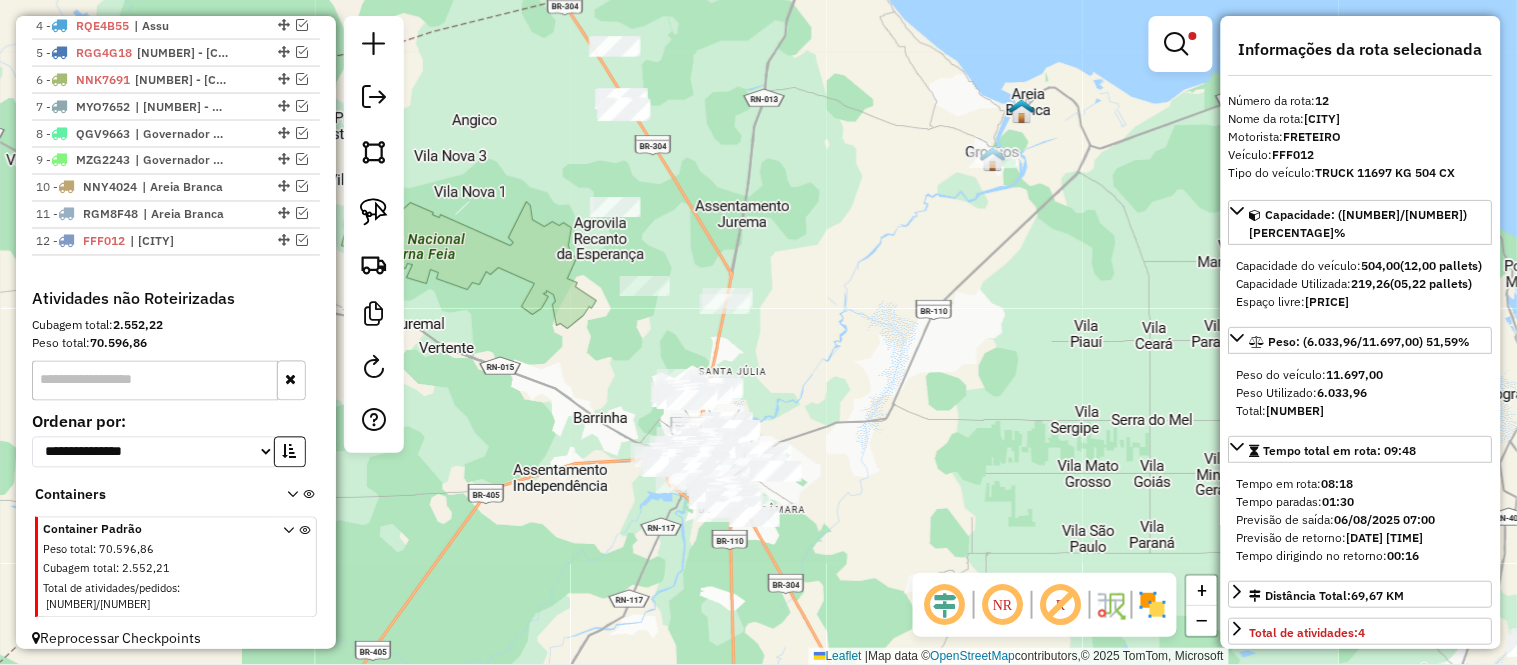 drag, startPoint x: 847, startPoint y: 246, endPoint x: 880, endPoint y: 270, distance: 40.804413 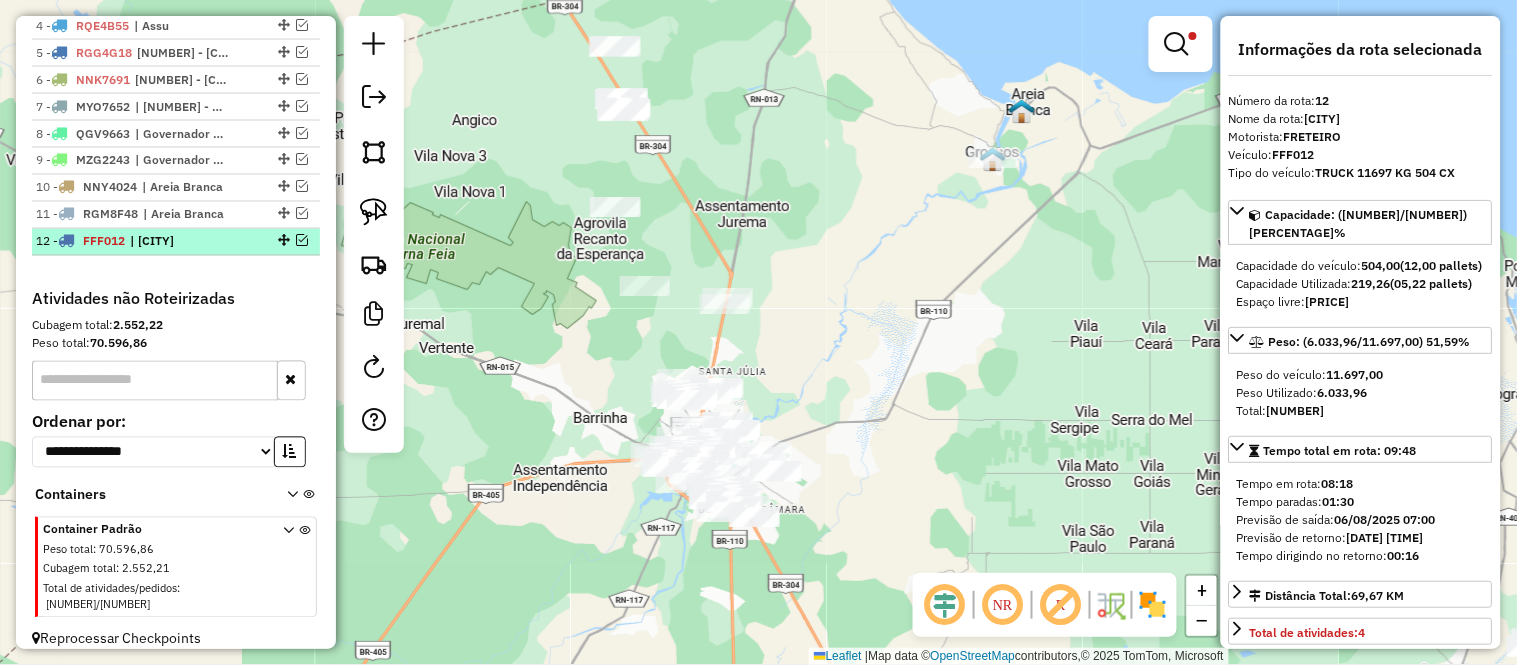 click on "|  [CITY]" at bounding box center [176, 242] 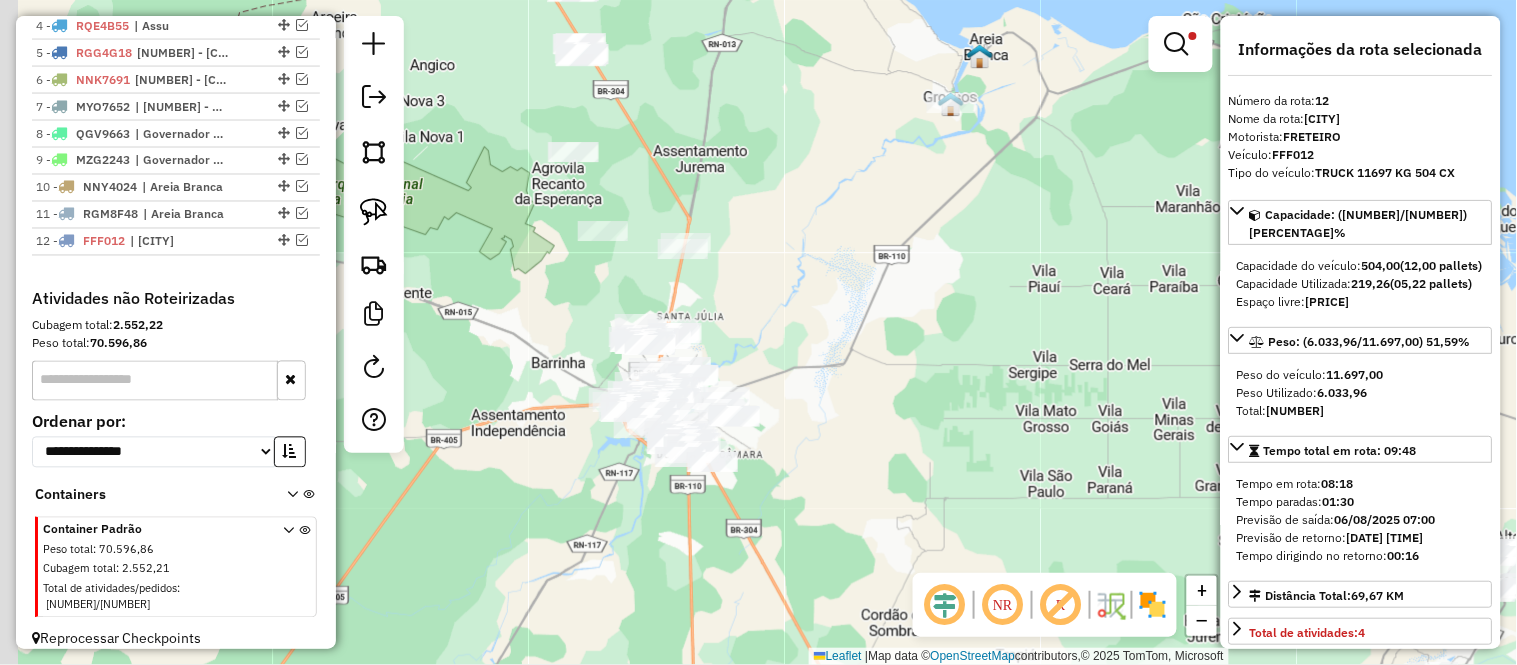 drag, startPoint x: 710, startPoint y: 287, endPoint x: 1017, endPoint y: 310, distance: 307.86035 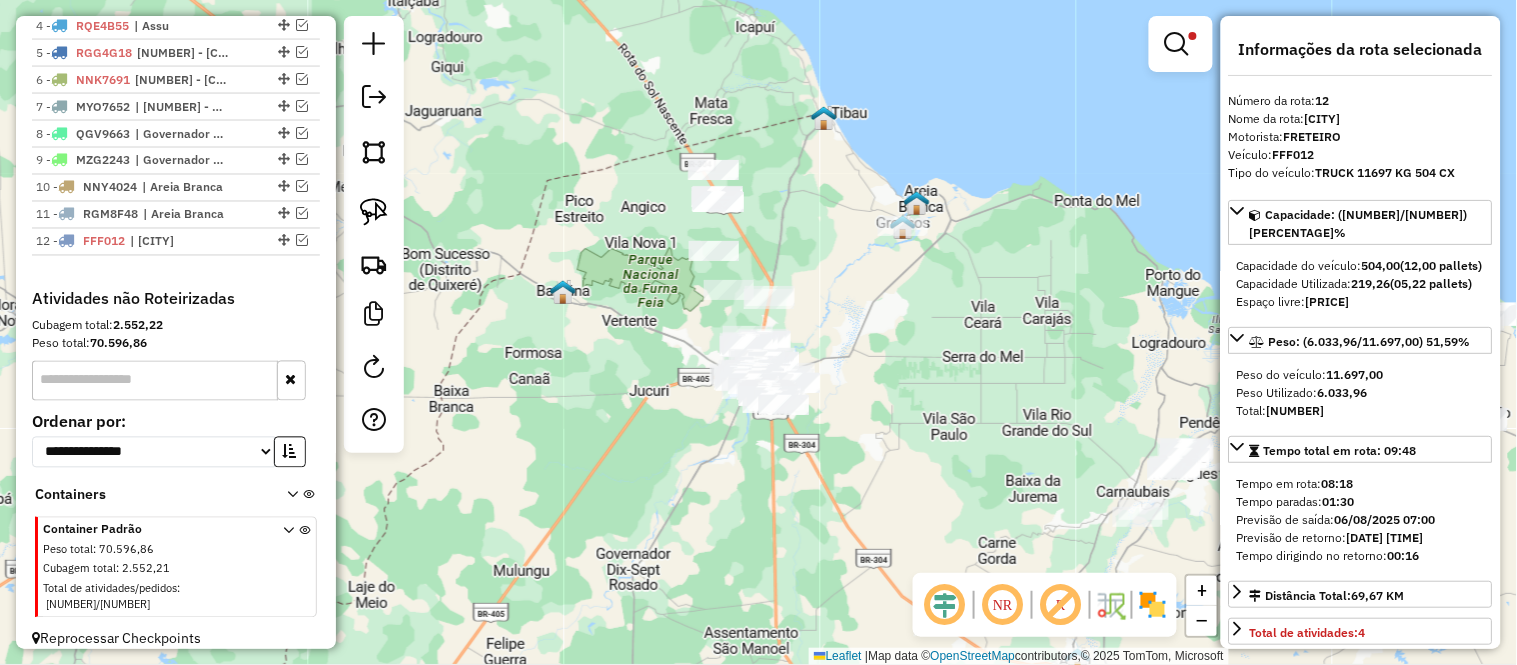 drag, startPoint x: 835, startPoint y: 292, endPoint x: 858, endPoint y: 335, distance: 48.76474 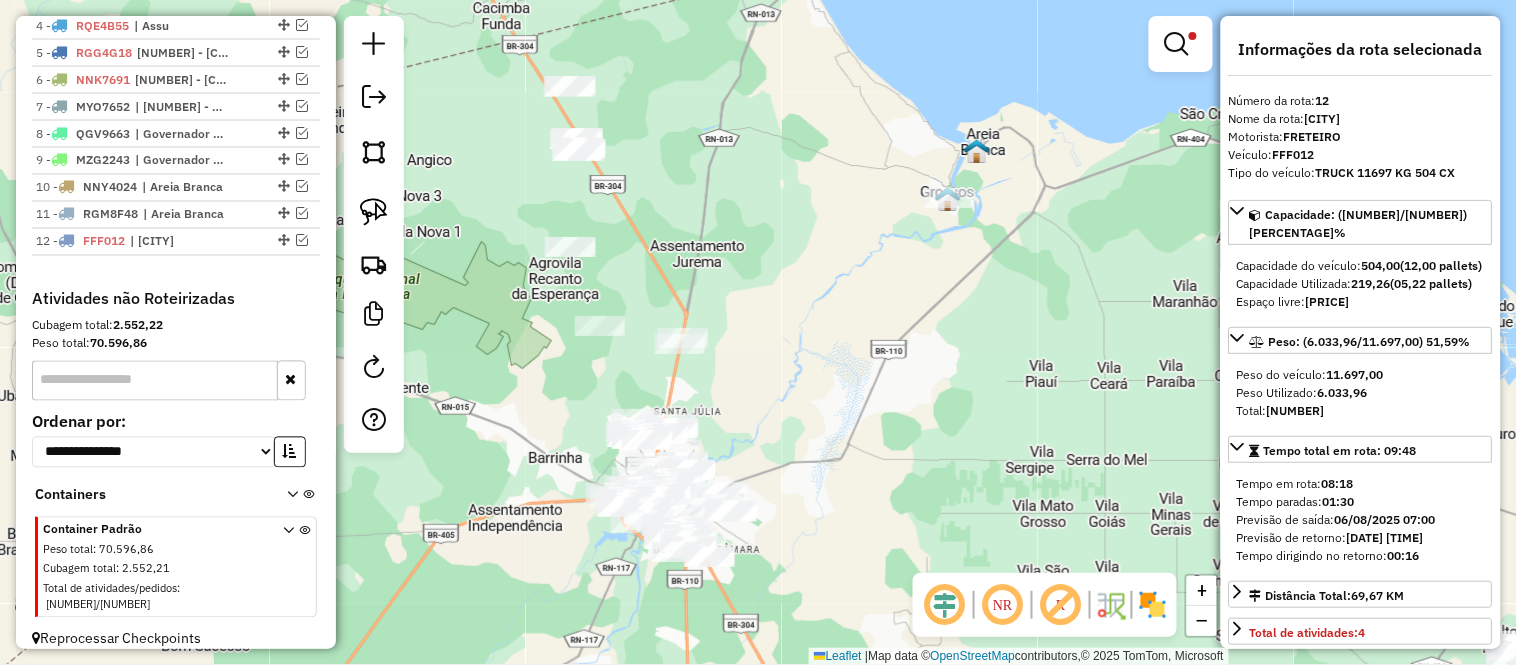 drag, startPoint x: 823, startPoint y: 313, endPoint x: 845, endPoint y: 322, distance: 23.769728 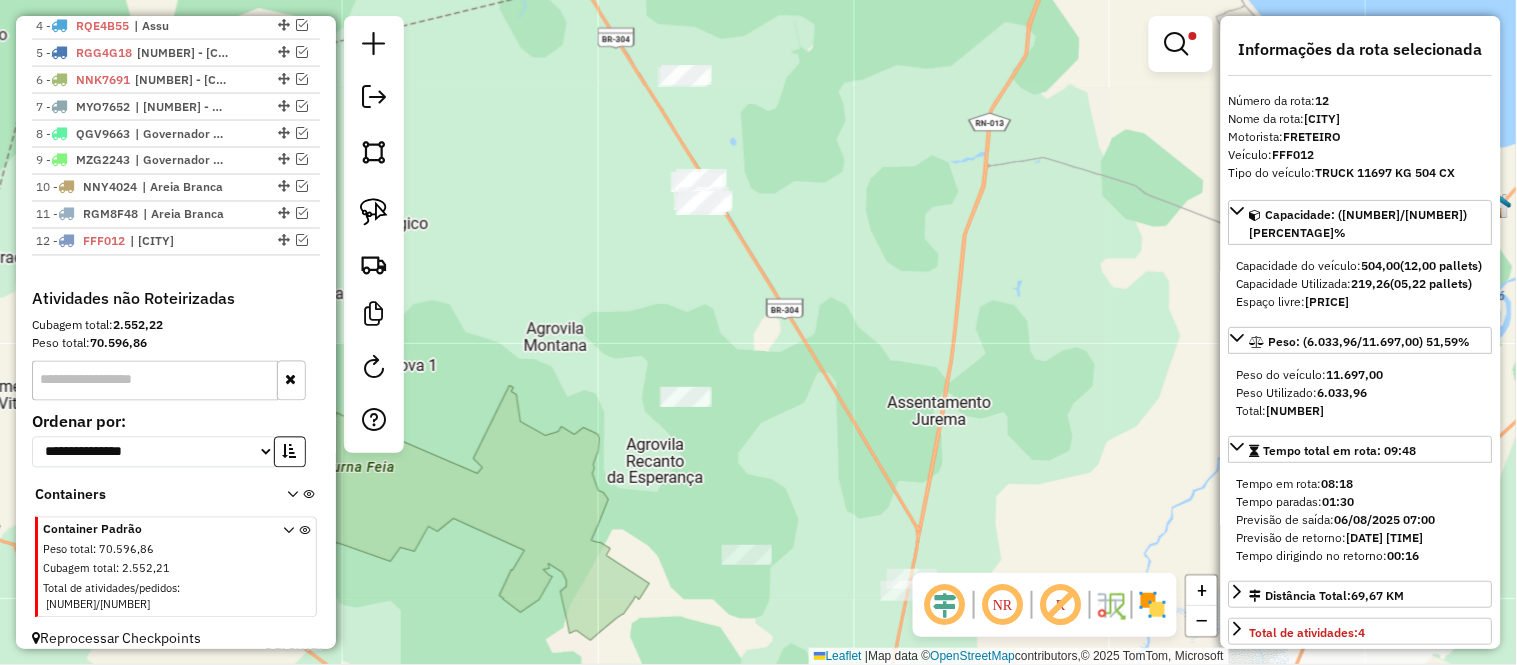 drag, startPoint x: 781, startPoint y: 330, endPoint x: 938, endPoint y: 392, distance: 168.79869 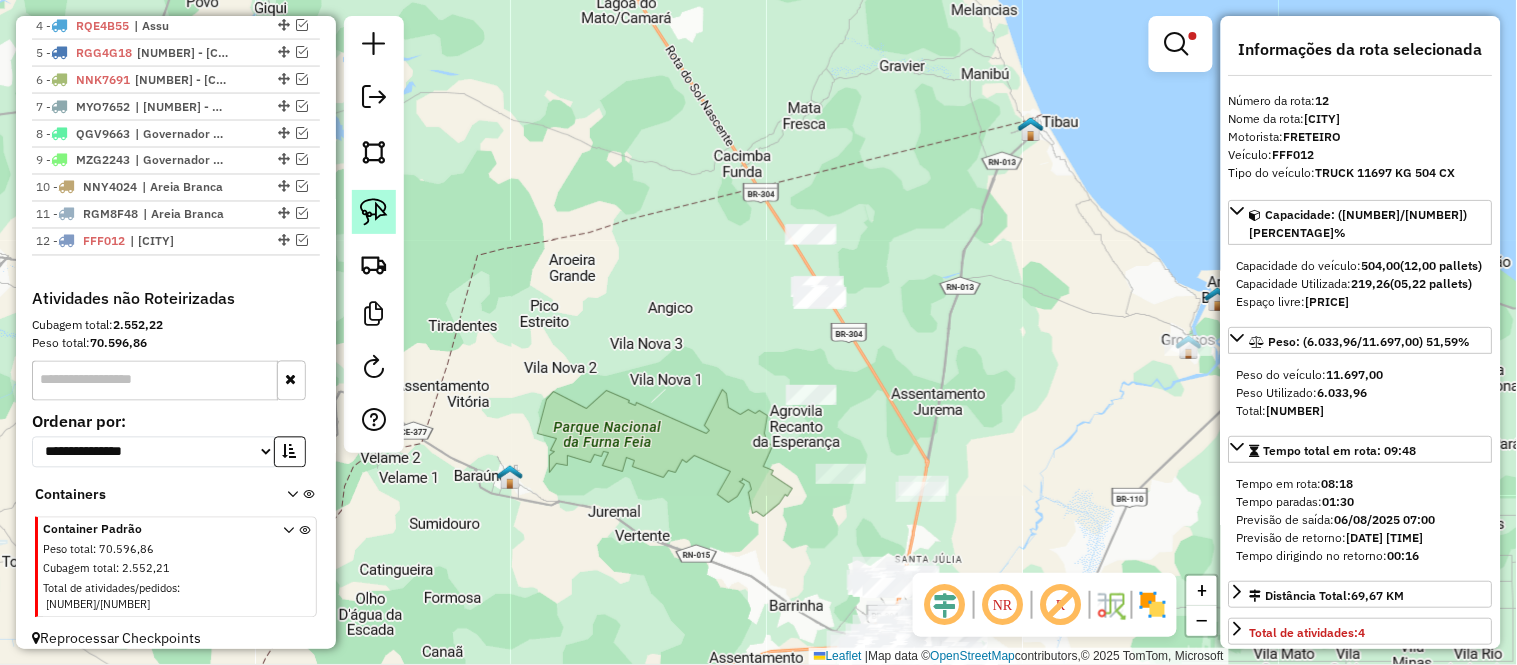 click 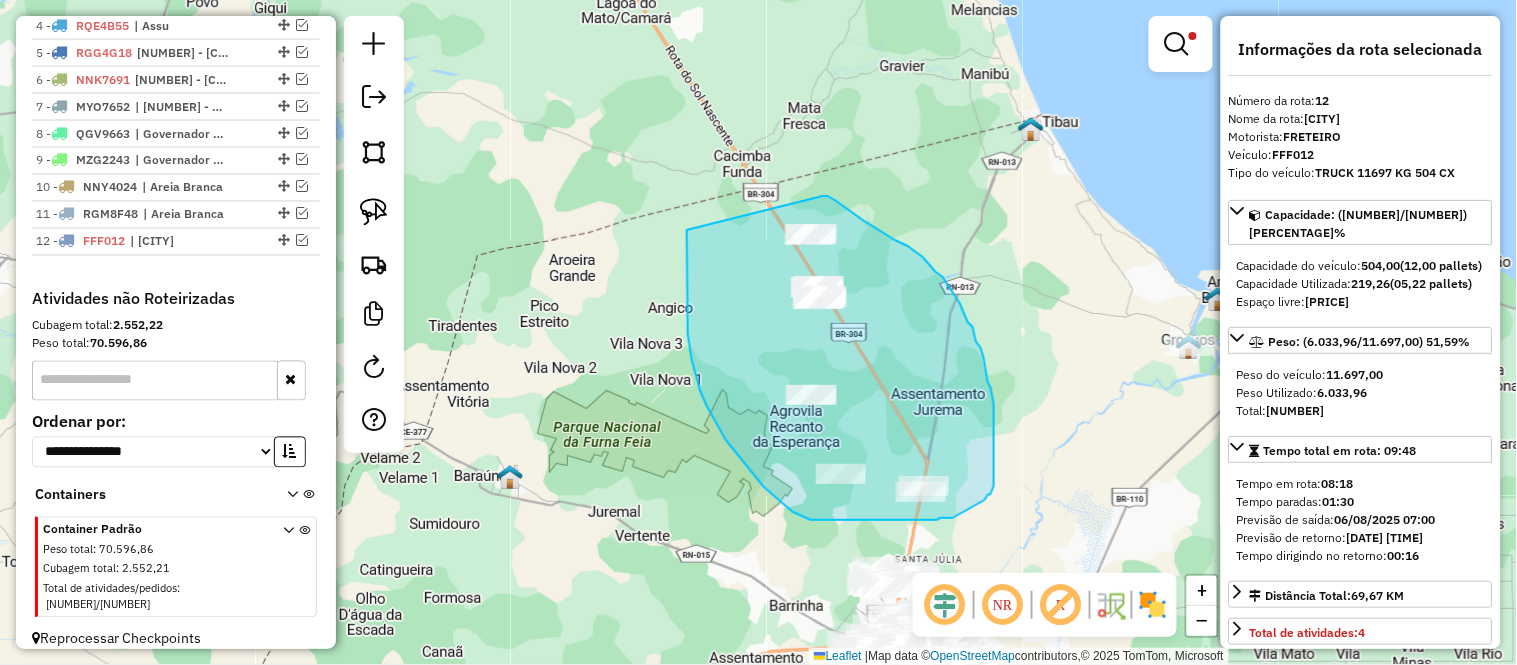 drag, startPoint x: 823, startPoint y: 196, endPoint x: 687, endPoint y: 230, distance: 140.1856 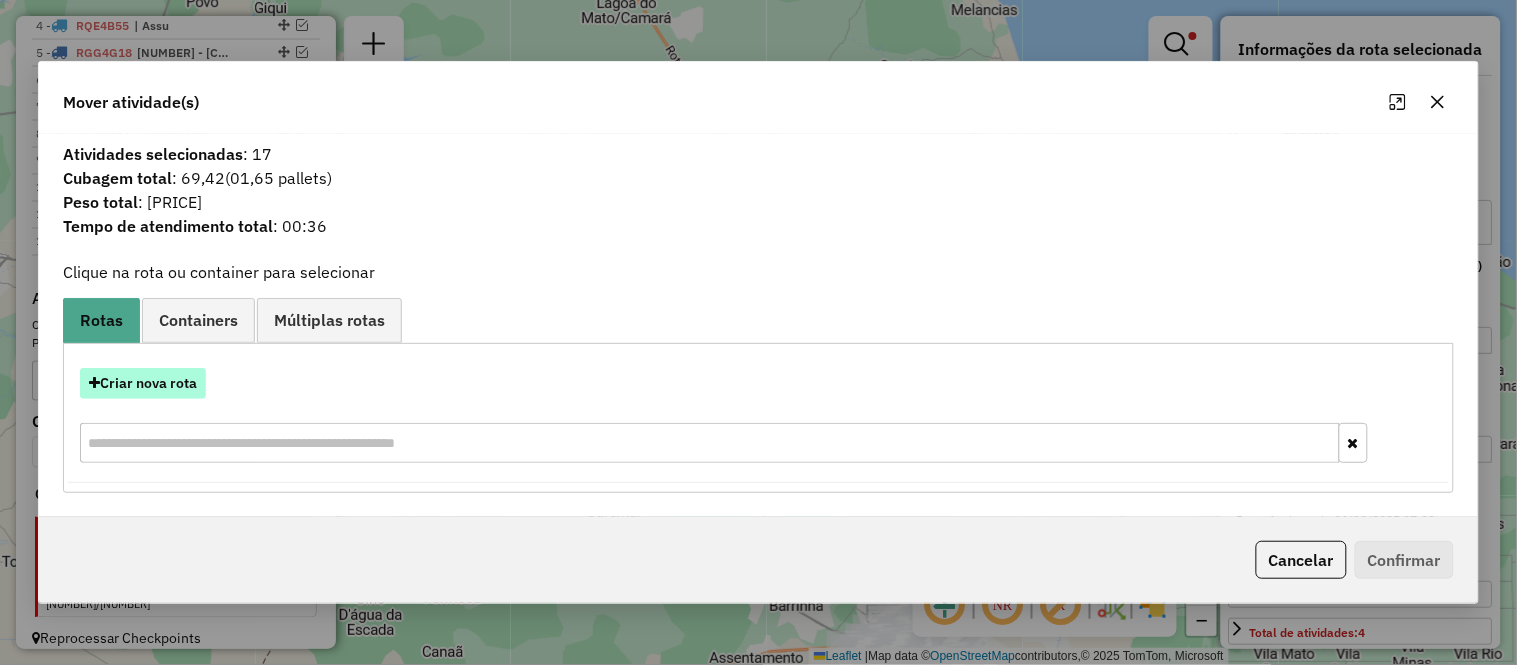 click on "Criar nova rota" at bounding box center (143, 383) 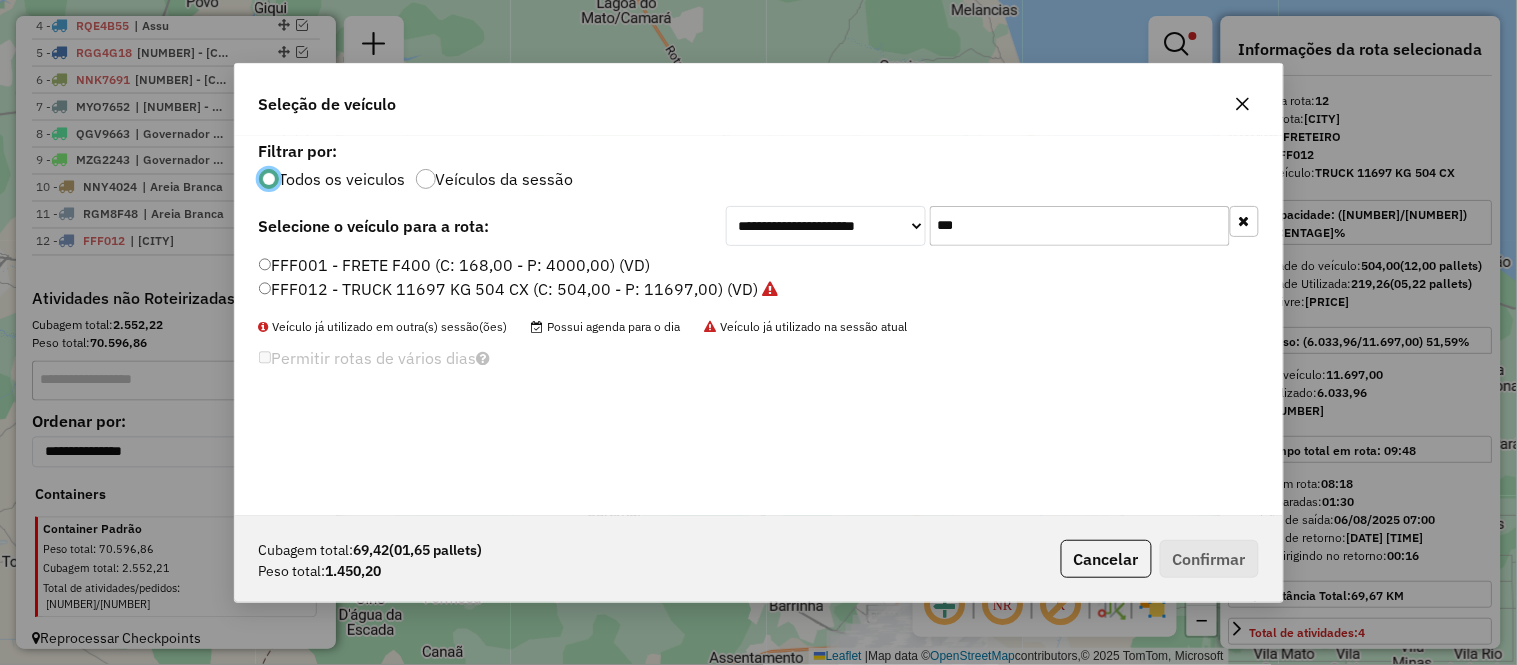 scroll, scrollTop: 11, scrollLeft: 5, axis: both 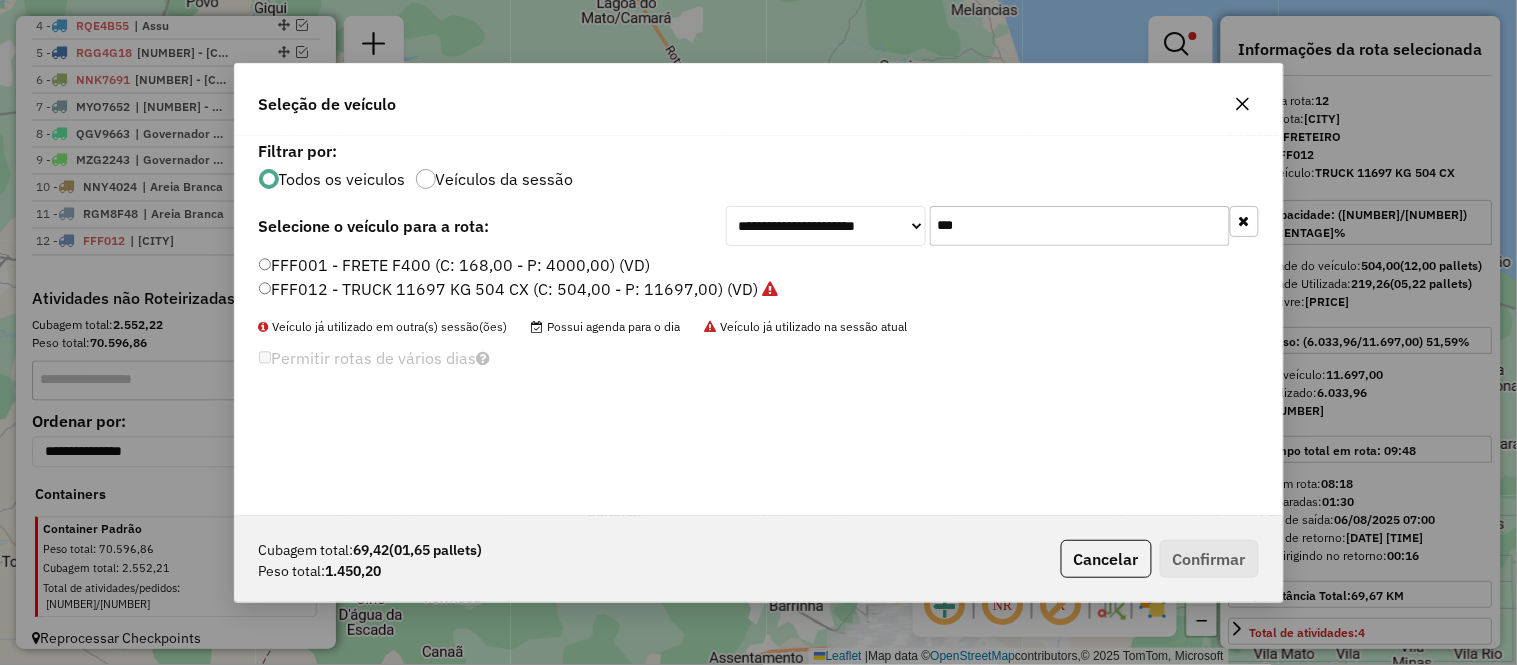 click on "***" 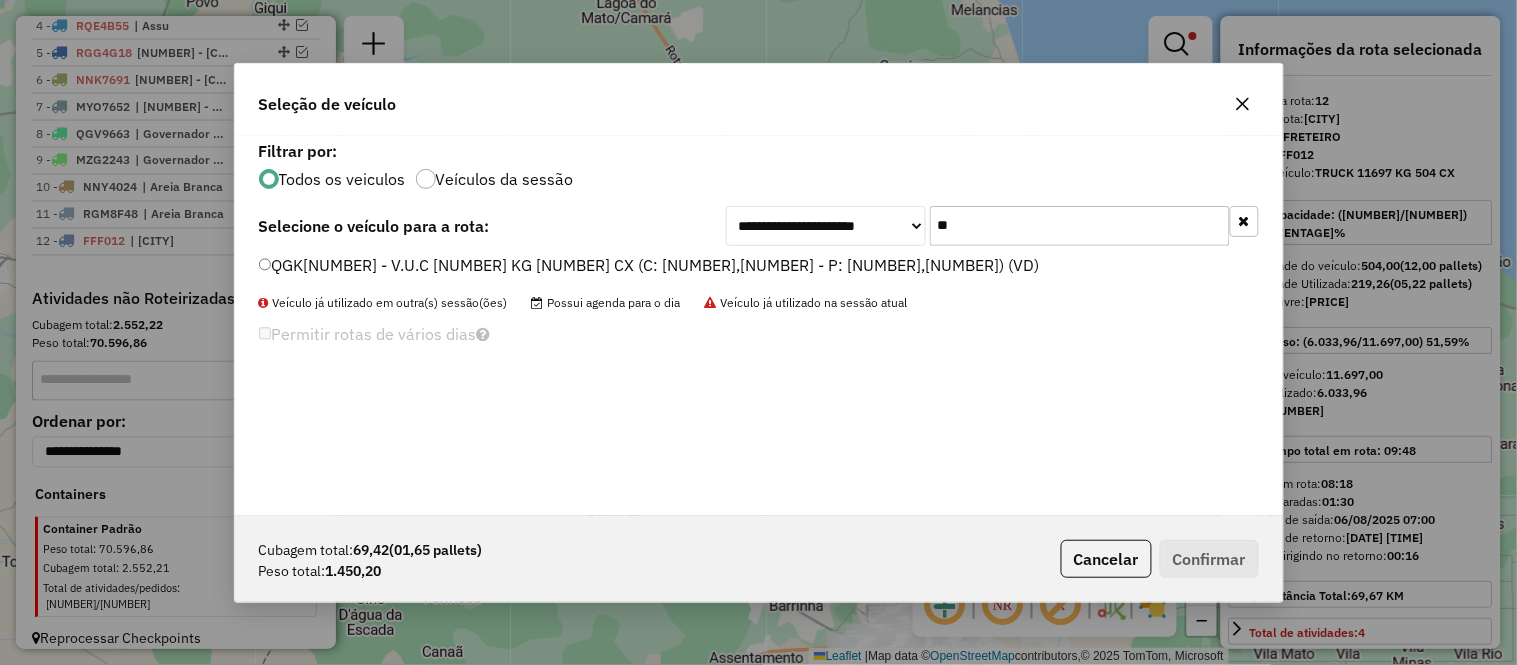 type on "**" 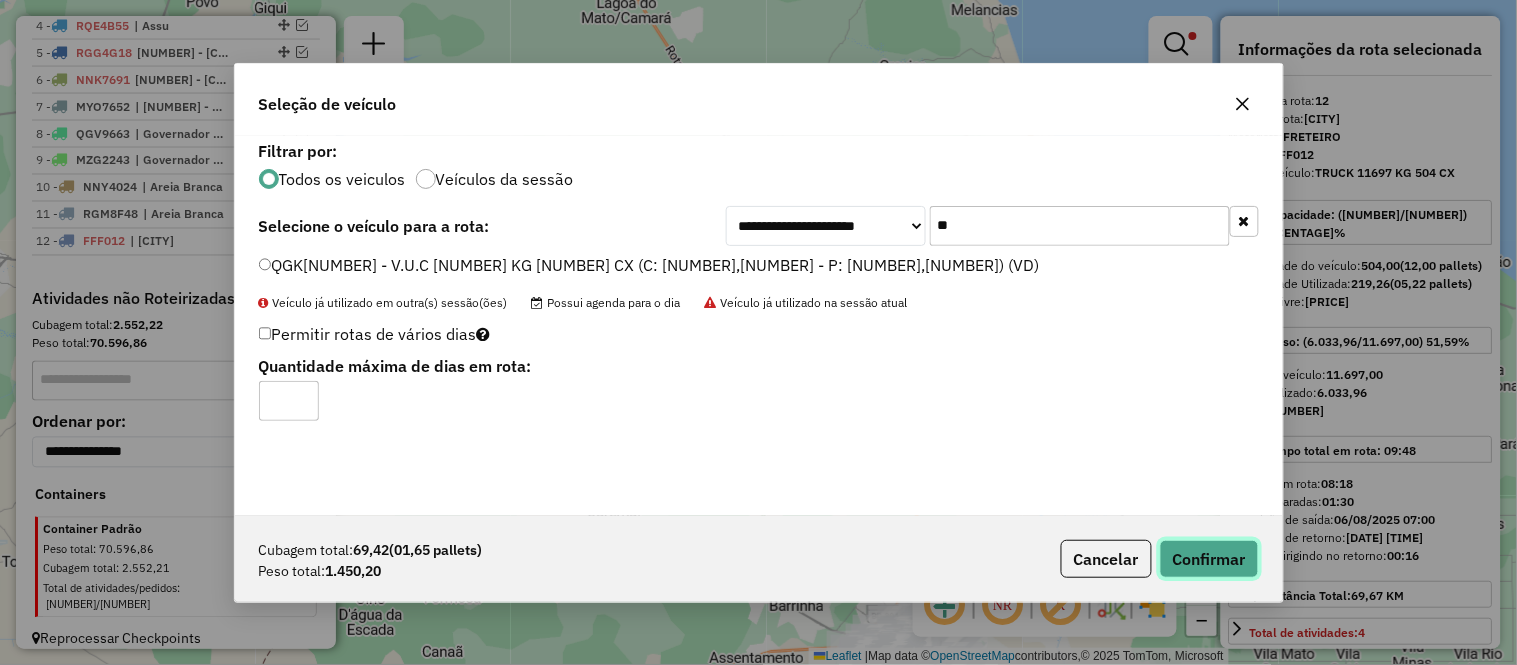 click on "Confirmar" 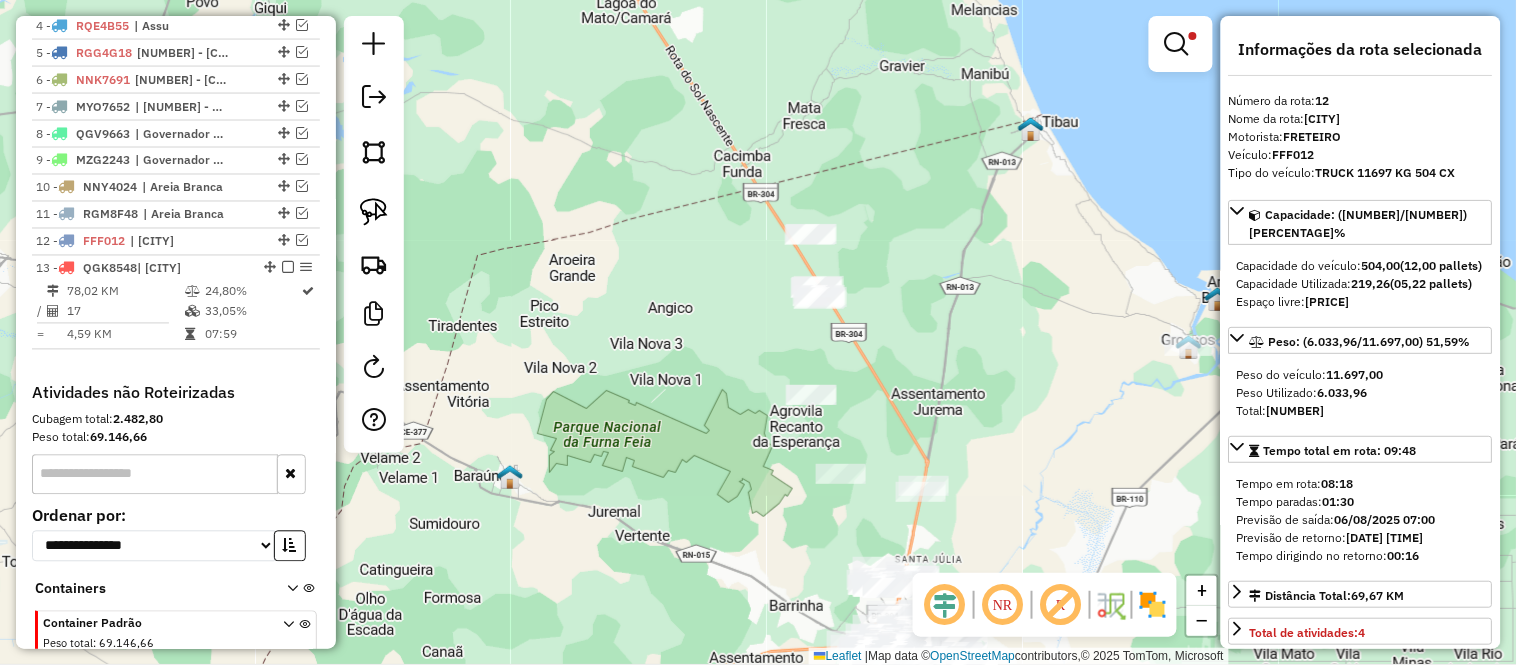scroll, scrollTop: 927, scrollLeft: 0, axis: vertical 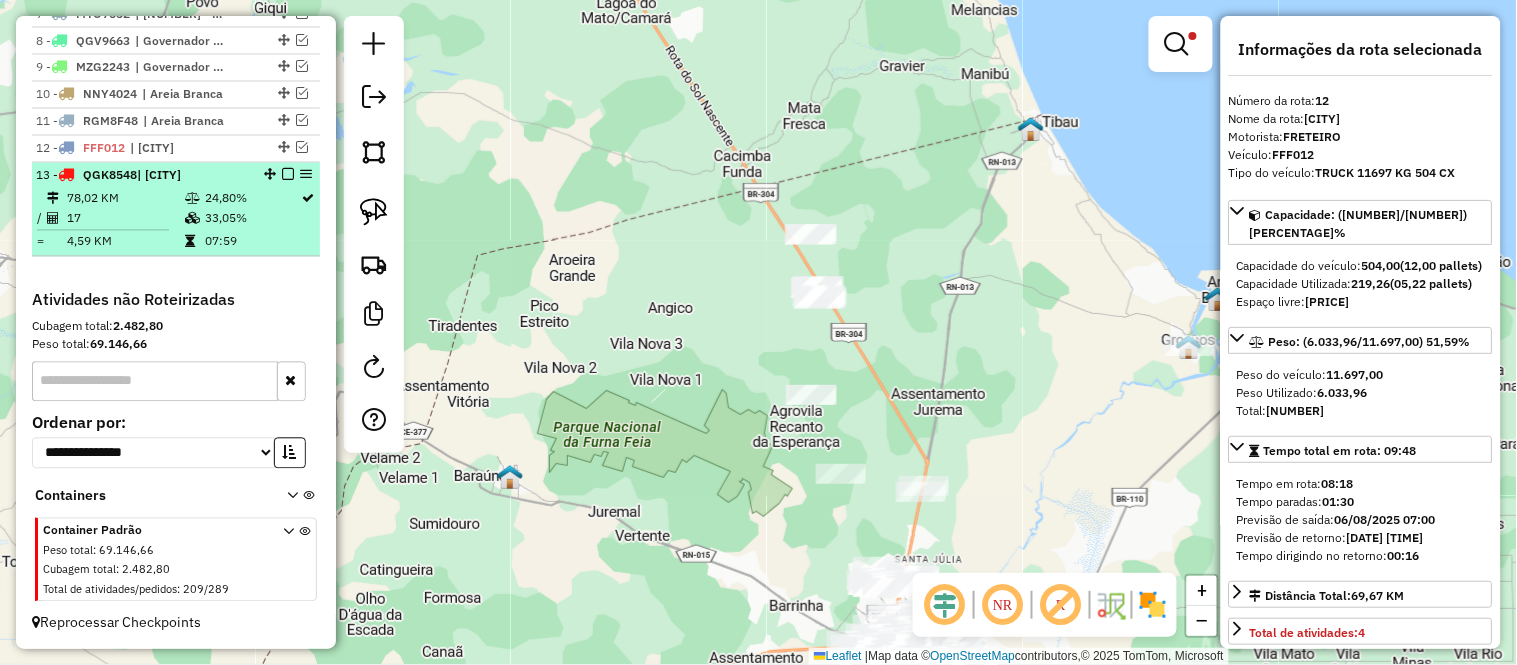 click on "17" at bounding box center (125, 219) 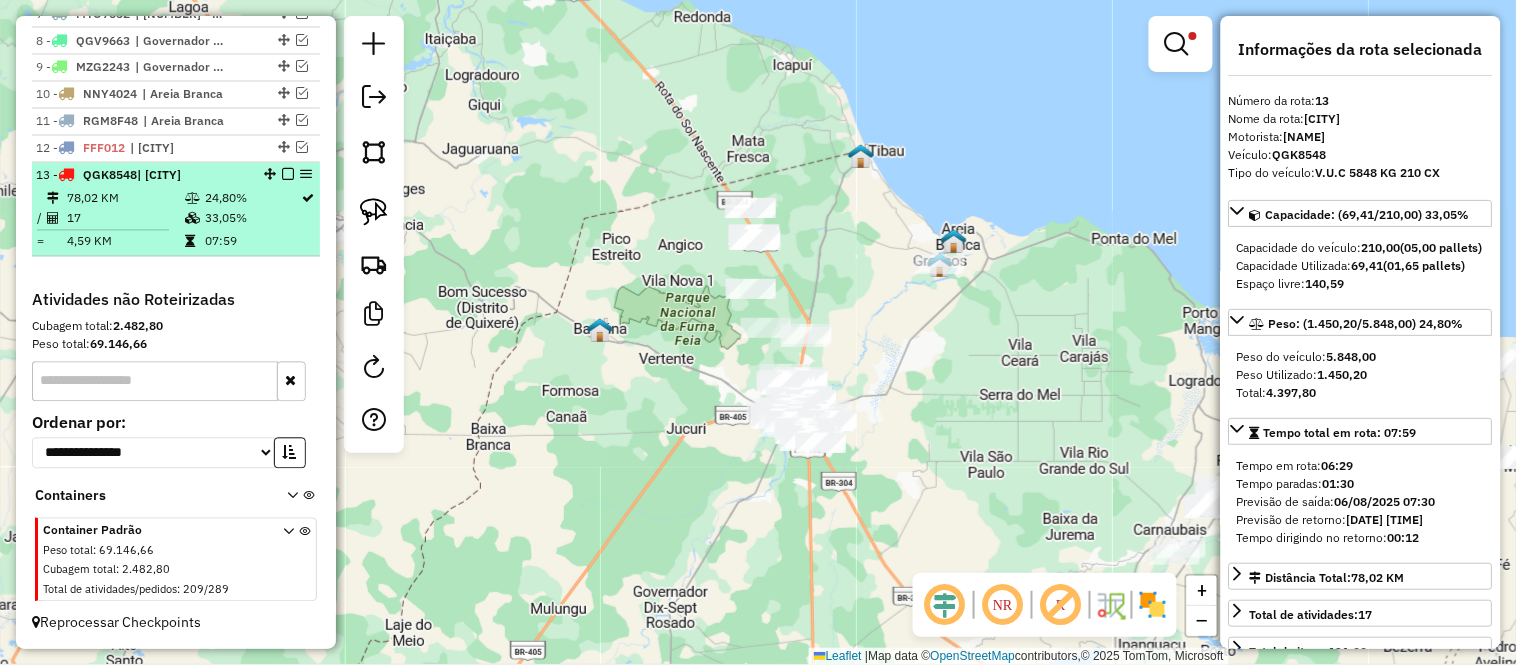 click on "07:59" at bounding box center (252, 242) 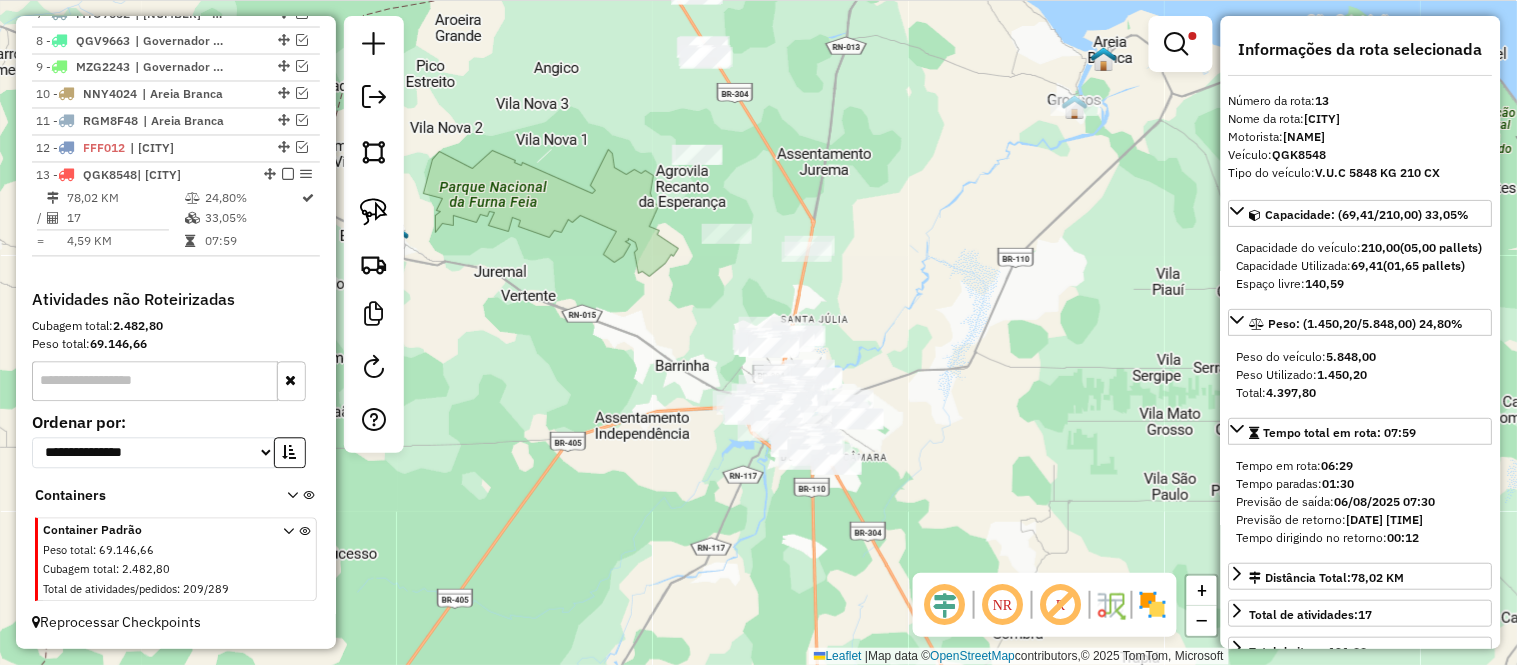drag, startPoint x: 951, startPoint y: 267, endPoint x: 937, endPoint y: 230, distance: 39.56008 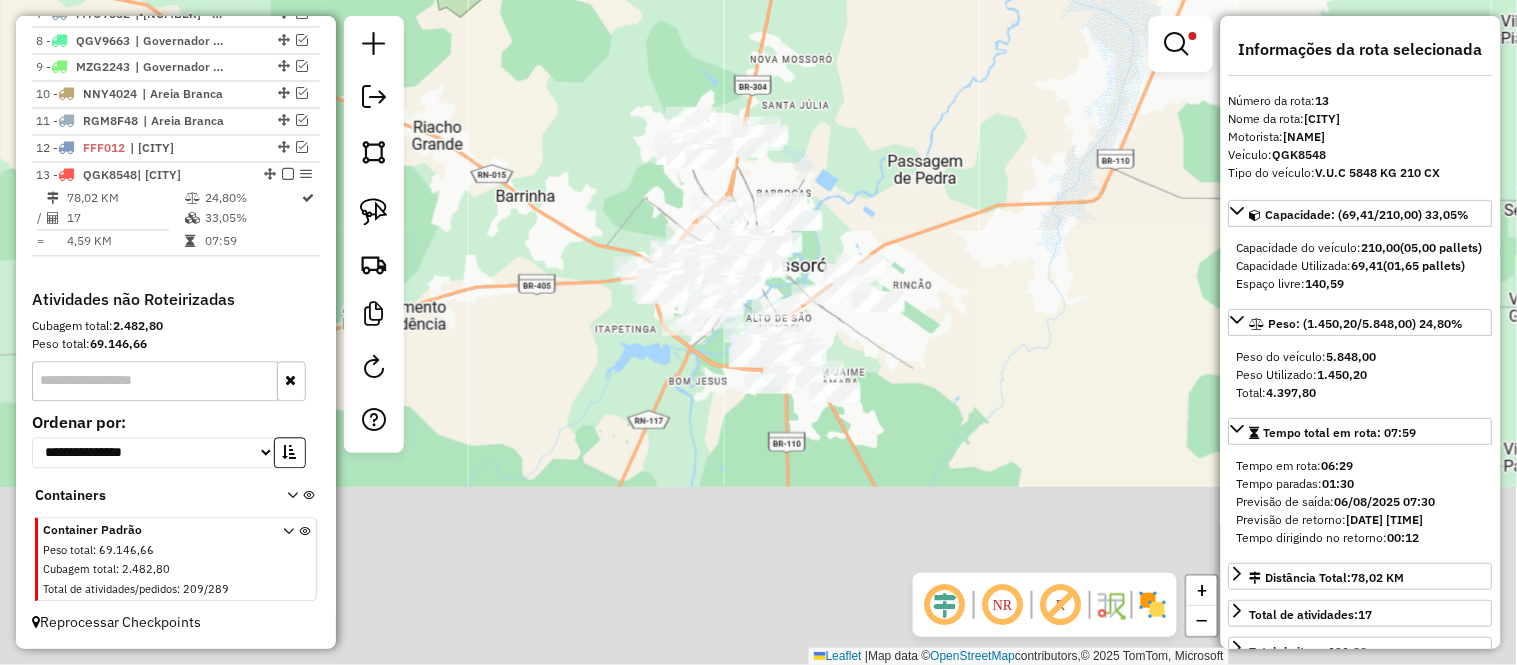 drag, startPoint x: 837, startPoint y: 412, endPoint x: 826, endPoint y: 110, distance: 302.20026 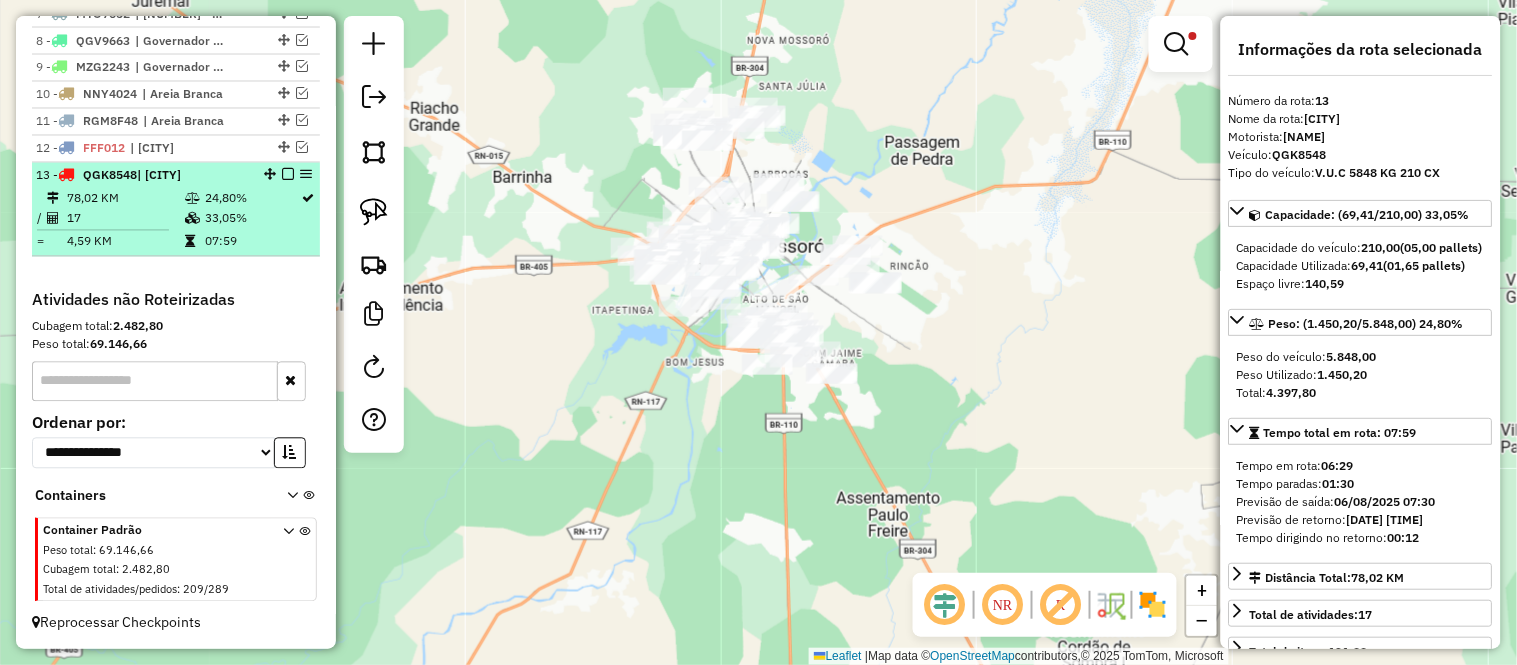 click at bounding box center (194, 219) 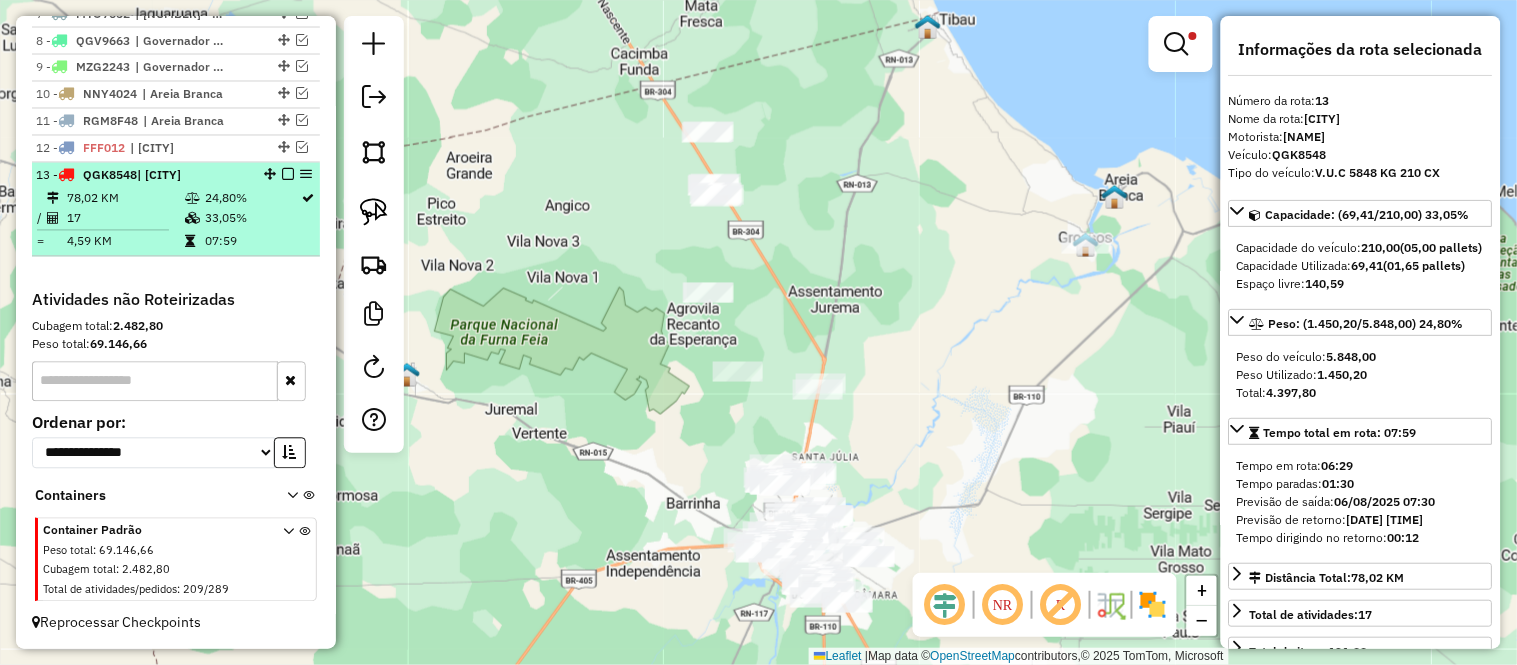click on "17" at bounding box center [125, 219] 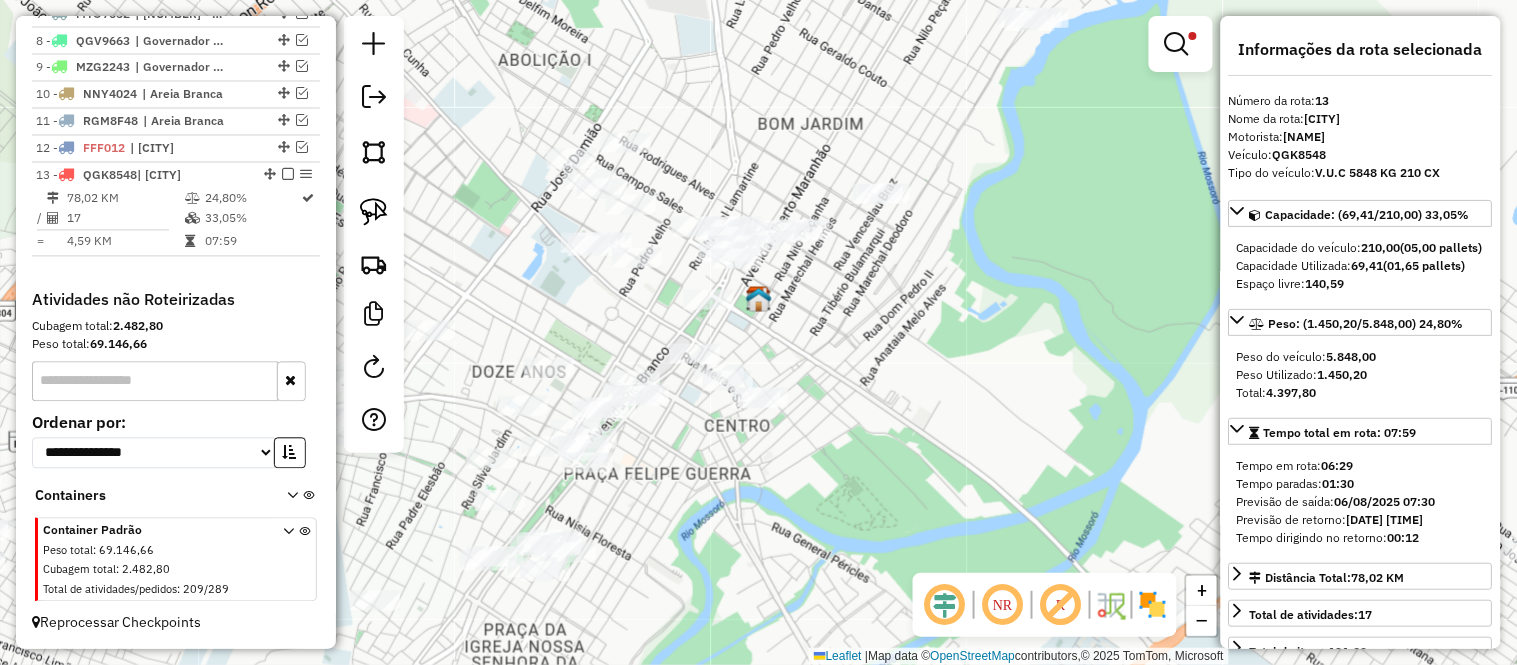 drag, startPoint x: 836, startPoint y: 393, endPoint x: 1048, endPoint y: 305, distance: 229.53867 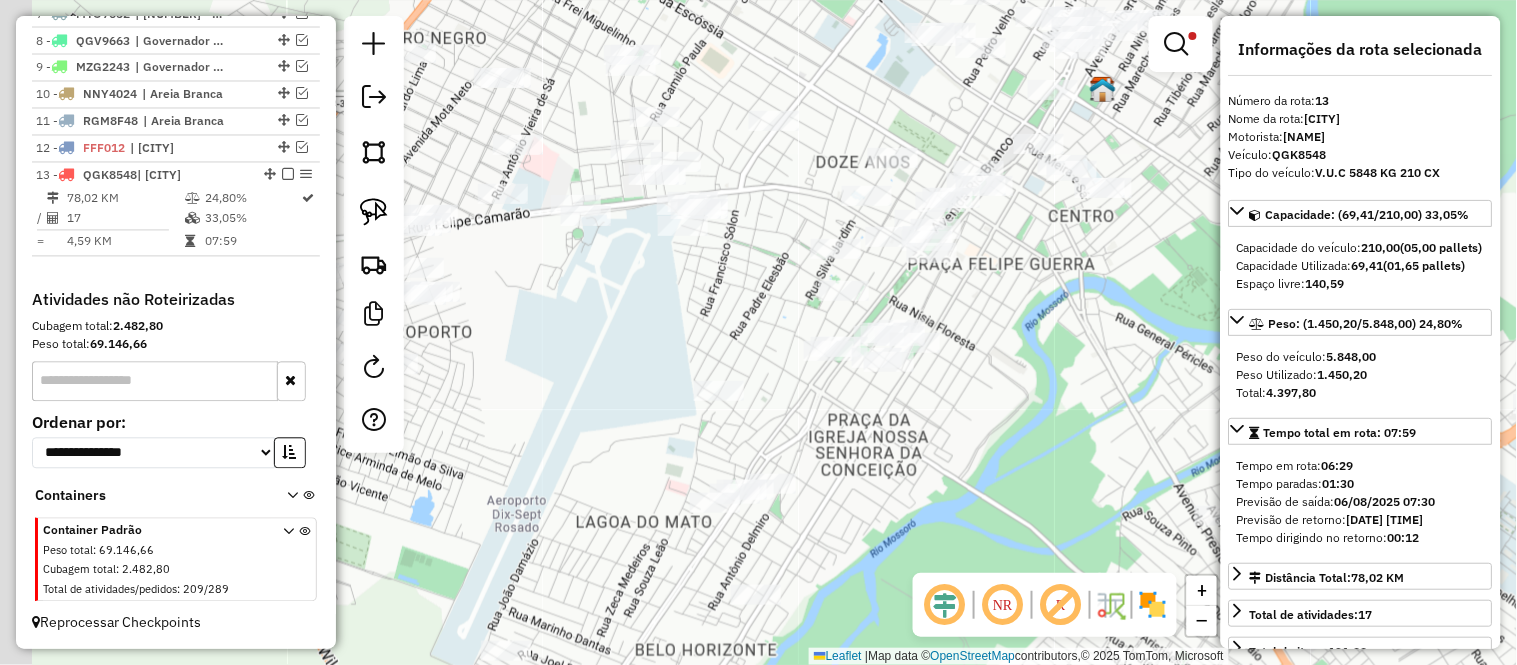 drag, startPoint x: 775, startPoint y: 535, endPoint x: 853, endPoint y: 467, distance: 103.47947 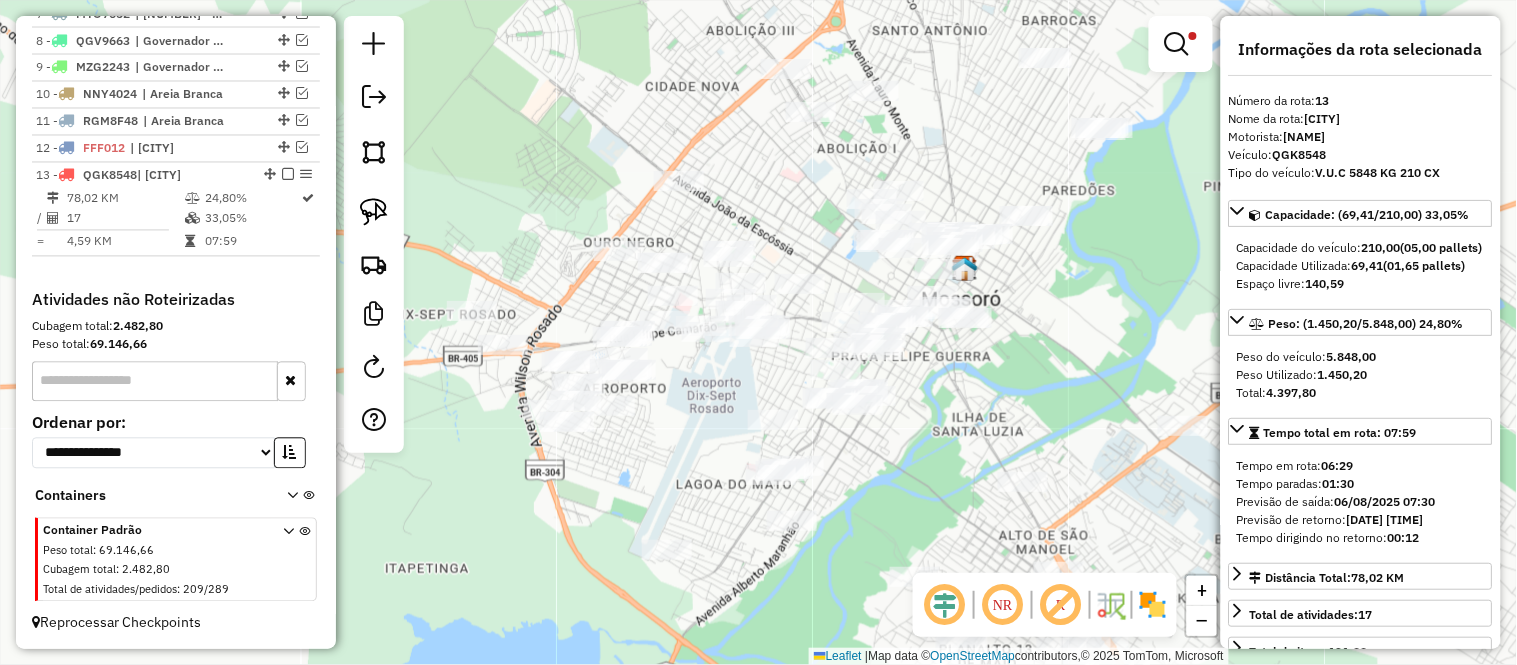 drag, startPoint x: 942, startPoint y: 370, endPoint x: 934, endPoint y: 442, distance: 72.443085 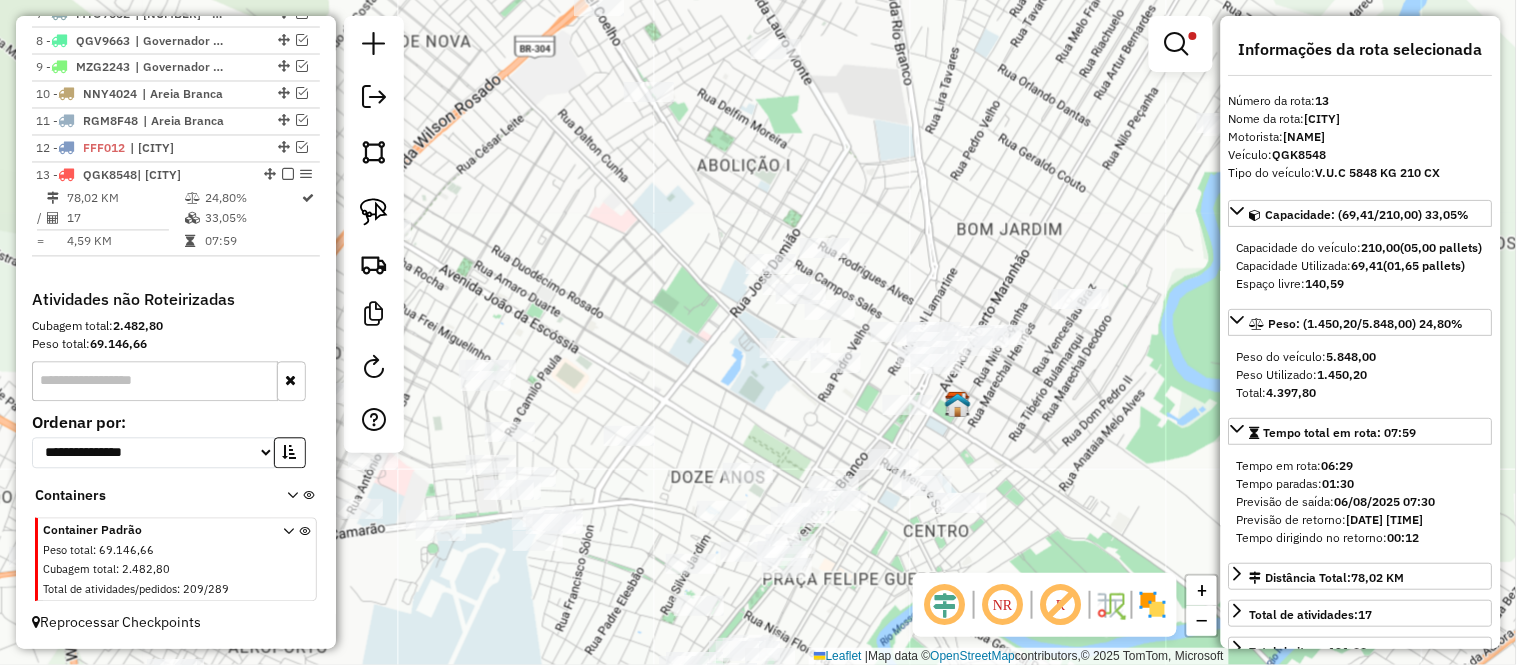drag, startPoint x: 990, startPoint y: 403, endPoint x: 992, endPoint y: 426, distance: 23.086792 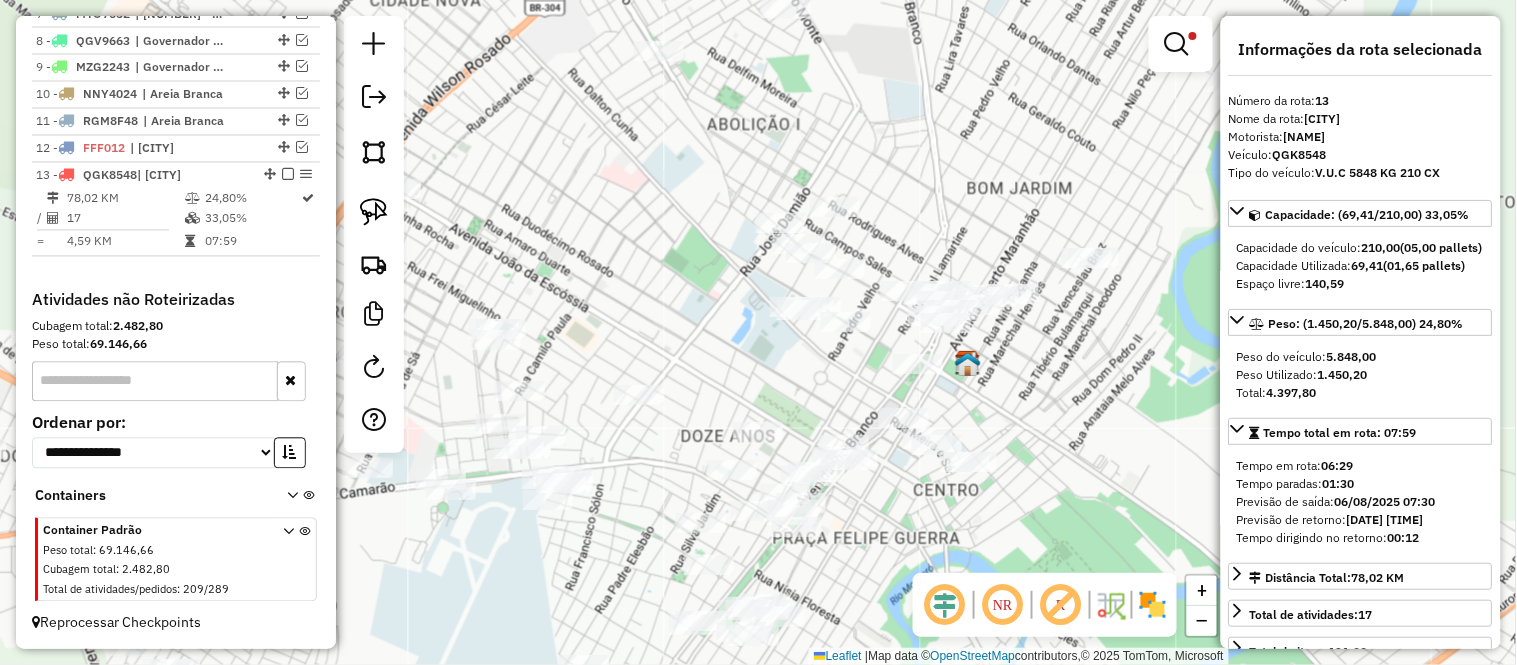 drag, startPoint x: 962, startPoint y: 402, endPoint x: 981, endPoint y: 374, distance: 33.83785 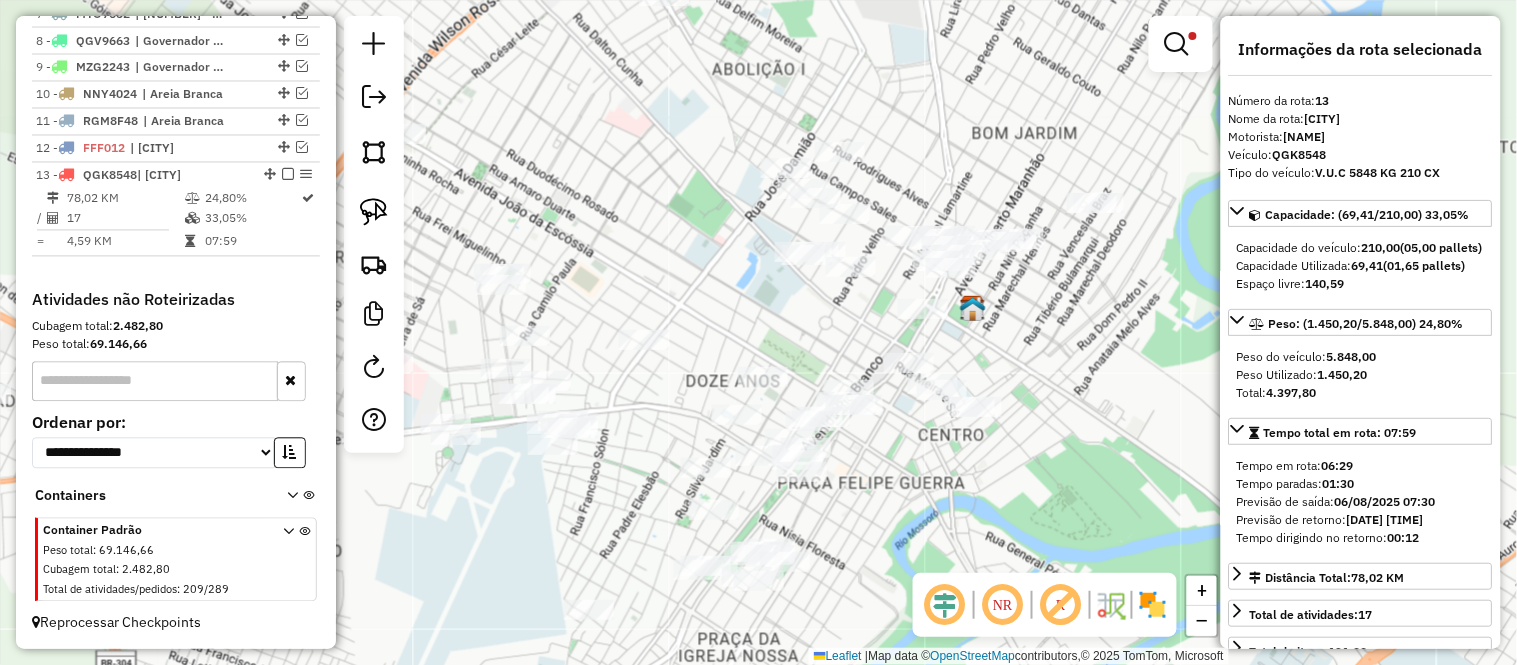 drag, startPoint x: 1001, startPoint y: 368, endPoint x: 984, endPoint y: 343, distance: 30.232433 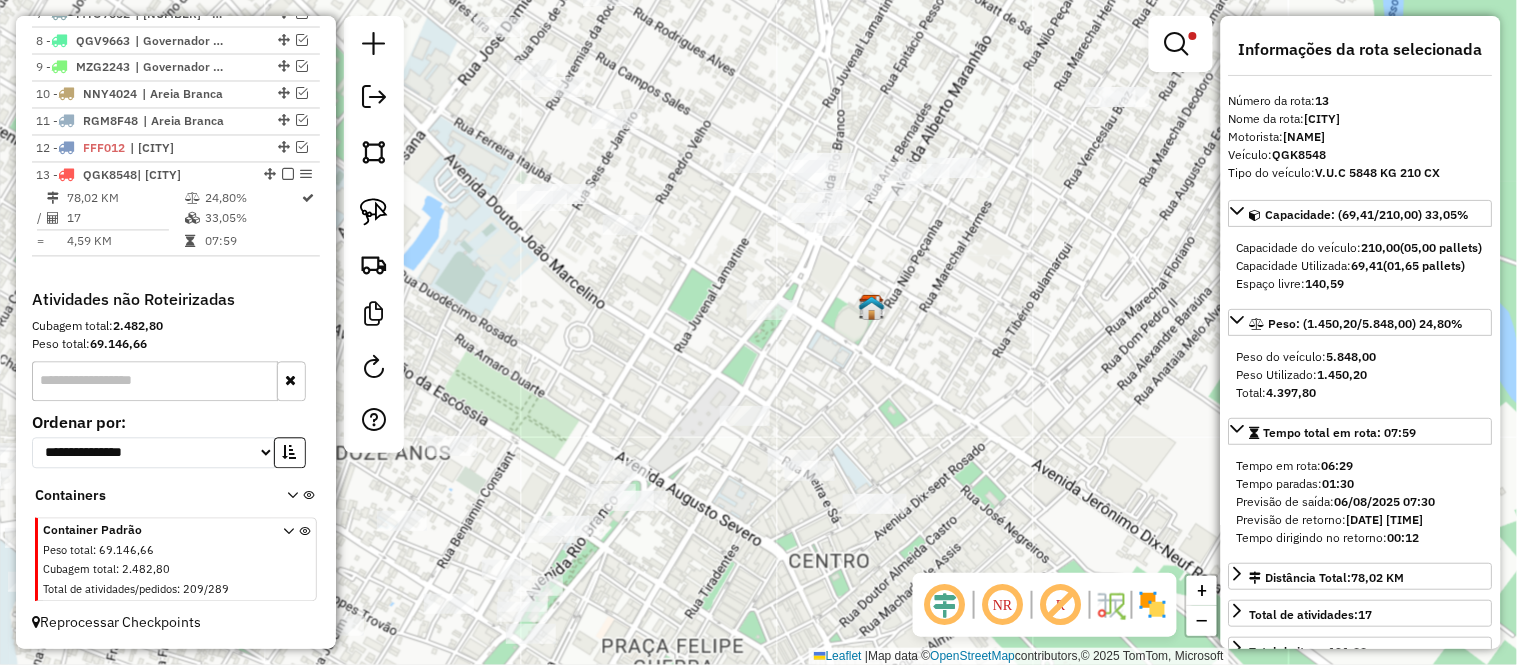 drag, startPoint x: 998, startPoint y: 335, endPoint x: 930, endPoint y: 418, distance: 107.298645 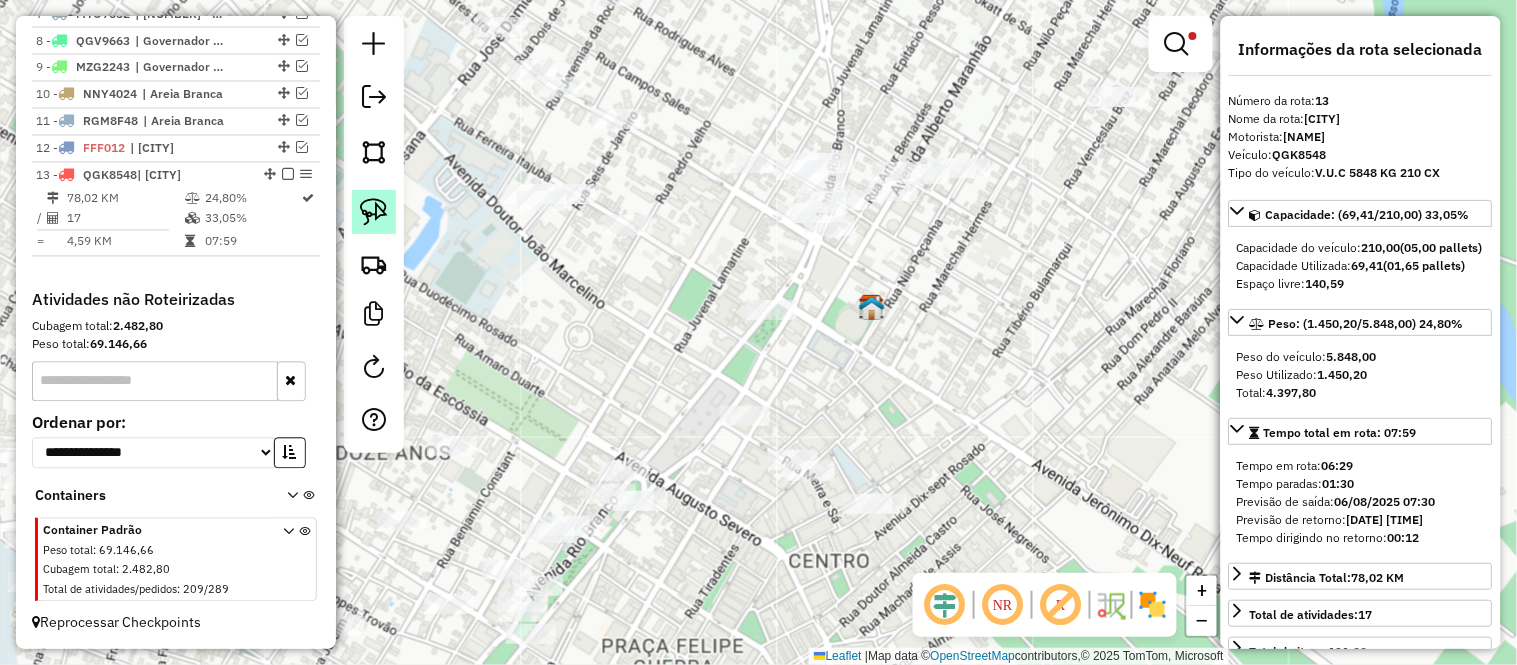 click 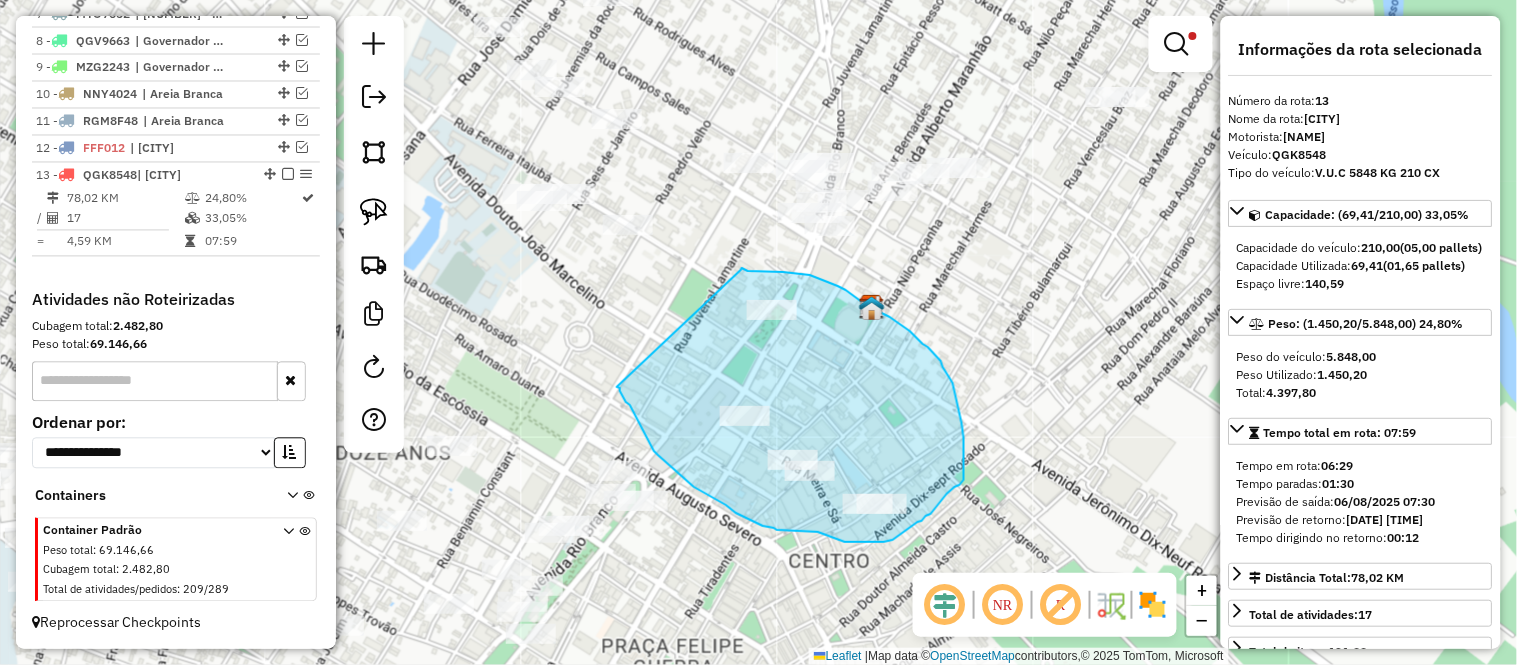 drag, startPoint x: 742, startPoint y: 268, endPoint x: 617, endPoint y: 387, distance: 172.58621 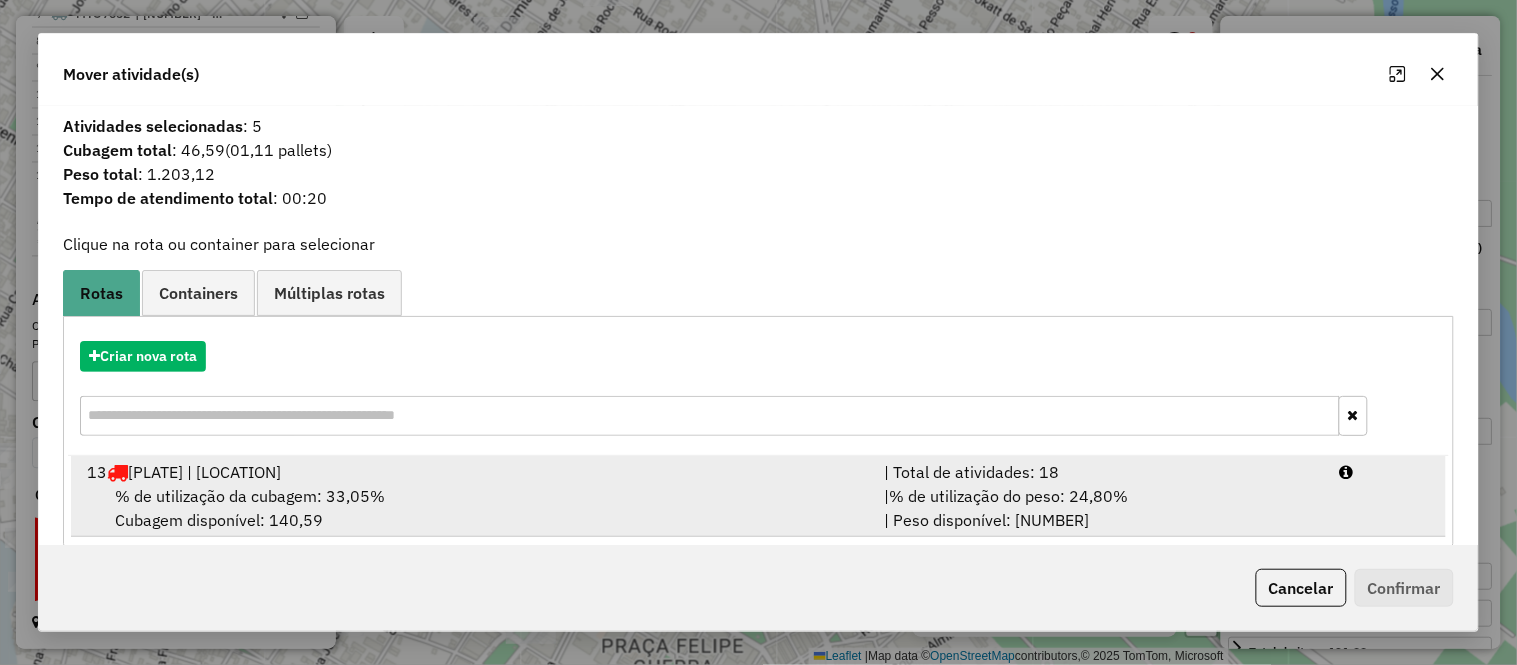 click on "% de utilização da cubagem: 33,05%" at bounding box center (250, 496) 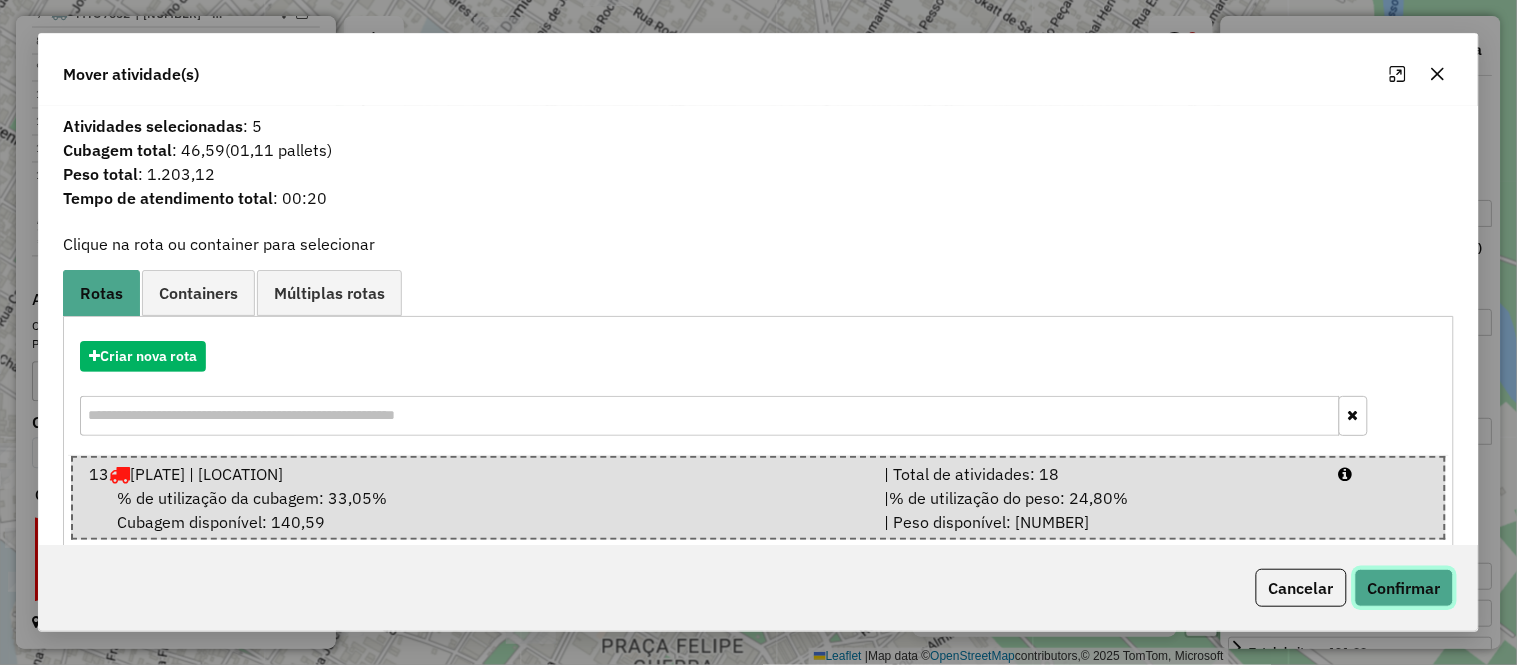 click on "Confirmar" 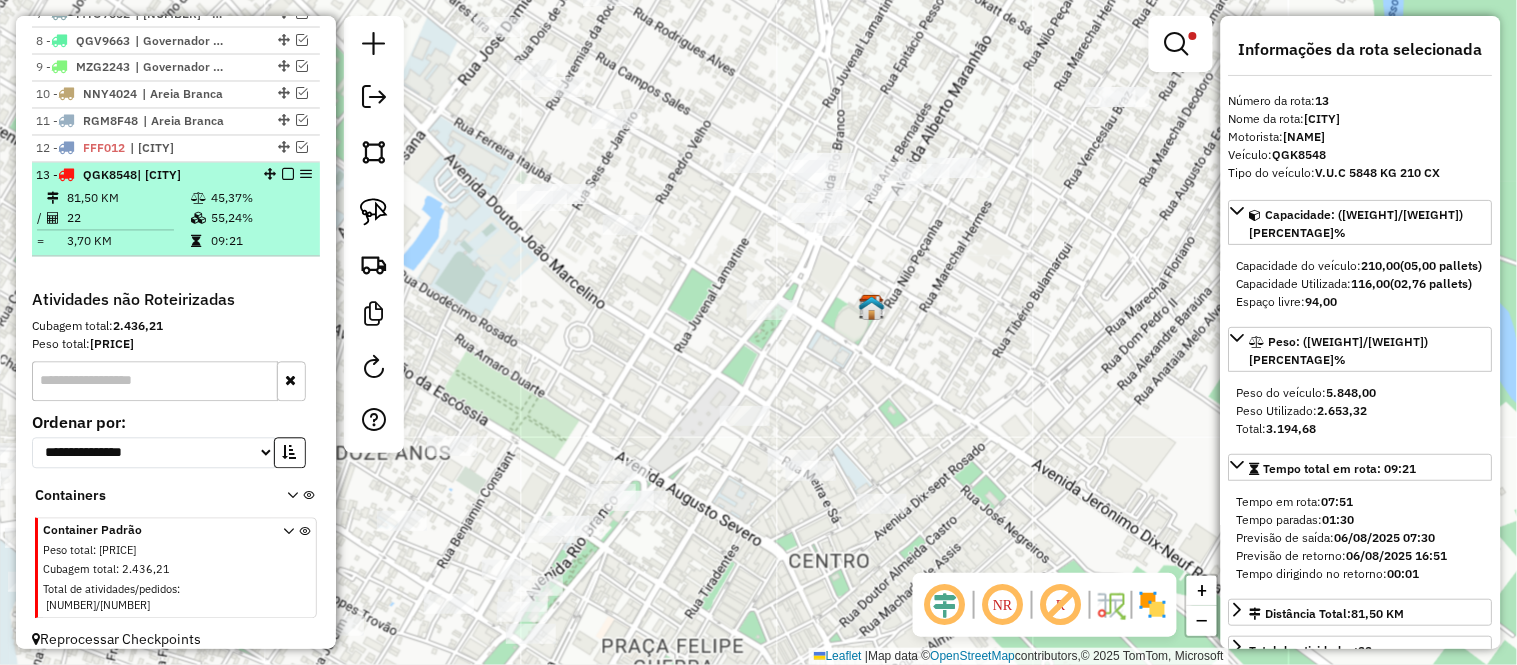click on "81,50 KM" at bounding box center [128, 199] 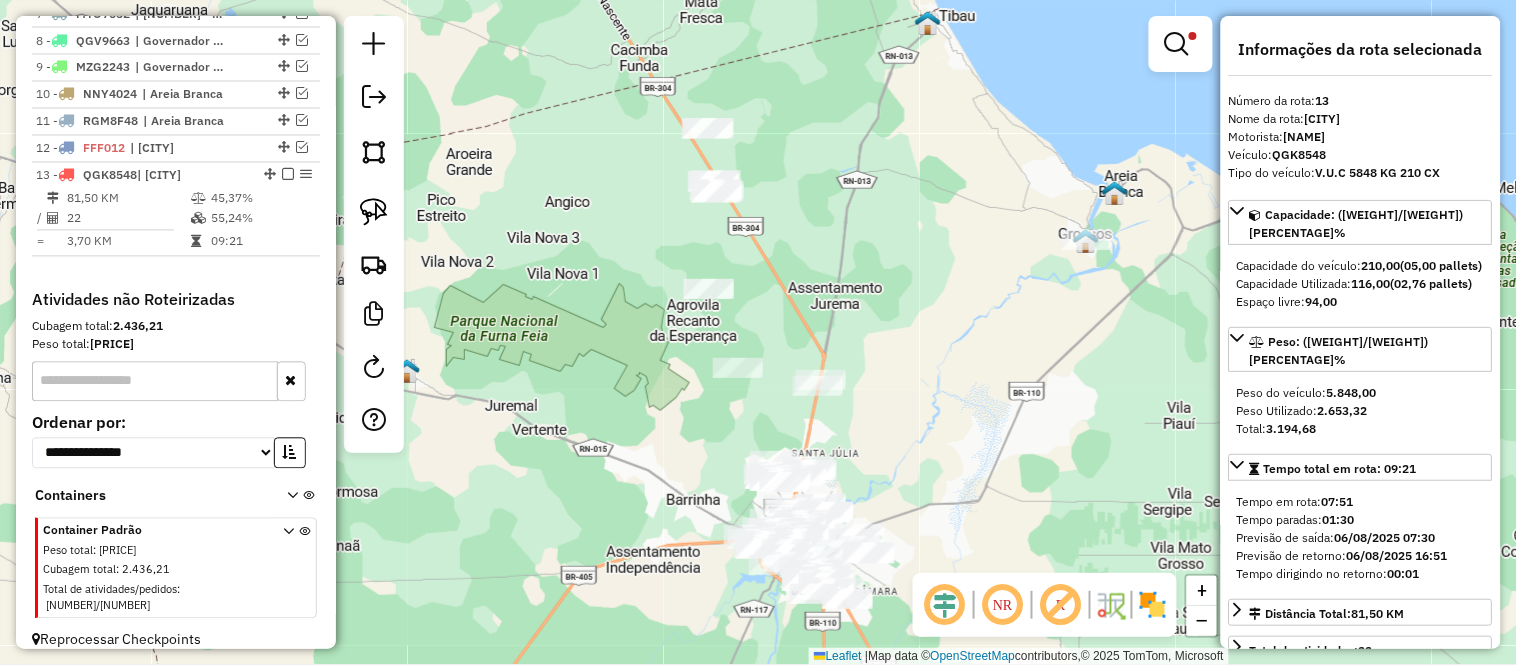 scroll, scrollTop: 111, scrollLeft: 0, axis: vertical 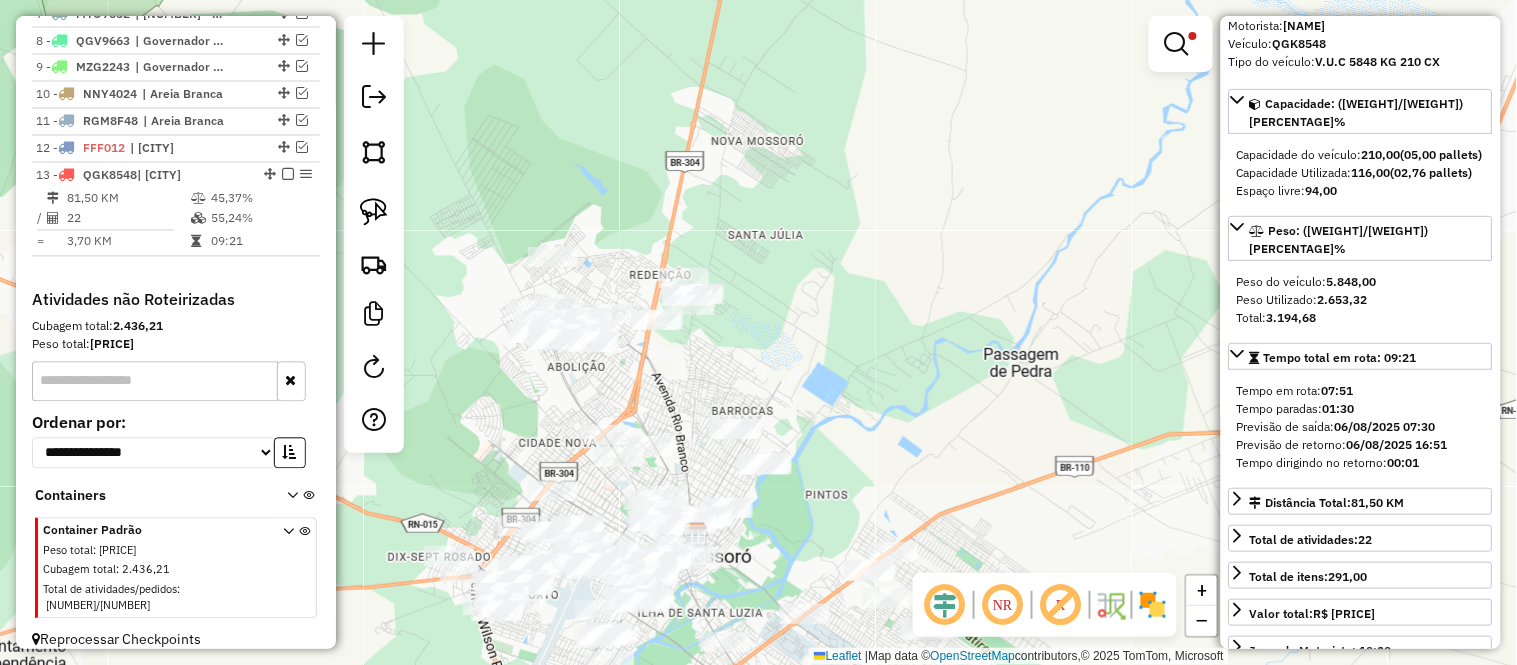 drag, startPoint x: 833, startPoint y: 442, endPoint x: 910, endPoint y: 263, distance: 194.85892 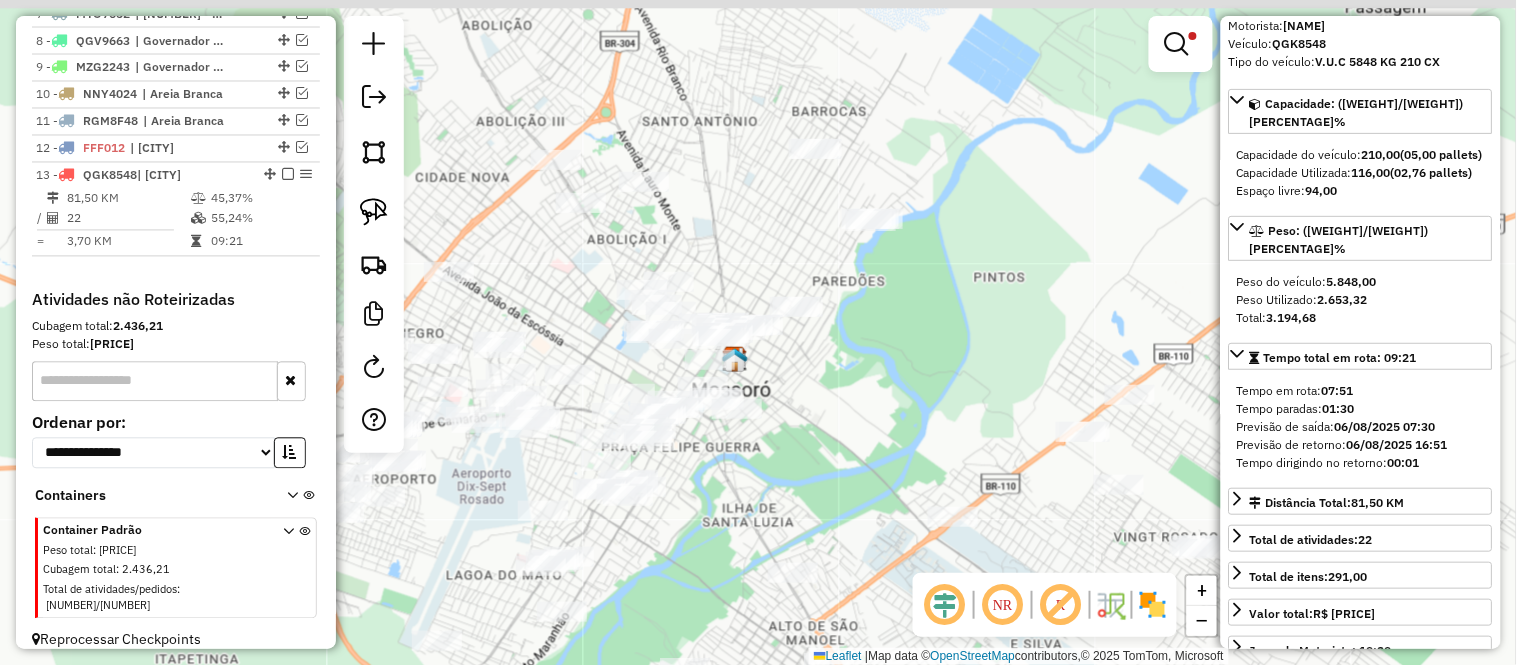 drag, startPoint x: 742, startPoint y: 360, endPoint x: 768, endPoint y: 407, distance: 53.712196 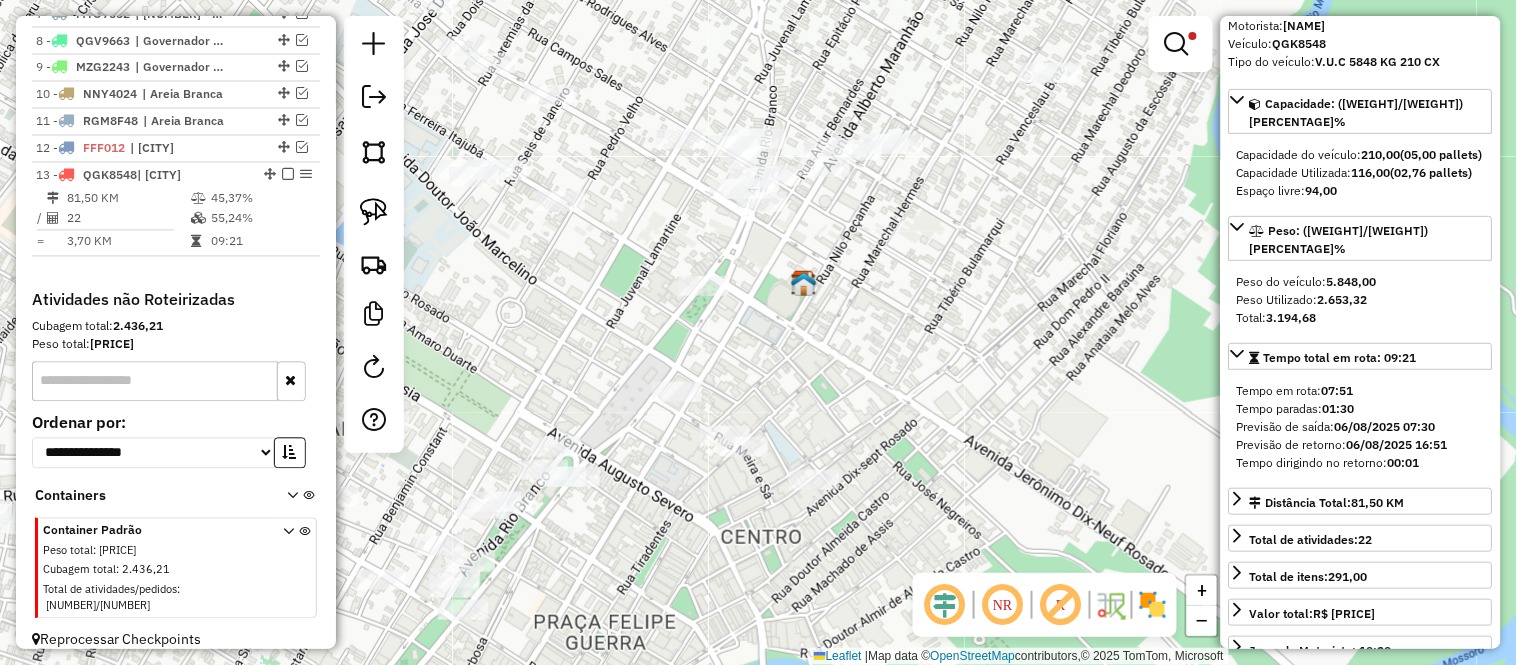 drag, startPoint x: 844, startPoint y: 363, endPoint x: 941, endPoint y: 278, distance: 128.97287 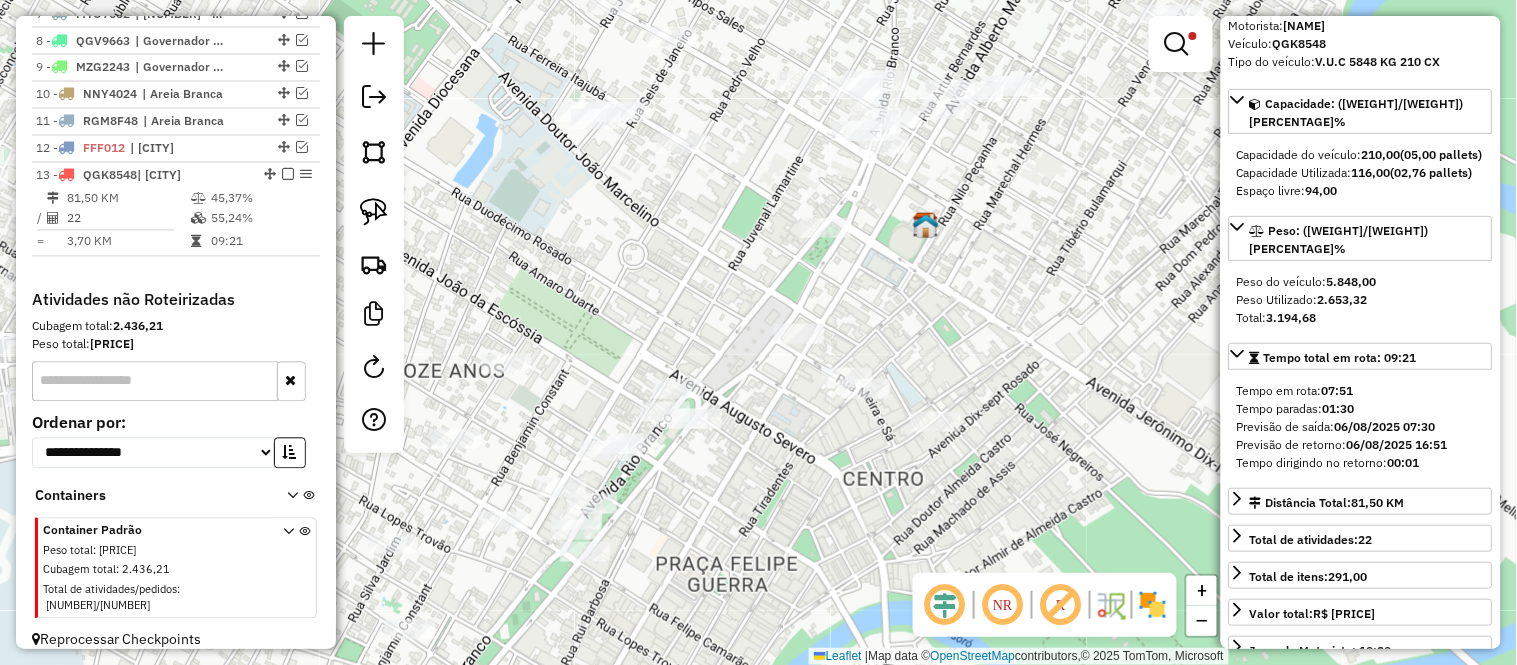 drag, startPoint x: 875, startPoint y: 290, endPoint x: 867, endPoint y: 317, distance: 28.160255 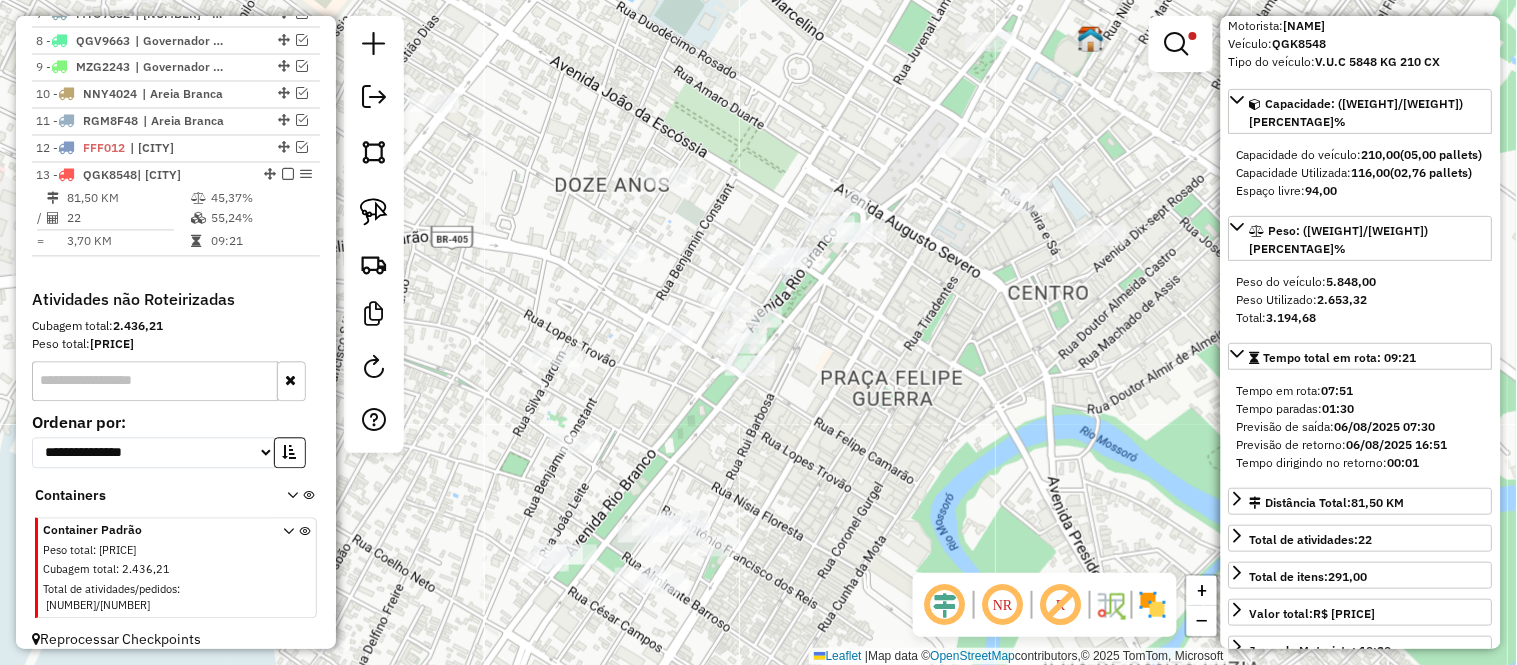 drag, startPoint x: 962, startPoint y: 306, endPoint x: 1128, endPoint y: 118, distance: 250.79872 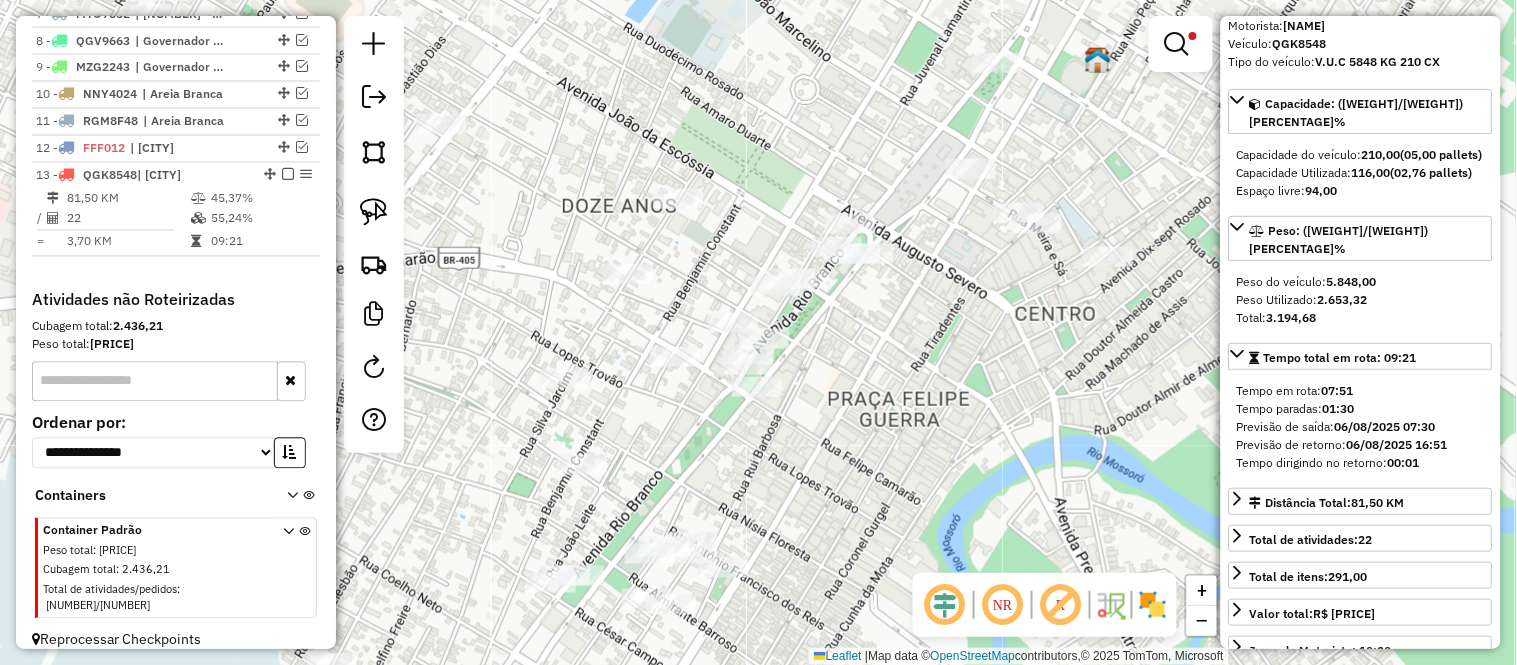 click on "Limpar filtros Janela de atendimento Grade de atendimento Capacidade Transportadoras Veículos Cliente Pedidos  Rotas Selecione os dias de semana para filtrar as janelas de atendimento  Seg   Ter   Qua   Qui   Sex   Sáb   Dom  Informe o período da janela de atendimento: De: Até:  Filtrar exatamente a janela do cliente  Considerar janela de atendimento padrão  Selecione os dias de semana para filtrar as grades de atendimento  Seg   Ter   Qua   Qui   Sex   Sáb   Dom   Considerar clientes sem dia de atendimento cadastrado  Clientes fora do dia de atendimento selecionado Filtrar as atividades entre os valores definidos abaixo:  Peso mínimo:   Peso máximo:   Cubagem mínima:   Cubagem máxima:   De:   Até:  Filtrar as atividades entre o tempo de atendimento definido abaixo:  De:   Até:   Considerar capacidade total dos clientes não roteirizados Transportadora: Selecione um ou mais itens Tipo de veículo: Selecione um ou mais itens Veículo: Selecione um ou mais itens Motorista: Selecione um ou mais itens" 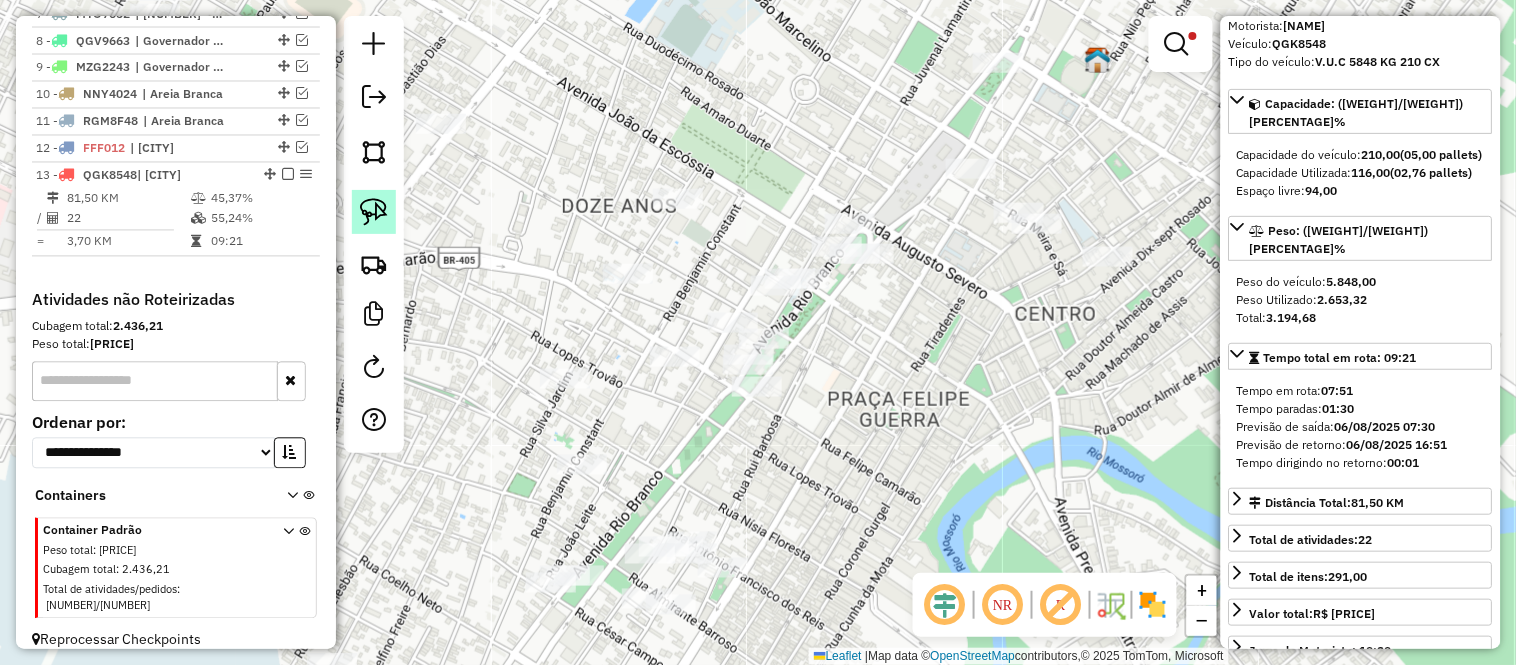 drag, startPoint x: 373, startPoint y: 213, endPoint x: 540, endPoint y: 212, distance: 167.00299 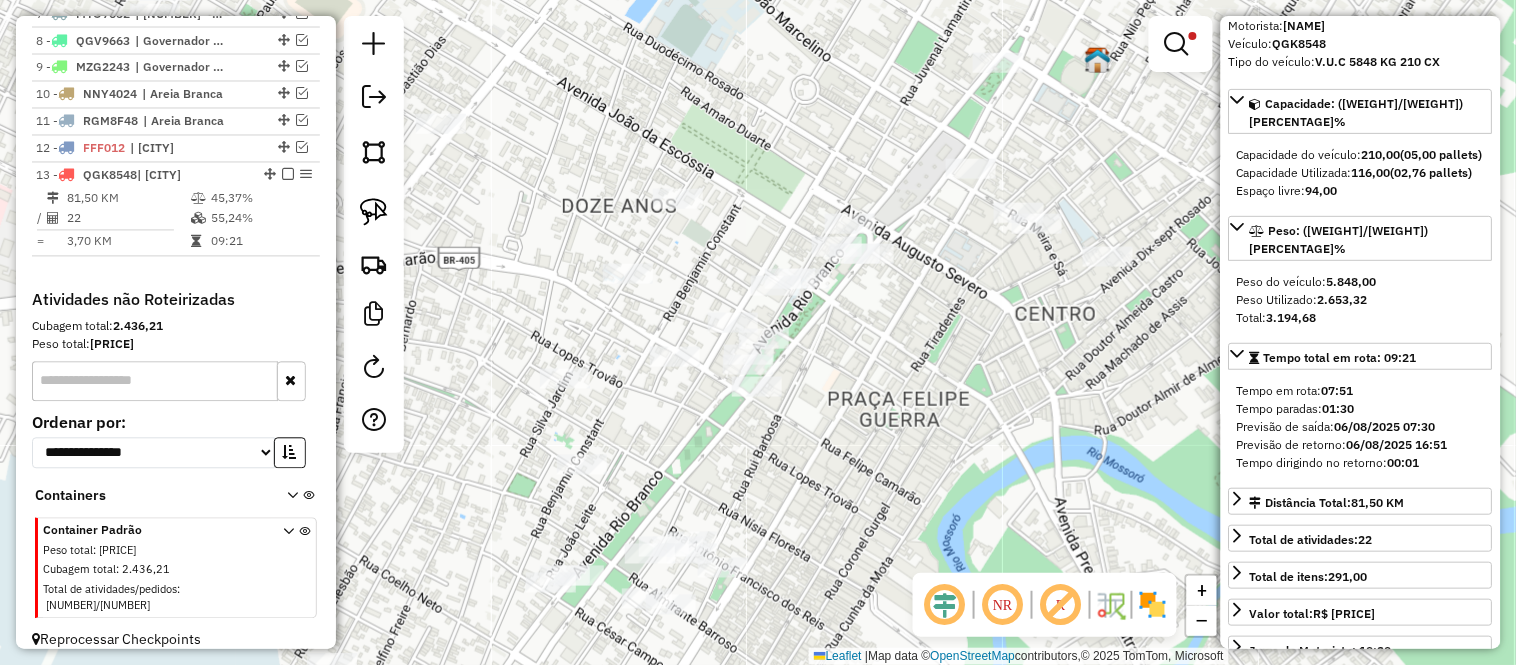 click 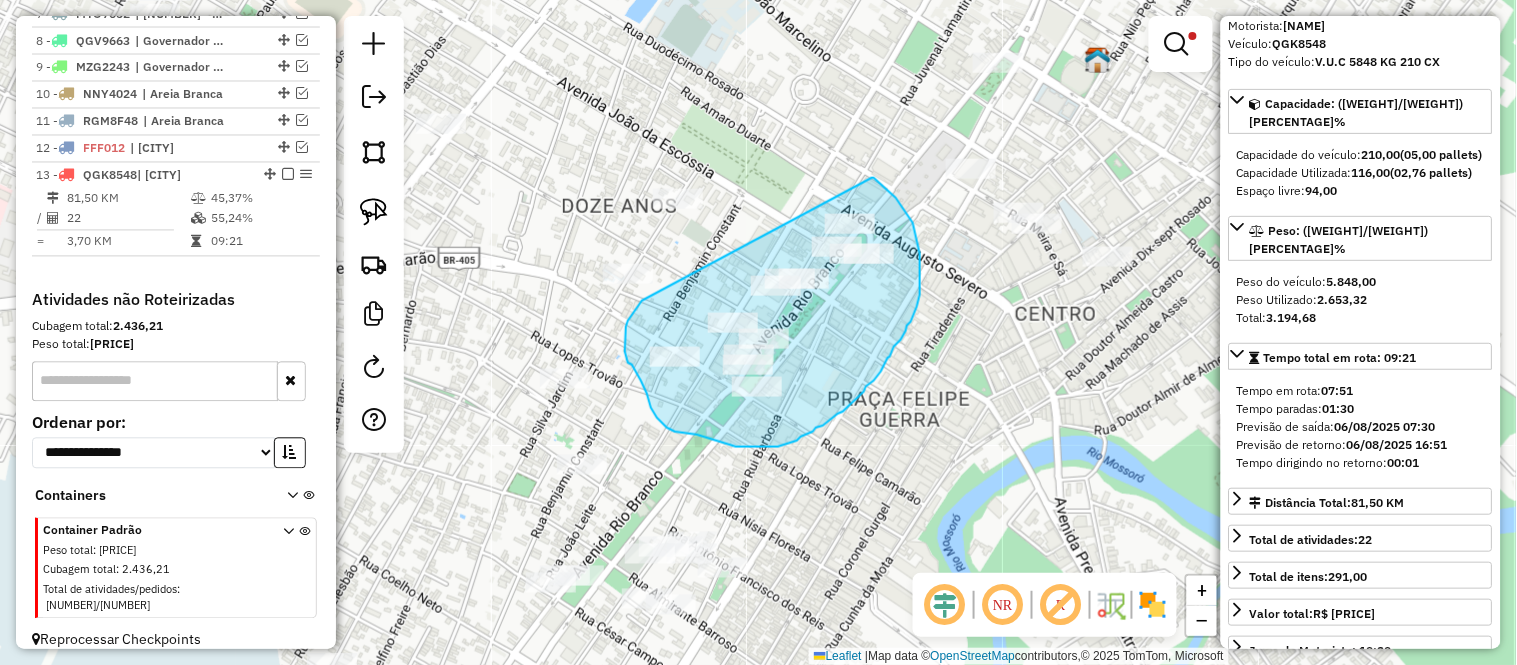drag, startPoint x: 872, startPoint y: 178, endPoint x: 642, endPoint y: 301, distance: 260.8237 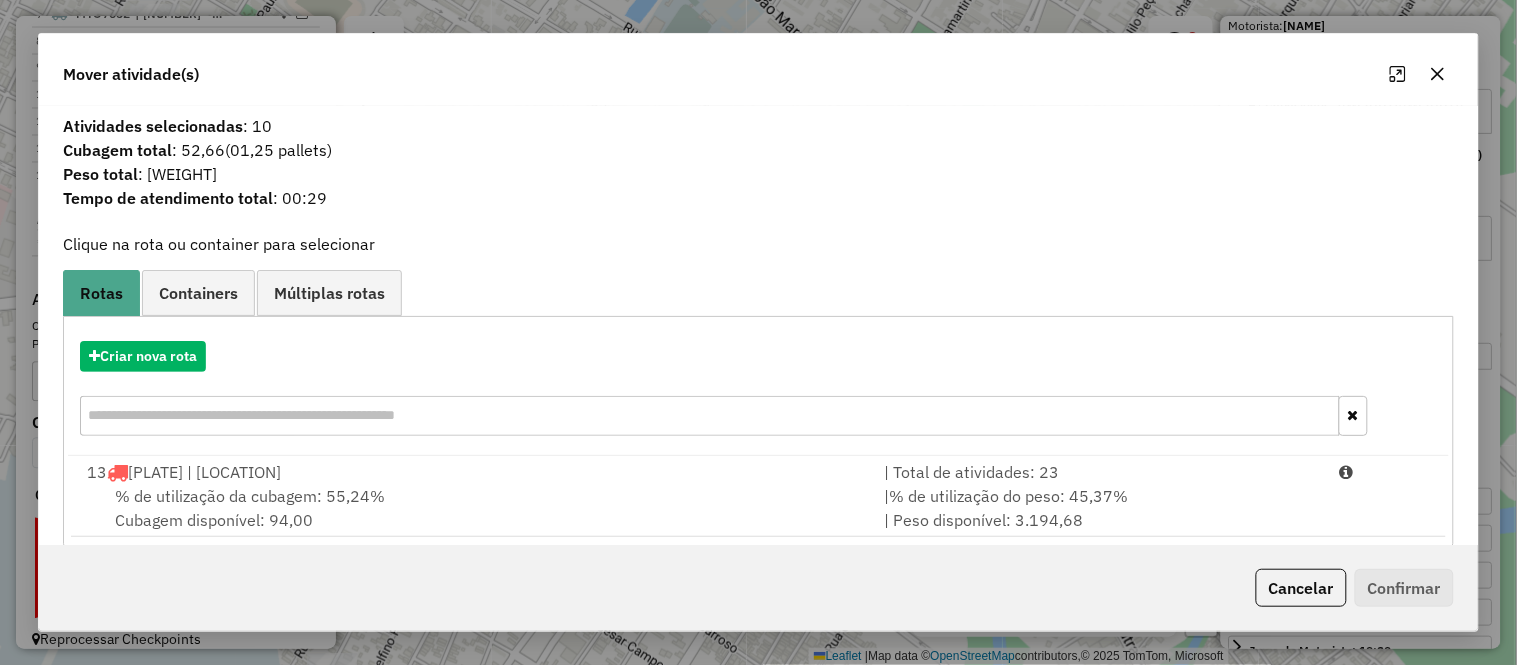 scroll, scrollTop: 25, scrollLeft: 0, axis: vertical 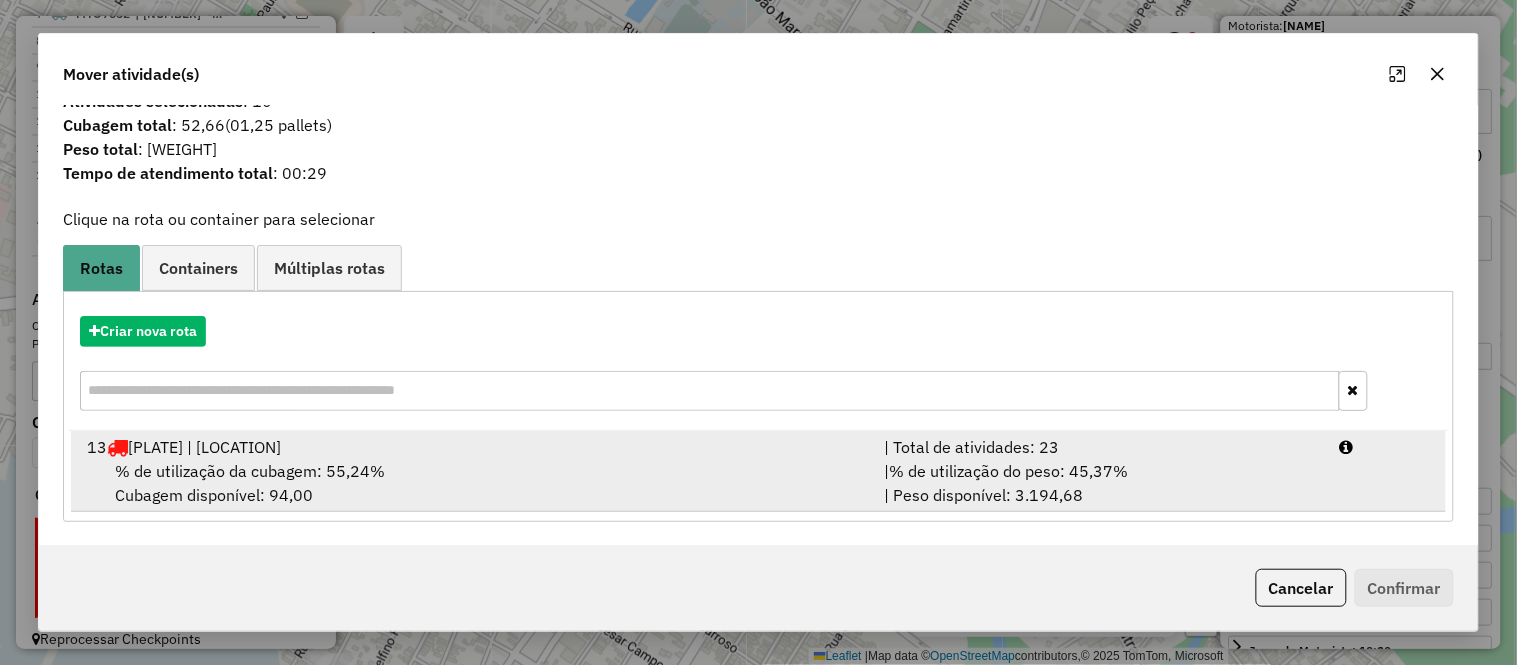 click on "% de utilização da cubagem: 55,24%" at bounding box center (250, 471) 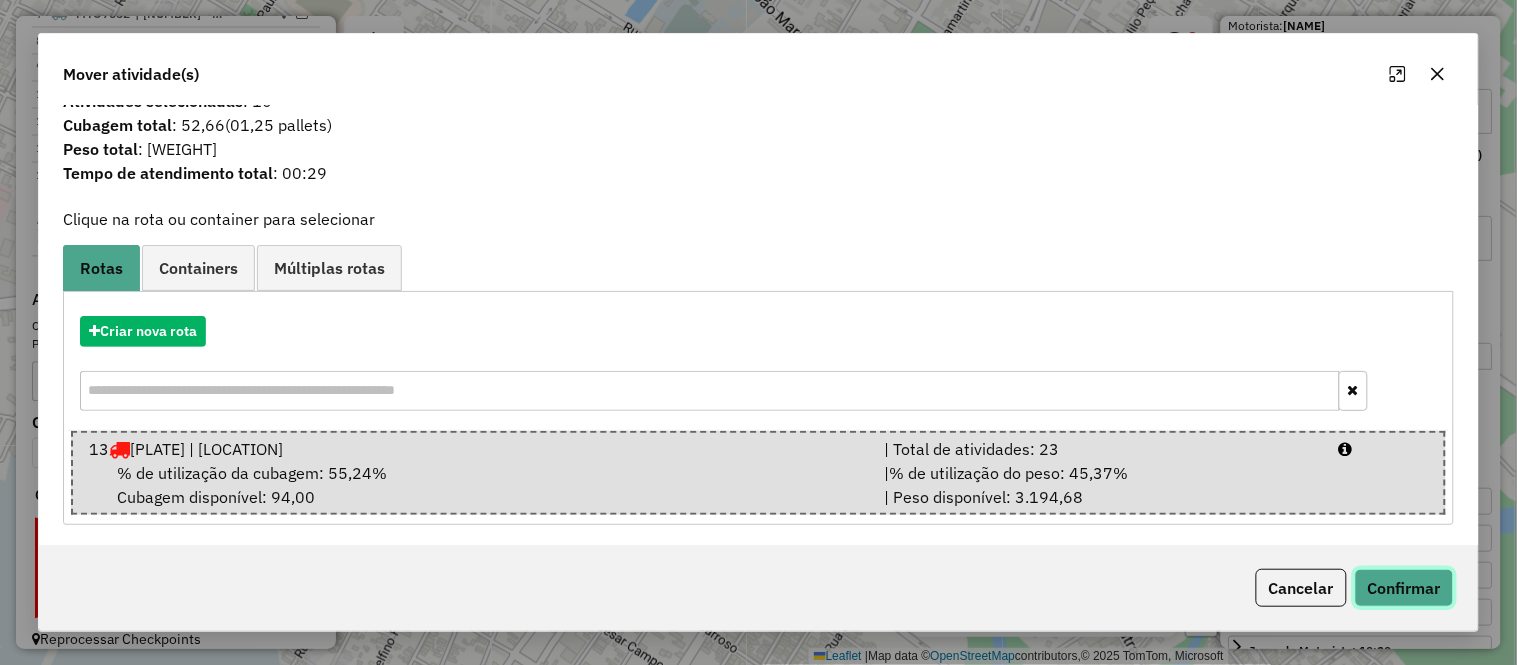 click on "Confirmar" 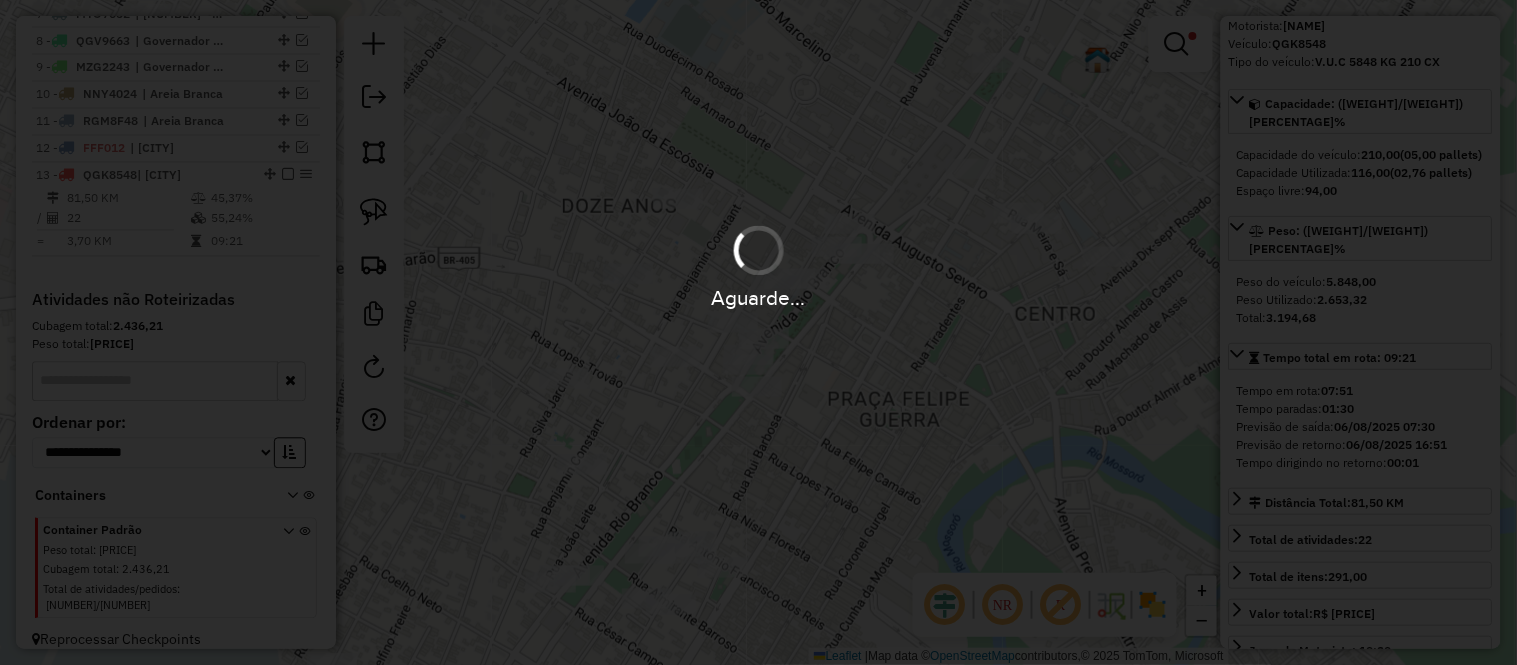 scroll, scrollTop: 0, scrollLeft: 0, axis: both 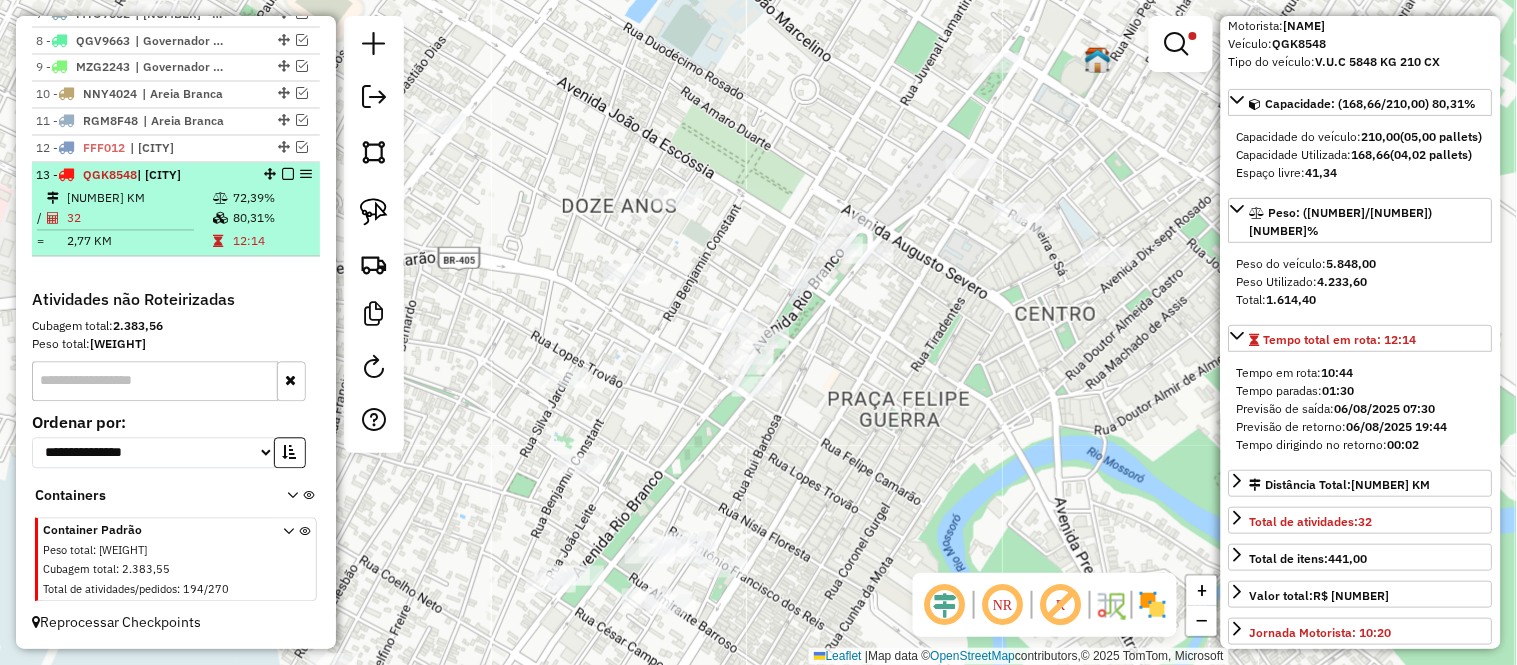 click on "32" at bounding box center [139, 219] 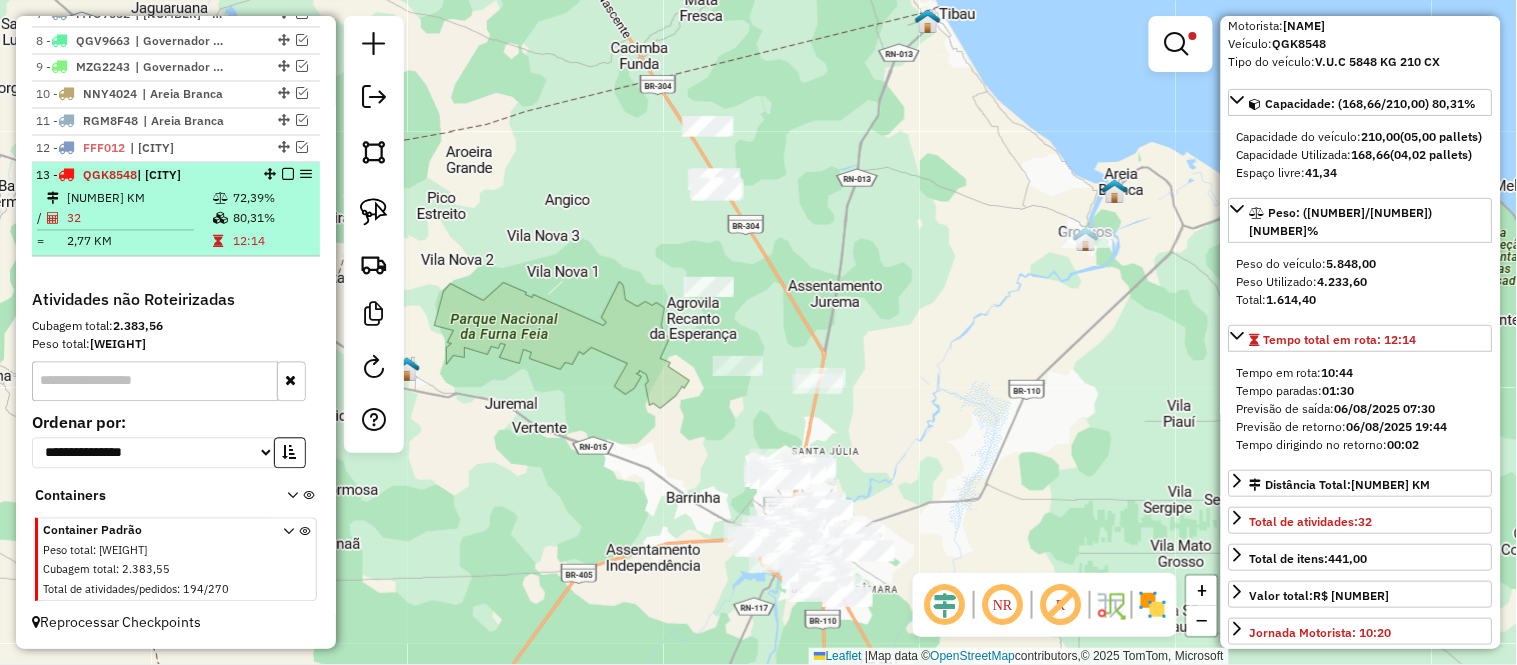 click on "32" at bounding box center [139, 219] 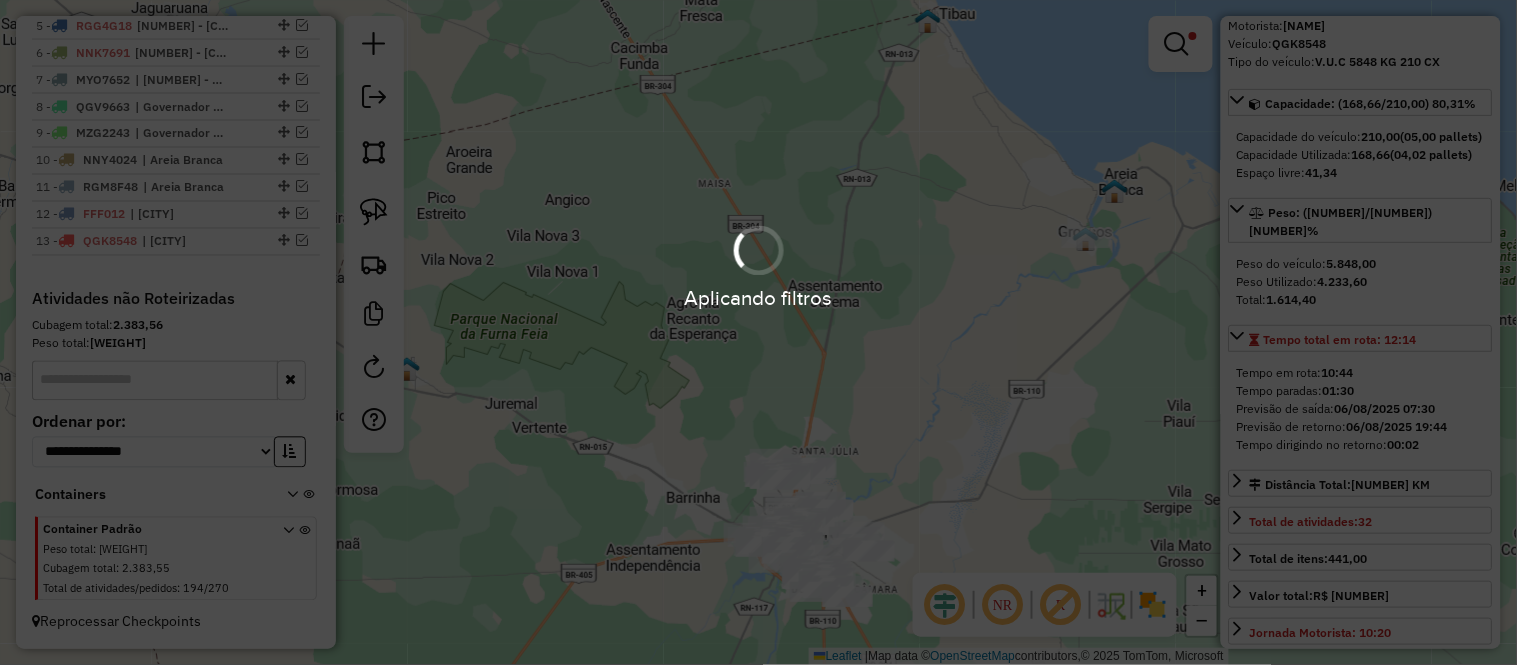 scroll, scrollTop: 861, scrollLeft: 0, axis: vertical 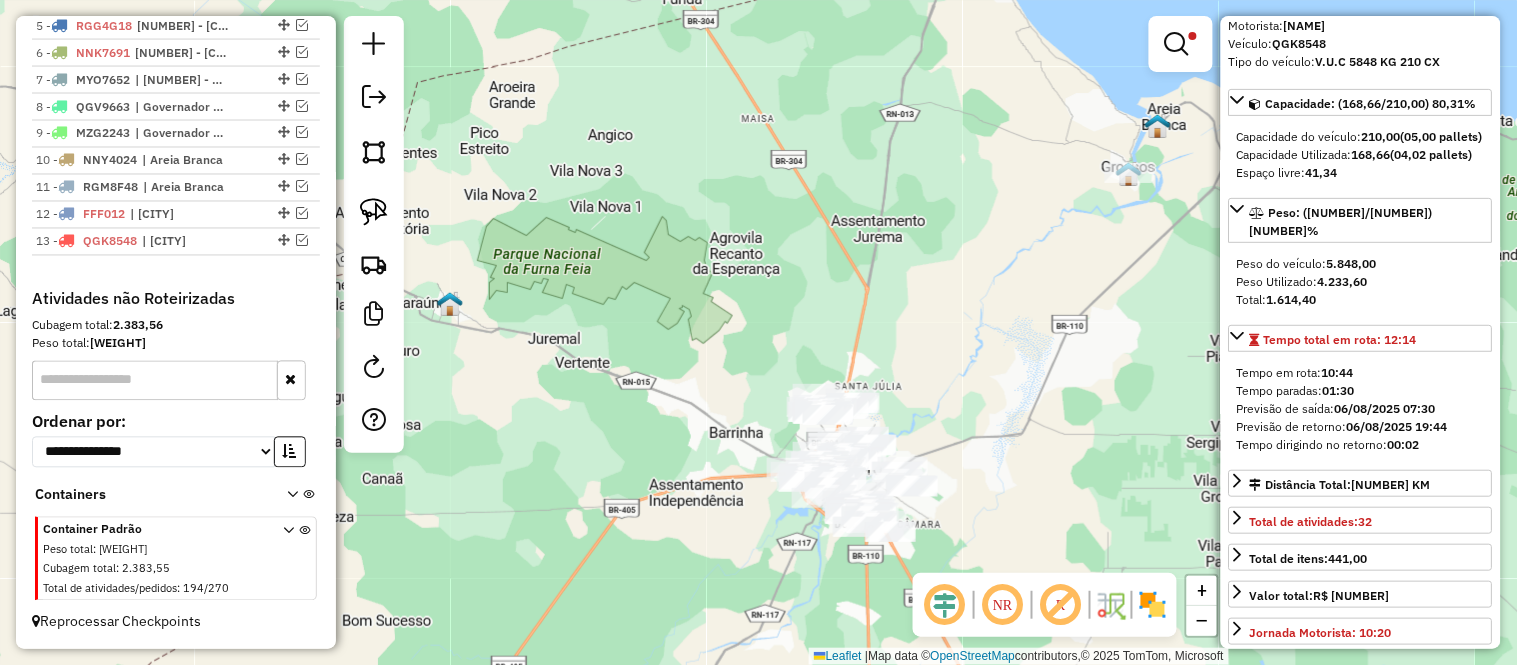 drag, startPoint x: 901, startPoint y: 367, endPoint x: 895, endPoint y: 201, distance: 166.1084 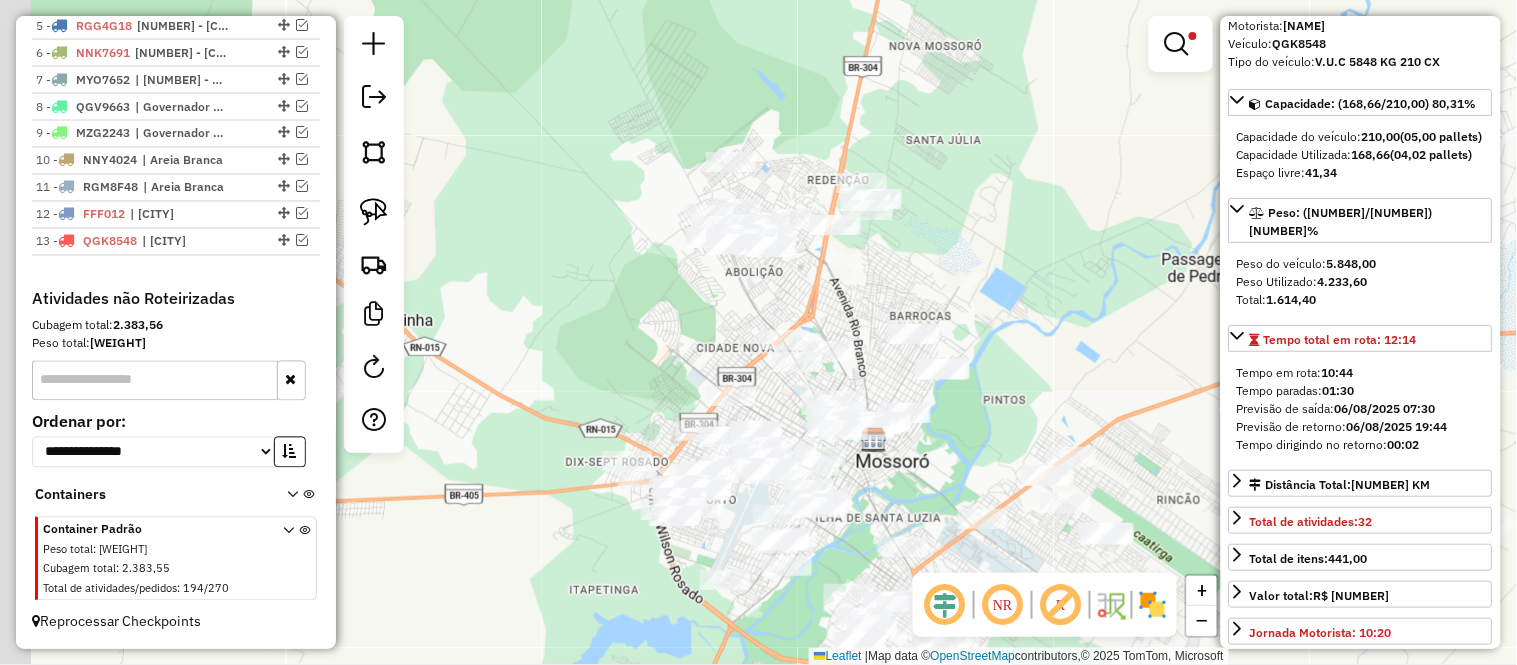 drag, startPoint x: 863, startPoint y: 261, endPoint x: 945, endPoint y: 292, distance: 87.66413 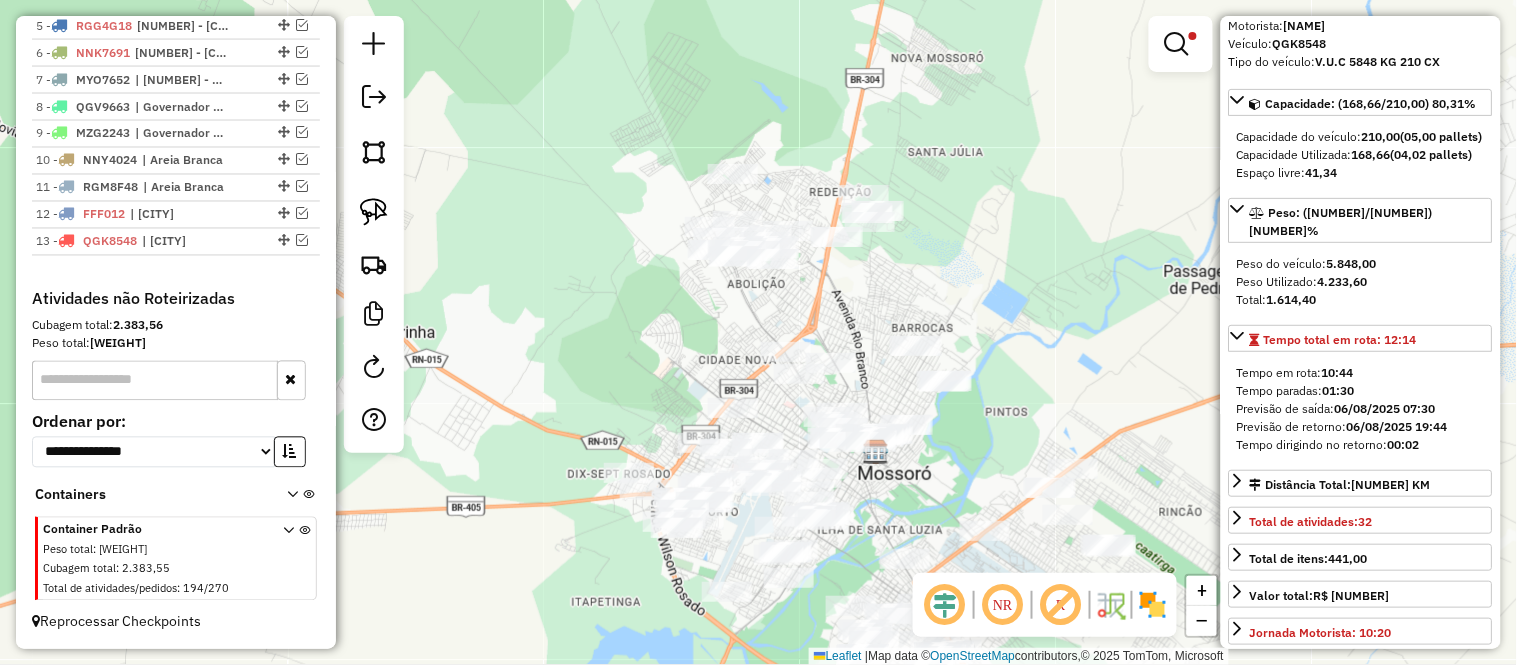 drag, startPoint x: 903, startPoint y: 281, endPoint x: 925, endPoint y: 320, distance: 44.777225 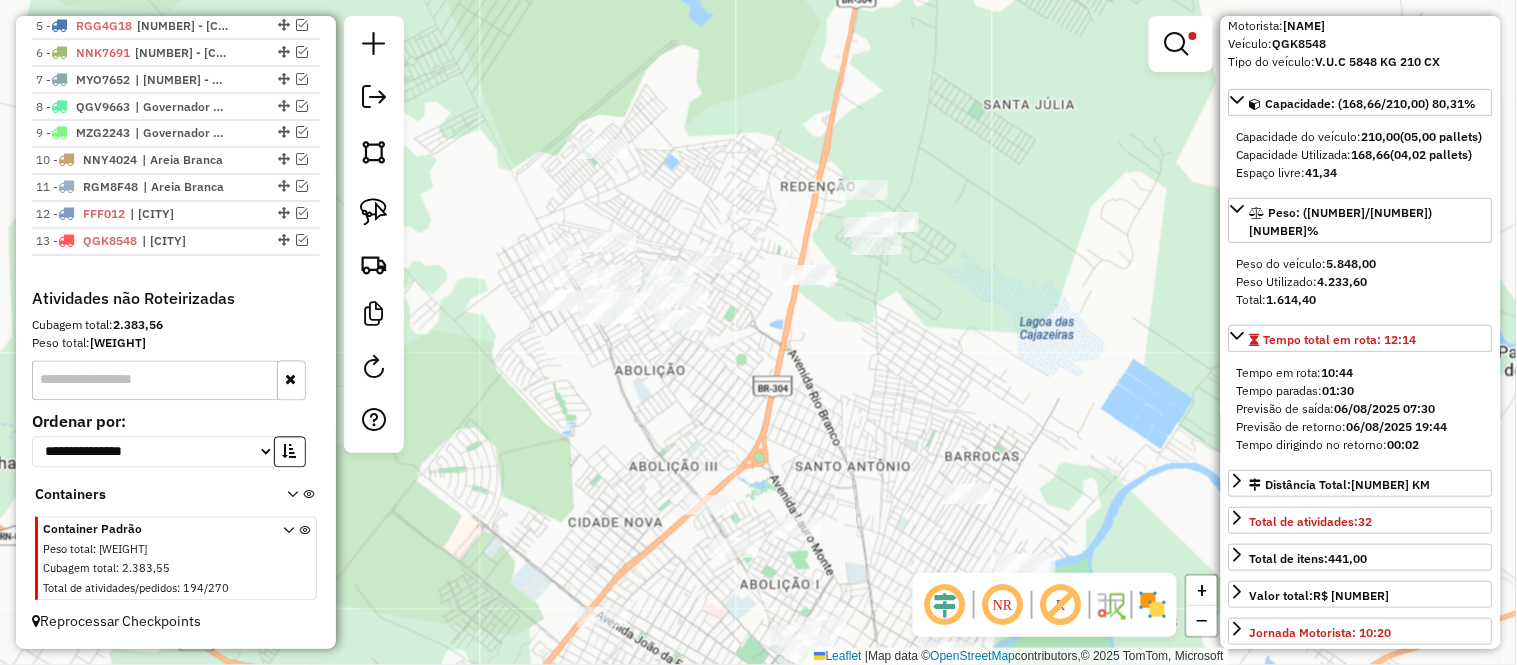 drag, startPoint x: 960, startPoint y: 277, endPoint x: 998, endPoint y: 316, distance: 54.451813 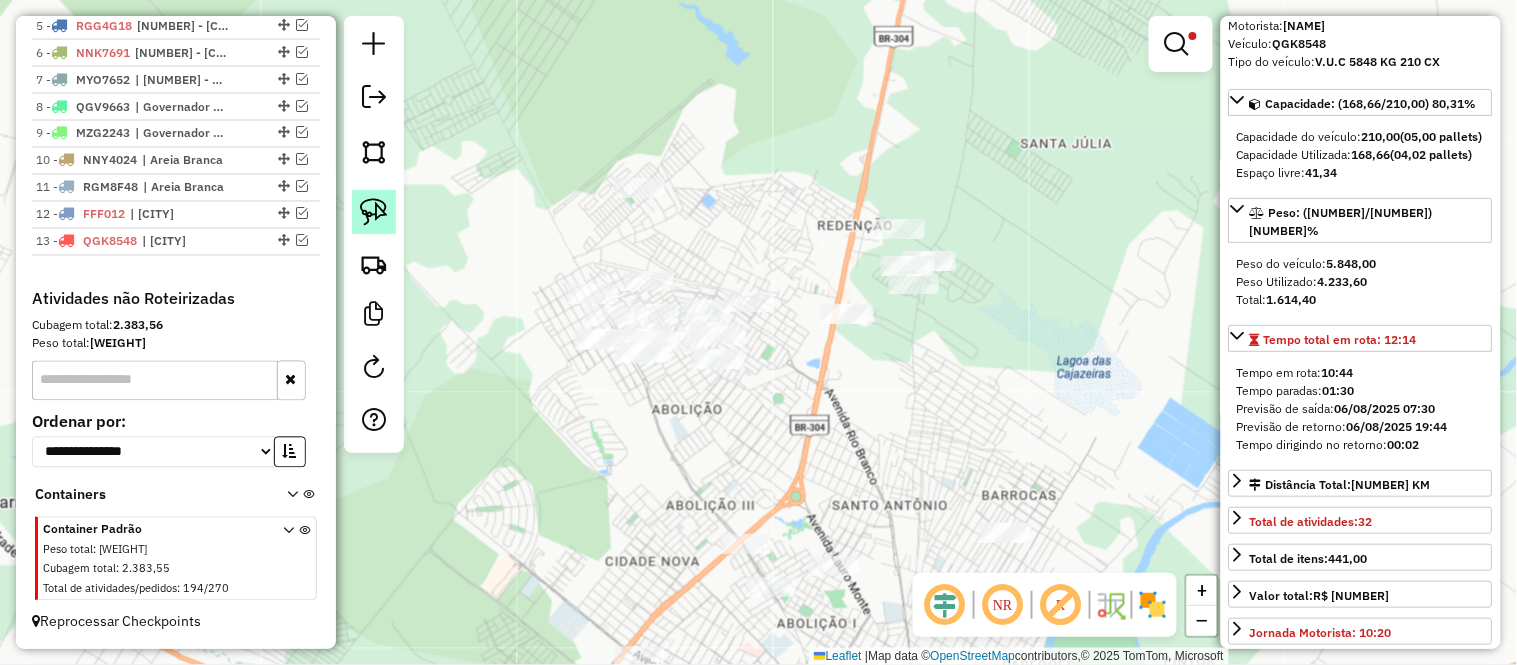 drag, startPoint x: 376, startPoint y: 207, endPoint x: 386, endPoint y: 210, distance: 10.440307 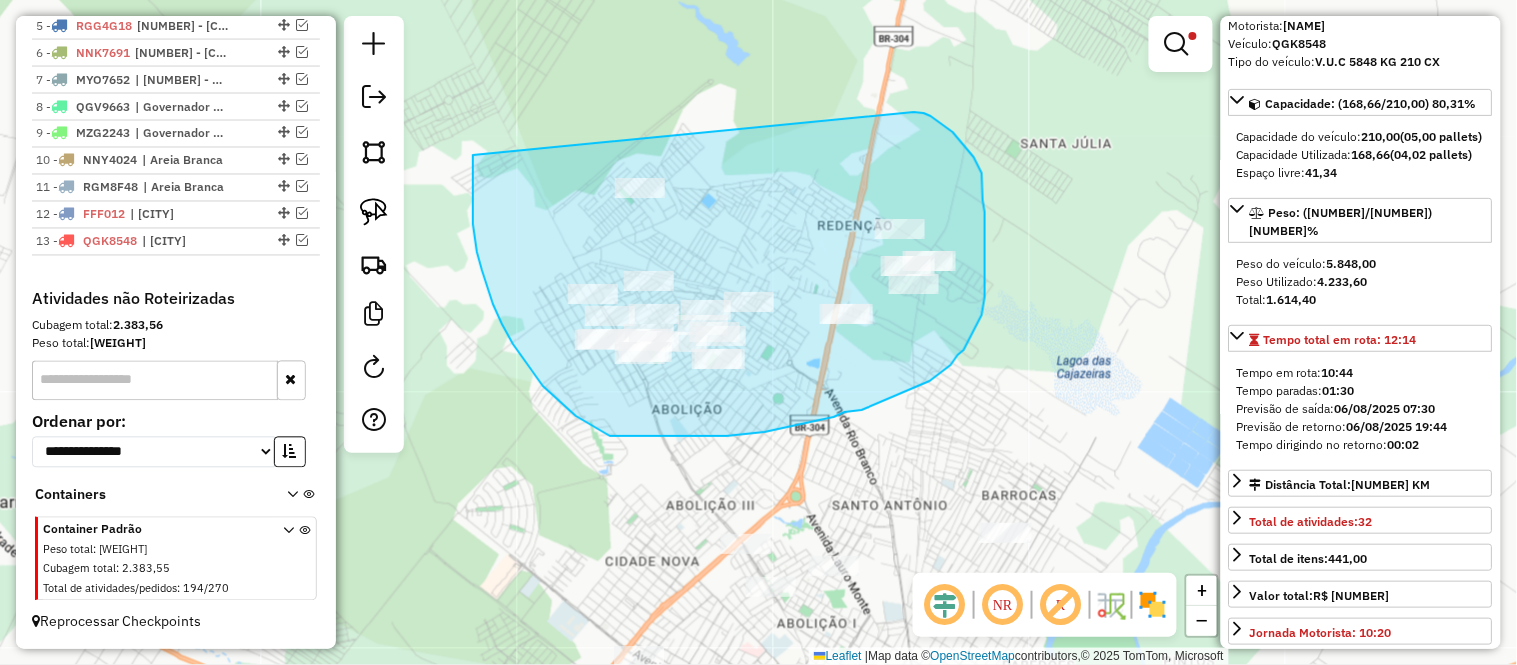 drag, startPoint x: 914, startPoint y: 112, endPoint x: 473, endPoint y: 155, distance: 443.0914 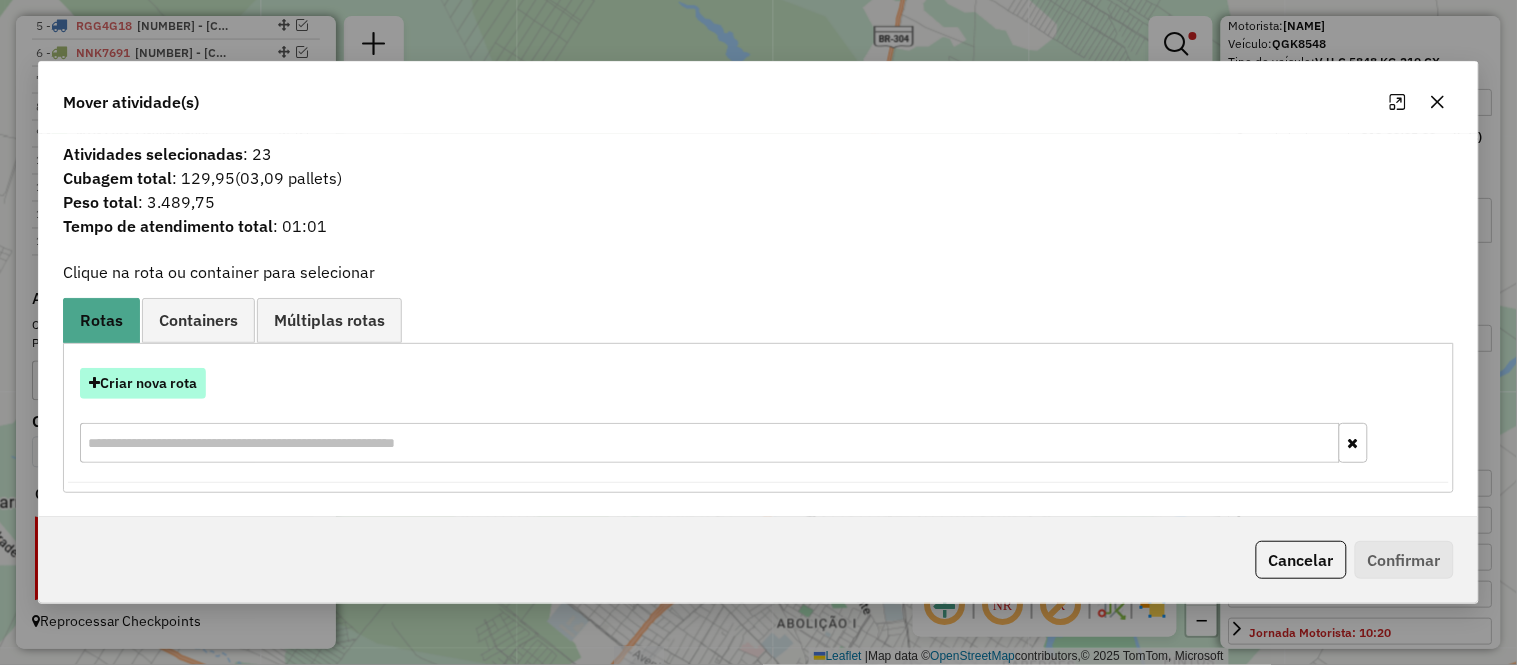 click on "Criar nova rota" at bounding box center [143, 383] 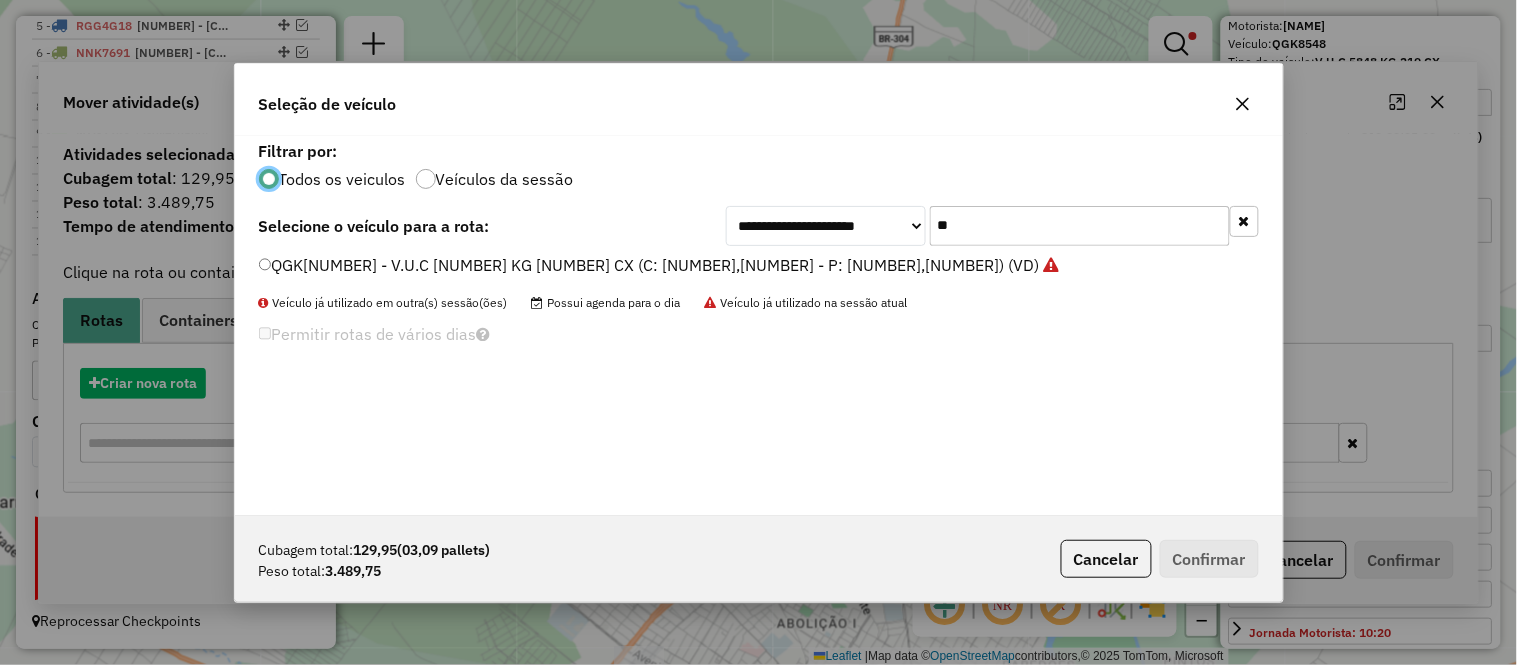 scroll, scrollTop: 11, scrollLeft: 5, axis: both 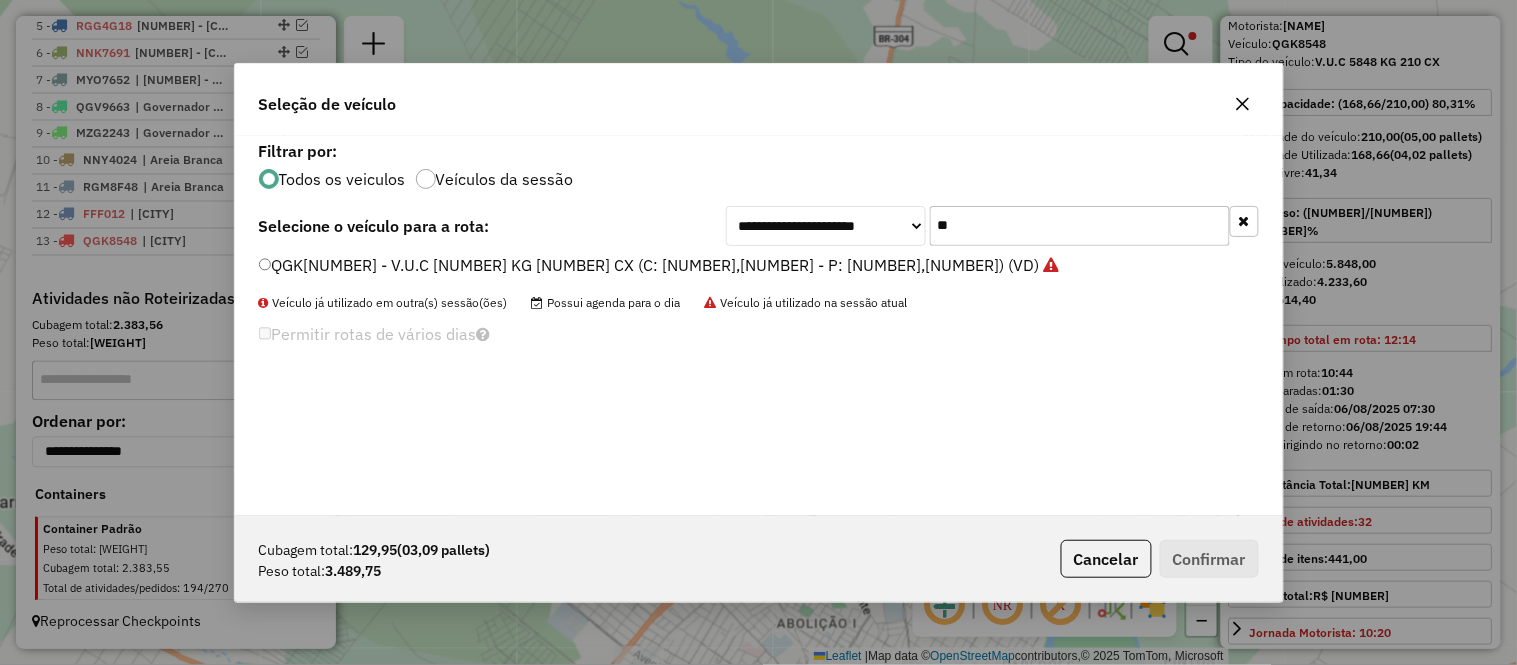 click on "**" 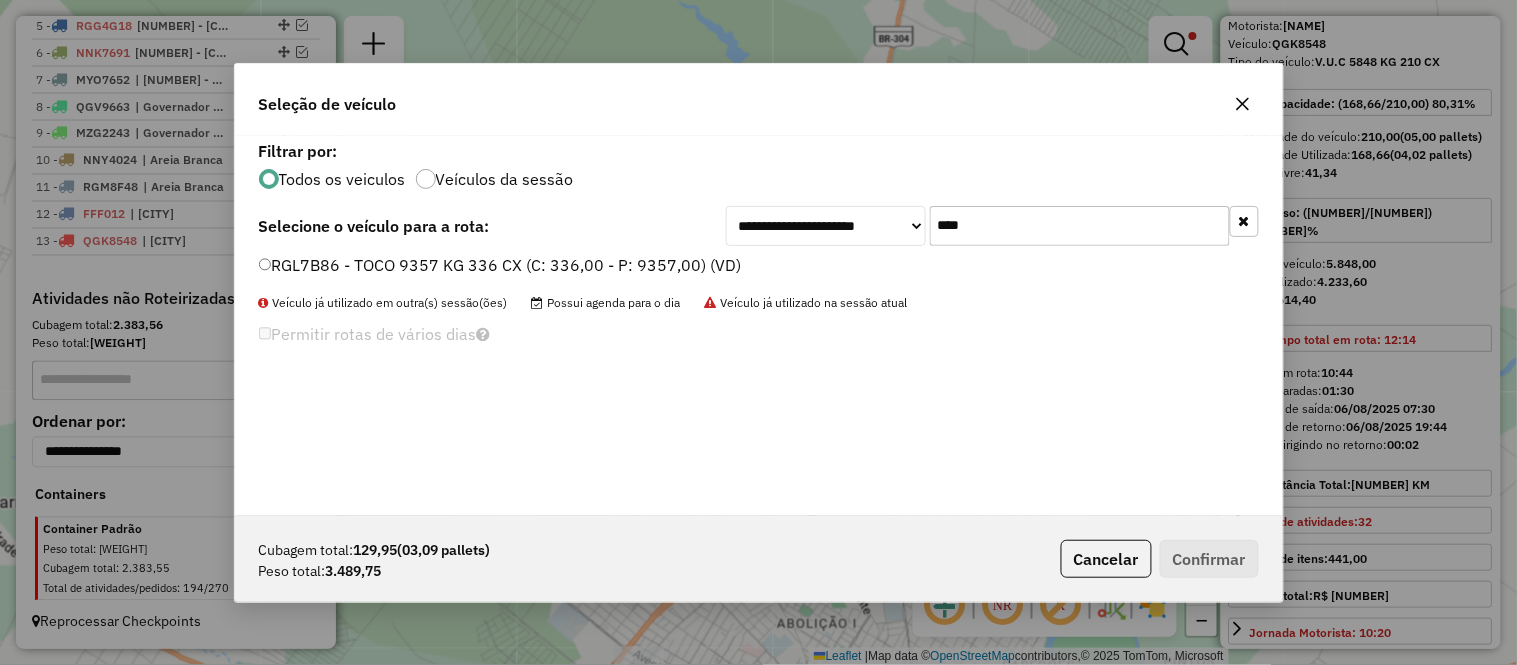 type on "****" 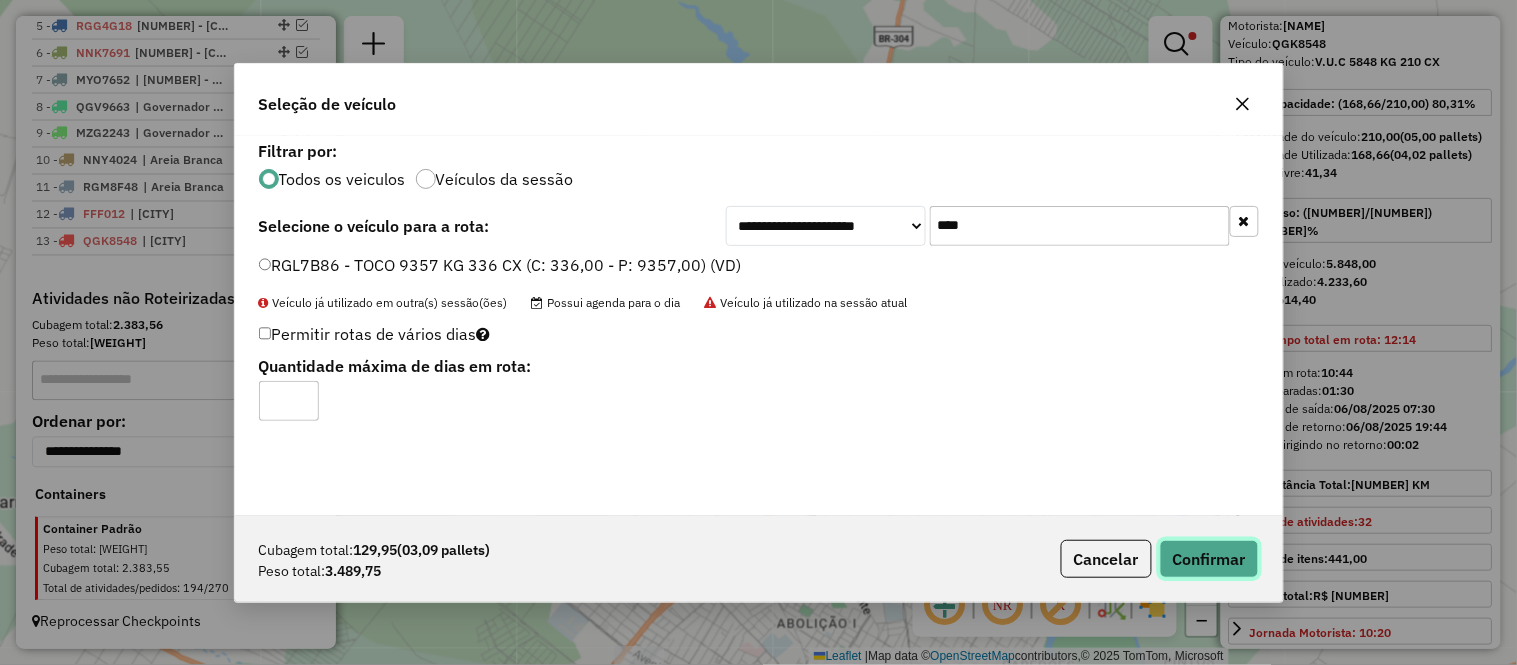 click on "Confirmar" 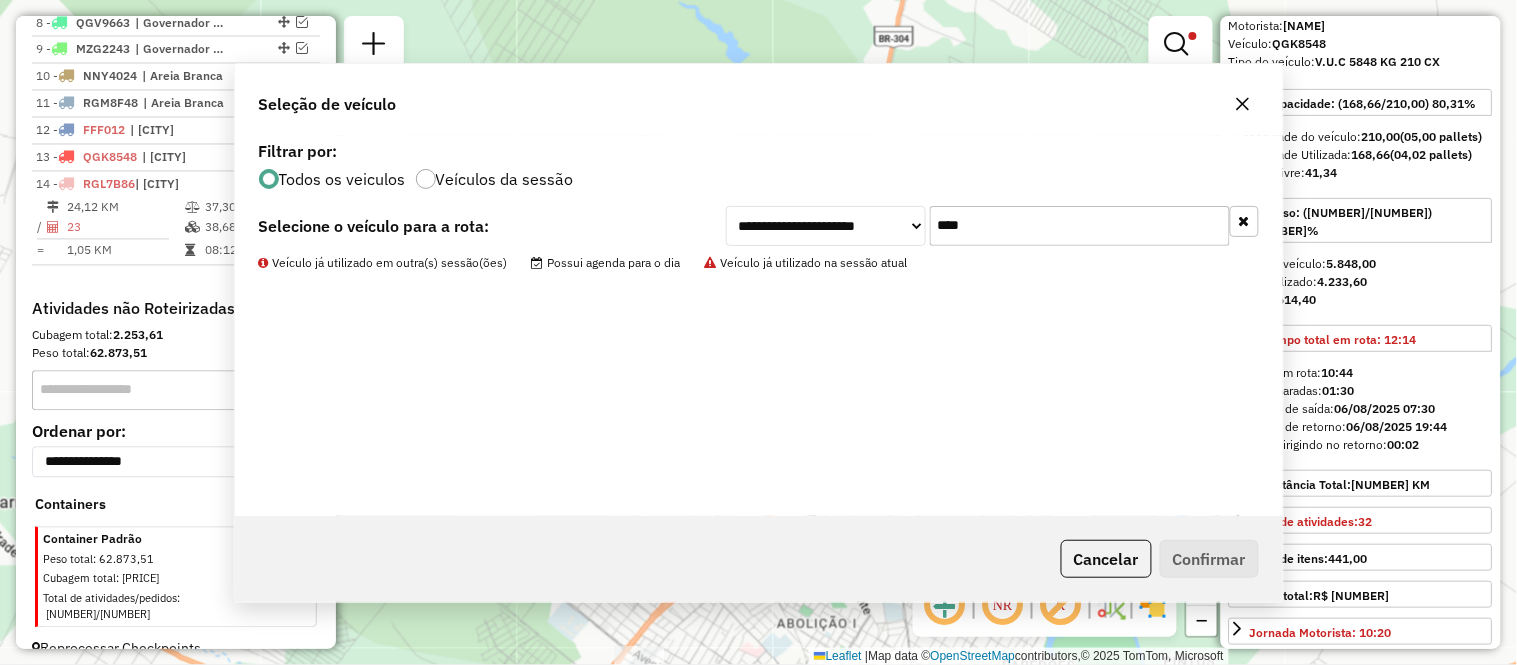scroll, scrollTop: 955, scrollLeft: 0, axis: vertical 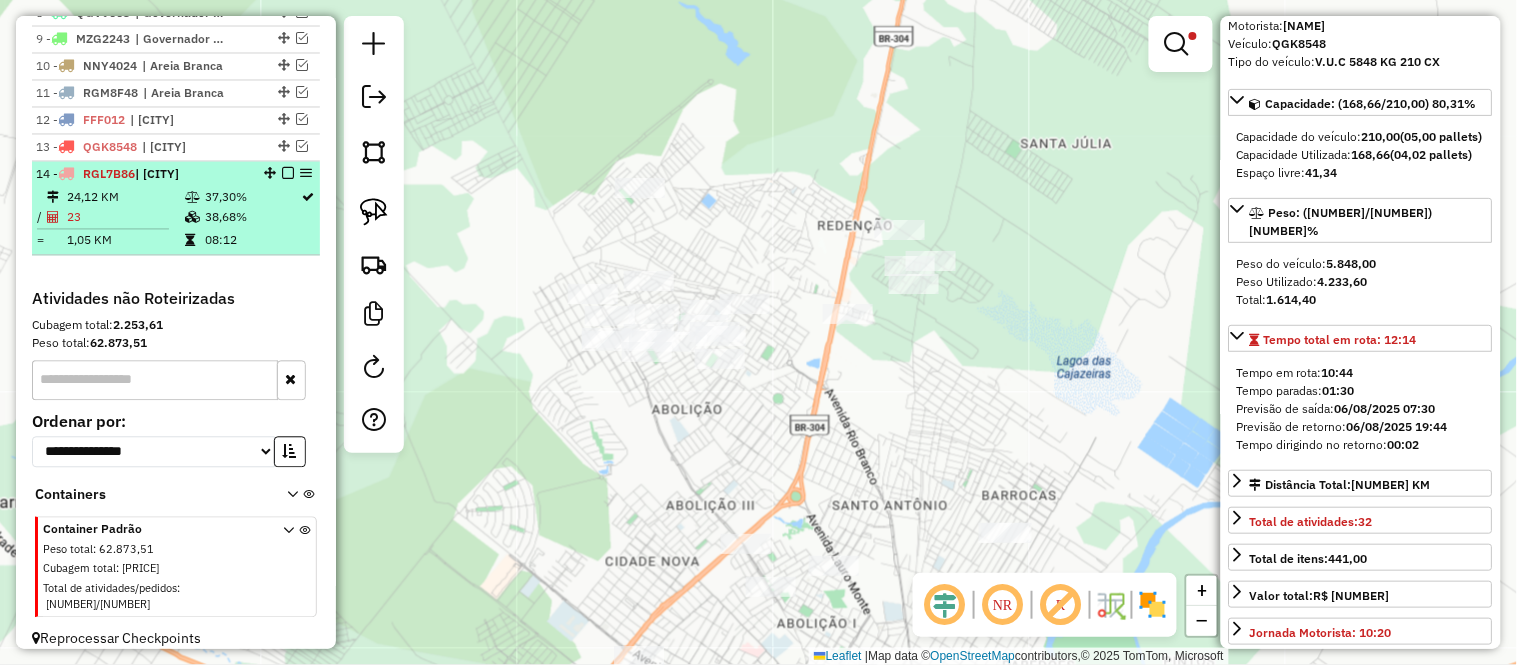 click on "23" at bounding box center (125, 218) 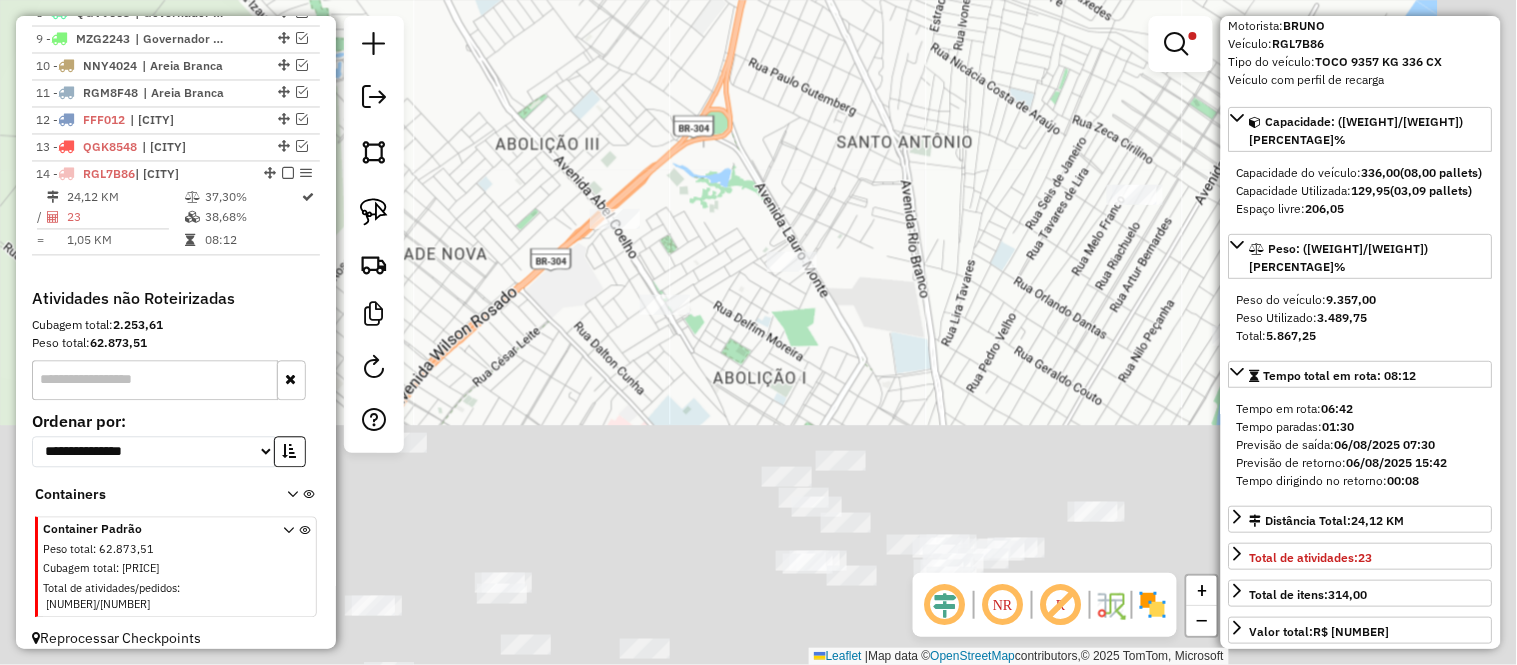 drag, startPoint x: 827, startPoint y: 341, endPoint x: 748, endPoint y: 114, distance: 240.35391 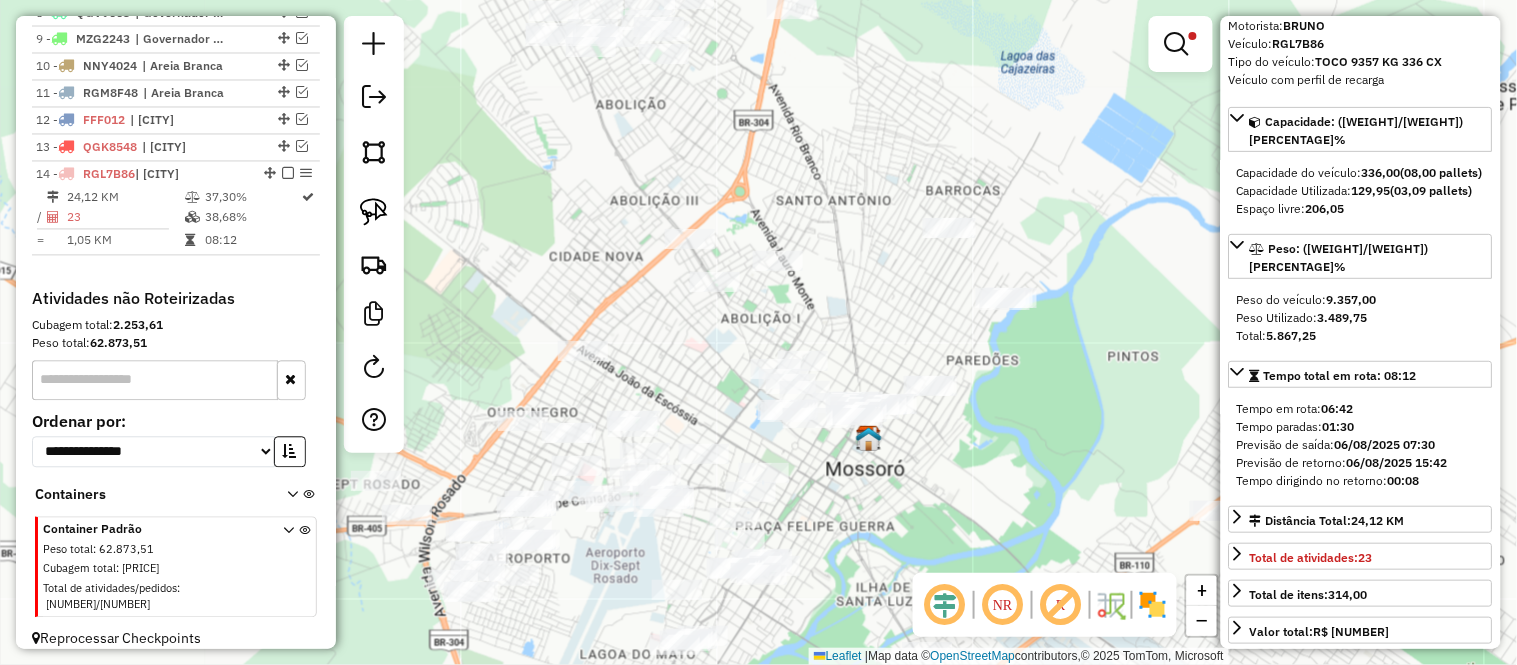 drag, startPoint x: 856, startPoint y: 162, endPoint x: 843, endPoint y: 242, distance: 81.04937 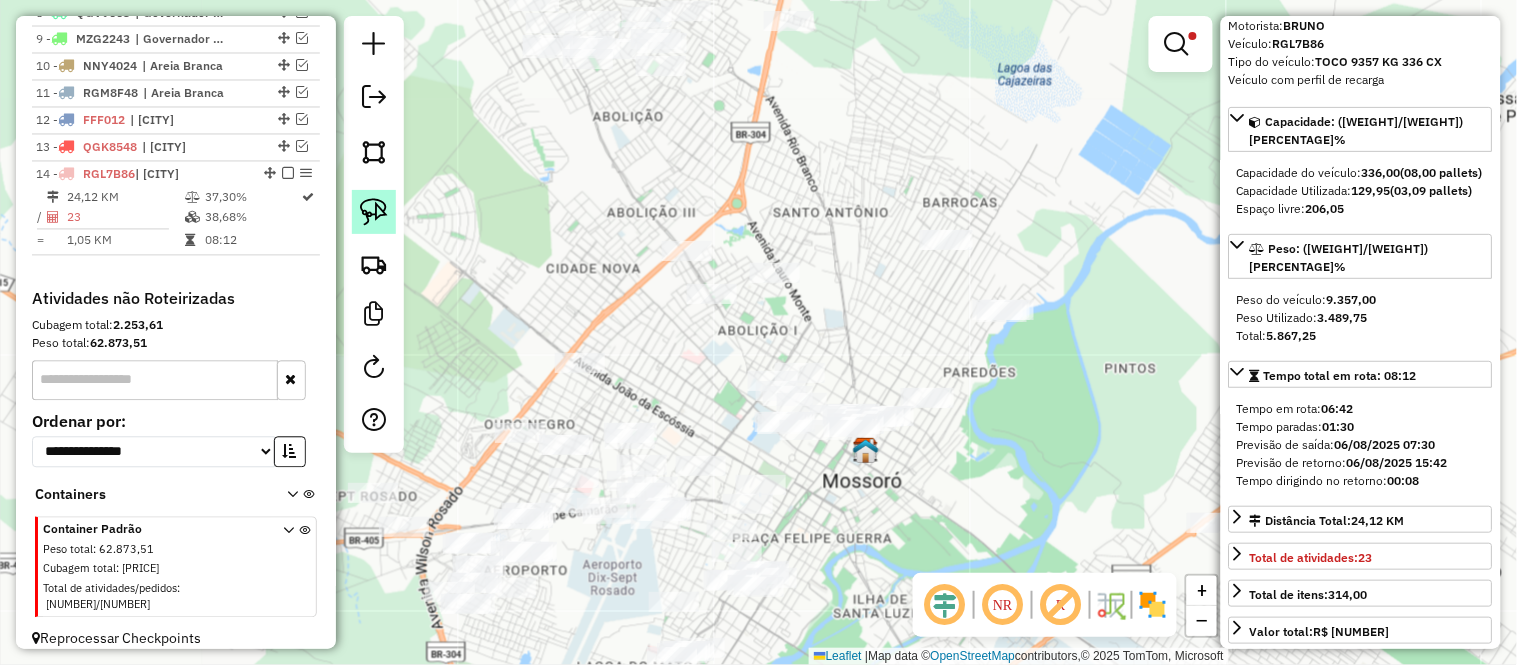 click 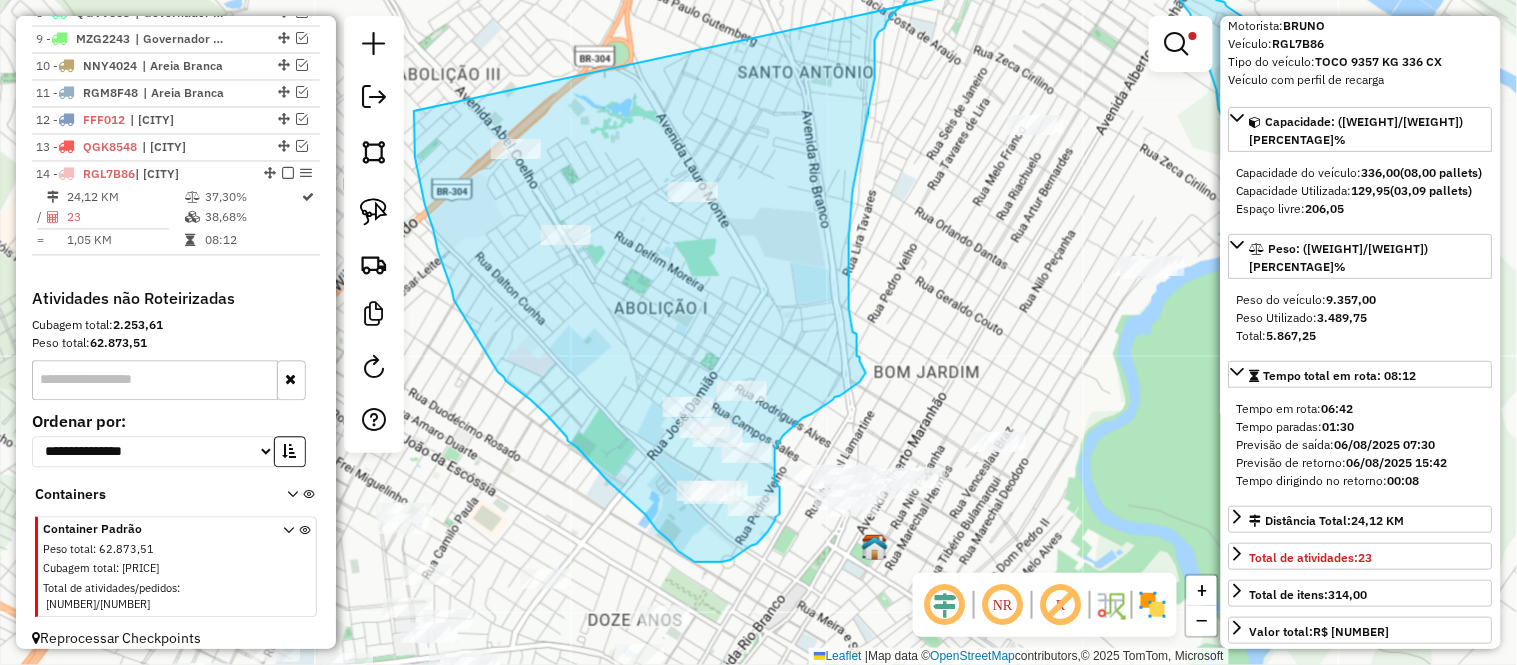 drag, startPoint x: 956, startPoint y: 164, endPoint x: 414, endPoint y: 111, distance: 544.58514 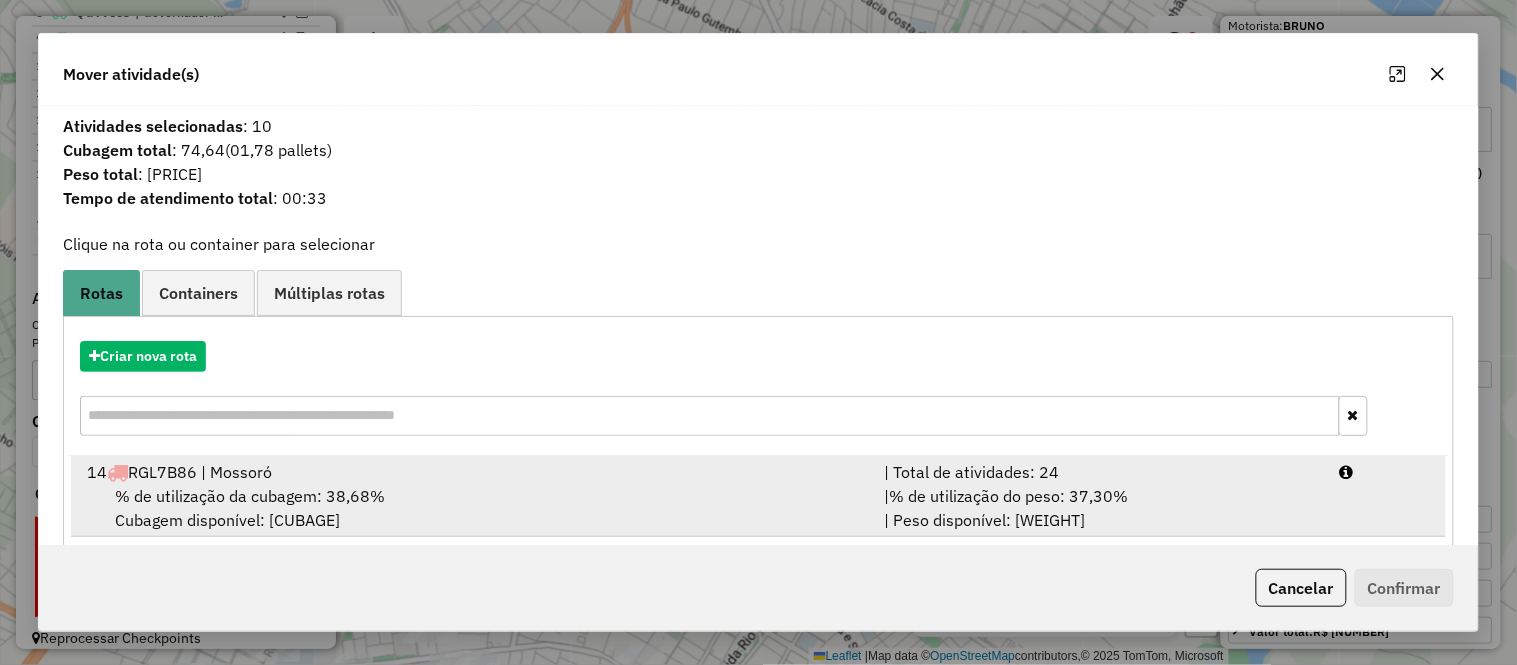click on "% de utilização da cubagem: 38,68%" at bounding box center (250, 496) 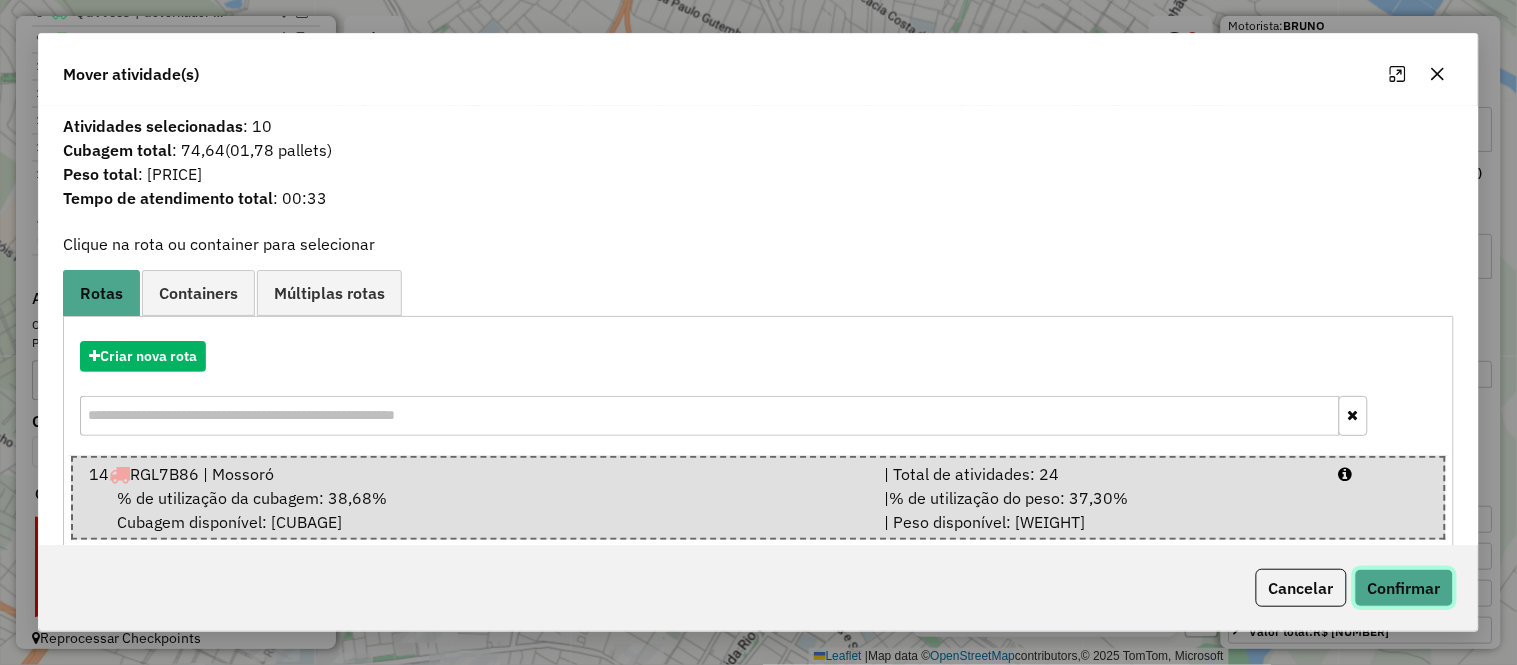 click on "Confirmar" 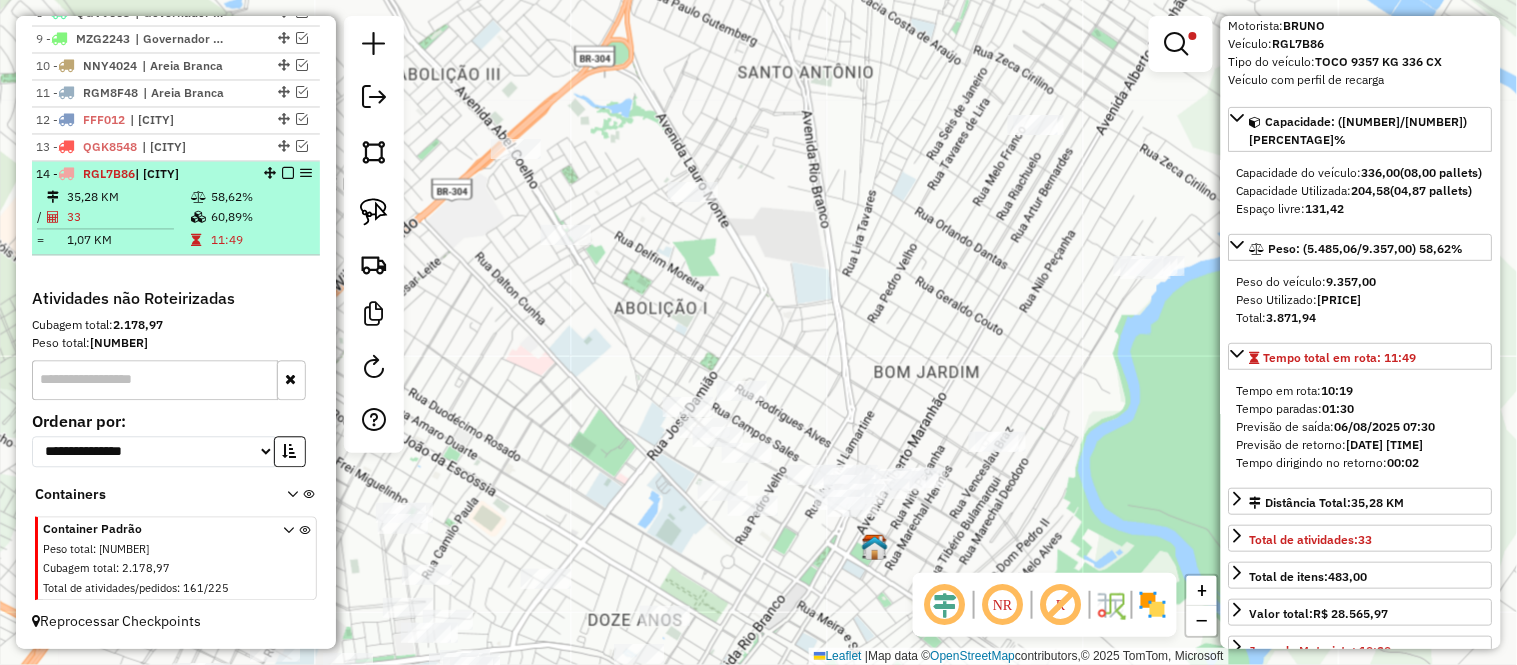 click at bounding box center (113, 229) 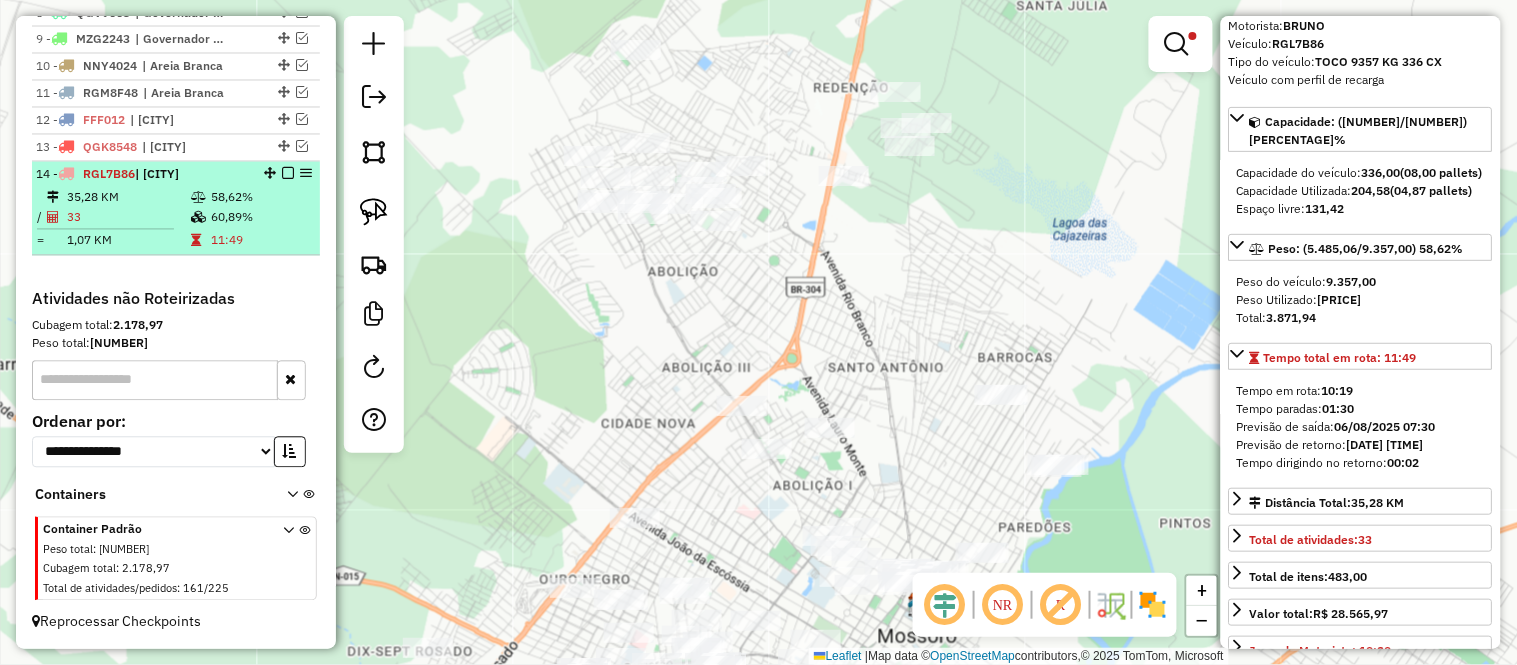click at bounding box center [200, 218] 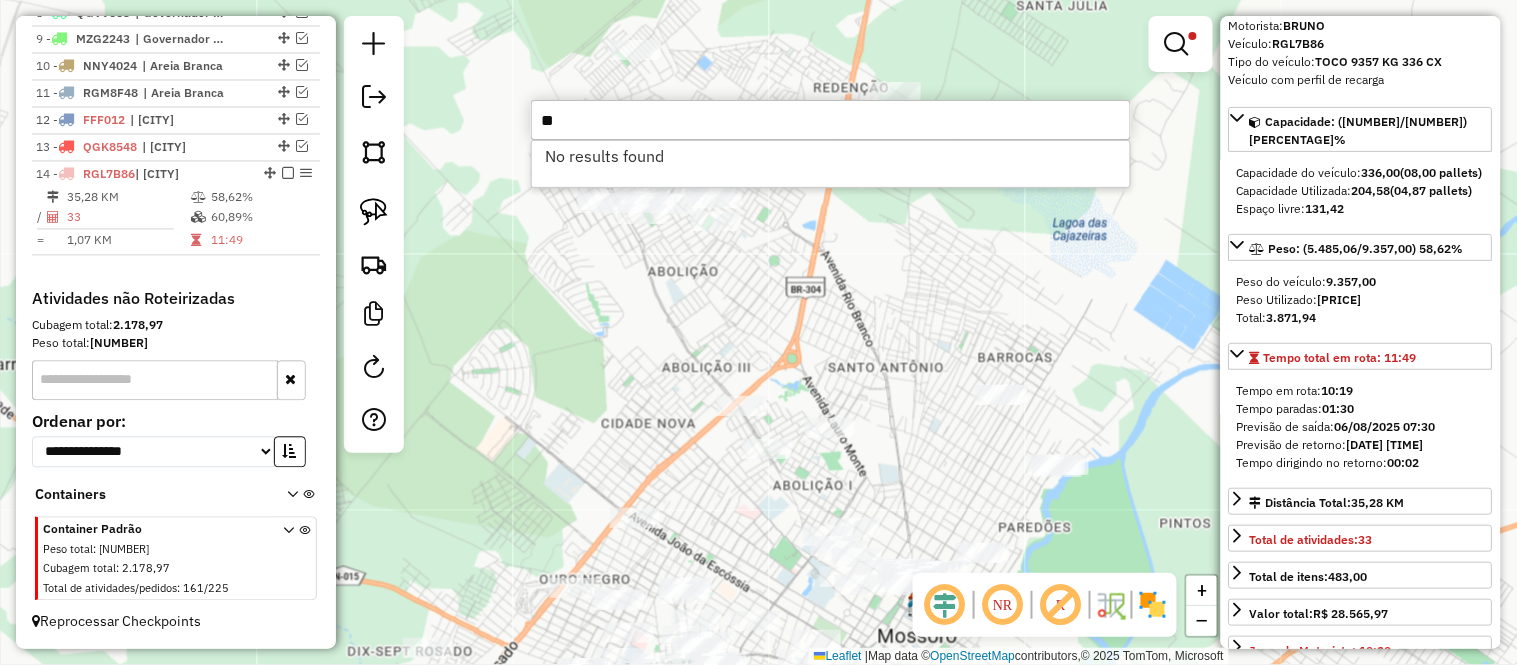 type on "*" 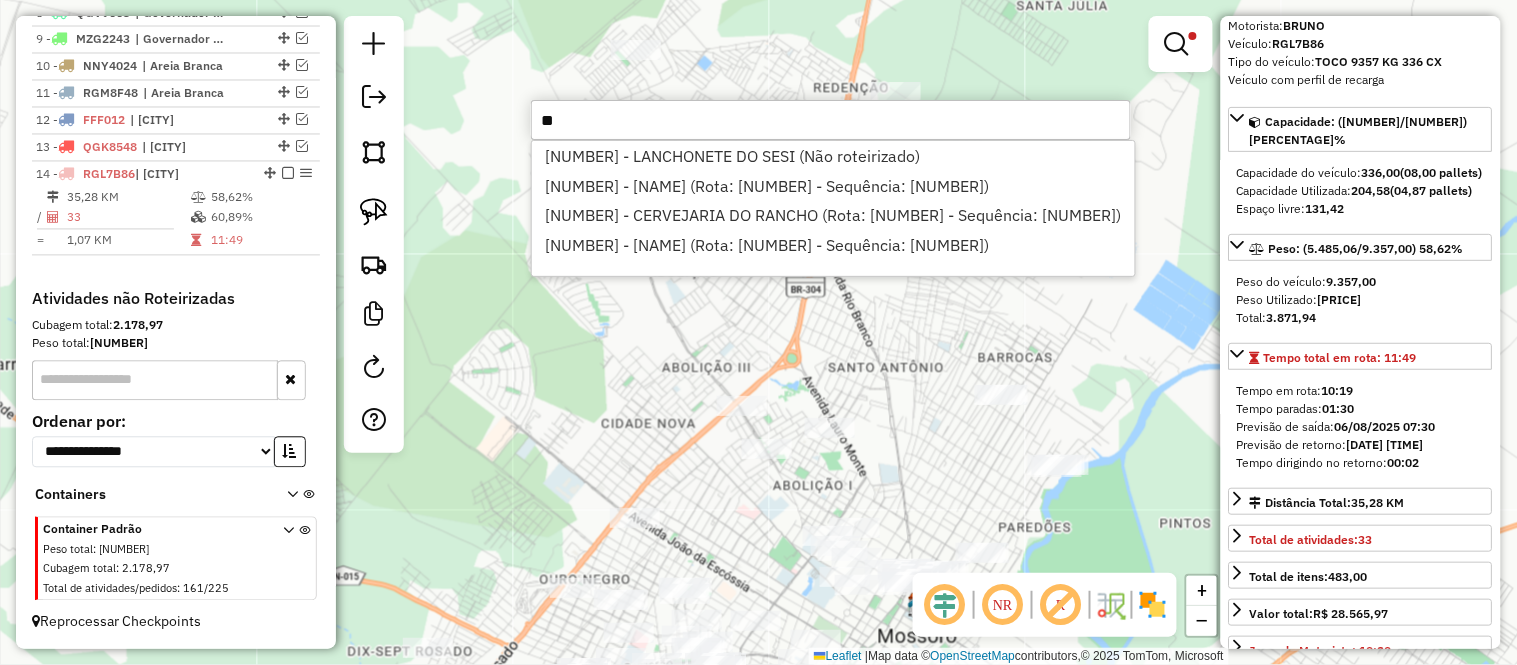 type on "*" 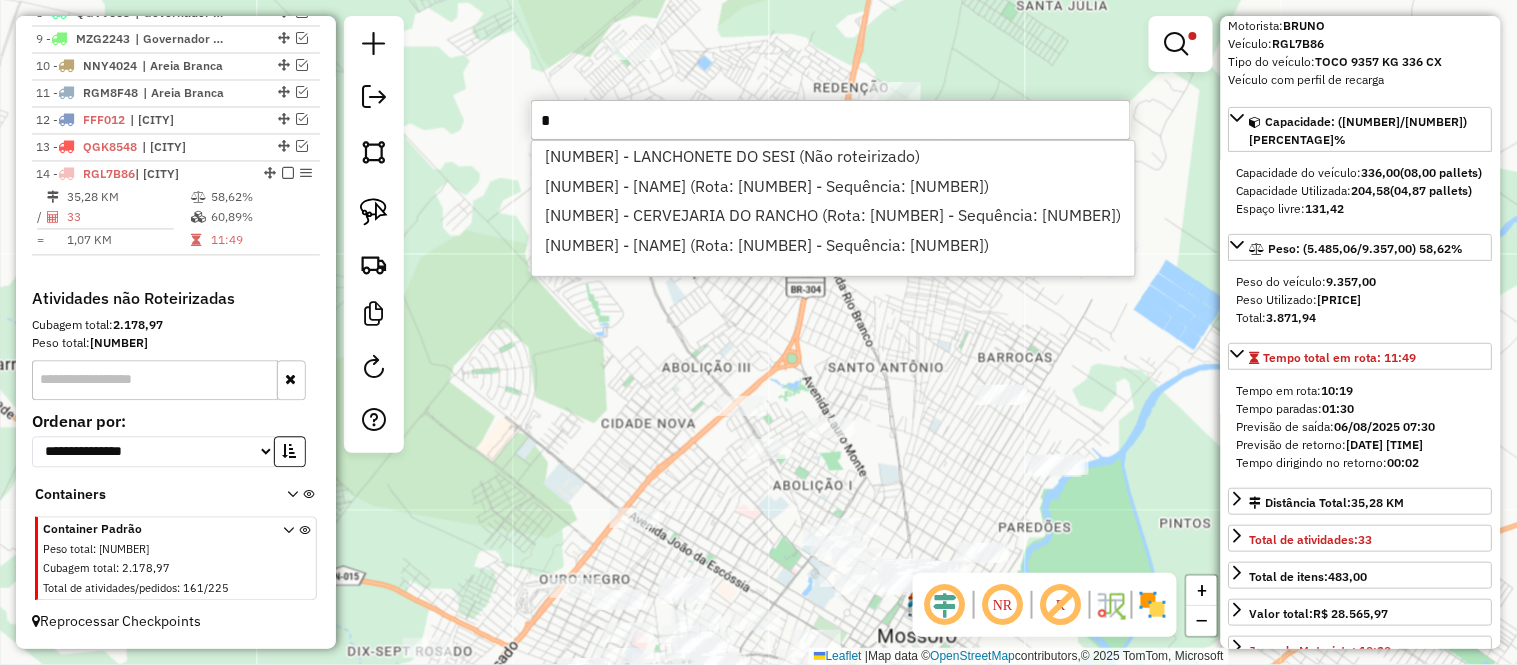 type 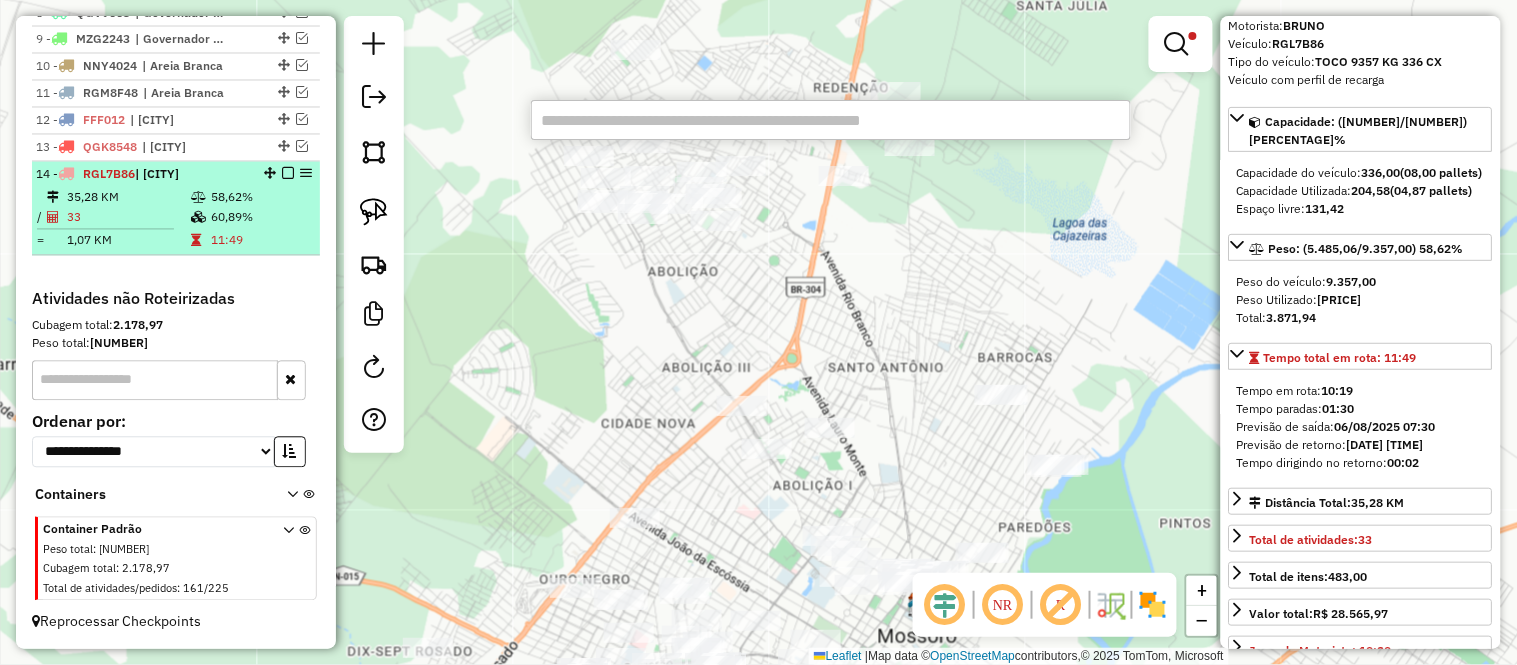 click on "33" at bounding box center (128, 218) 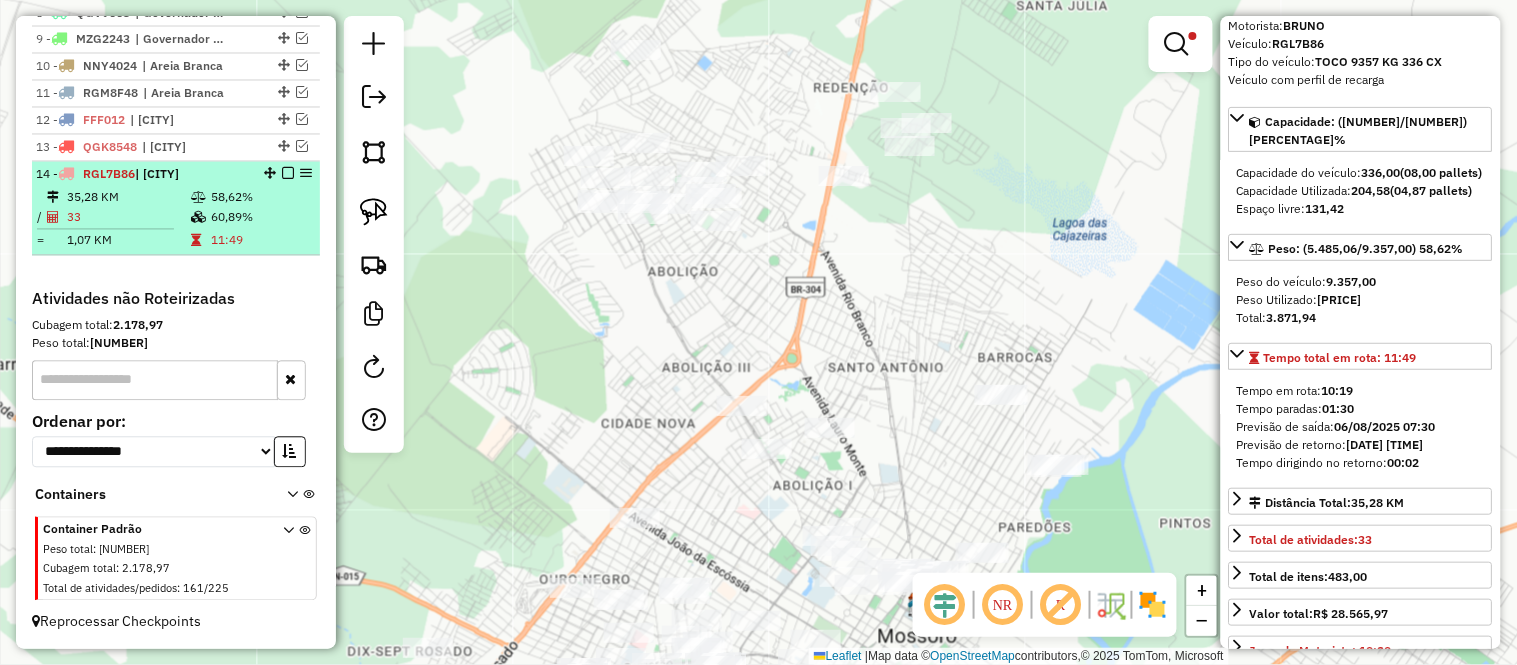 click at bounding box center (198, 198) 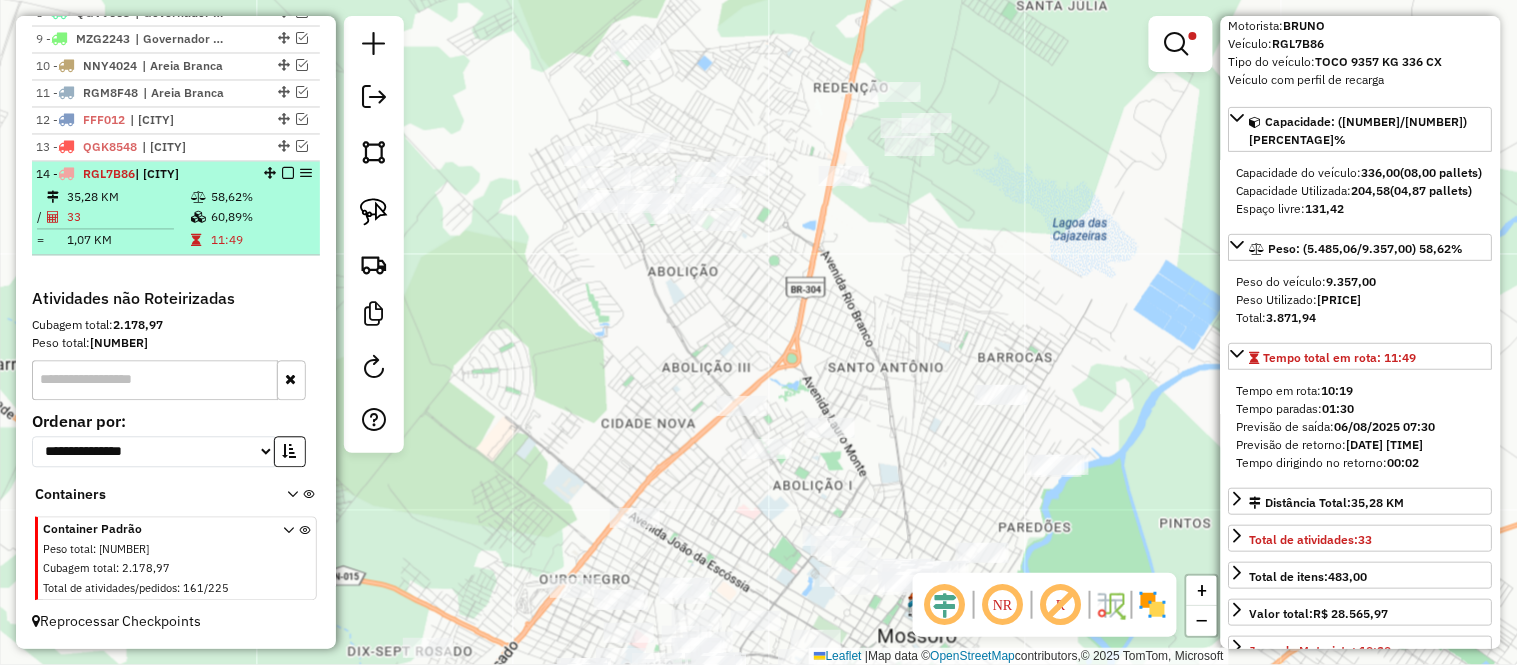 click on "35,28 KM" at bounding box center (128, 198) 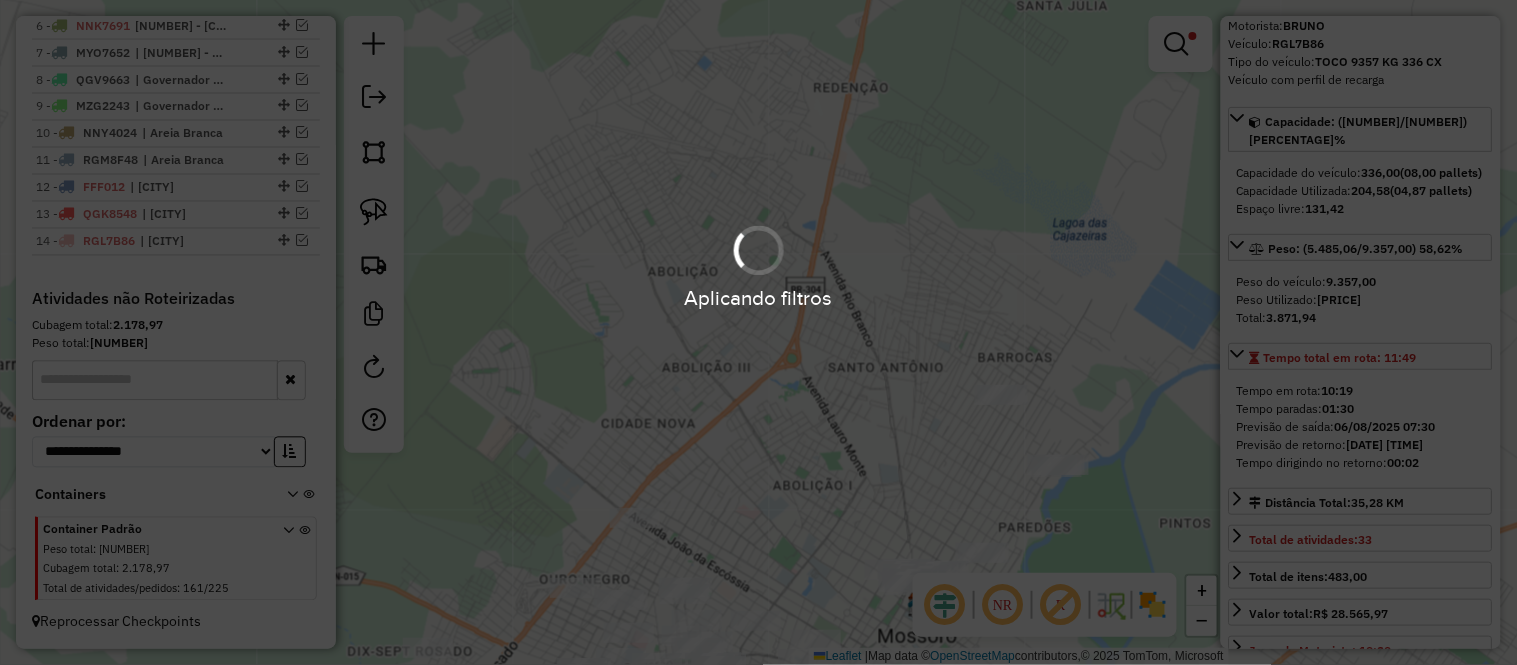 scroll, scrollTop: 887, scrollLeft: 0, axis: vertical 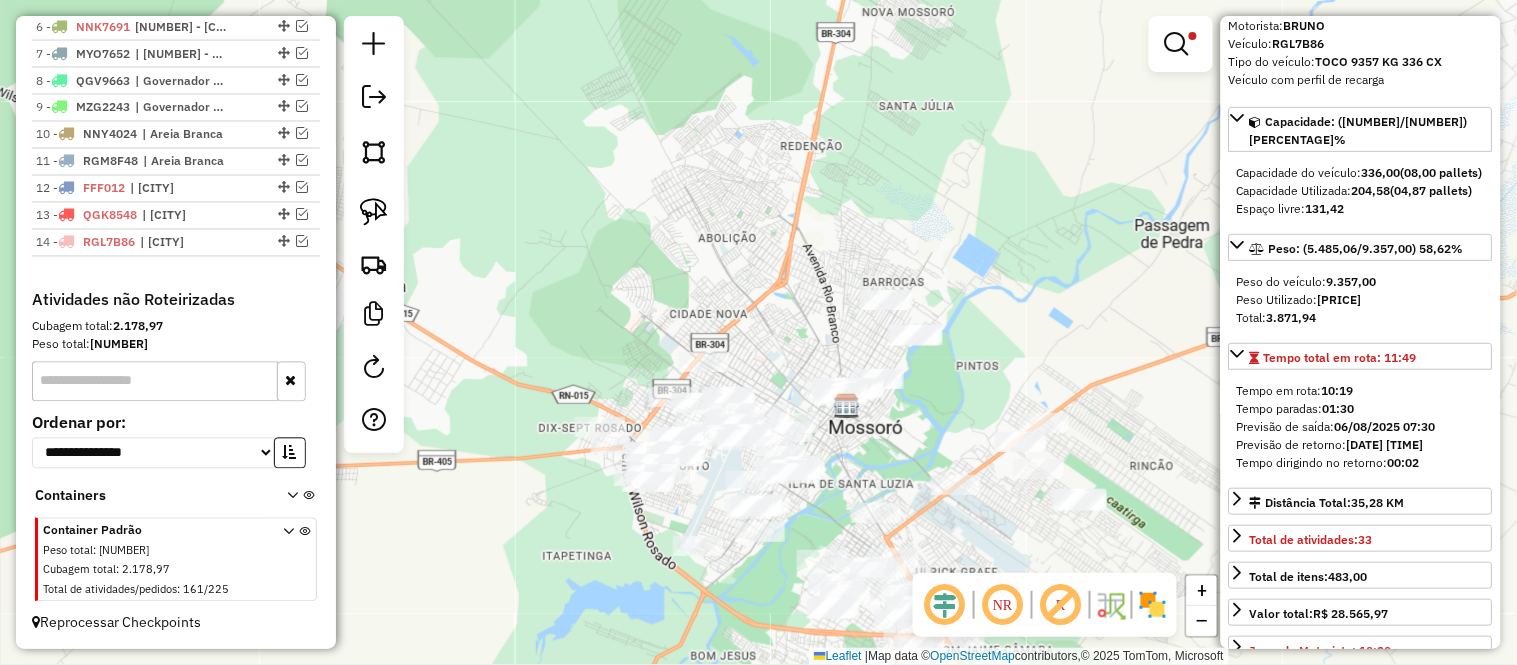 drag, startPoint x: 796, startPoint y: 330, endPoint x: 791, endPoint y: 233, distance: 97.128784 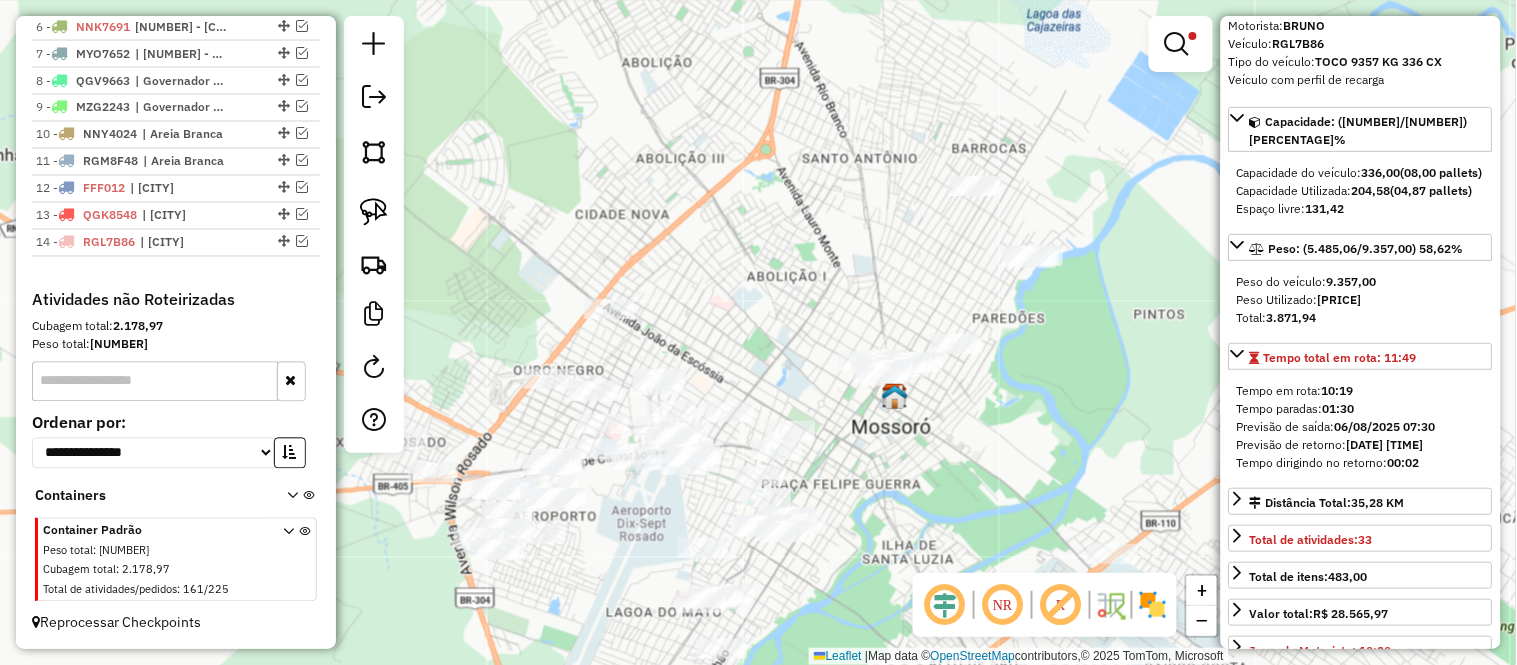 drag, startPoint x: 680, startPoint y: 274, endPoint x: 787, endPoint y: 266, distance: 107.298645 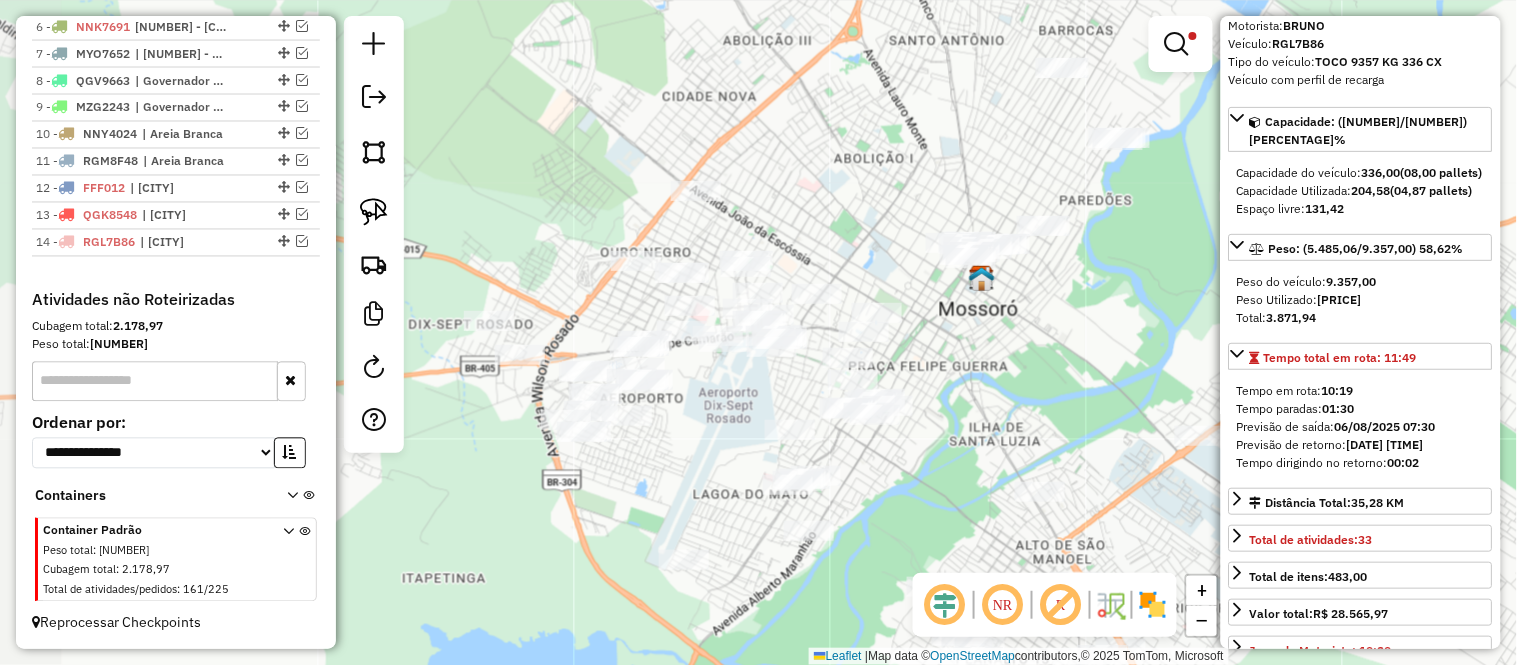 drag, startPoint x: 798, startPoint y: 324, endPoint x: 877, endPoint y: 208, distance: 140.34601 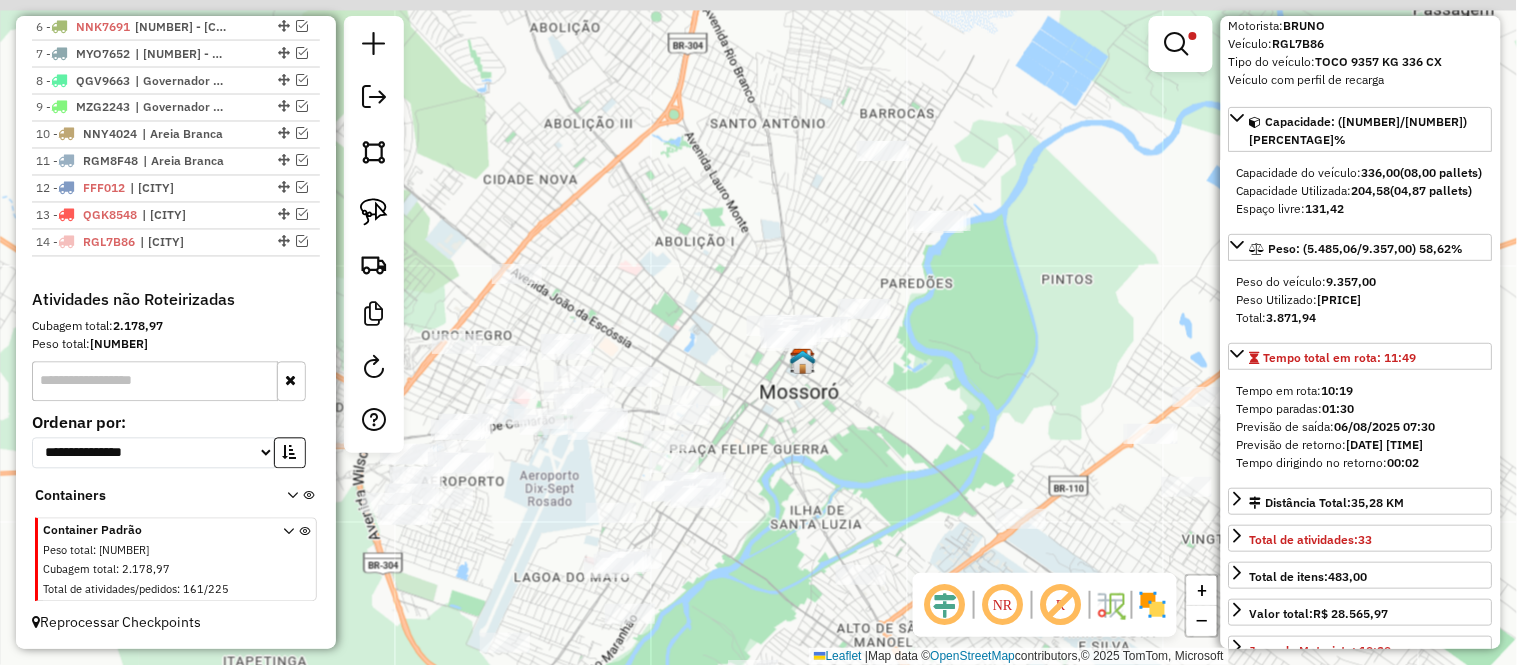 drag, startPoint x: 898, startPoint y: 223, endPoint x: 736, endPoint y: 328, distance: 193.0518 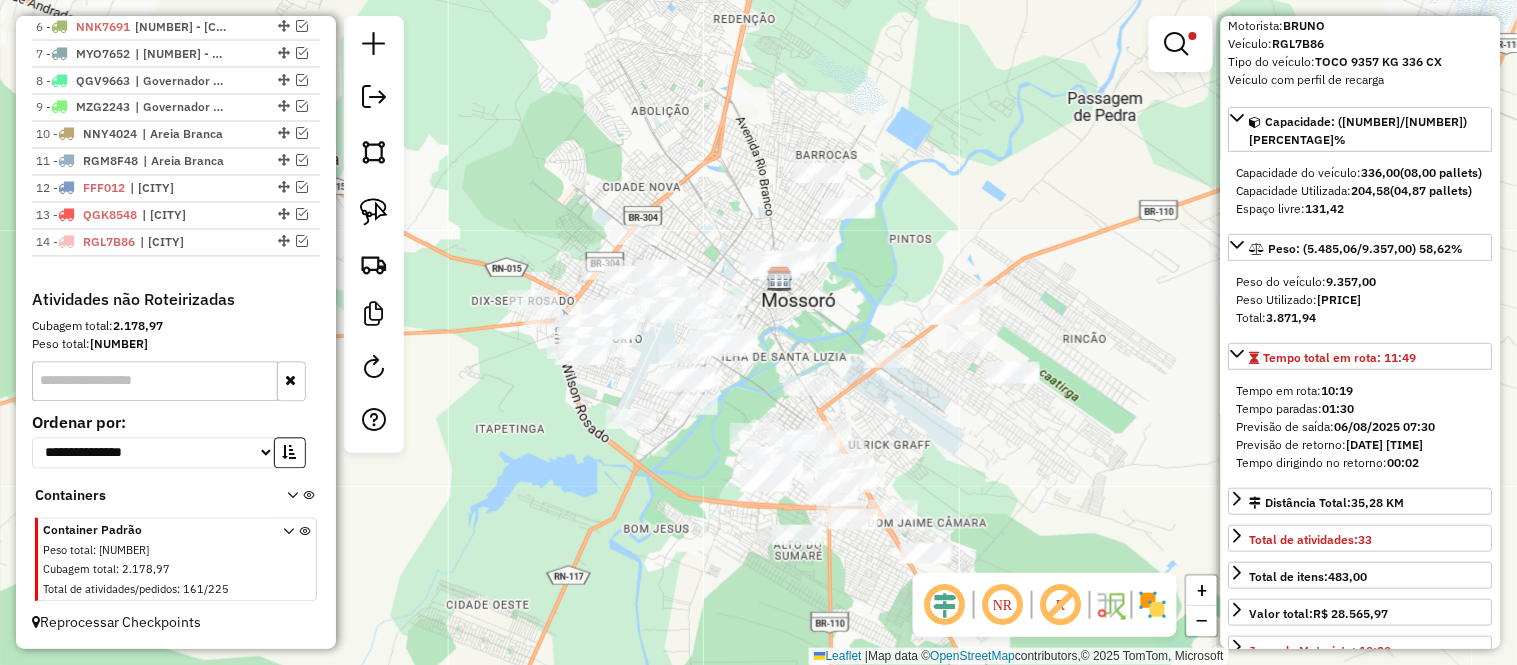 drag, startPoint x: 726, startPoint y: 242, endPoint x: 707, endPoint y: 173, distance: 71.568146 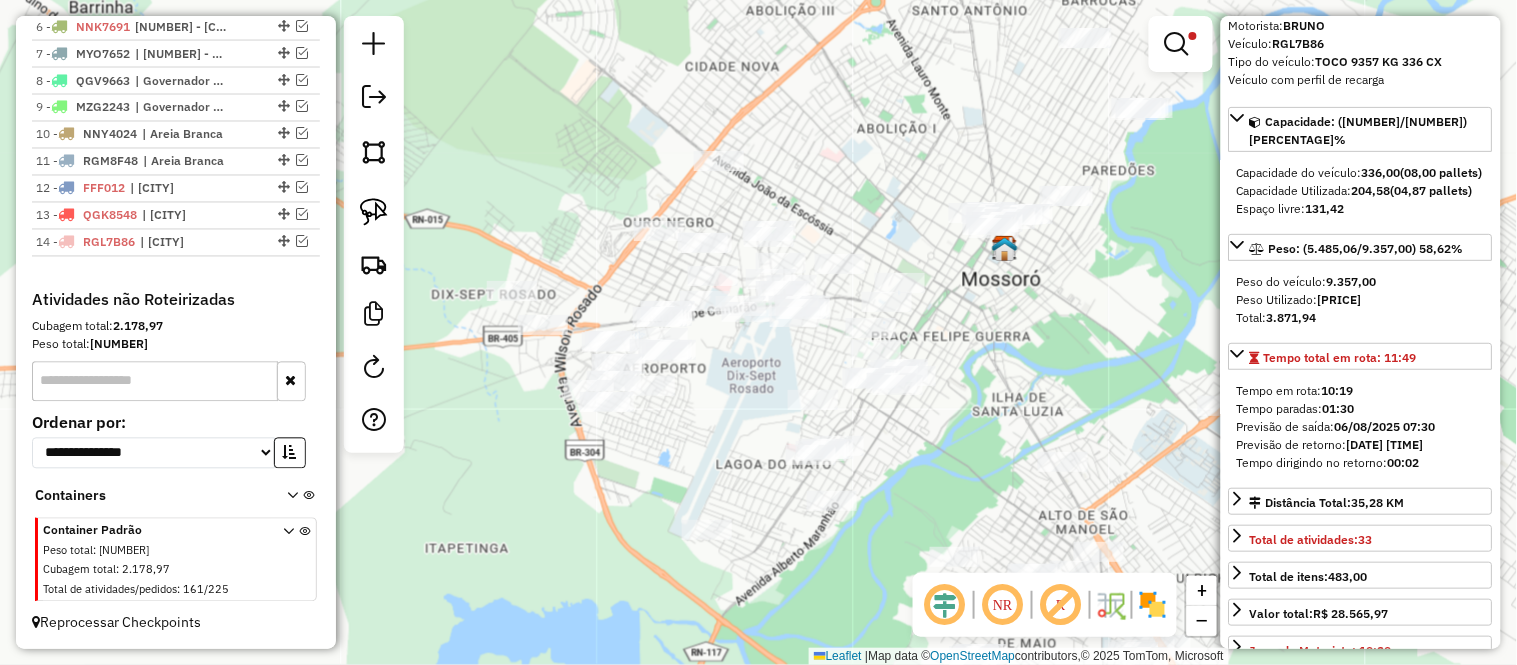 drag, startPoint x: 783, startPoint y: 98, endPoint x: 837, endPoint y: 191, distance: 107.54069 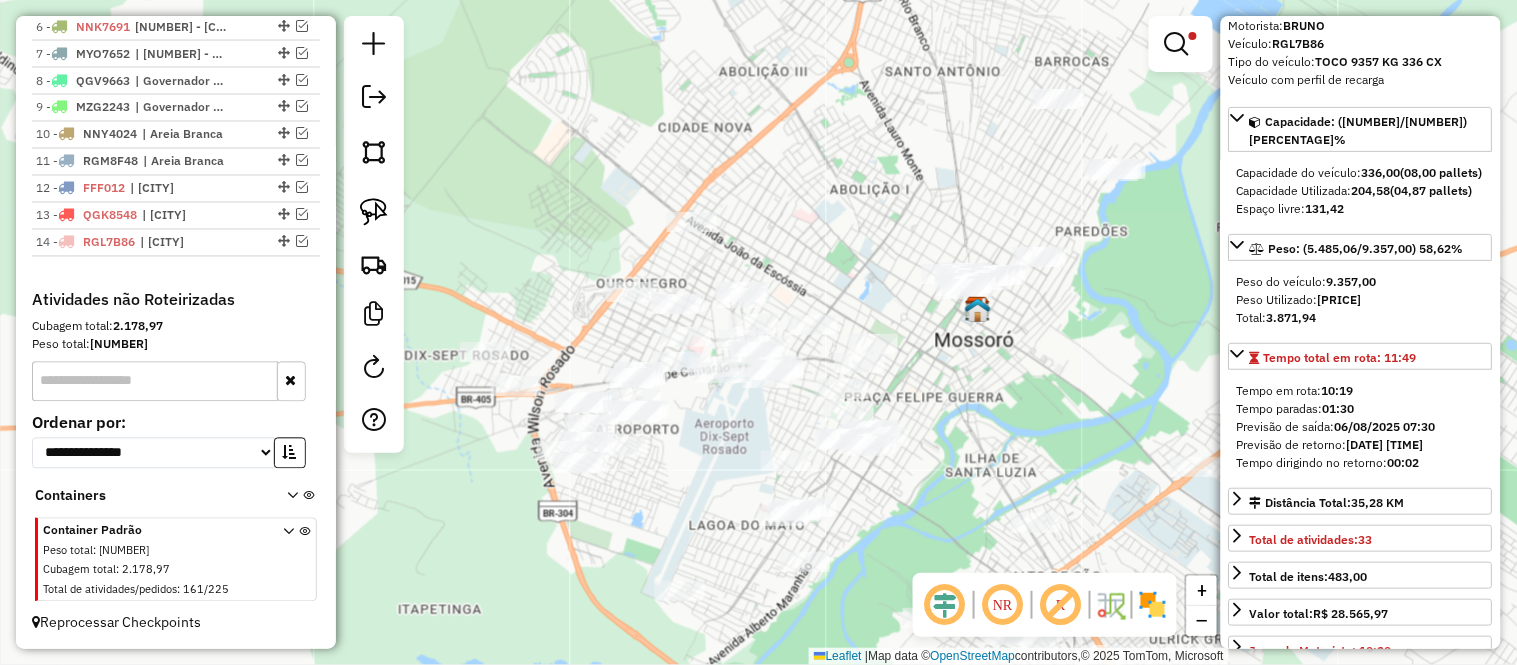 drag, startPoint x: 897, startPoint y: 154, endPoint x: 835, endPoint y: 202, distance: 78.40918 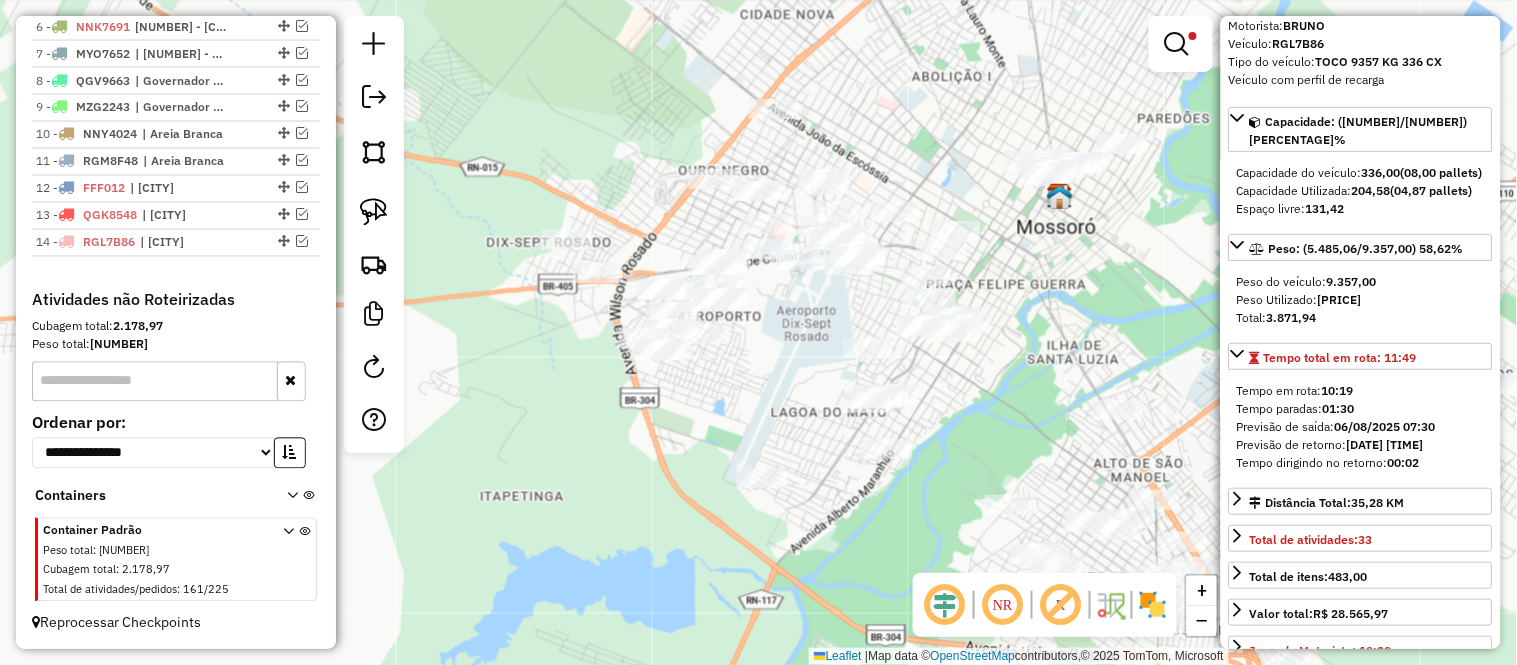 drag, startPoint x: 801, startPoint y: 243, endPoint x: 921, endPoint y: 105, distance: 182.87701 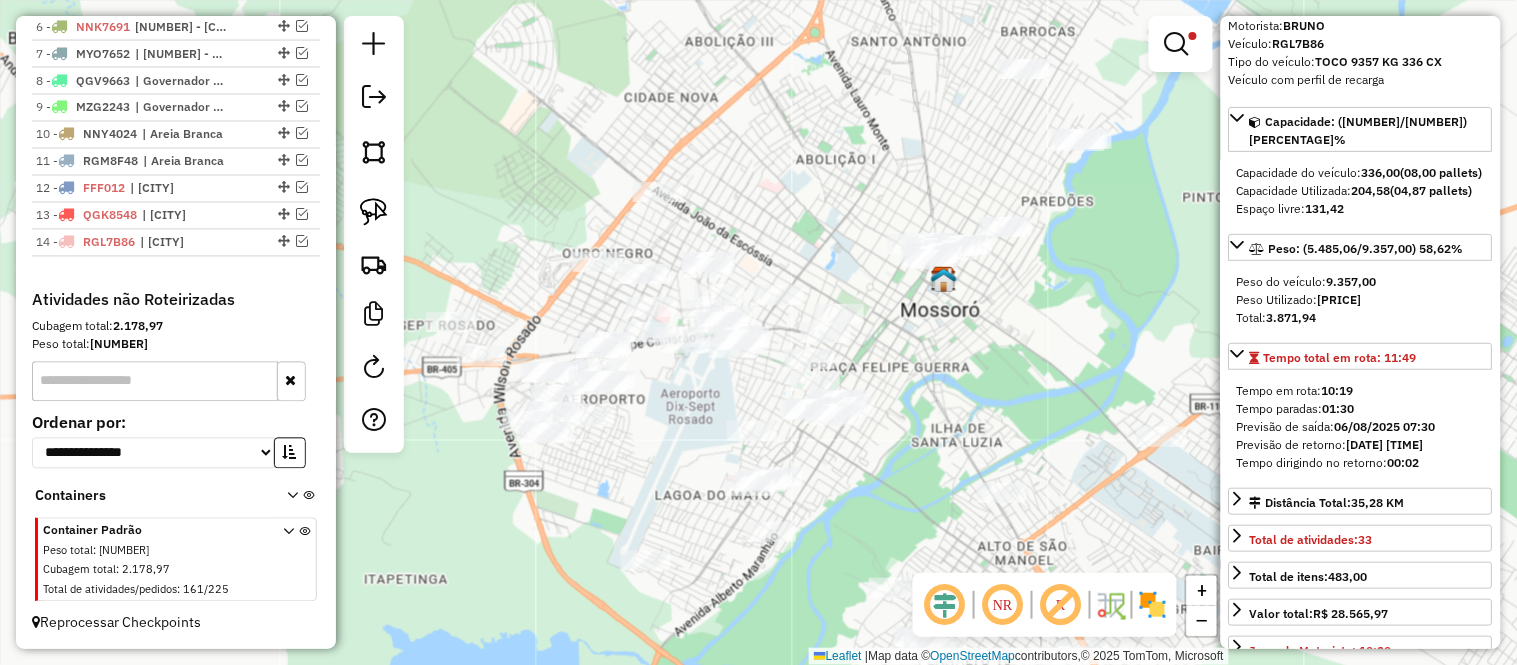 drag, startPoint x: 781, startPoint y: 341, endPoint x: 568, endPoint y: 295, distance: 217.91054 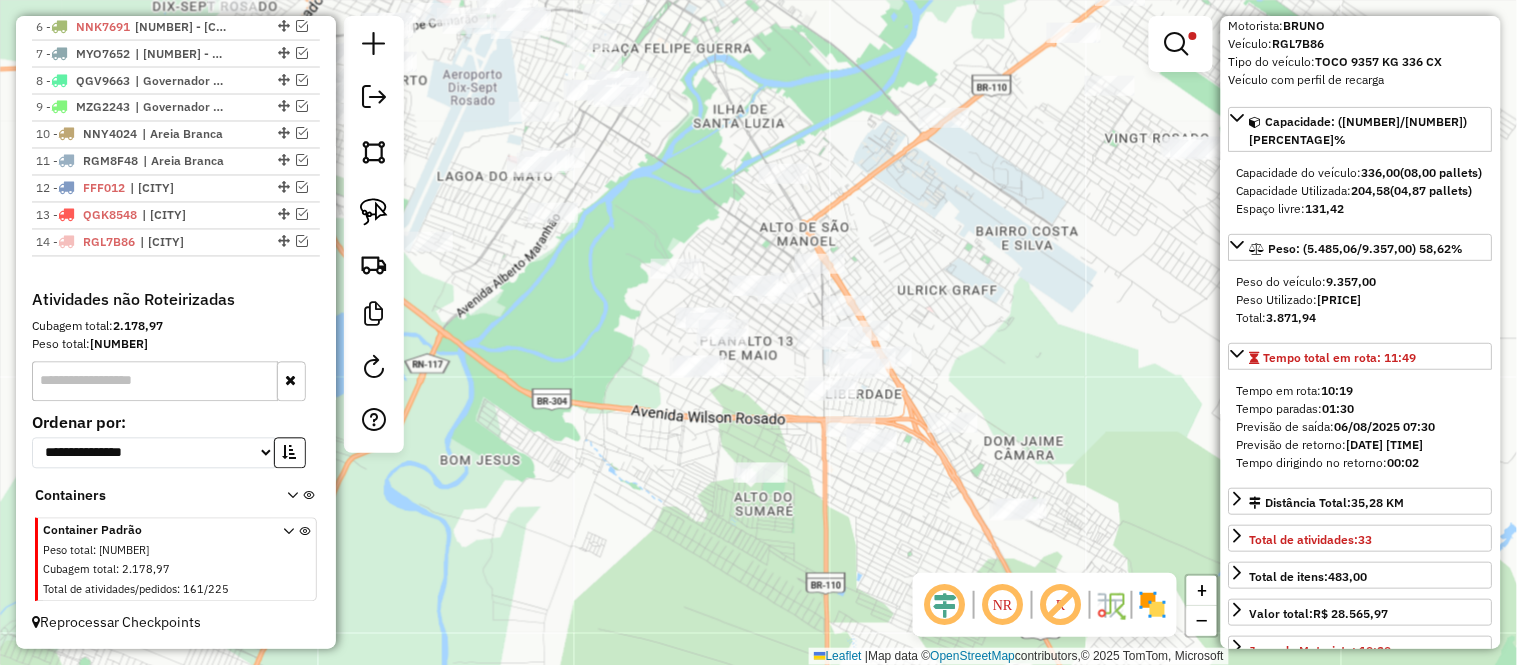 drag, startPoint x: 878, startPoint y: 311, endPoint x: 818, endPoint y: 158, distance: 164.34415 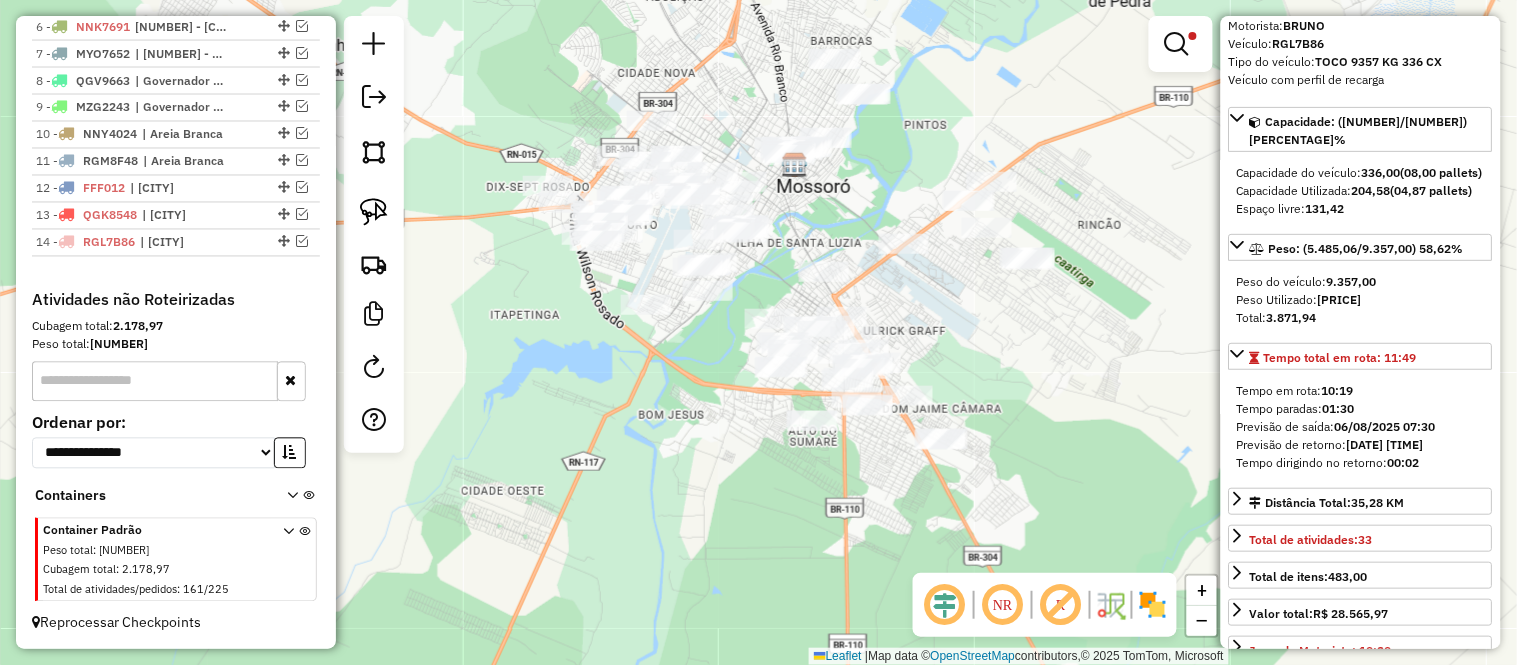 drag, startPoint x: 970, startPoint y: 204, endPoint x: 903, endPoint y: 304, distance: 120.37026 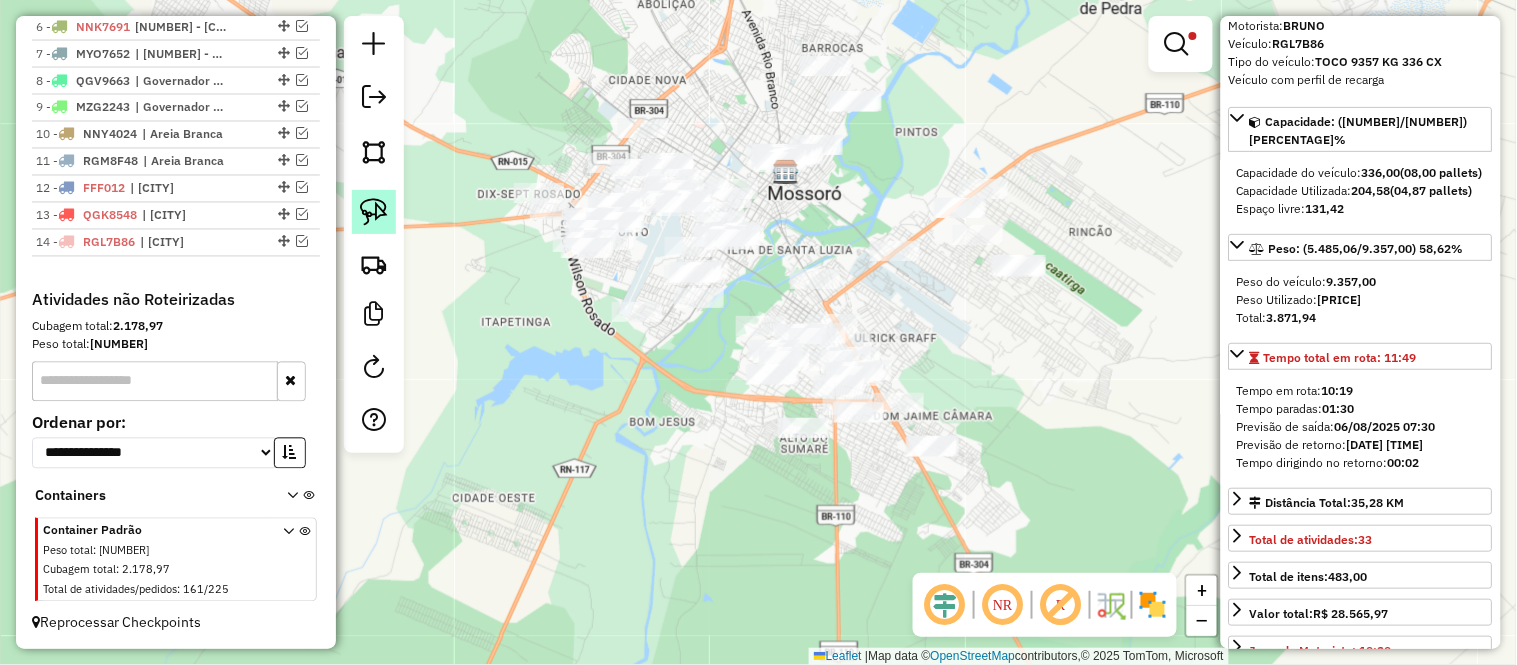 click 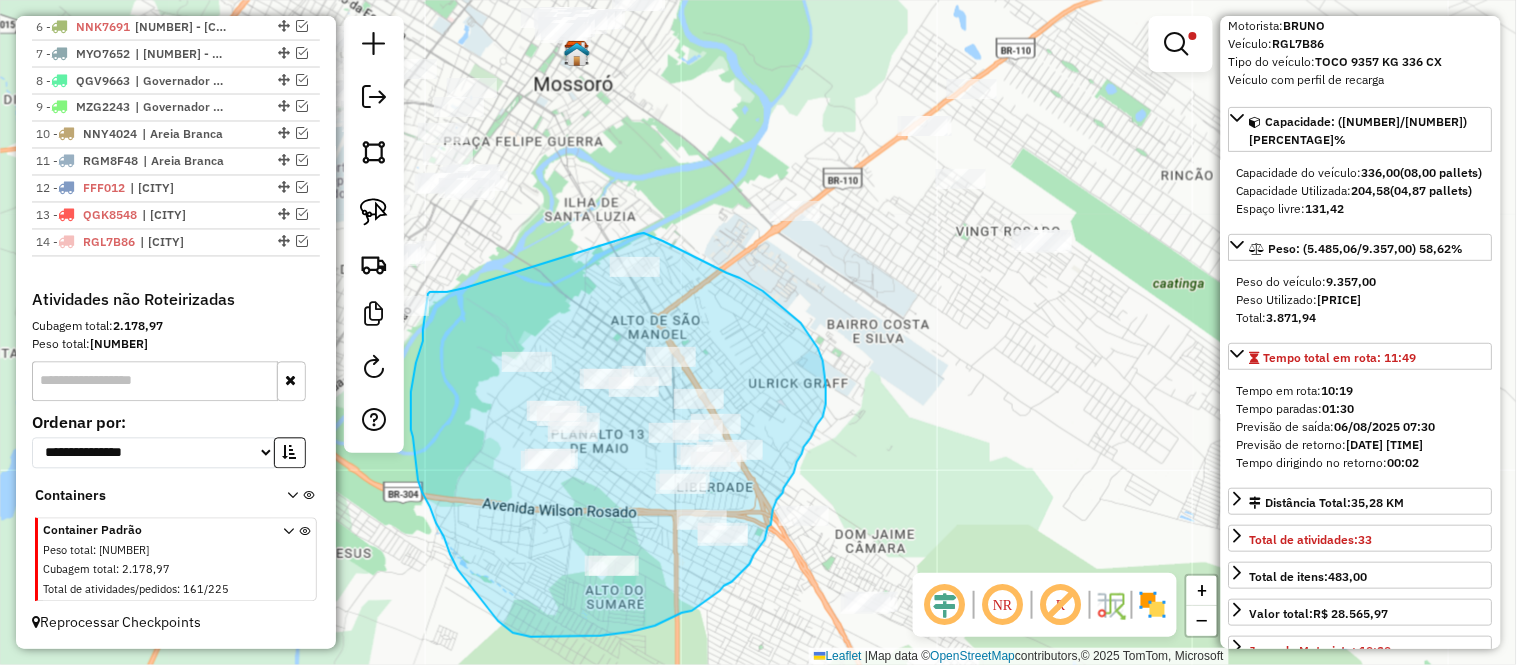 drag, startPoint x: 644, startPoint y: 233, endPoint x: 465, endPoint y: 288, distance: 187.25919 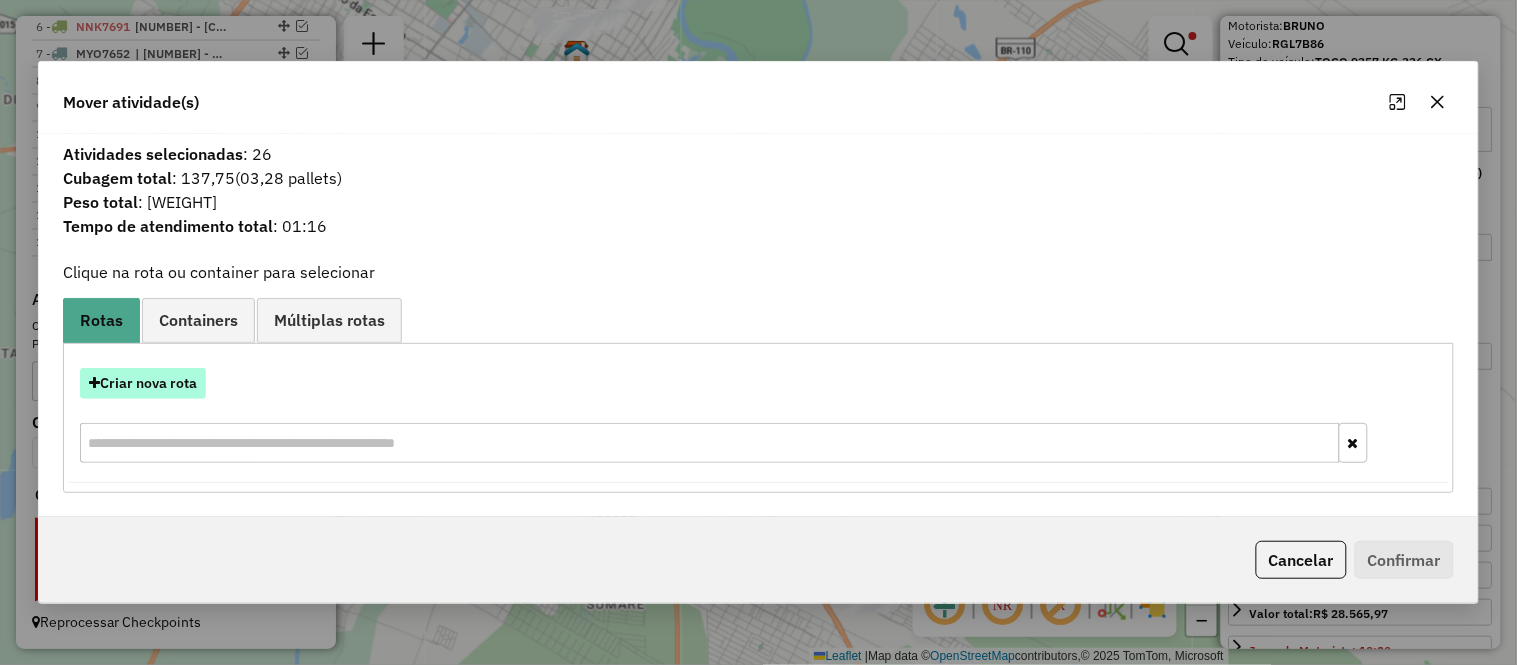 click on "Criar nova rota" at bounding box center [143, 383] 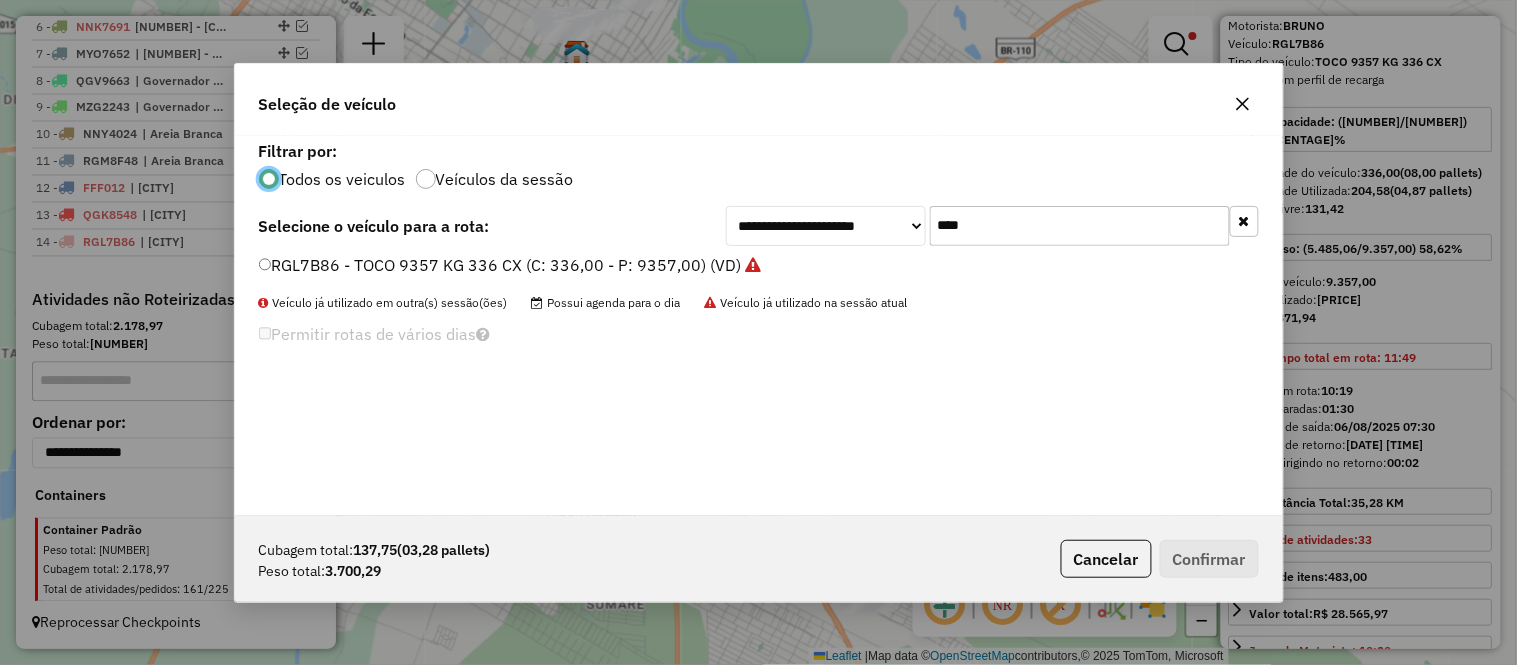 scroll, scrollTop: 11, scrollLeft: 5, axis: both 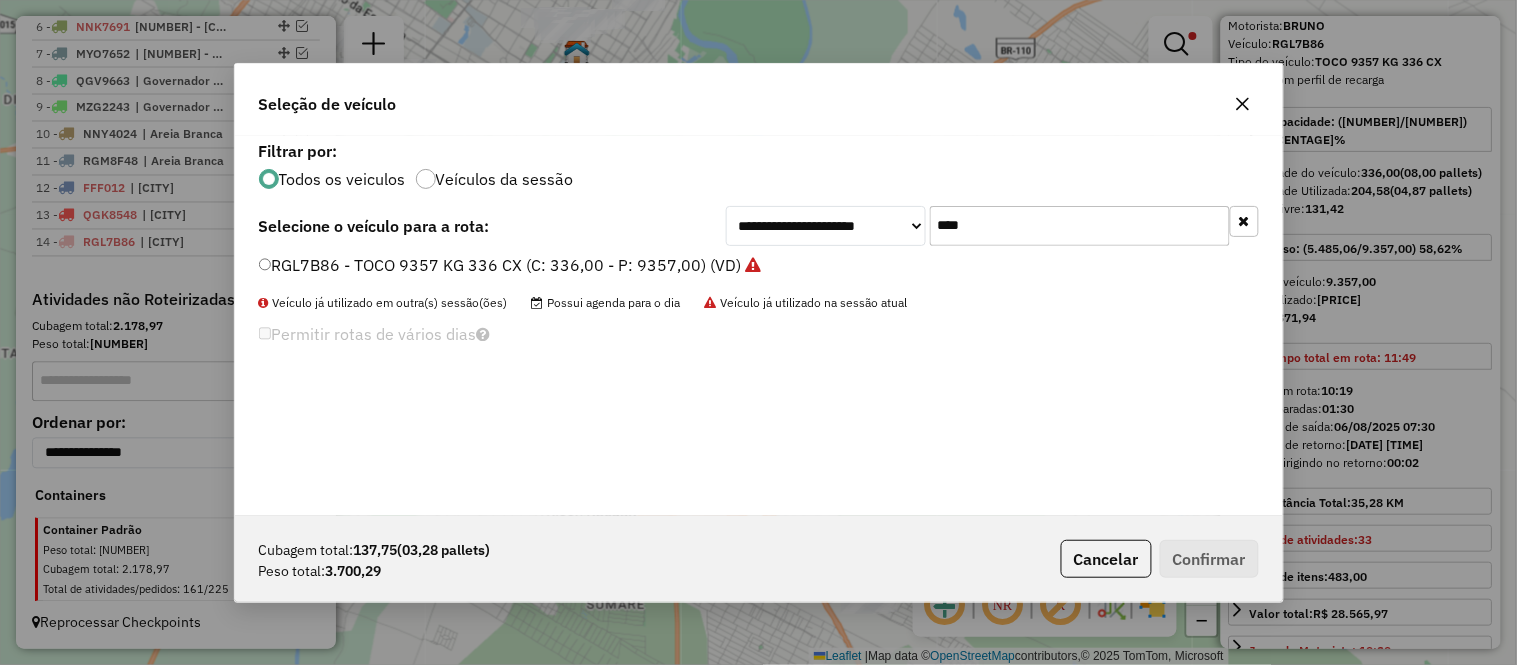 click on "****" 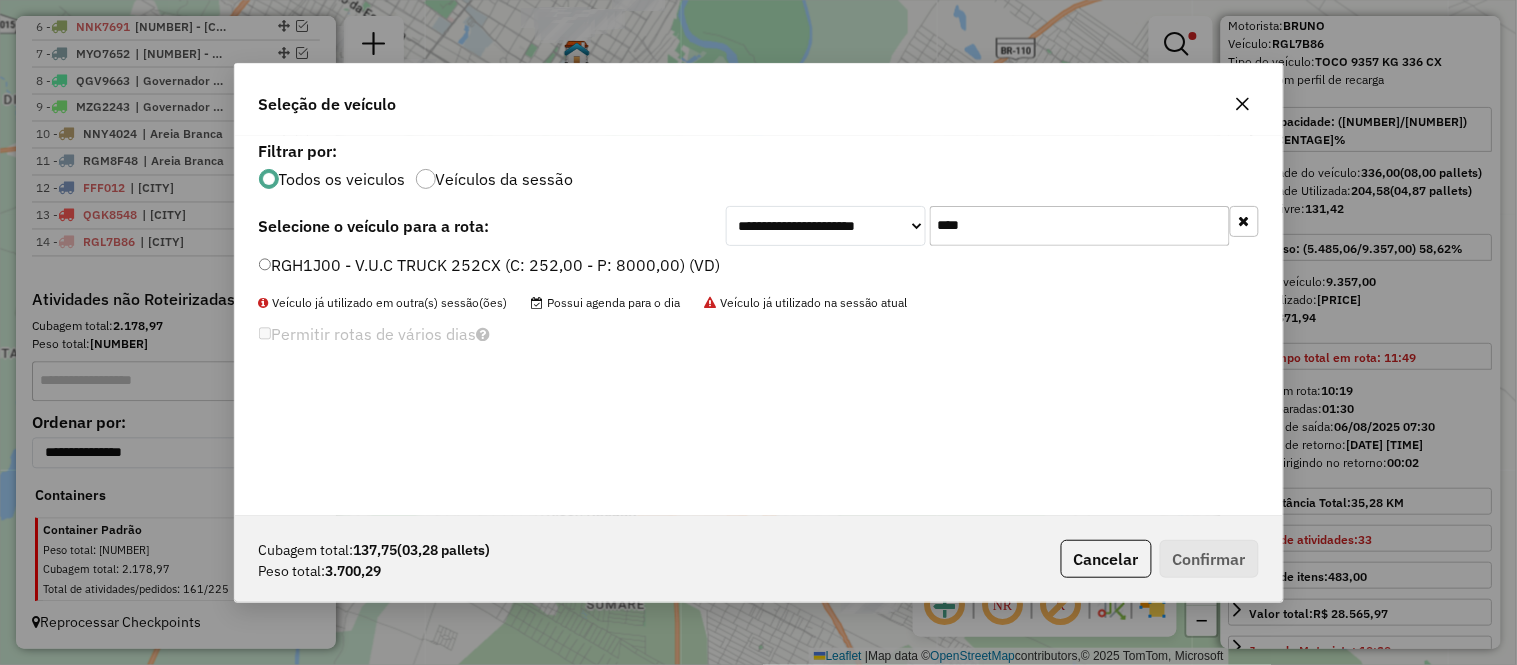 type on "****" 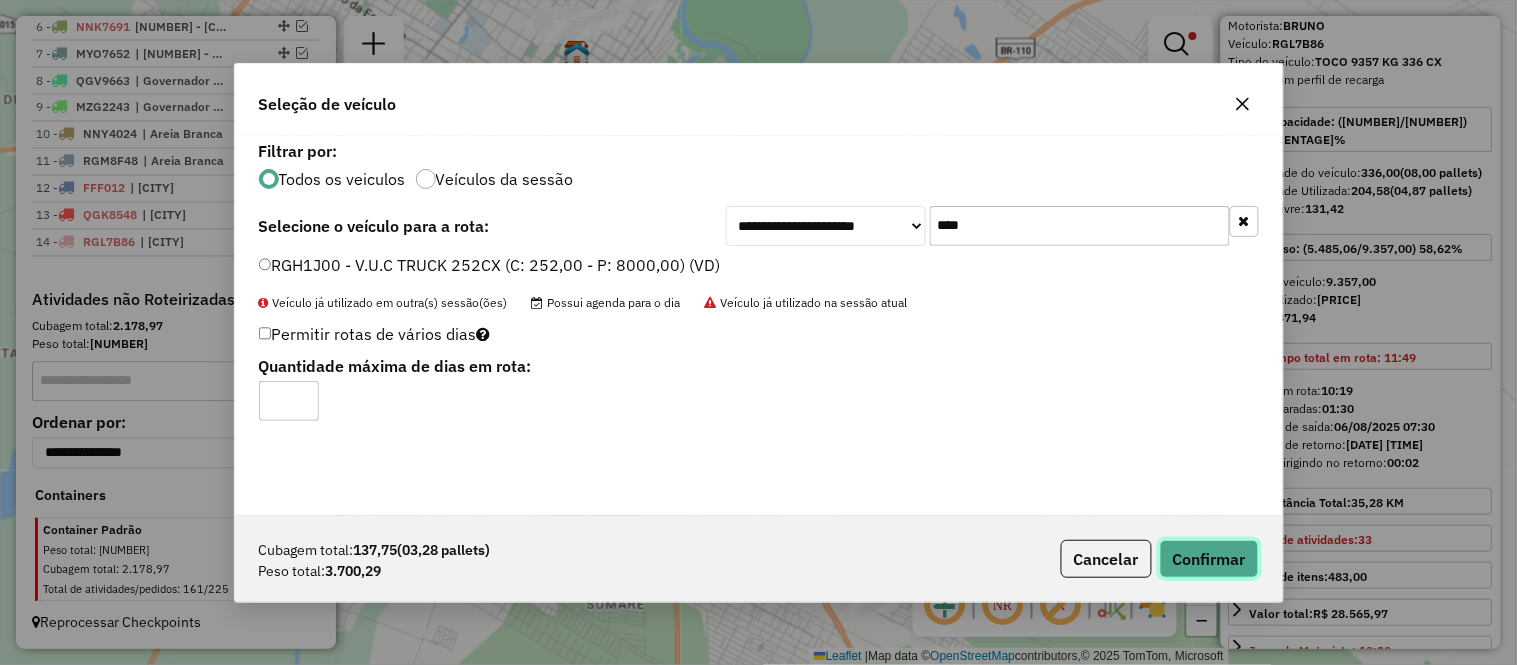 click on "Confirmar" 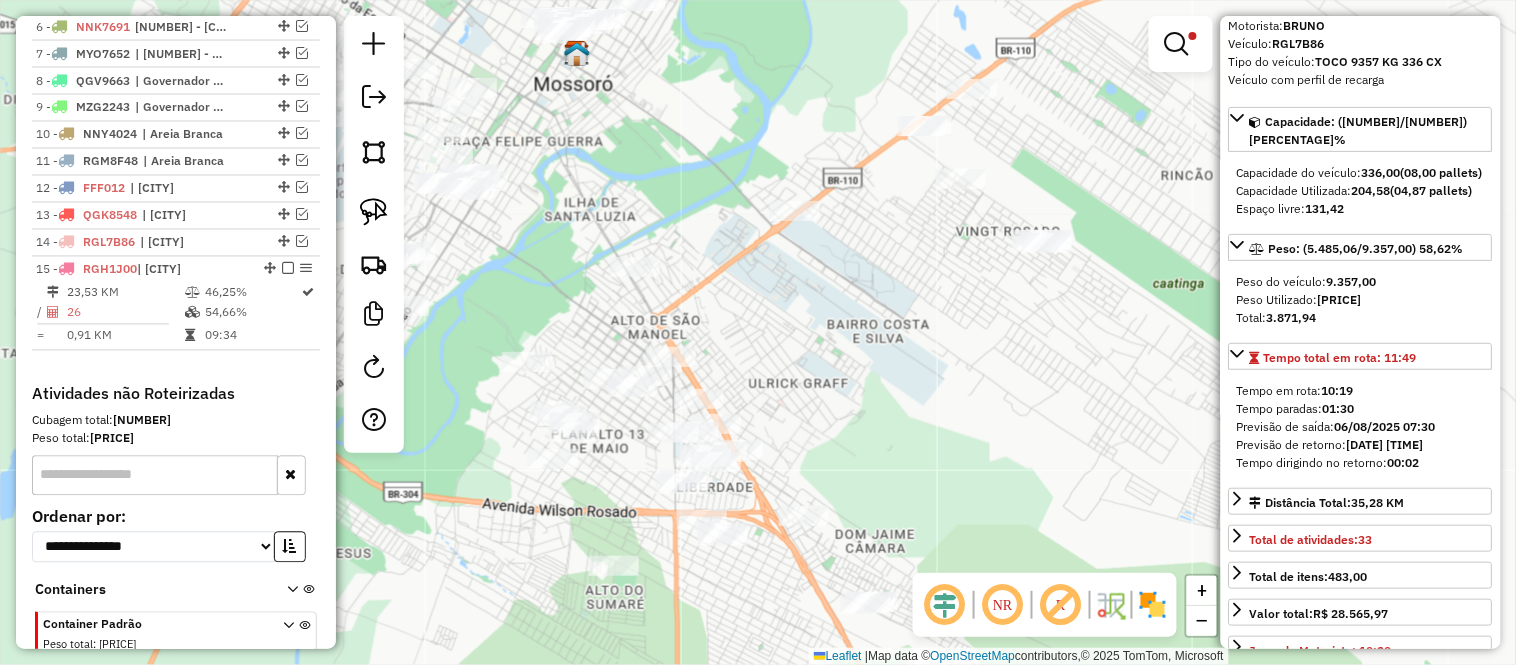 scroll, scrollTop: 982, scrollLeft: 0, axis: vertical 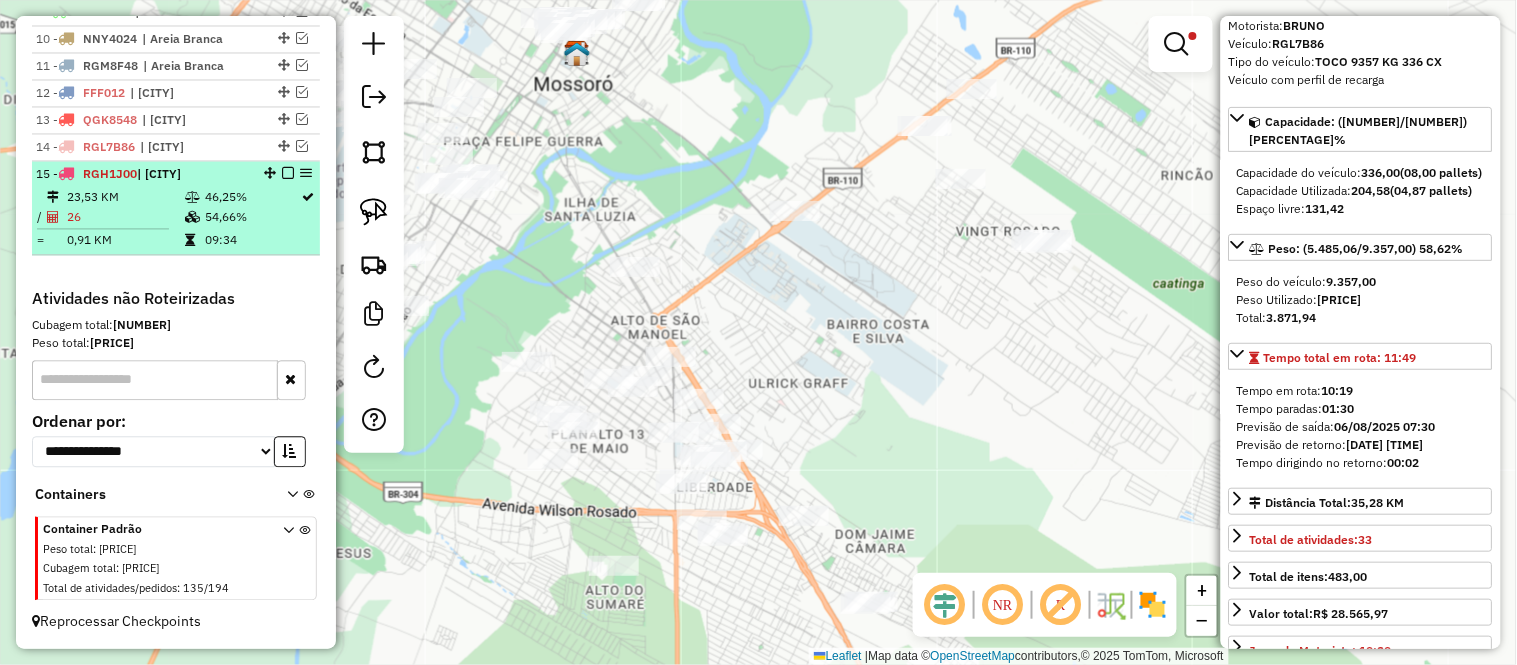 click on "26" at bounding box center (125, 218) 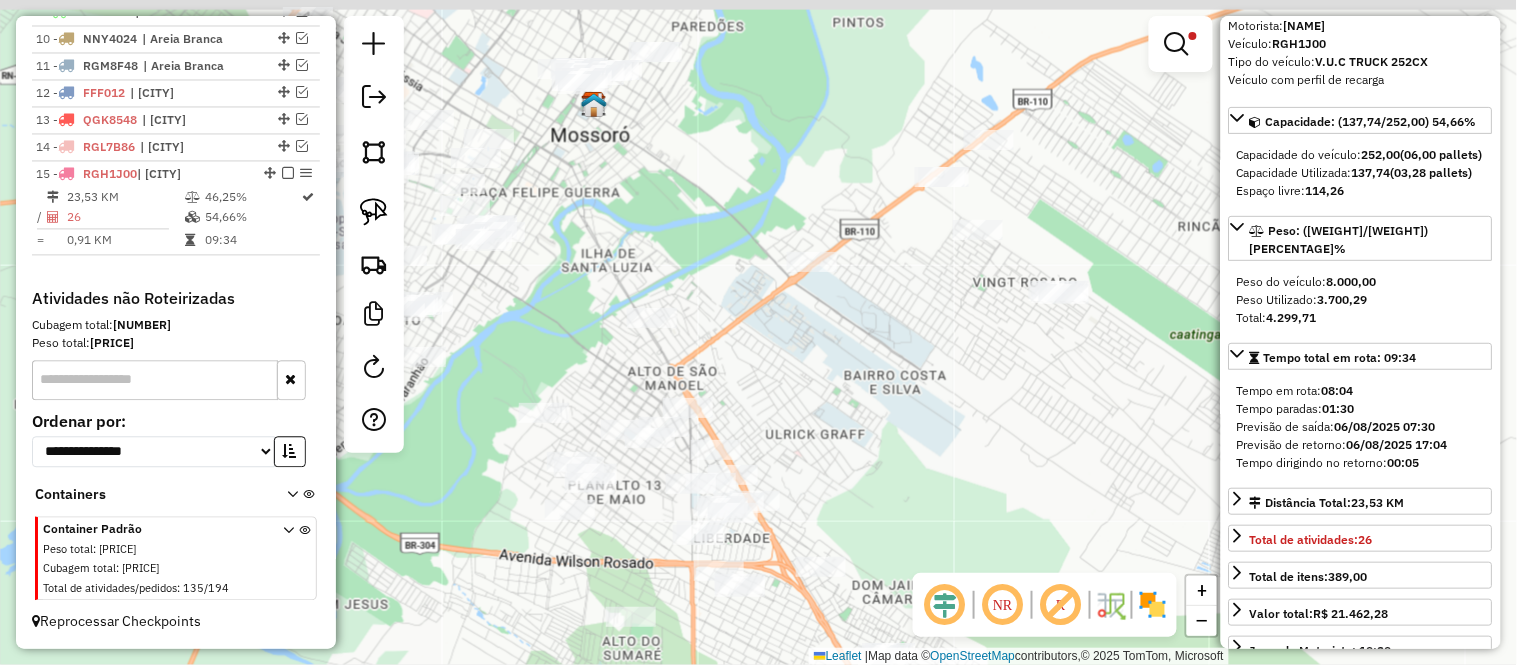 drag, startPoint x: 932, startPoint y: 375, endPoint x: 726, endPoint y: 446, distance: 217.89218 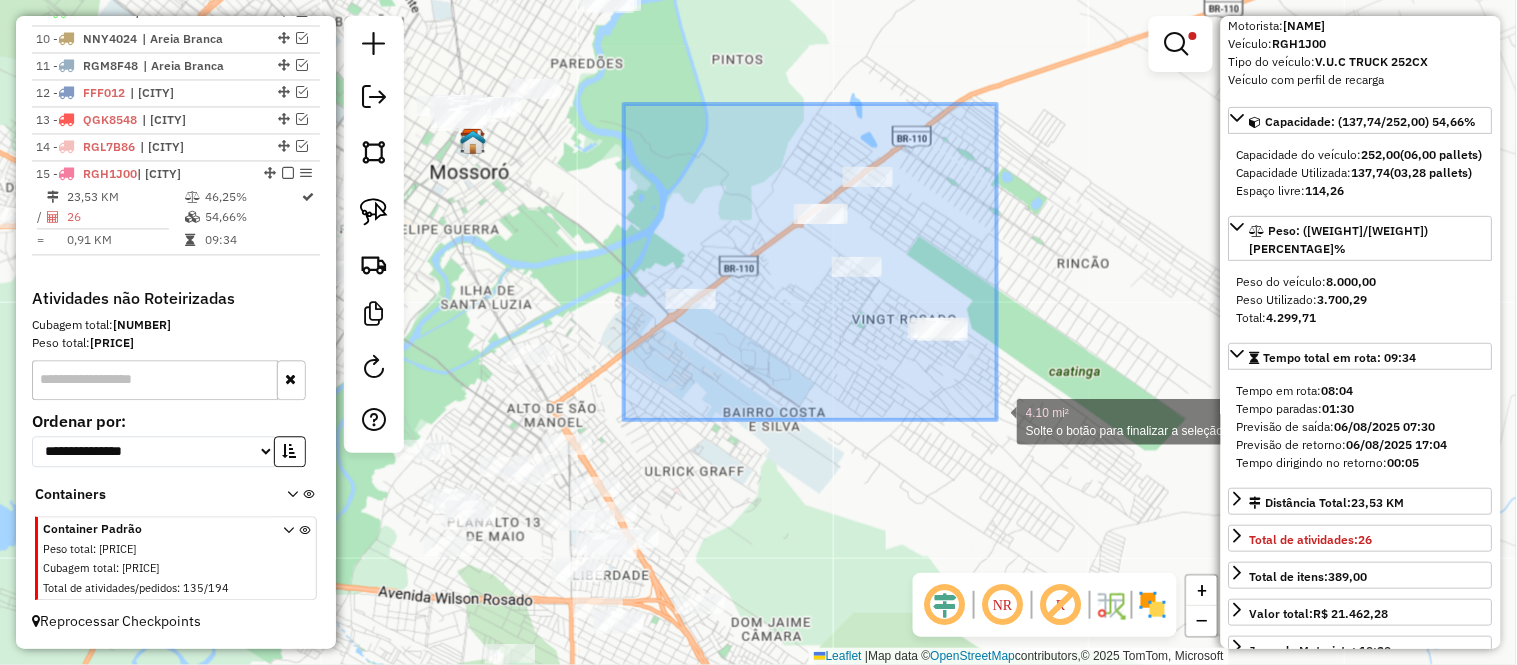 drag, startPoint x: 624, startPoint y: 104, endPoint x: 1007, endPoint y: 421, distance: 497.16998 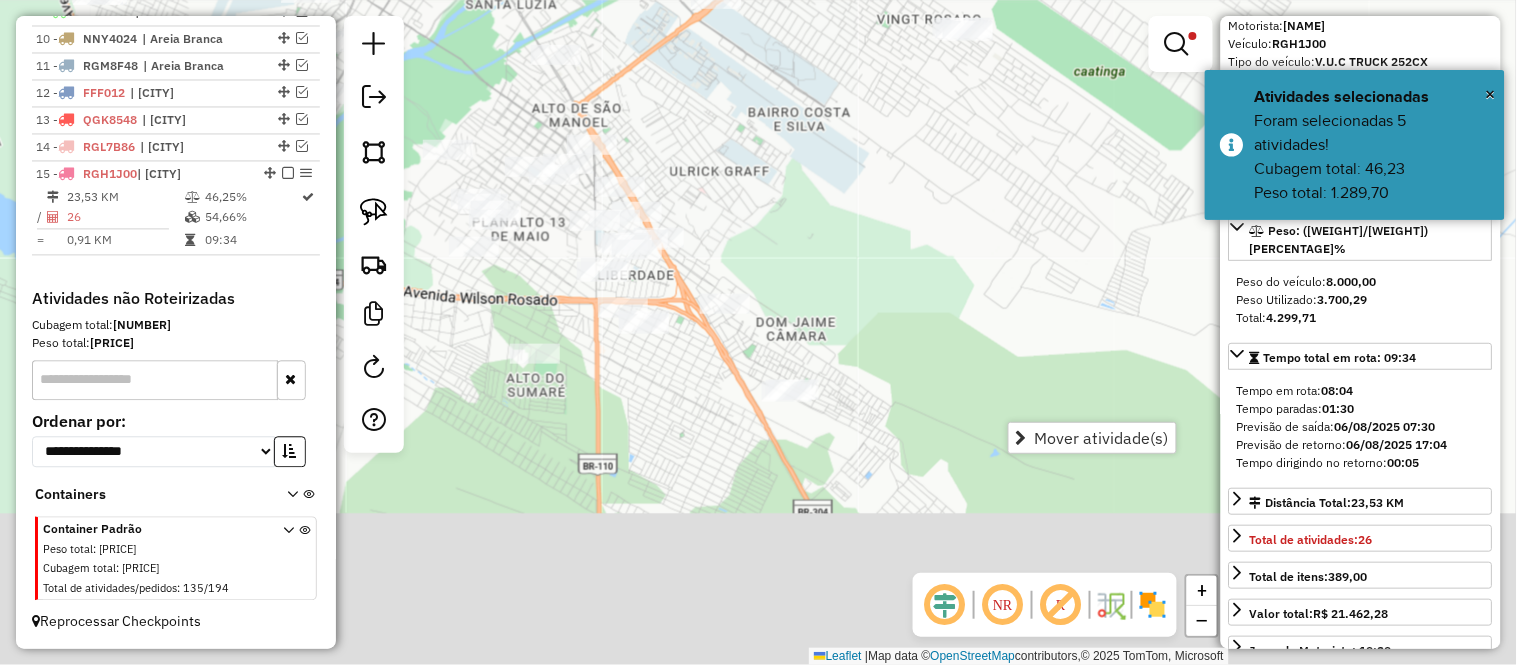 drag, startPoint x: 818, startPoint y: 468, endPoint x: 842, endPoint y: 178, distance: 290.9914 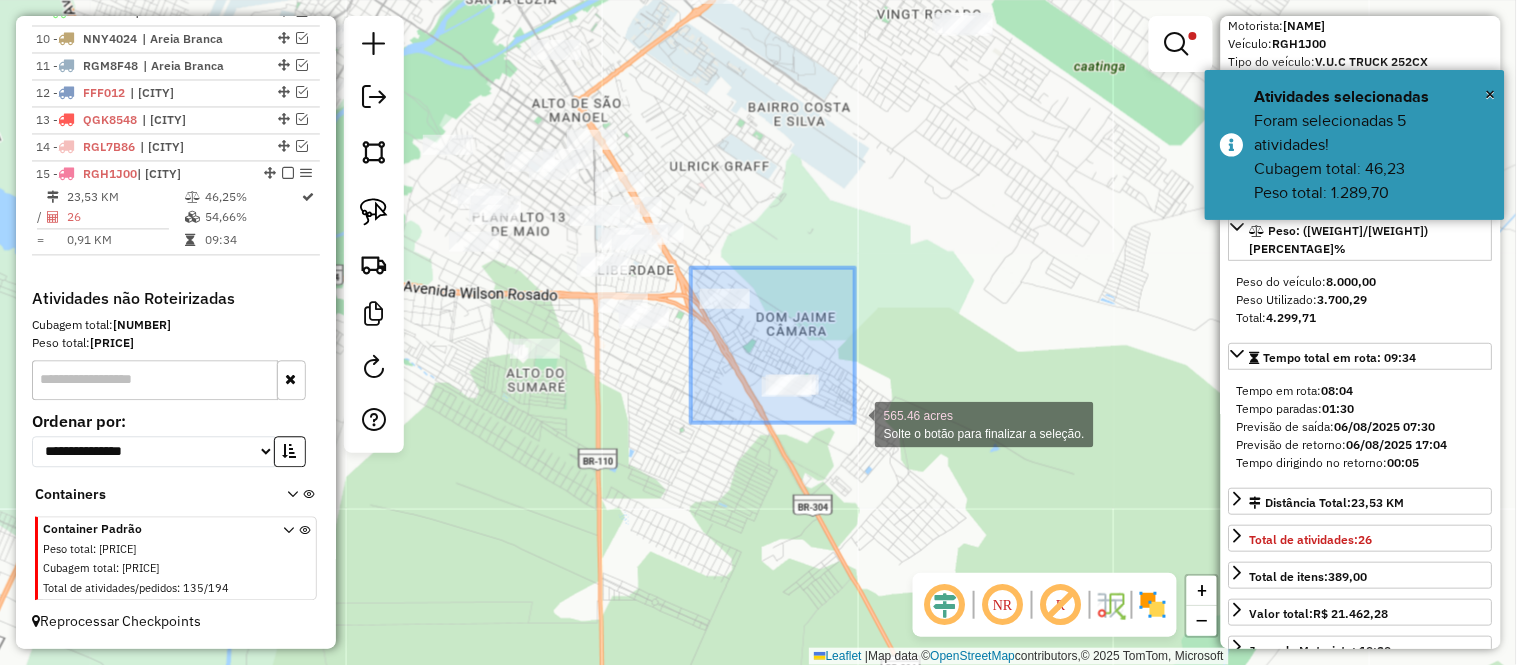 drag, startPoint x: 691, startPoint y: 268, endPoint x: 867, endPoint y: 430, distance: 239.20702 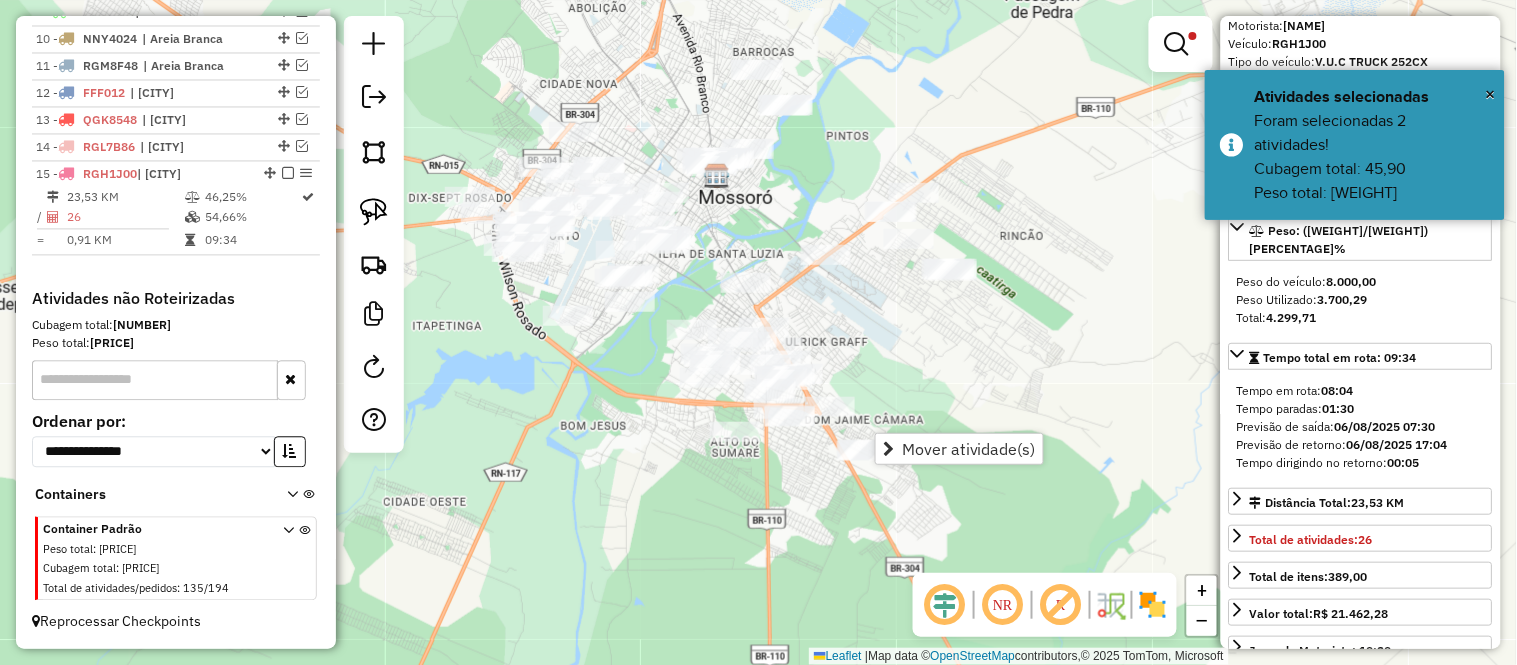 drag, startPoint x: 870, startPoint y: 192, endPoint x: 904, endPoint y: 316, distance: 128.57683 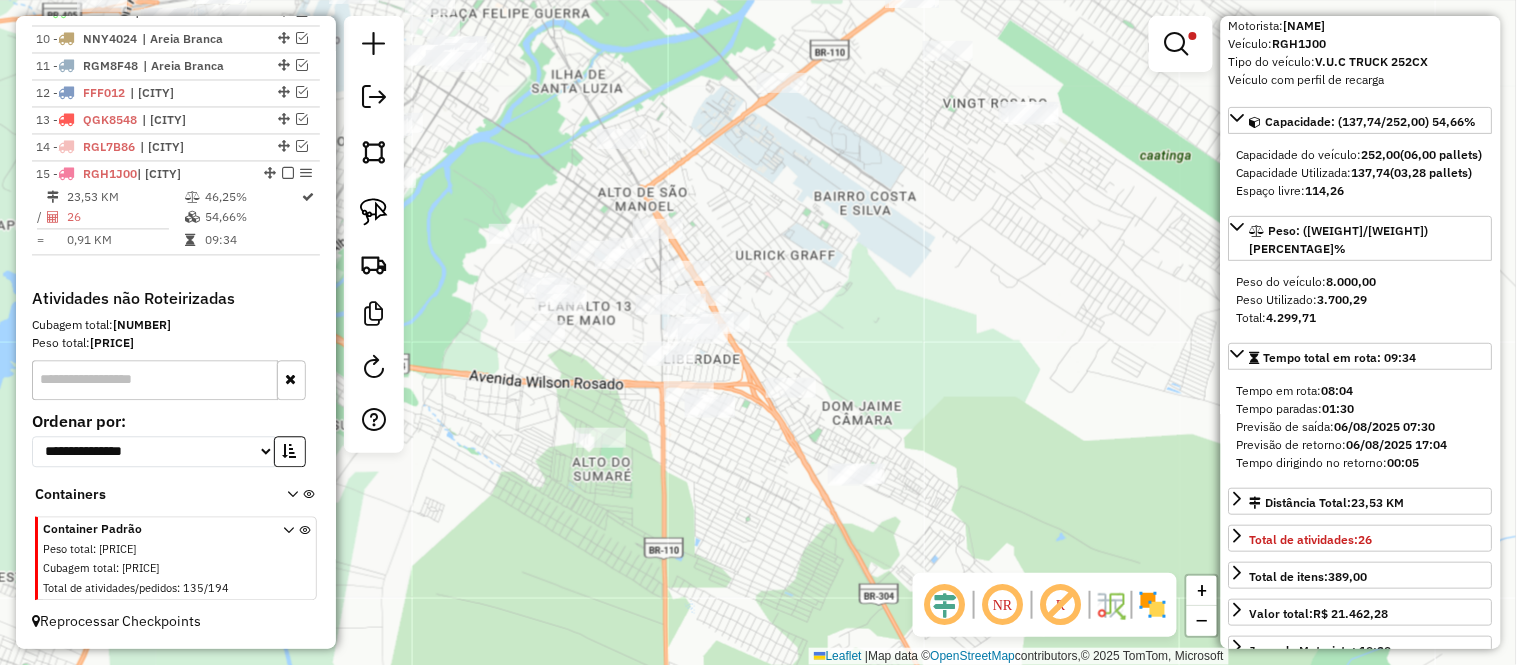 drag, startPoint x: 884, startPoint y: 417, endPoint x: 916, endPoint y: 347, distance: 76.96753 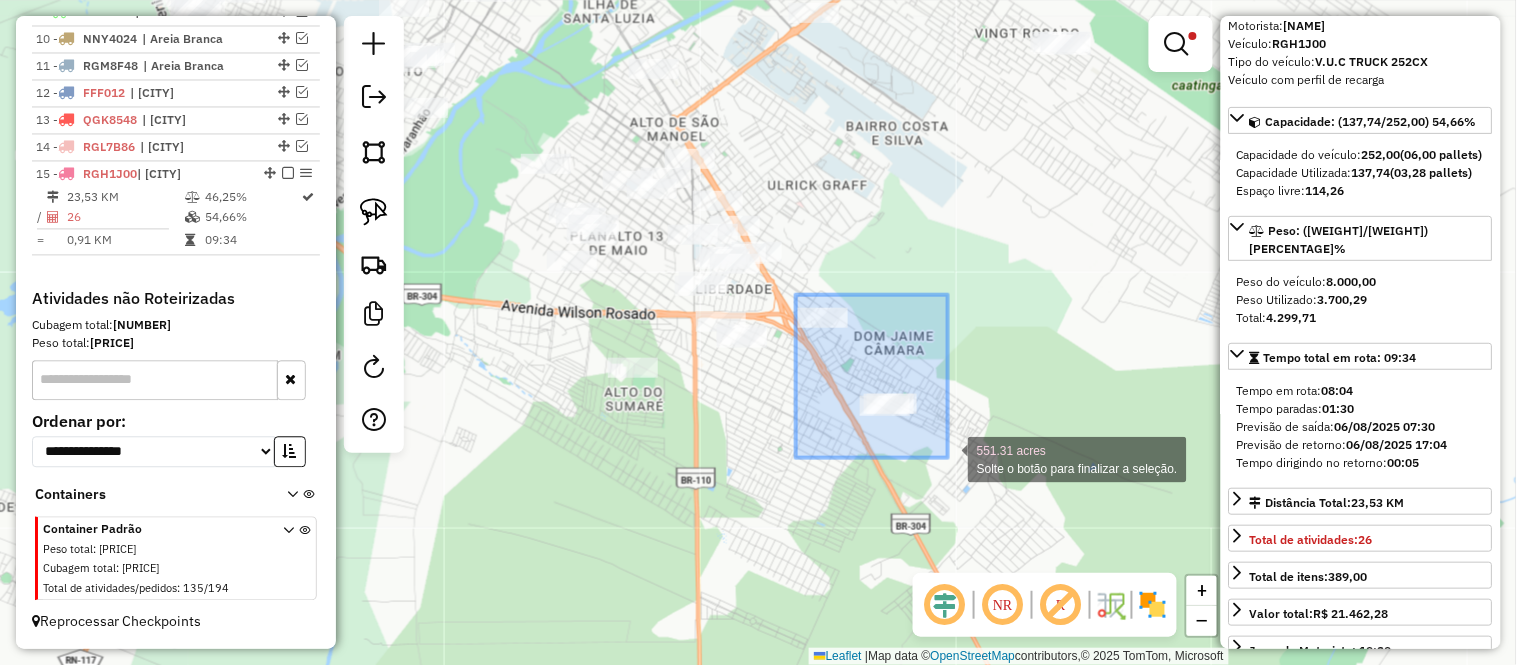 drag, startPoint x: 796, startPoint y: 295, endPoint x: 958, endPoint y: 463, distance: 233.3838 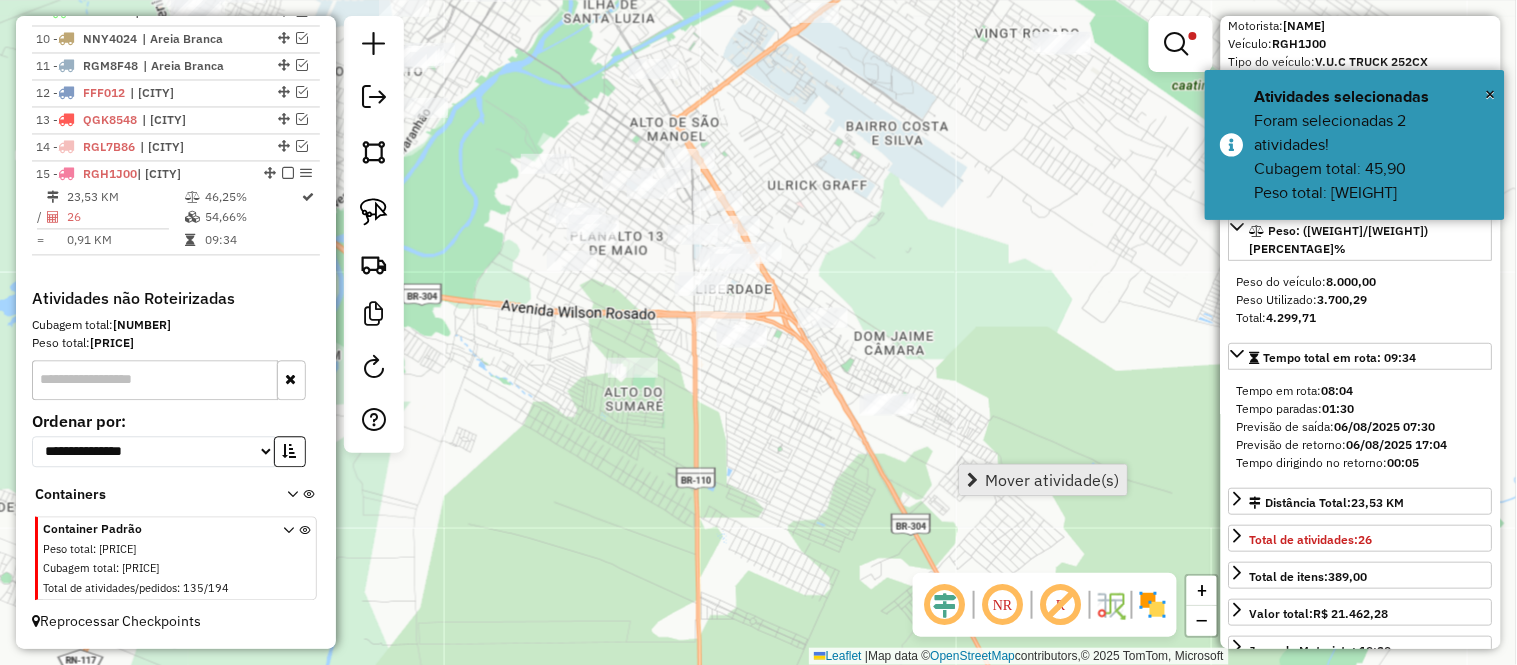 click on "Mover atividade(s)" at bounding box center [1053, 480] 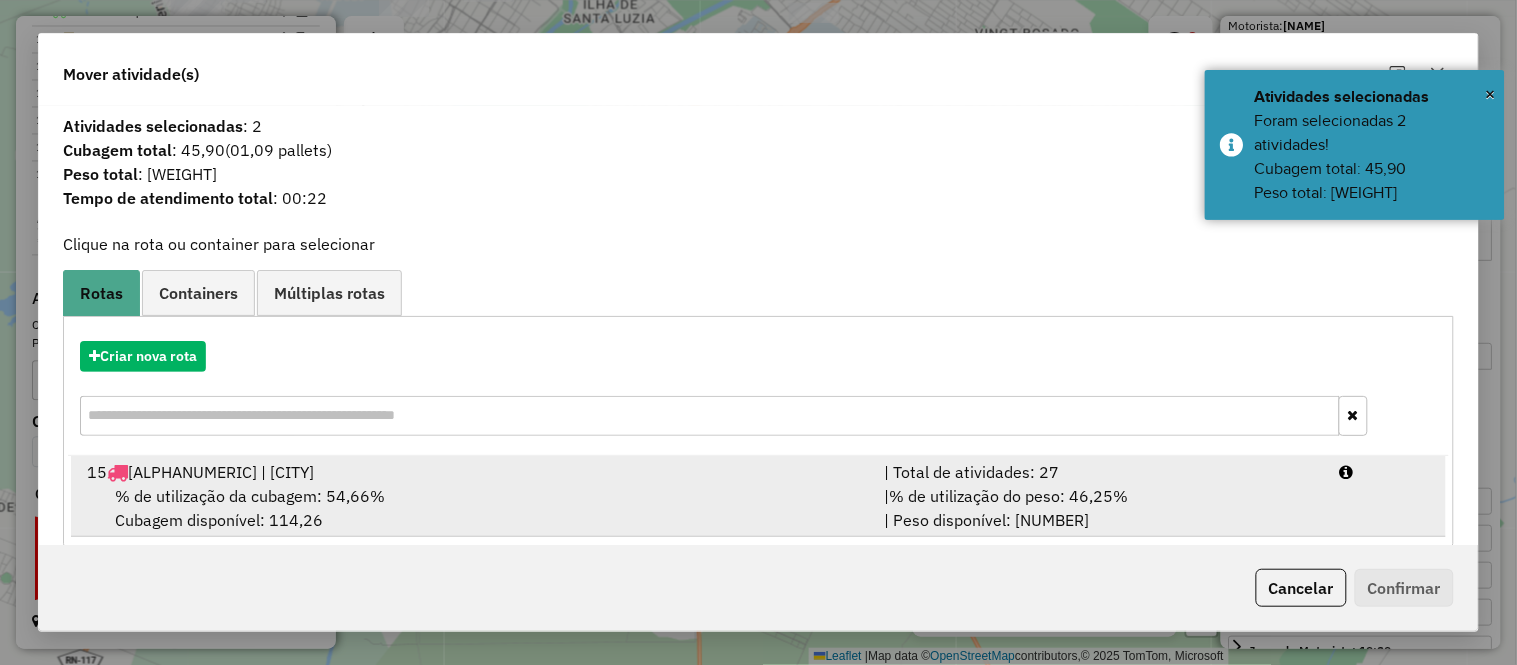 drag, startPoint x: 206, startPoint y: 495, endPoint x: 233, endPoint y: 494, distance: 27.018513 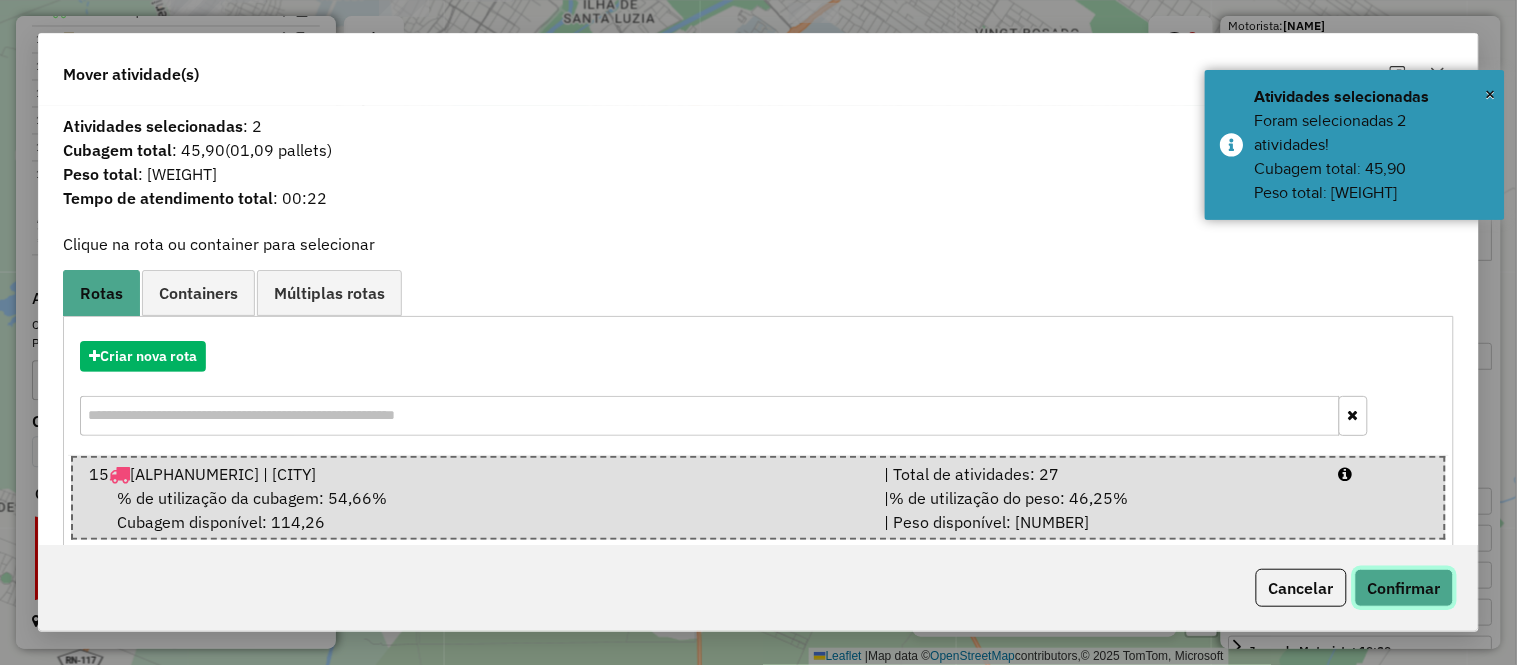 click on "Confirmar" 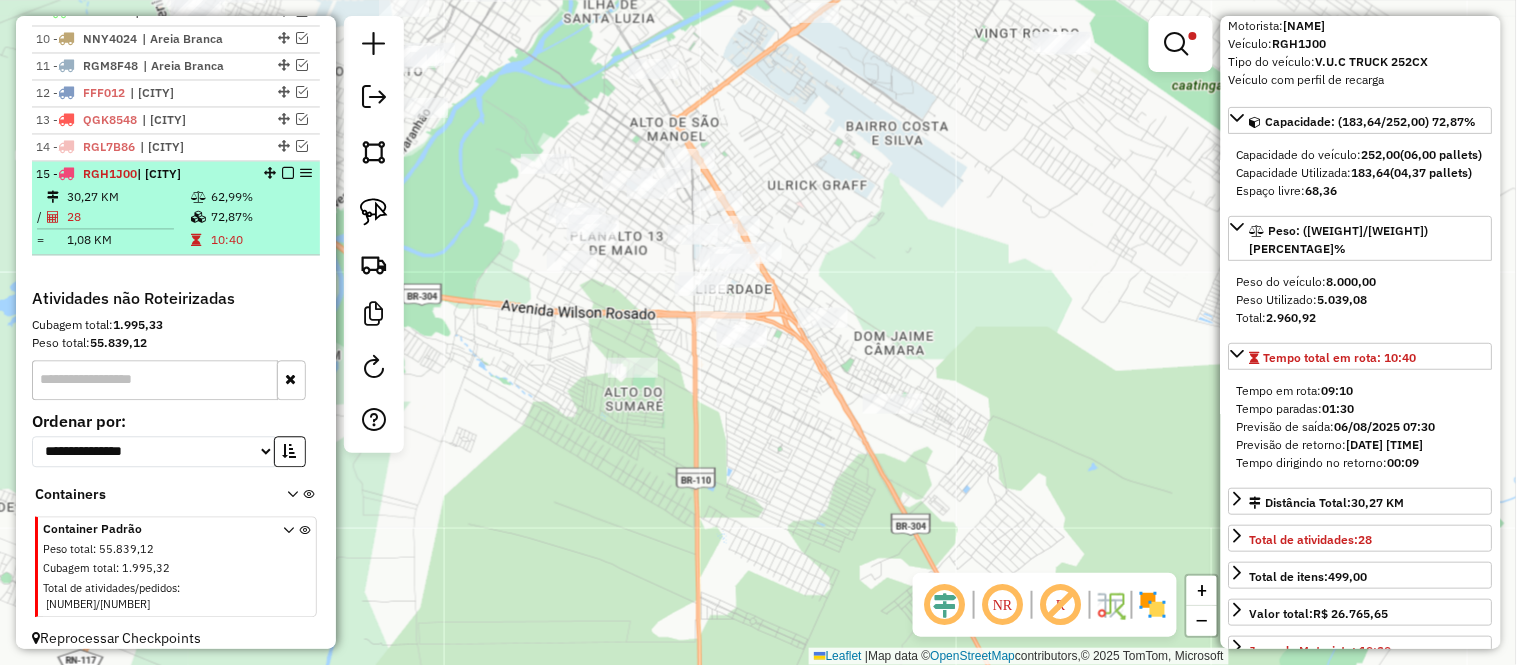 click on "28" at bounding box center (128, 218) 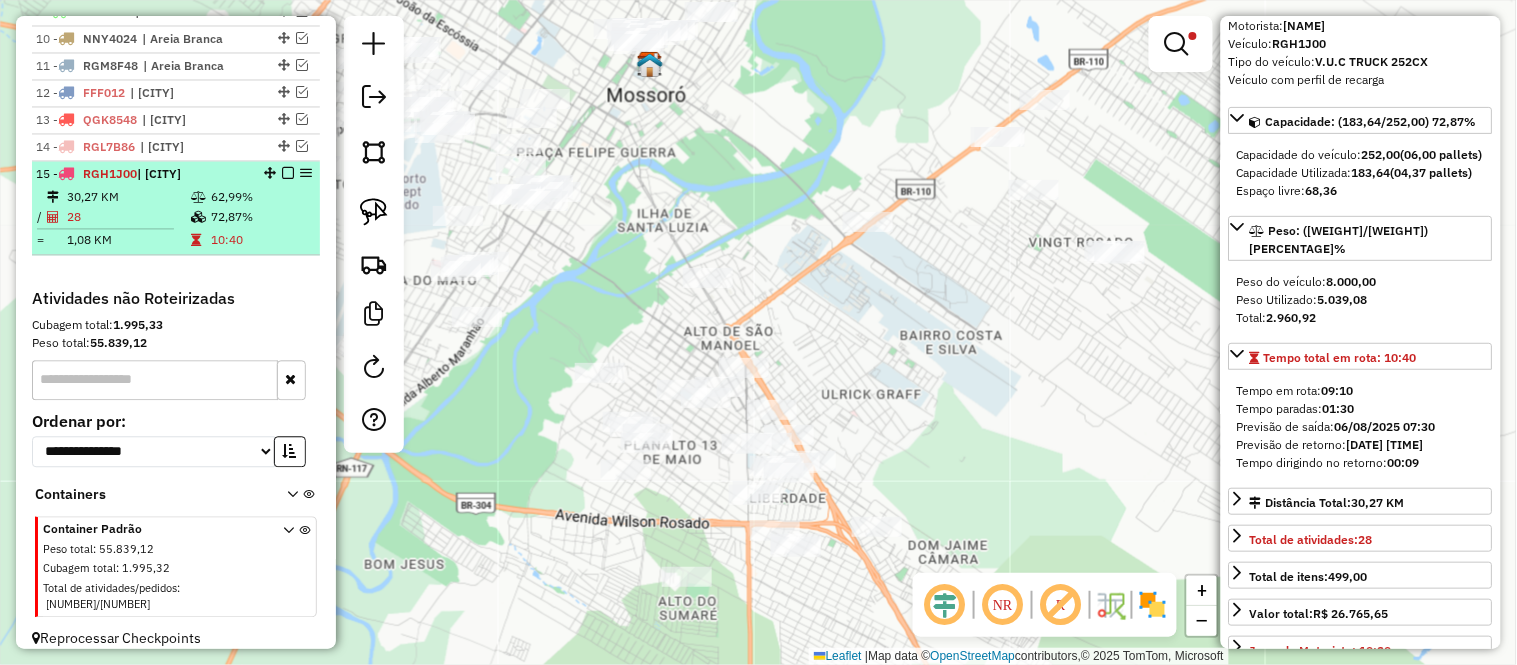 click on "28" at bounding box center (128, 218) 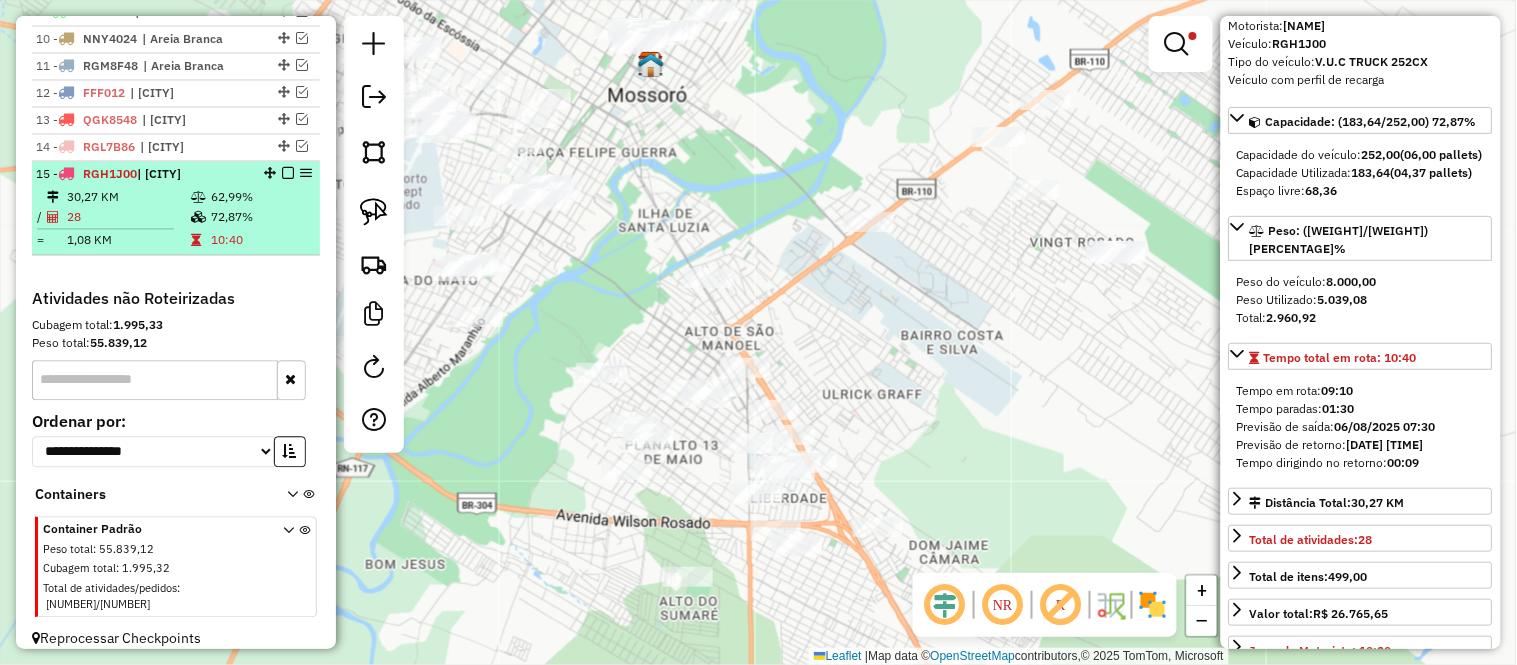 drag, startPoint x: 161, startPoint y: 206, endPoint x: 230, endPoint y: 175, distance: 75.643906 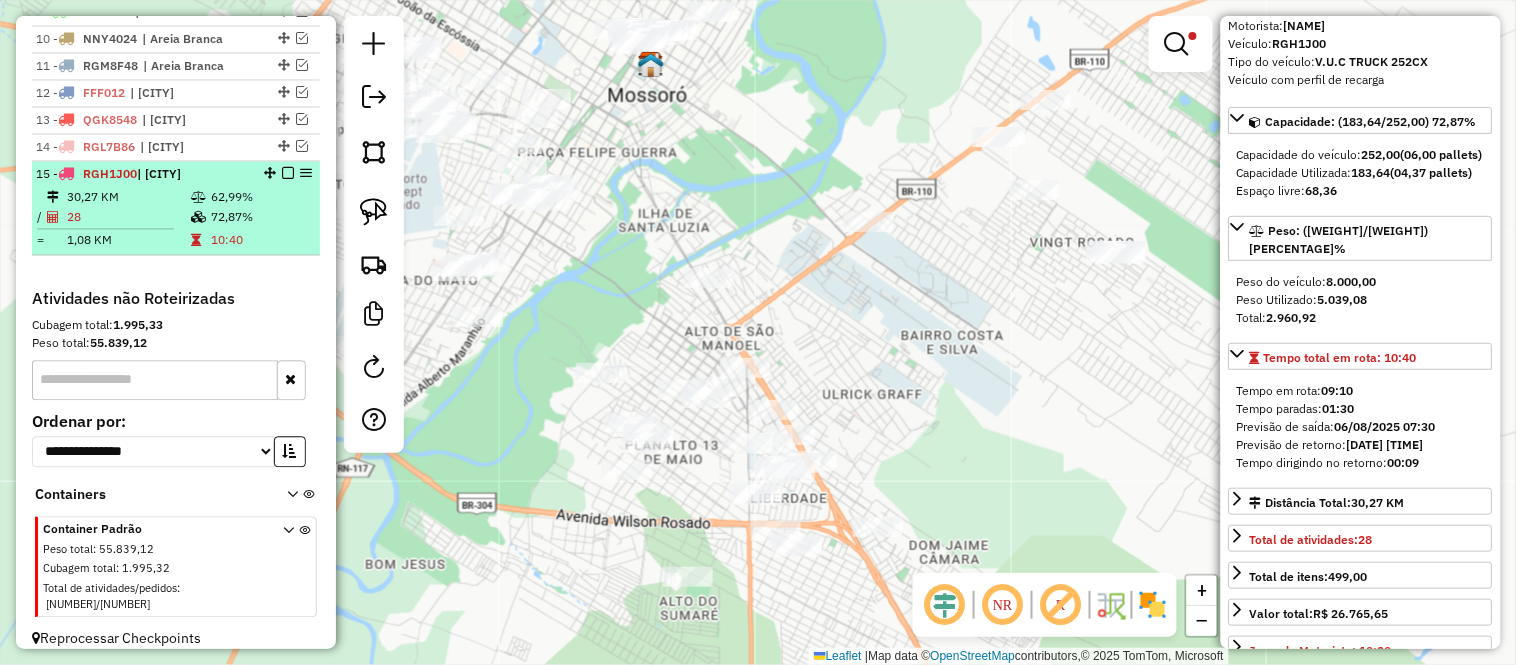 click at bounding box center (288, 174) 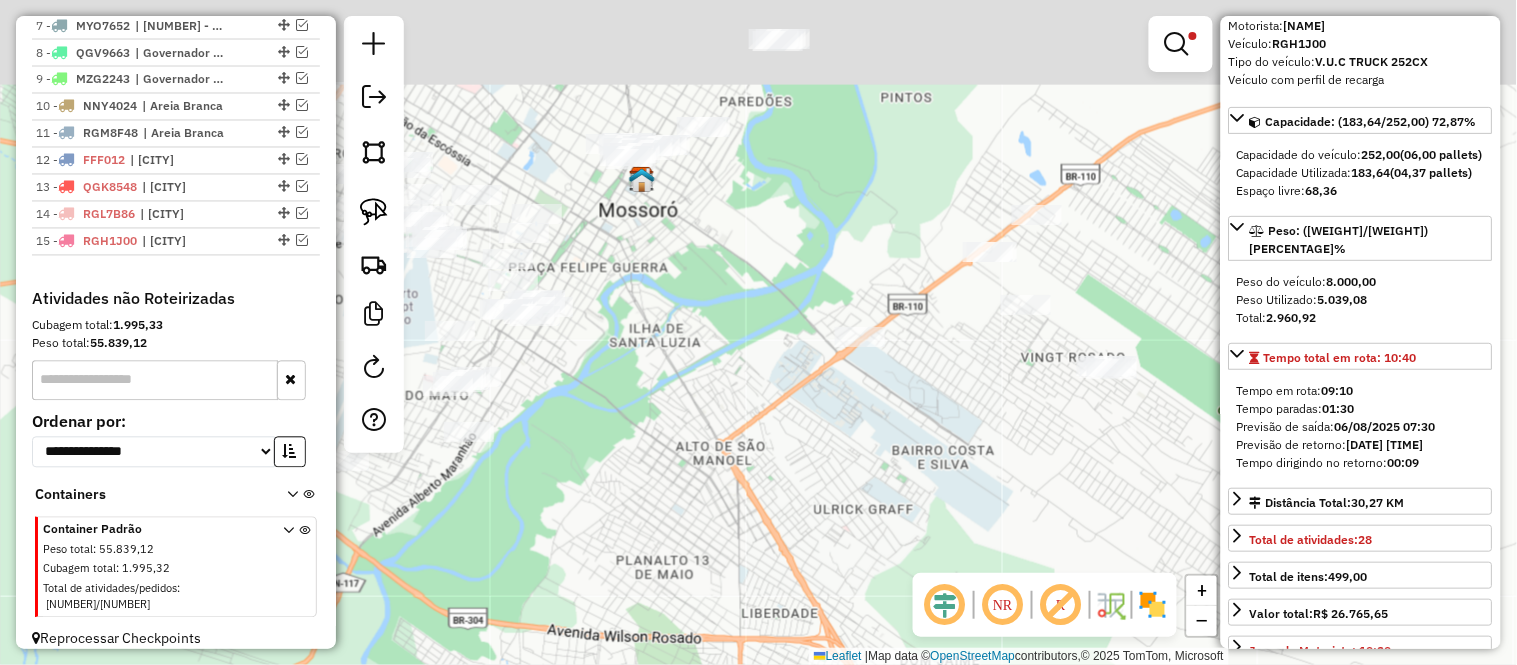 drag, startPoint x: 830, startPoint y: 163, endPoint x: 806, endPoint y: 370, distance: 208.38666 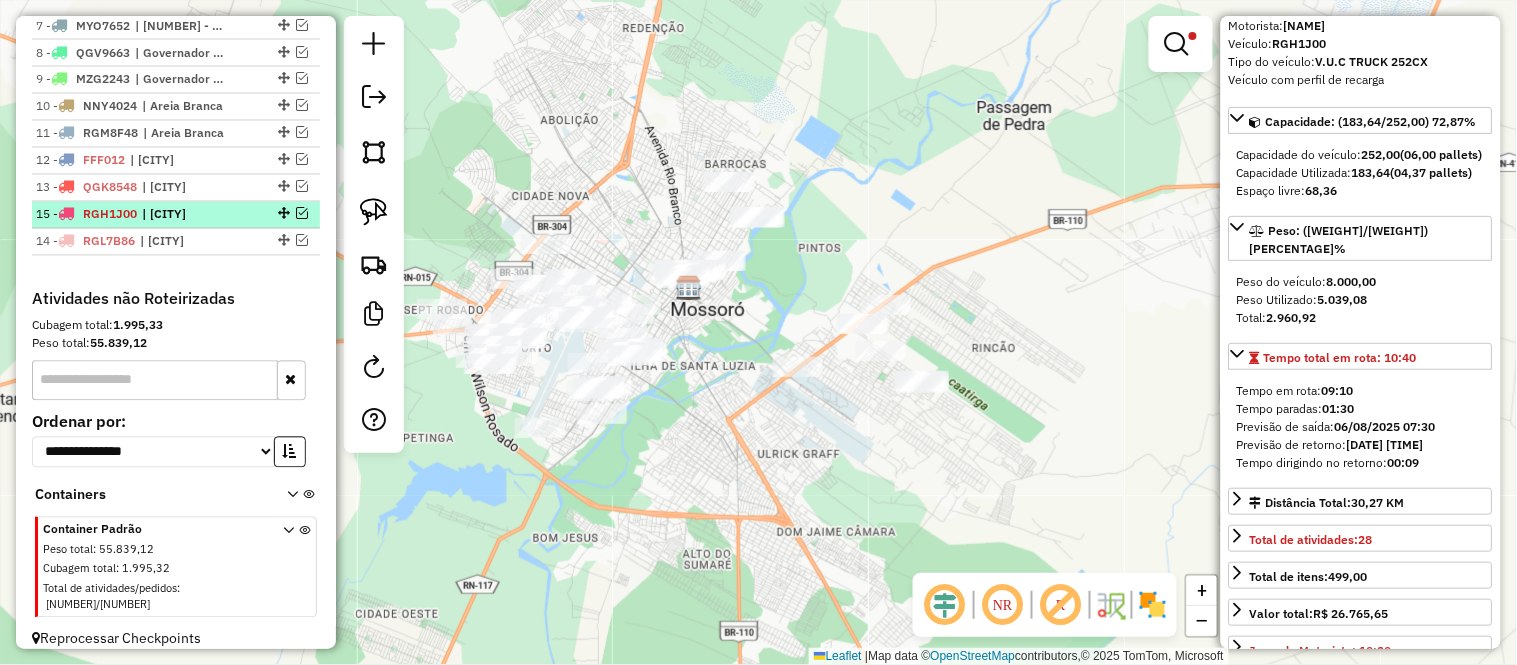 drag, startPoint x: 276, startPoint y: 238, endPoint x: 272, endPoint y: 205, distance: 33.24154 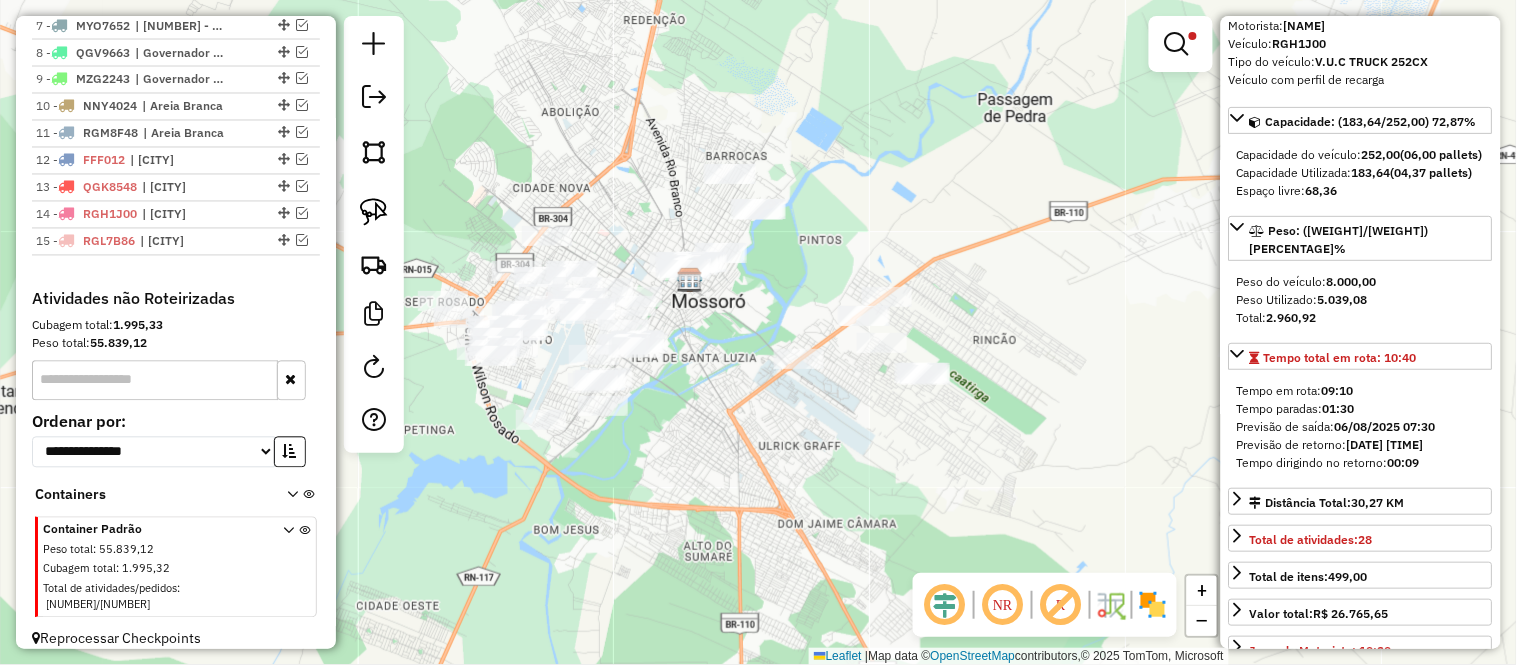 drag, startPoint x: 820, startPoint y: 250, endPoint x: 791, endPoint y: 297, distance: 55.226807 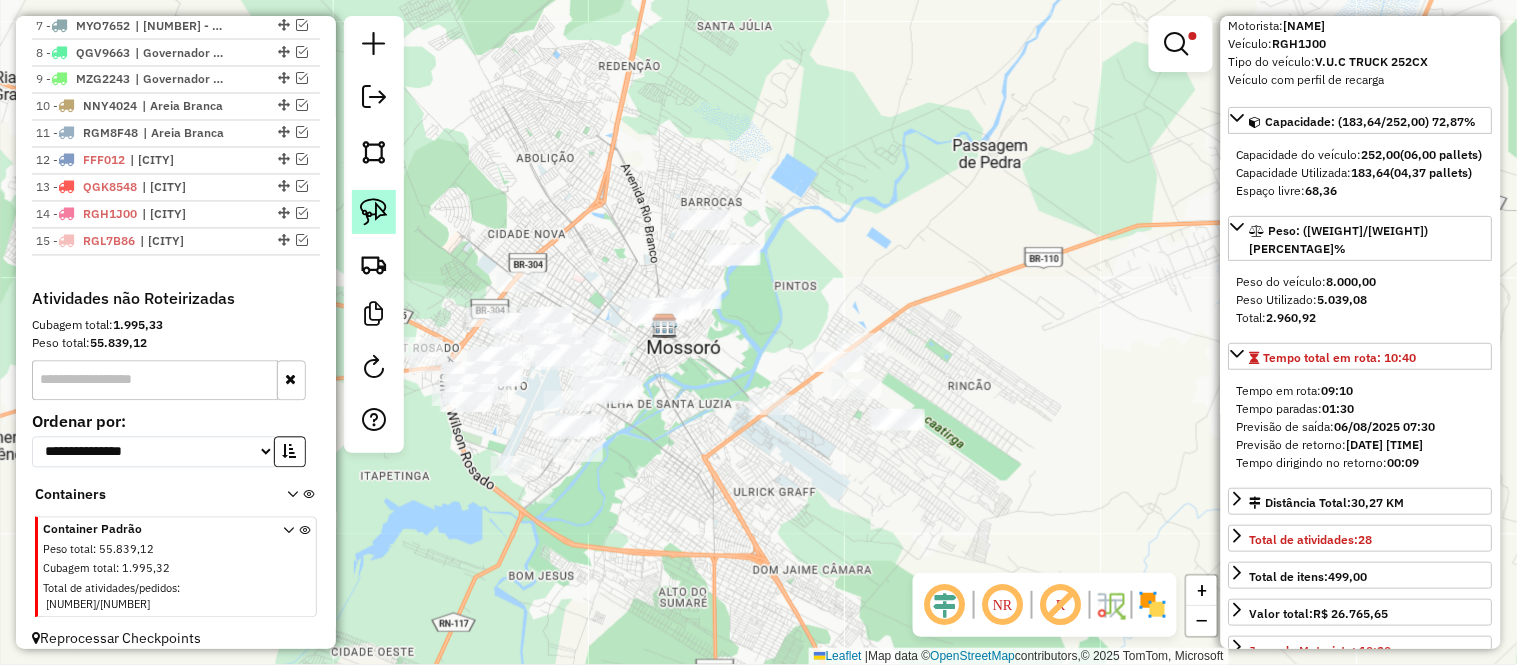 click 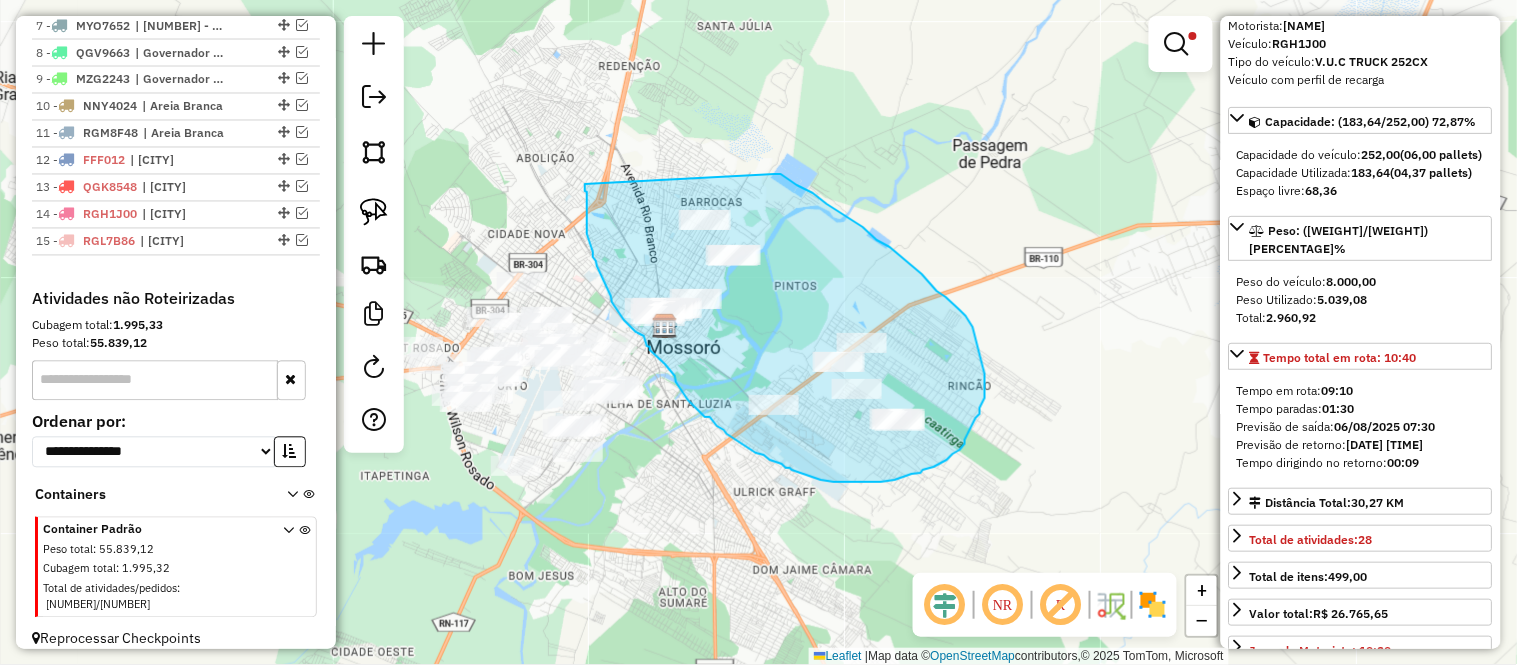 drag, startPoint x: 775, startPoint y: 174, endPoint x: 585, endPoint y: 184, distance: 190.26297 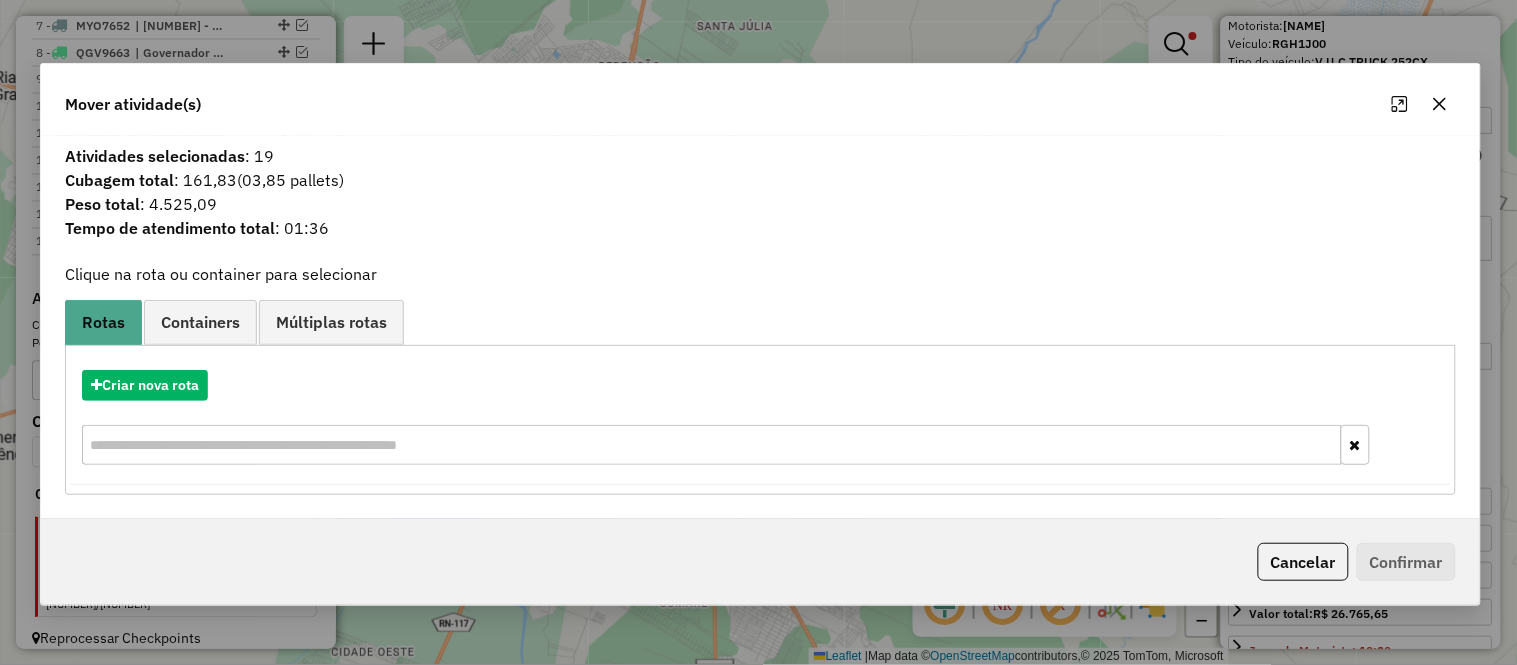 click on "Mover atividade(s)" 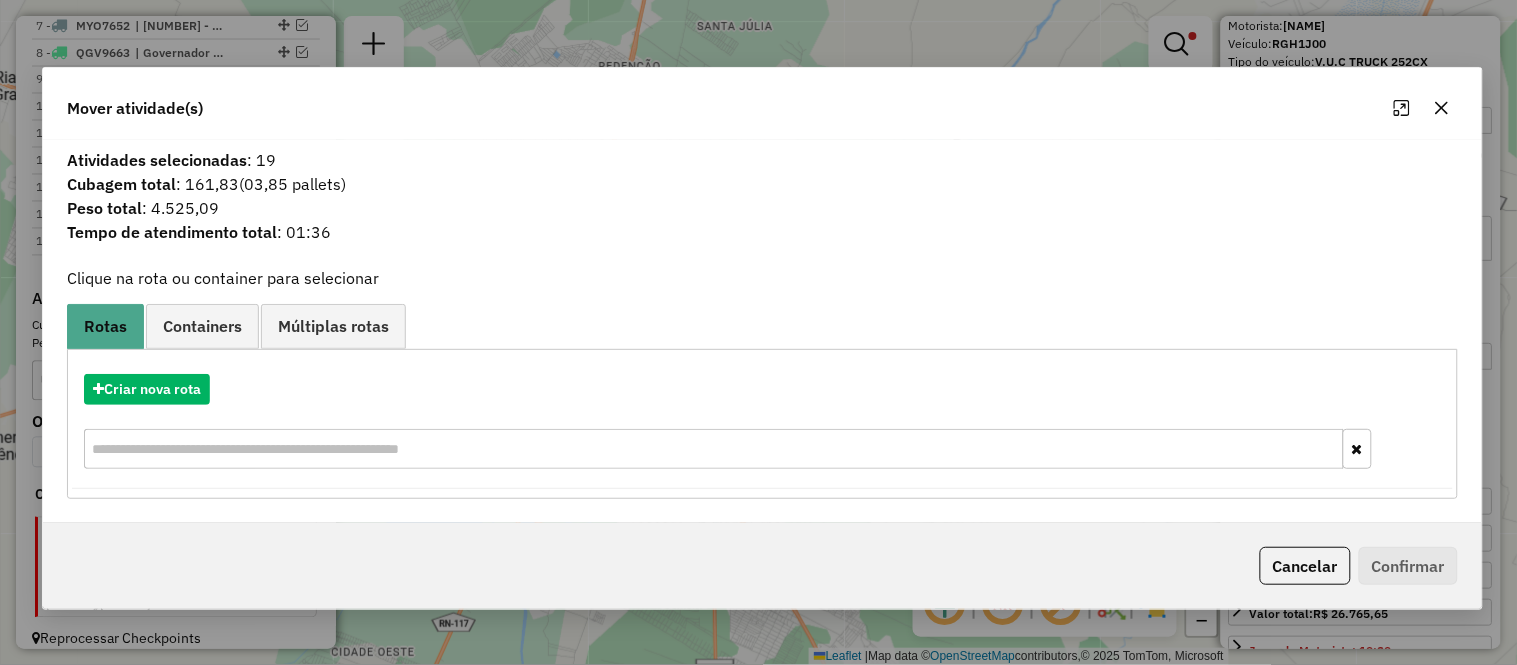 click 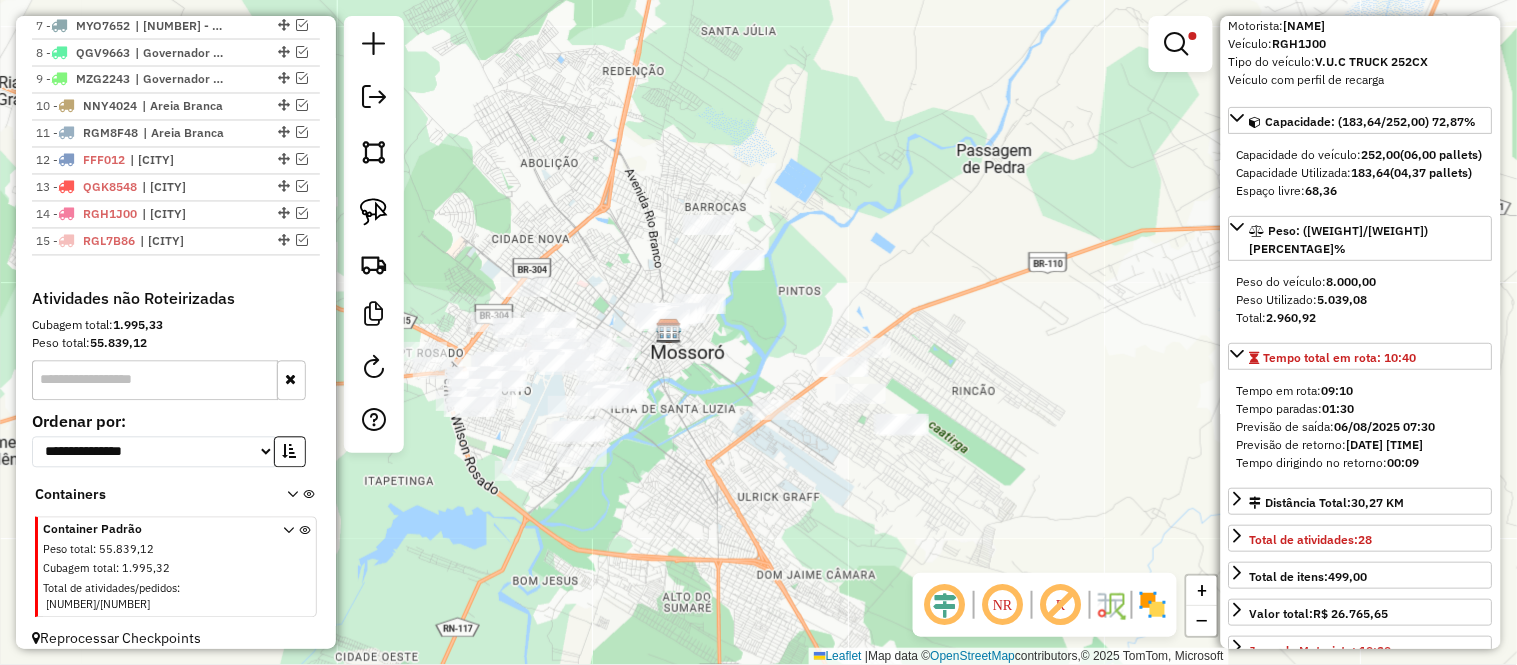 click on "Limpar filtros Janela de atendimento Grade de atendimento Capacidade Transportadoras Veículos Cliente Pedidos  Rotas Selecione os dias de semana para filtrar as janelas de atendimento  Seg   Ter   Qua   Qui   Sex   Sáb   Dom  Informe o período da janela de atendimento: De: Até:  Filtrar exatamente a janela do cliente  Considerar janela de atendimento padrão  Selecione os dias de semana para filtrar as grades de atendimento  Seg   Ter   Qua   Qui   Sex   Sáb   Dom   Considerar clientes sem dia de atendimento cadastrado  Clientes fora do dia de atendimento selecionado Filtrar as atividades entre os valores definidos abaixo:  Peso mínimo:   Peso máximo:   Cubagem mínima:   Cubagem máxima:   De:   Até:  Filtrar as atividades entre o tempo de atendimento definido abaixo:  De:   Até:   Considerar capacidade total dos clientes não roteirizados Transportadora: Selecione um ou mais itens Tipo de veículo: Selecione um ou mais itens Veículo: Selecione um ou mais itens Motorista: Selecione um ou mais itens" 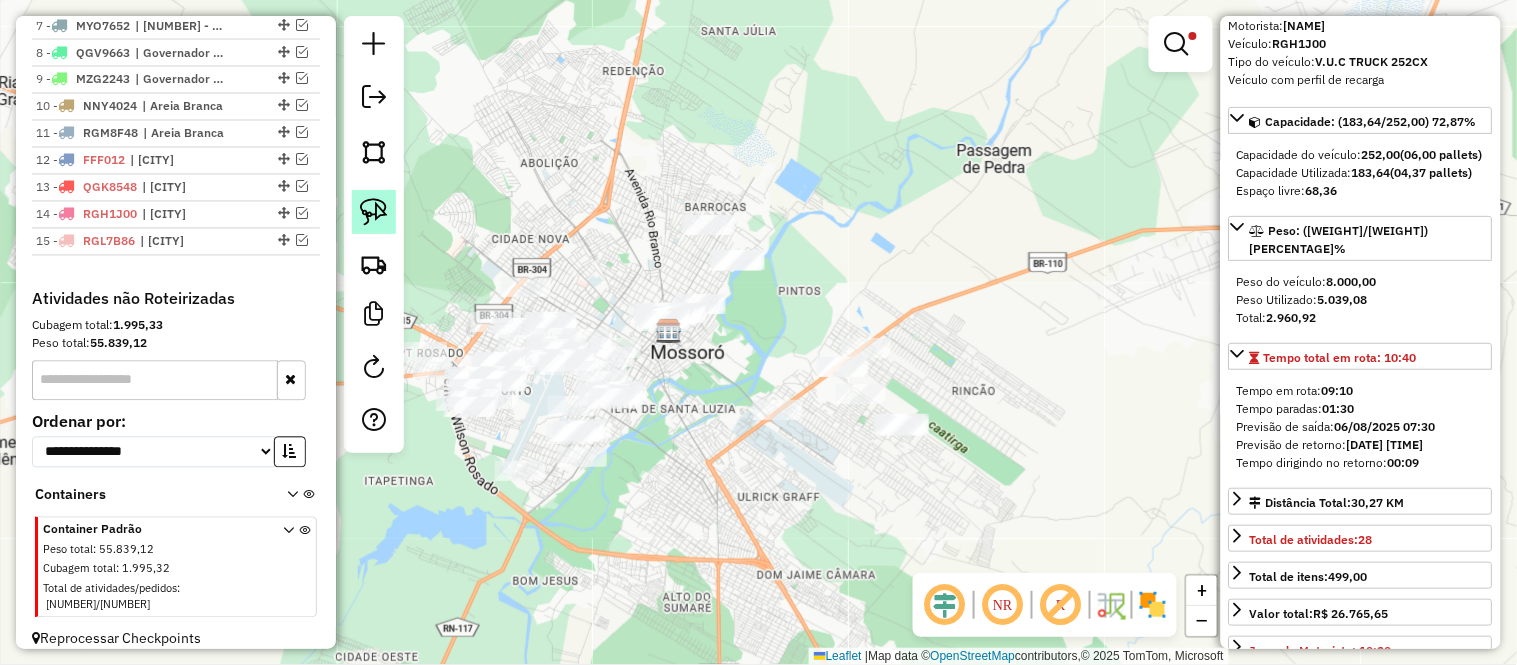 click 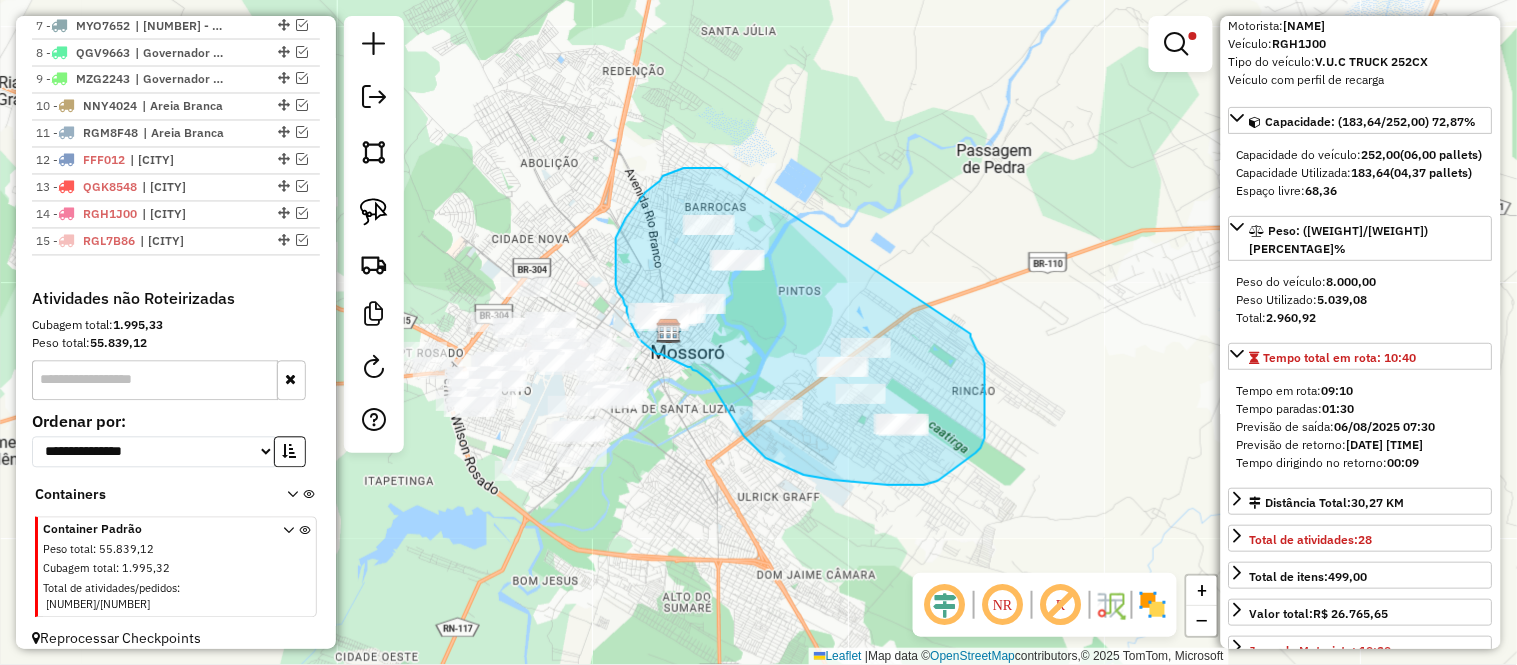 drag, startPoint x: 722, startPoint y: 168, endPoint x: 1000, endPoint y: 284, distance: 301.2308 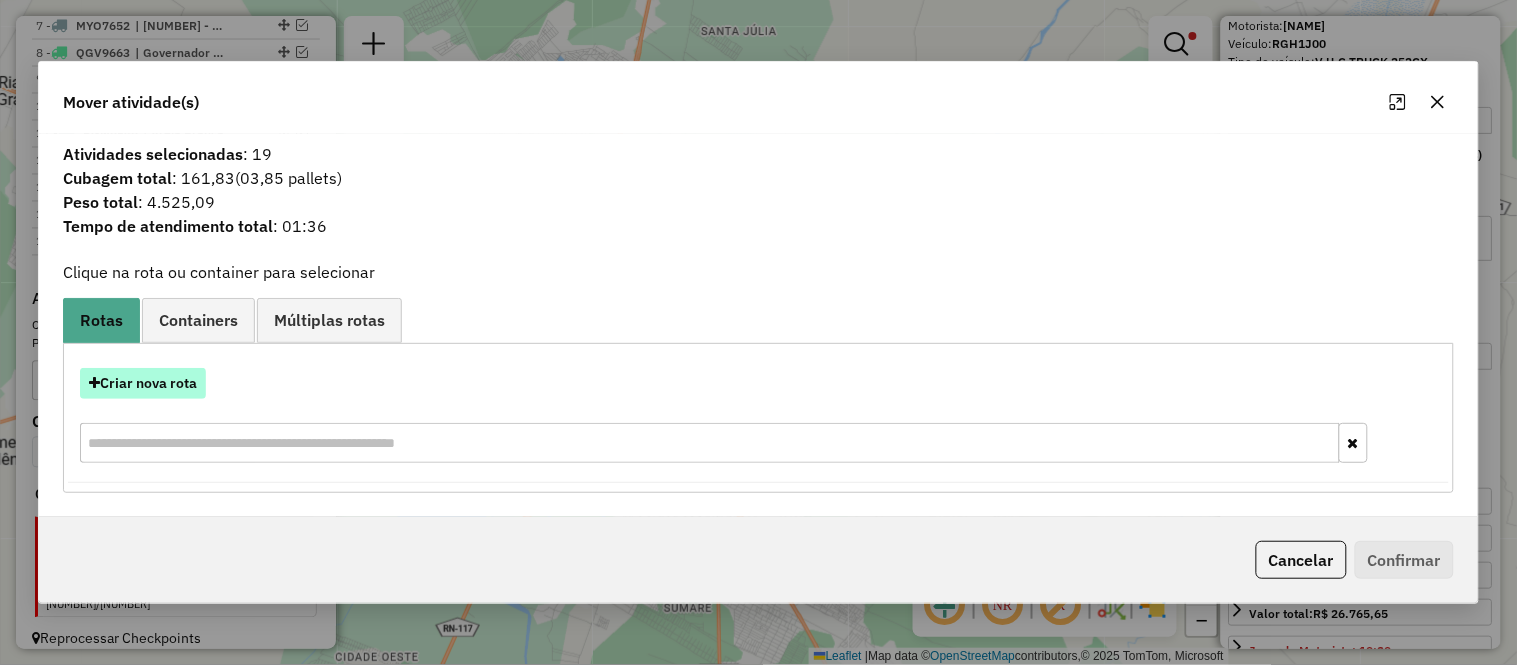 click on "Criar nova rota" at bounding box center [143, 383] 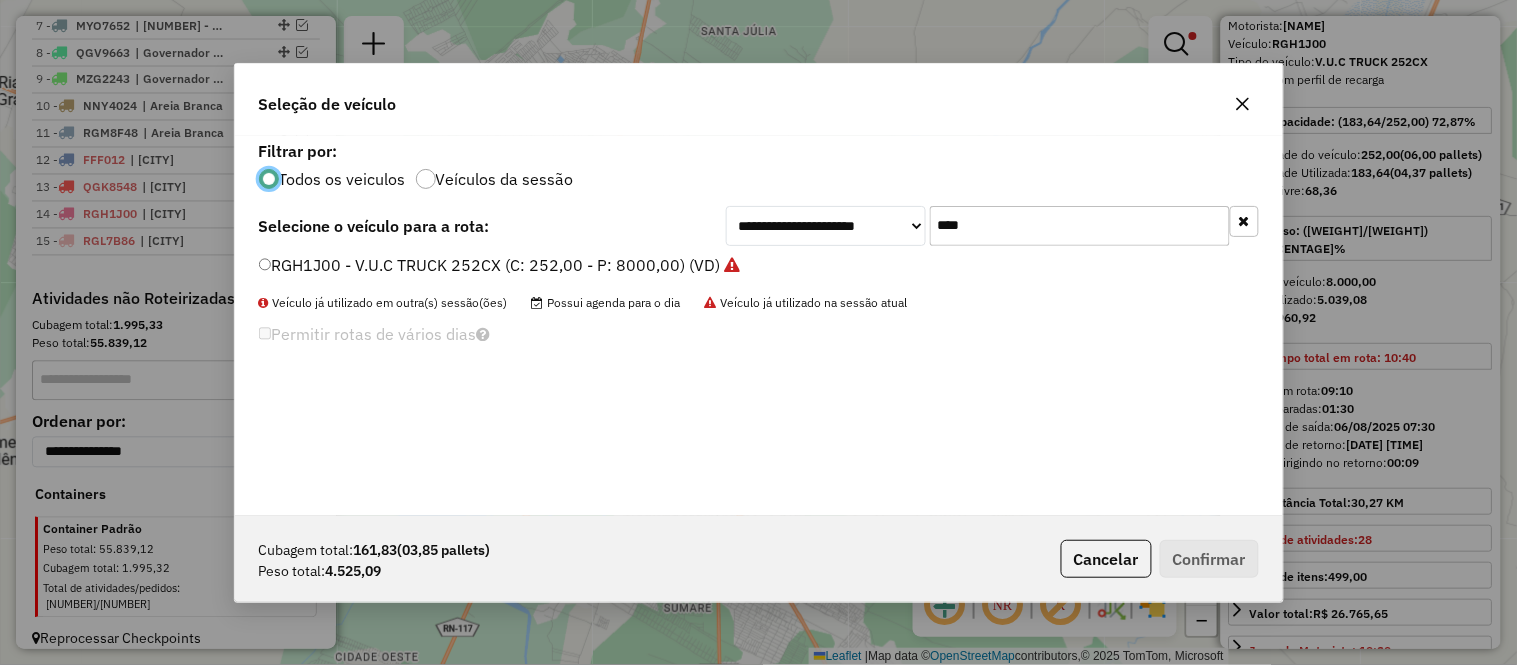 scroll, scrollTop: 11, scrollLeft: 5, axis: both 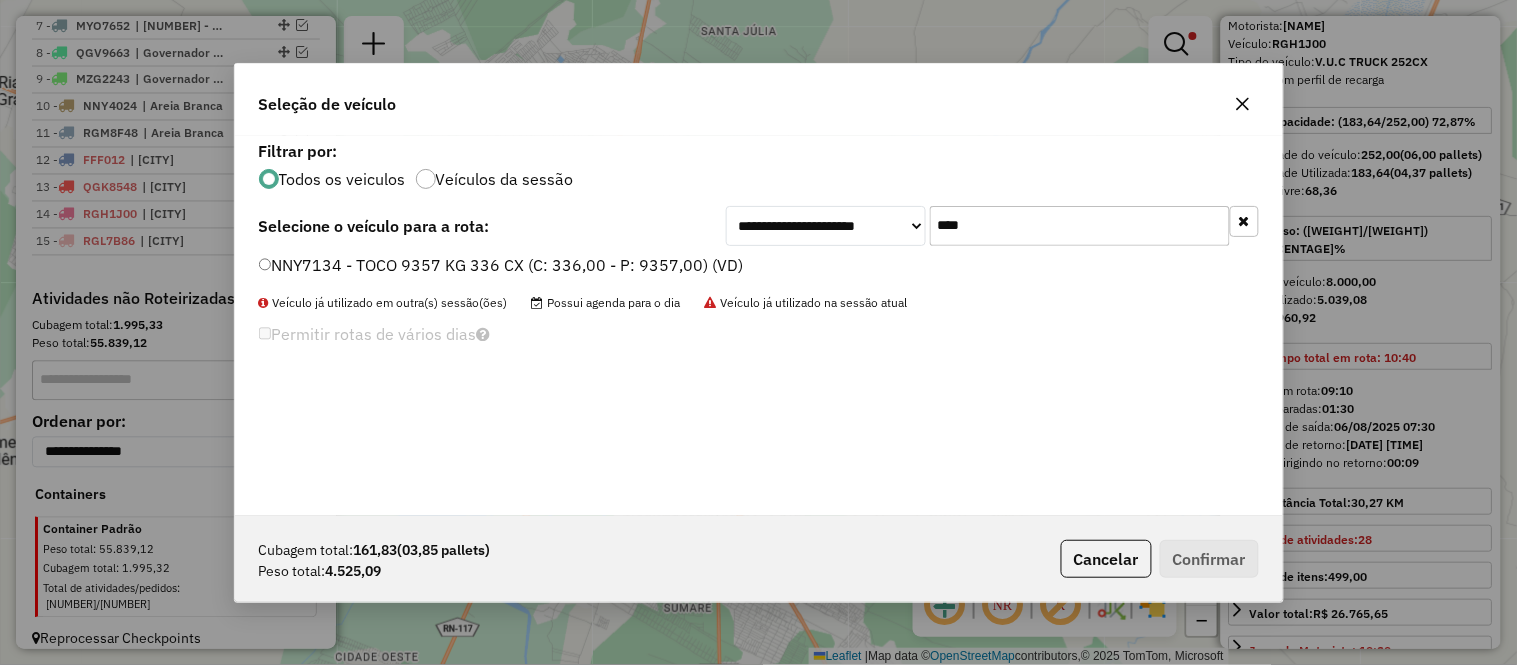 type on "****" 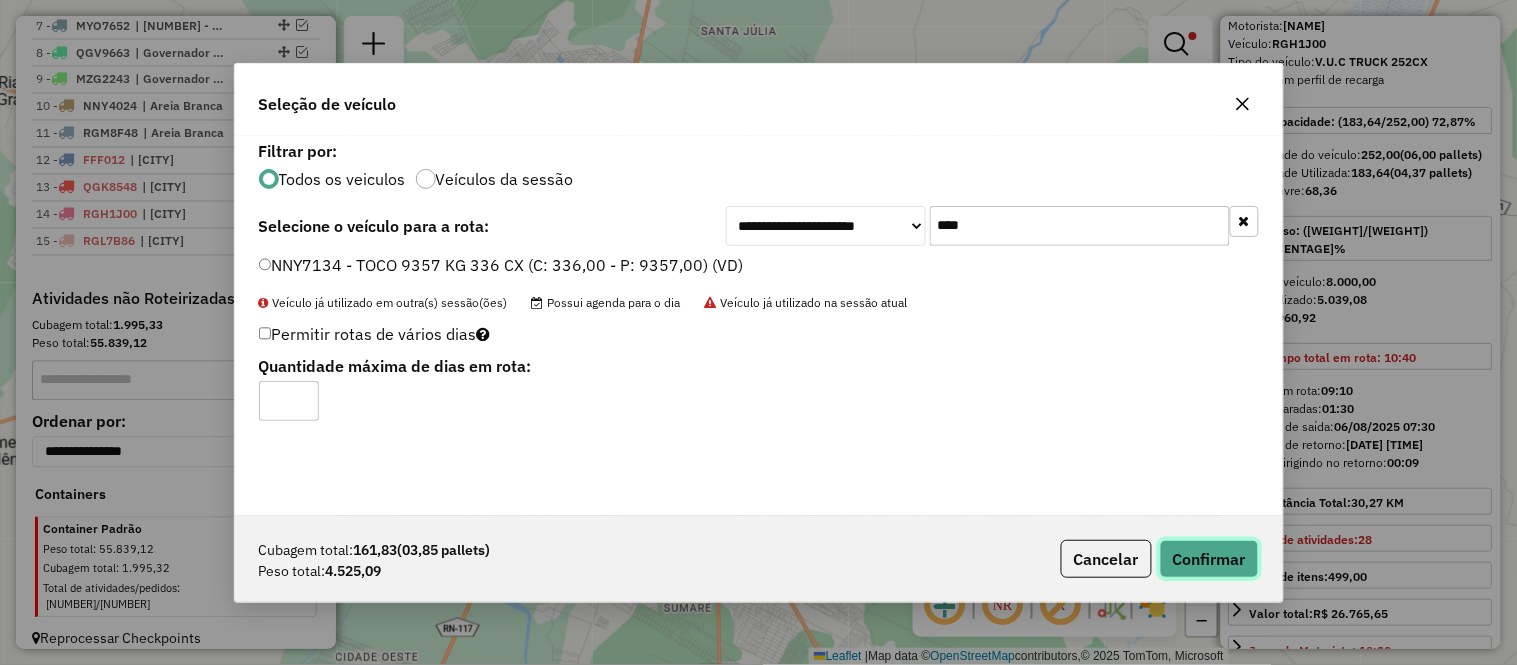 click on "Confirmar" 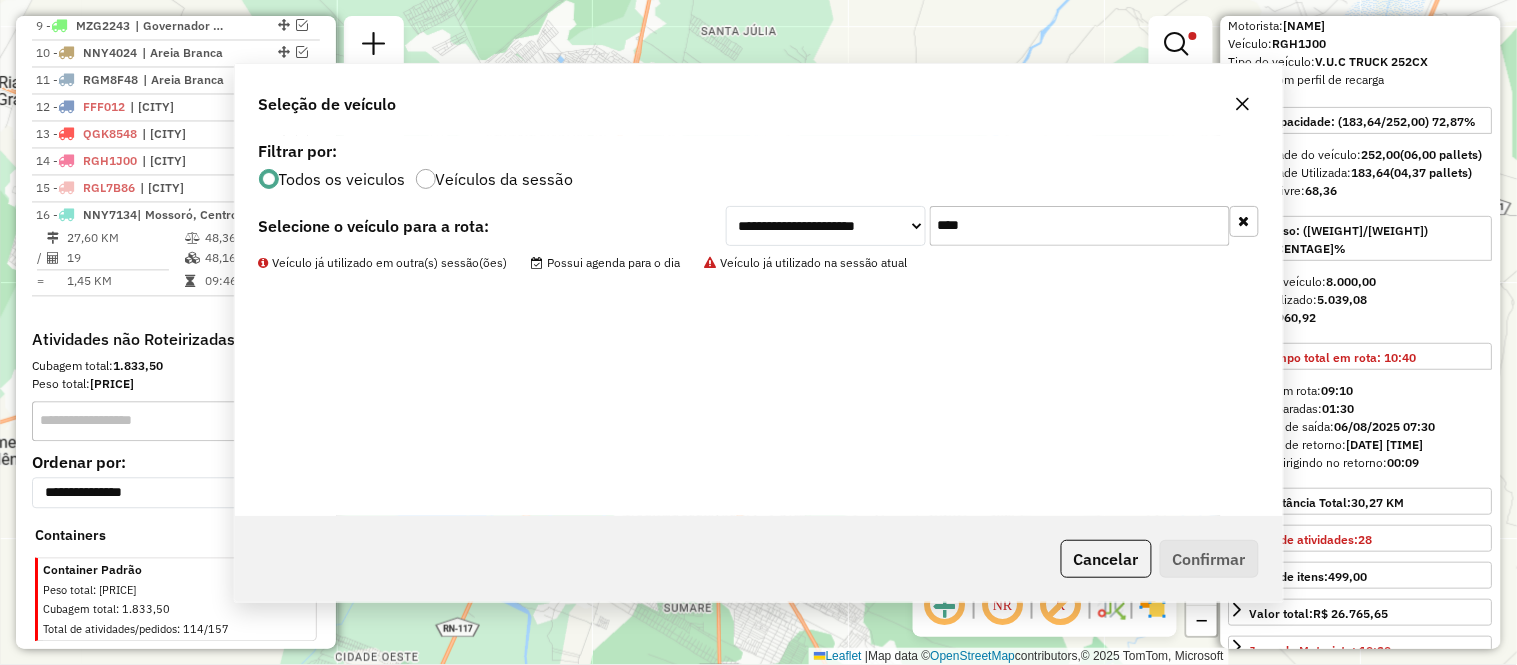 scroll, scrollTop: 1008, scrollLeft: 0, axis: vertical 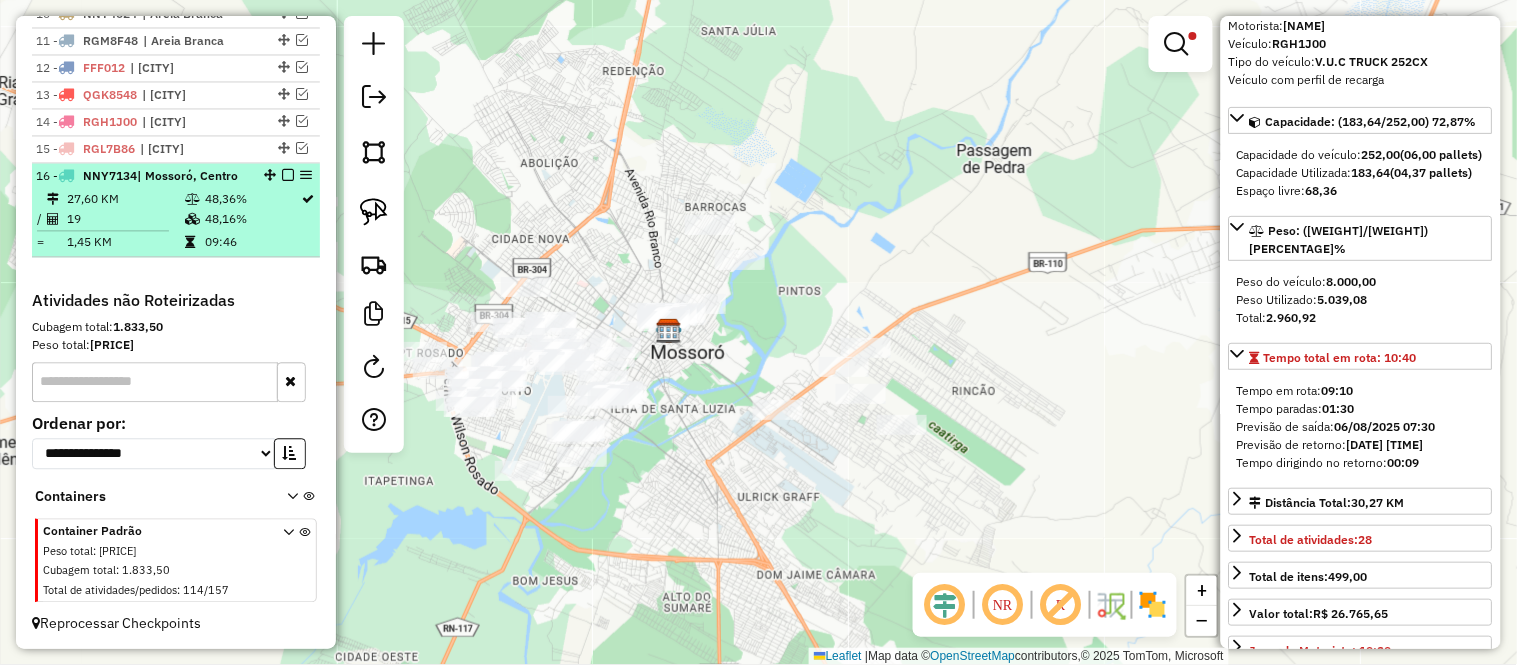 click on "27,60 KM" at bounding box center (125, 199) 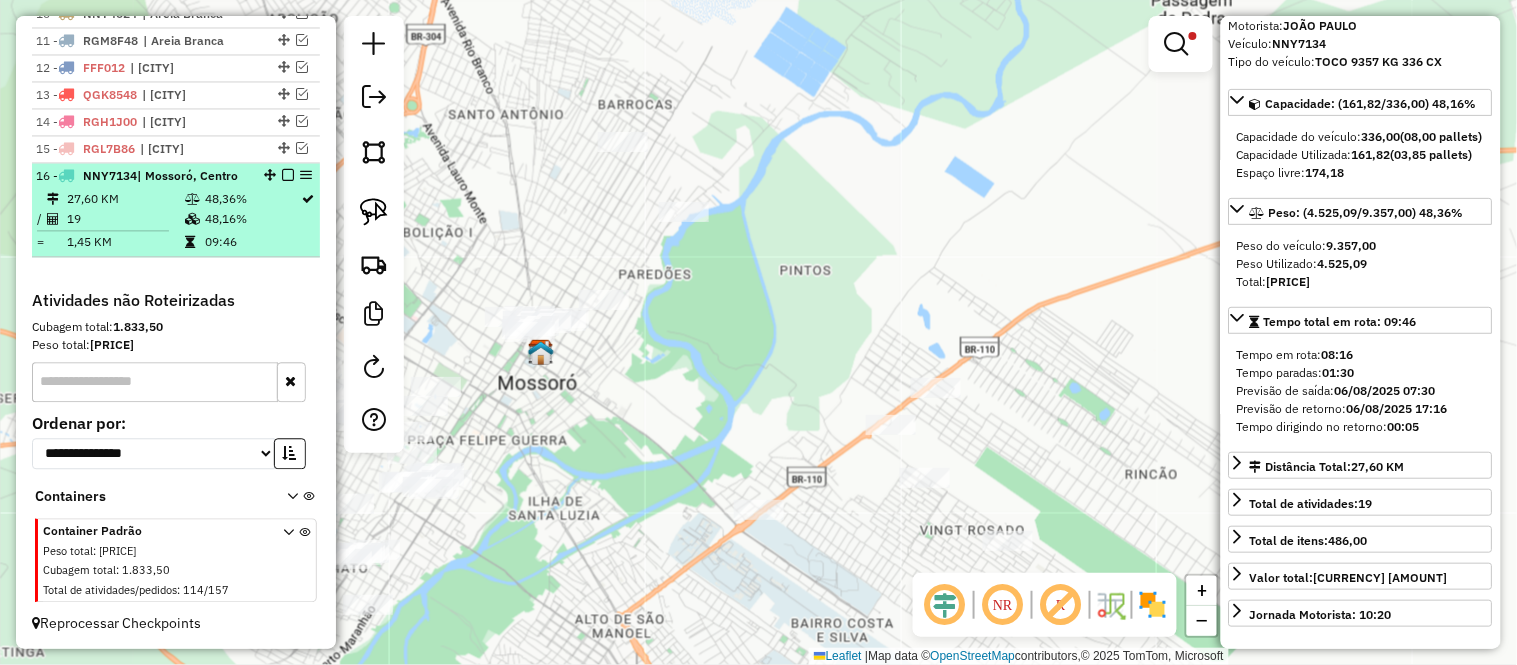 click on "27,60 KM" at bounding box center (125, 199) 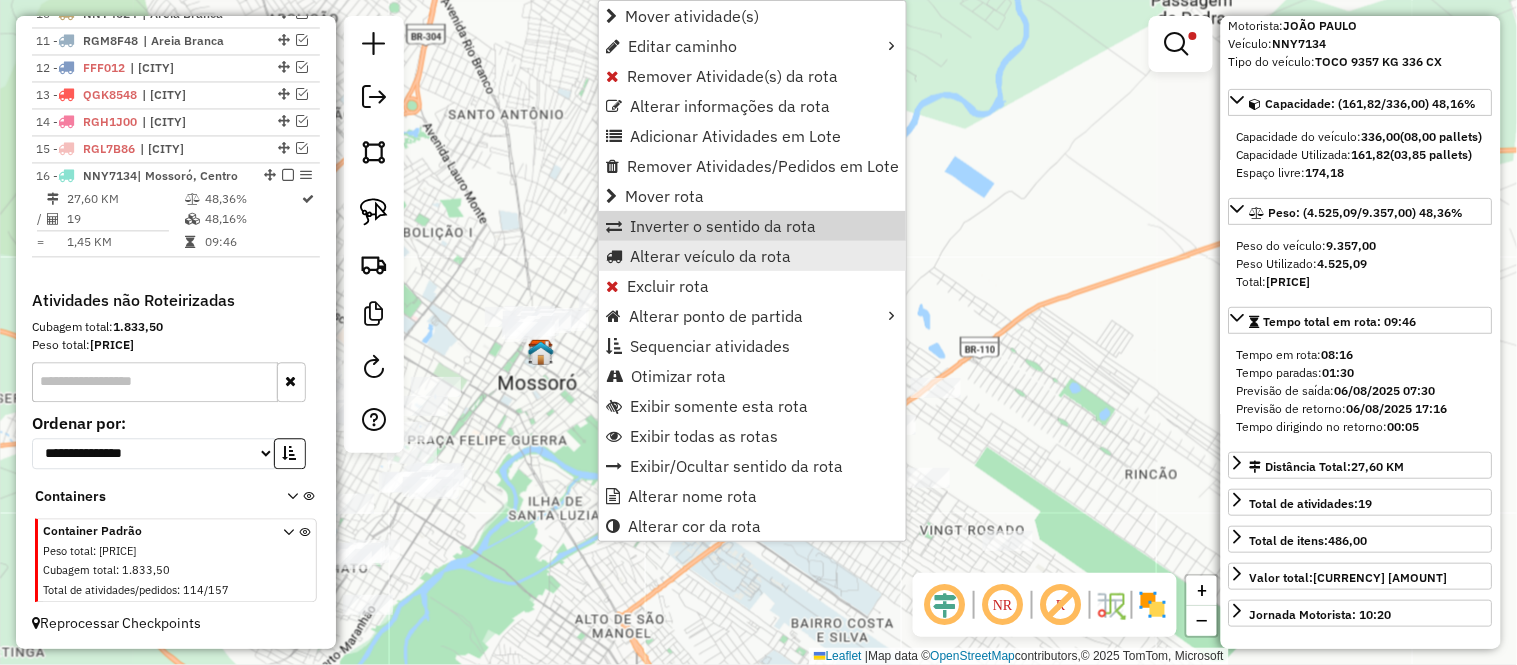 click on "Alterar veículo da rota" at bounding box center [710, 256] 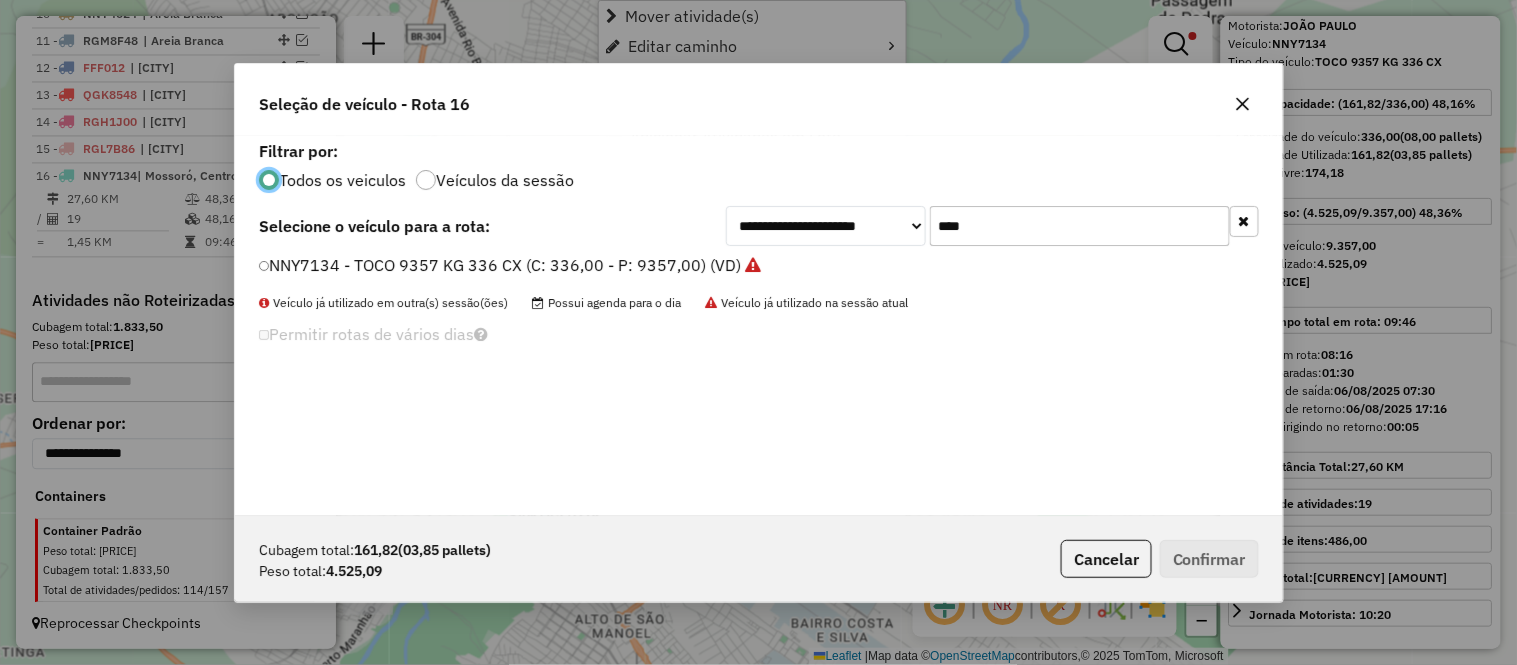 scroll, scrollTop: 11, scrollLeft: 5, axis: both 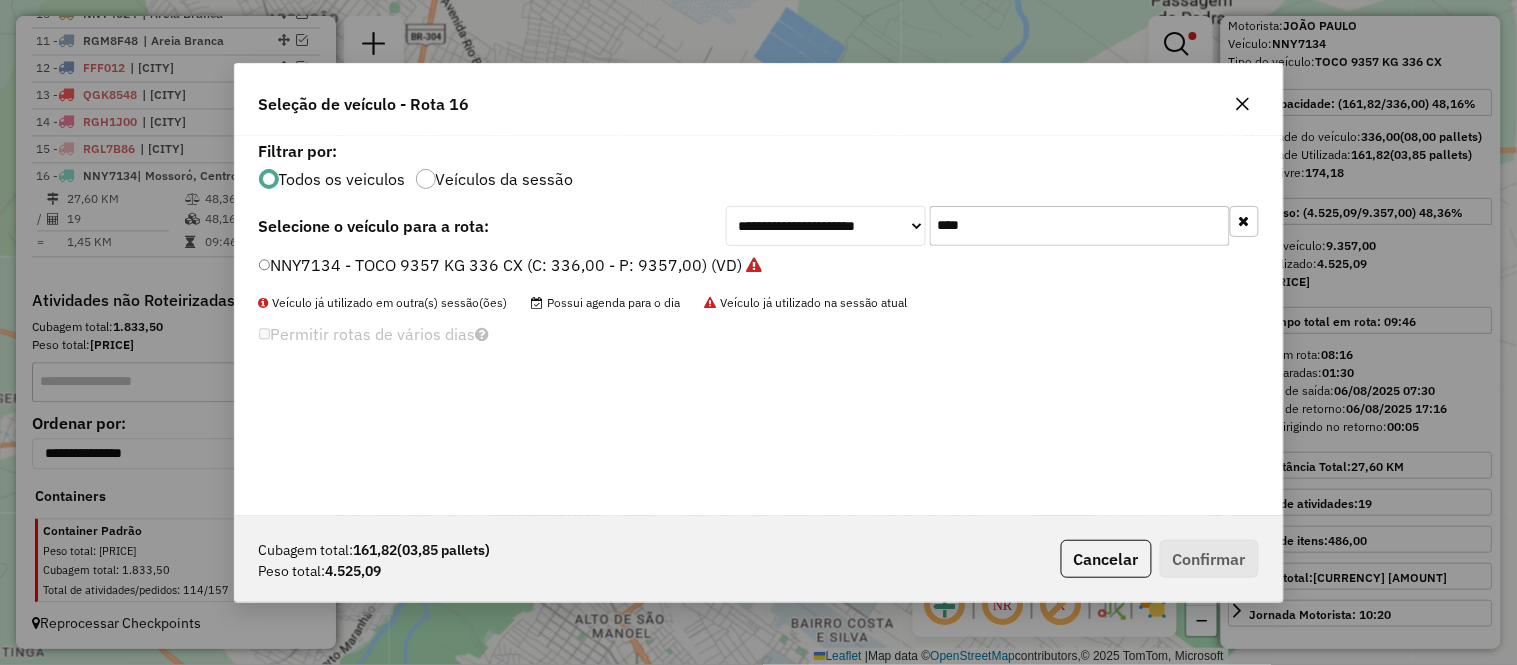 click on "****" 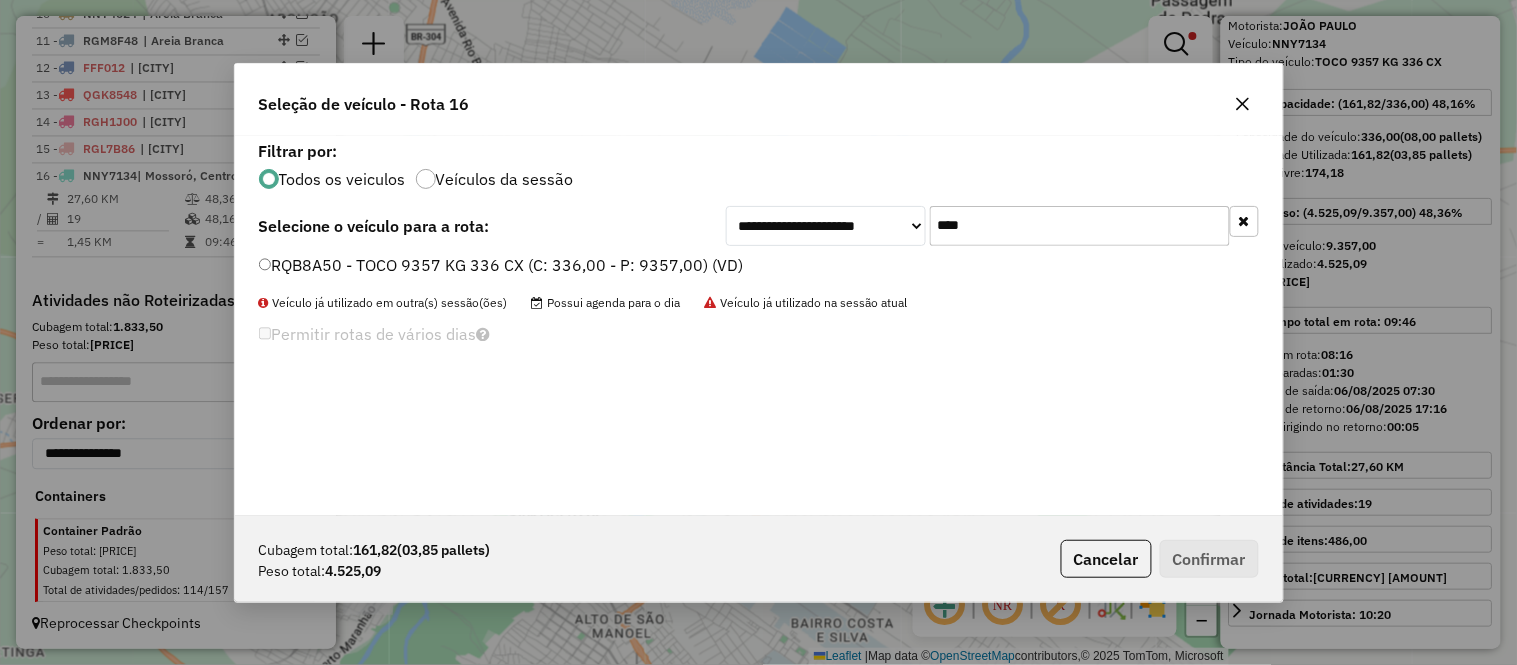 type on "****" 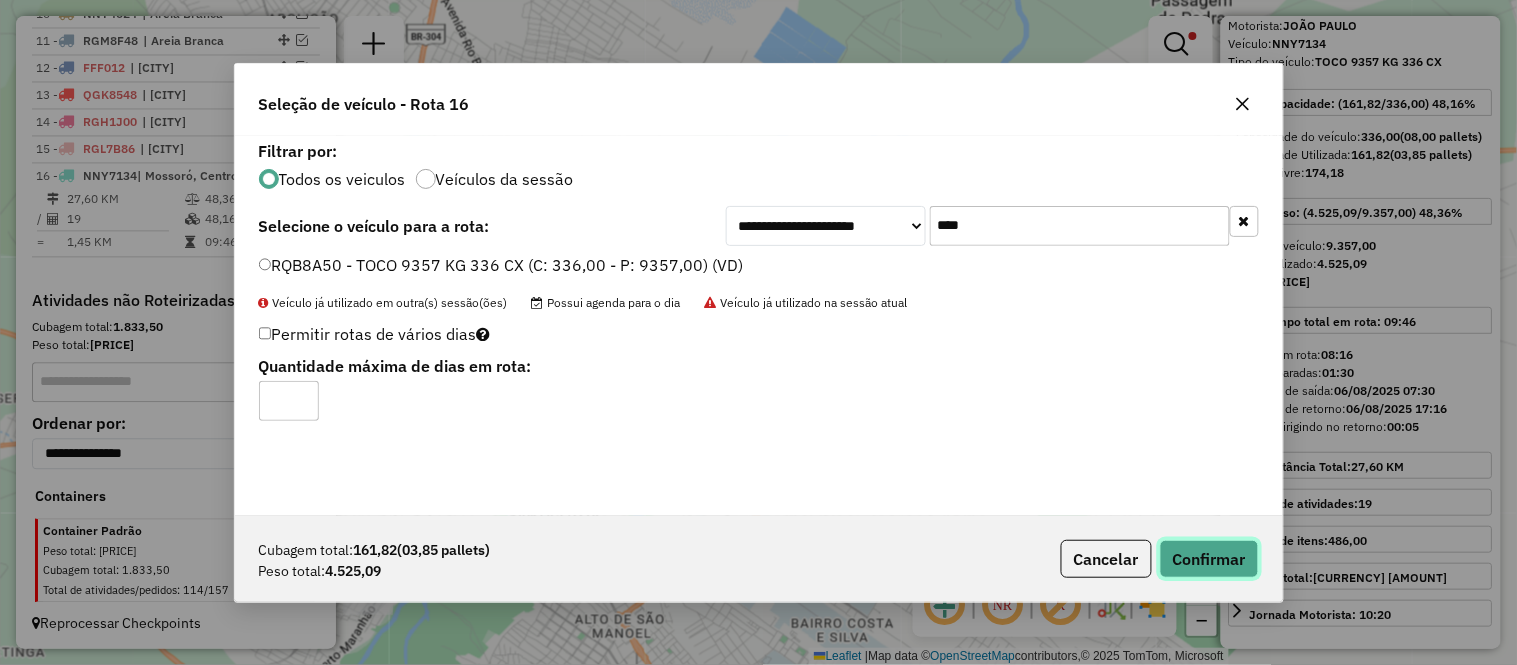 click on "Confirmar" 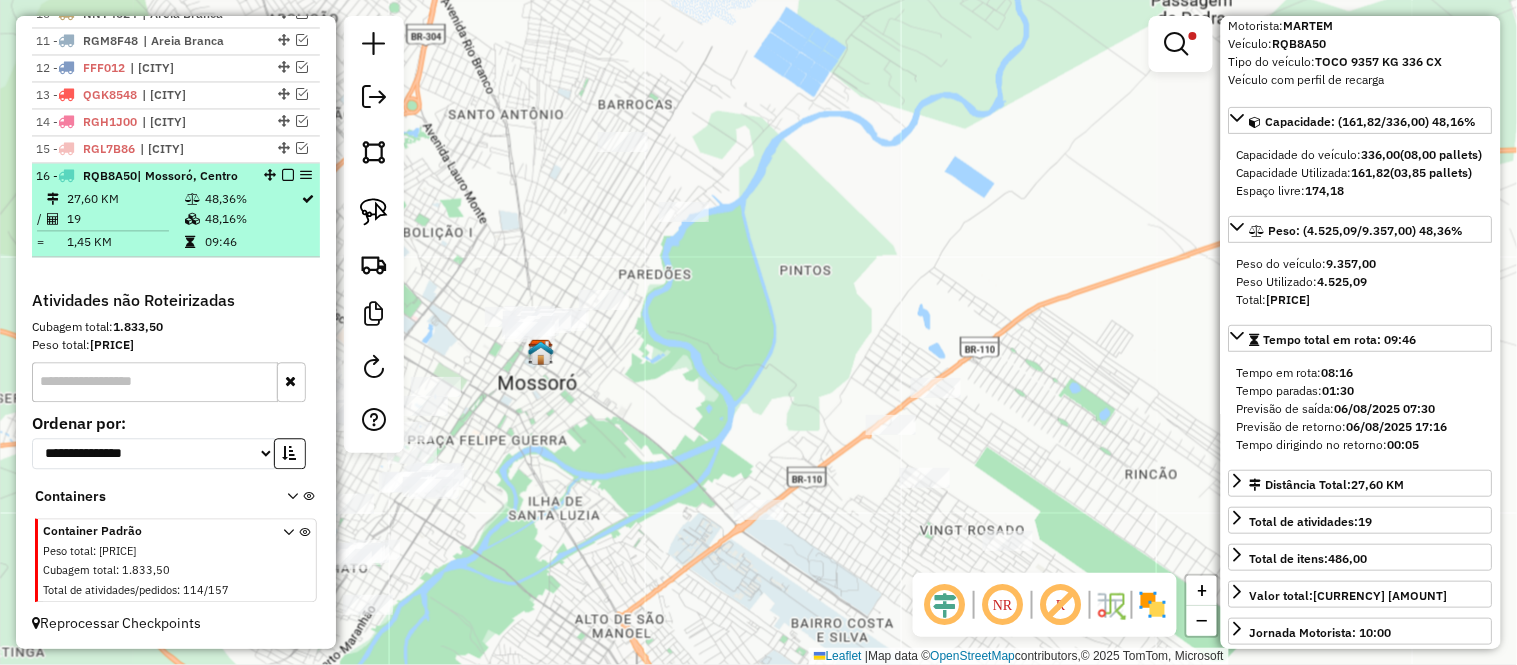 click on "27,60 KM" at bounding box center [125, 199] 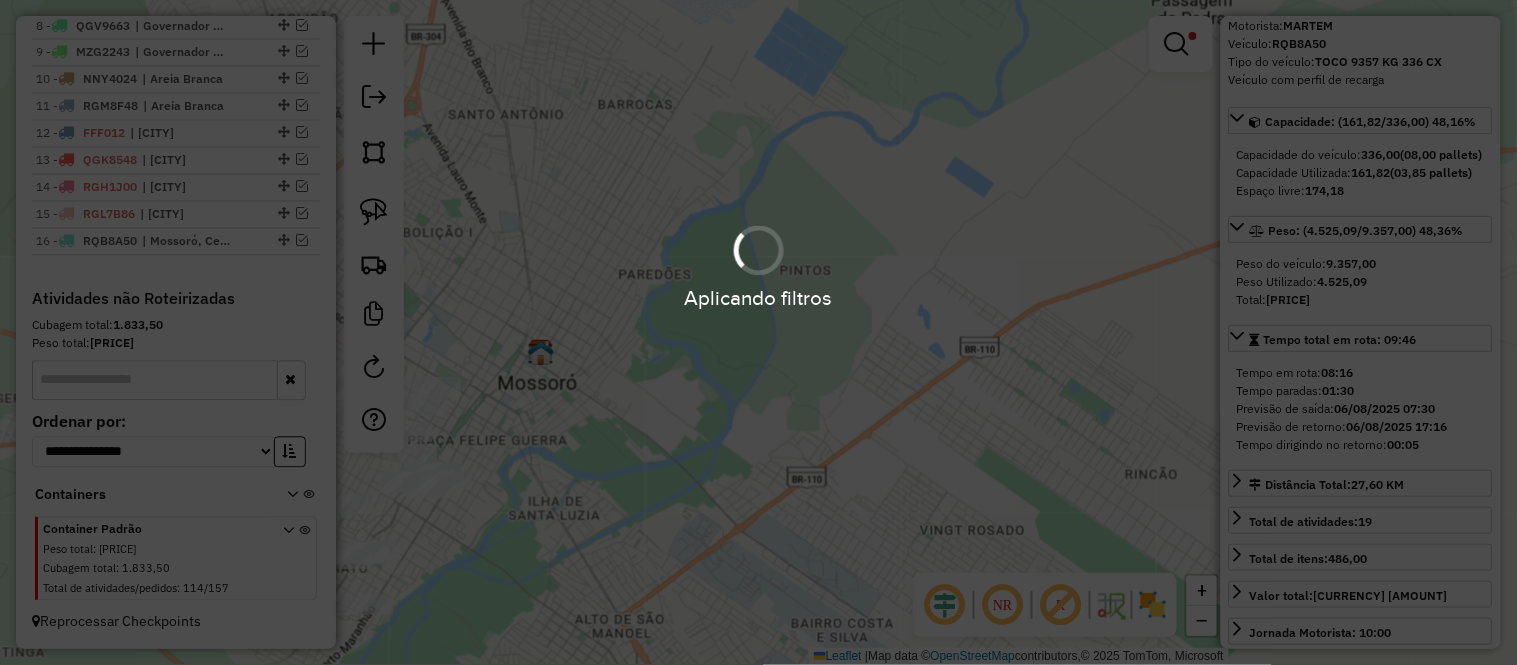 scroll, scrollTop: 942, scrollLeft: 0, axis: vertical 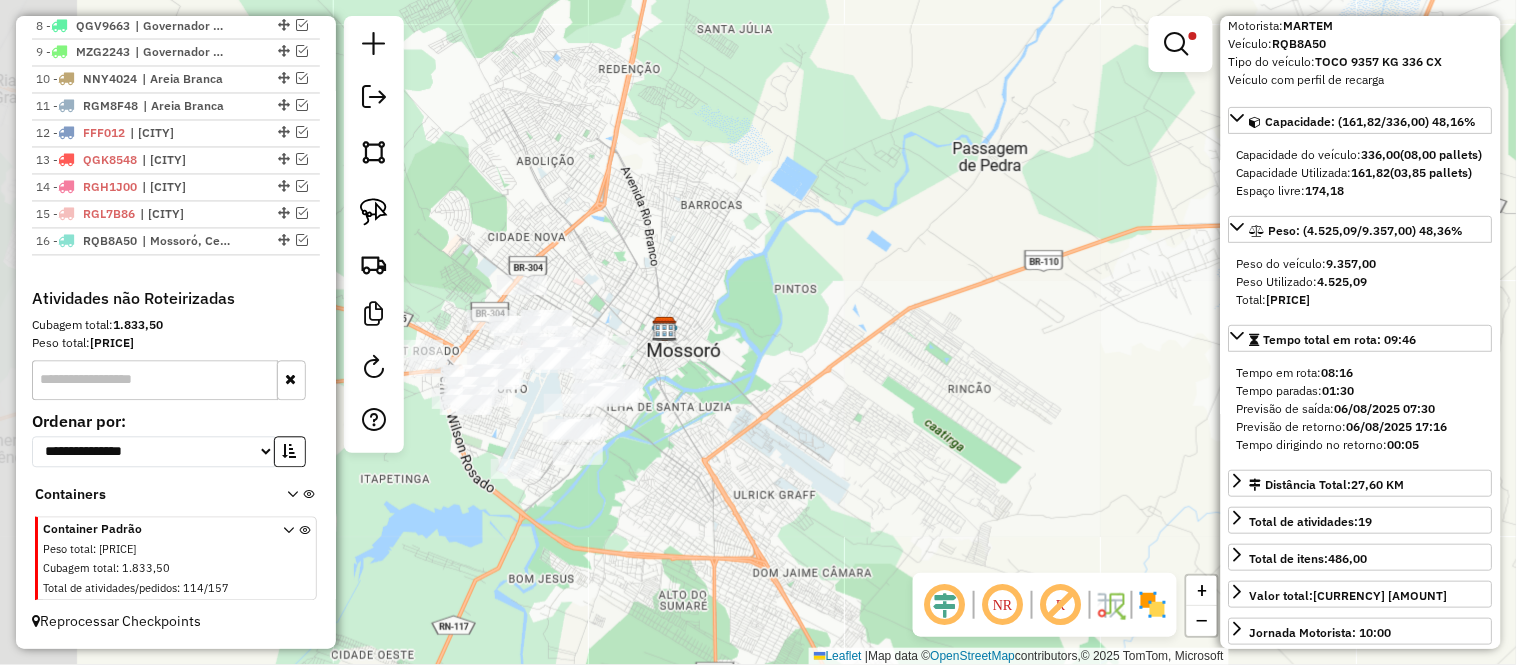 drag, startPoint x: 622, startPoint y: 356, endPoint x: 747, endPoint y: 338, distance: 126.28935 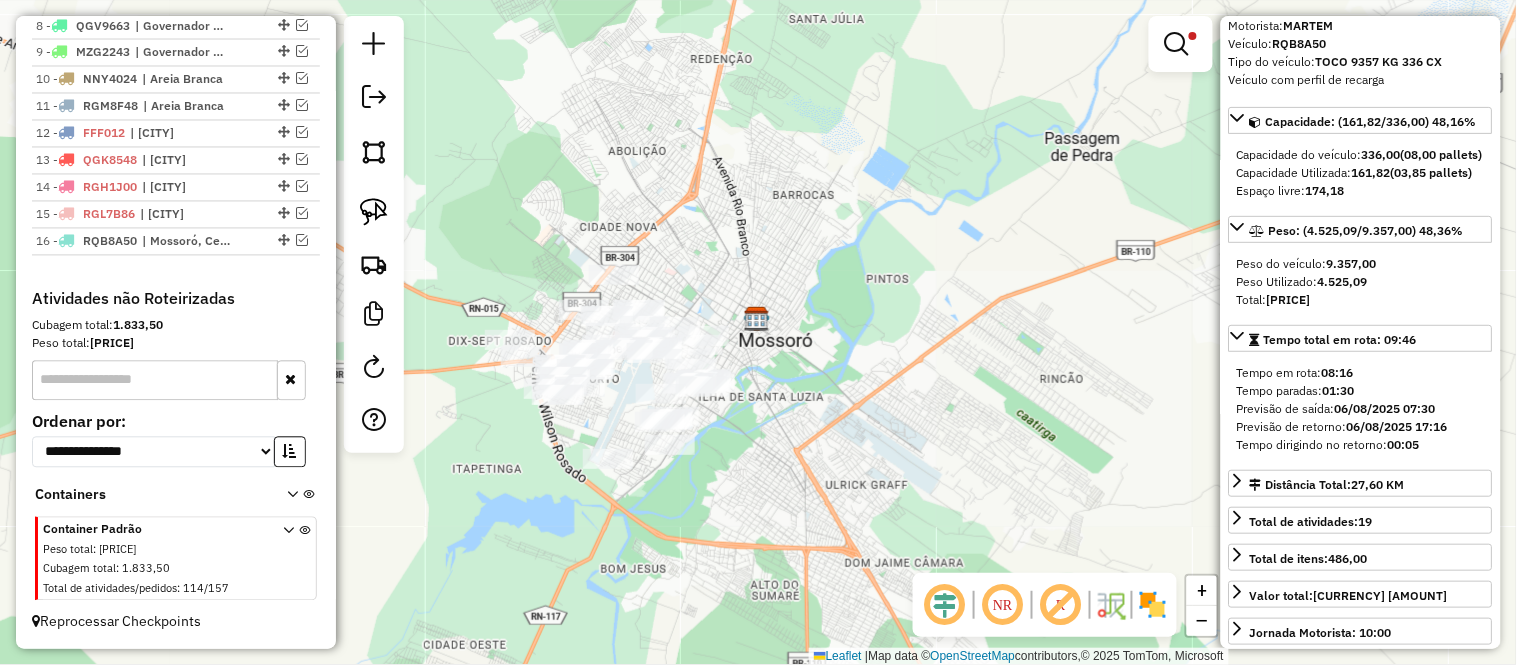 click on "Limpar filtros Janela de atendimento Grade de atendimento Capacidade Transportadoras Veículos Cliente Pedidos  Rotas Selecione os dias de semana para filtrar as janelas de atendimento  Seg   Ter   Qua   Qui   Sex   Sáb   Dom  Informe o período da janela de atendimento: De: Até:  Filtrar exatamente a janela do cliente  Considerar janela de atendimento padrão  Selecione os dias de semana para filtrar as grades de atendimento  Seg   Ter   Qua   Qui   Sex   Sáb   Dom   Considerar clientes sem dia de atendimento cadastrado  Clientes fora do dia de atendimento selecionado Filtrar as atividades entre os valores definidos abaixo:  Peso mínimo:   Peso máximo:   Cubagem mínima:   Cubagem máxima:   De:   Até:  Filtrar as atividades entre o tempo de atendimento definido abaixo:  De:   Até:   Considerar capacidade total dos clientes não roteirizados Transportadora: Selecione um ou mais itens Tipo de veículo: Selecione um ou mais itens Veículo: Selecione um ou mais itens Motorista: Selecione um ou mais itens" 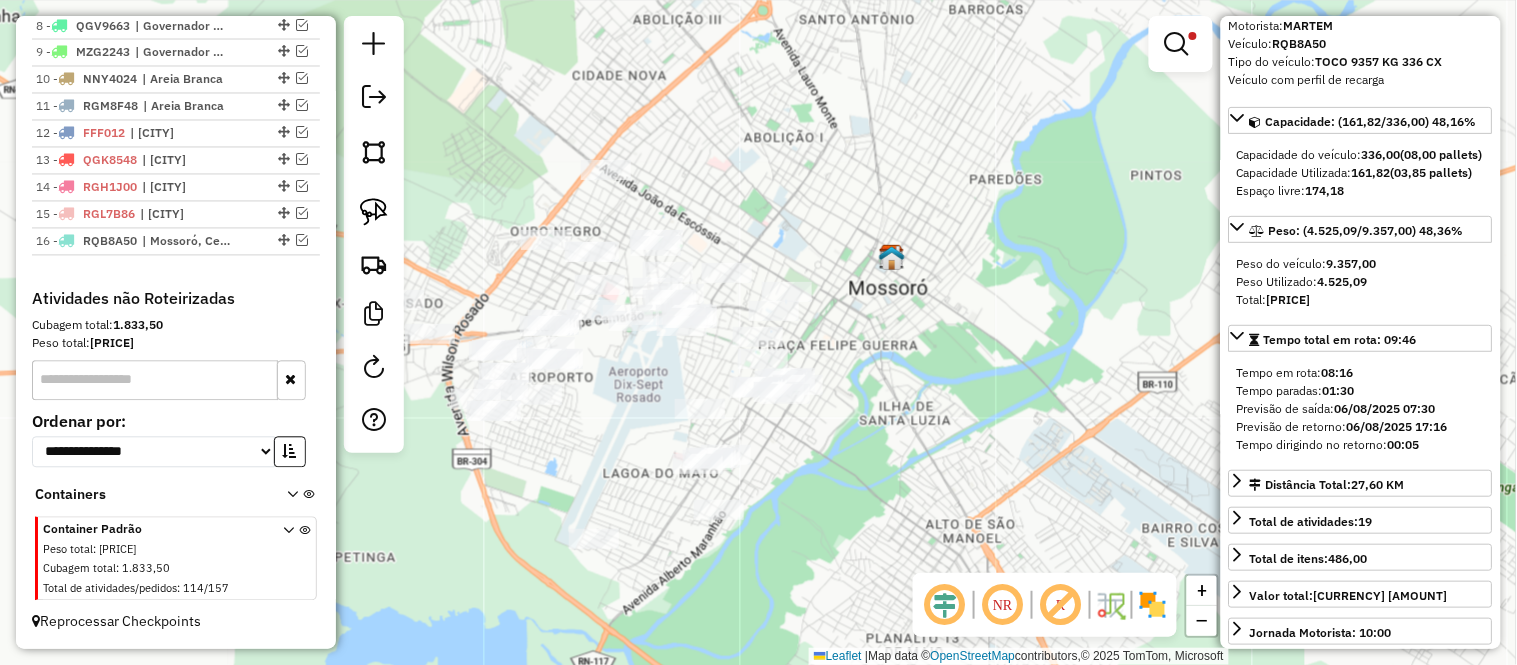 drag, startPoint x: 736, startPoint y: 355, endPoint x: 814, endPoint y: 337, distance: 80.04999 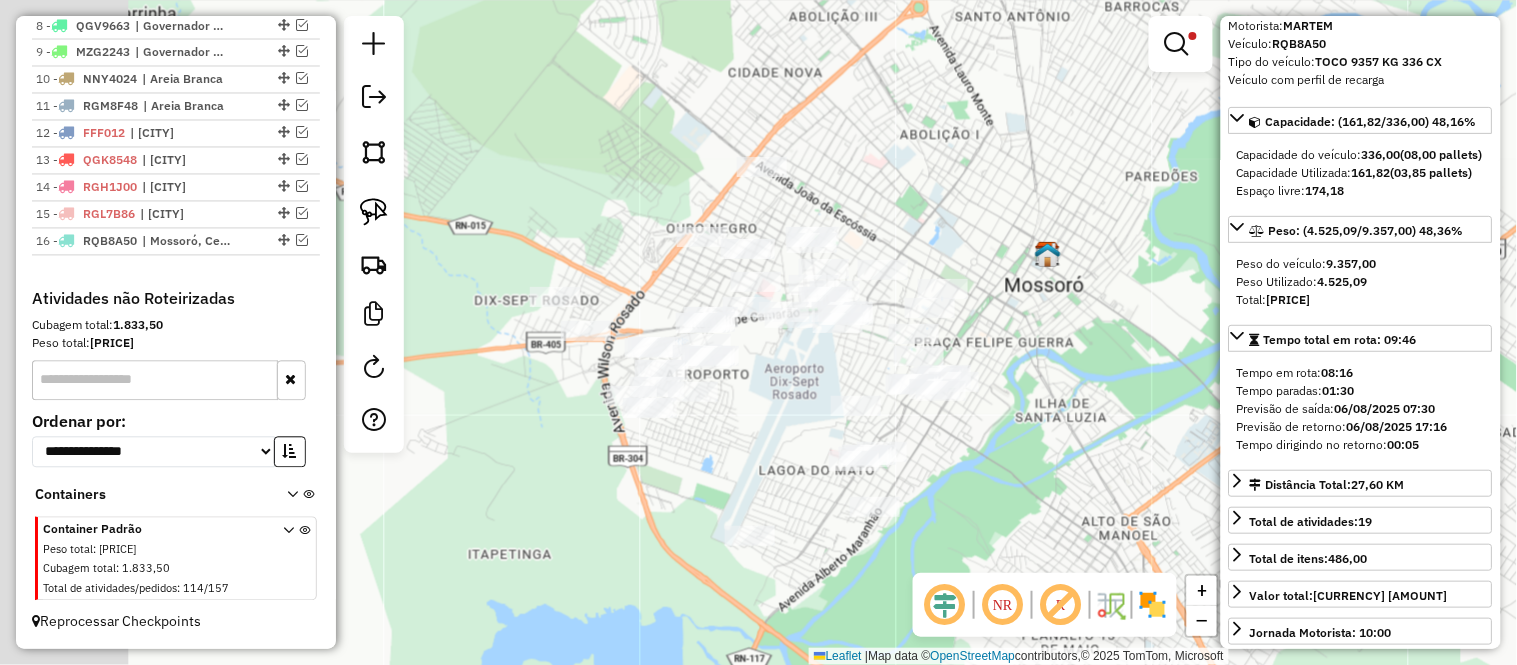 drag, startPoint x: 644, startPoint y: 407, endPoint x: 742, endPoint y: 398, distance: 98.4124 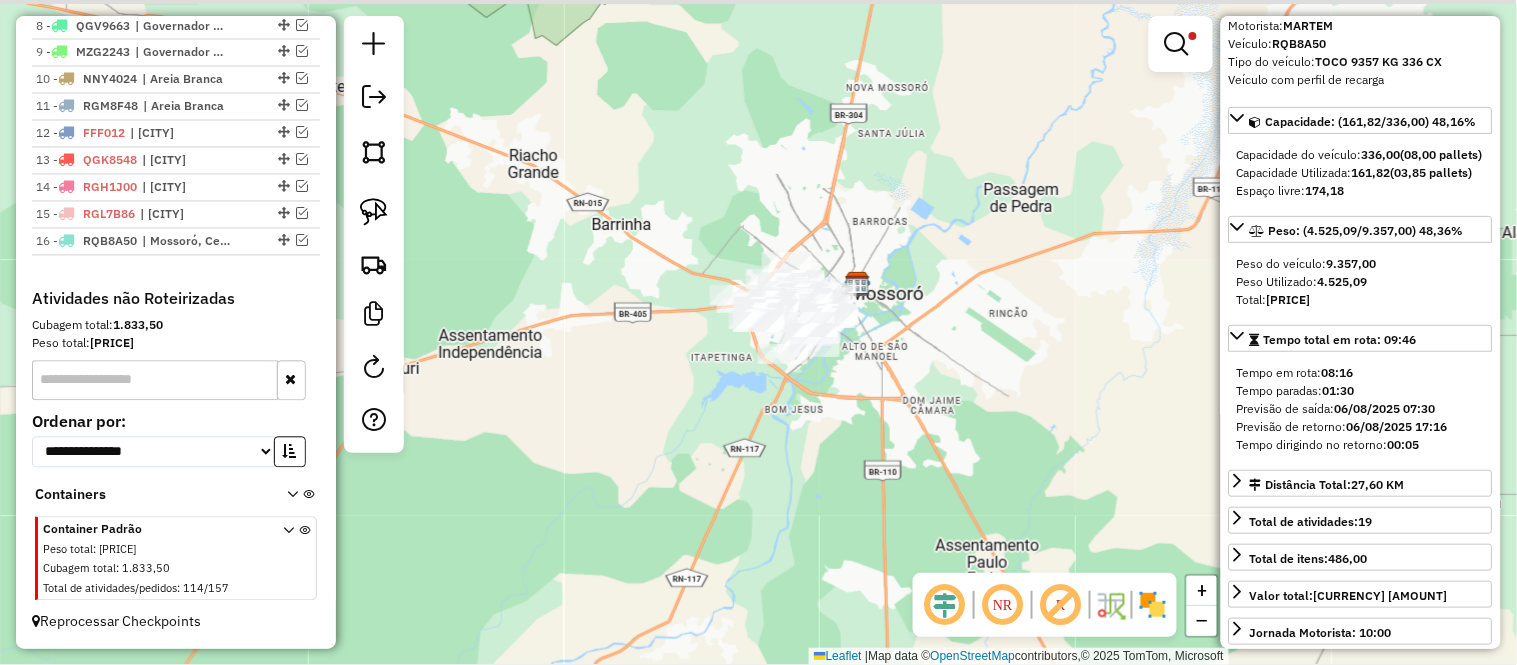 drag, startPoint x: 1012, startPoint y: 276, endPoint x: 884, endPoint y: 303, distance: 130.81667 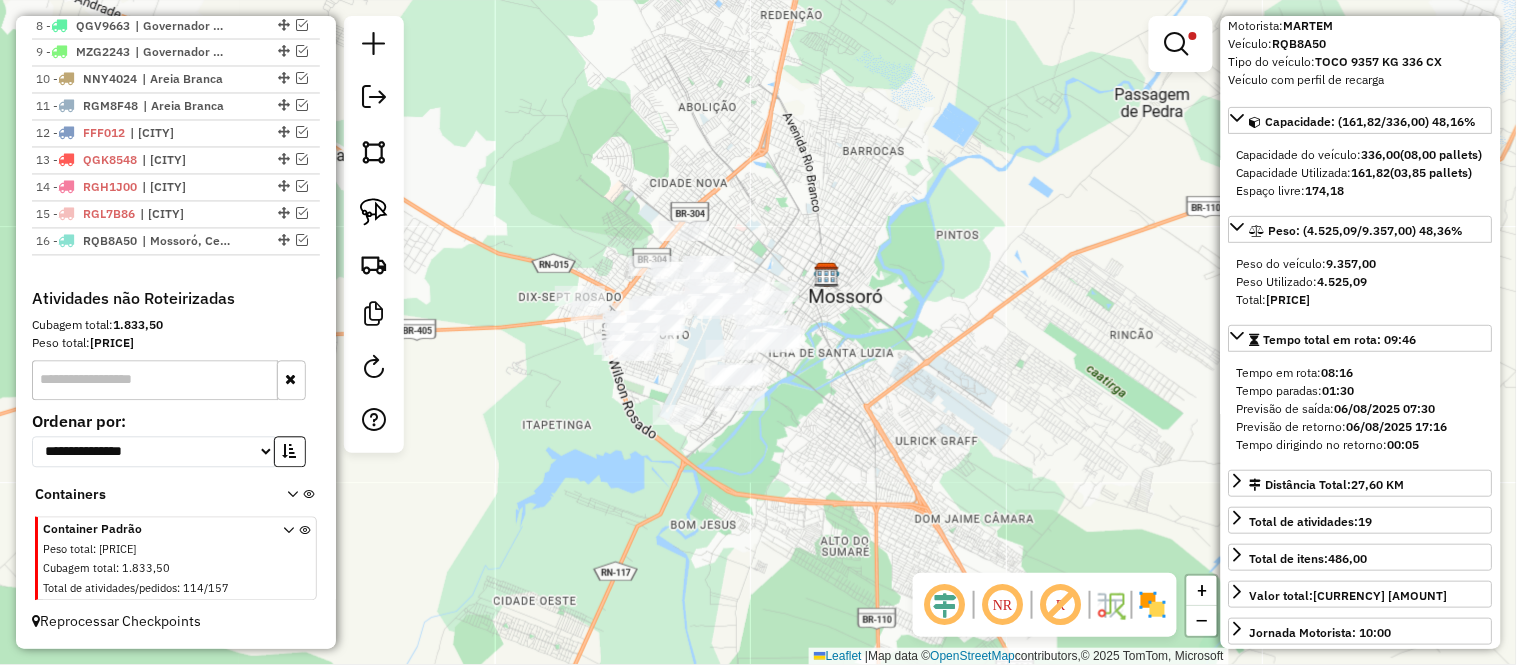 drag, startPoint x: 847, startPoint y: 306, endPoint x: 876, endPoint y: 313, distance: 29.832869 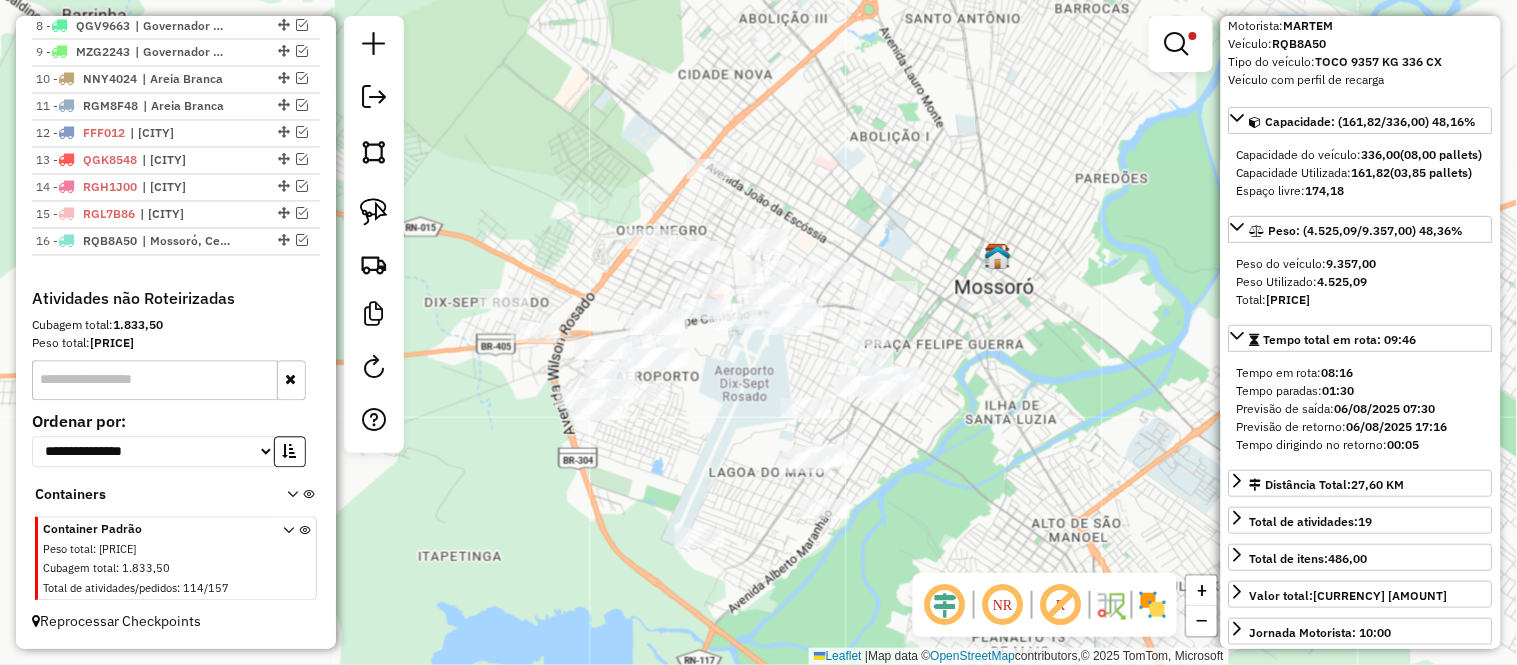 drag, startPoint x: 817, startPoint y: 294, endPoint x: 987, endPoint y: 300, distance: 170.10585 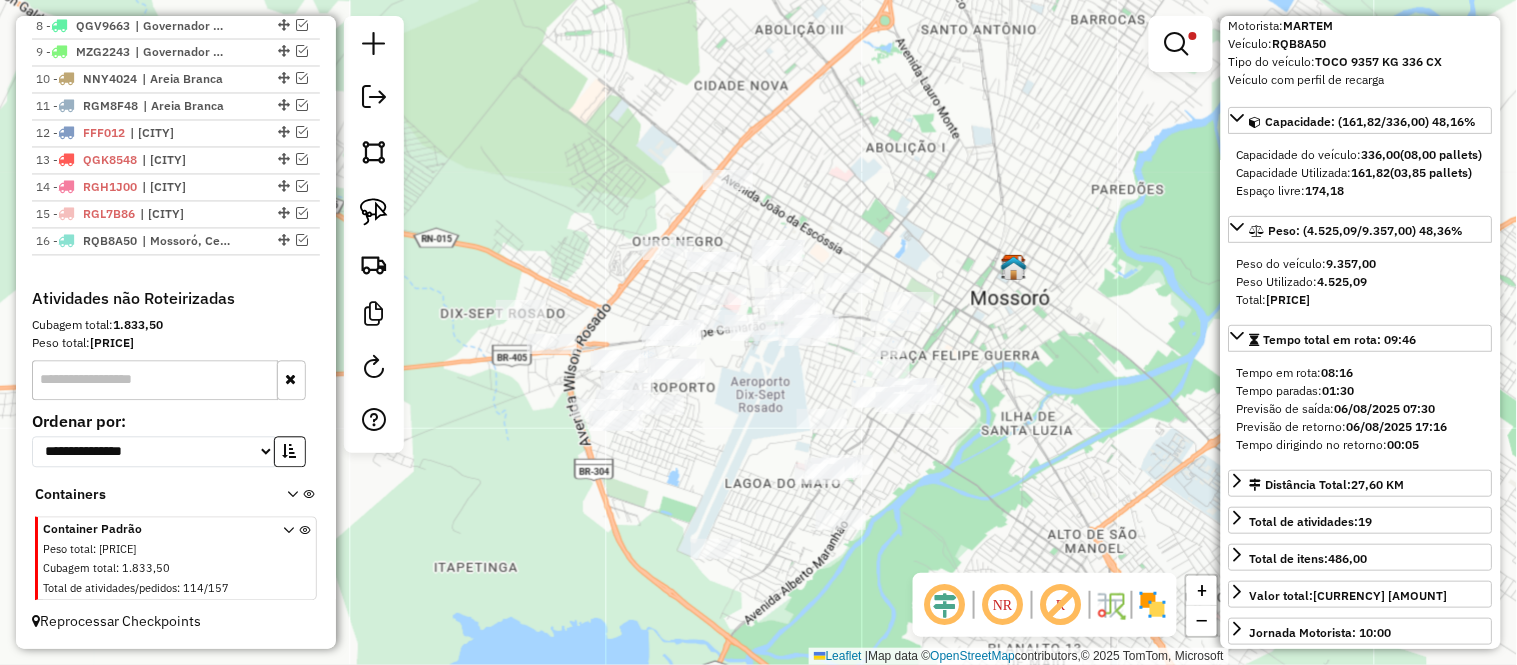 drag, startPoint x: 870, startPoint y: 188, endPoint x: 863, endPoint y: 196, distance: 10.630146 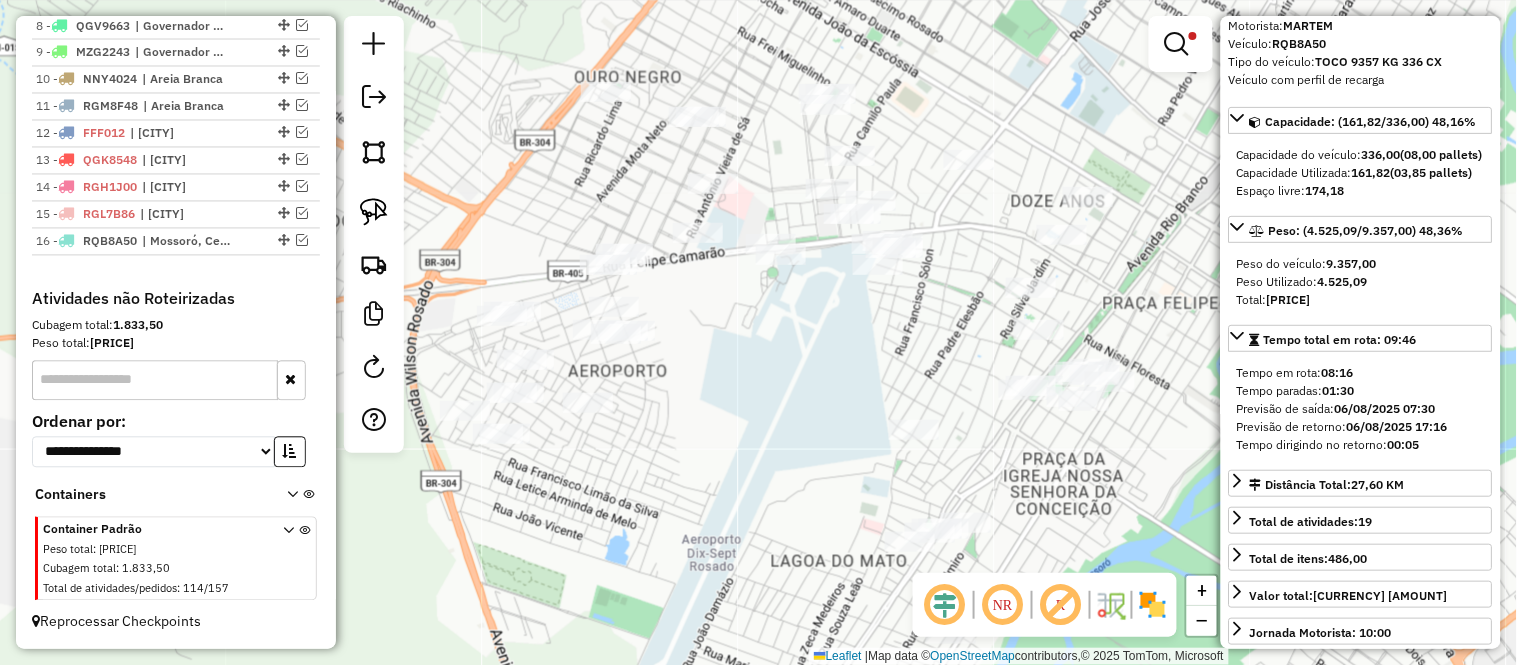 drag, startPoint x: 844, startPoint y: 235, endPoint x: 981, endPoint y: 21, distance: 254.09644 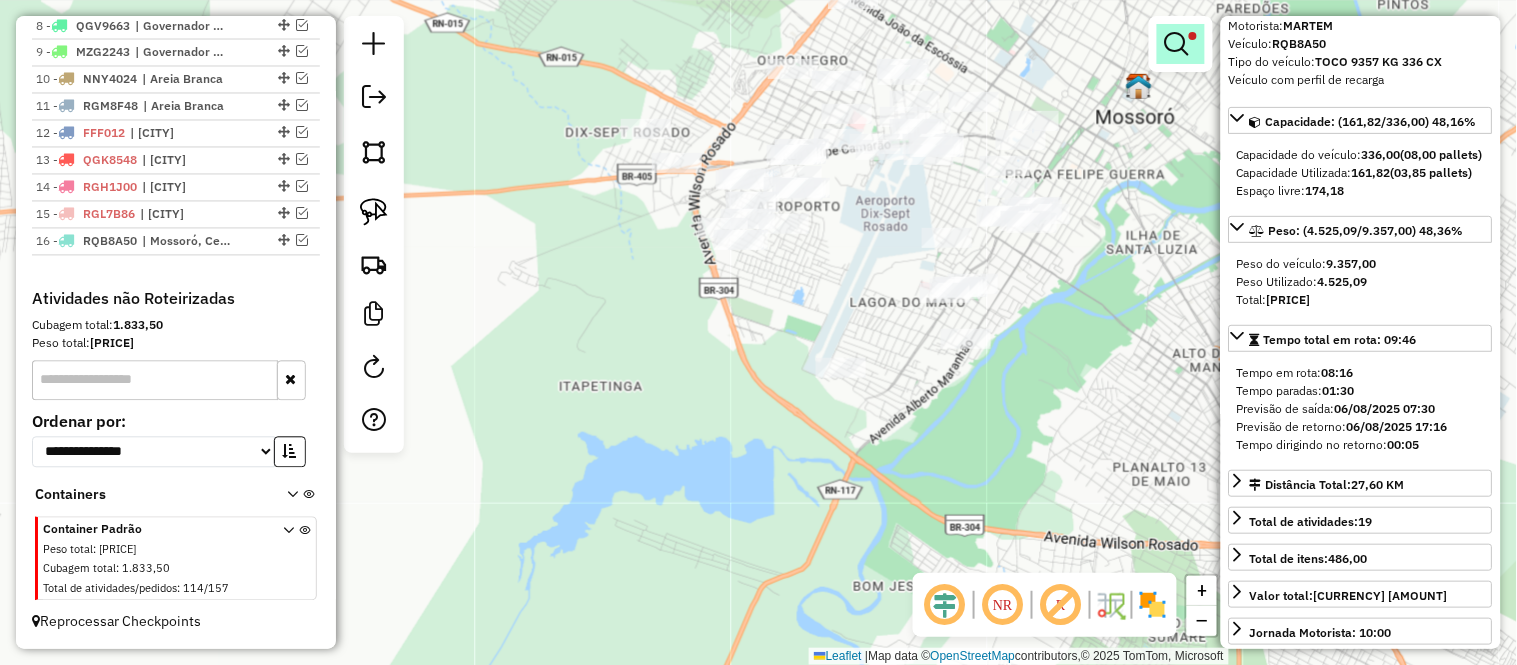 click at bounding box center (1177, 44) 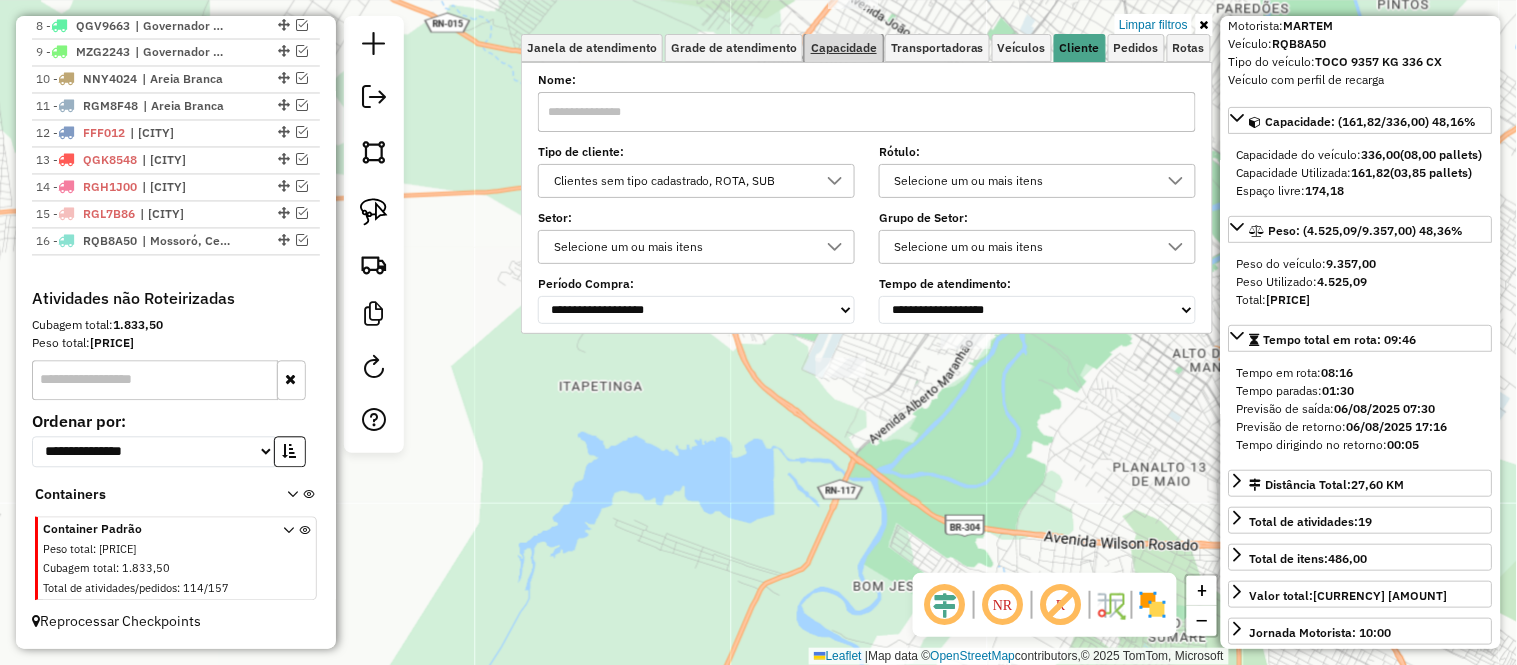 click on "Capacidade" at bounding box center [844, 48] 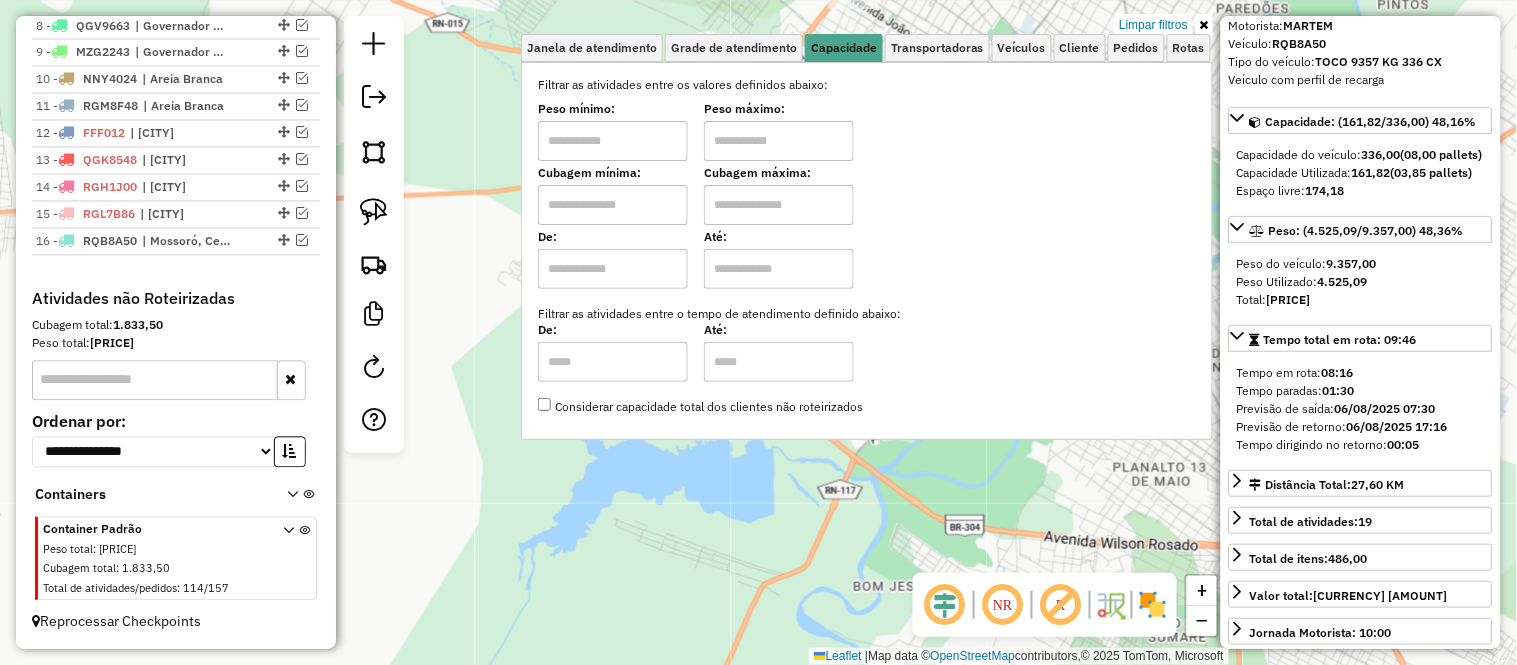 click at bounding box center [613, 205] 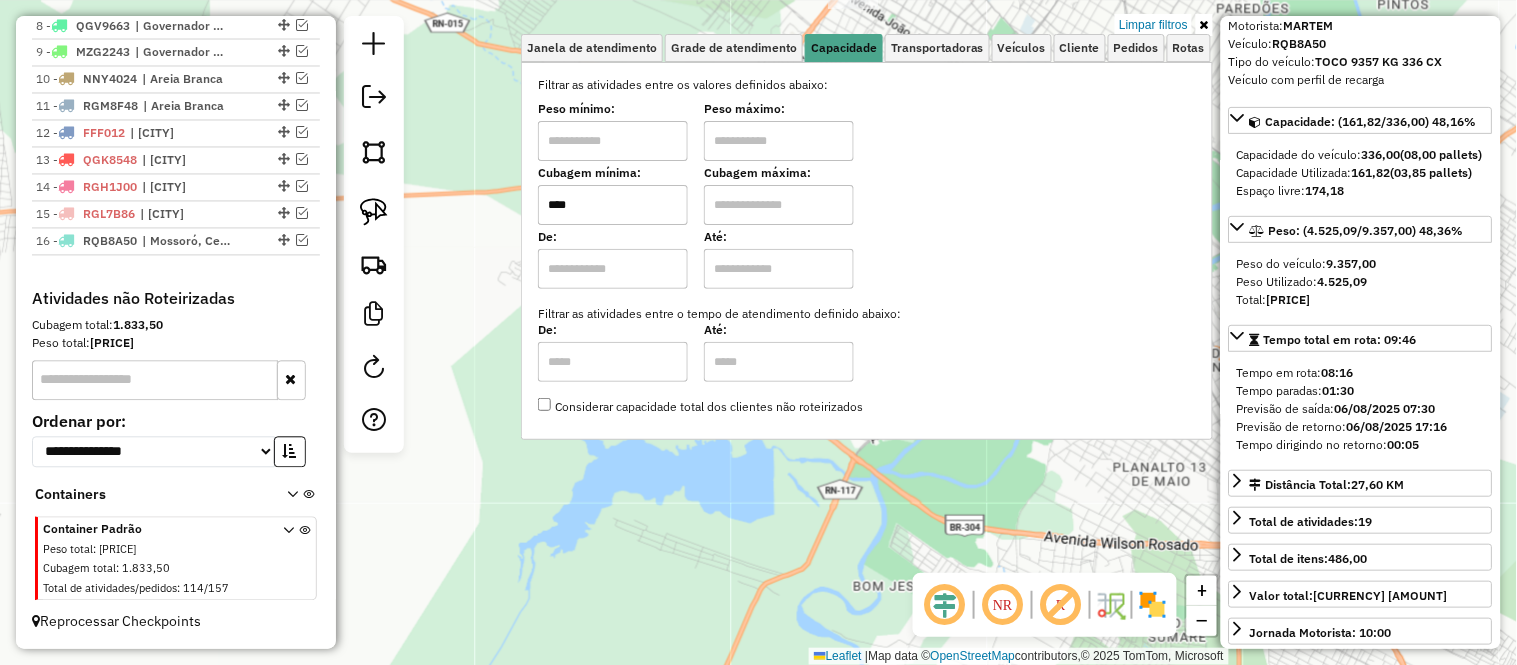 type on "****" 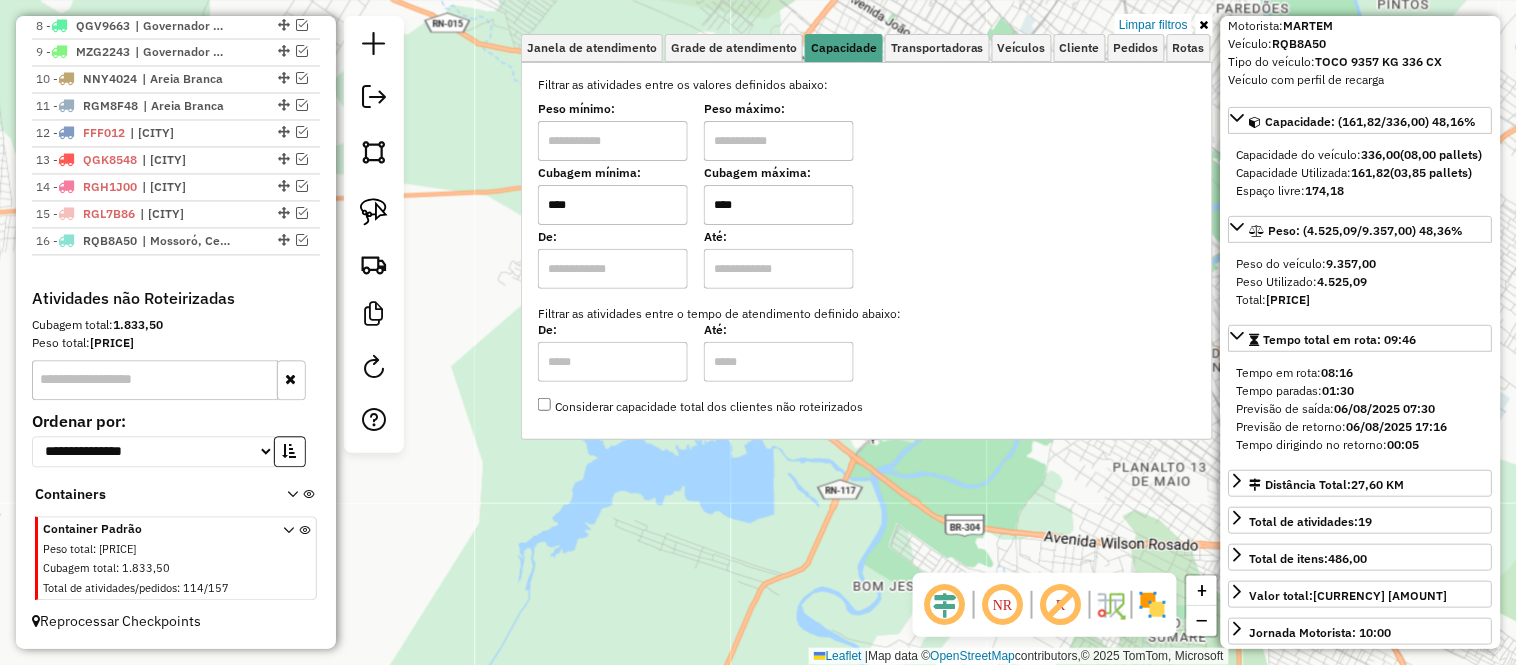 type on "****" 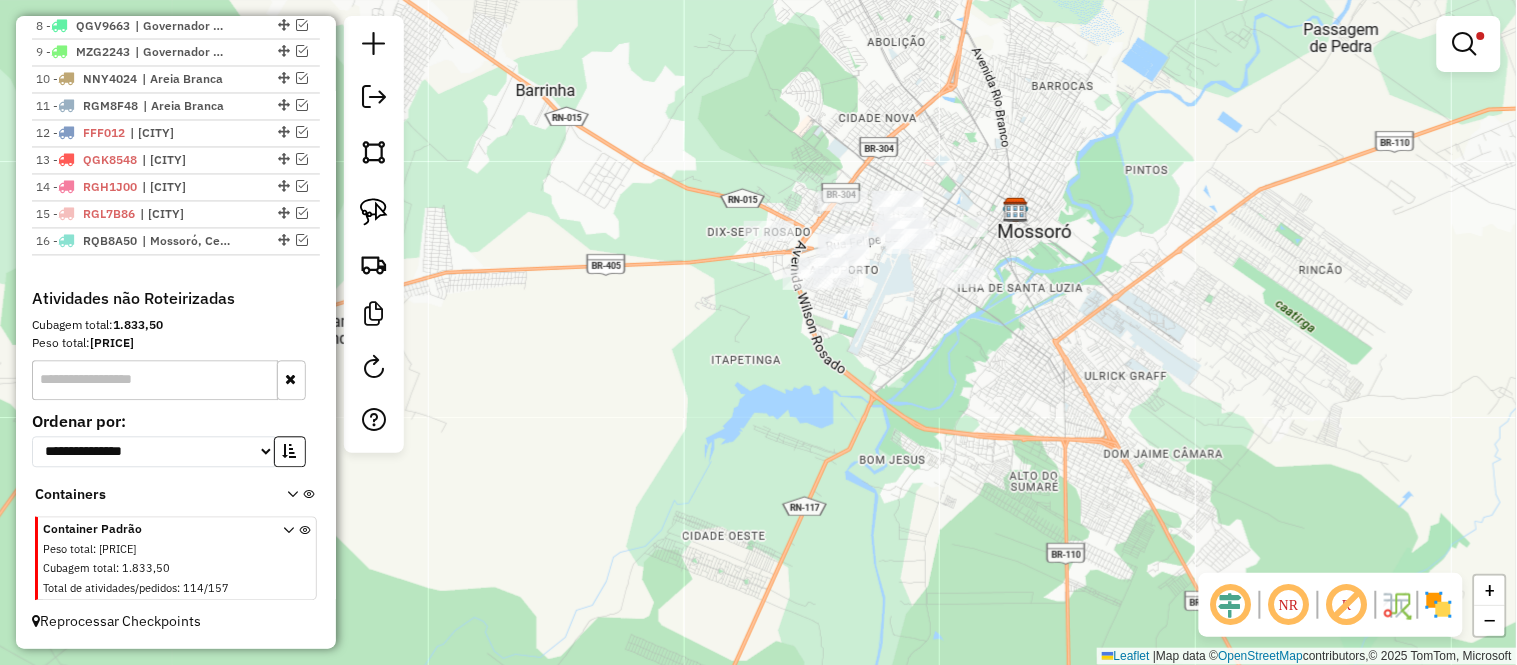 drag, startPoint x: 902, startPoint y: 223, endPoint x: 864, endPoint y: 275, distance: 64.40497 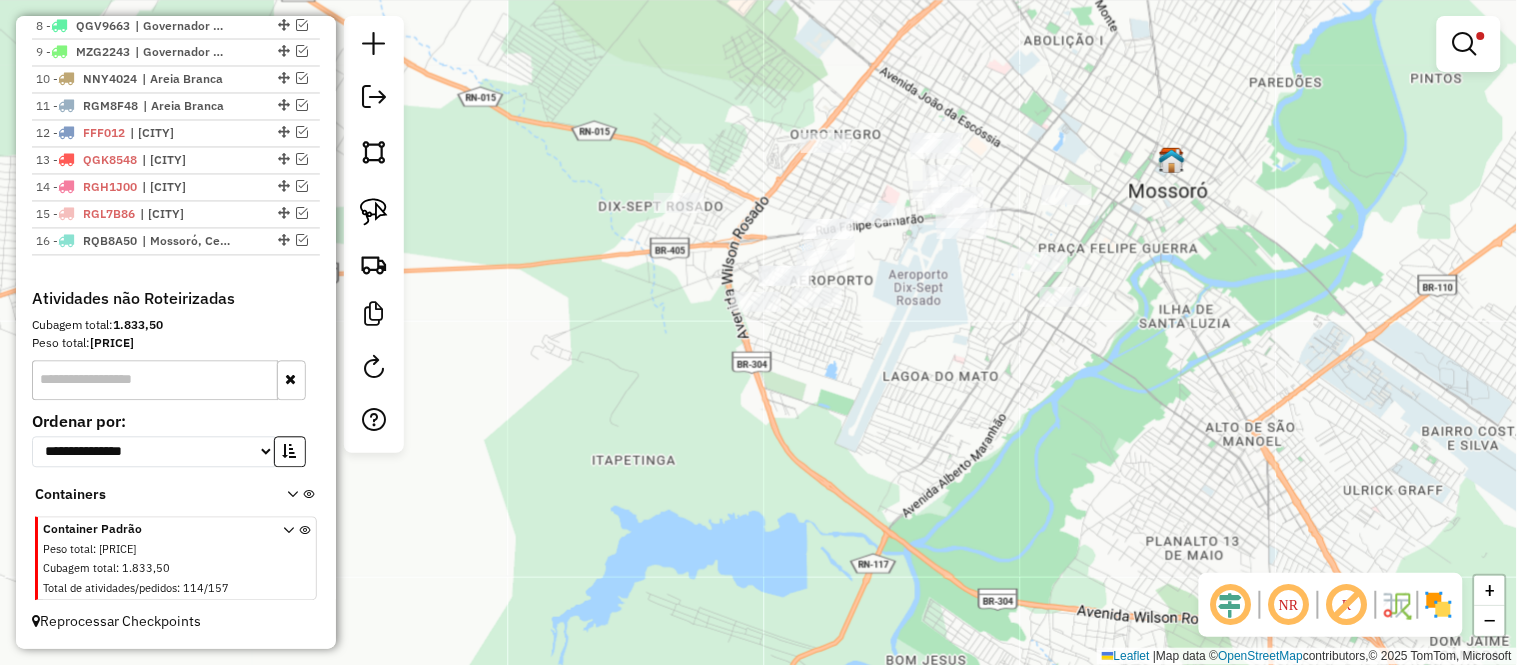 drag, startPoint x: 908, startPoint y: 270, endPoint x: 894, endPoint y: 294, distance: 27.784887 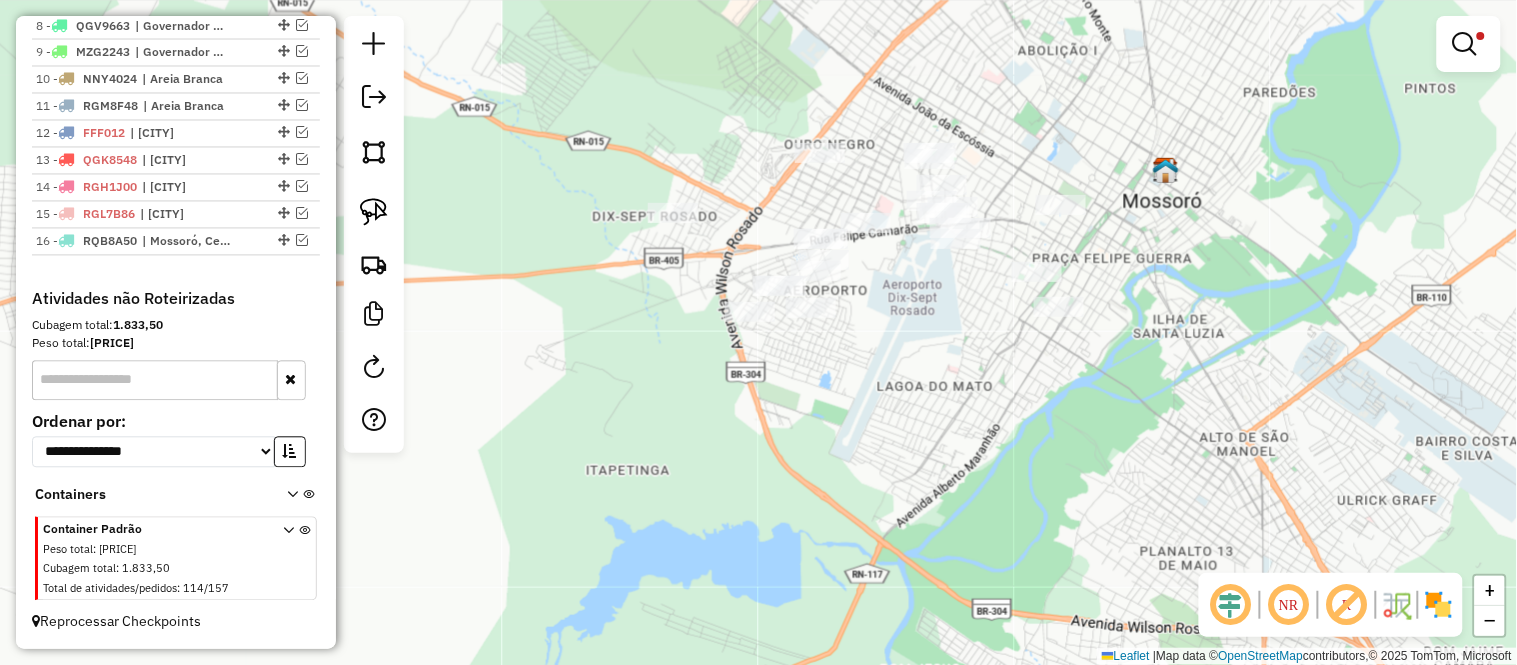 drag, startPoint x: 383, startPoint y: 214, endPoint x: 520, endPoint y: 177, distance: 141.90842 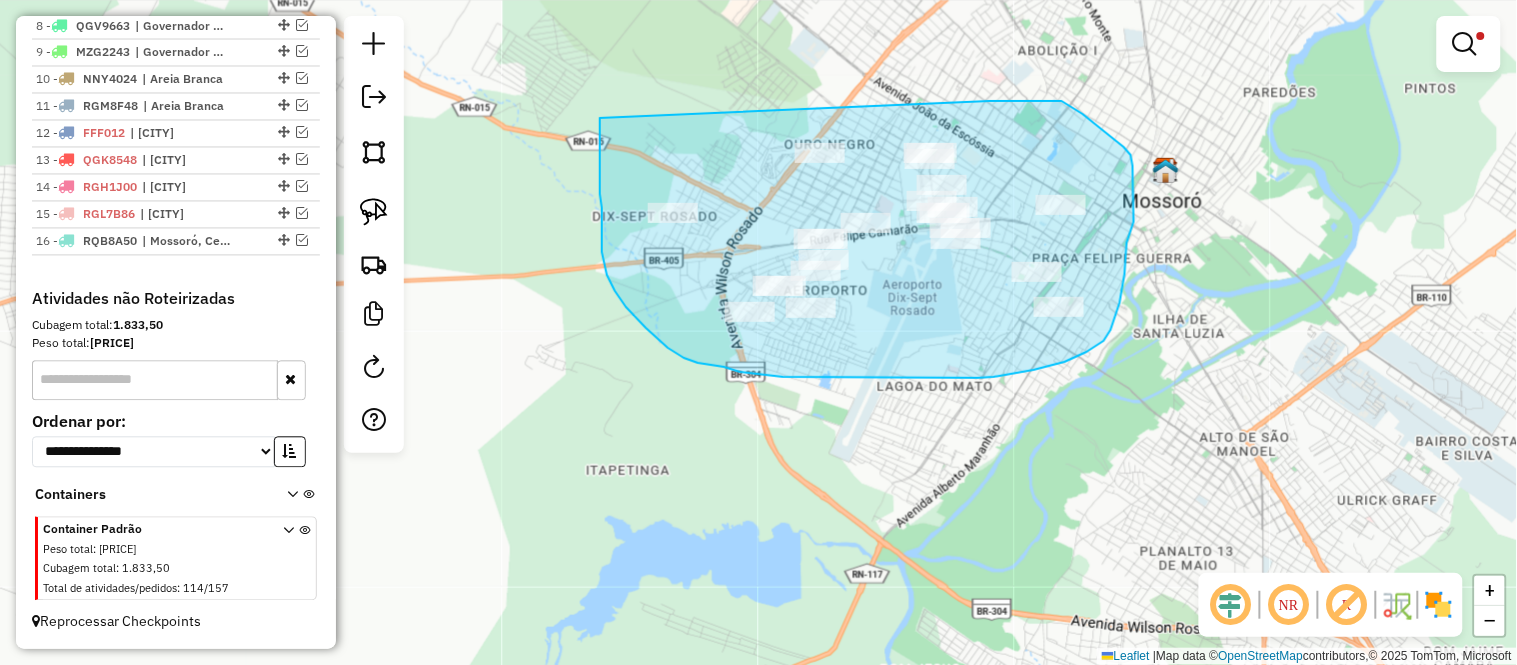 drag, startPoint x: 1045, startPoint y: 101, endPoint x: 600, endPoint y: 118, distance: 445.32462 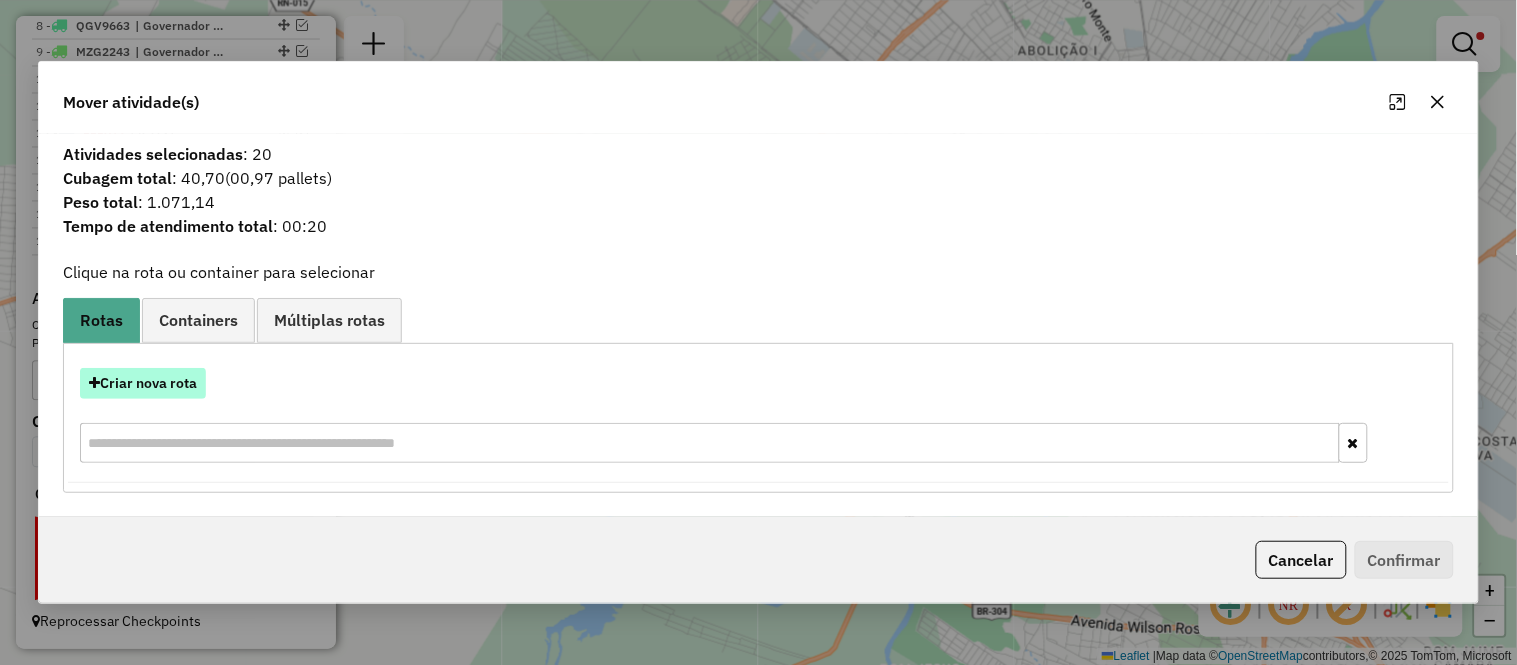 click on "Criar nova rota" at bounding box center [143, 383] 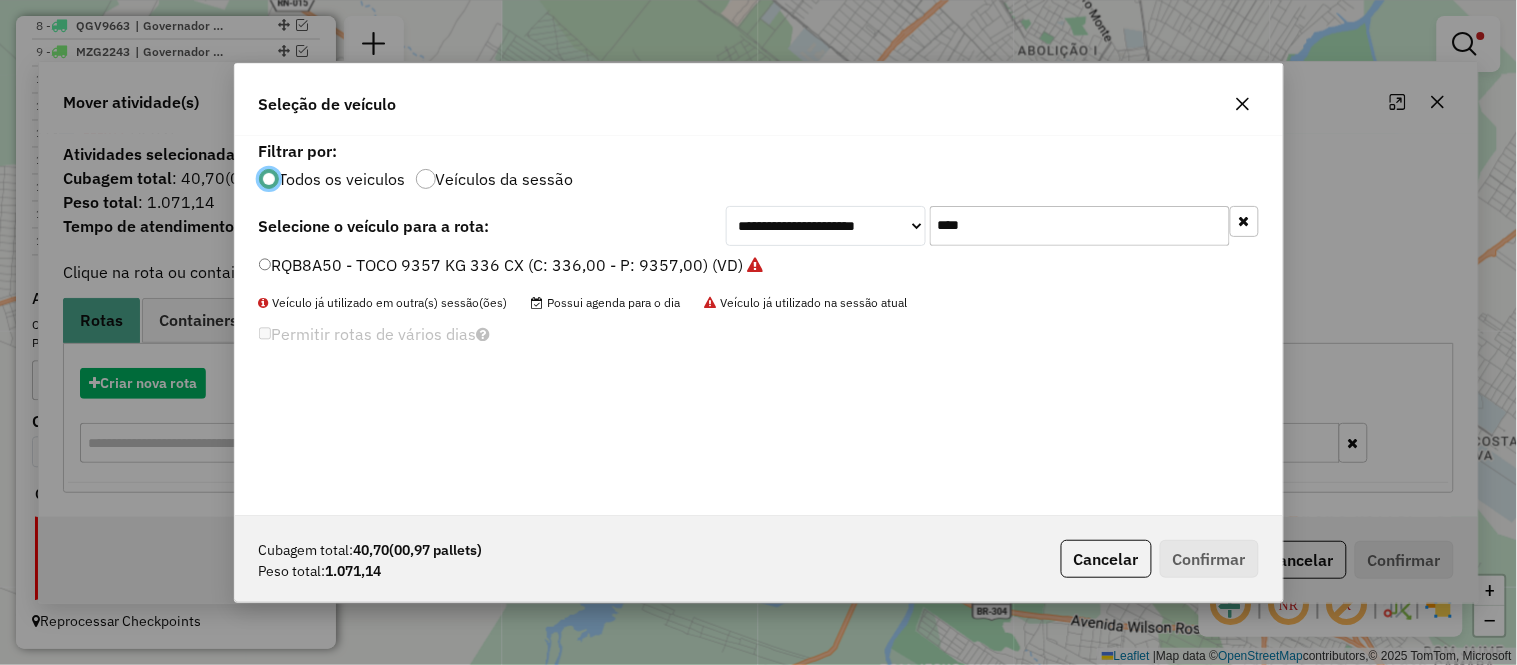 scroll, scrollTop: 11, scrollLeft: 5, axis: both 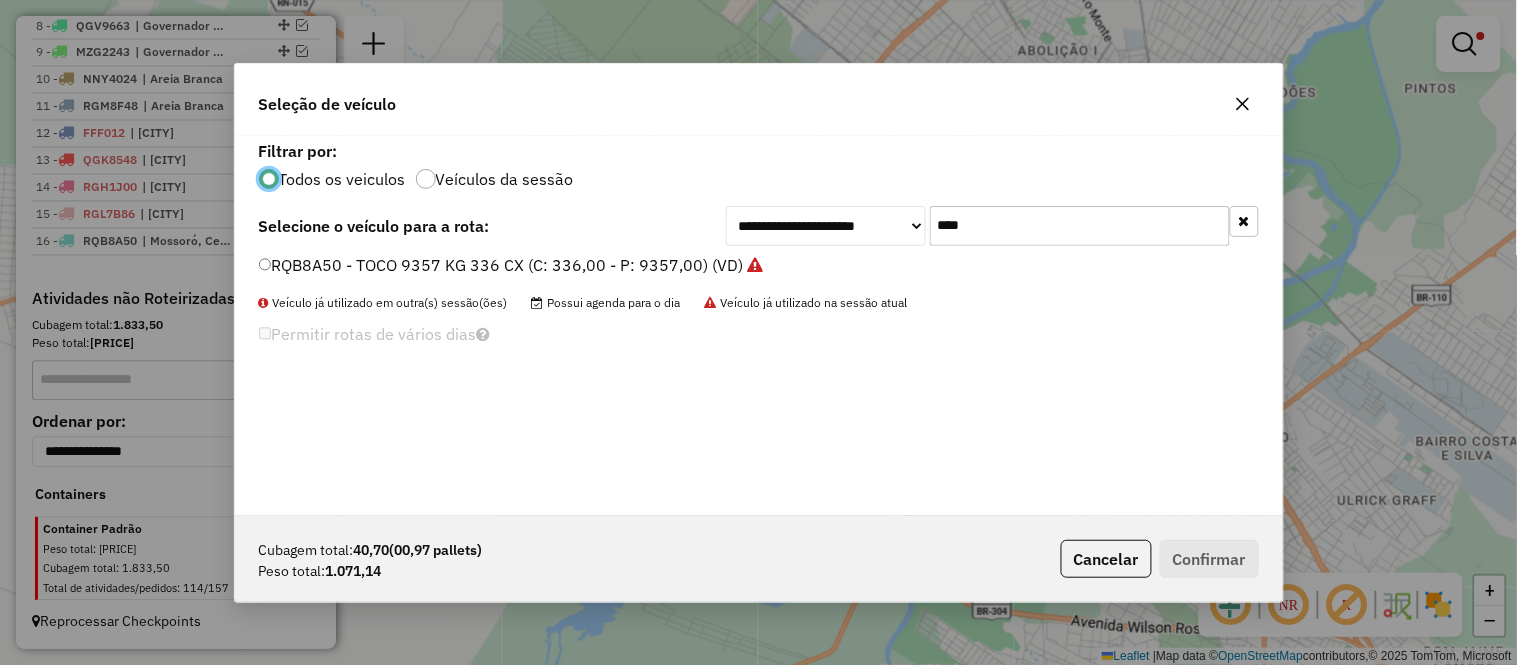 click on "****" 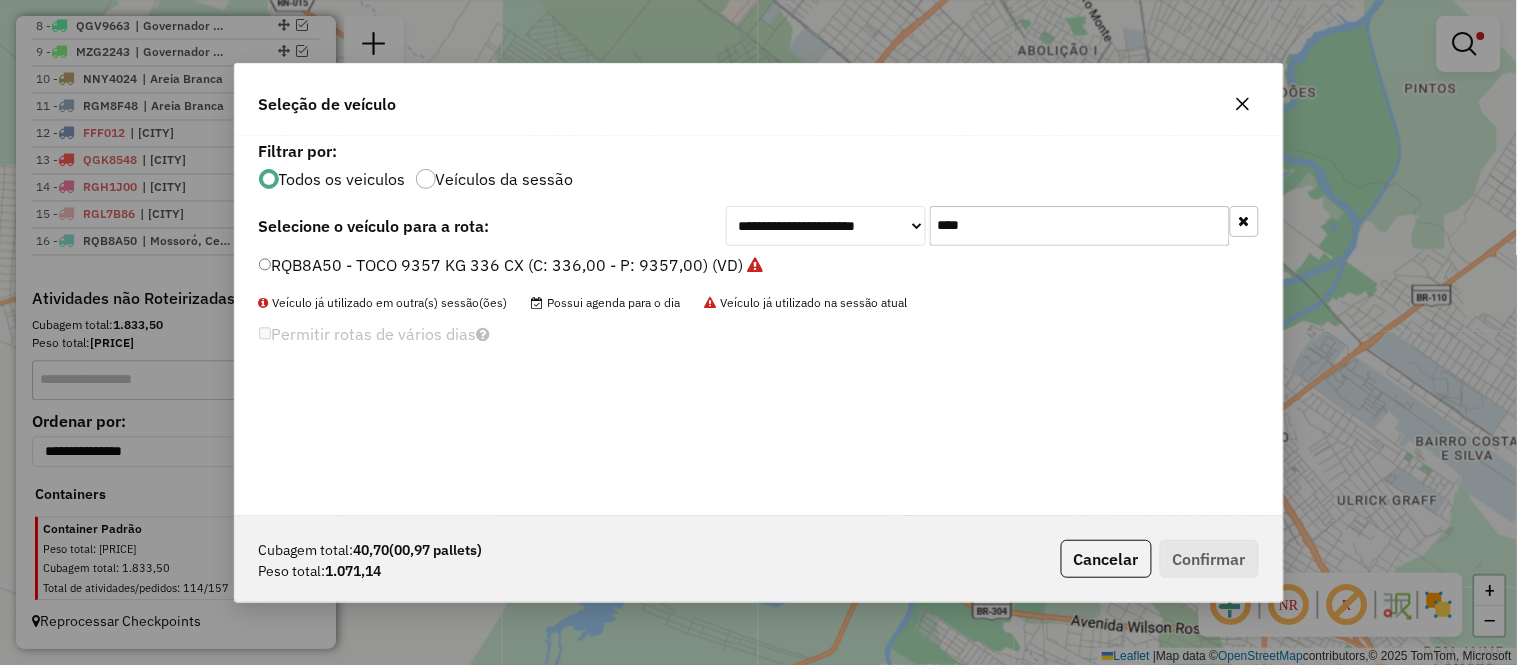 click on "****" 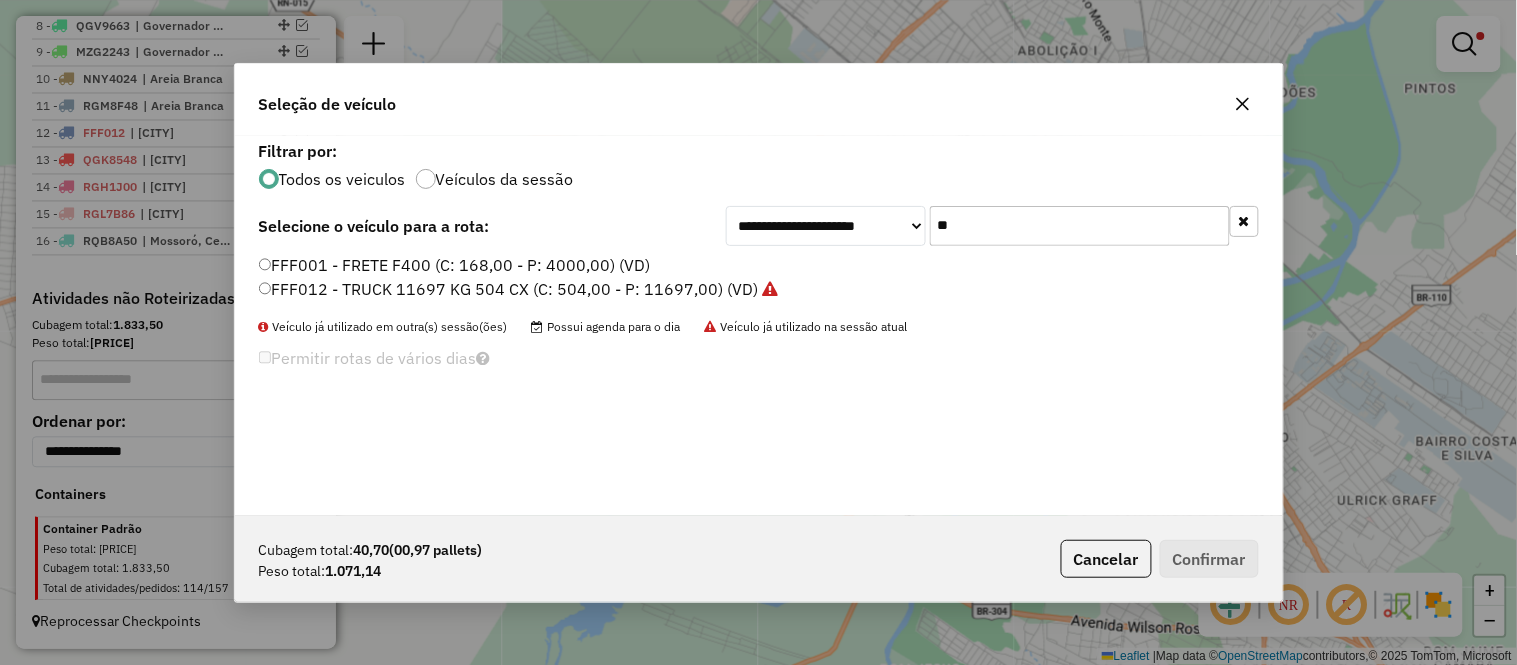 type on "*" 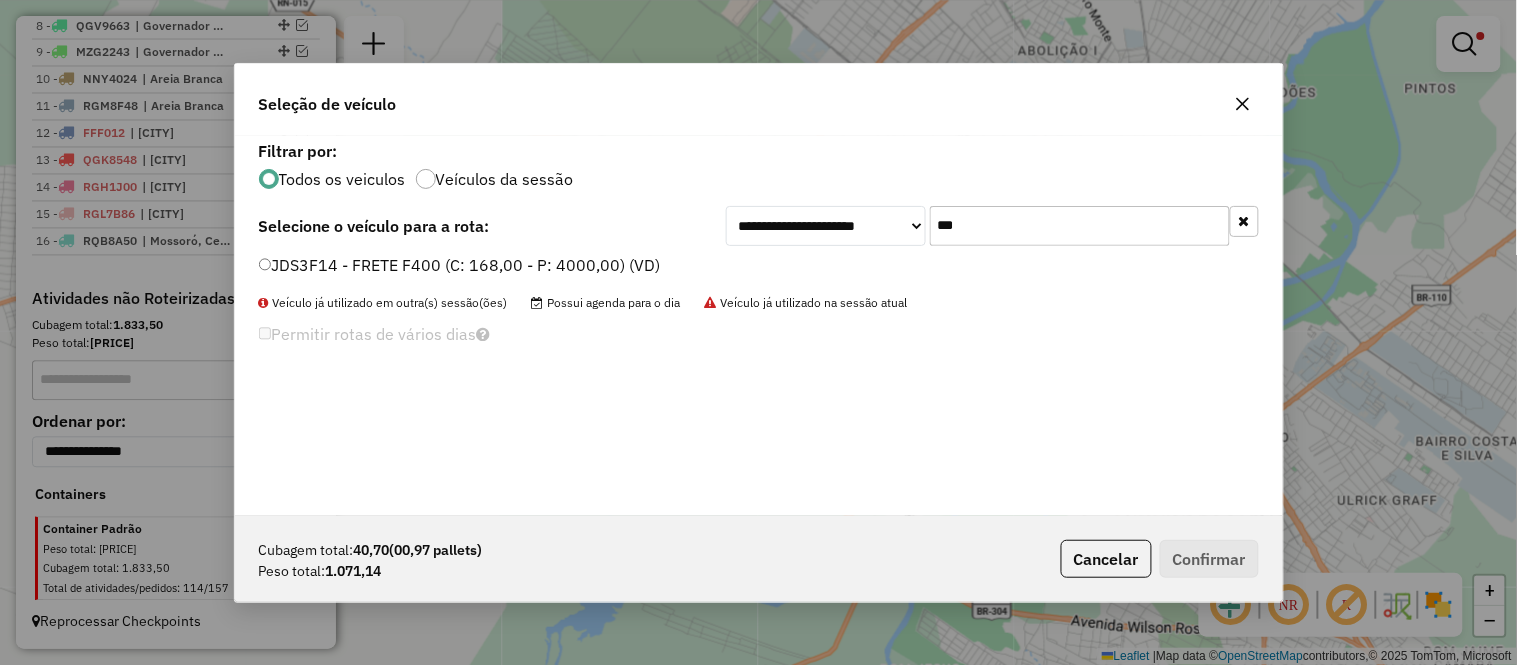 type on "***" 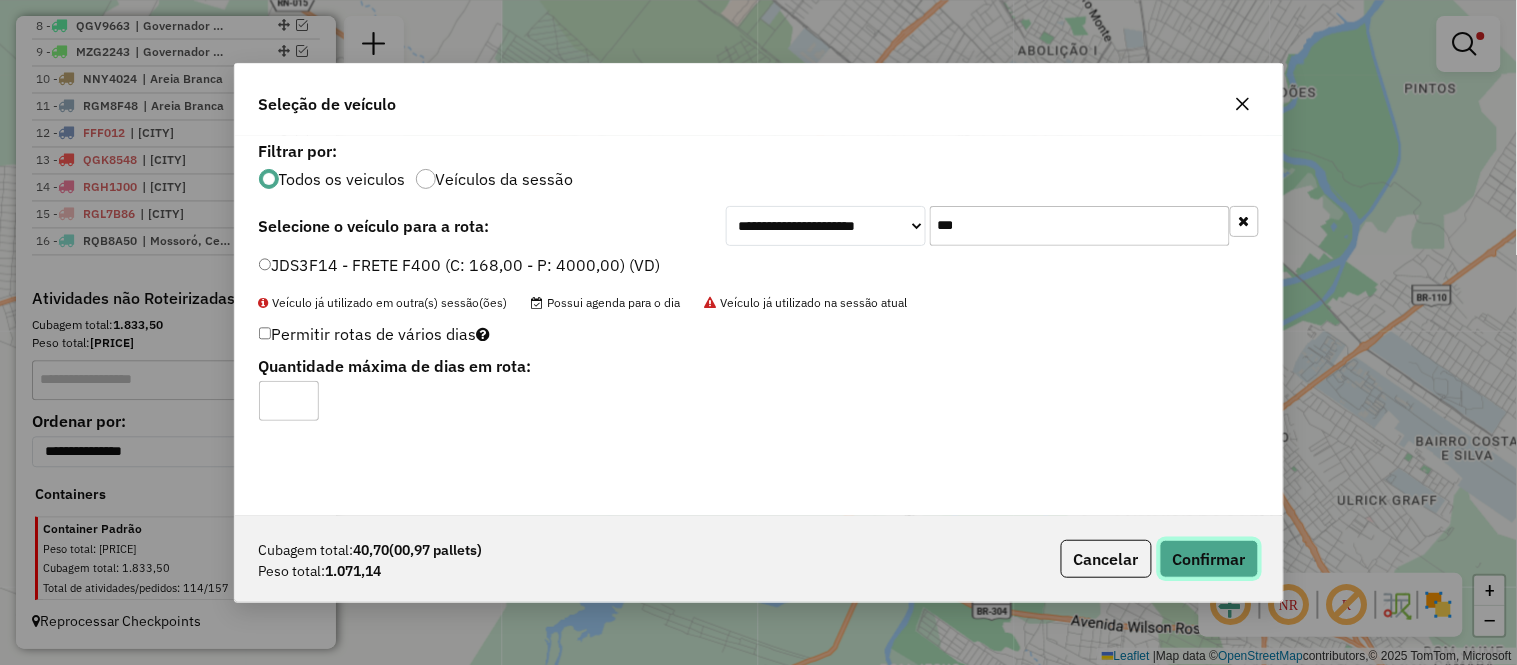 click on "Confirmar" 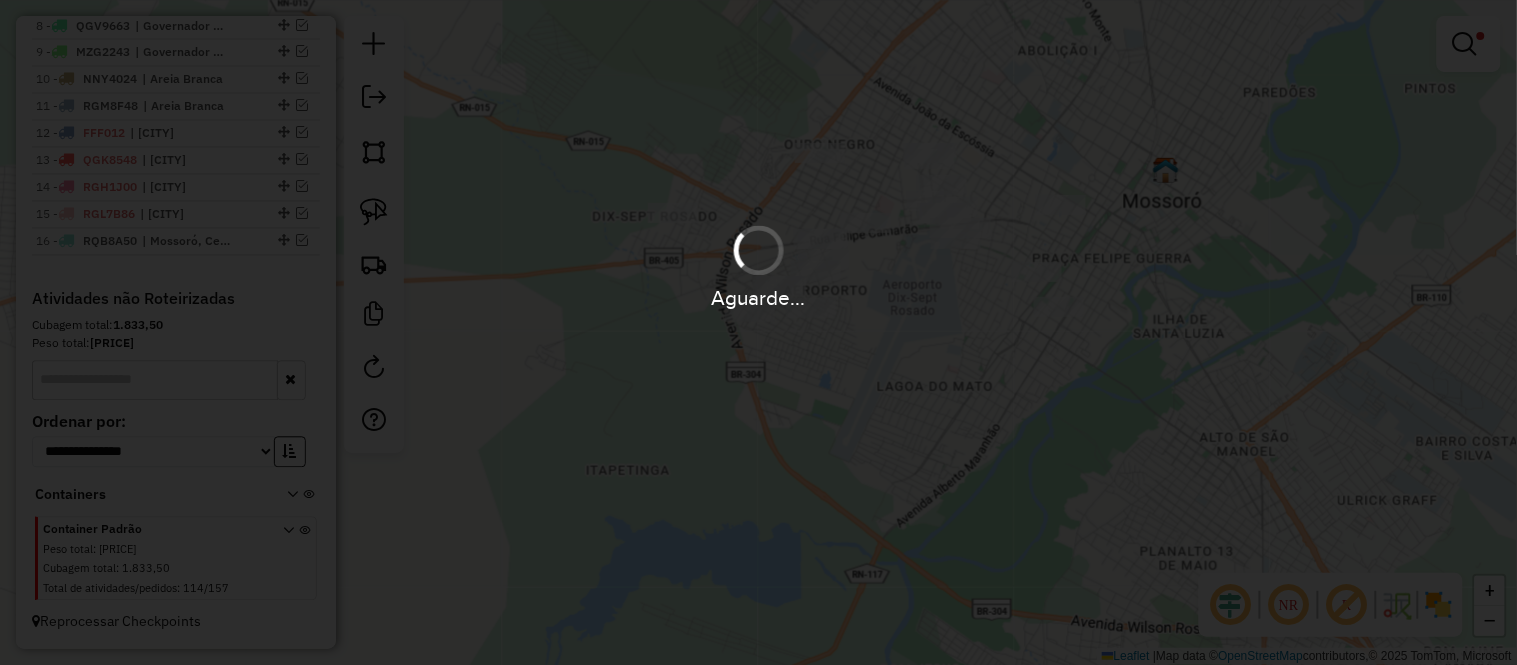 scroll, scrollTop: 1008, scrollLeft: 0, axis: vertical 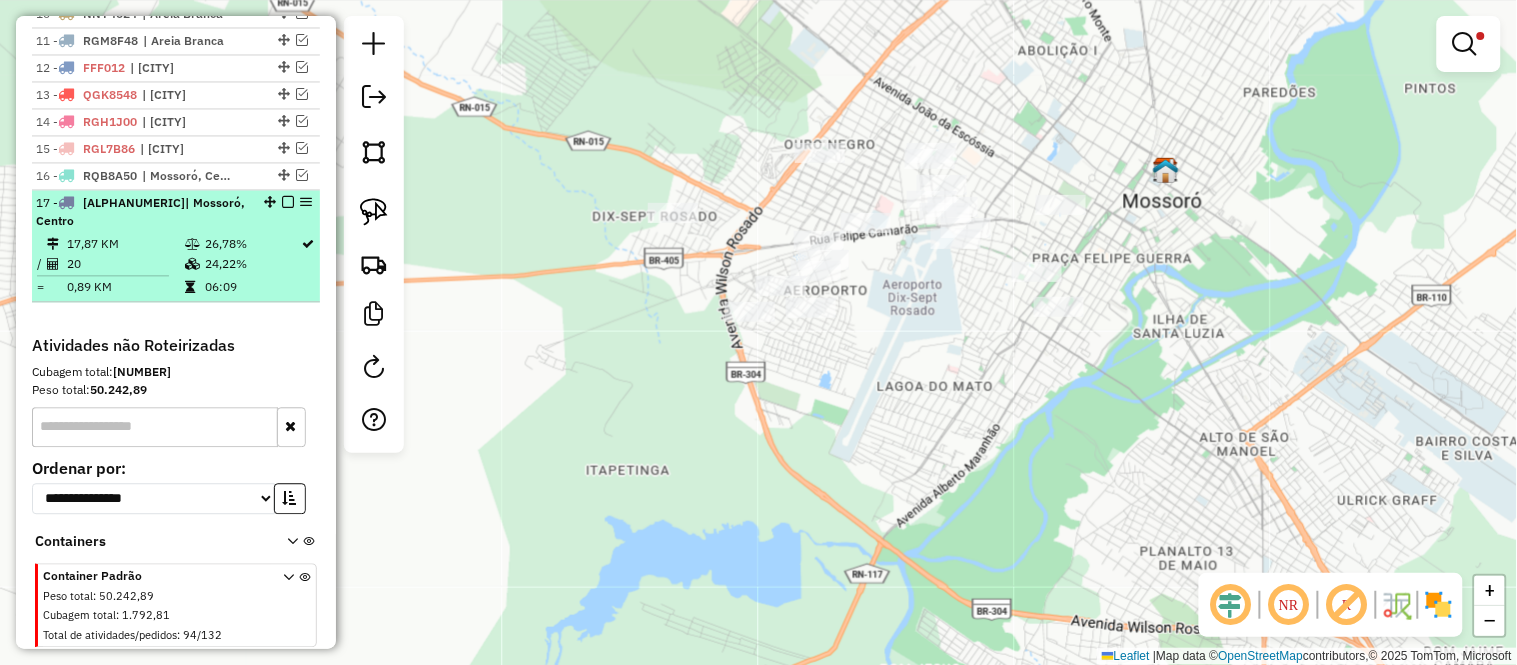 click on "20" at bounding box center [125, 264] 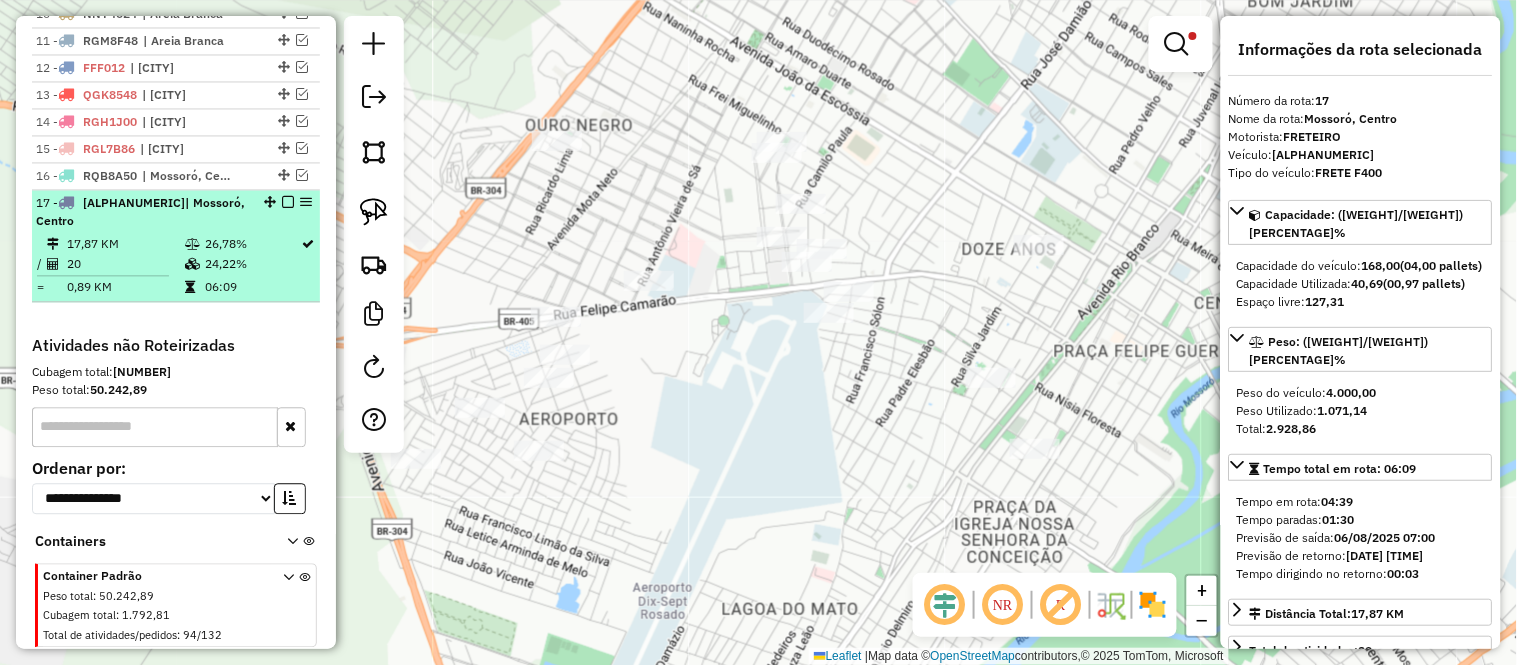 click on "20" at bounding box center (125, 264) 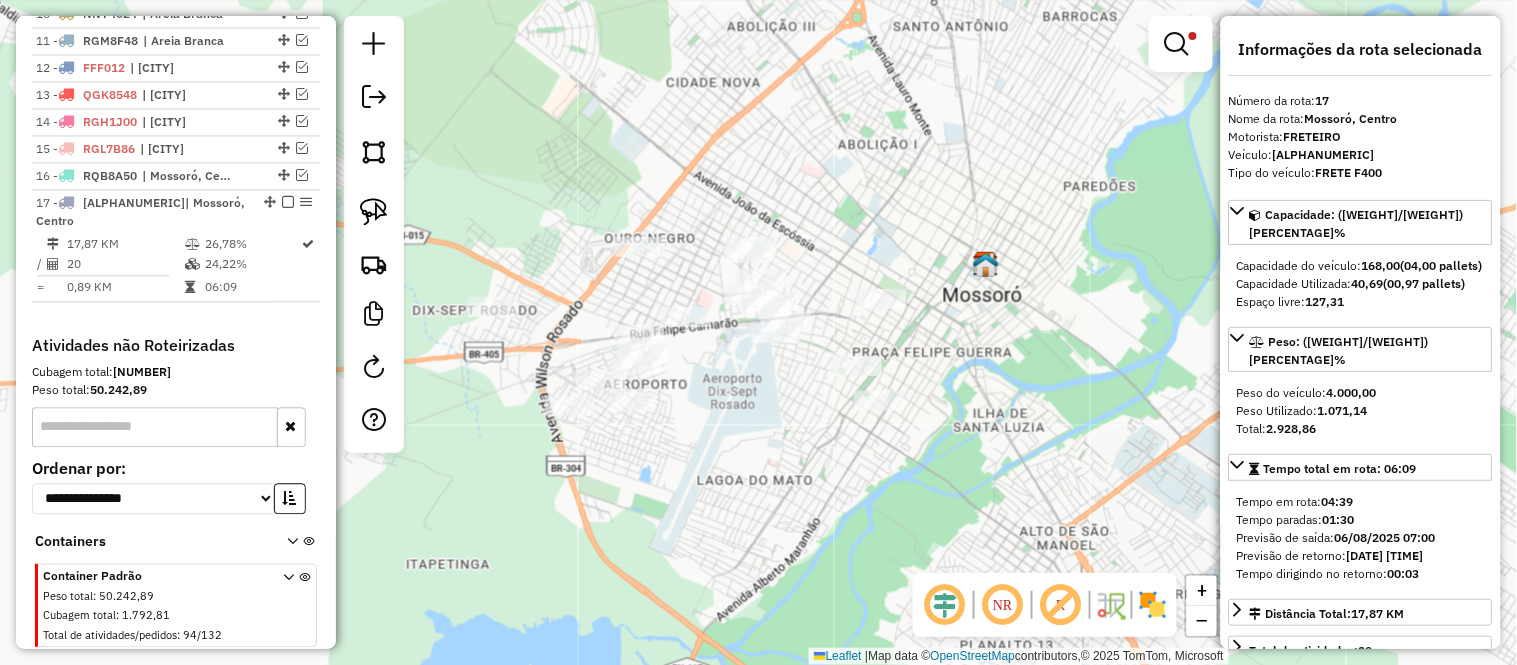 drag, startPoint x: 733, startPoint y: 373, endPoint x: 816, endPoint y: 435, distance: 103.6002 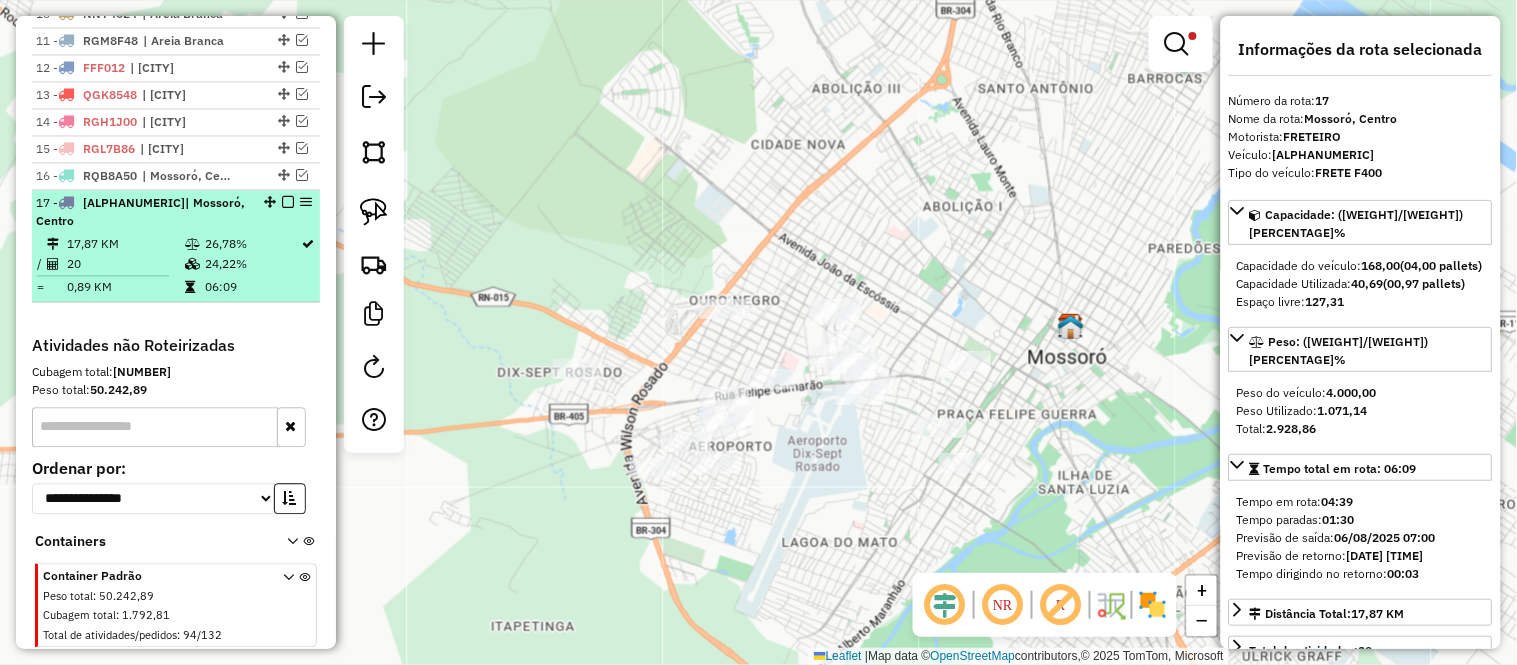 click on "20" at bounding box center (125, 264) 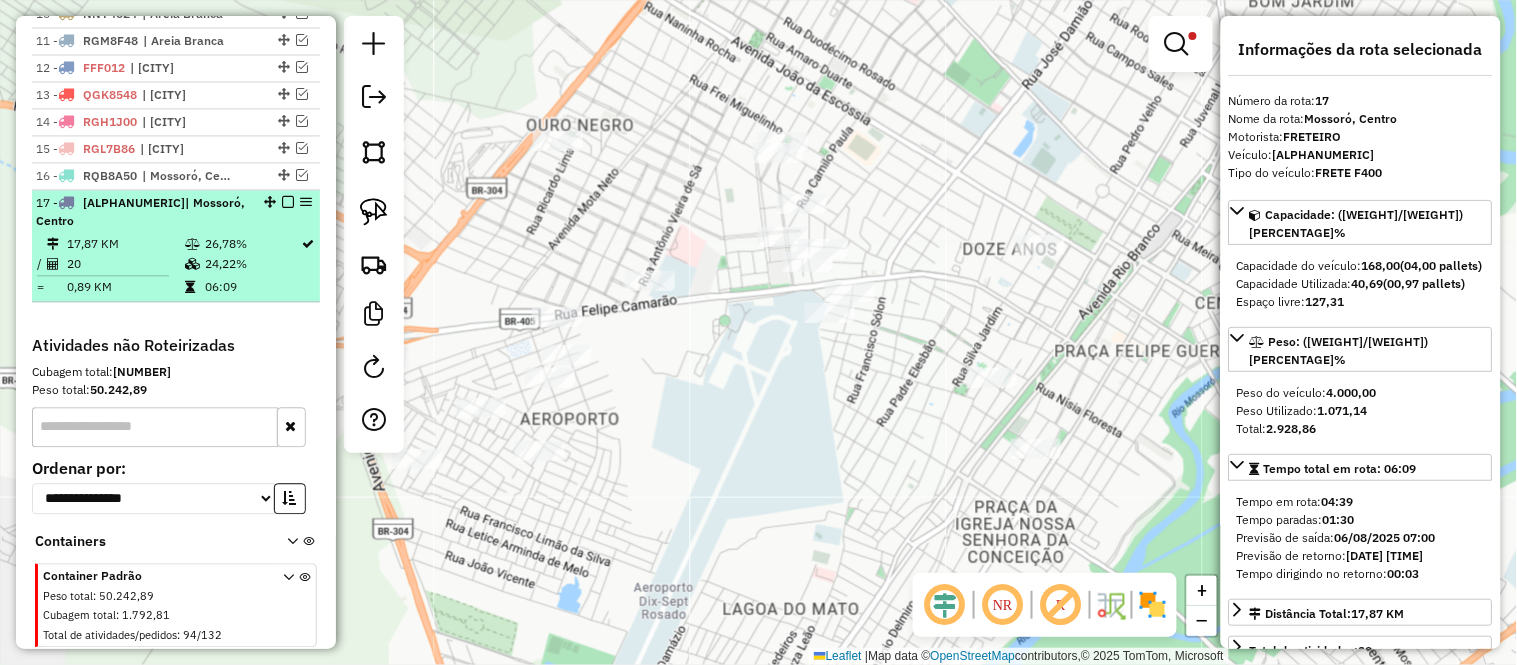 click at bounding box center [288, 202] 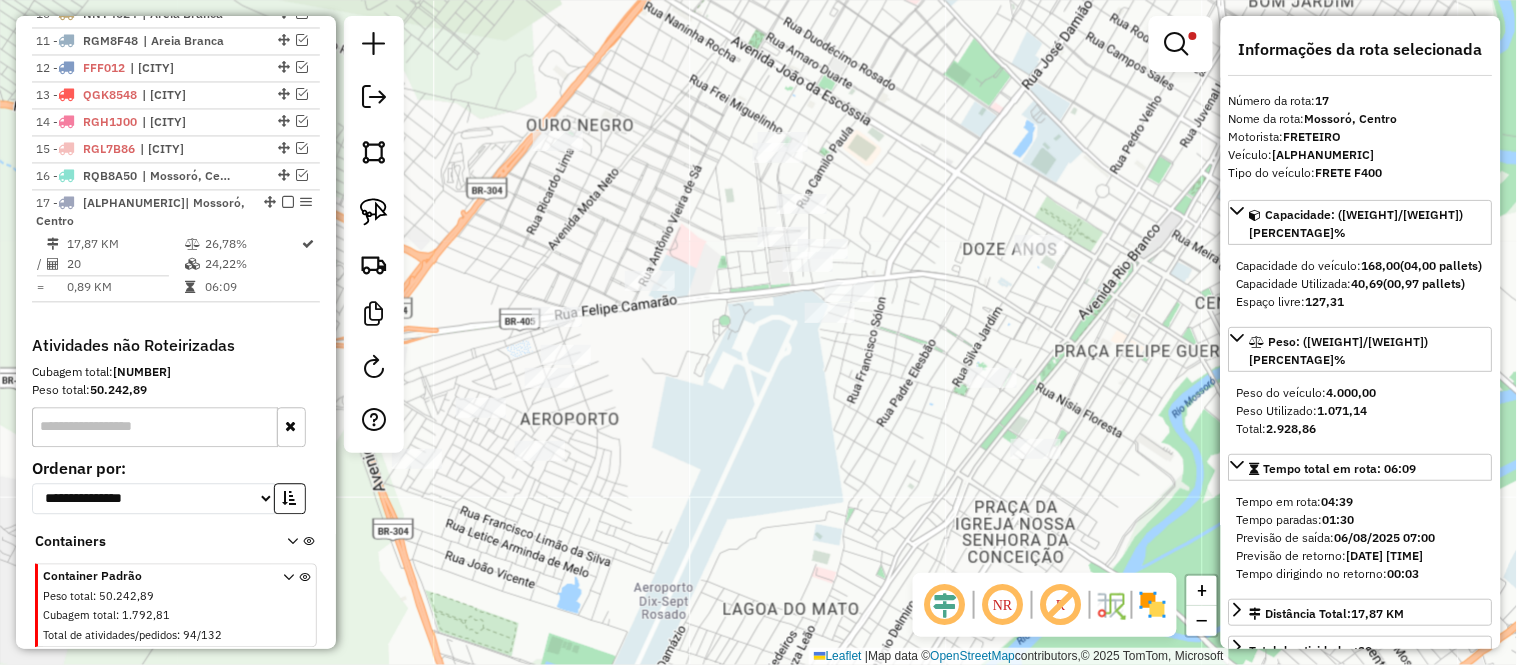 scroll, scrollTop: 970, scrollLeft: 0, axis: vertical 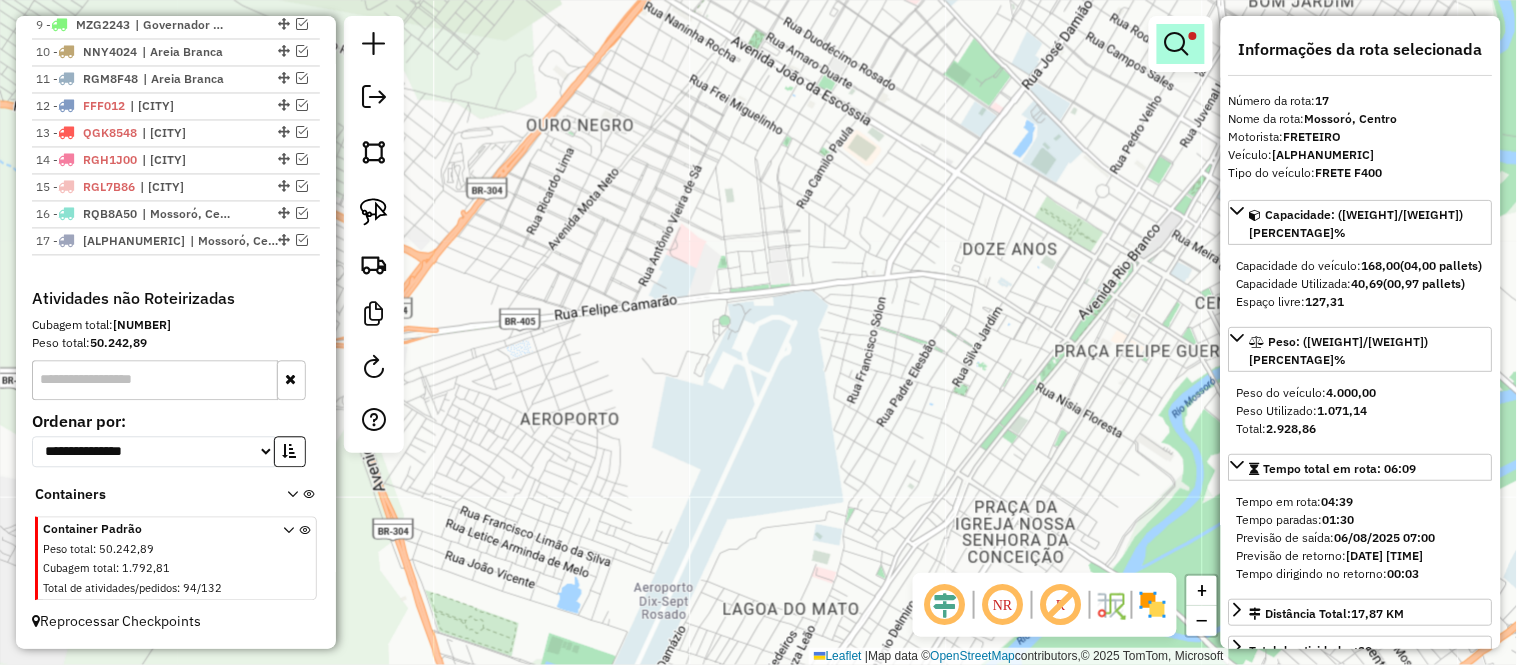 click at bounding box center (1177, 44) 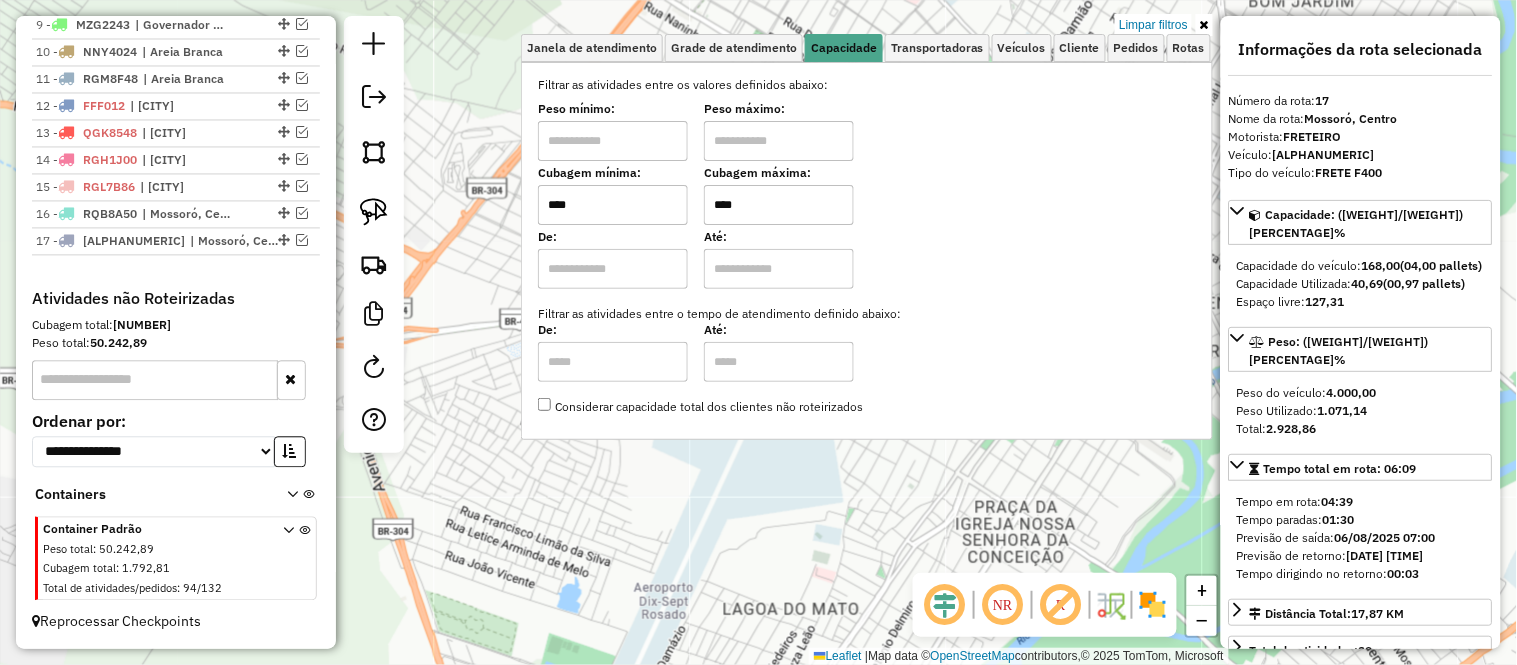 click on "****" at bounding box center [779, 205] 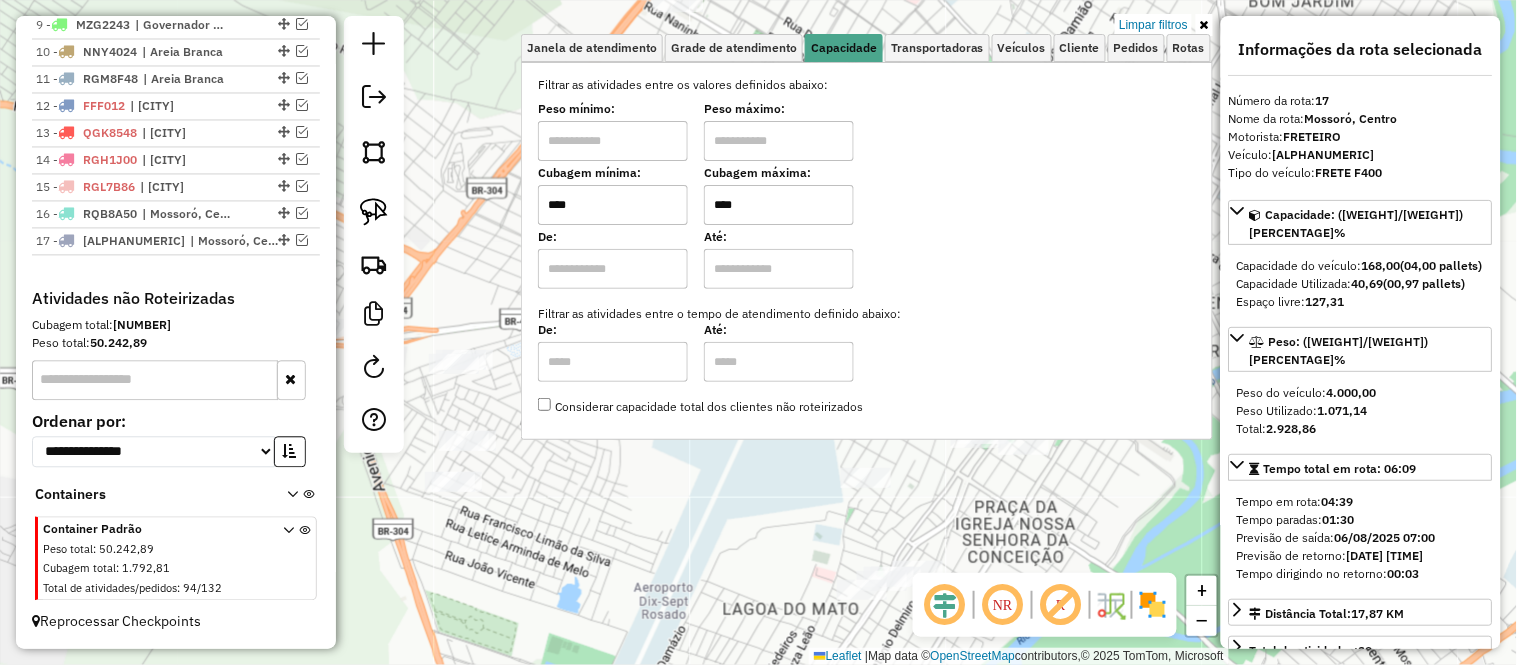 type on "****" 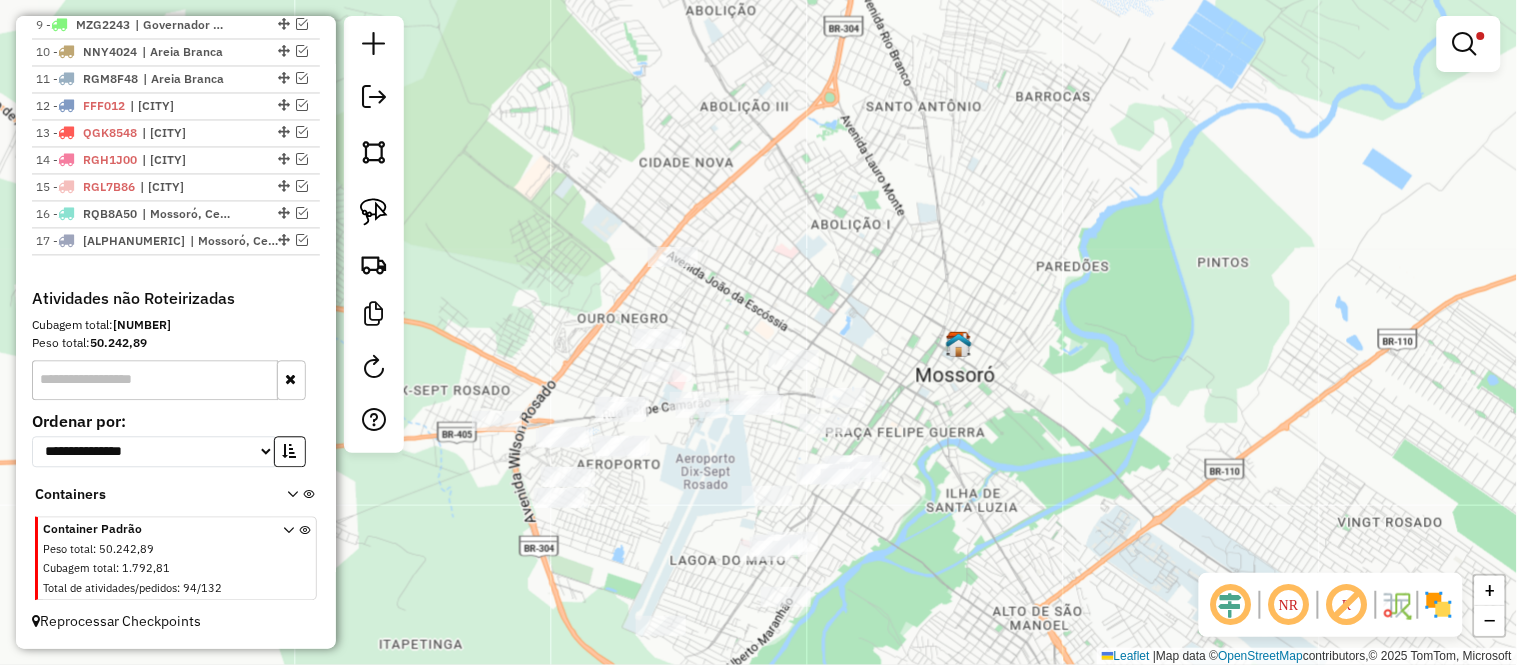 drag, startPoint x: 648, startPoint y: 457, endPoint x: 668, endPoint y: 474, distance: 26.24881 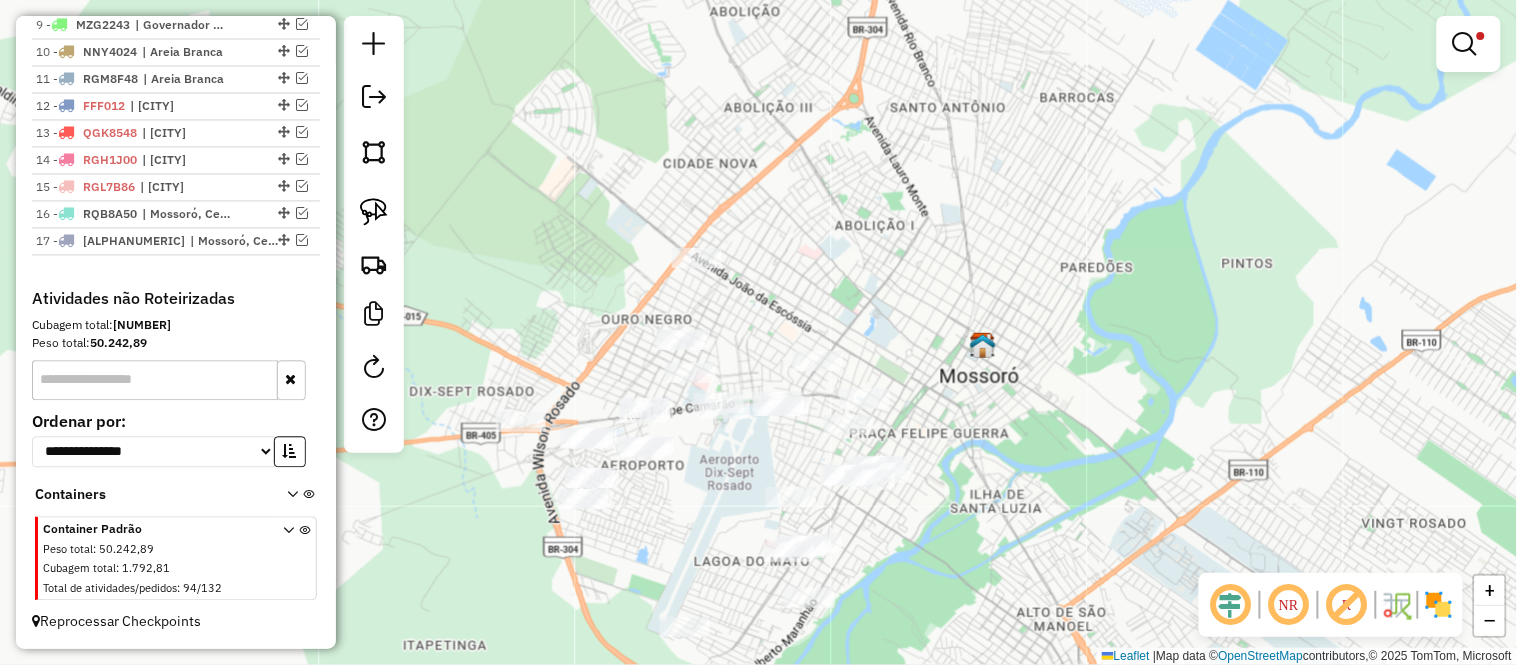 drag, startPoint x: 698, startPoint y: 490, endPoint x: 712, endPoint y: 484, distance: 15.231546 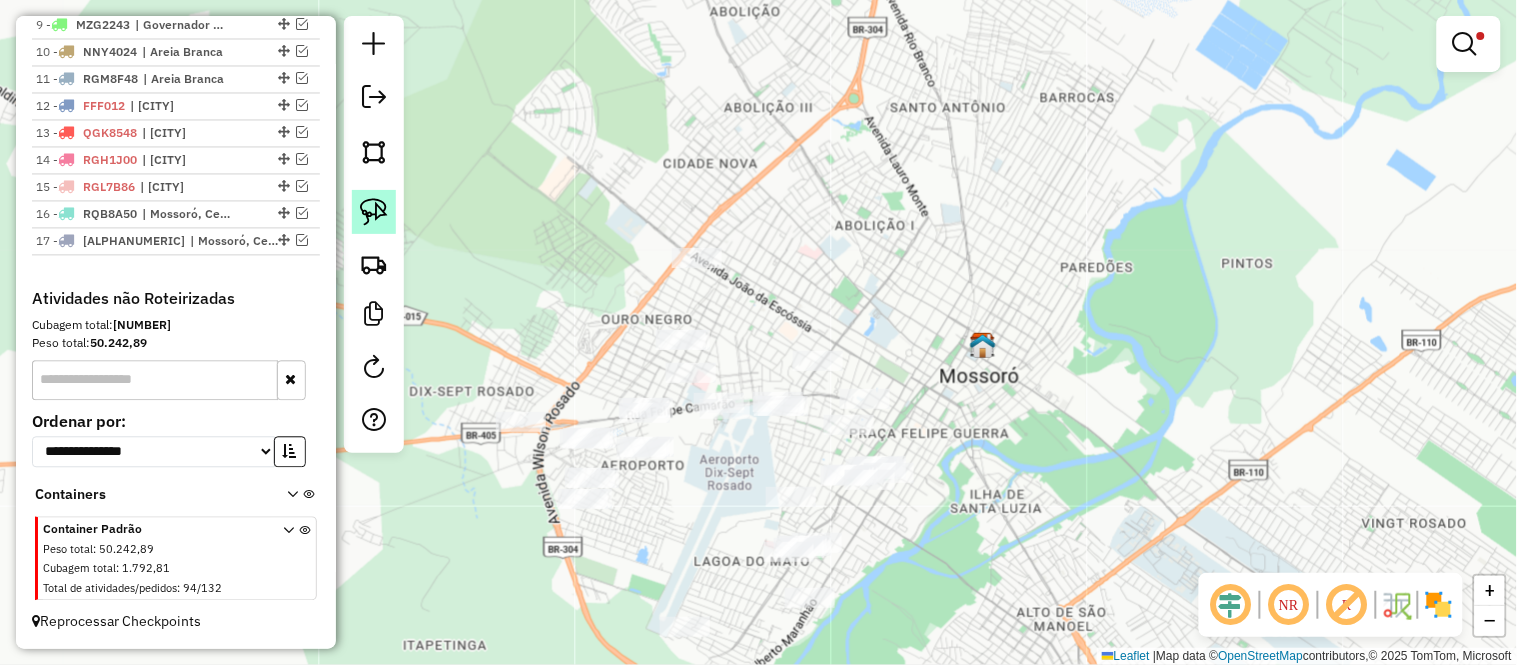 click 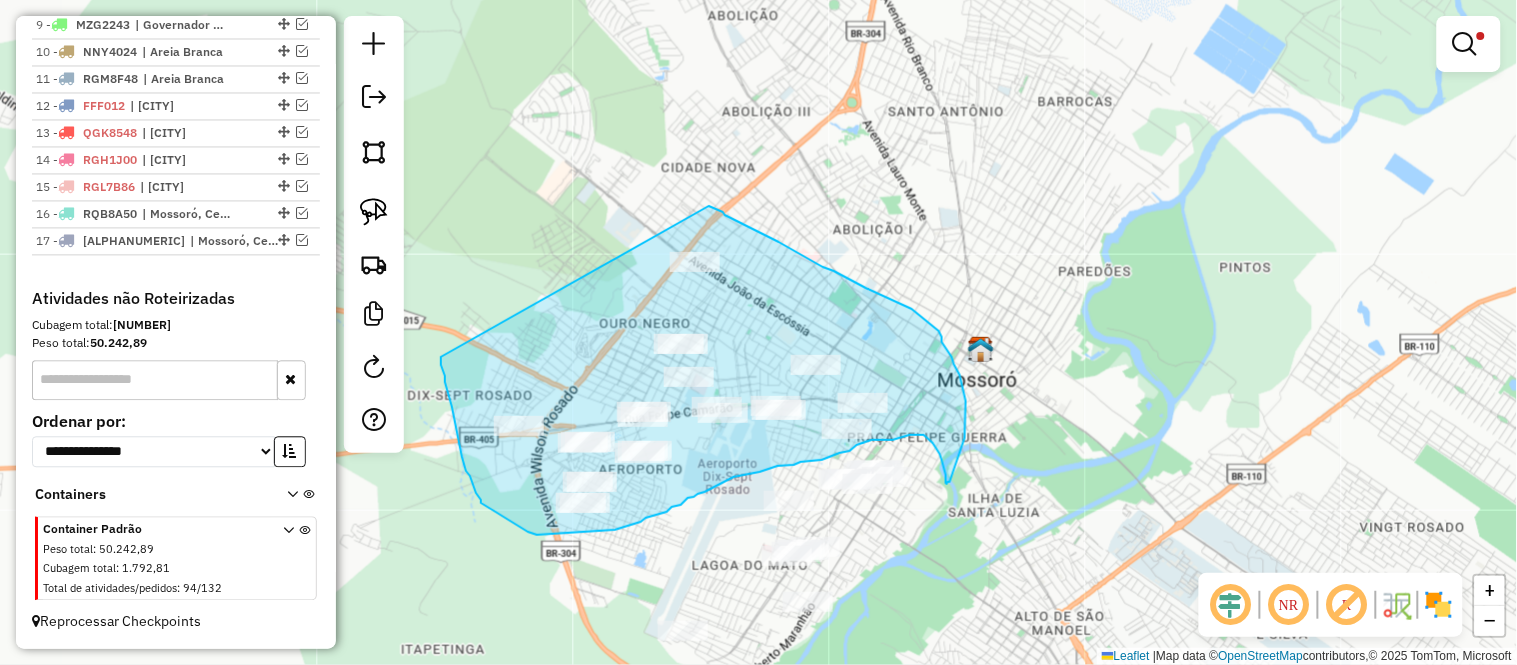 drag, startPoint x: 711, startPoint y: 202, endPoint x: 441, endPoint y: 357, distance: 311.3278 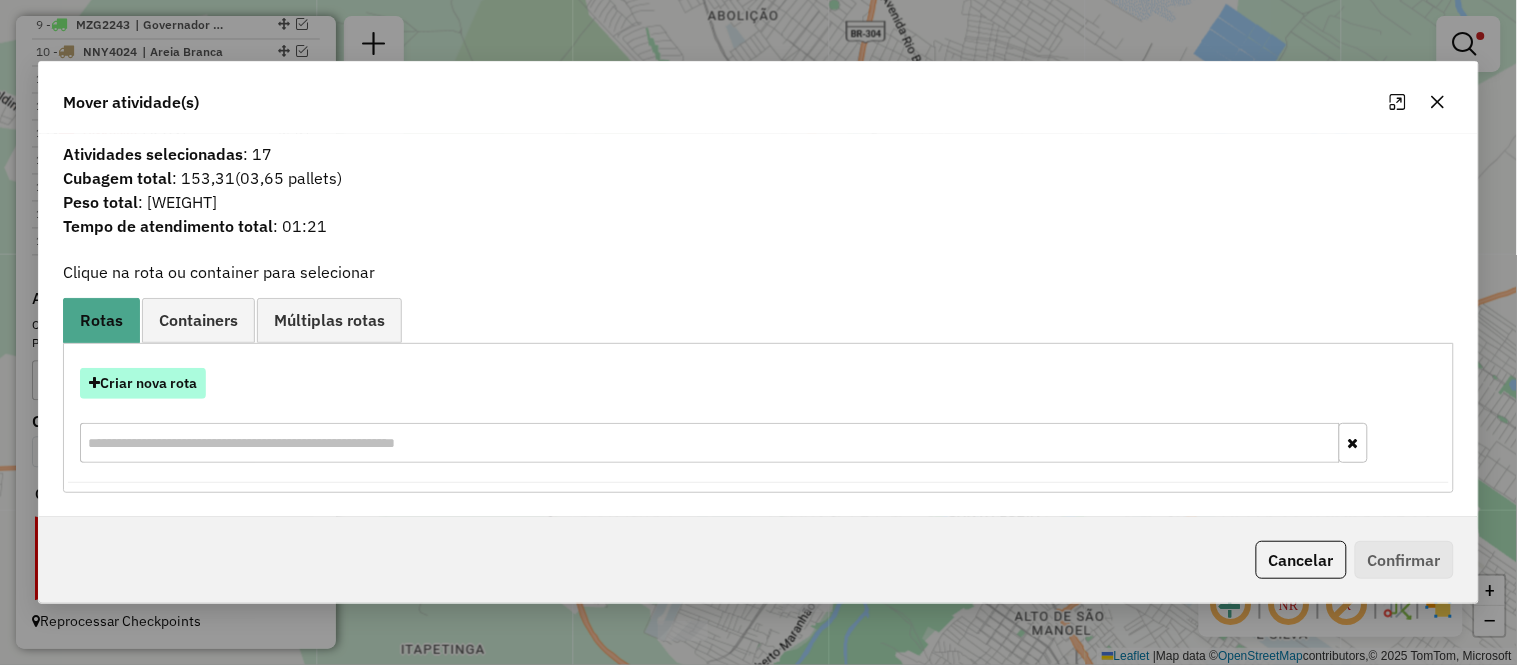 click on "Criar nova rota" at bounding box center (143, 383) 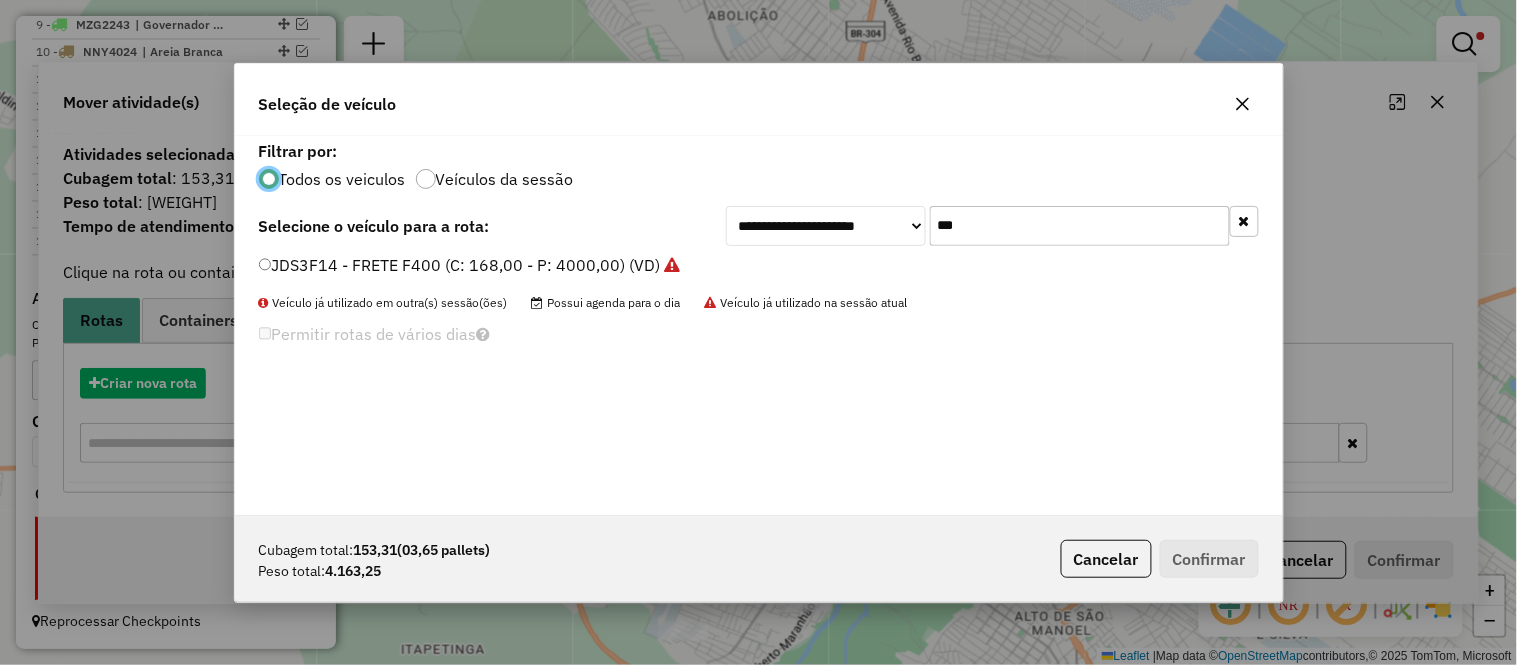 scroll, scrollTop: 11, scrollLeft: 5, axis: both 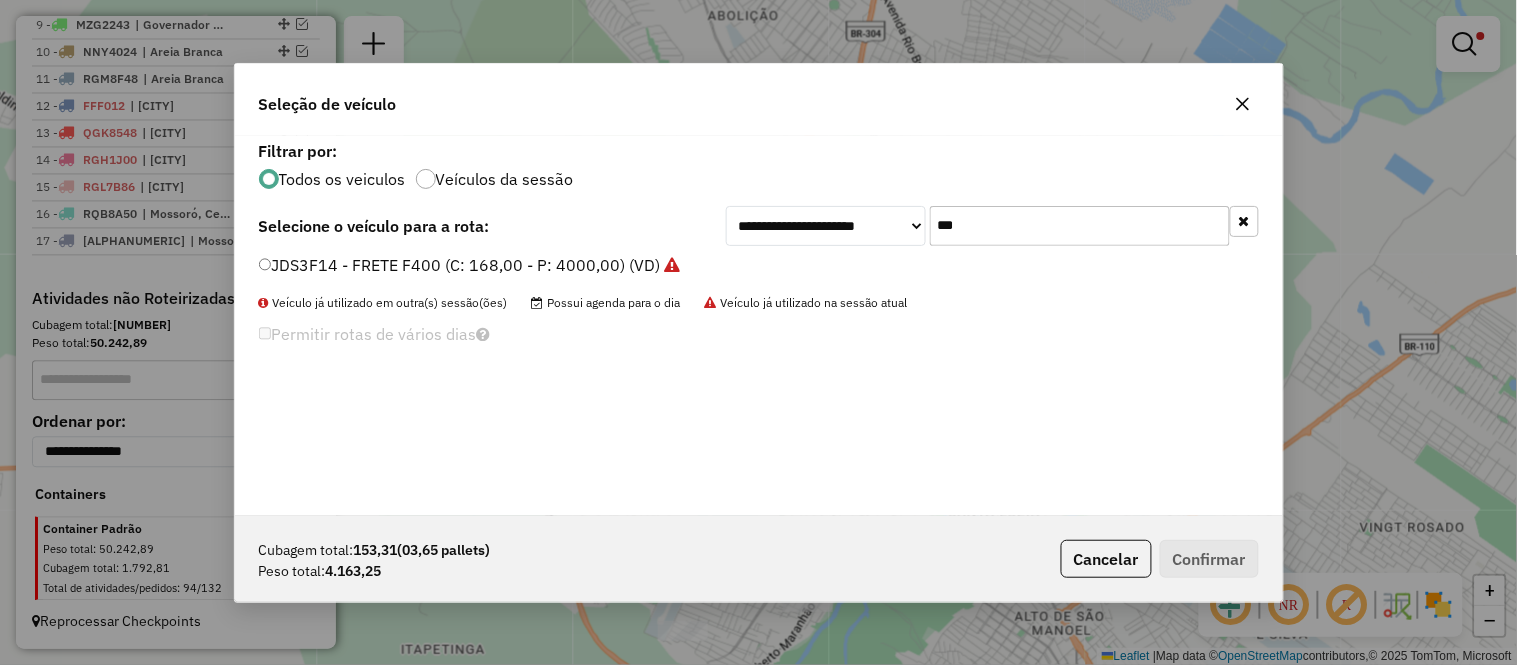 click on "***" 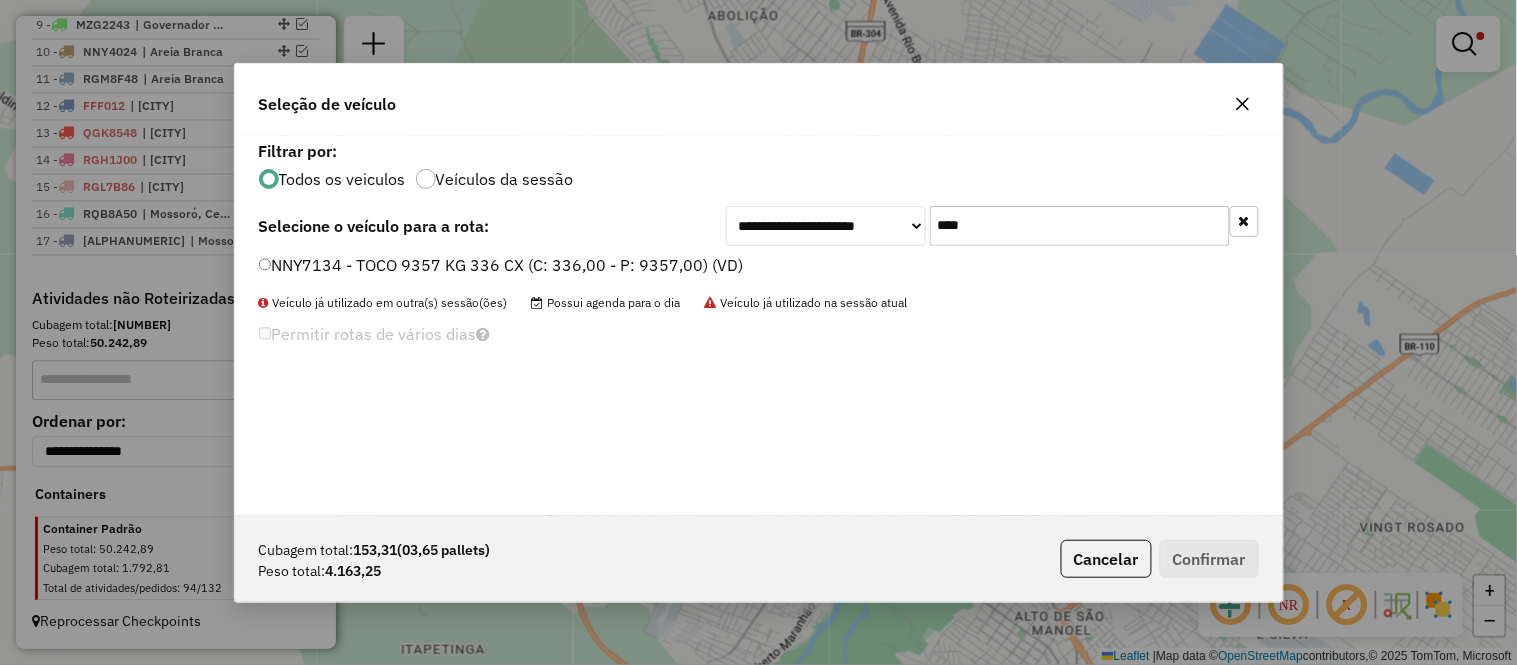 type on "****" 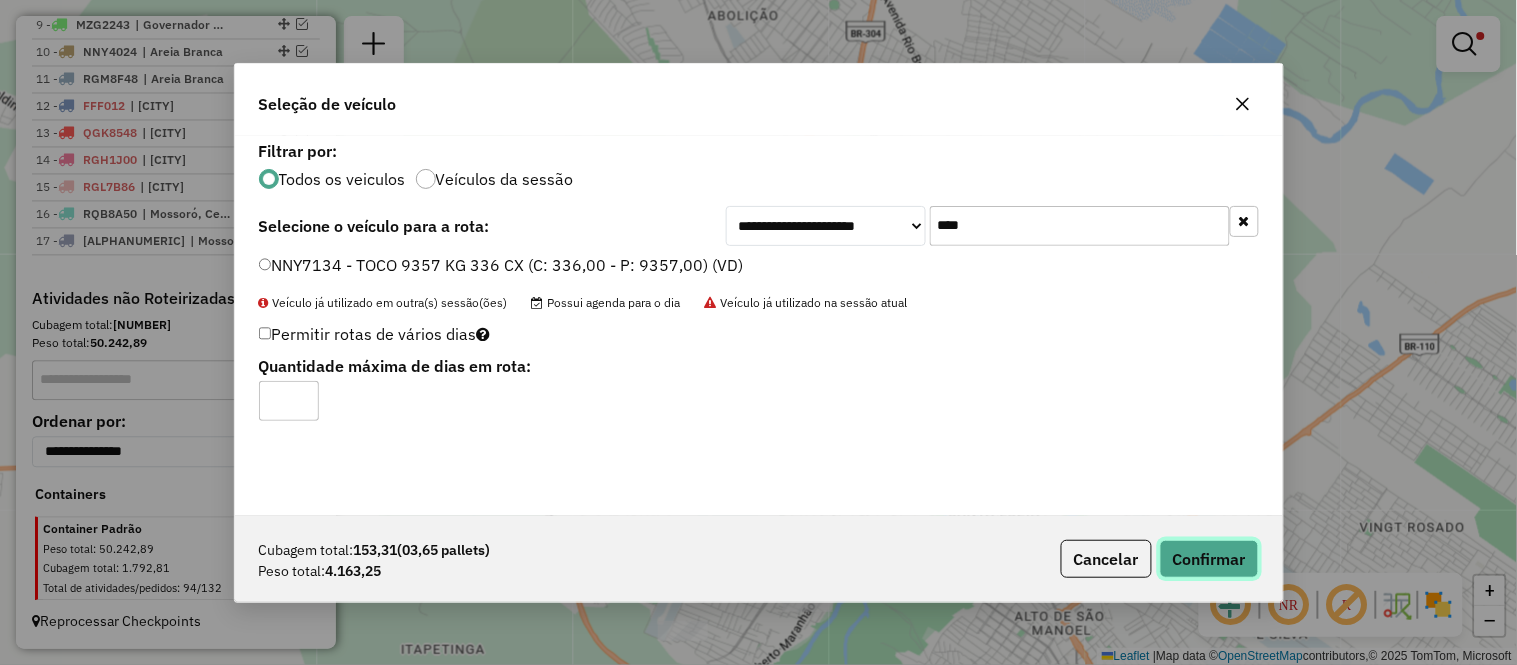 click on "Confirmar" 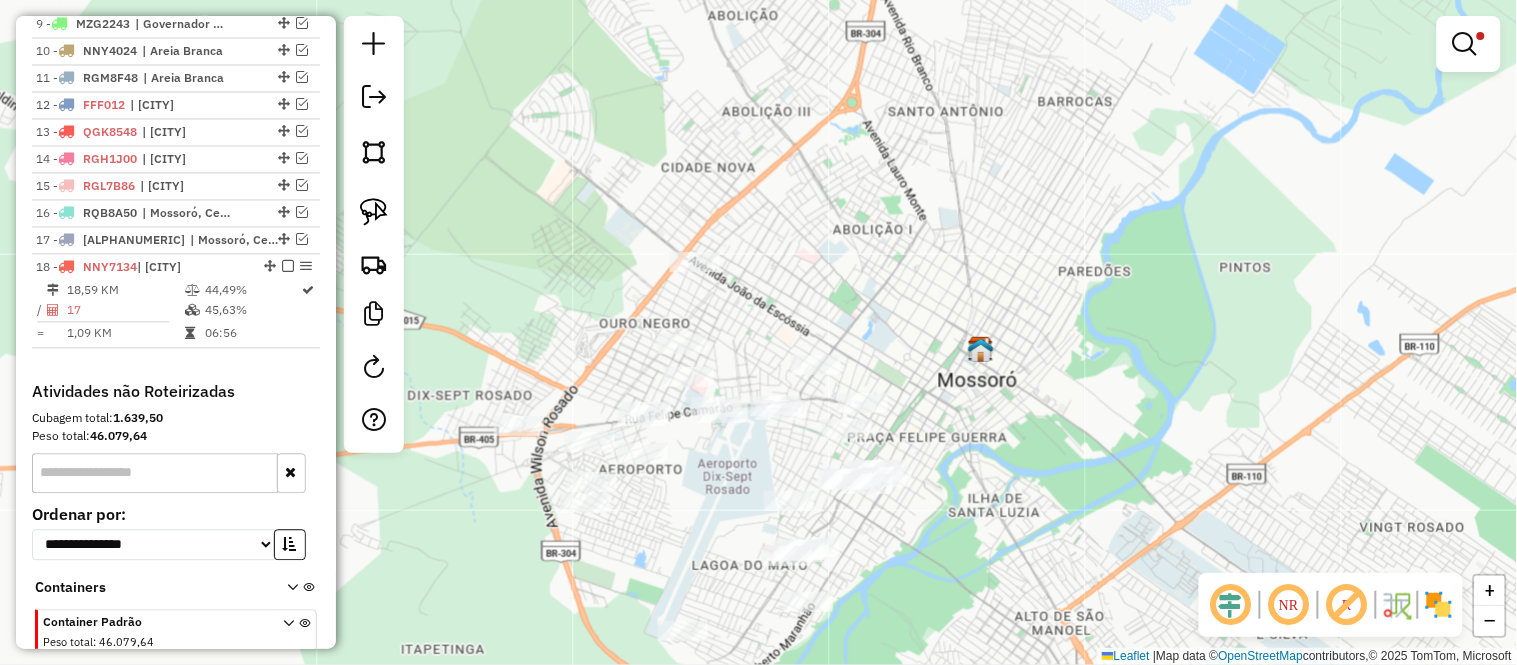 scroll, scrollTop: 1008, scrollLeft: 0, axis: vertical 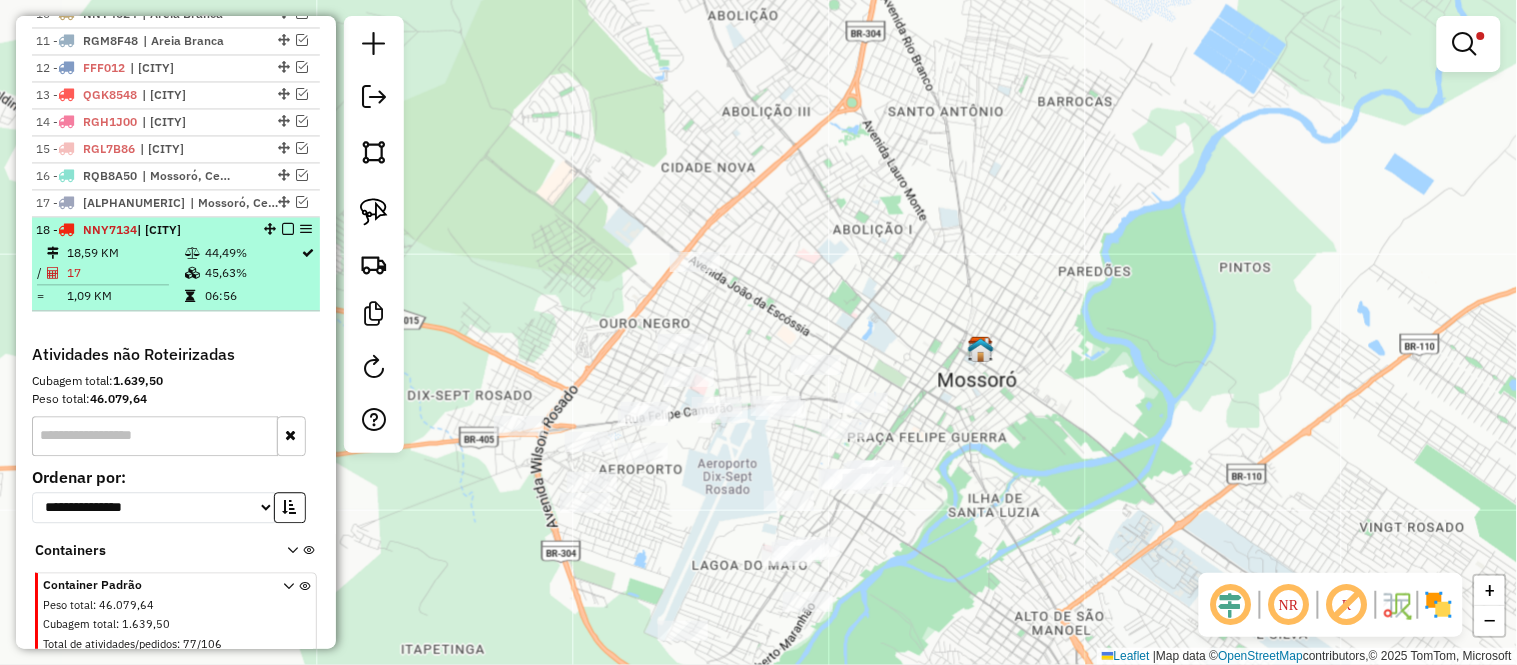 click on "17" at bounding box center [125, 273] 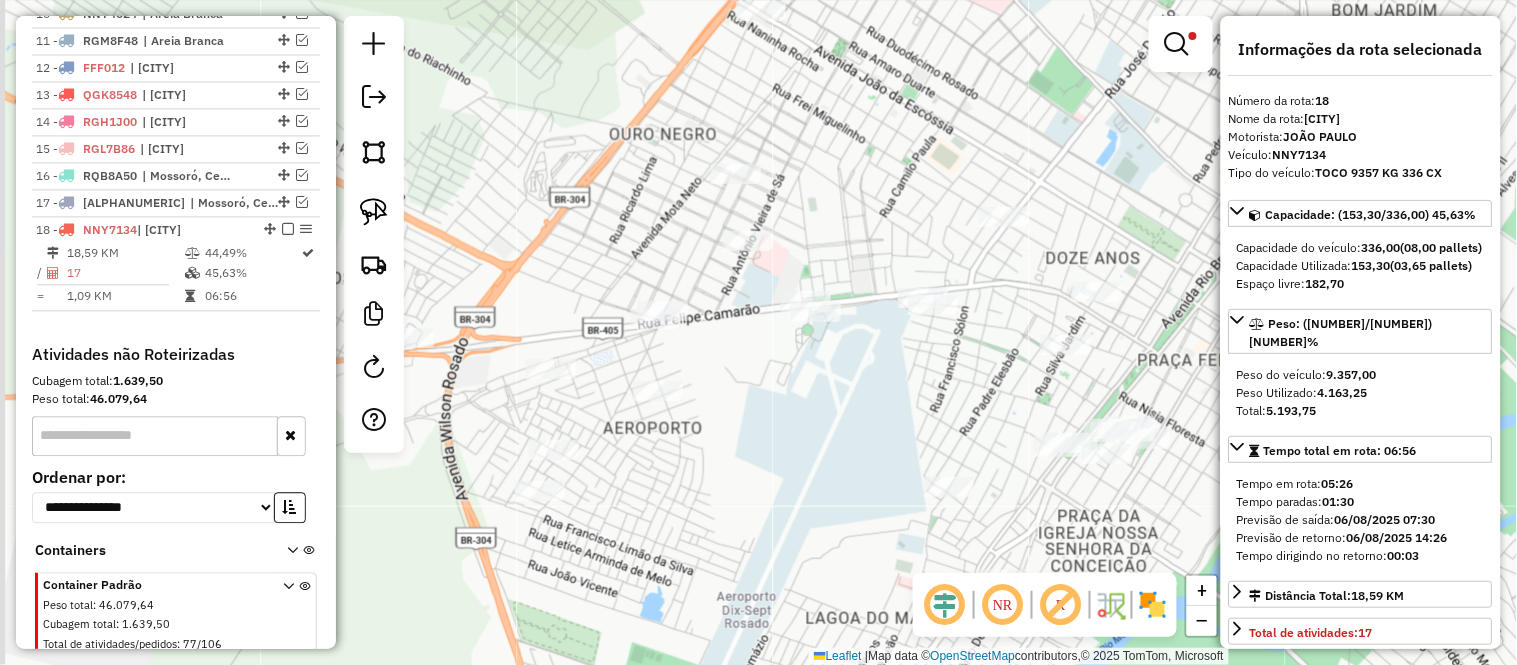 drag, startPoint x: 947, startPoint y: 221, endPoint x: 1002, endPoint y: 194, distance: 61.269894 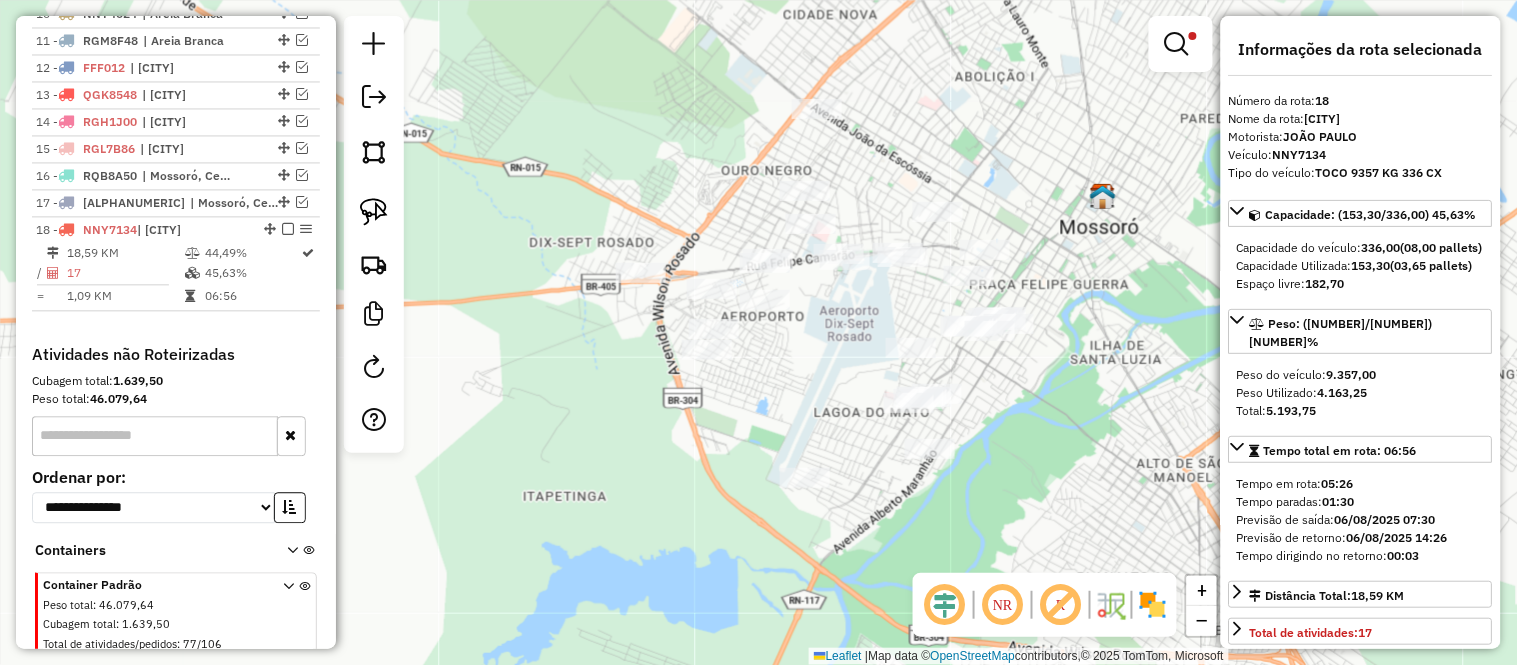 drag, startPoint x: 903, startPoint y: 348, endPoint x: 811, endPoint y: 277, distance: 116.21101 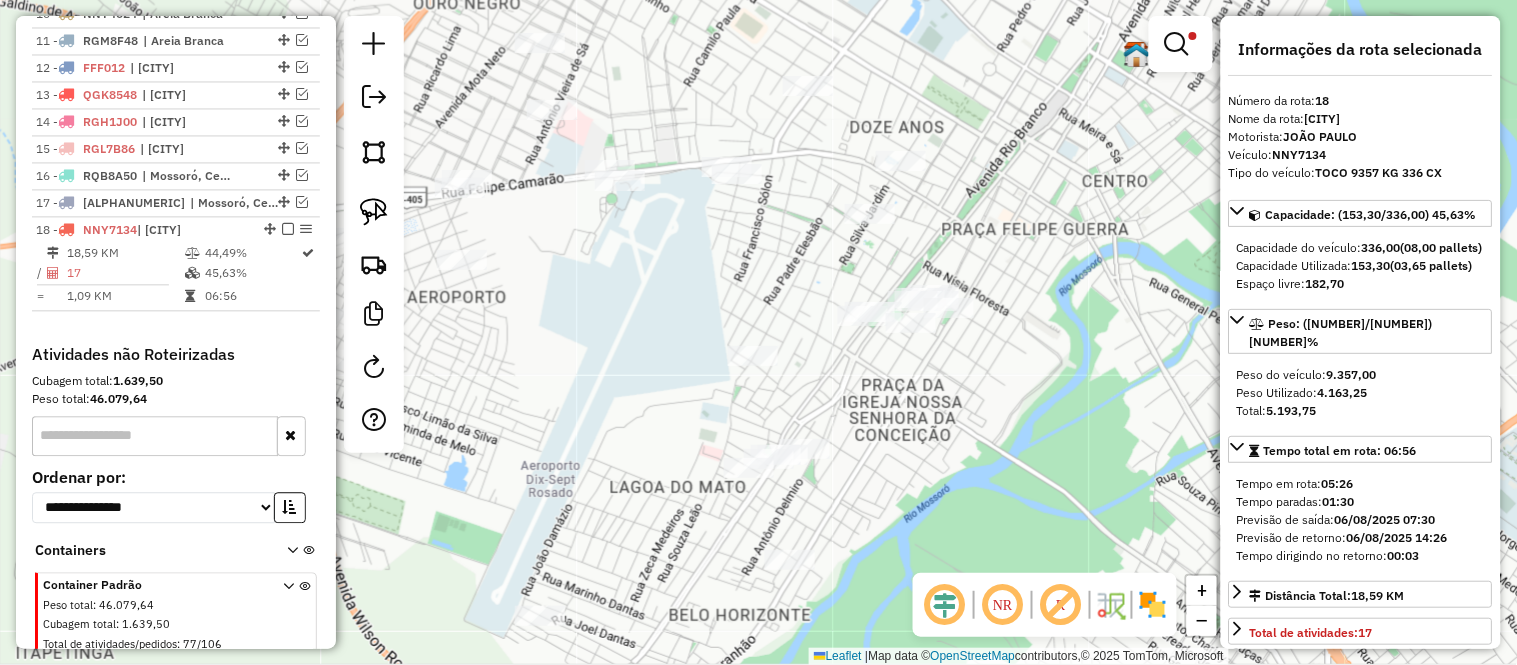 drag, startPoint x: 922, startPoint y: 162, endPoint x: 831, endPoint y: 292, distance: 158.68523 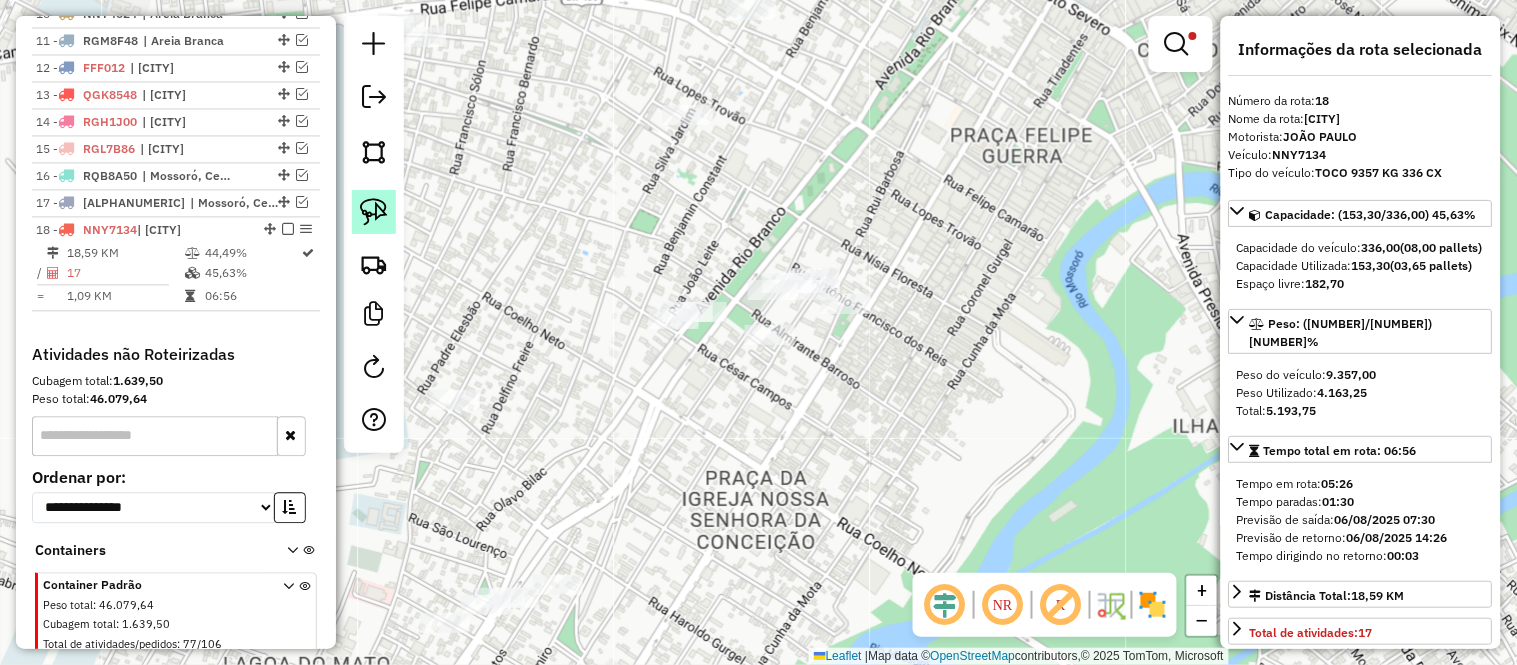 click 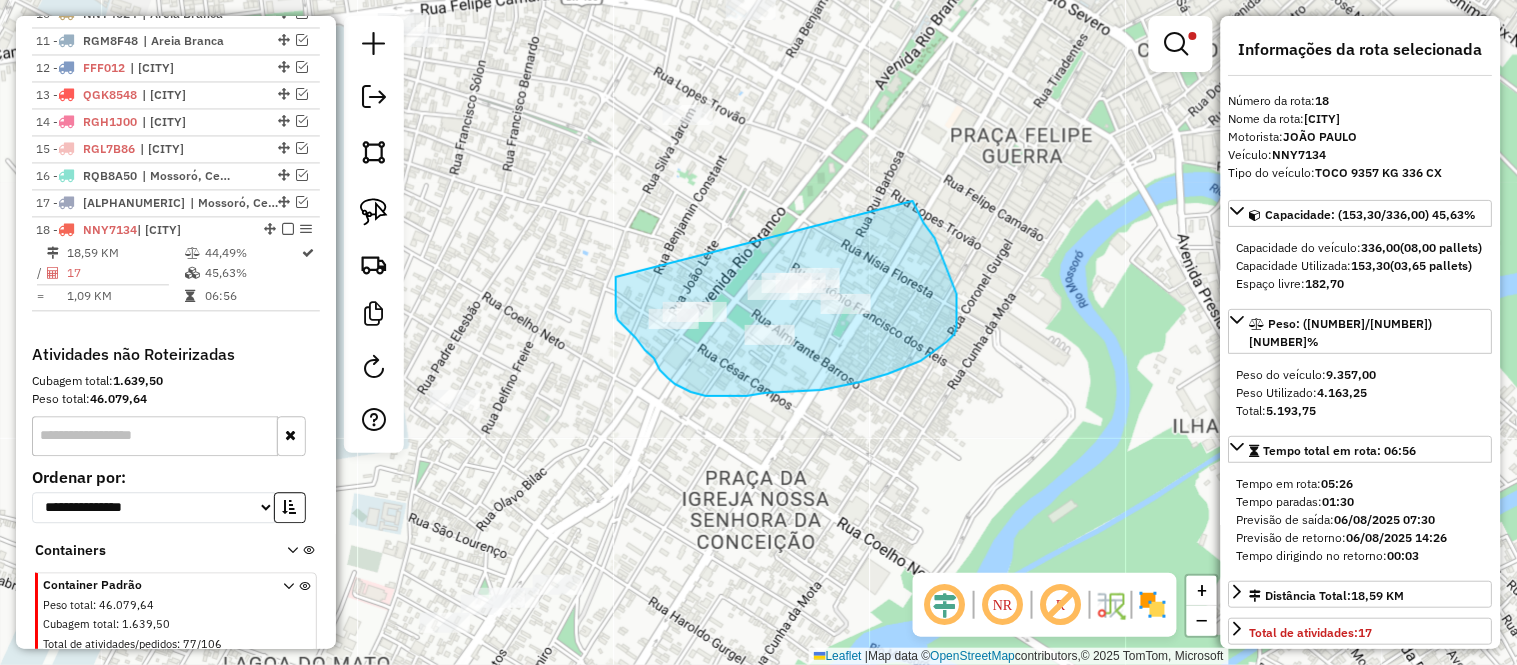 drag, startPoint x: 913, startPoint y: 201, endPoint x: 616, endPoint y: 276, distance: 306.32336 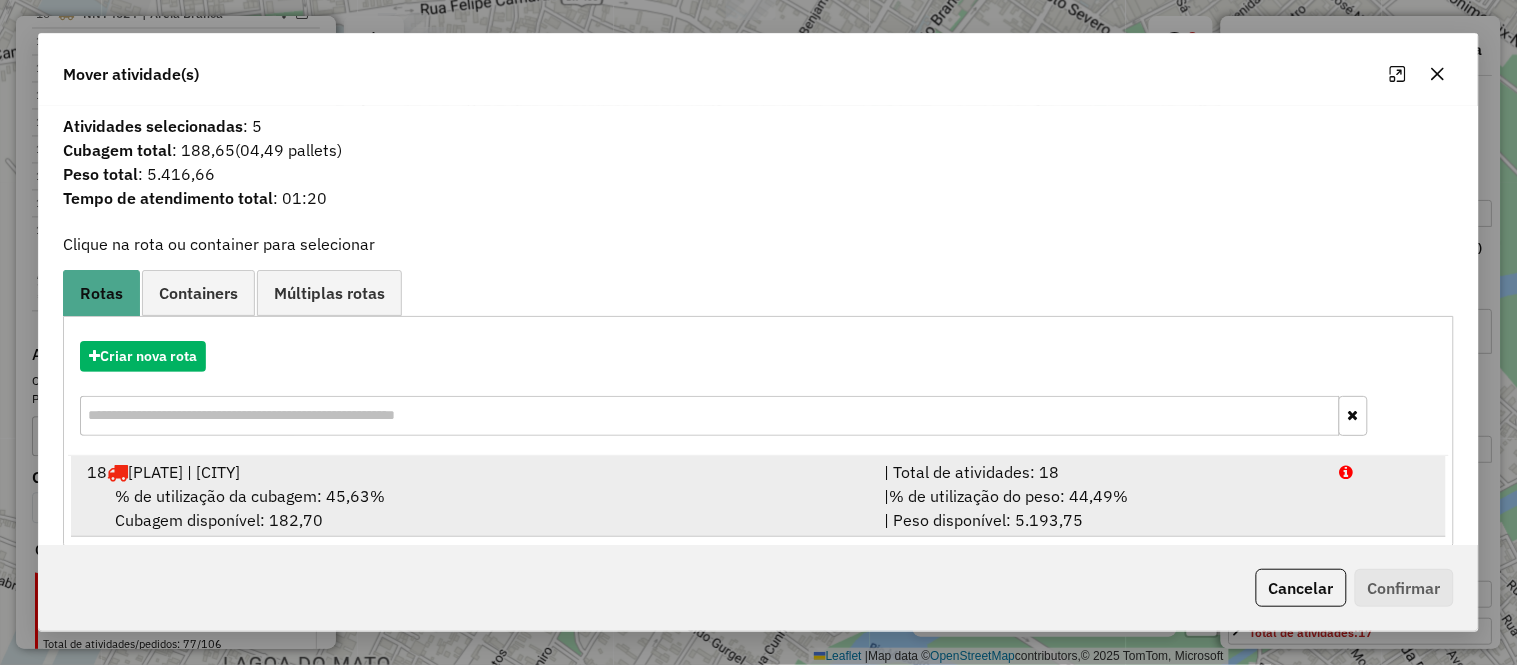 click on "% de utilização da cubagem: 45,63%" at bounding box center [250, 496] 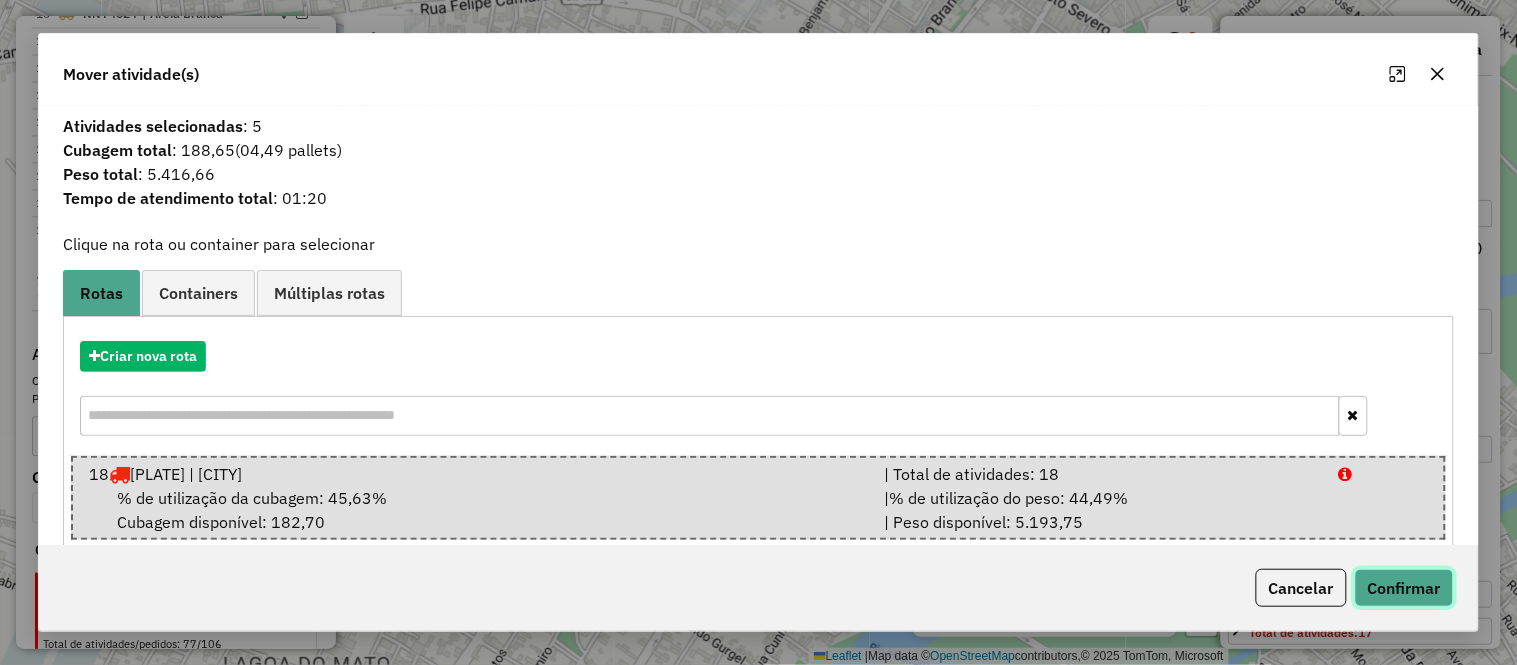 click on "Confirmar" 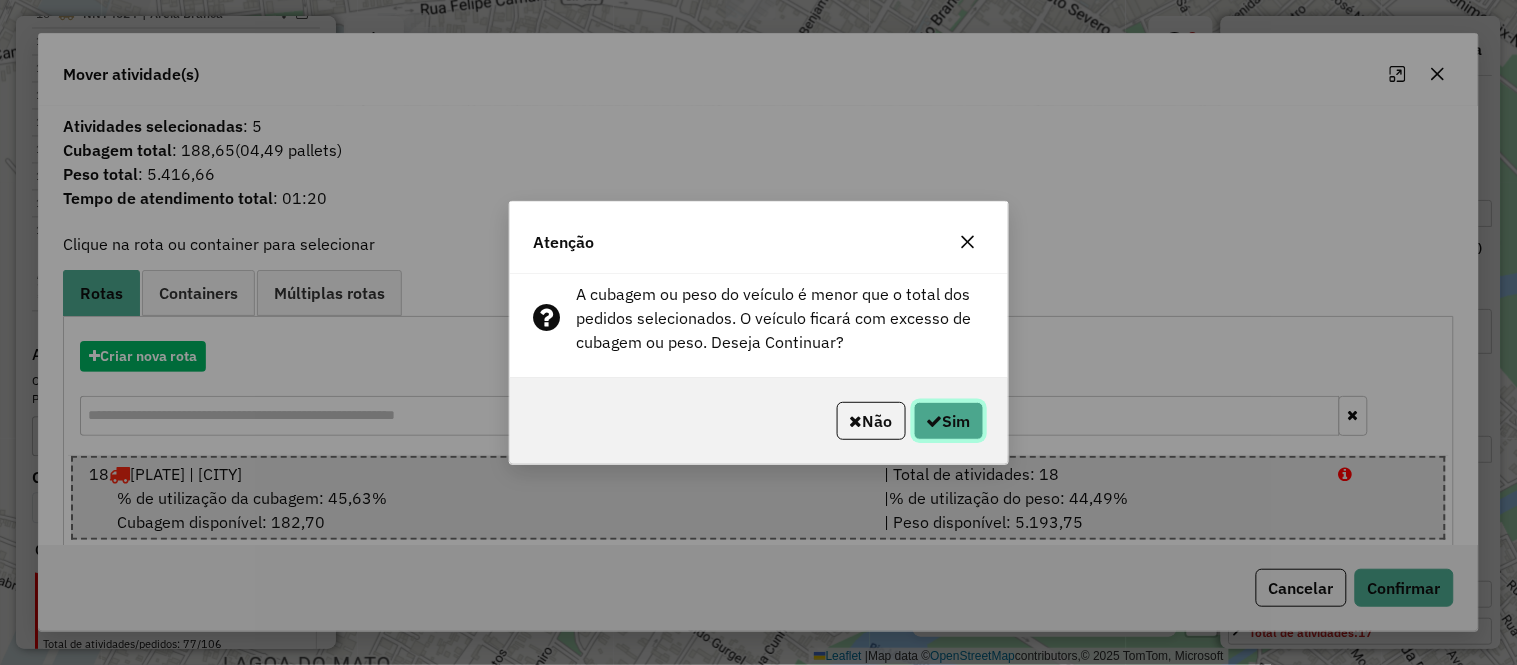 click on "Sim" 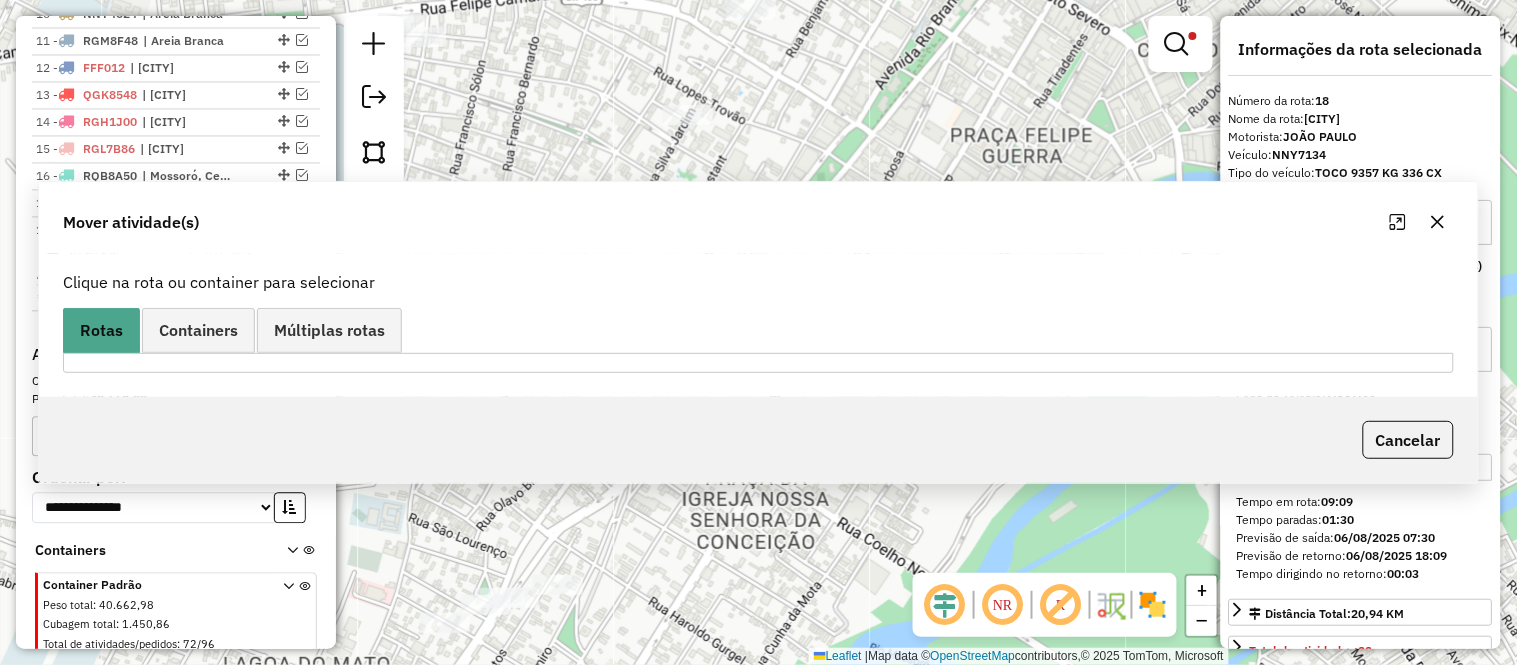 scroll, scrollTop: 1063, scrollLeft: 0, axis: vertical 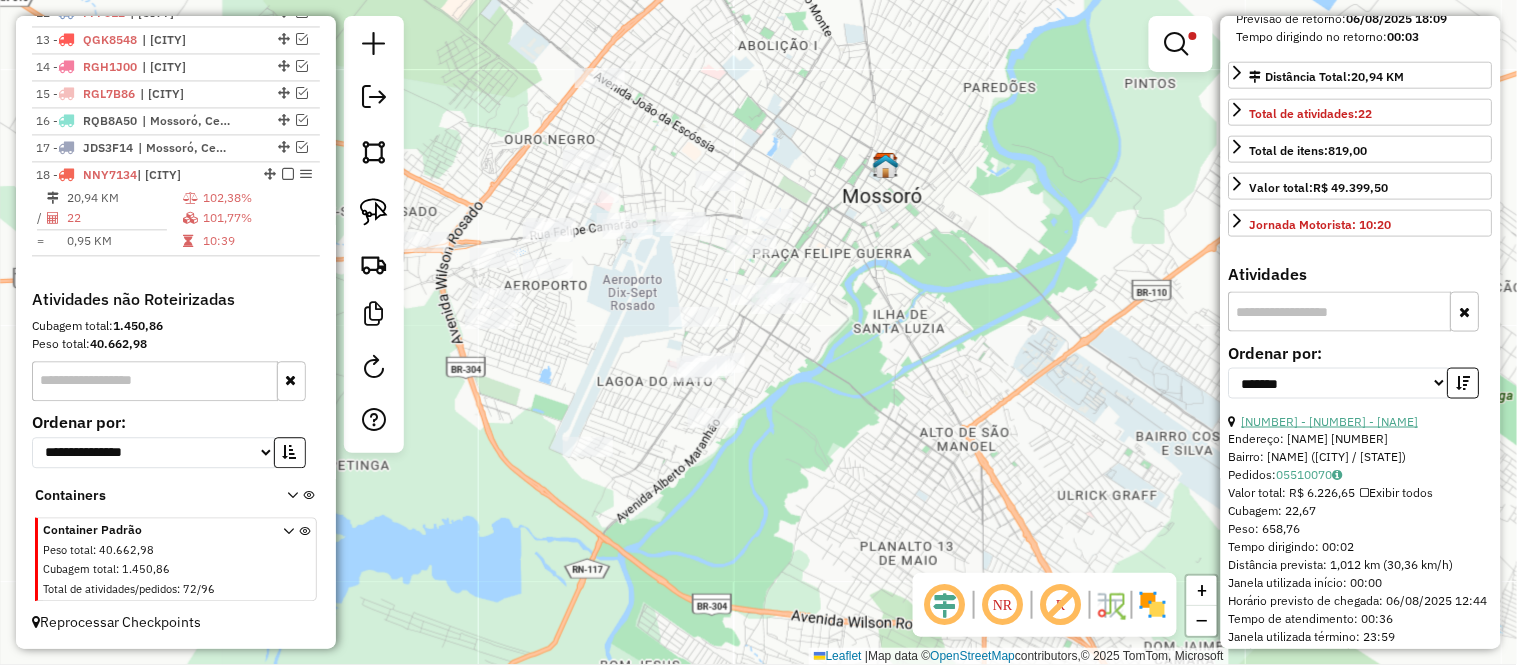 click on "[NUMBER] - [NUMBER] - [NAME]" at bounding box center [1330, 421] 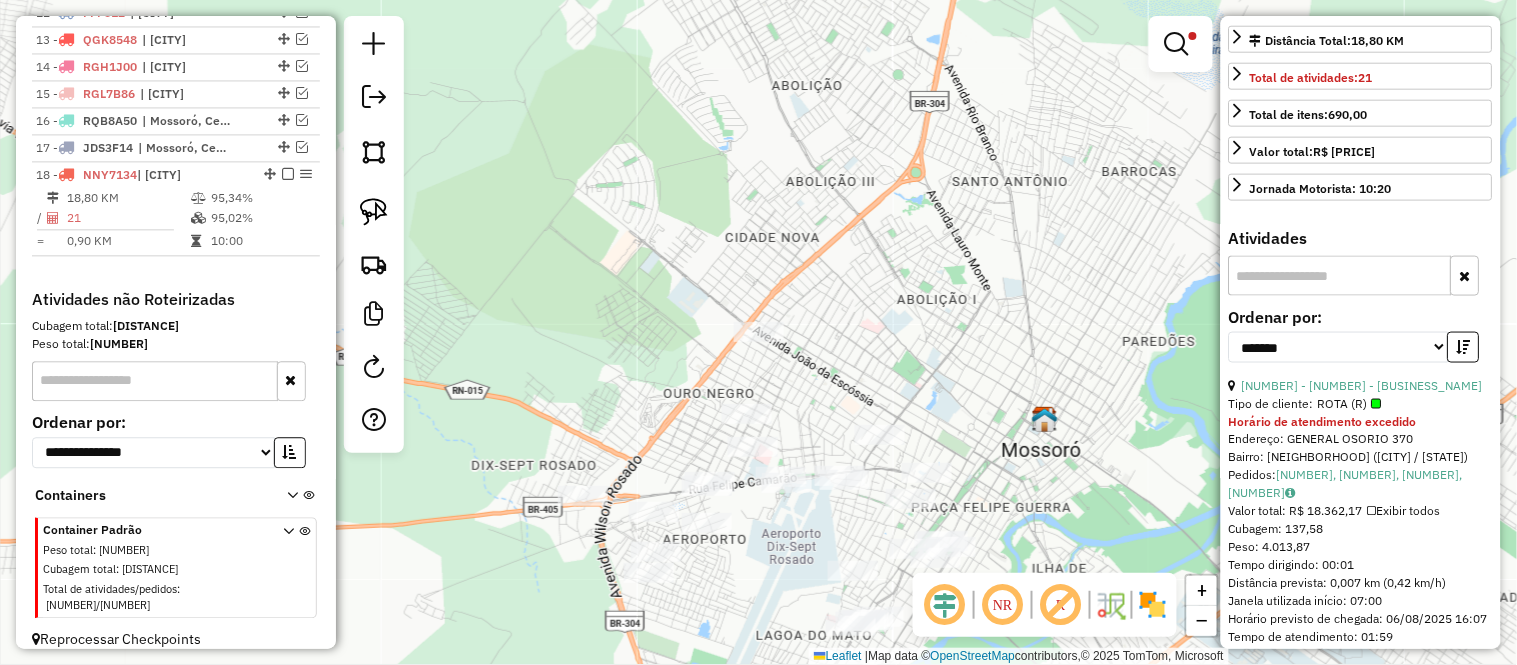 scroll, scrollTop: 536, scrollLeft: 0, axis: vertical 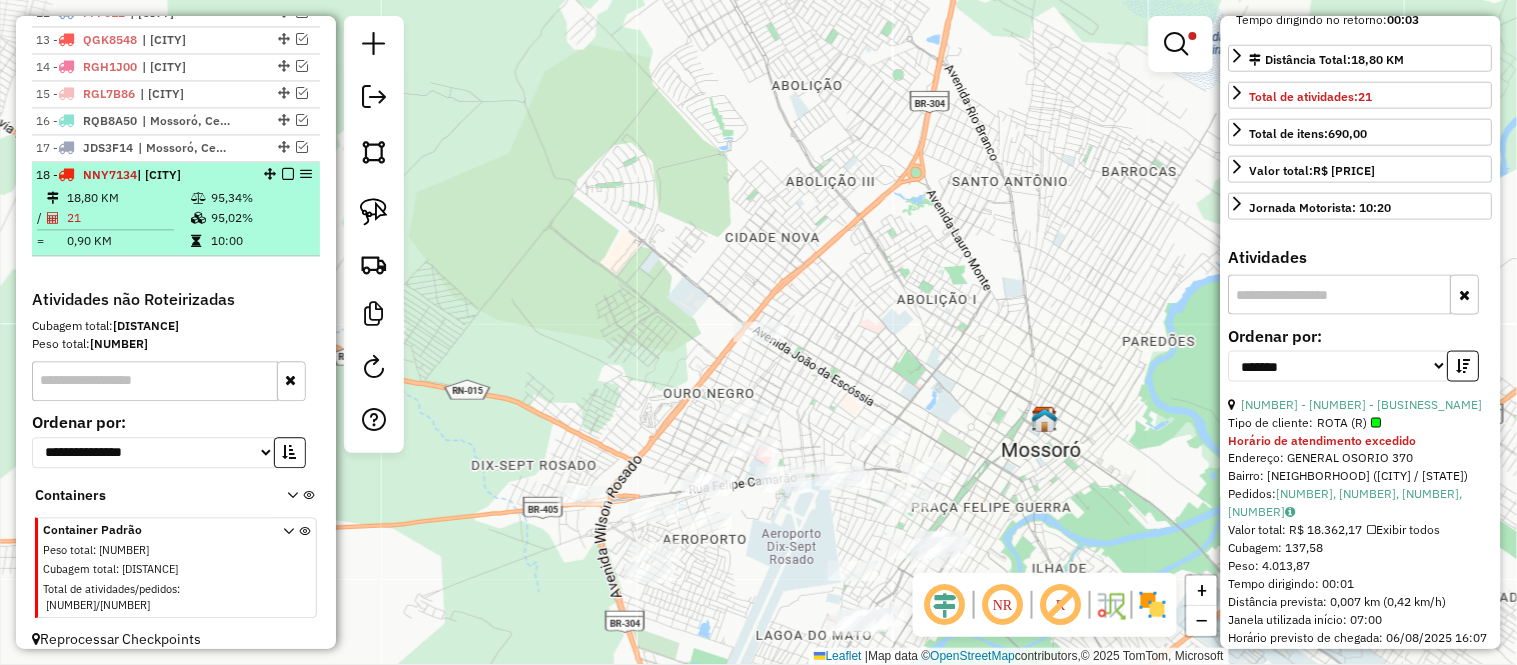 click on "21" at bounding box center (128, 218) 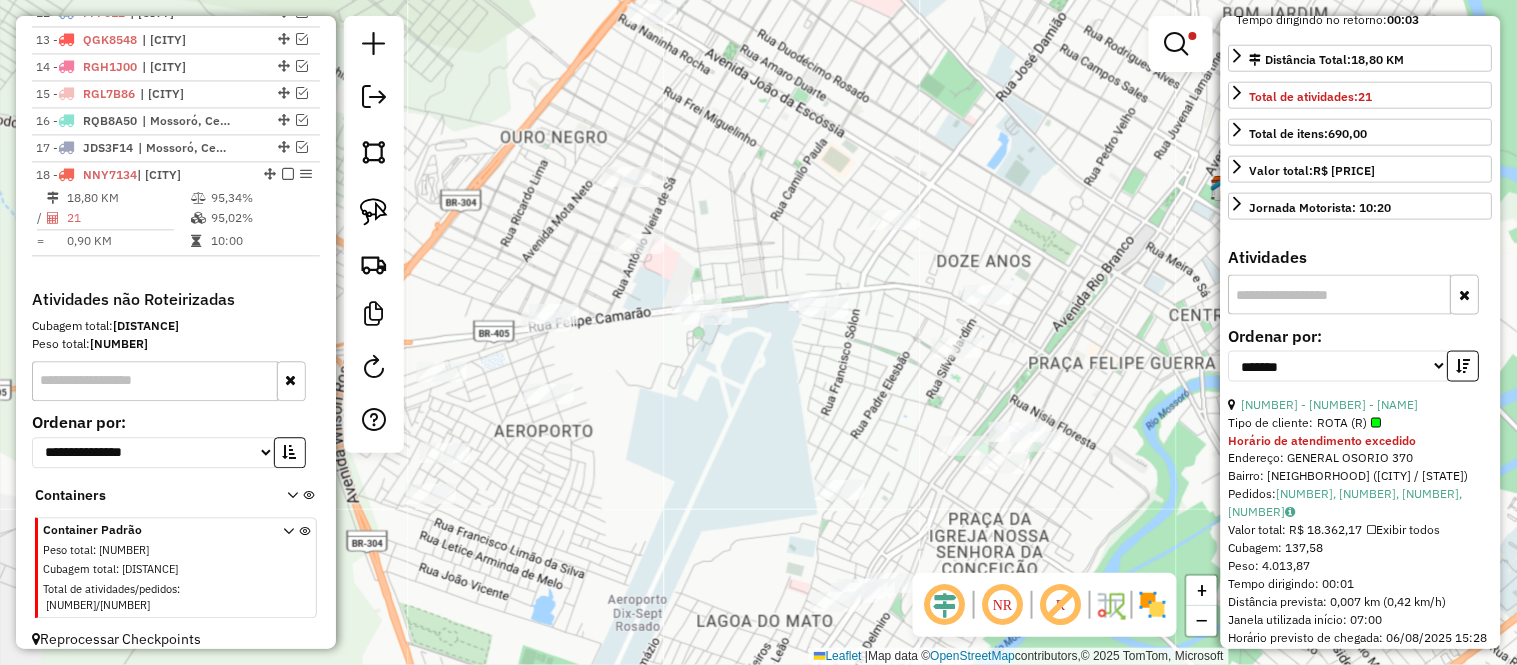 scroll, scrollTop: 92, scrollLeft: 0, axis: vertical 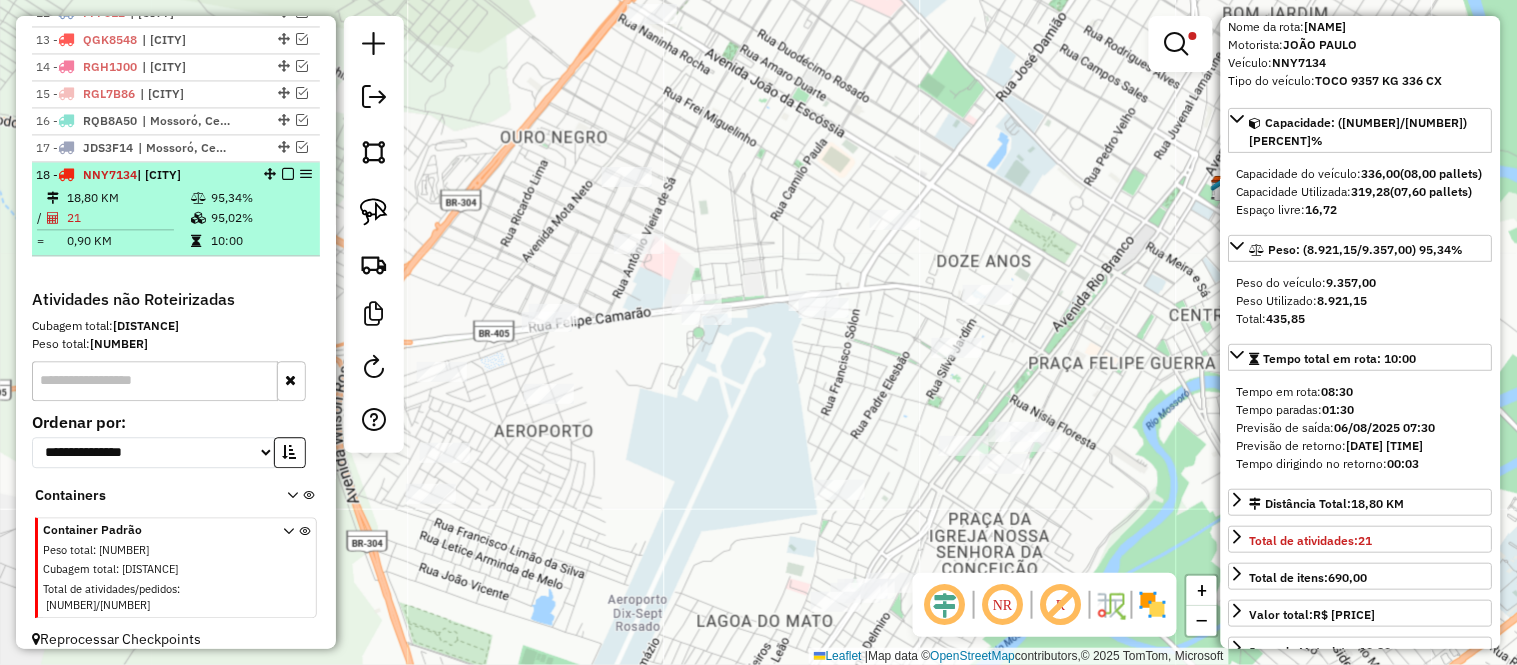 click on "18,80 KM" at bounding box center (128, 198) 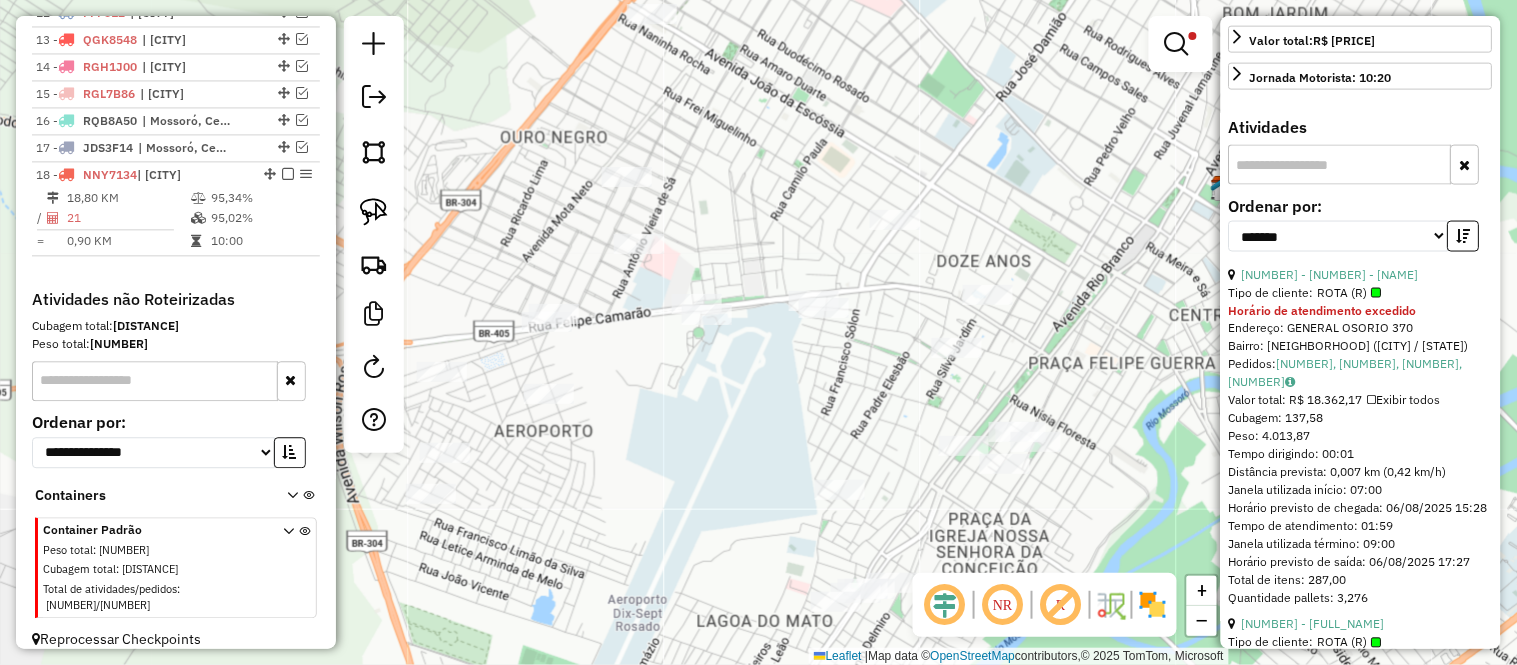 scroll, scrollTop: 777, scrollLeft: 0, axis: vertical 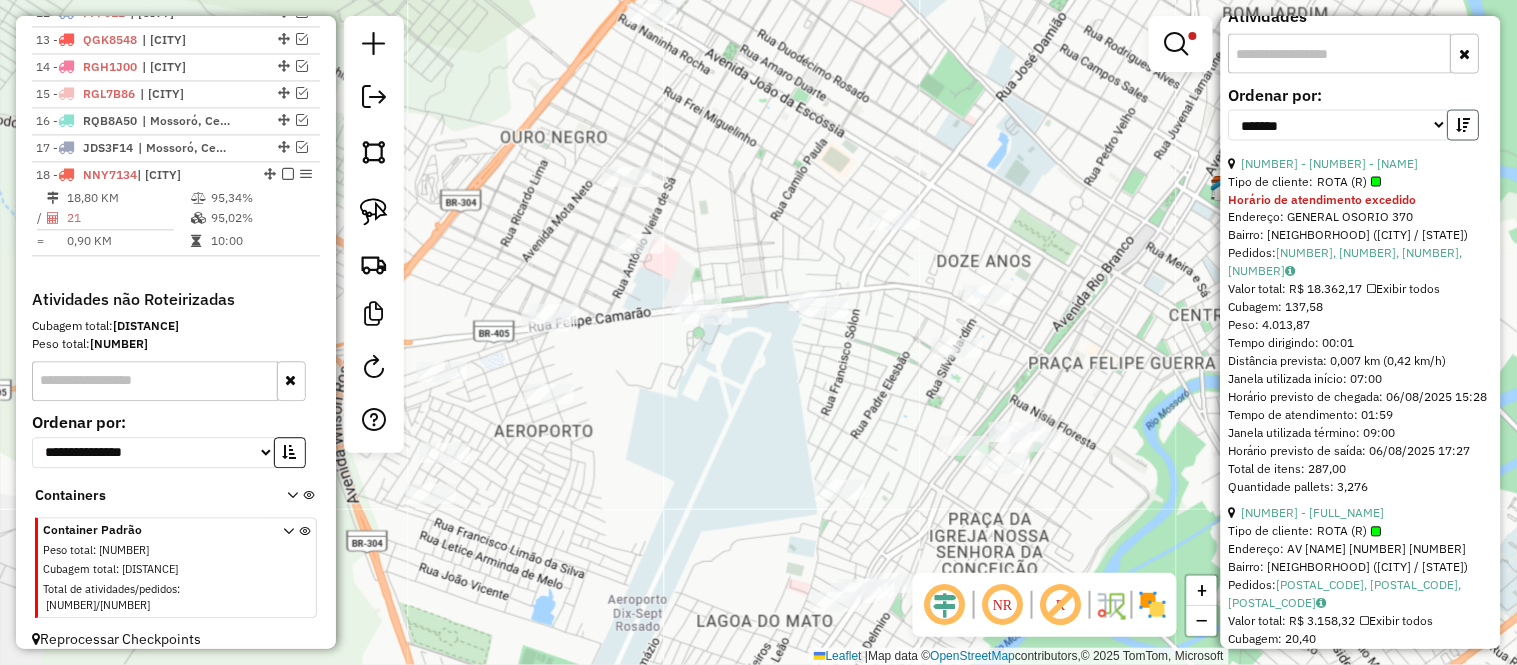 click at bounding box center (1464, 125) 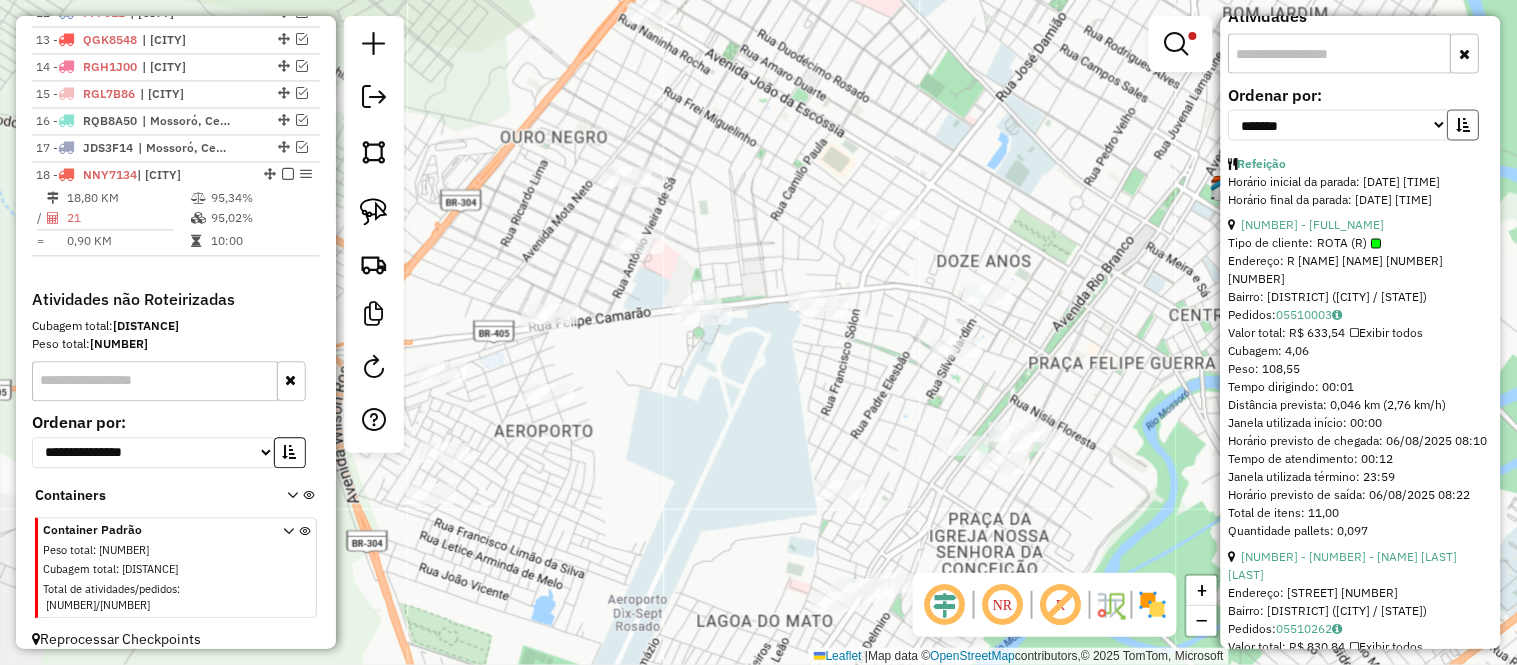 click at bounding box center (1464, 125) 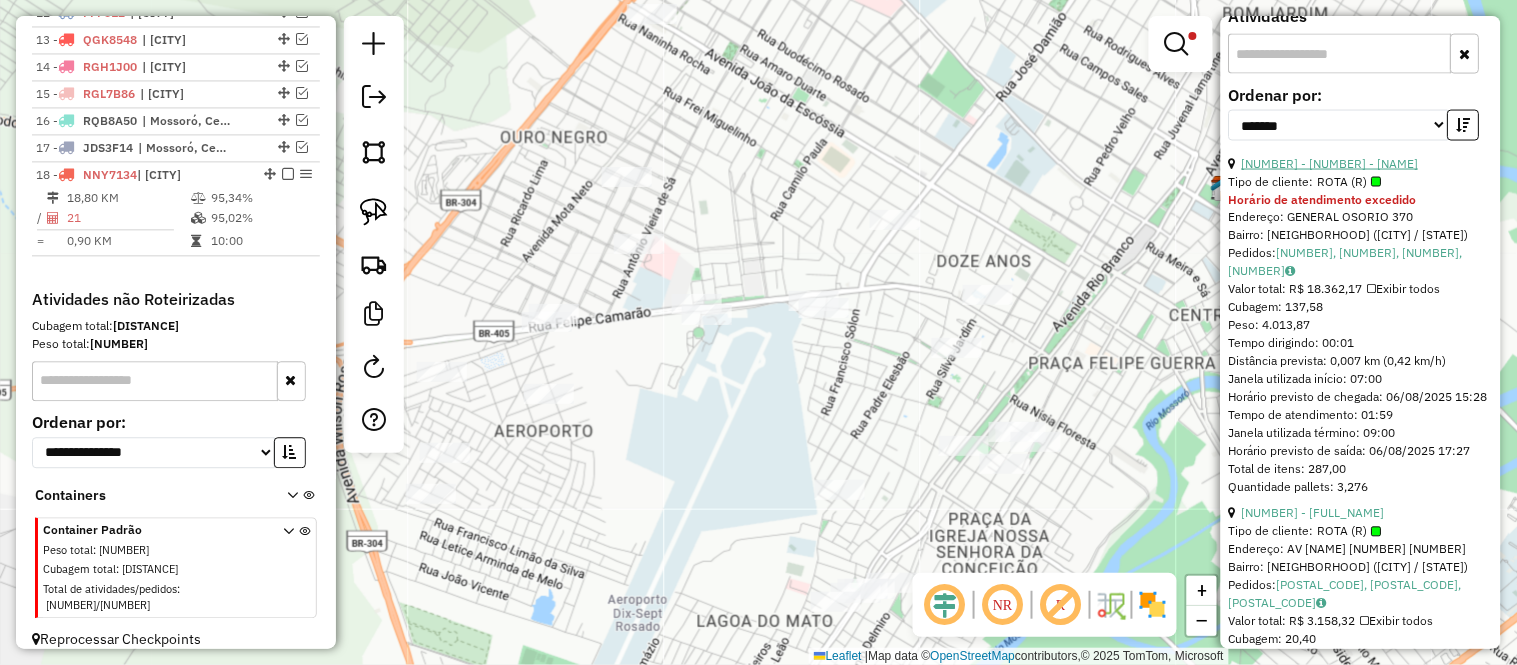 click on "[NUMBER] - [NUMBER] - [NAME]" at bounding box center [1330, 163] 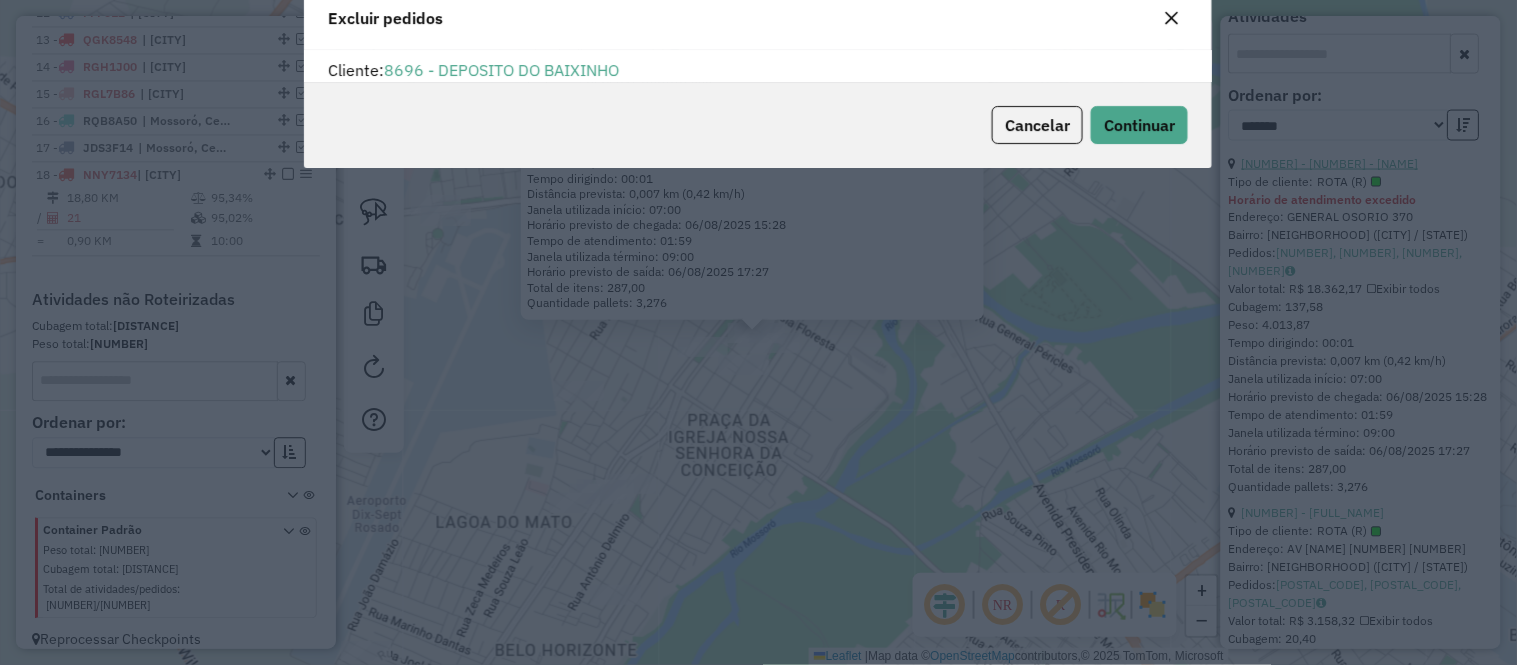scroll, scrollTop: 11, scrollLeft: 5, axis: both 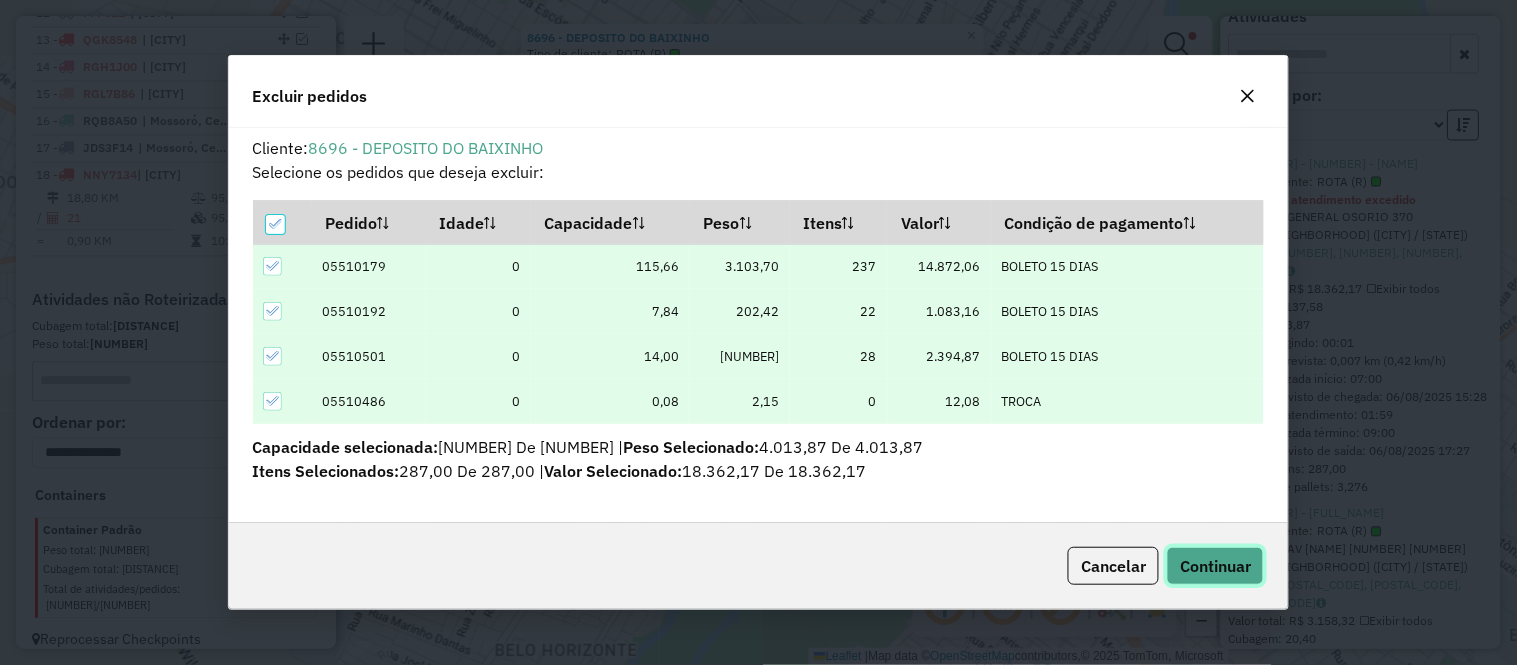 click on "Continuar" 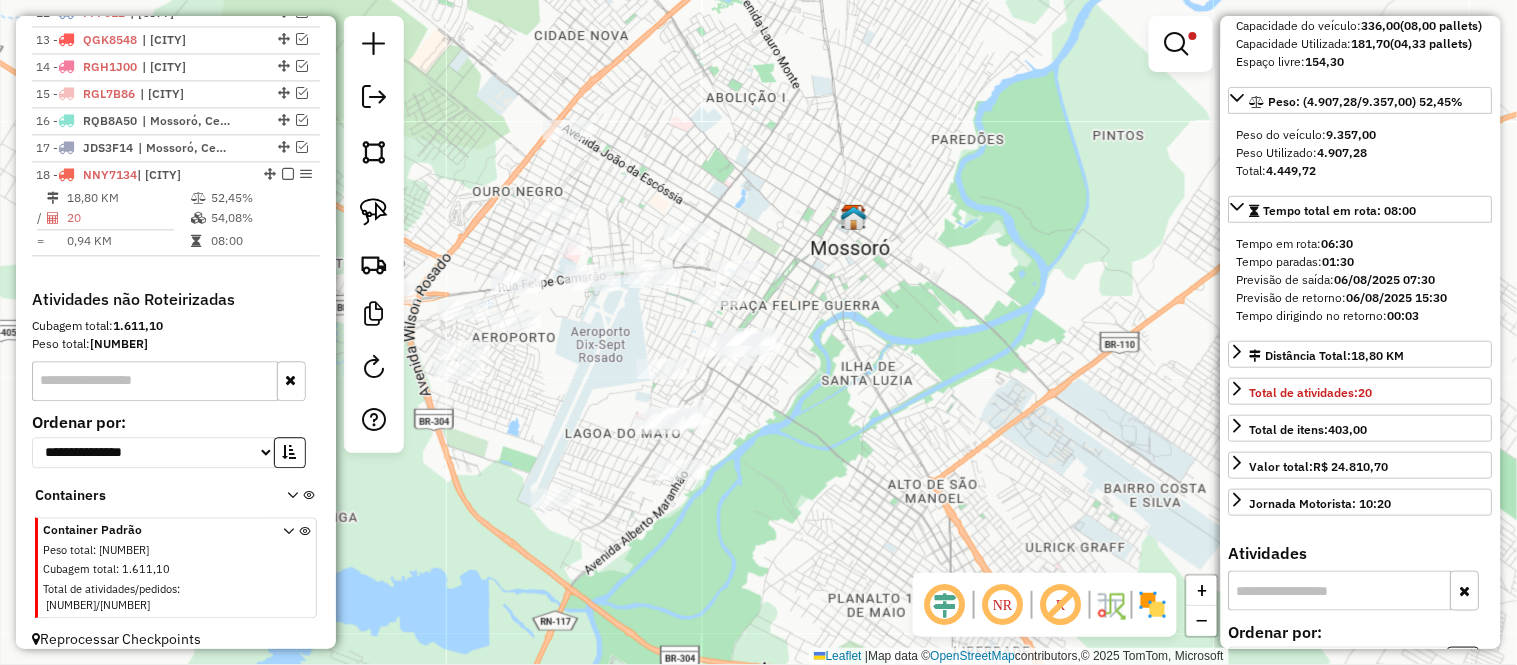 scroll, scrollTop: 111, scrollLeft: 0, axis: vertical 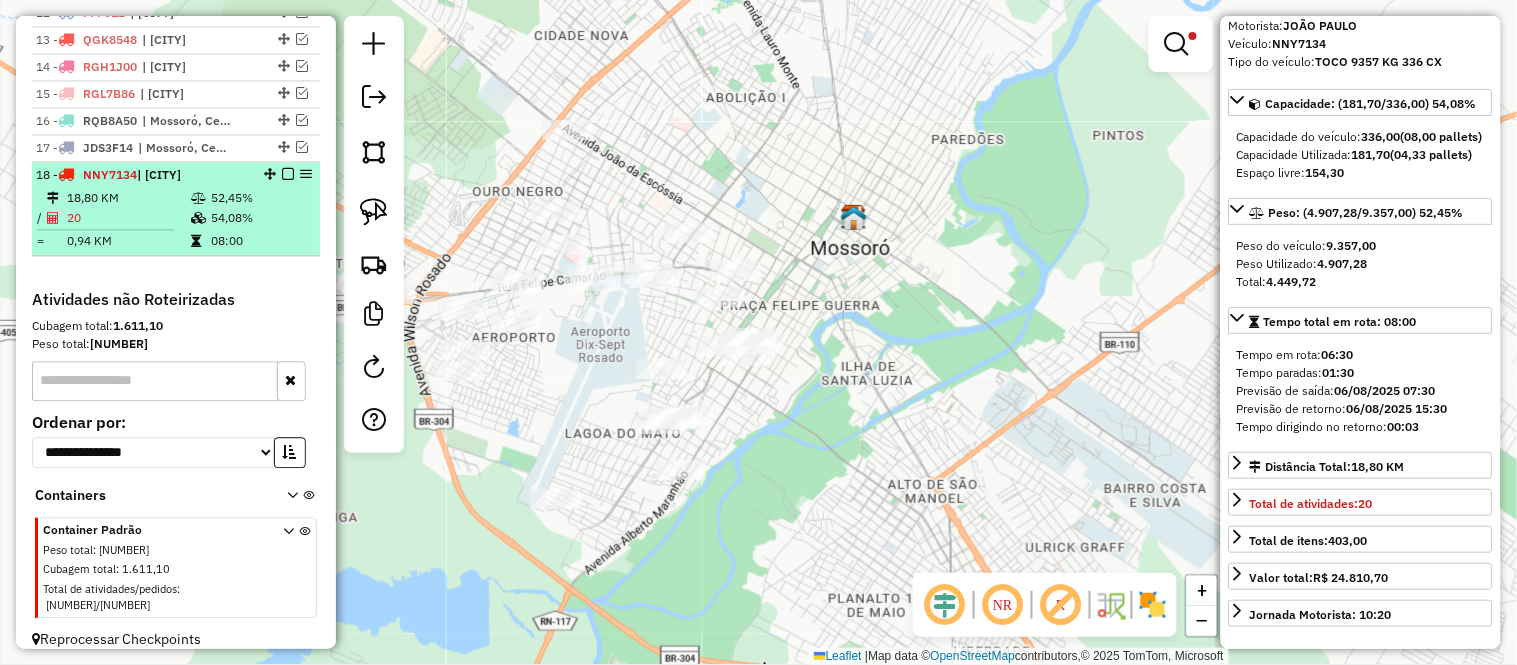click on "20" at bounding box center [128, 218] 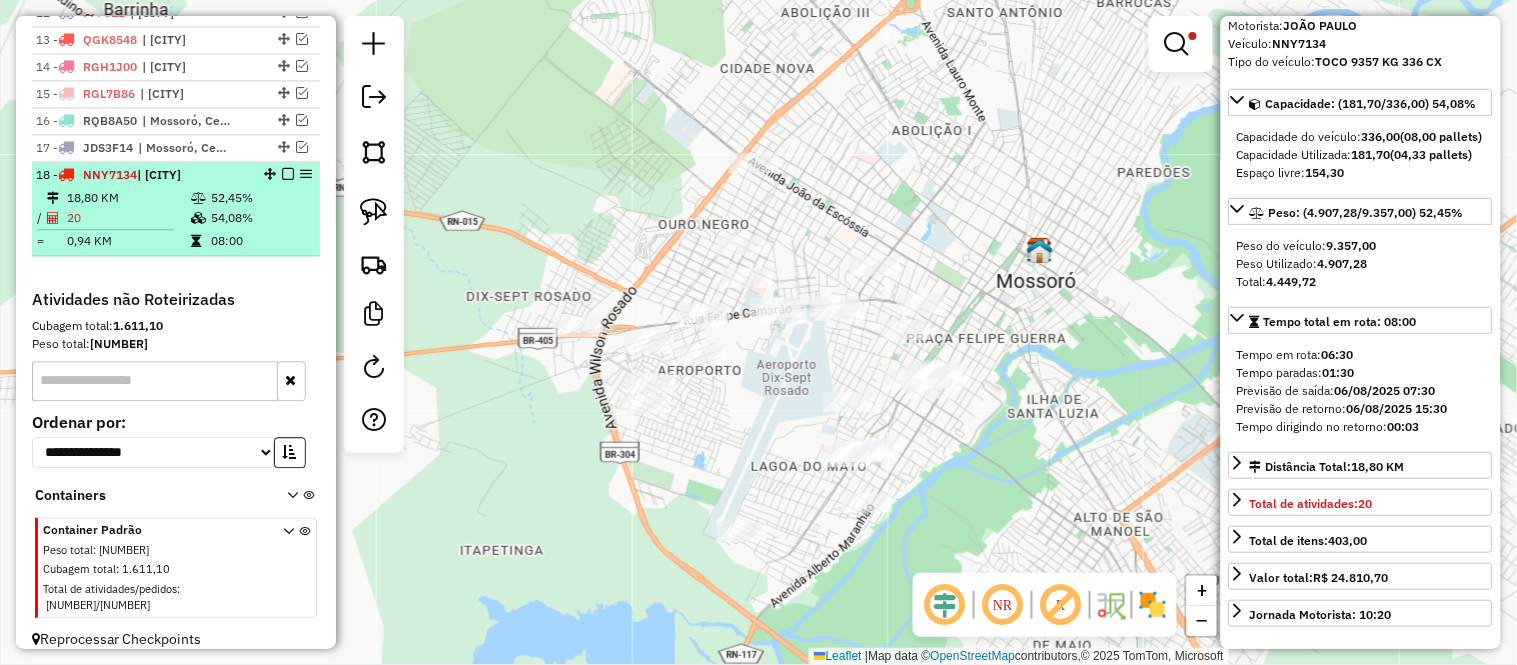 click on "18,80 KM" at bounding box center (128, 198) 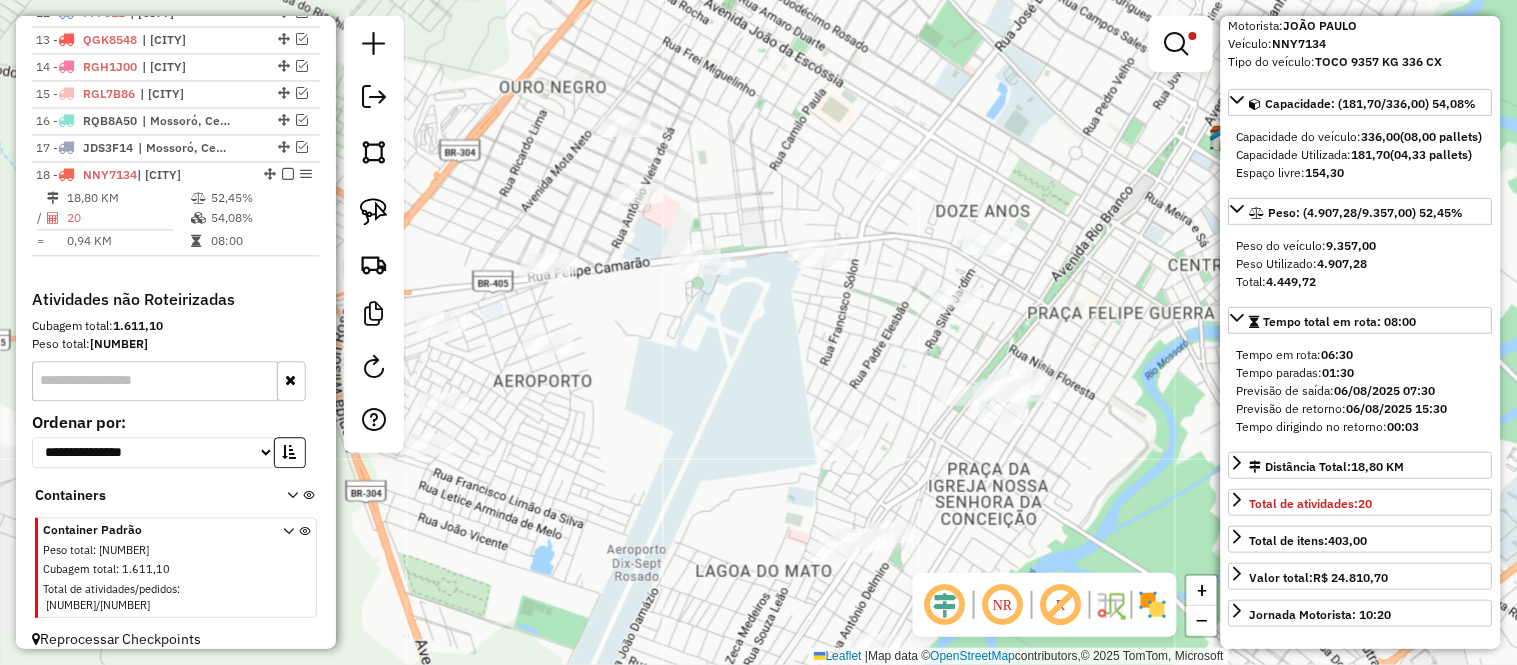drag, startPoint x: 716, startPoint y: 441, endPoint x: 705, endPoint y: 212, distance: 229.26404 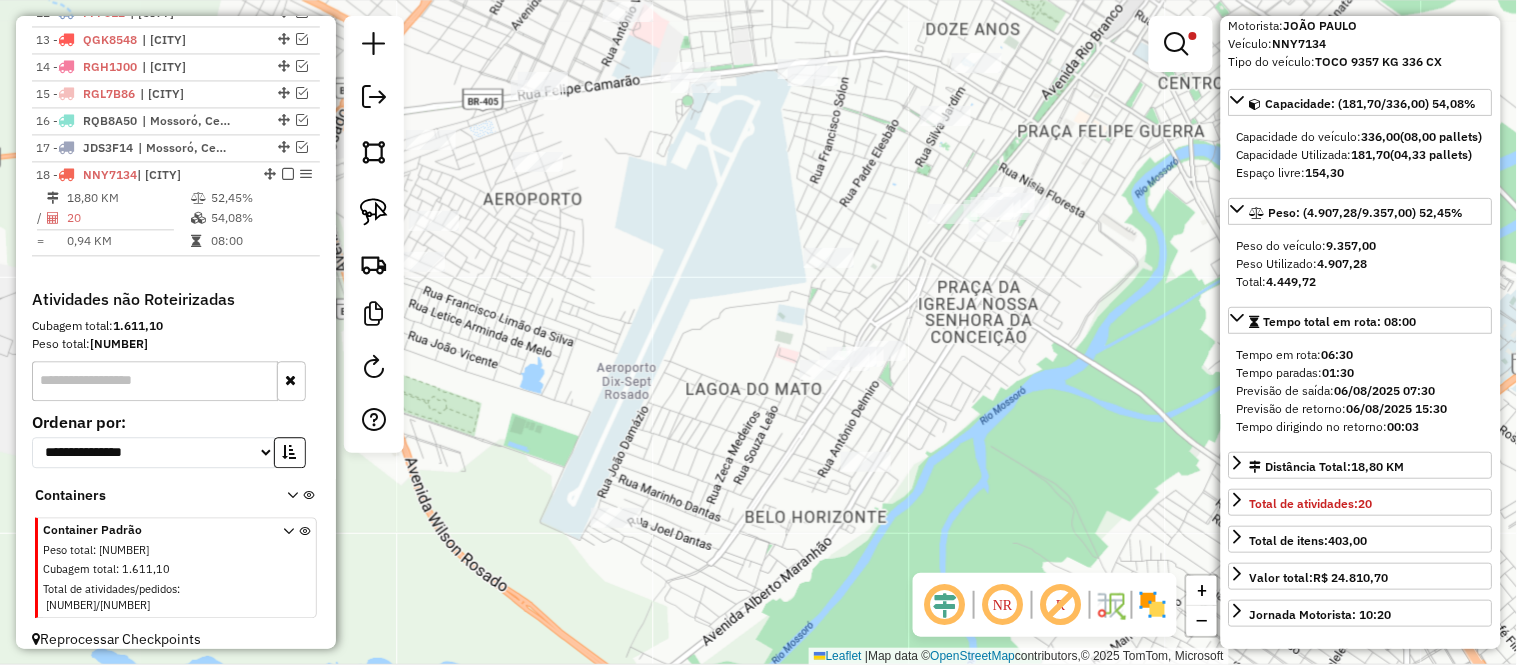 drag, startPoint x: 382, startPoint y: 216, endPoint x: 404, endPoint y: 216, distance: 22 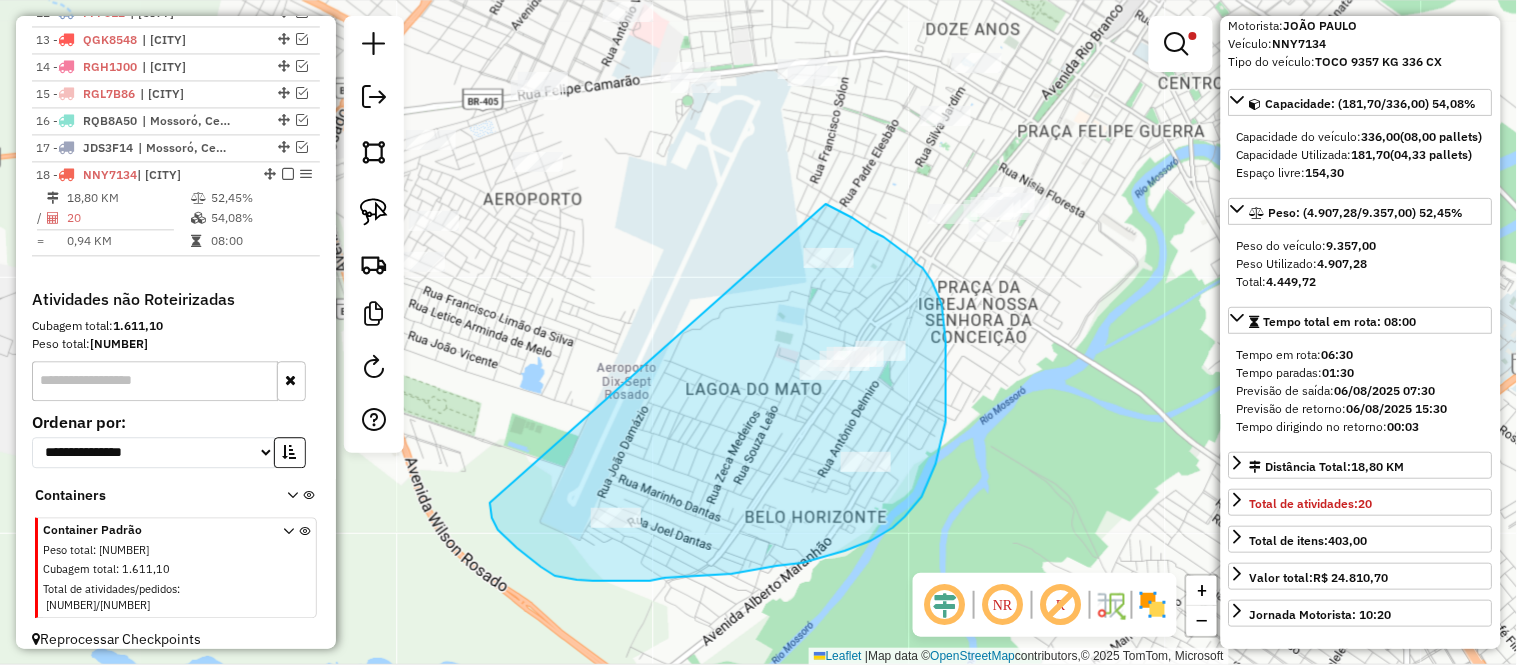 drag, startPoint x: 826, startPoint y: 204, endPoint x: 490, endPoint y: 503, distance: 449.77438 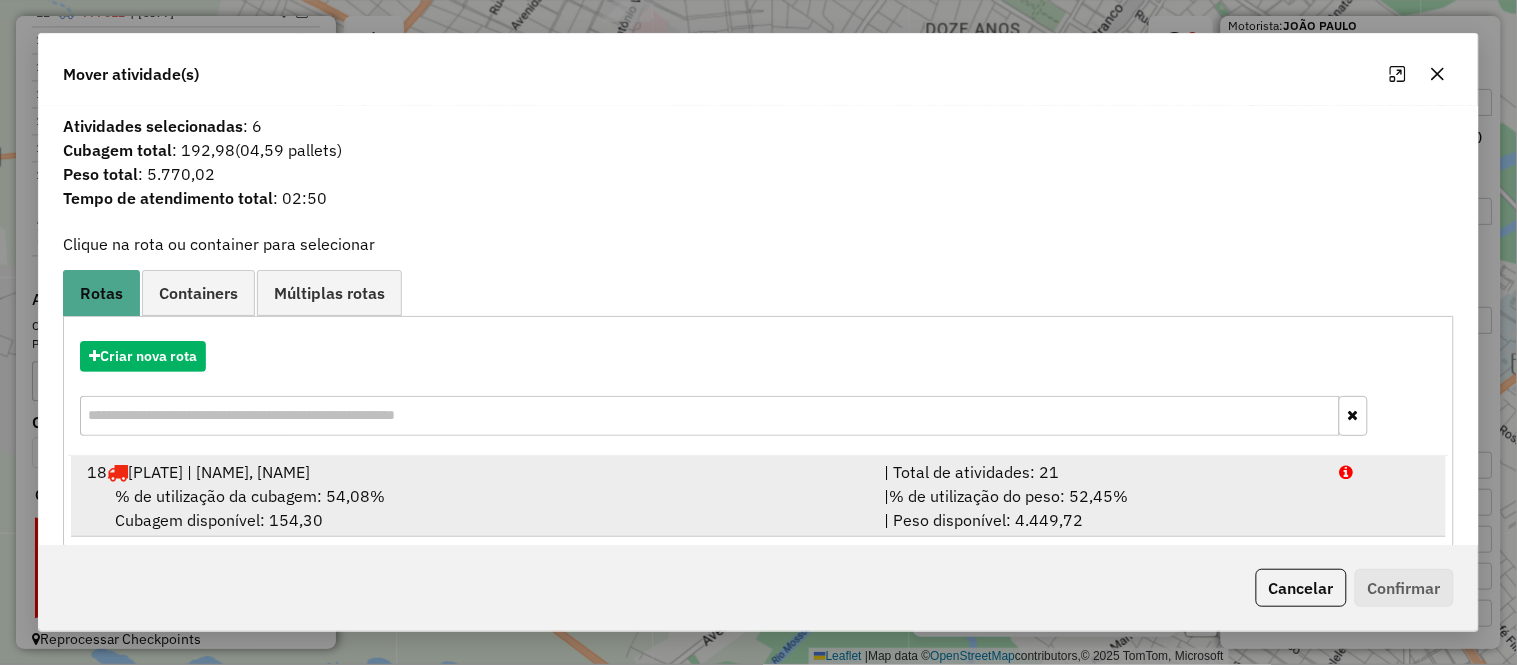 click on "% de utilização da cubagem: 54,08%" at bounding box center (250, 496) 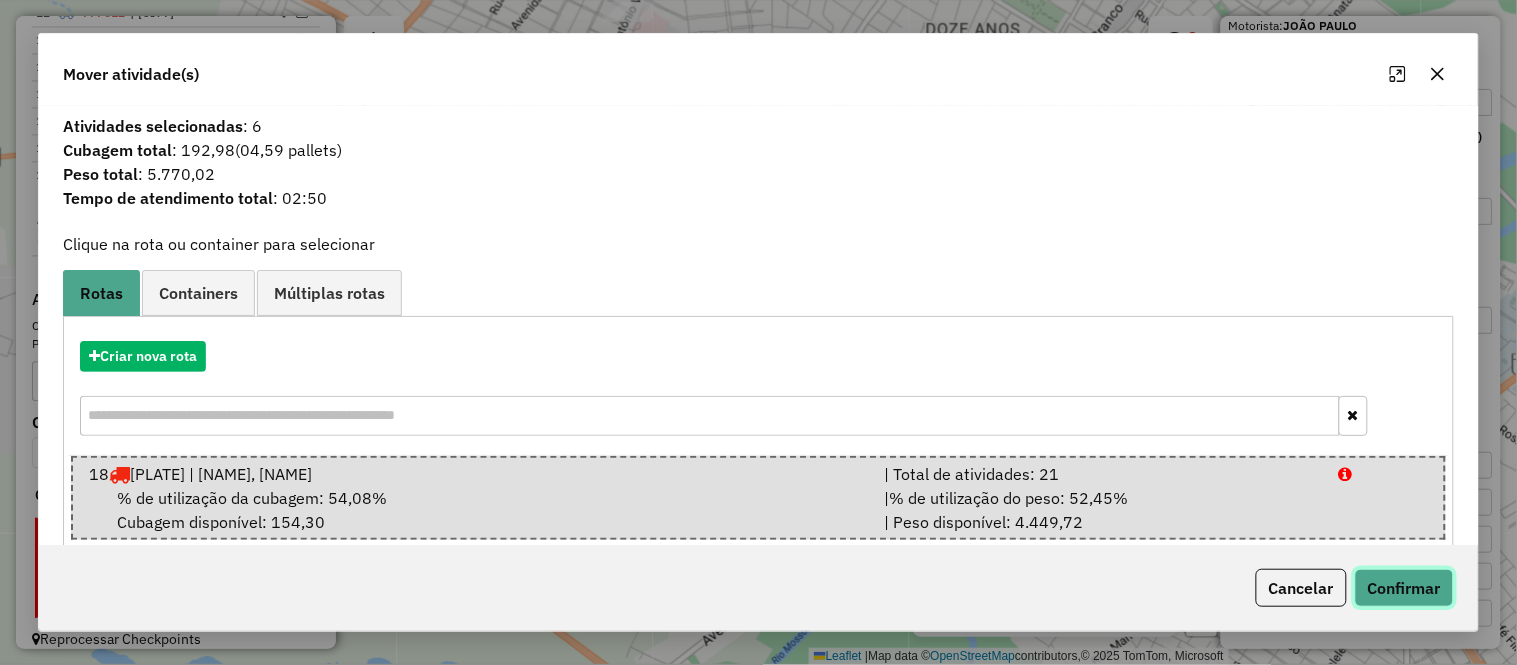 click on "Confirmar" 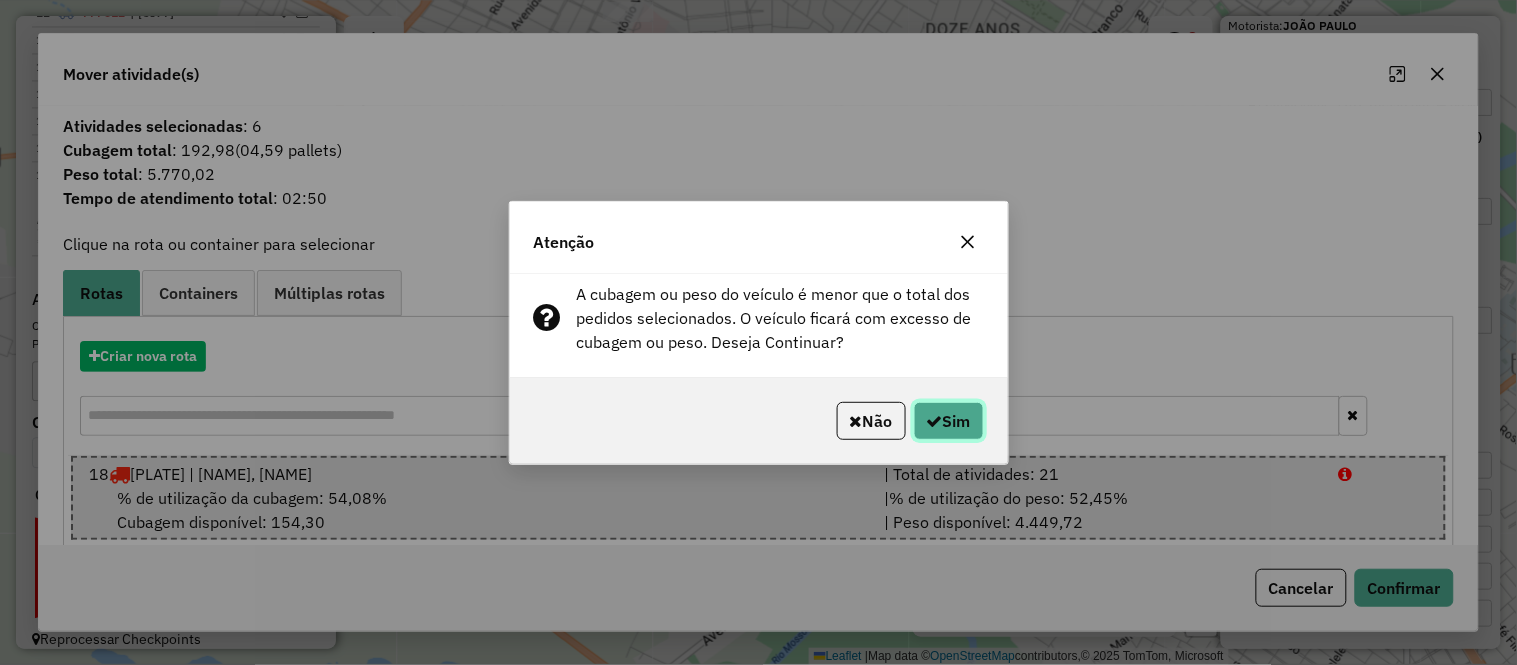 click on "Sim" 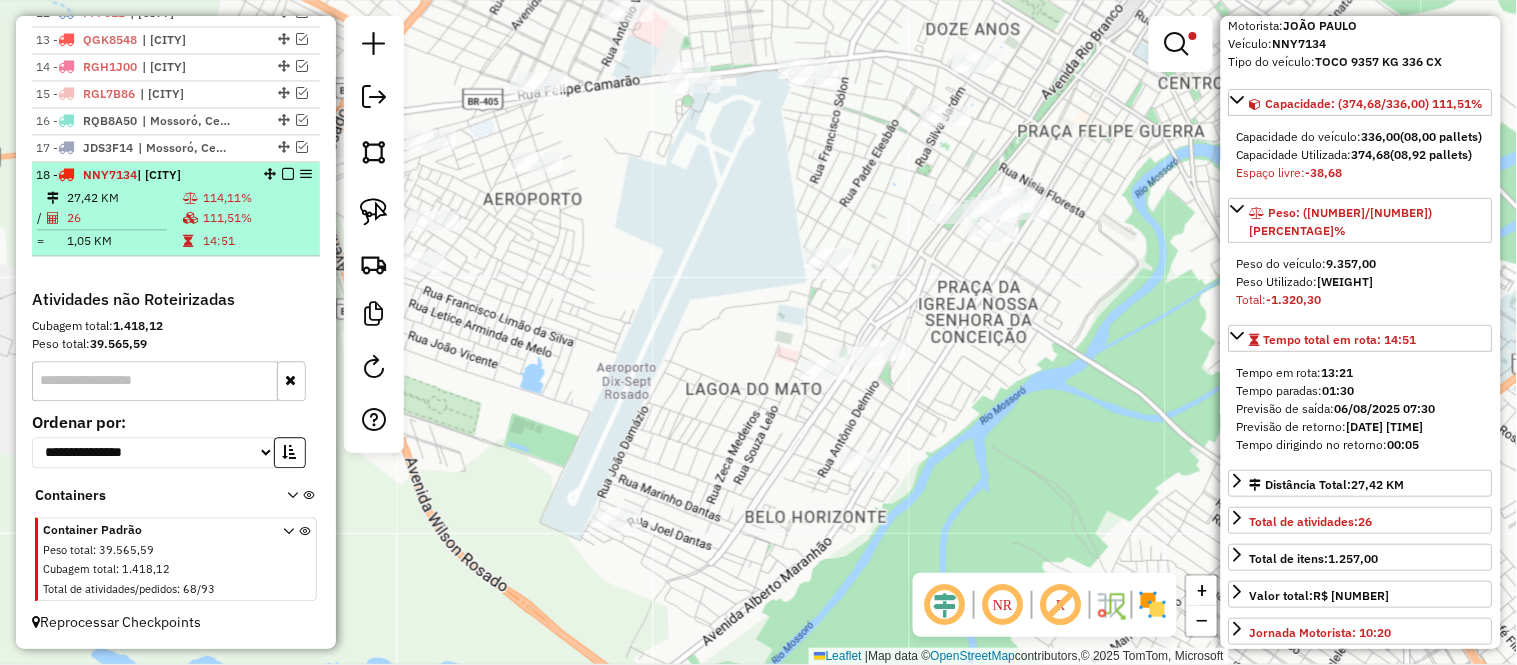 click on "26" at bounding box center [124, 218] 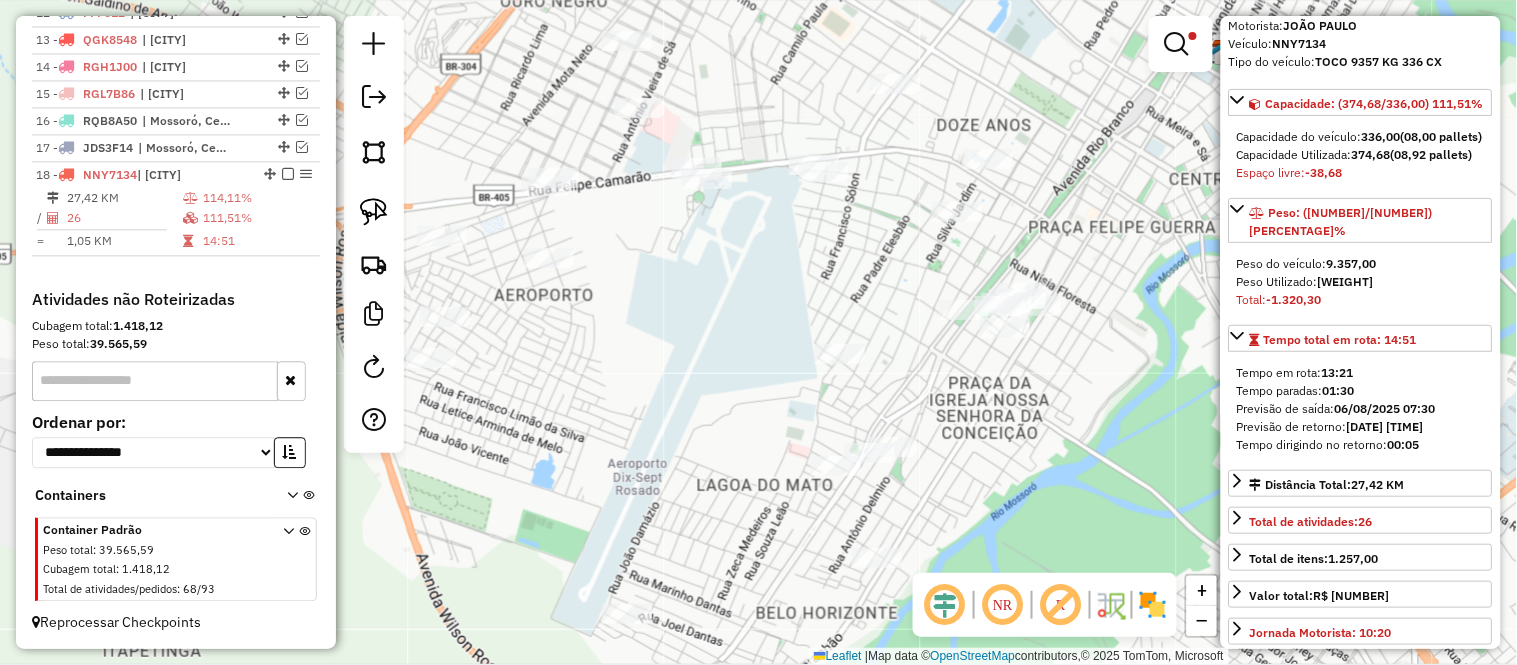 scroll, scrollTop: 666, scrollLeft: 0, axis: vertical 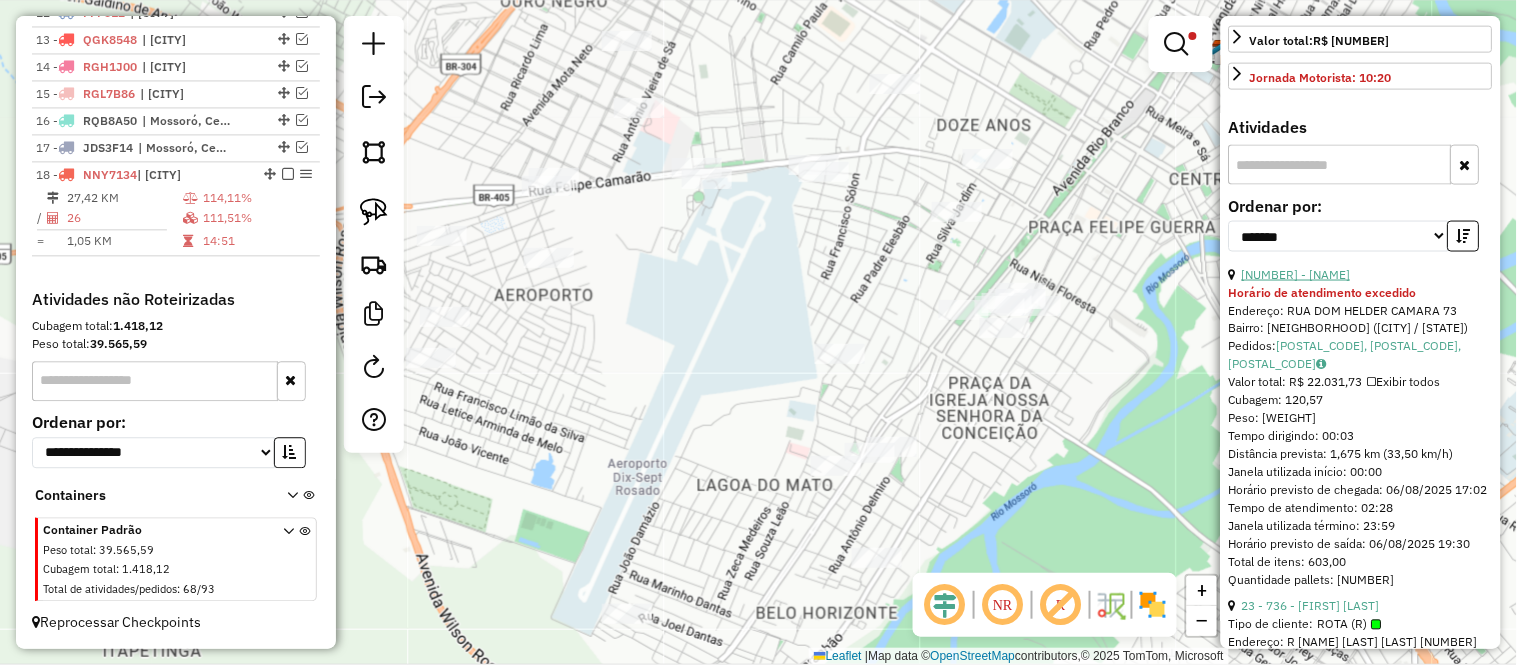 click on "[NUMBER] - [NAME]" at bounding box center [1296, 274] 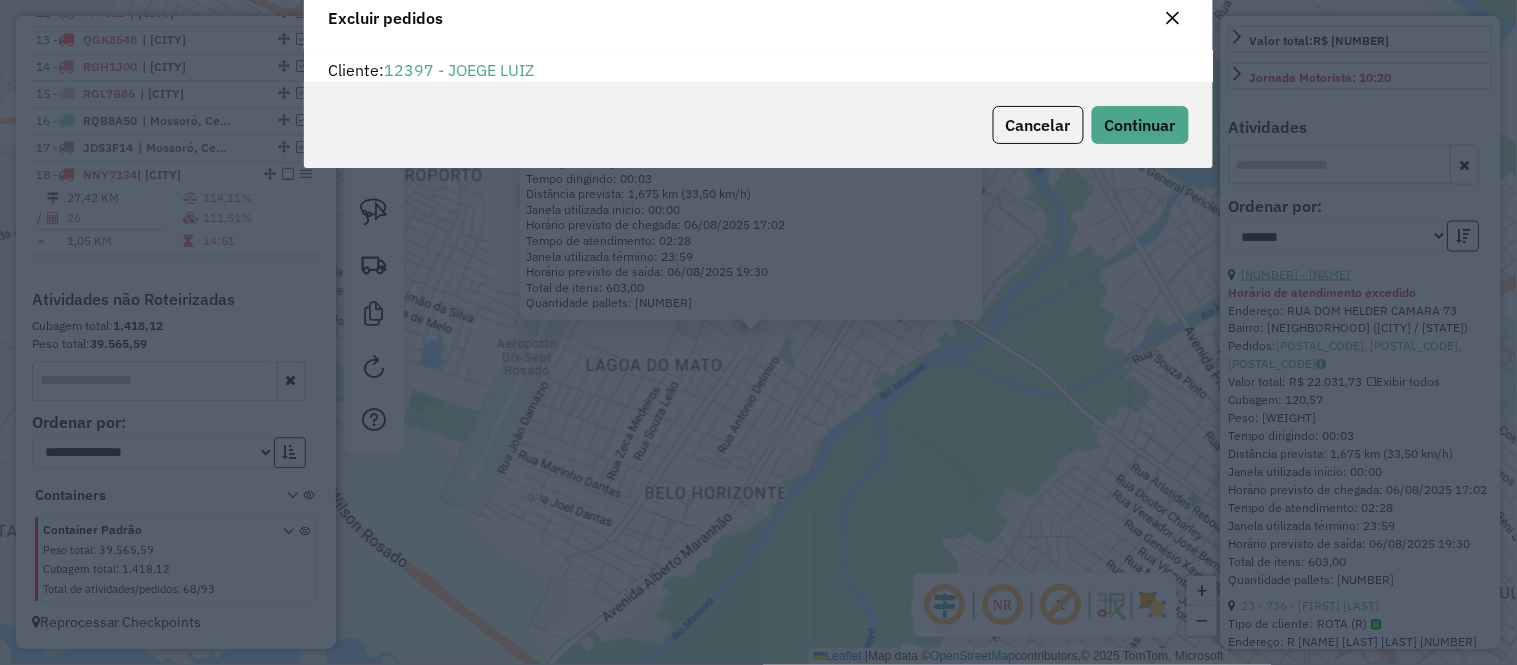 scroll, scrollTop: 0, scrollLeft: 0, axis: both 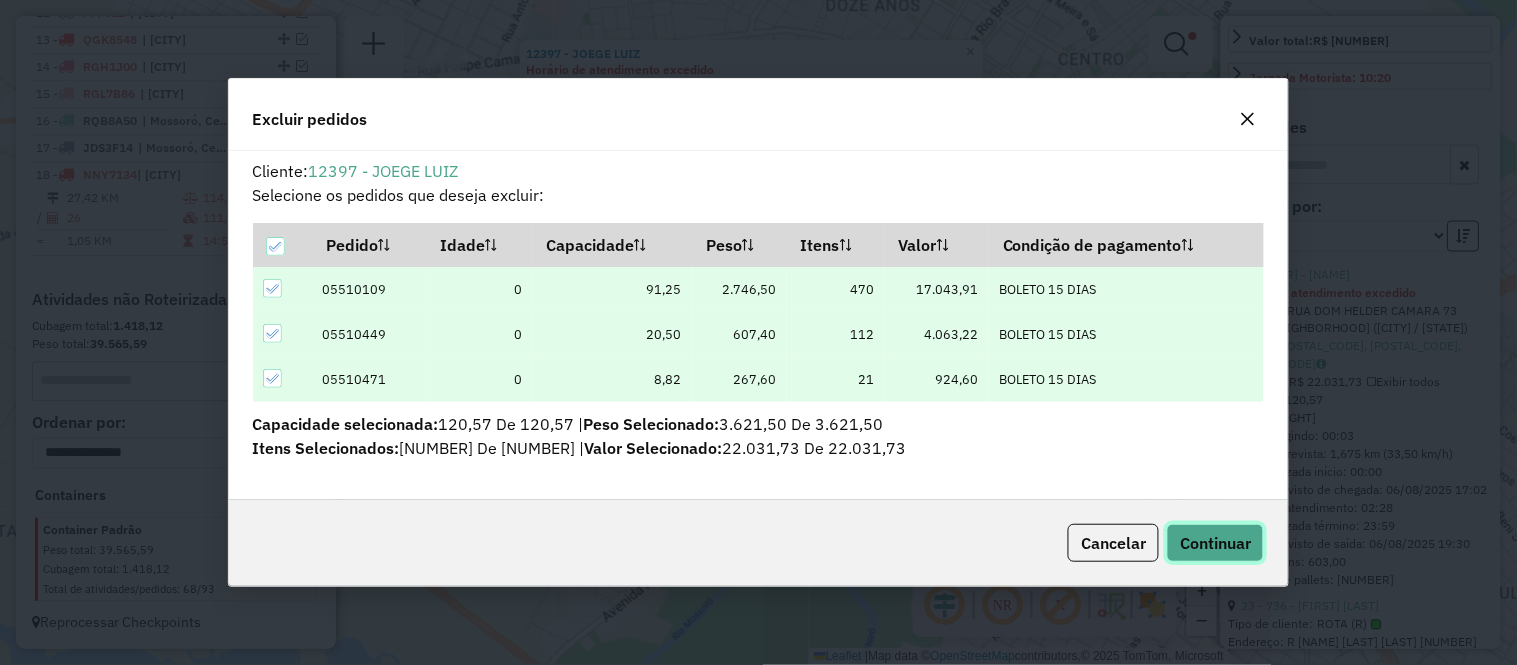 click on "Continuar" 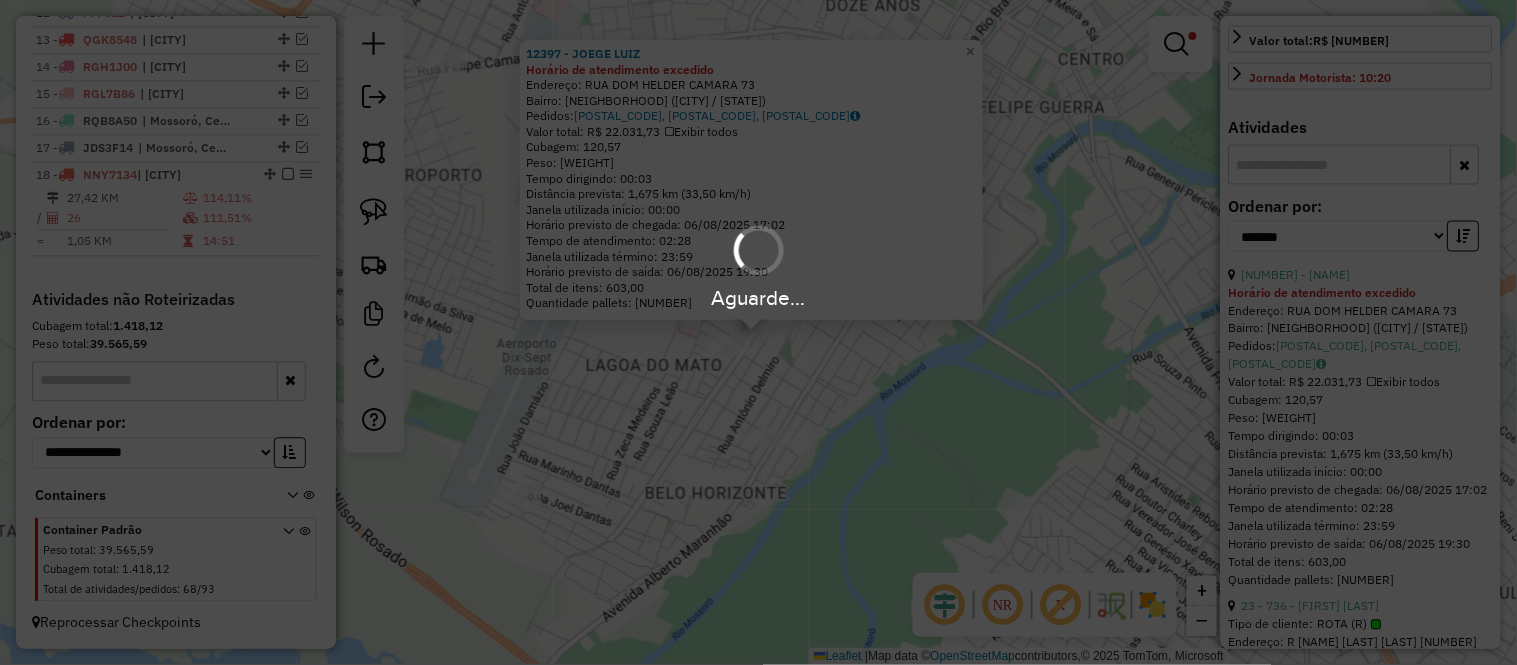 scroll, scrollTop: 647, scrollLeft: 0, axis: vertical 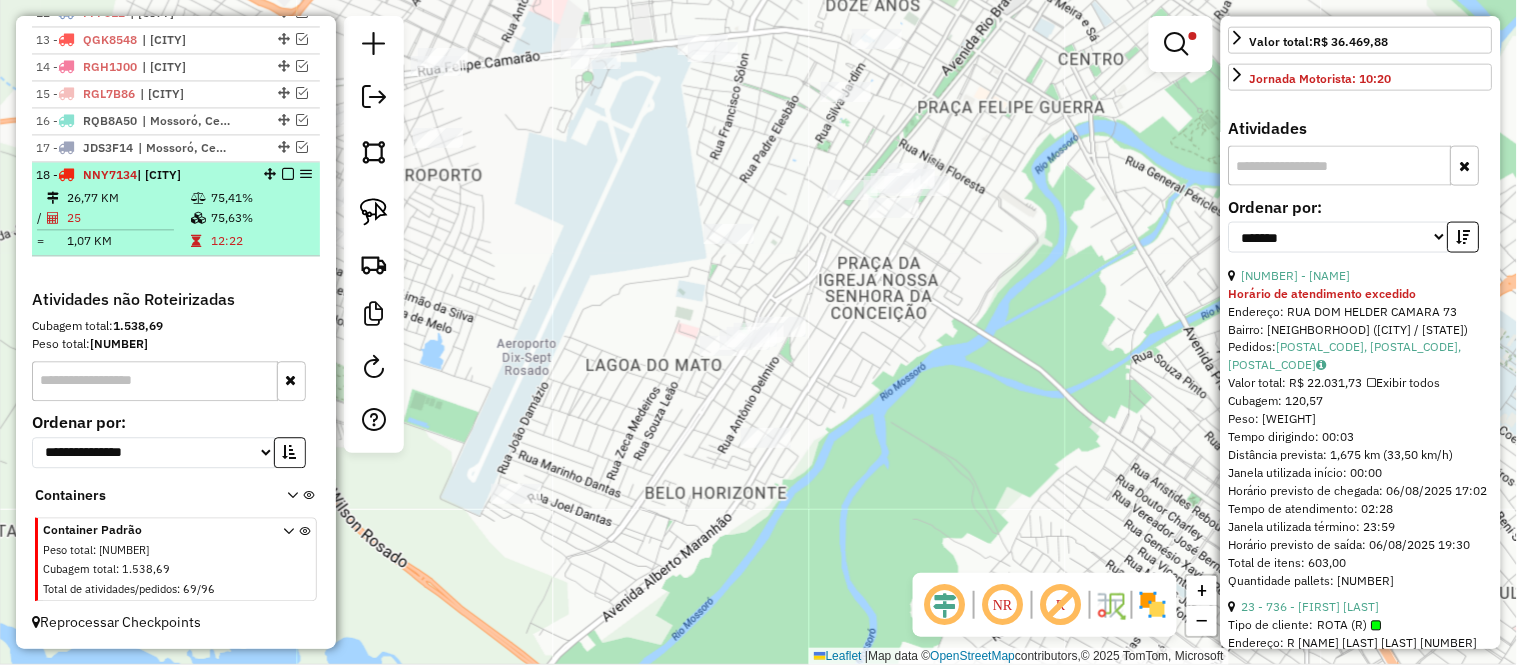 click on "25" at bounding box center (128, 218) 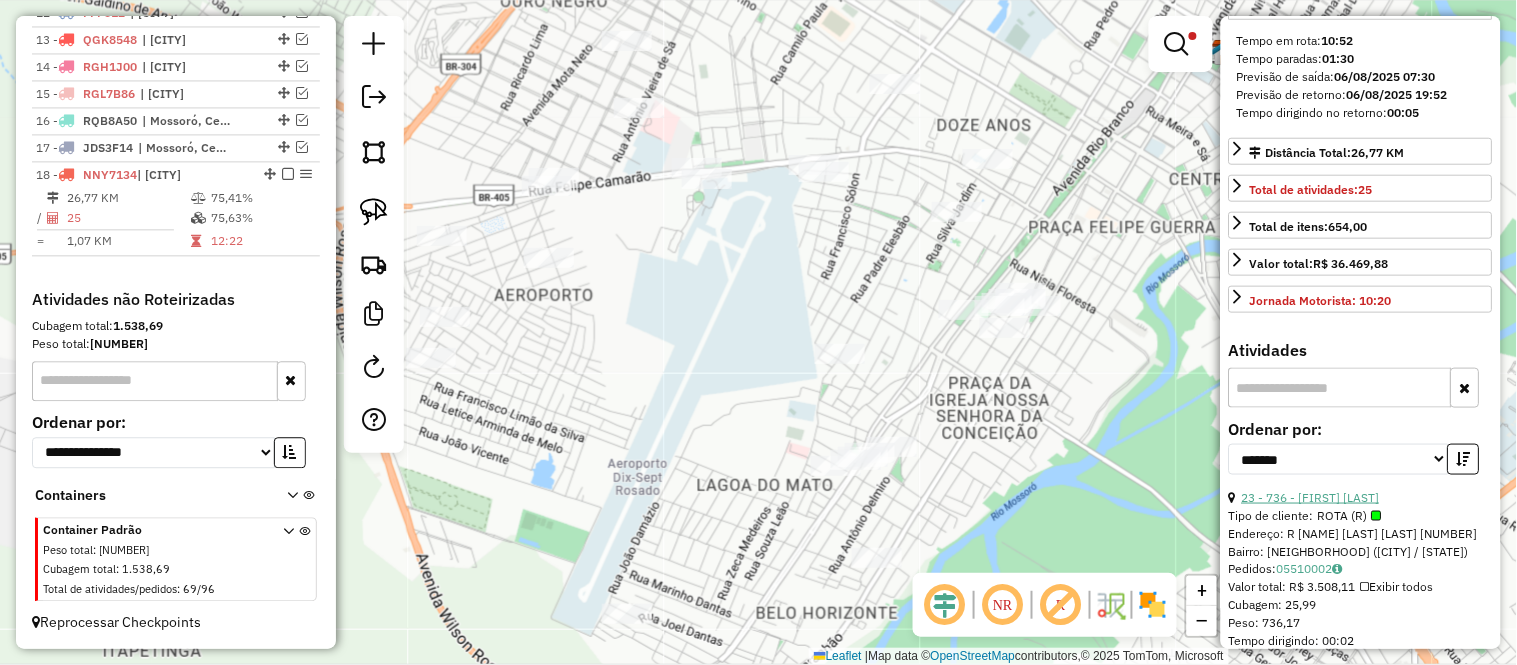 scroll, scrollTop: 203, scrollLeft: 0, axis: vertical 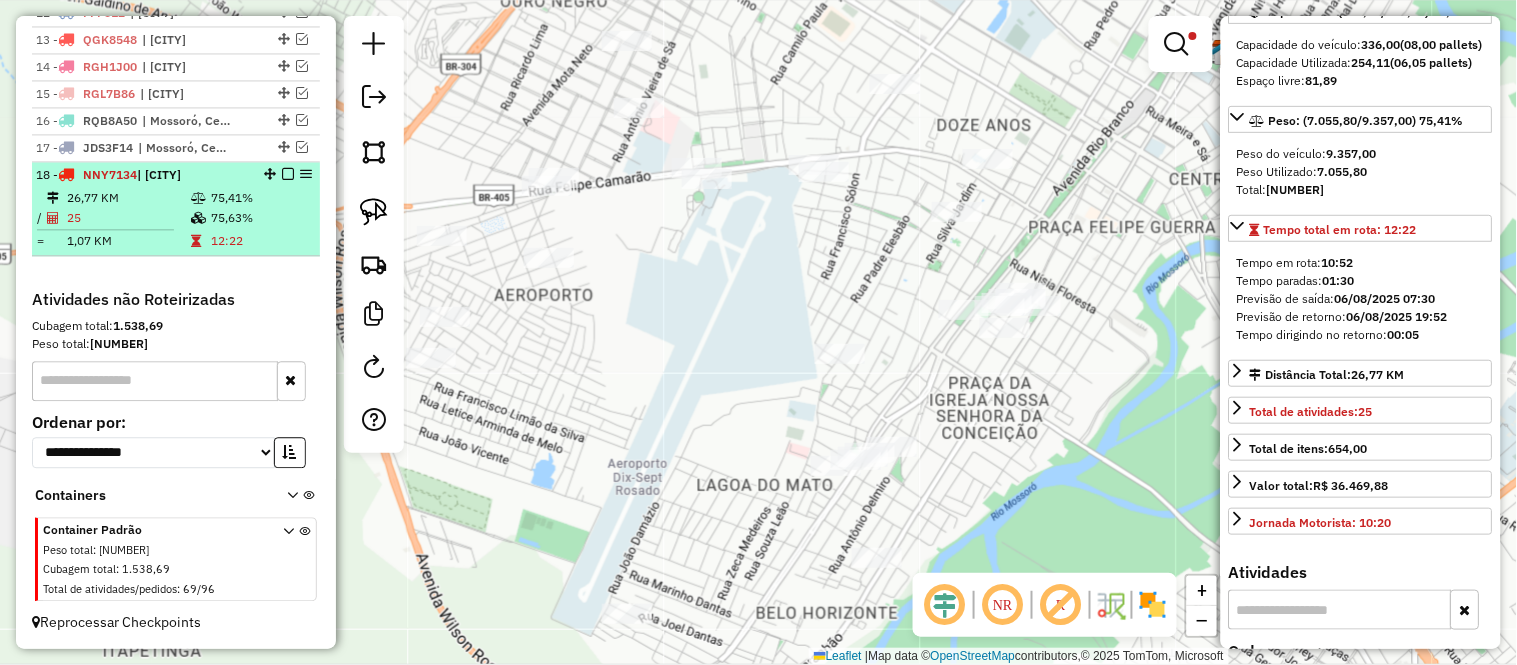 click on "25" at bounding box center [128, 218] 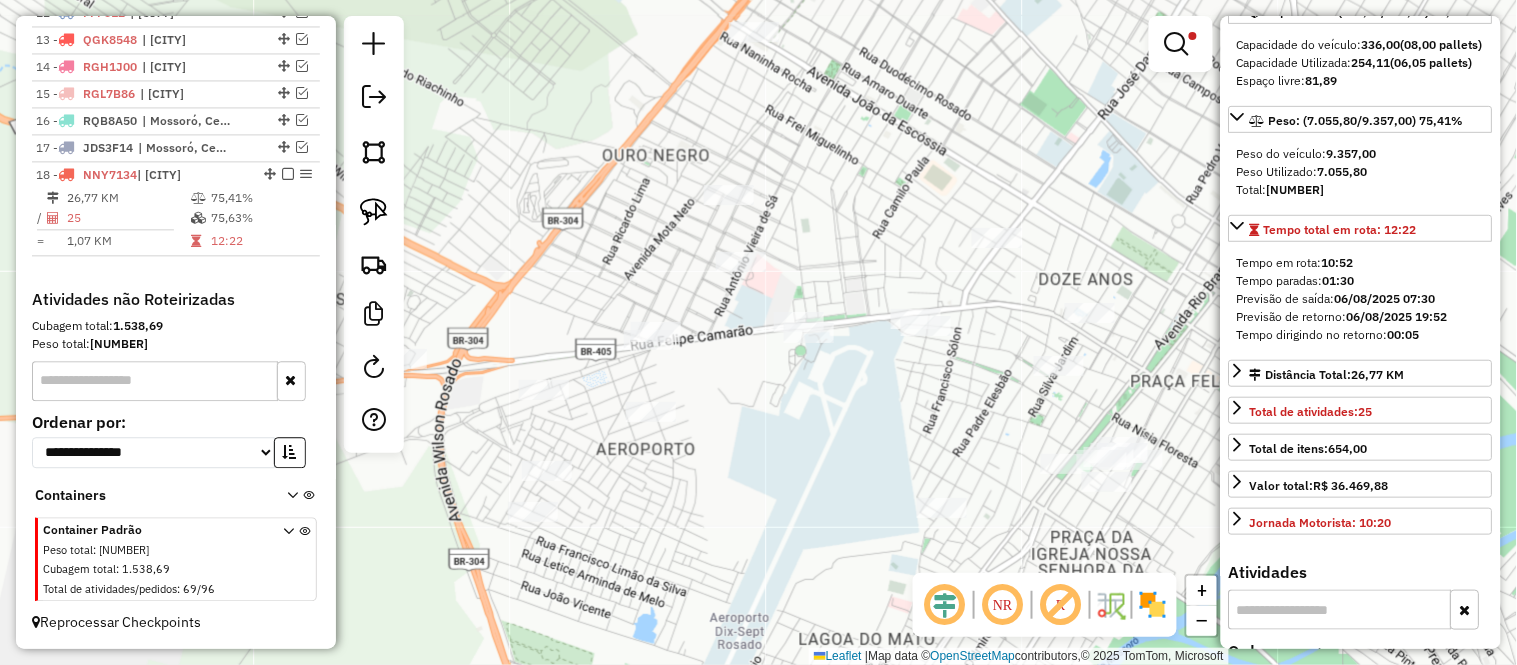 drag, startPoint x: 700, startPoint y: 250, endPoint x: 805, endPoint y: 404, distance: 186.38937 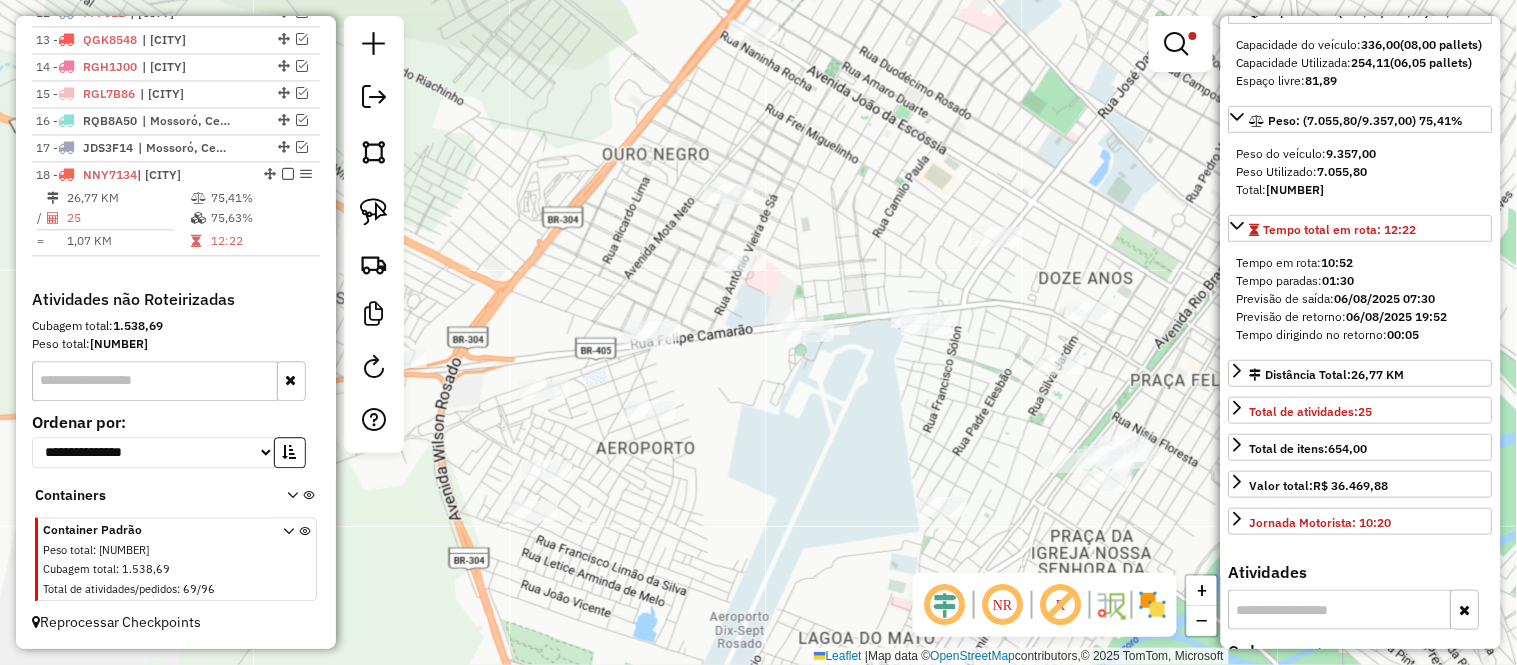 drag, startPoint x: 832, startPoint y: 432, endPoint x: 832, endPoint y: 257, distance: 175 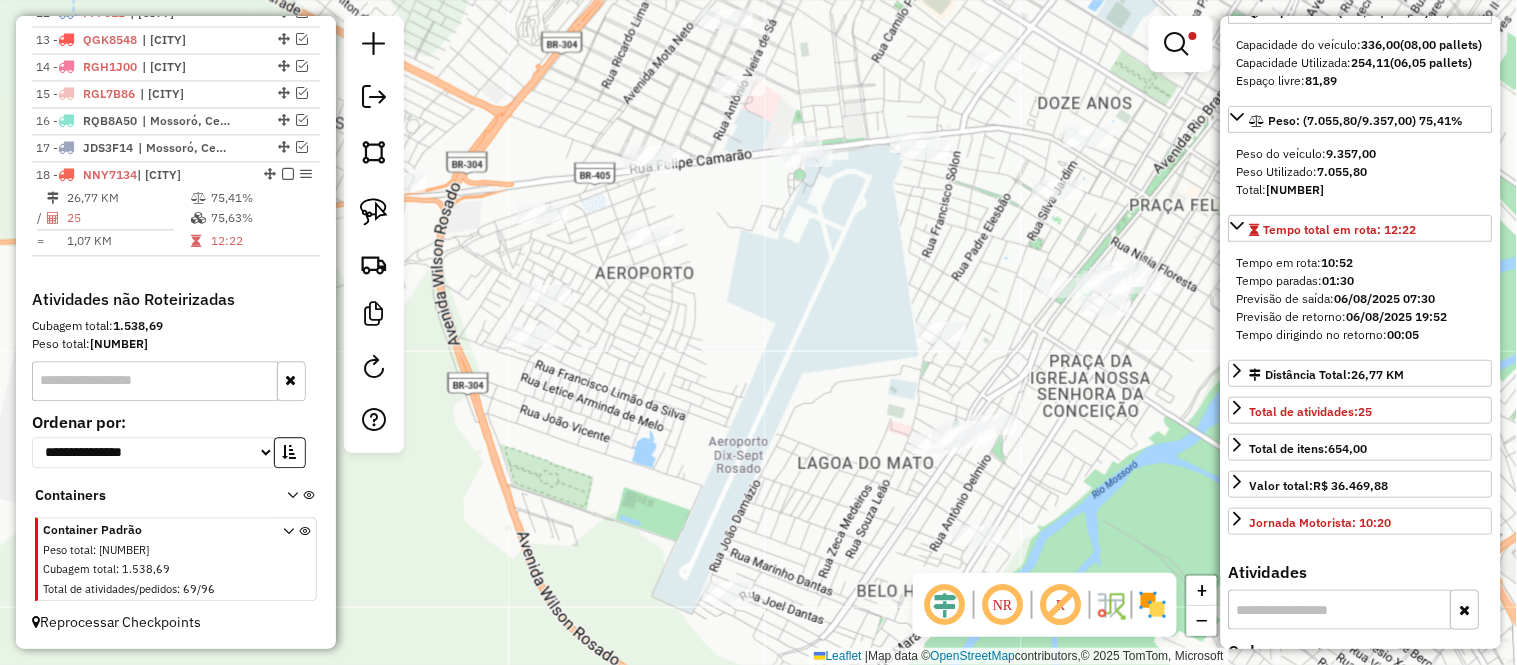 scroll, scrollTop: 92, scrollLeft: 0, axis: vertical 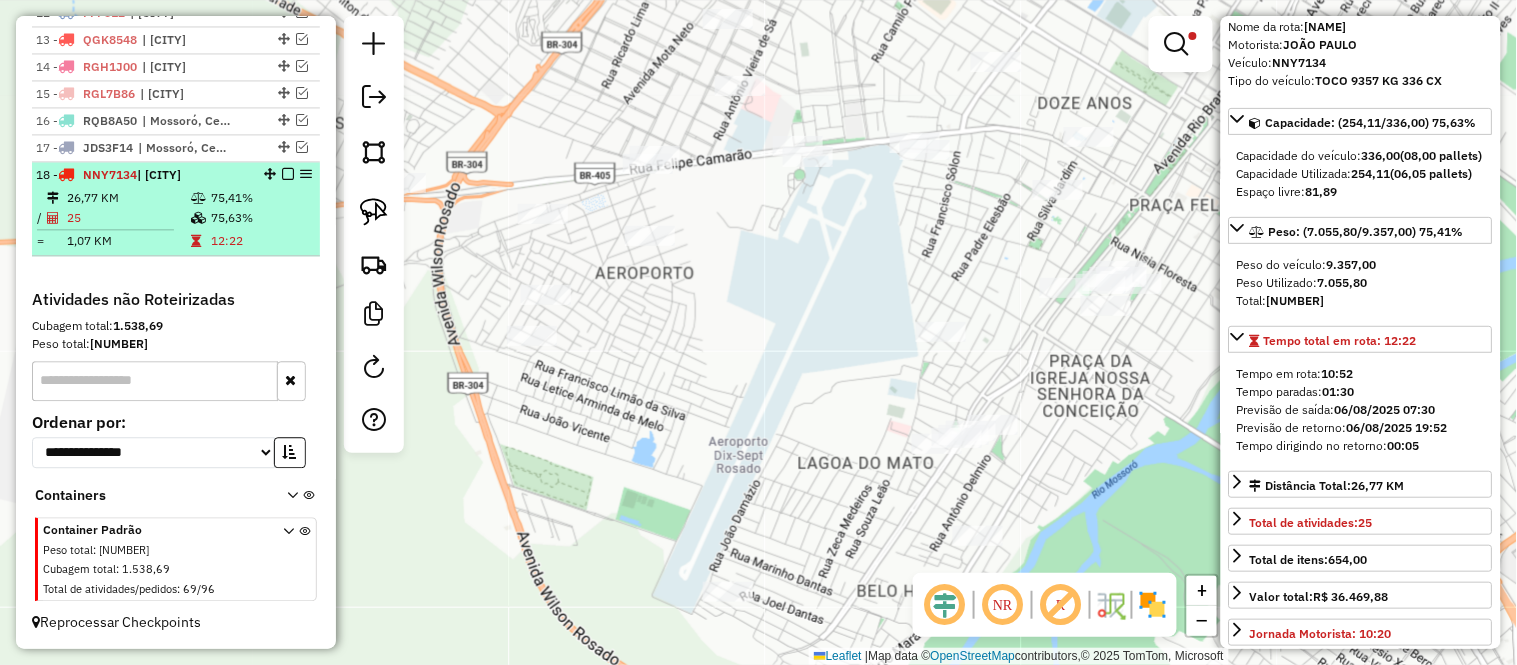 click on "25" at bounding box center (128, 218) 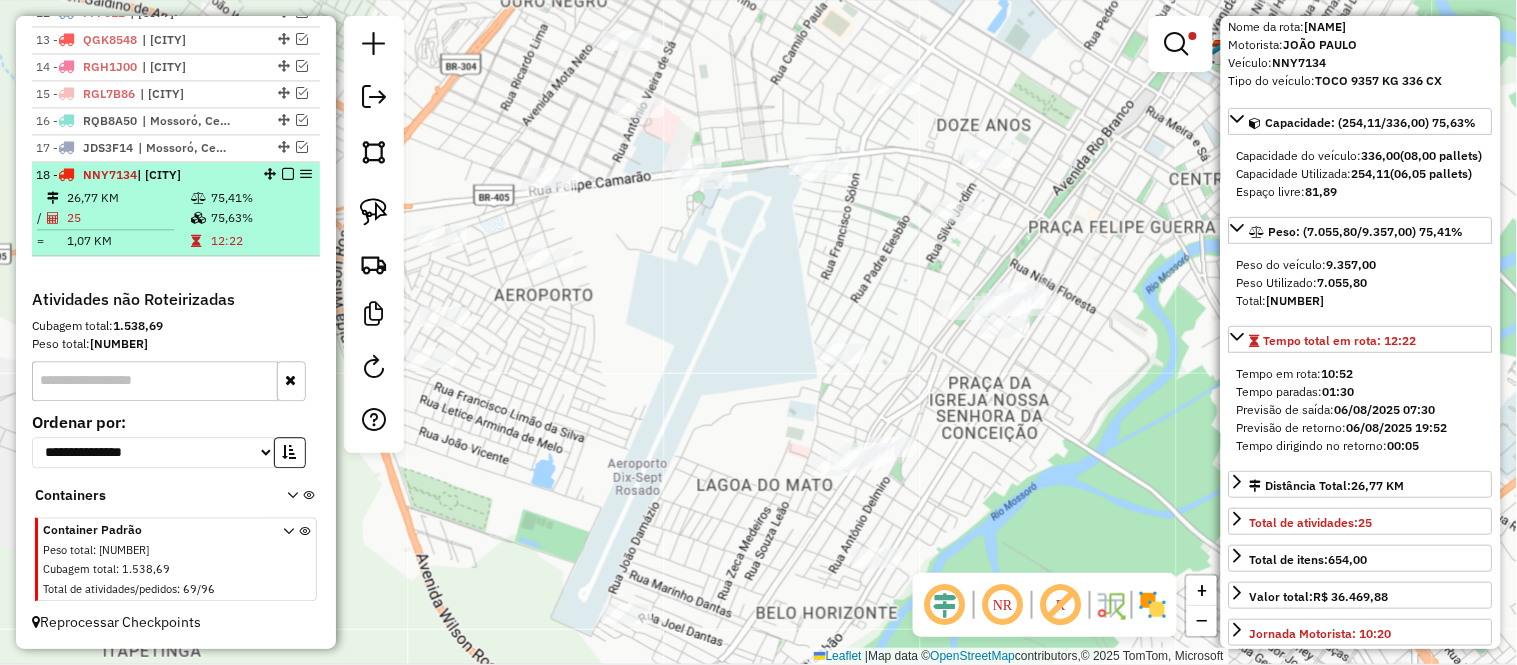 click on "25" at bounding box center (128, 218) 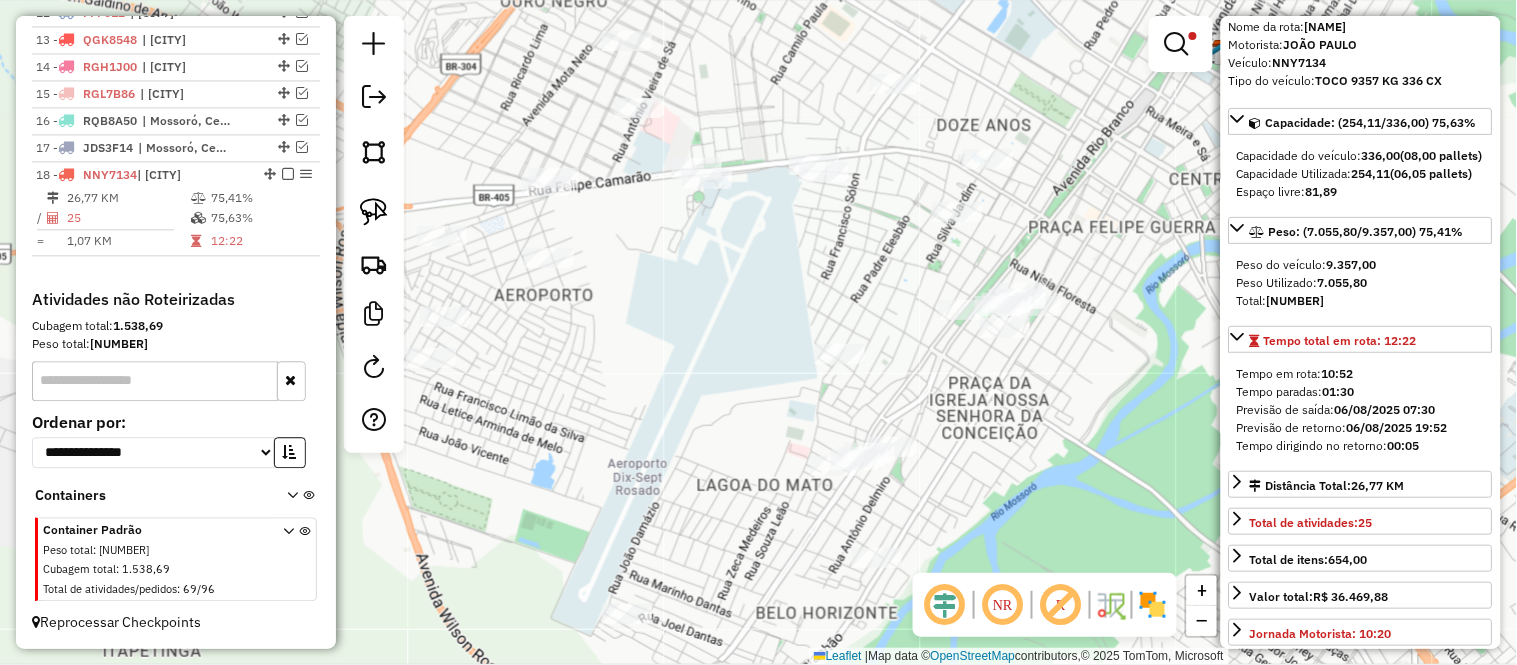 scroll, scrollTop: 647, scrollLeft: 0, axis: vertical 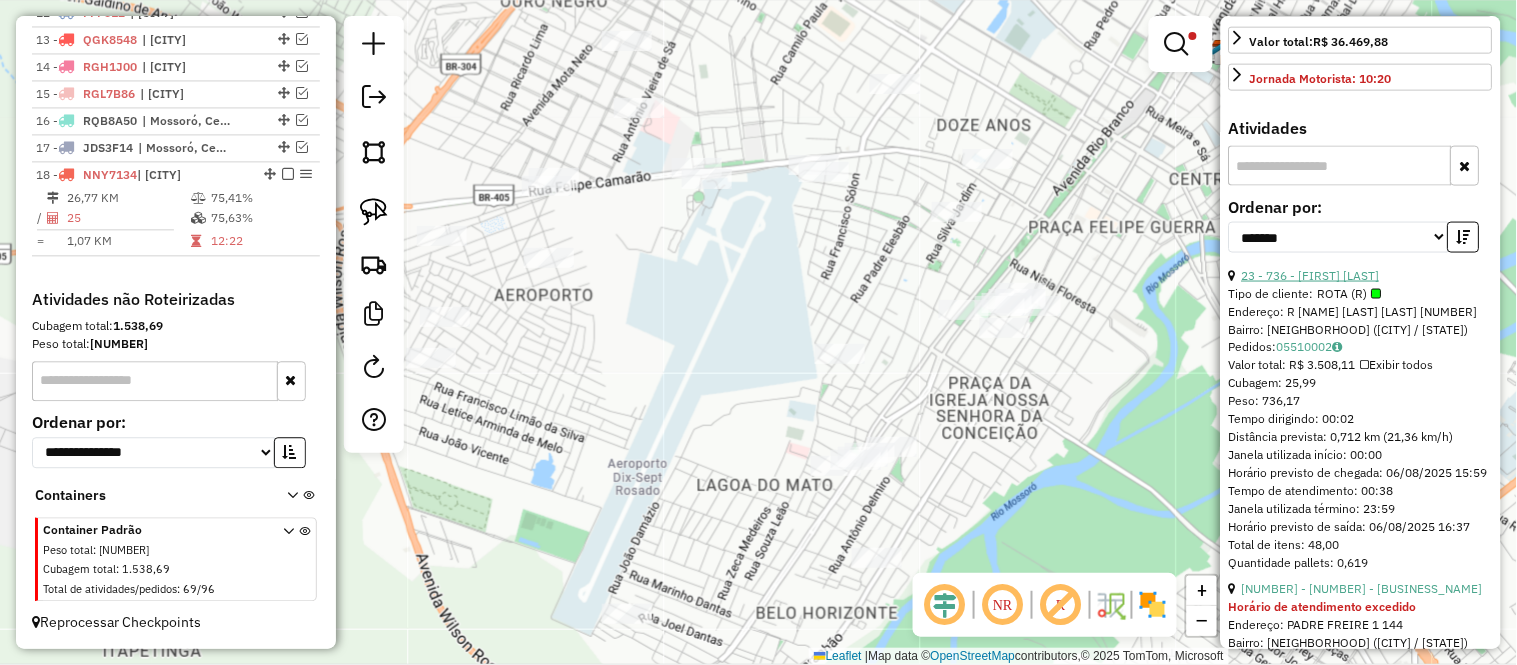 click on "23 - 736 - [FIRST] [LAST]" at bounding box center (1311, 275) 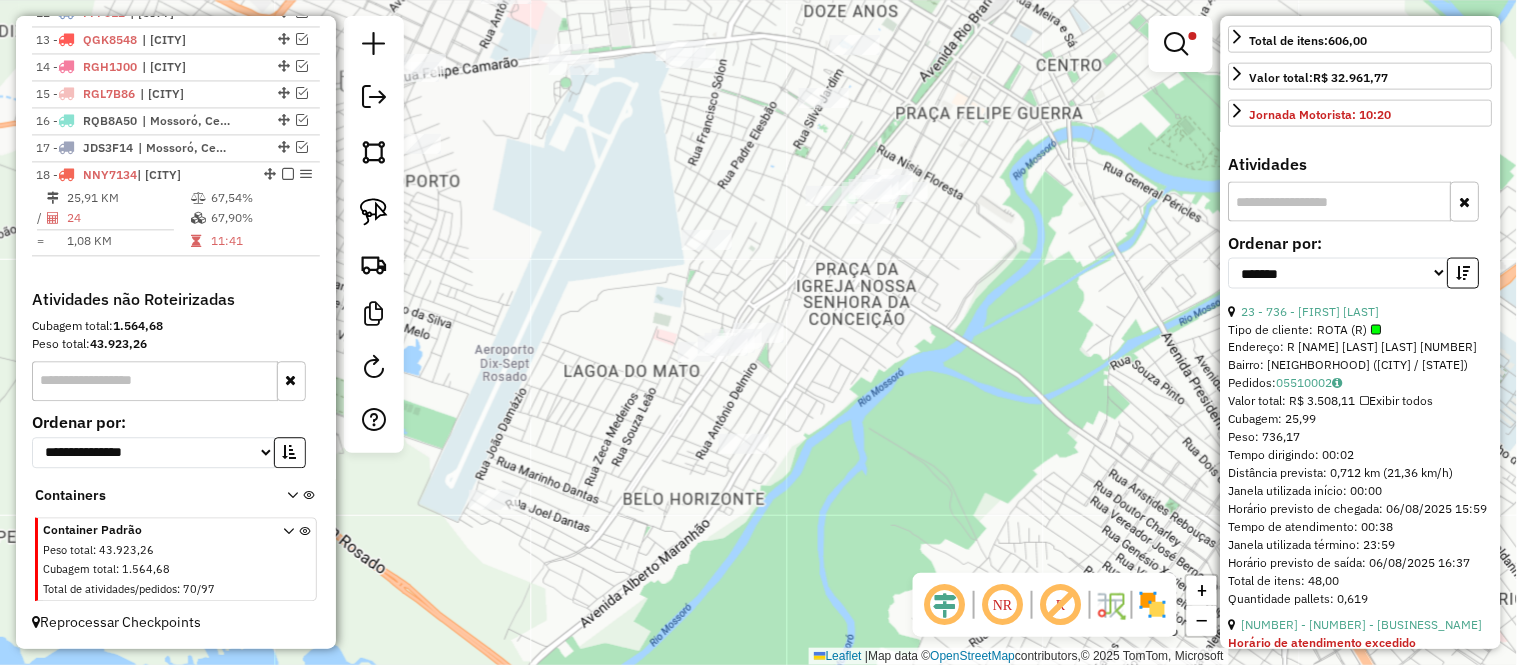 click on "24" at bounding box center [128, 218] 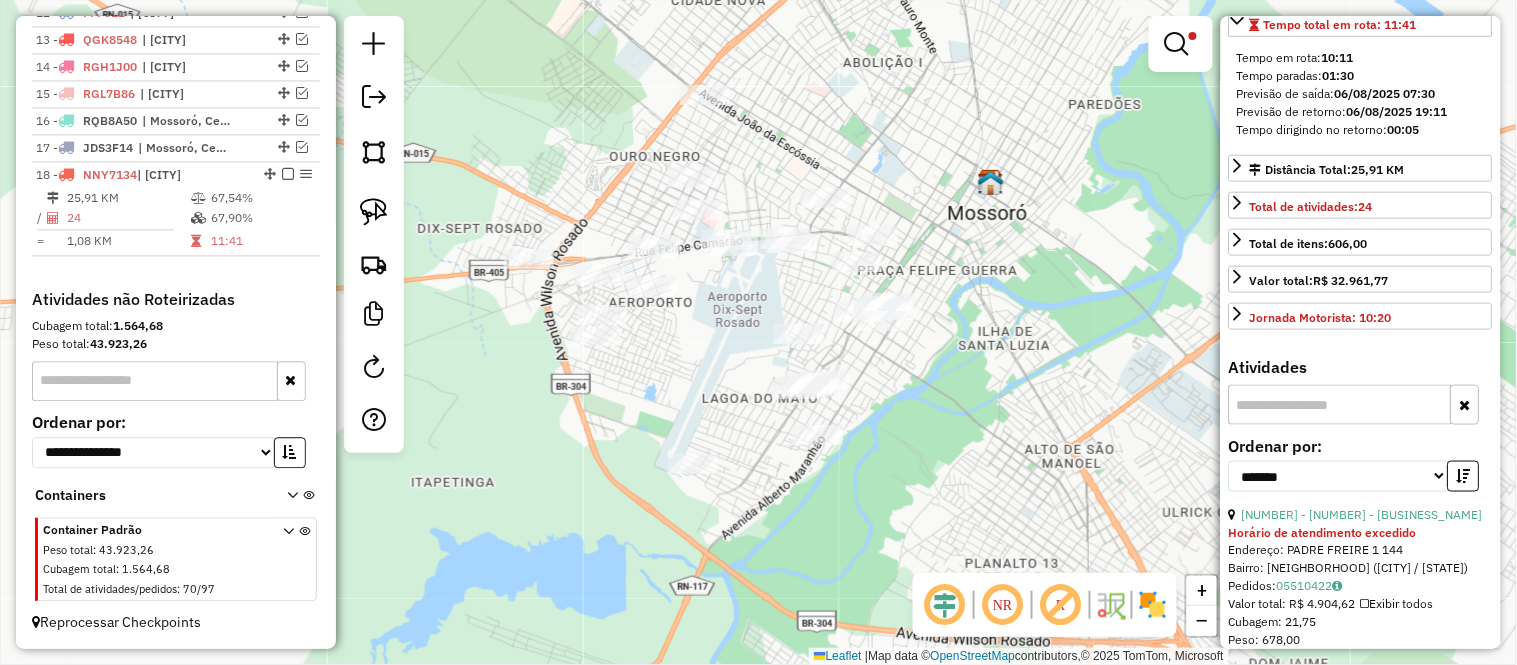 scroll, scrollTop: 666, scrollLeft: 0, axis: vertical 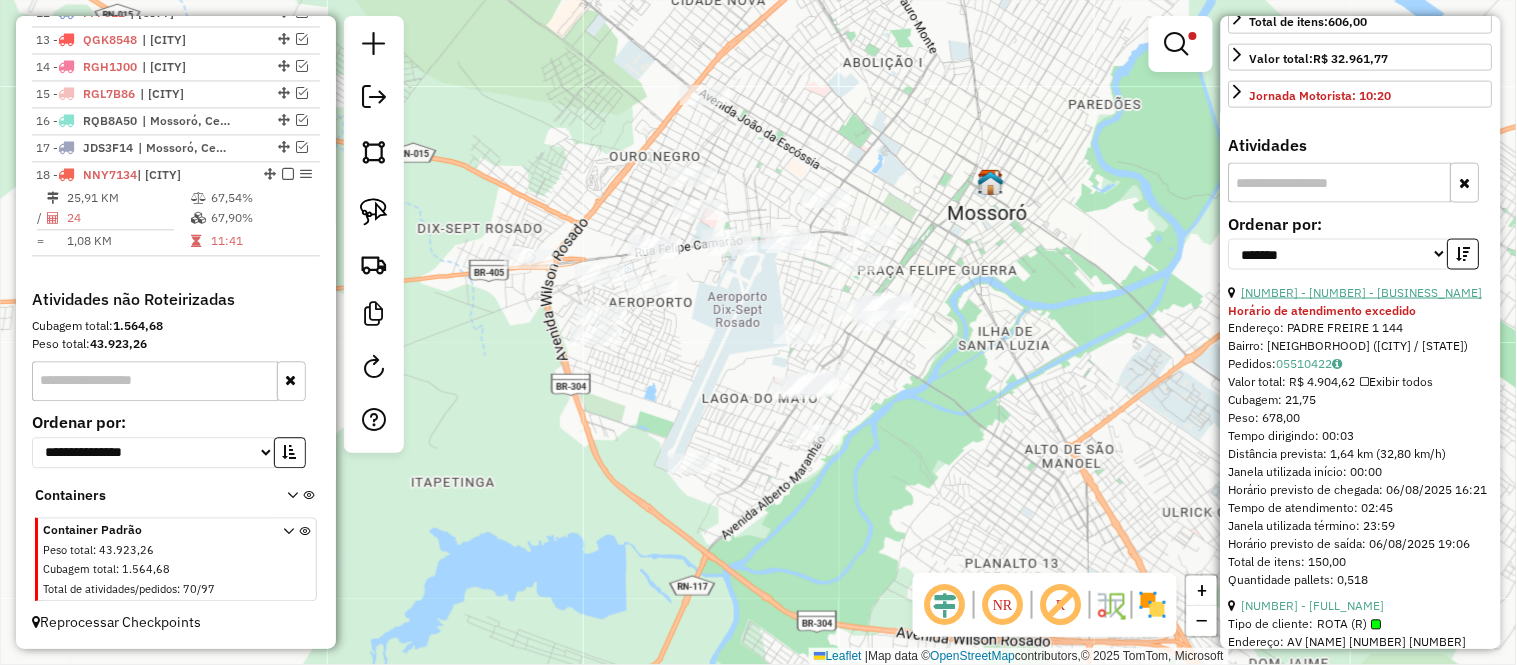 click on "[NUMBER] - [NUMBER] - [BUSINESS_NAME]" at bounding box center [1362, 292] 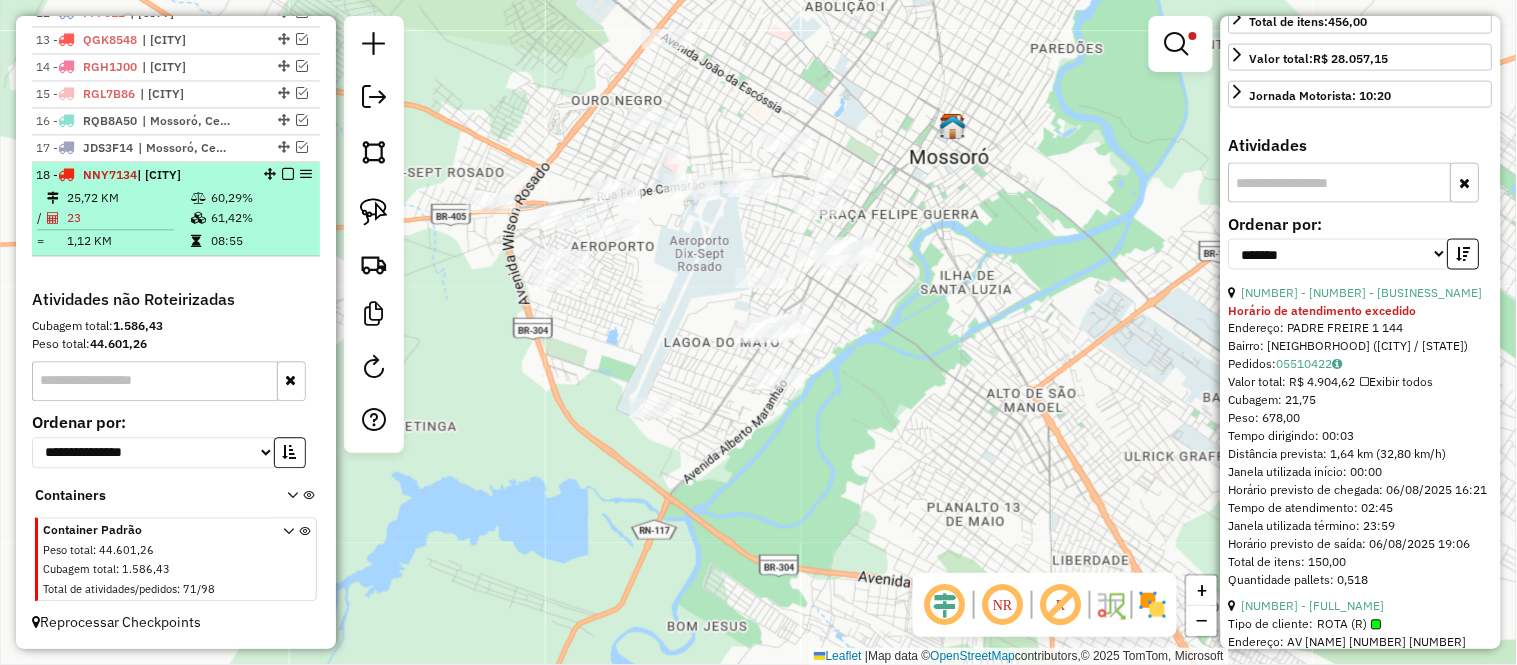 click at bounding box center [198, 218] 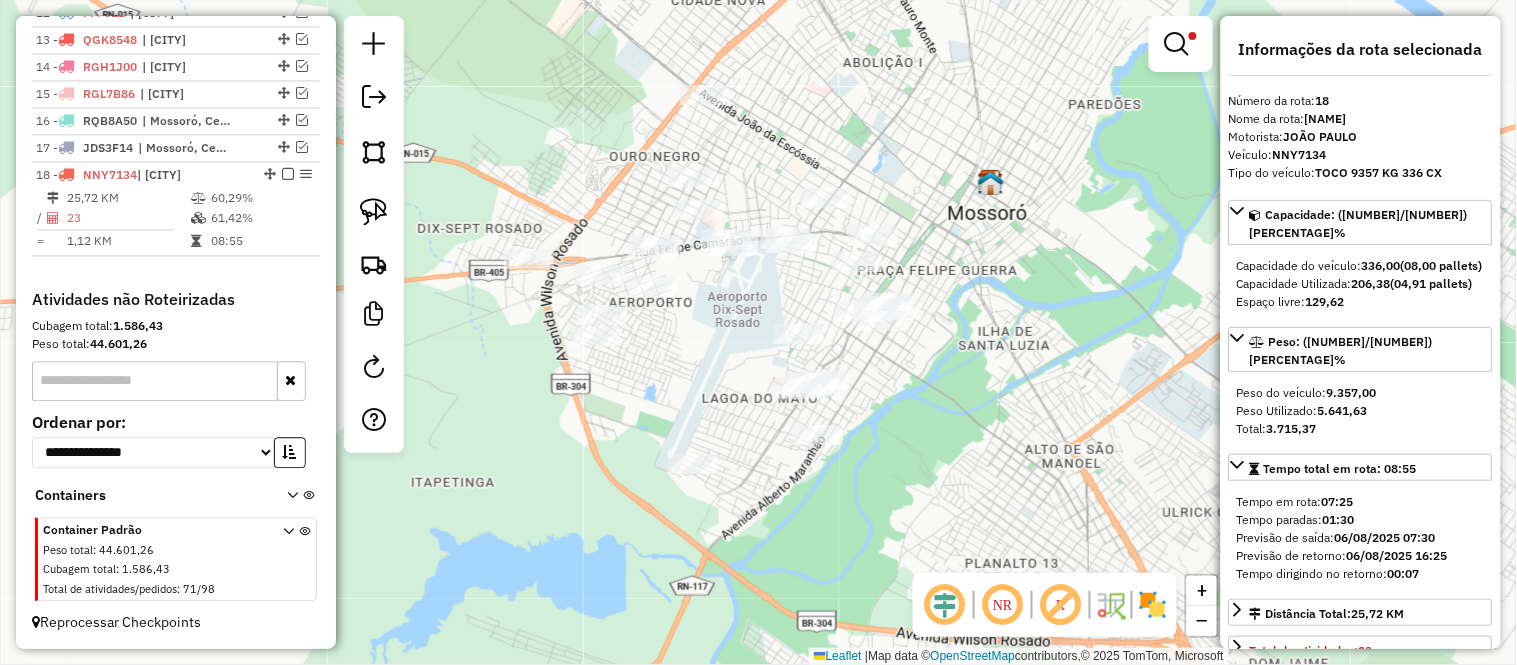 scroll, scrollTop: 555, scrollLeft: 0, axis: vertical 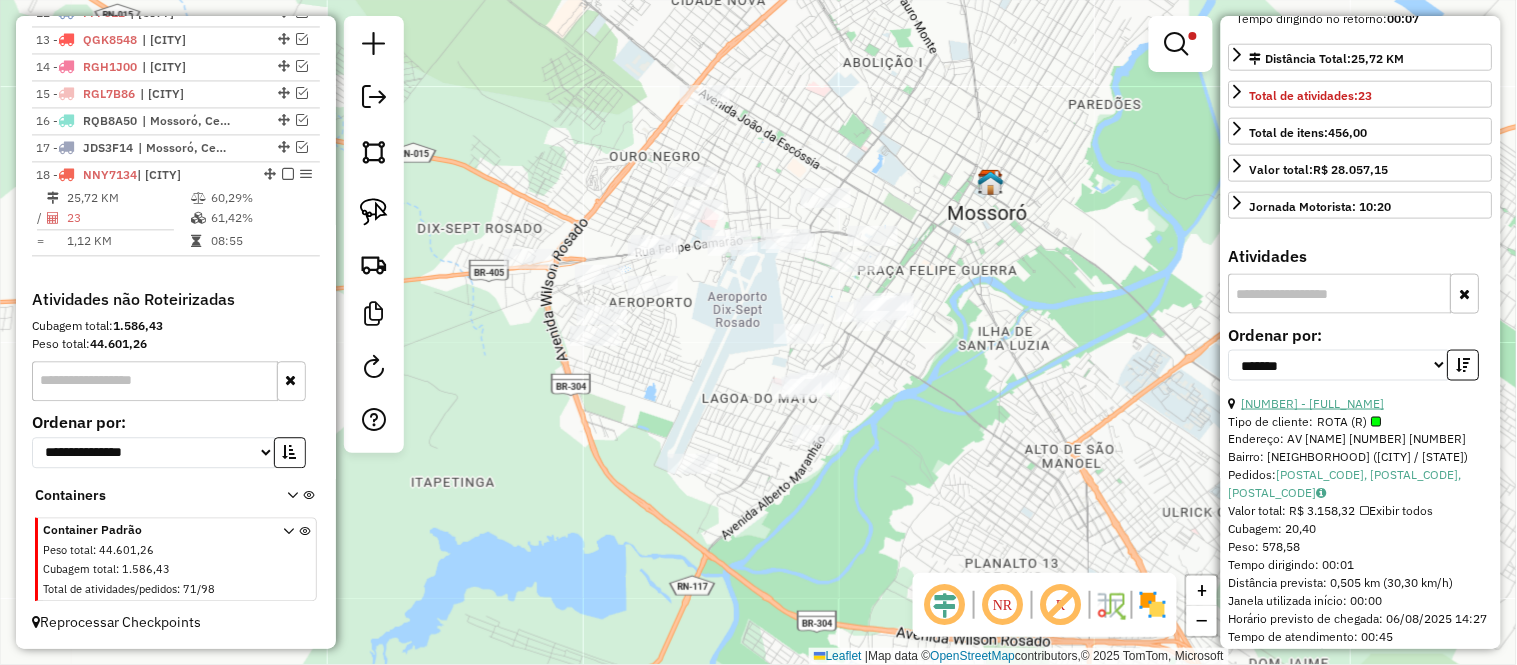 click on "[NUMBER] - [FULL_NAME]" at bounding box center (1313, 403) 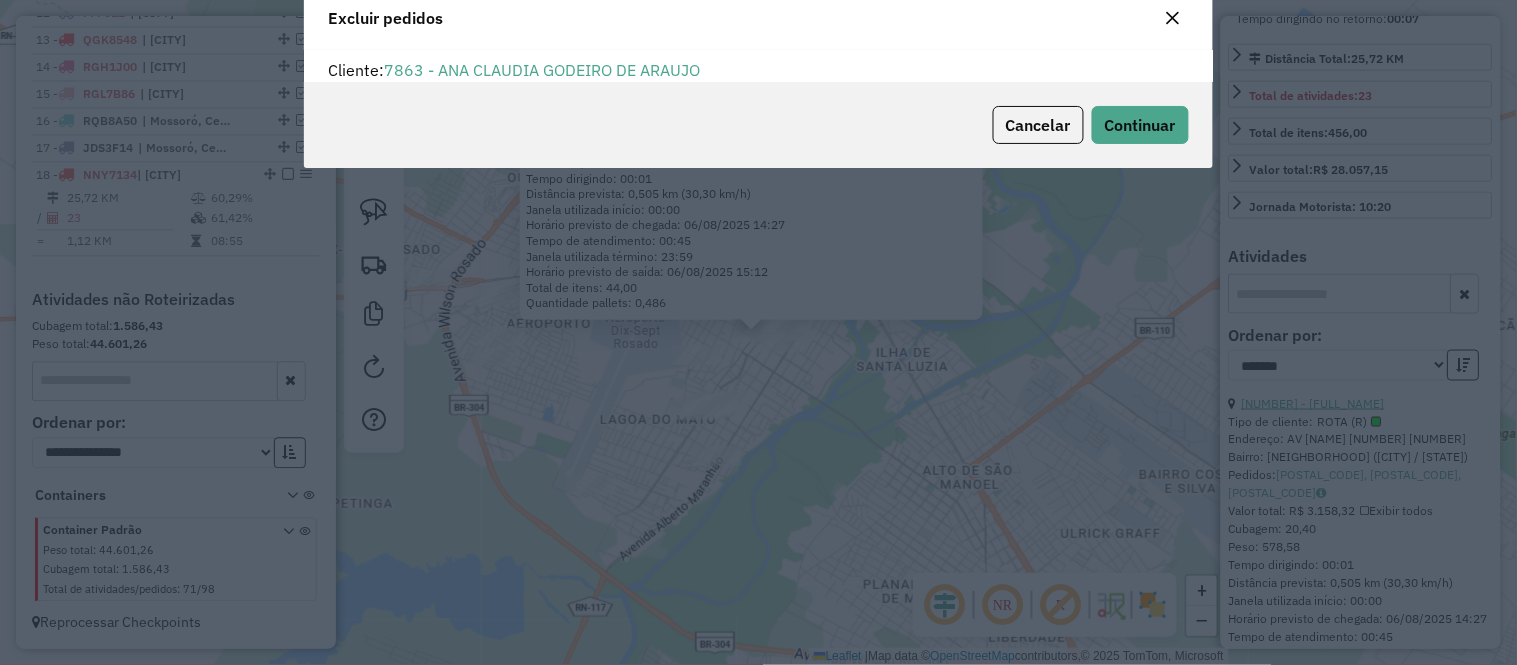 scroll, scrollTop: 11, scrollLeft: 5, axis: both 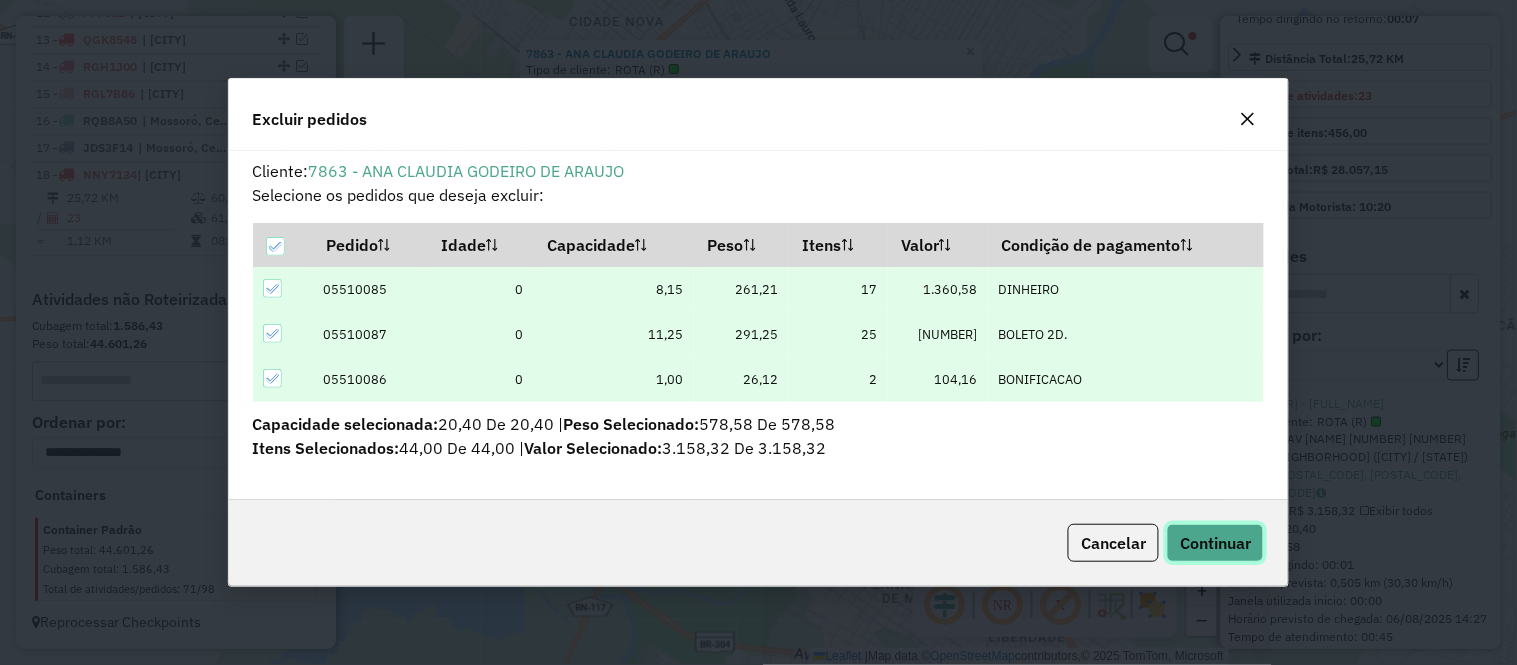 drag, startPoint x: 1187, startPoint y: 534, endPoint x: 834, endPoint y: 506, distance: 354.10873 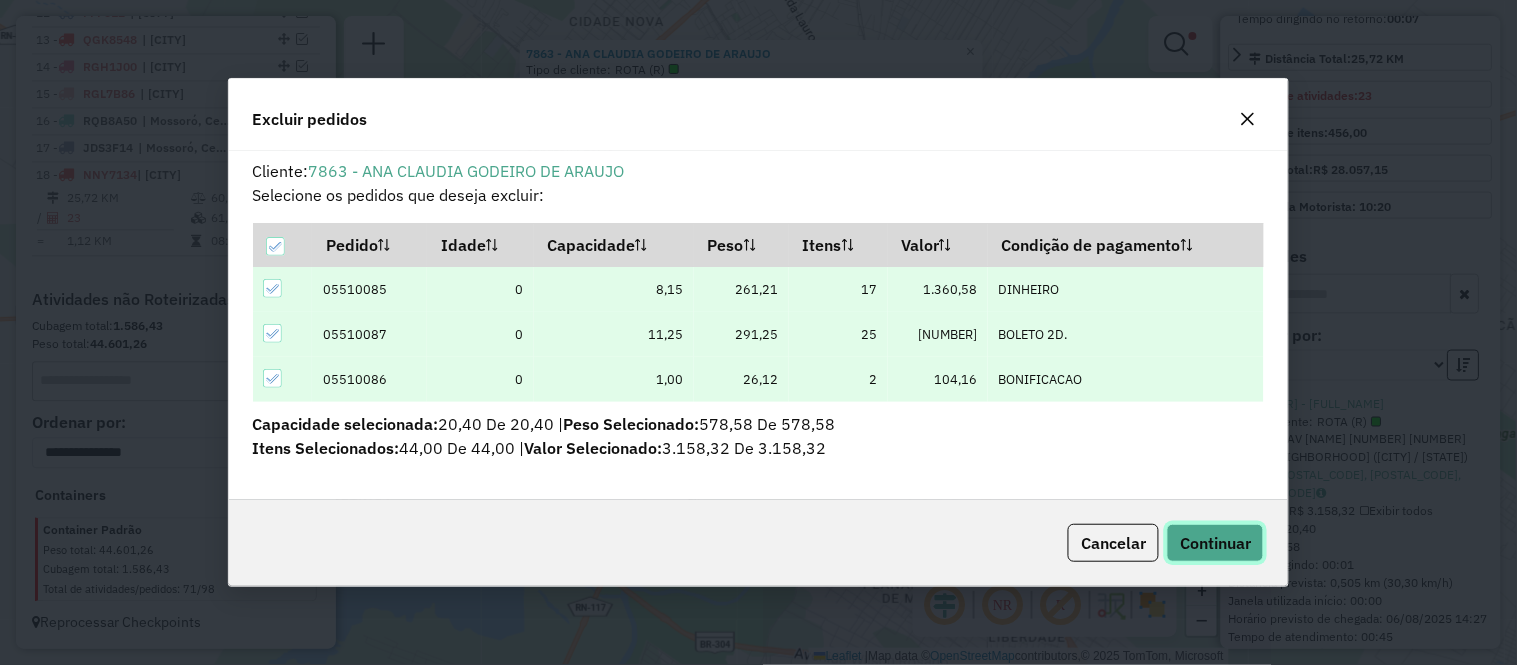 click on "Continuar" 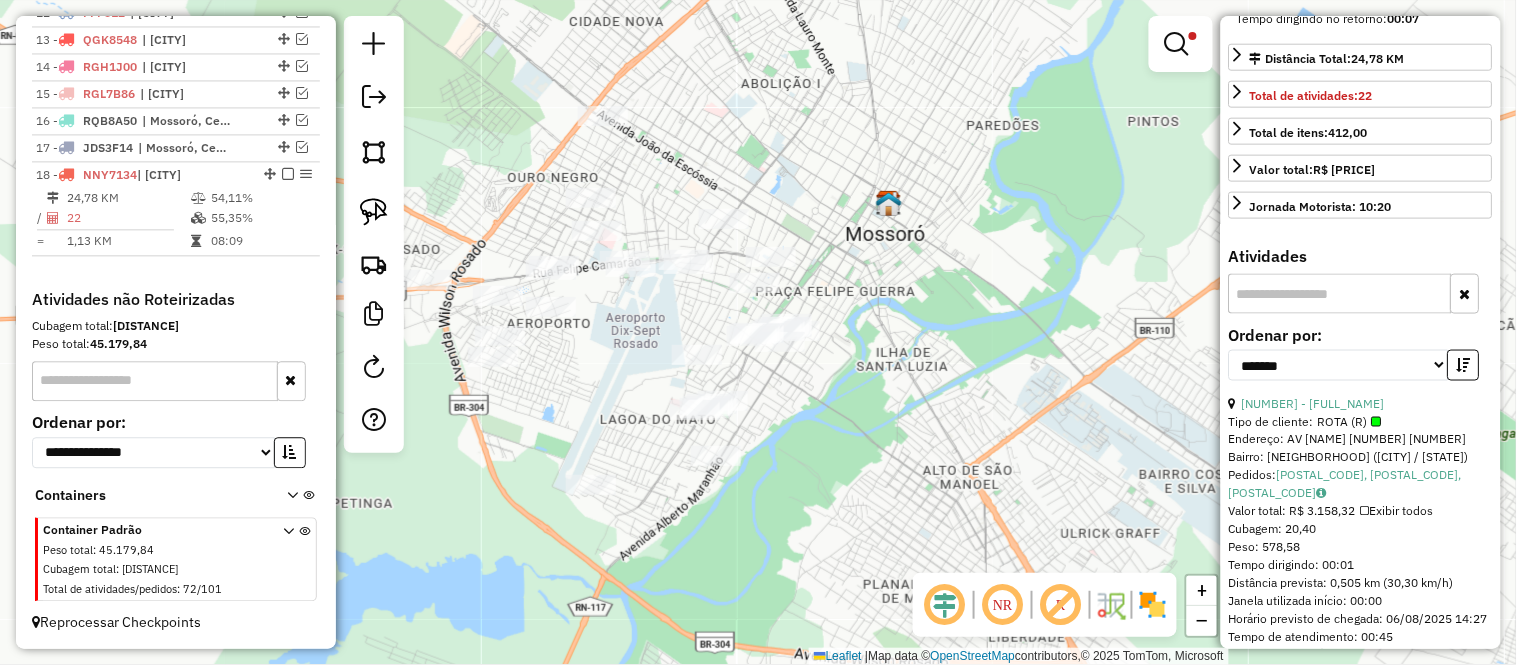click on "22" at bounding box center [128, 218] 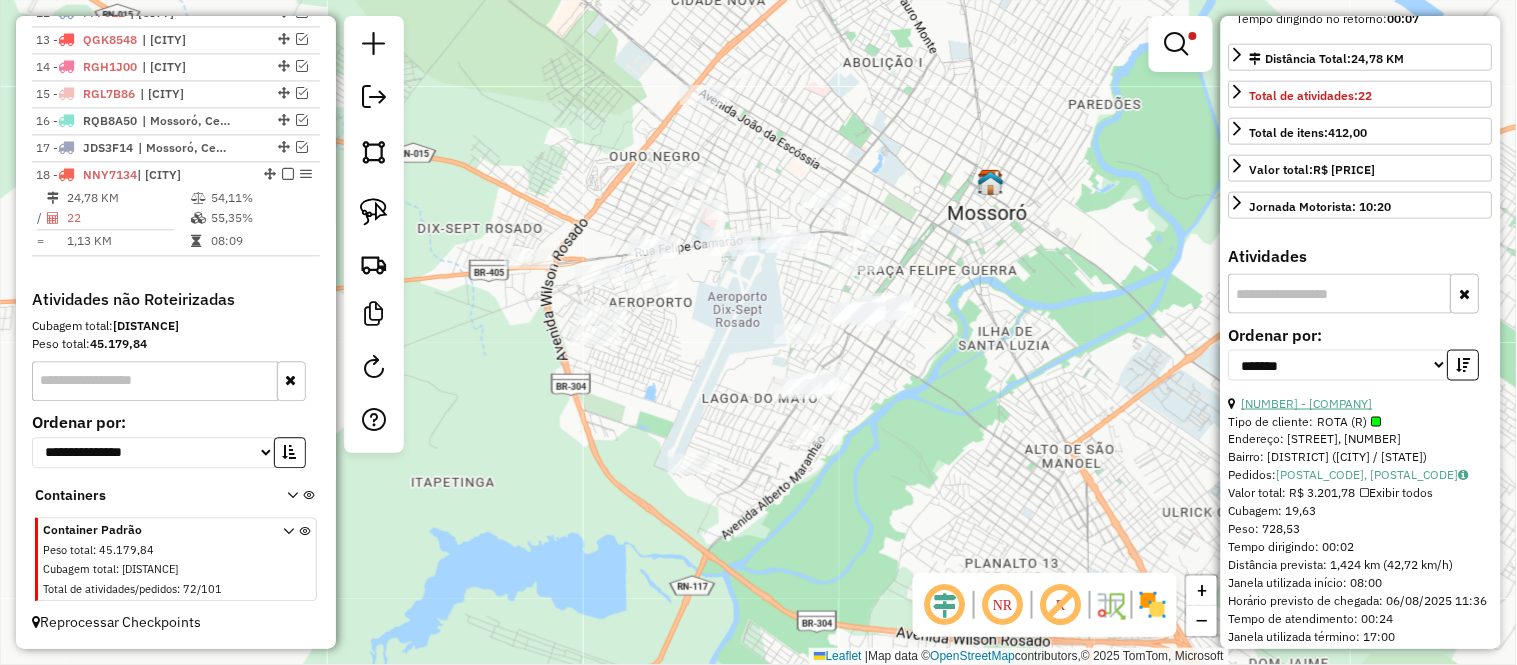 click on "[NUMBER] - [COMPANY]" at bounding box center (1307, 403) 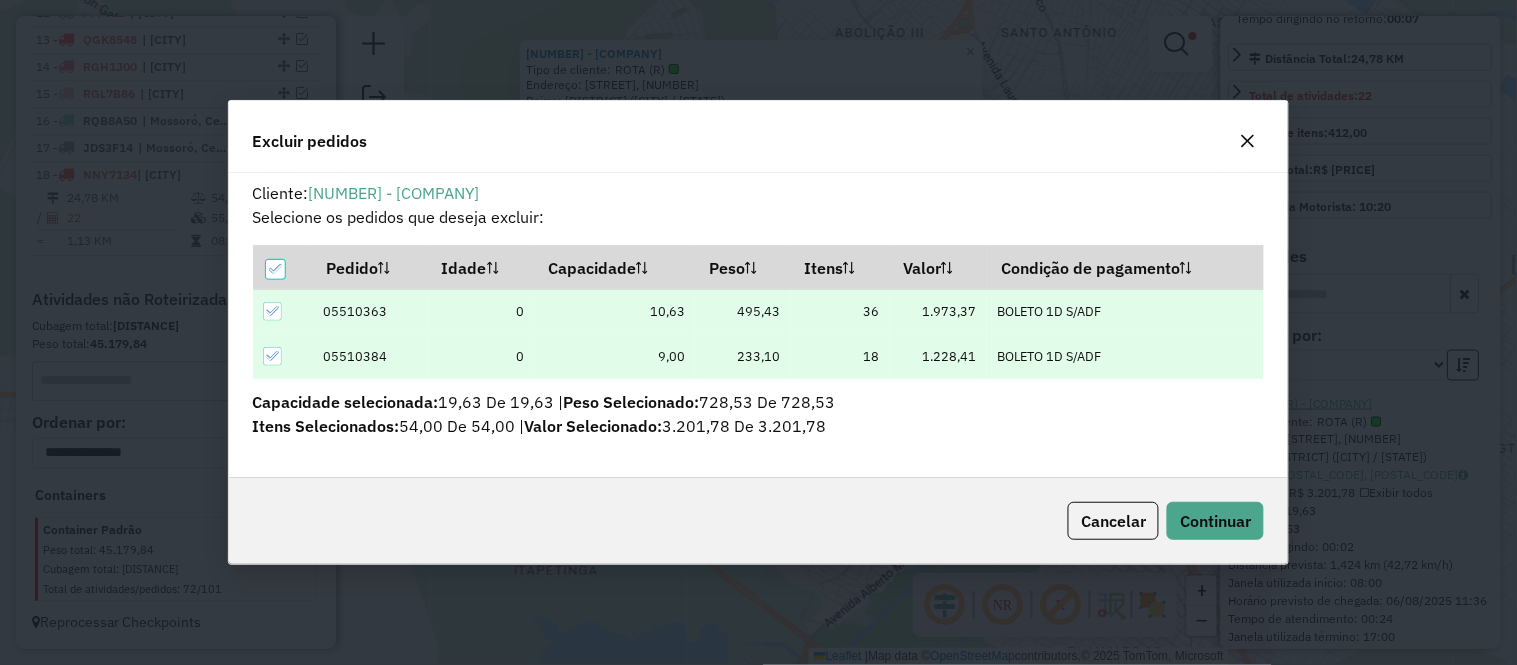scroll, scrollTop: 11, scrollLeft: 5, axis: both 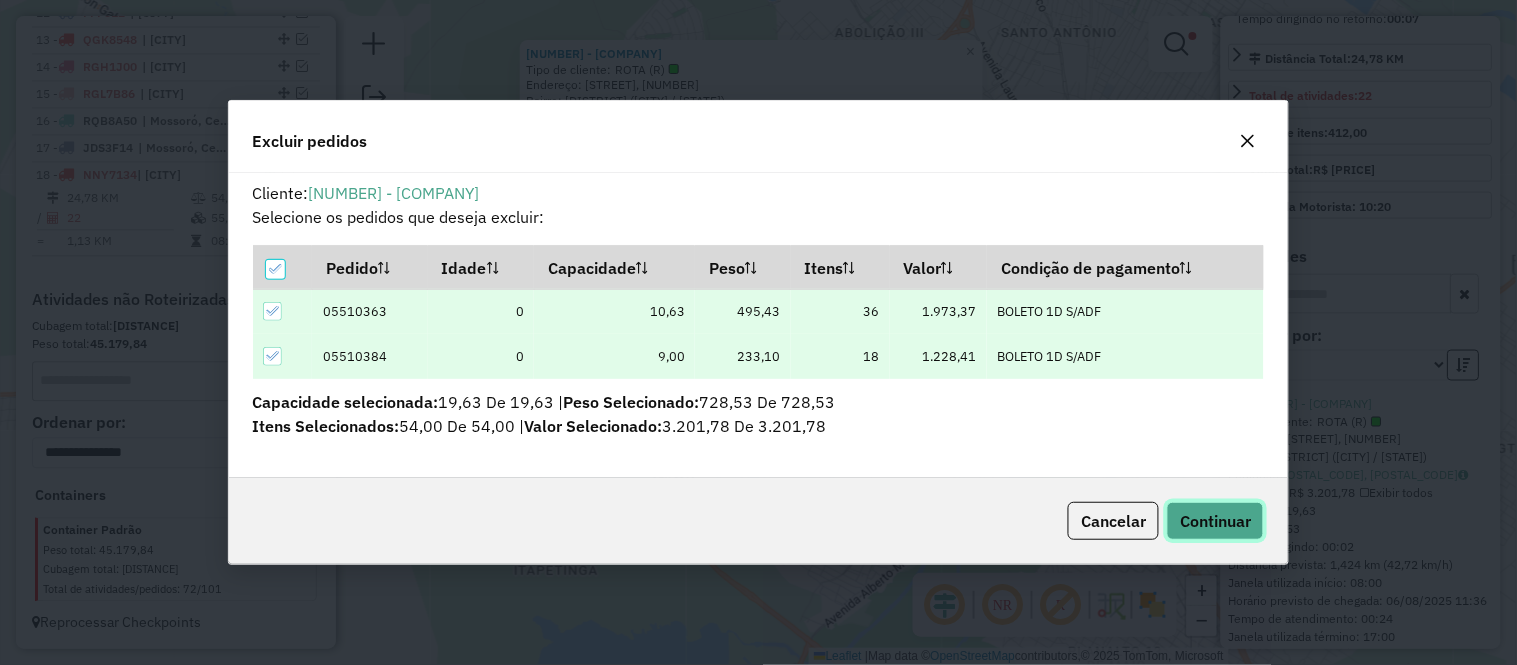 drag, startPoint x: 1211, startPoint y: 501, endPoint x: 1170, endPoint y: 511, distance: 42.201897 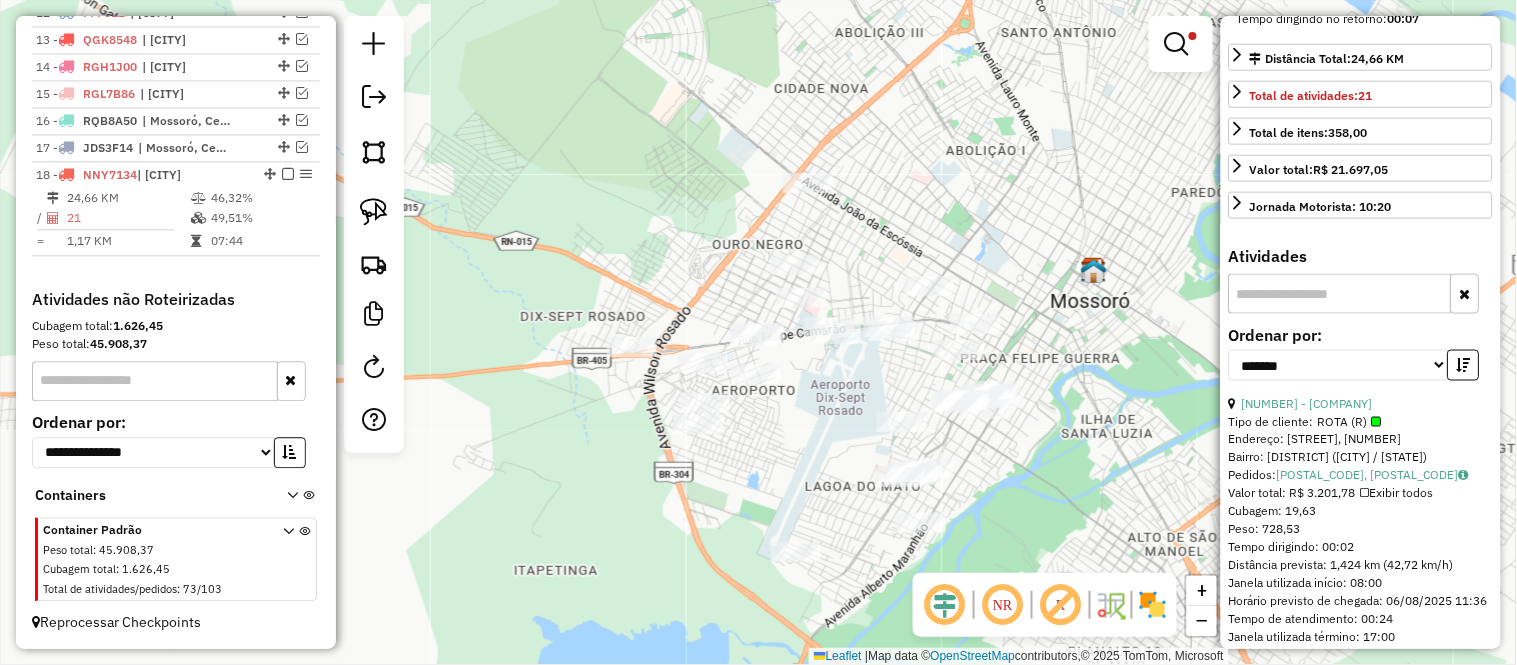 click on "21" at bounding box center [128, 218] 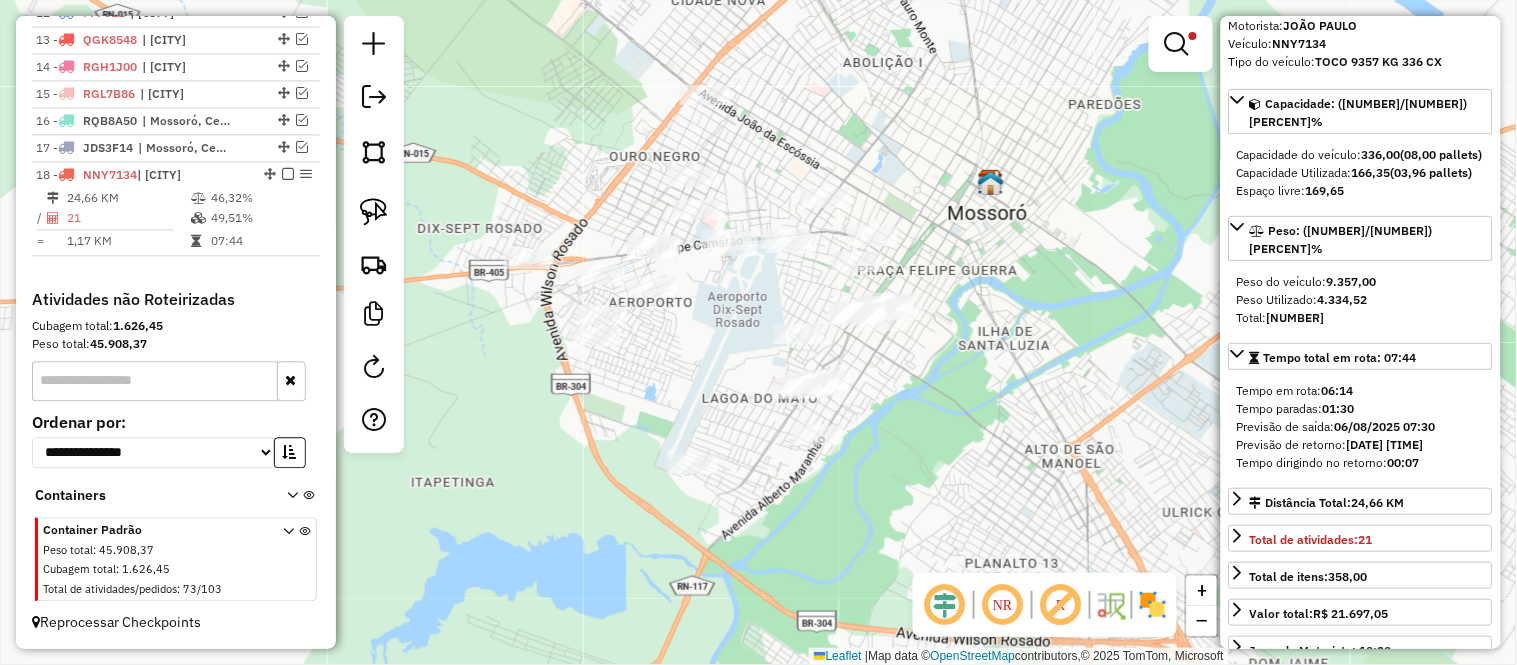 scroll, scrollTop: 555, scrollLeft: 0, axis: vertical 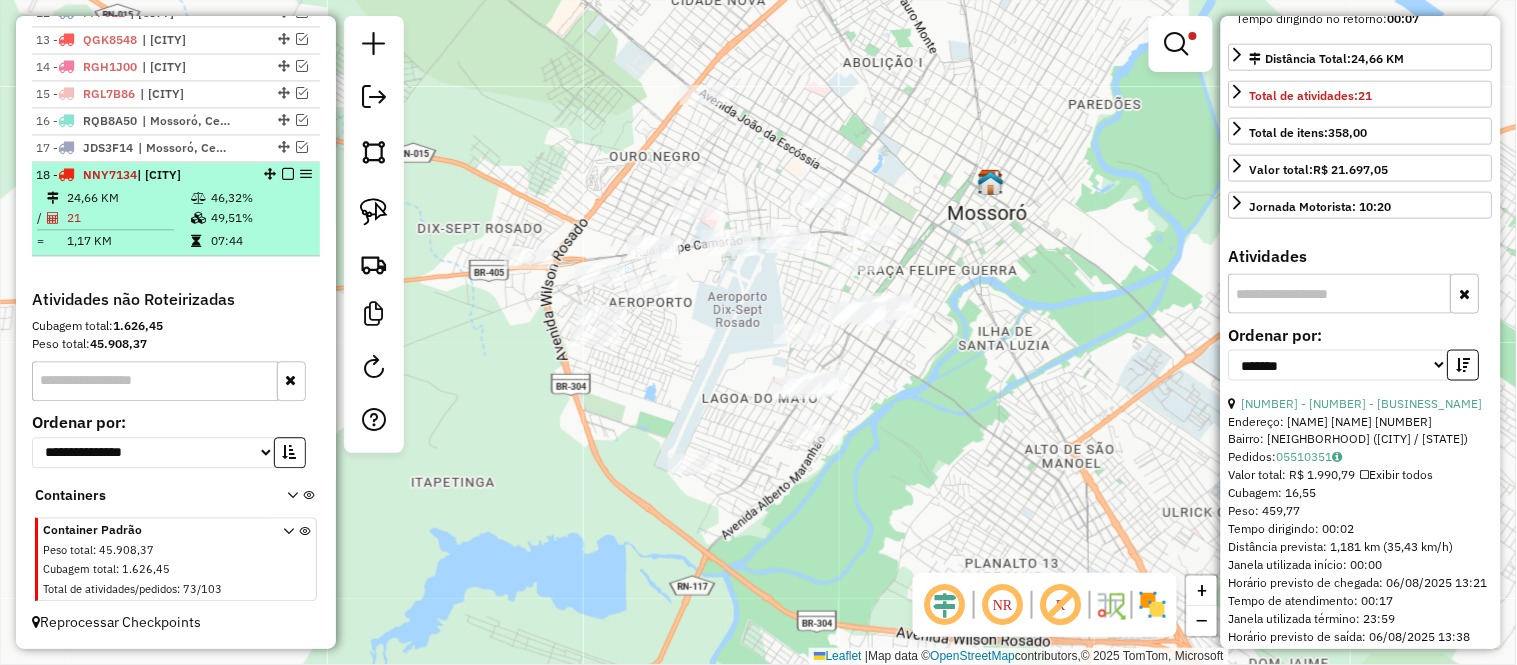 click on "24,66 KM" at bounding box center (128, 198) 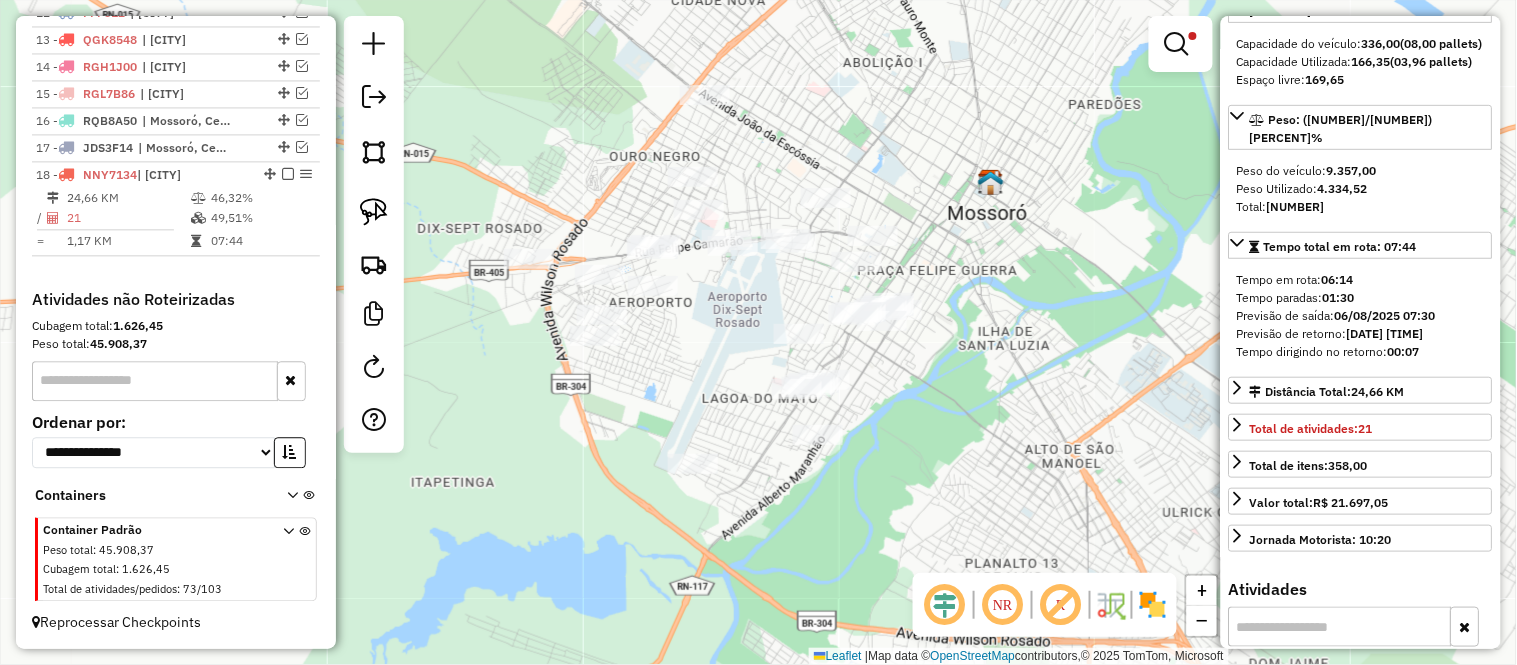 scroll, scrollTop: 111, scrollLeft: 0, axis: vertical 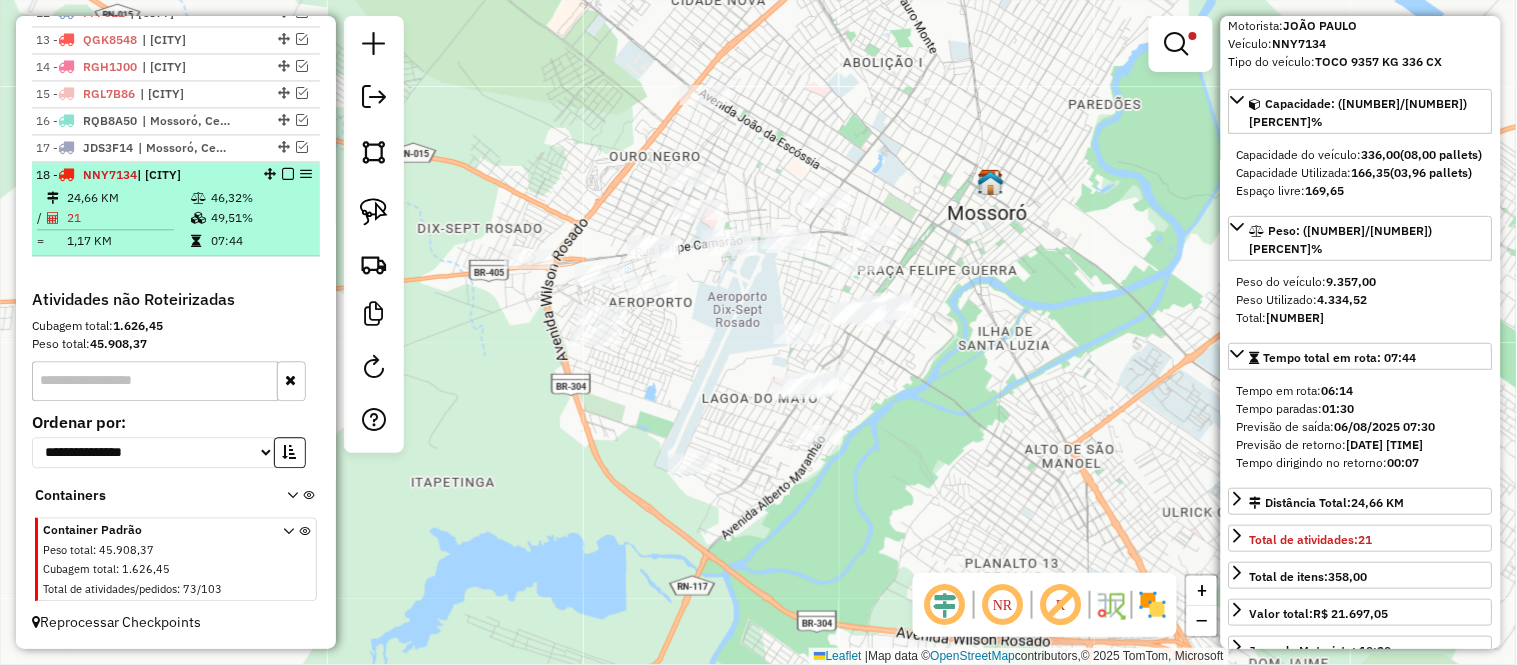 click at bounding box center (200, 218) 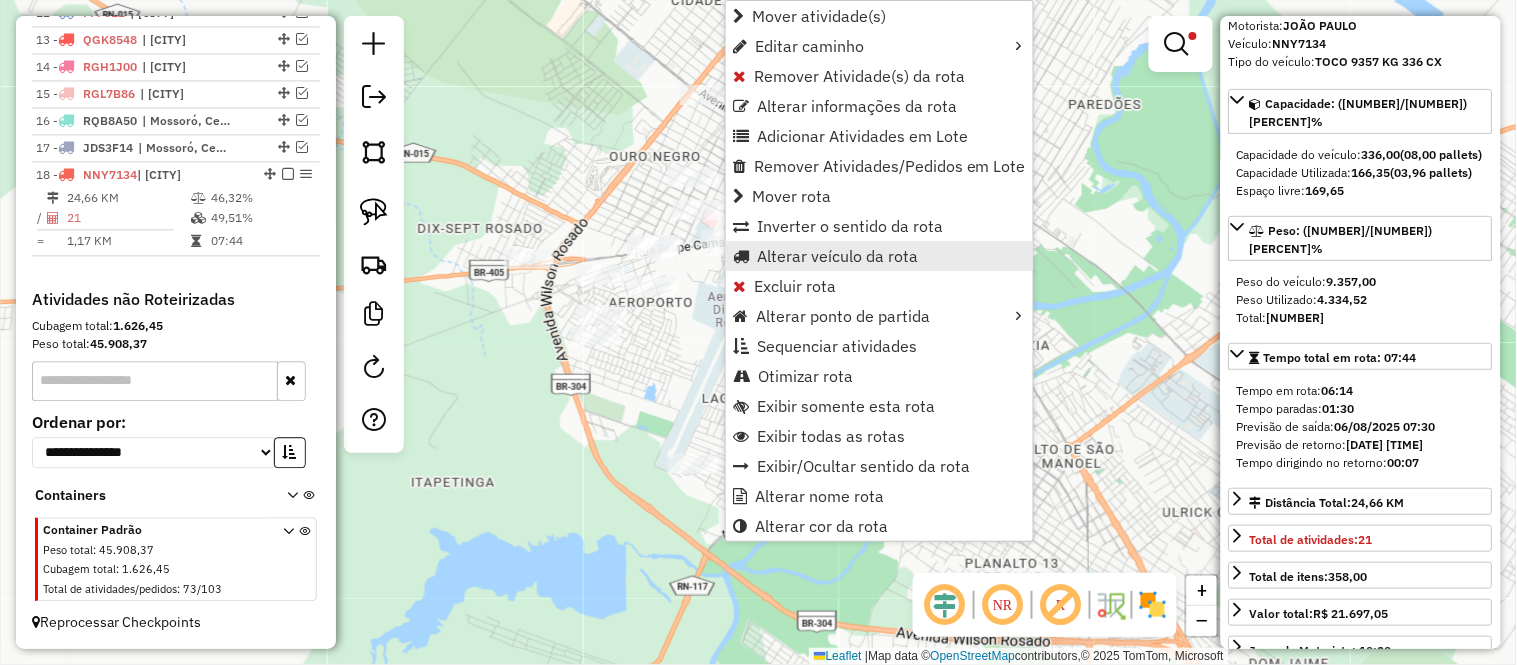 click on "Alterar veículo da rota" at bounding box center [837, 256] 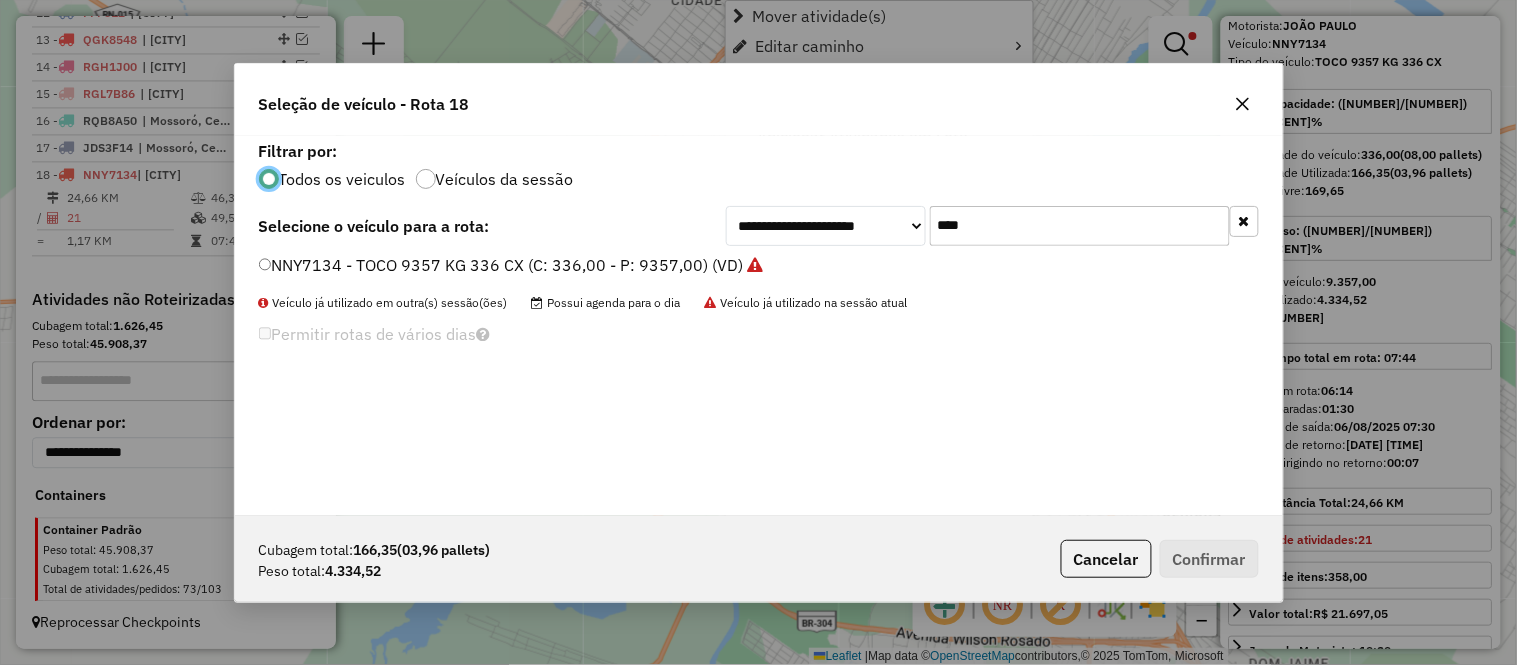 scroll, scrollTop: 11, scrollLeft: 5, axis: both 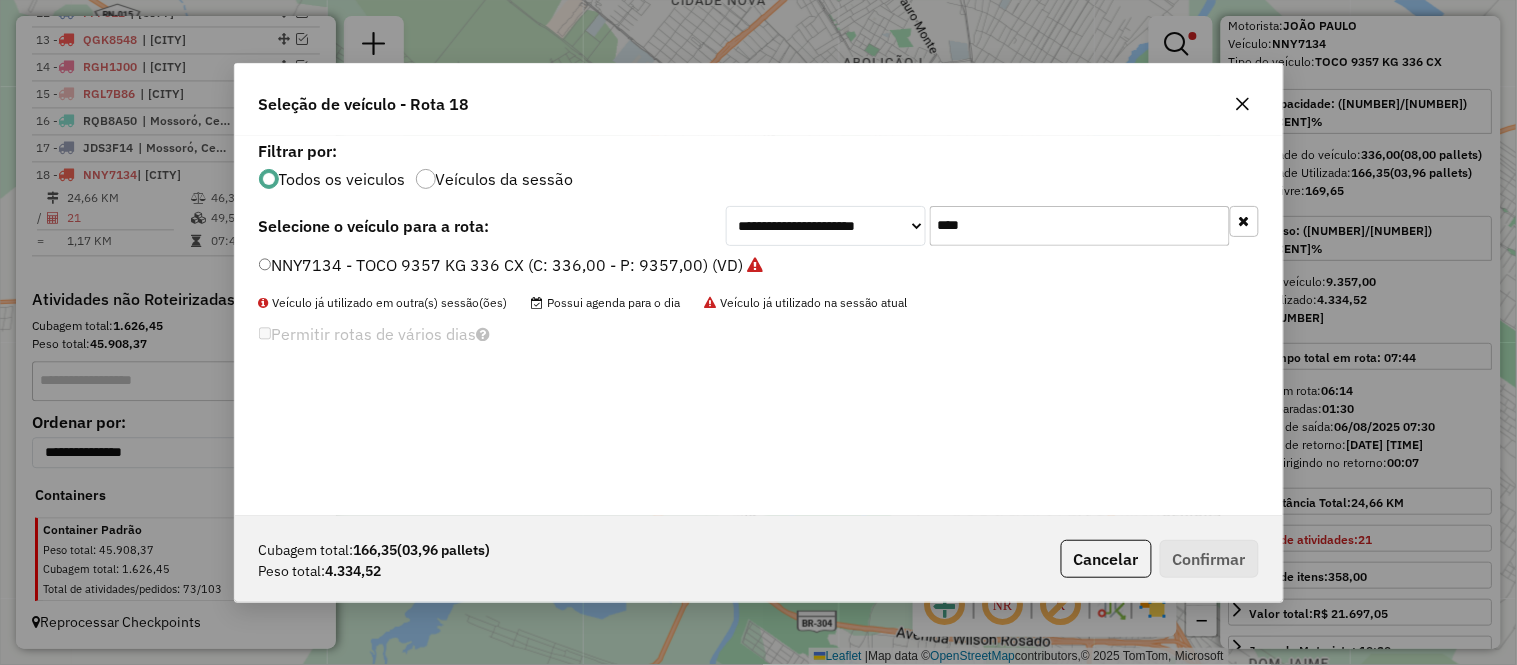 click on "****" 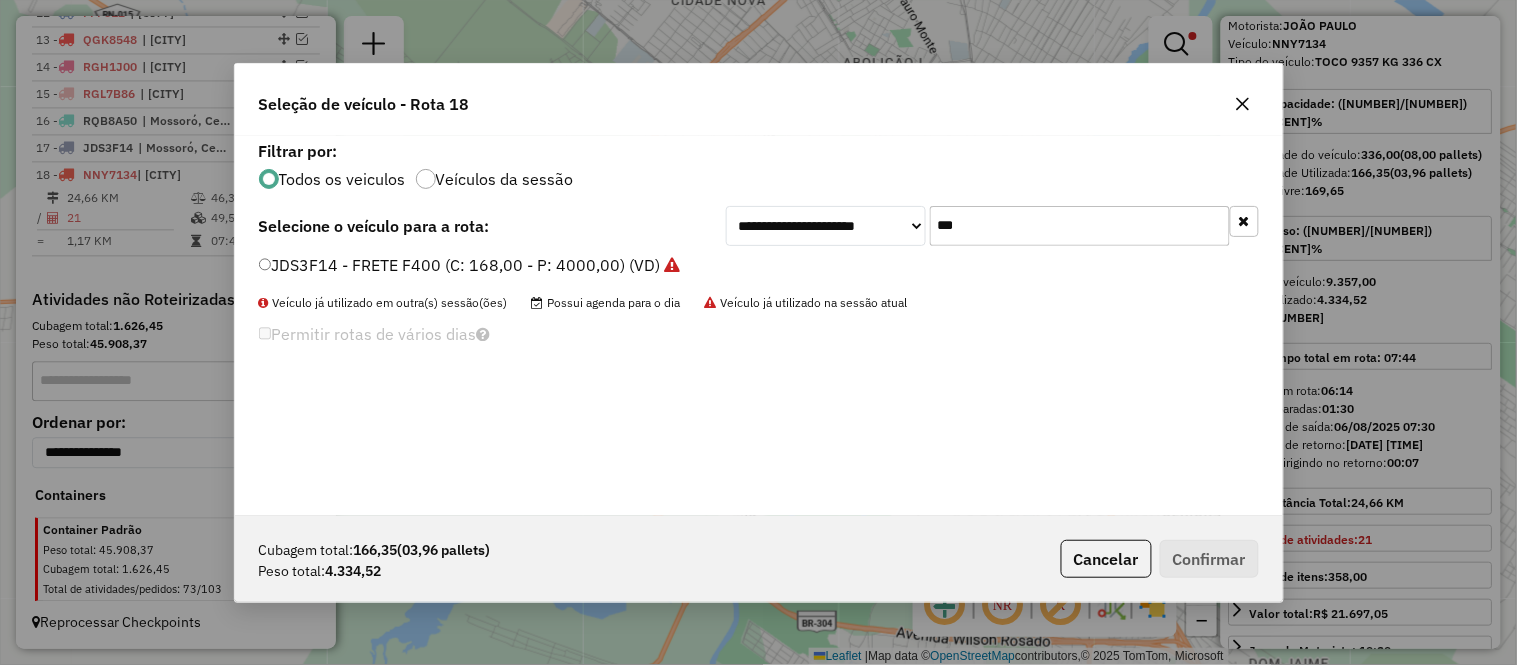 type on "***" 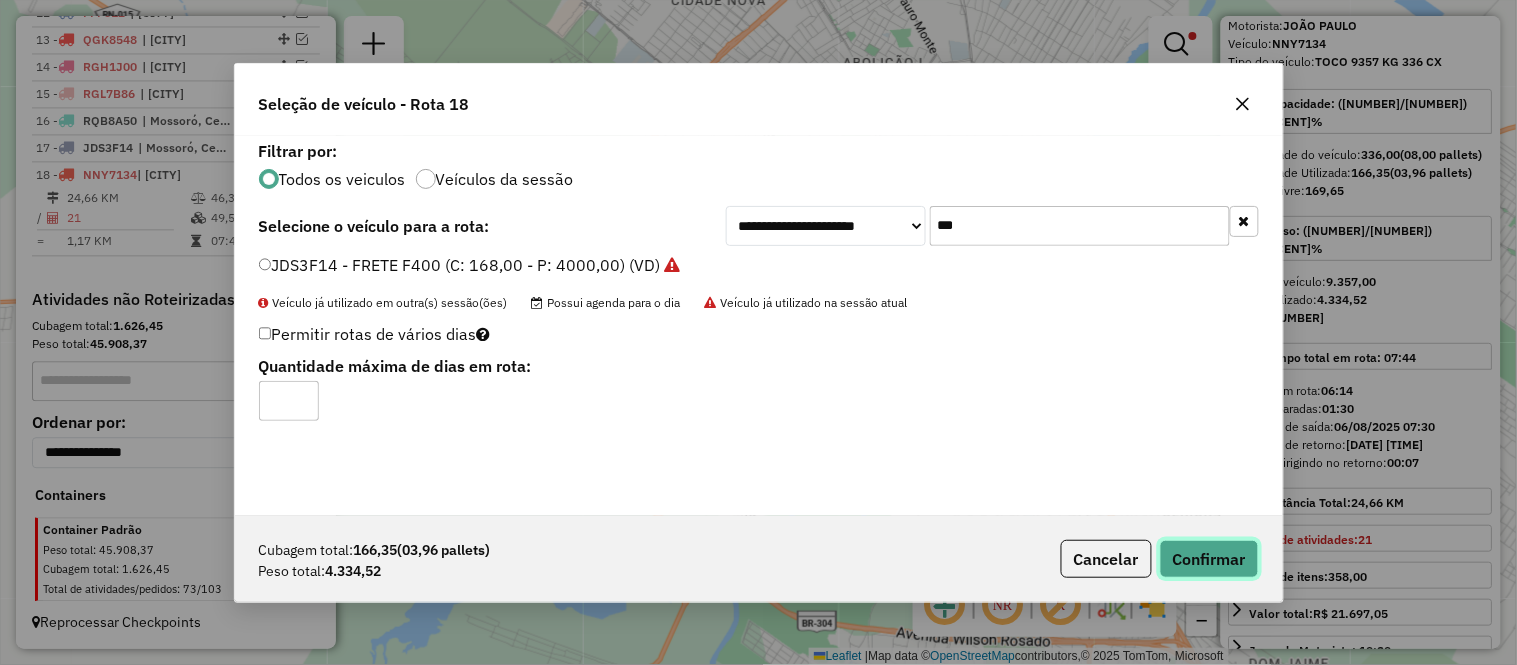click on "Confirmar" 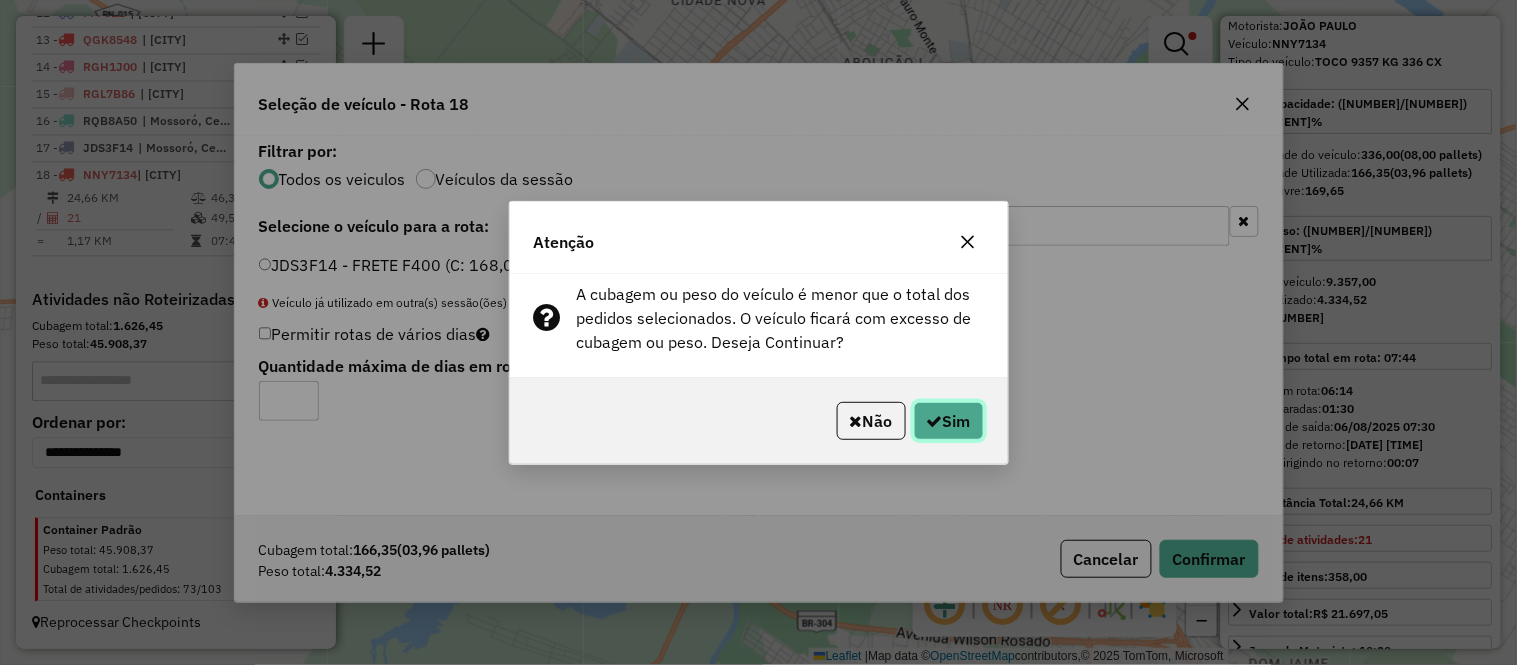 click on "Sim" 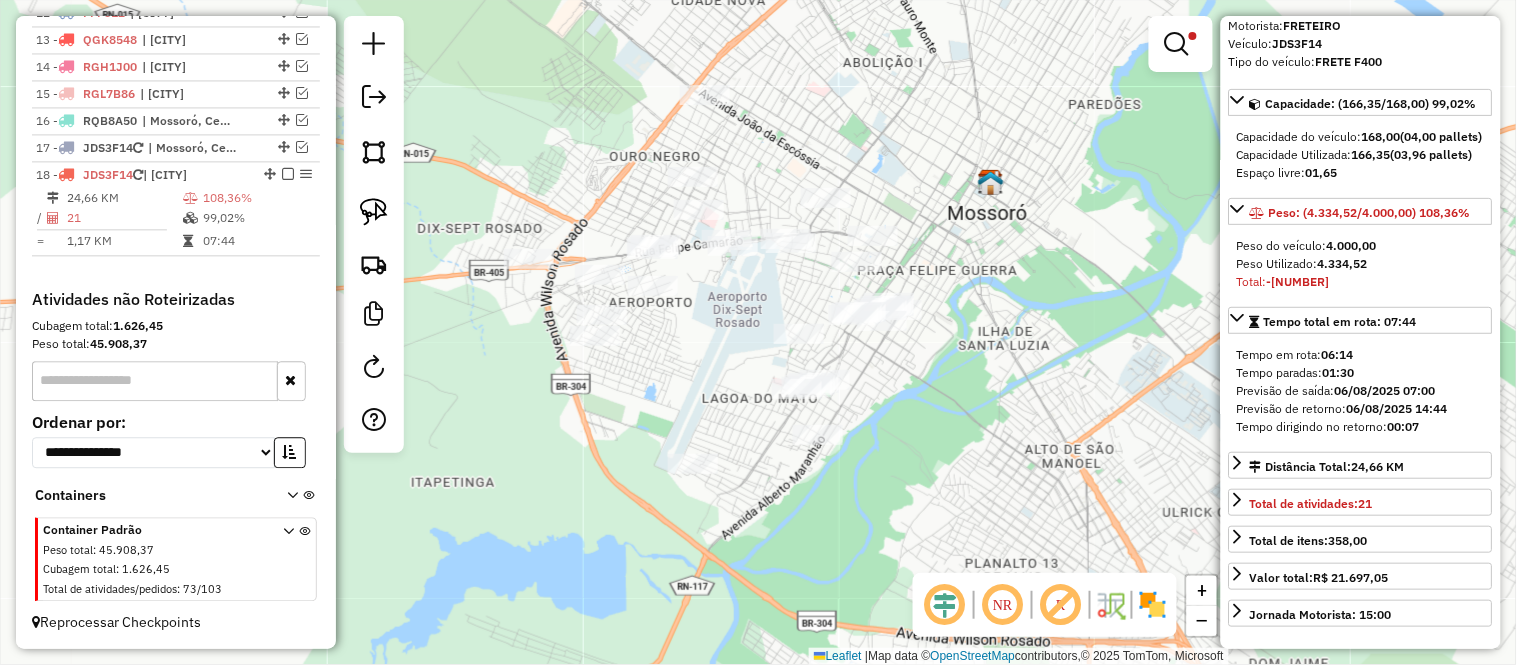click on "21" at bounding box center [124, 218] 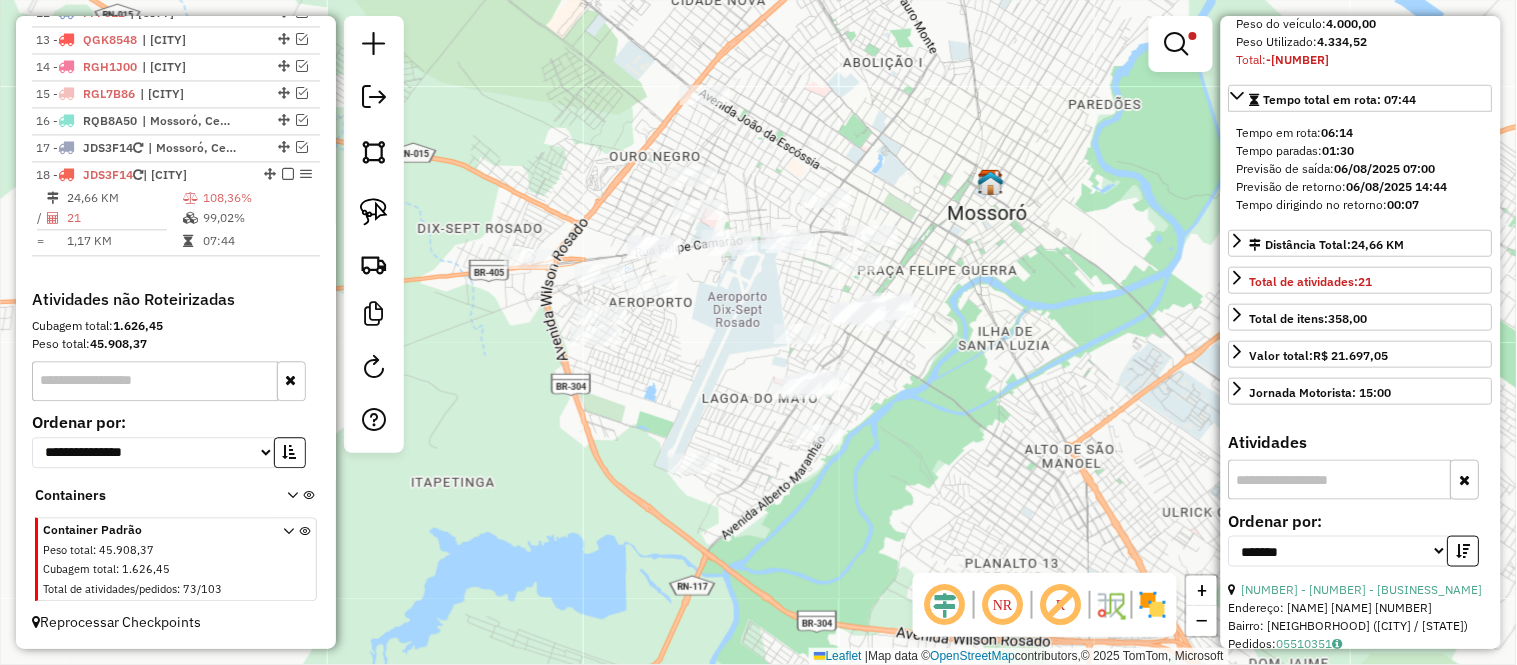 scroll, scrollTop: 666, scrollLeft: 0, axis: vertical 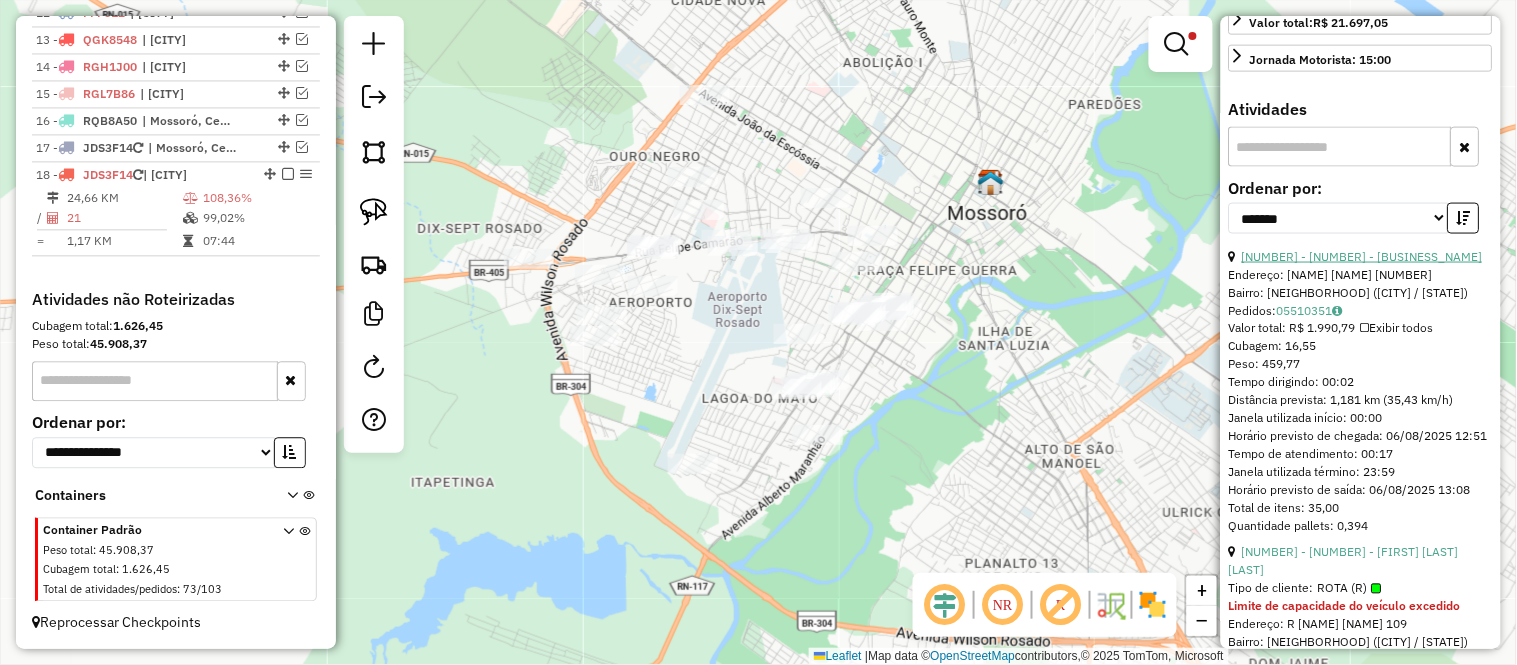 click on "[NUMBER] - [NUMBER] - [BUSINESS_NAME]" at bounding box center (1362, 256) 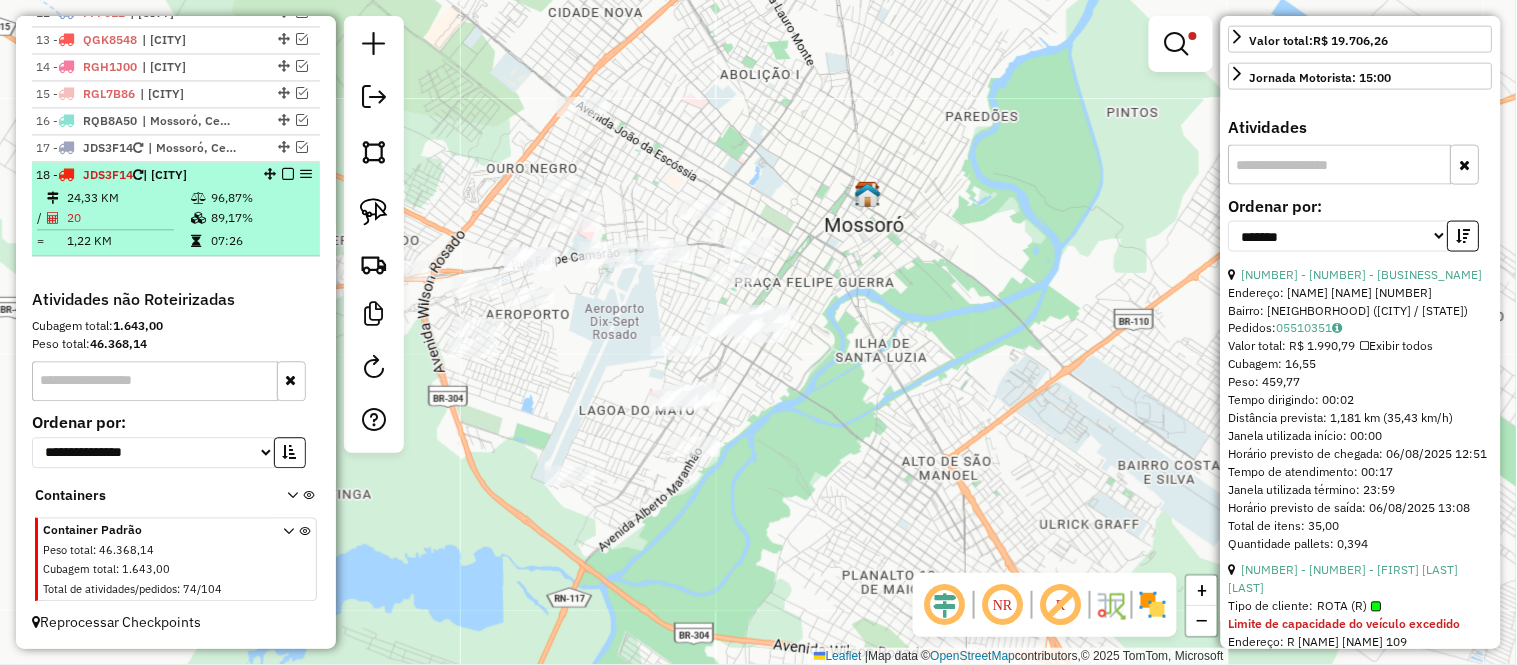 click on "20" at bounding box center (128, 218) 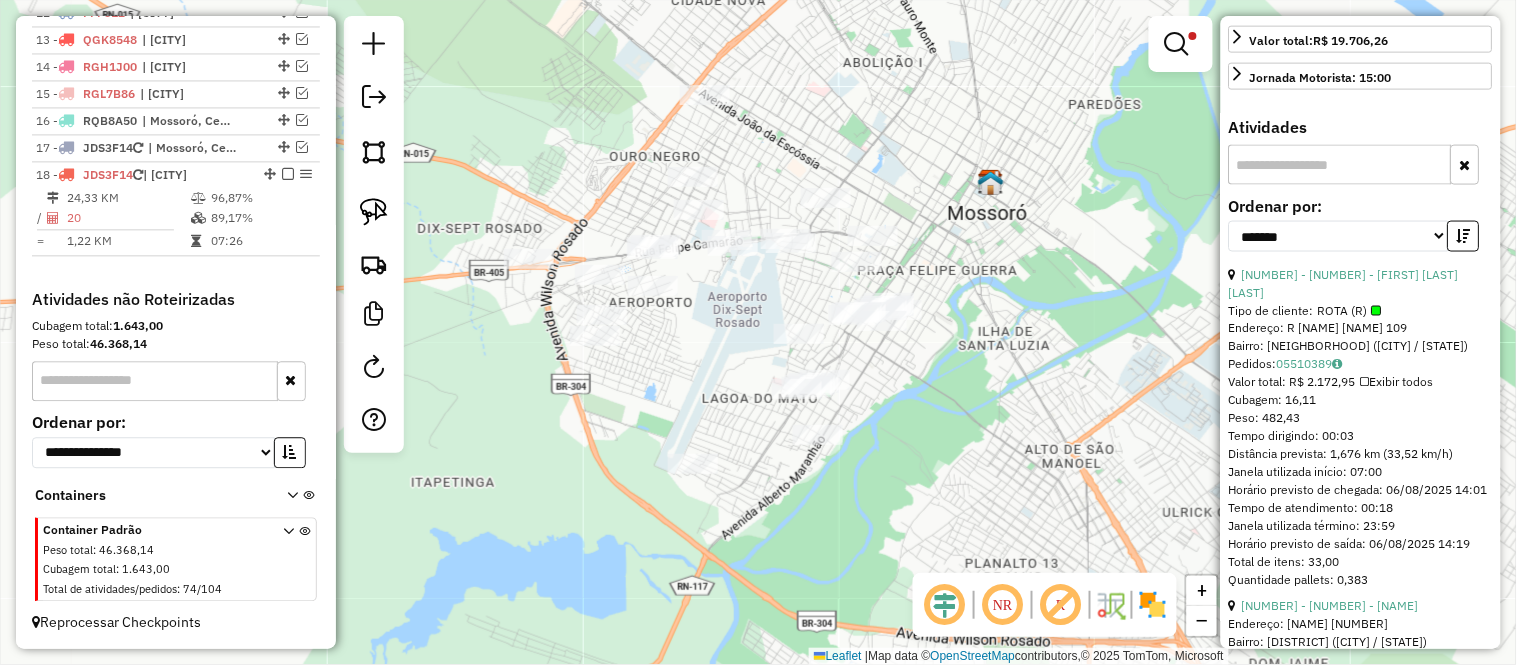 scroll, scrollTop: 222, scrollLeft: 0, axis: vertical 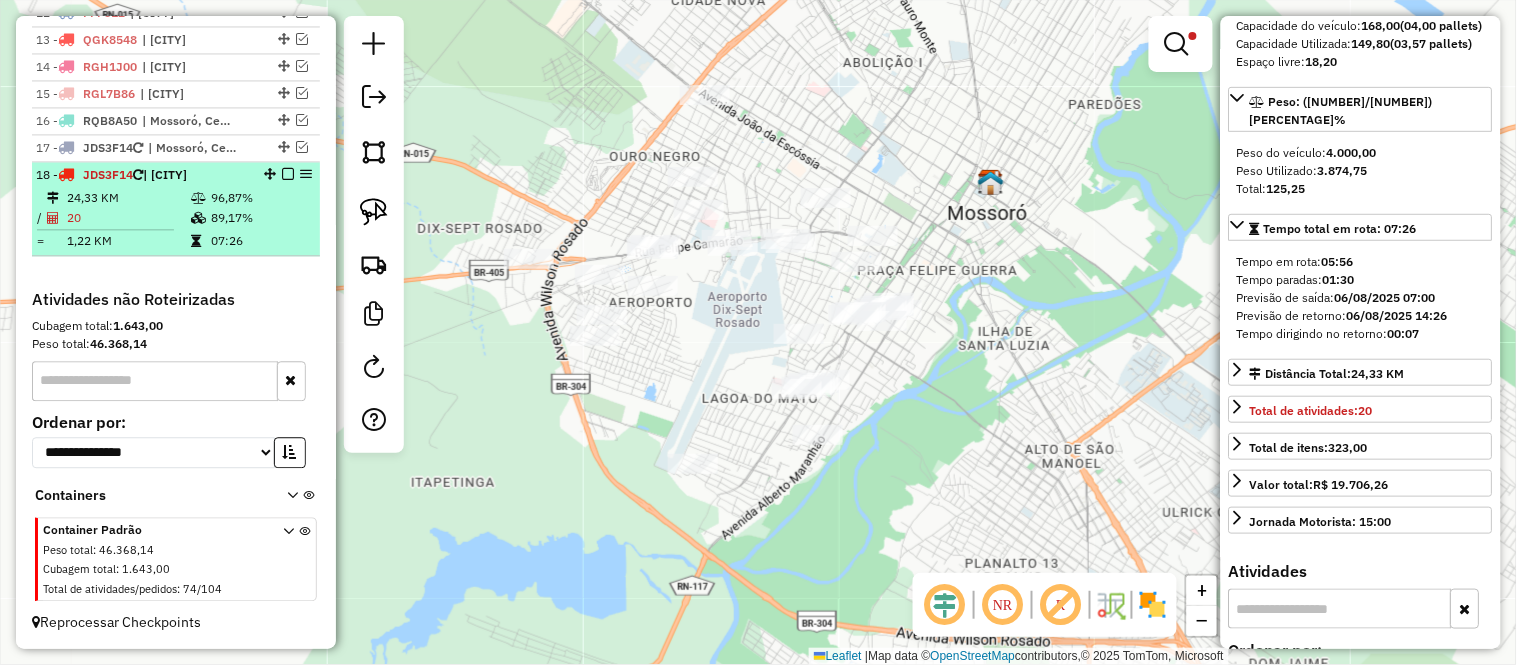 click on "20" at bounding box center (128, 218) 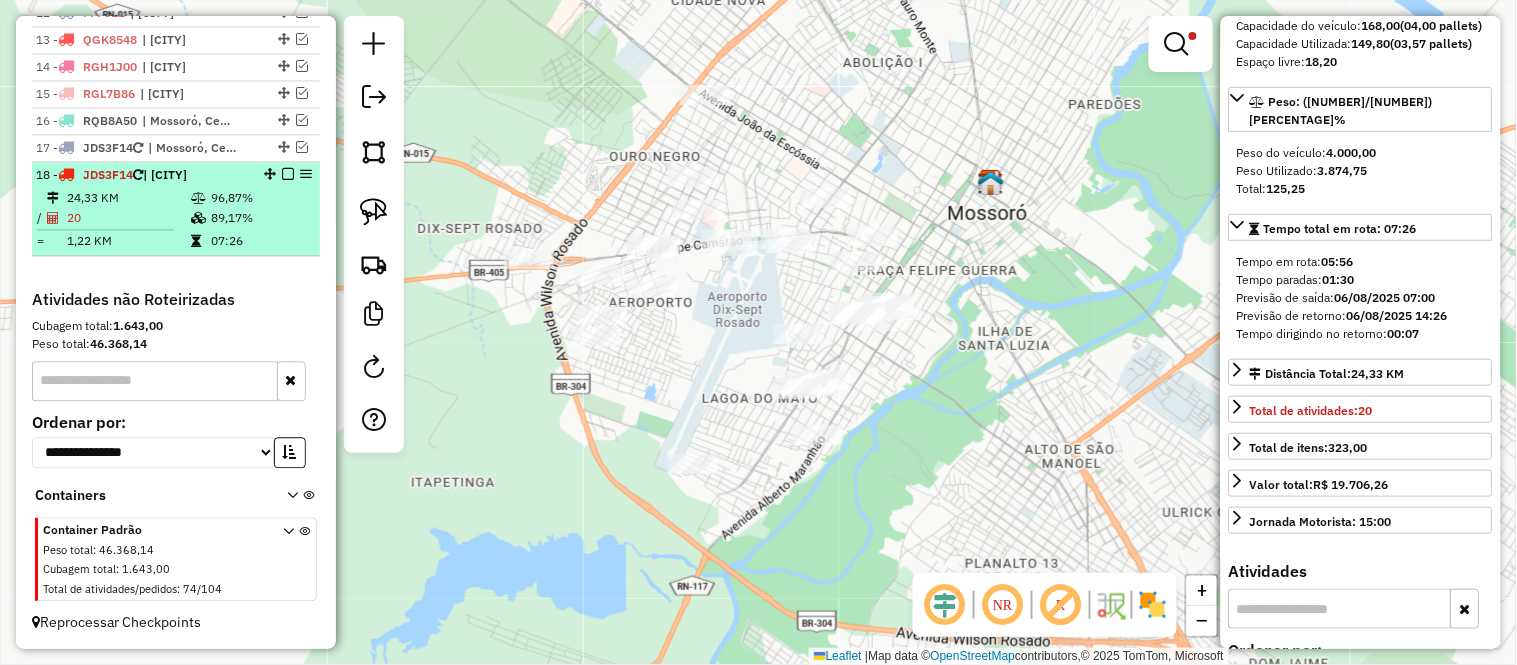 click at bounding box center [200, 218] 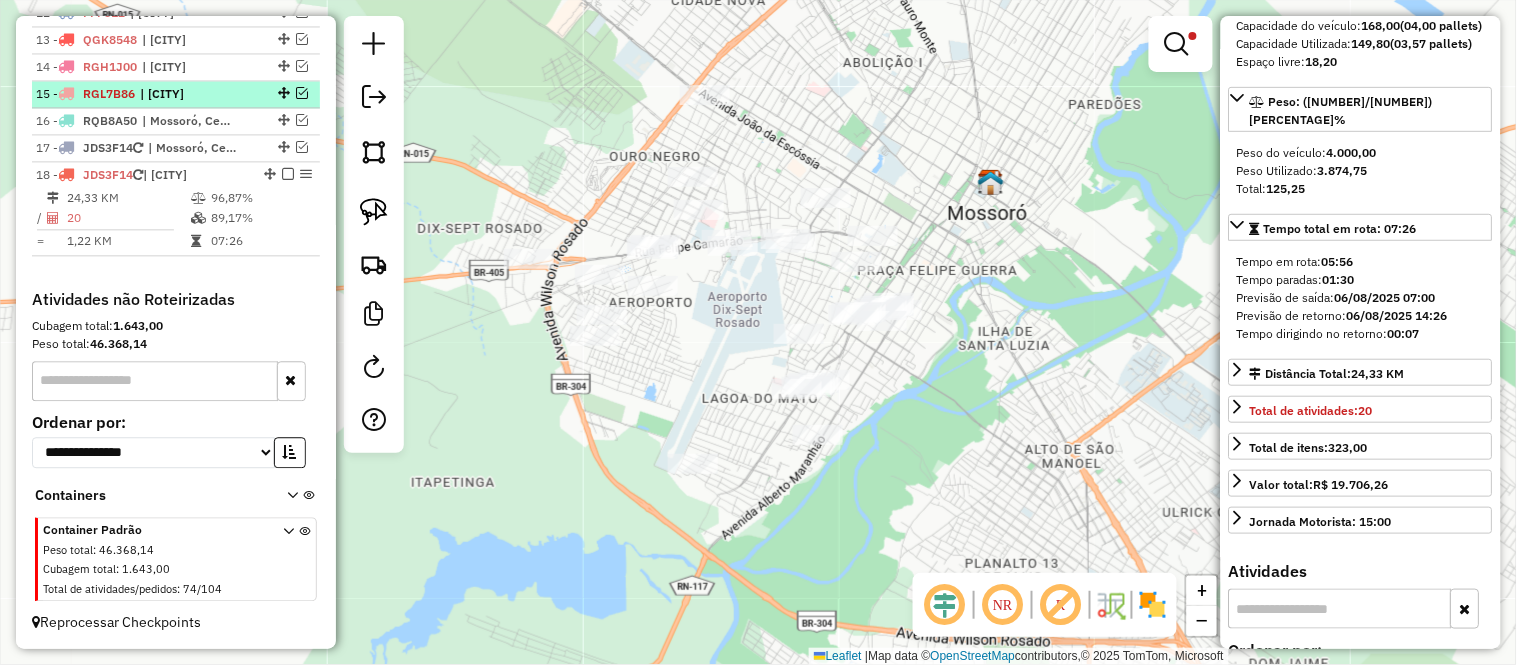 click at bounding box center (288, 174) 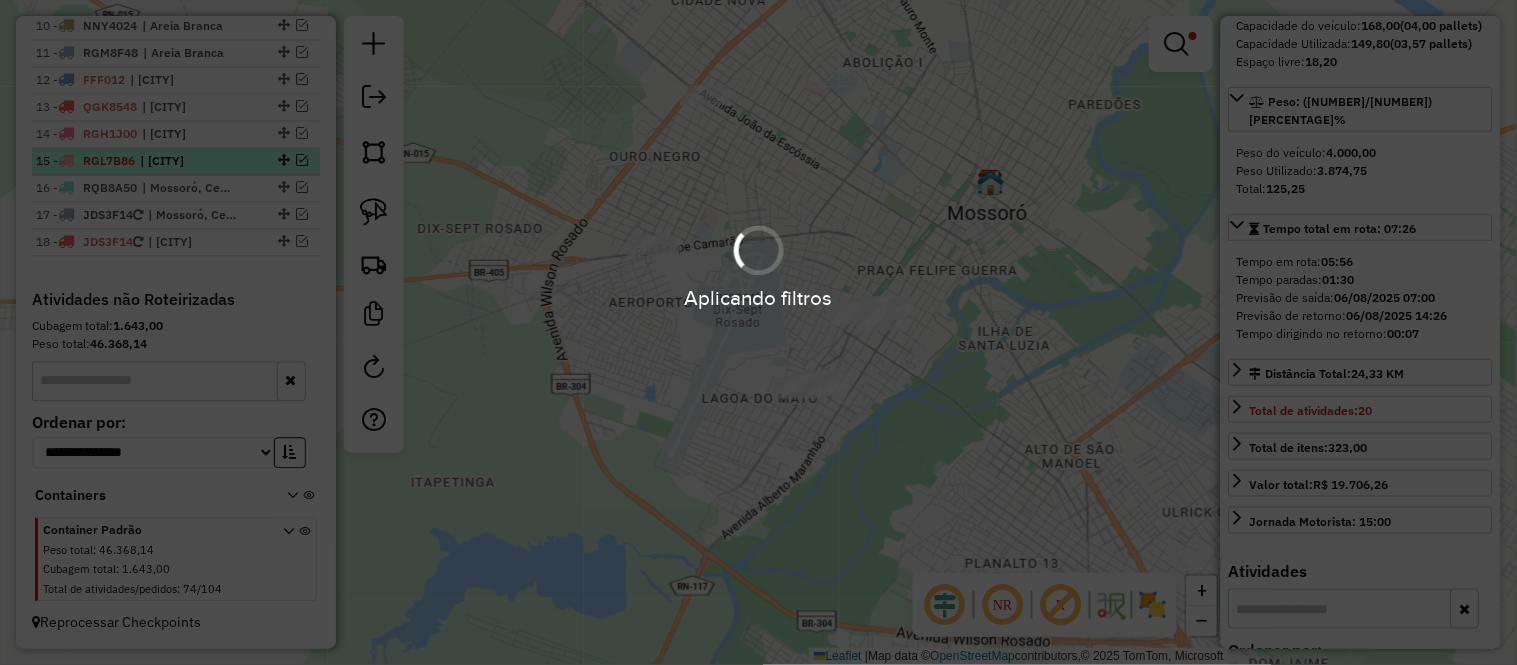 scroll, scrollTop: 996, scrollLeft: 0, axis: vertical 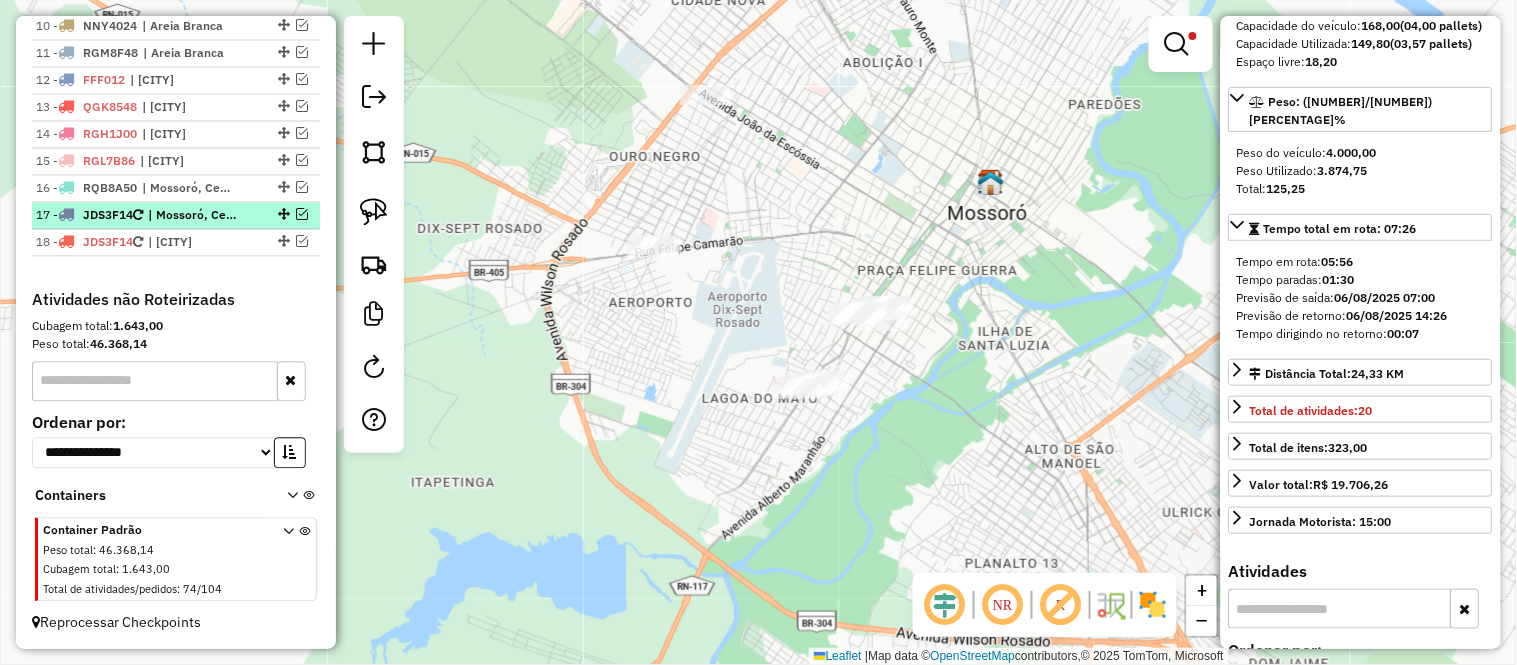 click at bounding box center (302, 214) 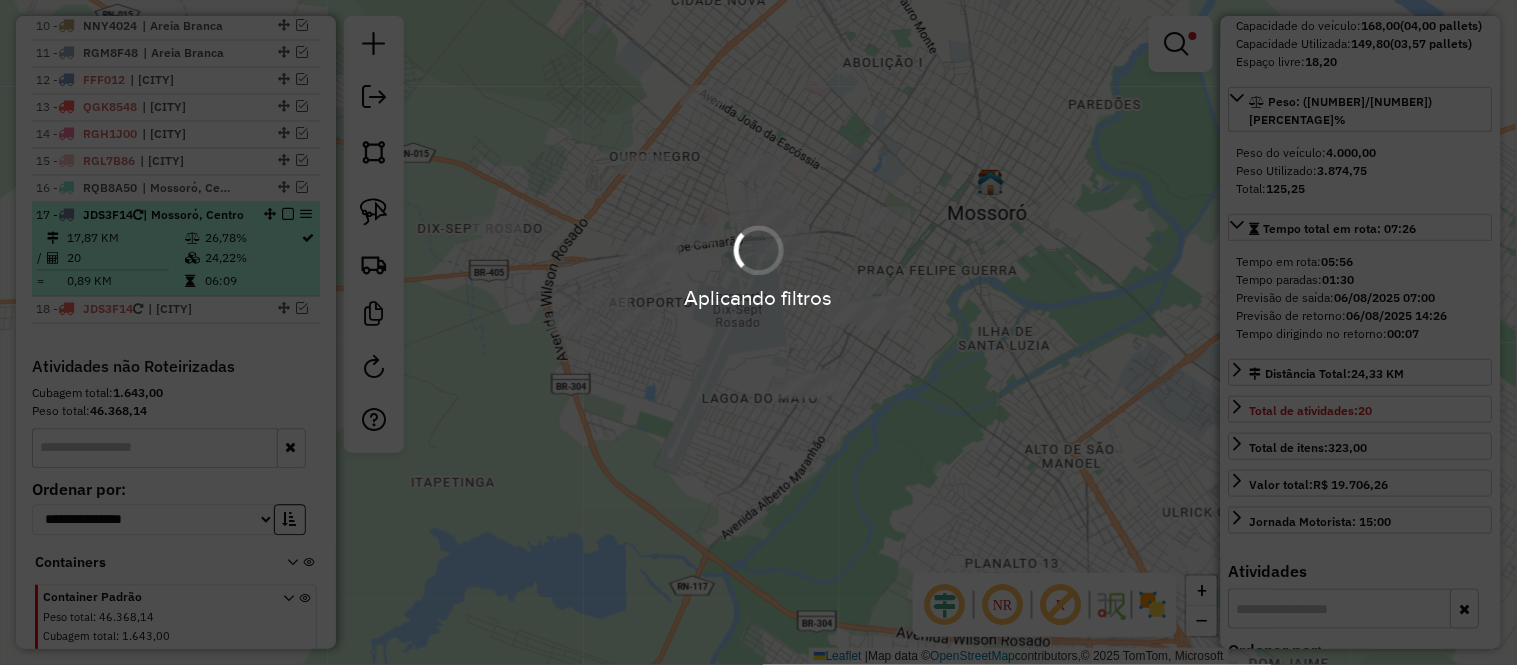scroll, scrollTop: 1063, scrollLeft: 0, axis: vertical 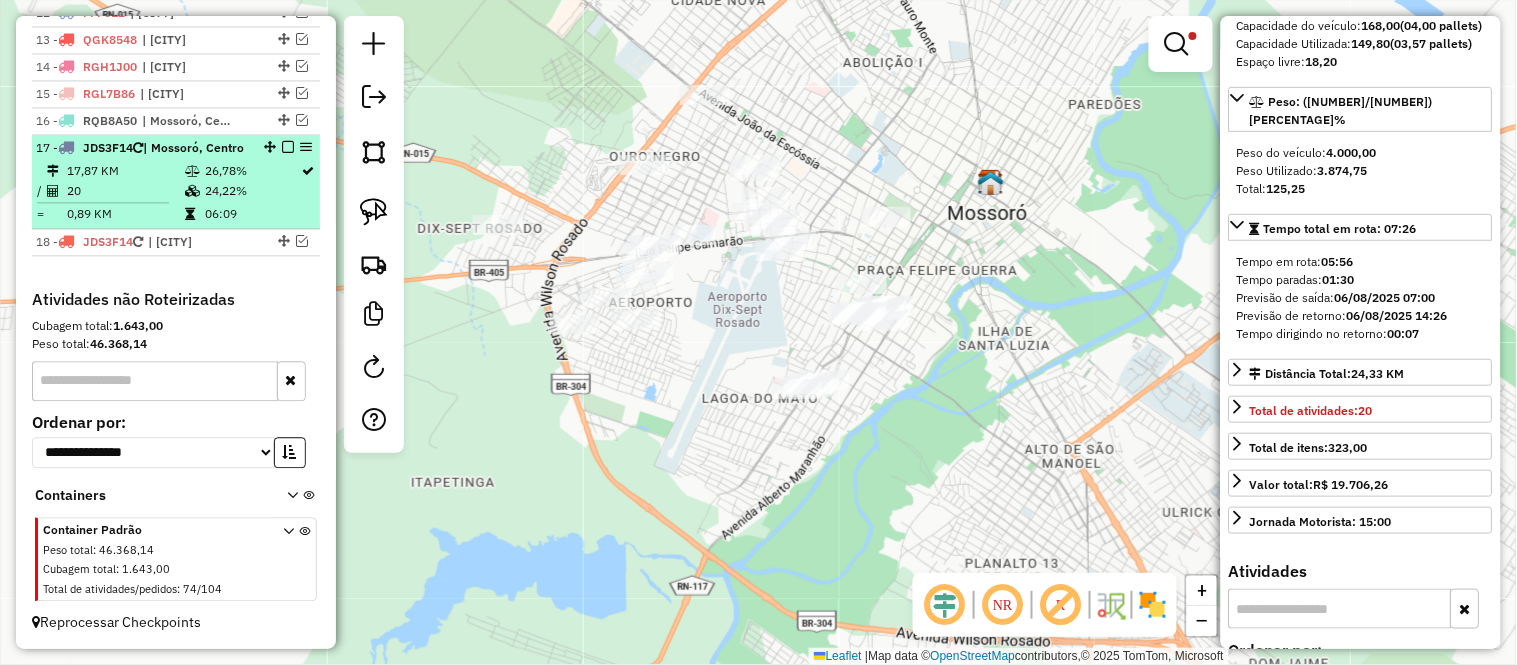 click on "17,87 KM" at bounding box center (125, 171) 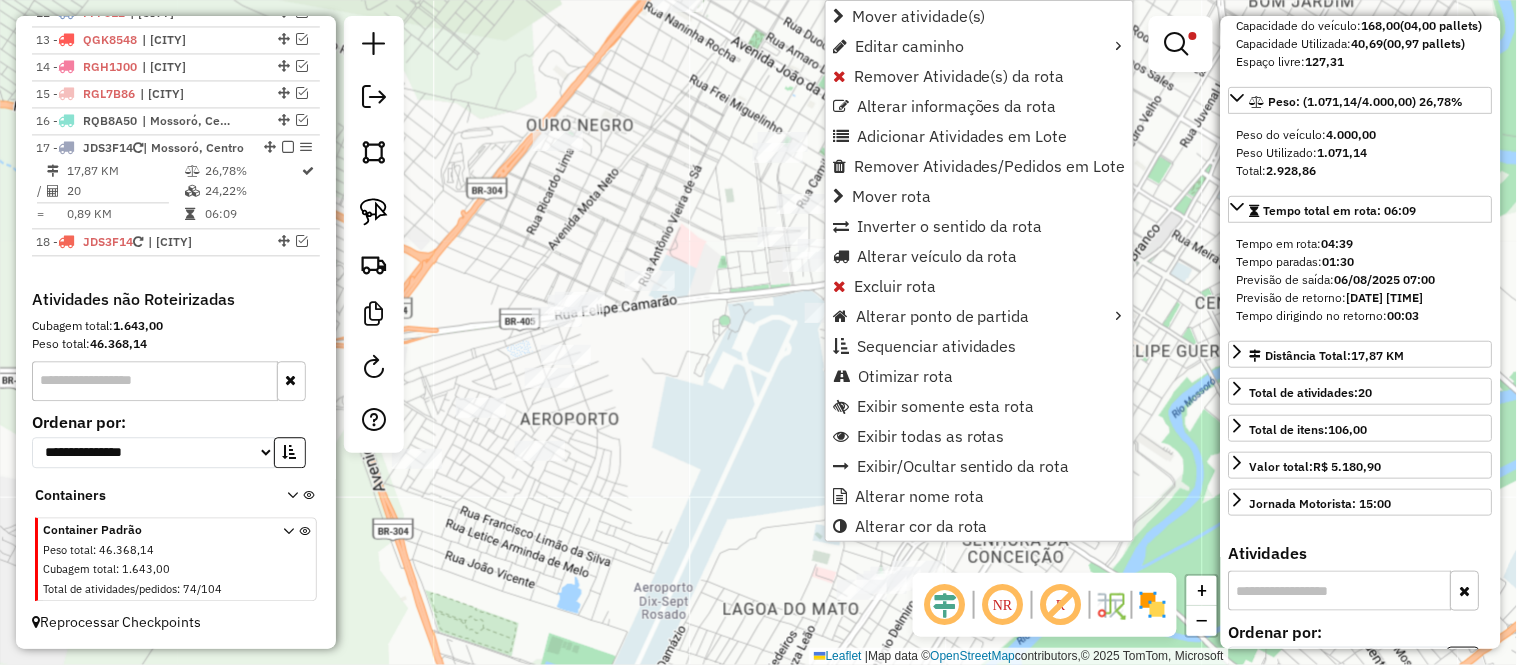 scroll, scrollTop: 1081, scrollLeft: 0, axis: vertical 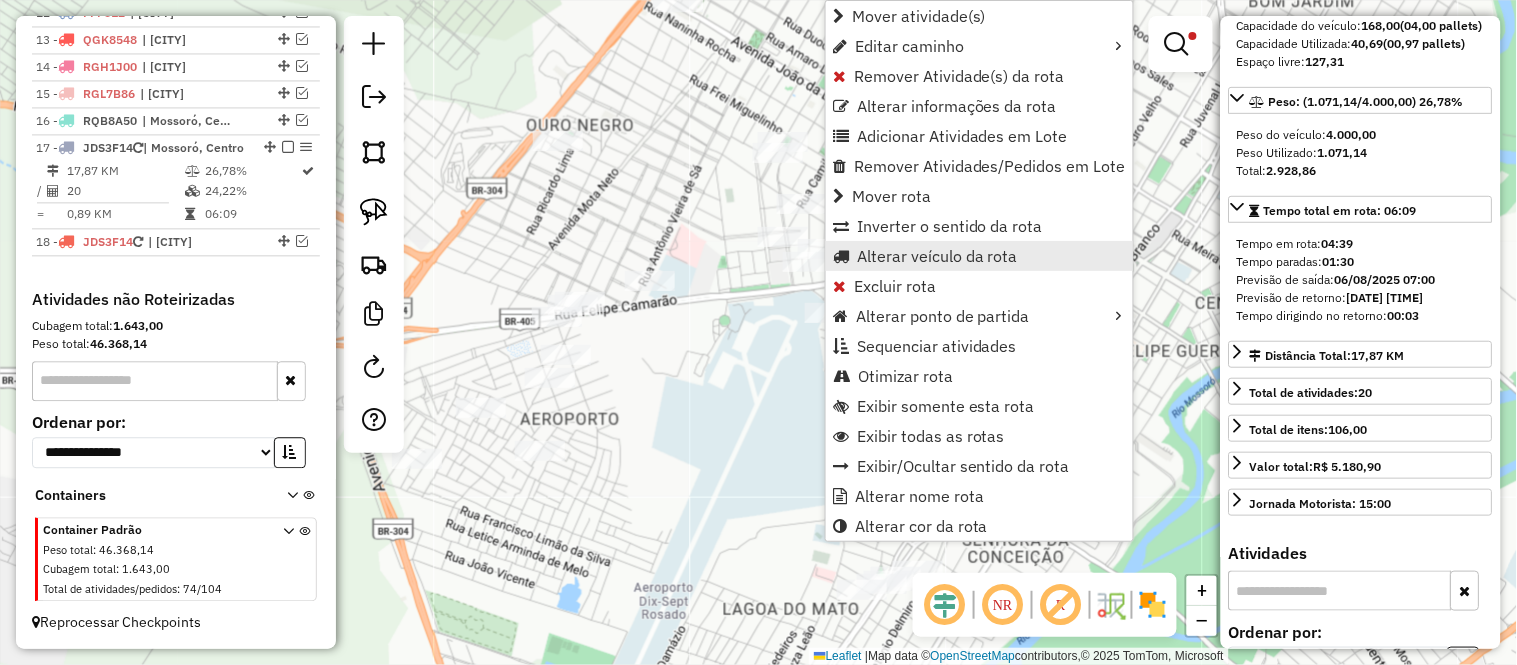 click on "Alterar veículo da rota" at bounding box center (937, 256) 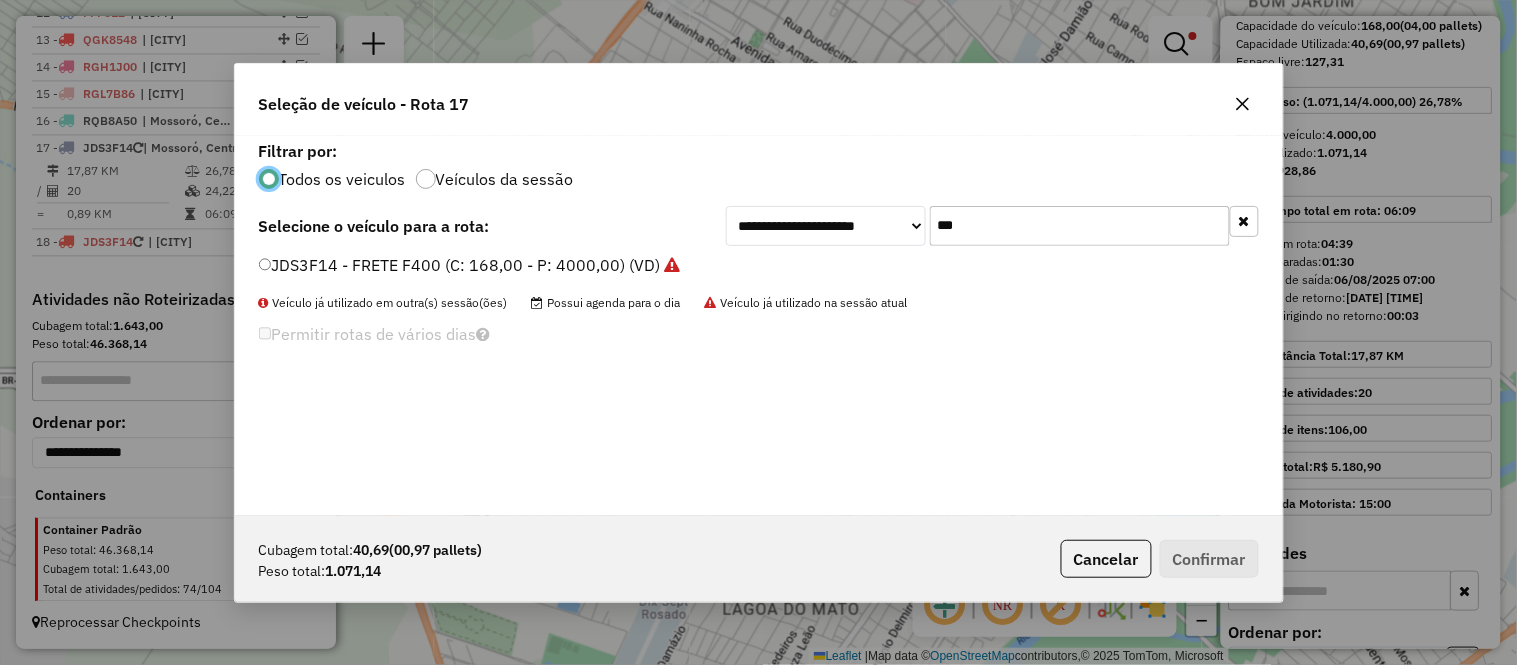 scroll, scrollTop: 11, scrollLeft: 5, axis: both 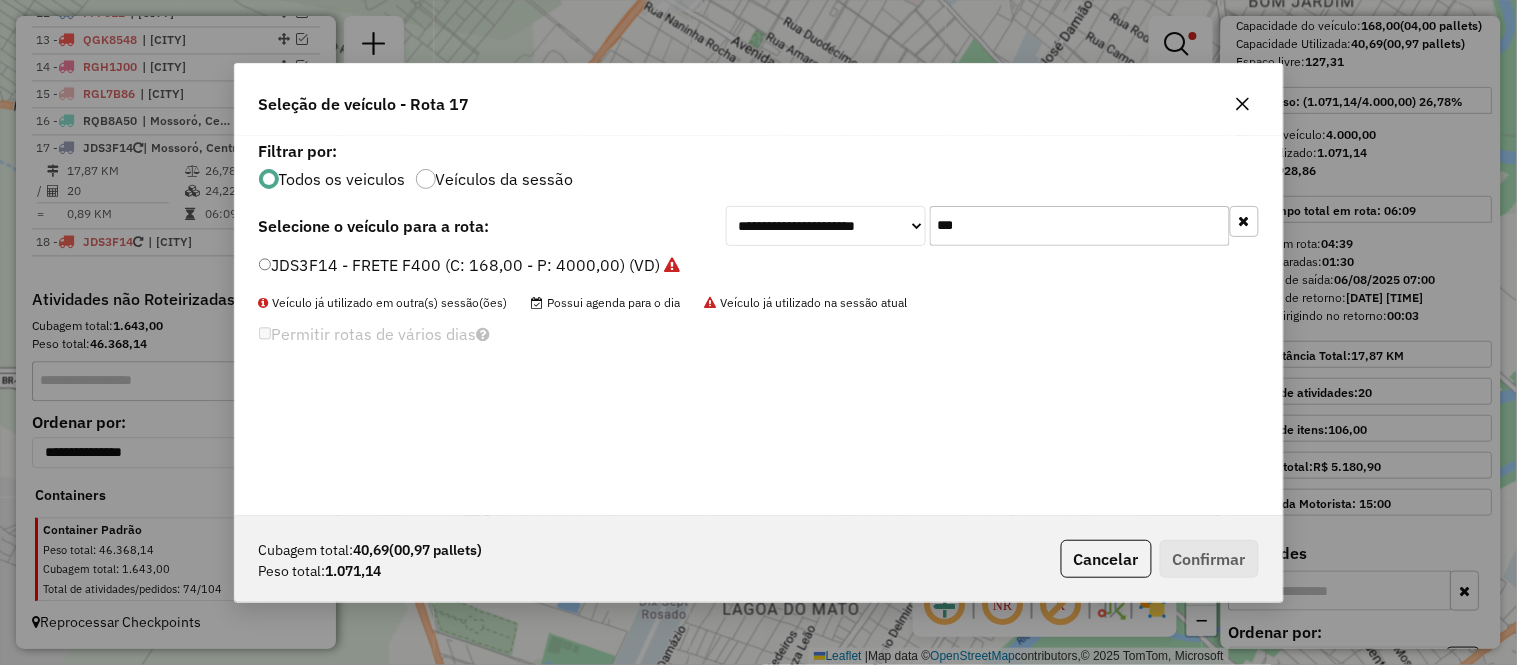 click on "***" 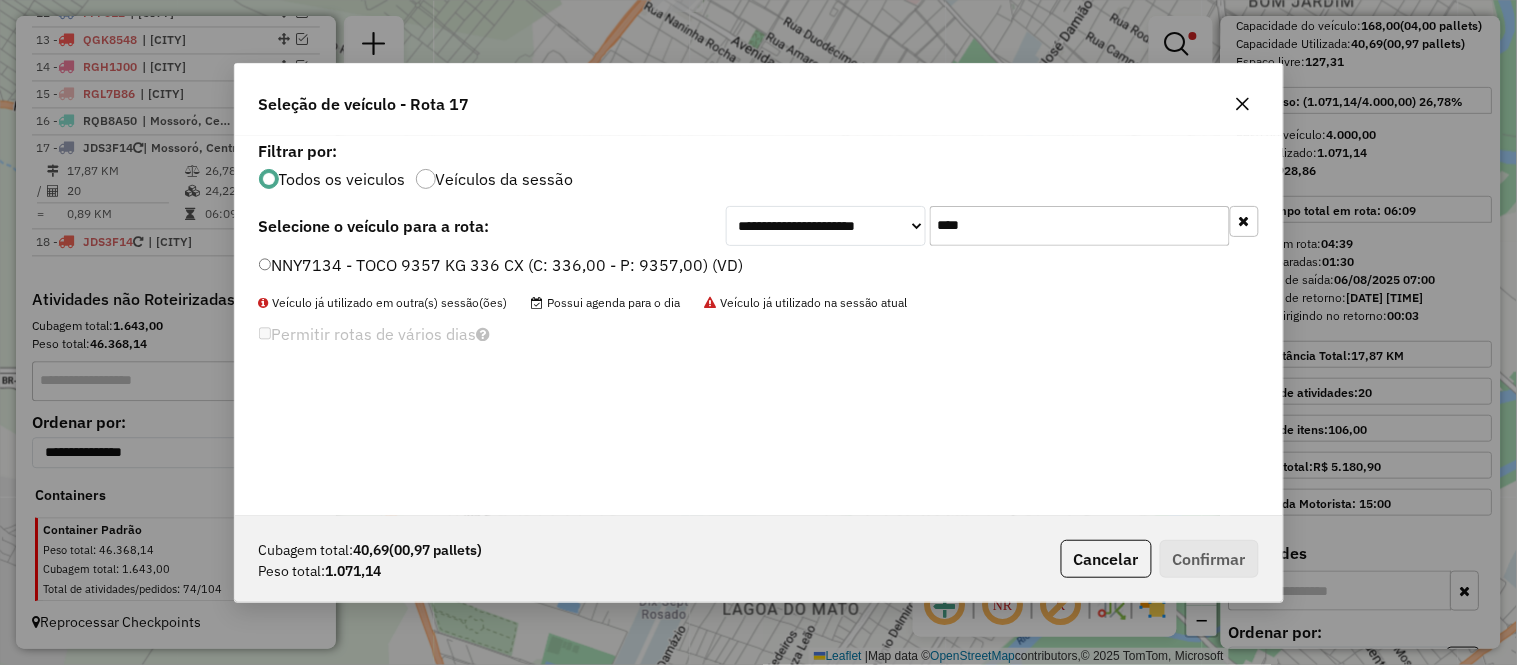 type on "****" 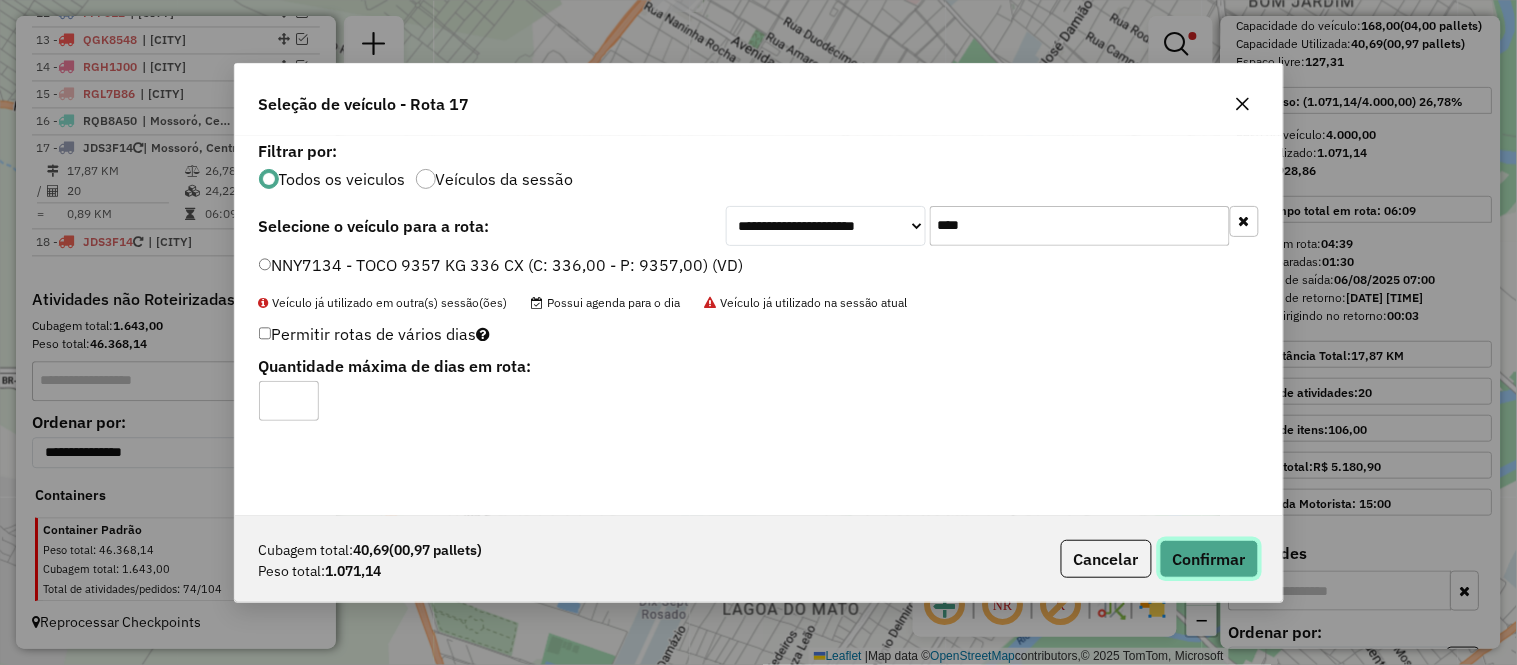 click on "Confirmar" 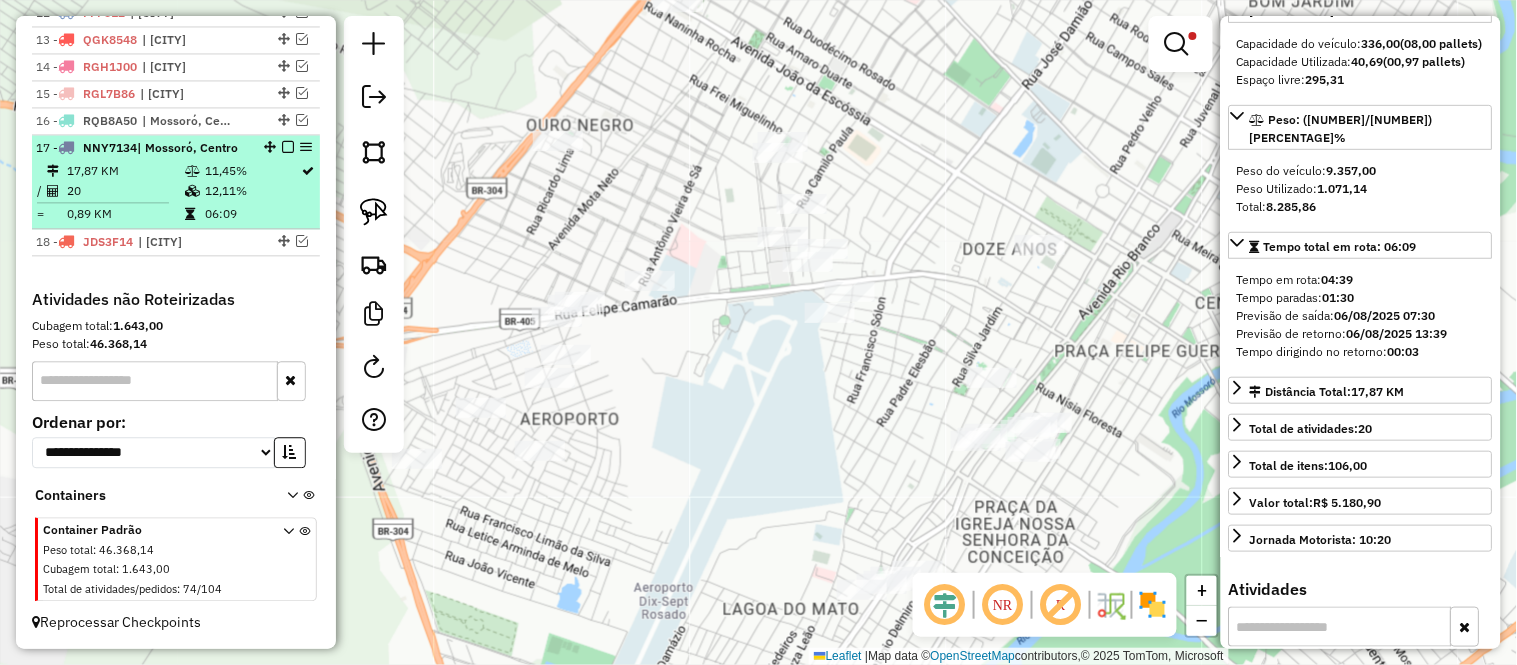 scroll, scrollTop: 1063, scrollLeft: 0, axis: vertical 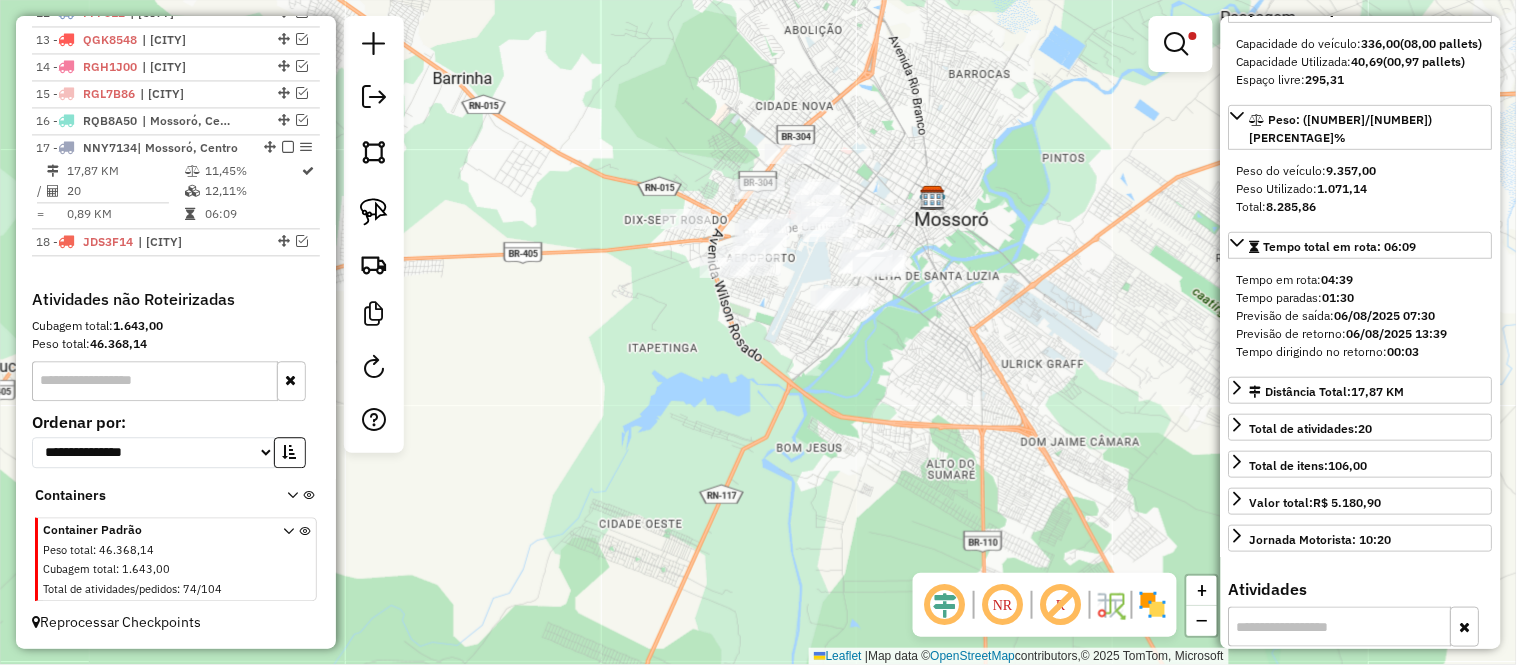 drag, startPoint x: 885, startPoint y: 352, endPoint x: 854, endPoint y: 354, distance: 31.06445 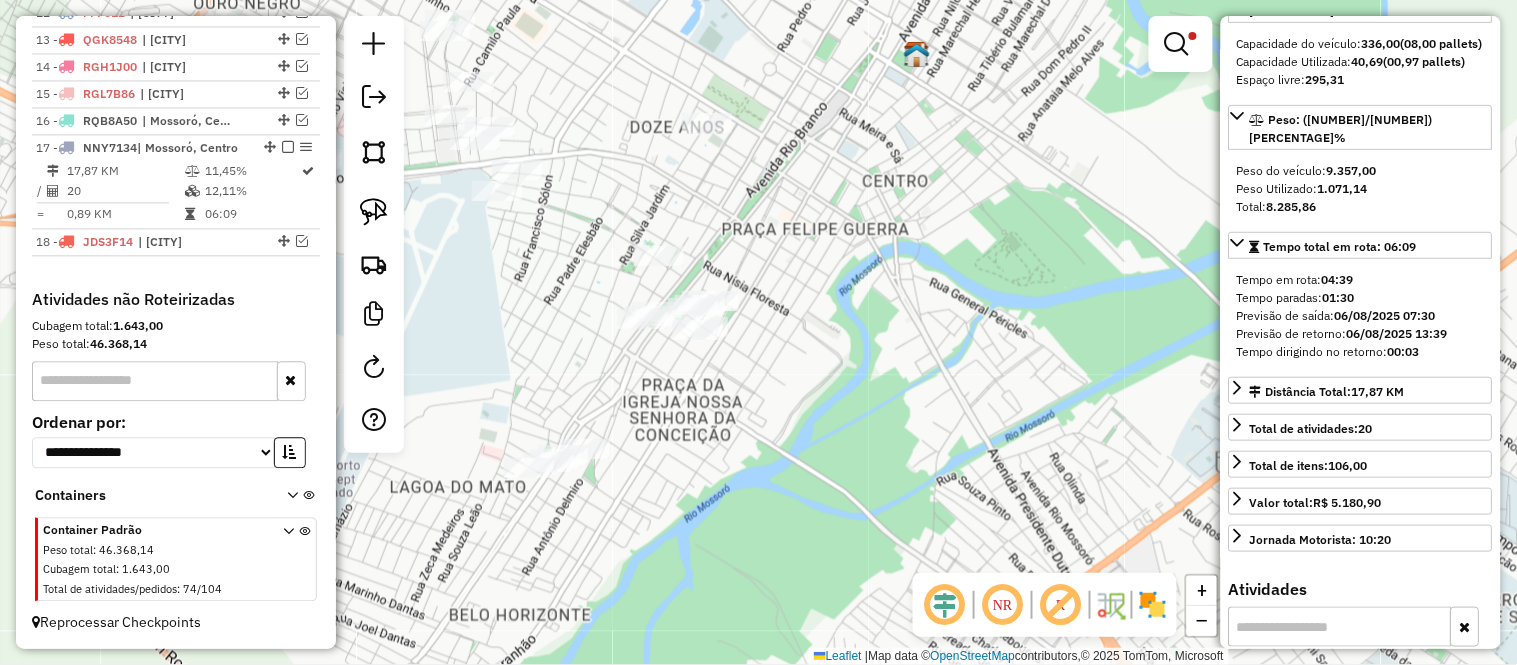 click on "Limpar filtros Janela de atendimento Grade de atendimento Capacidade Transportadoras Veículos Cliente Pedidos  Rotas Selecione os dias de semana para filtrar as janelas de atendimento  Seg   Ter   Qua   Qui   Sex   Sáb   Dom  Informe o período da janela de atendimento: De: Até:  Filtrar exatamente a janela do cliente  Considerar janela de atendimento padrão  Selecione os dias de semana para filtrar as grades de atendimento  Seg   Ter   Qua   Qui   Sex   Sáb   Dom   Considerar clientes sem dia de atendimento cadastrado  Clientes fora do dia de atendimento selecionado Filtrar as atividades entre os valores definidos abaixo:  Peso mínimo:   Peso máximo:   Cubagem mínima:  ****  Cubagem máxima:  ****  De:   Até:  Filtrar as atividades entre o tempo de atendimento definido abaixo:  De:   Até:   Considerar capacidade total dos clientes não roteirizados Transportadora: Selecione um ou mais itens Tipo de veículo: Selecione um ou mais itens Veículo: Selecione um ou mais itens Motorista: Nome: Rótulo: +" 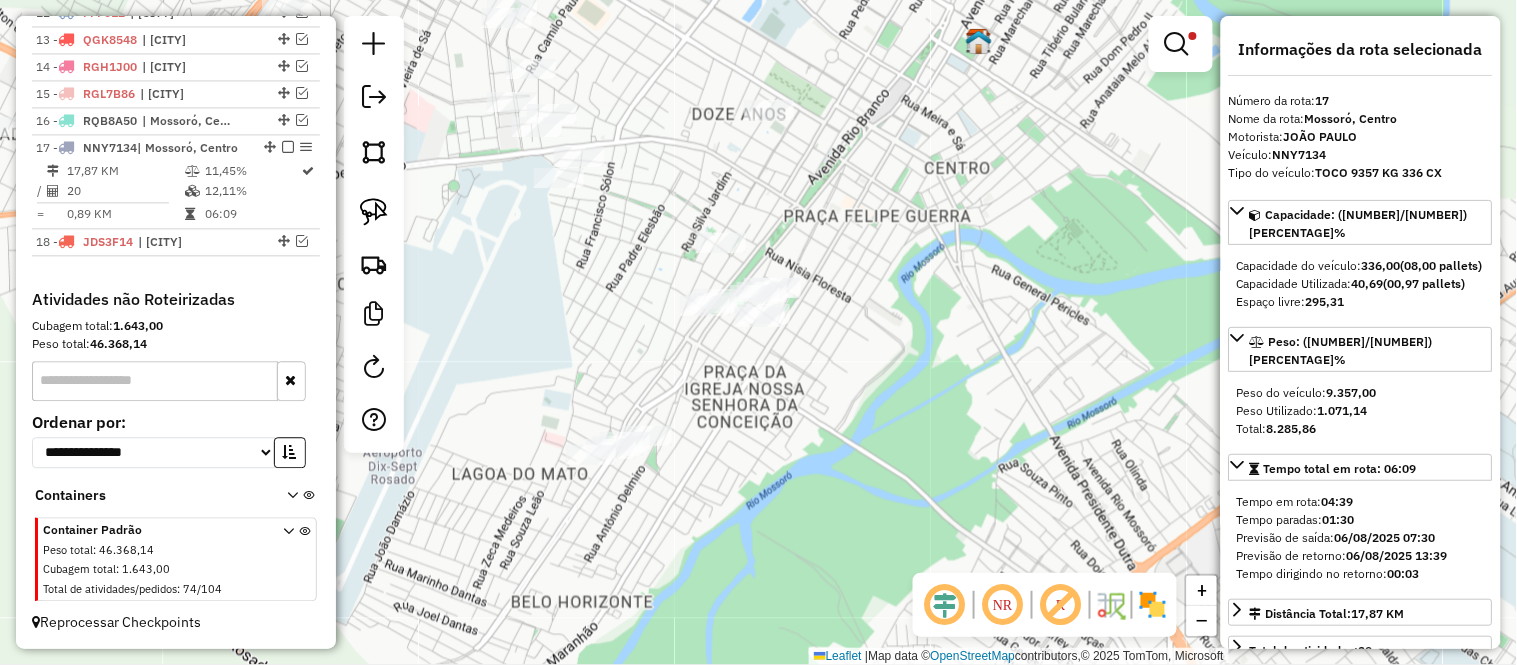 drag, startPoint x: 757, startPoint y: 451, endPoint x: 796, endPoint y: 452, distance: 39.012817 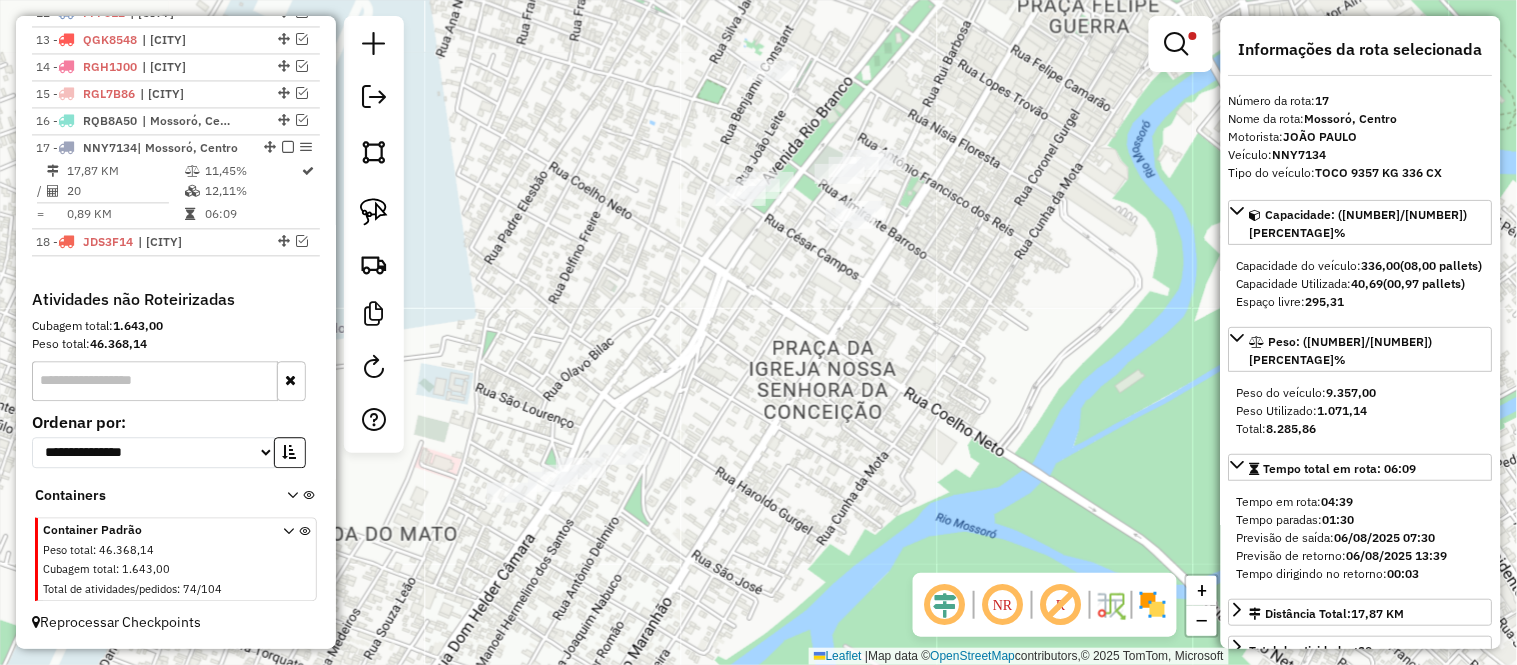 drag, startPoint x: 702, startPoint y: 386, endPoint x: 682, endPoint y: 282, distance: 105.90562 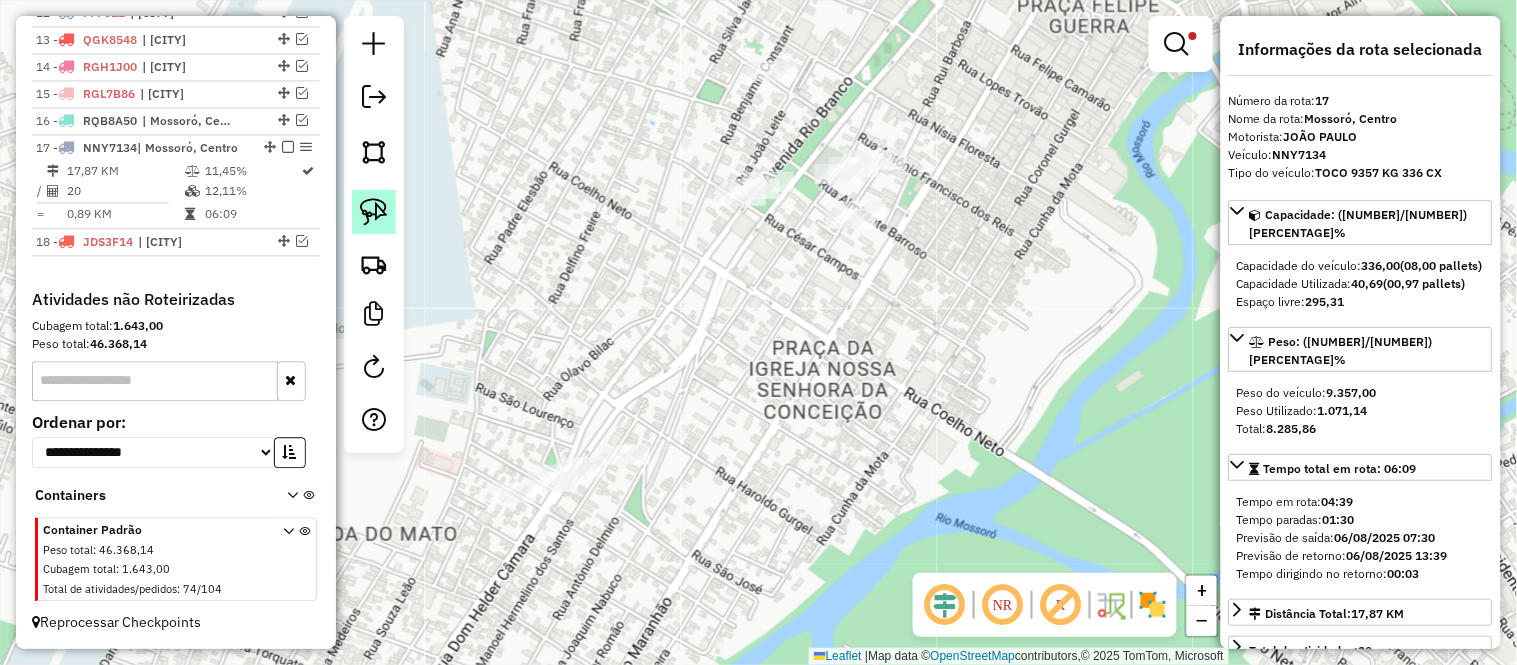 click 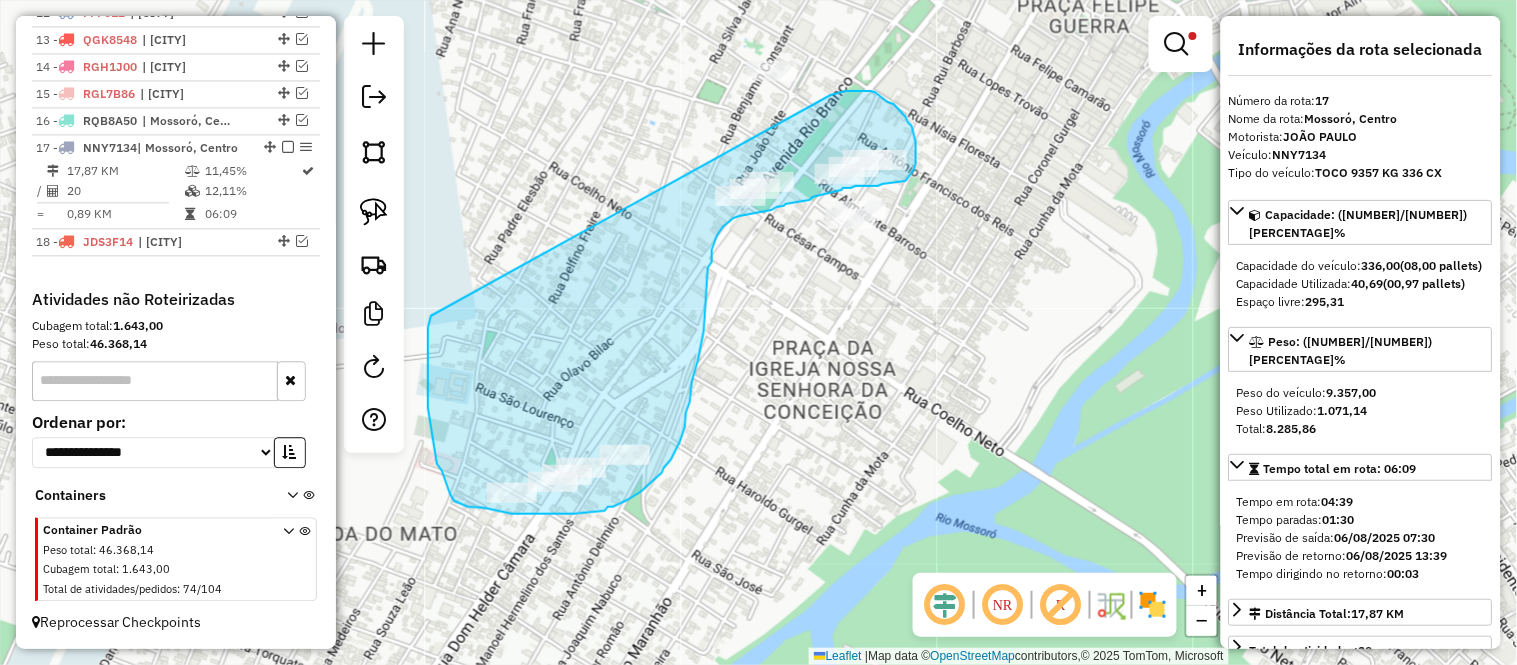 drag, startPoint x: 831, startPoint y: 95, endPoint x: 431, endPoint y: 316, distance: 456.99124 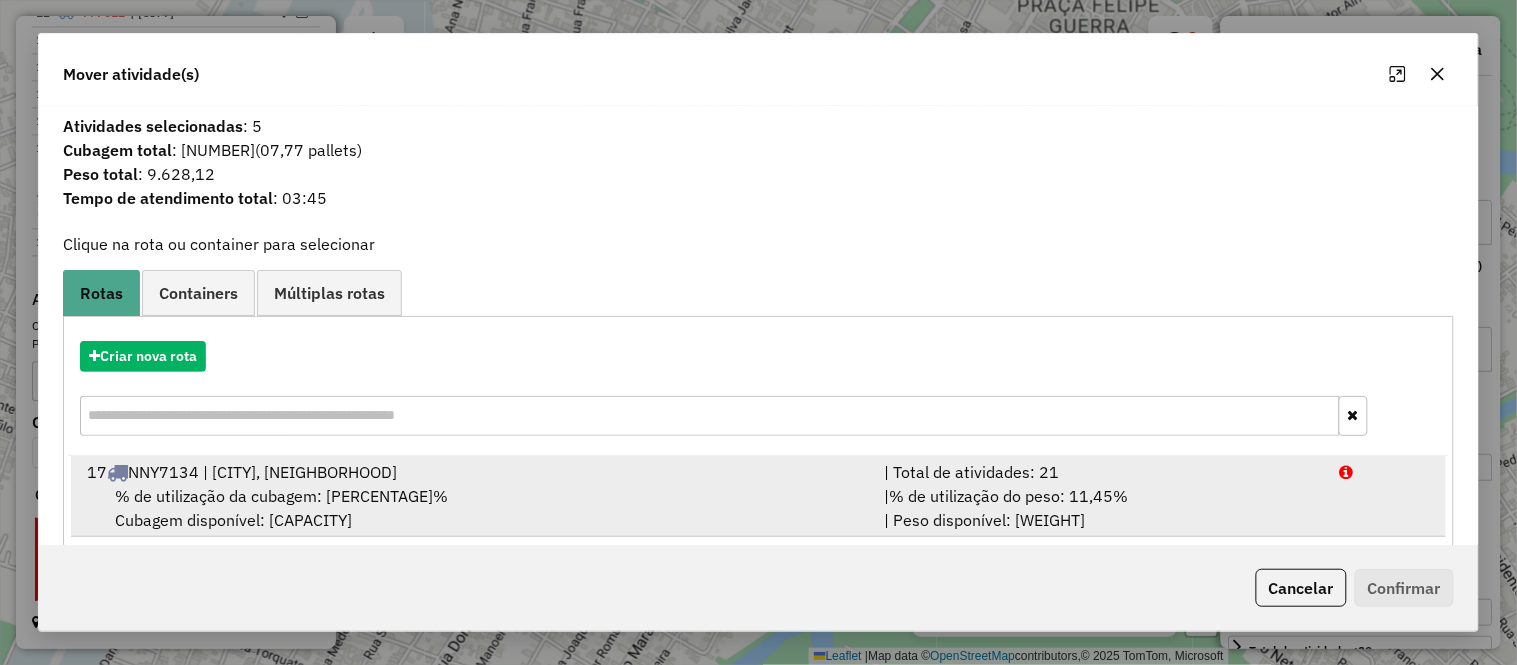 drag, startPoint x: 198, startPoint y: 480, endPoint x: 248, endPoint y: 501, distance: 54.230988 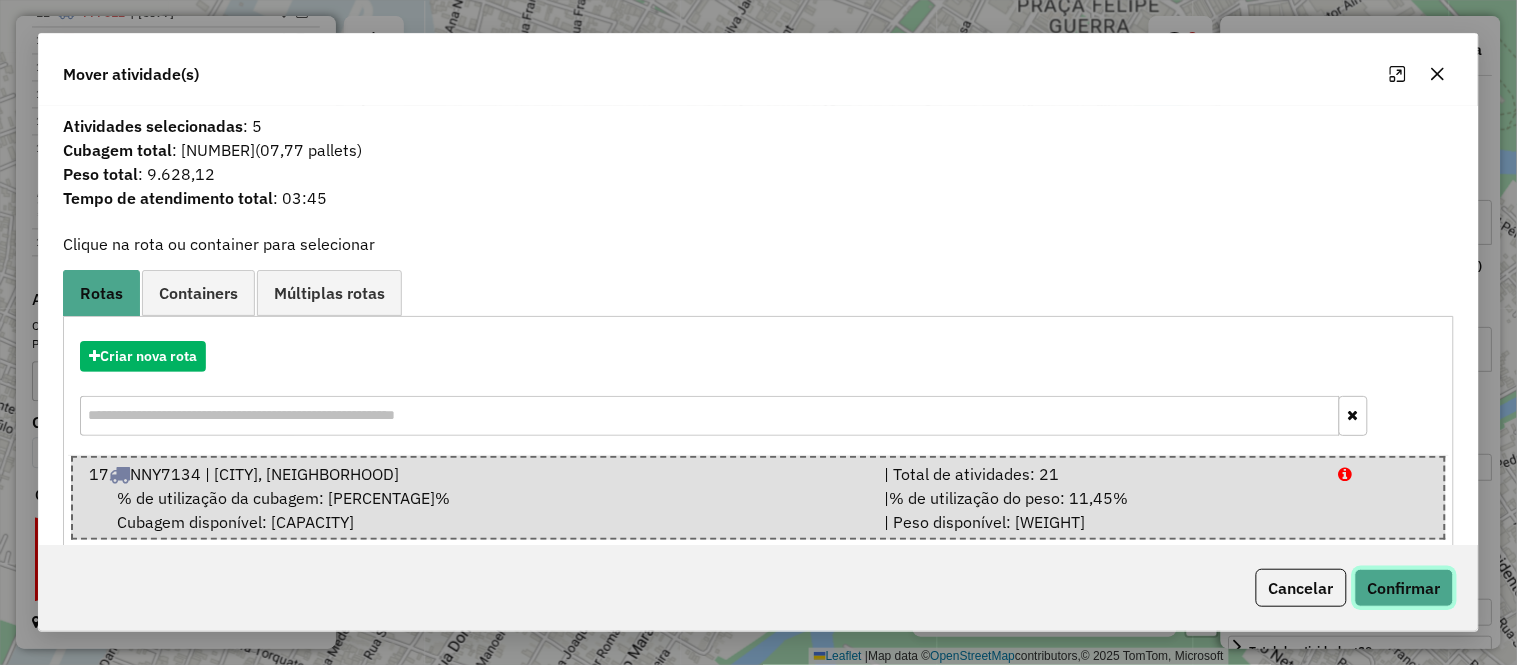 click on "Confirmar" 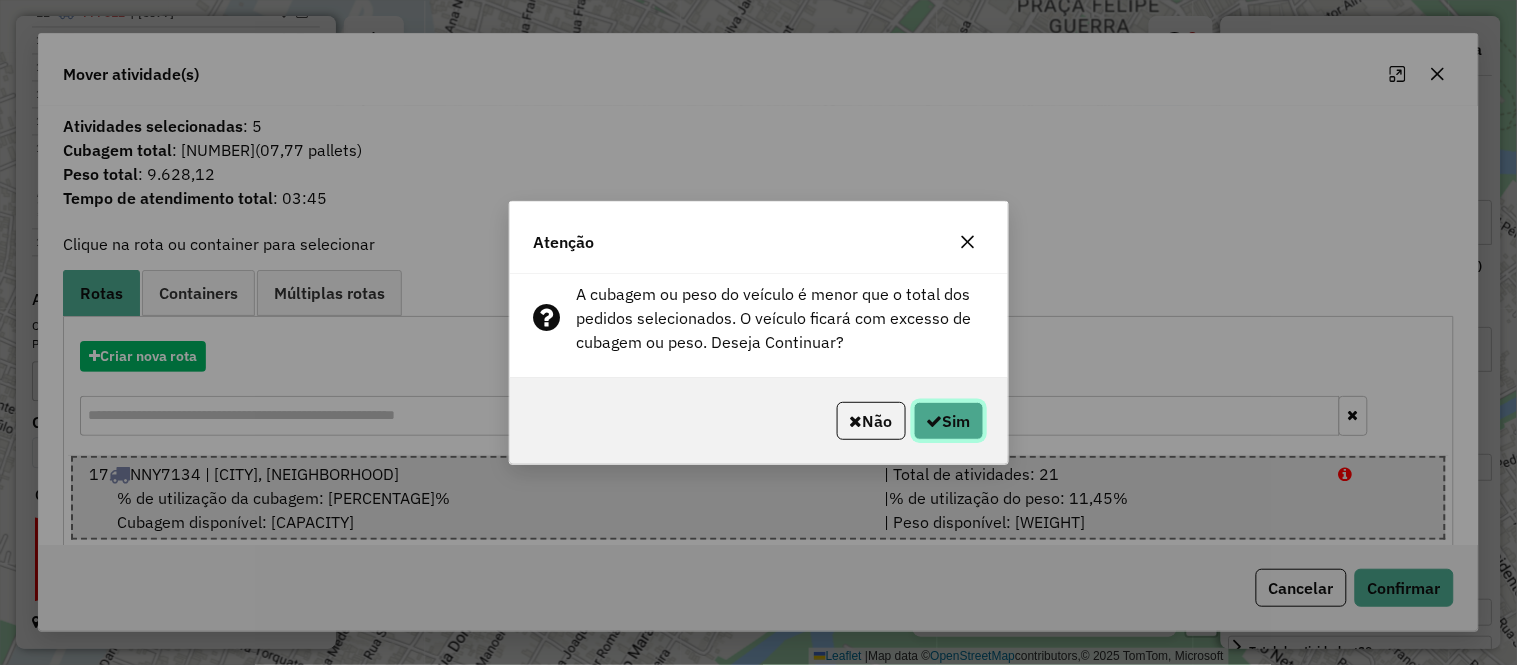 click on "Sim" 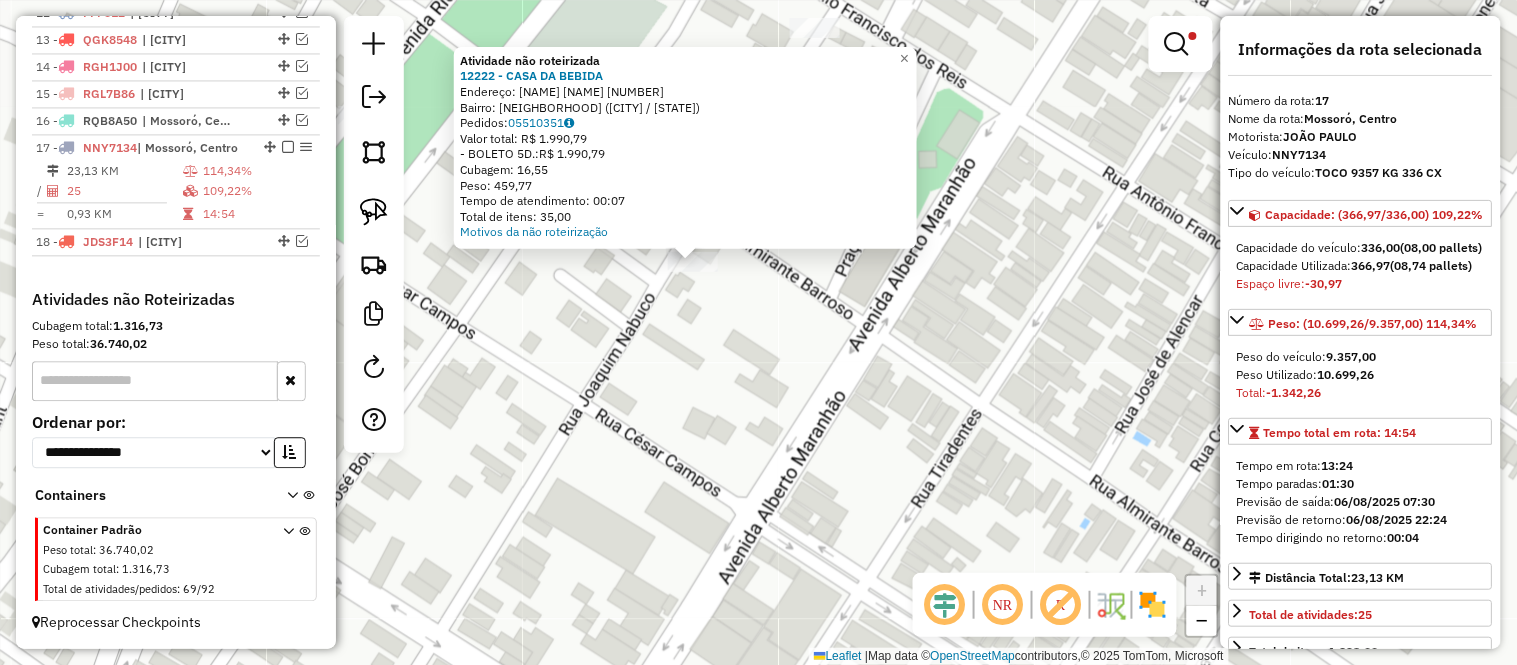 click on "Atividade não roteirizada [NUMBER] - [BUSINESS_NAME]  Endereço:  [STREET] [NUMBER]   Bairro: [DISTRICT] ([CITY] / [STATE])   Pedidos:  [ORDER_ID]   Valor total: R$ 1.990,79   - BOLETO 5D.:  R$ 1.990,79   Cubagem: 16,55   Peso: 459,77   Tempo de atendimento: 00:07   Total de itens: 35,00  Motivos da não roteirização × Limpar filtros Janela de atendimento Grade de atendimento Capacidade Transportadoras Veículos Cliente Pedidos  Rotas Selecione os dias de semana para filtrar as janelas de atendimento  Seg   Ter   Qua   Qui   Sex   Sáb   Dom  Informe o período da janela de atendimento: De: Até:  Filtrar exatamente a janela do cliente  Considerar janela de atendimento padrão  Selecione os dias de semana para filtrar as grades de atendimento  Seg   Ter   Qua   Qui   Sex   Sáb   Dom   Considerar clientes sem dia de atendimento cadastrado  Clientes fora do dia de atendimento selecionado Filtrar as atividades entre os valores definidos abaixo:  Peso mínimo:   Peso máximo:   Cubagem mínima:  **** **** +" 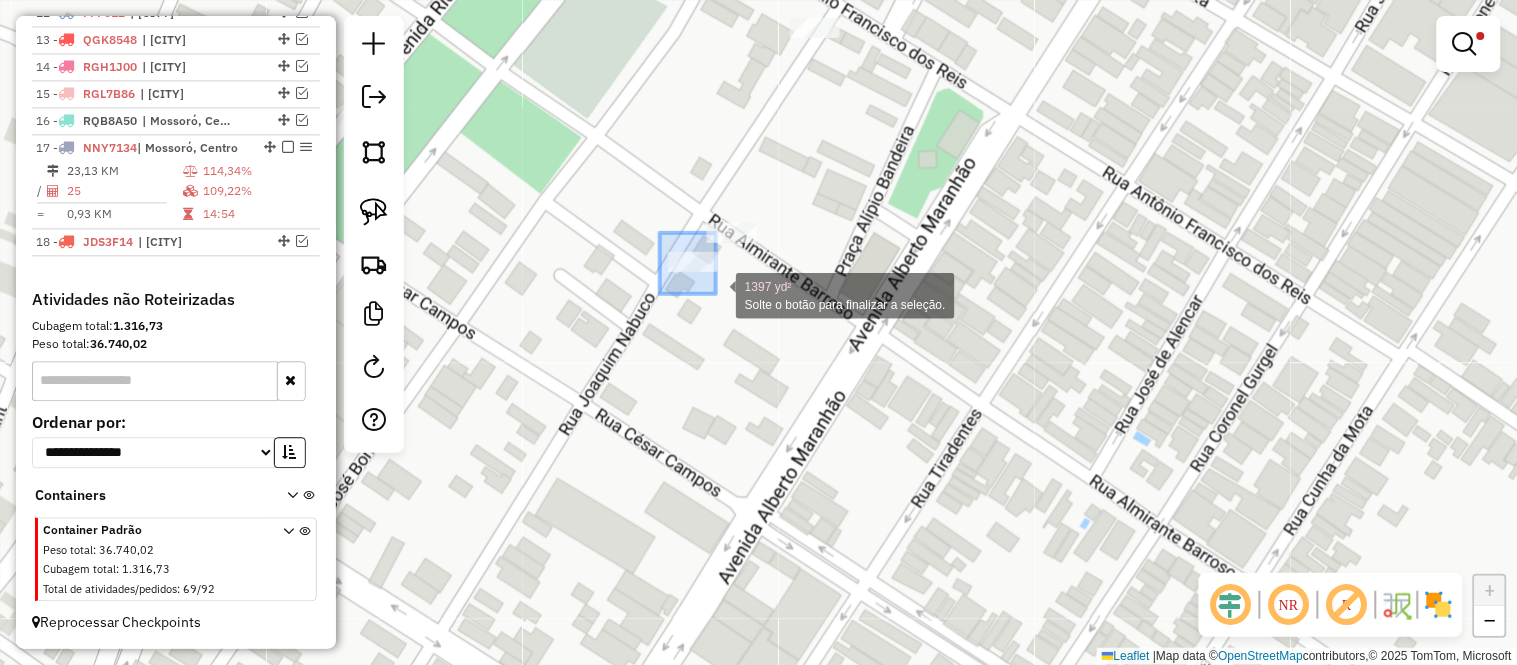 drag, startPoint x: 660, startPoint y: 233, endPoint x: 716, endPoint y: 294, distance: 82.80701 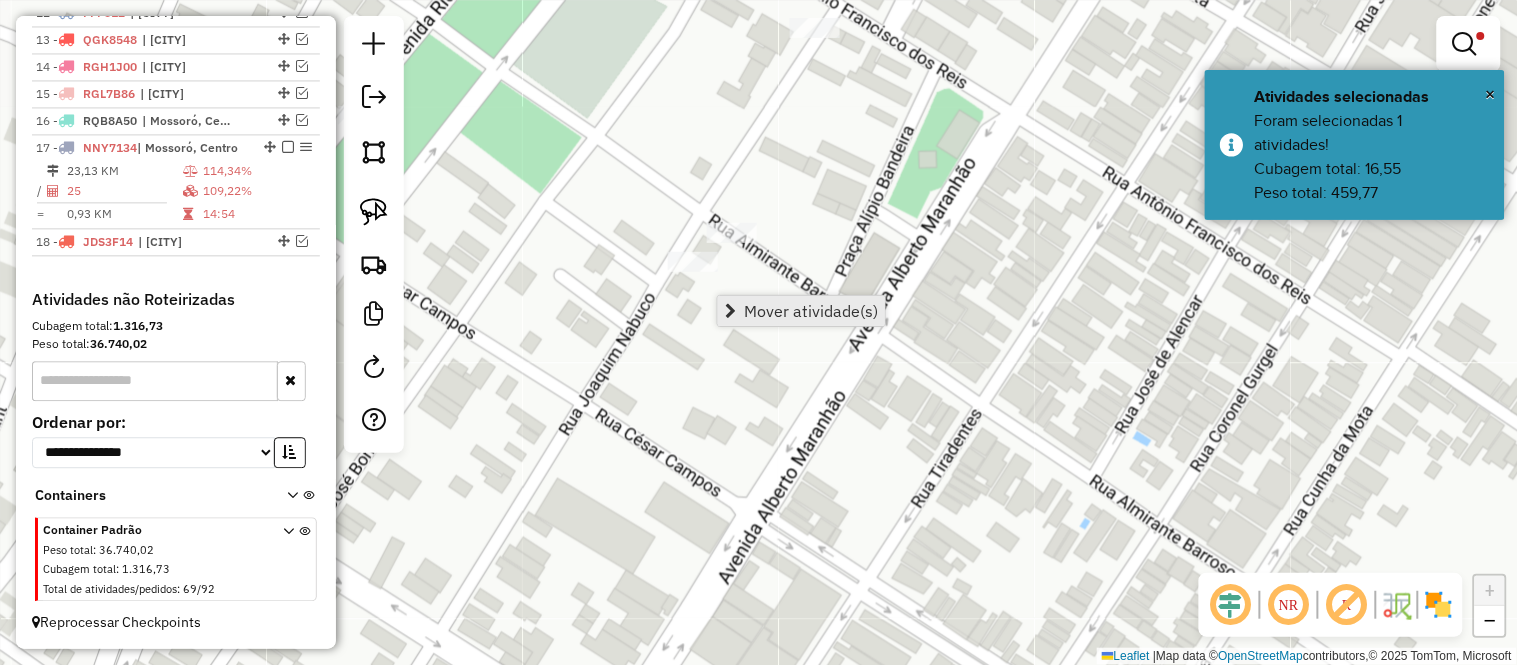 click on "Mover atividade(s)" at bounding box center [811, 311] 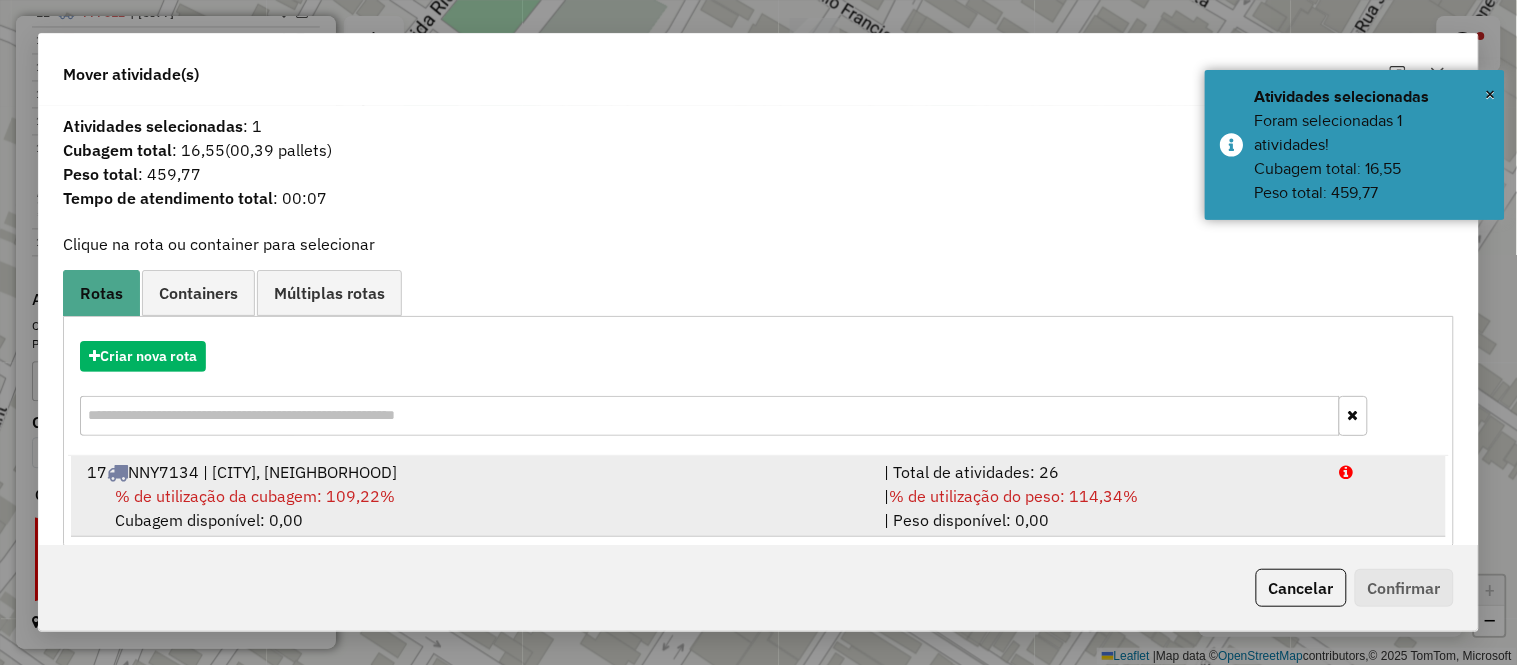 click on "% de utilização da cubagem: 109,22%" at bounding box center [255, 496] 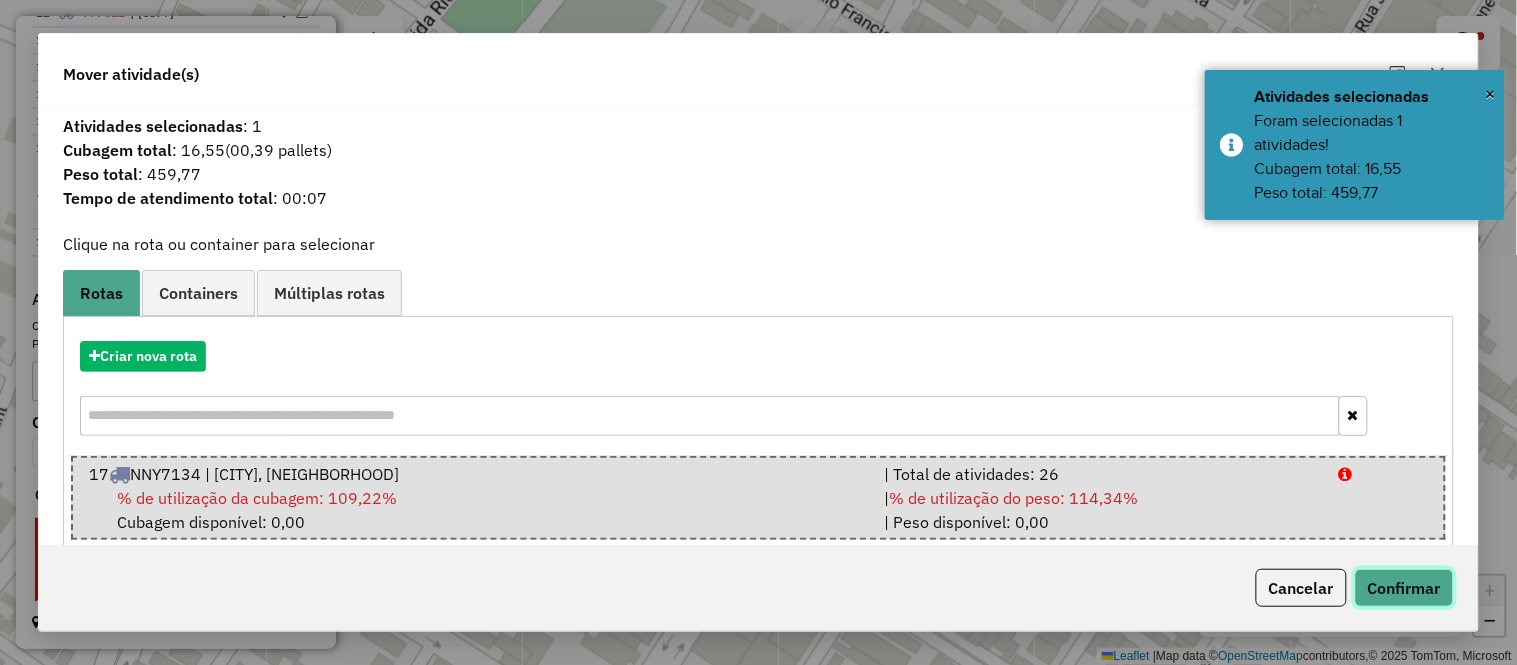 click on "Confirmar" 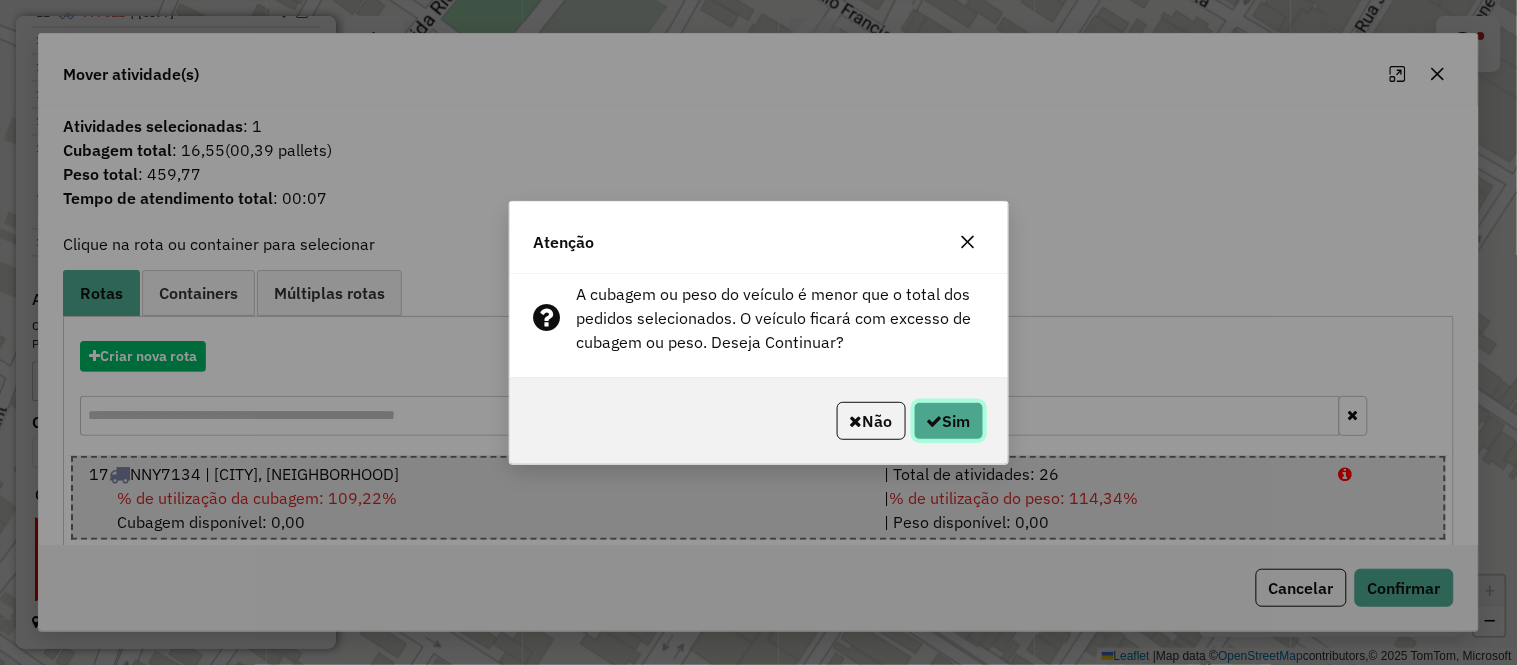 click on "Sim" 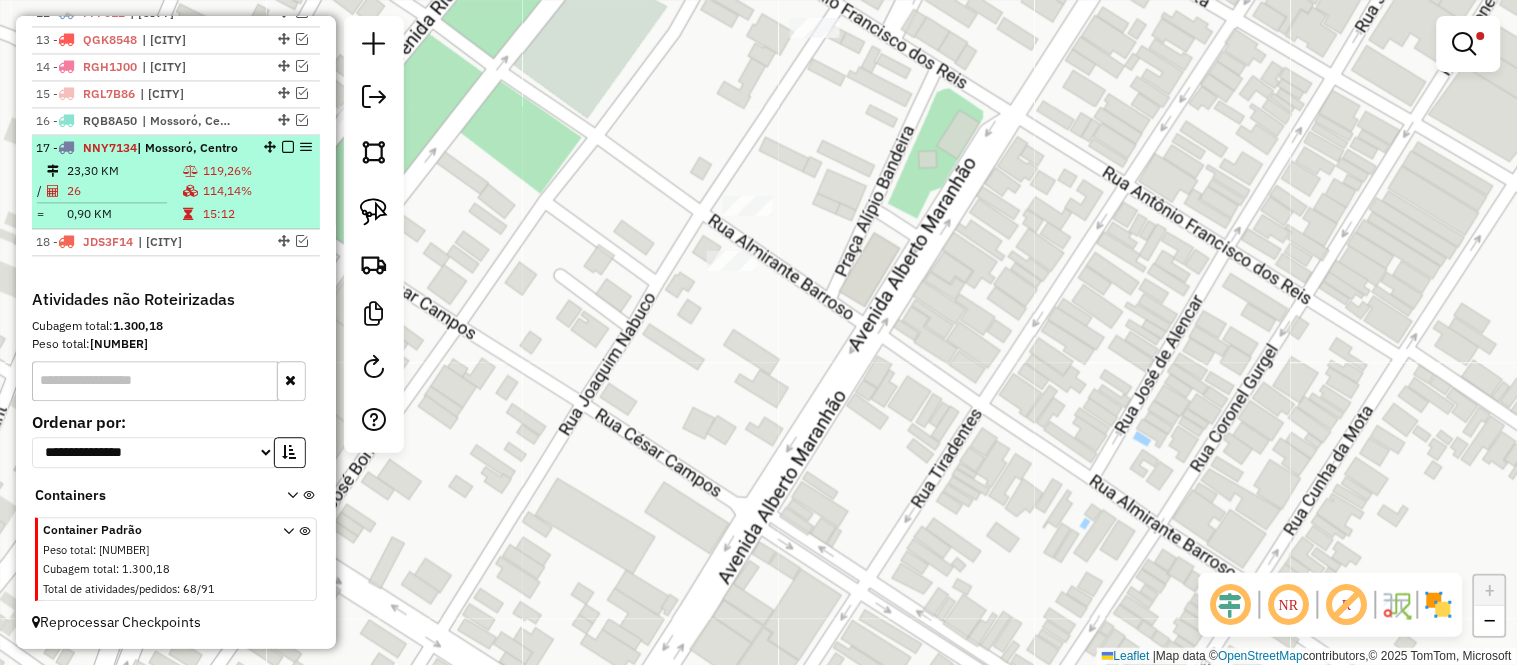 click on "26" at bounding box center [124, 191] 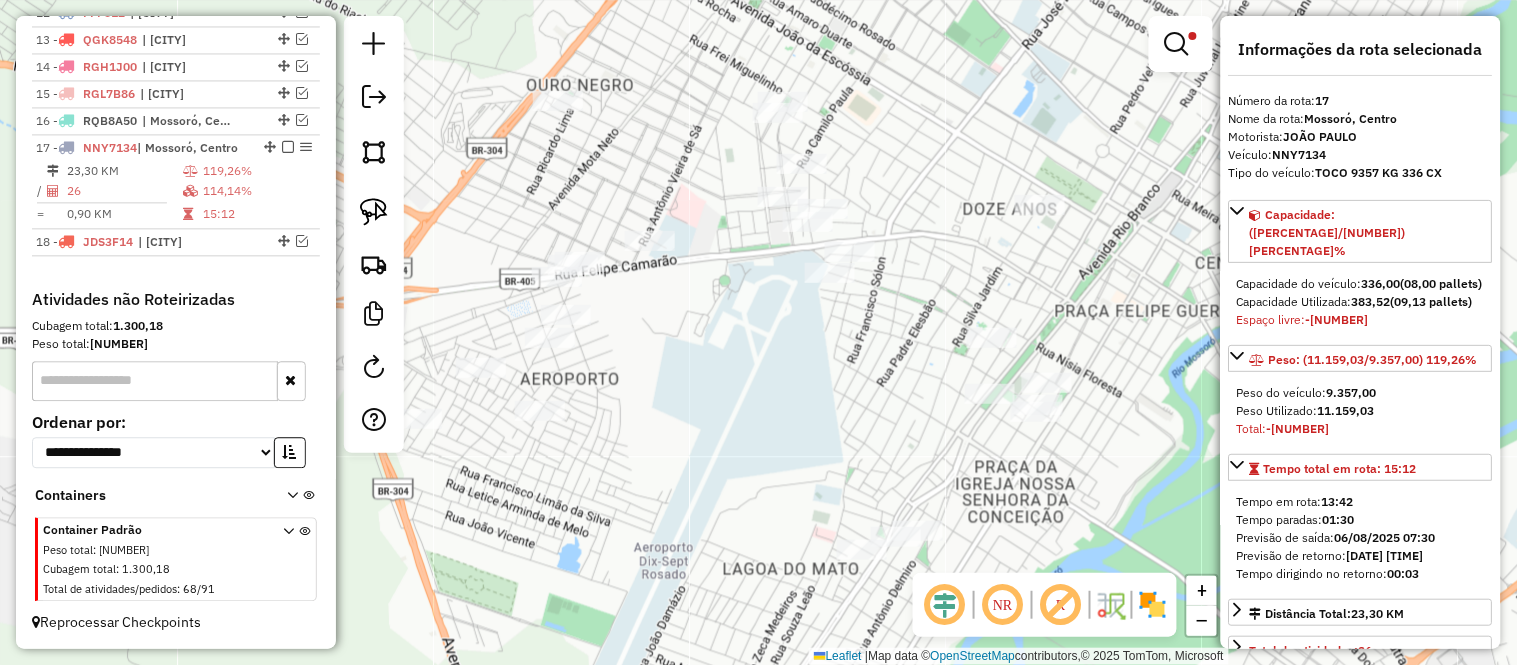 scroll, scrollTop: 555, scrollLeft: 0, axis: vertical 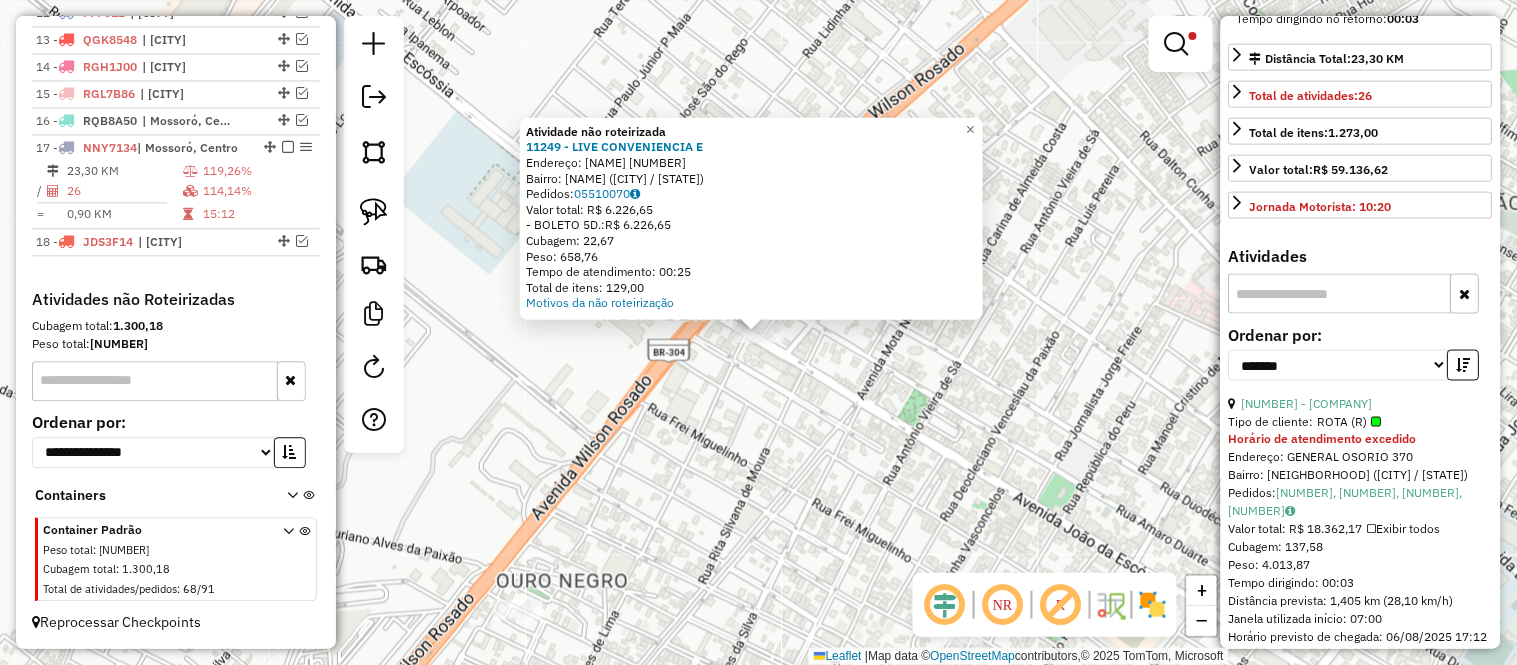 click on "Atividade não roteirizada [NUMBER] - [BUSINESS_NAME]  Endereço:  [STREET] [NUMBER]   Bairro: [DISTRICT] ([CITY] / [STATE])   Pedidos:  [ORDER_ID]   Valor total: R$ 6.226,65   - BOLETO 5D.:  R$ 6.226,65   Cubagem: 22,67   Peso: 658,76   Tempo de atendimento: 00:25   Total de itens: 129,00  Motivos da não roteirização × Limpar filtros Janela de atendimento Grade de atendimento Capacidade Transportadoras Veículos Cliente Pedidos  Rotas Selecione os dias de semana para filtrar as janelas de atendimento  Seg   Ter   Qua   Qui   Sex   Sáb   Dom  Informe o período da janela de atendimento: De: Até:  Filtrar exatamente a janela do cliente  Considerar janela de atendimento padrão  Selecione os dias de semana para filtrar as grades de atendimento  Seg   Ter   Qua   Qui   Sex   Sáb   Dom   Considerar clientes sem dia de atendimento cadastrado  Clientes fora do dia de atendimento selecionado Filtrar as atividades entre os valores definidos abaixo:  Peso mínimo:   Peso máximo:   Cubagem mínima:  **** ****  De:  +" 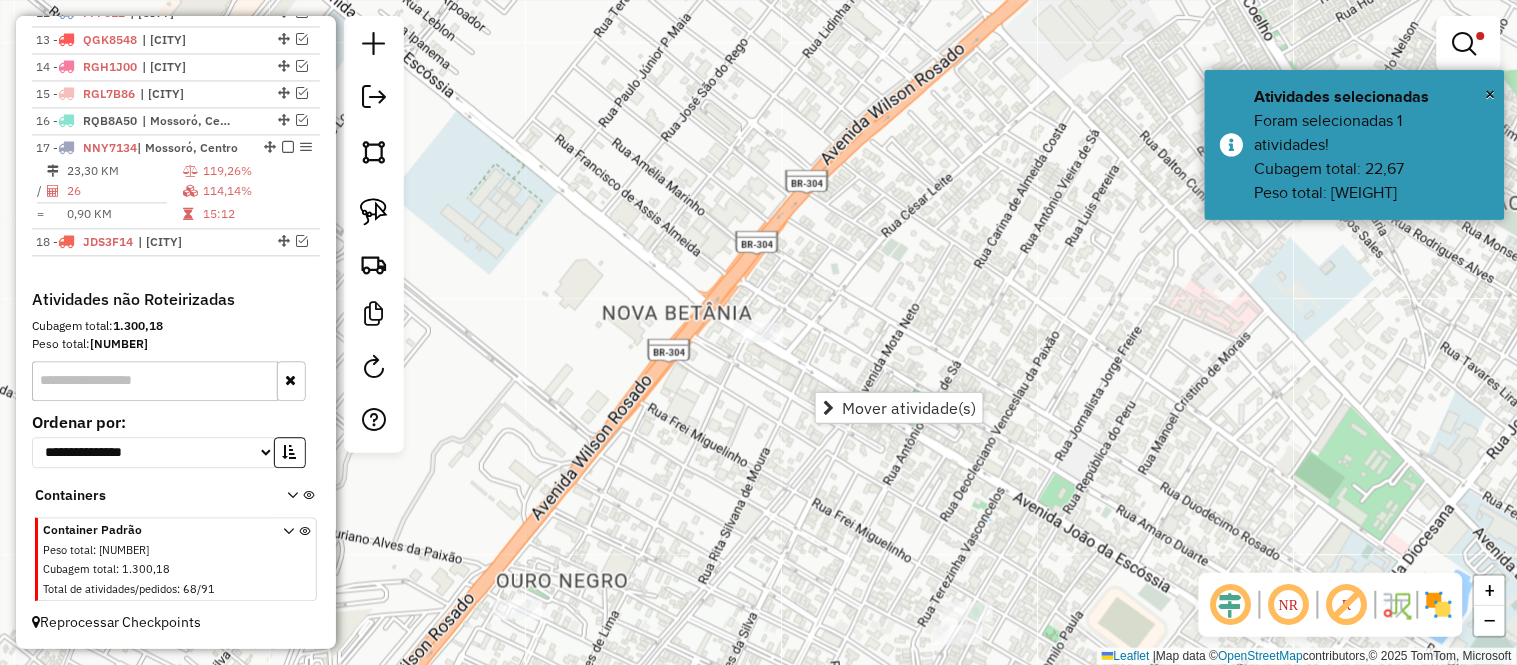 click on "Limpar filtros Janela de atendimento Grade de atendimento Capacidade Transportadoras Veículos Cliente Pedidos  Rotas Selecione os dias de semana para filtrar as janelas de atendimento  Seg   Ter   Qua   Qui   Sex   Sáb   Dom  Informe o período da janela de atendimento: De: Até:  Filtrar exatamente a janela do cliente  Considerar janela de atendimento padrão  Selecione os dias de semana para filtrar as grades de atendimento  Seg   Ter   Qua   Qui   Sex   Sáb   Dom   Considerar clientes sem dia de atendimento cadastrado  Clientes fora do dia de atendimento selecionado Filtrar as atividades entre os valores definidos abaixo:  Peso mínimo:   Peso máximo:   Cubagem mínima:  ****  Cubagem máxima:  ****  De:   Até:  Filtrar as atividades entre o tempo de atendimento definido abaixo:  De:   Até:   Considerar capacidade total dos clientes não roteirizados Transportadora: Selecione um ou mais itens Tipo de veículo: Selecione um ou mais itens Veículo: Selecione um ou mais itens Motorista: Nome: Rótulo: +" 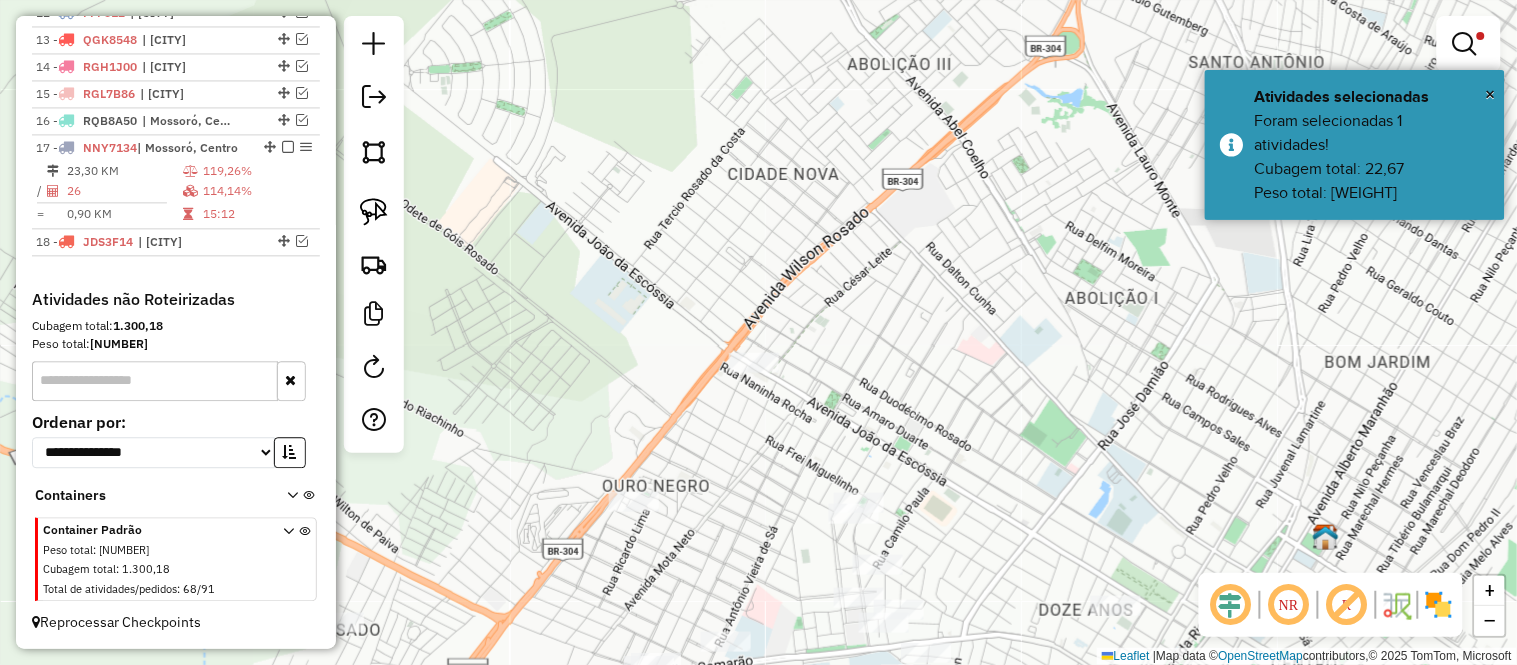drag, startPoint x: 741, startPoint y: 456, endPoint x: 840, endPoint y: 307, distance: 178.89102 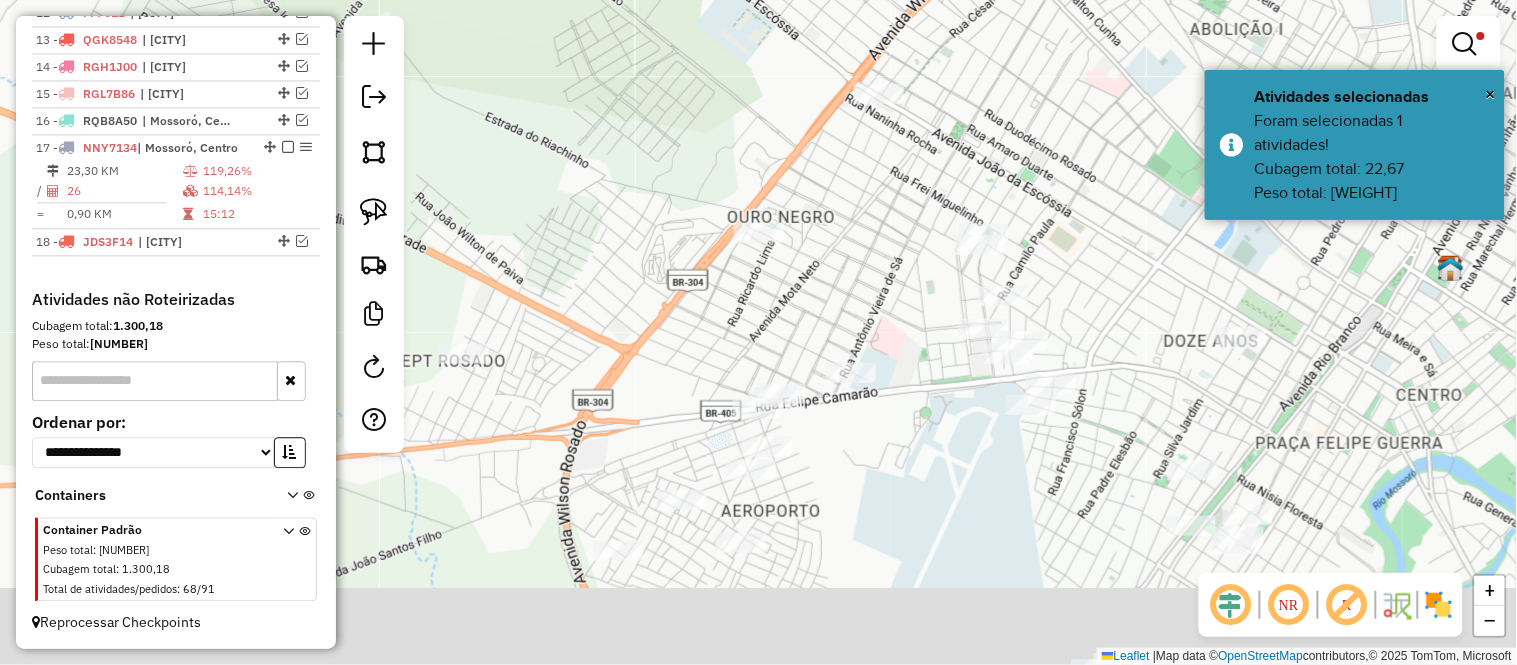 drag, startPoint x: 777, startPoint y: 433, endPoint x: 798, endPoint y: 288, distance: 146.5128 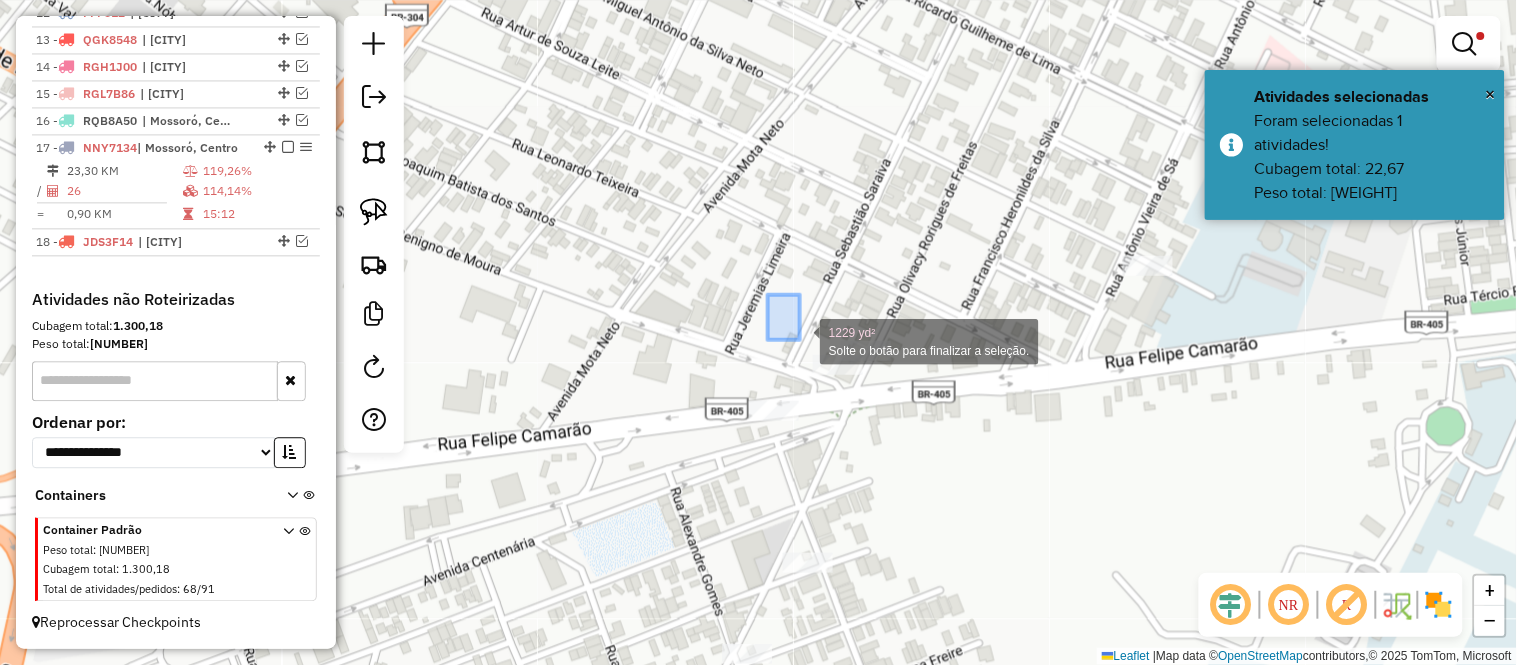 drag, startPoint x: 771, startPoint y: 305, endPoint x: 908, endPoint y: 395, distance: 163.91766 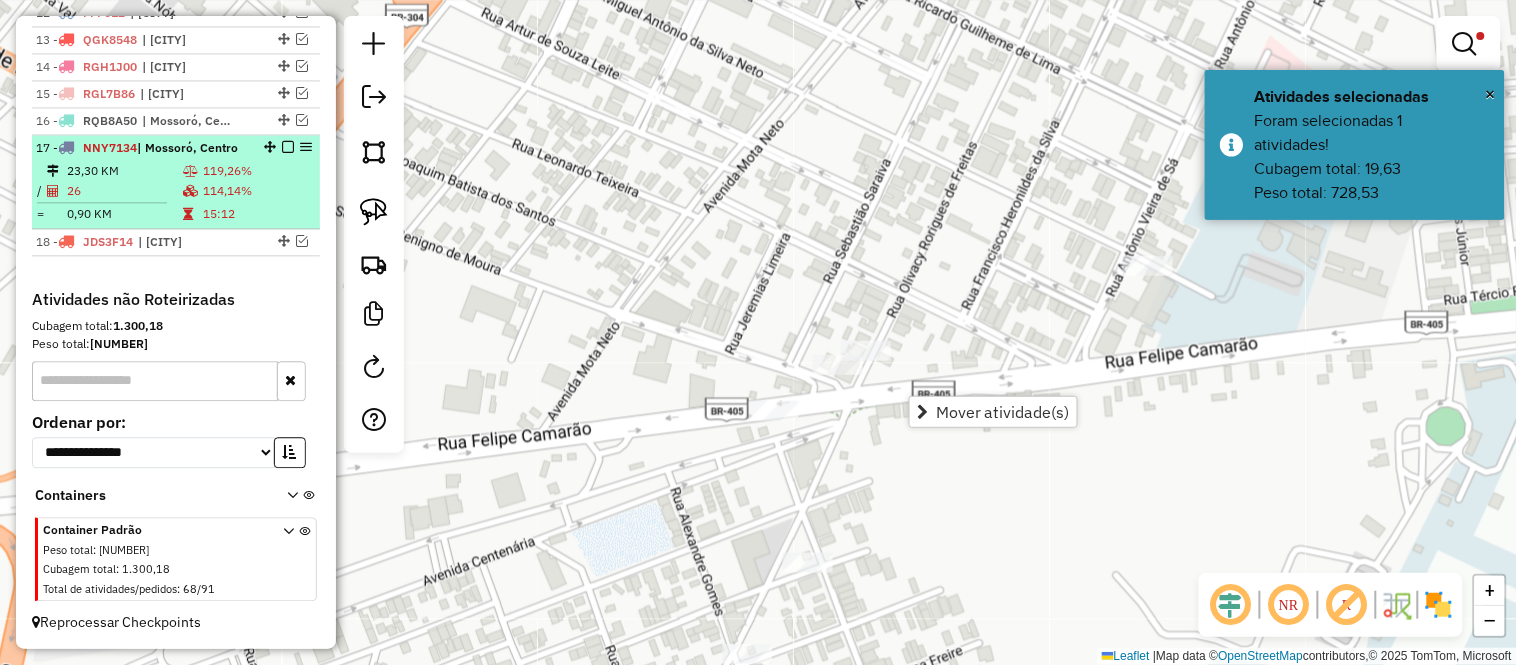 drag, startPoint x: 292, startPoint y: 214, endPoint x: 261, endPoint y: 202, distance: 33.24154 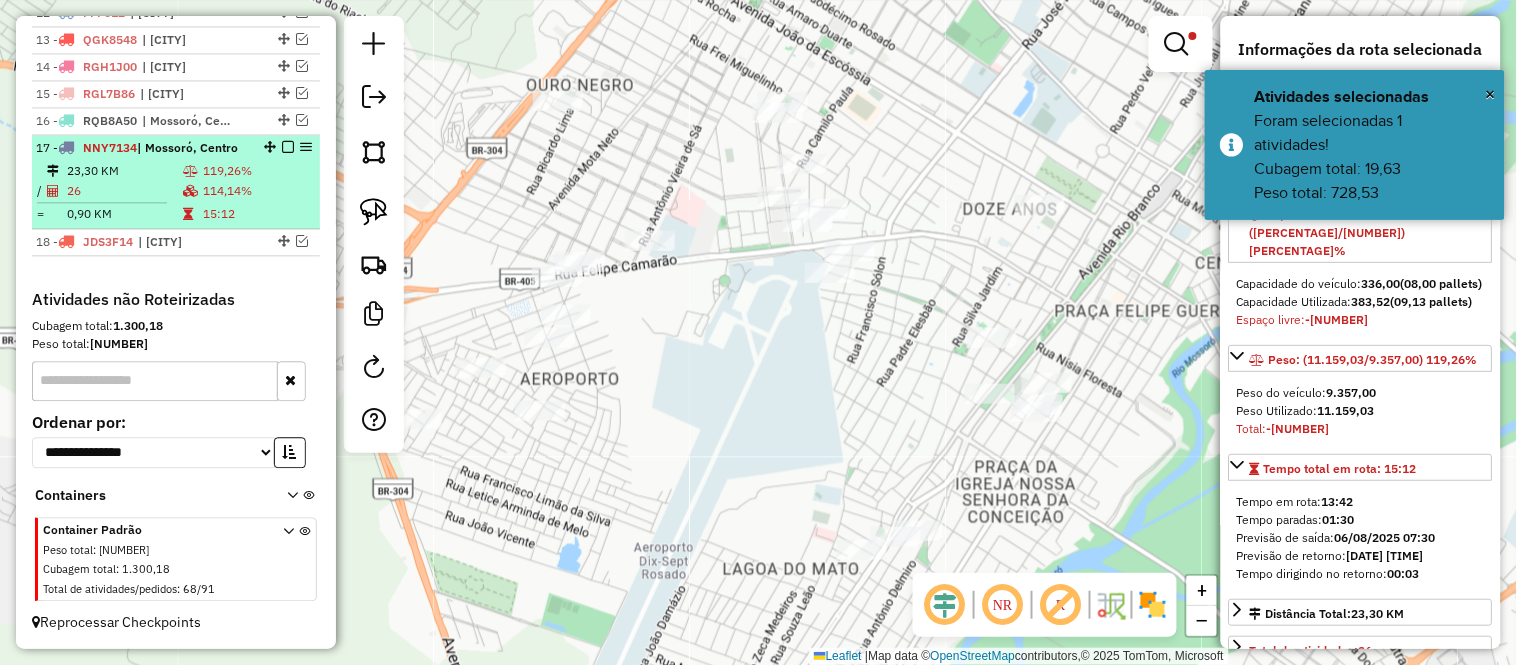 click on "23,30 KM" at bounding box center (124, 171) 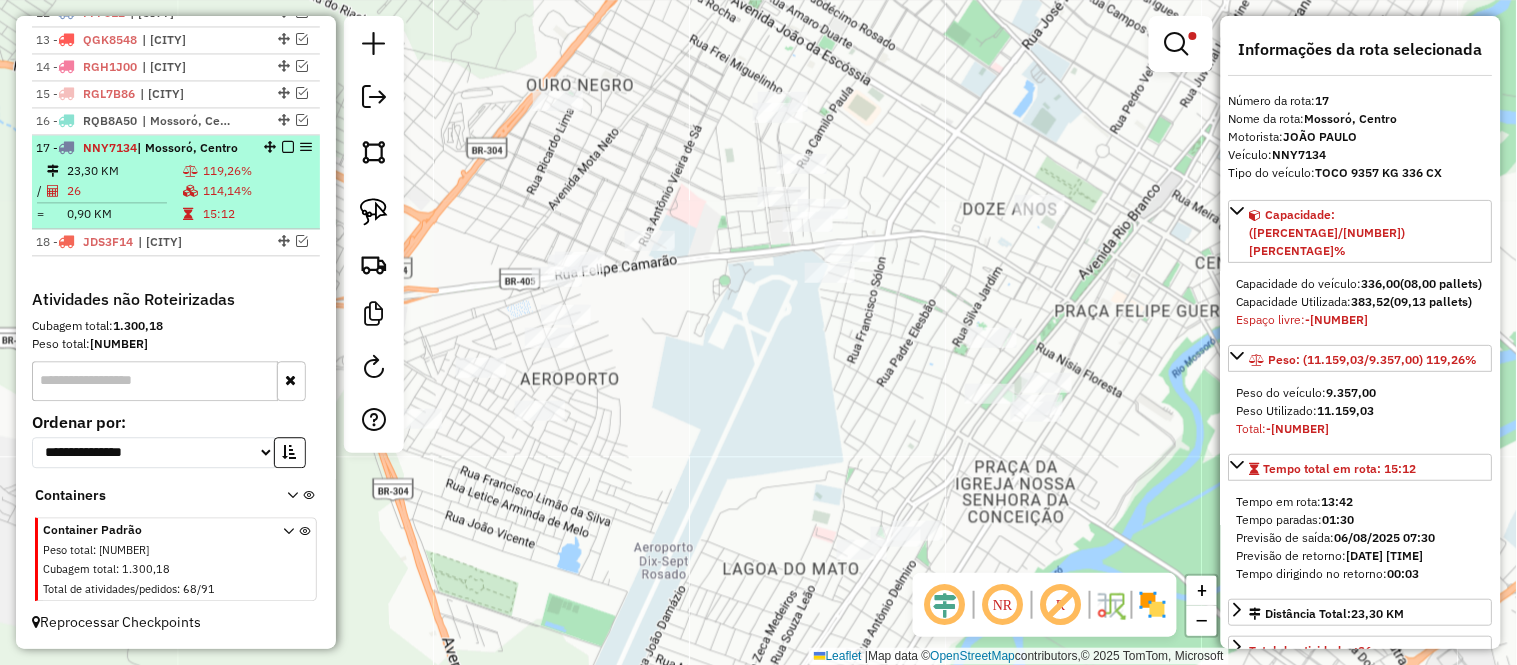 click on "26" at bounding box center [124, 191] 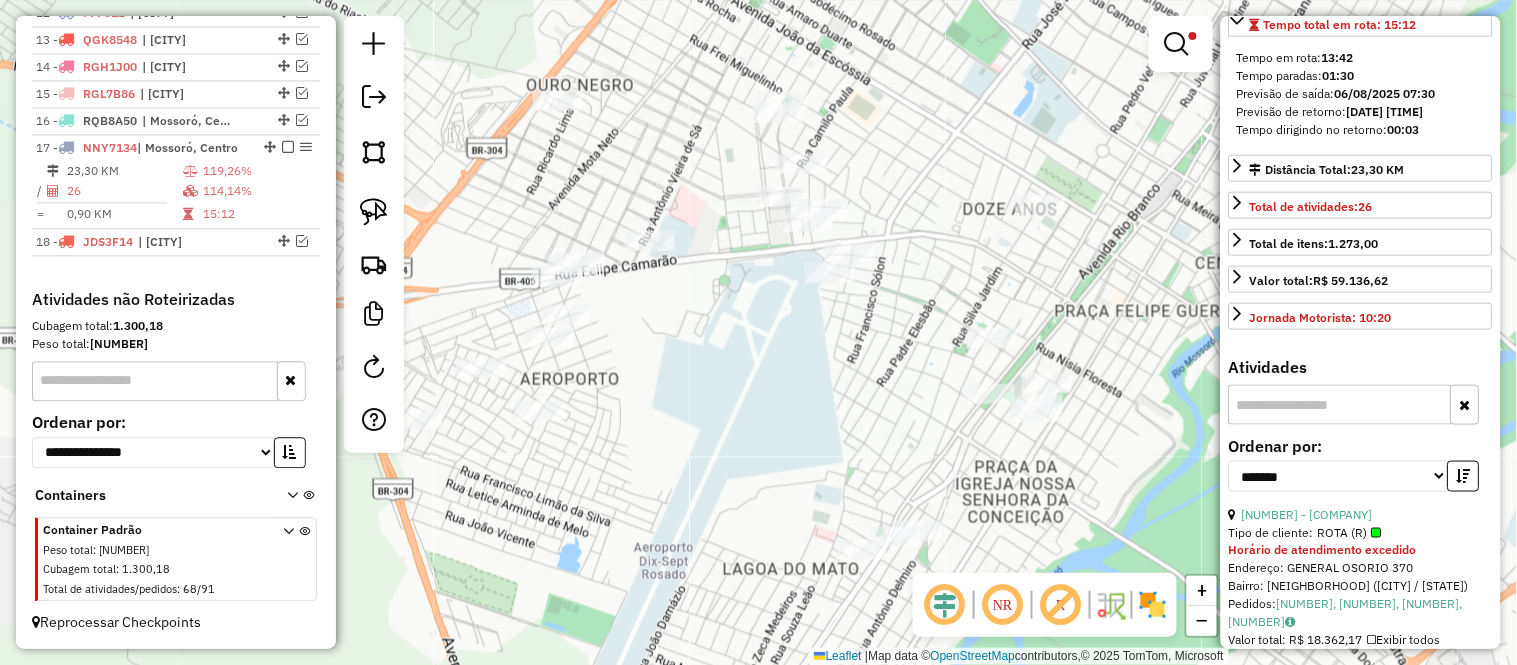 scroll, scrollTop: 666, scrollLeft: 0, axis: vertical 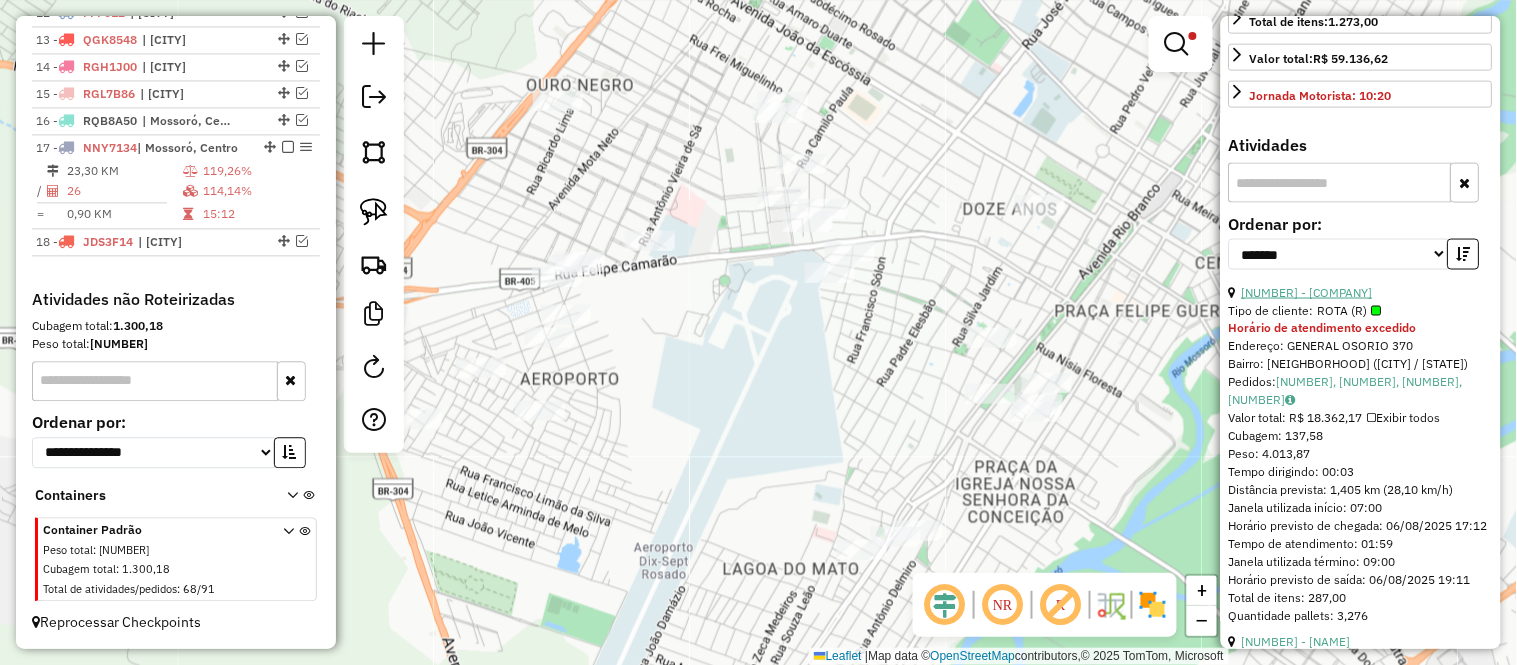 click on "[NUMBER] - [COMPANY]" at bounding box center (1307, 292) 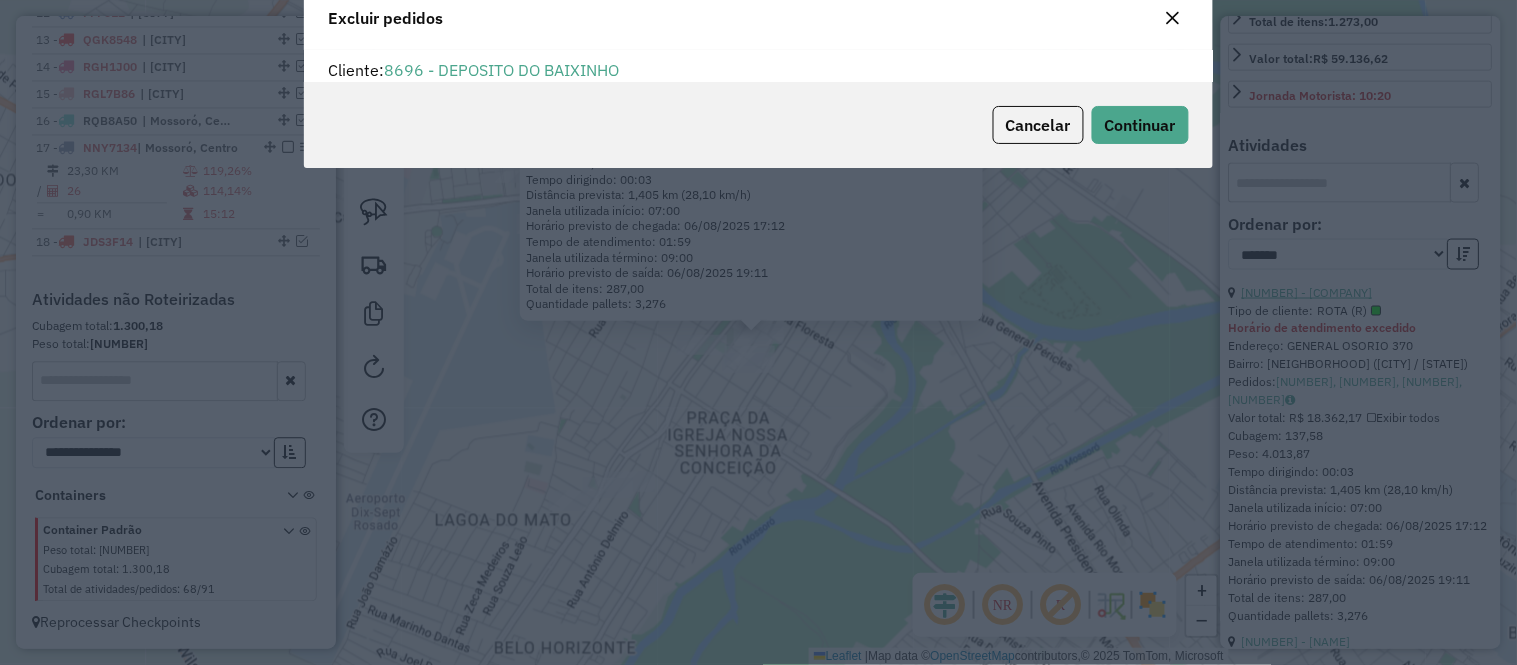 scroll, scrollTop: 0, scrollLeft: 0, axis: both 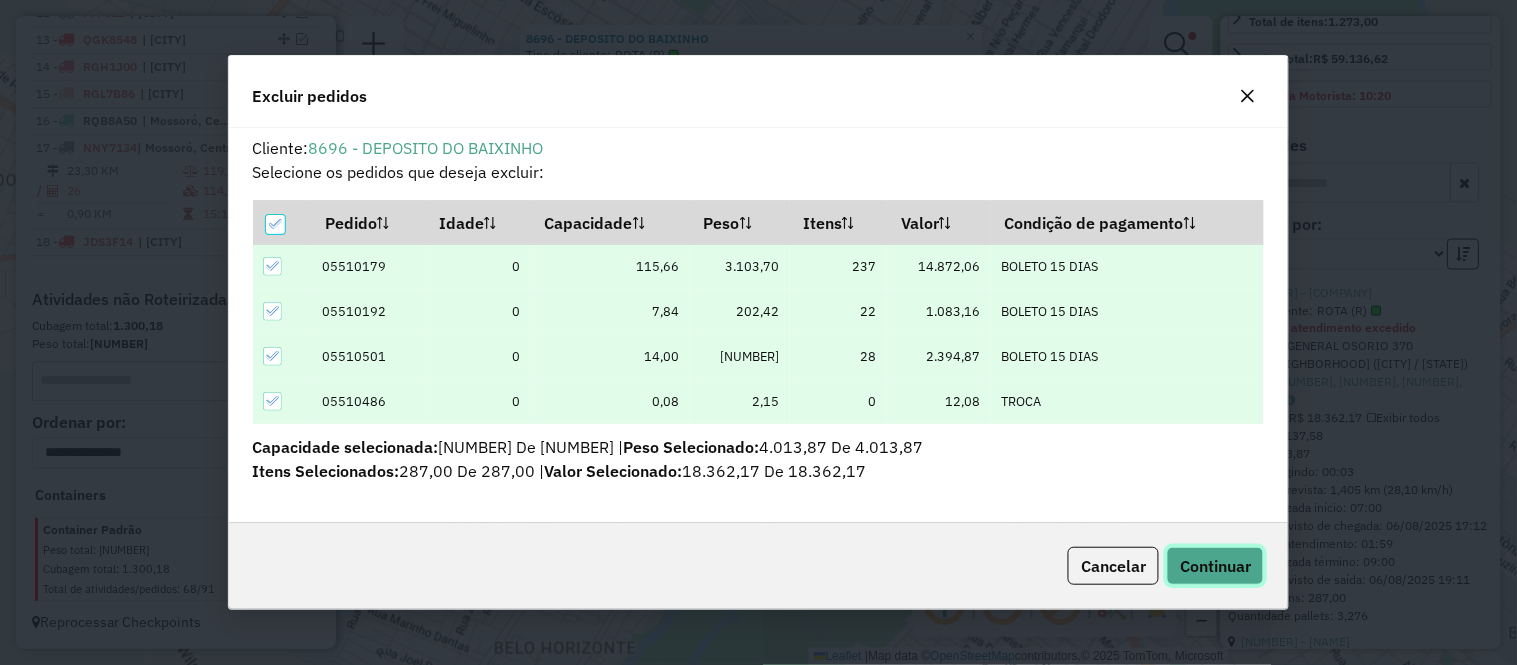 click on "Continuar" 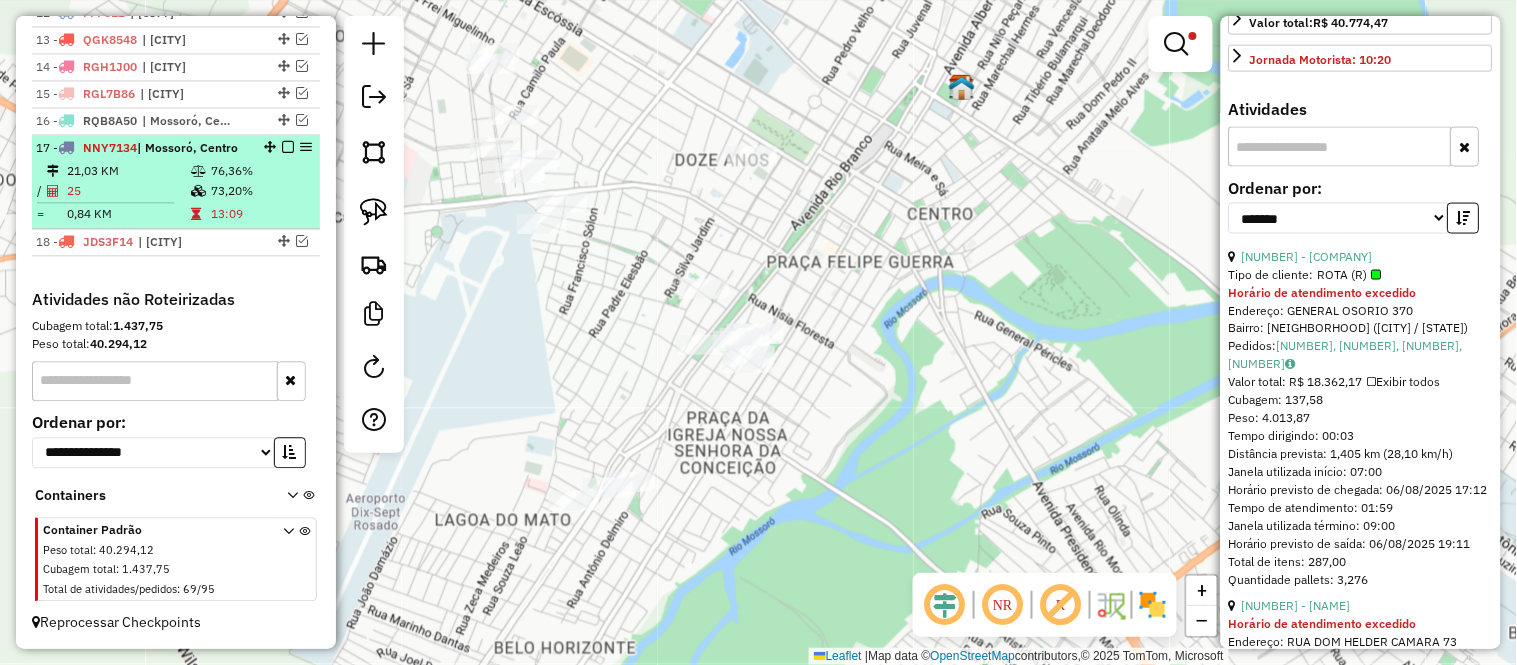 scroll, scrollTop: 647, scrollLeft: 0, axis: vertical 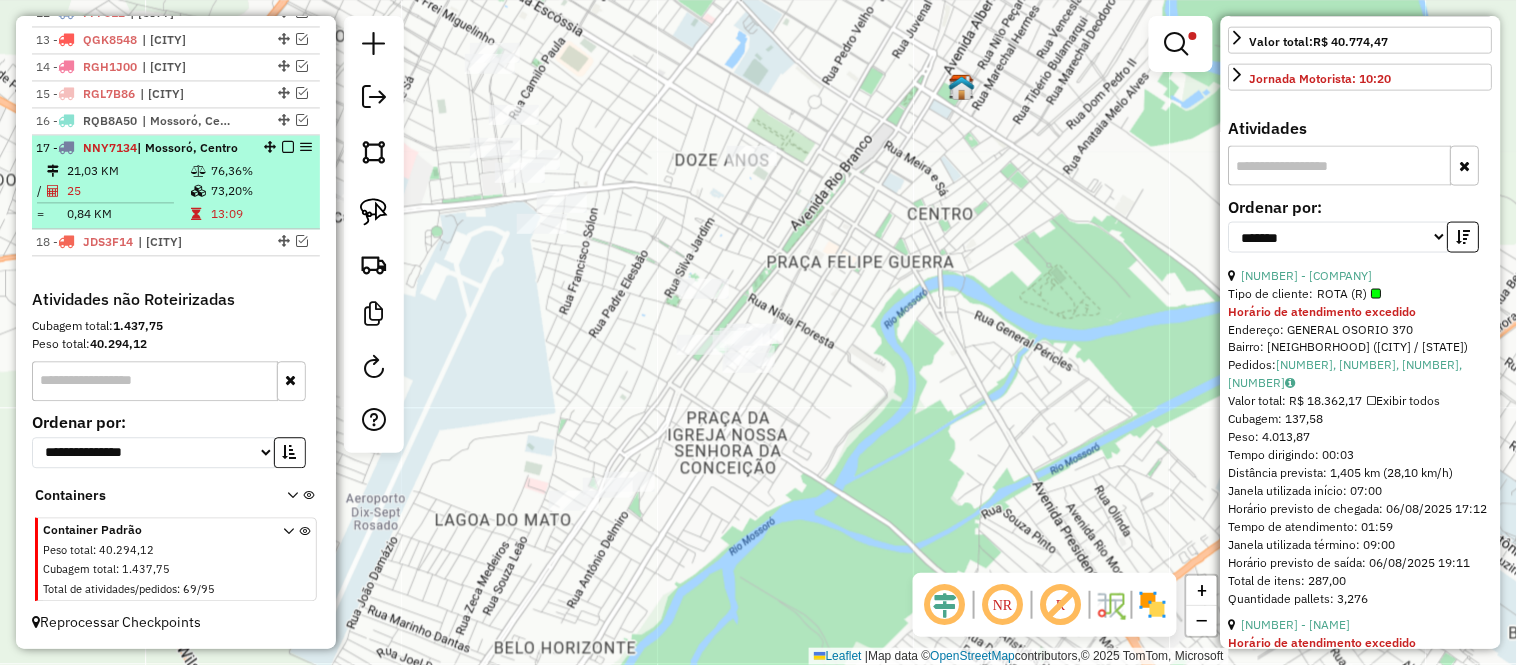 click on "25" at bounding box center (128, 191) 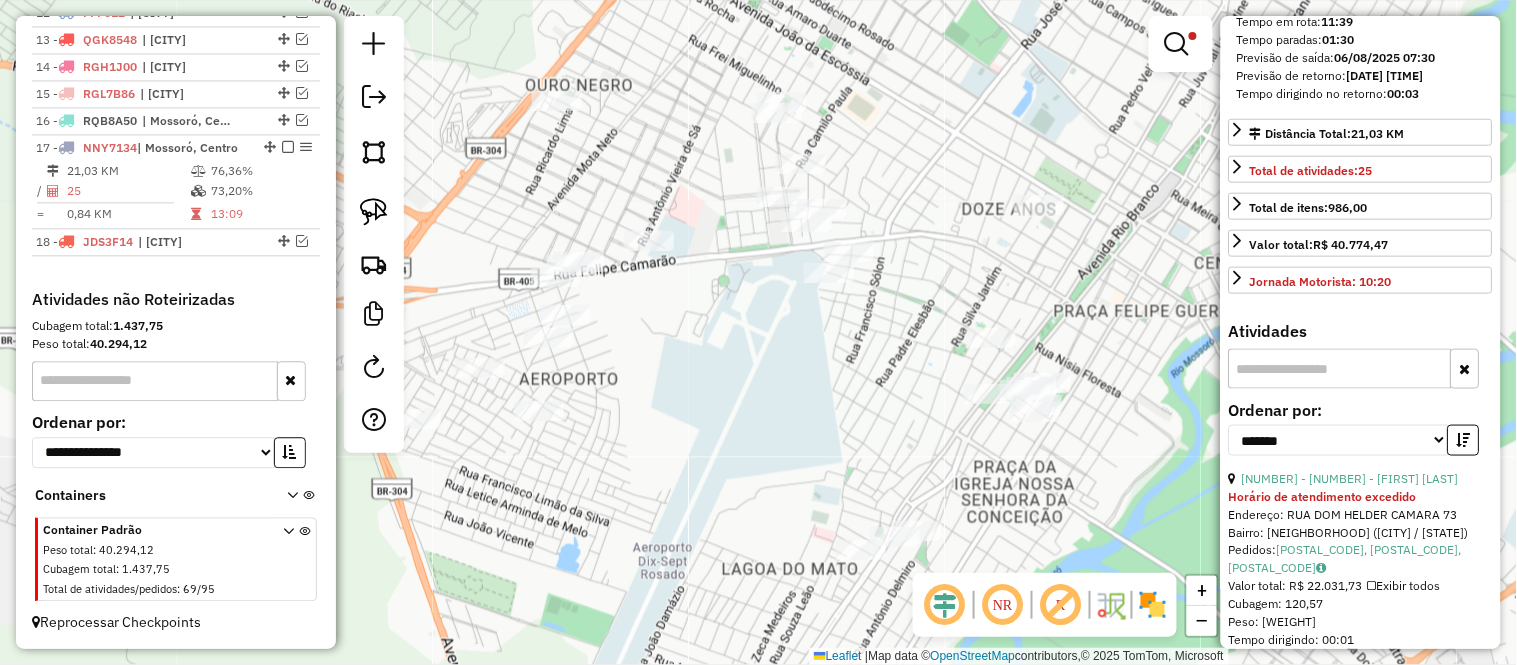 scroll, scrollTop: 777, scrollLeft: 0, axis: vertical 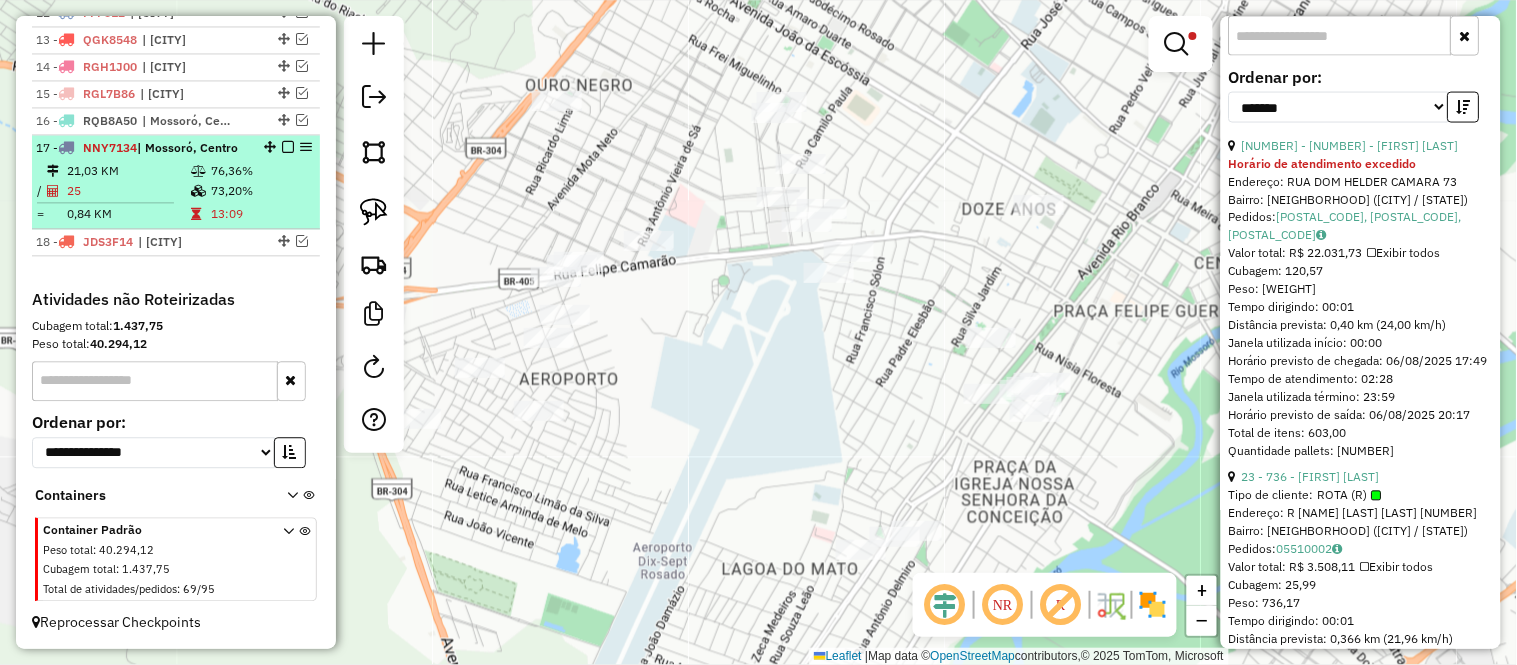 click on "21,03 KM" at bounding box center (128, 171) 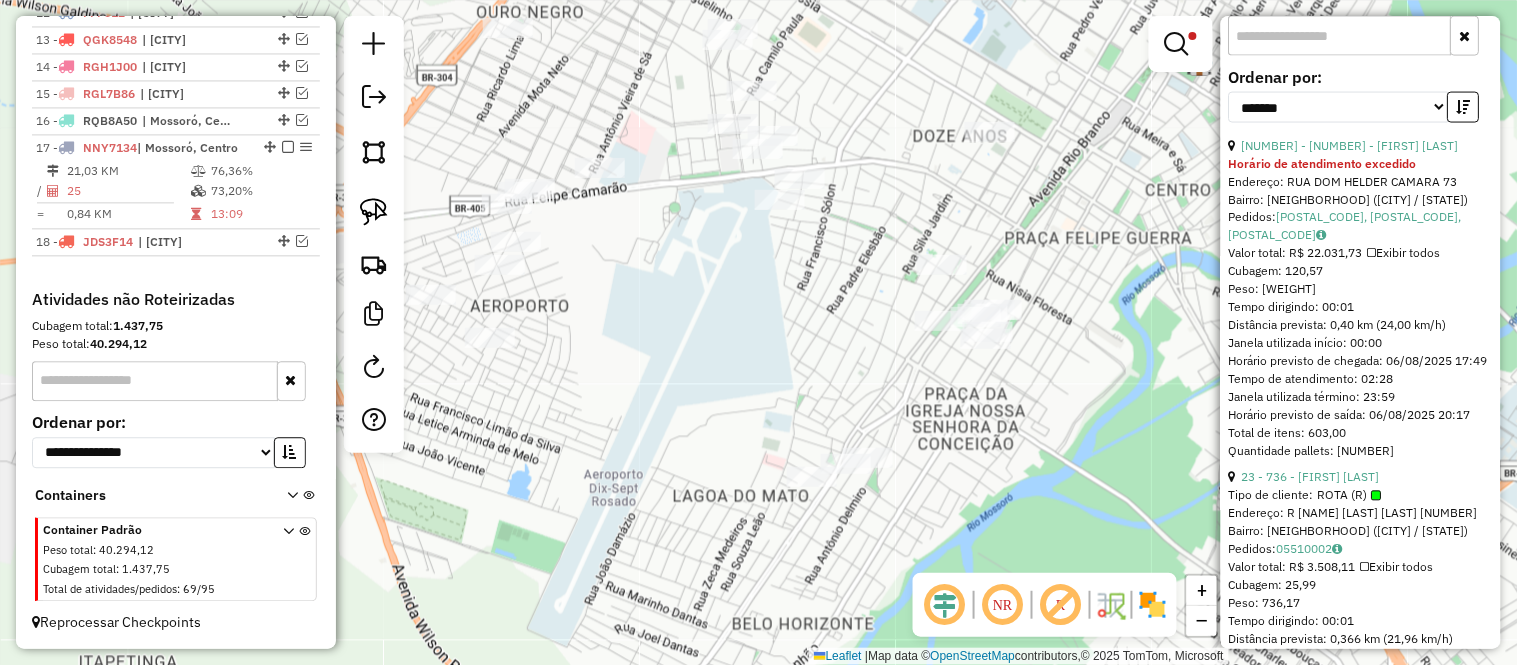 drag, startPoint x: 690, startPoint y: 151, endPoint x: 640, endPoint y: 78, distance: 88.481636 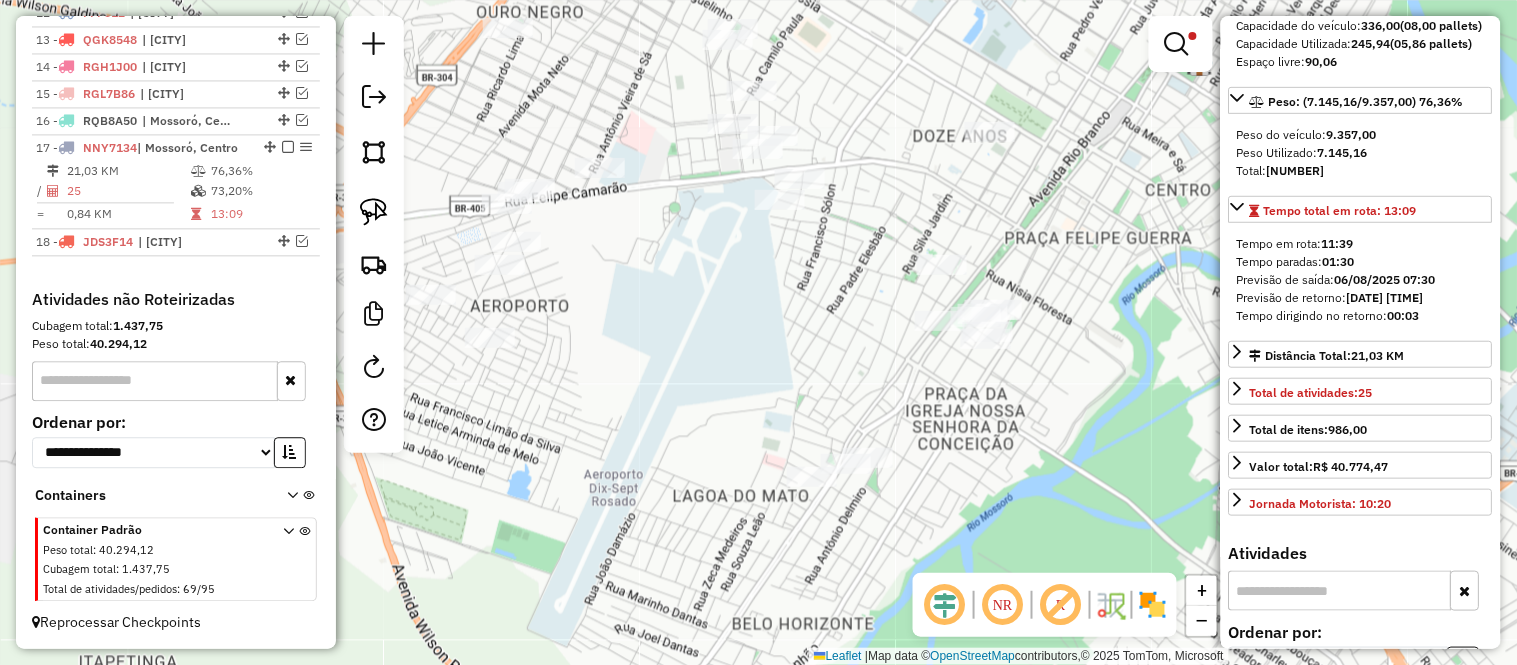 scroll, scrollTop: 111, scrollLeft: 0, axis: vertical 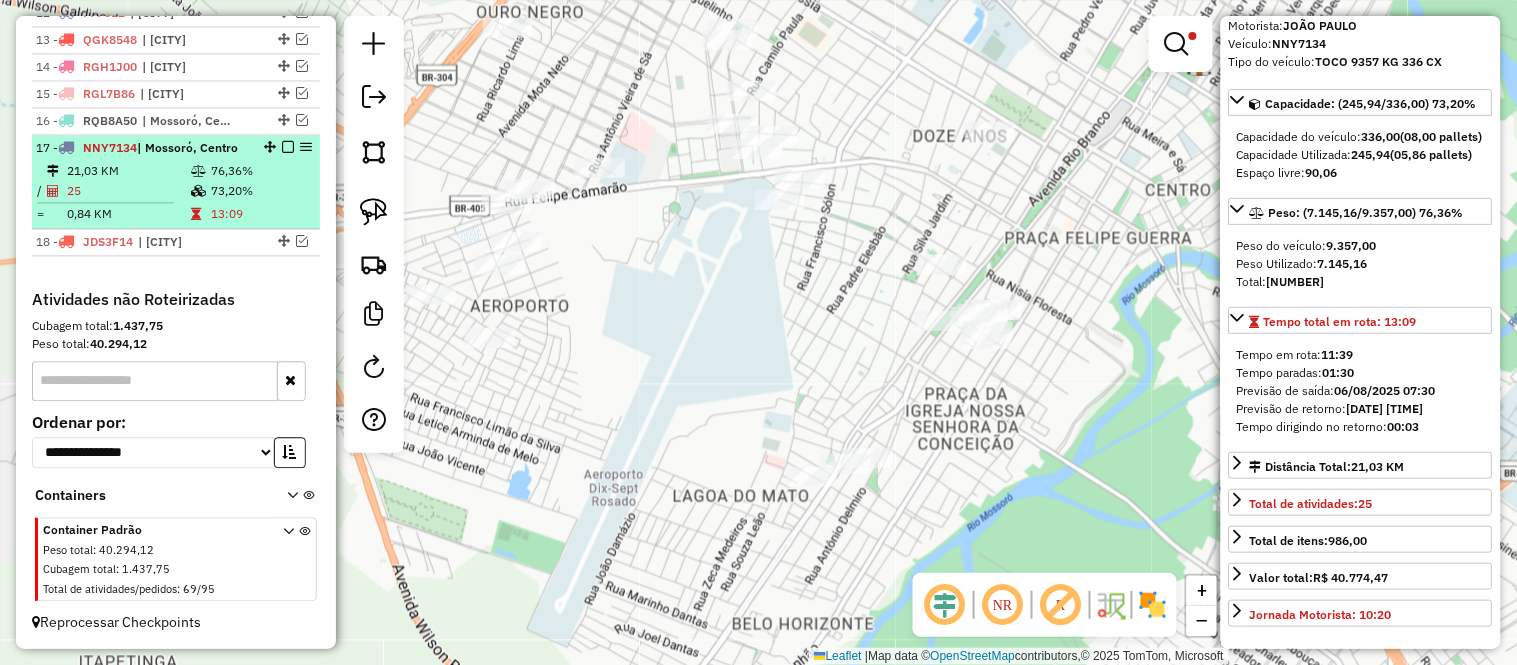 click on "0,84 KM" at bounding box center (128, 214) 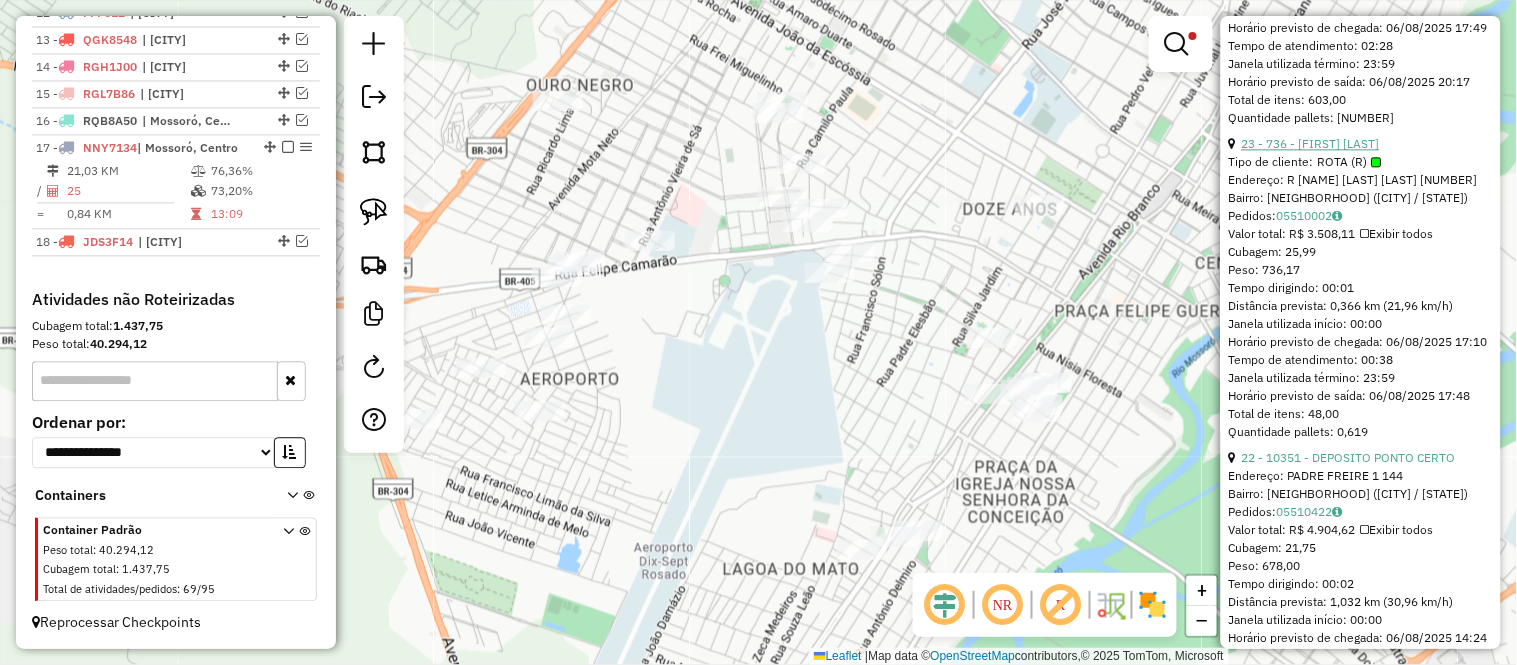scroll, scrollTop: 888, scrollLeft: 0, axis: vertical 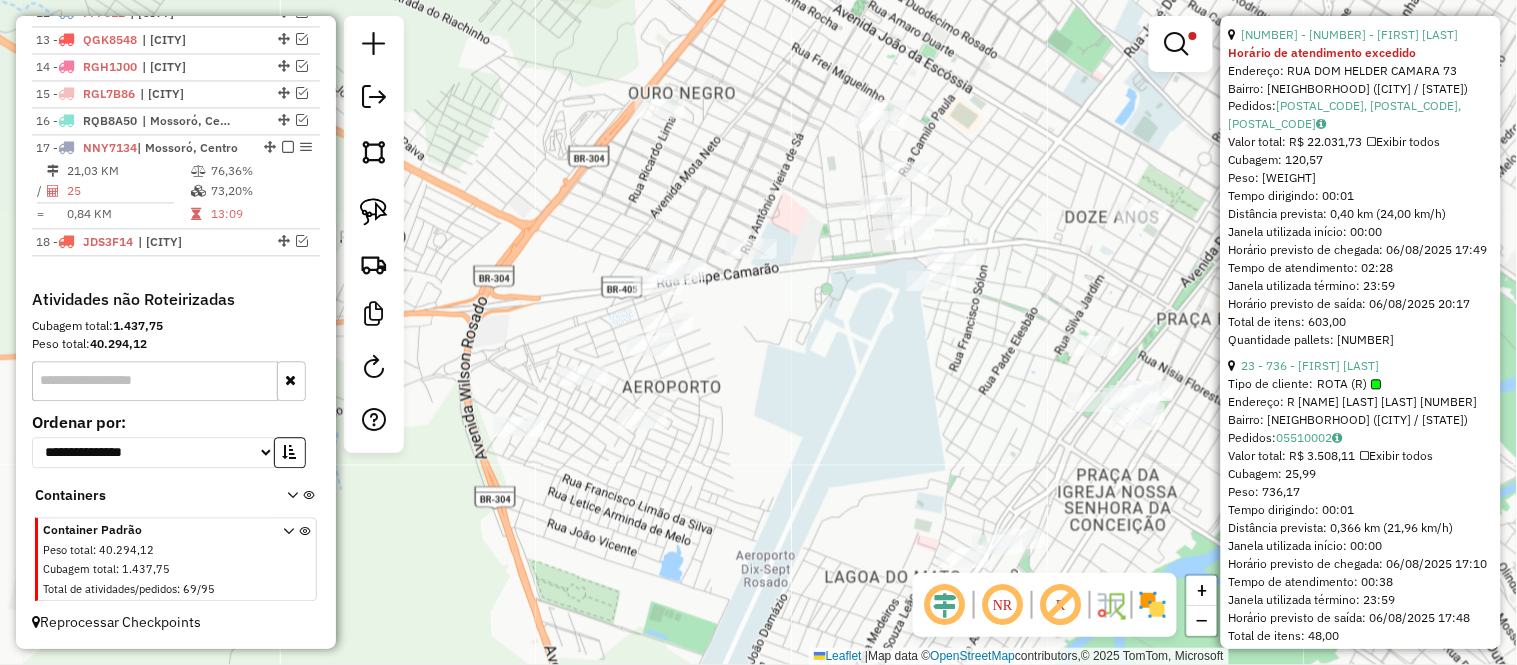 drag, startPoint x: 821, startPoint y: 416, endPoint x: 944, endPoint y: 417, distance: 123.00407 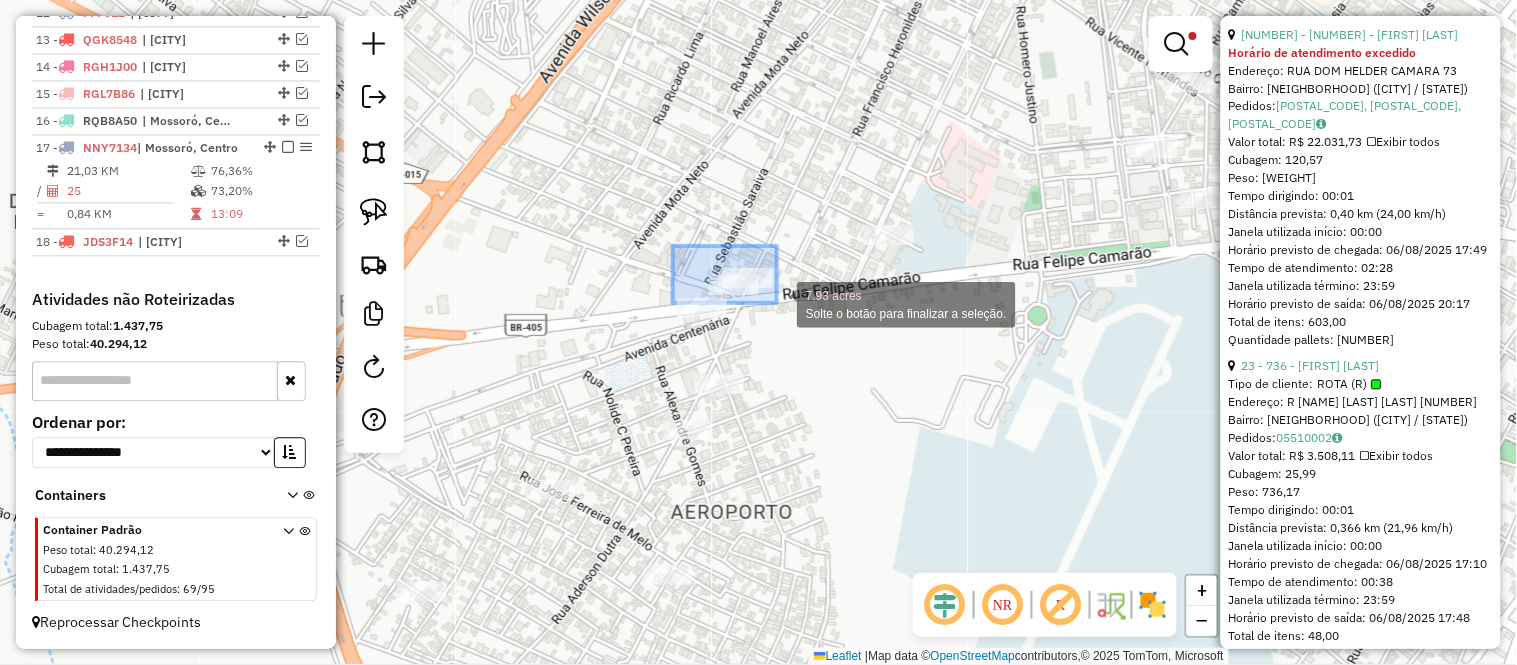 drag, startPoint x: 694, startPoint y: 257, endPoint x: 794, endPoint y: 303, distance: 110.0727 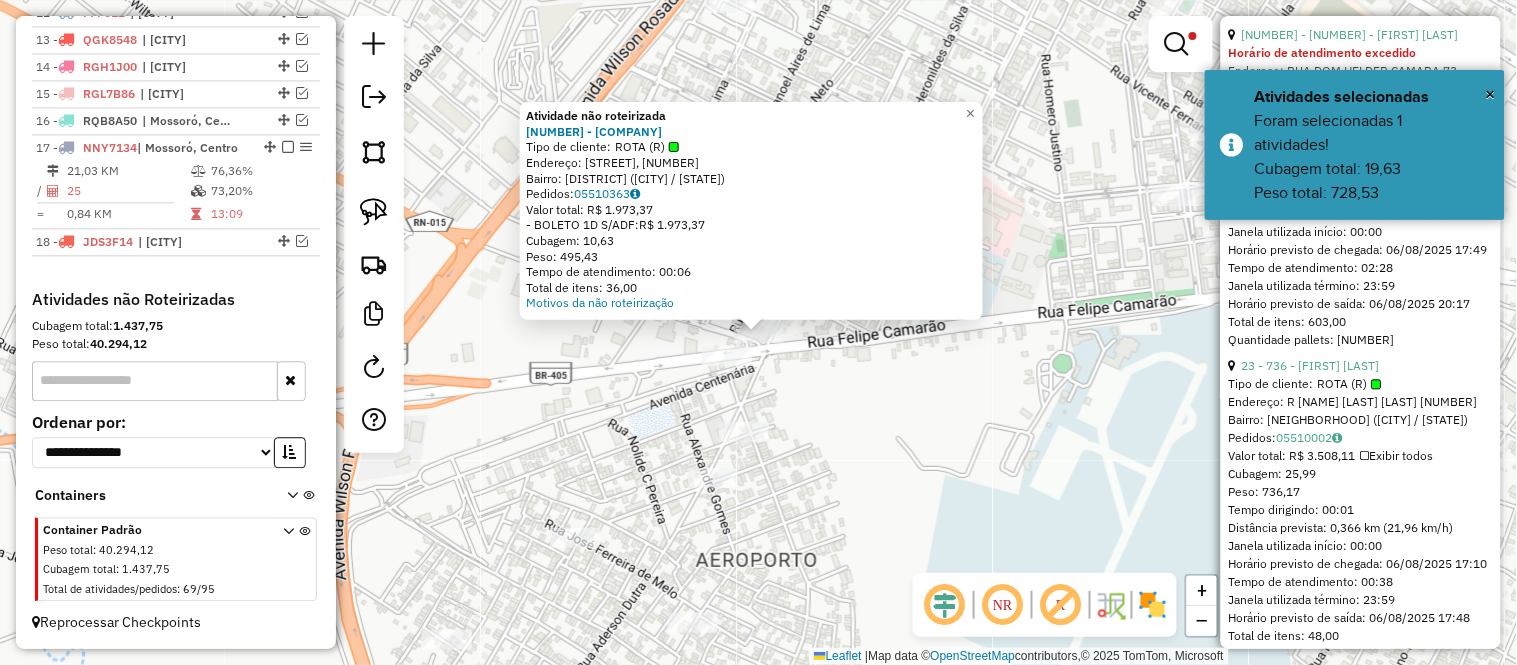 click on "Atividade não roteirizada [NUMBER] - [NAME] [LAST] Tipo de cliente: ROTA (R) Endereço: Rua [NAME] [LAST], [NUMBER] Bairro: [NAME] ([CITY] / [STATE]) Pedidos: [NUMBER] Valor total: R$ [NUMBER] - BOLETO 1D S/ADF: R$ [NUMBER] Cubagem: [NUMBER] Peso: [NUMBER] Tempo de atendimento: [TIME] Total de itens: [NUMBER] Motivos da não roteirização × Limpar filtros Janela de atendimento Grade de atendimento Capacidade Transportadoras Veículos Cliente Pedidos Rotas Selecione os dias de semana para filtrar as janelas de atendimento Seg Ter Qua Qui Sex Sáb Dom Informe o período da janela de atendimento: De: Até: Filtrar exatamente a janela do cliente Considerar janela de atendimento padrão Selecione os dias de semana para filtrar as grades de atendimento Seg Ter Qua Qui Sex Sáb Dom Considerar clientes sem dia de atendimento cadastrado Clientes fora do dia de atendimento selecionado Filtrar as atividades entre os valores definidos abaixo: Peso mínimo: Peso máximo:" 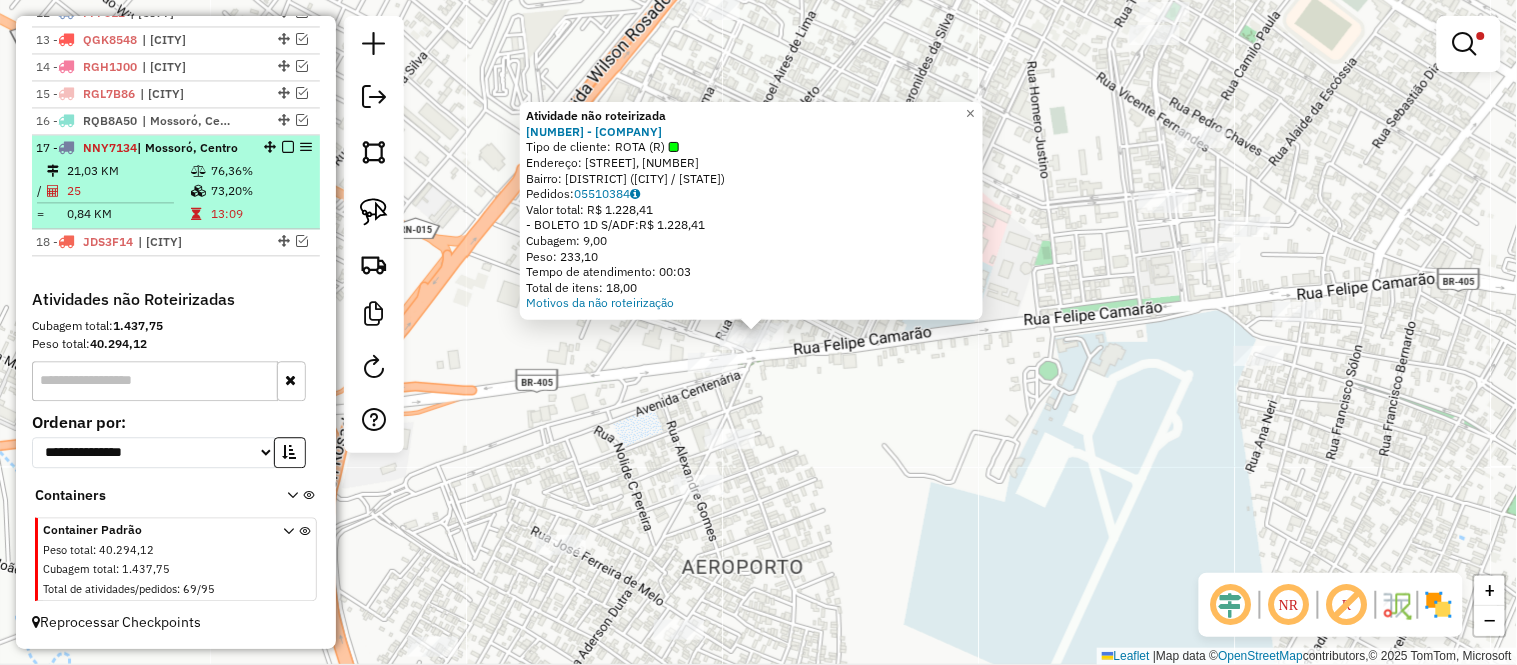 click at bounding box center [198, 191] 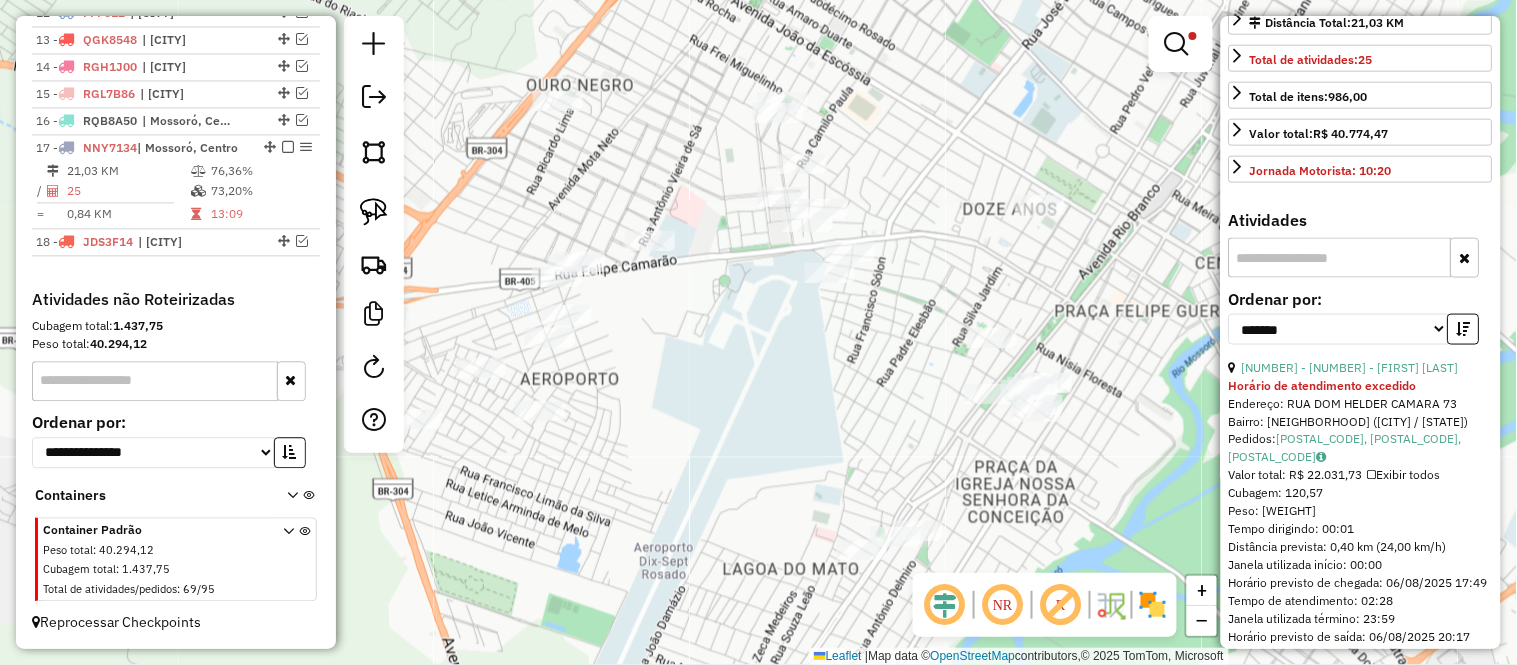 scroll, scrollTop: 666, scrollLeft: 0, axis: vertical 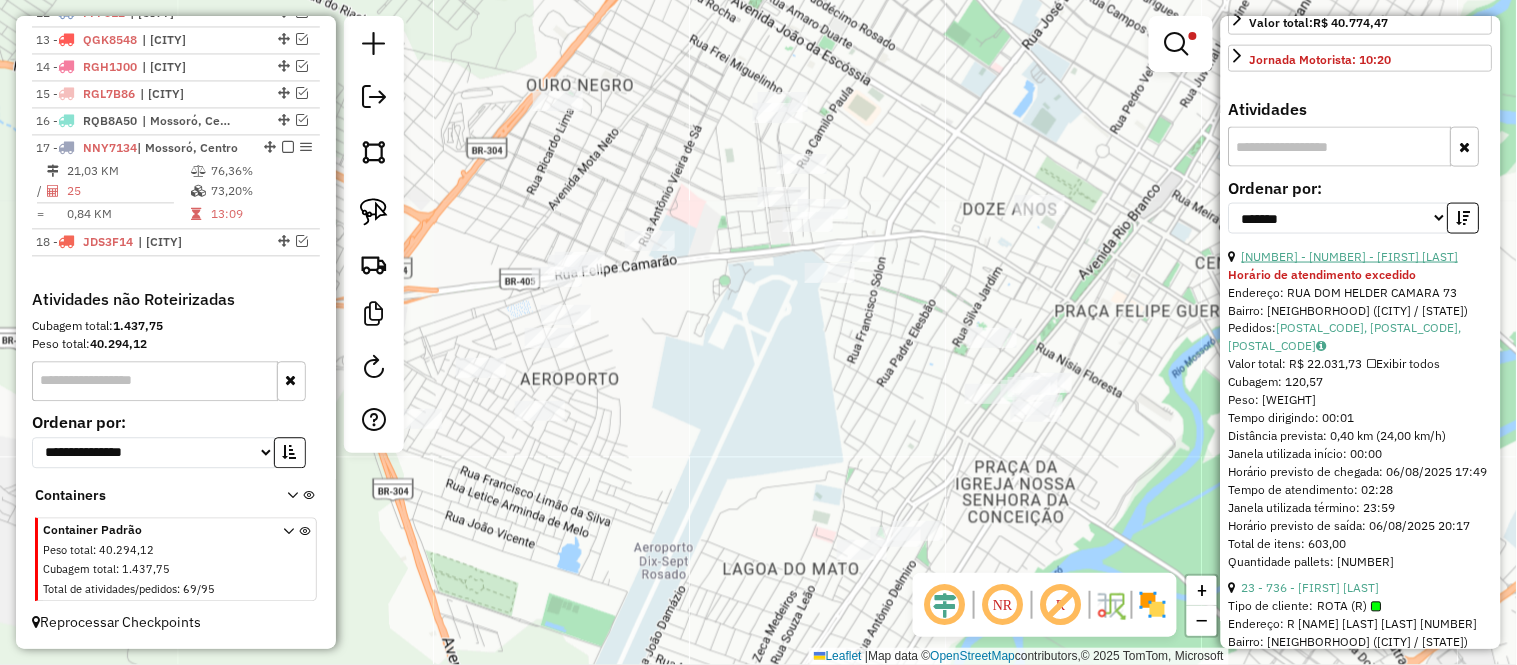 click on "[NUMBER] - [NUMBER] - [FIRST] [LAST]" at bounding box center (1350, 256) 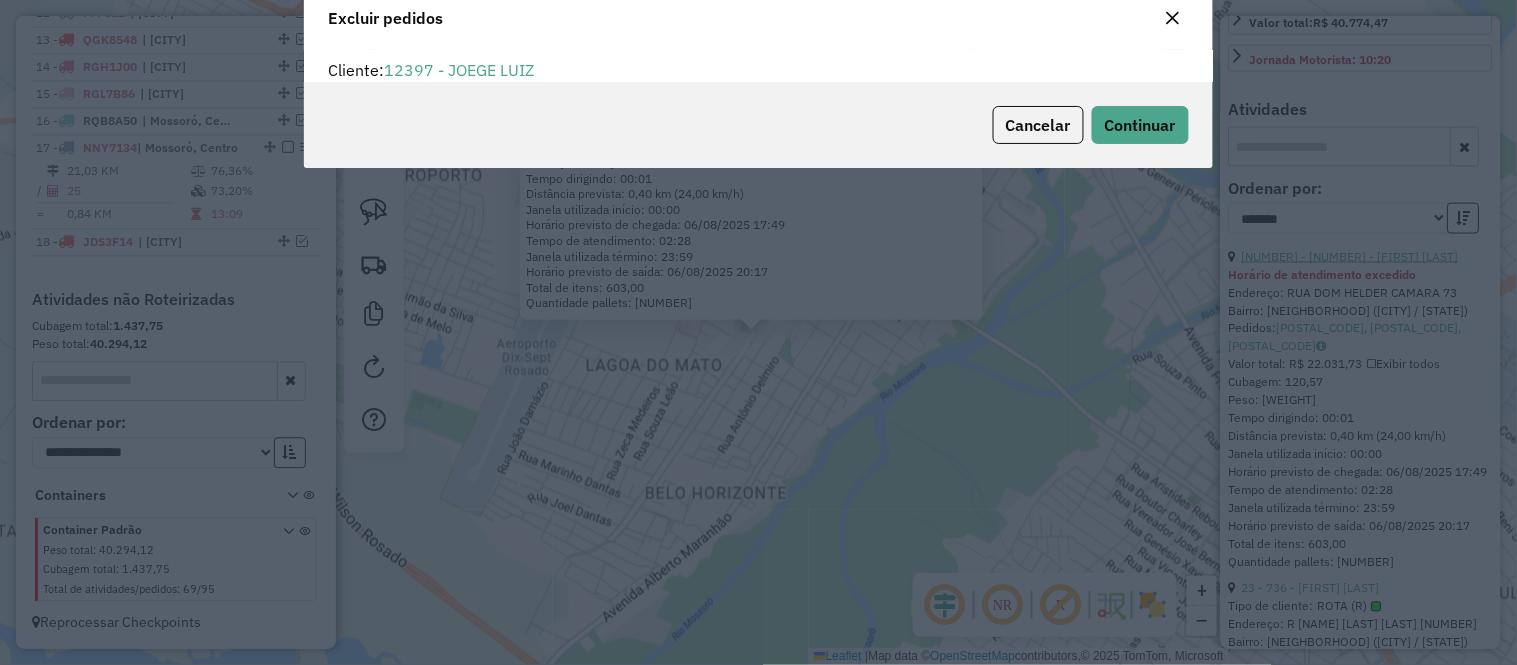 scroll, scrollTop: 11, scrollLeft: 5, axis: both 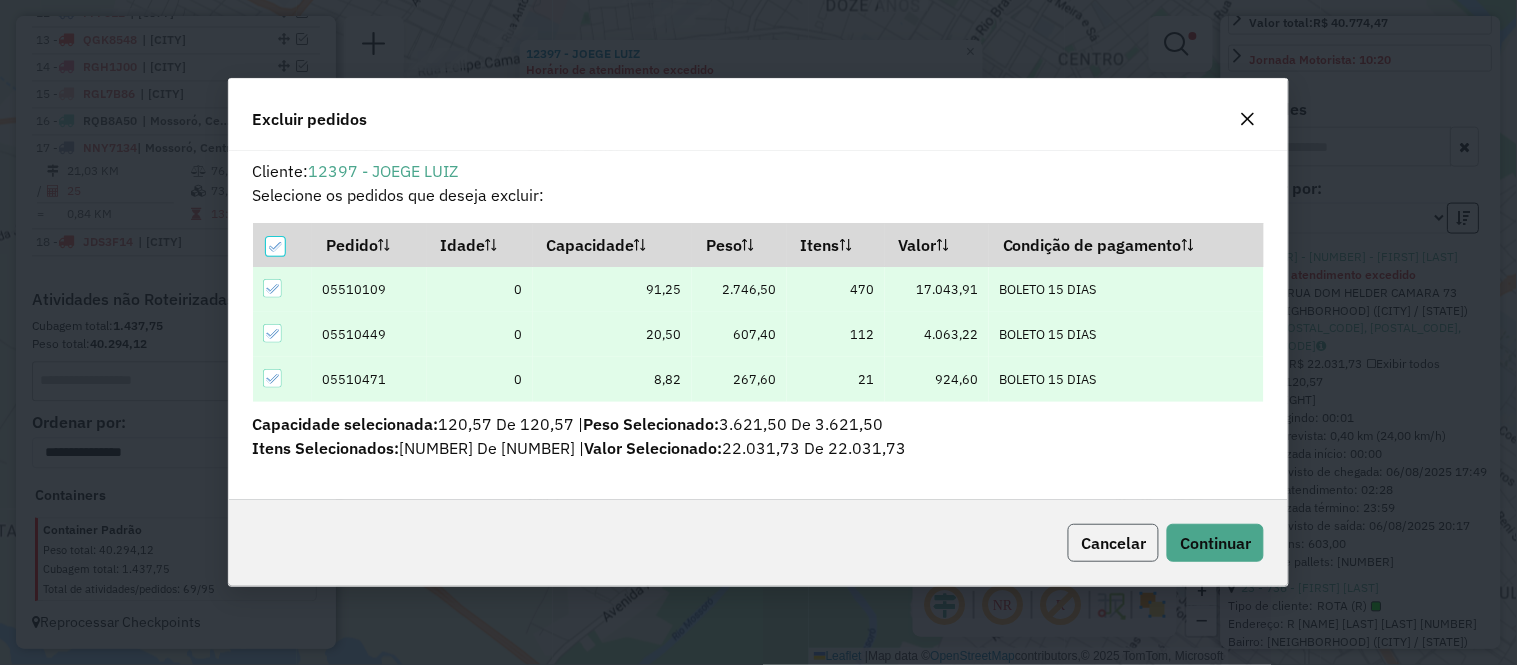 click on "Cancelar" 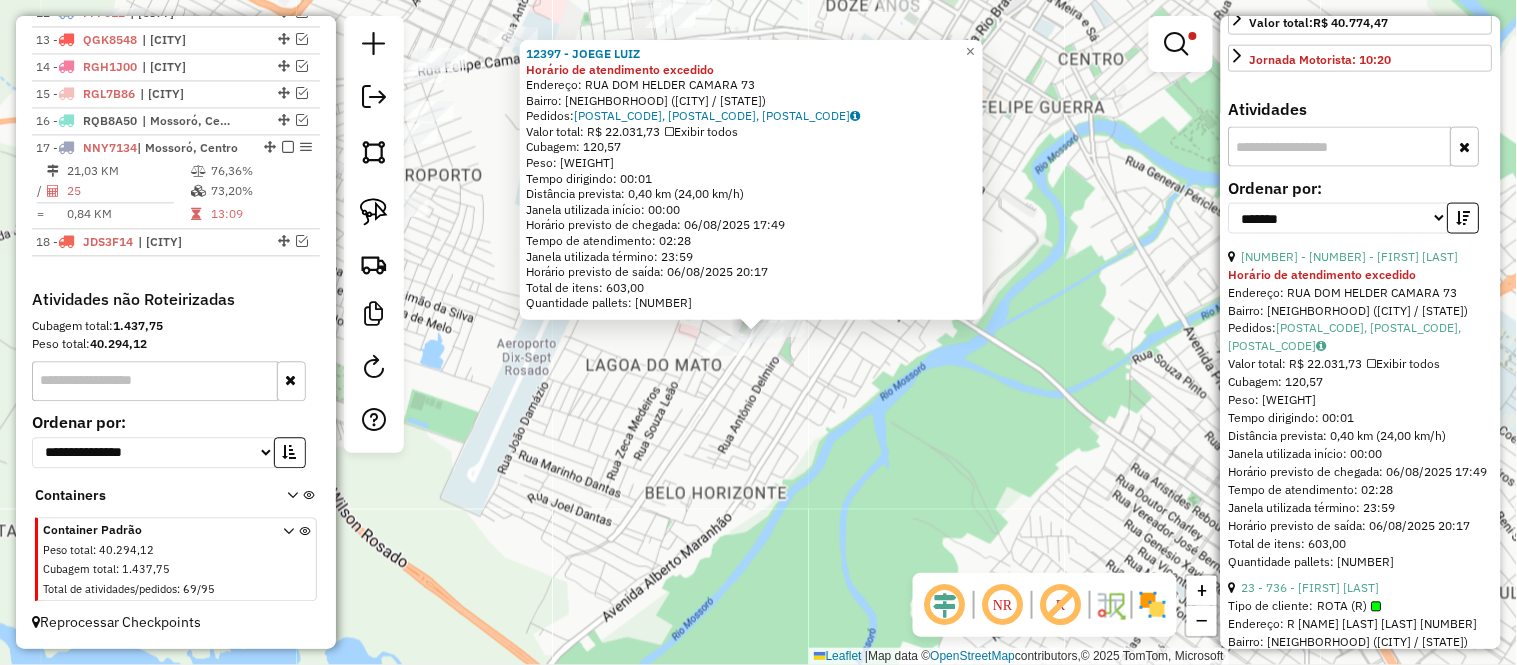 click on "Ordenar por:" at bounding box center [1361, 188] 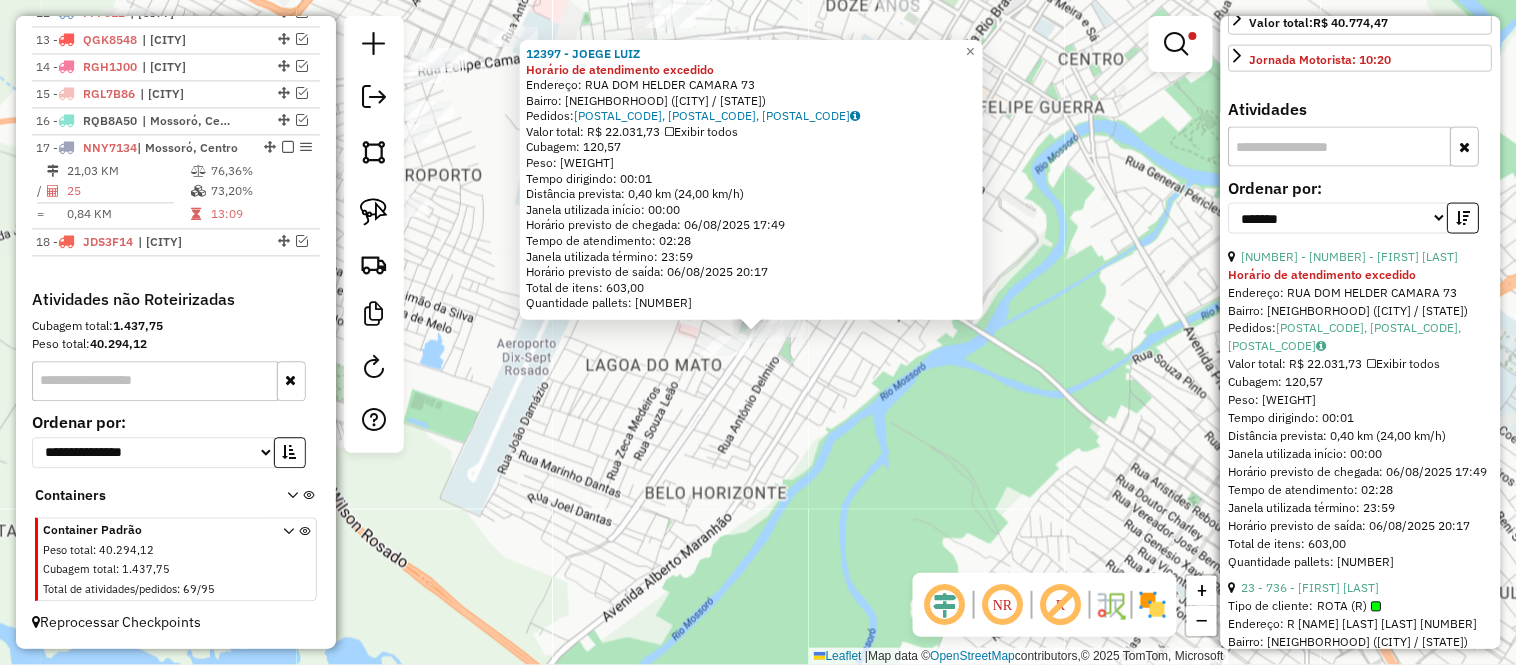 click on "[NUMBER] - [FIRST] [LAST] Horário de atendimento excedido  Endereço:  [STREET] [NUMBER]   Bairro: [CITY] ([CITY] / [STATE])   Pedidos:  [ORDER_ID], [ORDER_ID], [ORDER_ID]   Valor total: R$ 22.031,73   Exibir todos   Cubagem: 120,57  Peso: 3.621,50  Tempo dirigindo: 00:01   Distância prevista: 0,40 km (24,00 km/h)   Janela utilizada início: 00:00   Horário previsto de chegada: 06/08/2025 17:49   Tempo de atendimento: 02:28   Janela utilizada término: 23:59   Horário previsto de saída: 06/08/2025 20:17   Total de itens: 603,00   Quantidade pallets: 2,871  × Limpar filtros Janela de atendimento Grade de atendimento Capacidade Transportadoras Veículos Cliente Pedidos  Rotas Selecione os dias de semana para filtrar as janelas de atendimento  Seg   Ter   Qua   Qui   Sex   Sáb   Dom  Informe o período da janela de atendimento: De: Até:  Filtrar exatamente a janela do cliente  Considerar janela de atendimento padrão  Selecione os dias de semana para filtrar as grades de atendimento  Seg   Ter   Qua   Qui" 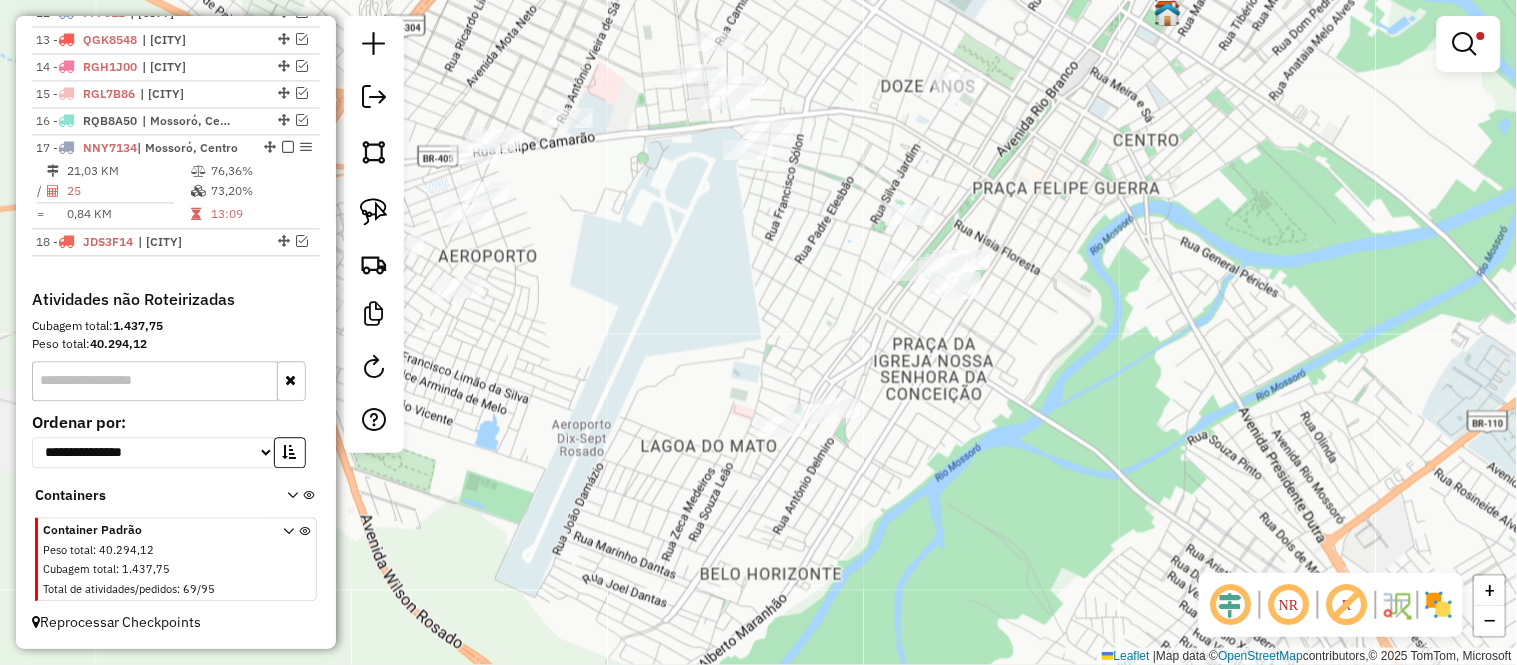 drag, startPoint x: 605, startPoint y: 274, endPoint x: 676, endPoint y: 368, distance: 117.80068 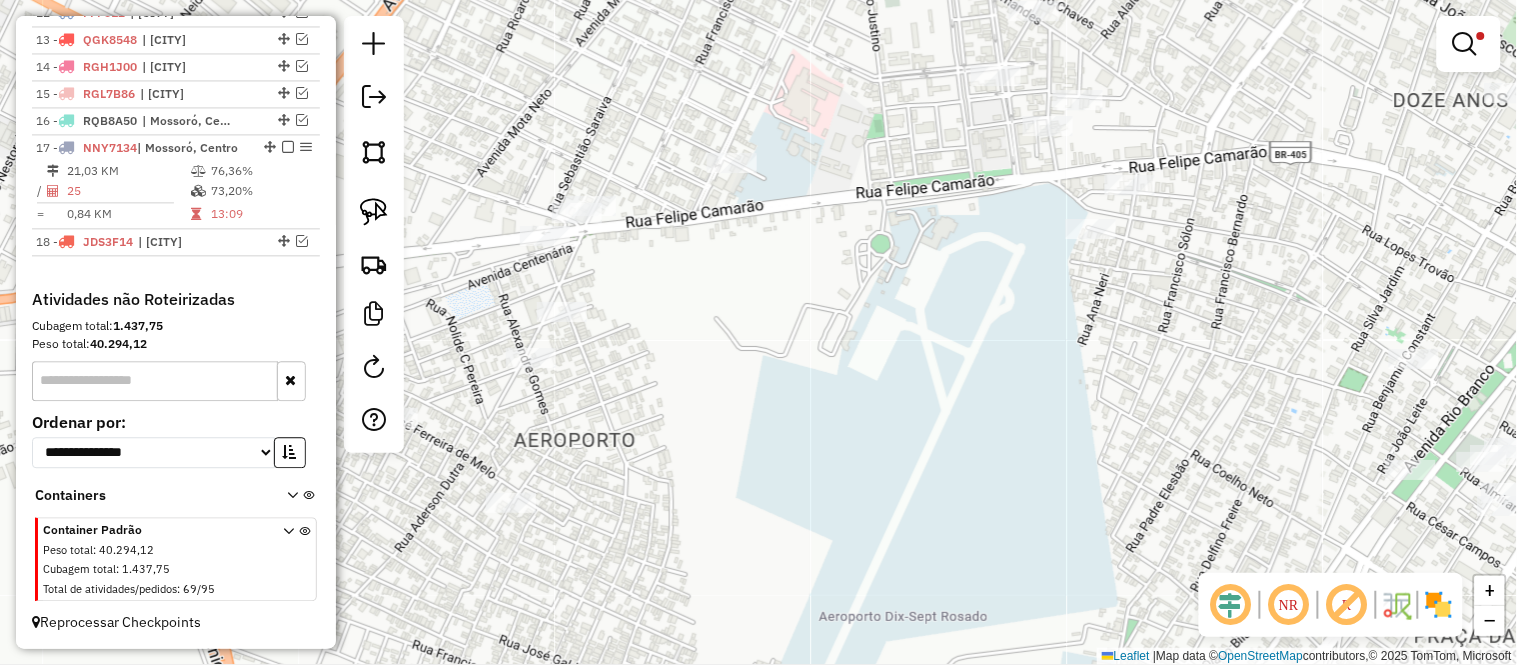 drag, startPoint x: 627, startPoint y: 270, endPoint x: 724, endPoint y: 355, distance: 128.97287 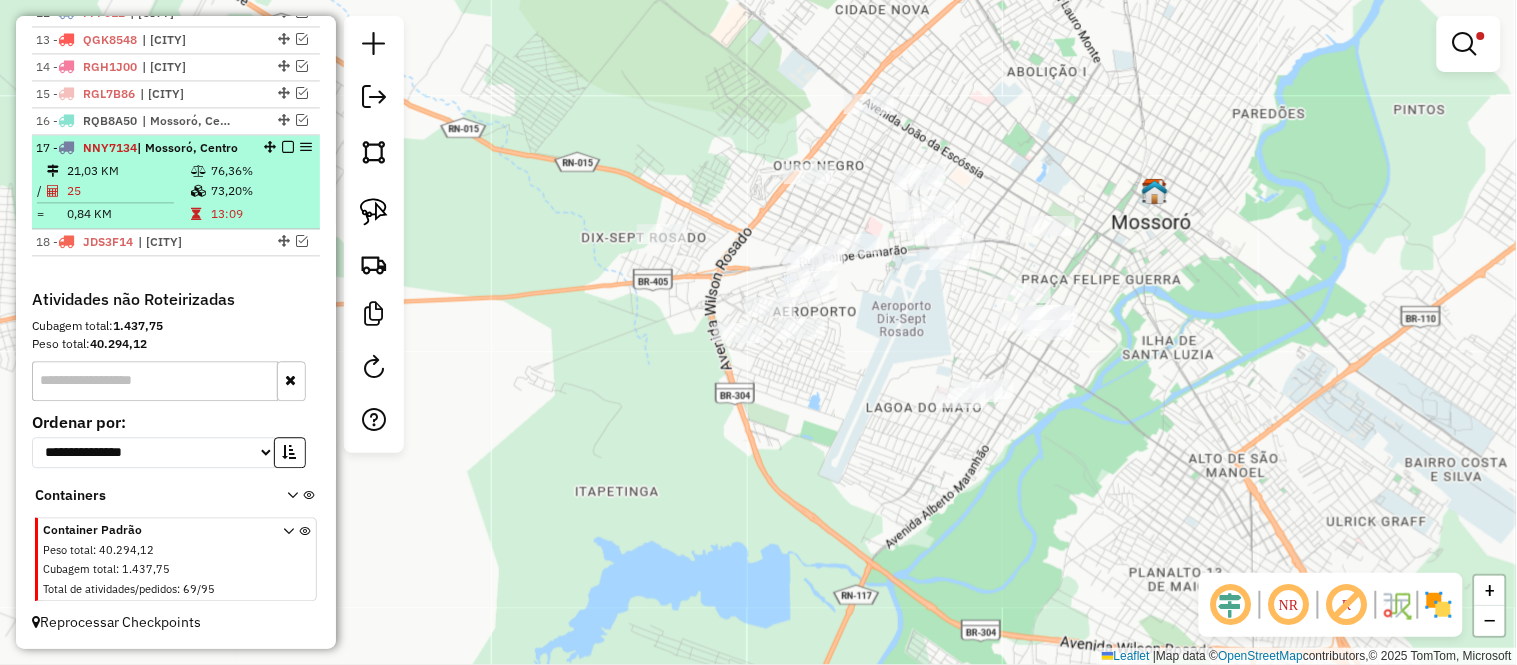 click on "25" at bounding box center (128, 191) 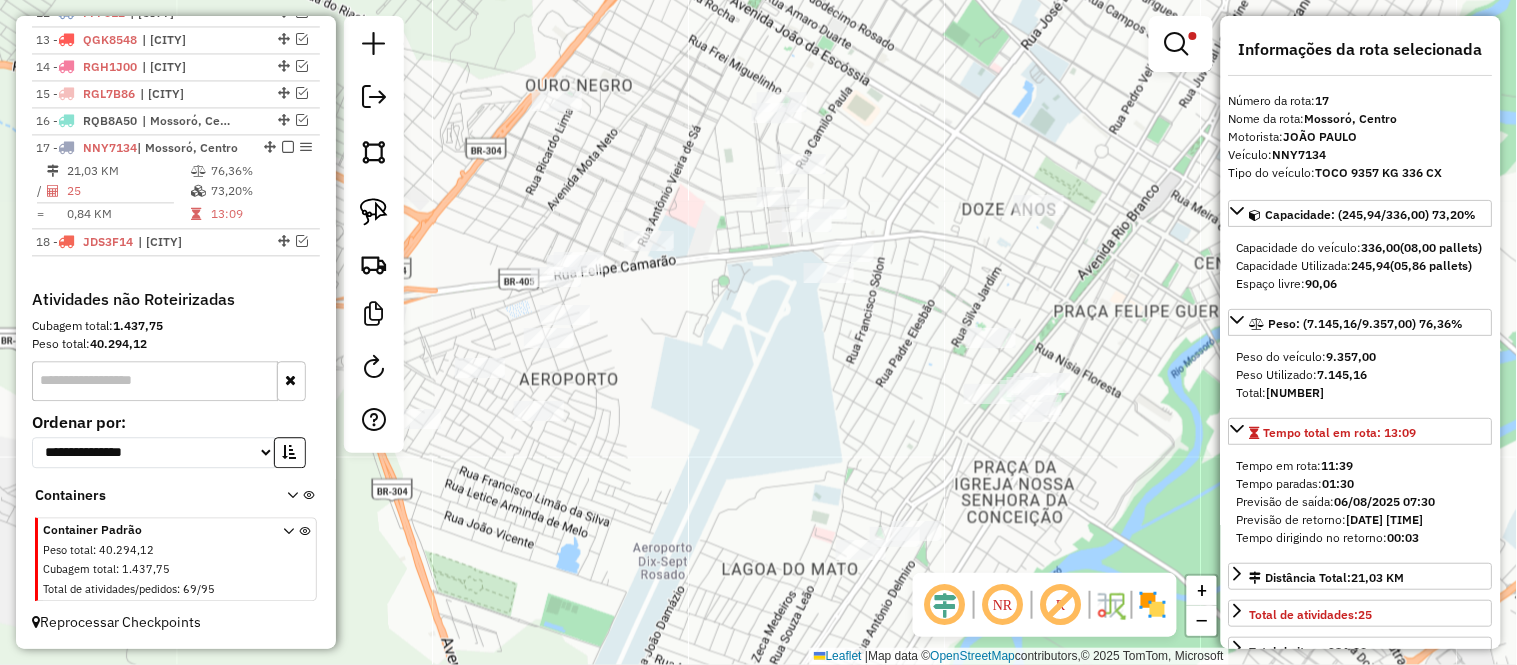drag, startPoint x: 930, startPoint y: 483, endPoint x: 808, endPoint y: 473, distance: 122.40915 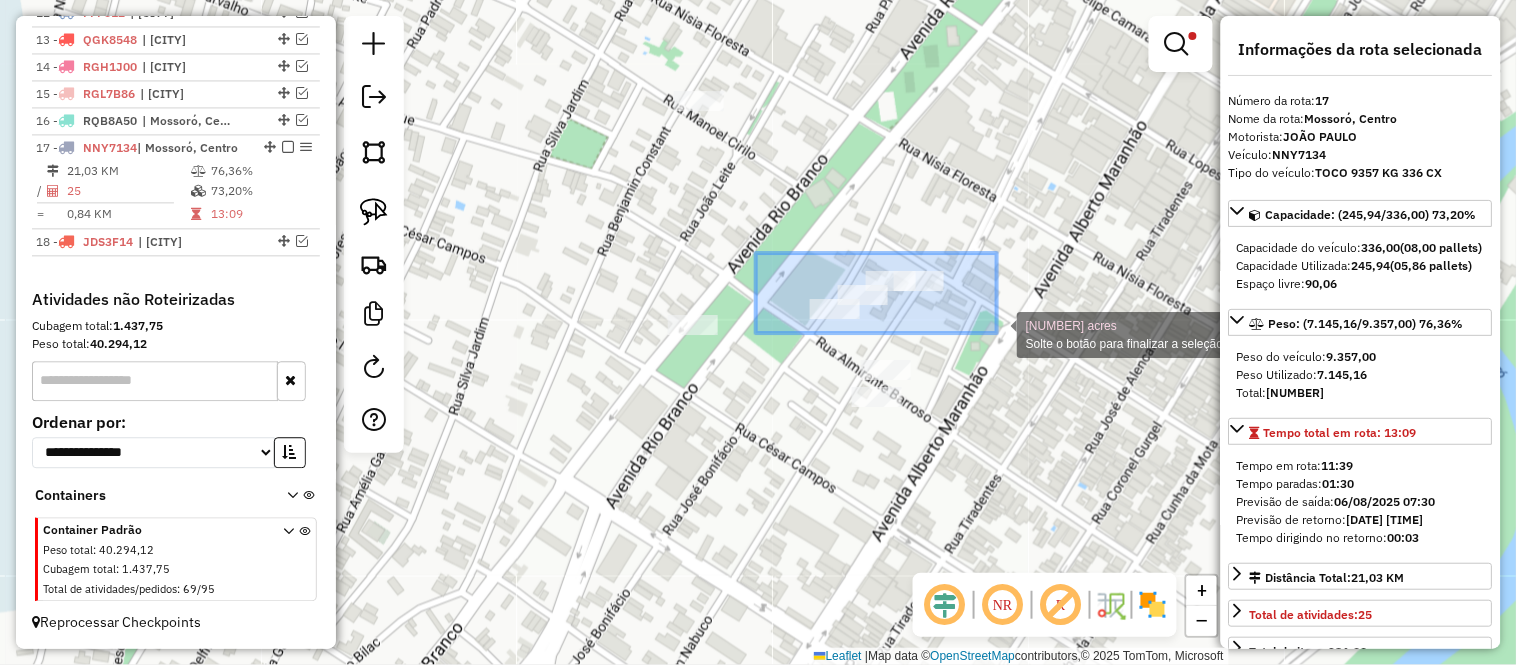 drag, startPoint x: 756, startPoint y: 253, endPoint x: 997, endPoint y: 333, distance: 253.93109 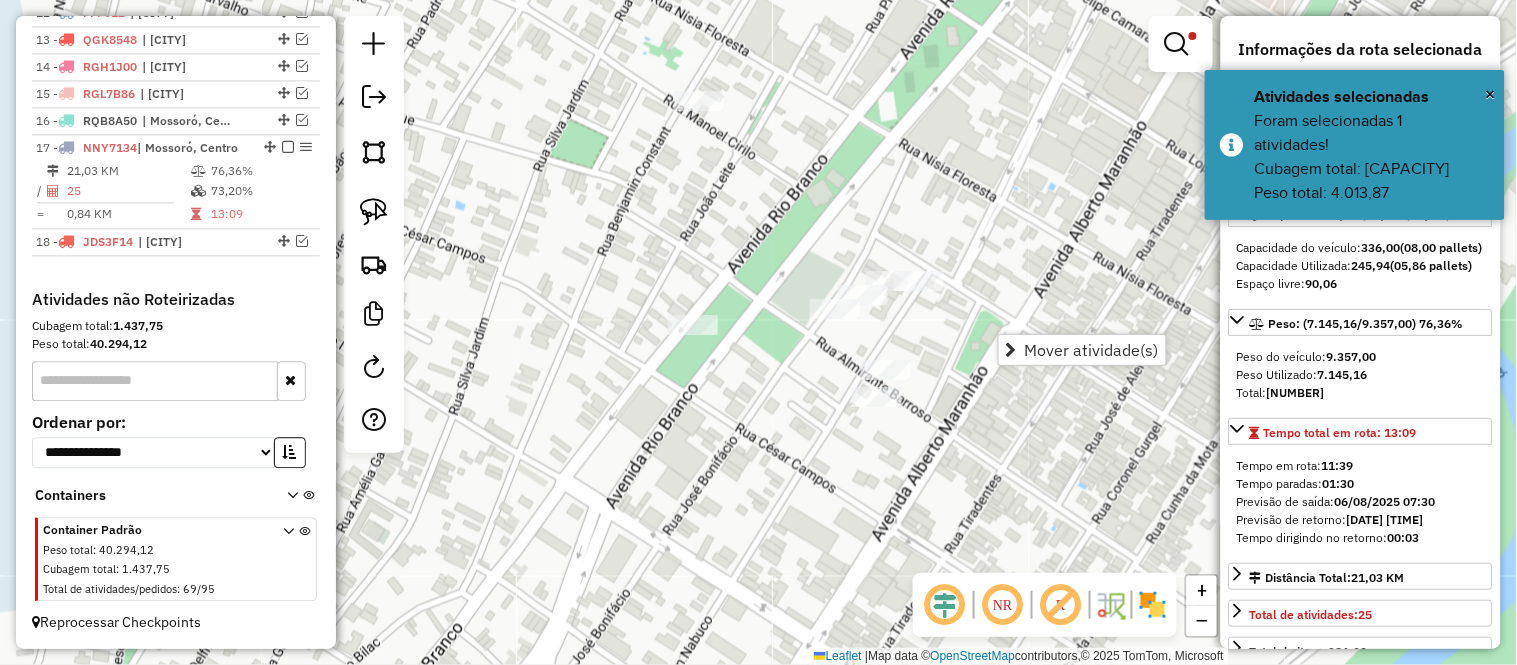 click on "Mover atividade(s)" at bounding box center (1082, 350) 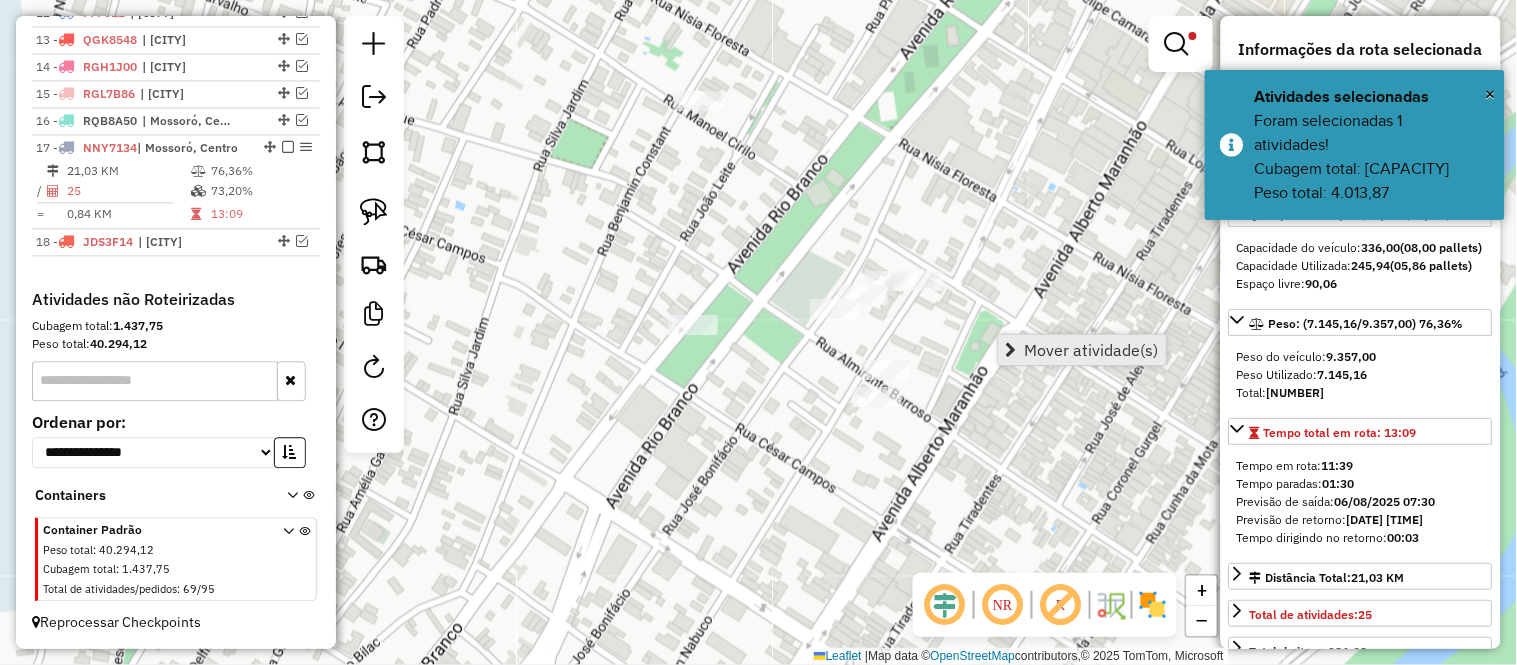 click on "Mover atividade(s)" at bounding box center (1092, 350) 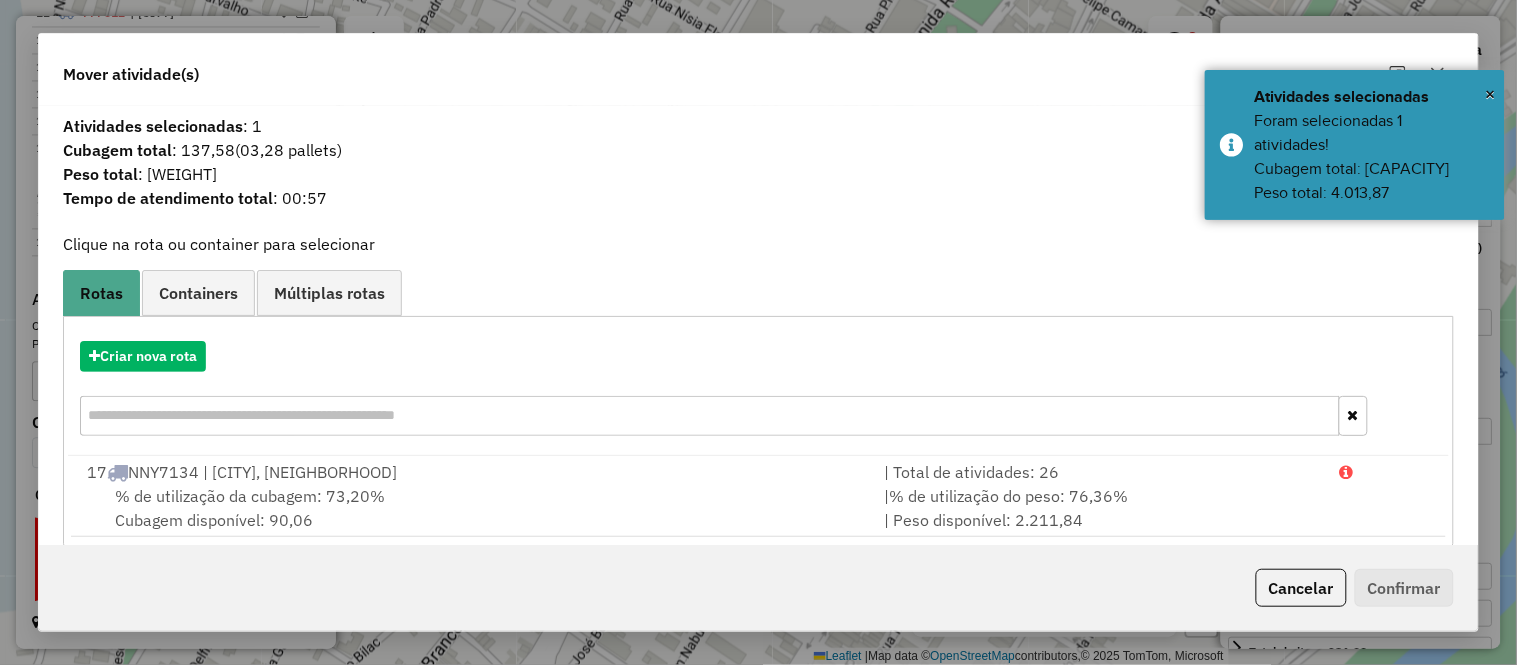 click on "% de utilização da cubagem: [PERCENTAGE]%  Cubagem disponível: [CAPACITY]" at bounding box center [473, 508] 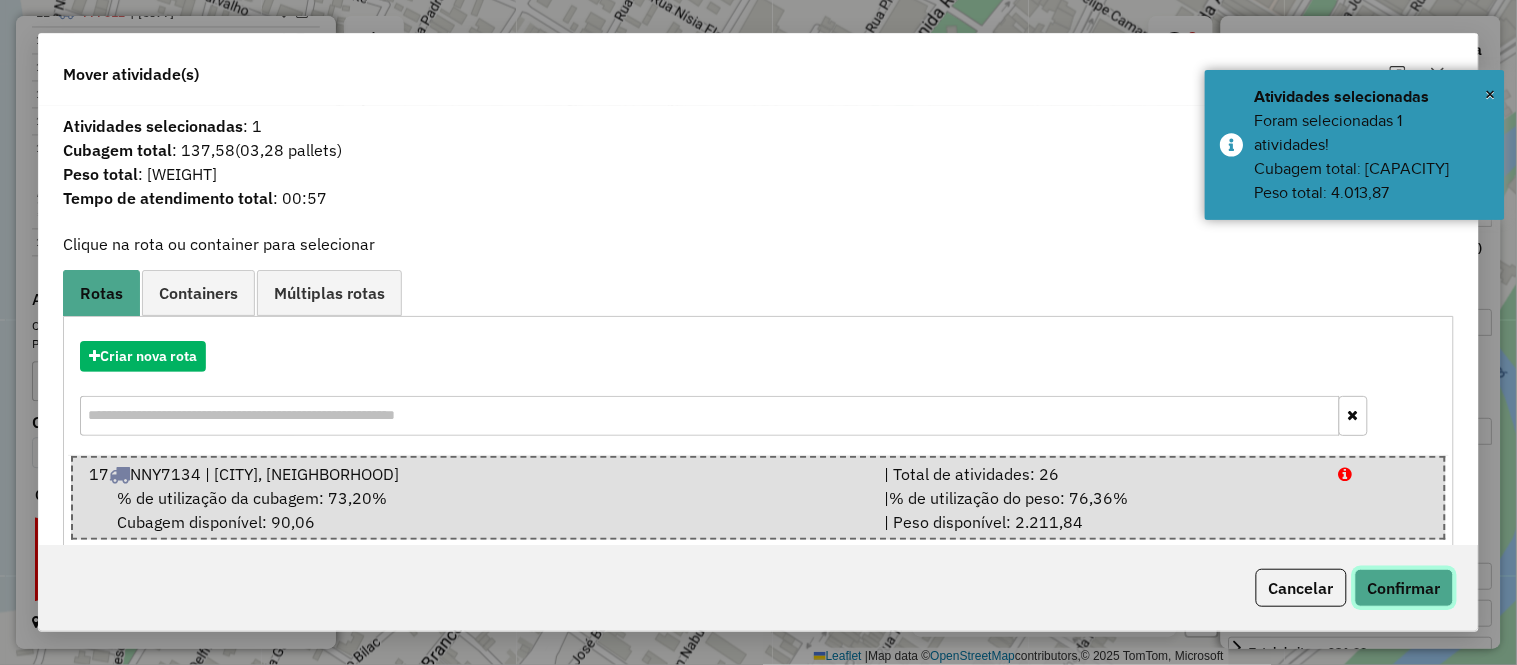 click on "Confirmar" 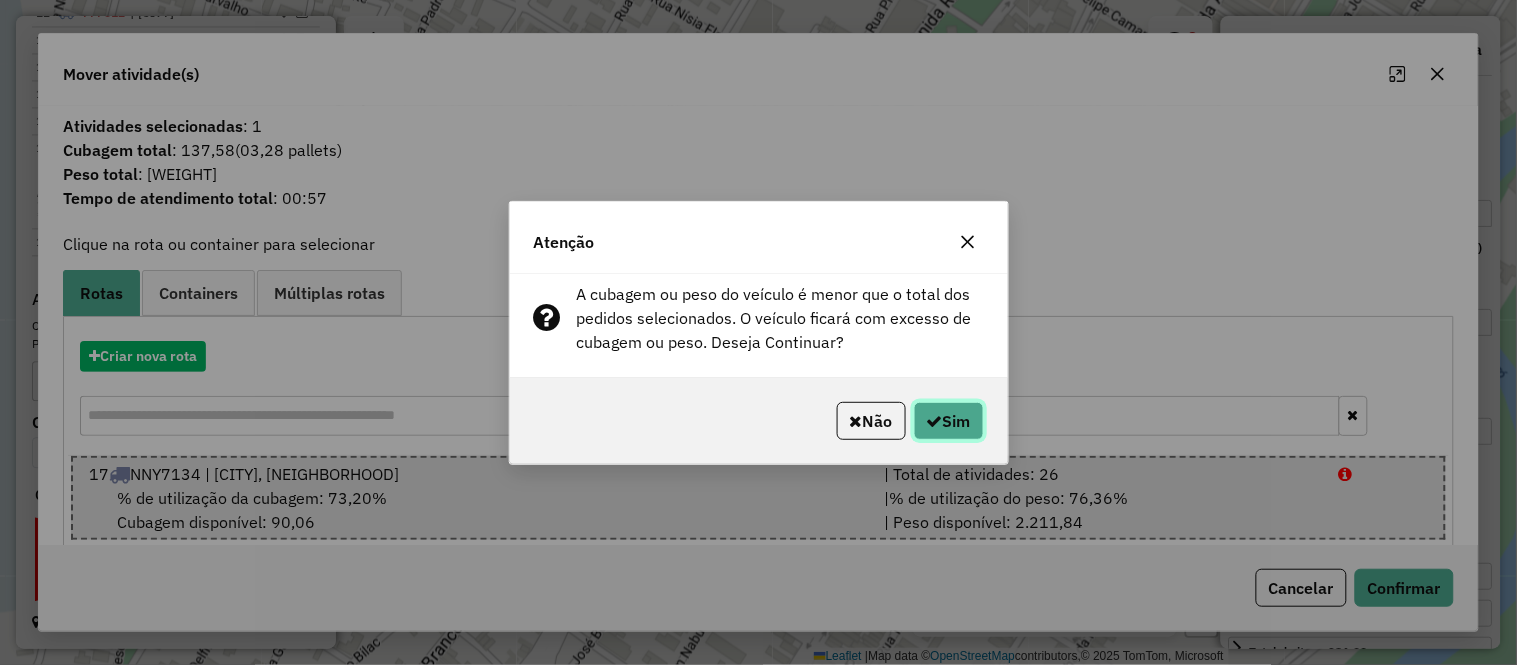 click on "Sim" 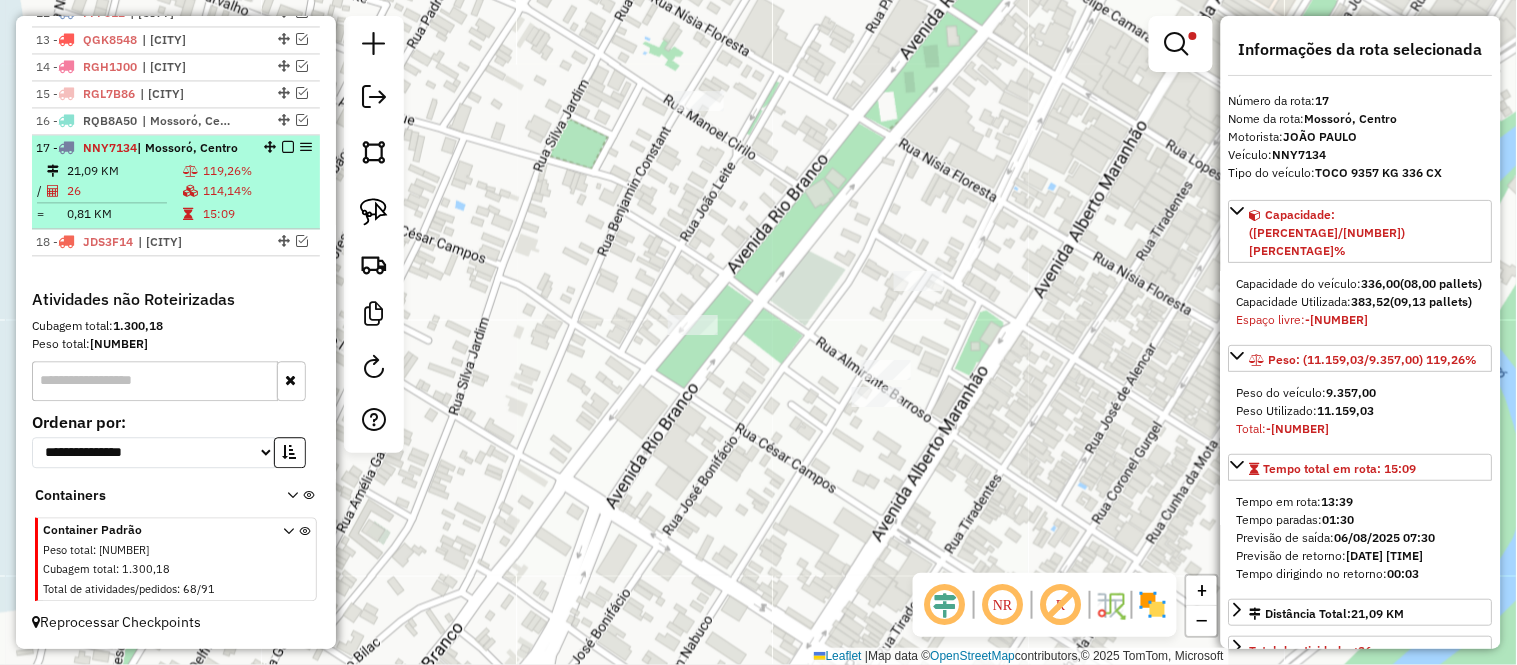 click on "26" at bounding box center [124, 191] 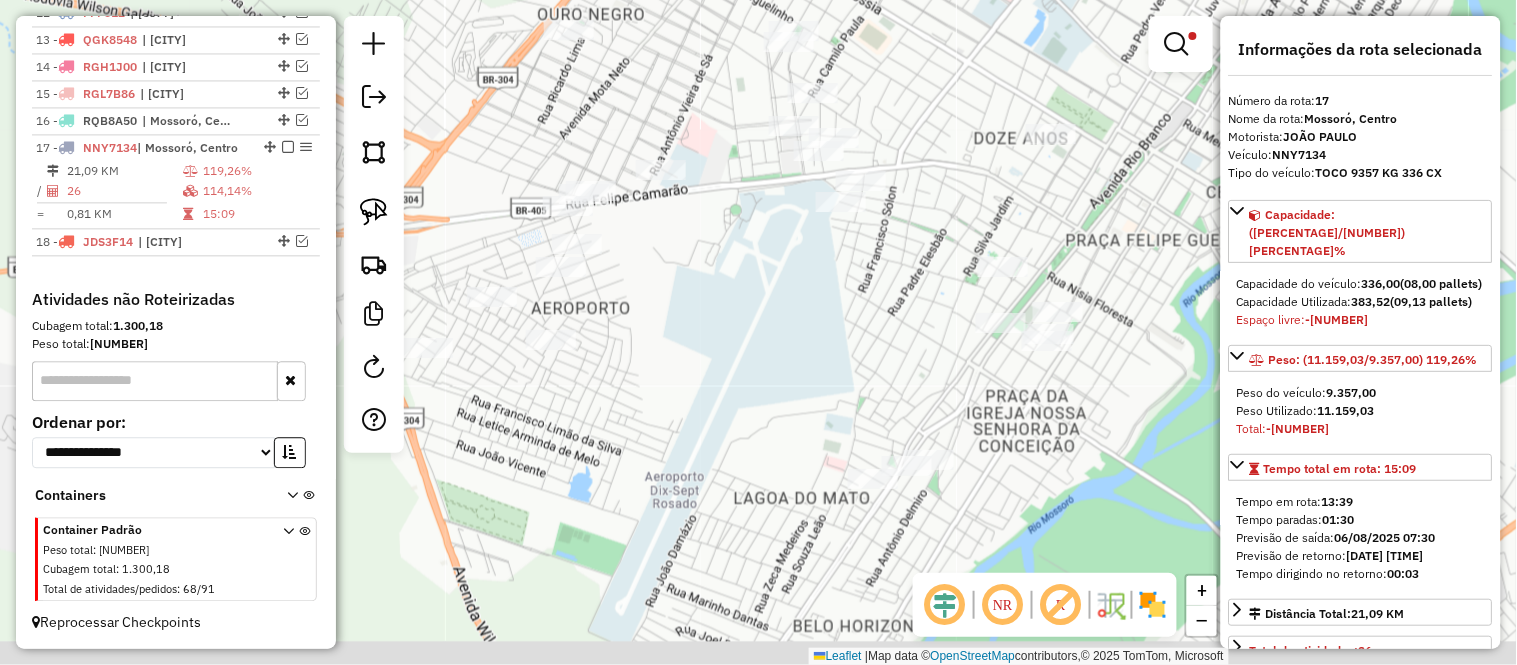 drag, startPoint x: 785, startPoint y: 393, endPoint x: 810, endPoint y: 286, distance: 109.88175 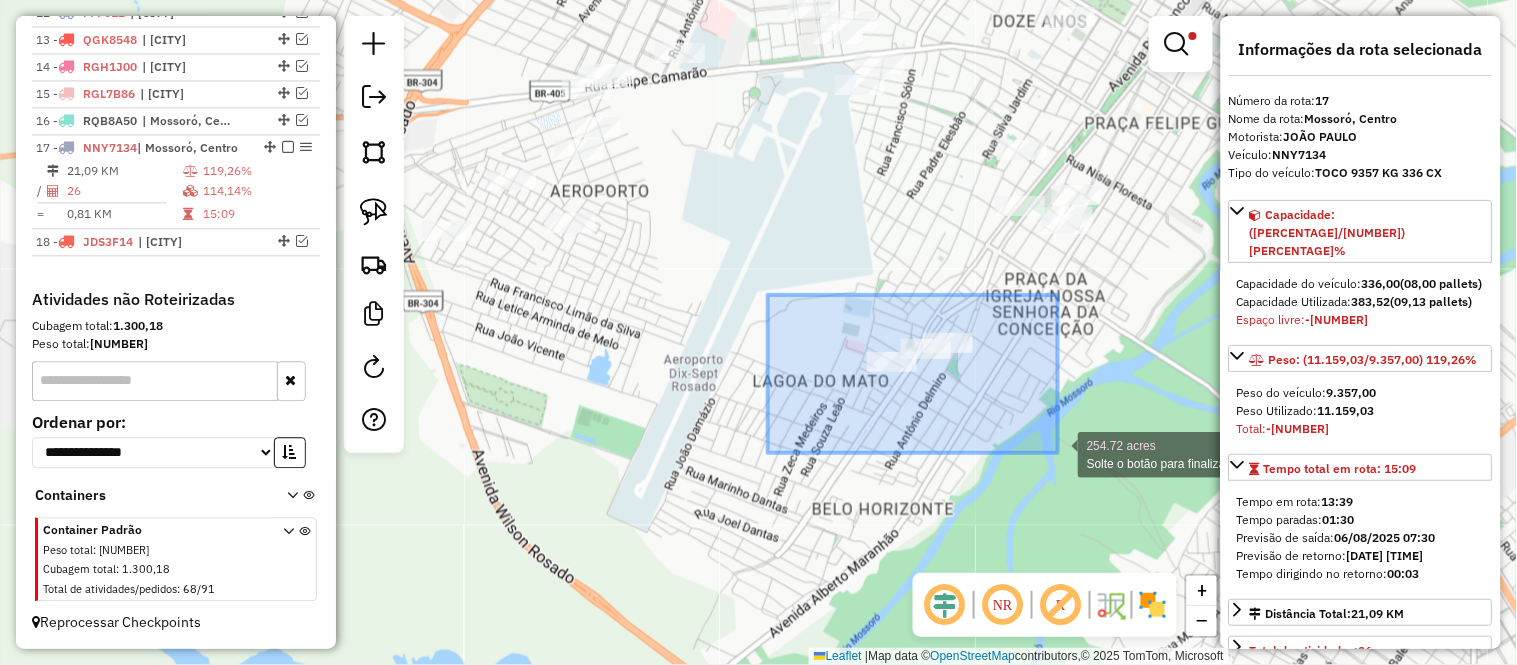 drag, startPoint x: 781, startPoint y: 321, endPoint x: 1073, endPoint y: 453, distance: 320.44968 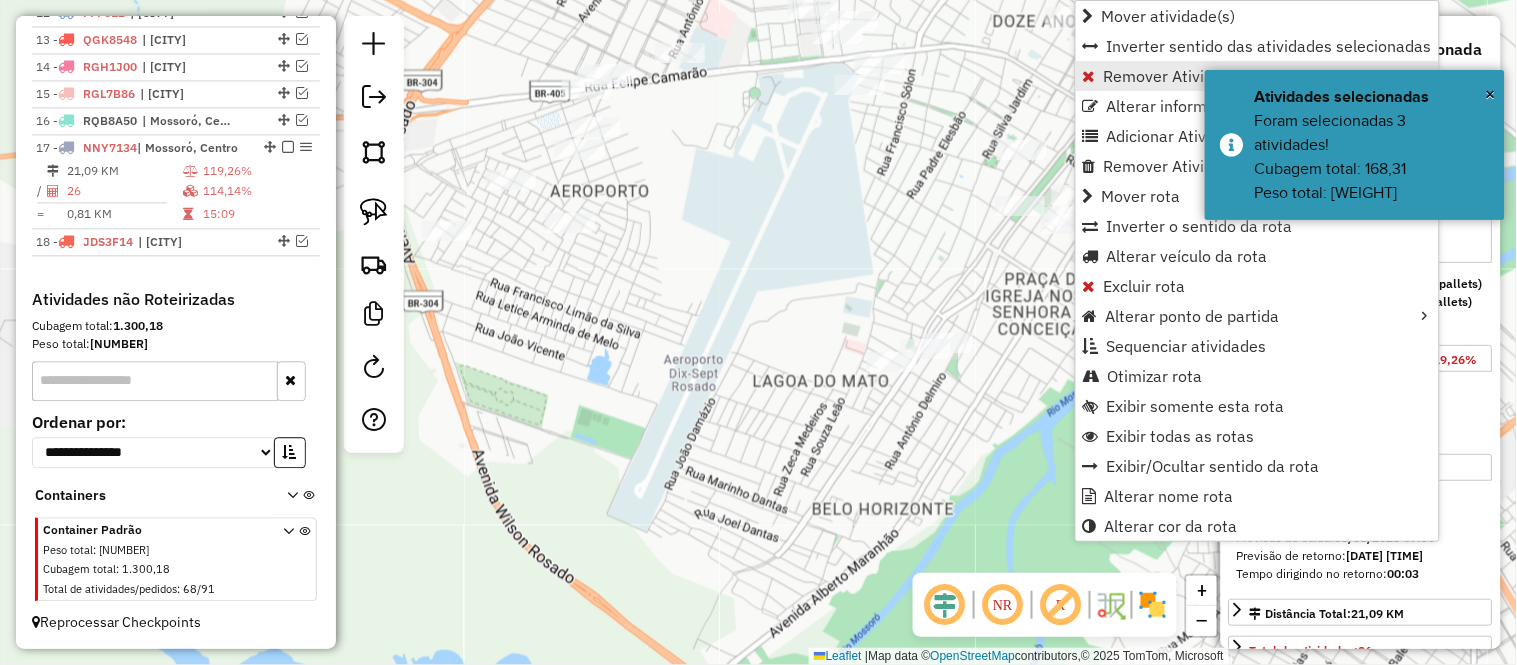 click on "Remover Atividade(s) da rota" at bounding box center (1209, 76) 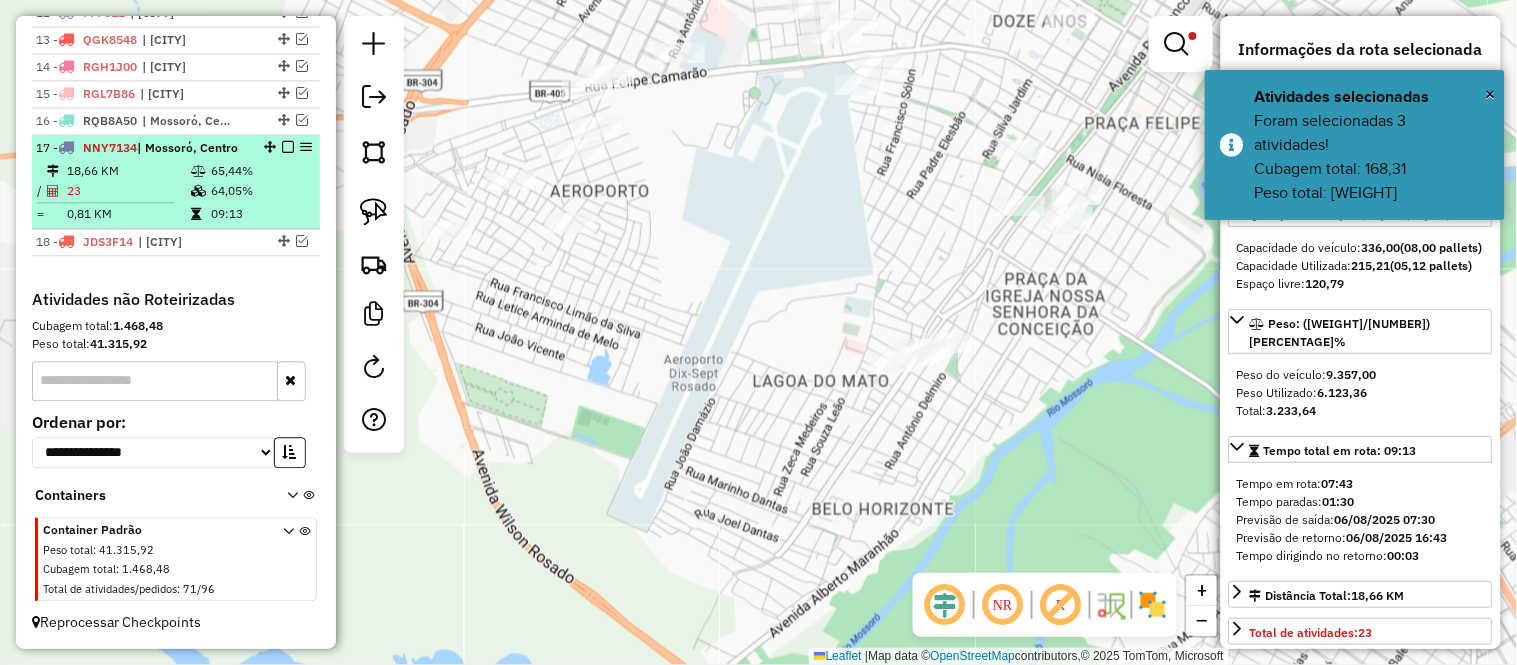 click on "18,66 KM" at bounding box center [128, 171] 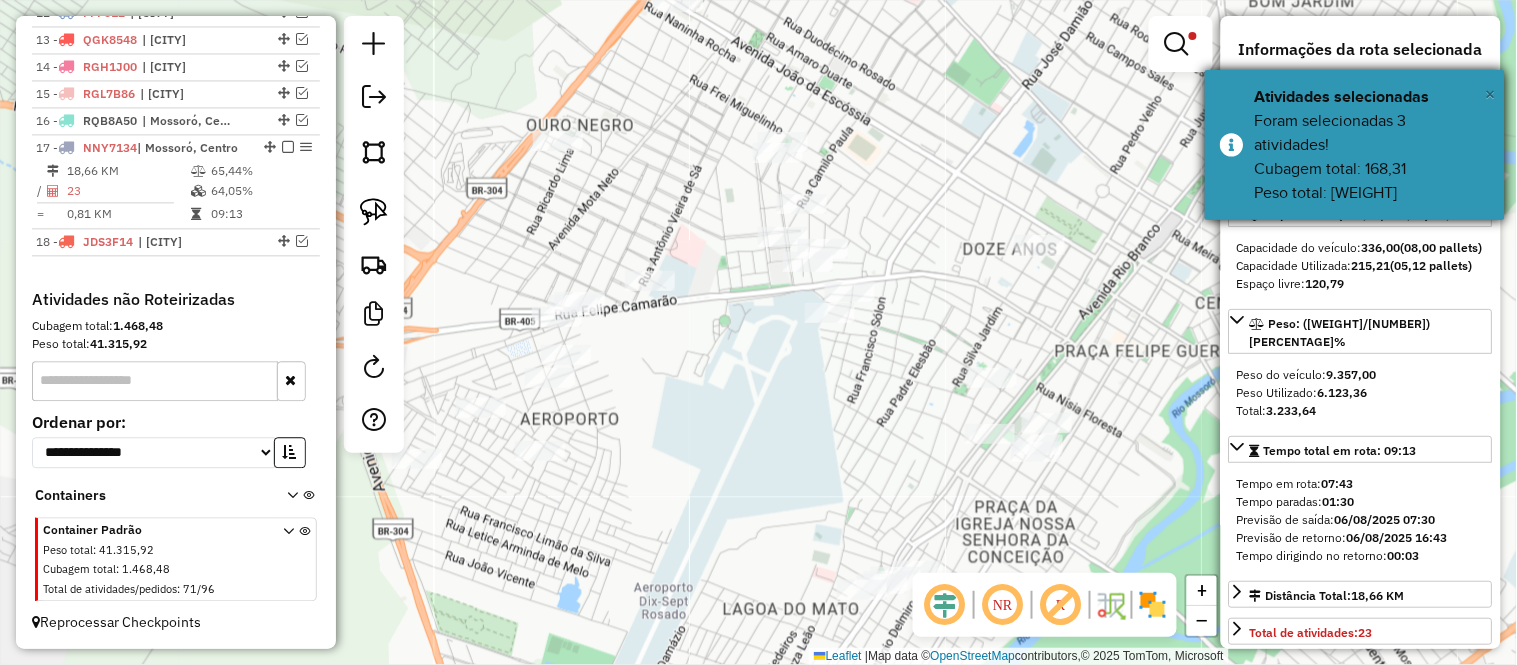 click on "×" at bounding box center (1491, 94) 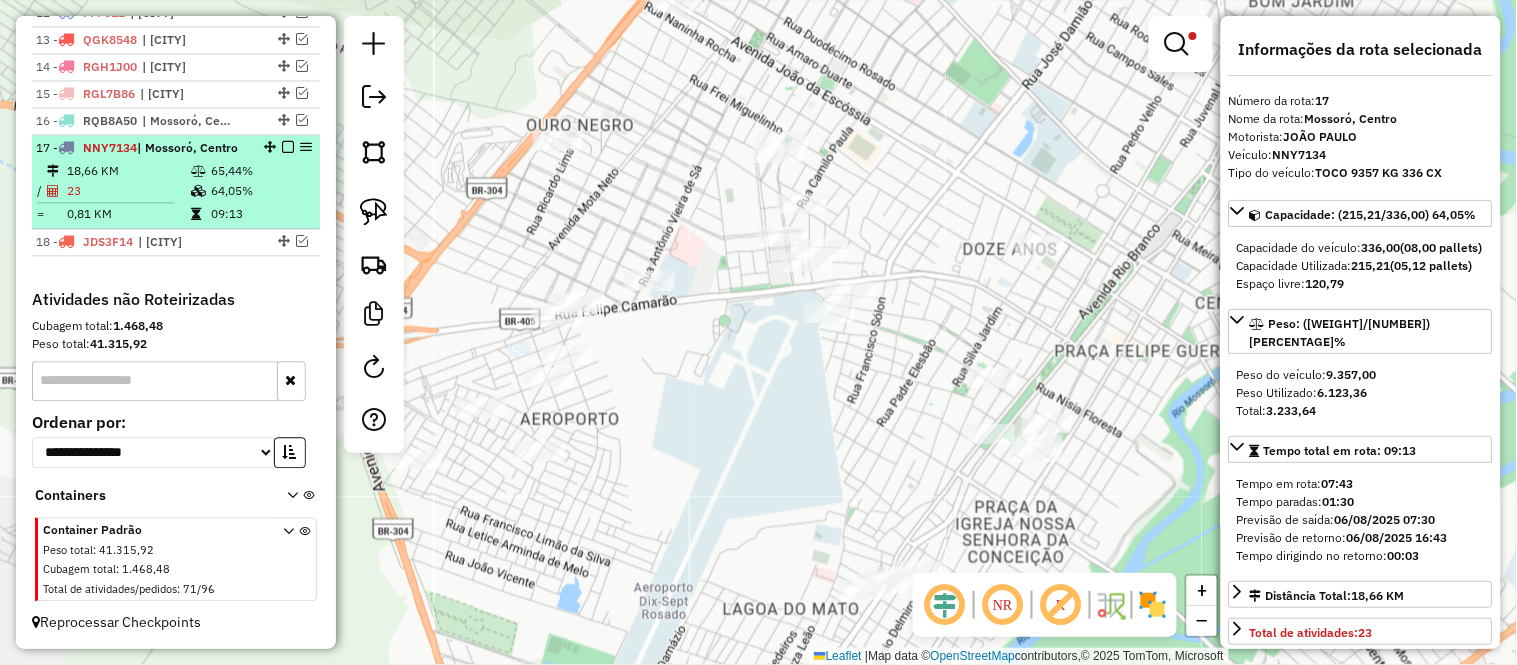 click on "18,66 KM" at bounding box center (128, 171) 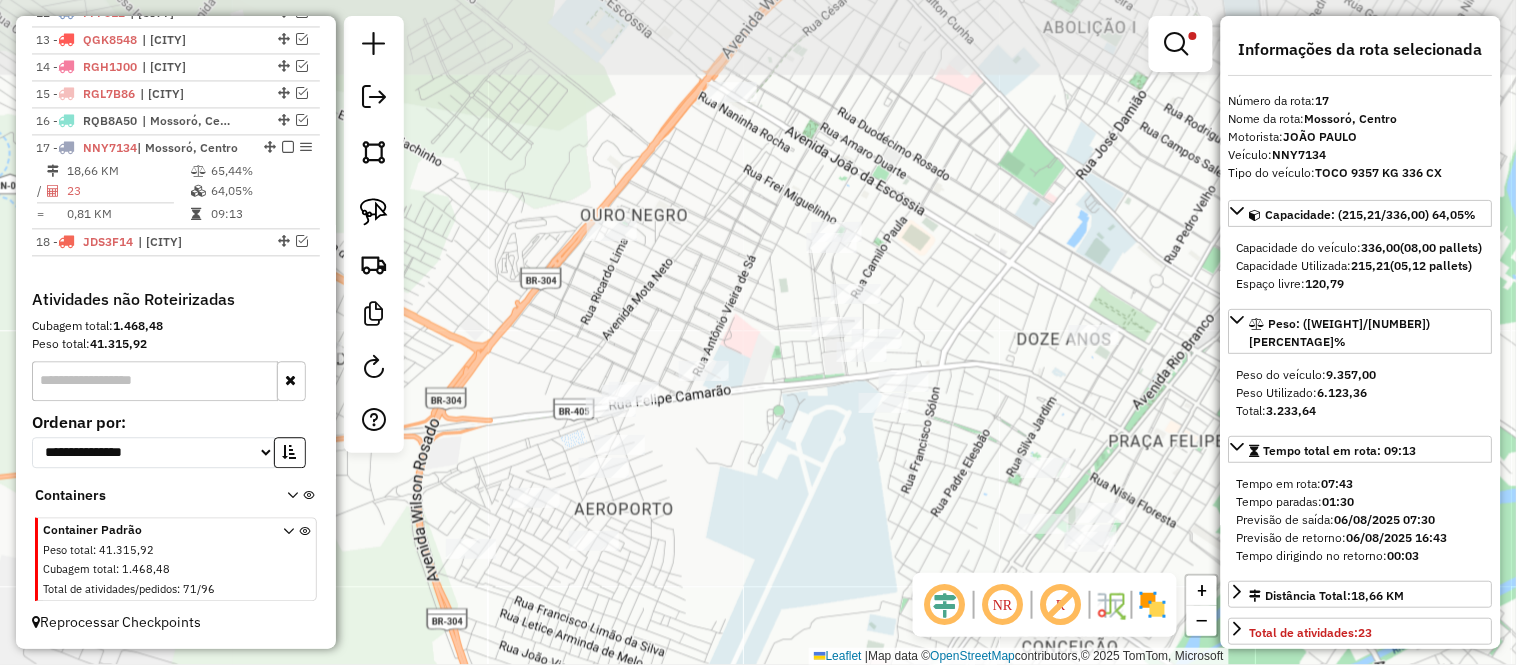 drag, startPoint x: 760, startPoint y: 414, endPoint x: 927, endPoint y: 494, distance: 185.1729 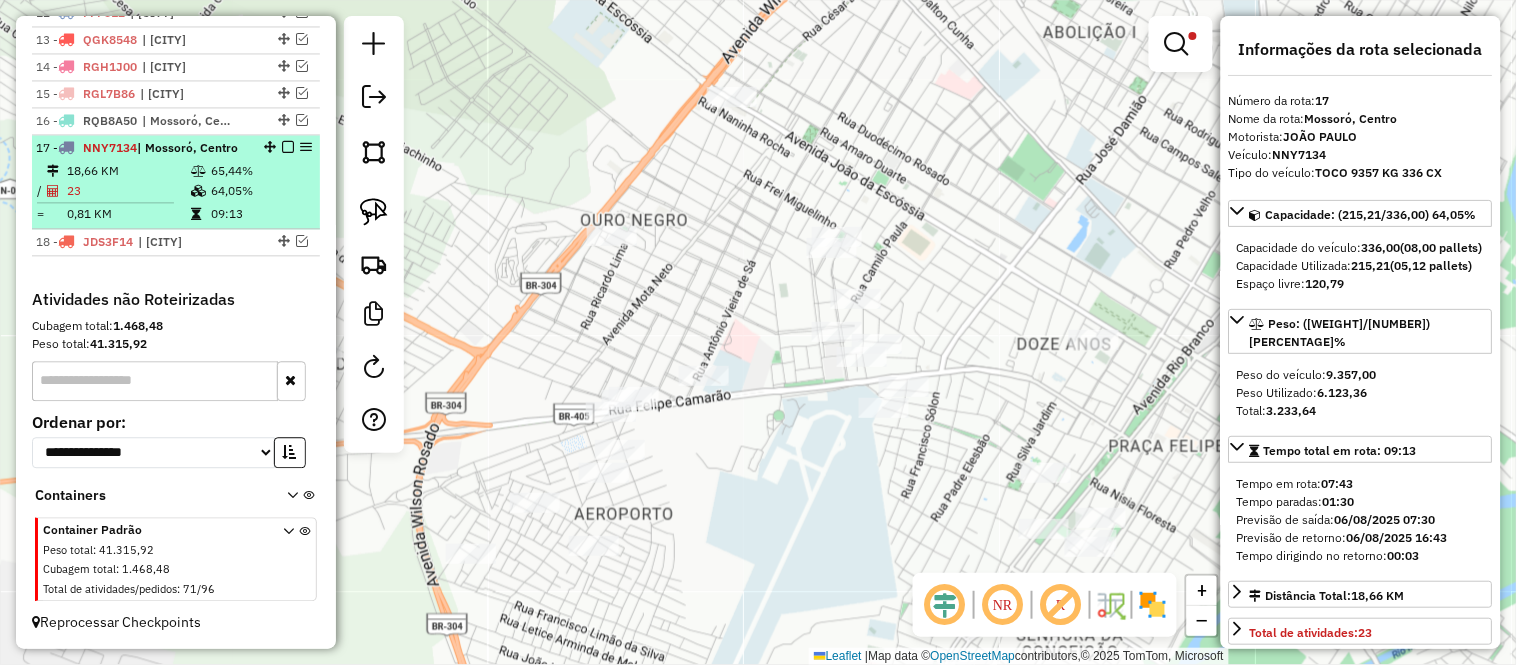click on "18,66 KM" at bounding box center (128, 171) 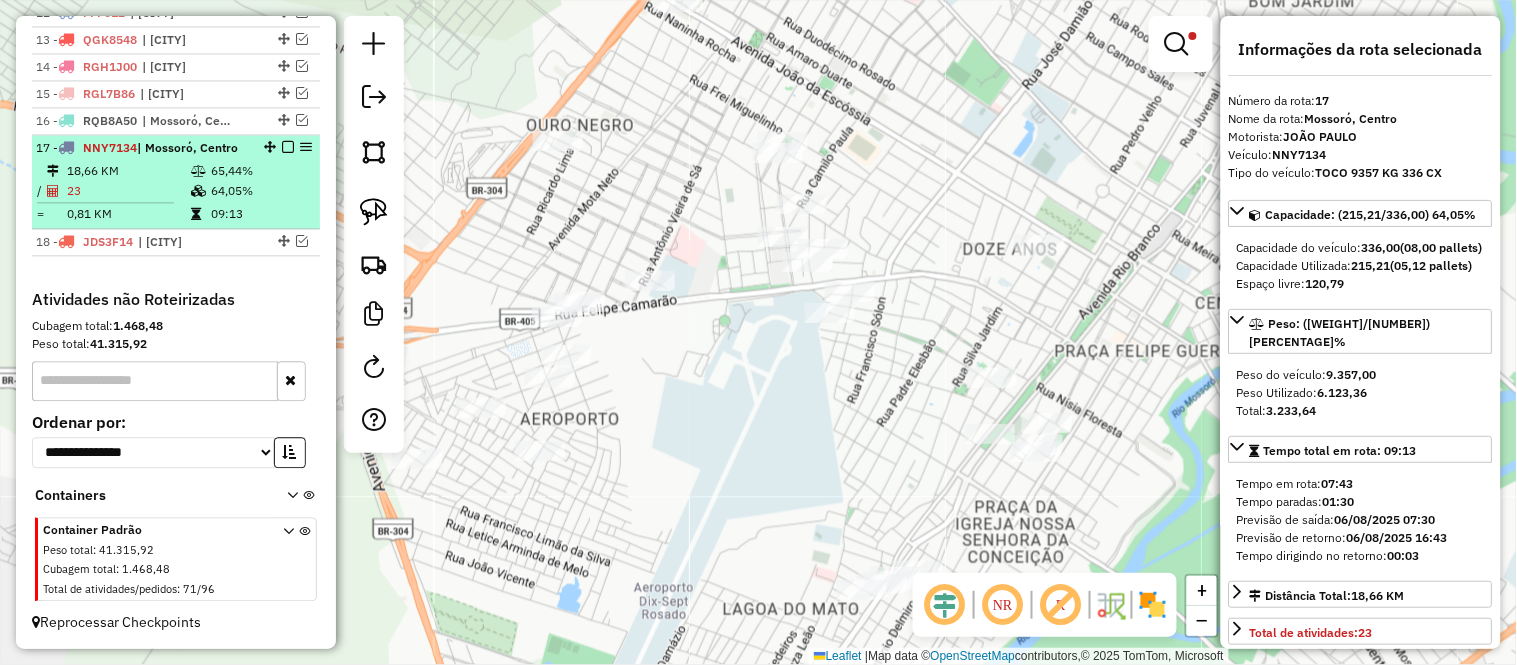 drag, startPoint x: 53, startPoint y: 167, endPoint x: 178, endPoint y: 168, distance: 125.004 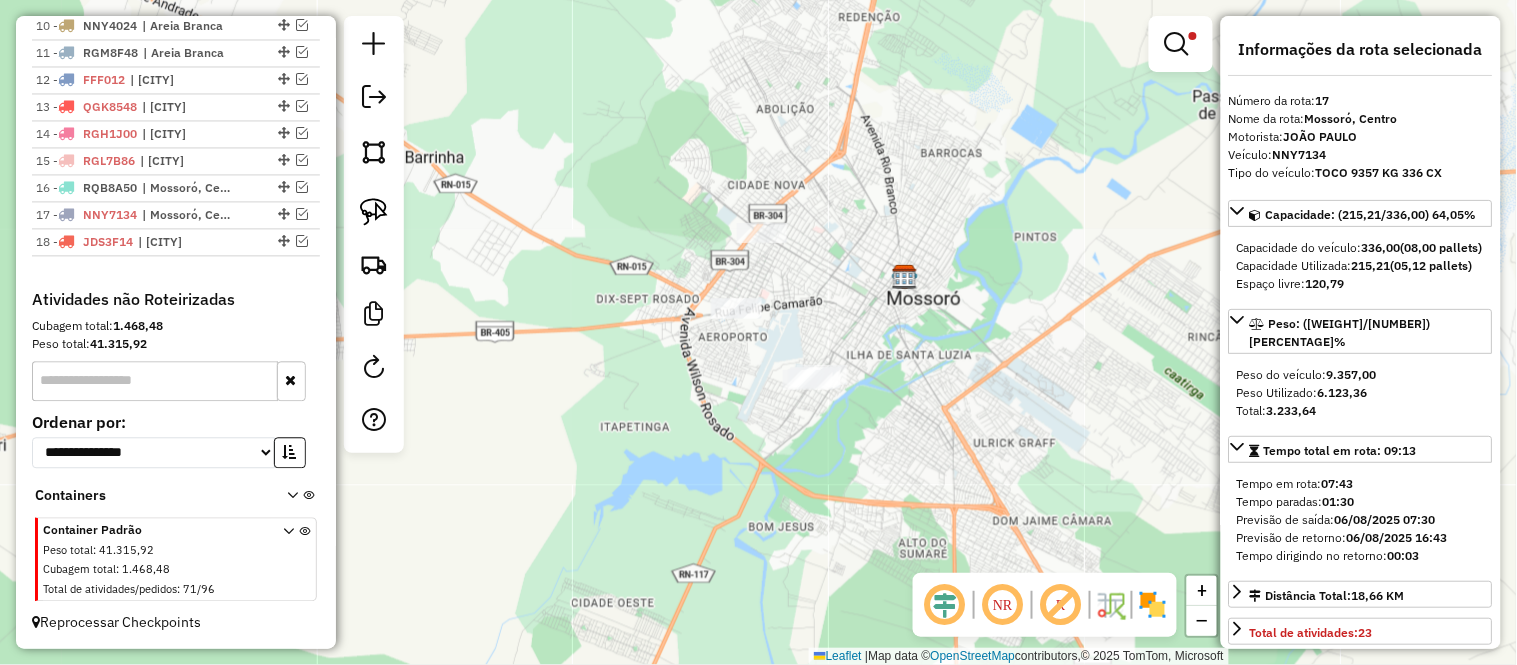 drag, startPoint x: 831, startPoint y: 277, endPoint x: 843, endPoint y: 302, distance: 27.730848 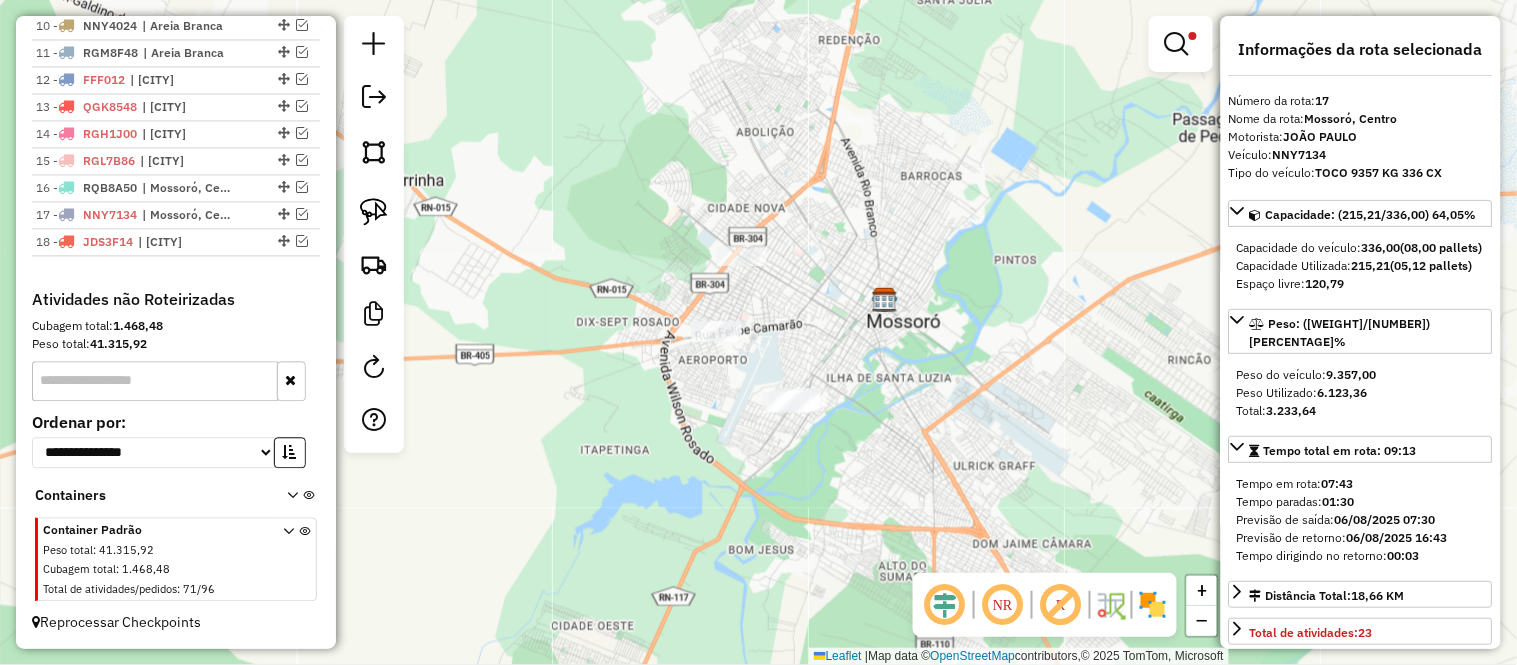 drag, startPoint x: 882, startPoint y: 266, endPoint x: 838, endPoint y: 296, distance: 53.25411 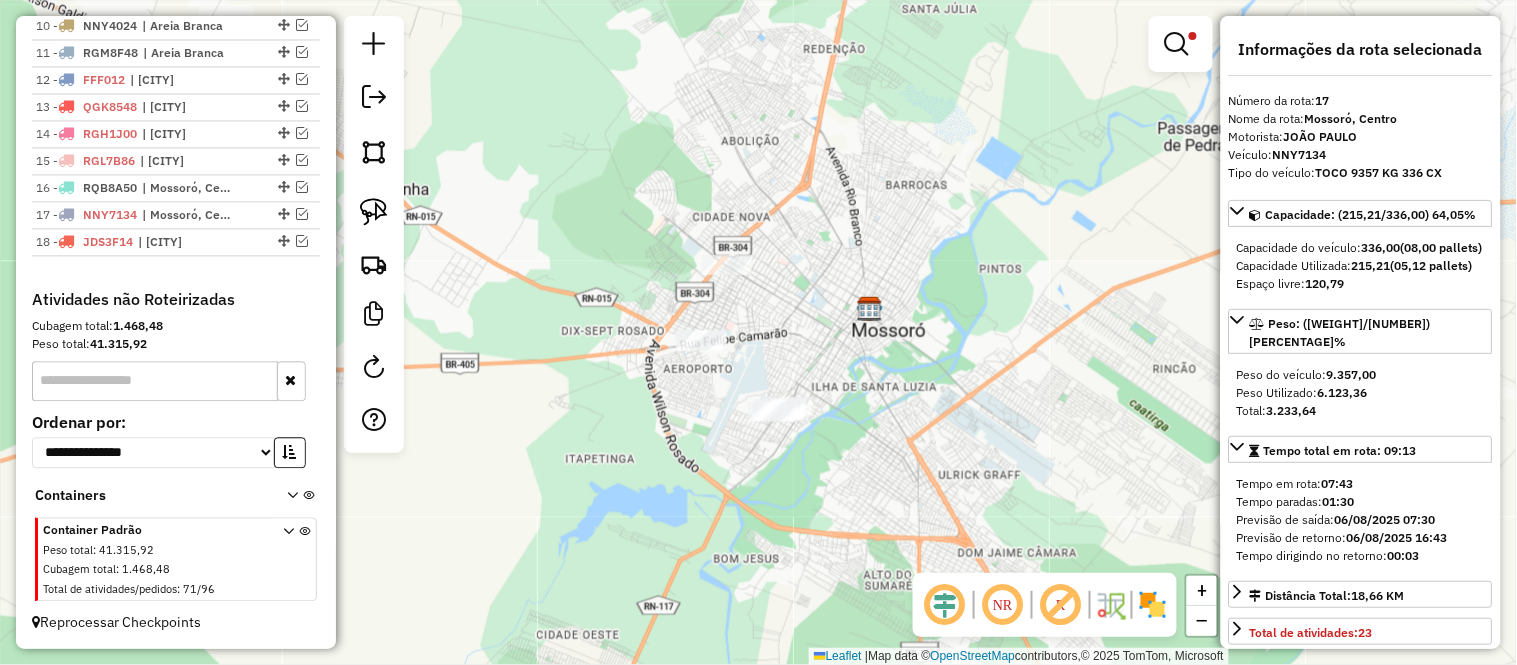 drag, startPoint x: 796, startPoint y: 336, endPoint x: 810, endPoint y: 351, distance: 20.518284 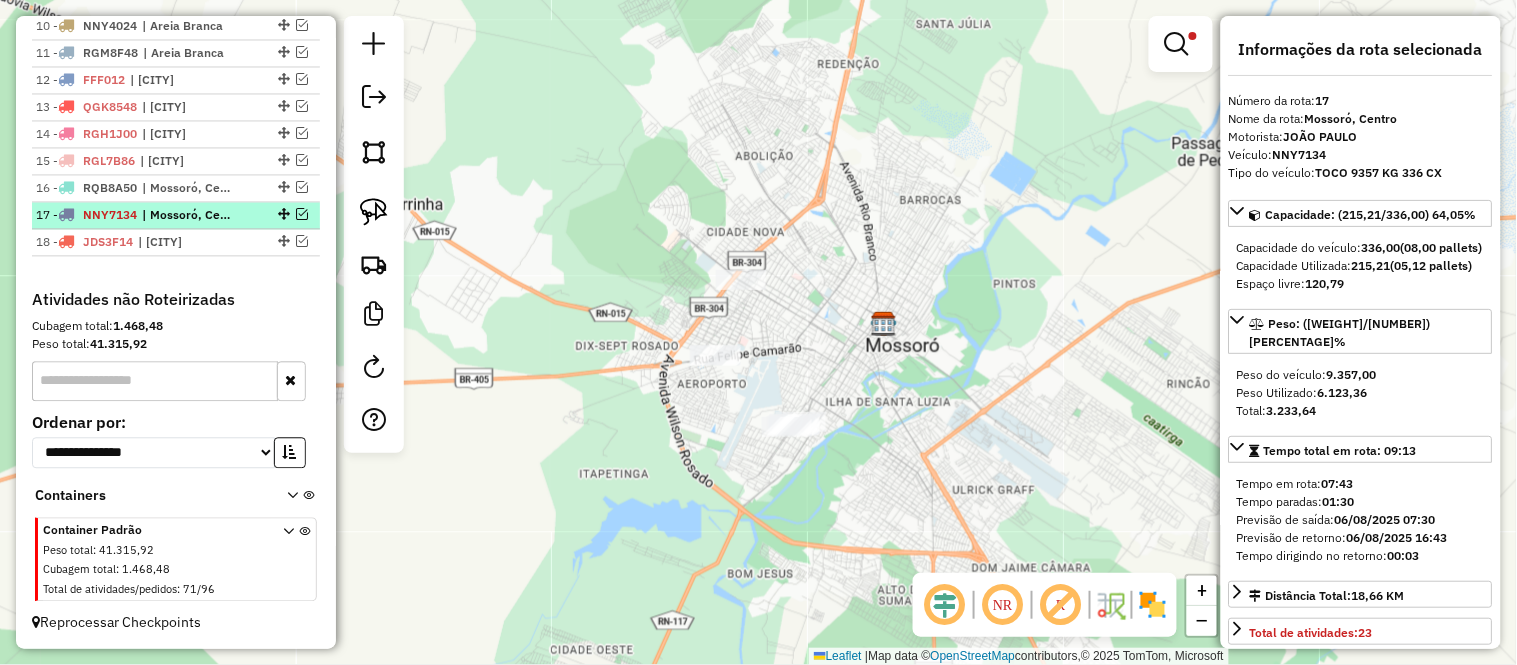 scroll, scrollTop: 885, scrollLeft: 0, axis: vertical 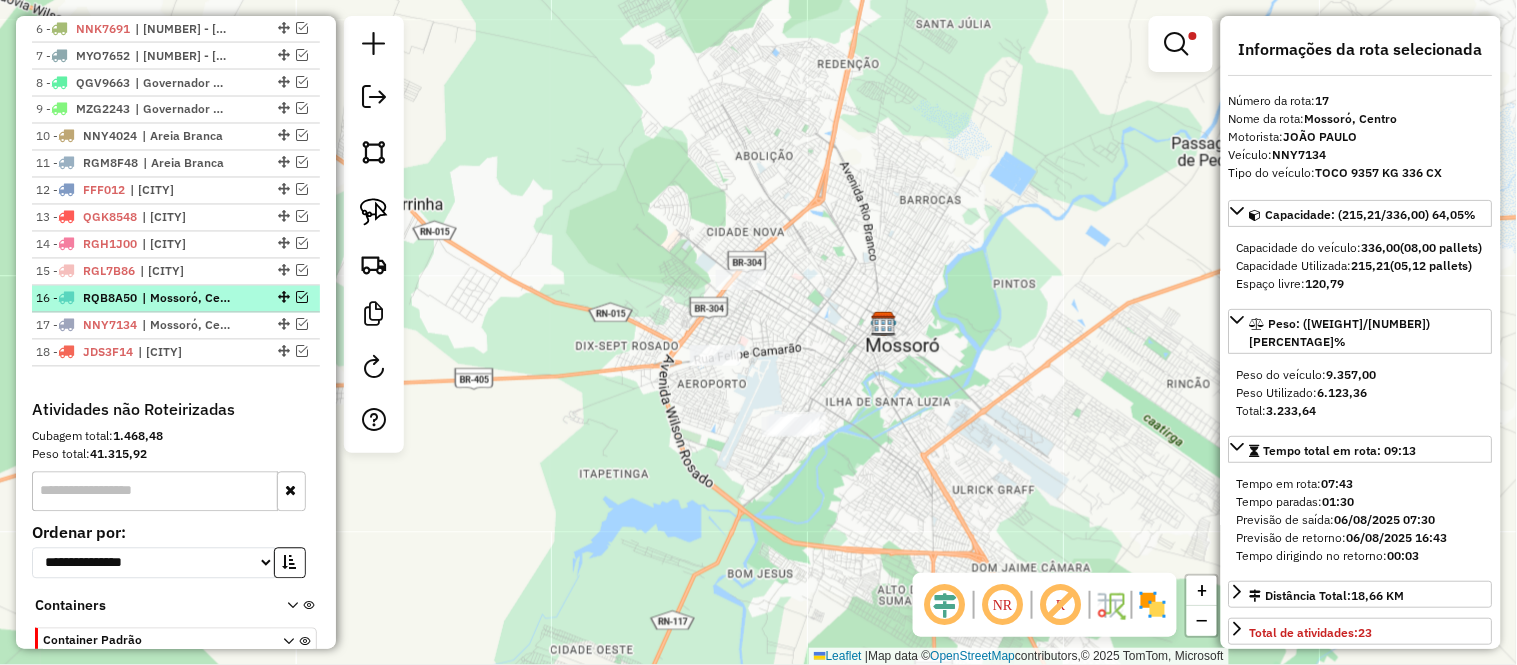click at bounding box center [302, 298] 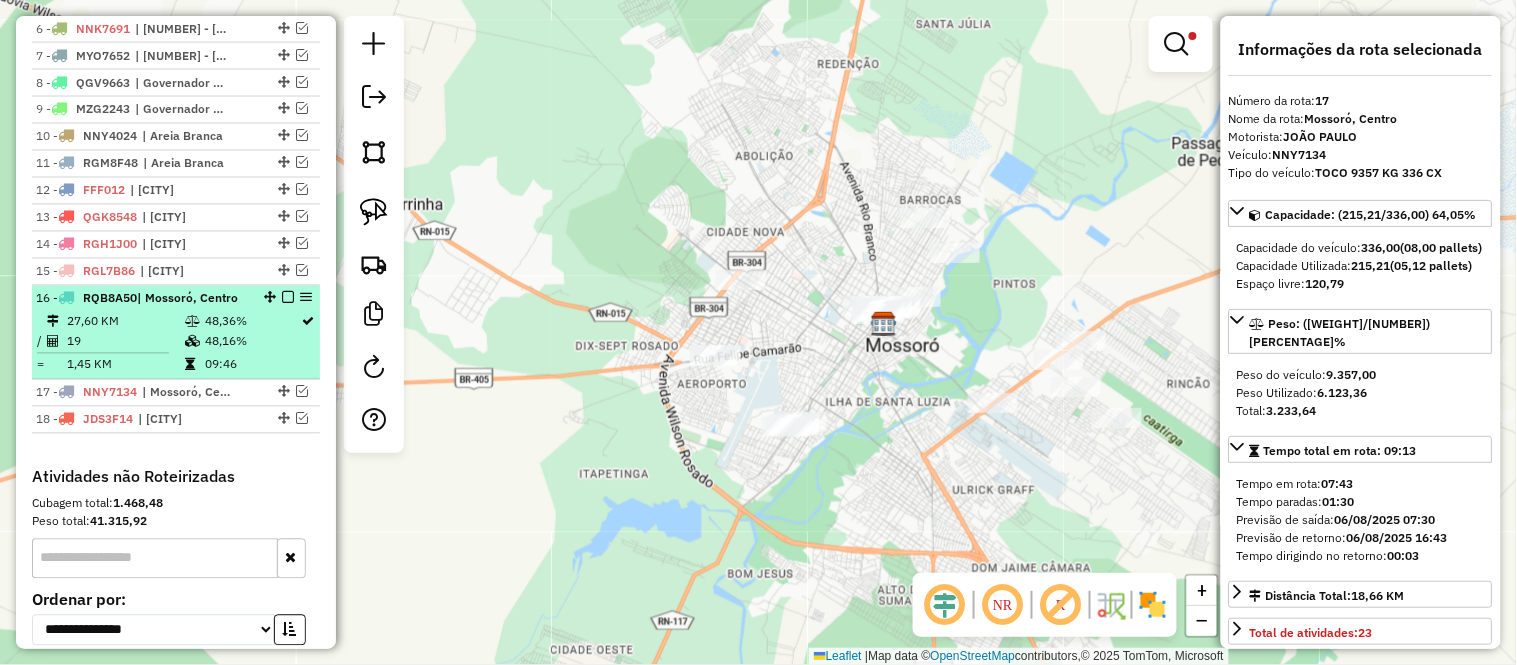 click on "27,60 KM" at bounding box center (125, 322) 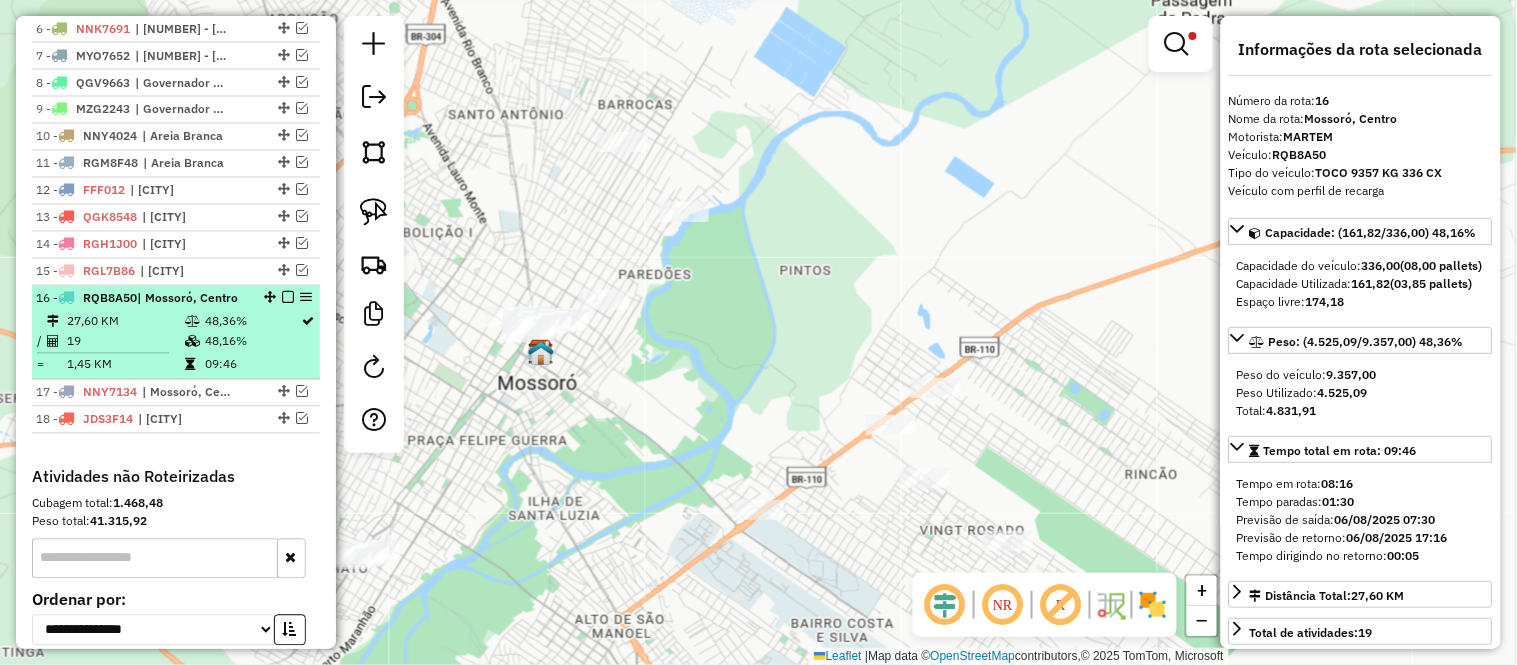 click on "27,60 KM" at bounding box center (125, 322) 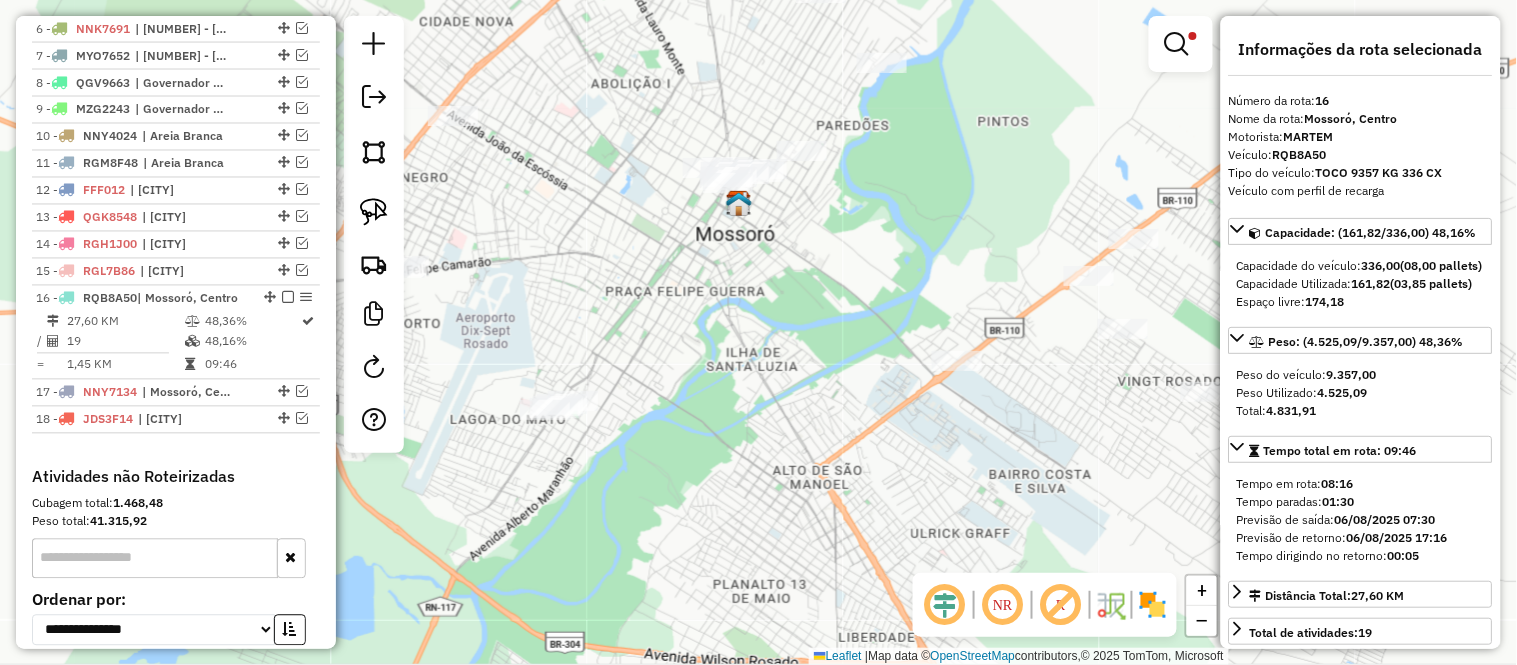 click on "Limpar filtros Janela de atendimento Grade de atendimento Capacidade Transportadoras Veículos Cliente Pedidos  Rotas Selecione os dias de semana para filtrar as janelas de atendimento  Seg   Ter   Qua   Qui   Sex   Sáb   Dom  Informe o período da janela de atendimento: De: Até:  Filtrar exatamente a janela do cliente  Considerar janela de atendimento padrão  Selecione os dias de semana para filtrar as grades de atendimento  Seg   Ter   Qua   Qui   Sex   Sáb   Dom   Considerar clientes sem dia de atendimento cadastrado  Clientes fora do dia de atendimento selecionado Filtrar as atividades entre os valores definidos abaixo:  Peso mínimo:   Peso máximo:   Cubagem mínima:  ****  Cubagem máxima:  ****  De:   Até:  Filtrar as atividades entre o tempo de atendimento definido abaixo:  De:   Até:   Considerar capacidade total dos clientes não roteirizados Transportadora: Selecione um ou mais itens Tipo de veículo: Selecione um ou mais itens Veículo: Selecione um ou mais itens Motorista: Nome: Rótulo: +" 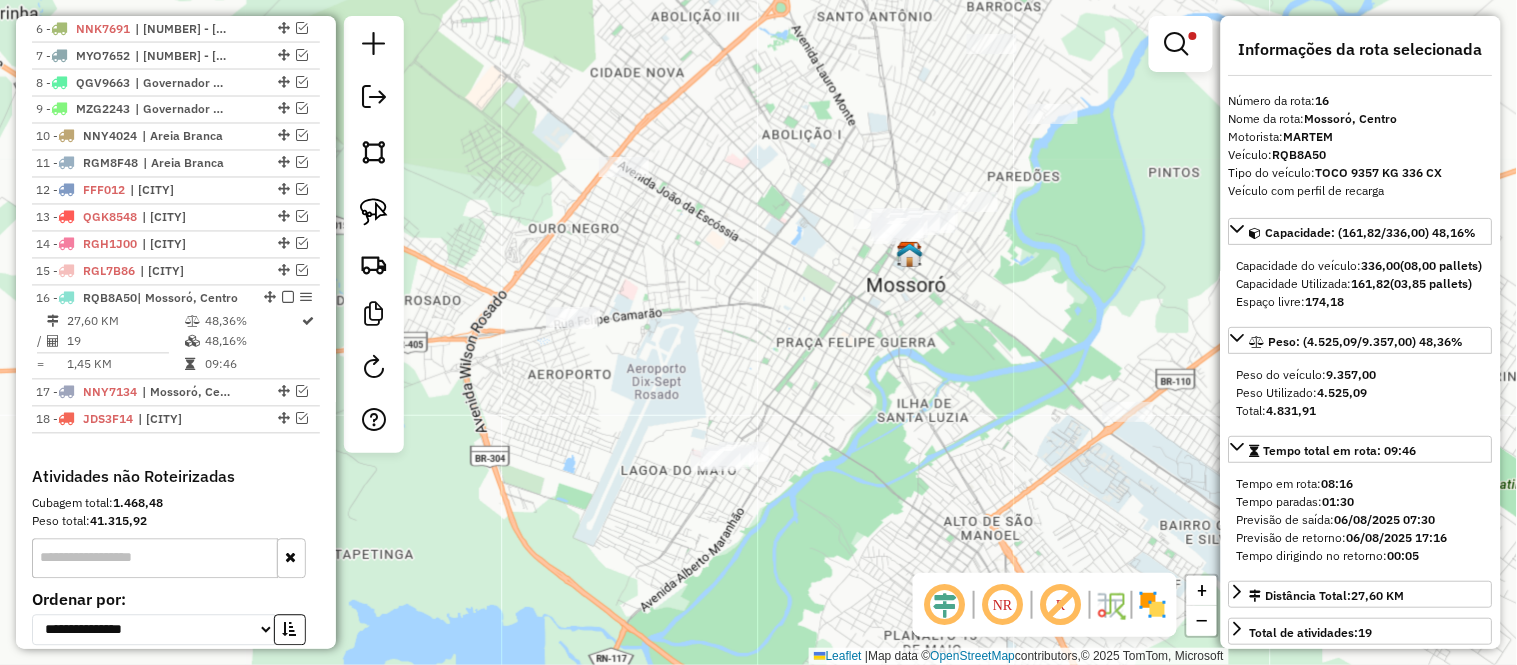 click on "Limpar filtros Janela de atendimento Grade de atendimento Capacidade Transportadoras Veículos Cliente Pedidos  Rotas Selecione os dias de semana para filtrar as janelas de atendimento  Seg   Ter   Qua   Qui   Sex   Sáb   Dom  Informe o período da janela de atendimento: De: Até:  Filtrar exatamente a janela do cliente  Considerar janela de atendimento padrão  Selecione os dias de semana para filtrar as grades de atendimento  Seg   Ter   Qua   Qui   Sex   Sáb   Dom   Considerar clientes sem dia de atendimento cadastrado  Clientes fora do dia de atendimento selecionado Filtrar as atividades entre os valores definidos abaixo:  Peso mínimo:   Peso máximo:   Cubagem mínima:  ****  Cubagem máxima:  ****  De:   Até:  Filtrar as atividades entre o tempo de atendimento definido abaixo:  De:   Até:   Considerar capacidade total dos clientes não roteirizados Transportadora: Selecione um ou mais itens Tipo de veículo: Selecione um ou mais itens Veículo: Selecione um ou mais itens Motorista: Nome: Rótulo: +" 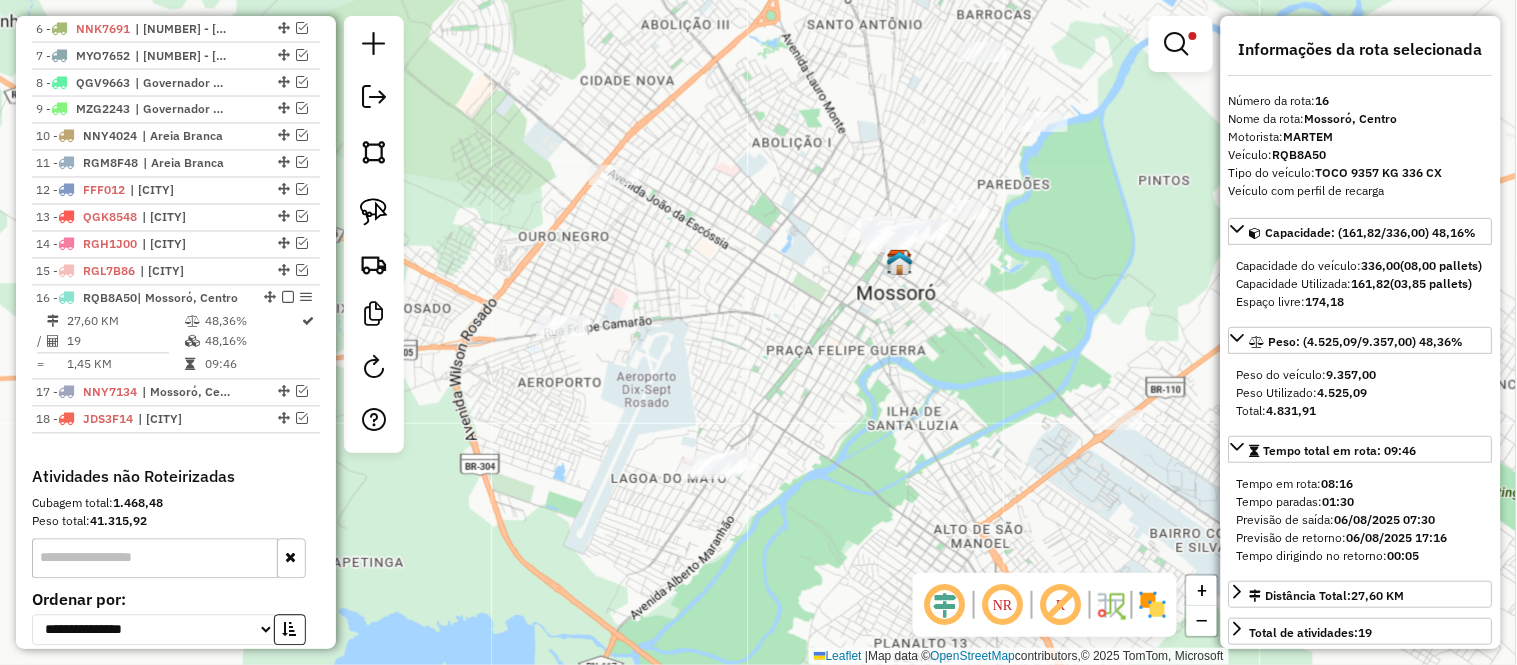 drag, startPoint x: 691, startPoint y: 315, endPoint x: 757, endPoint y: 381, distance: 93.3381 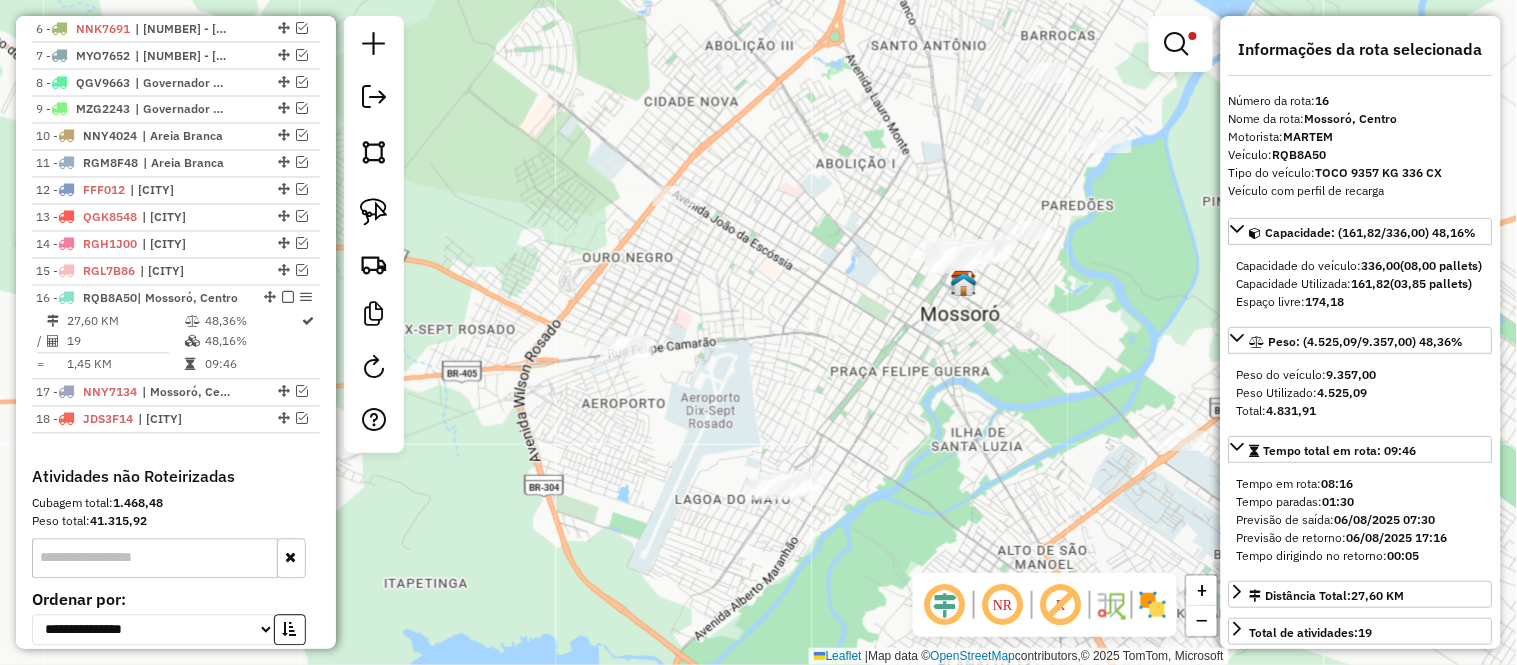 drag, startPoint x: 820, startPoint y: 418, endPoint x: 826, endPoint y: 377, distance: 41.4367 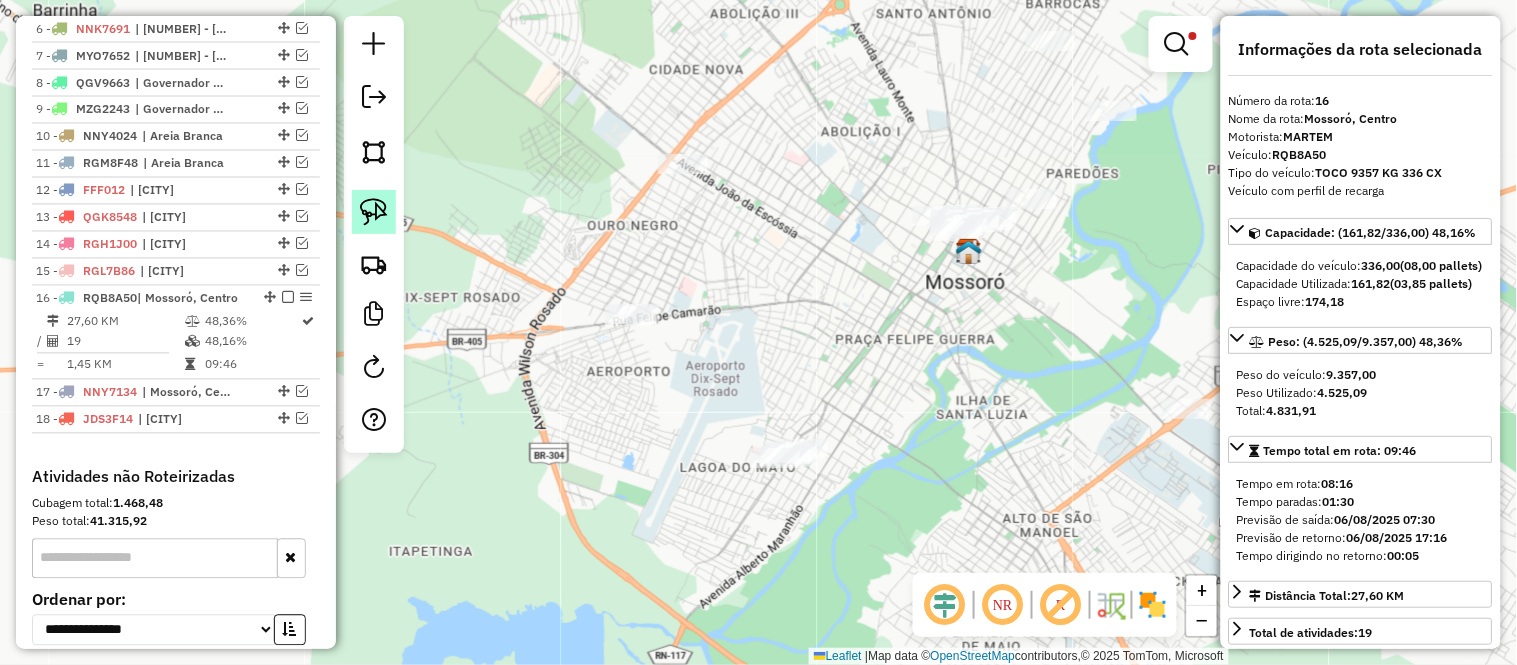 click 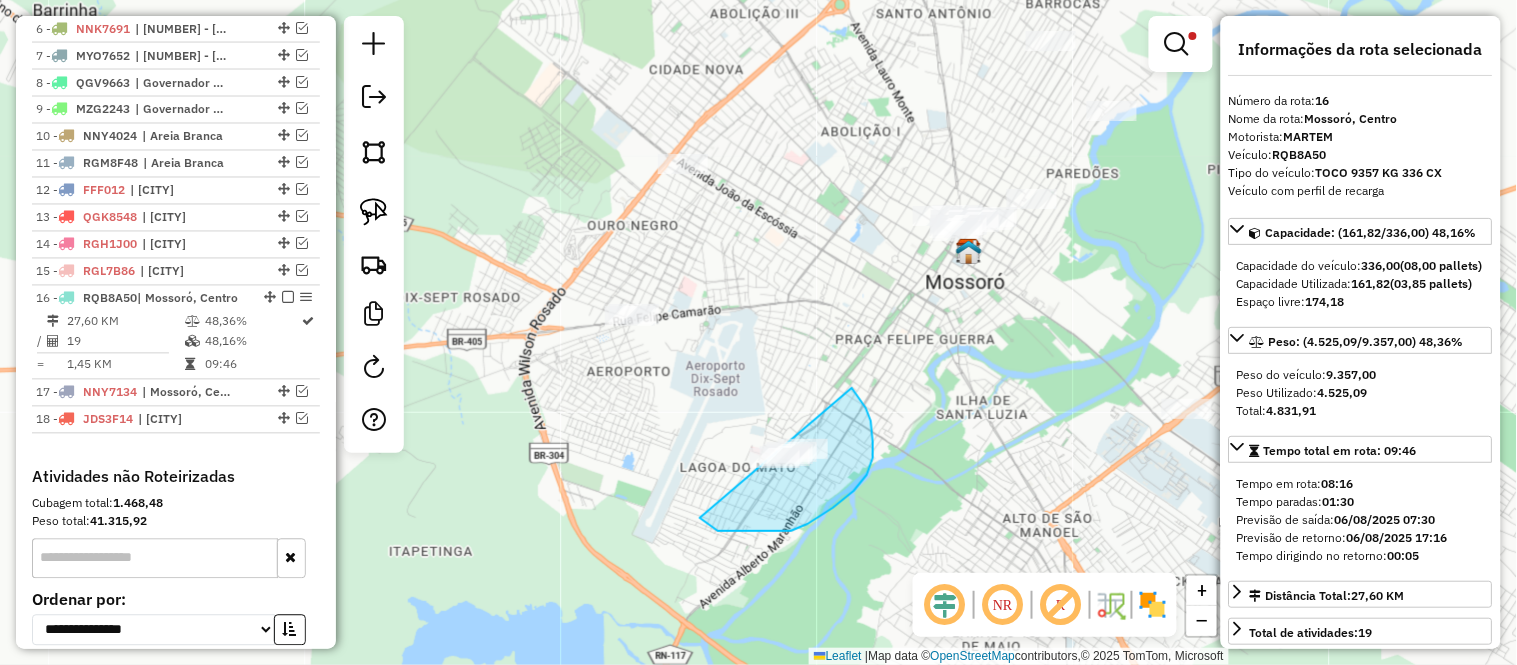 drag, startPoint x: 852, startPoint y: 388, endPoint x: 683, endPoint y: 428, distance: 173.66922 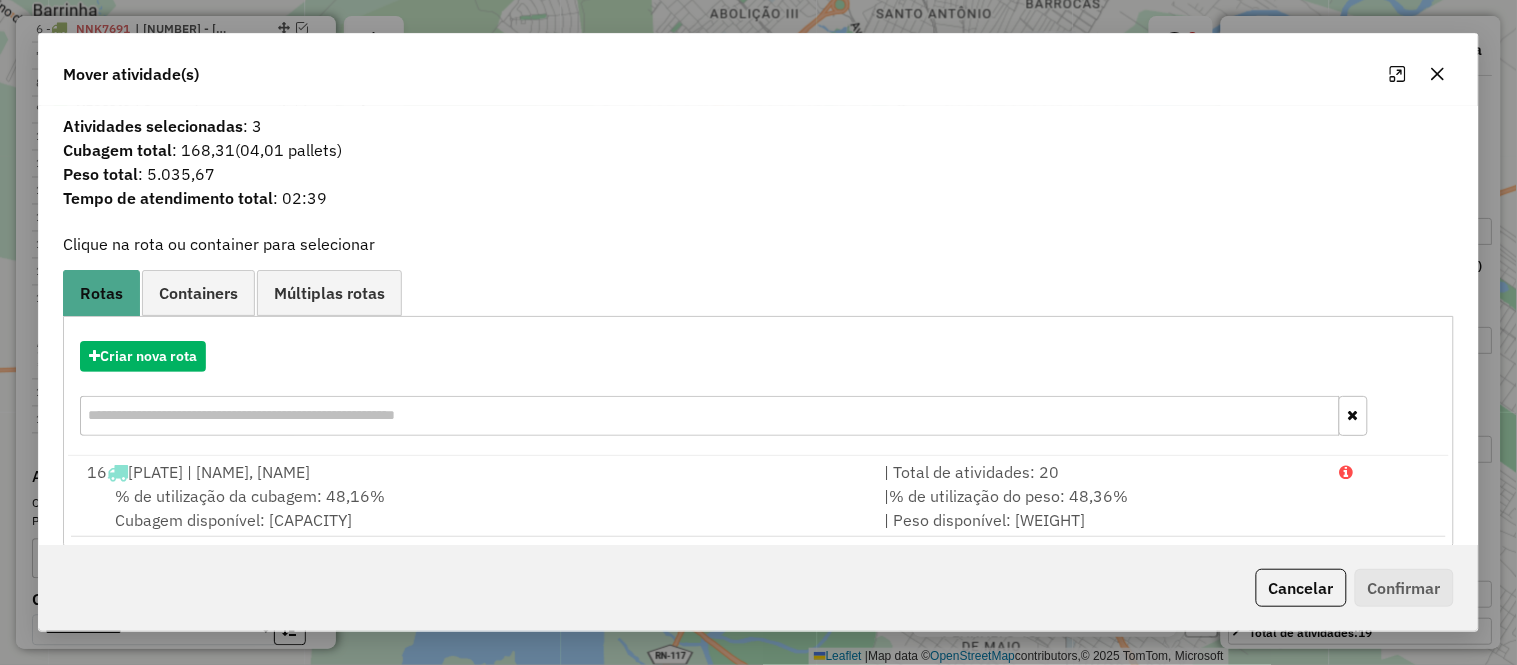 click 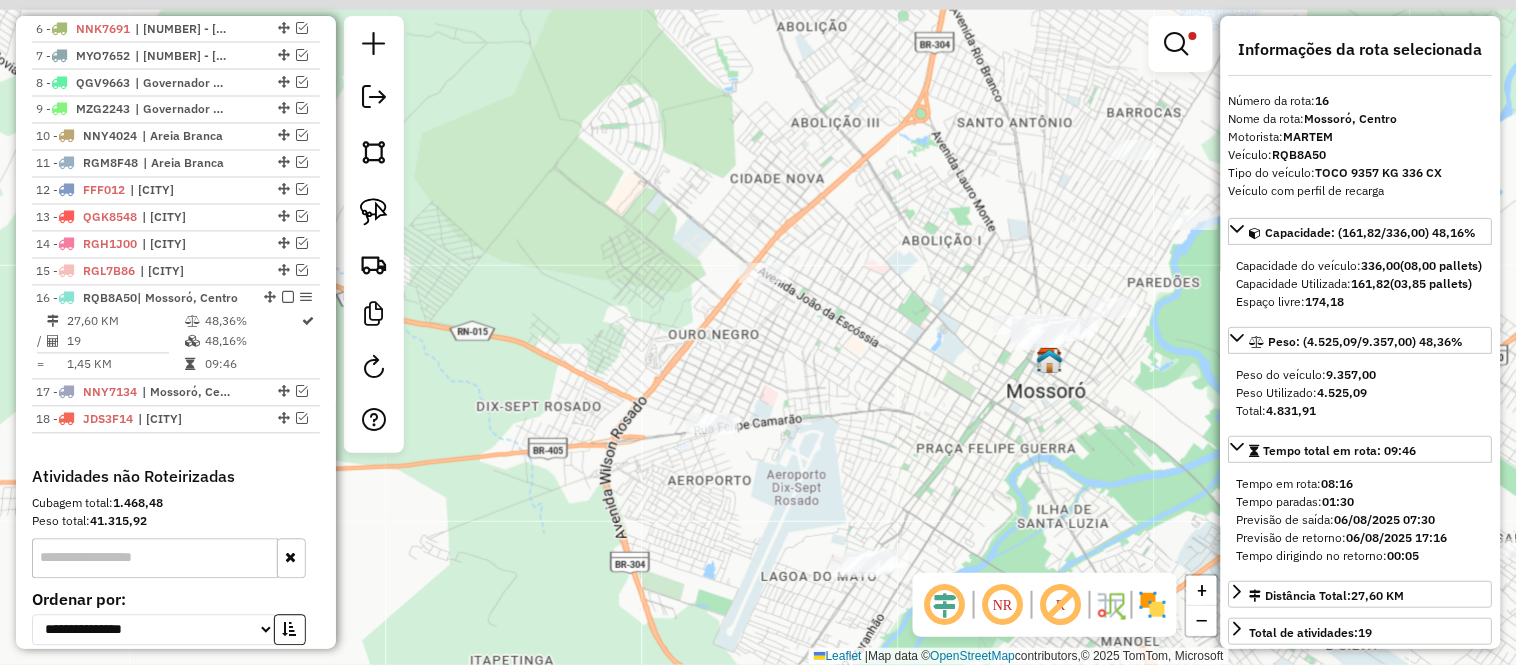 drag, startPoint x: 826, startPoint y: 322, endPoint x: 866, endPoint y: 373, distance: 64.815125 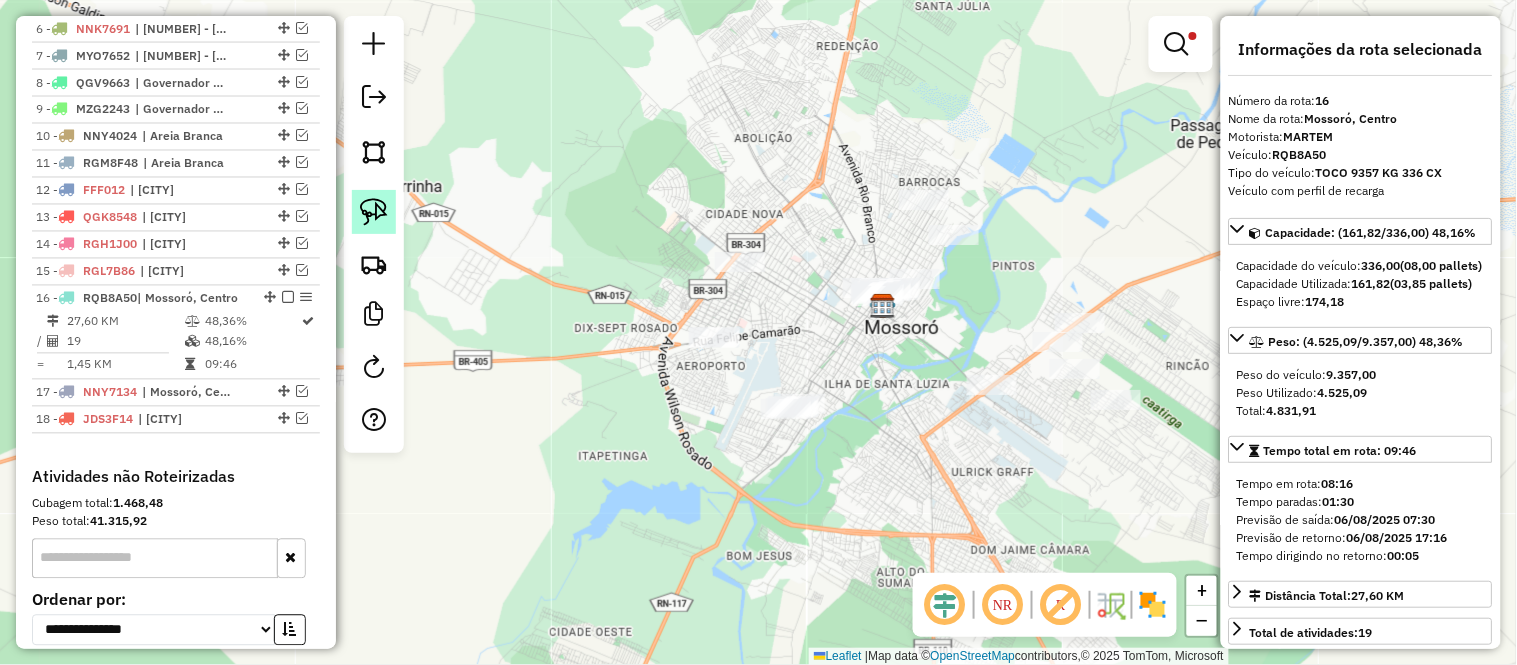 click 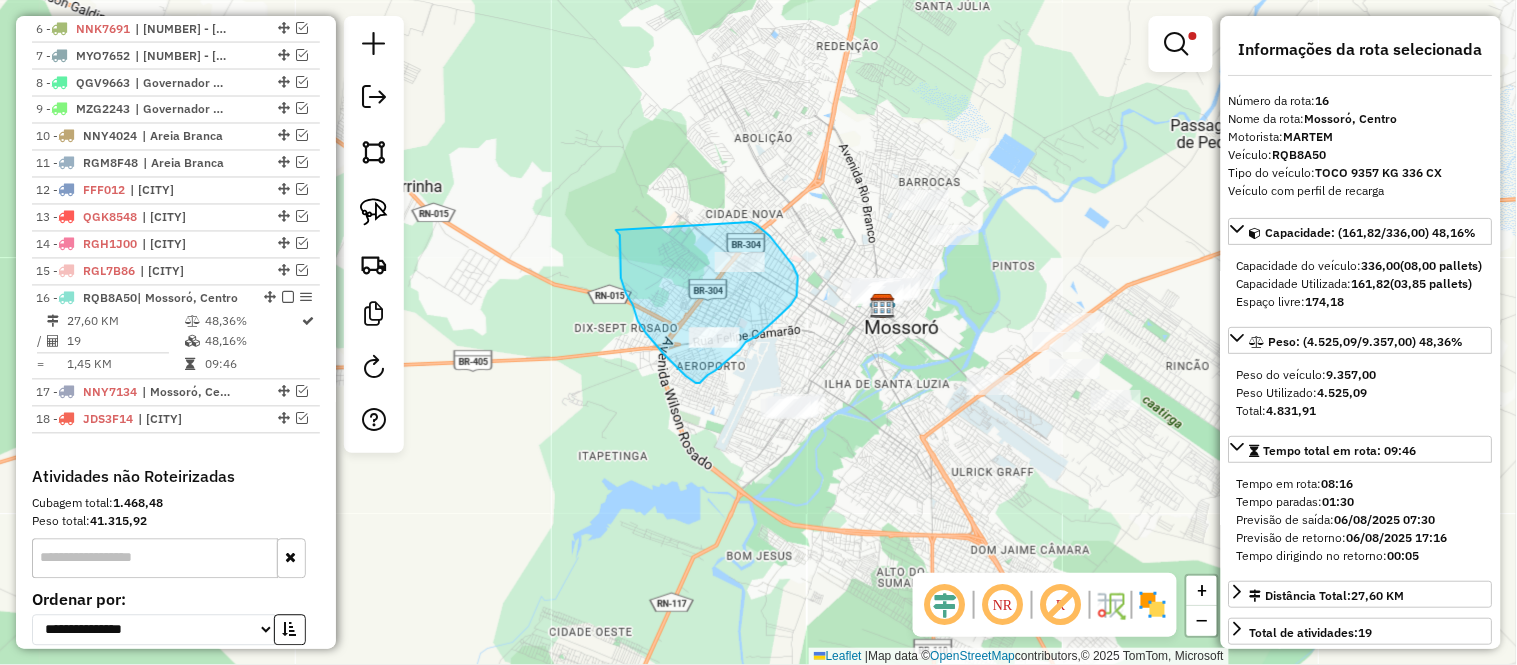 drag, startPoint x: 751, startPoint y: 222, endPoint x: 615, endPoint y: 228, distance: 136.1323 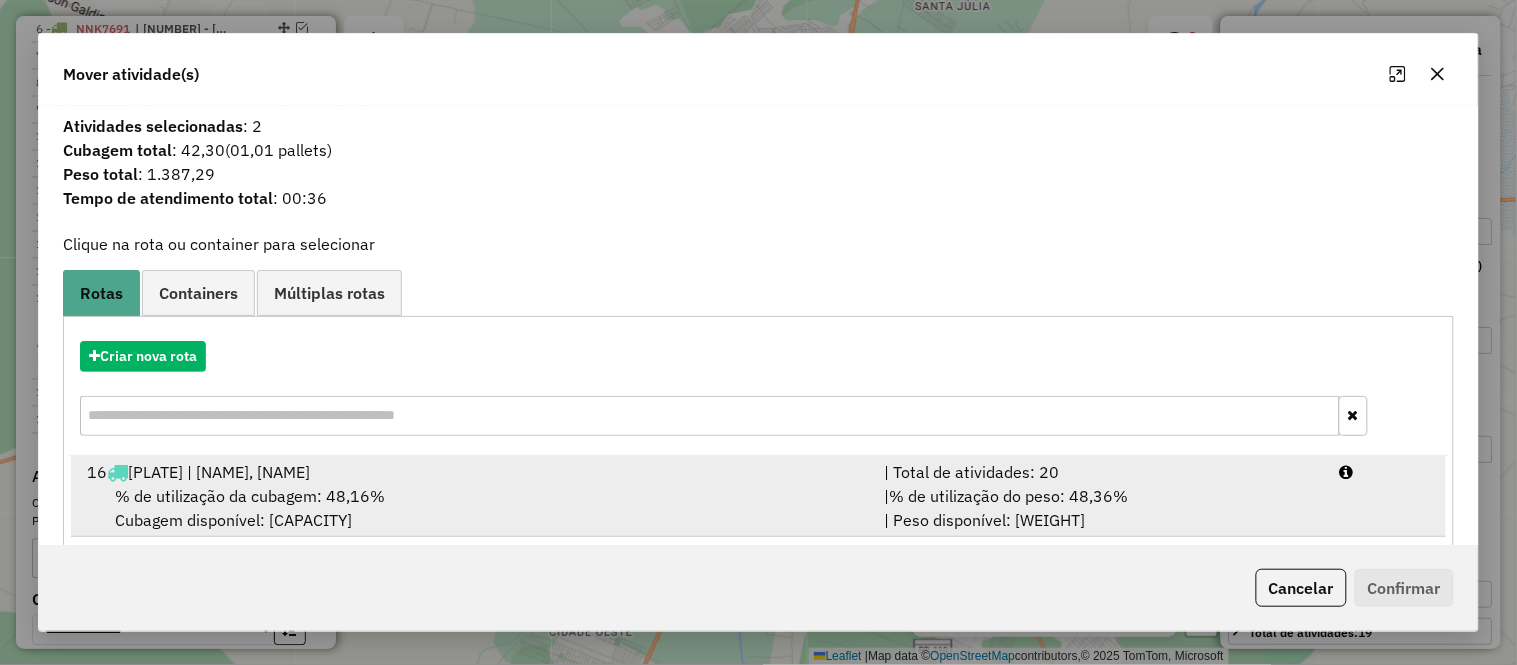 click on "% de utilização da cubagem: 48,16%" at bounding box center (250, 496) 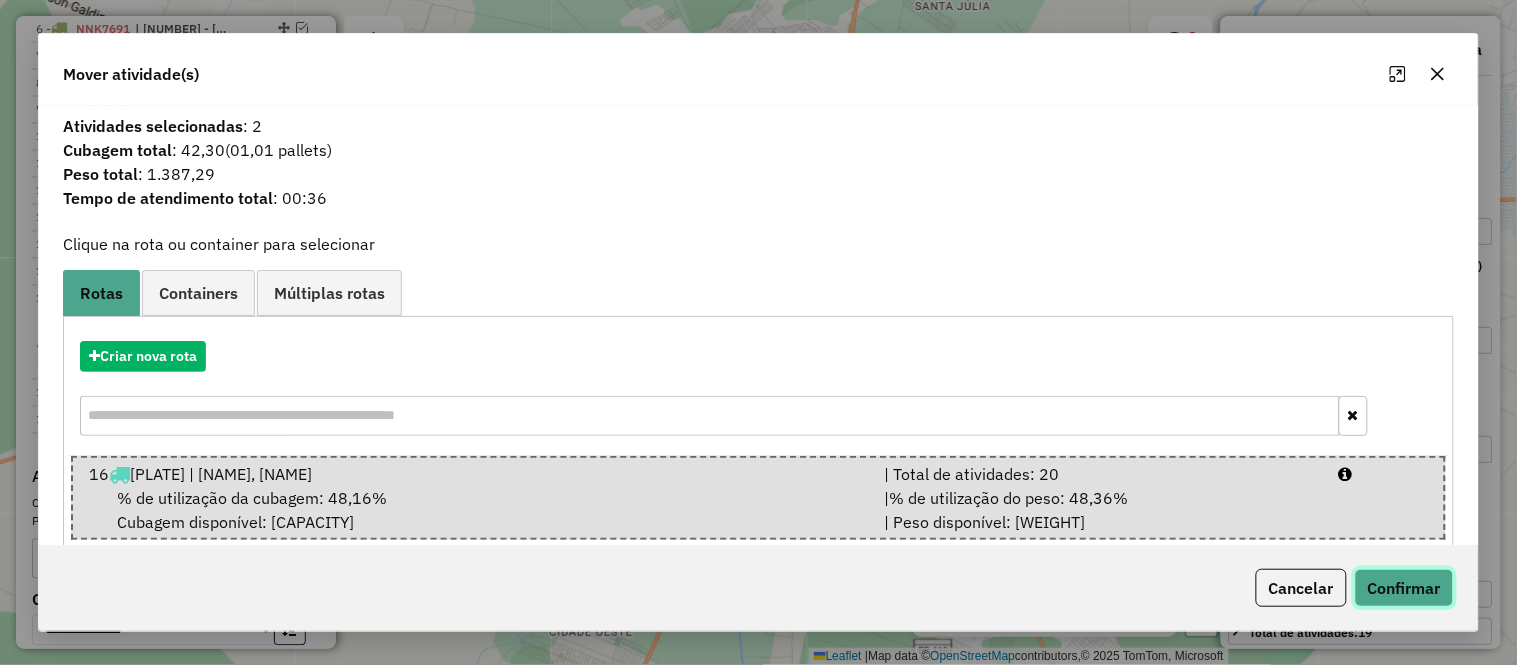 click on "Confirmar" 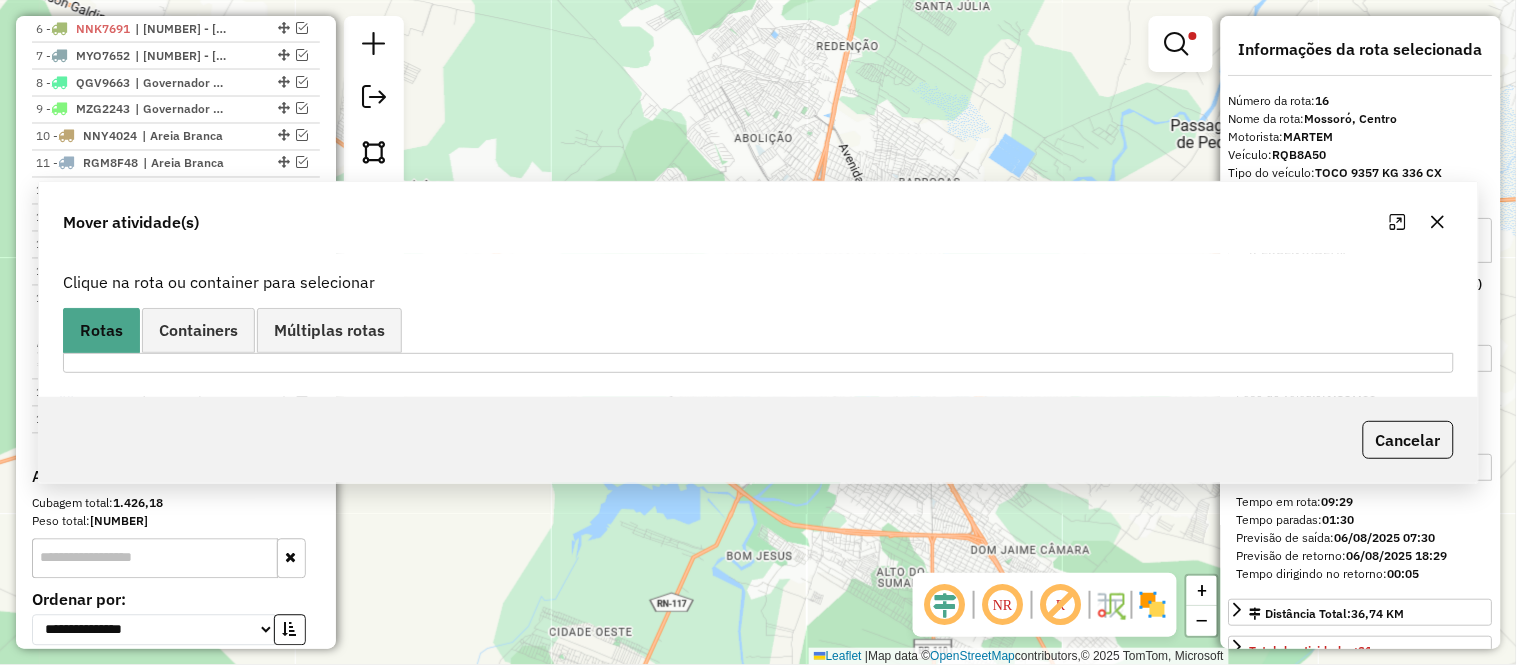 scroll, scrollTop: 1063, scrollLeft: 0, axis: vertical 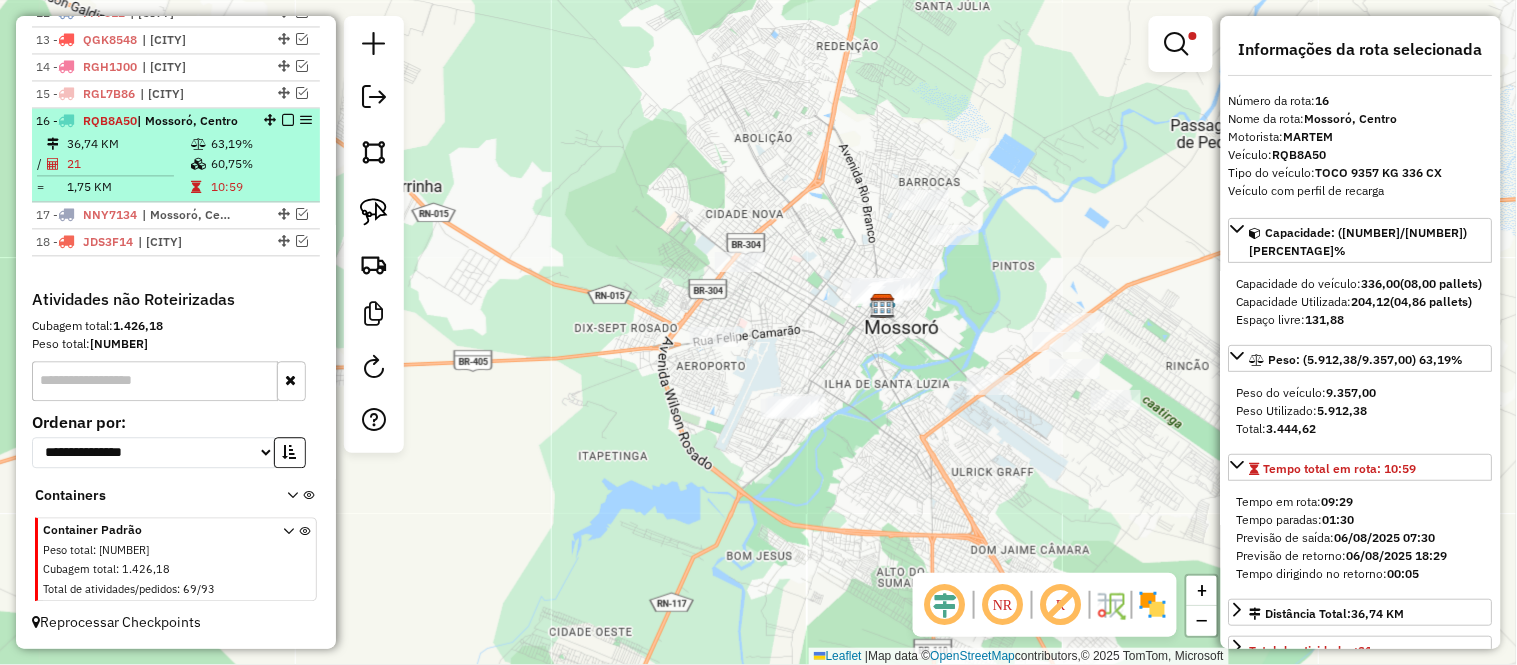 click at bounding box center (200, 164) 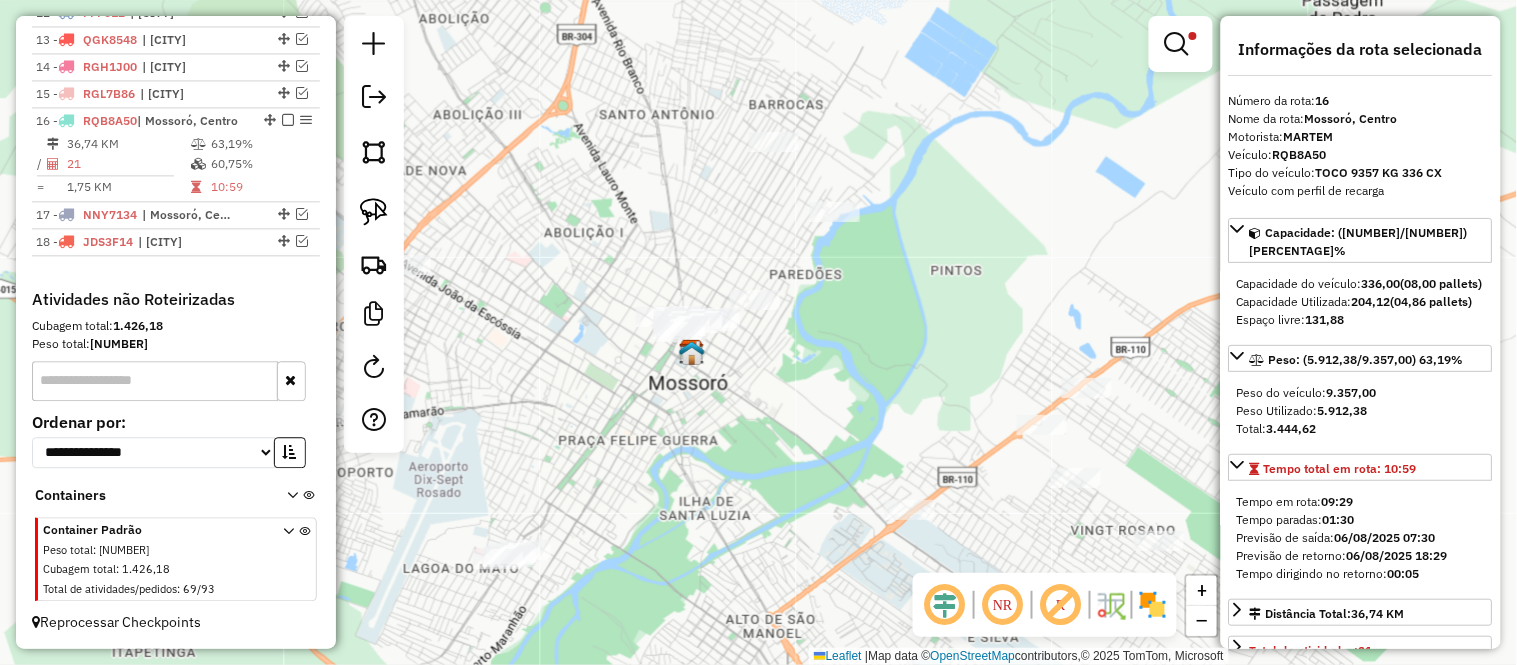 scroll, scrollTop: 111, scrollLeft: 0, axis: vertical 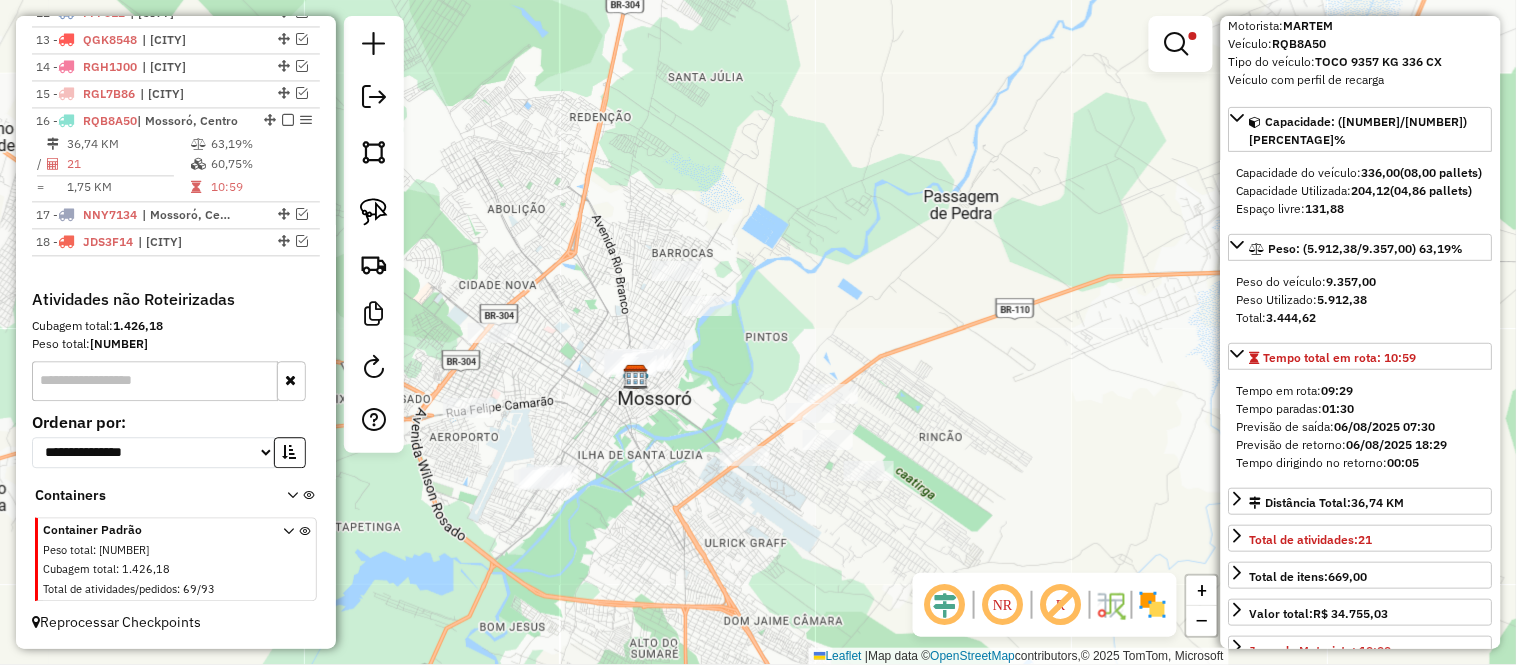 drag, startPoint x: 637, startPoint y: 440, endPoint x: 734, endPoint y: 450, distance: 97.5141 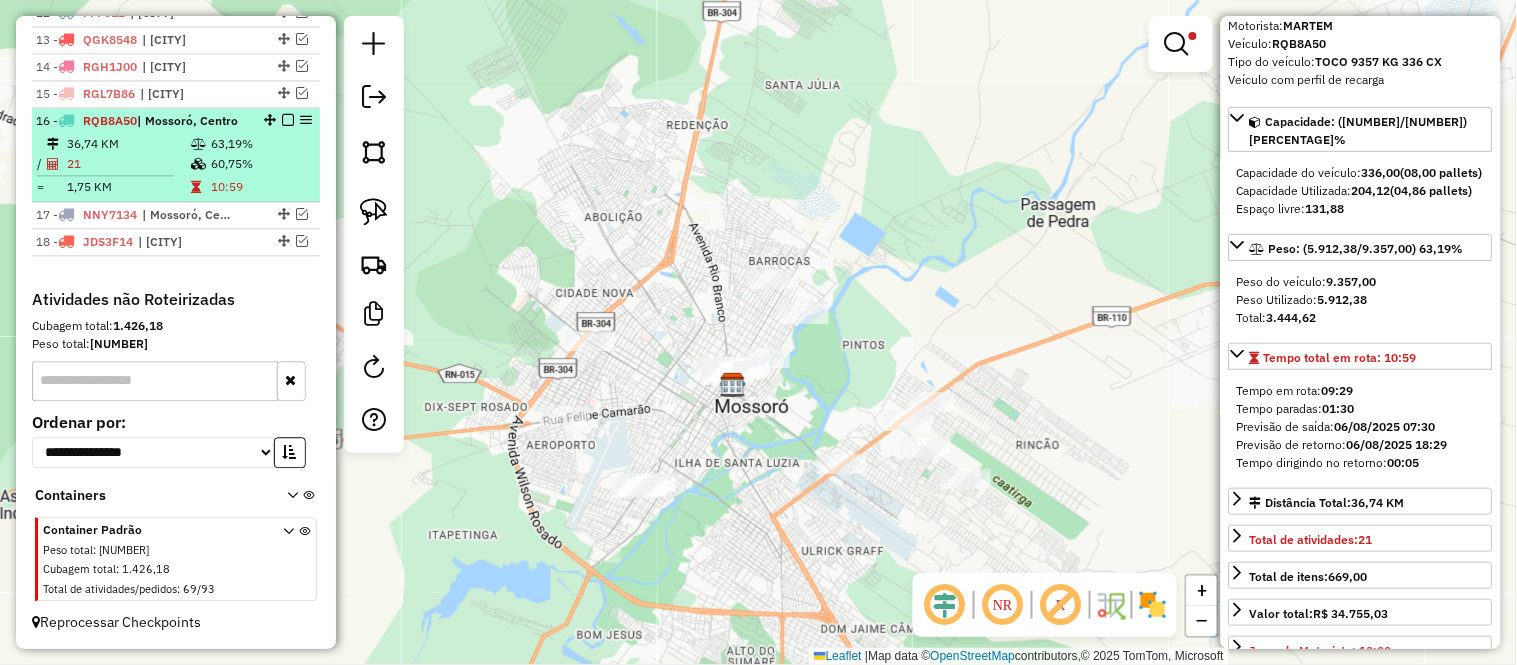 click on "21" at bounding box center [128, 164] 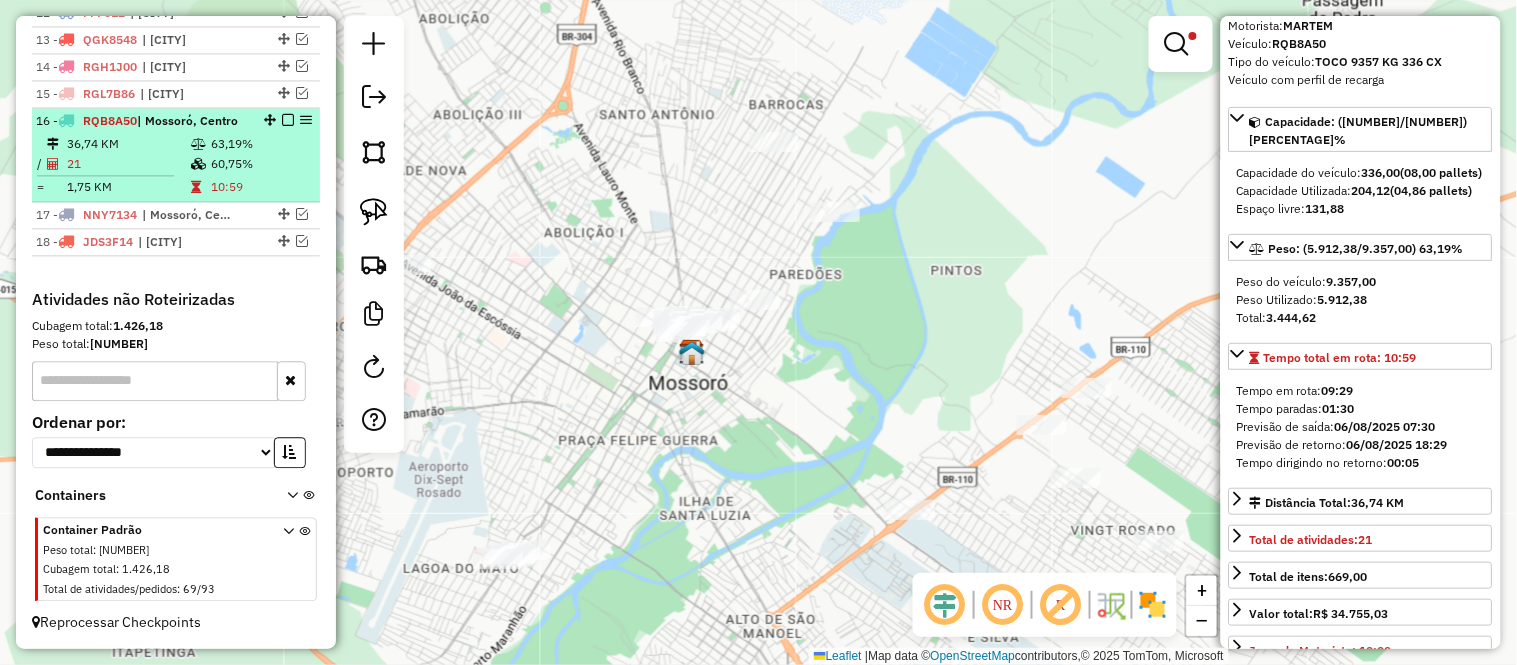 click at bounding box center [198, 144] 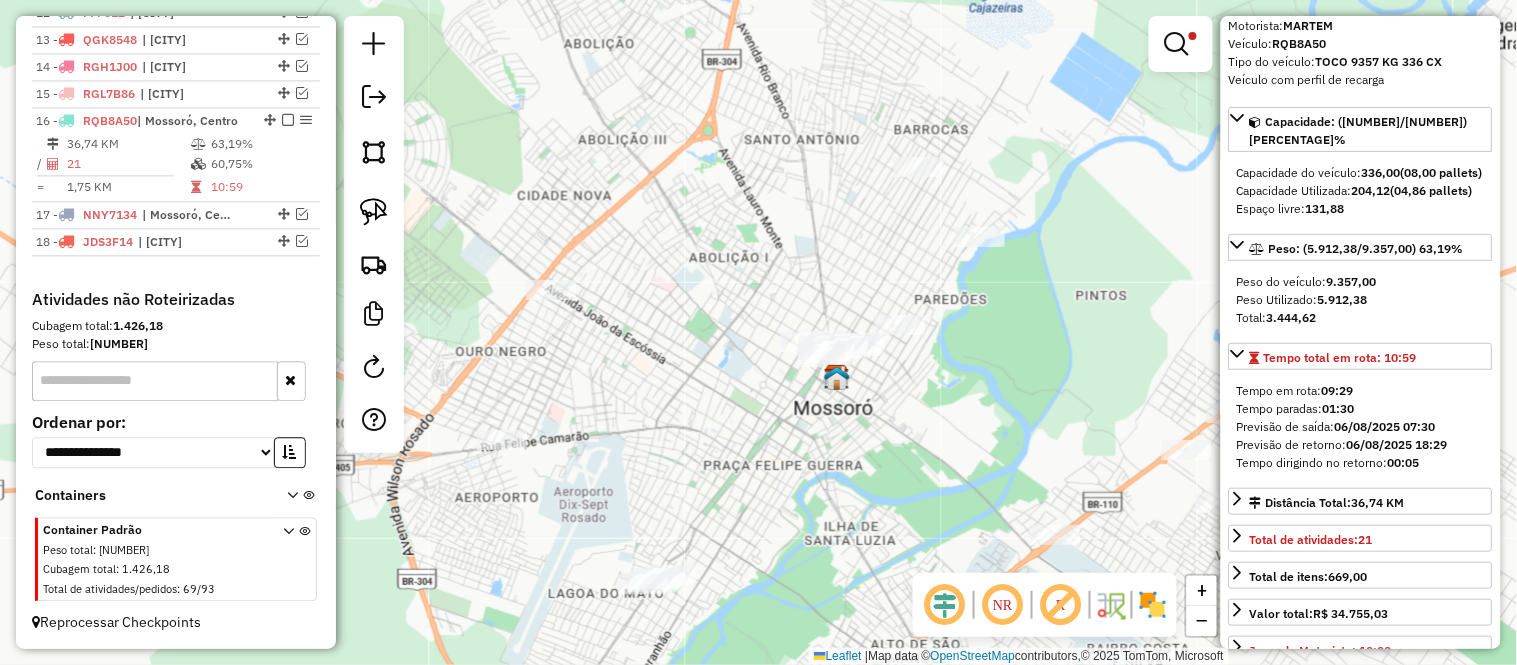 drag, startPoint x: 555, startPoint y: 293, endPoint x: 760, endPoint y: 313, distance: 205.9733 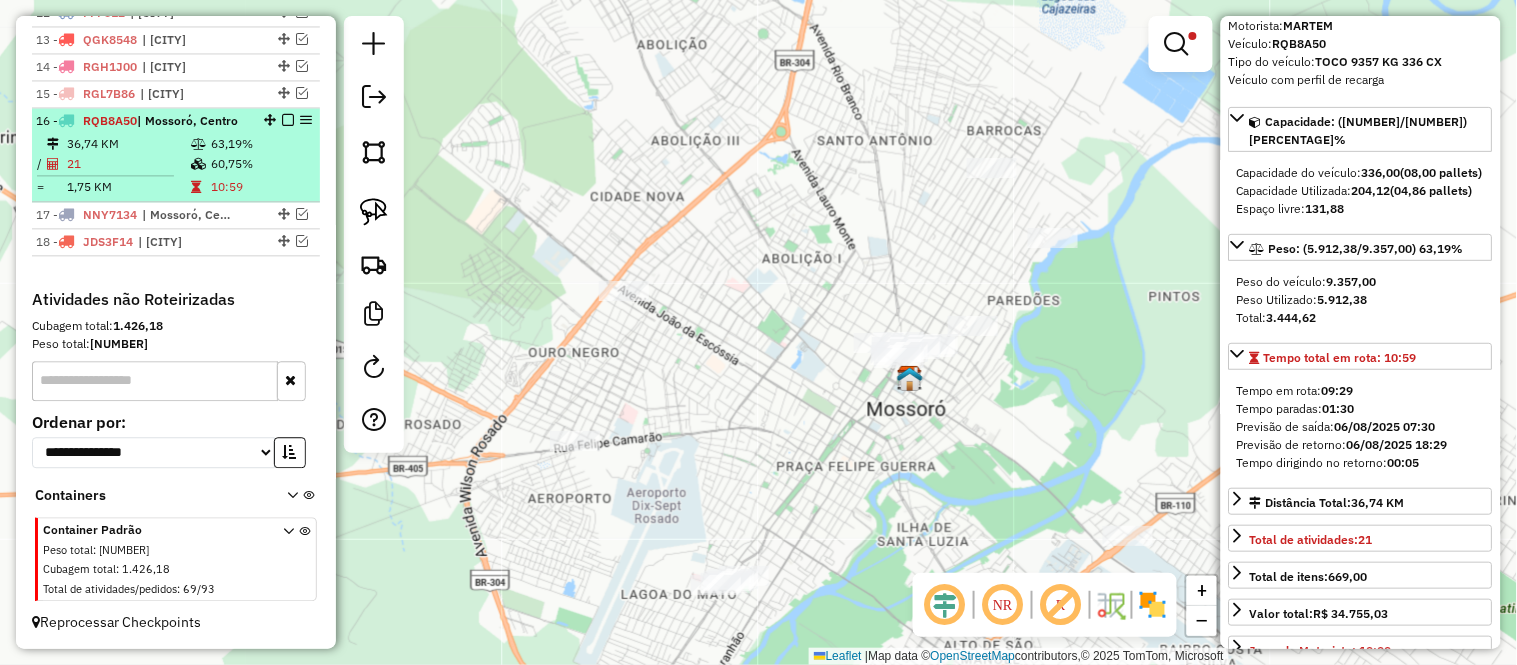 click at bounding box center (288, 120) 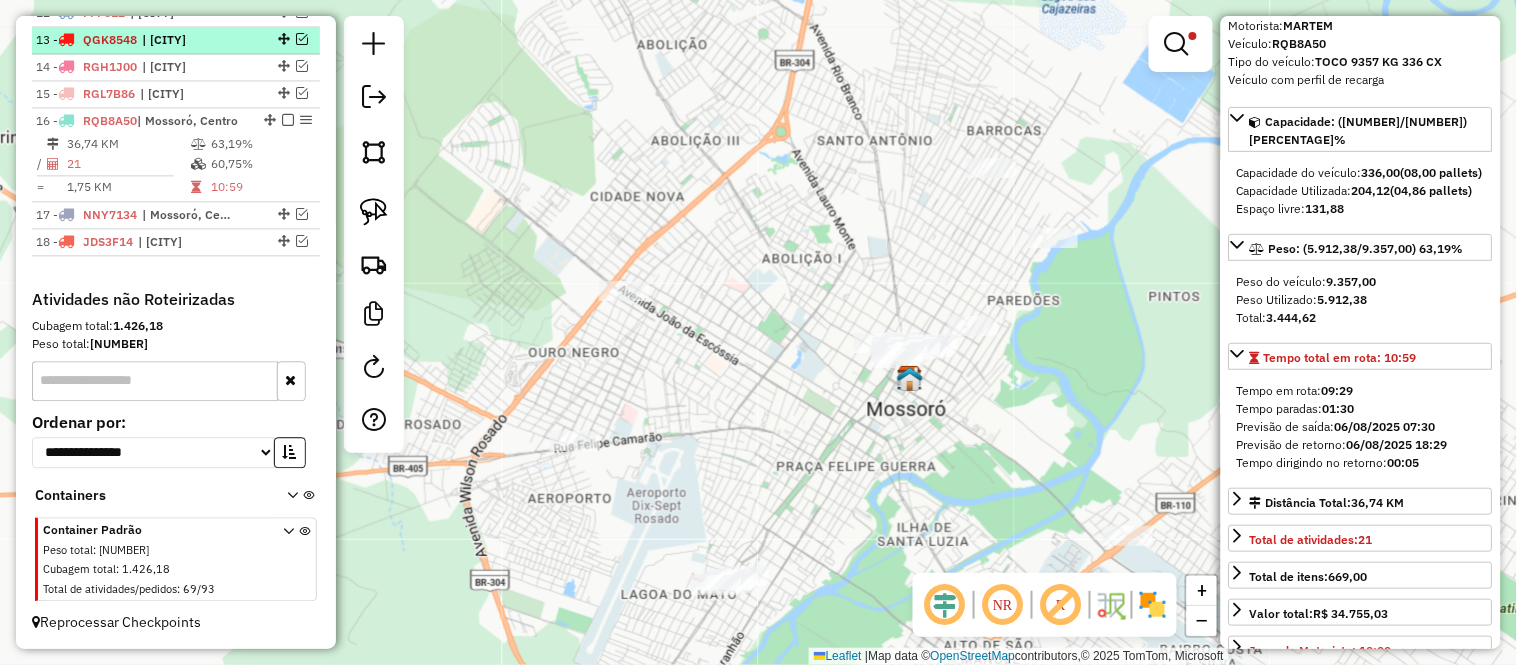 scroll, scrollTop: 996, scrollLeft: 0, axis: vertical 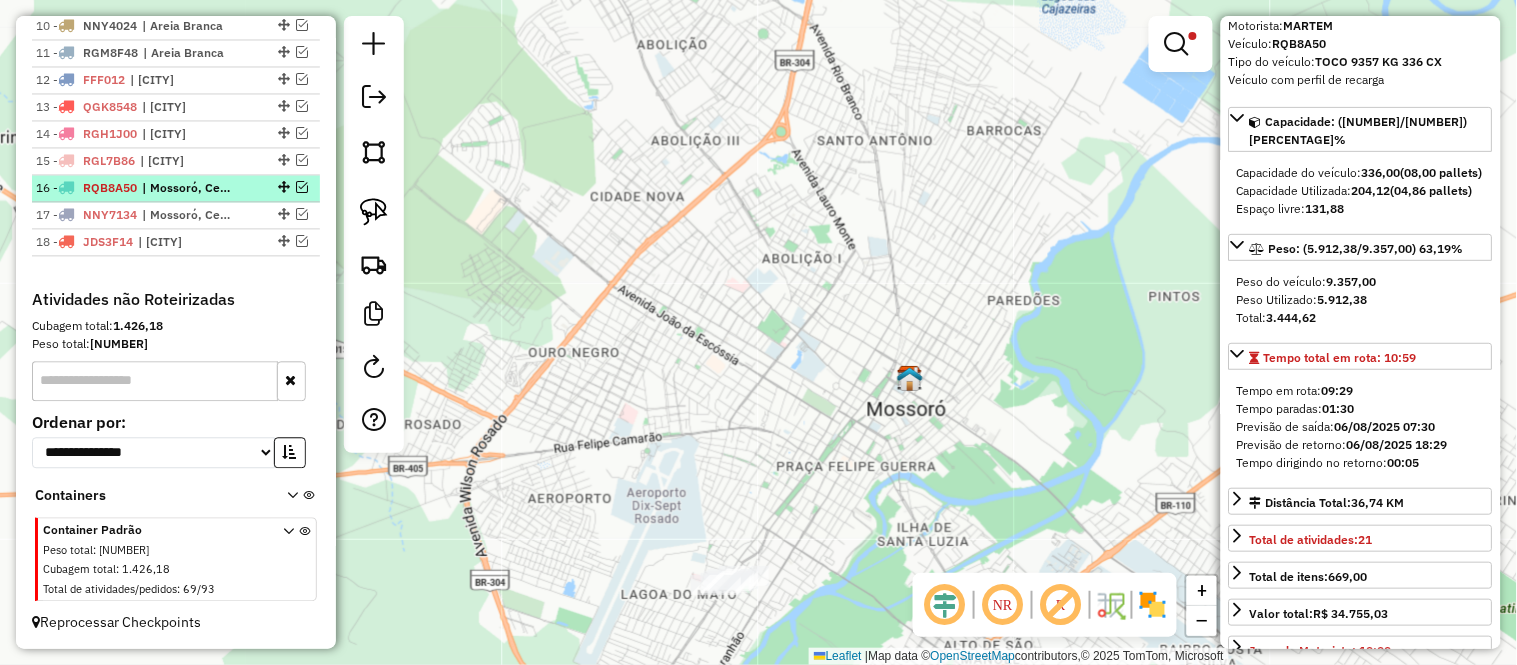 click at bounding box center [302, 187] 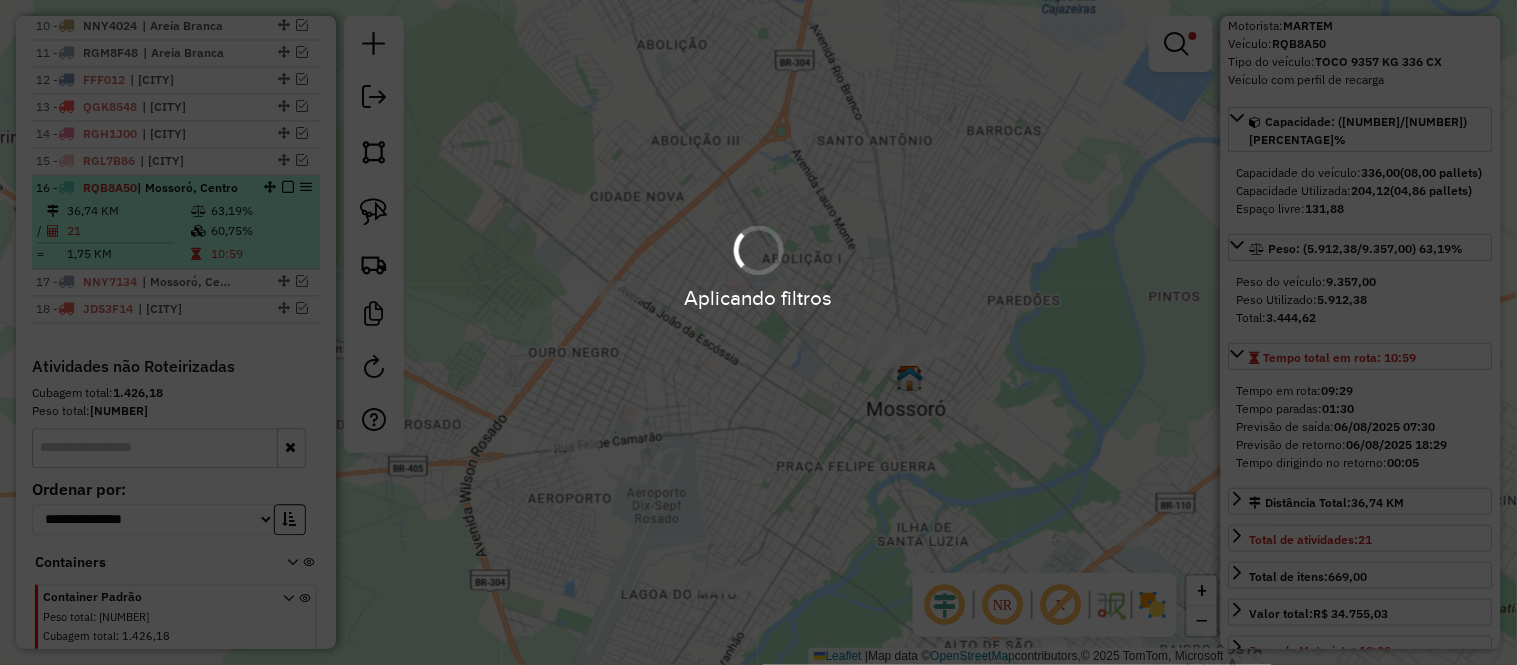 scroll, scrollTop: 1063, scrollLeft: 0, axis: vertical 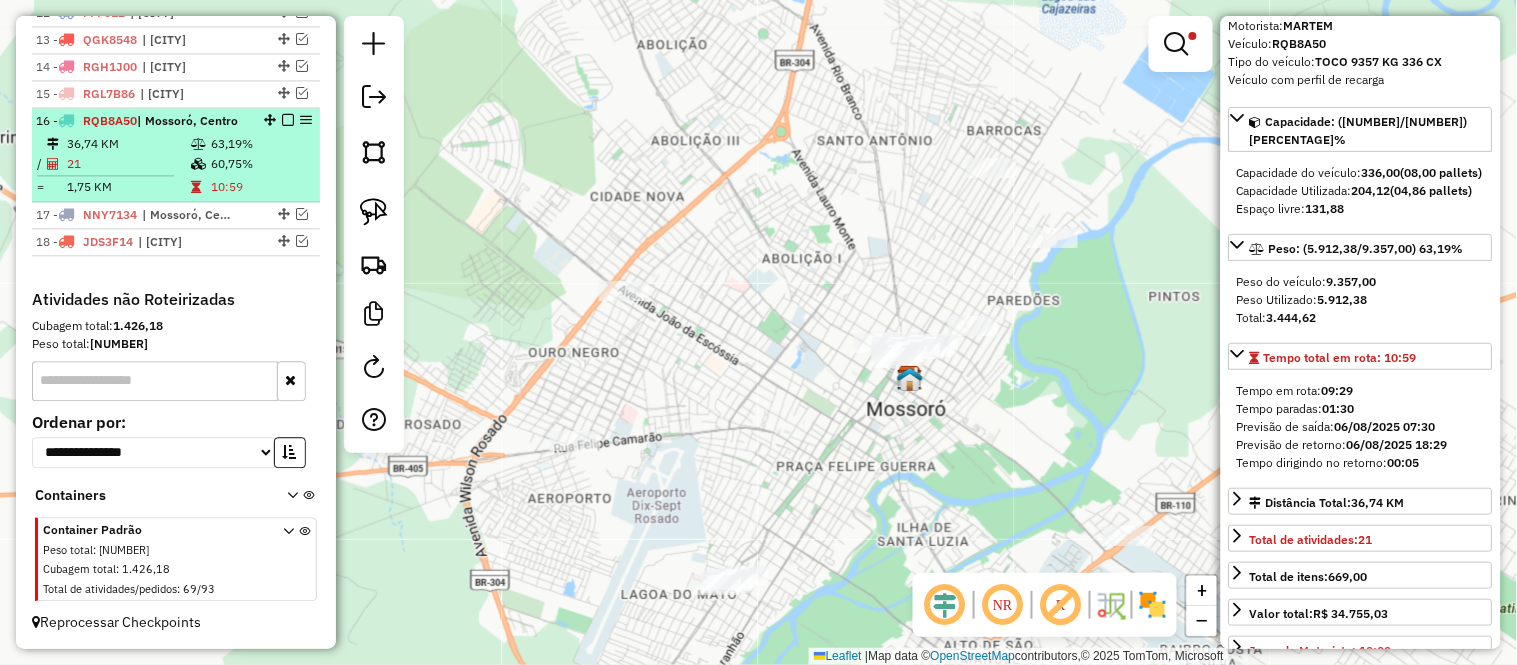 click on "21" at bounding box center [128, 164] 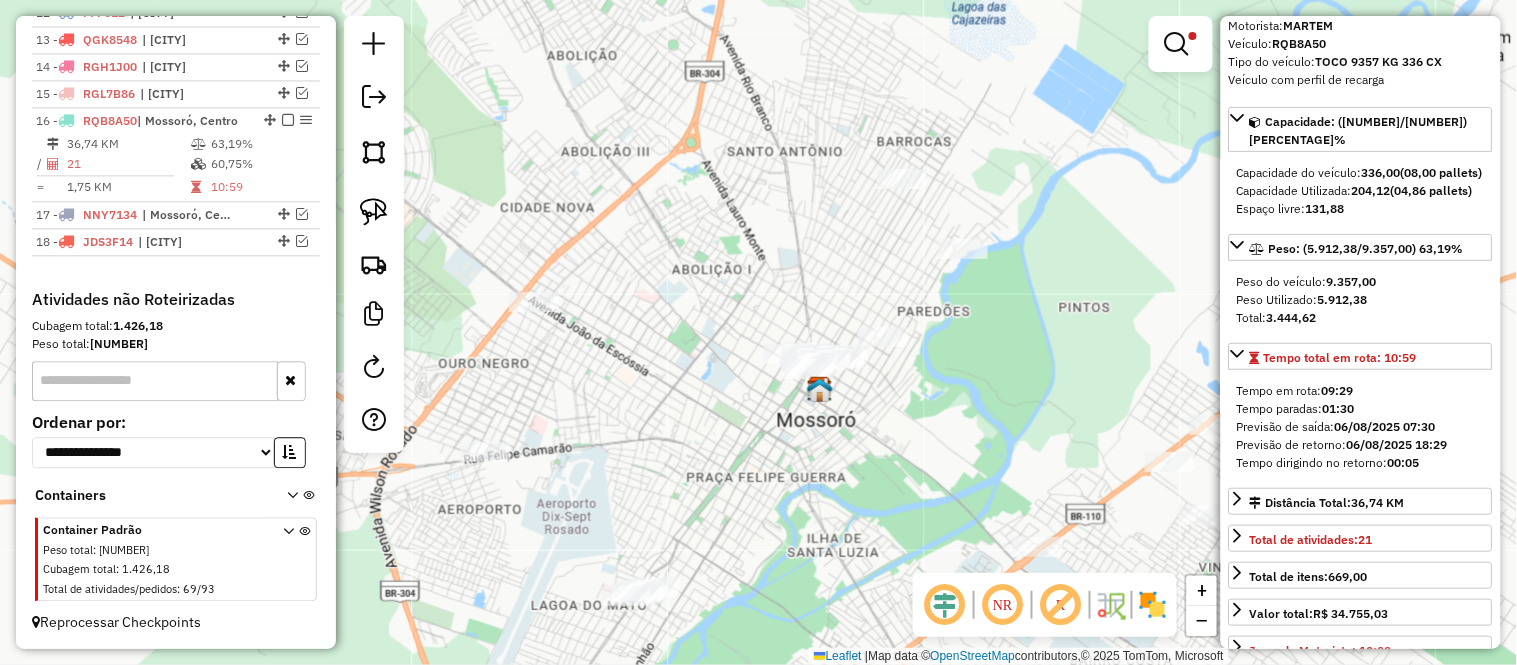drag, startPoint x: 636, startPoint y: 346, endPoint x: 528, endPoint y: 301, distance: 117 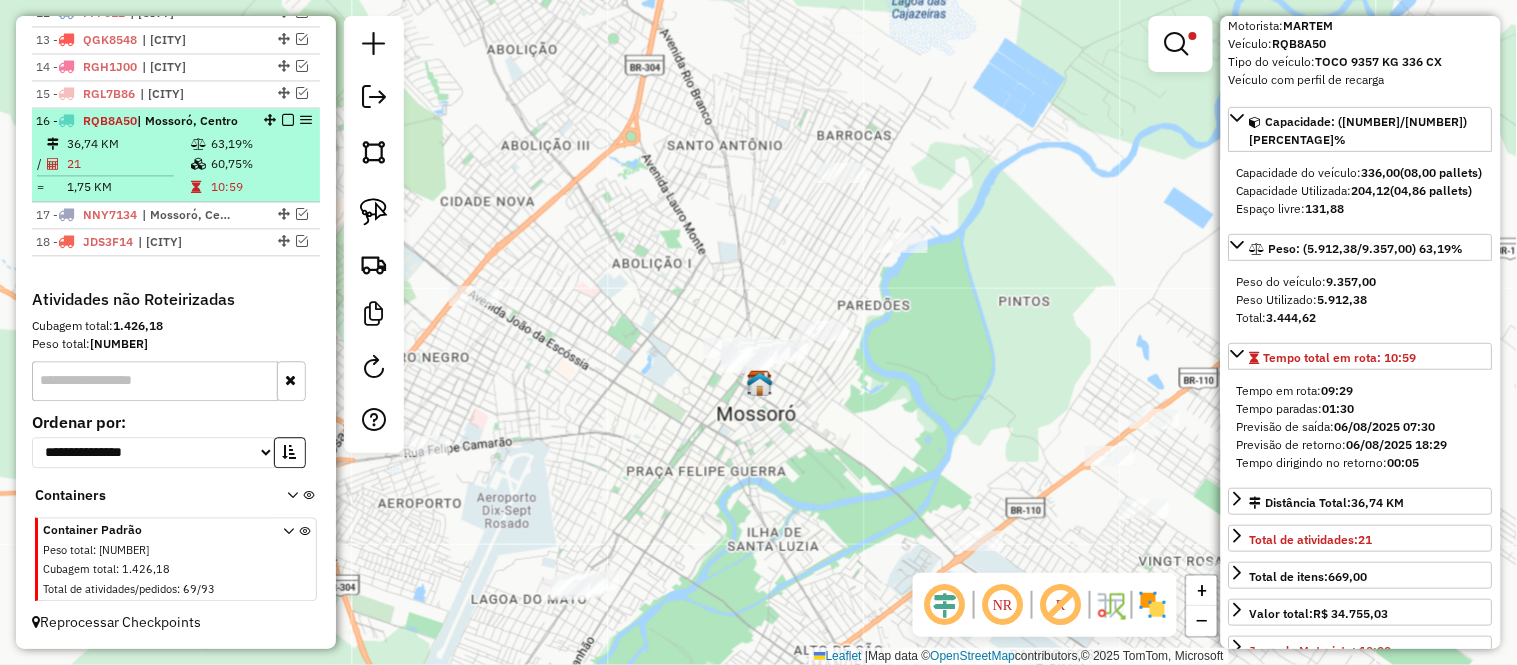 click on "36,74 KM" at bounding box center [128, 144] 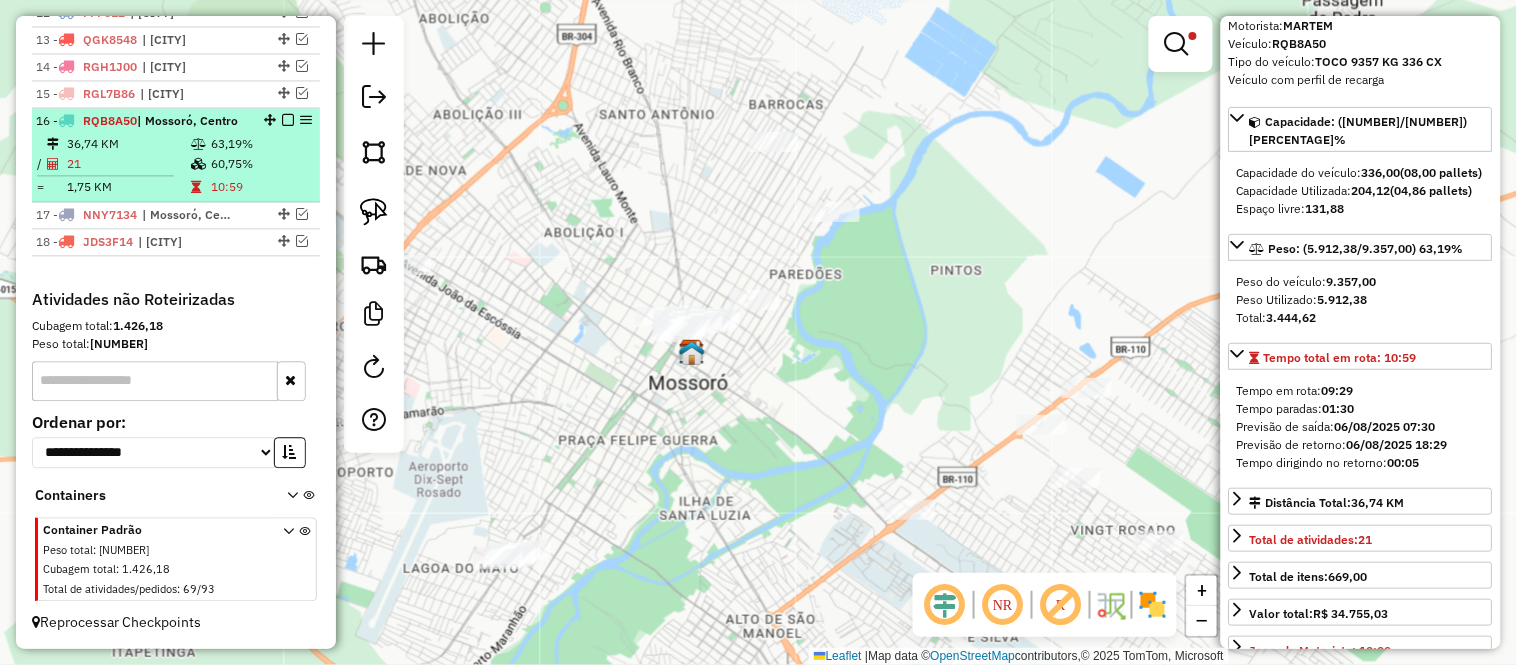 click on "[NUMBER] - [PLATE] | [NAME], [NAME] [NUMBER] KM [PERCENT] / [NUMBER] [PERCENT] = [NUMBER] KM [TIME]" at bounding box center [176, 155] 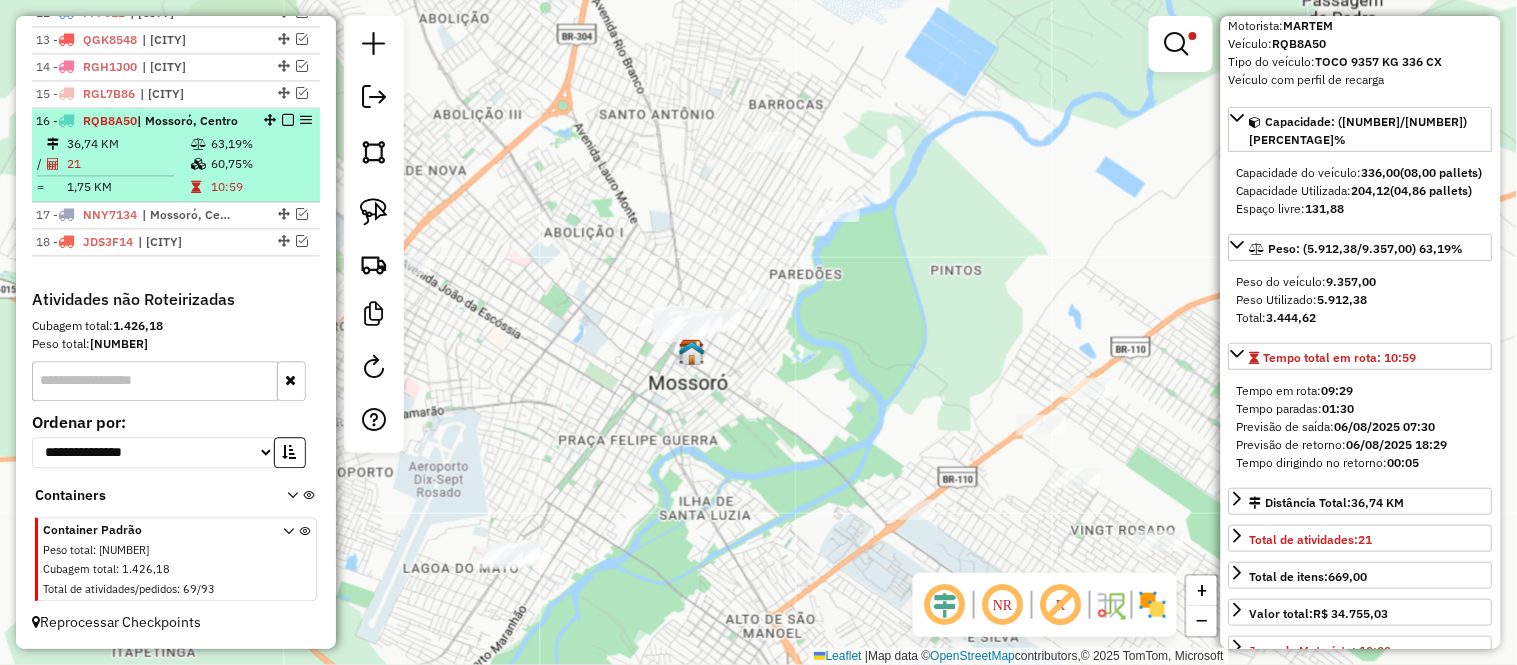 click on "21" at bounding box center [128, 164] 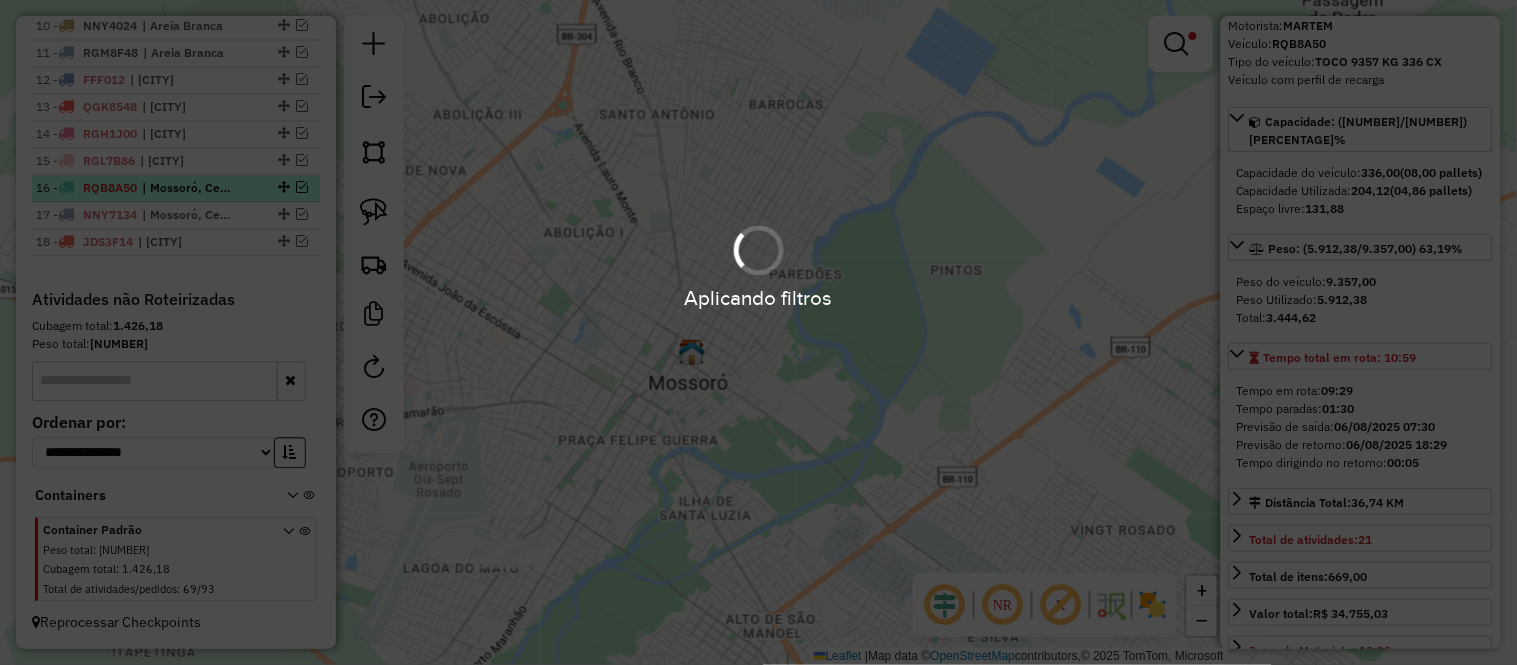 scroll, scrollTop: 996, scrollLeft: 0, axis: vertical 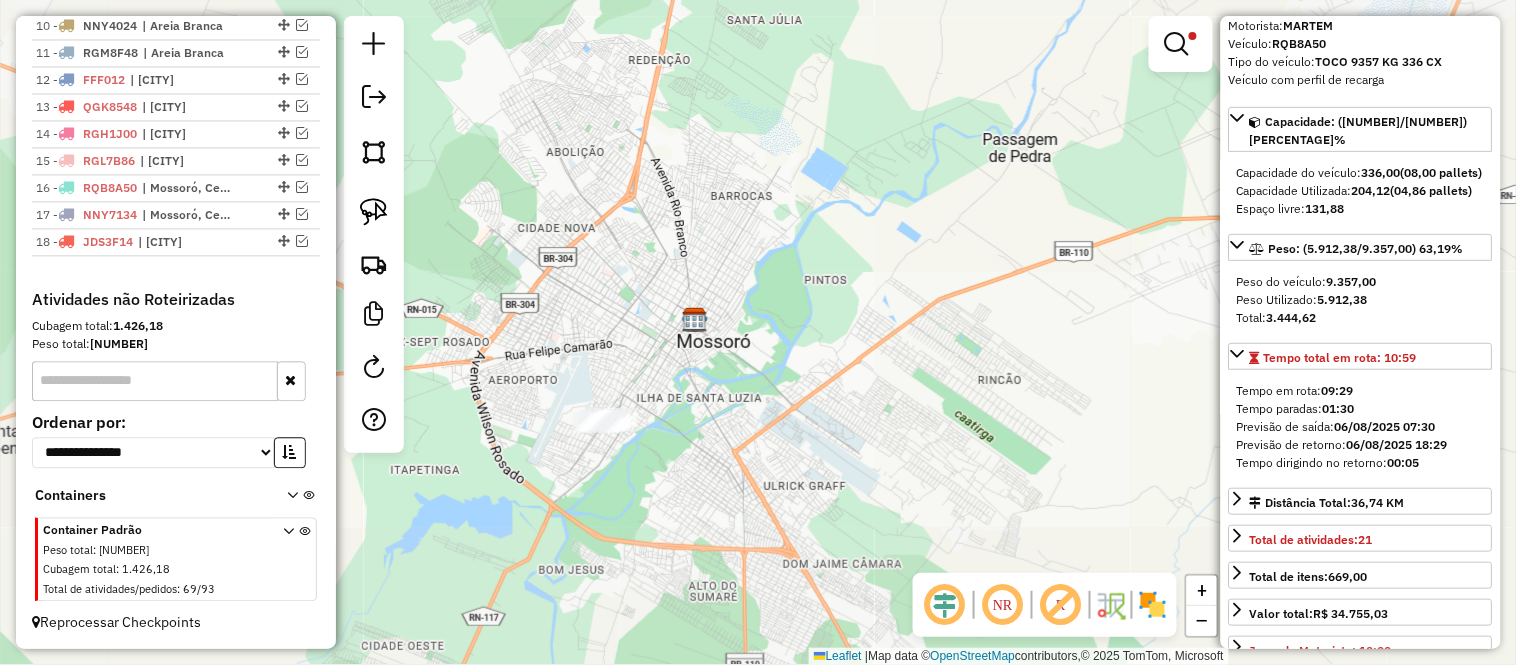 drag, startPoint x: 657, startPoint y: 365, endPoint x: 744, endPoint y: 392, distance: 91.09336 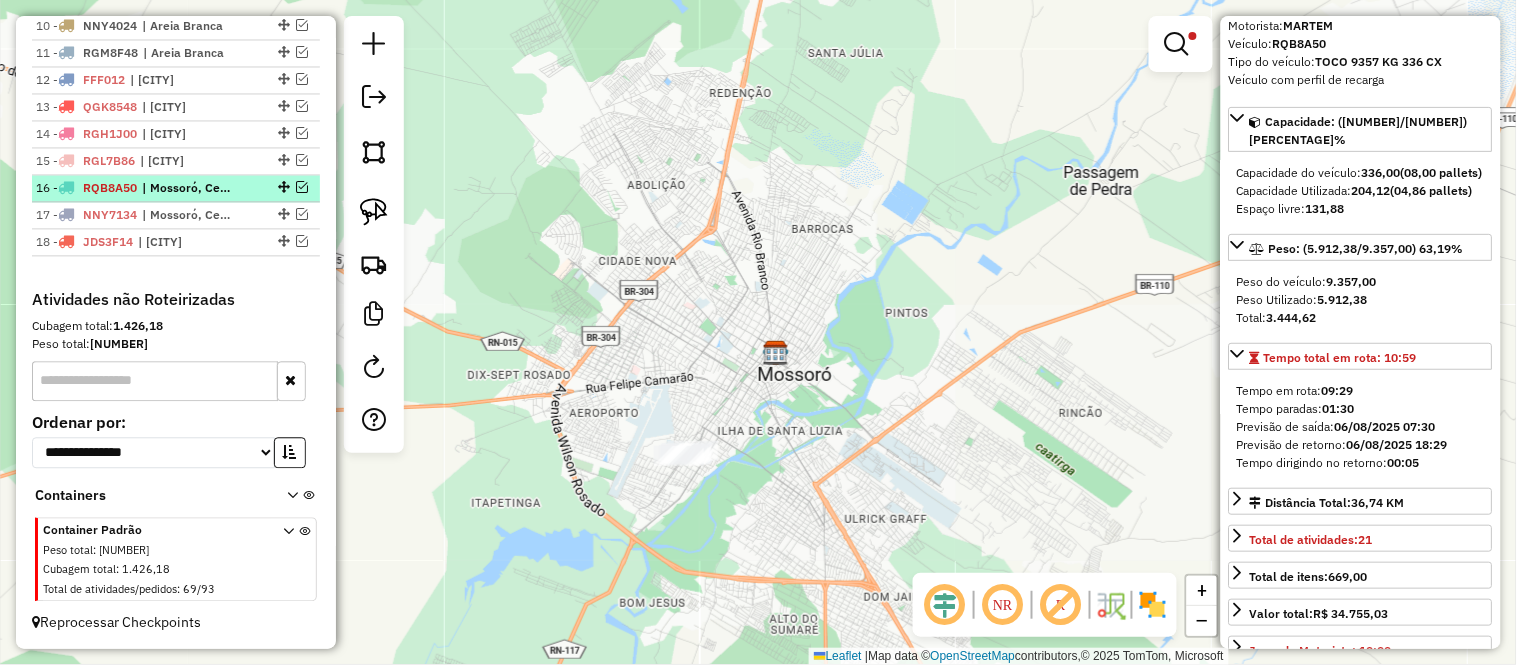 scroll, scrollTop: 885, scrollLeft: 0, axis: vertical 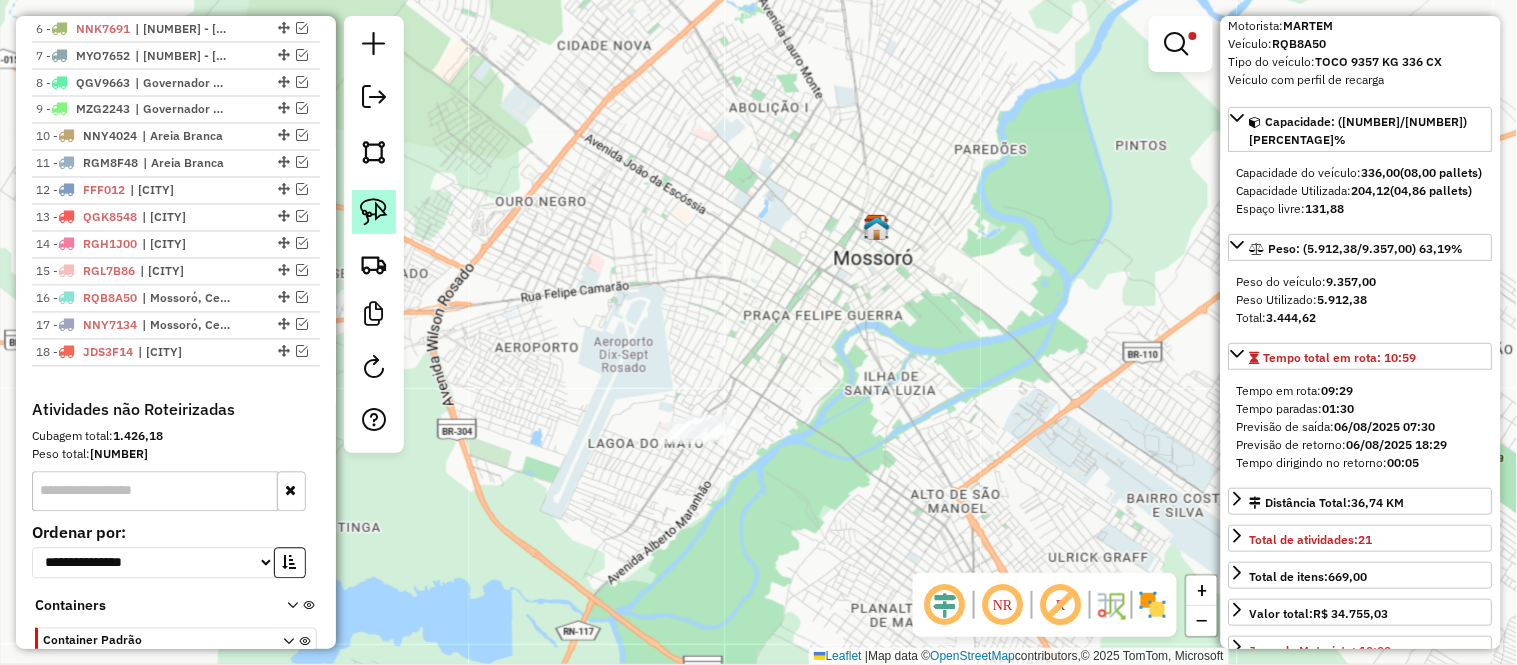 click 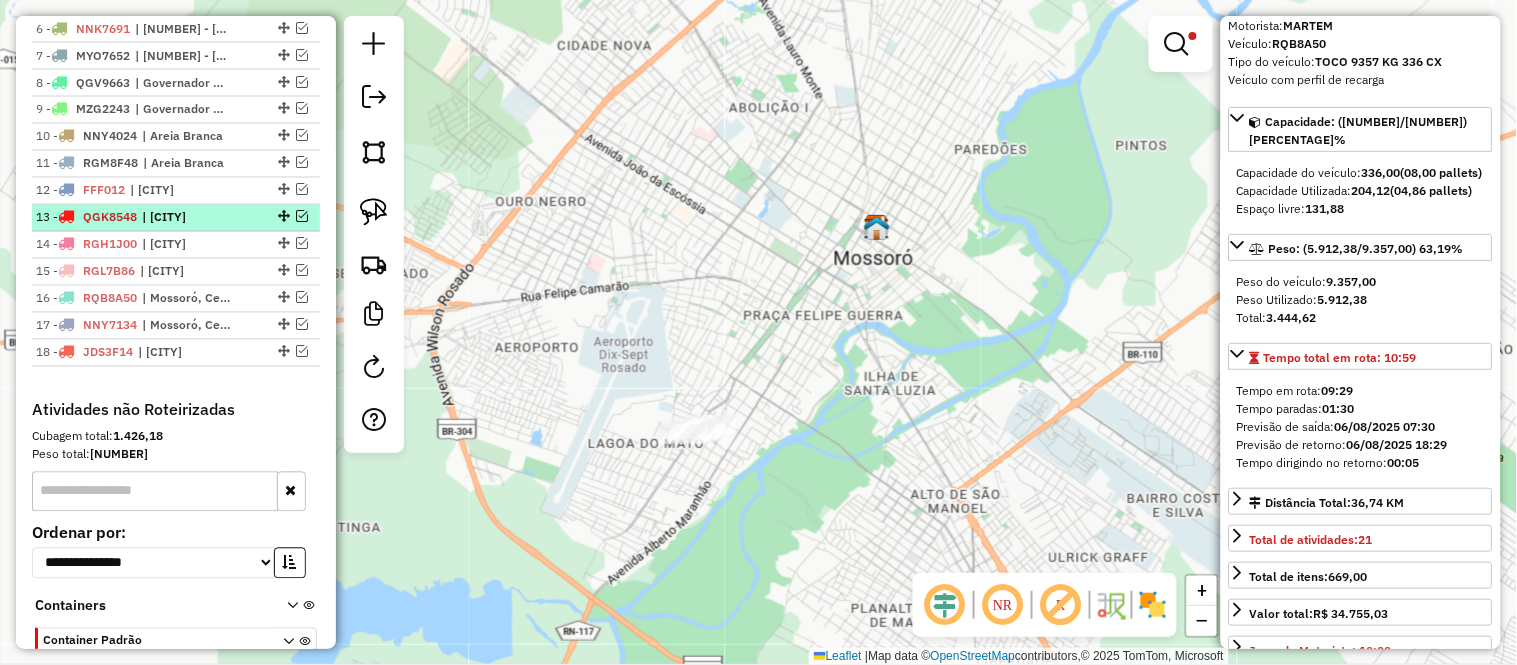 scroll, scrollTop: 774, scrollLeft: 0, axis: vertical 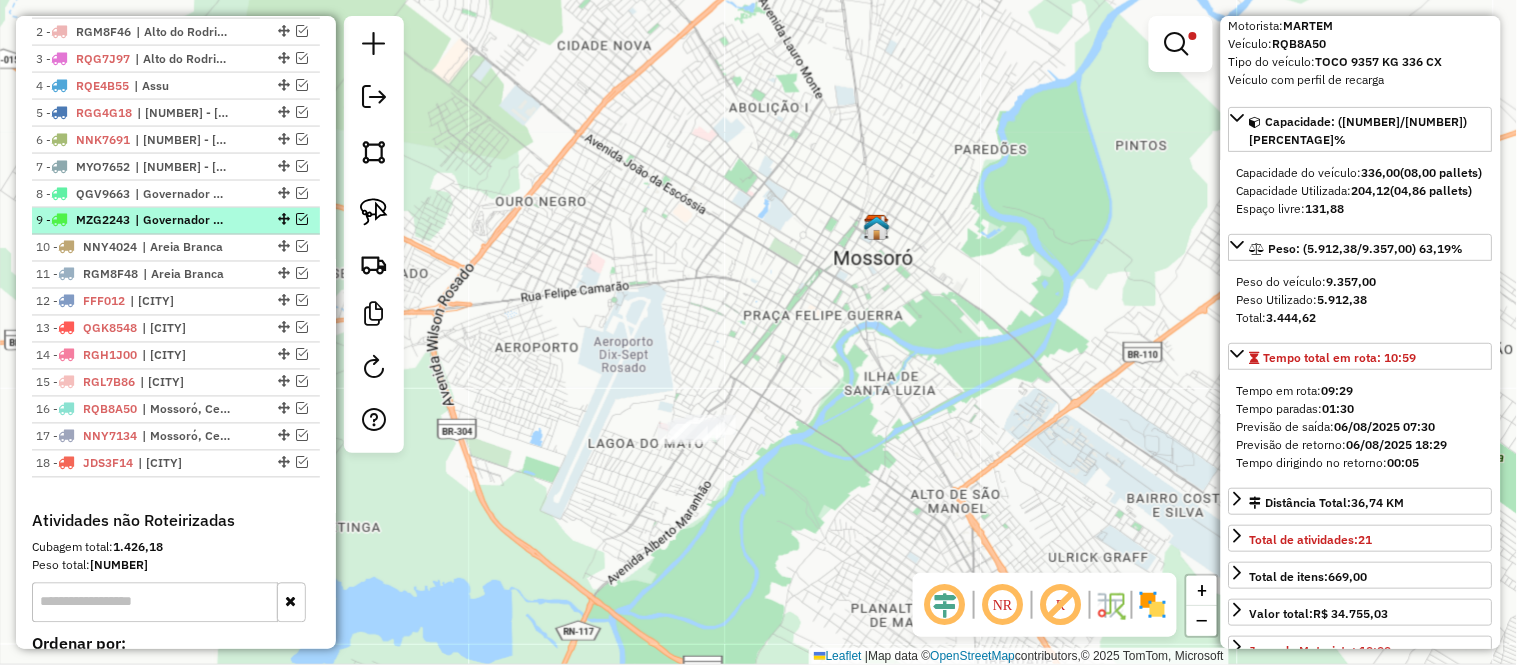 click at bounding box center [302, 220] 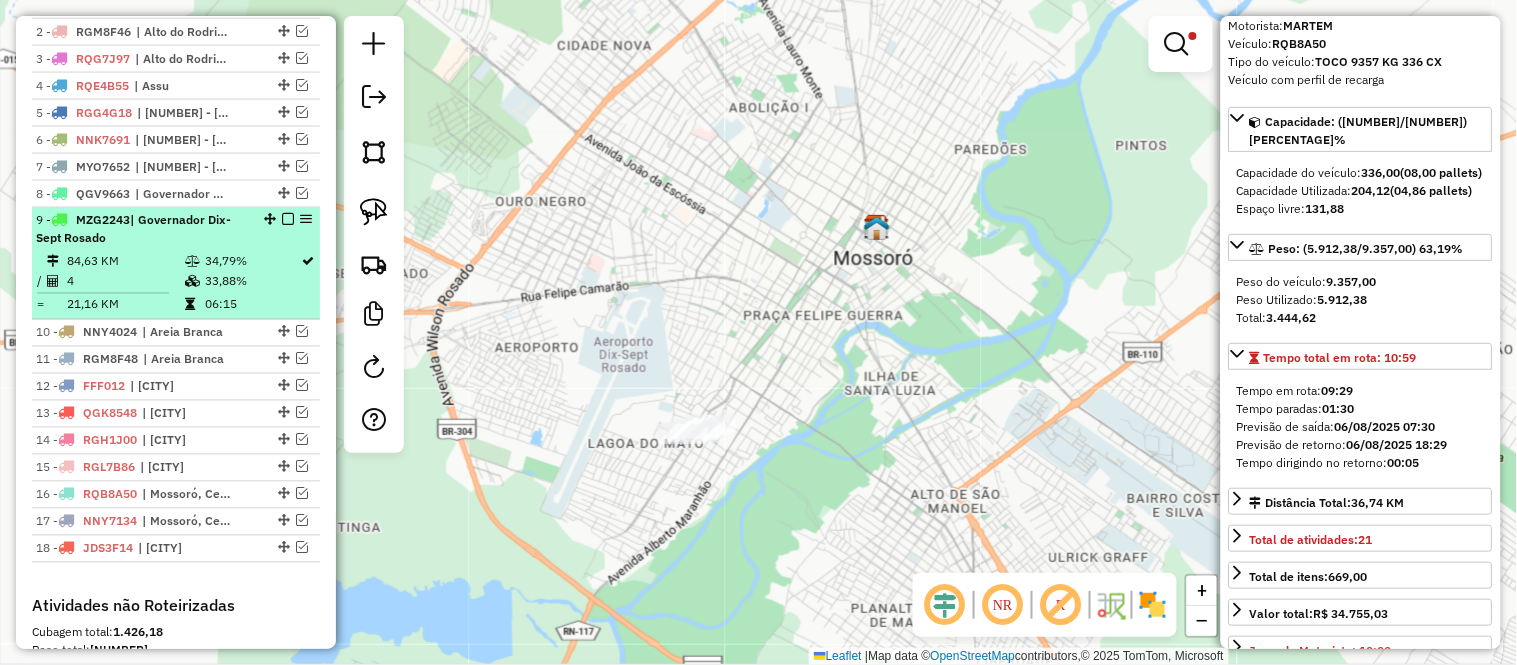 click on "84,63 KM" at bounding box center (125, 262) 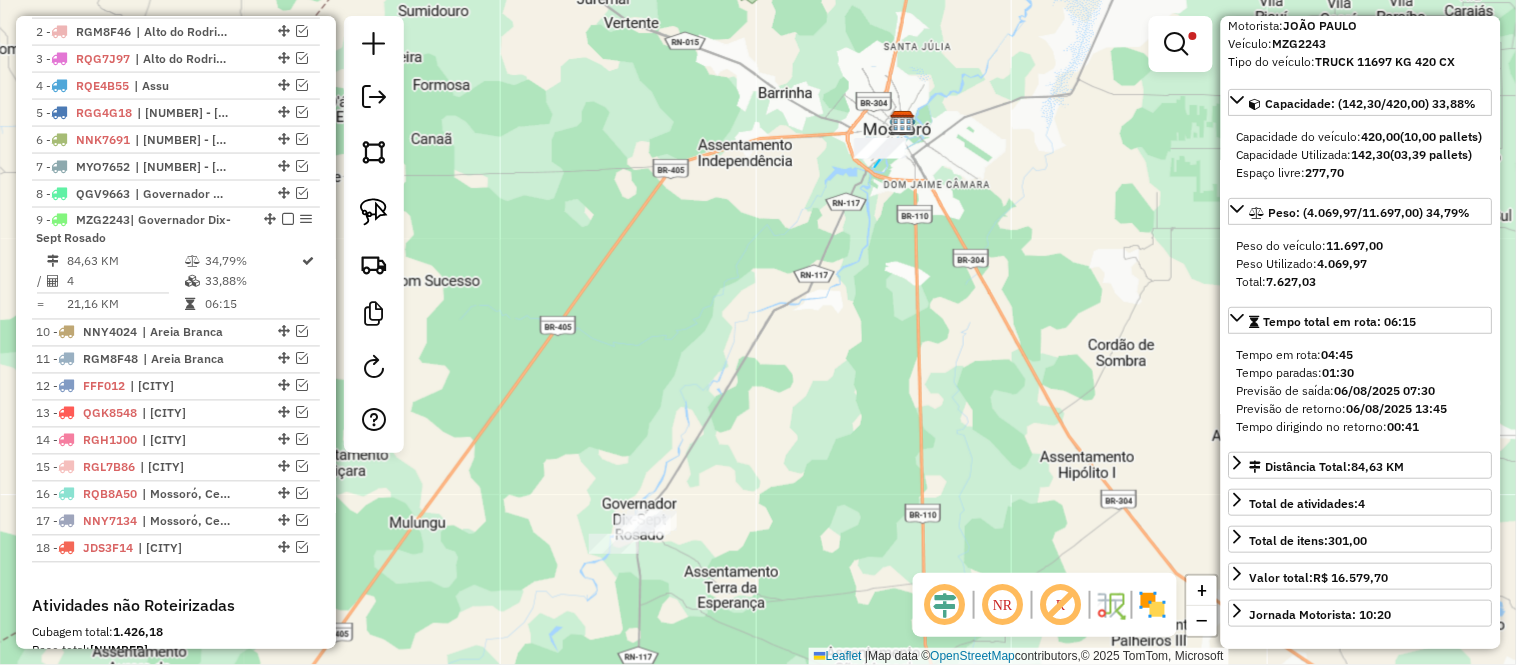 drag, startPoint x: 875, startPoint y: 167, endPoint x: 823, endPoint y: 313, distance: 154.98387 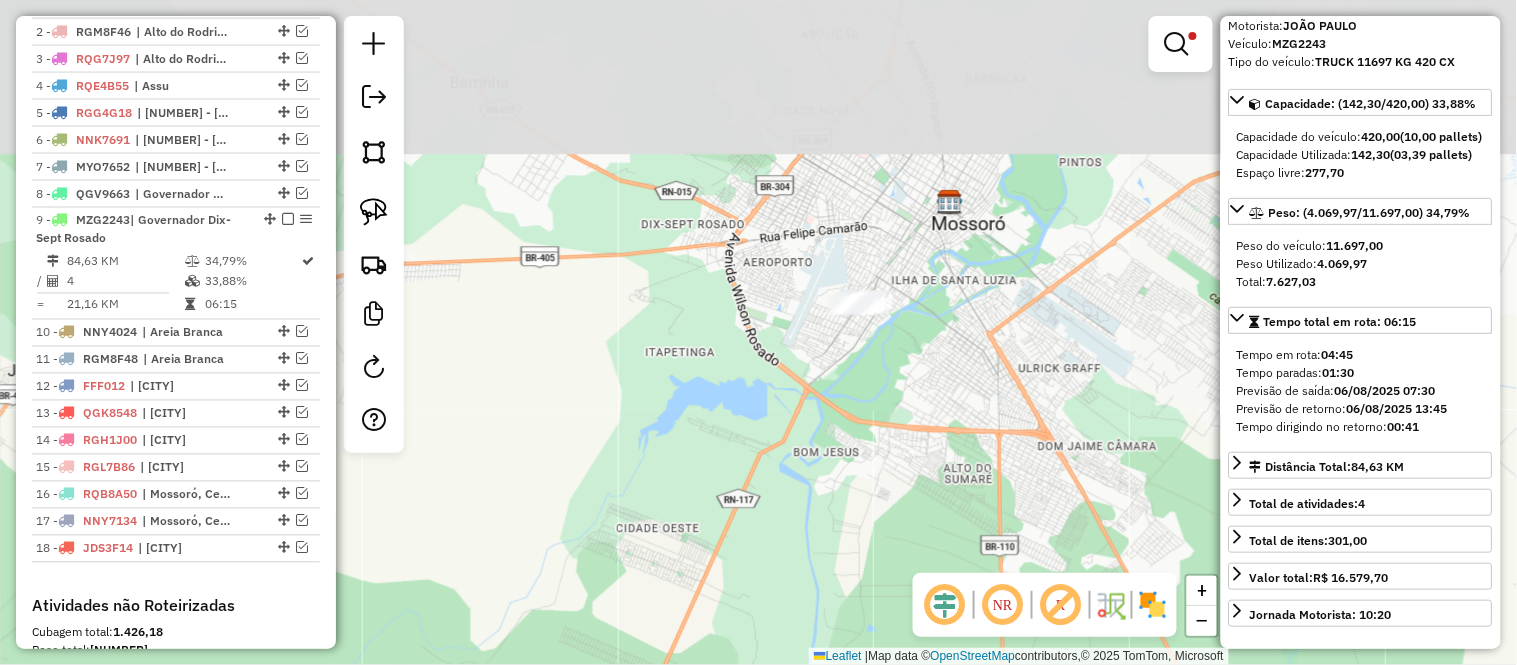drag, startPoint x: 881, startPoint y: 64, endPoint x: 743, endPoint y: 474, distance: 432.60144 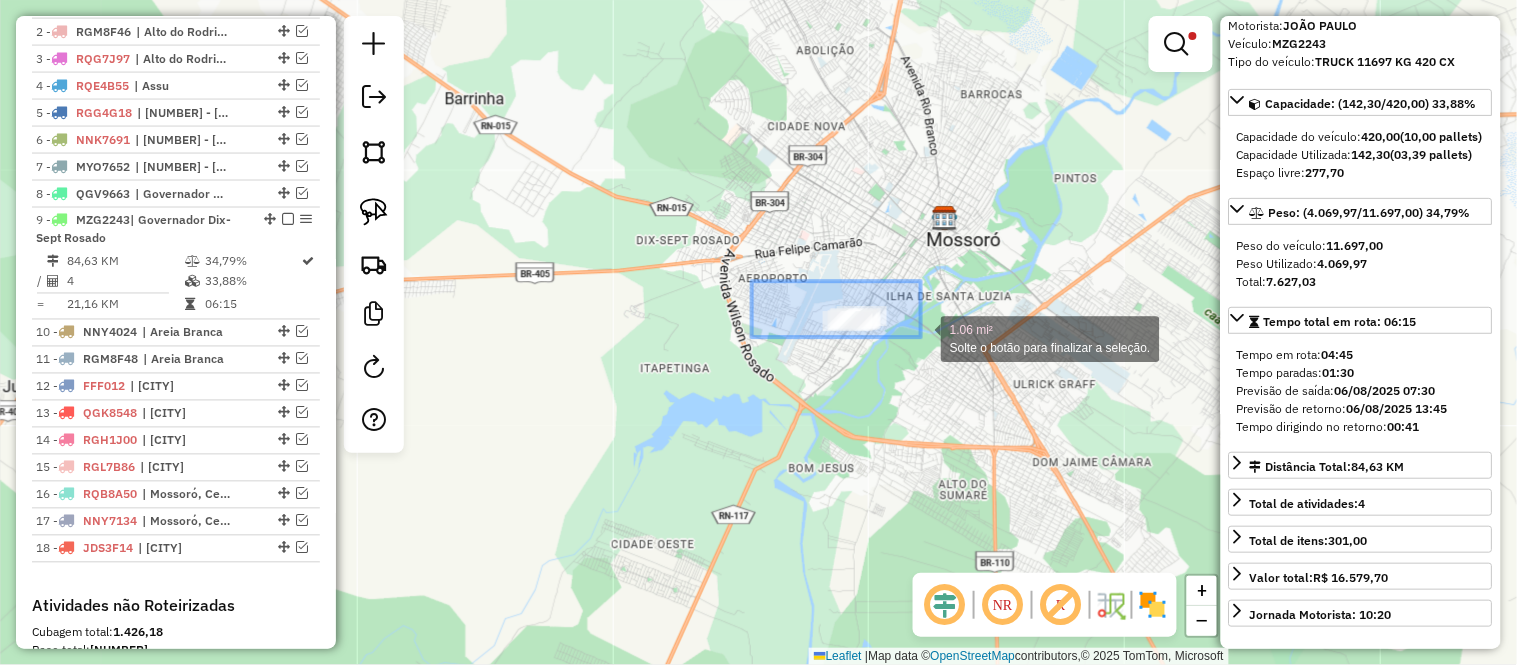 drag, startPoint x: 800, startPoint y: 295, endPoint x: 960, endPoint y: 377, distance: 179.78876 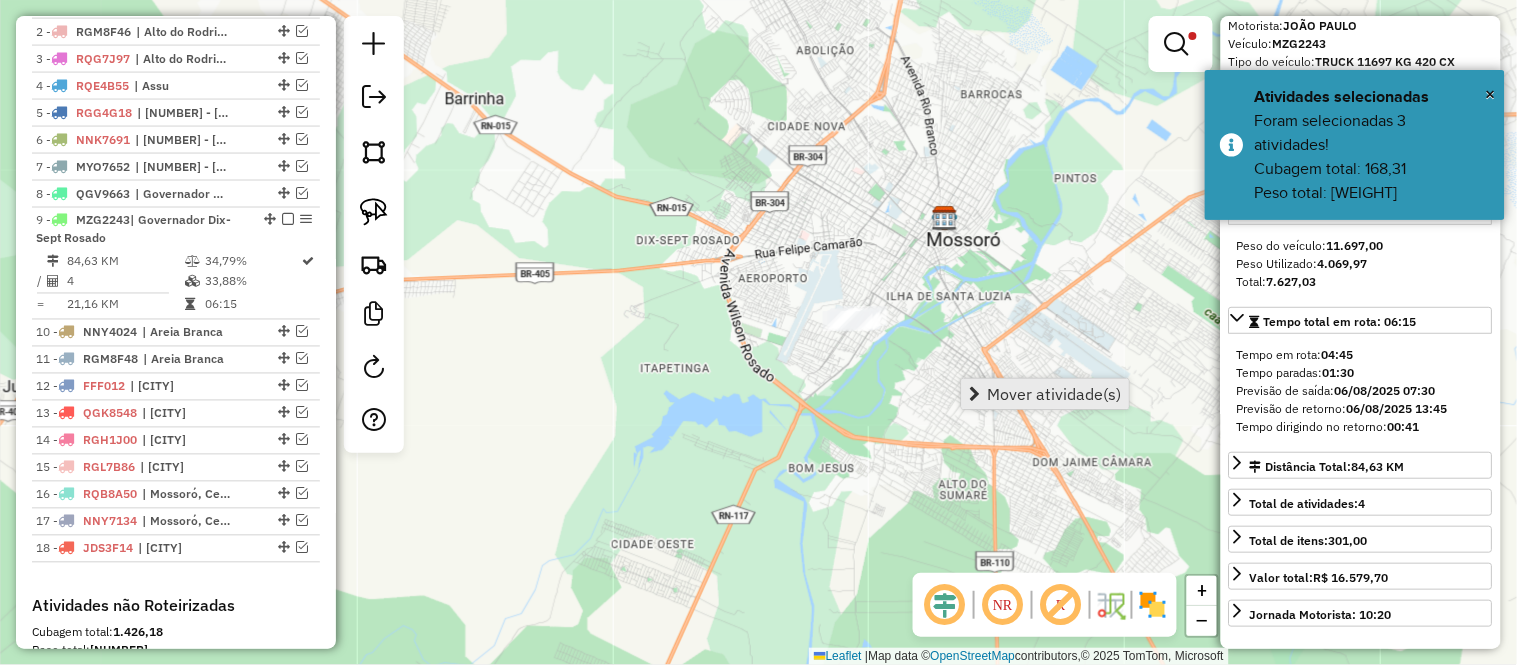 click on "Mover atividade(s)" at bounding box center (1055, 394) 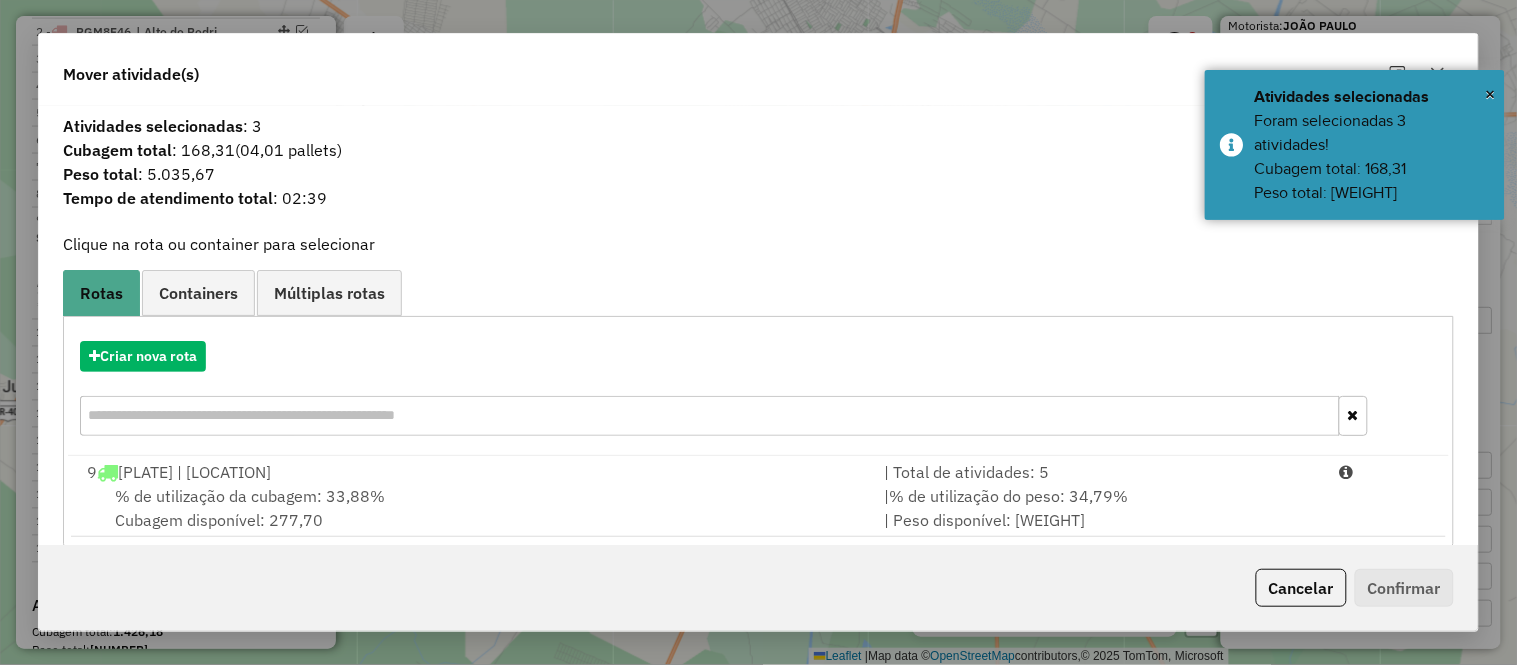 click on "% de utilização da cubagem: 33,88%" at bounding box center (250, 496) 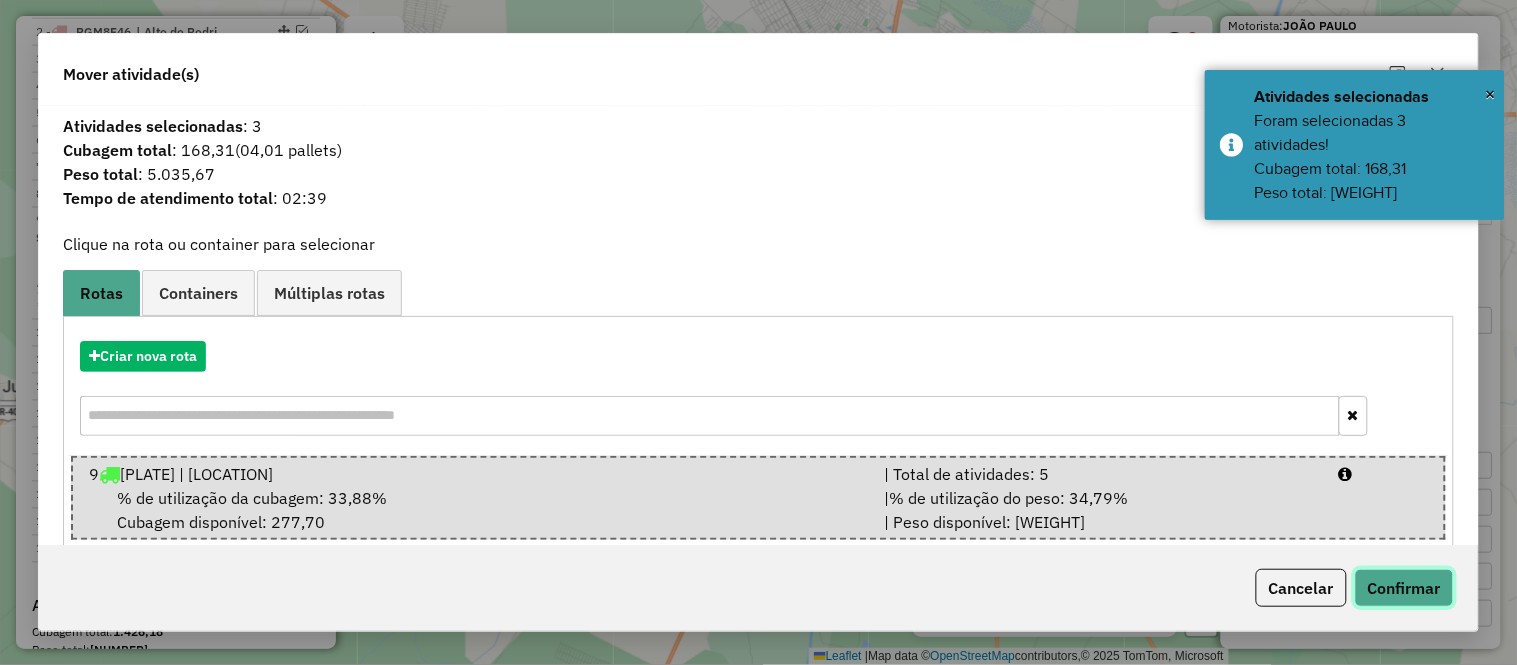click on "Confirmar" 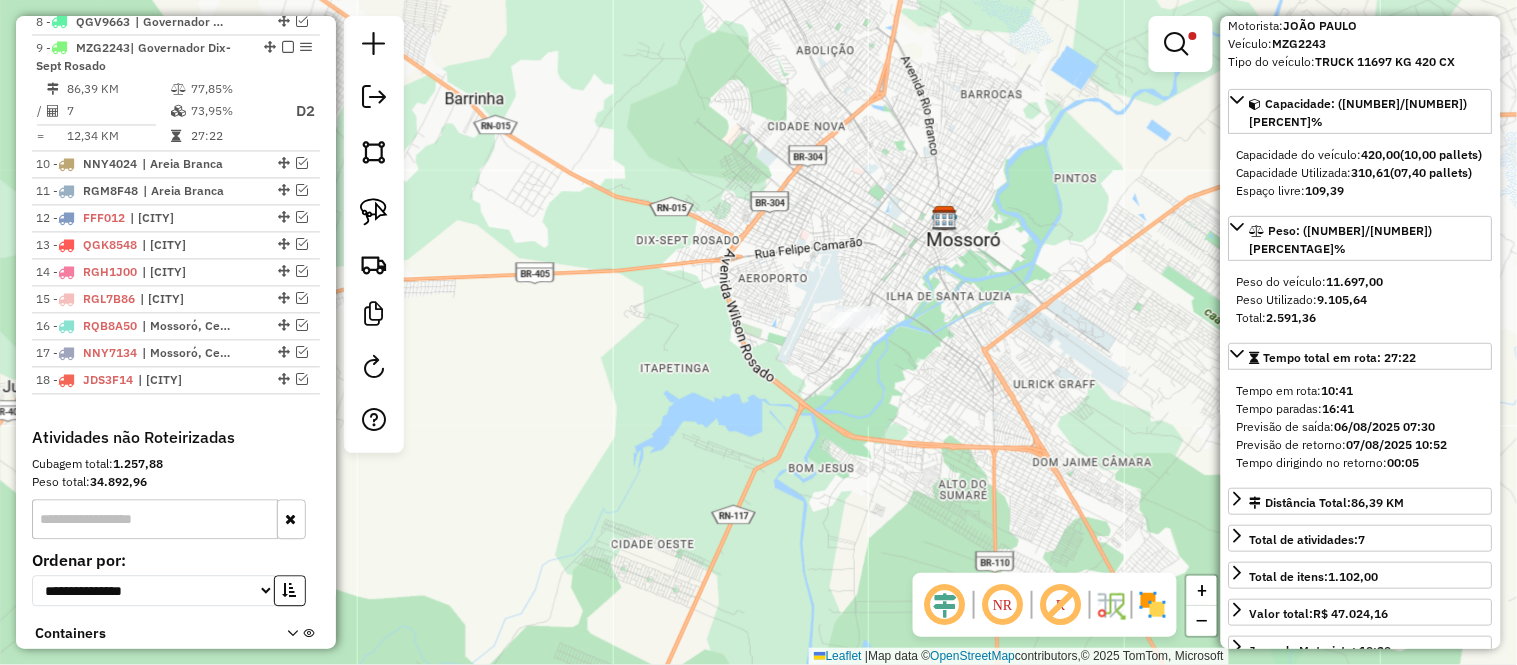 scroll, scrollTop: 965, scrollLeft: 0, axis: vertical 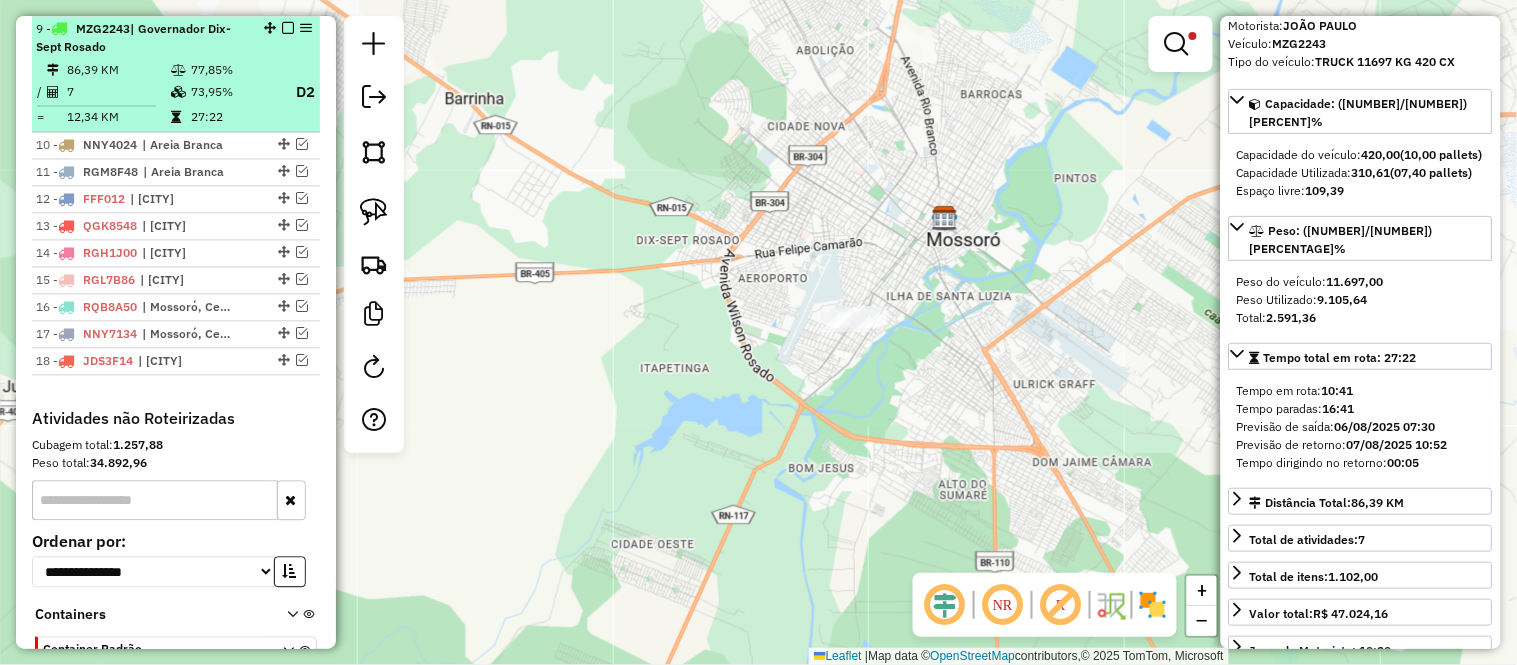 click on "86,39 KM" at bounding box center [118, 71] 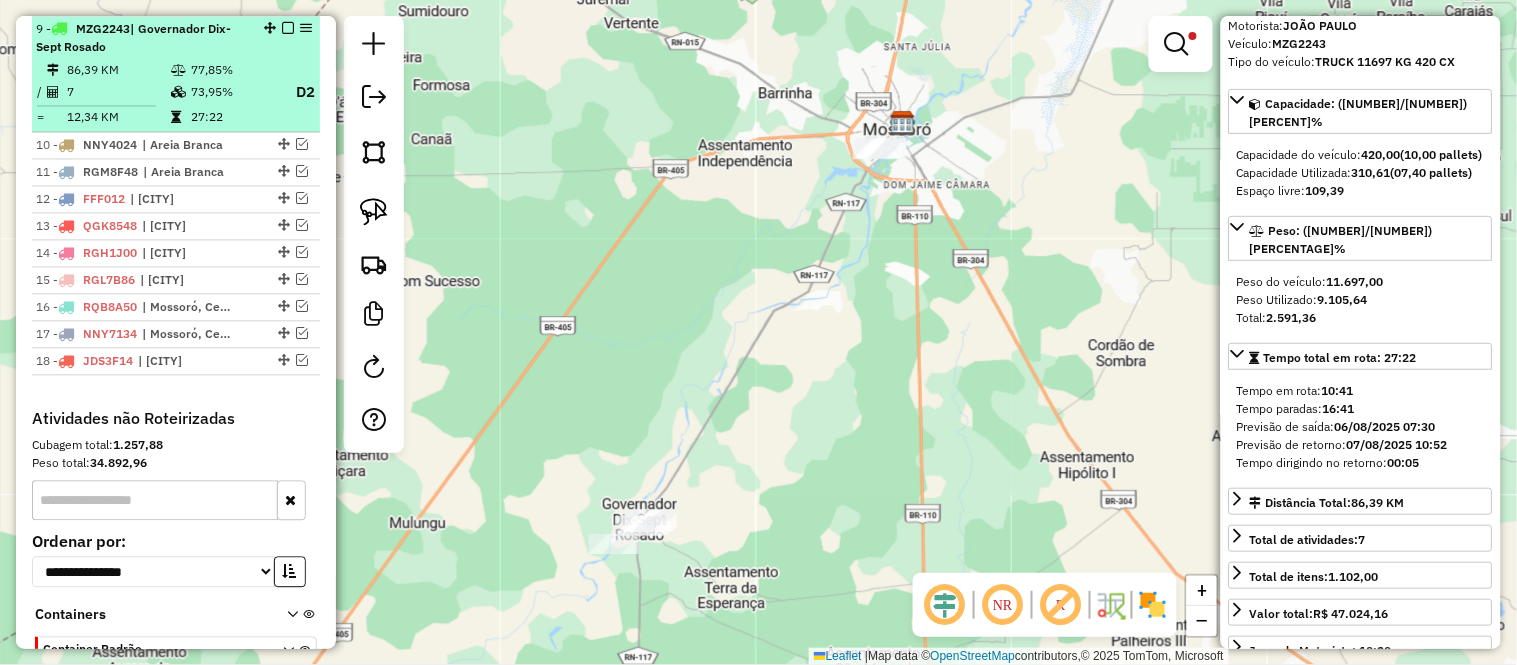 click at bounding box center (178, 71) 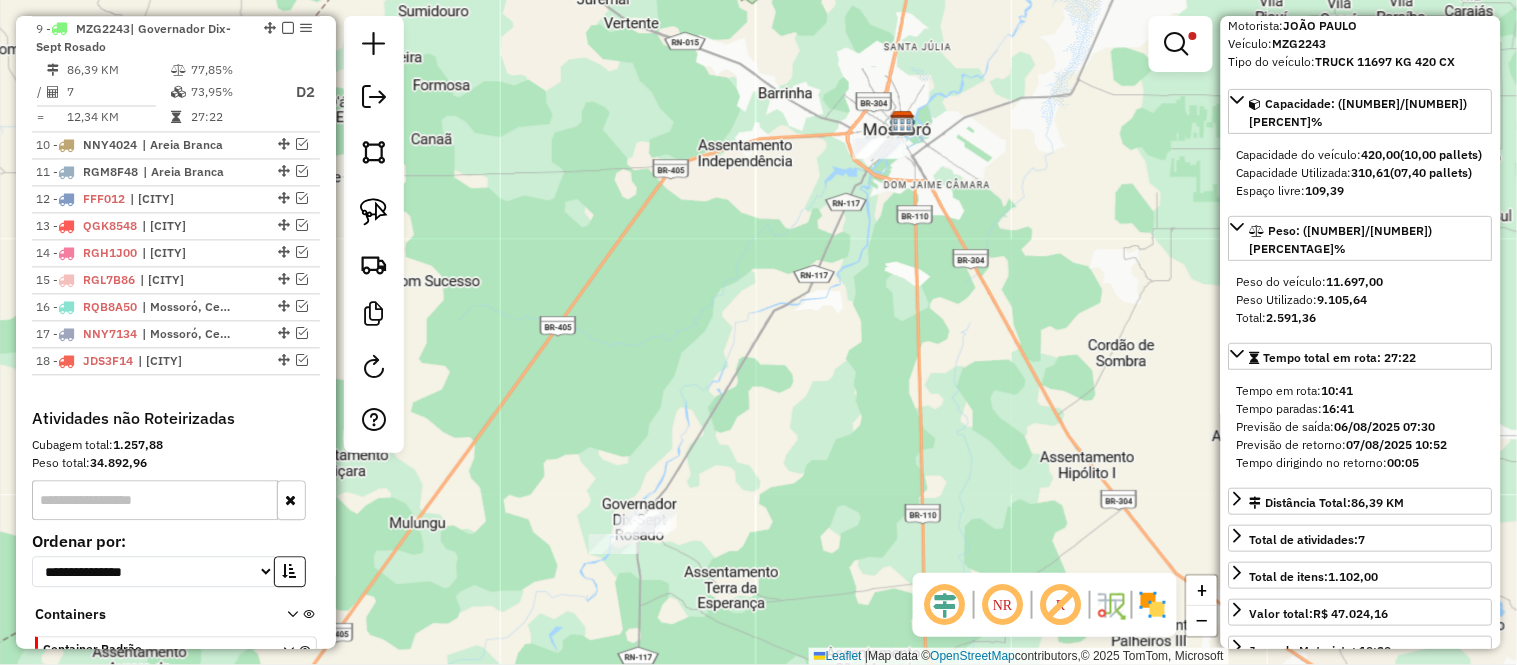 scroll, scrollTop: 854, scrollLeft: 0, axis: vertical 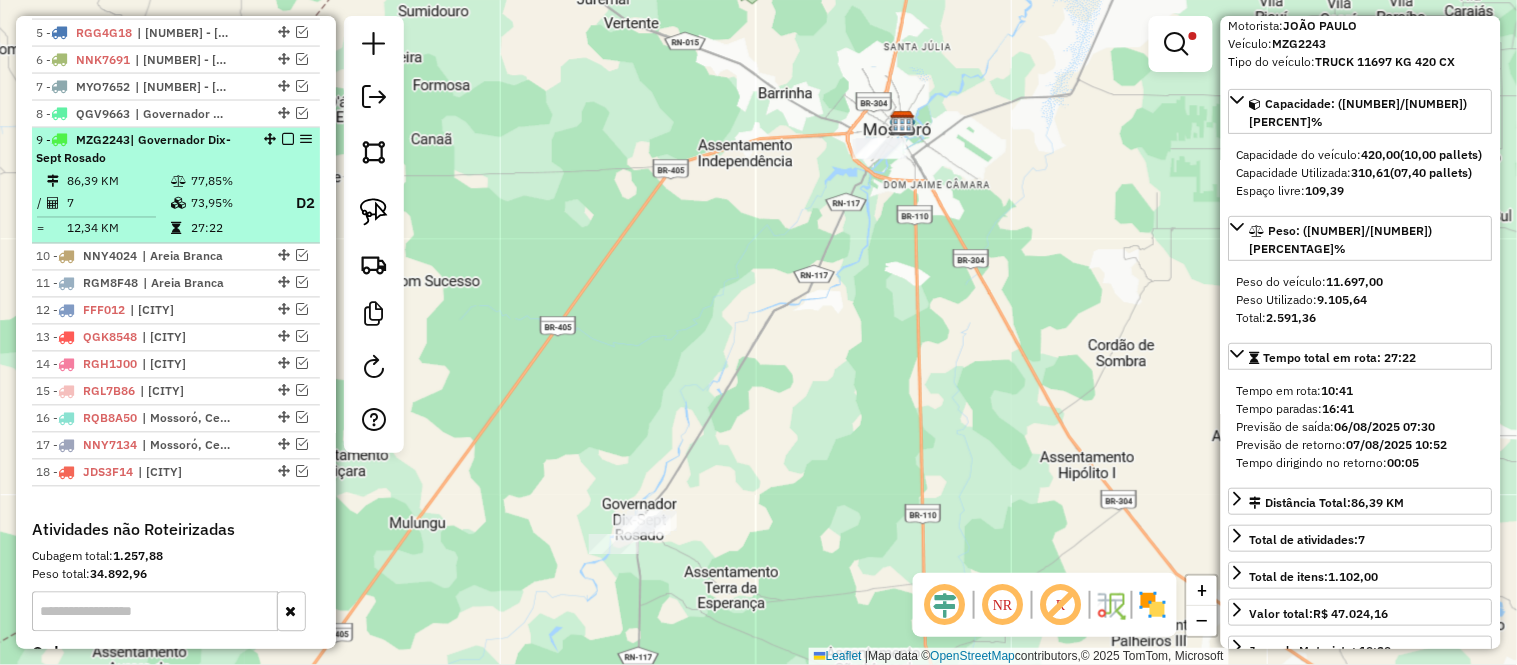 click at bounding box center (288, 140) 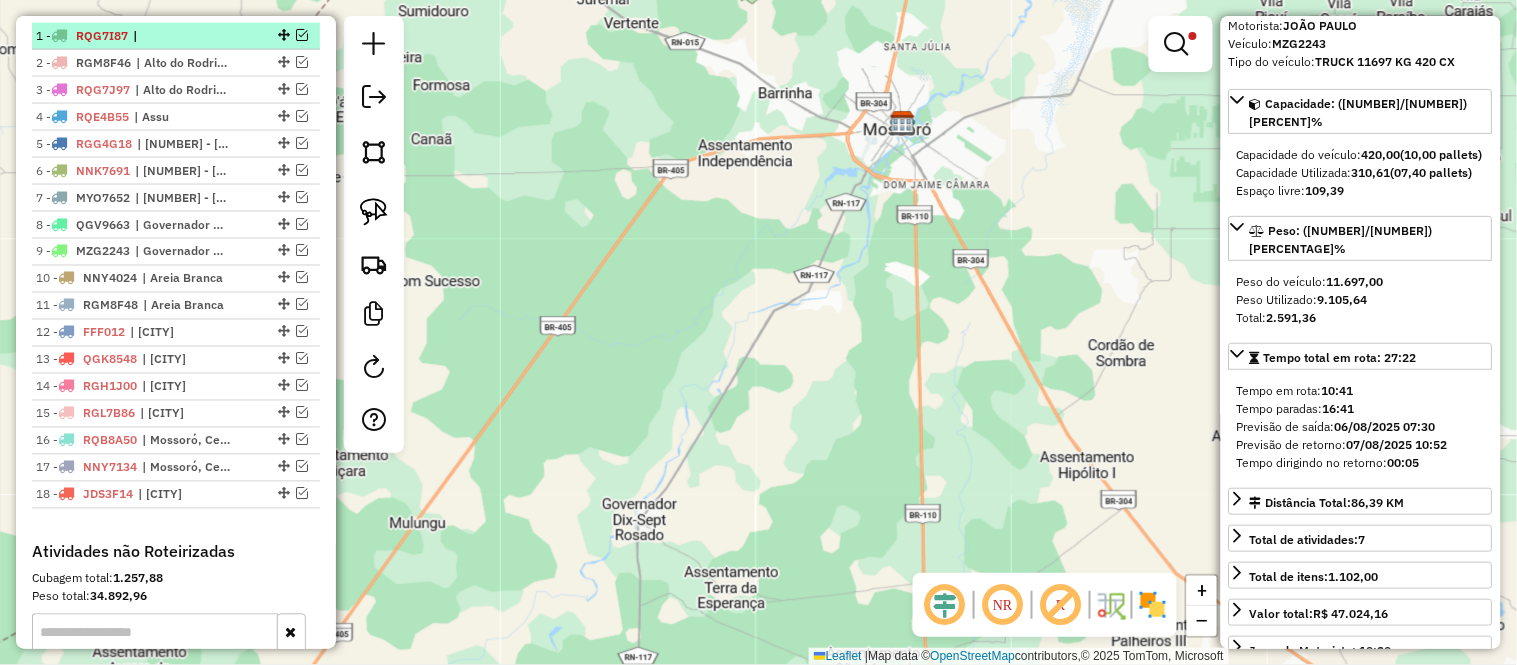 scroll, scrollTop: 632, scrollLeft: 0, axis: vertical 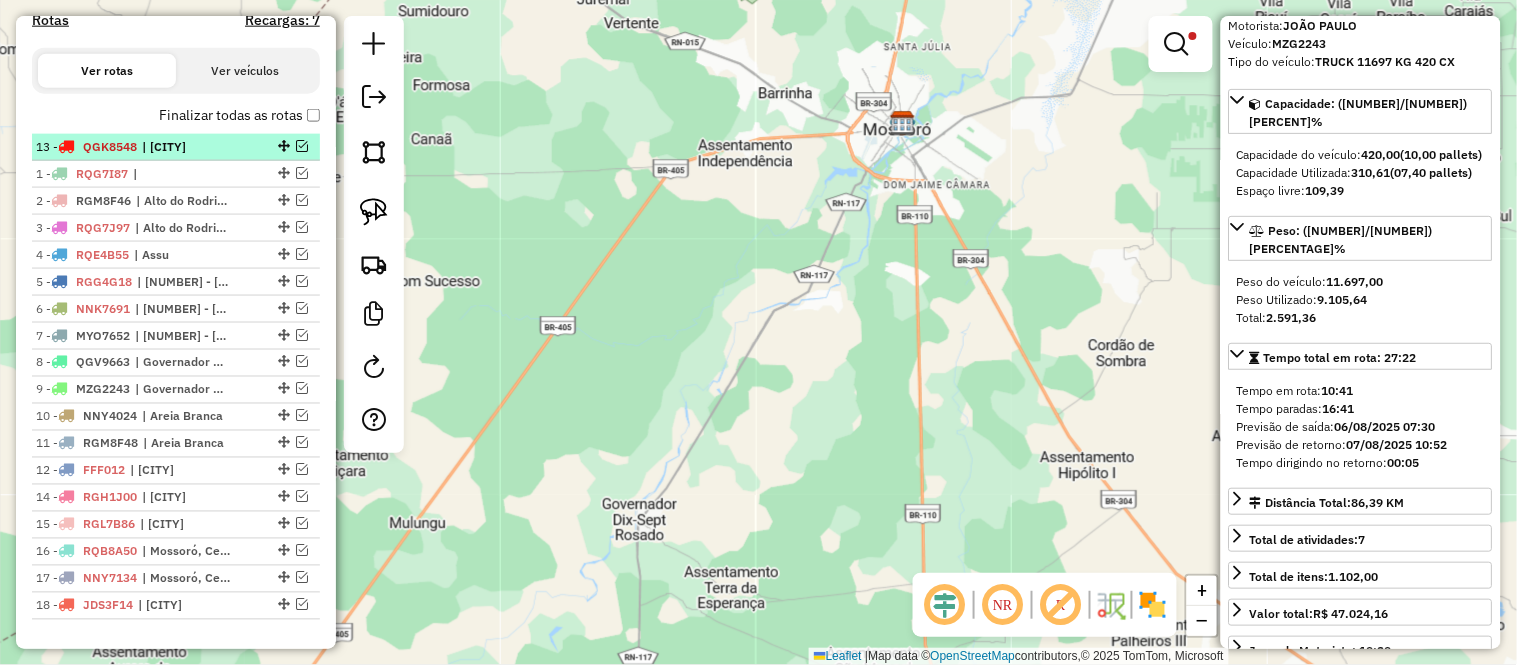 drag, startPoint x: 277, startPoint y: 470, endPoint x: 263, endPoint y: 137, distance: 333.29416 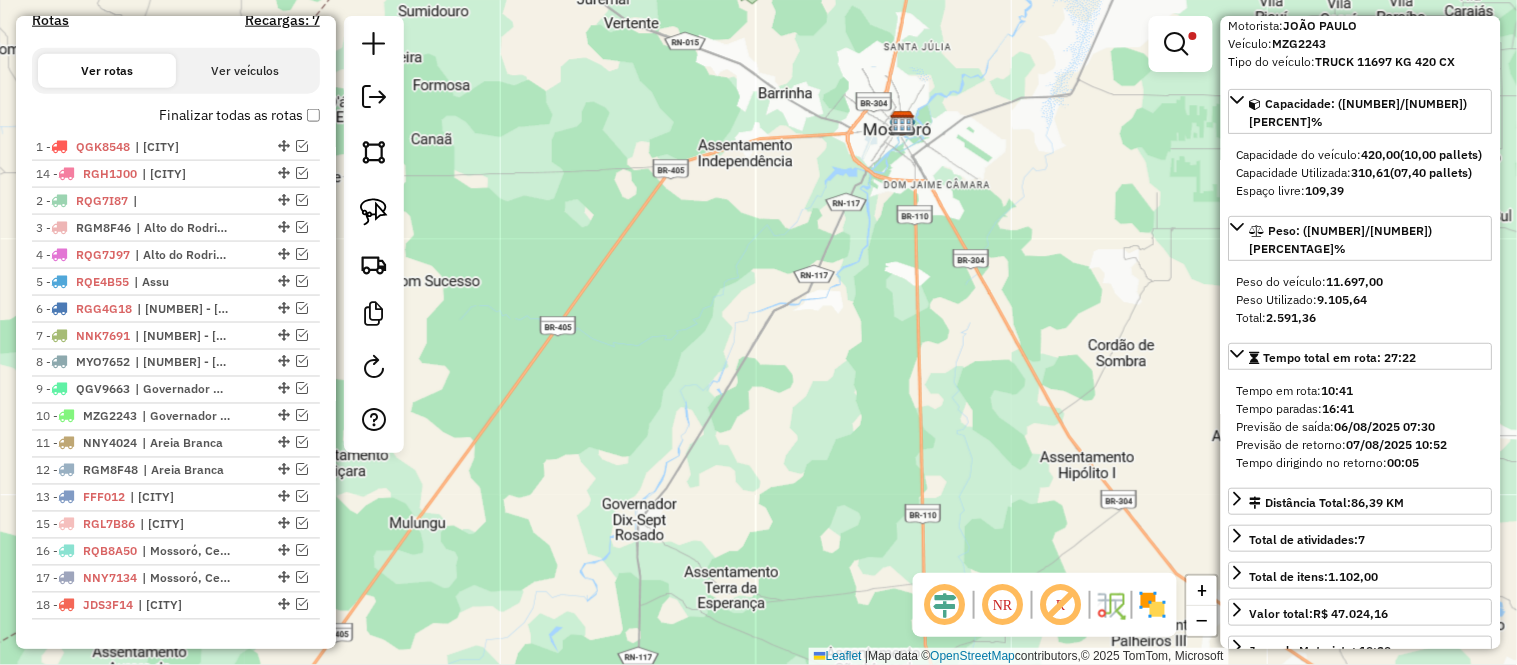 drag, startPoint x: 278, startPoint y: 497, endPoint x: 284, endPoint y: 168, distance: 329.05472 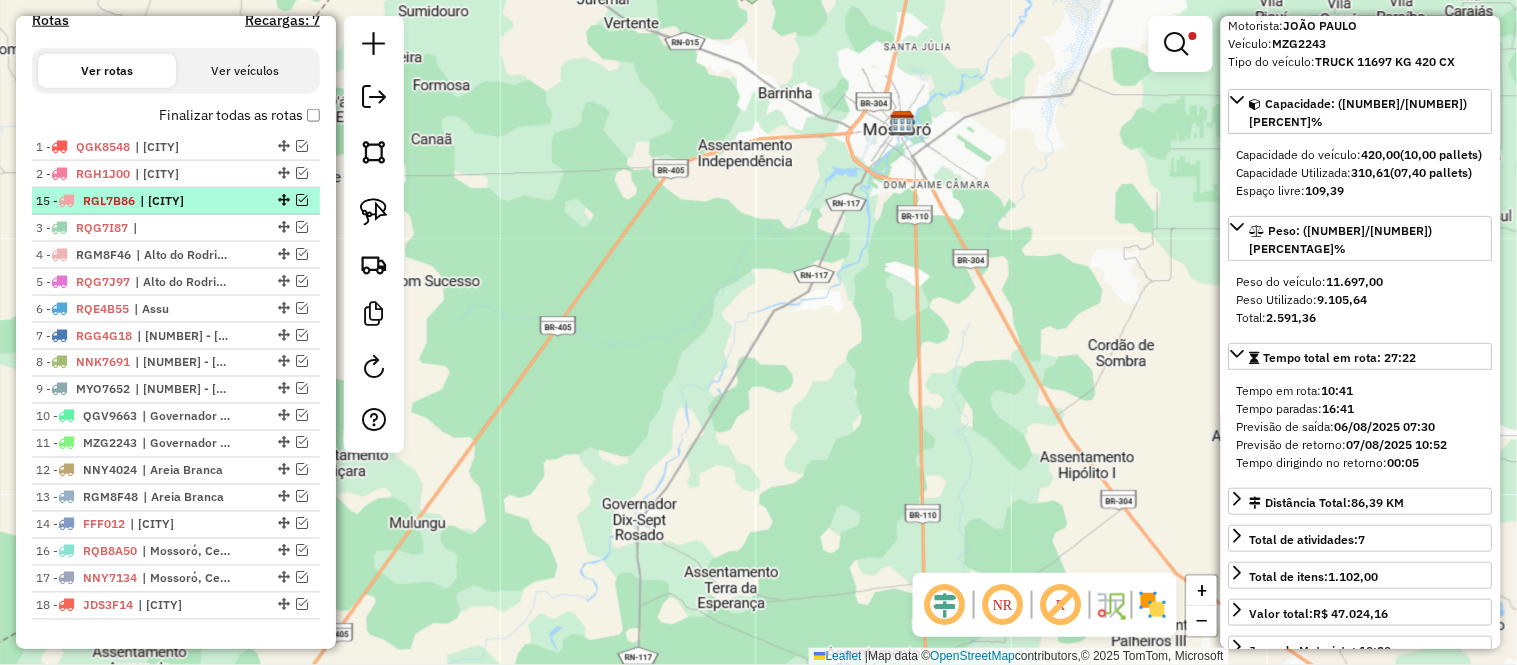 drag, startPoint x: 278, startPoint y: 518, endPoint x: 247, endPoint y: 195, distance: 324.4842 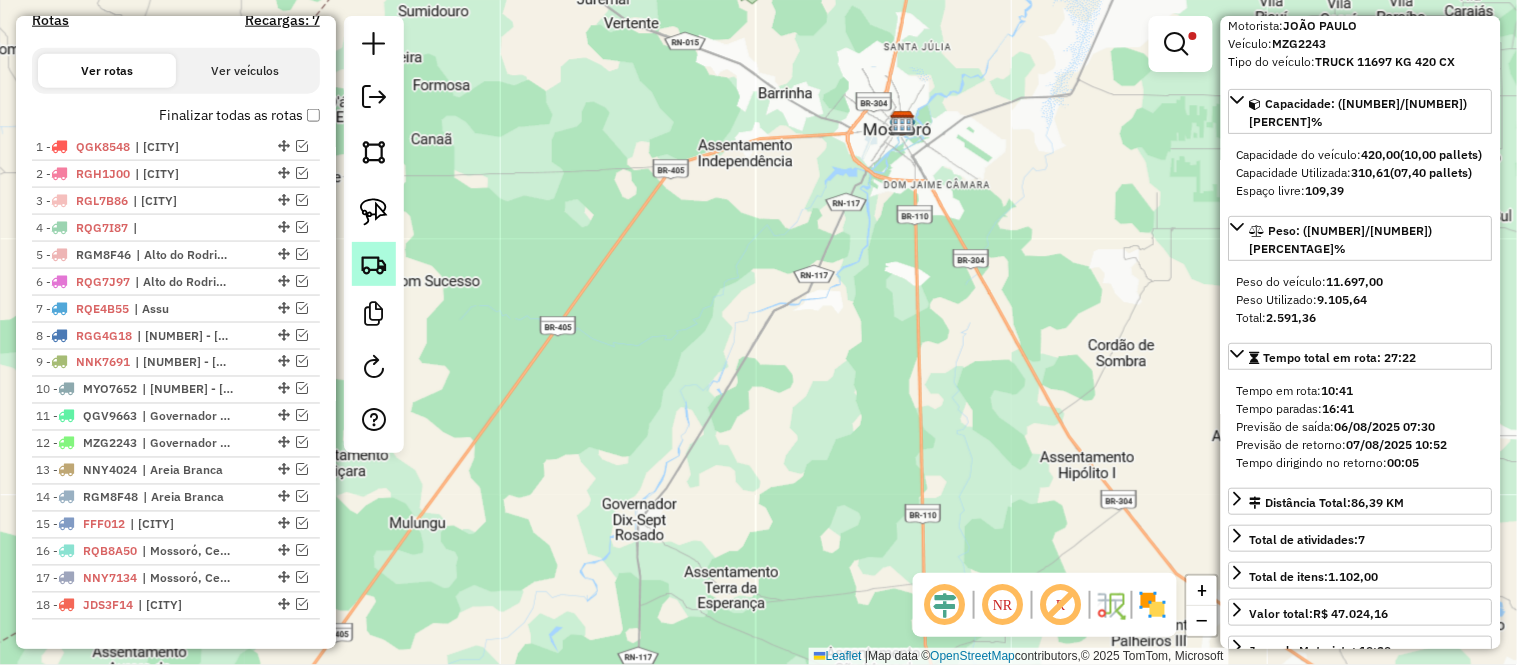 click 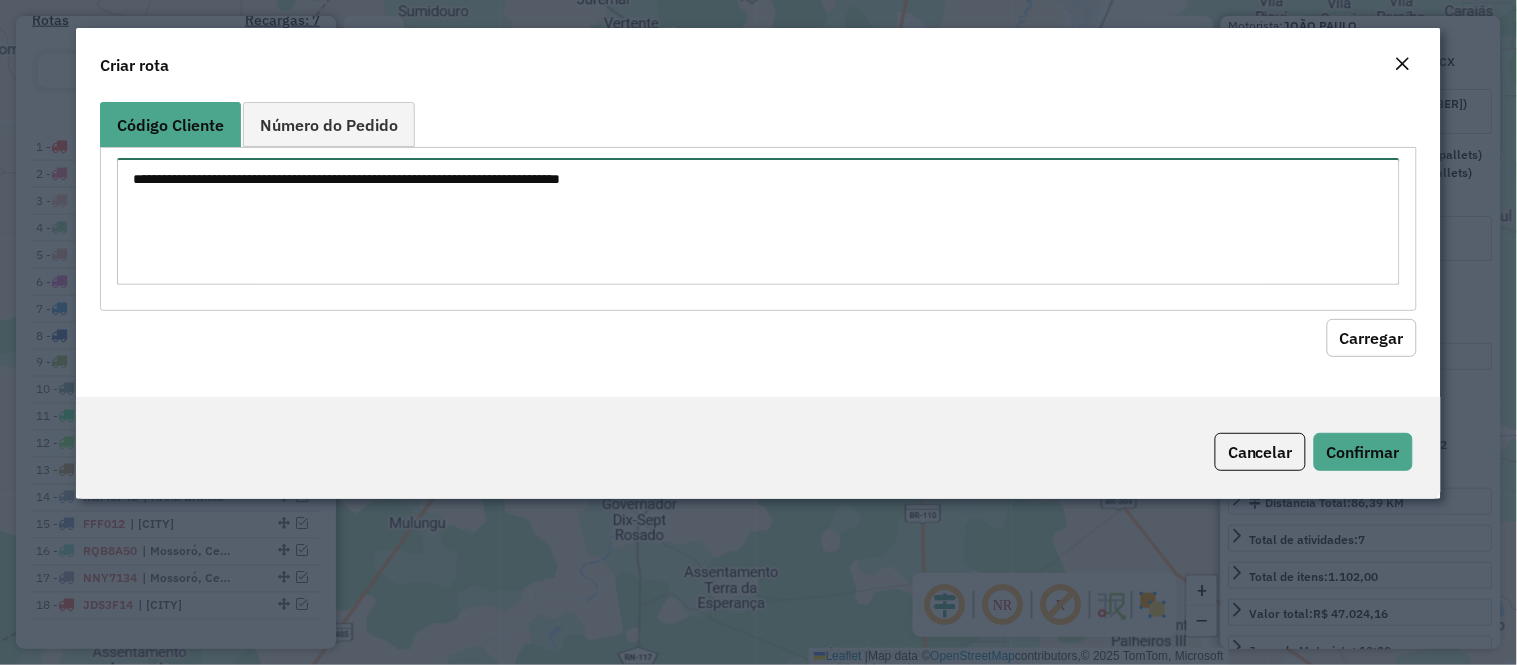 click at bounding box center [758, 221] 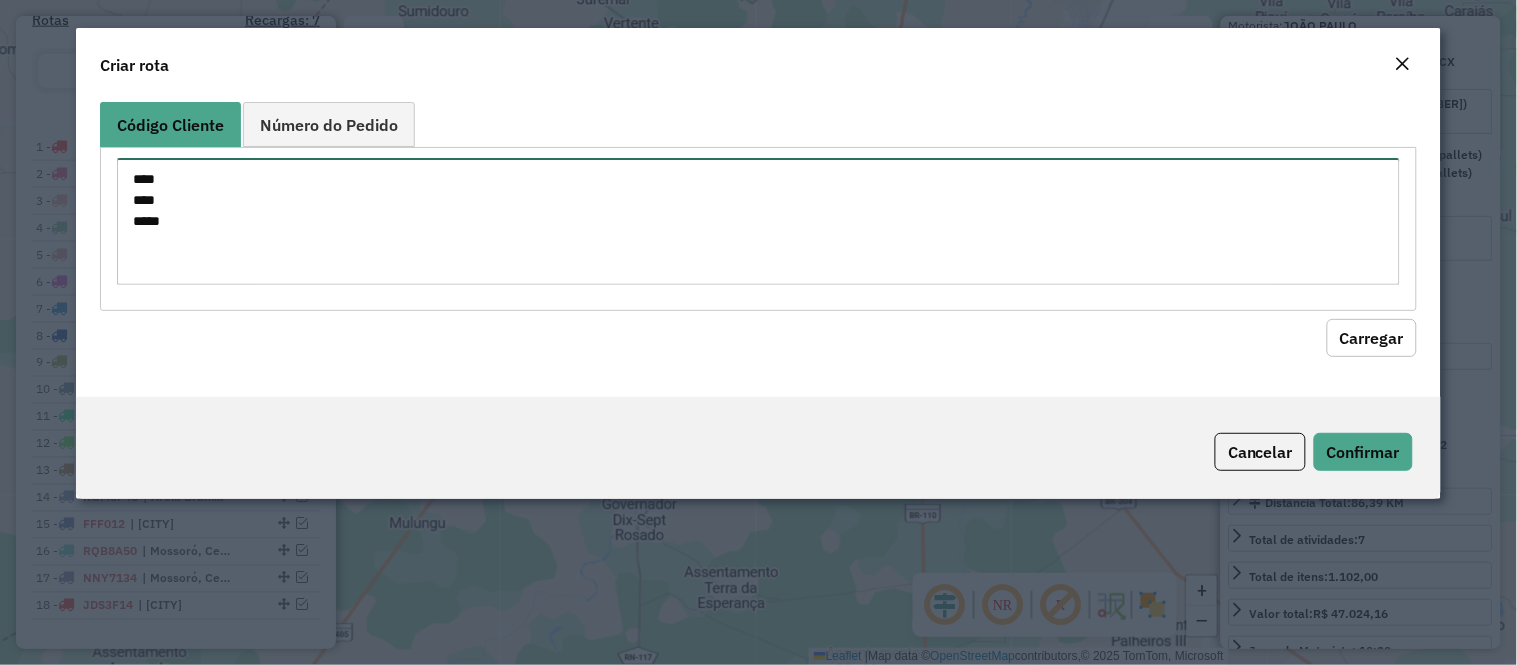 type on "****
****
****" 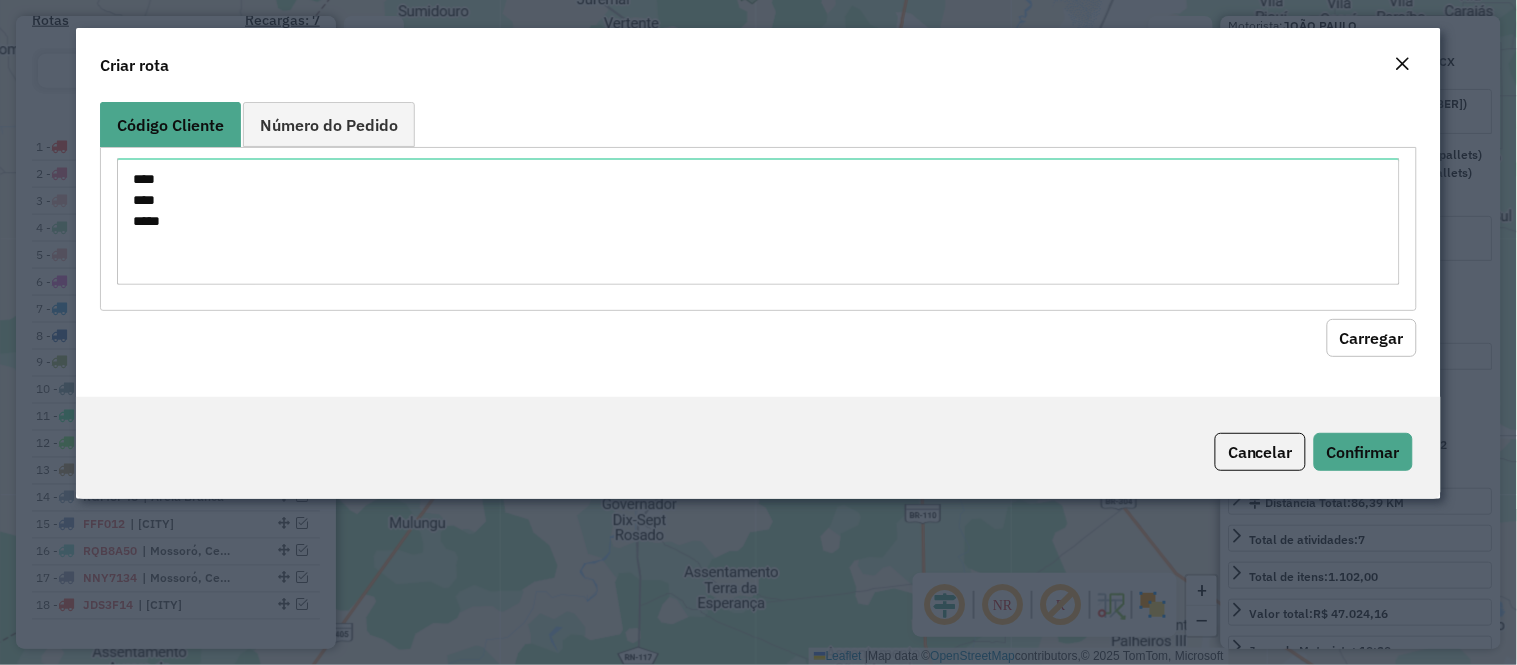 drag, startPoint x: 1401, startPoint y: 341, endPoint x: 1376, endPoint y: 341, distance: 25 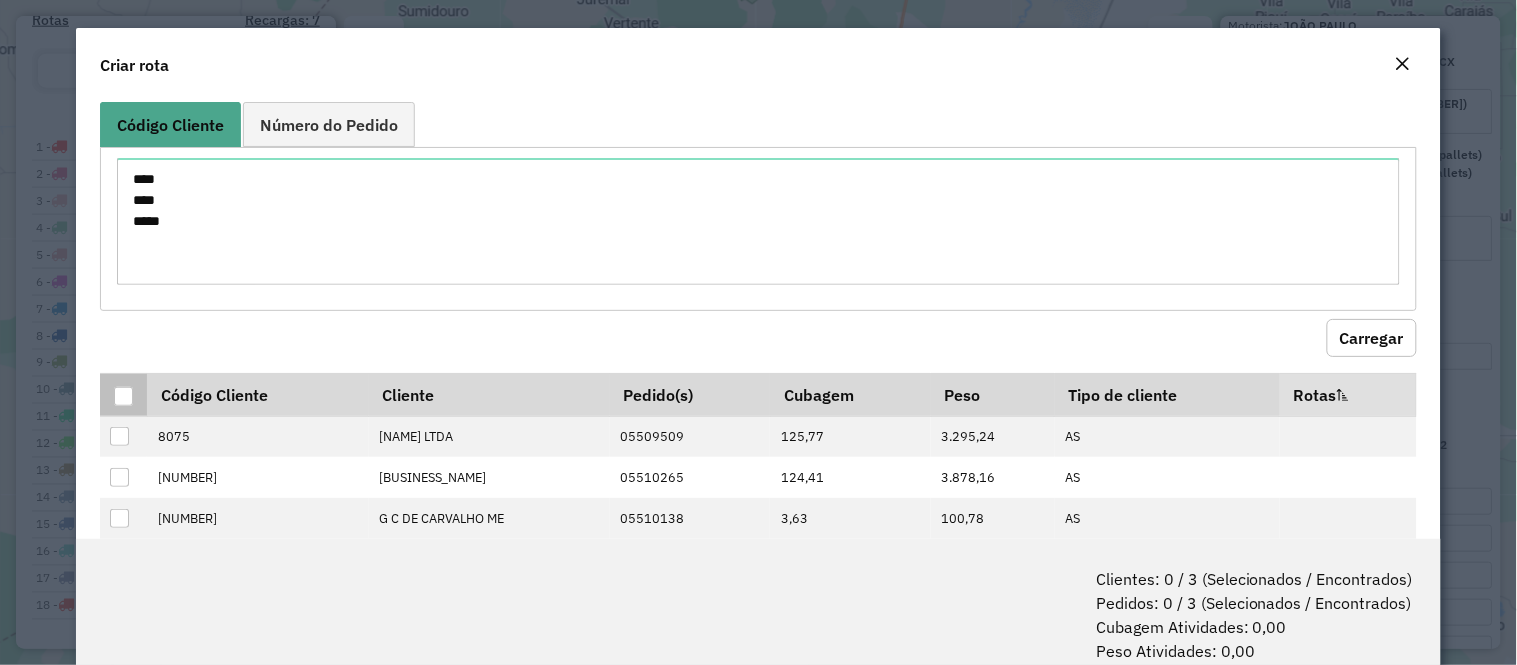 click at bounding box center (123, 396) 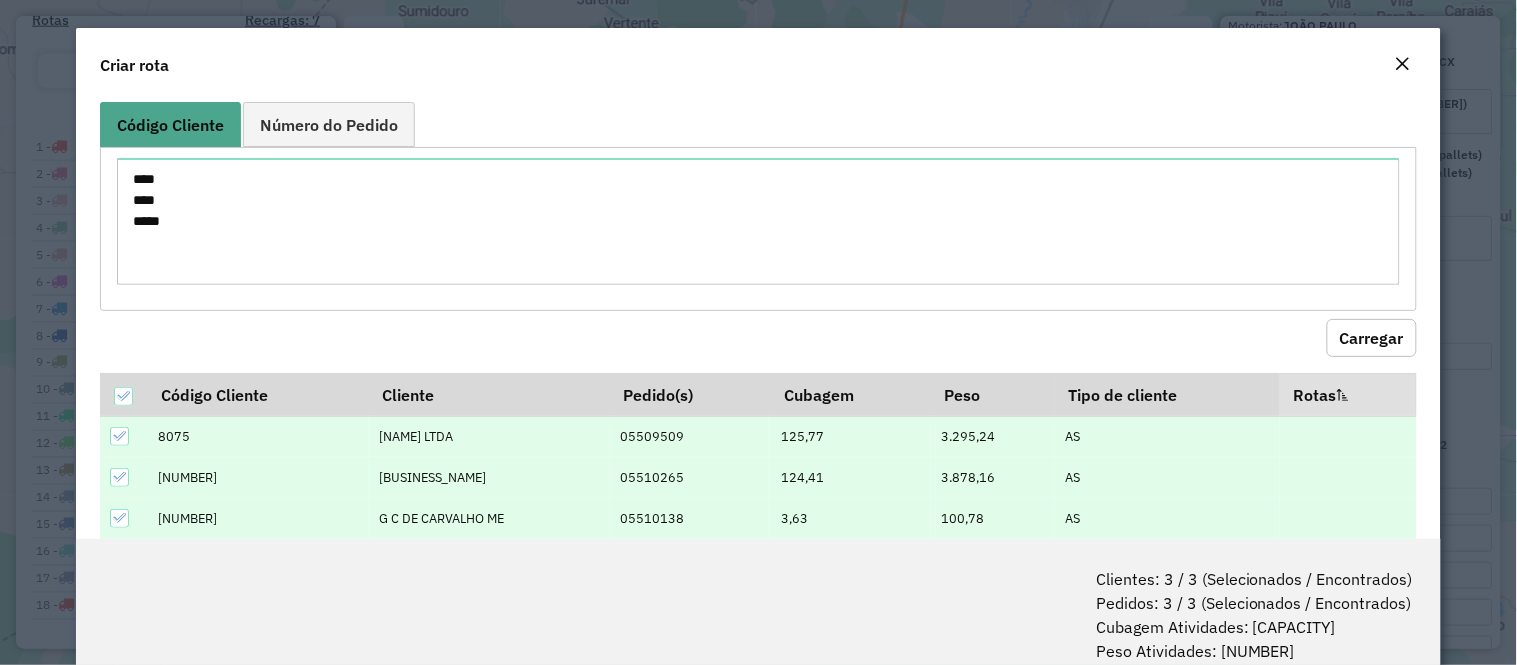 scroll, scrollTop: 37, scrollLeft: 0, axis: vertical 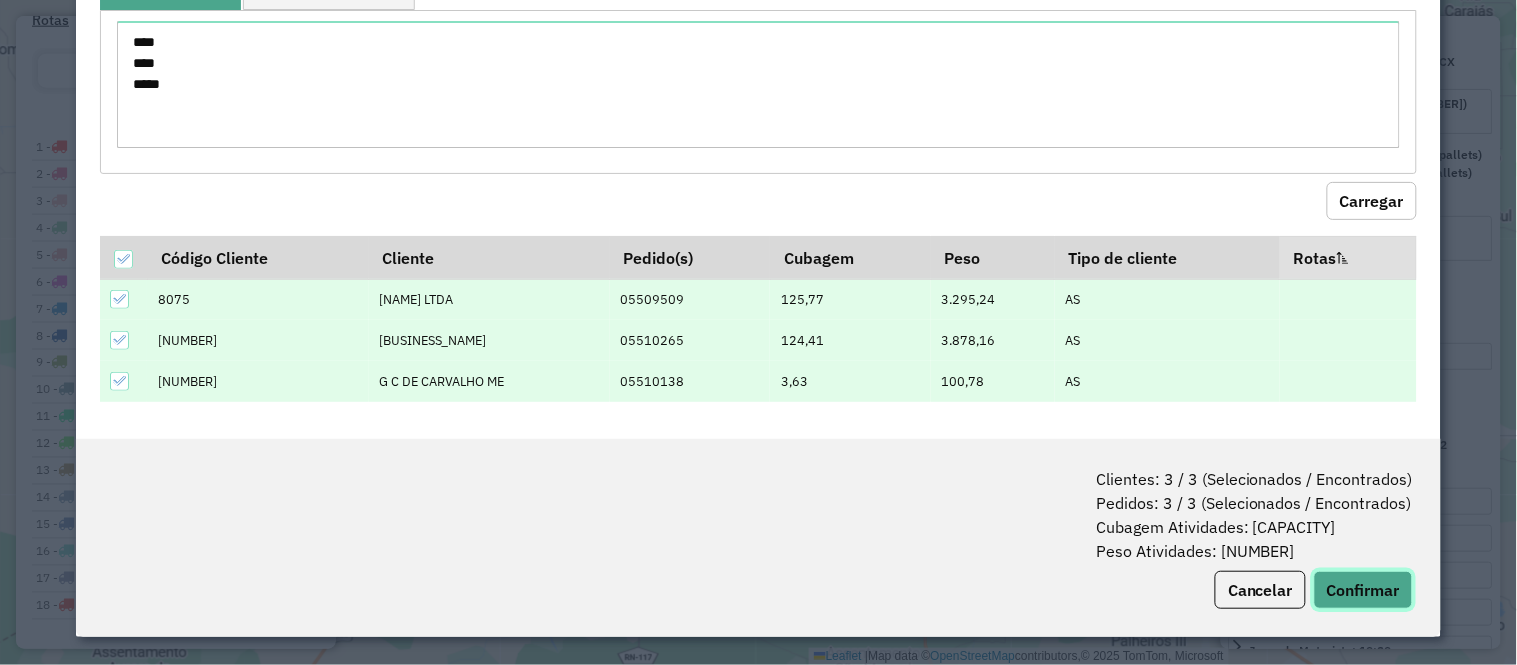 click on "Confirmar" 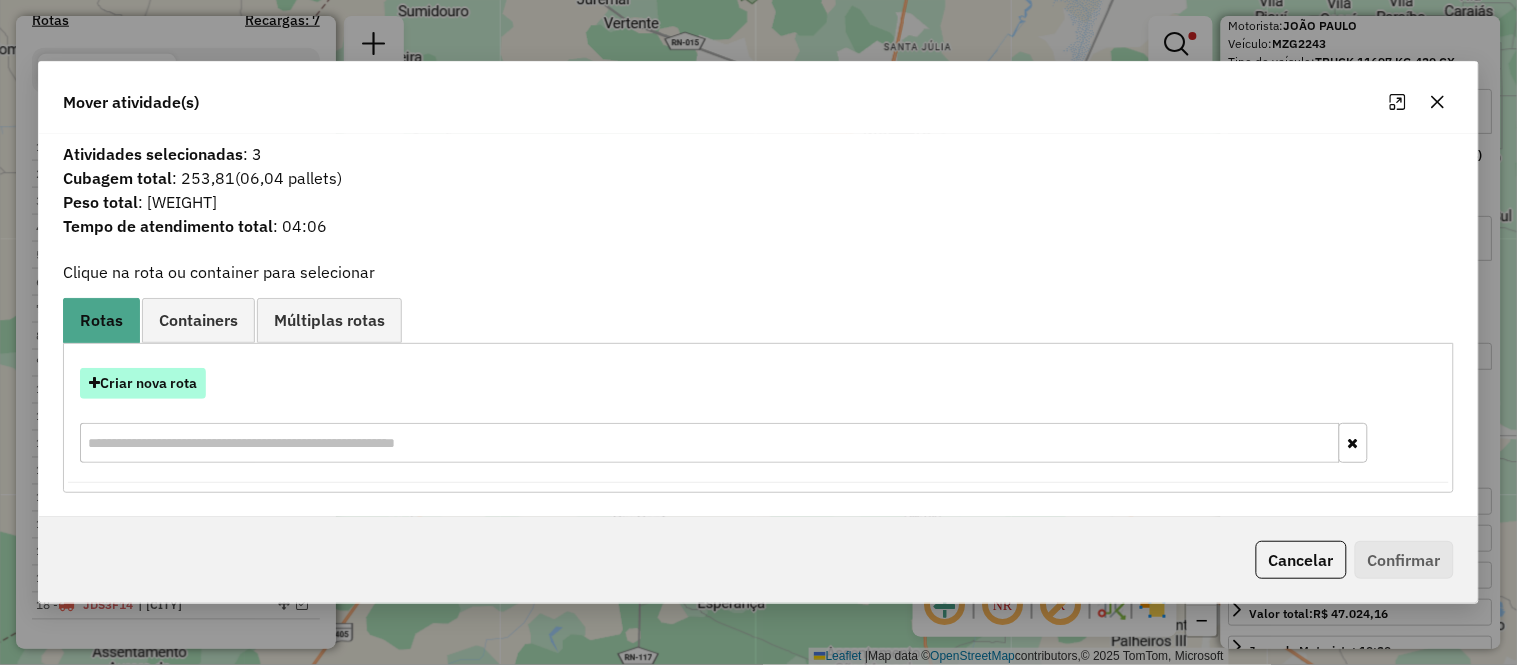 click on "Criar nova rota" at bounding box center [143, 383] 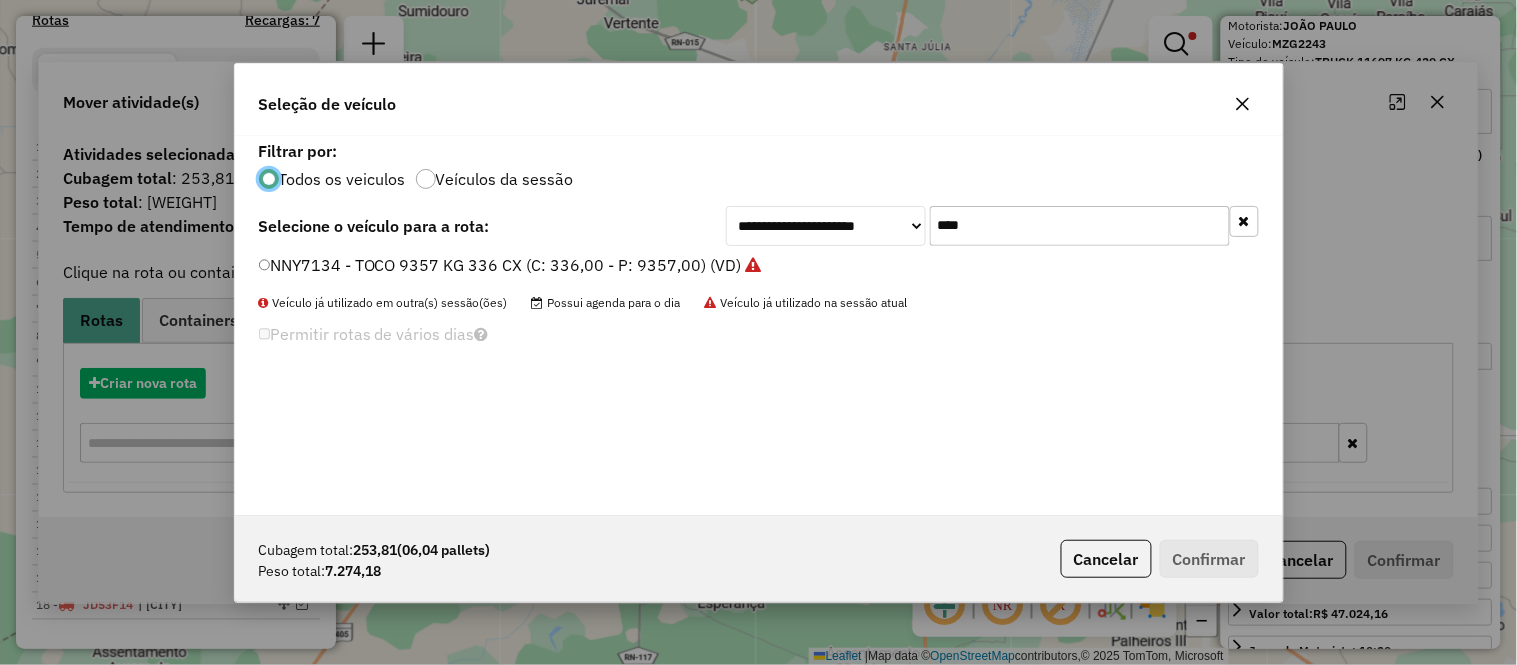 scroll, scrollTop: 11, scrollLeft: 5, axis: both 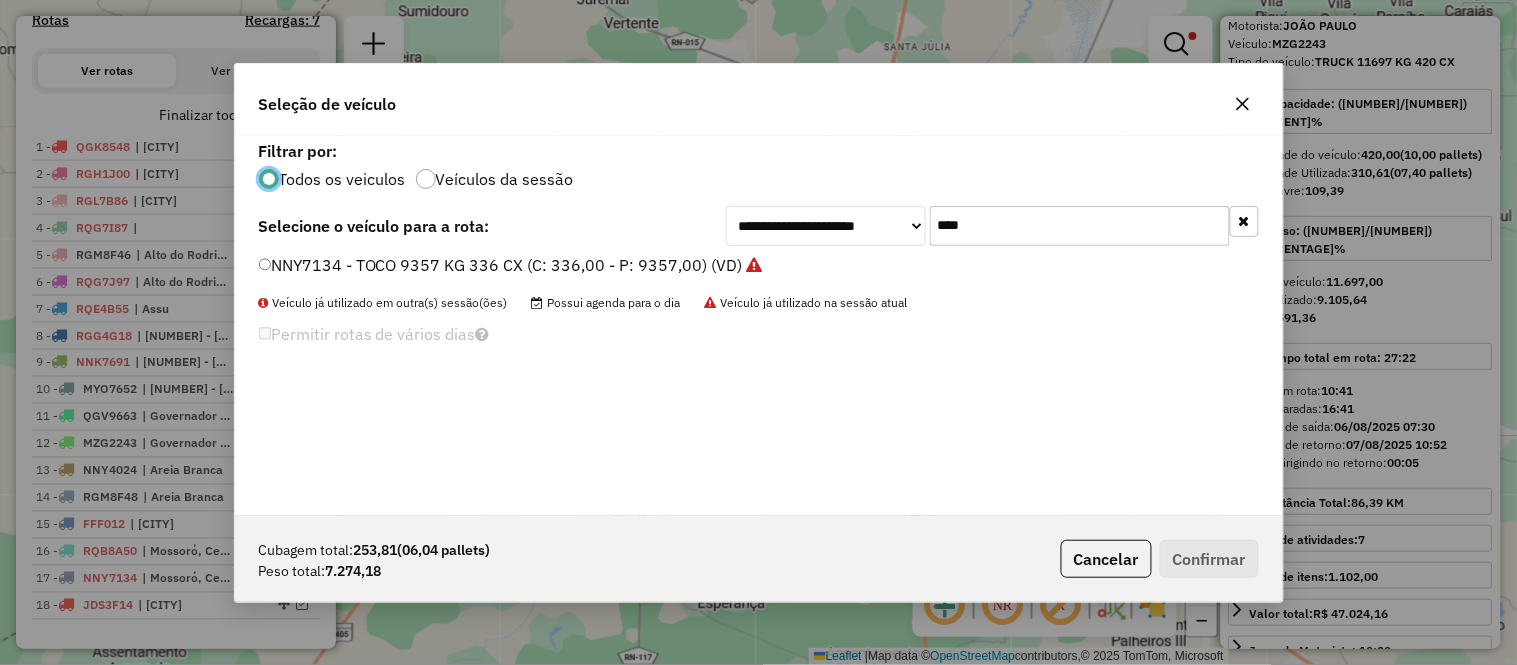 click on "****" 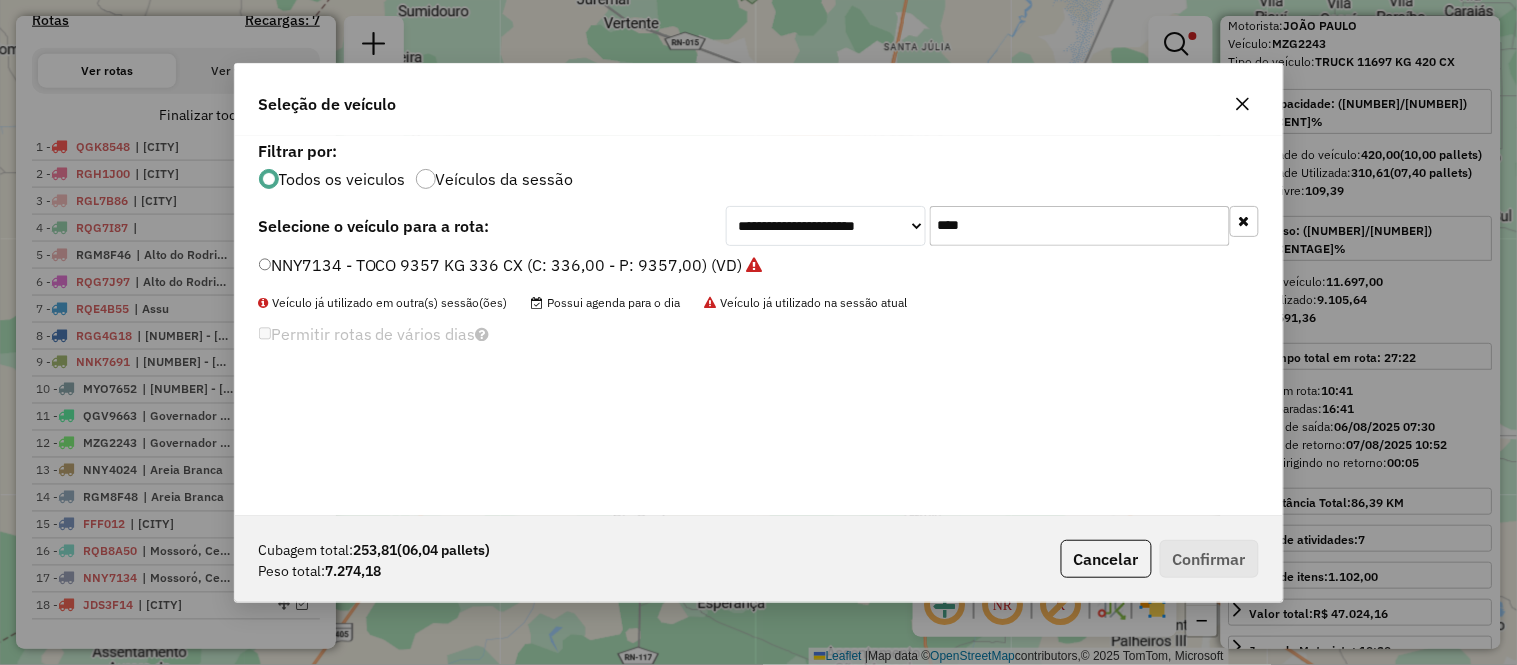 click on "****" 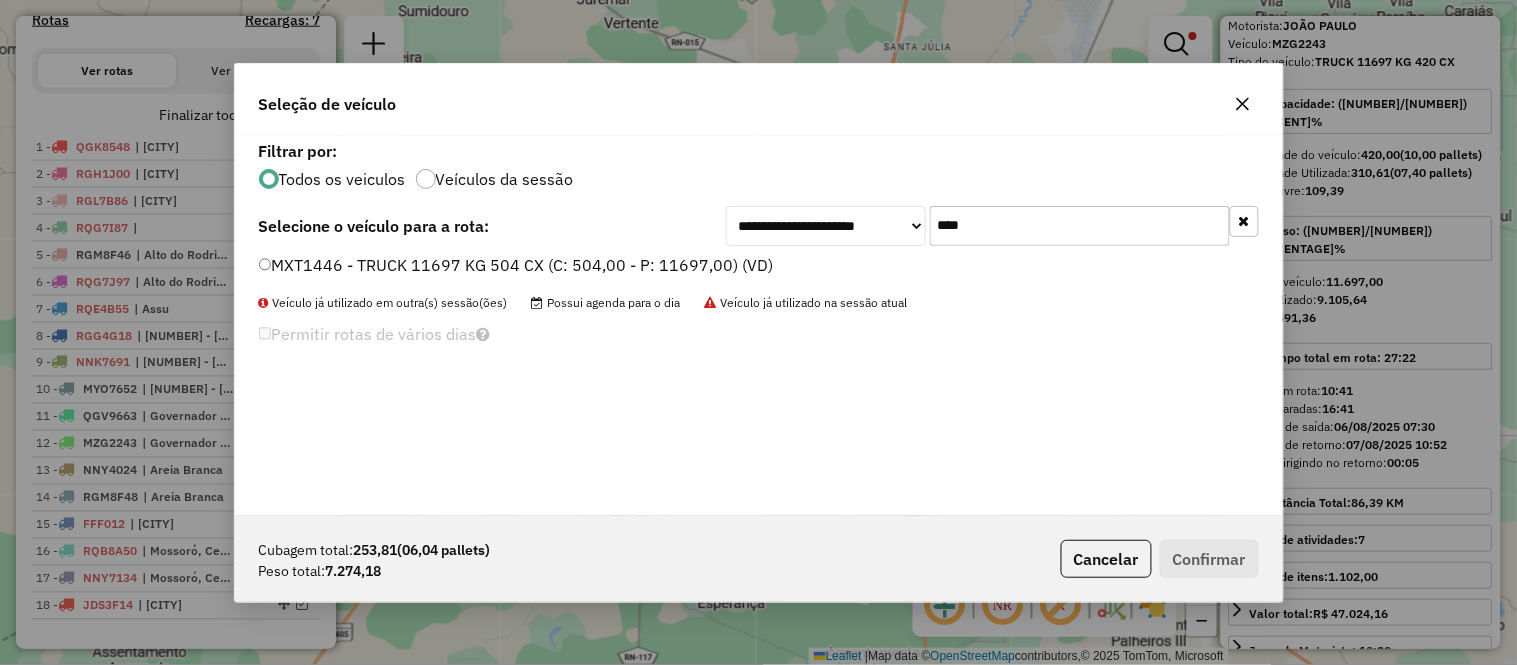 type on "****" 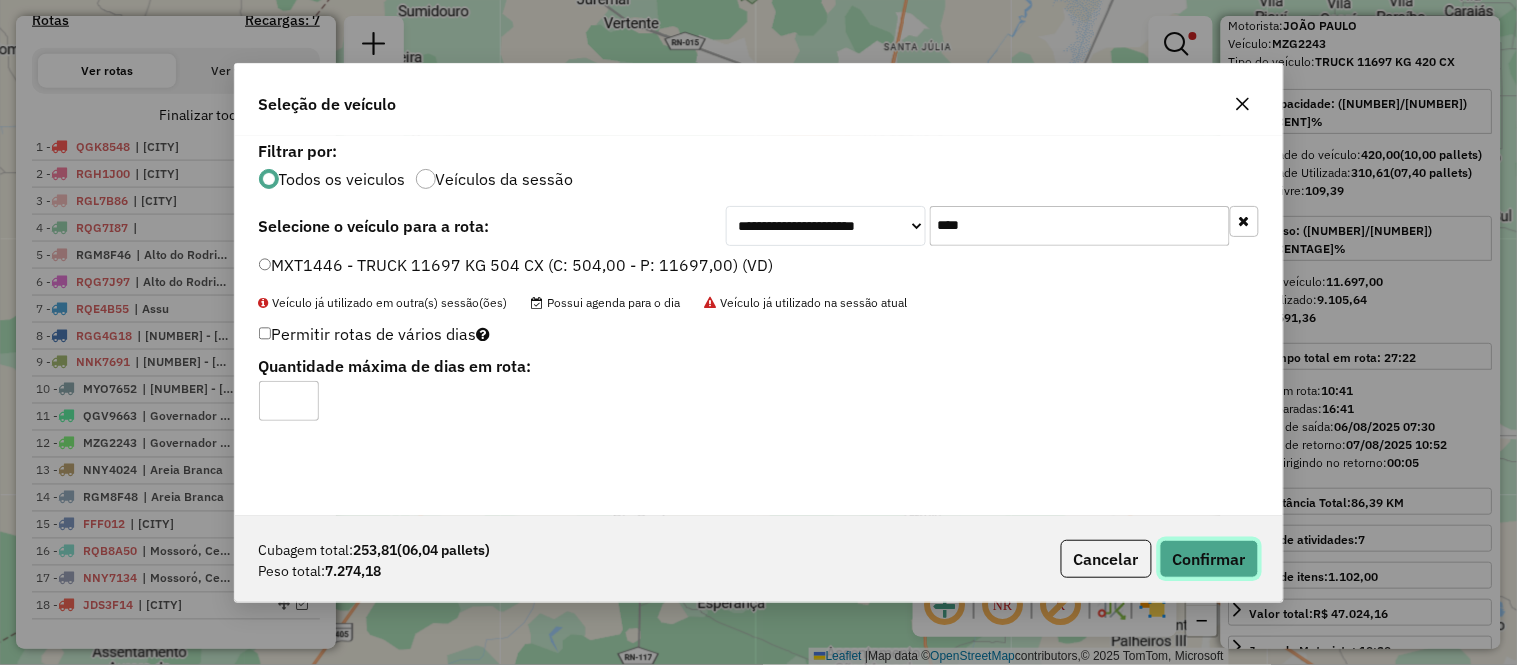 click on "Confirmar" 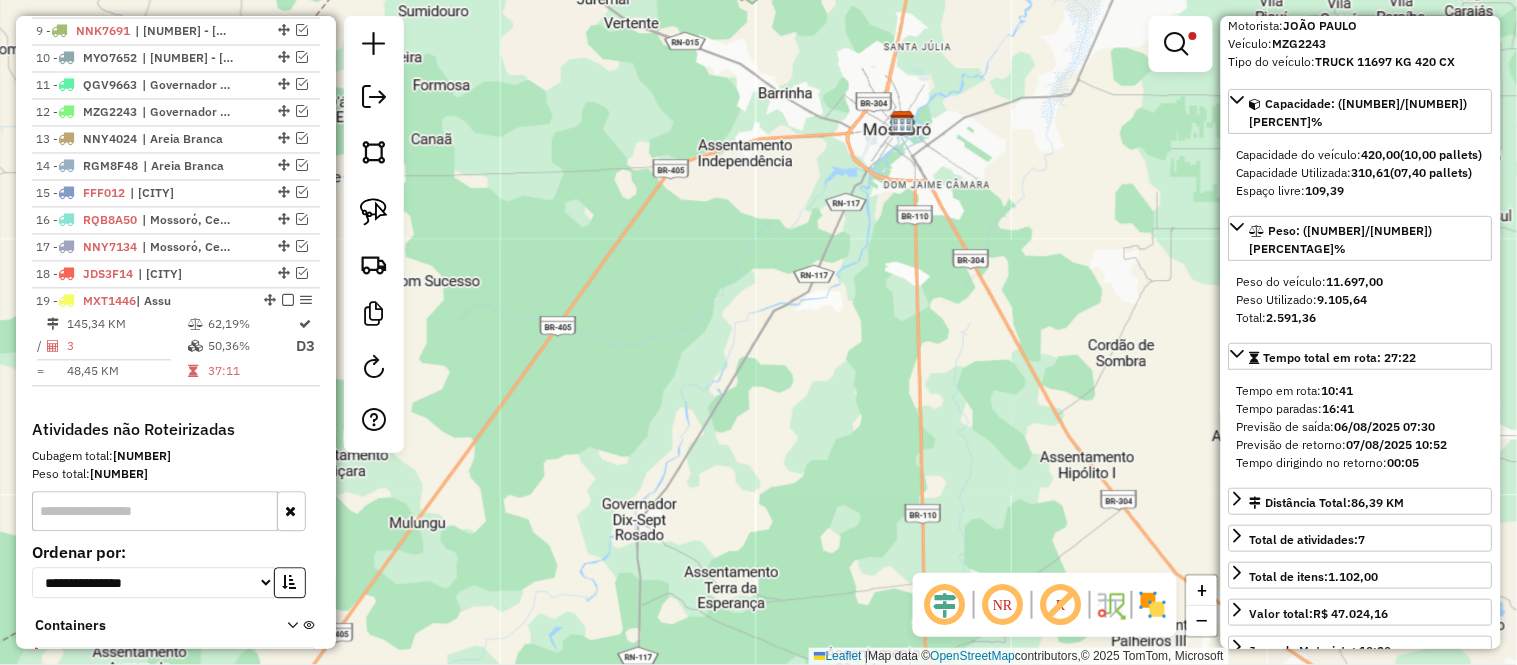 scroll, scrollTop: 1045, scrollLeft: 0, axis: vertical 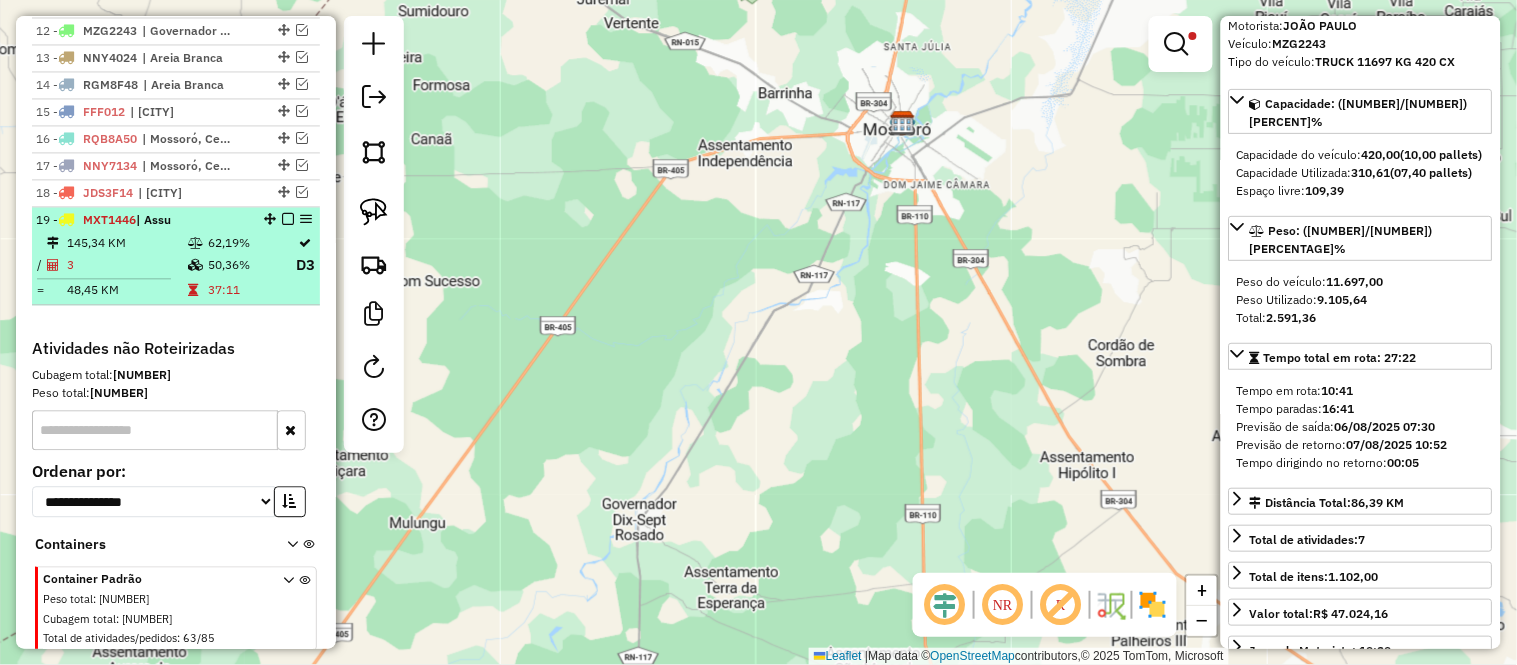 click on "62,19%" at bounding box center (251, 243) 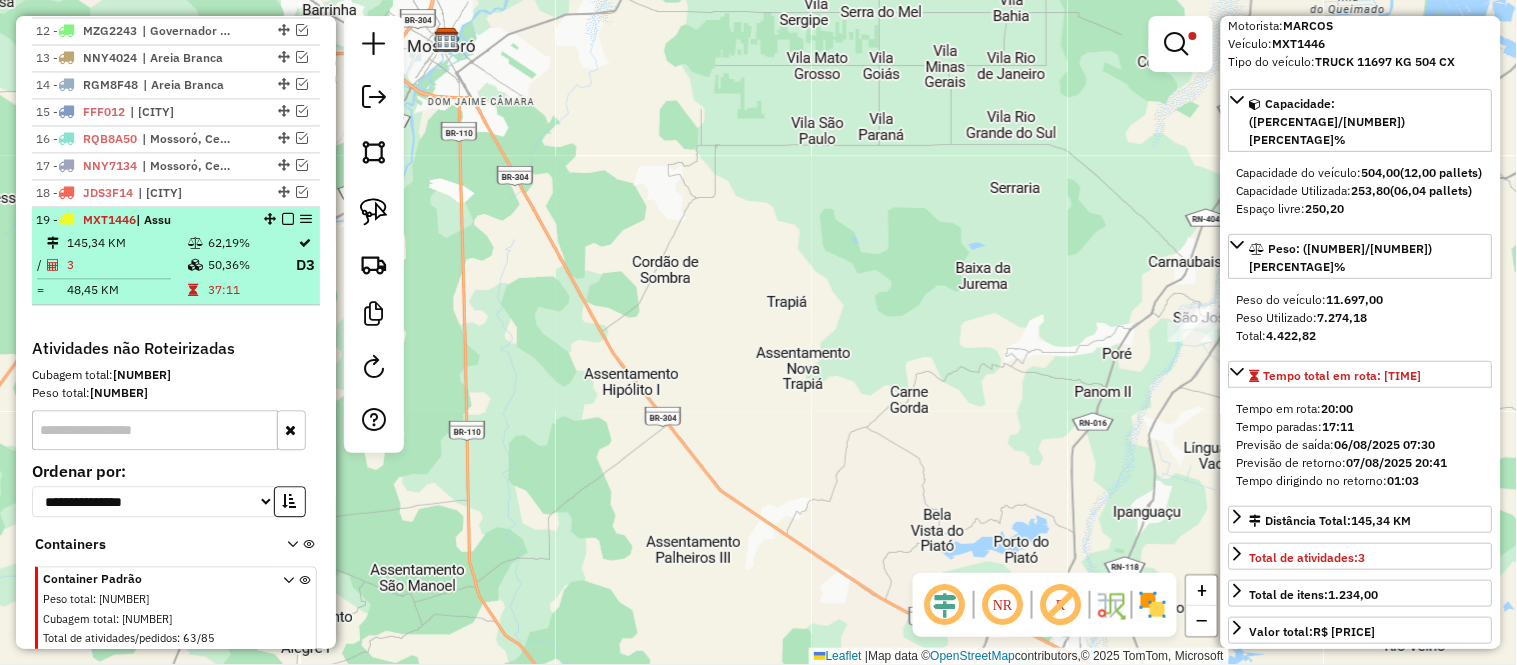 click on "3" at bounding box center (126, 265) 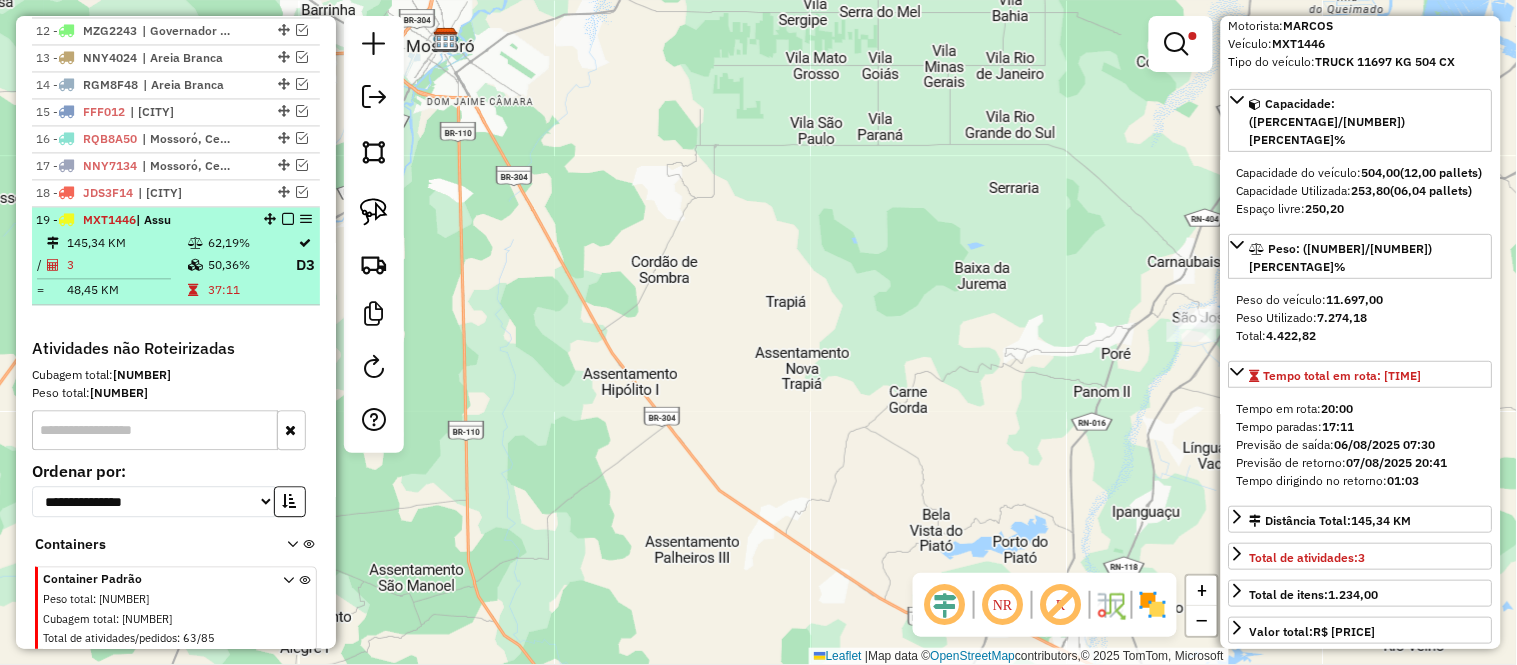 click on "3" at bounding box center [126, 265] 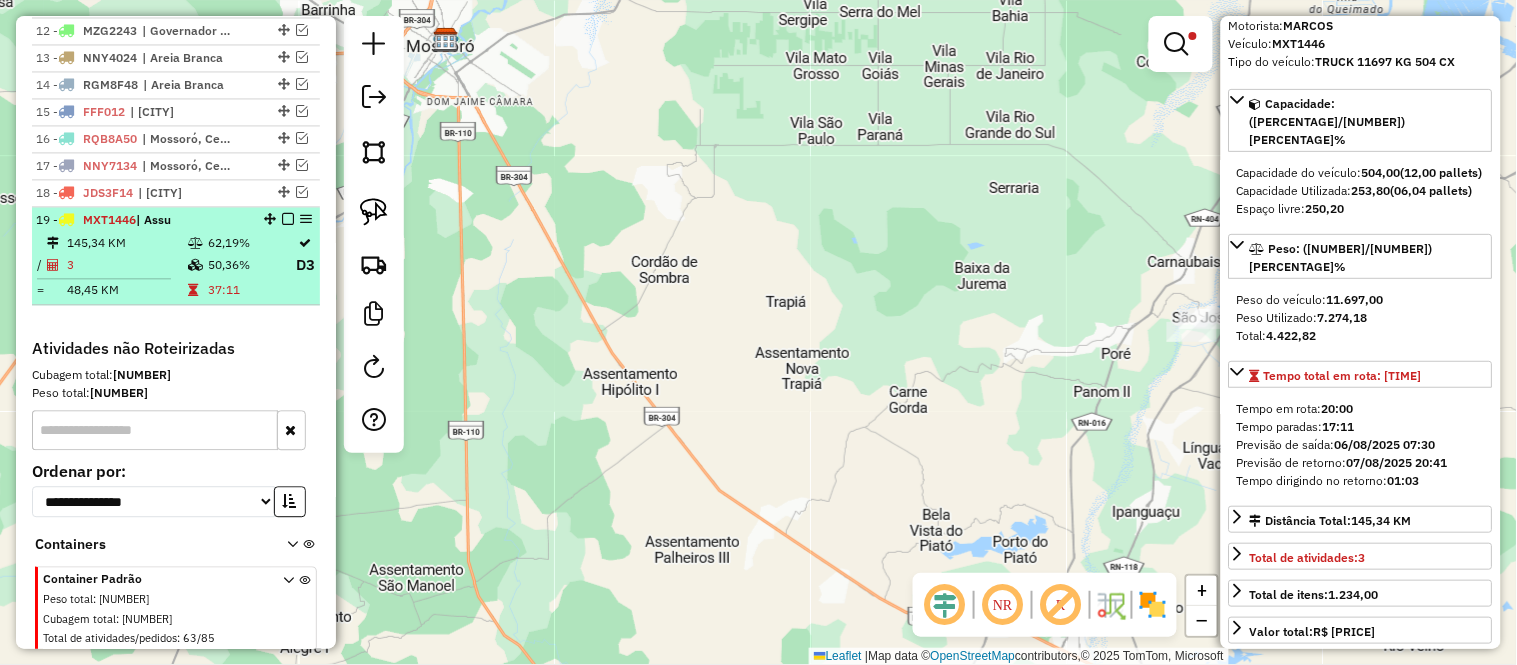 click at bounding box center [197, 265] 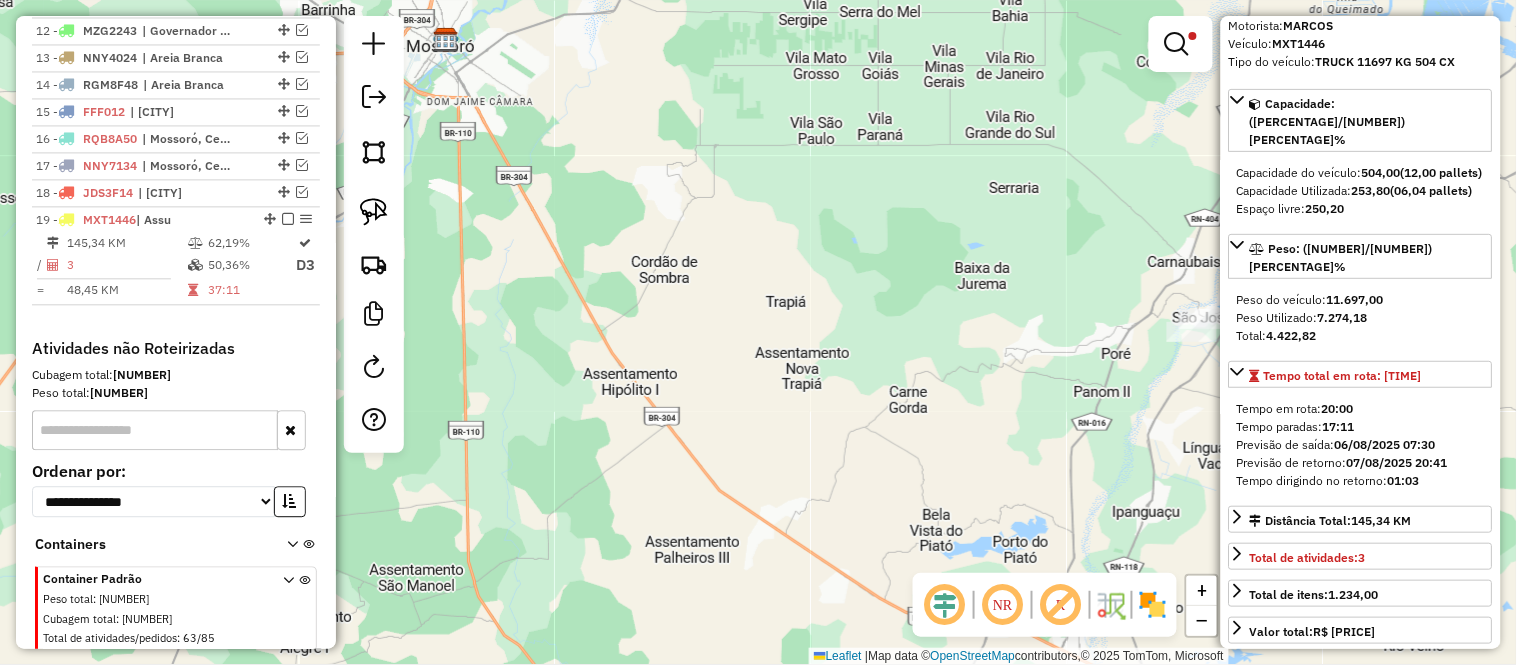 click at bounding box center (288, 219) 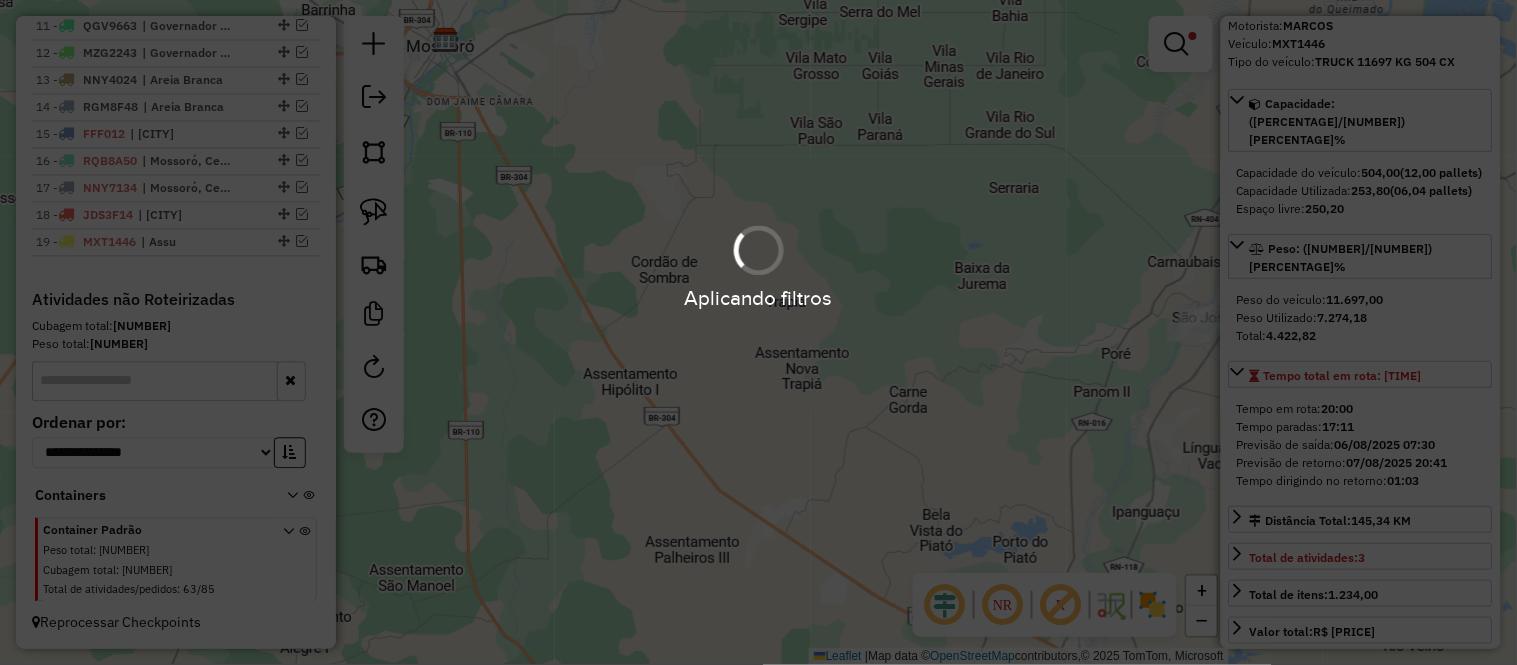 scroll, scrollTop: 1023, scrollLeft: 0, axis: vertical 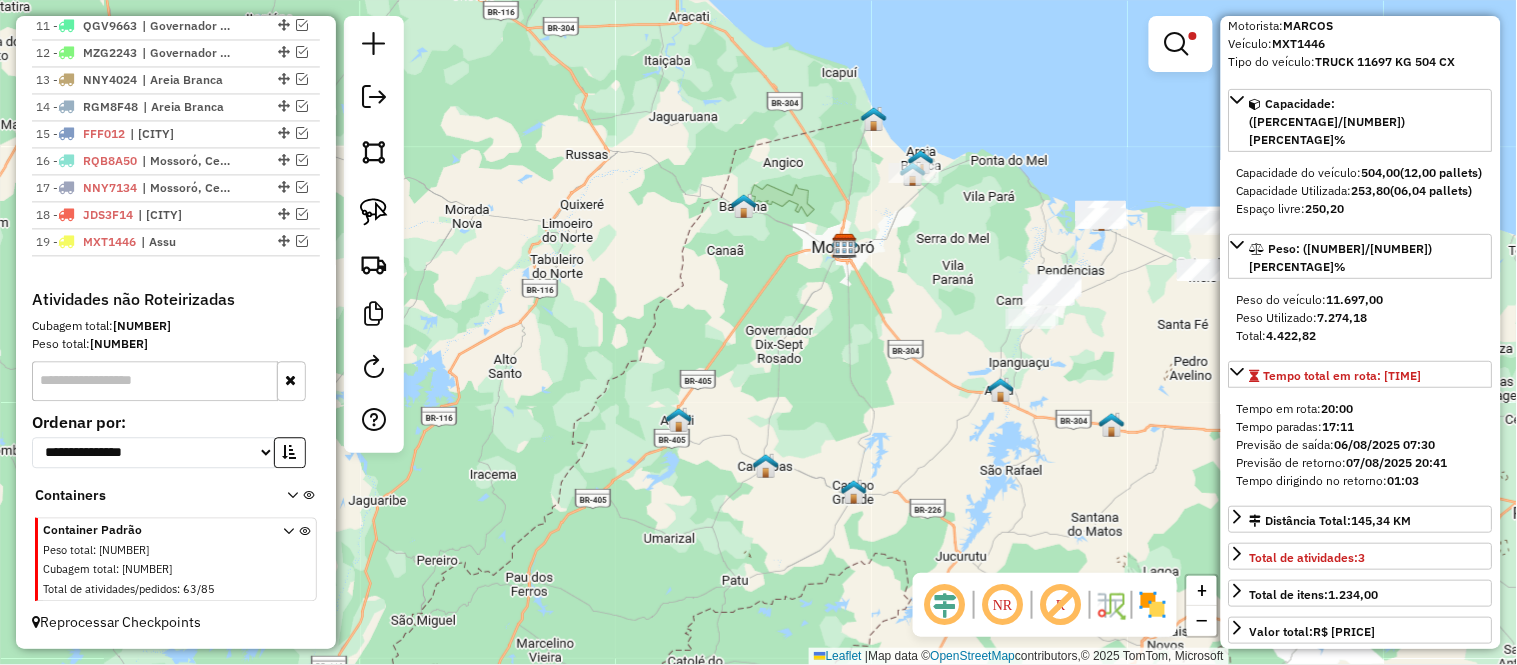 drag, startPoint x: 866, startPoint y: 321, endPoint x: 816, endPoint y: 371, distance: 70.71068 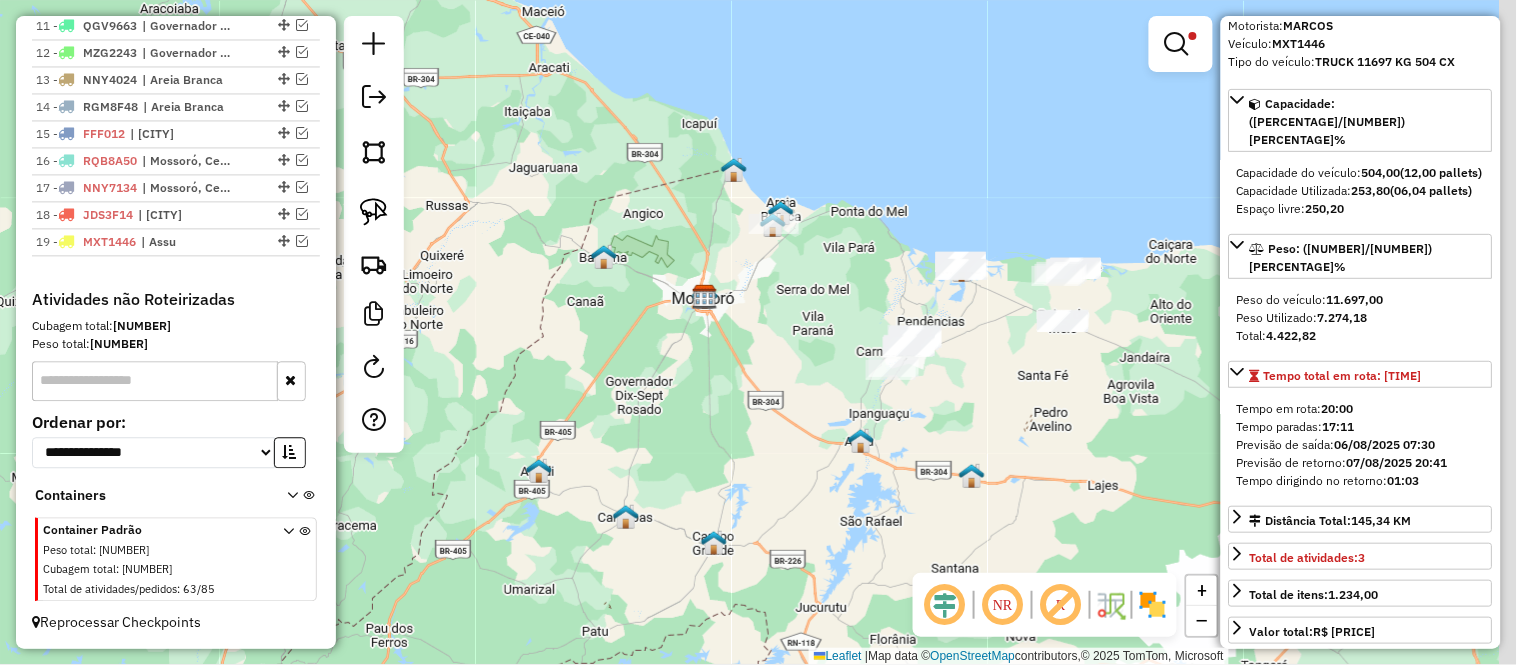 drag, startPoint x: 1036, startPoint y: 372, endPoint x: 910, endPoint y: 371, distance: 126.00397 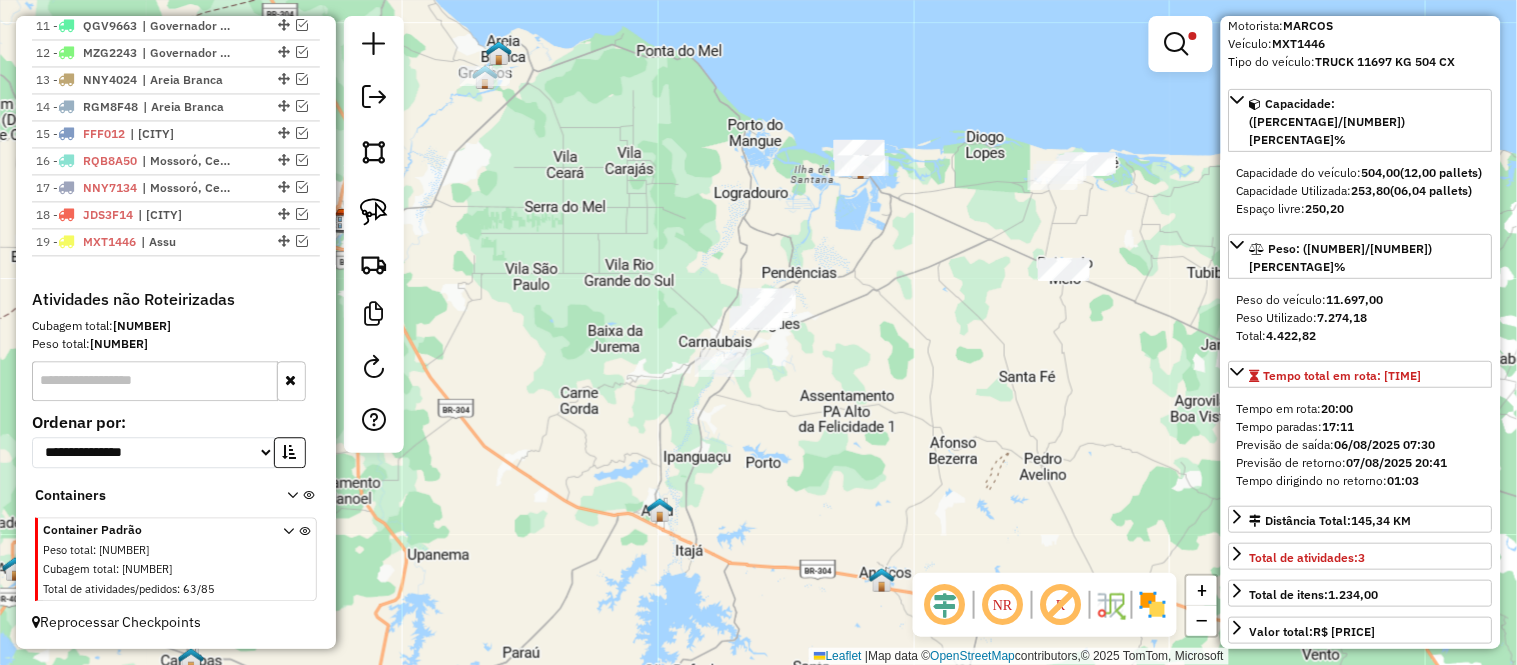 drag, startPoint x: 651, startPoint y: 263, endPoint x: 586, endPoint y: 211, distance: 83.240616 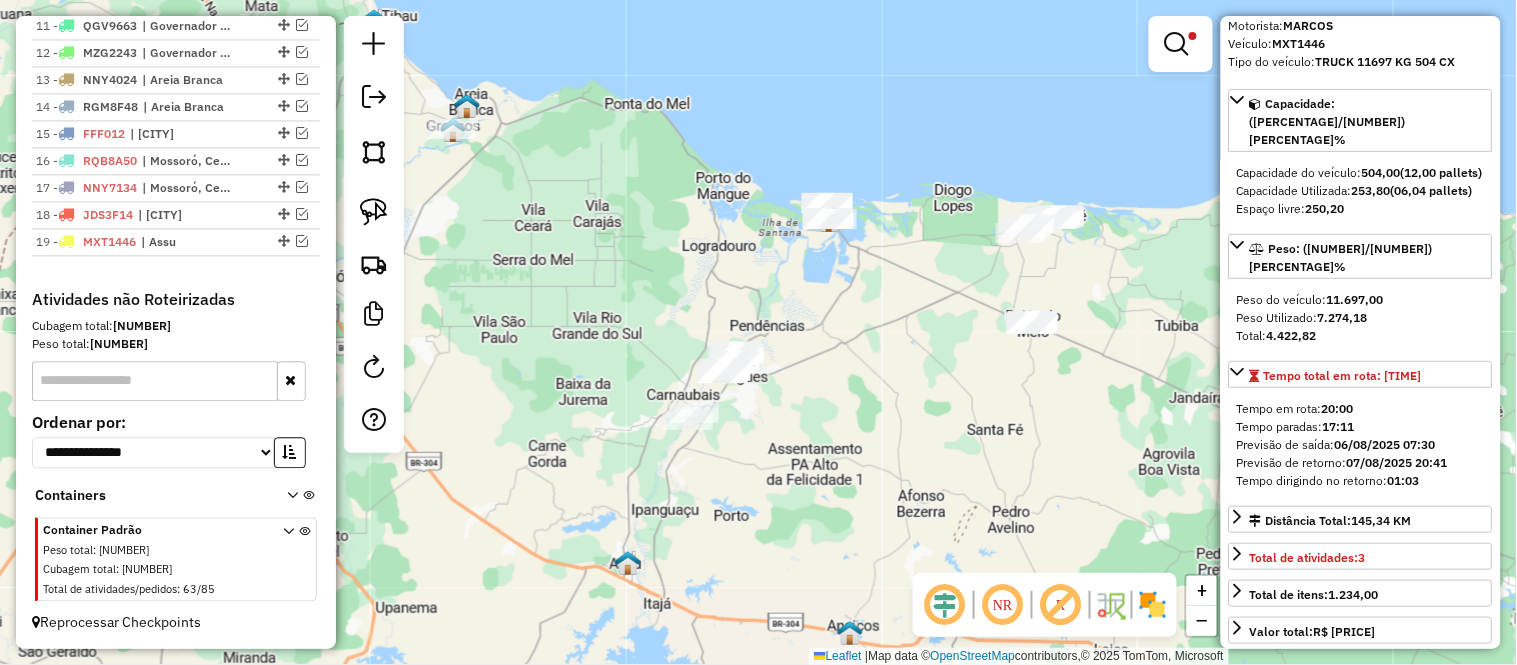 drag, startPoint x: 900, startPoint y: 317, endPoint x: 972, endPoint y: 386, distance: 99.724625 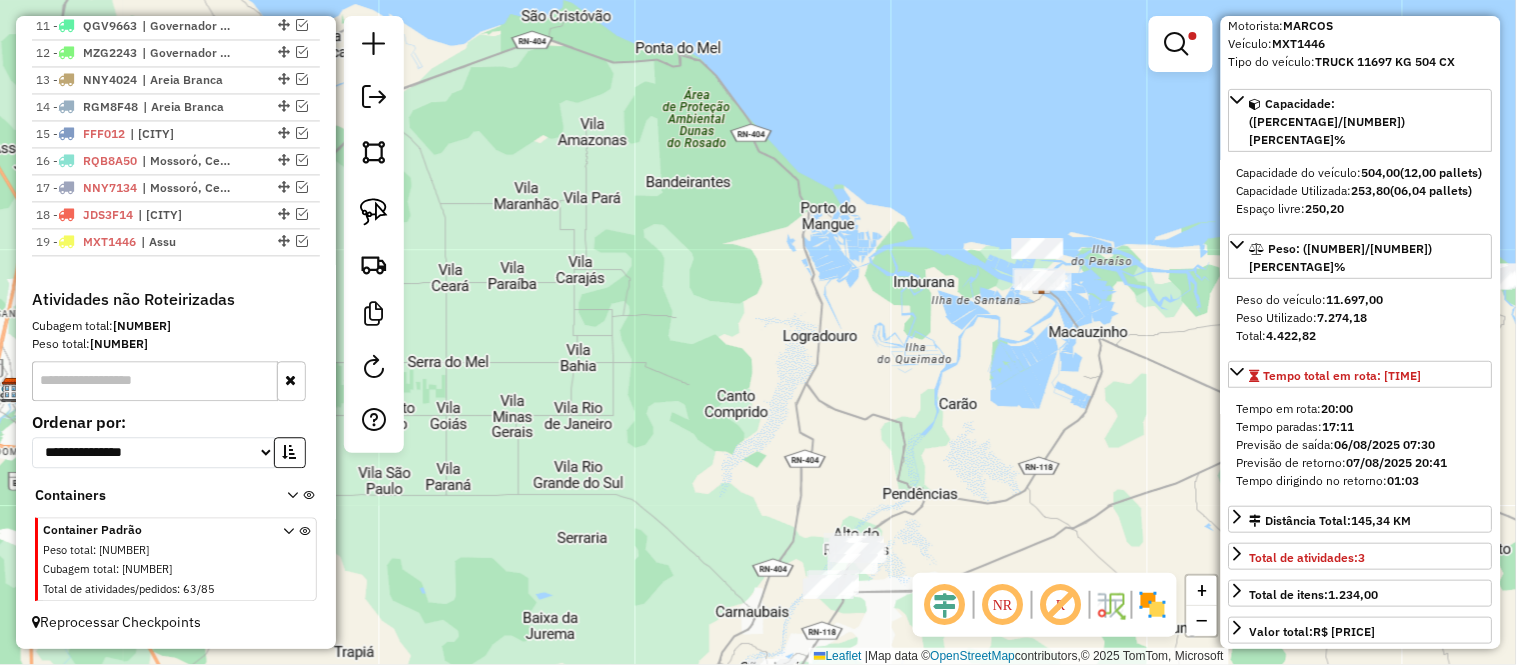 drag, startPoint x: 686, startPoint y: 452, endPoint x: 833, endPoint y: 632, distance: 232.39836 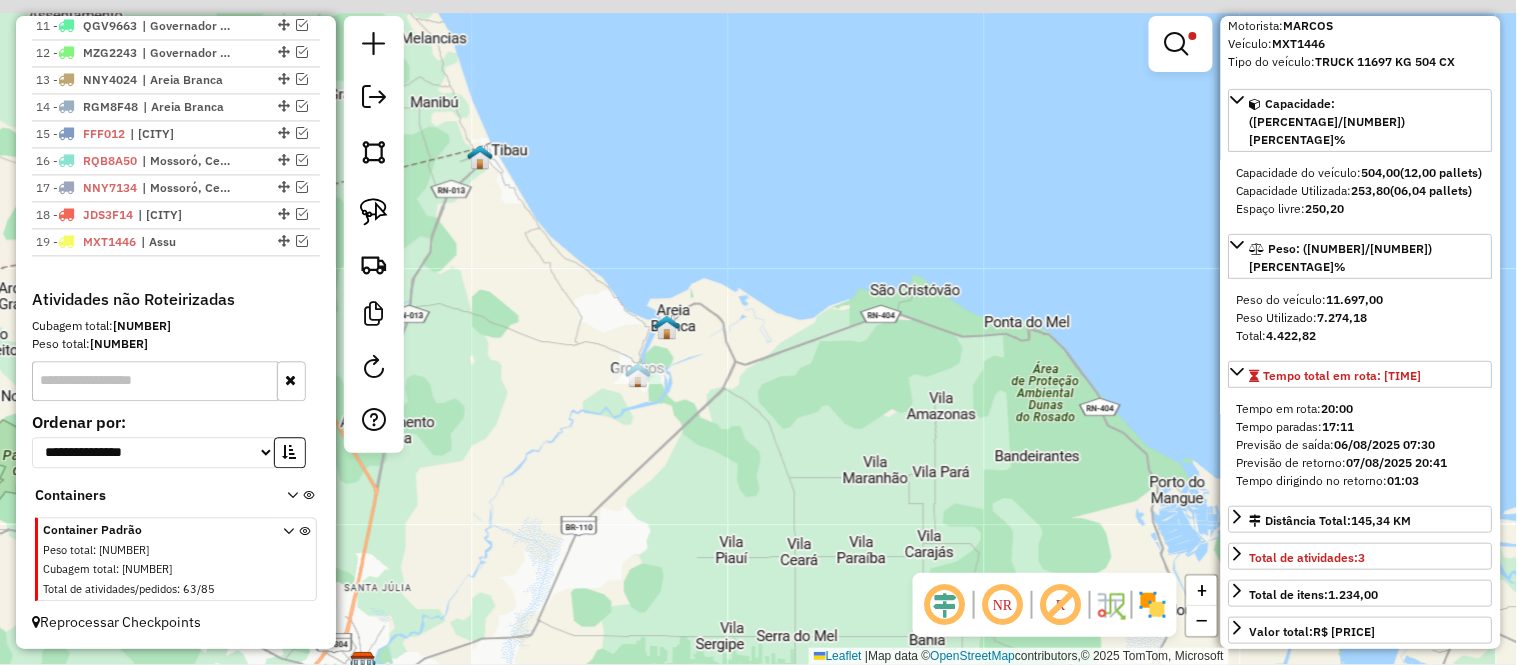 drag, startPoint x: 760, startPoint y: 453, endPoint x: 871, endPoint y: 447, distance: 111.16204 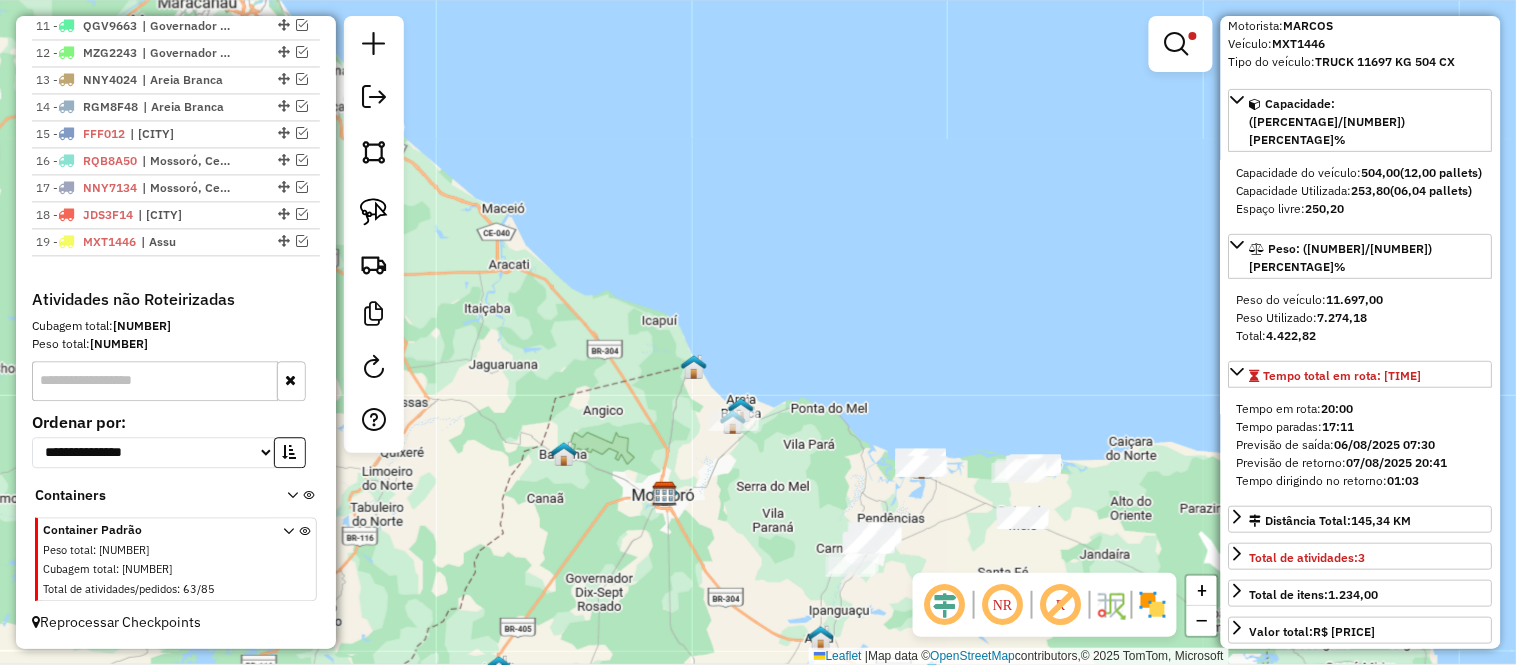 drag, startPoint x: 761, startPoint y: 516, endPoint x: 823, endPoint y: 264, distance: 259.51492 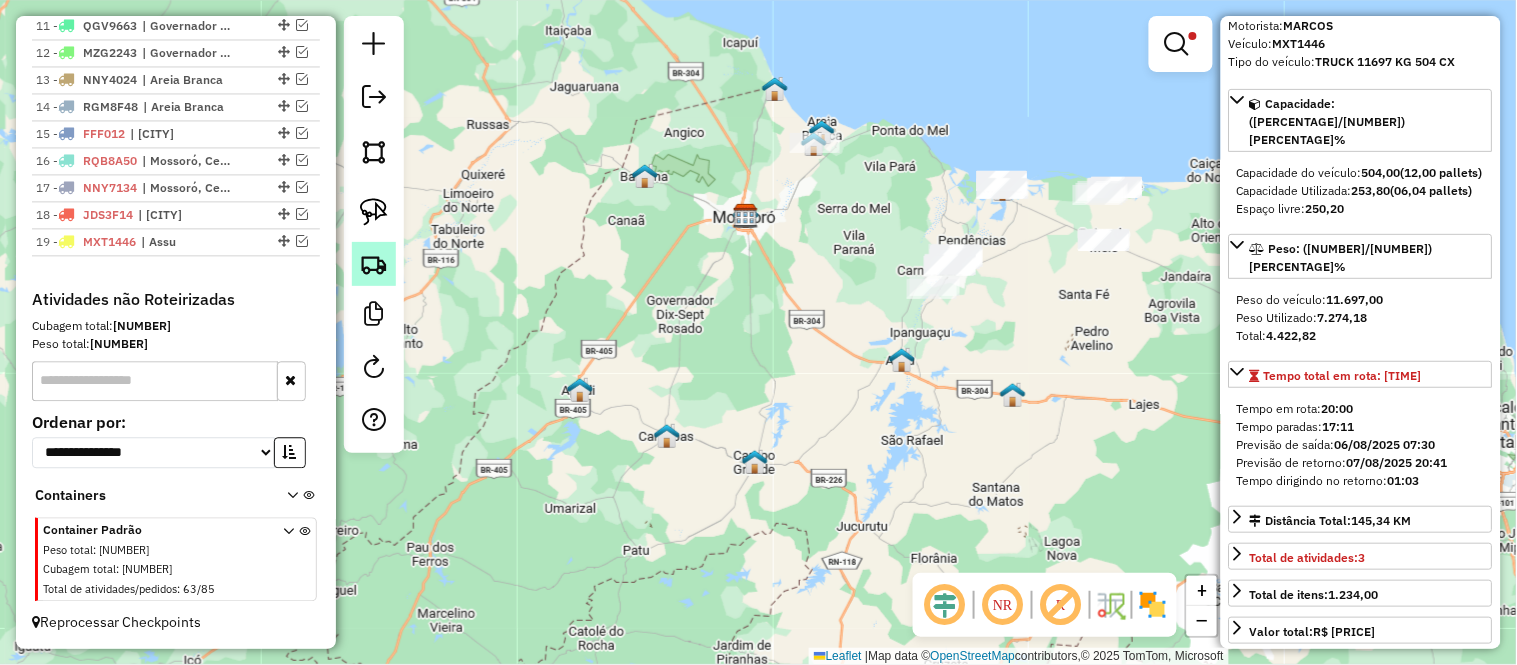 click 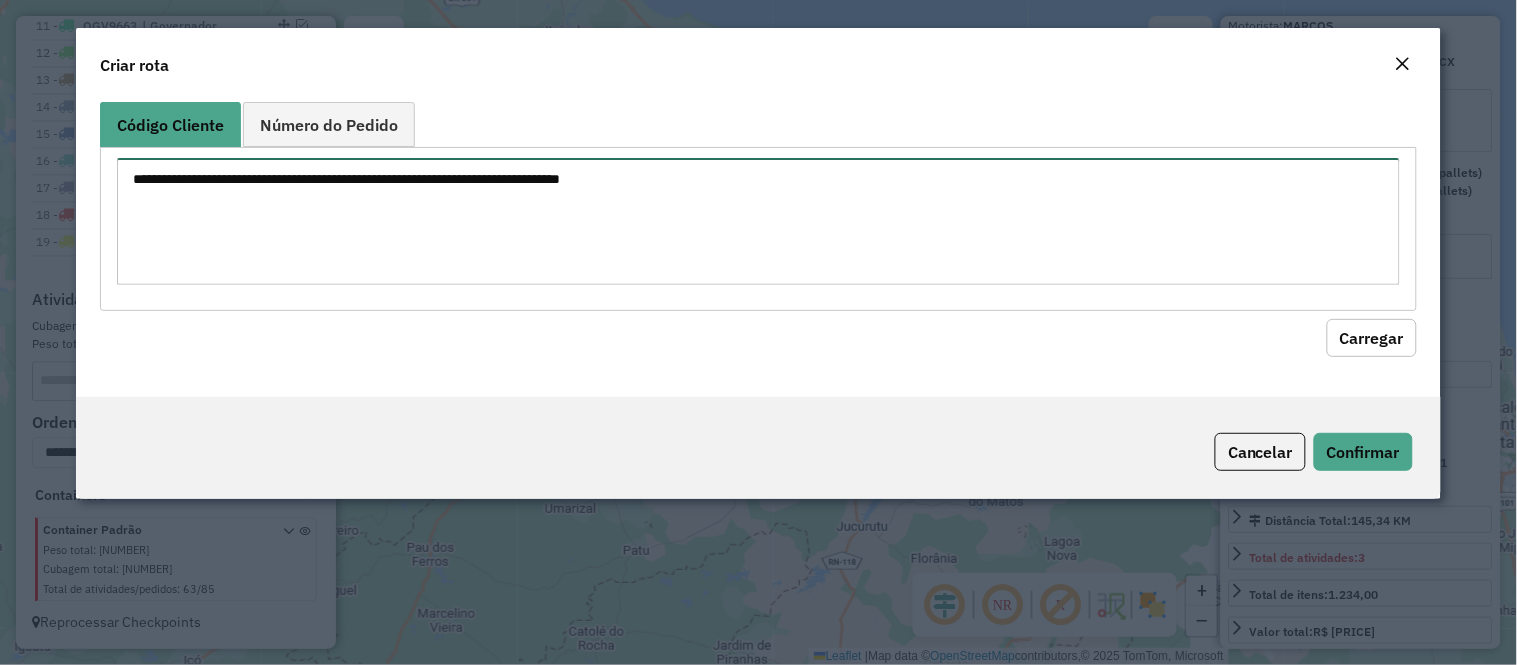 click at bounding box center [758, 221] 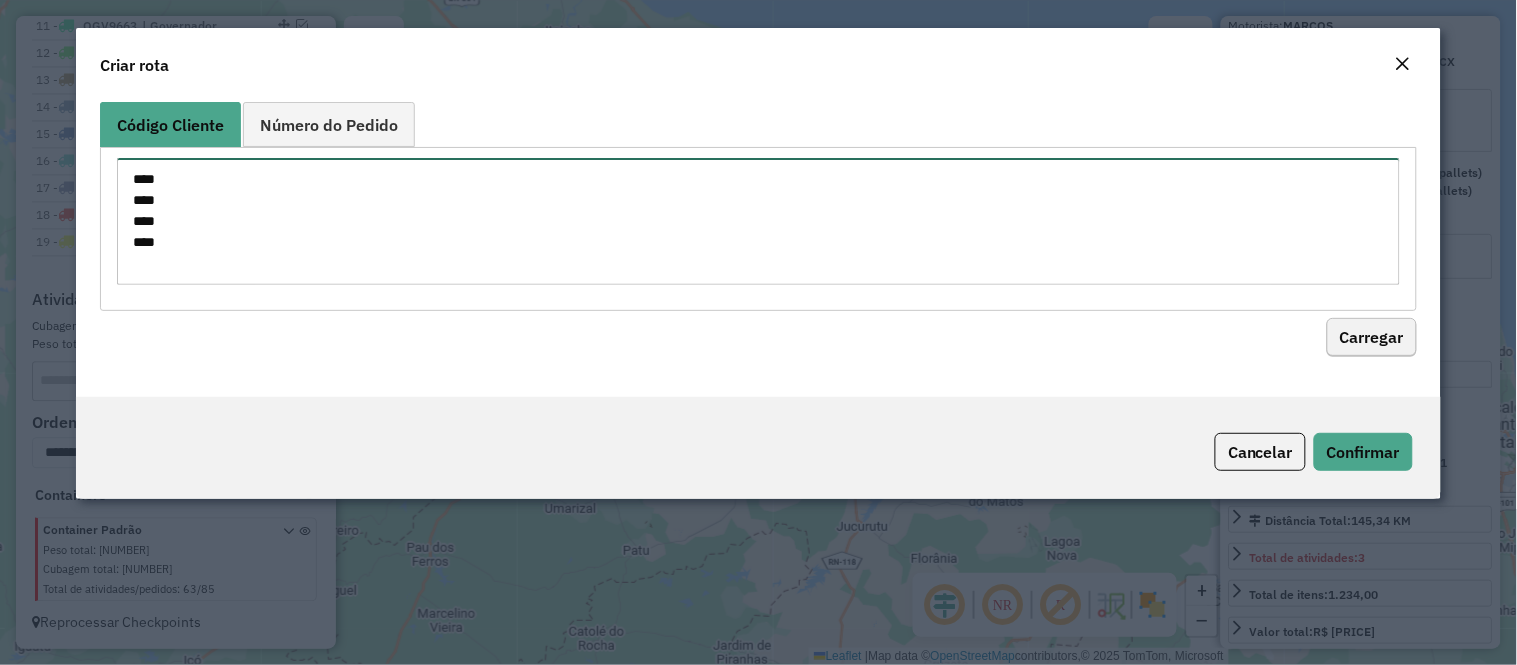 type on "****
****
****
***" 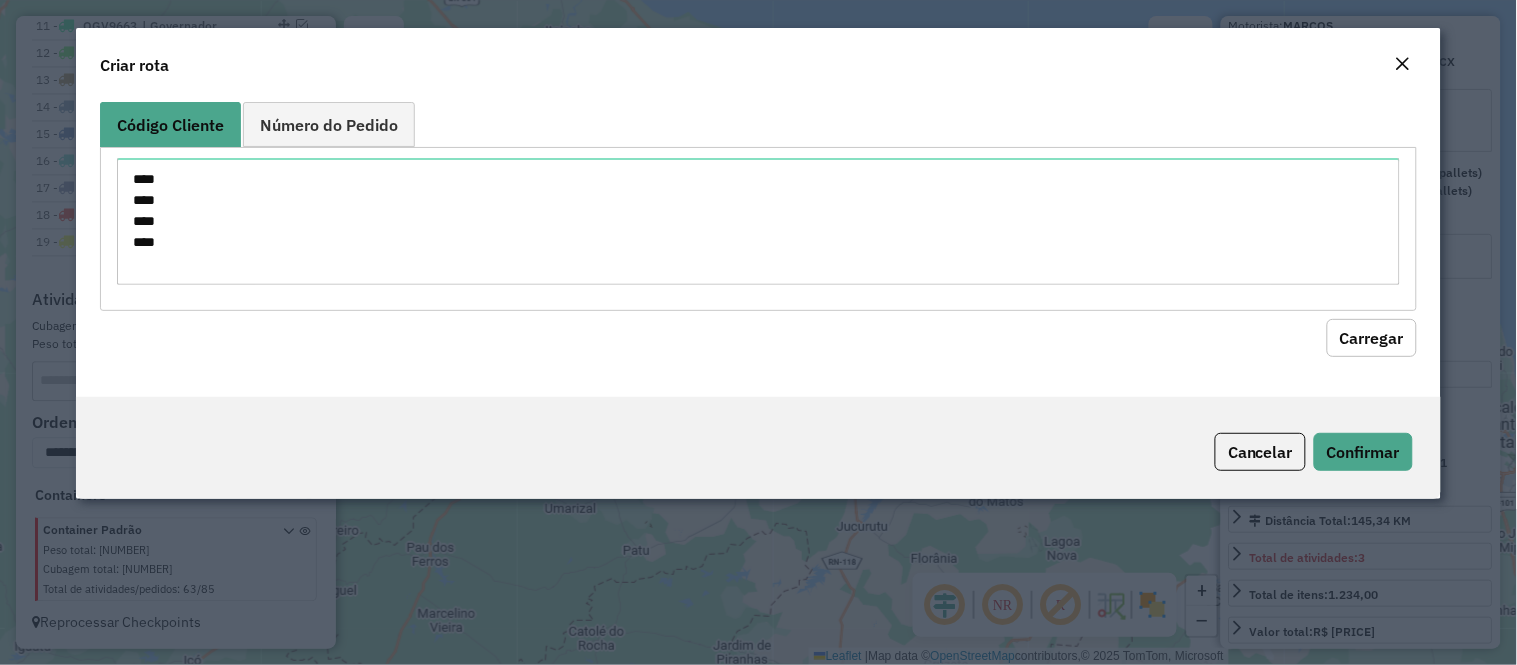 click on "Carregar" 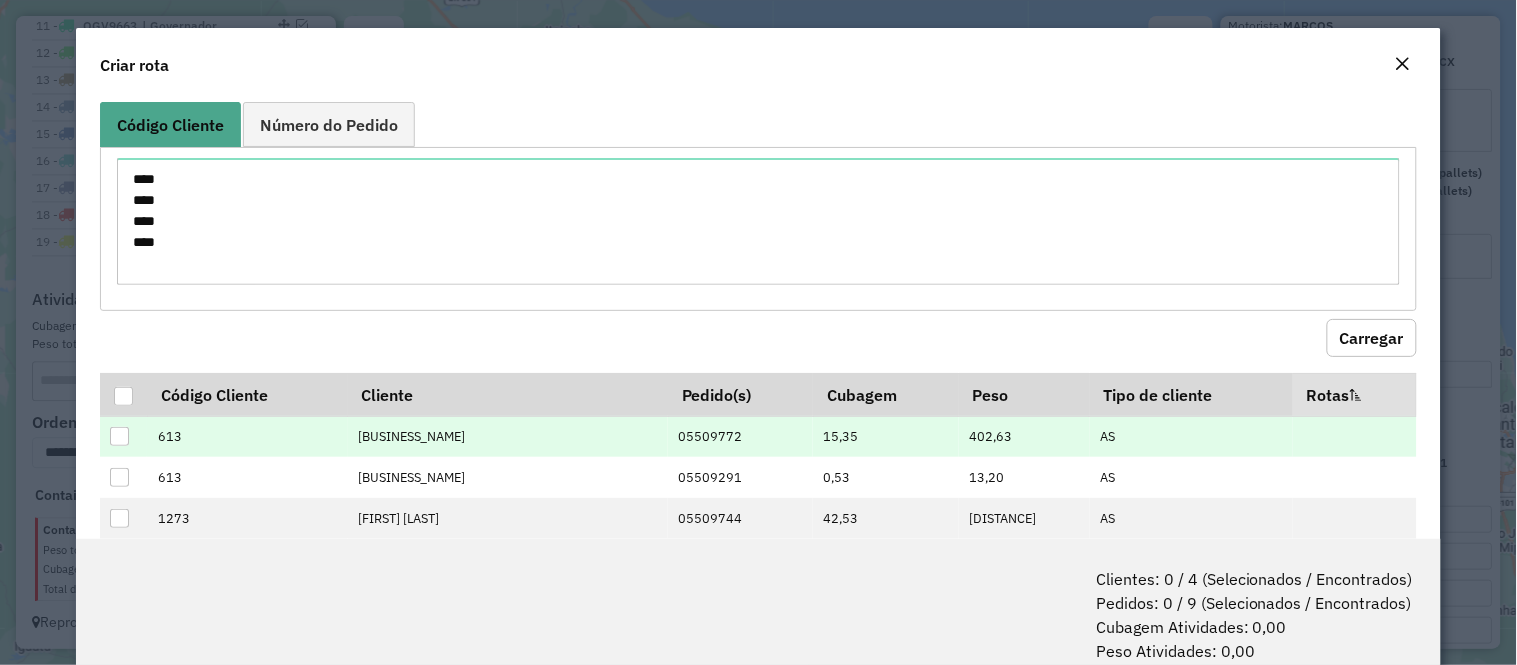 scroll, scrollTop: 111, scrollLeft: 0, axis: vertical 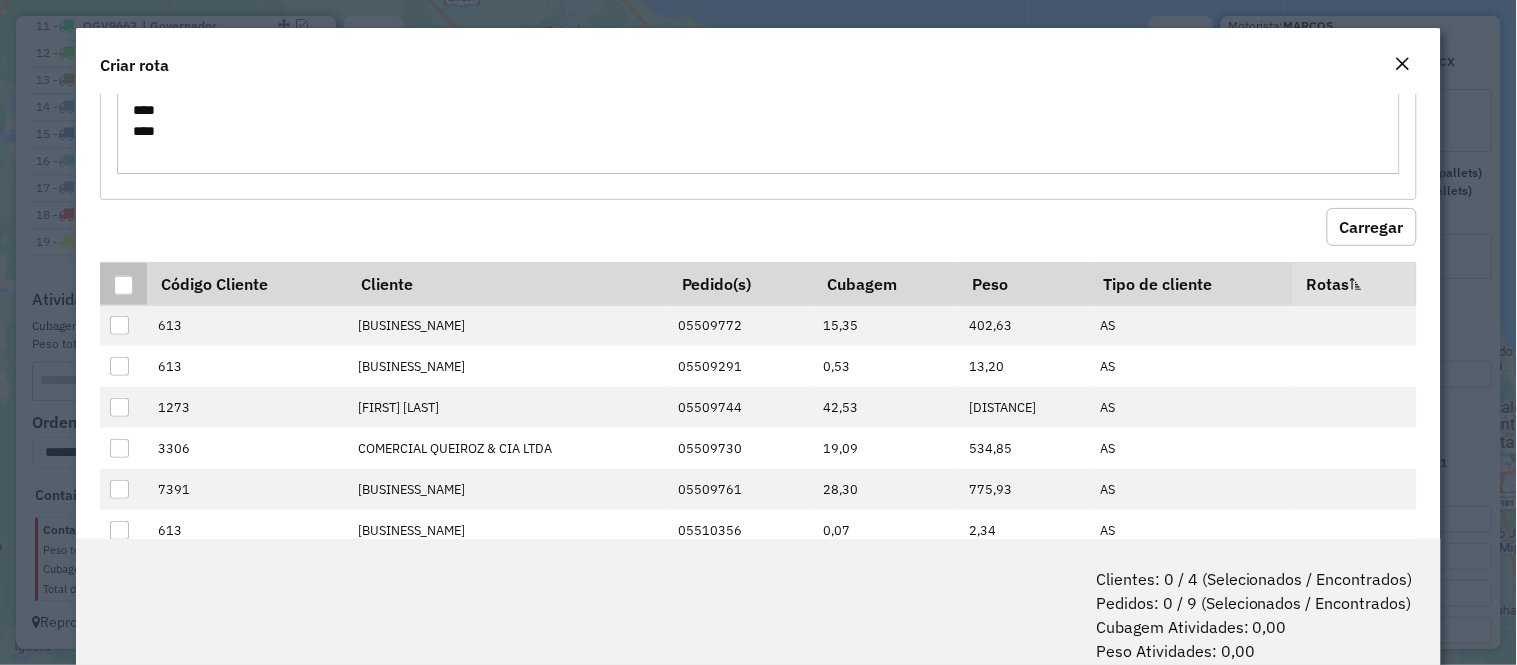click at bounding box center (123, 285) 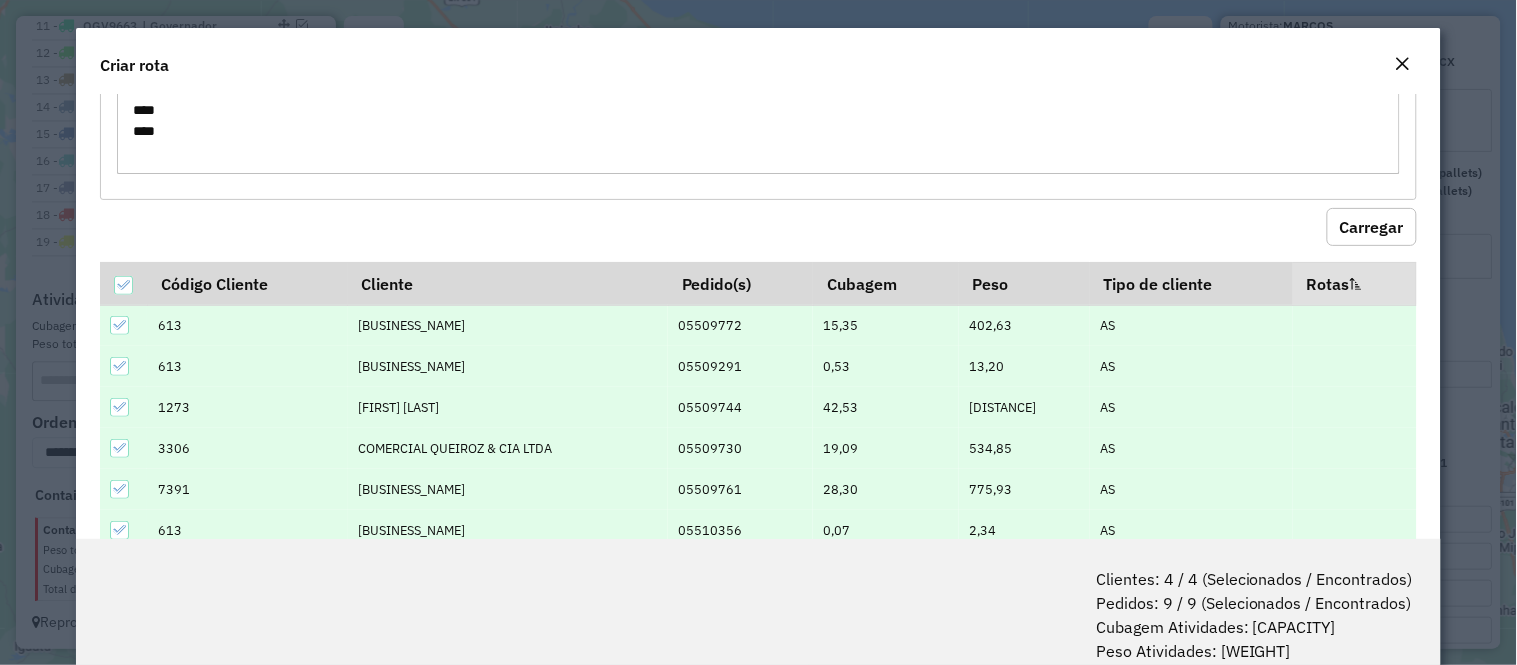 scroll, scrollTop: 284, scrollLeft: 0, axis: vertical 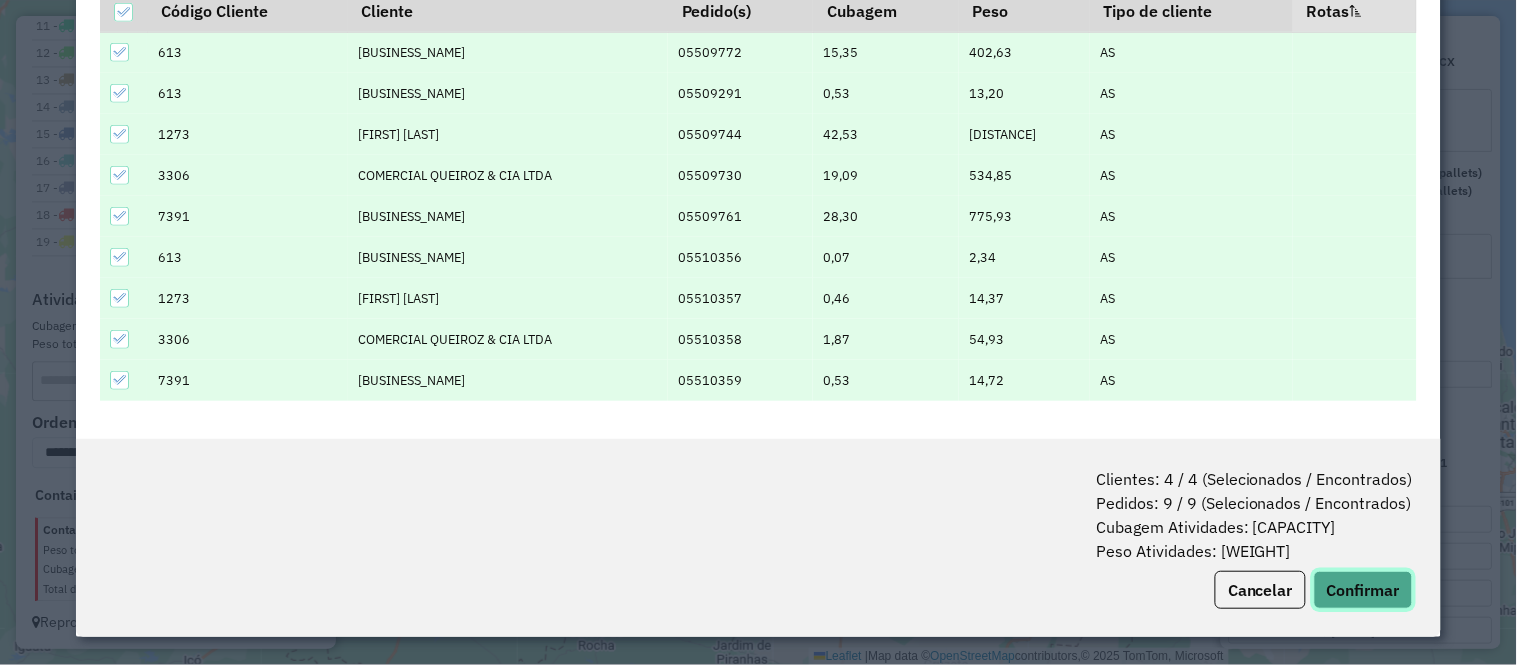 click on "Confirmar" 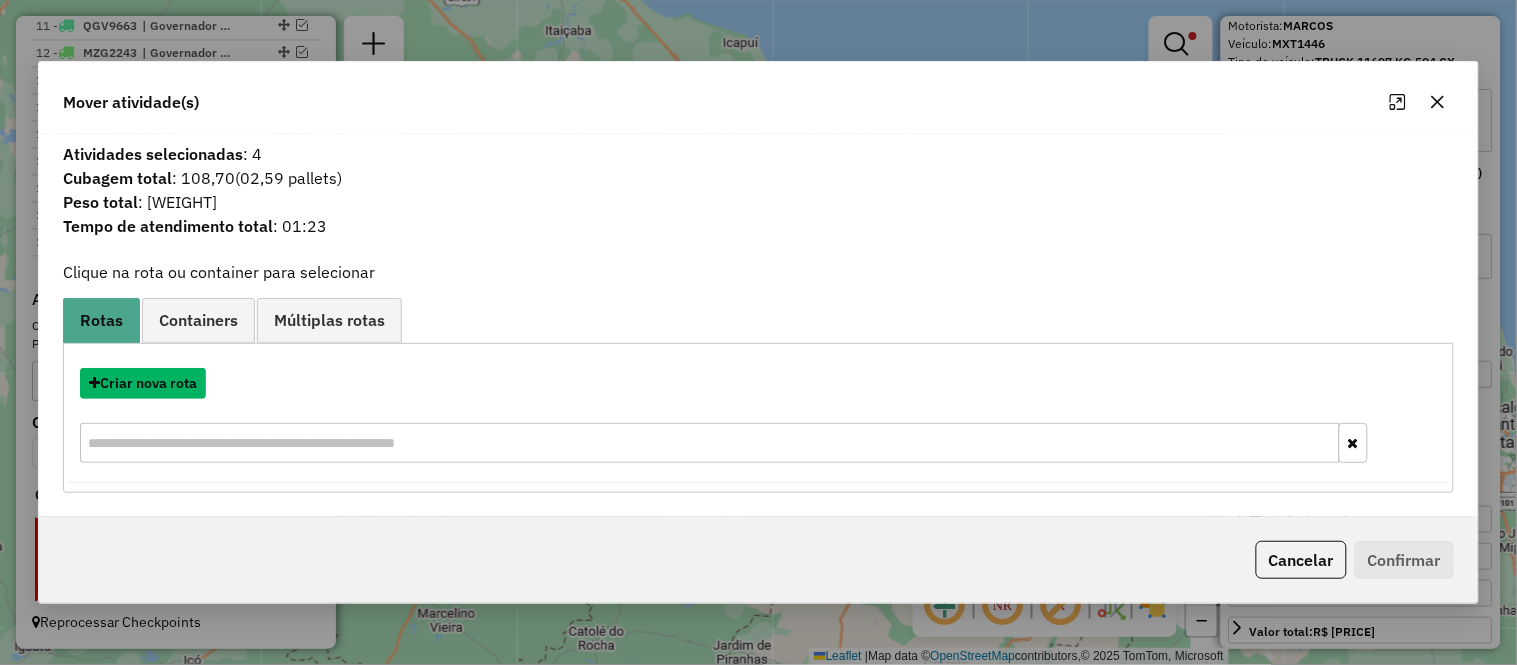 click on "Criar nova rota" at bounding box center [143, 383] 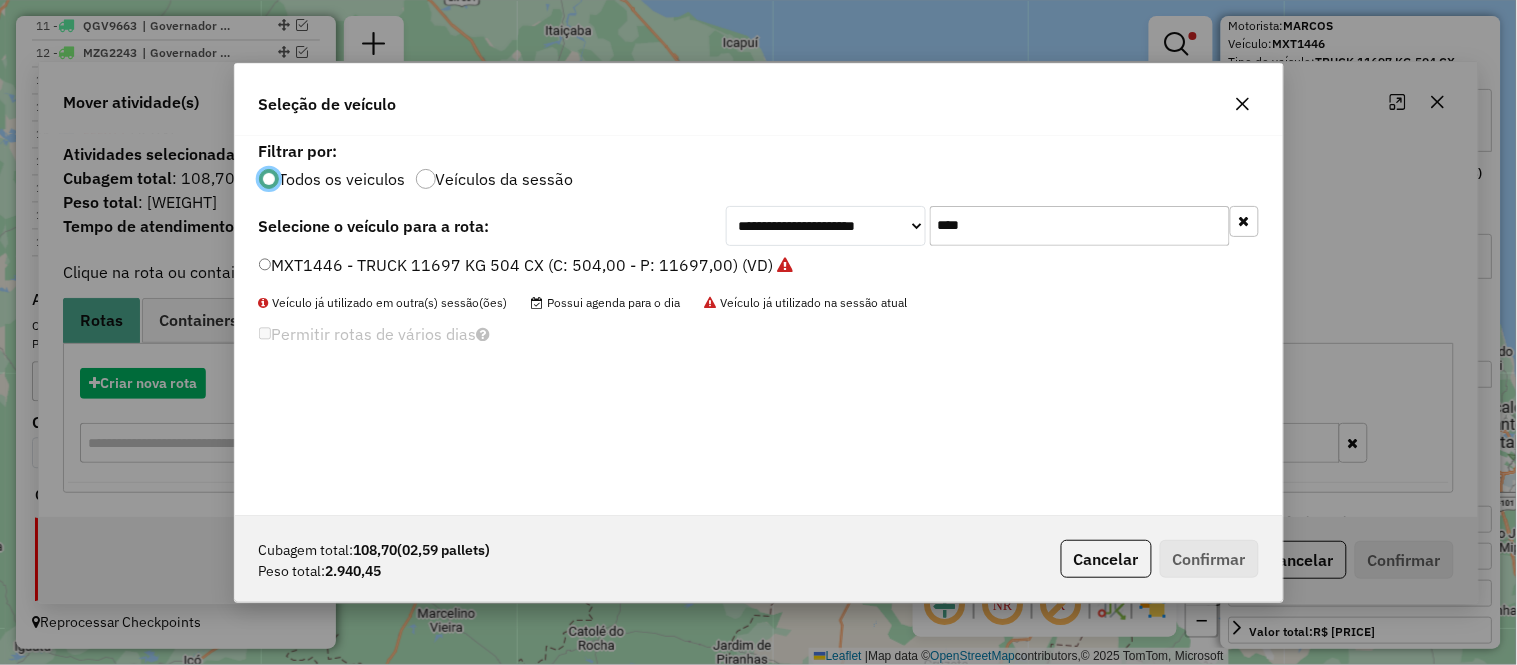 scroll, scrollTop: 11, scrollLeft: 5, axis: both 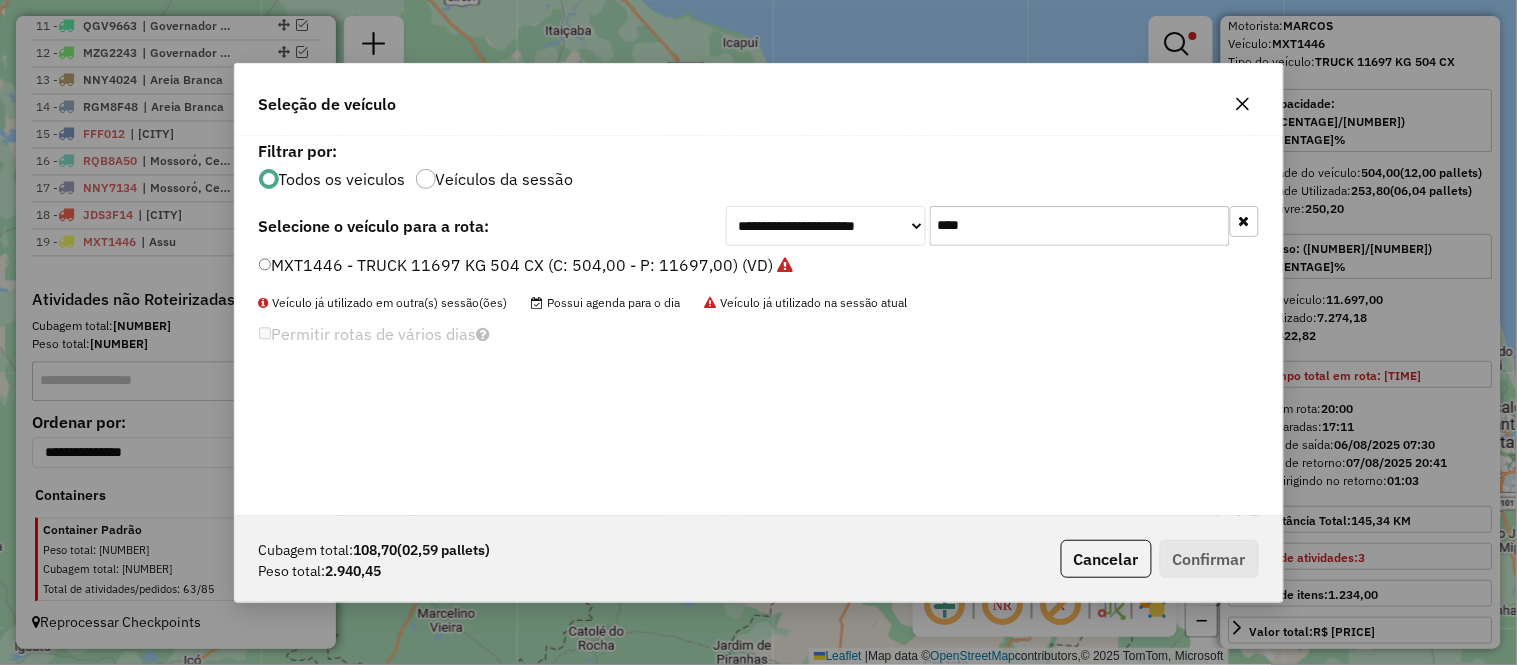 click on "****" 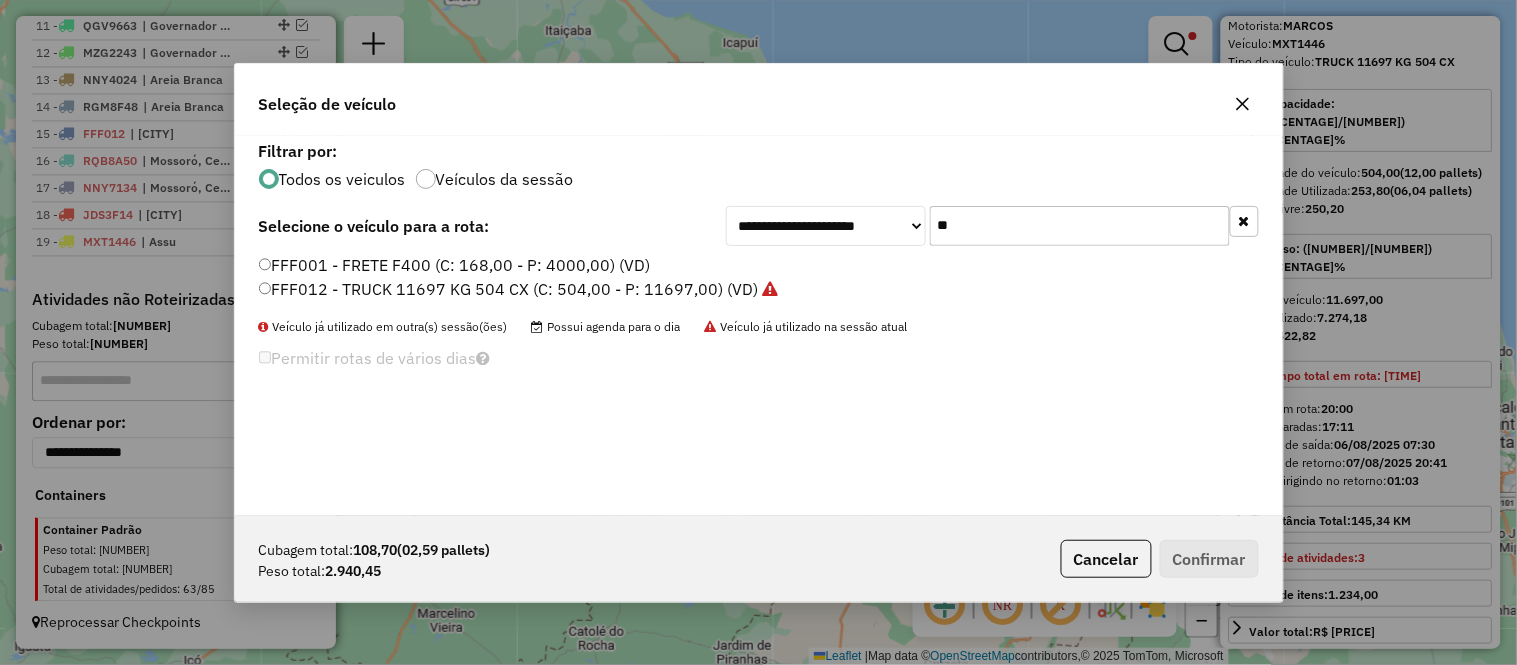 type on "**" 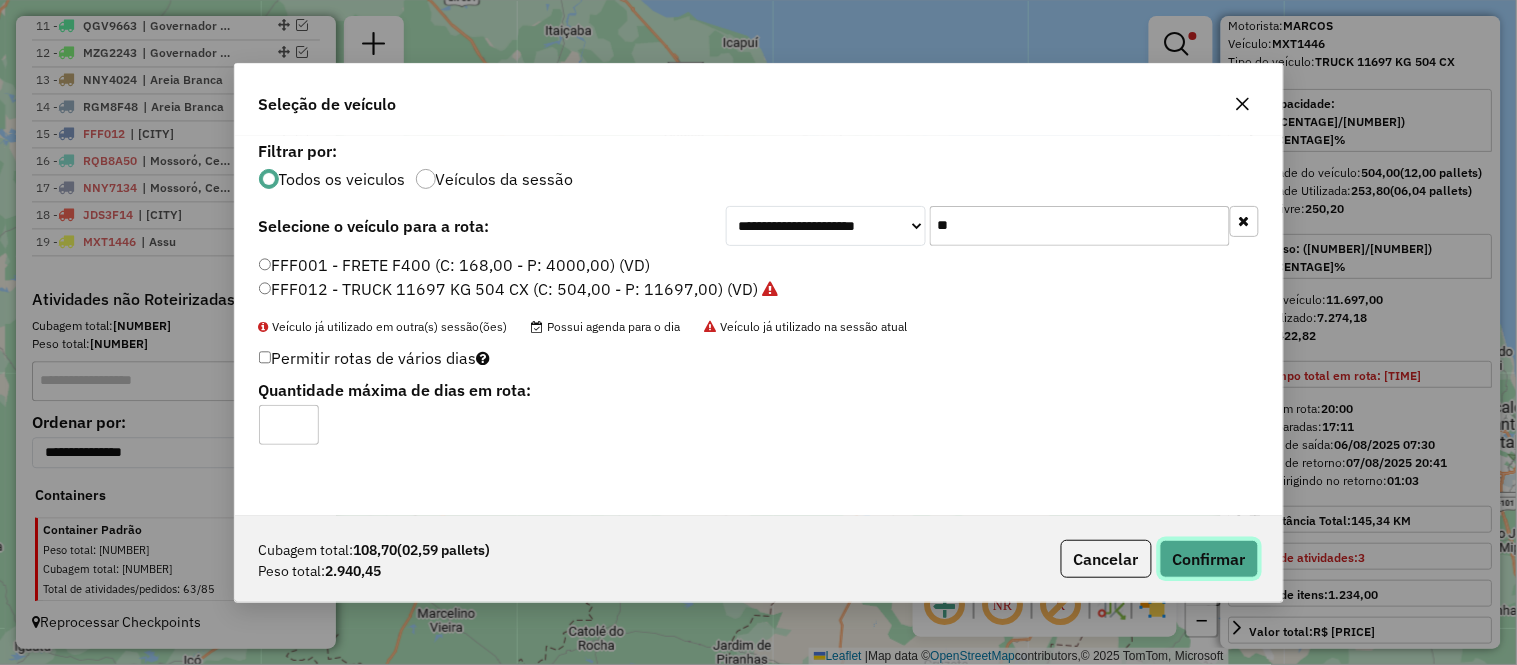 click on "Confirmar" 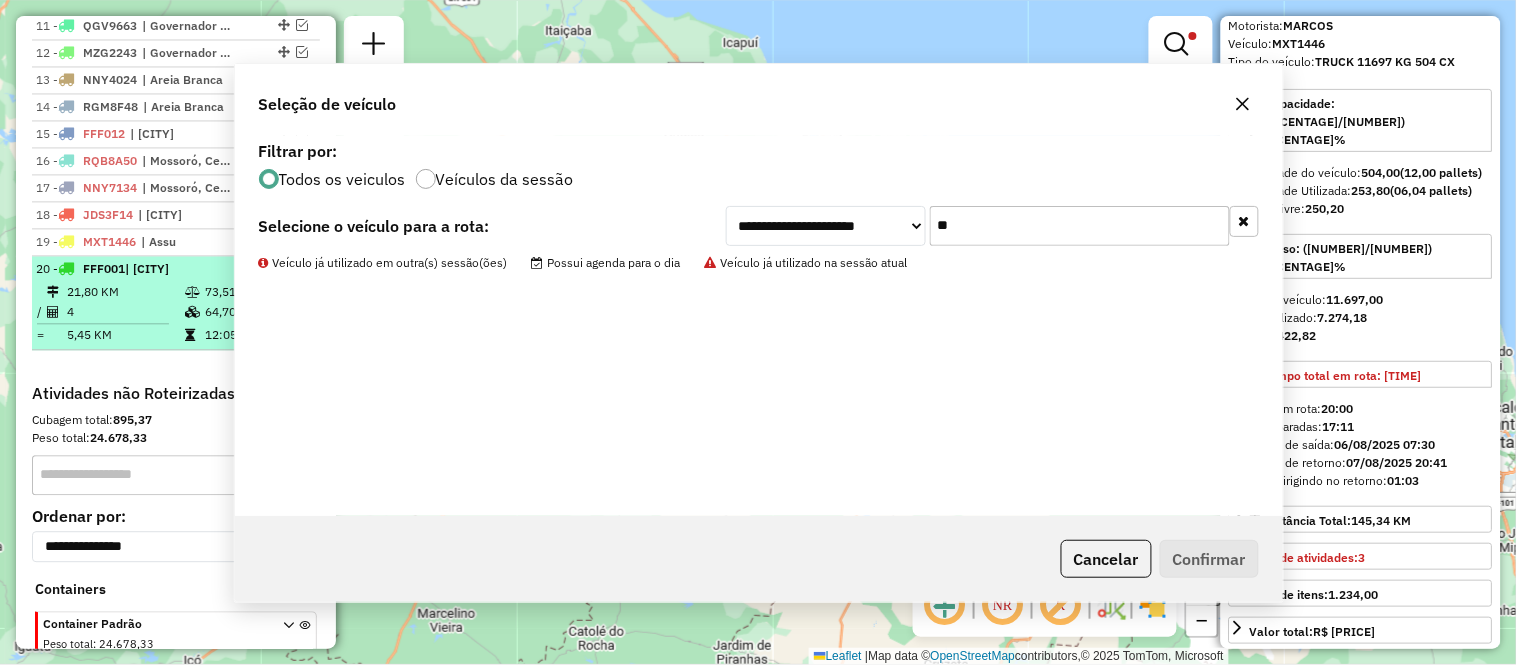 scroll, scrollTop: 1117, scrollLeft: 0, axis: vertical 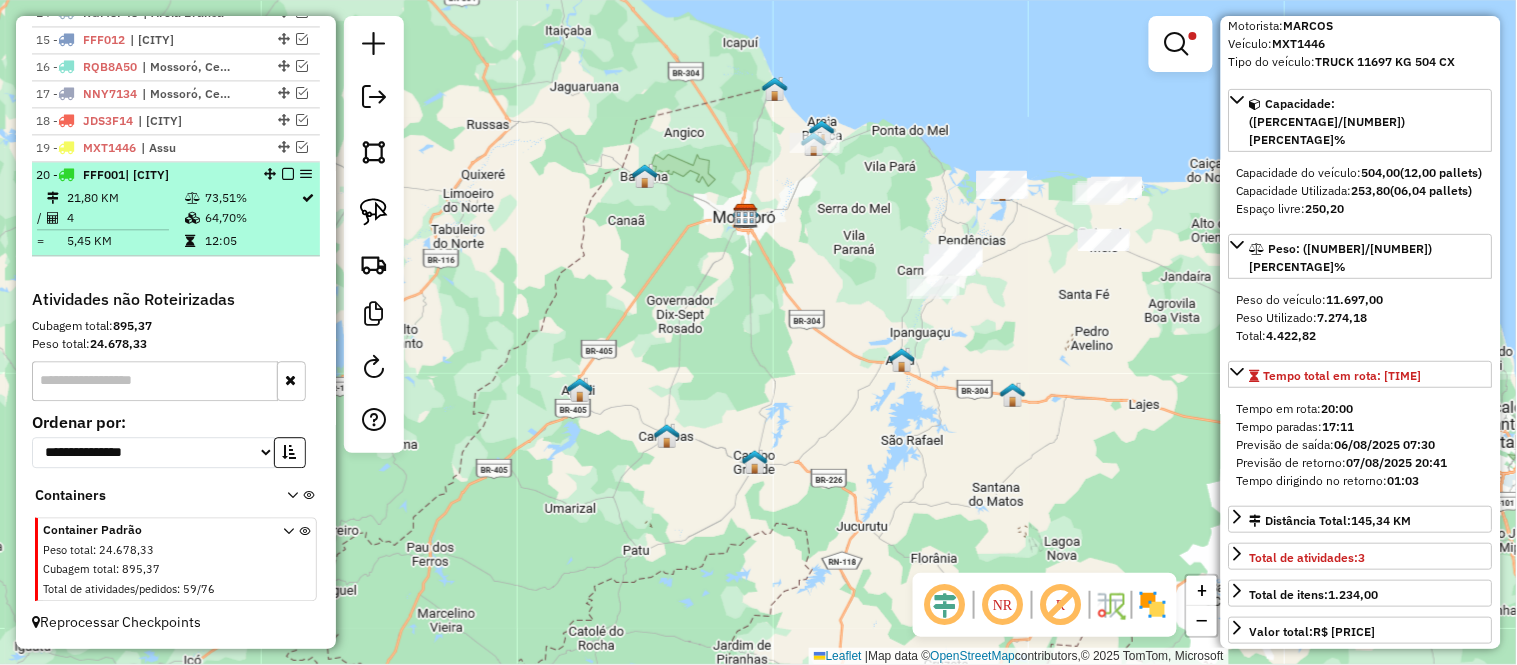 click on "21,80 KM" at bounding box center [125, 198] 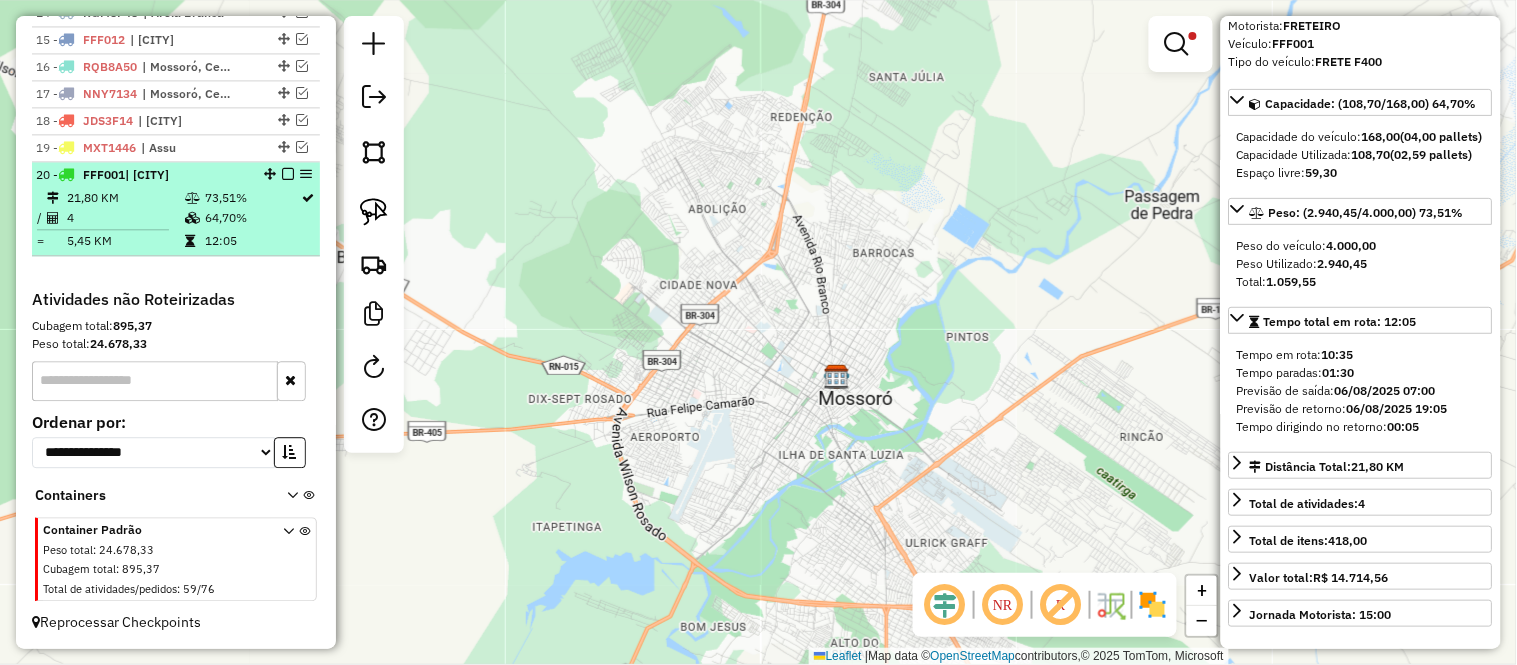 click on "21,80 KM" at bounding box center [125, 198] 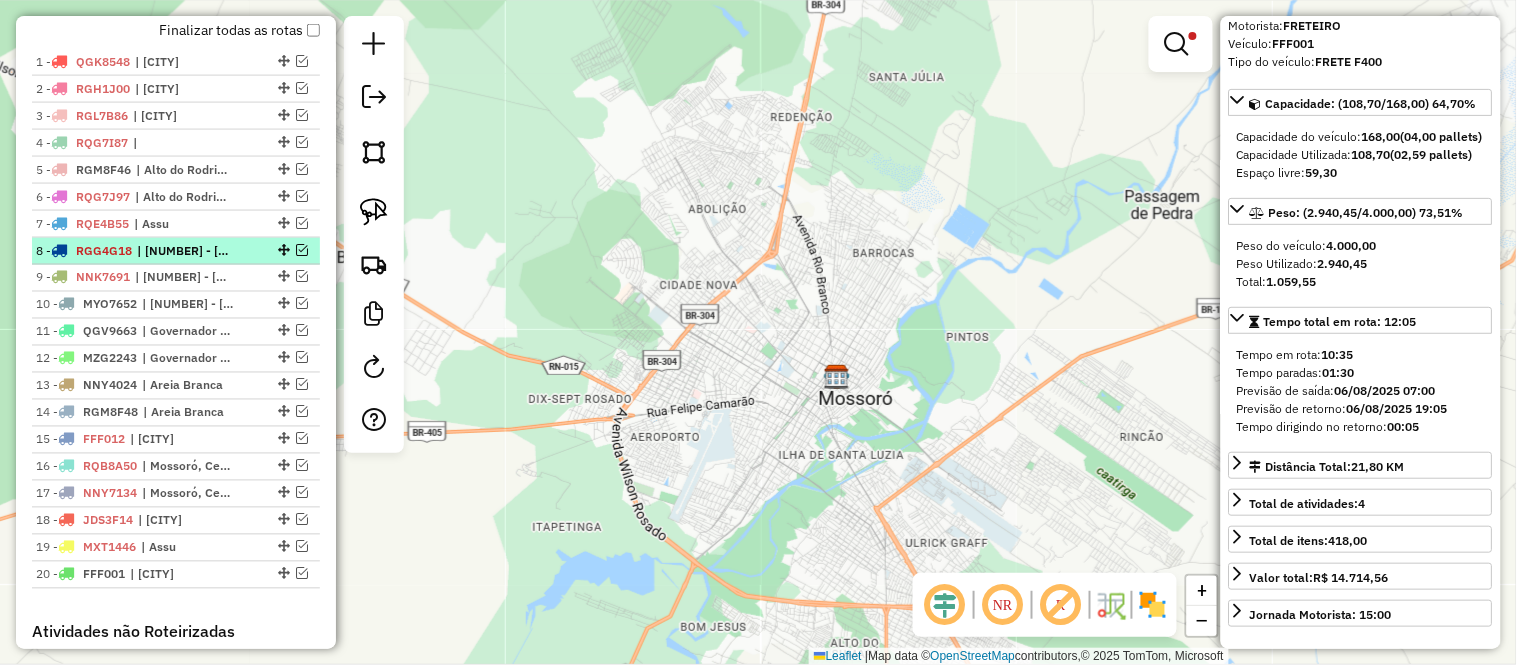 scroll, scrollTop: 606, scrollLeft: 0, axis: vertical 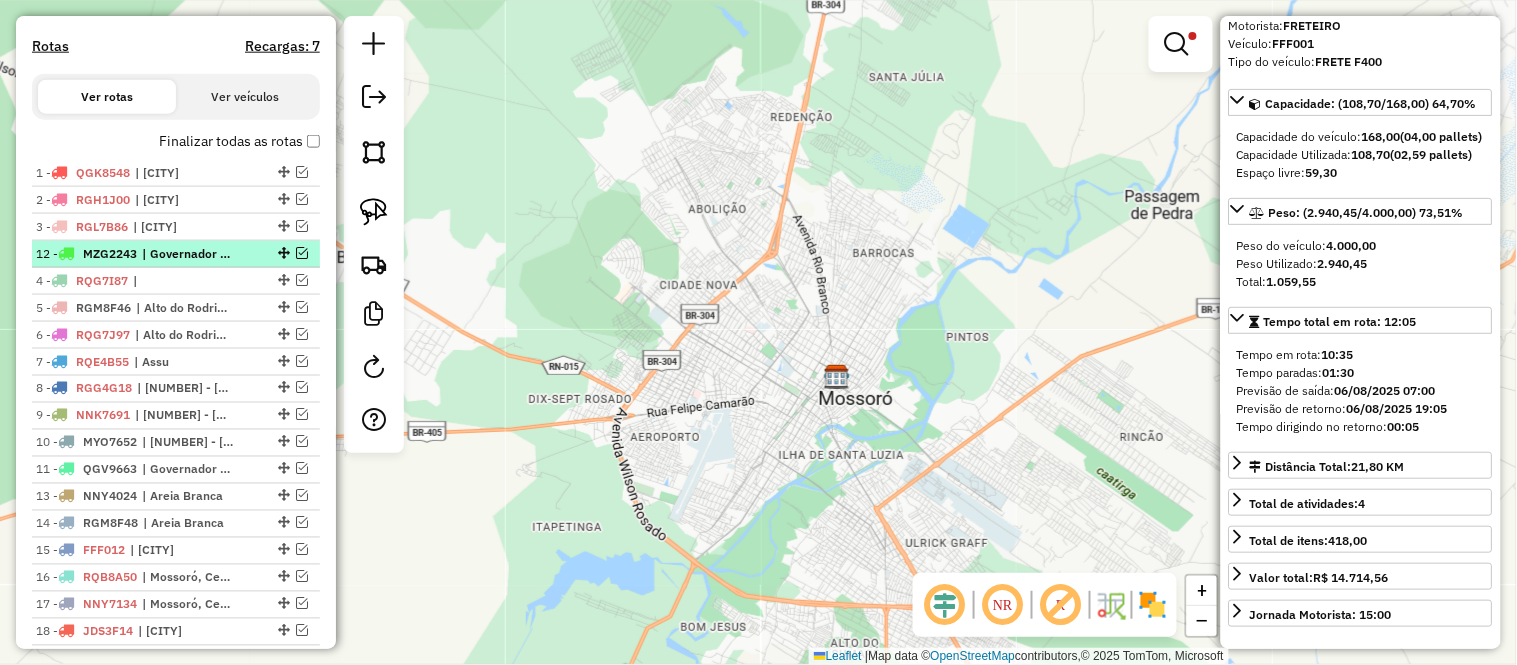 drag, startPoint x: 275, startPoint y: 466, endPoint x: 274, endPoint y: 246, distance: 220.00227 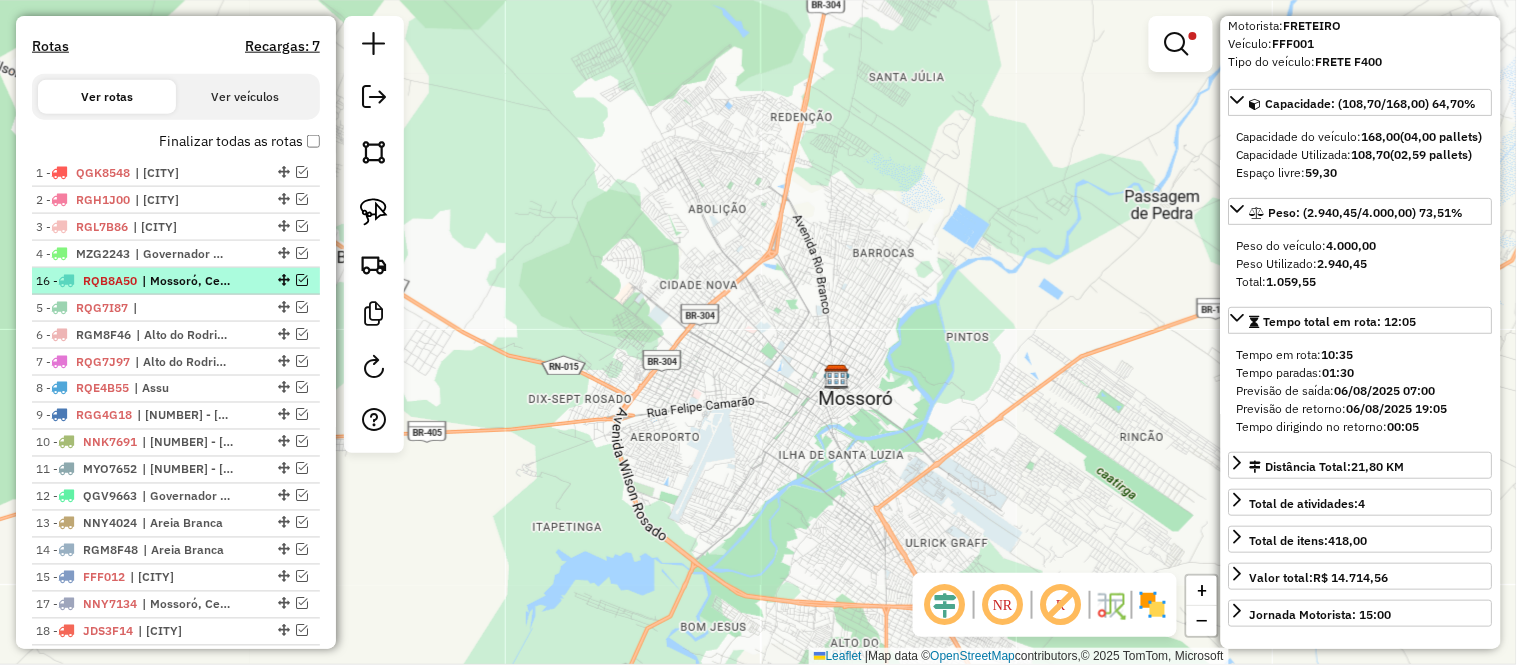 drag, startPoint x: 280, startPoint y: 574, endPoint x: 240, endPoint y: 271, distance: 305.62885 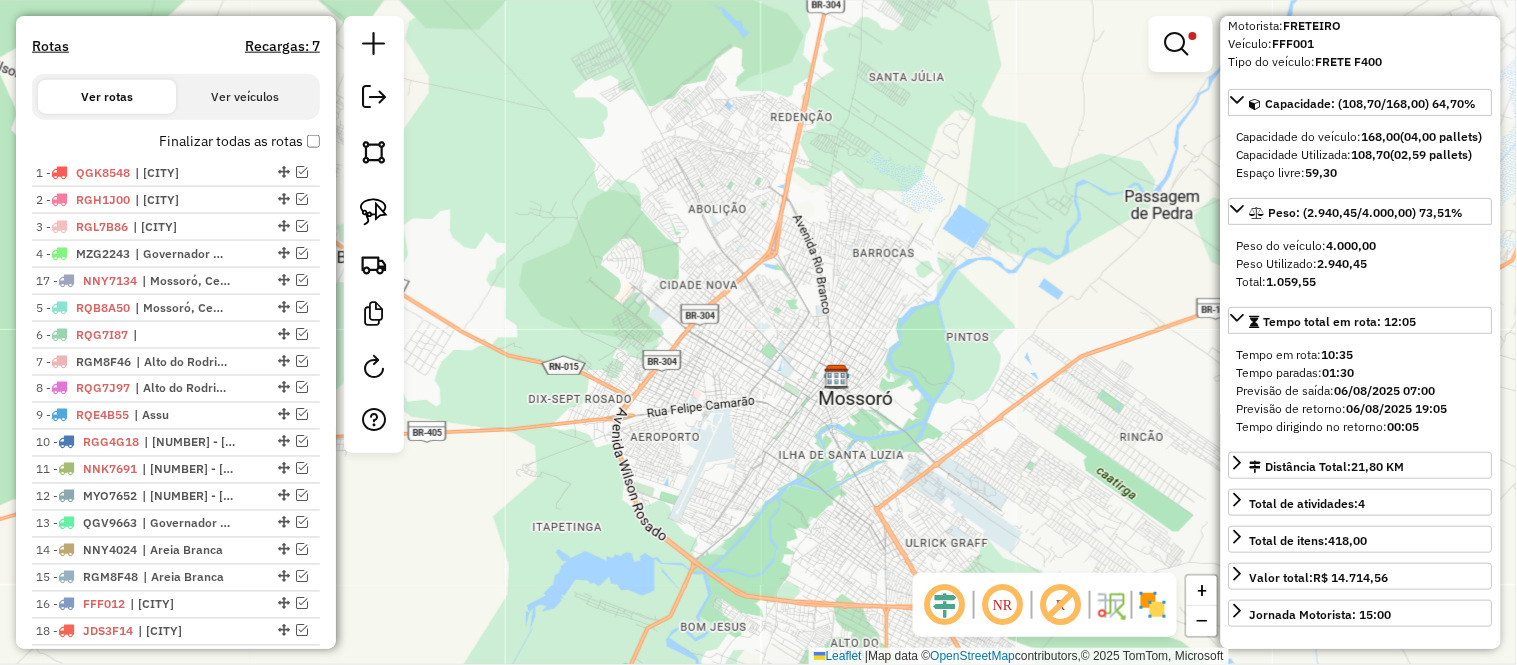drag, startPoint x: 273, startPoint y: 596, endPoint x: 264, endPoint y: 271, distance: 325.1246 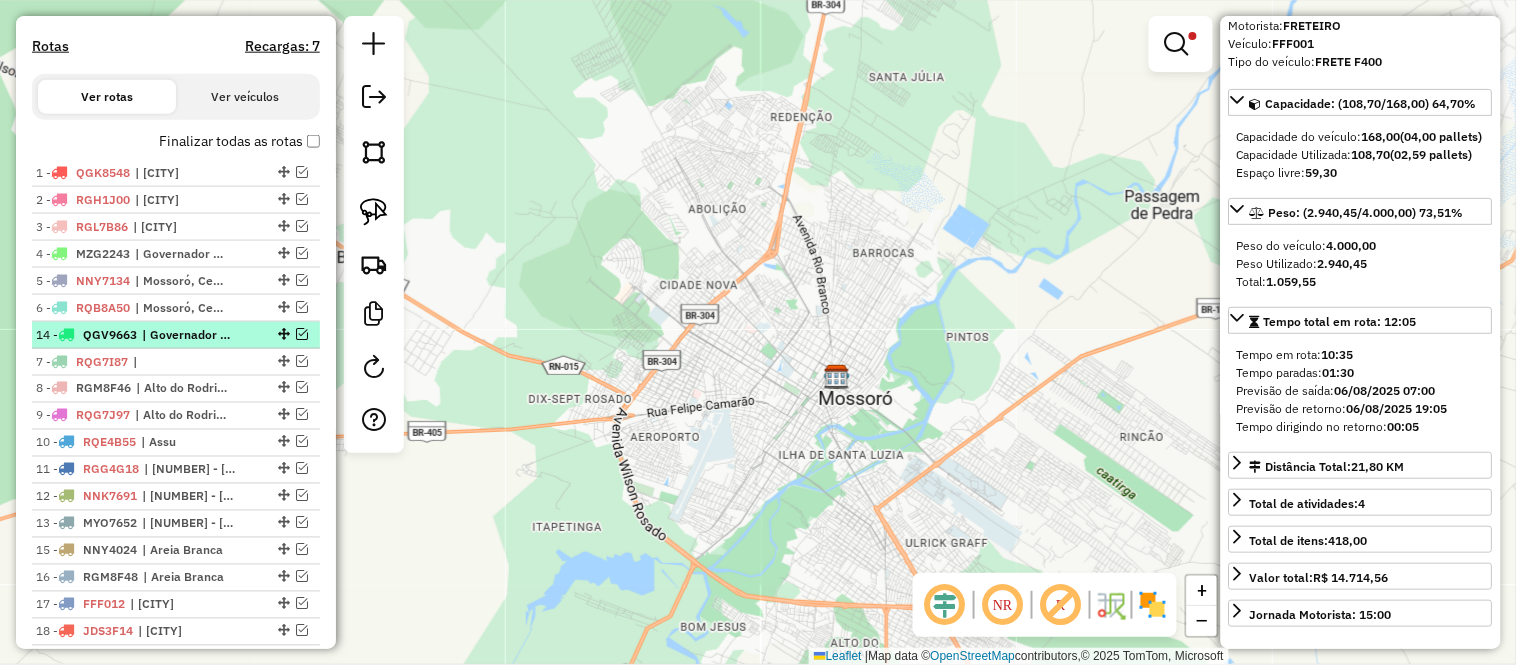 drag, startPoint x: 280, startPoint y: 517, endPoint x: 274, endPoint y: 325, distance: 192.09373 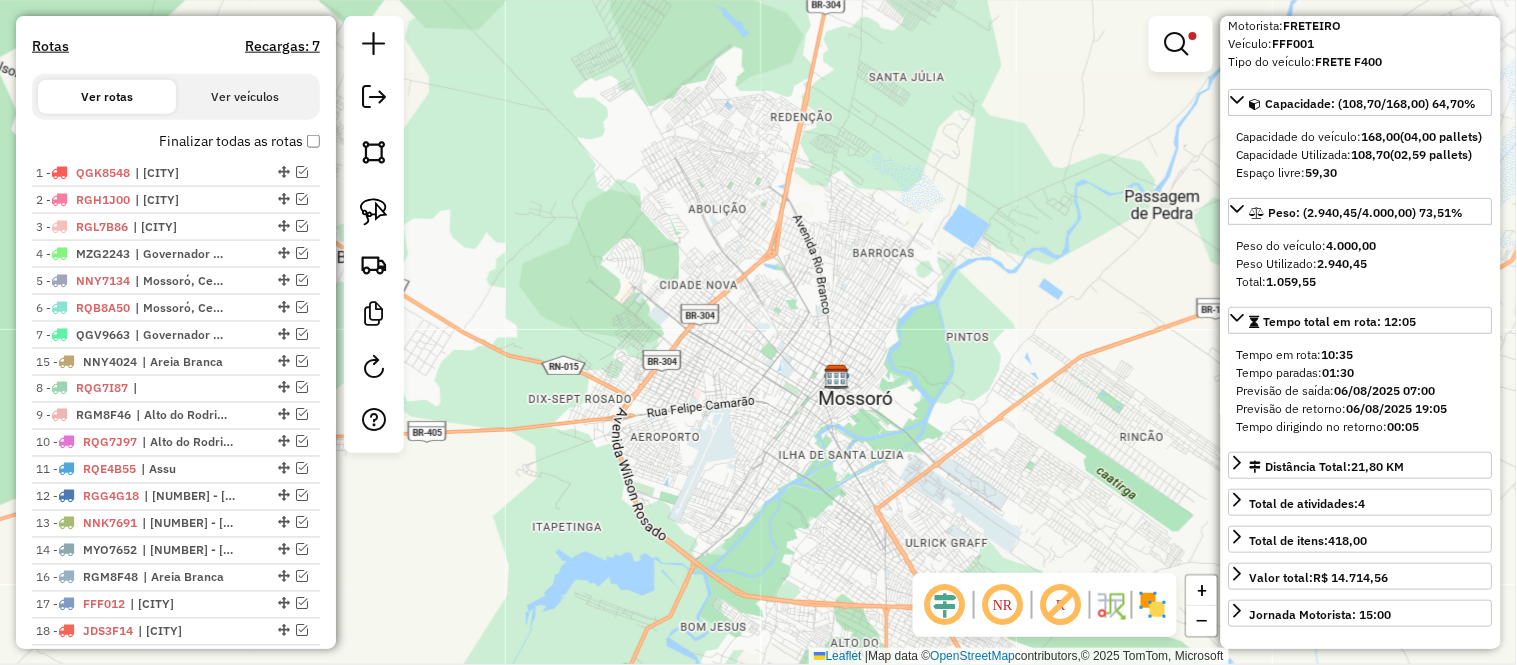 drag, startPoint x: 282, startPoint y: 548, endPoint x: 275, endPoint y: 353, distance: 195.1256 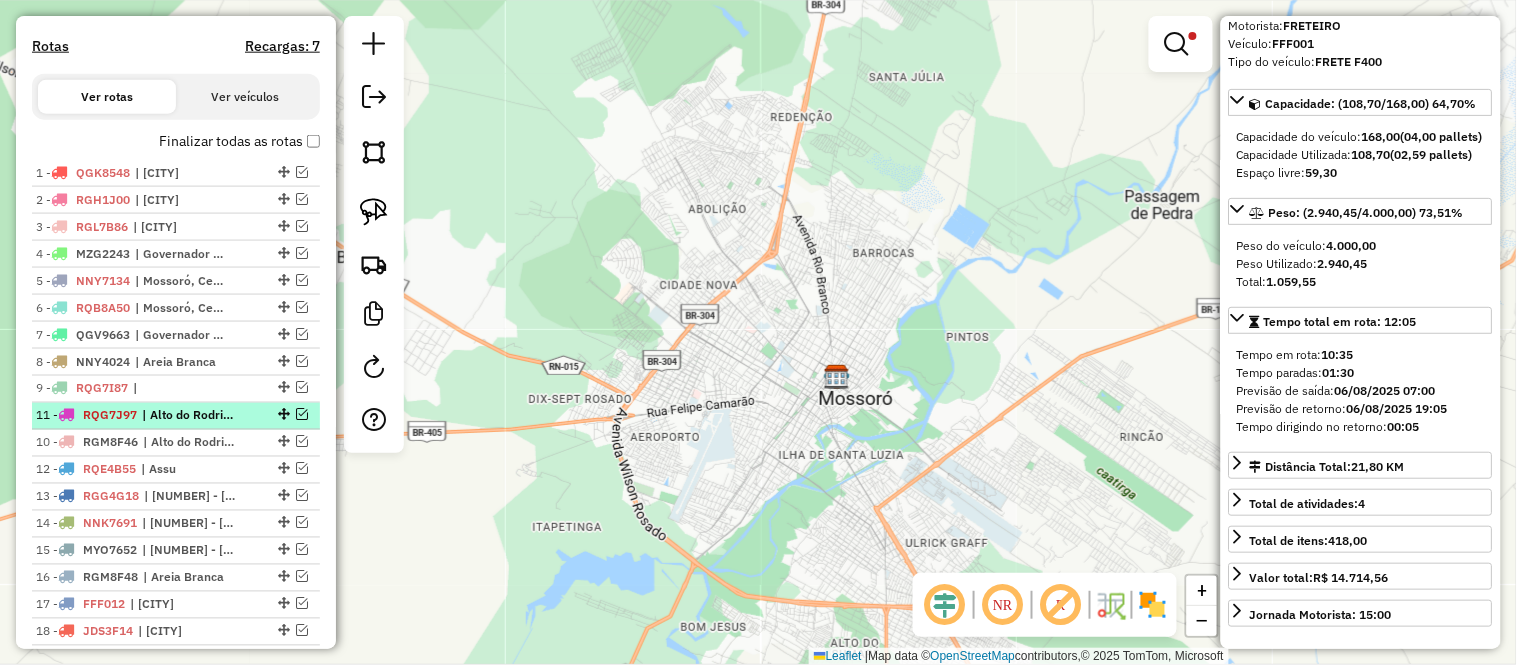 drag, startPoint x: 281, startPoint y: 437, endPoint x: 275, endPoint y: 410, distance: 27.658634 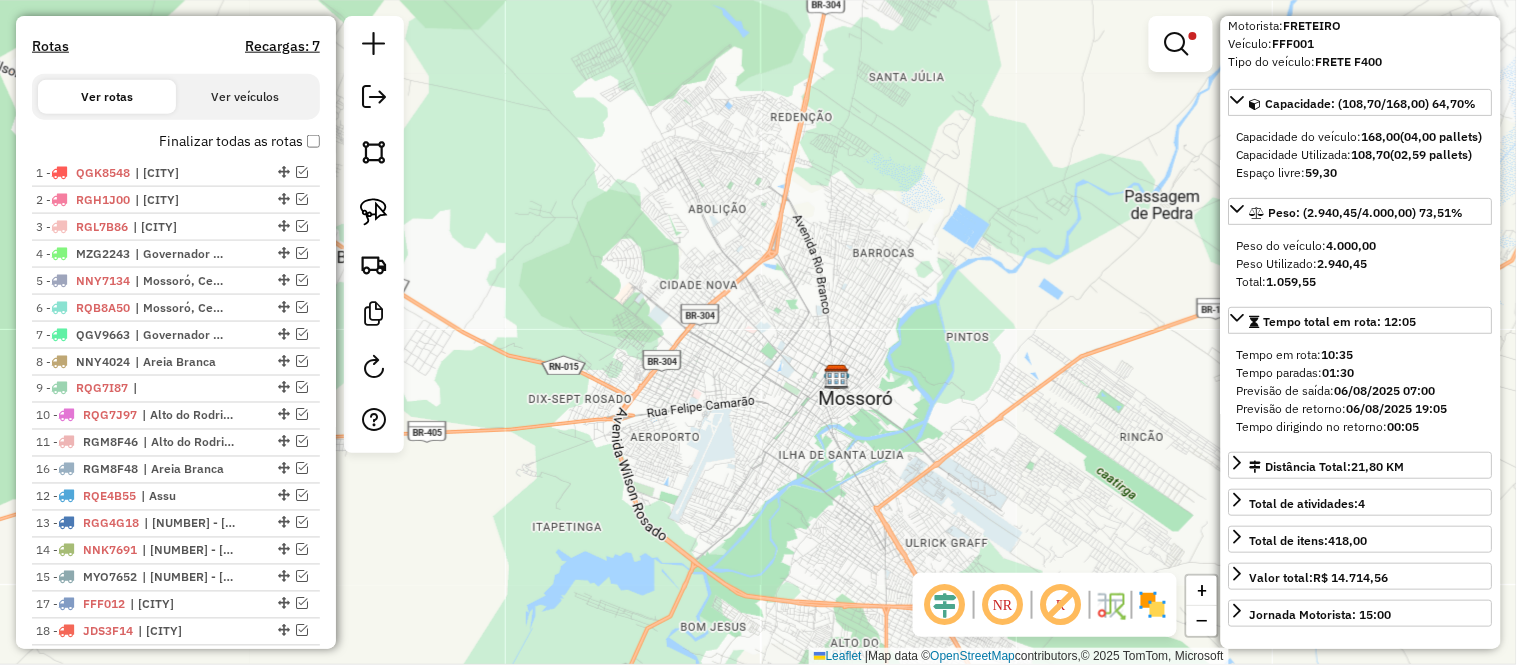 drag, startPoint x: 275, startPoint y: 570, endPoint x: 277, endPoint y: 465, distance: 105.01904 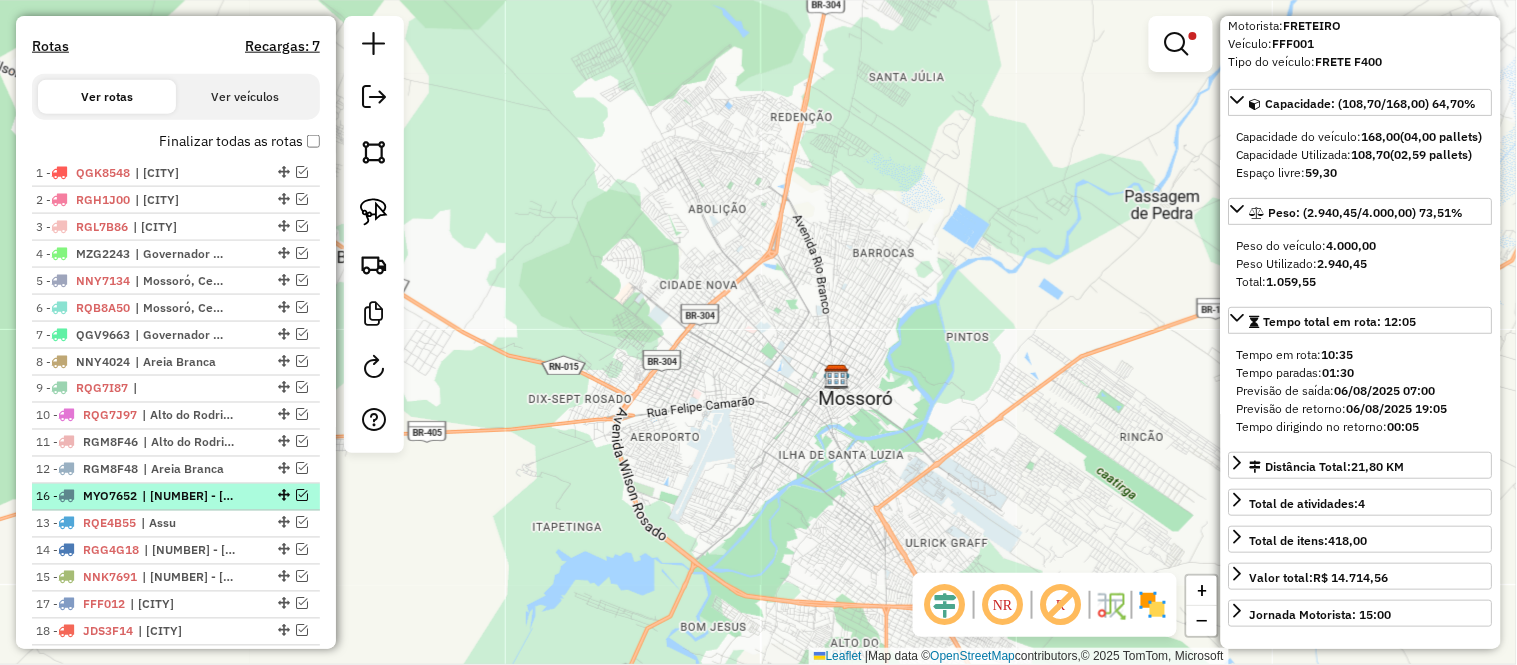 drag, startPoint x: 282, startPoint y: 571, endPoint x: 277, endPoint y: 493, distance: 78.160095 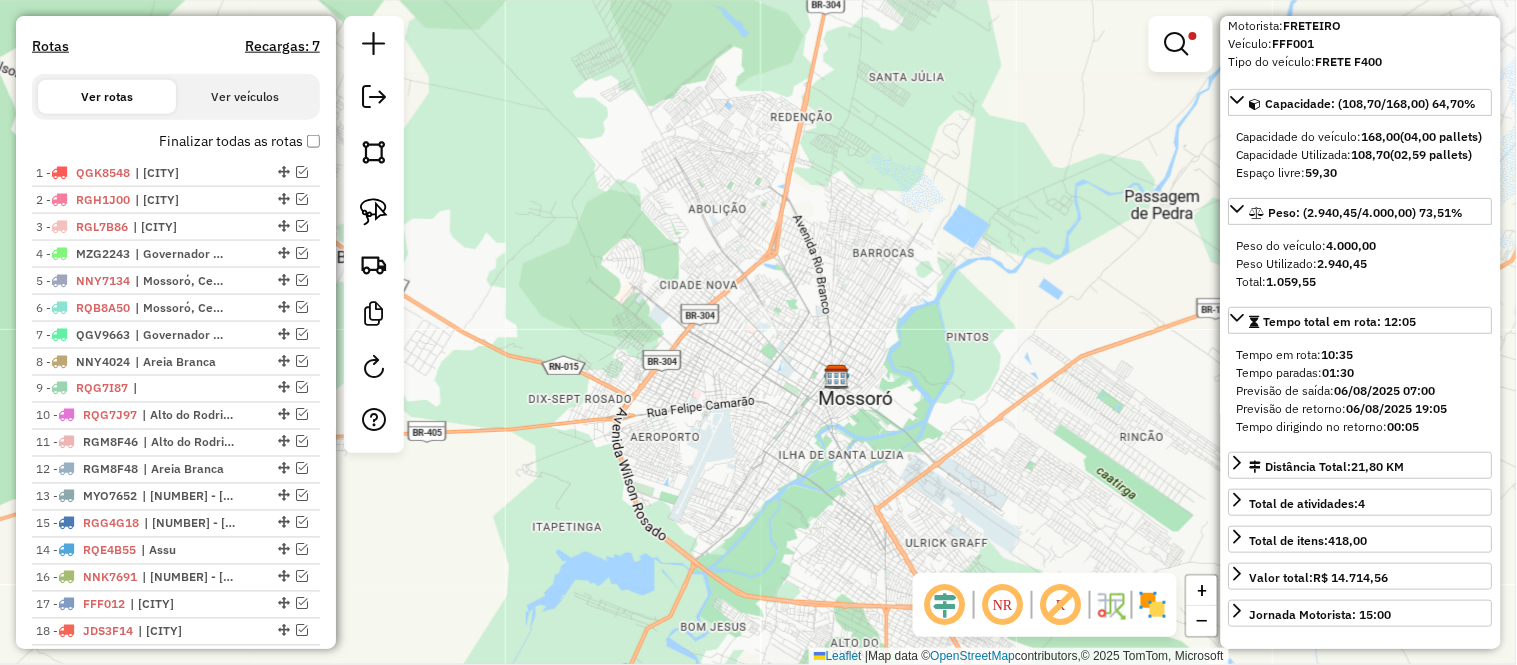 drag, startPoint x: 280, startPoint y: 547, endPoint x: 280, endPoint y: 518, distance: 29 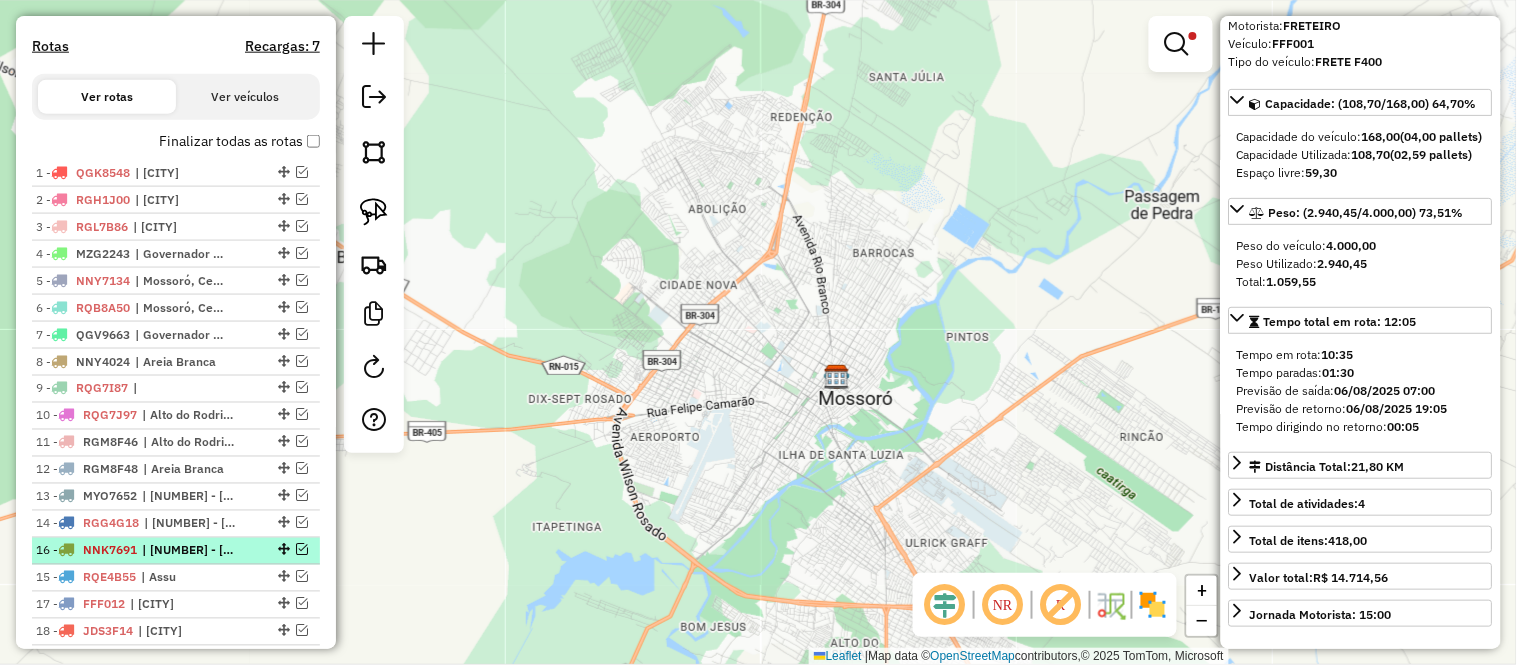 drag, startPoint x: 281, startPoint y: 571, endPoint x: 278, endPoint y: 541, distance: 30.149628 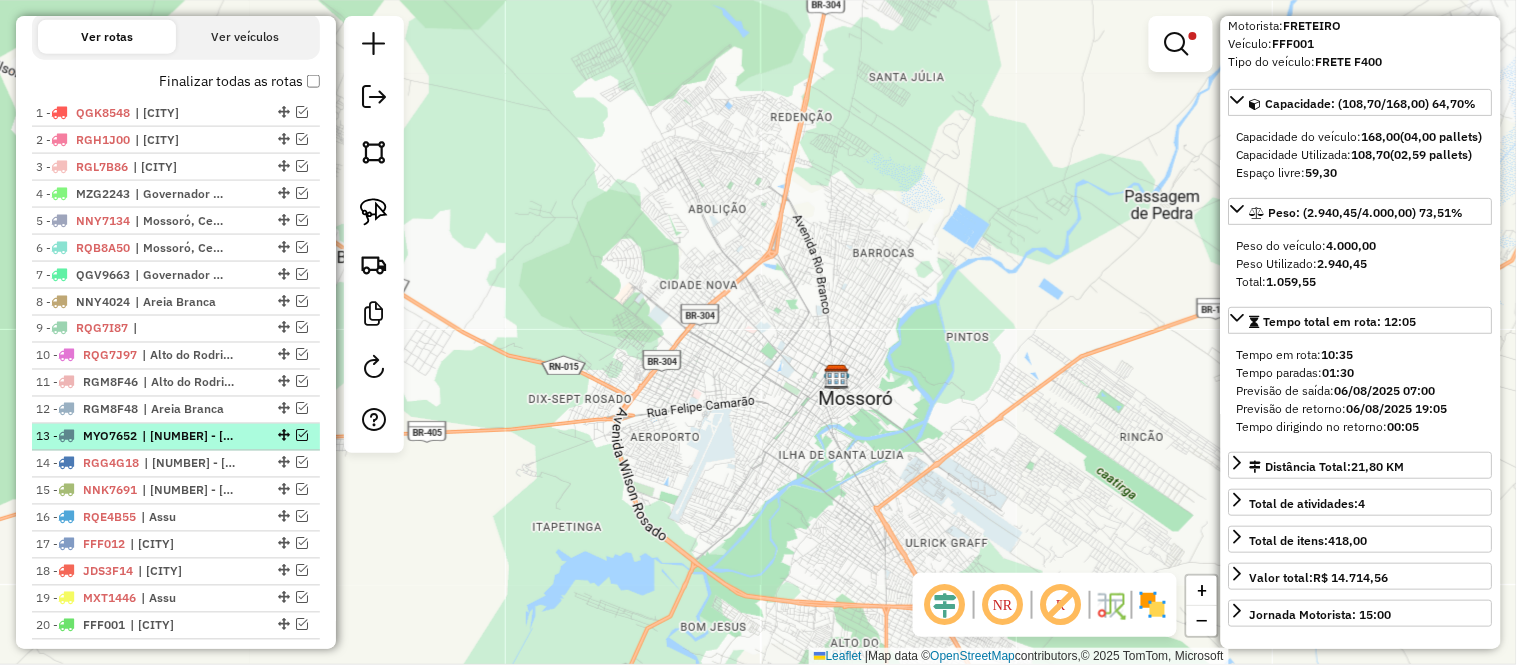 scroll, scrollTop: 777, scrollLeft: 0, axis: vertical 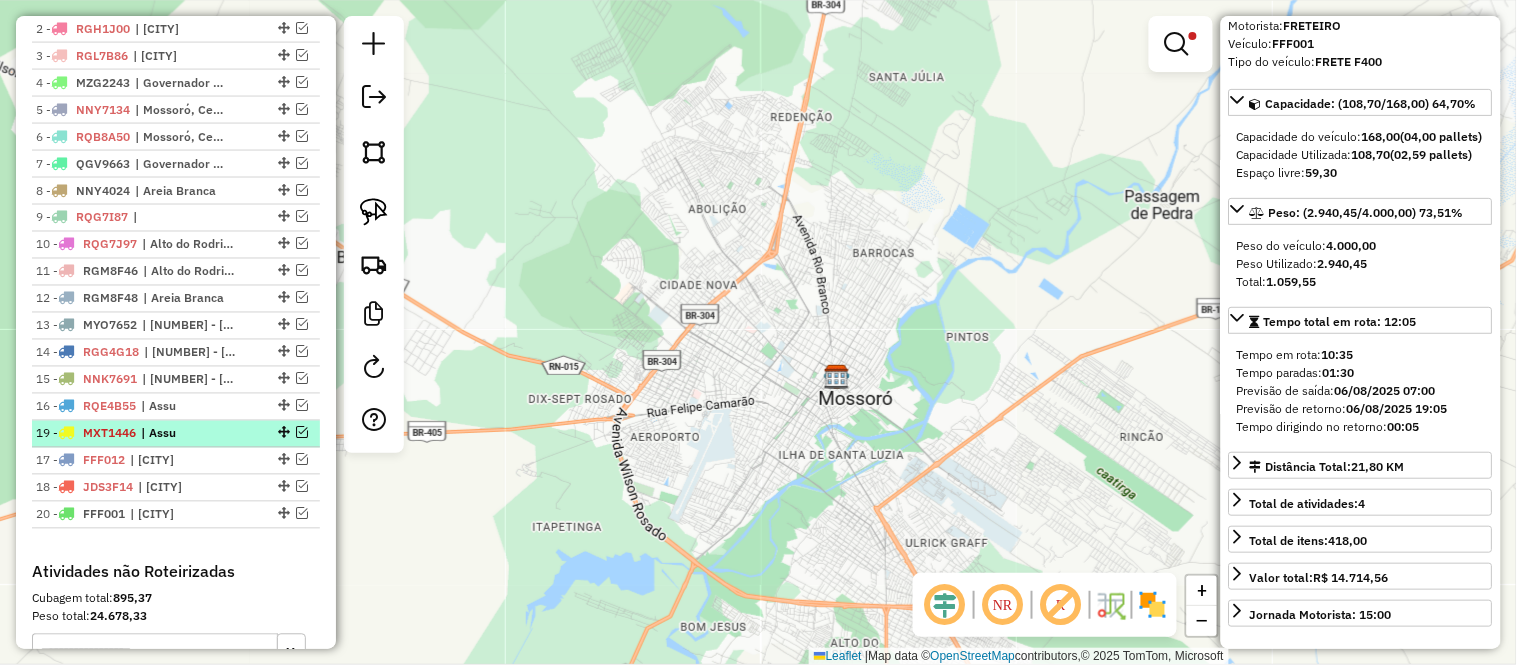 drag, startPoint x: 274, startPoint y: 484, endPoint x: 281, endPoint y: 422, distance: 62.39391 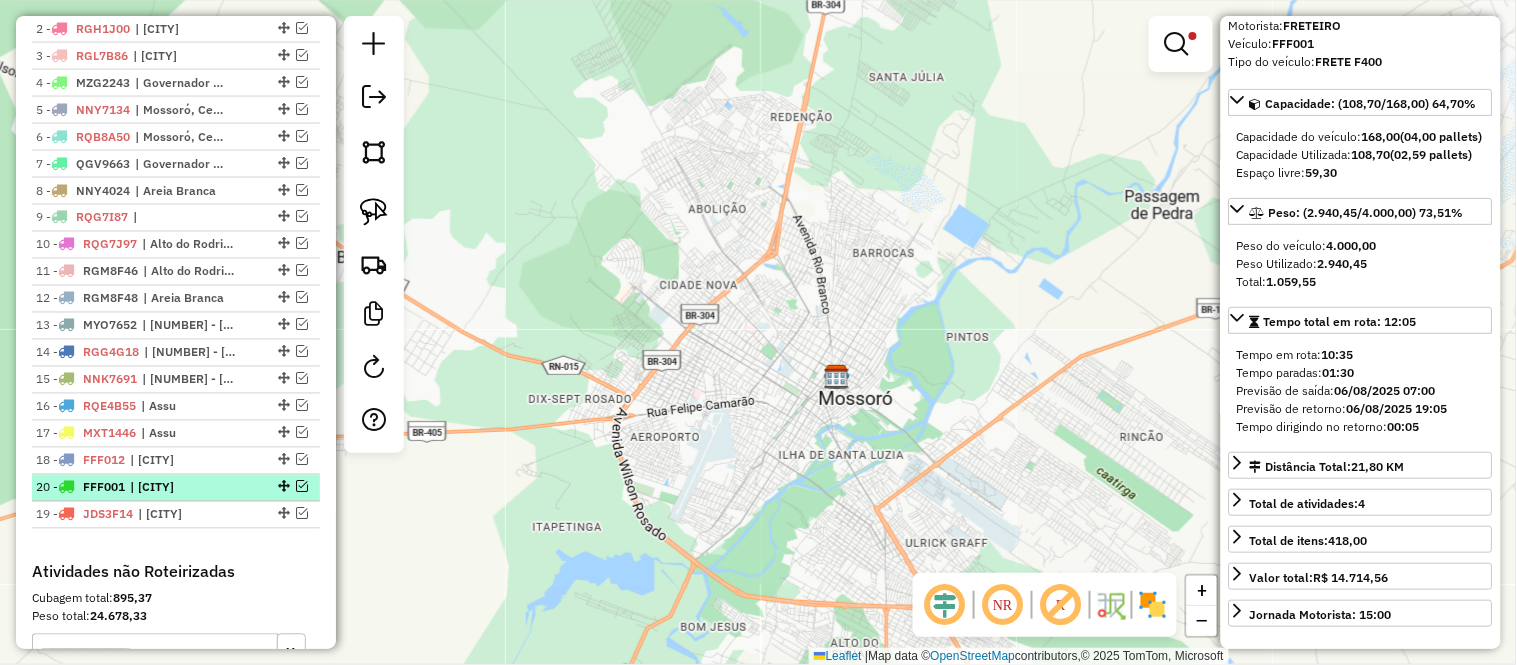 drag, startPoint x: 272, startPoint y: 515, endPoint x: 276, endPoint y: 481, distance: 34.234486 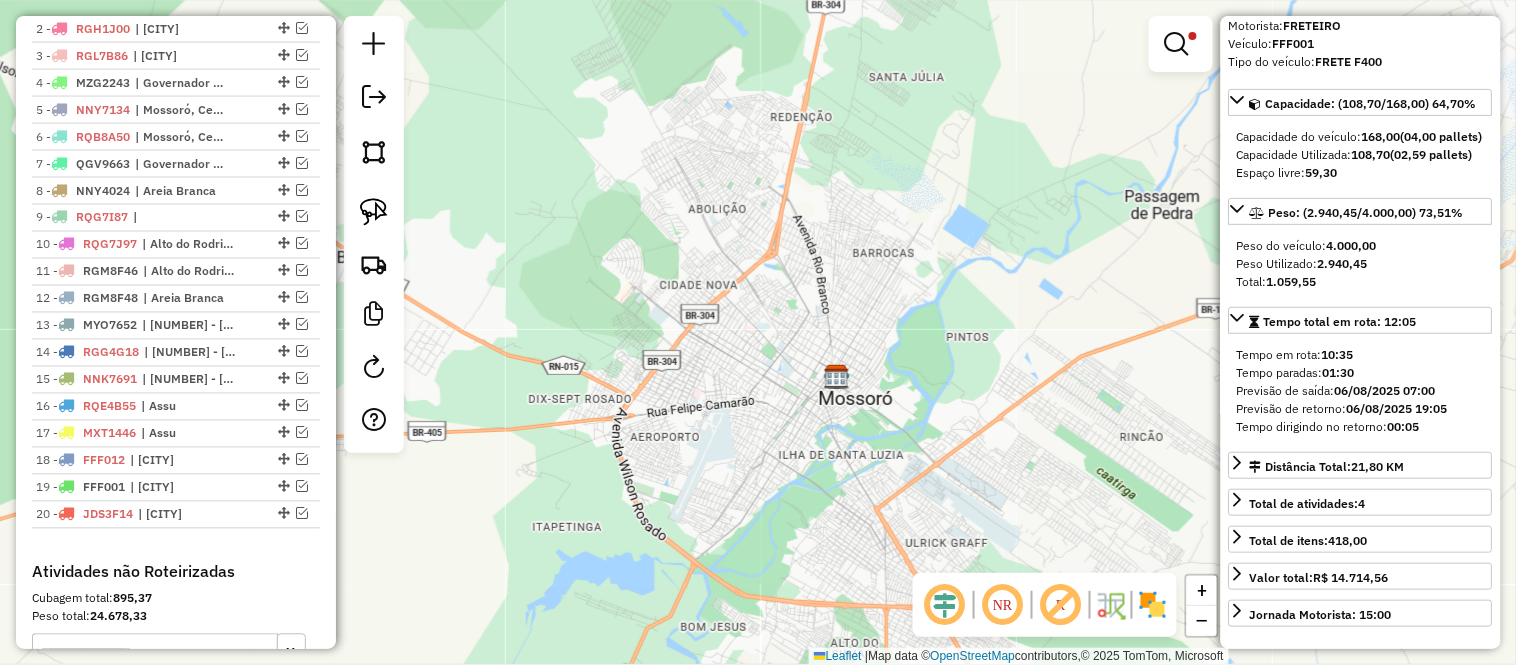 scroll, scrollTop: 0, scrollLeft: 0, axis: both 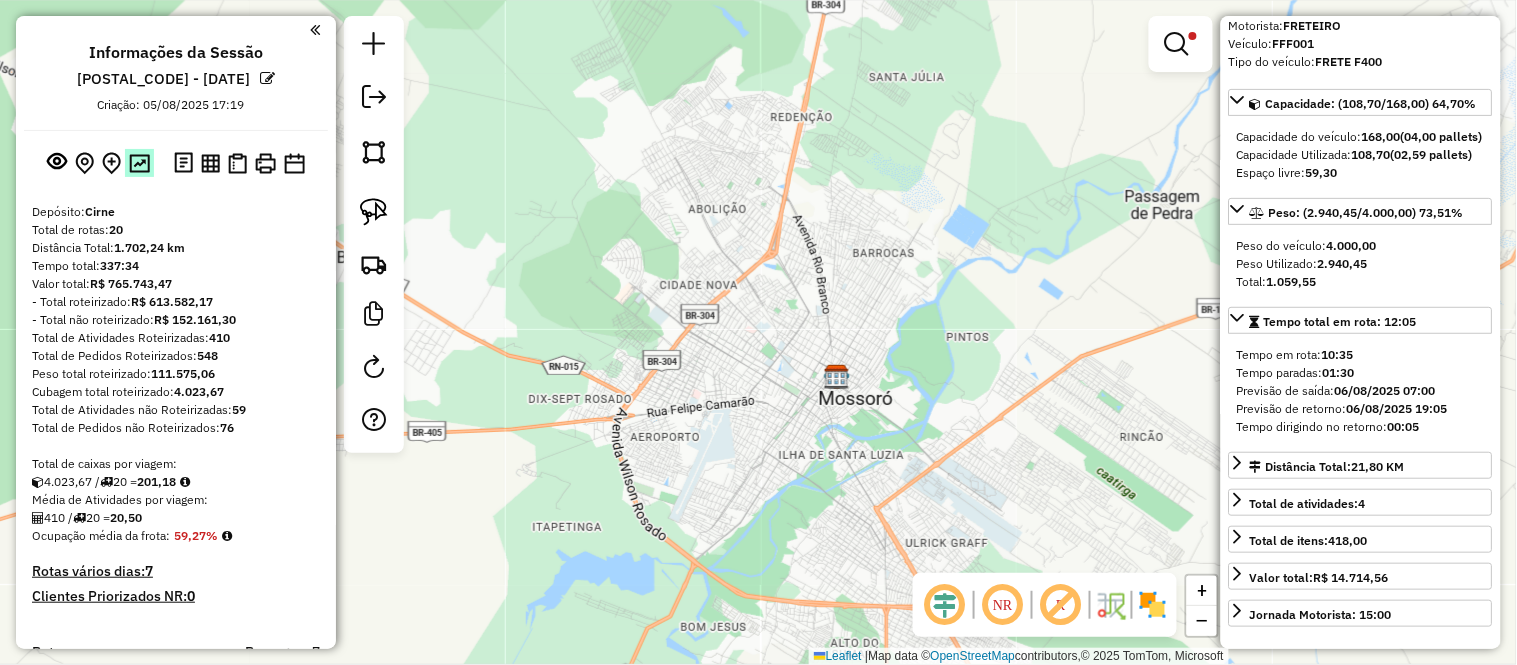 click at bounding box center [139, 163] 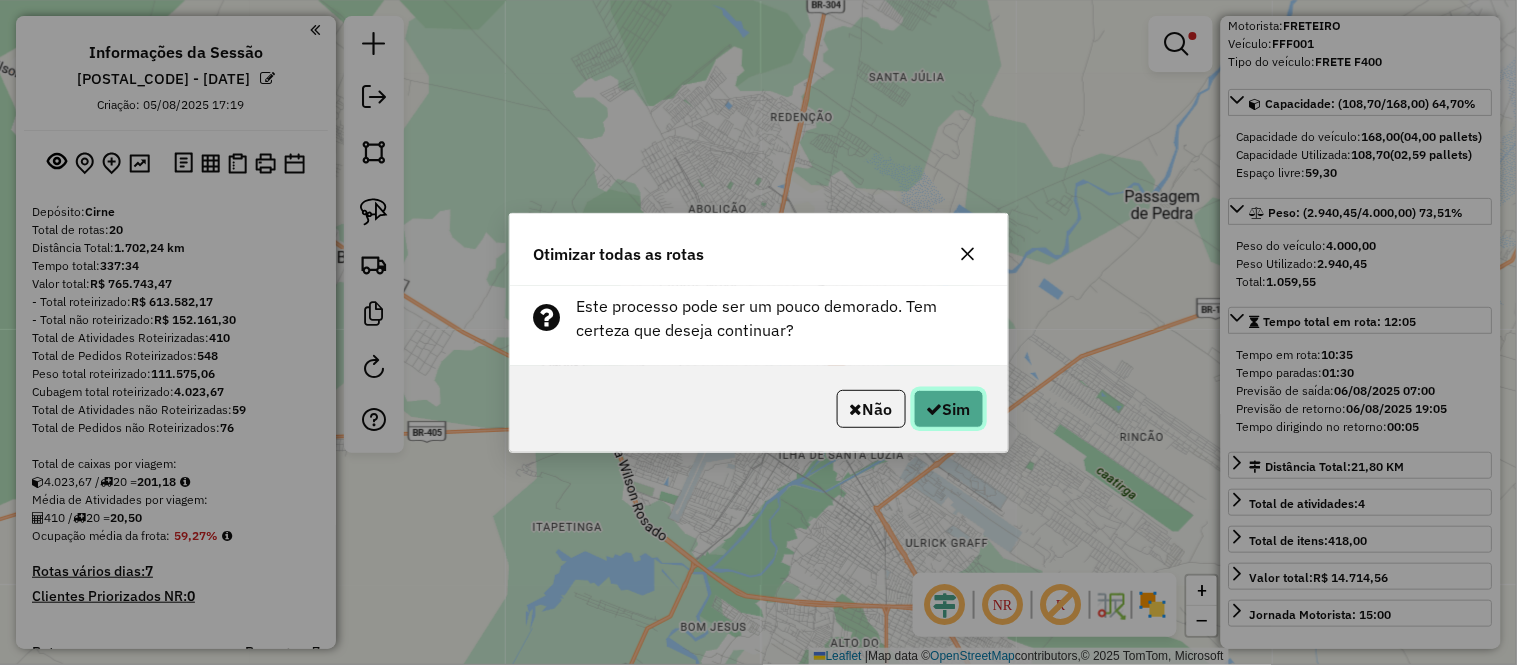 click 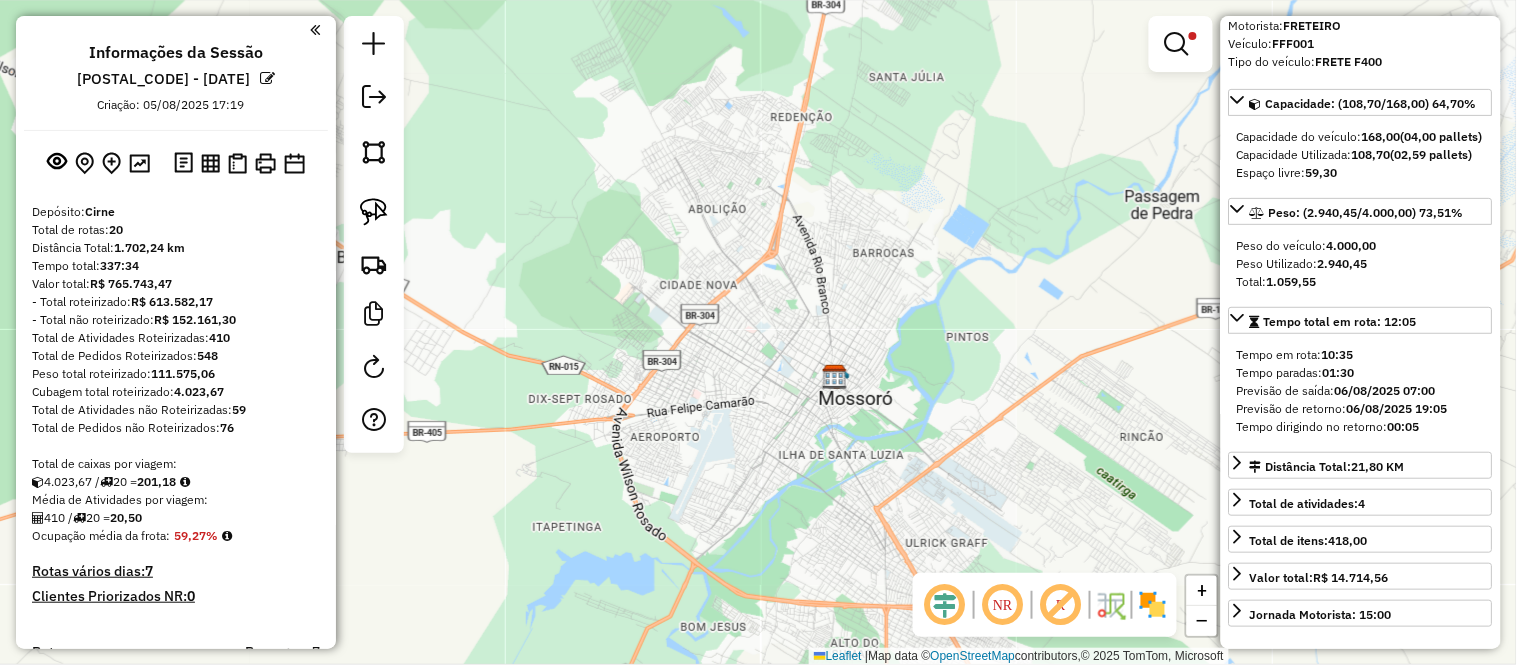 scroll, scrollTop: 1051, scrollLeft: 0, axis: vertical 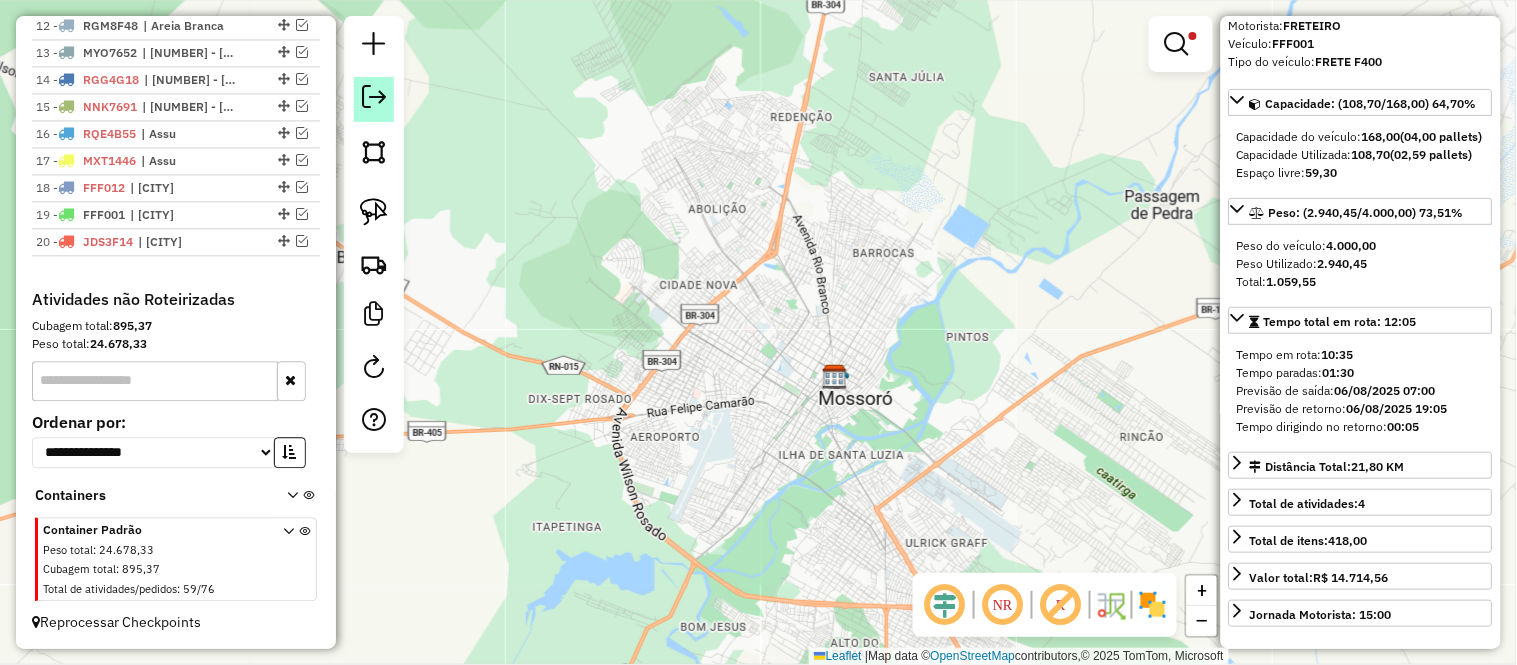 click 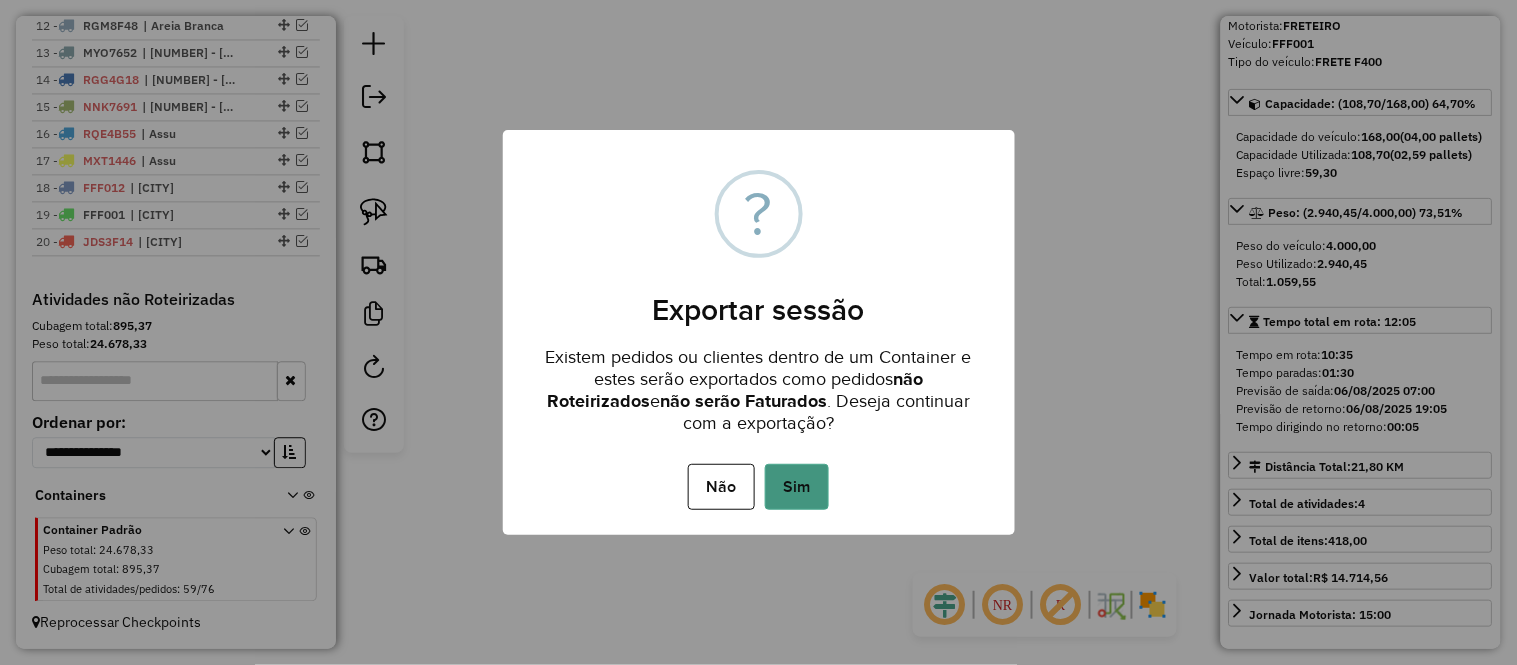 click on "Sim" at bounding box center [797, 487] 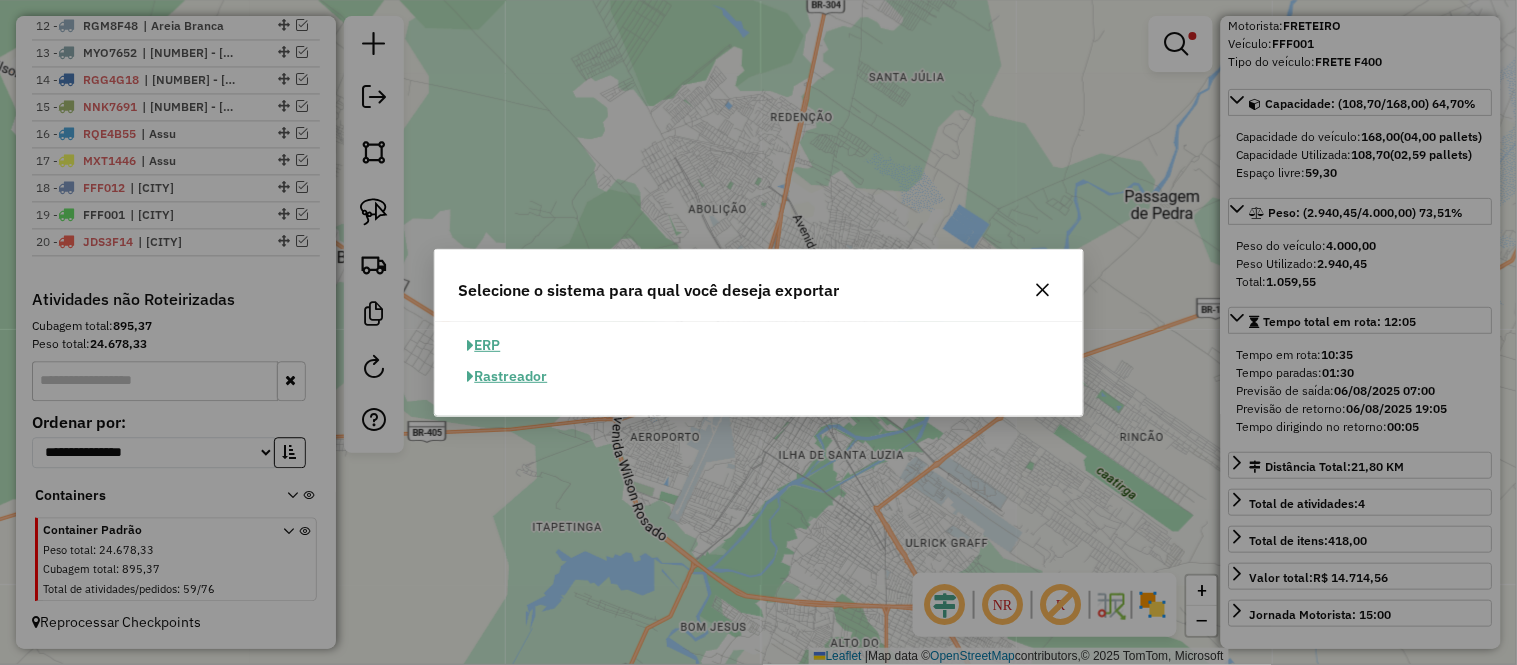 click on "ERP" 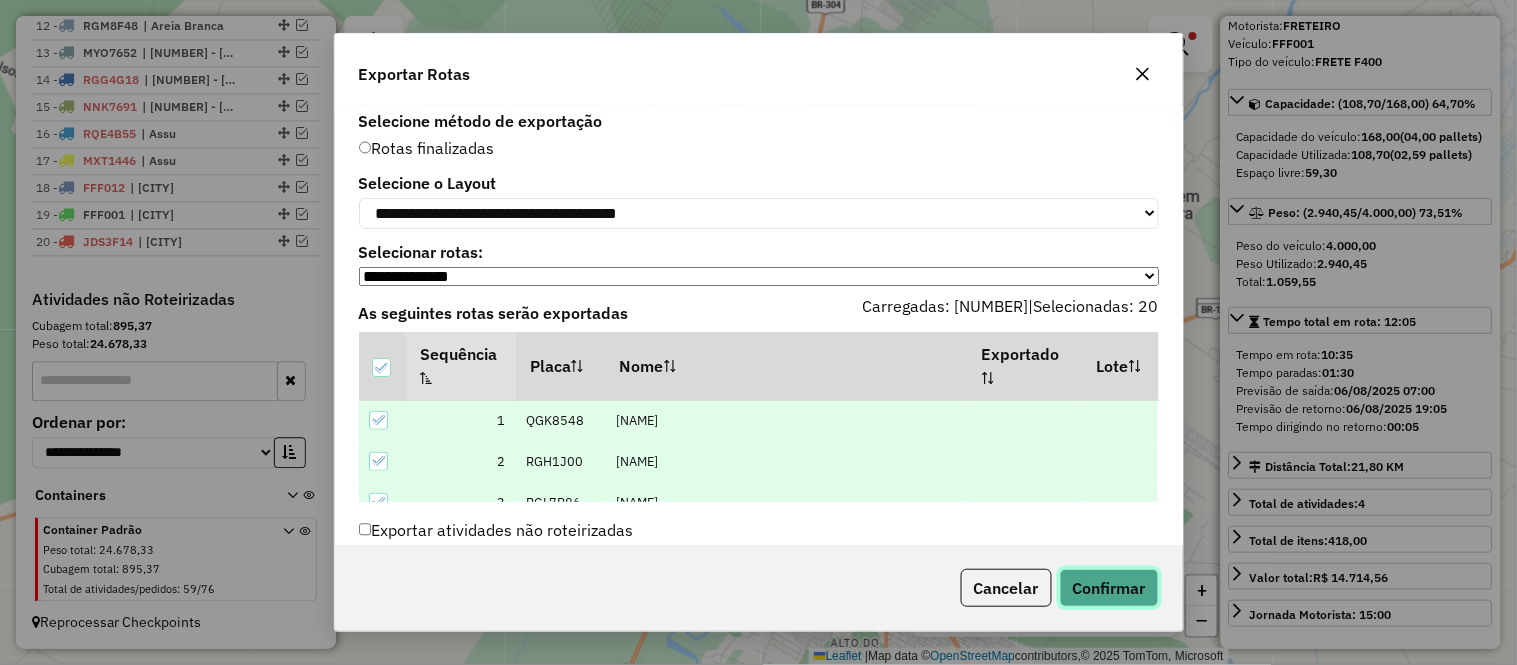 click on "Confirmar" 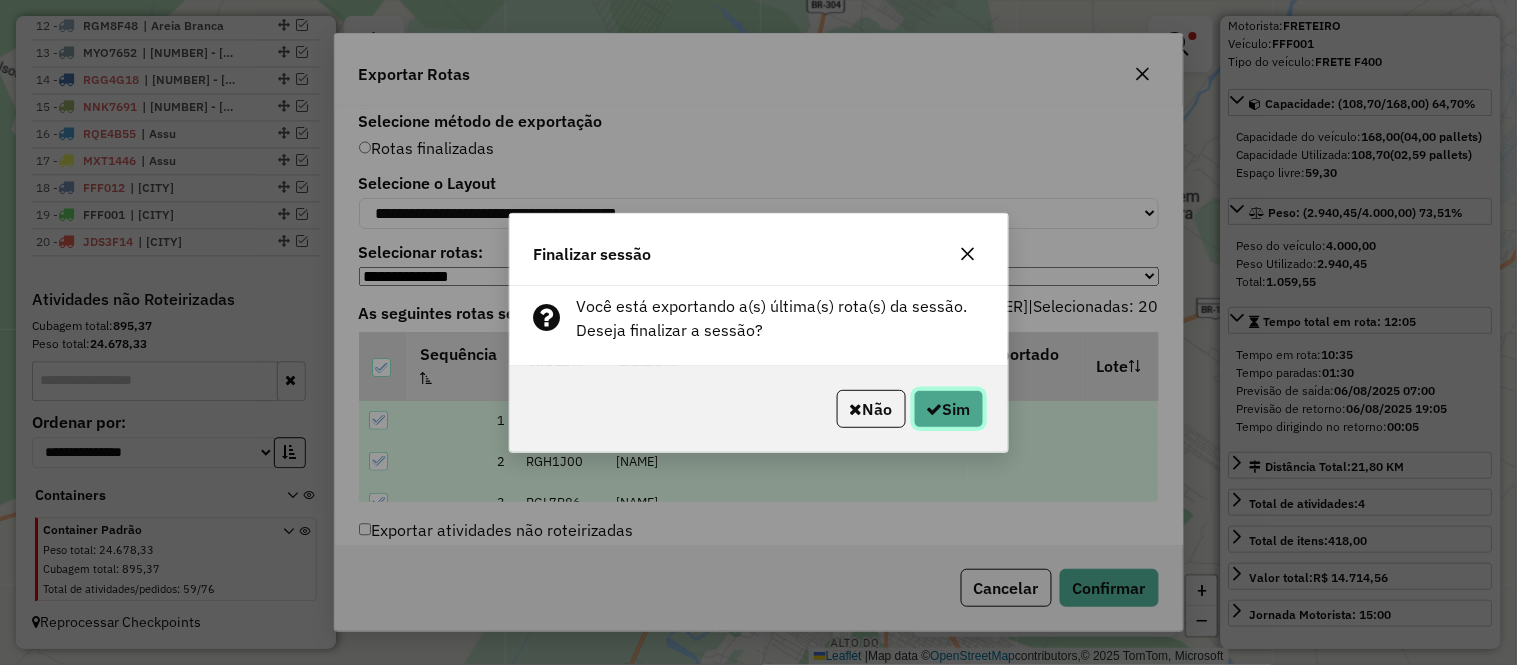 click 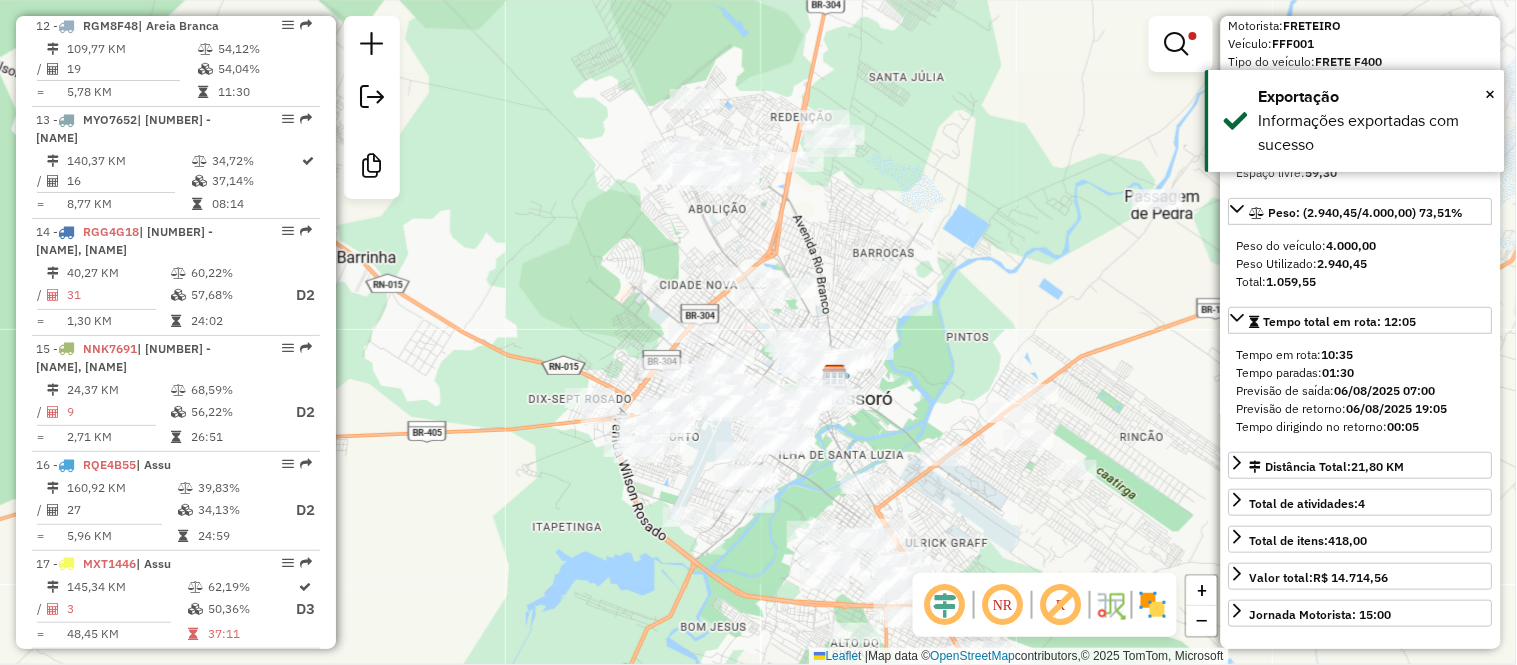 scroll, scrollTop: 2496, scrollLeft: 0, axis: vertical 